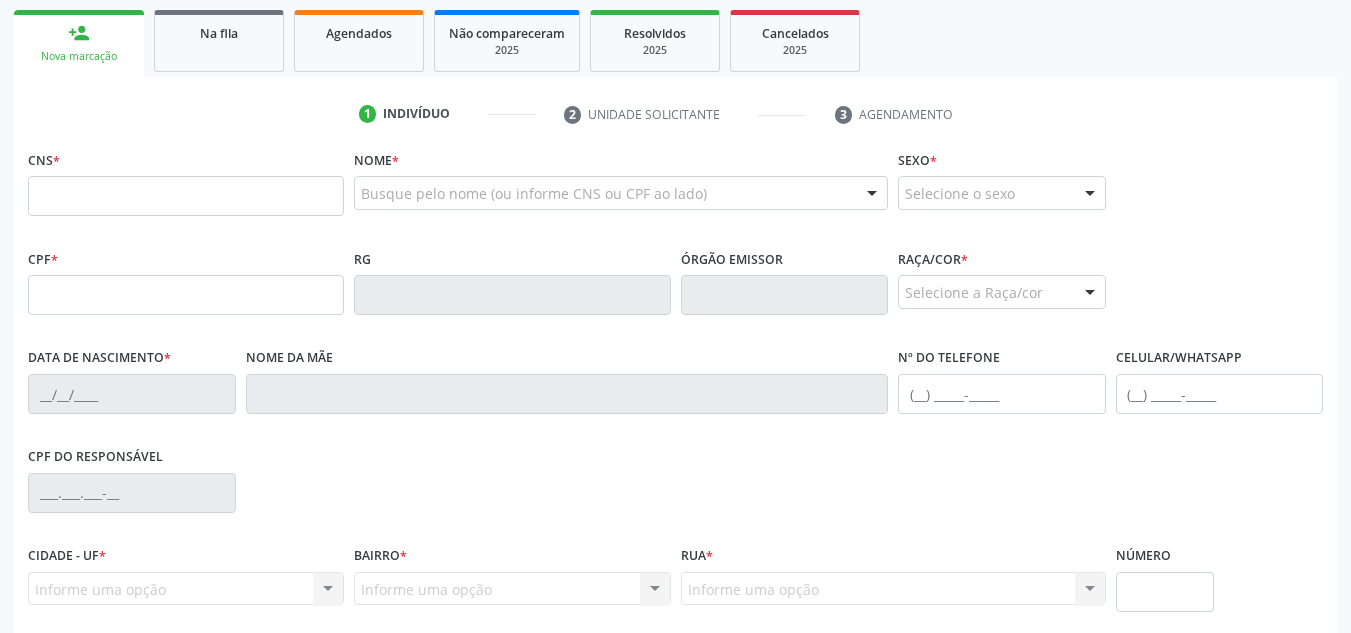scroll, scrollTop: 279, scrollLeft: 0, axis: vertical 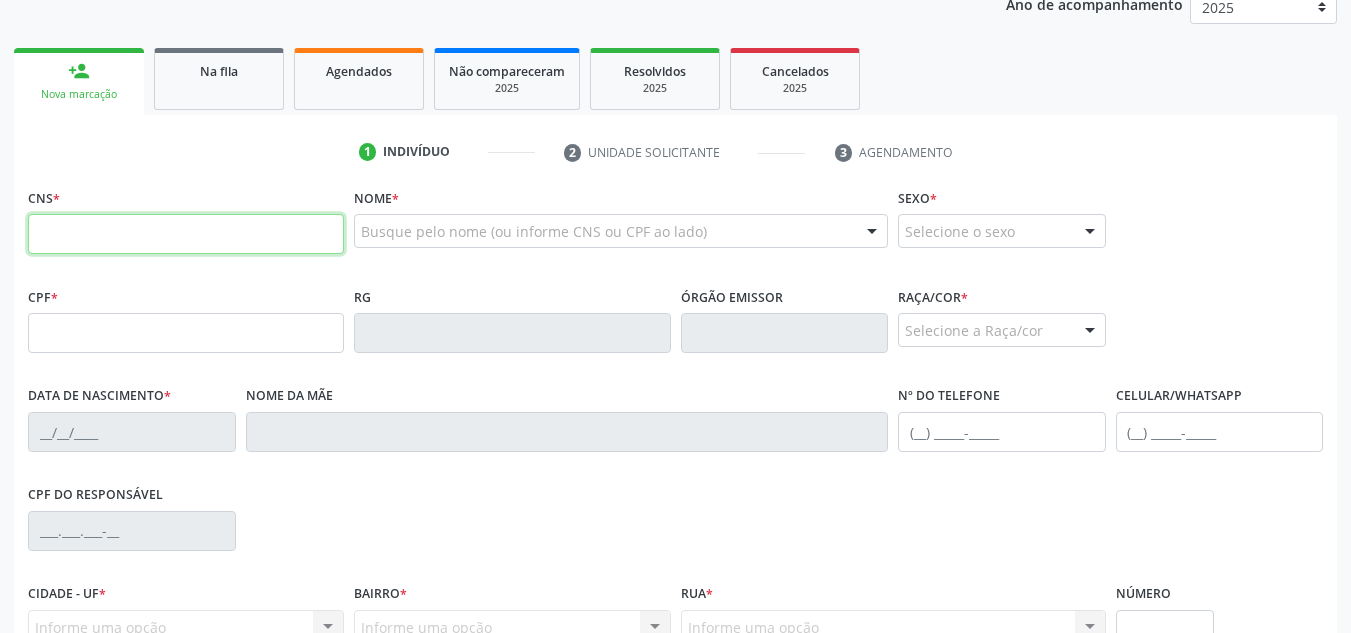 click at bounding box center (186, 234) 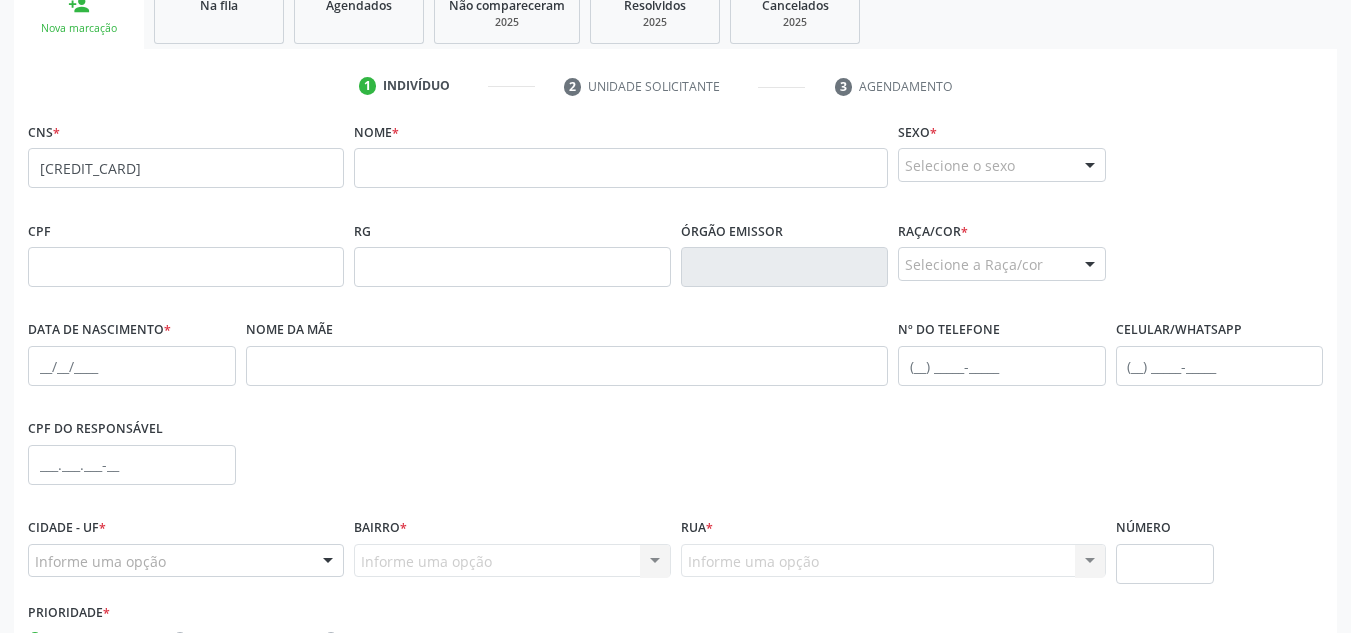scroll, scrollTop: 379, scrollLeft: 0, axis: vertical 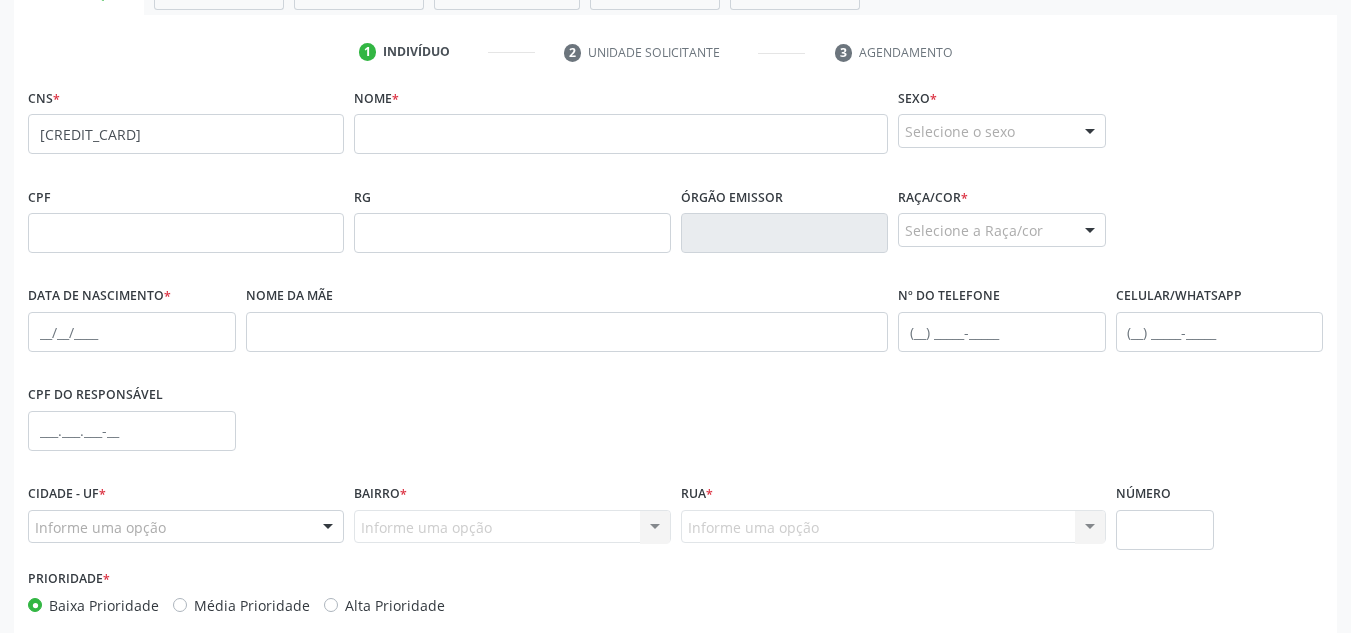 click on "none" at bounding box center (291, 131) 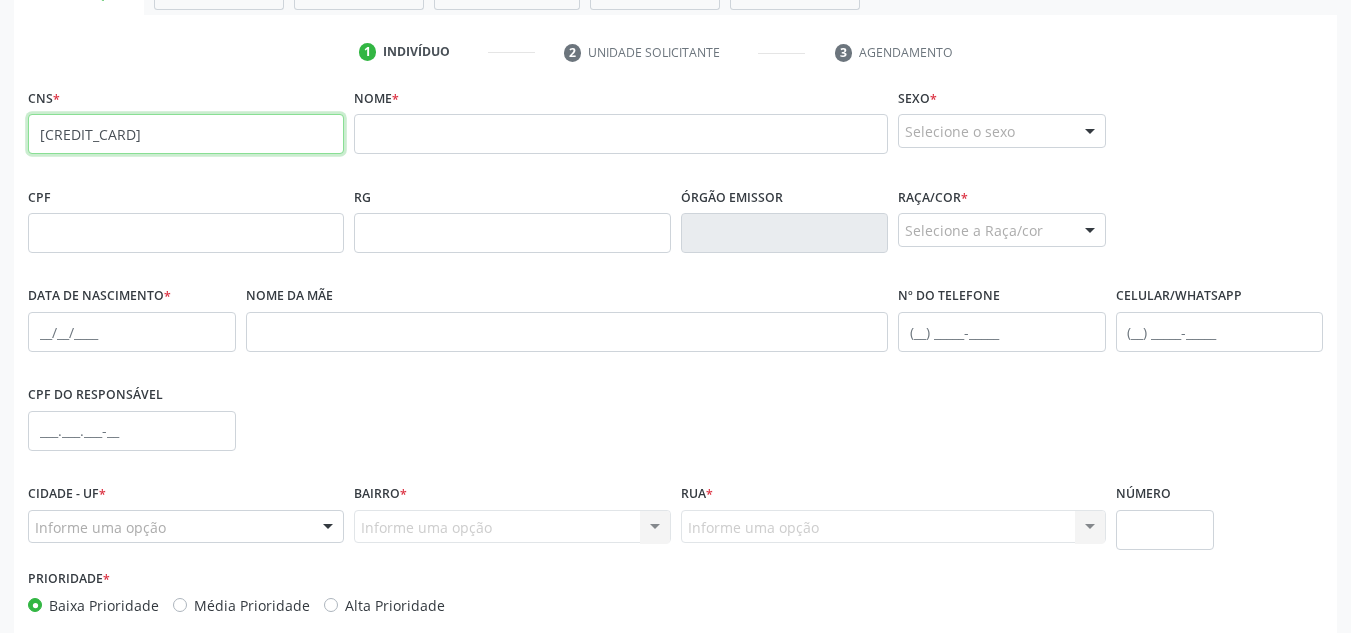click on "705 0650 5634 5852" at bounding box center [186, 134] 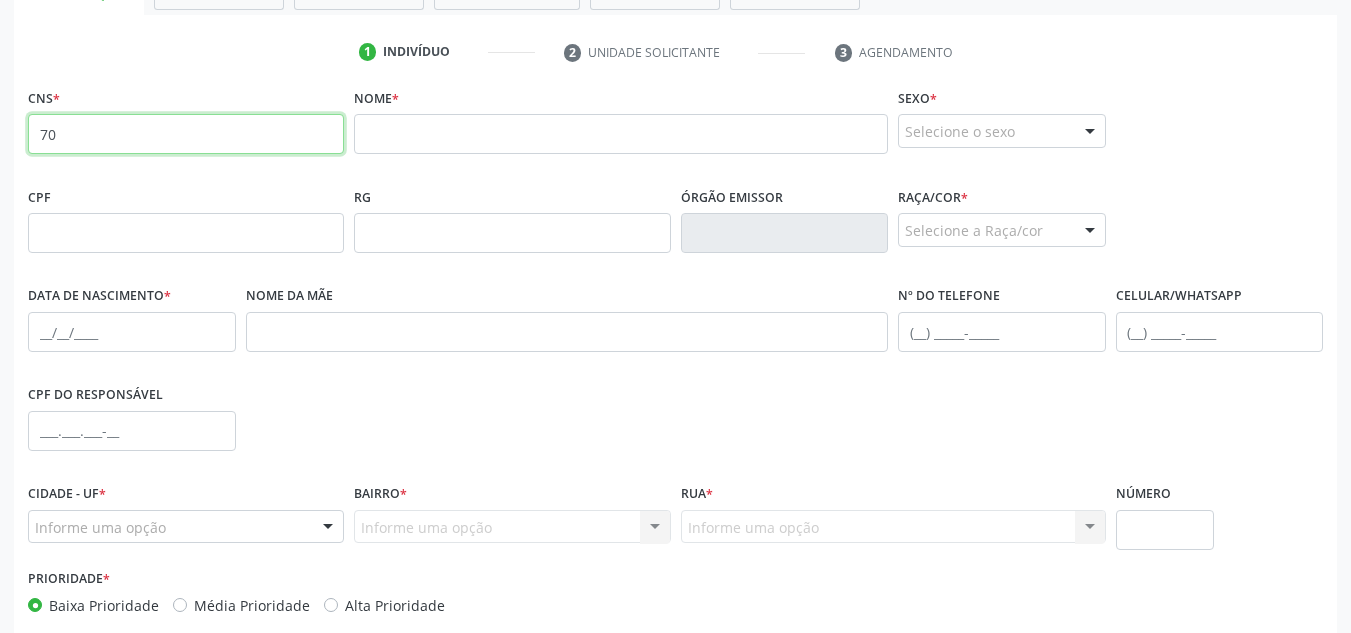 type on "7" 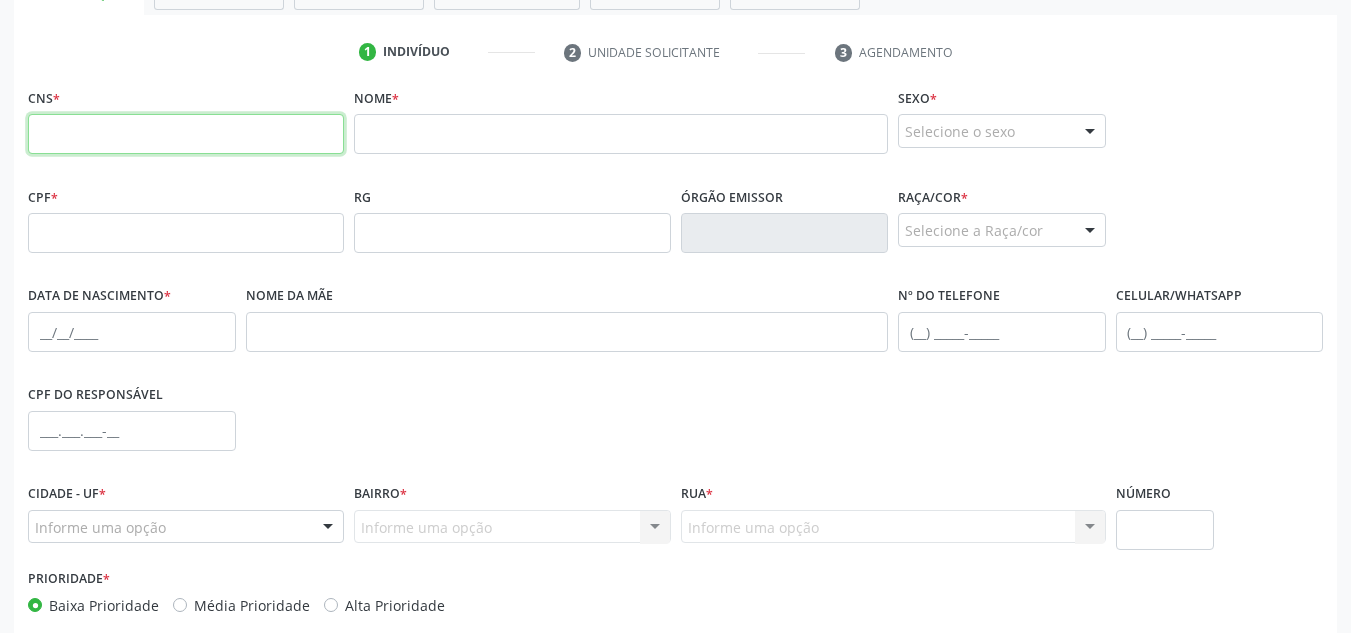 paste on "[CREDITCARD]" 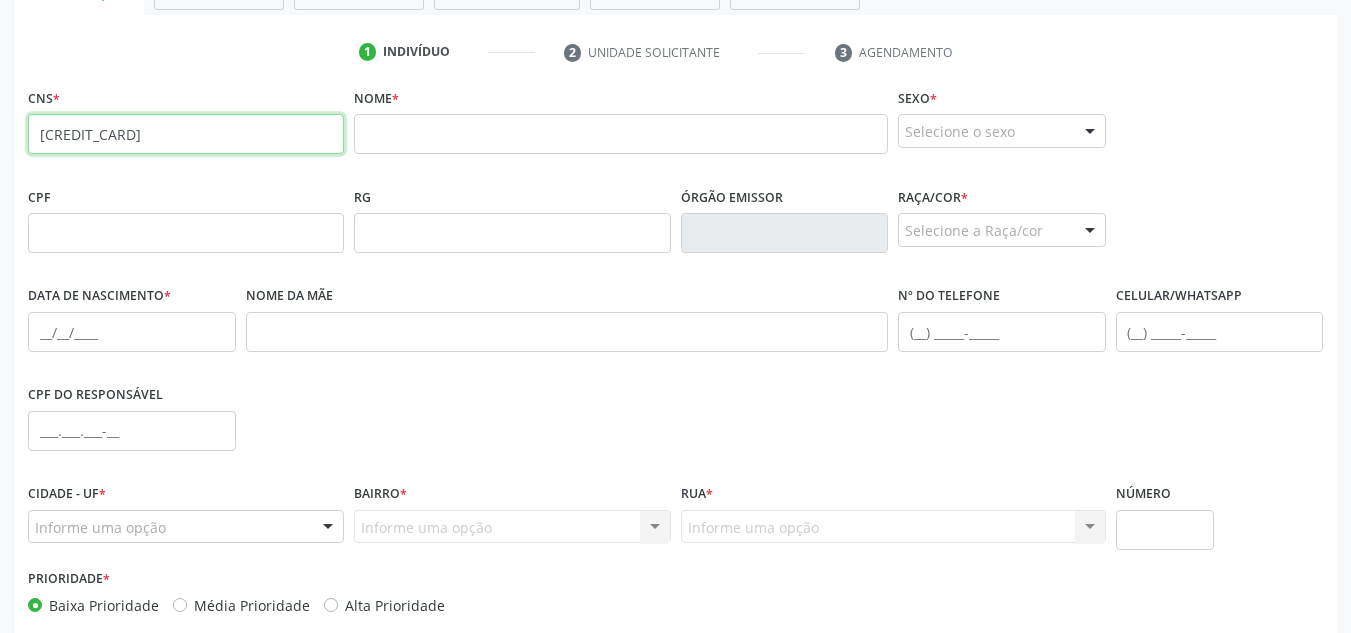 type on "[CREDITCARD]" 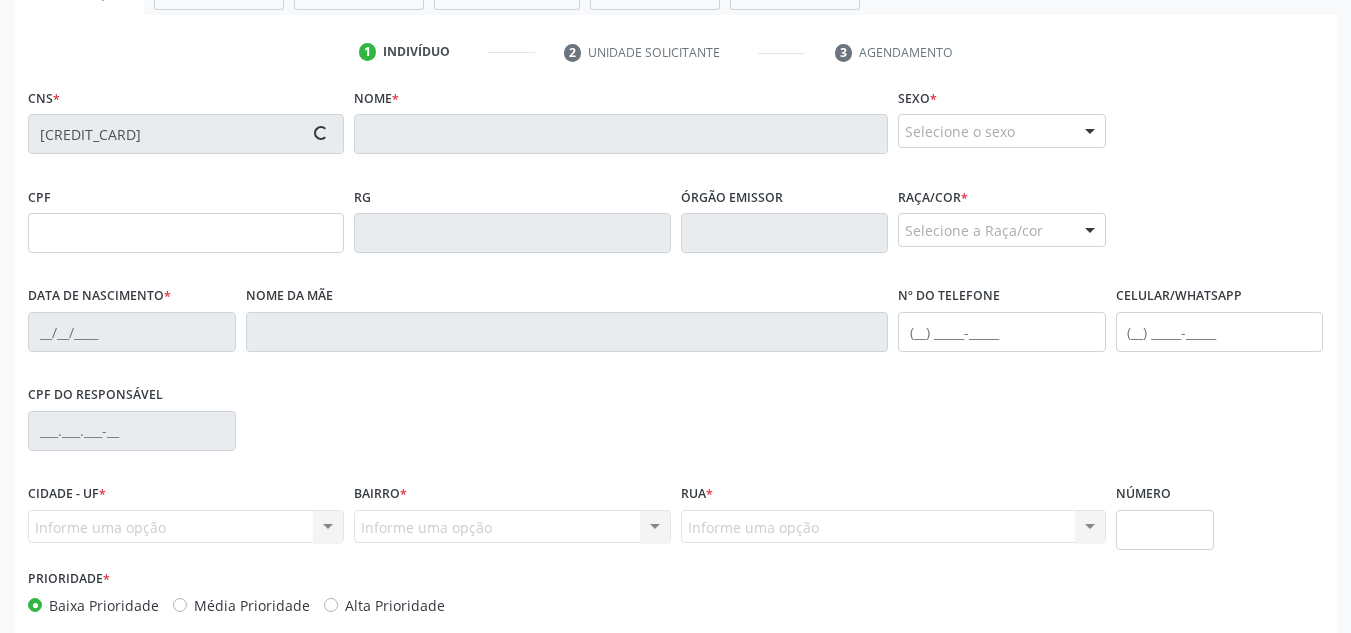 type on "[CPF]" 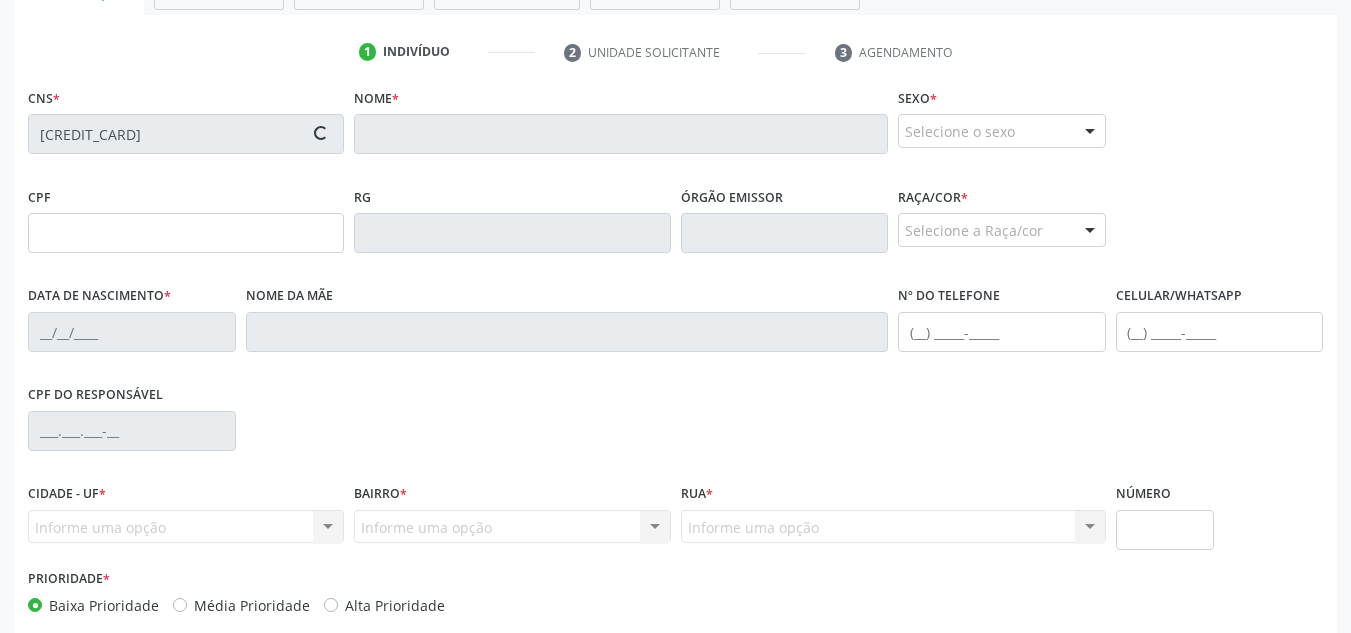 type on "[DATE]" 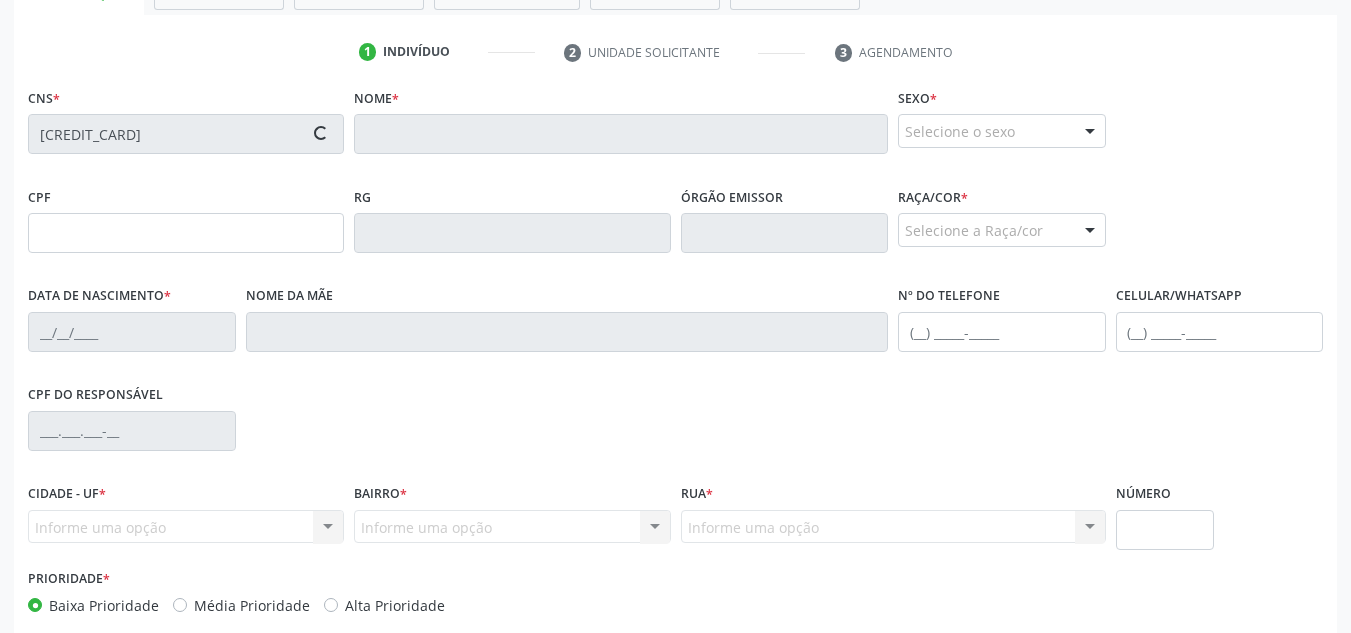 type on "([PHONE])" 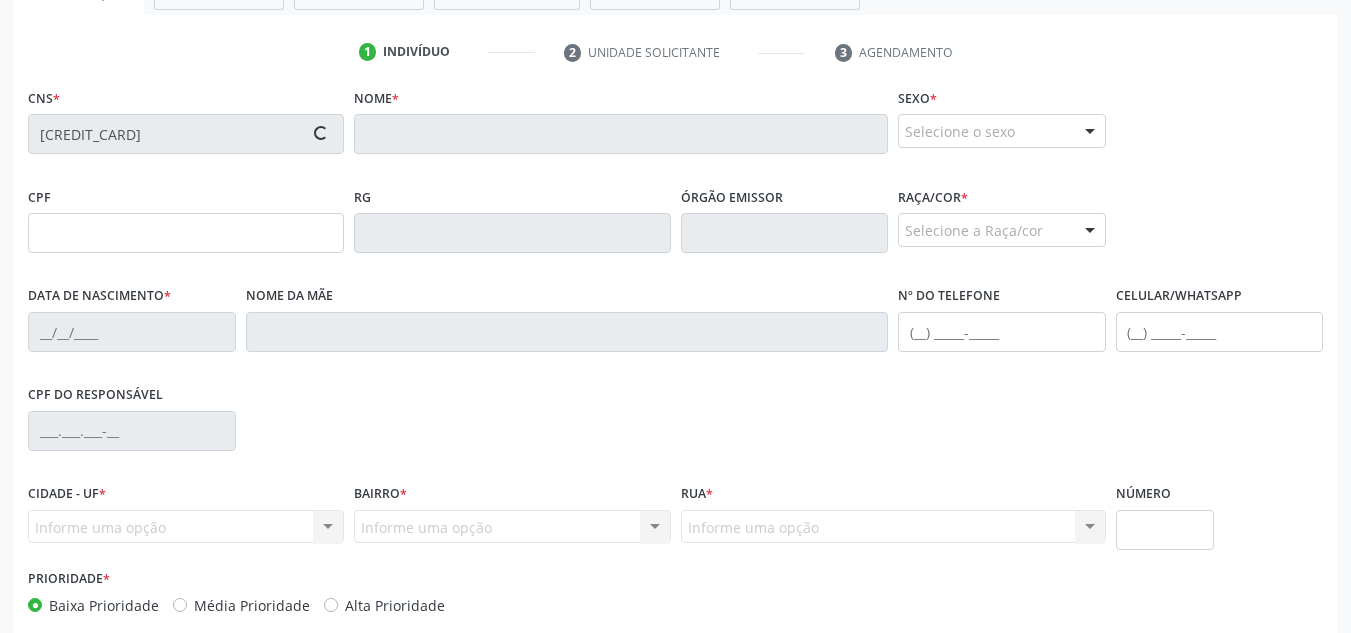 type on "S/N" 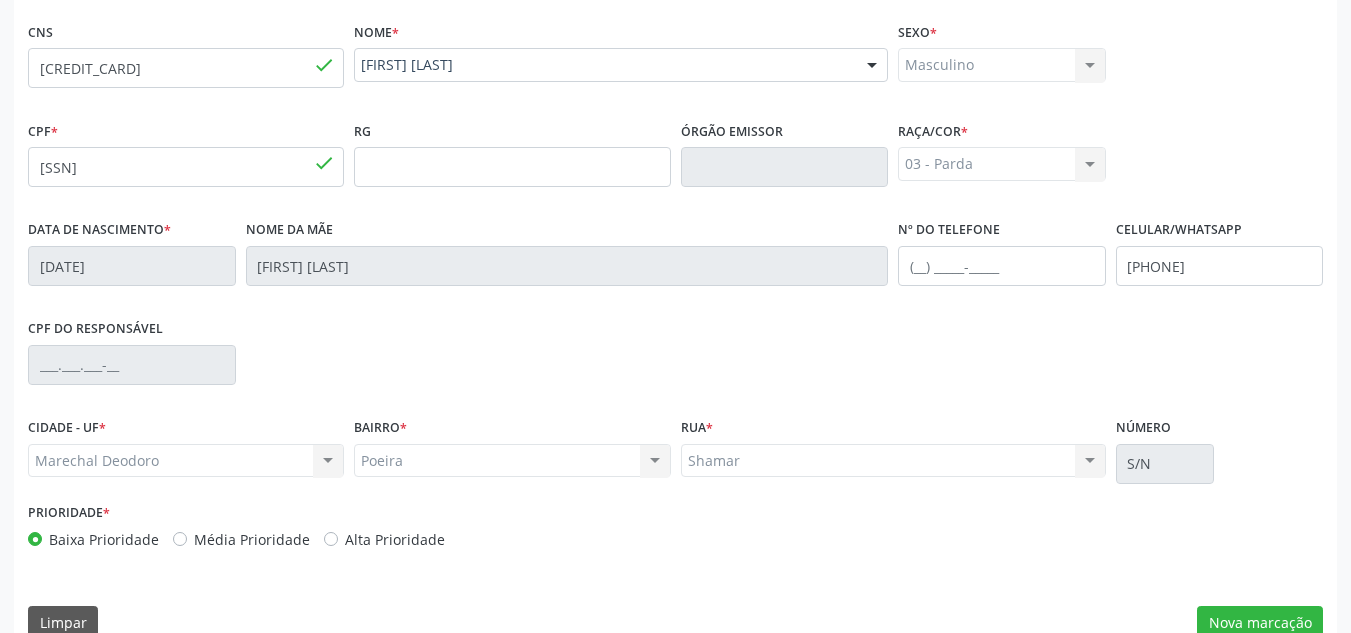 scroll, scrollTop: 479, scrollLeft: 0, axis: vertical 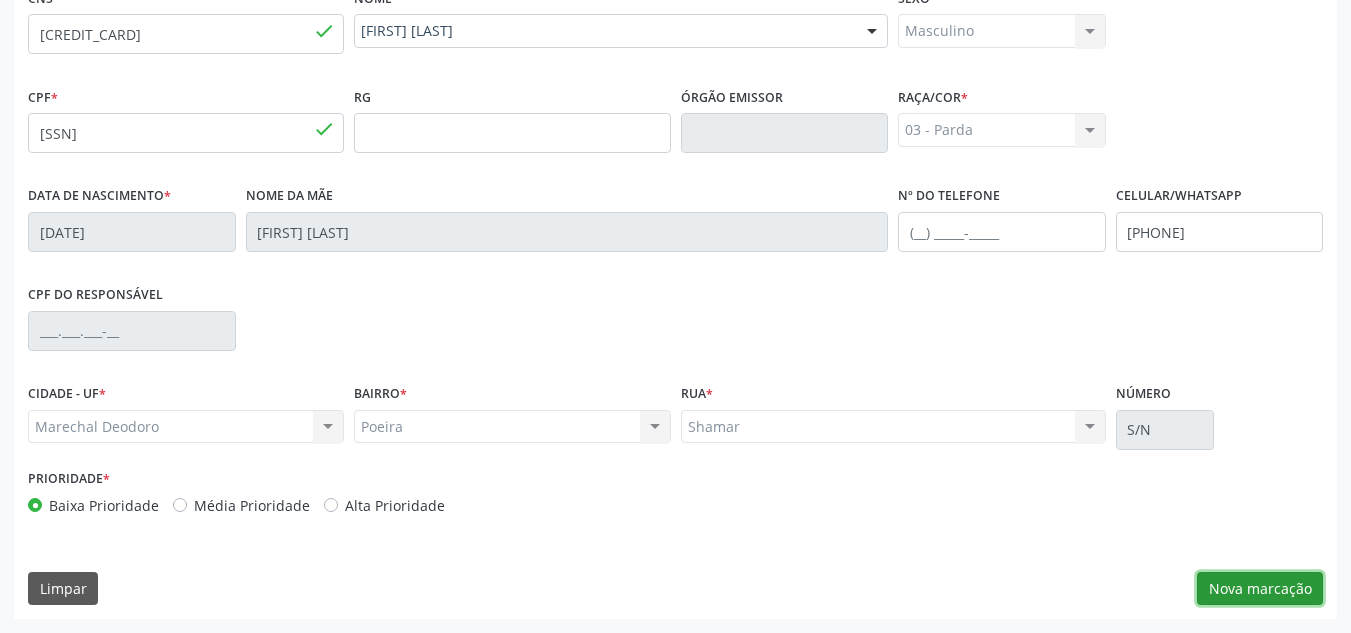 click on "Nova marcação" at bounding box center (1260, 589) 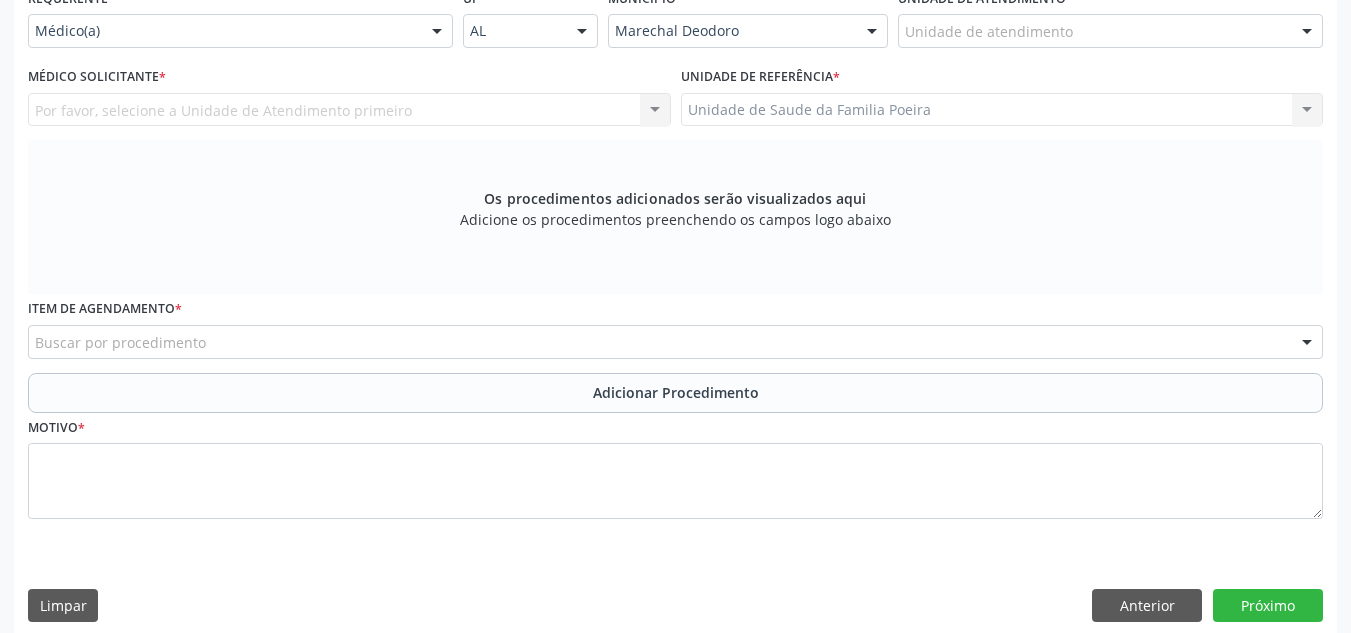 scroll, scrollTop: 379, scrollLeft: 0, axis: vertical 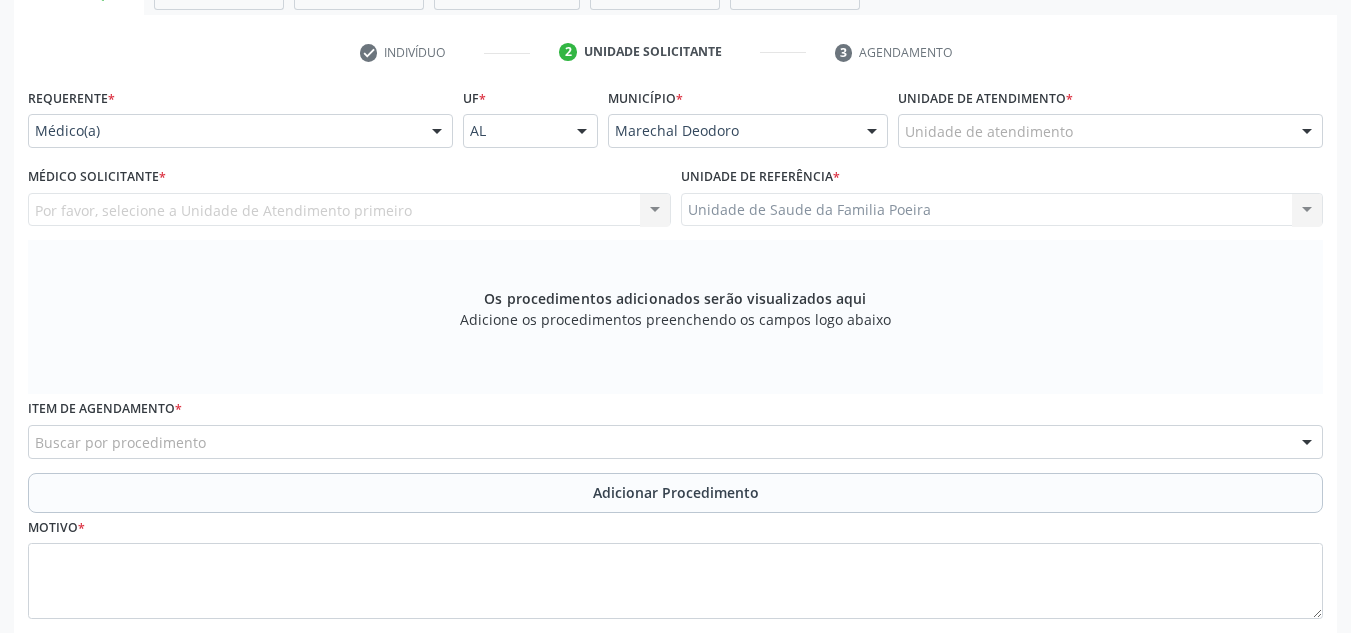 click at bounding box center [1307, 132] 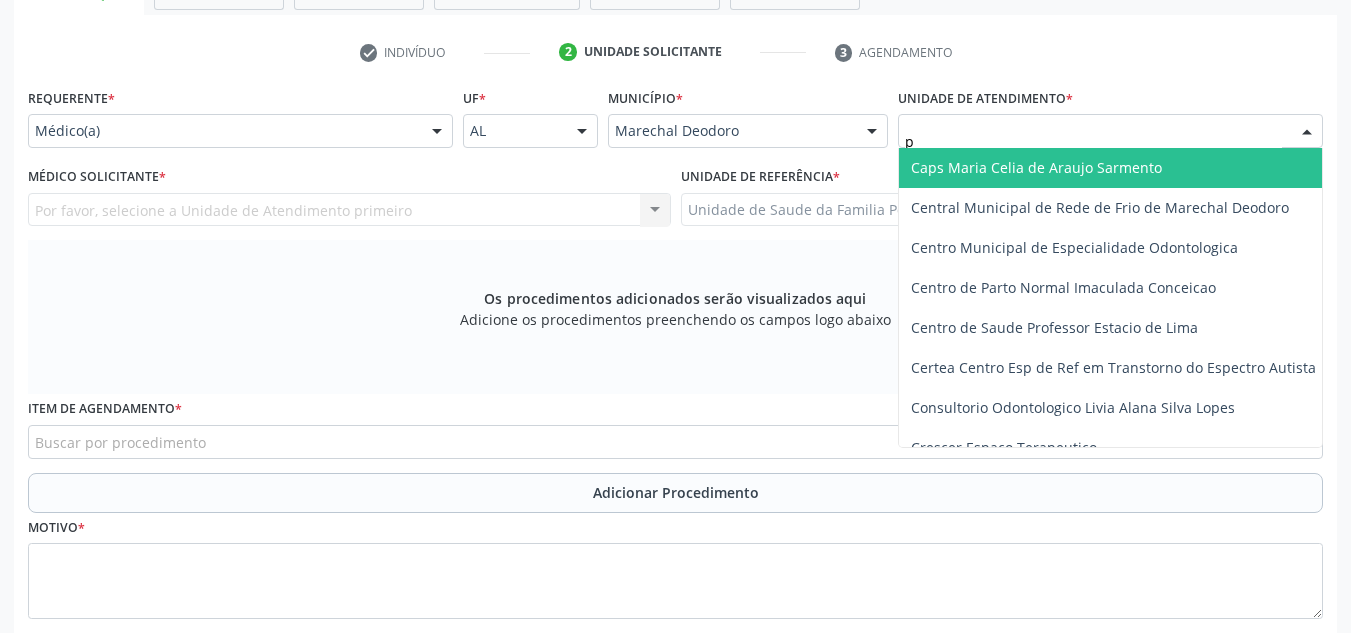 type on "po" 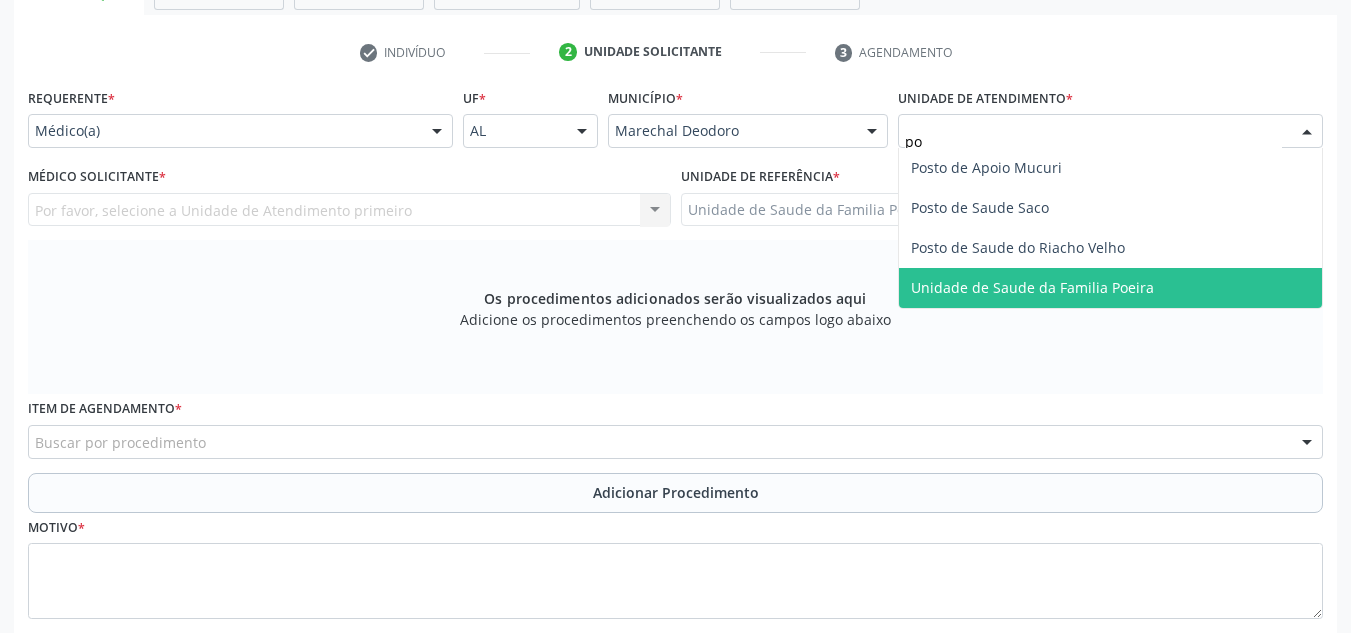 click on "Unidade de Saude da Familia Poeira" at bounding box center [1032, 287] 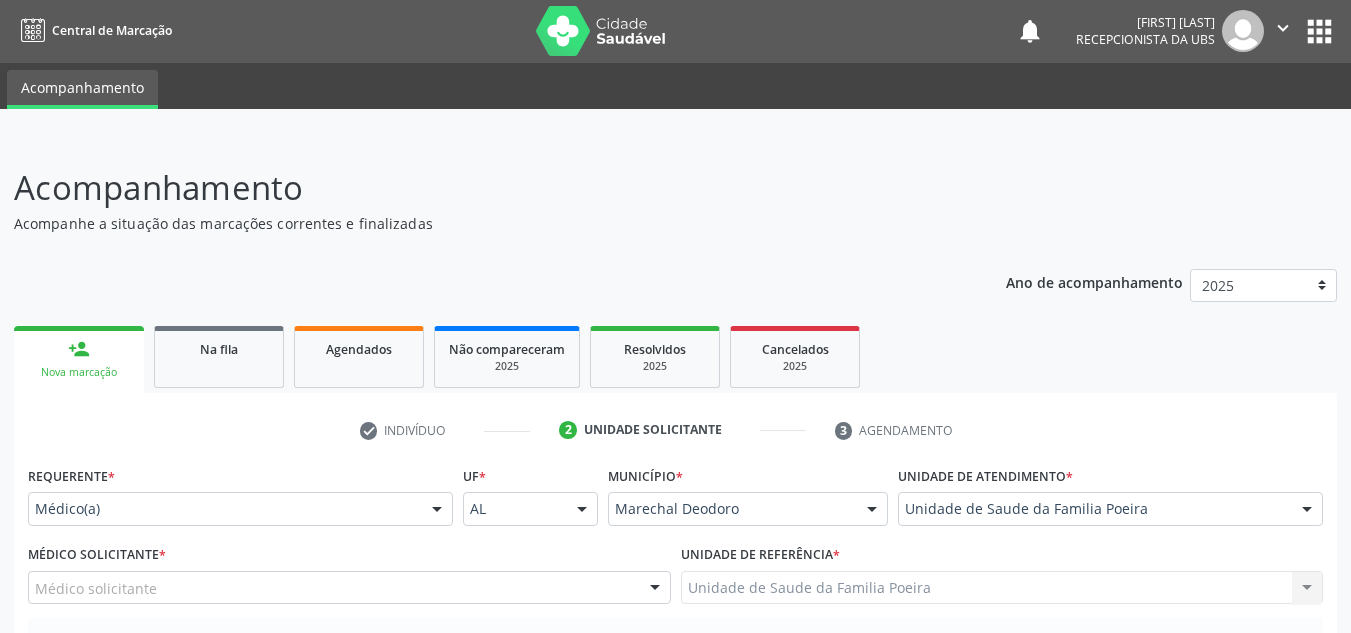 scroll, scrollTop: 0, scrollLeft: 0, axis: both 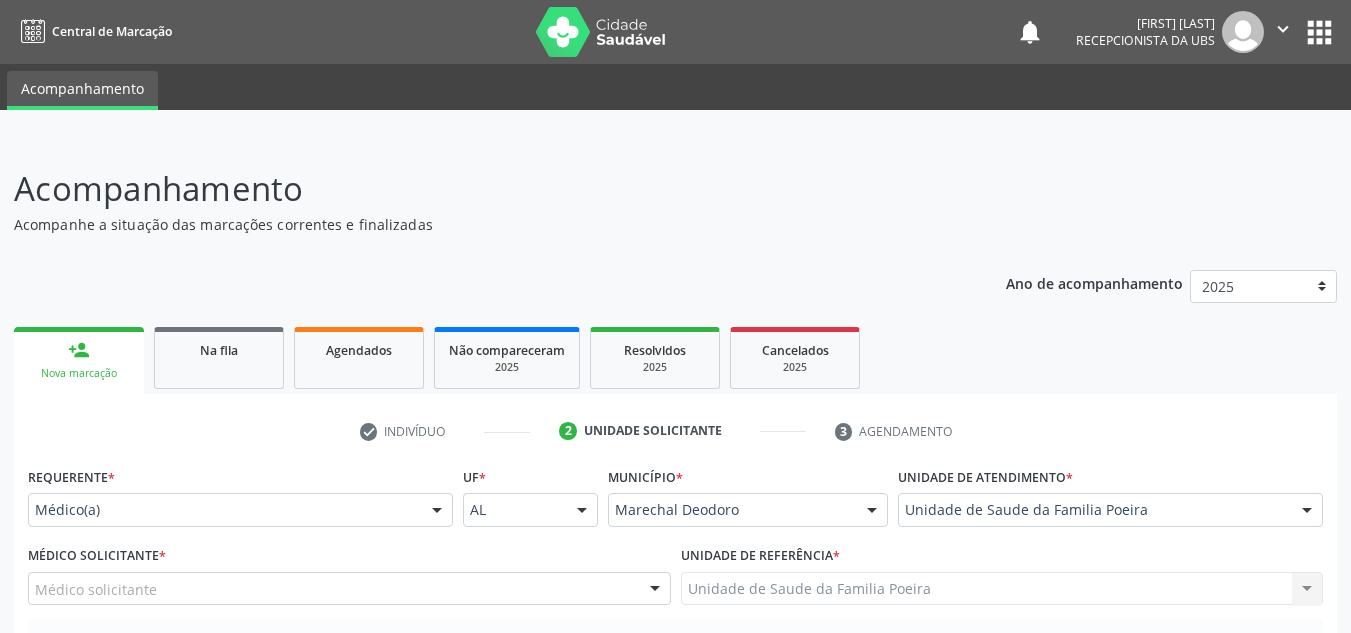 click on "person_add
Nova marcação" at bounding box center [79, 360] 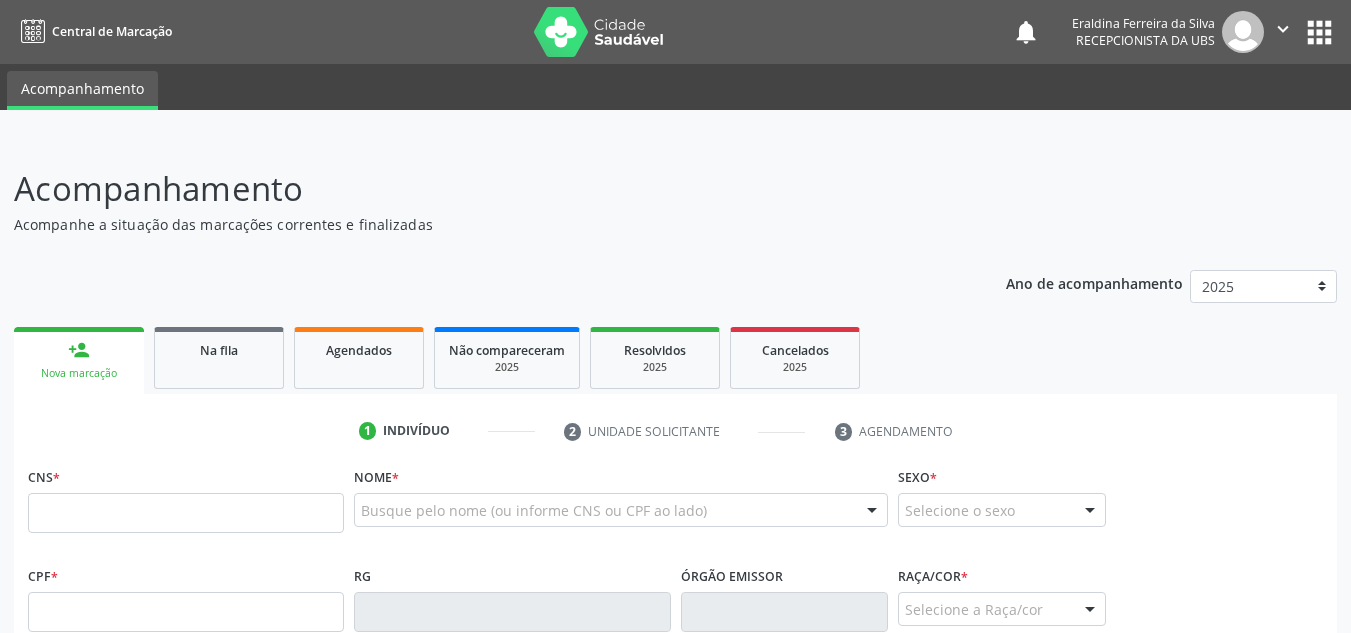 scroll, scrollTop: 200, scrollLeft: 0, axis: vertical 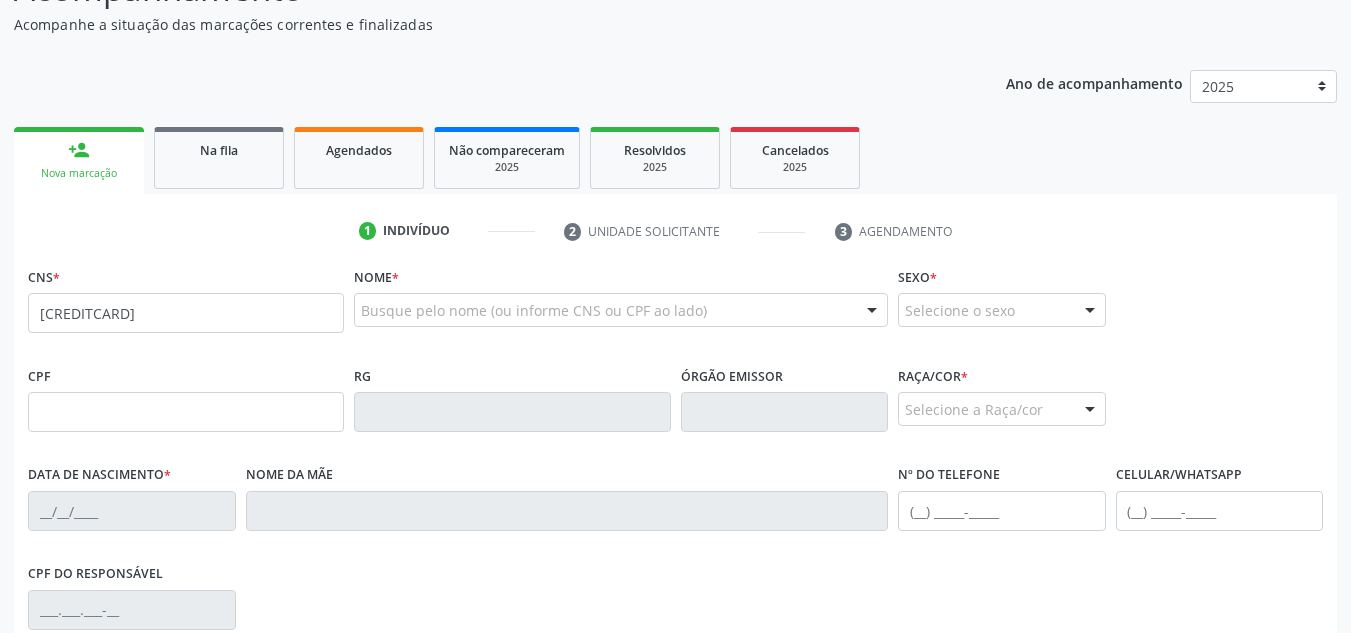 type on "[CREDITCARD]" 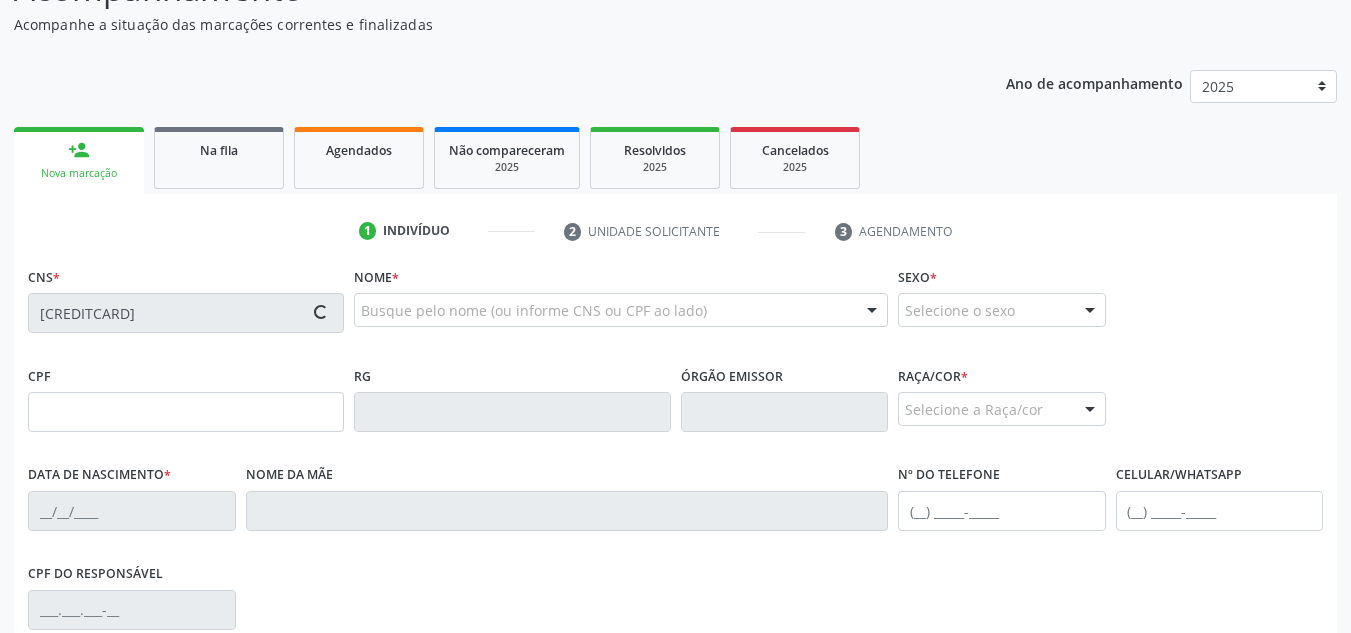 type on "[CPF]" 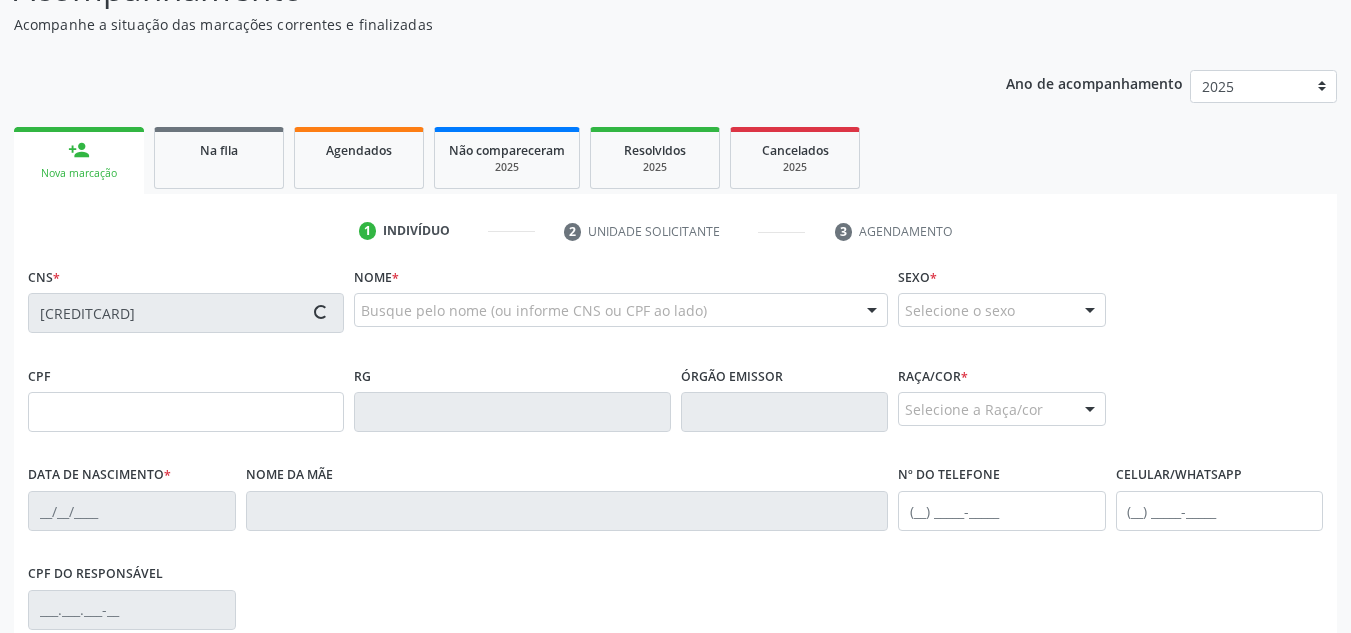 type on "[DATE]" 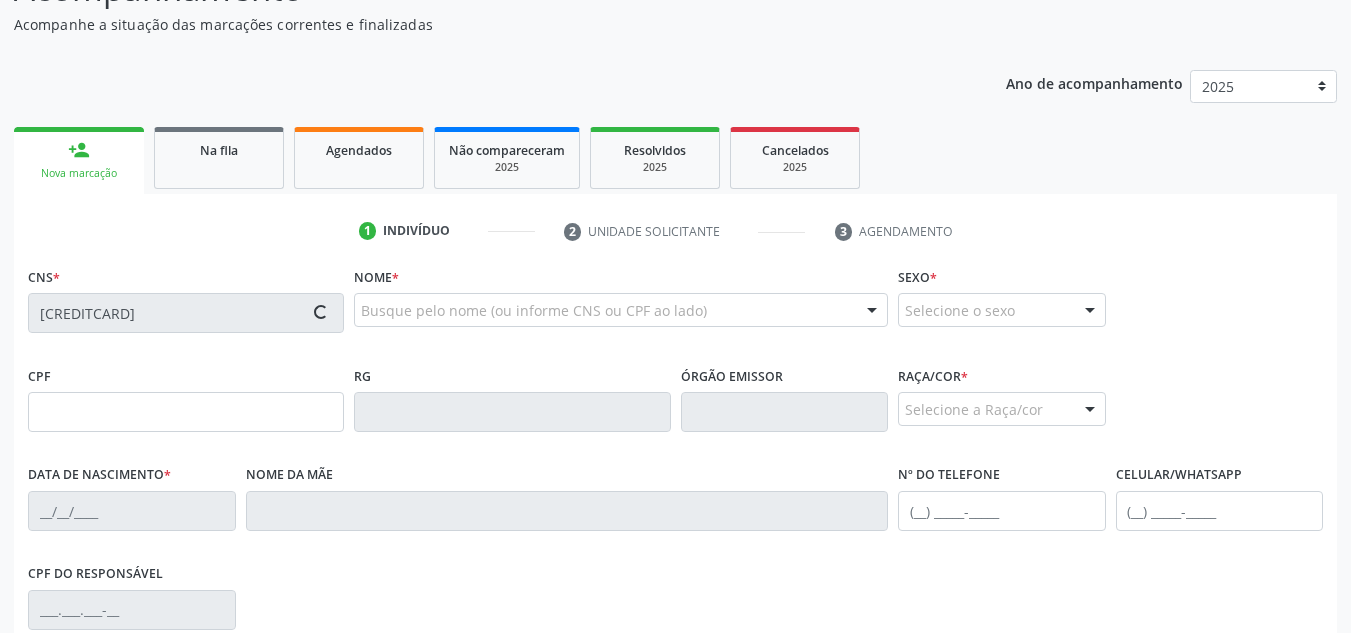 type on "([PHONE])" 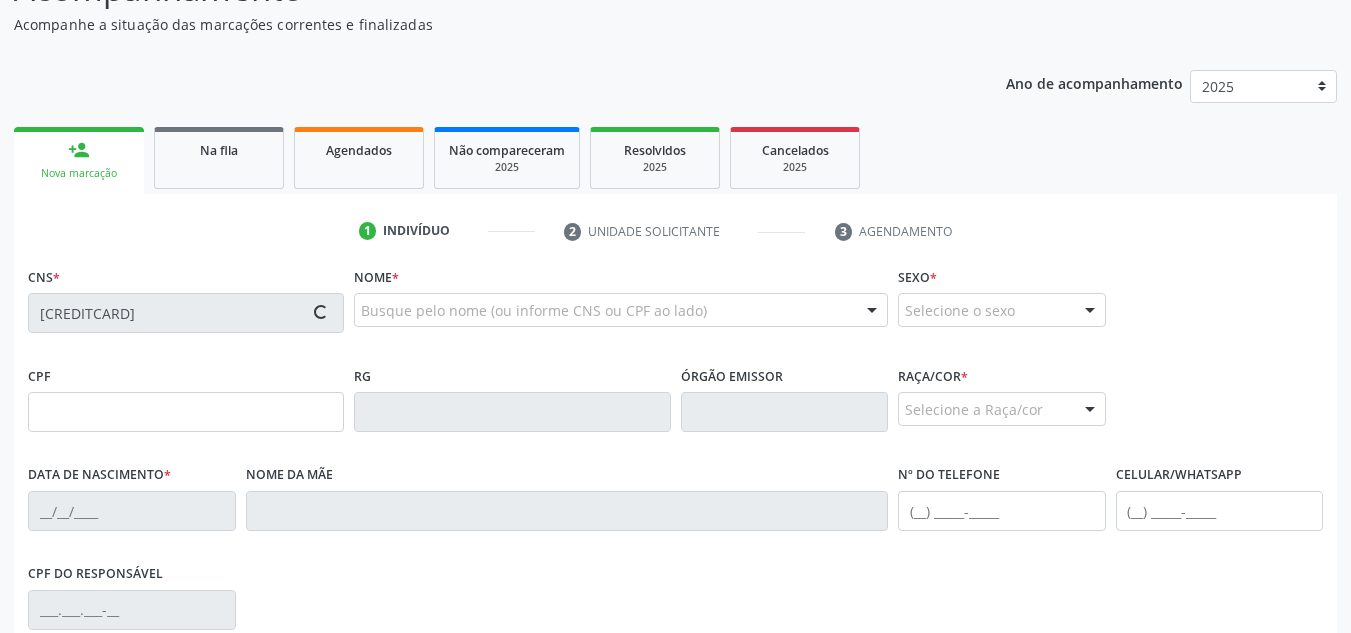 type on "464" 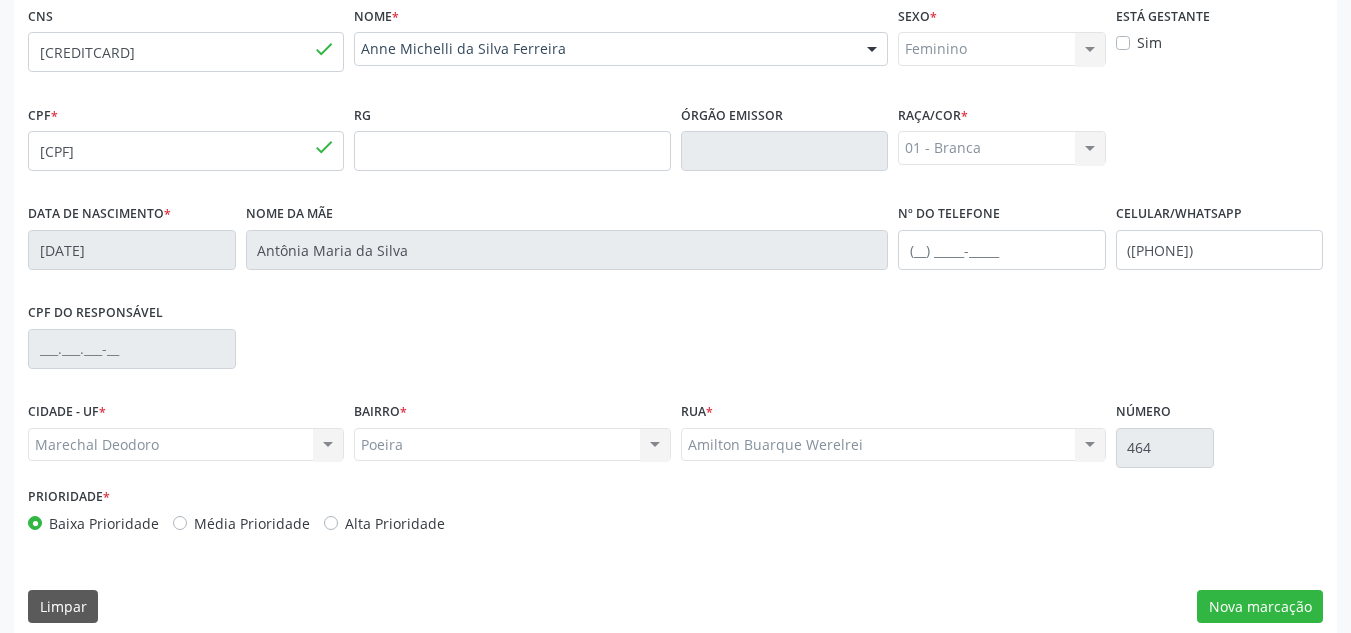 scroll, scrollTop: 479, scrollLeft: 0, axis: vertical 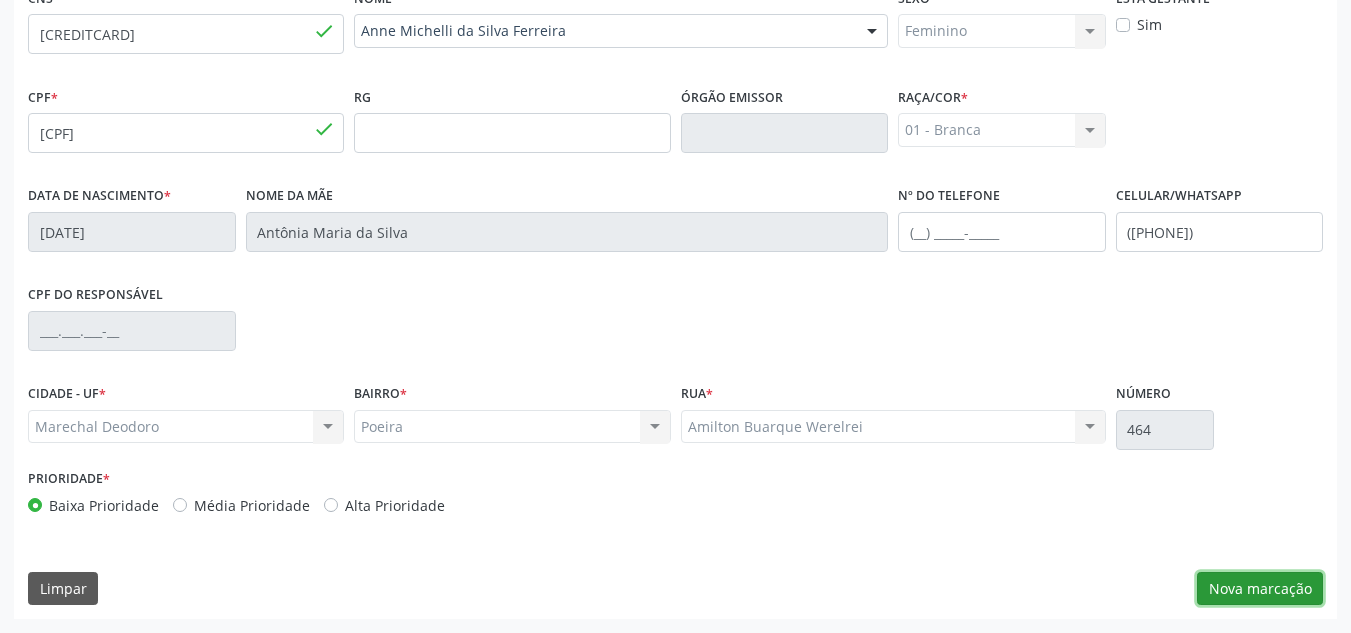 click on "Nova marcação" at bounding box center (1260, 589) 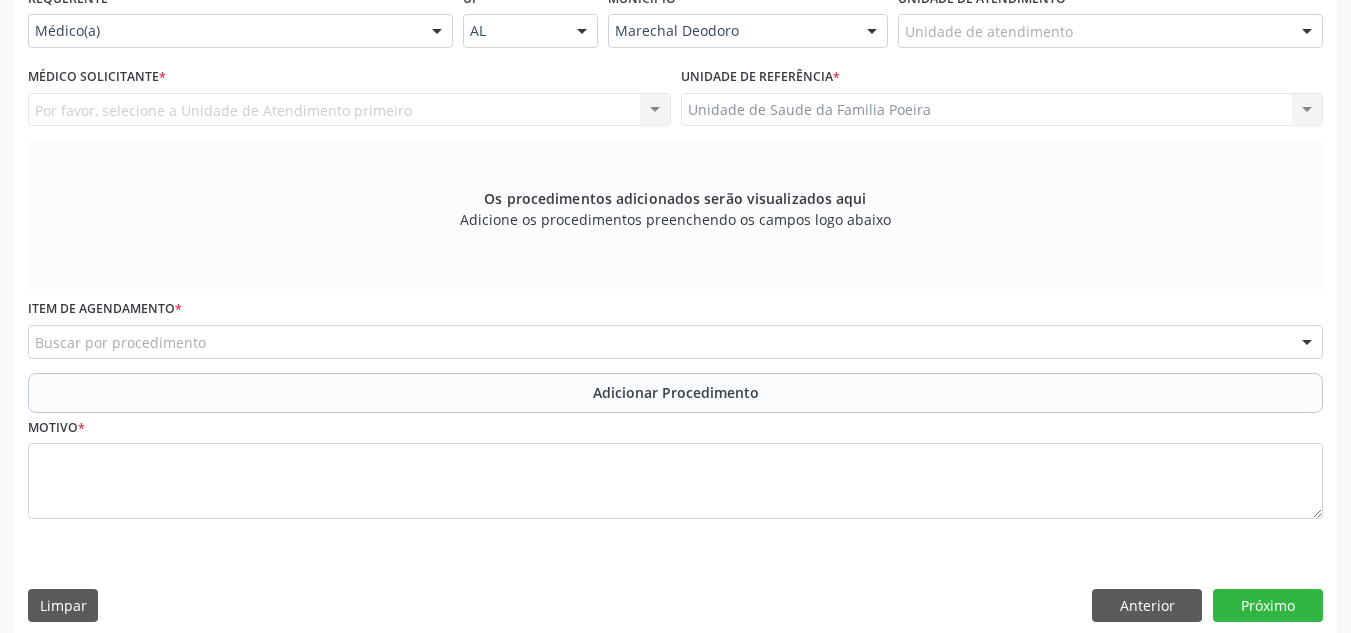 scroll, scrollTop: 379, scrollLeft: 0, axis: vertical 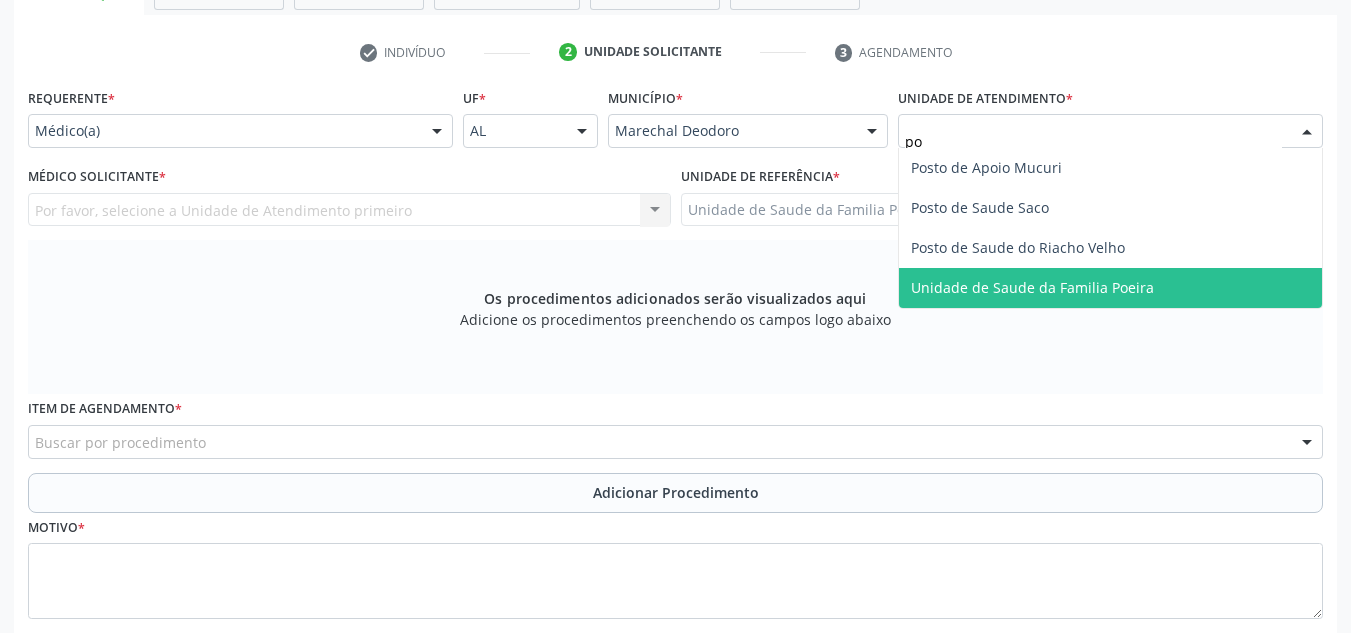 click on "Unidade de Saude da Familia Poeira" at bounding box center [1032, 287] 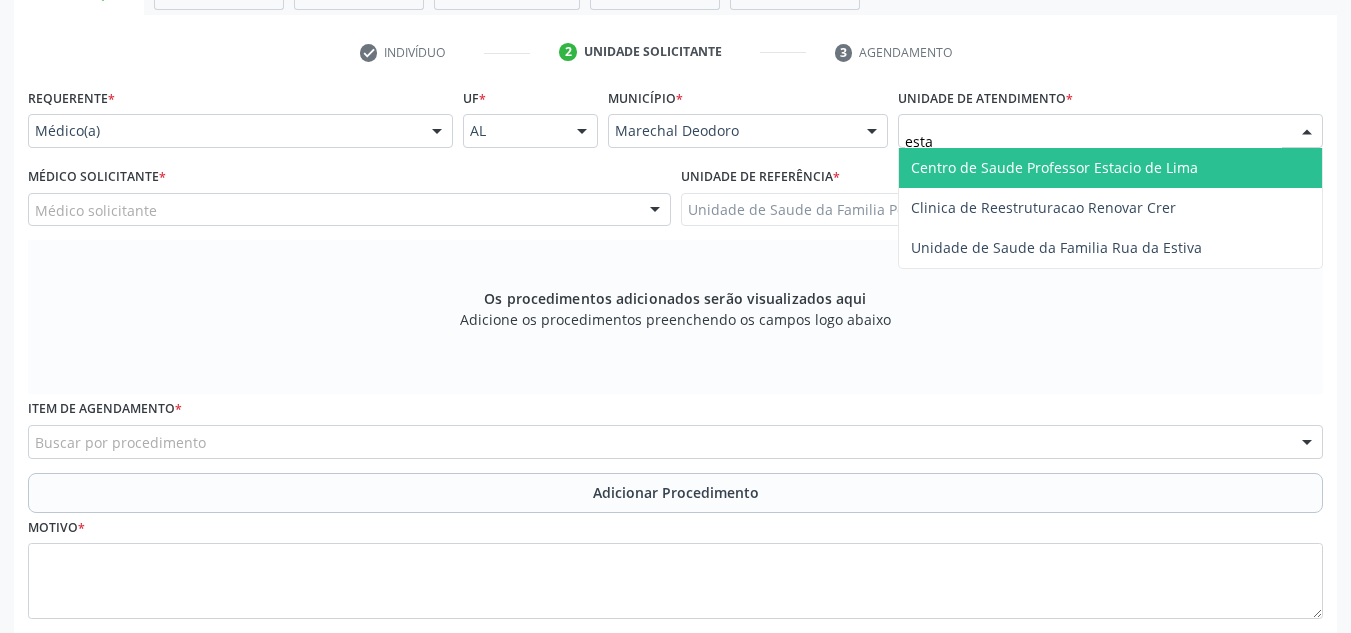 type on "estac" 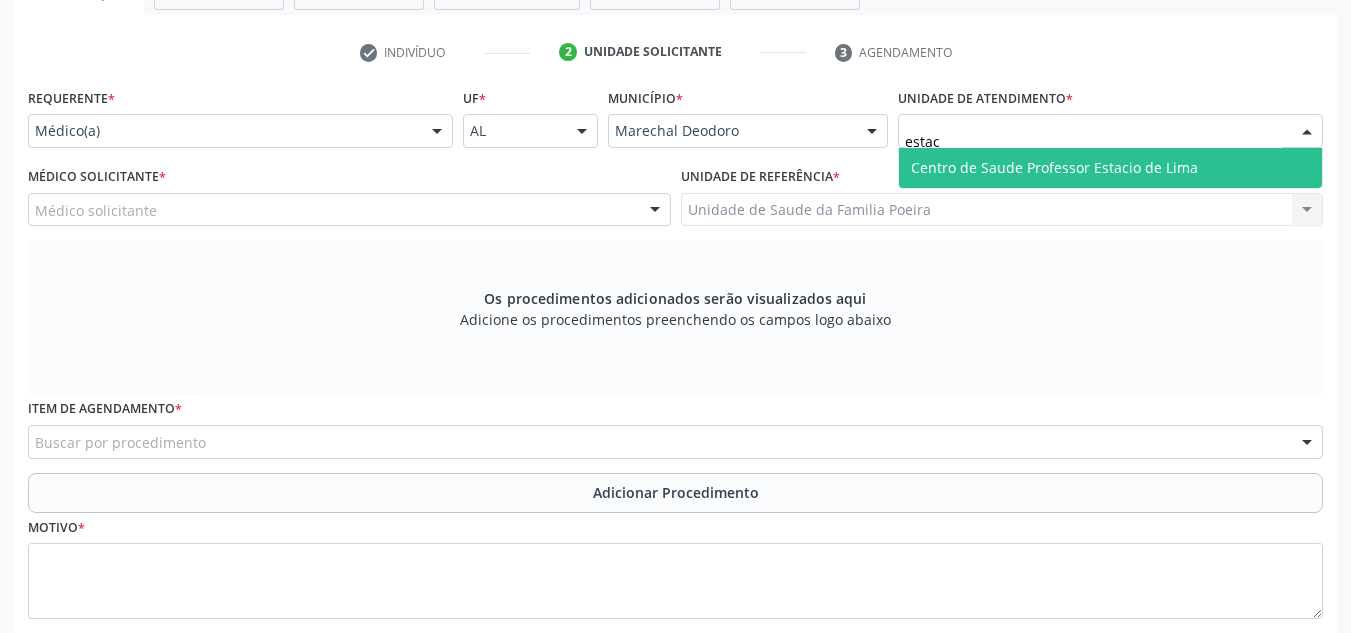 click on "Centro de Saude Professor Estacio de Lima" at bounding box center [1110, 168] 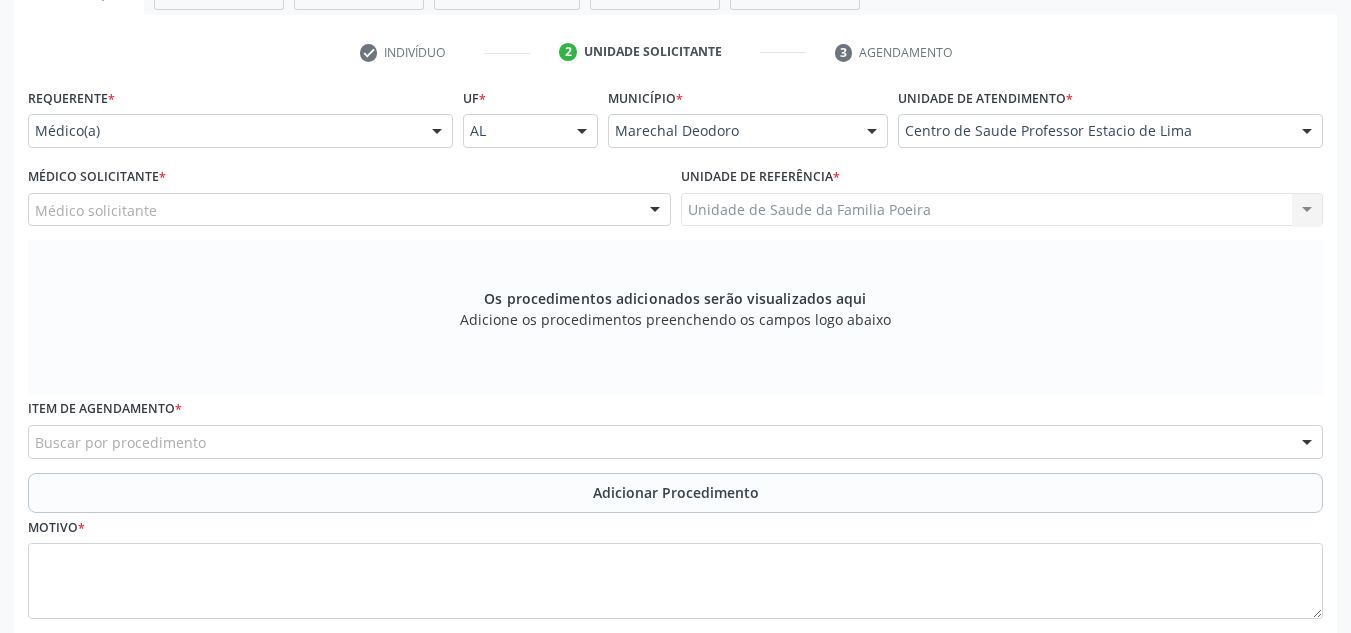 click on "Médico solicitante" at bounding box center (349, 210) 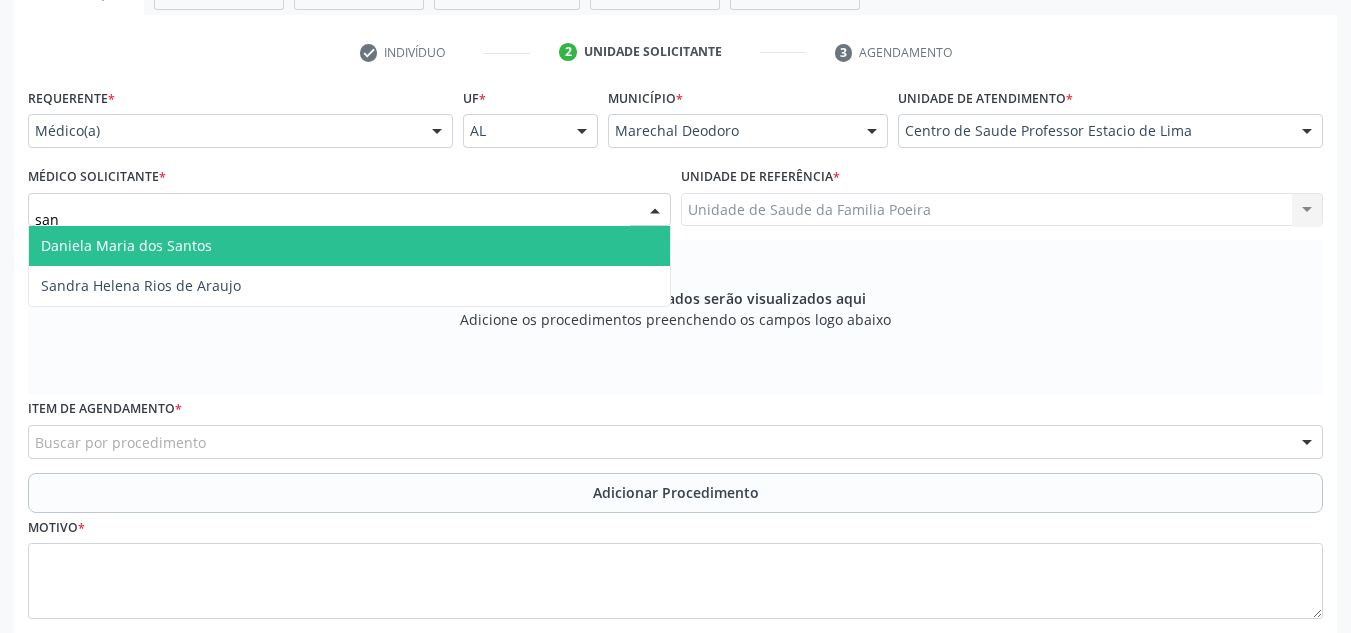 type on "sand" 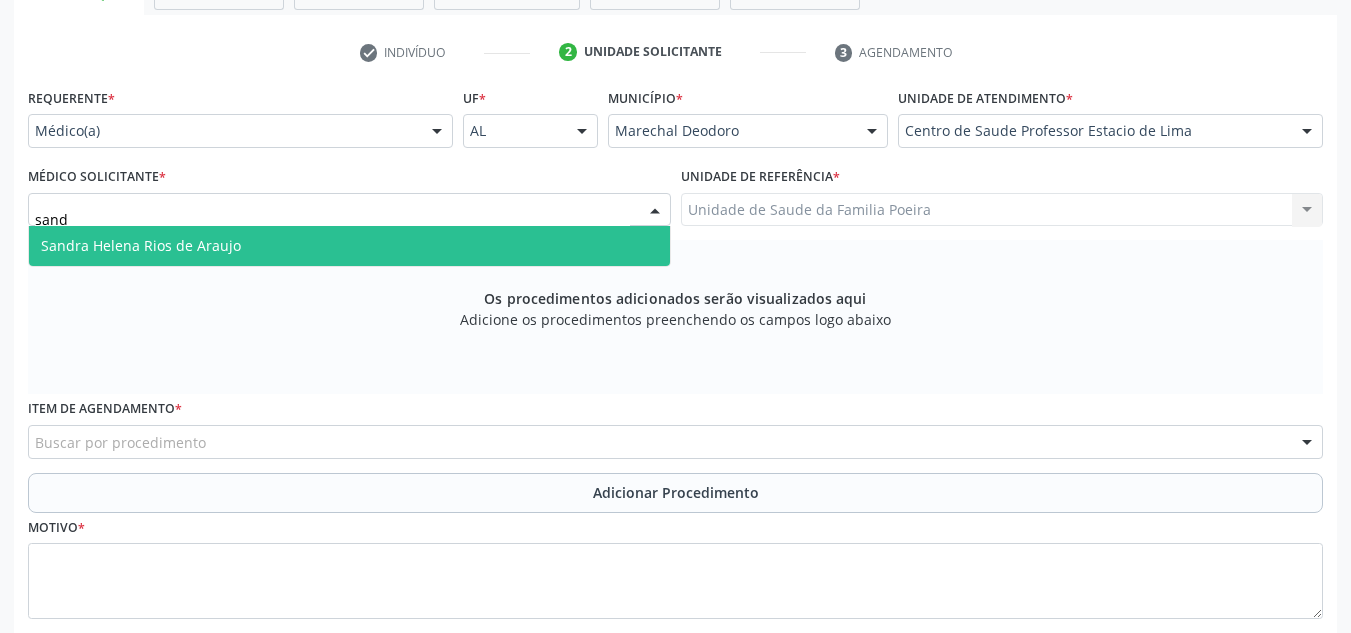 click on "Sandra Helena Rios de Araujo" at bounding box center (349, 246) 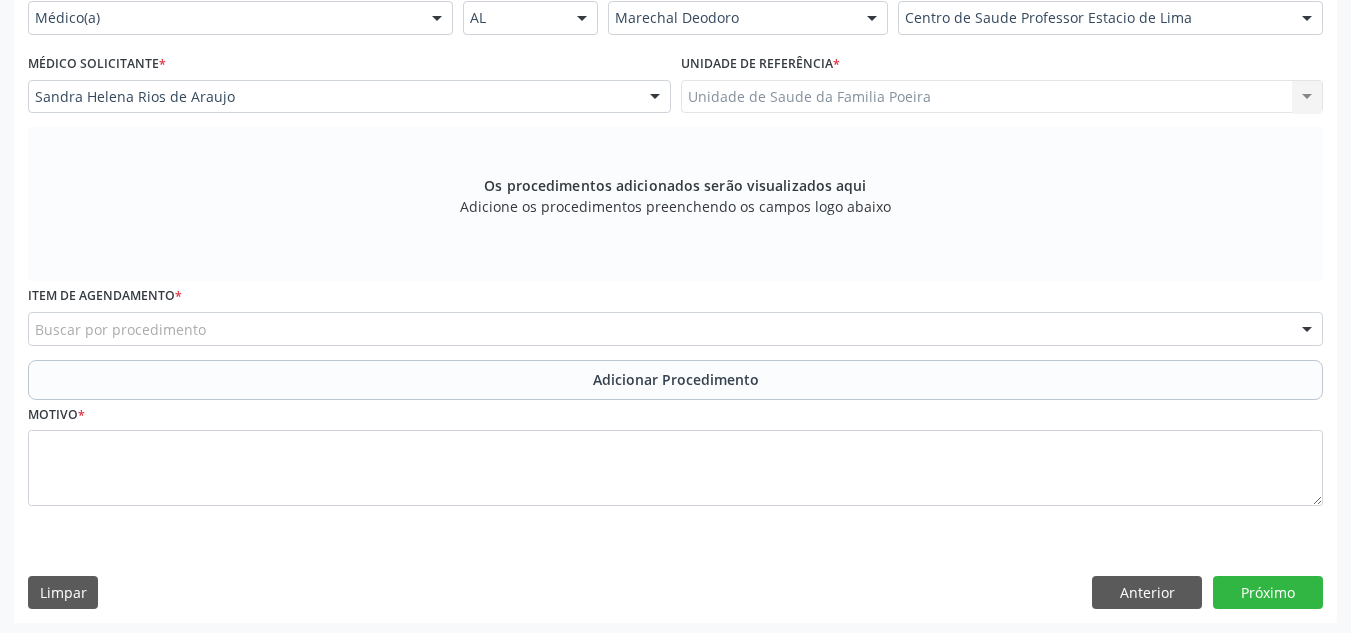 scroll, scrollTop: 496, scrollLeft: 0, axis: vertical 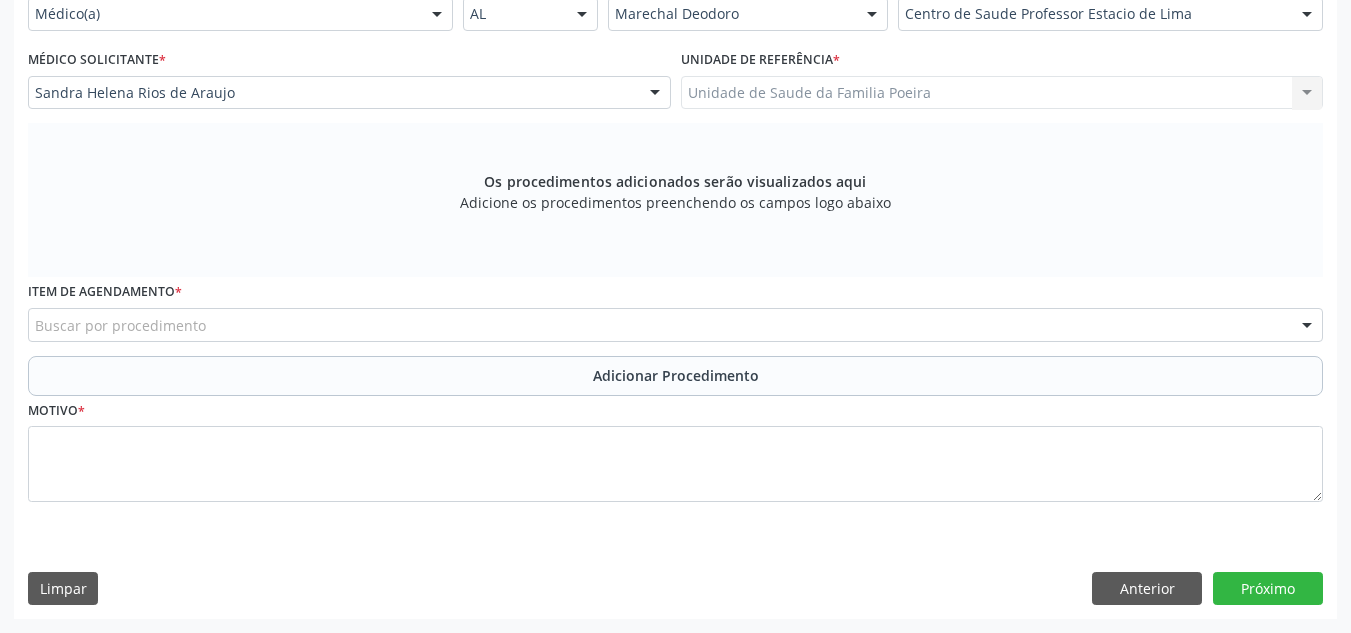 click on "Buscar por procedimento" at bounding box center [675, 325] 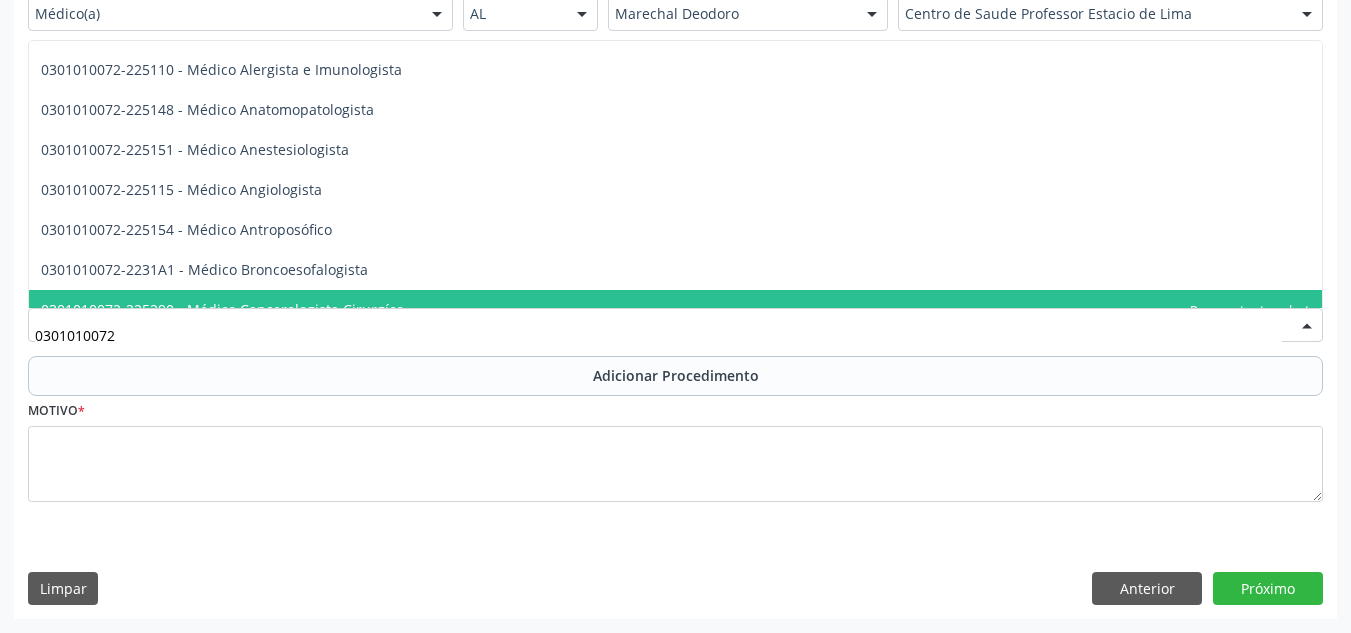 scroll, scrollTop: 0, scrollLeft: 0, axis: both 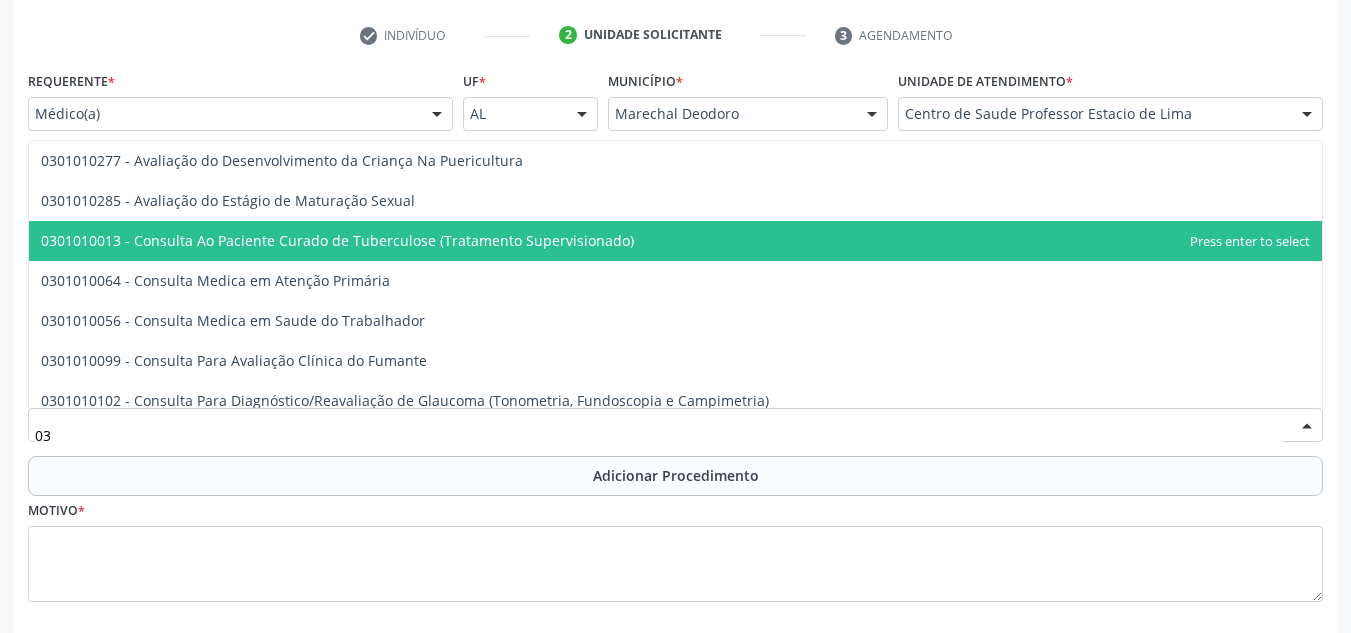 type on "0" 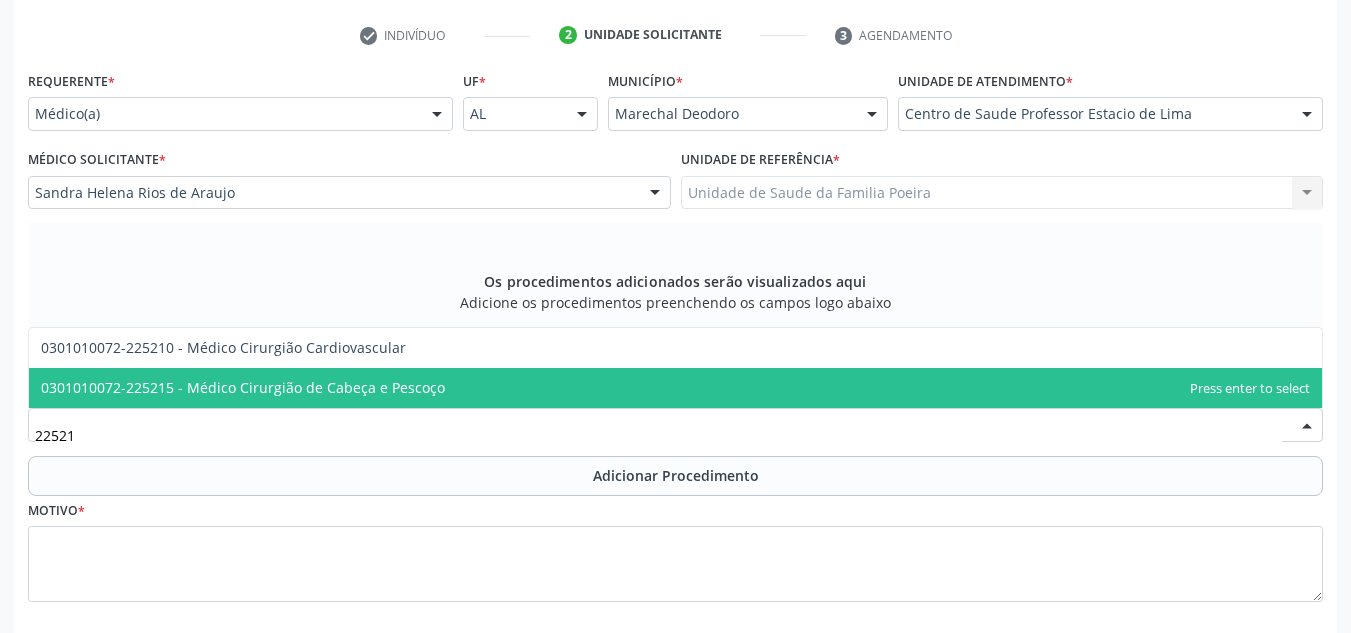 scroll, scrollTop: 0, scrollLeft: 0, axis: both 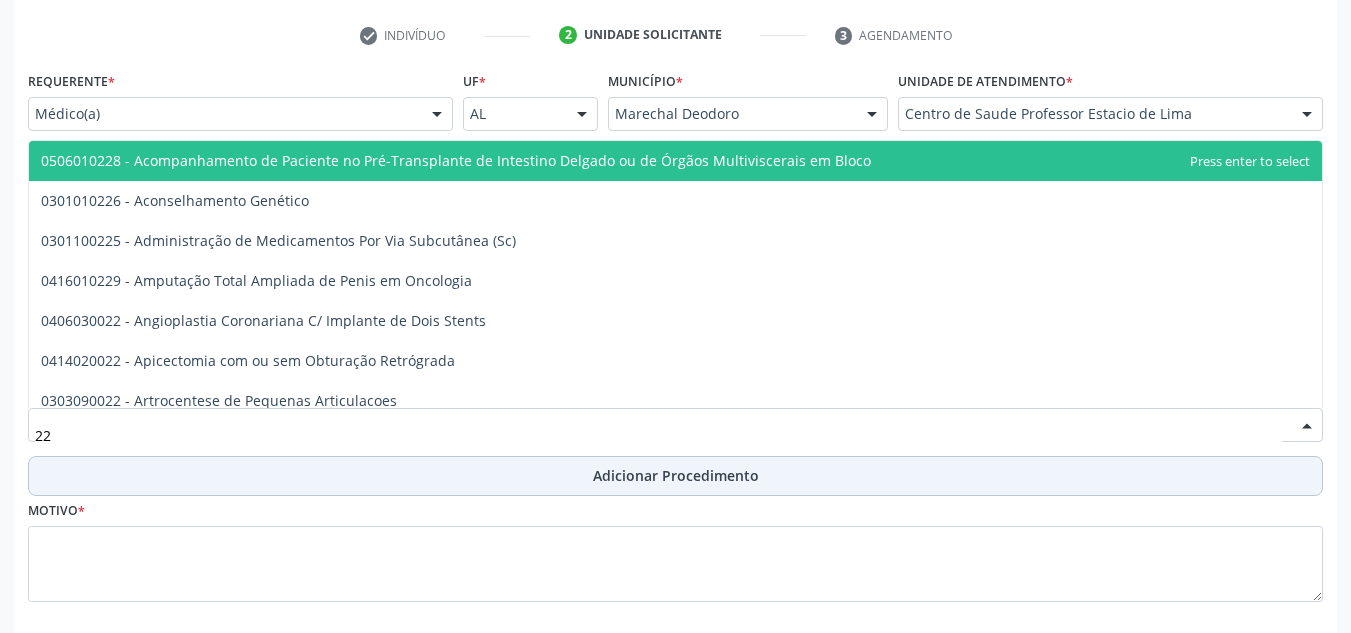type on "2" 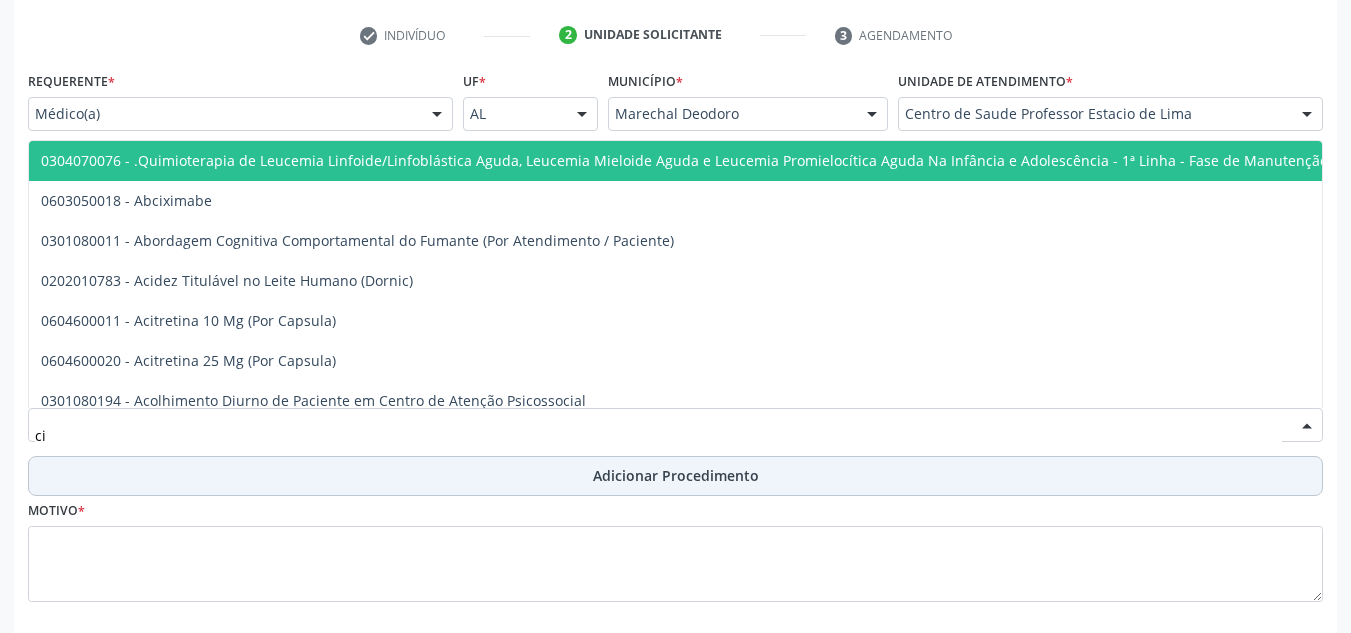 type on "c" 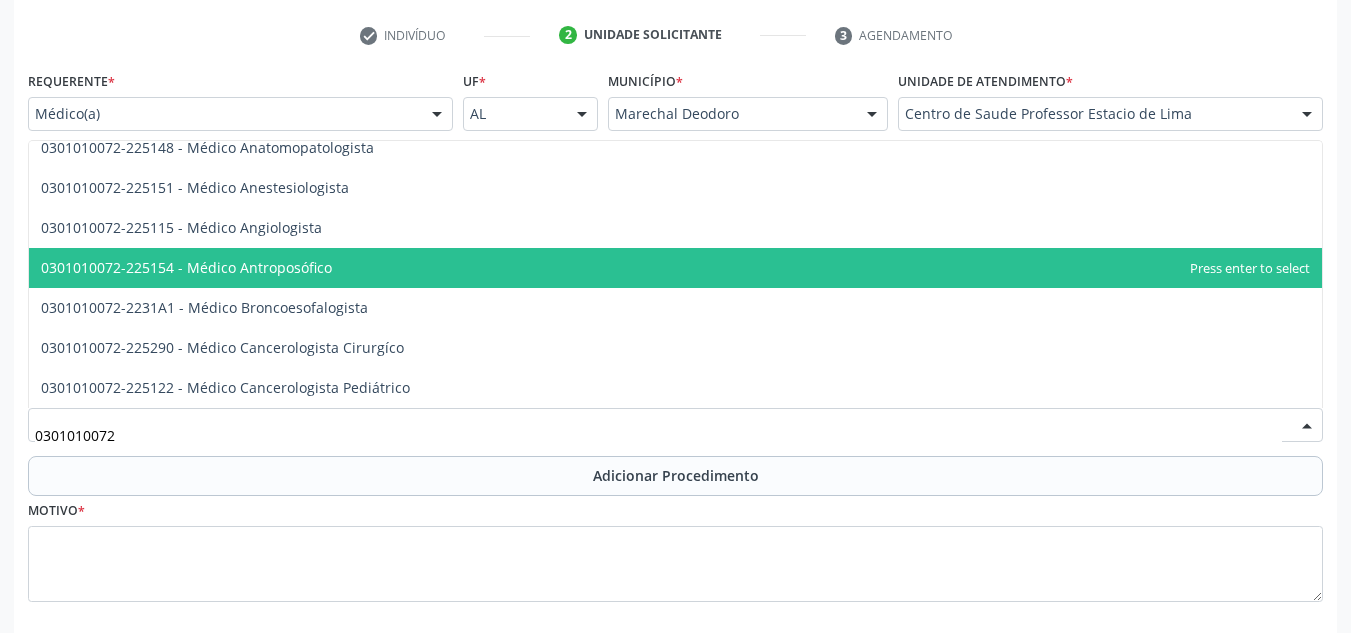 scroll, scrollTop: 0, scrollLeft: 0, axis: both 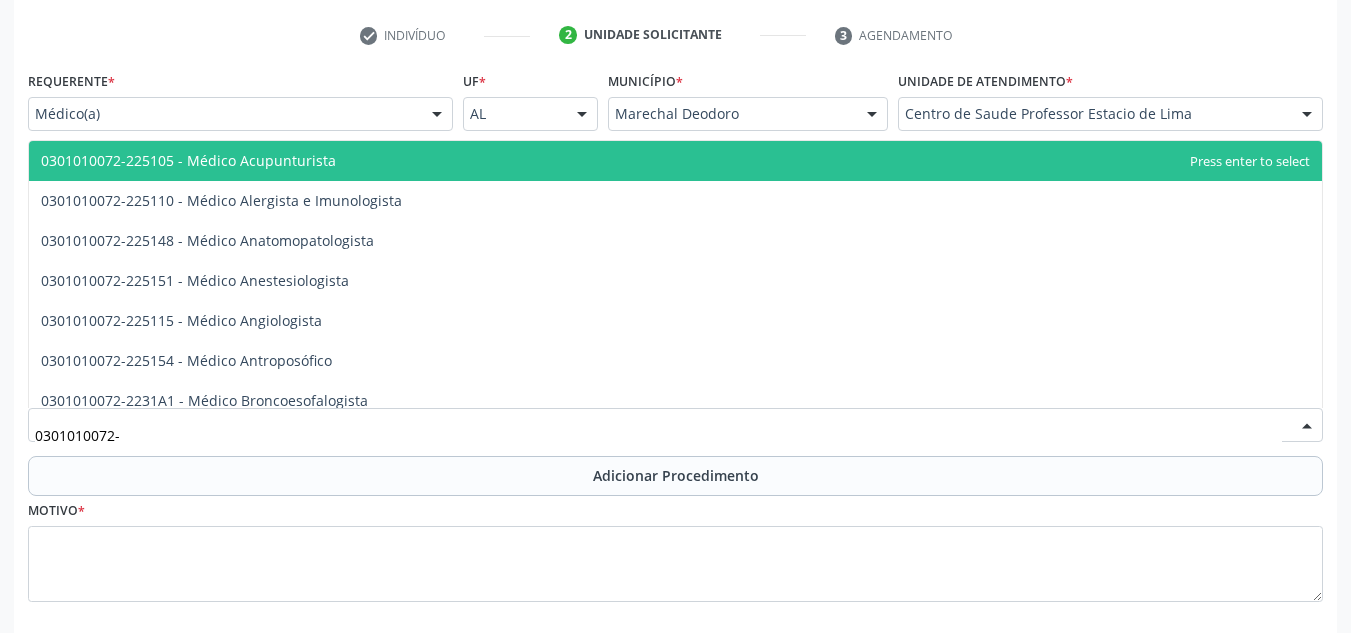 type on "0301010072" 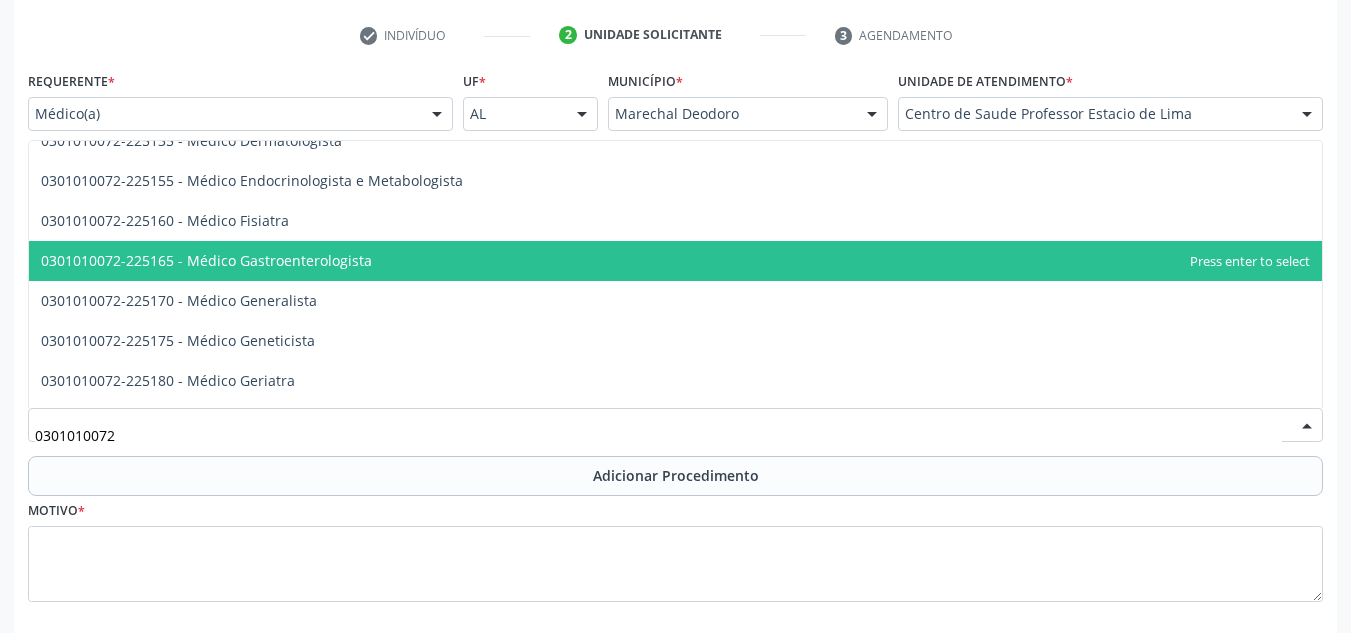 scroll, scrollTop: 1000, scrollLeft: 0, axis: vertical 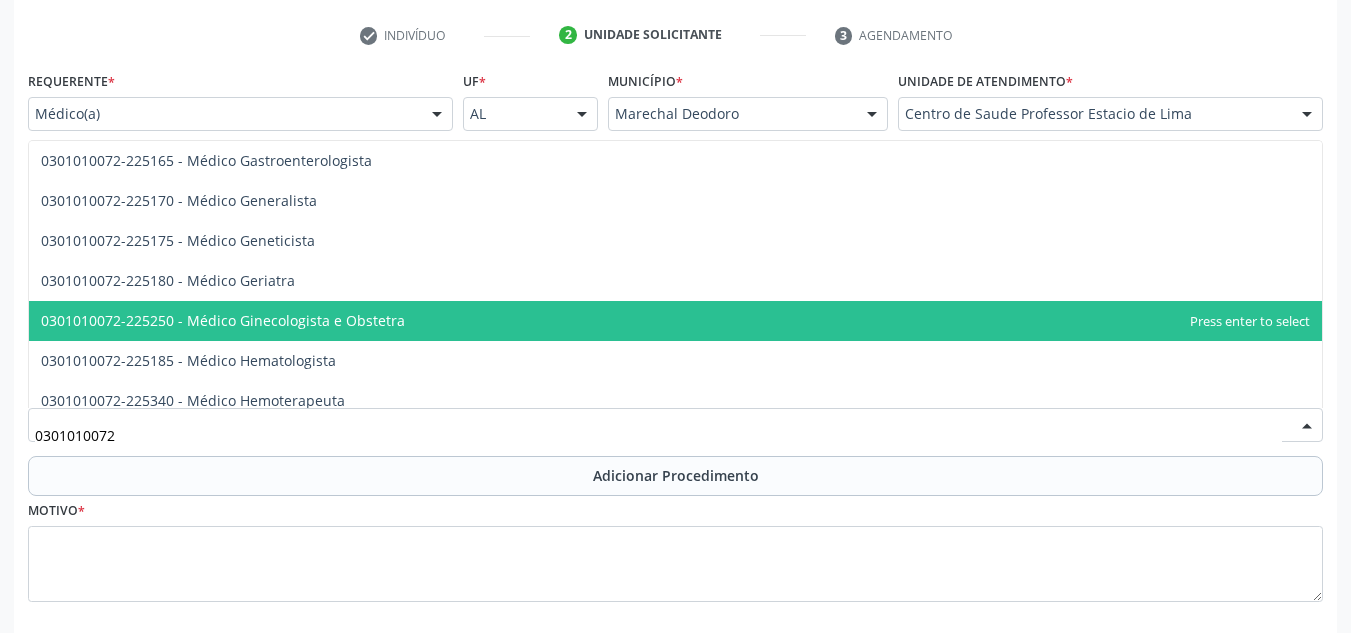 click on "0301010072-225250 - Médico Ginecologista e Obstetra" at bounding box center [675, 321] 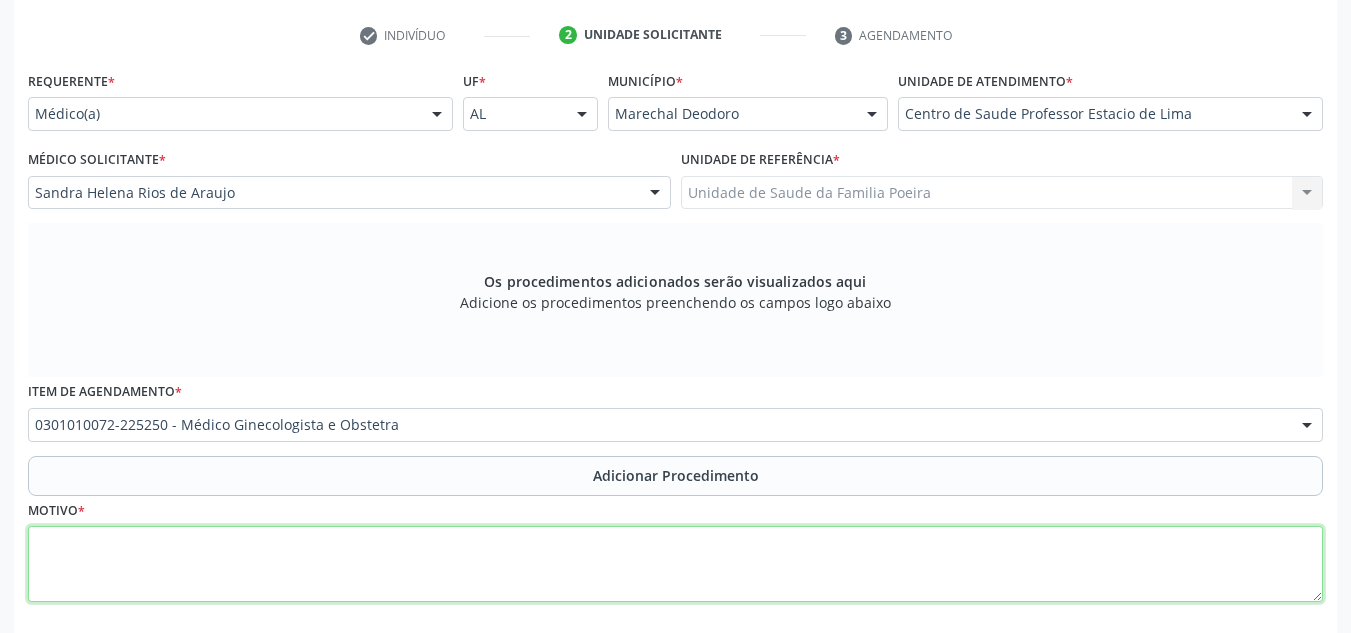 click at bounding box center (675, 564) 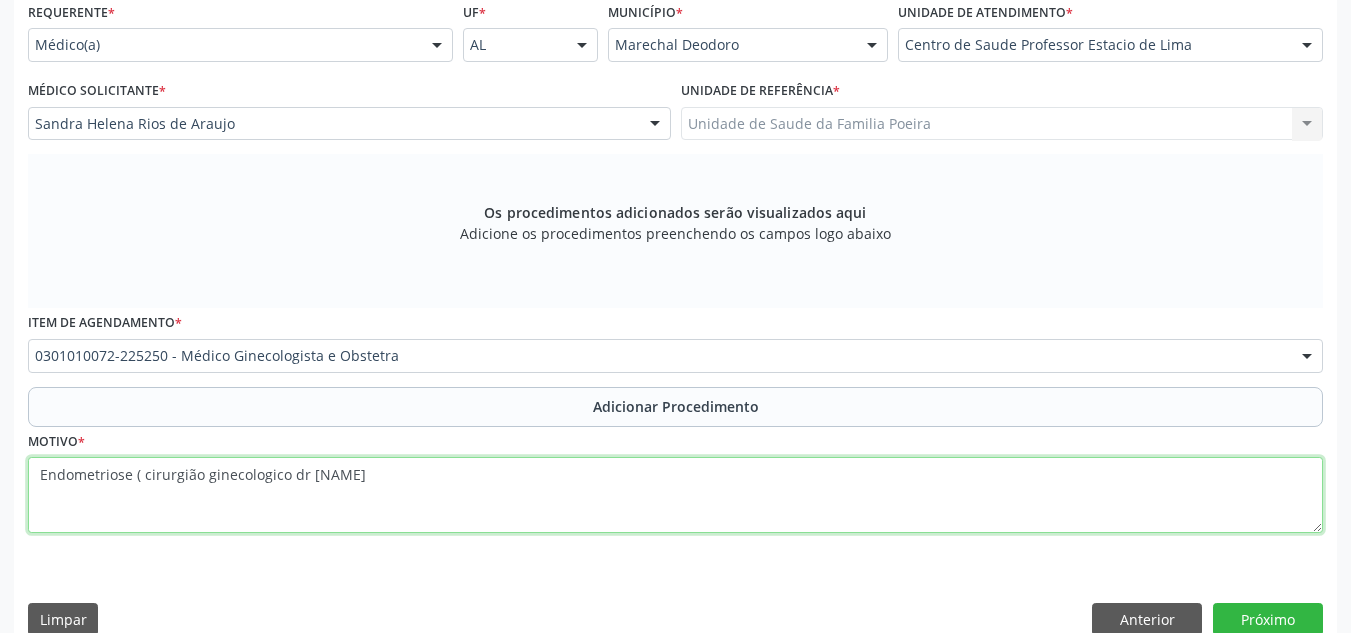 scroll, scrollTop: 496, scrollLeft: 0, axis: vertical 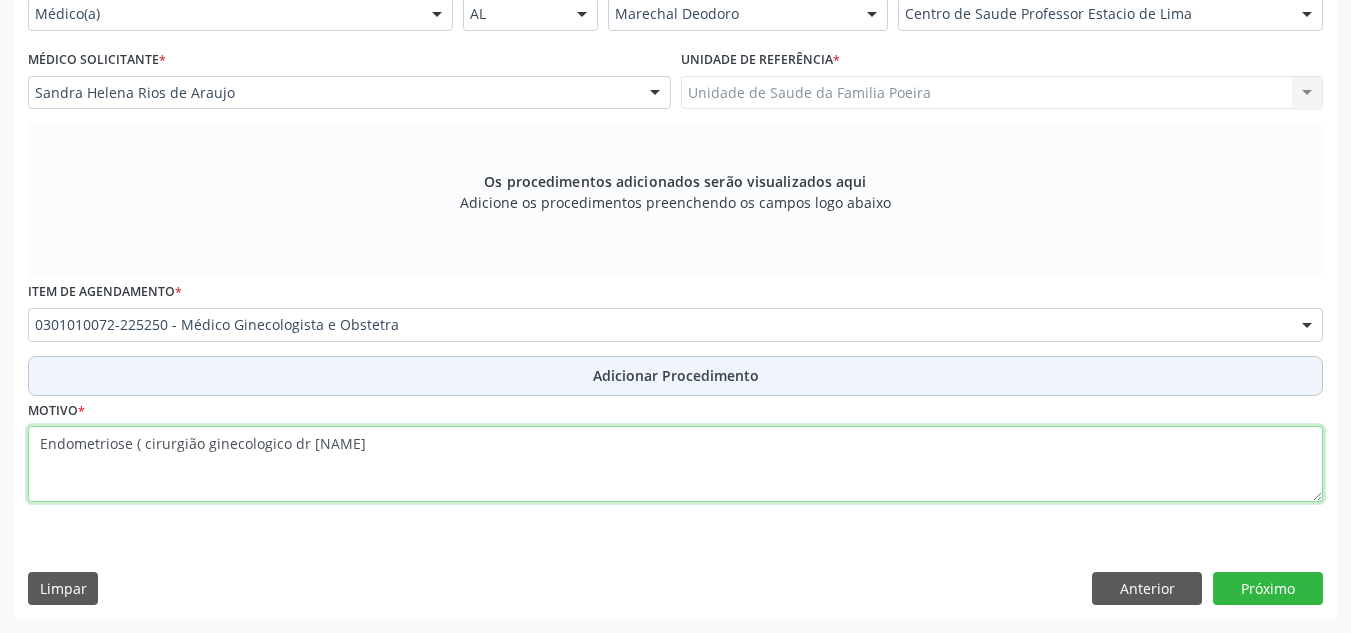 type on "Endometriose ( cirurgião ginecologico dr Yroldo)" 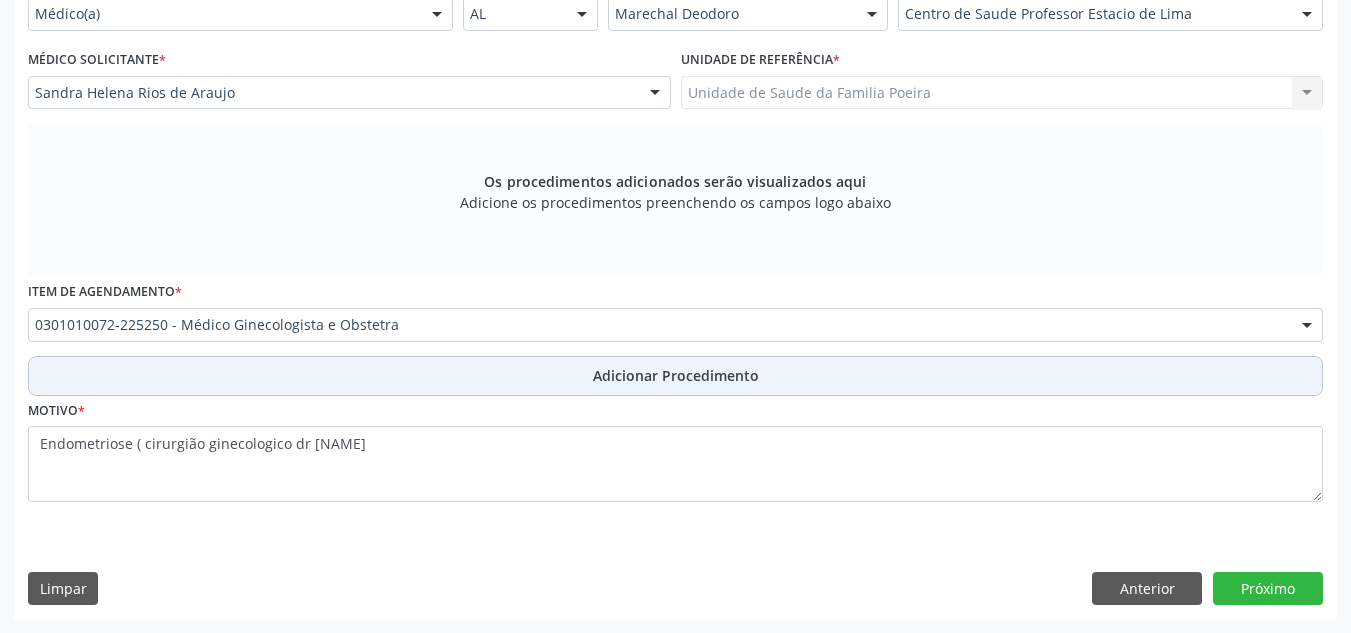 click on "Adicionar Procedimento" at bounding box center [676, 375] 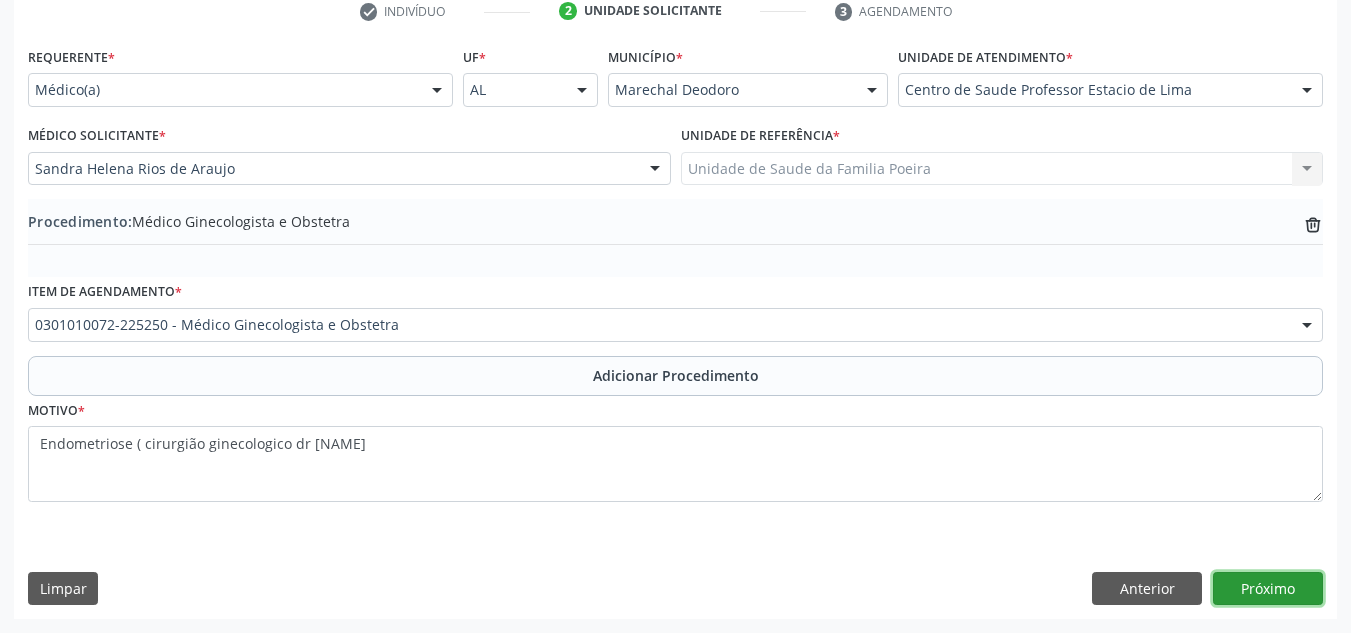 click on "Próximo" at bounding box center (1268, 589) 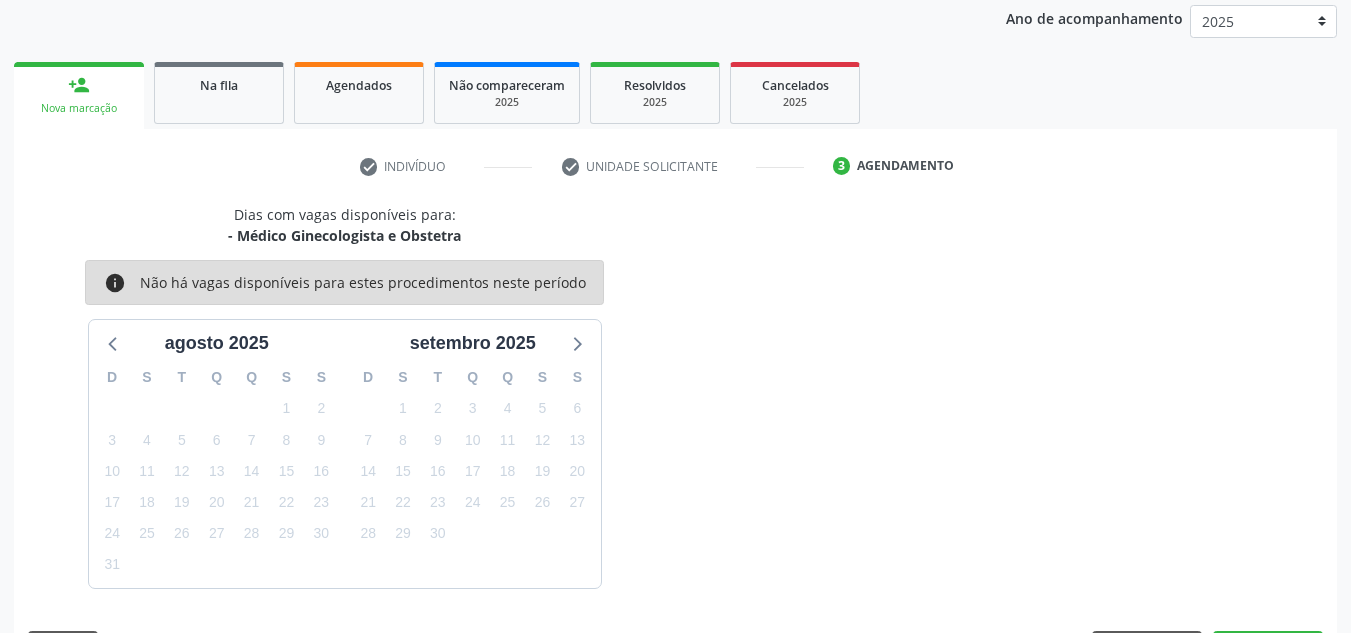 scroll, scrollTop: 324, scrollLeft: 0, axis: vertical 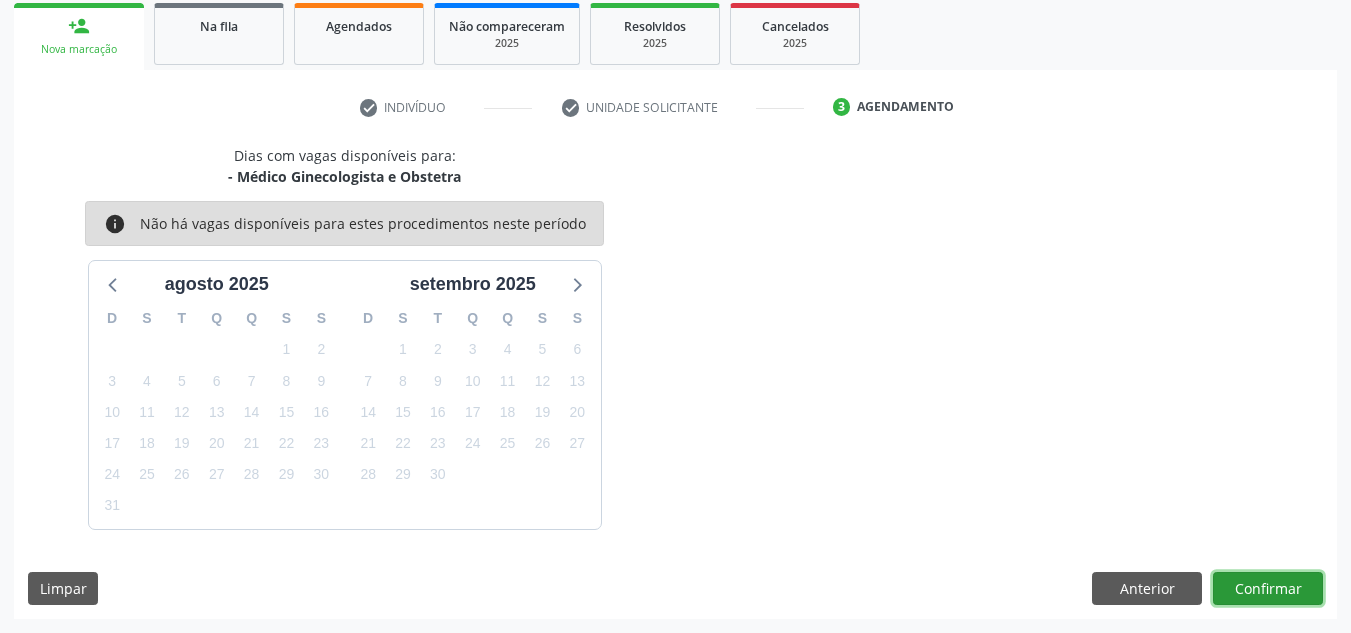 click on "Confirmar" at bounding box center (1268, 589) 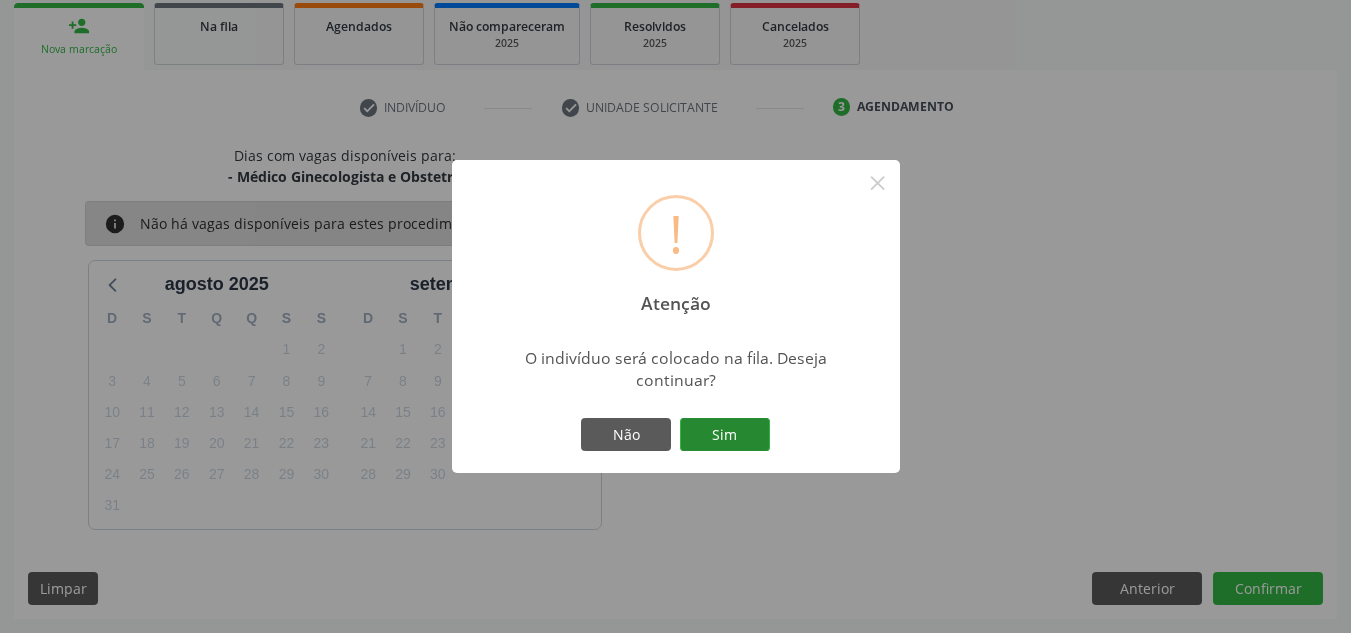 click on "Sim" at bounding box center [725, 435] 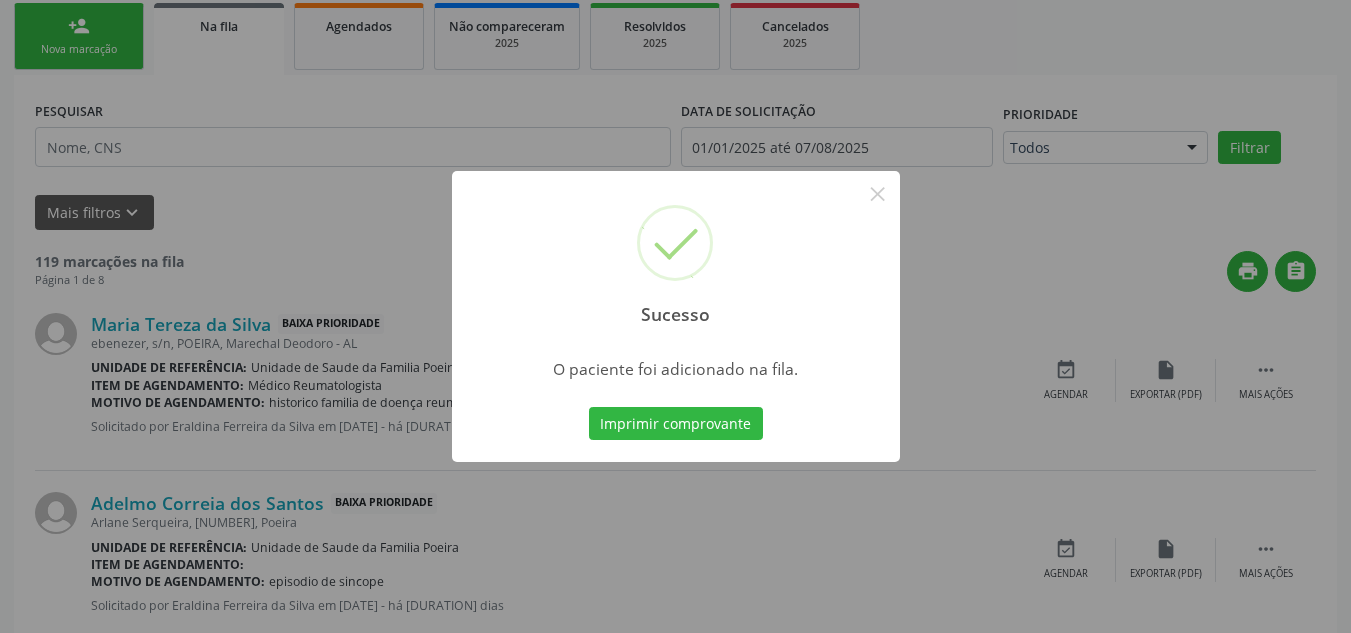 scroll, scrollTop: 62, scrollLeft: 0, axis: vertical 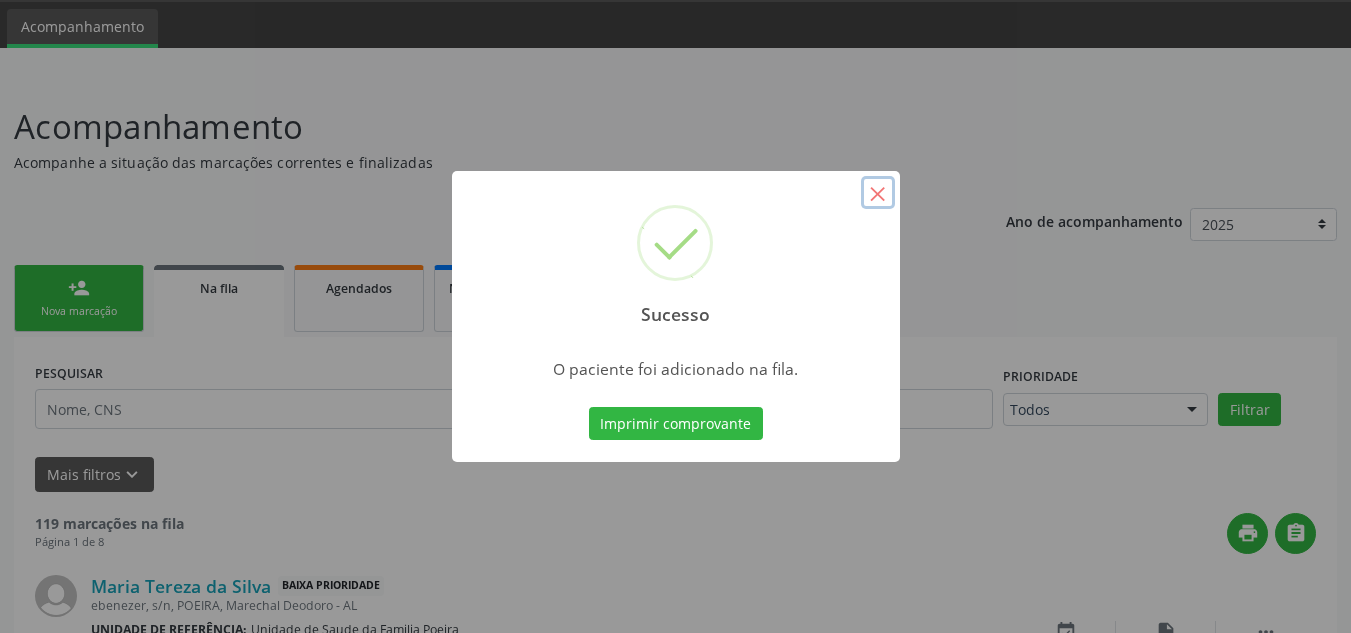 click on "×" at bounding box center [878, 193] 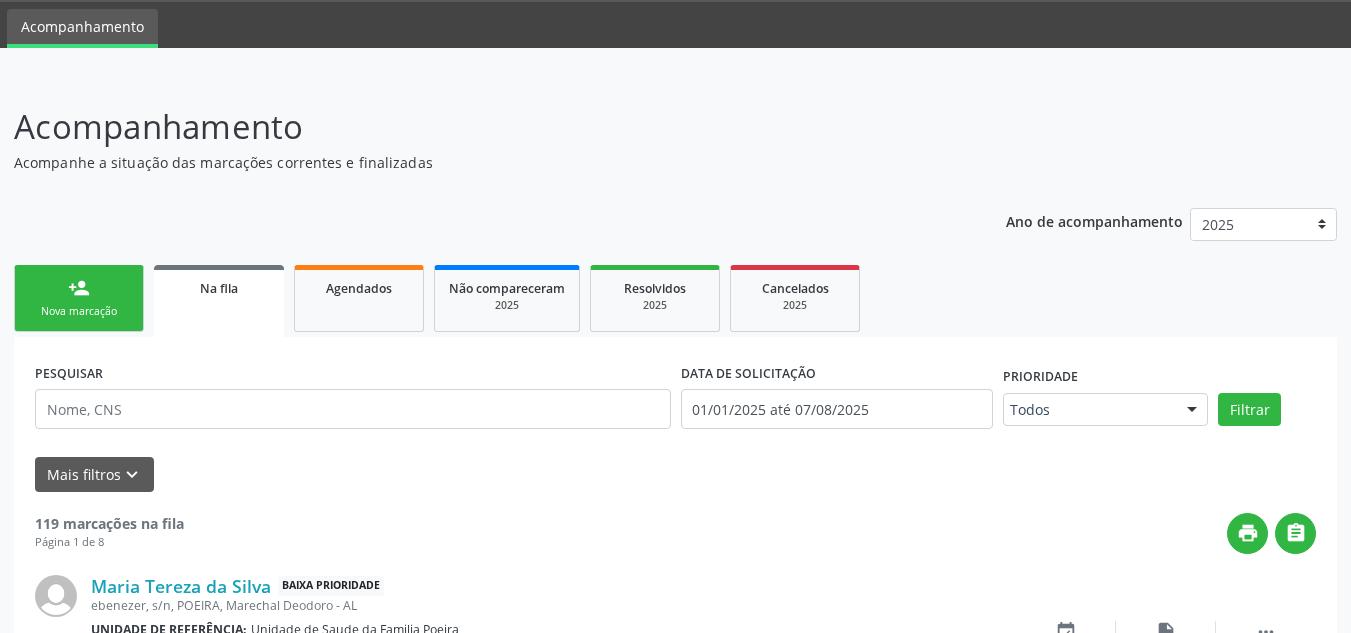 click on "Nova marcação" at bounding box center [79, 311] 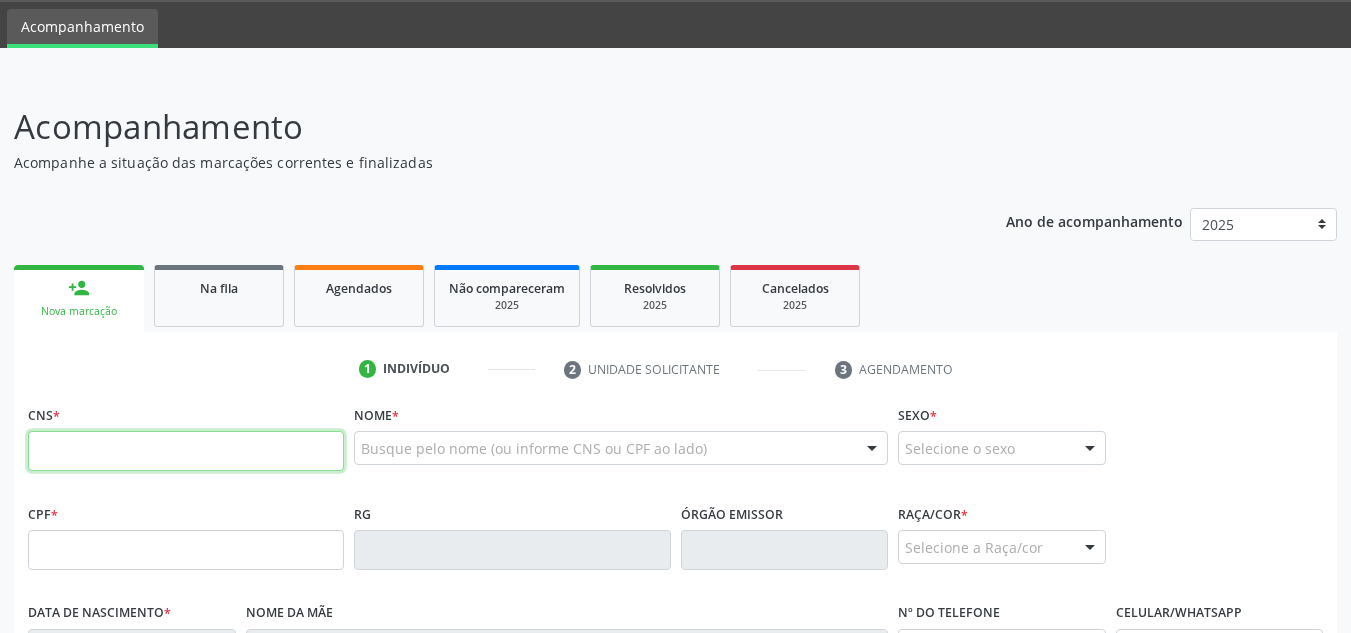 paste on "705 0050 5634 5852" 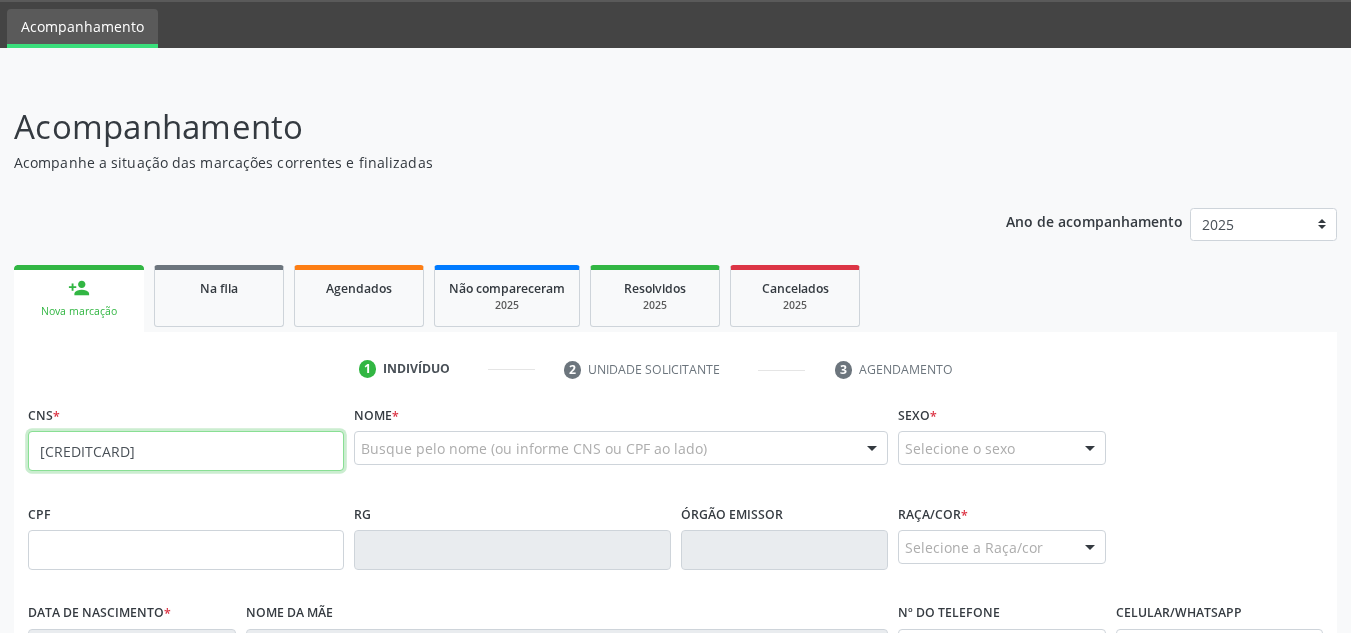 type on "705 0050 5634 5852" 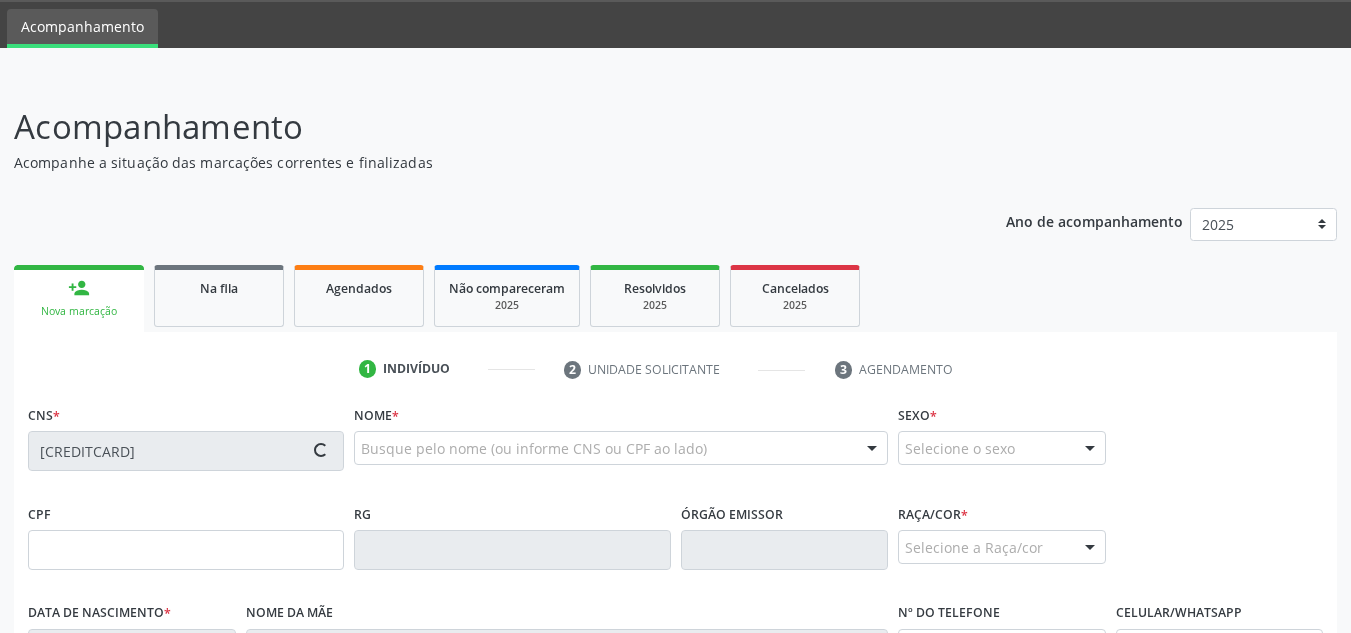 type on "151.906.874-30" 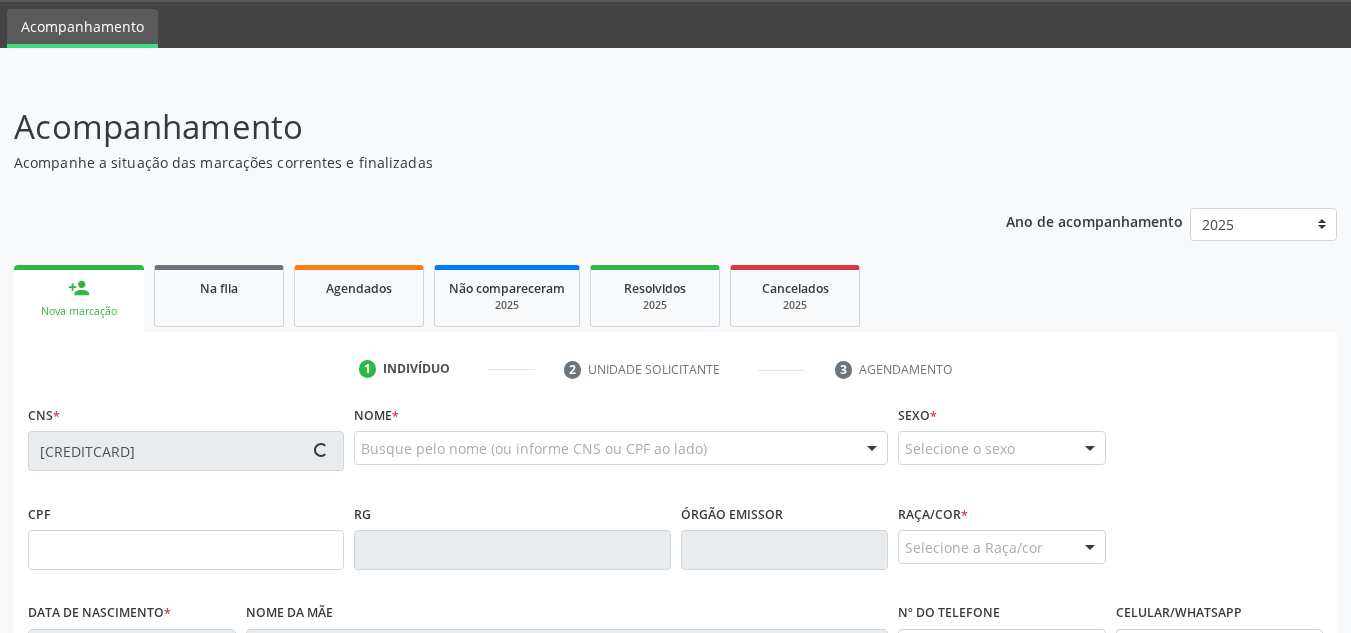 type on "06/02/2014" 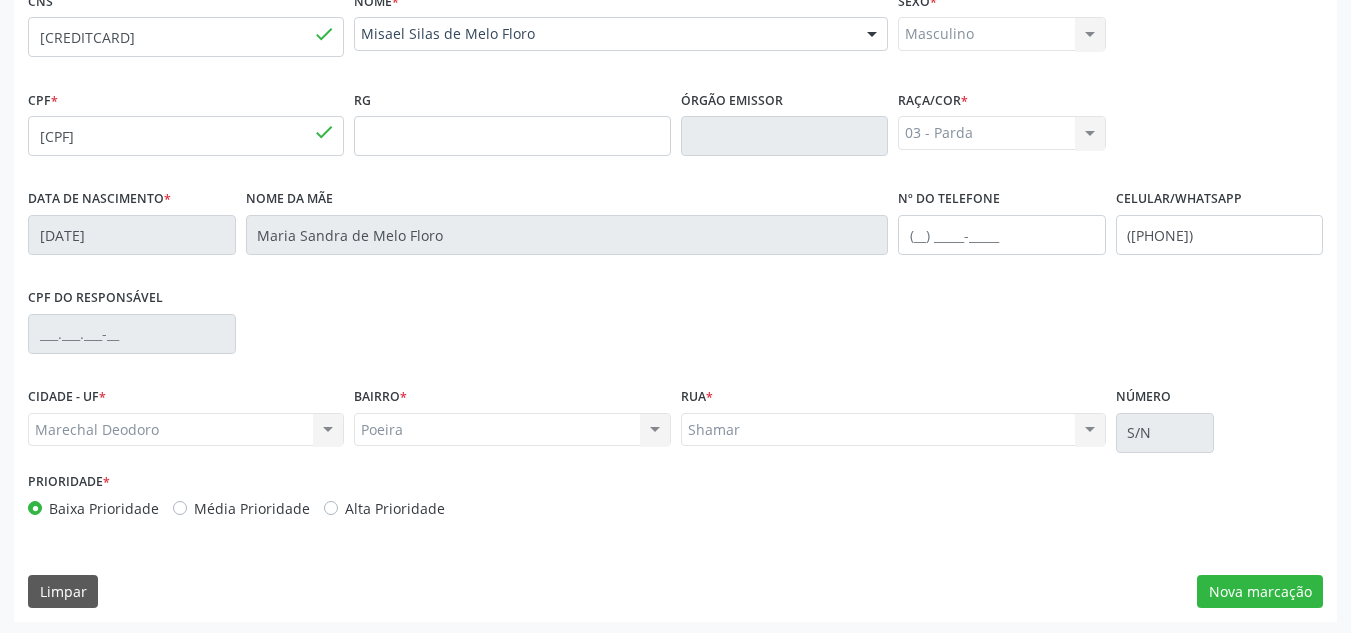 scroll, scrollTop: 479, scrollLeft: 0, axis: vertical 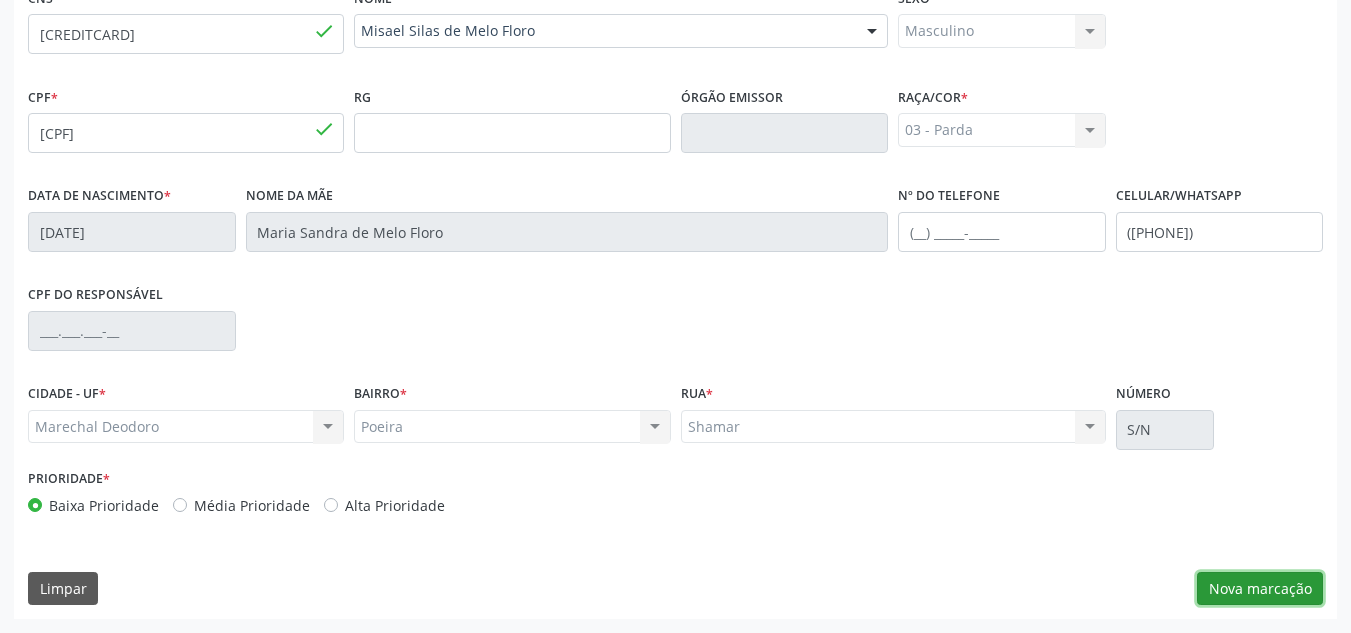 click on "Nova marcação" at bounding box center [1260, 589] 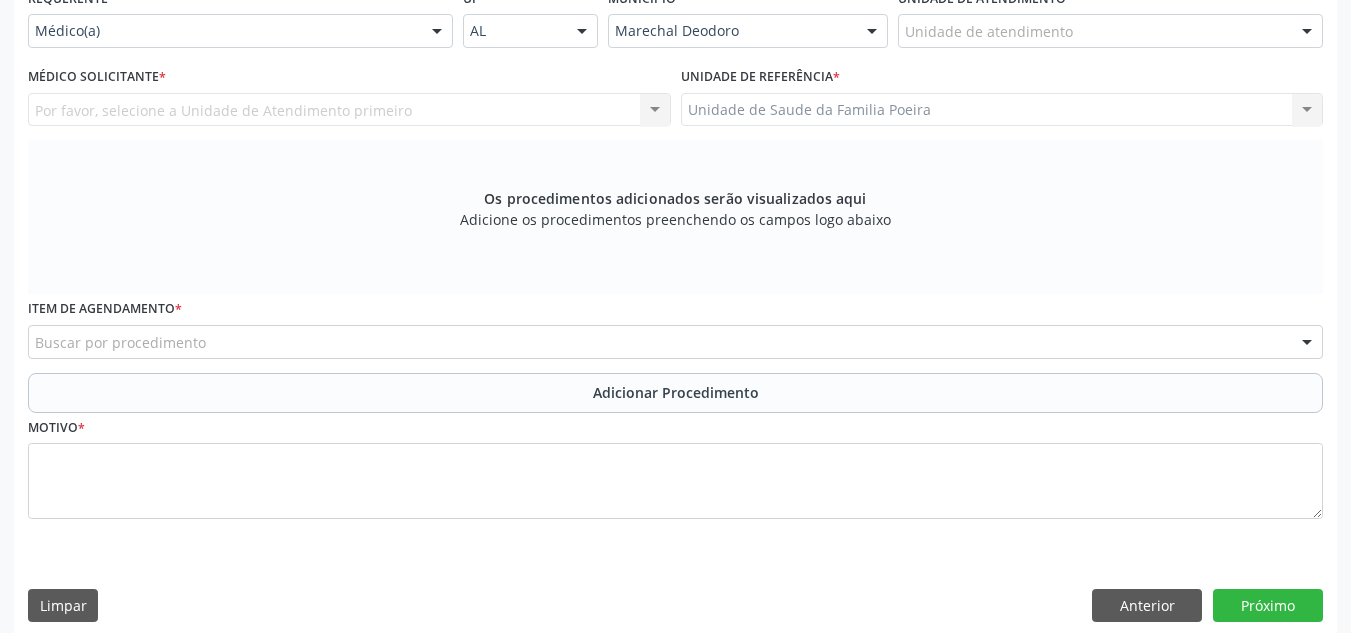 scroll, scrollTop: 379, scrollLeft: 0, axis: vertical 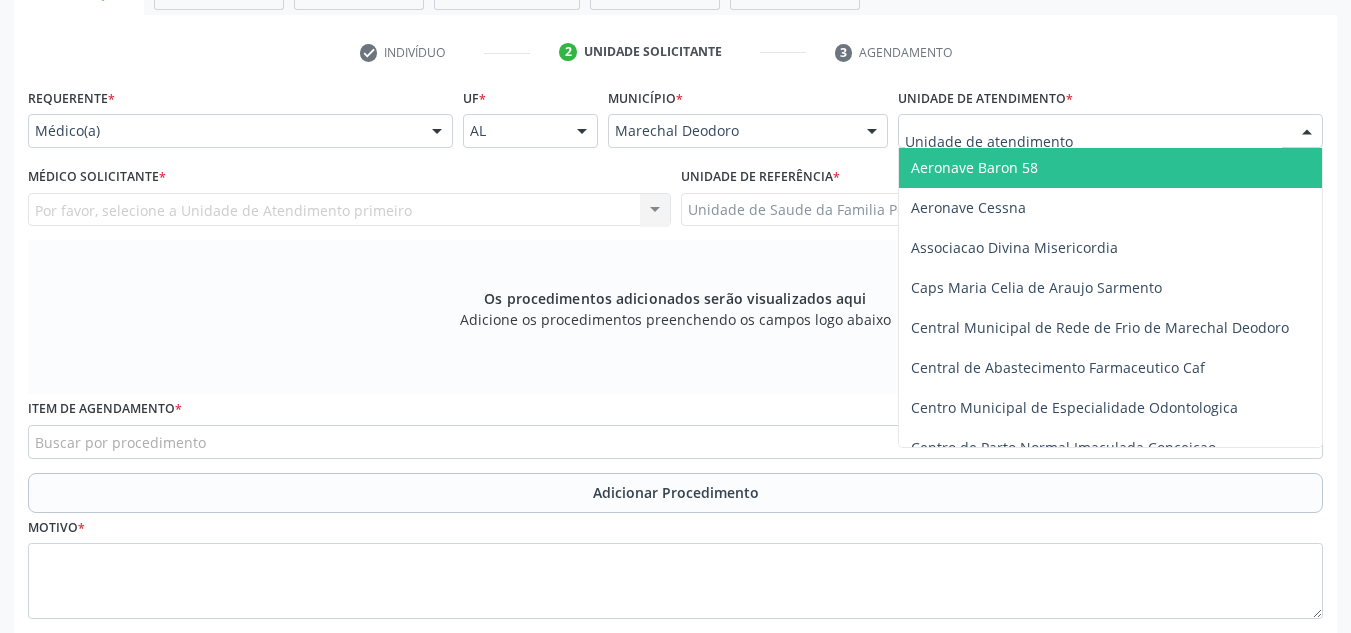 click at bounding box center (1110, 131) 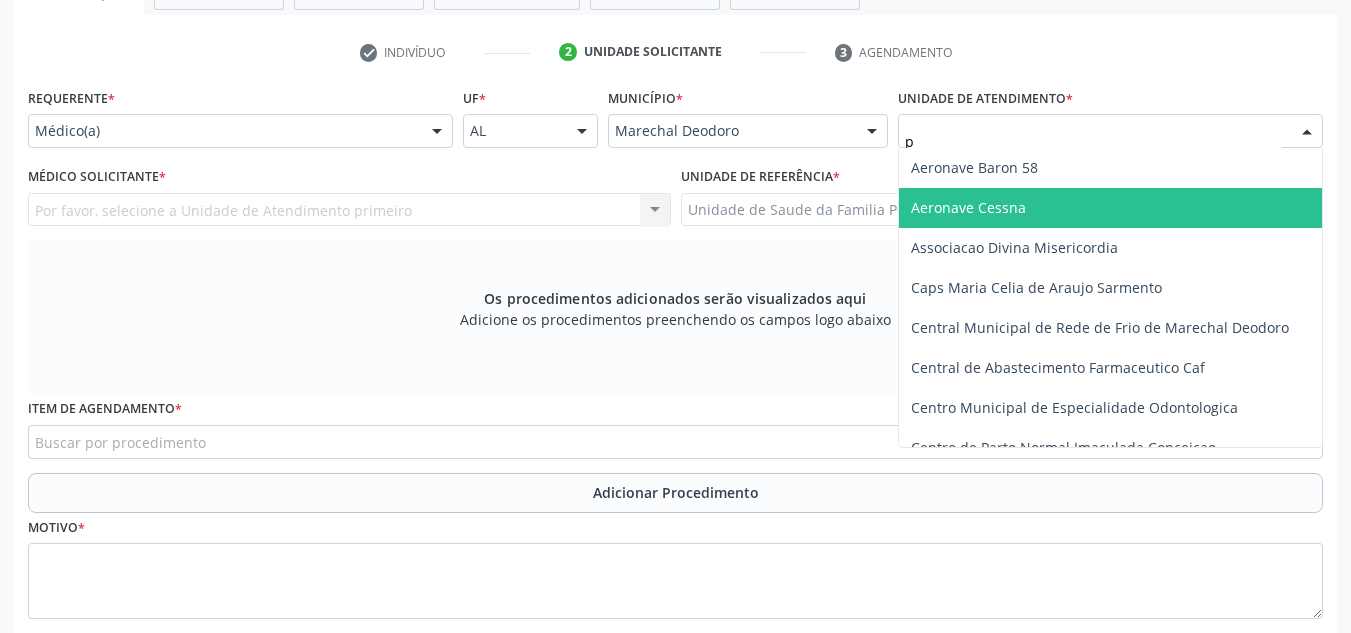 type on "po" 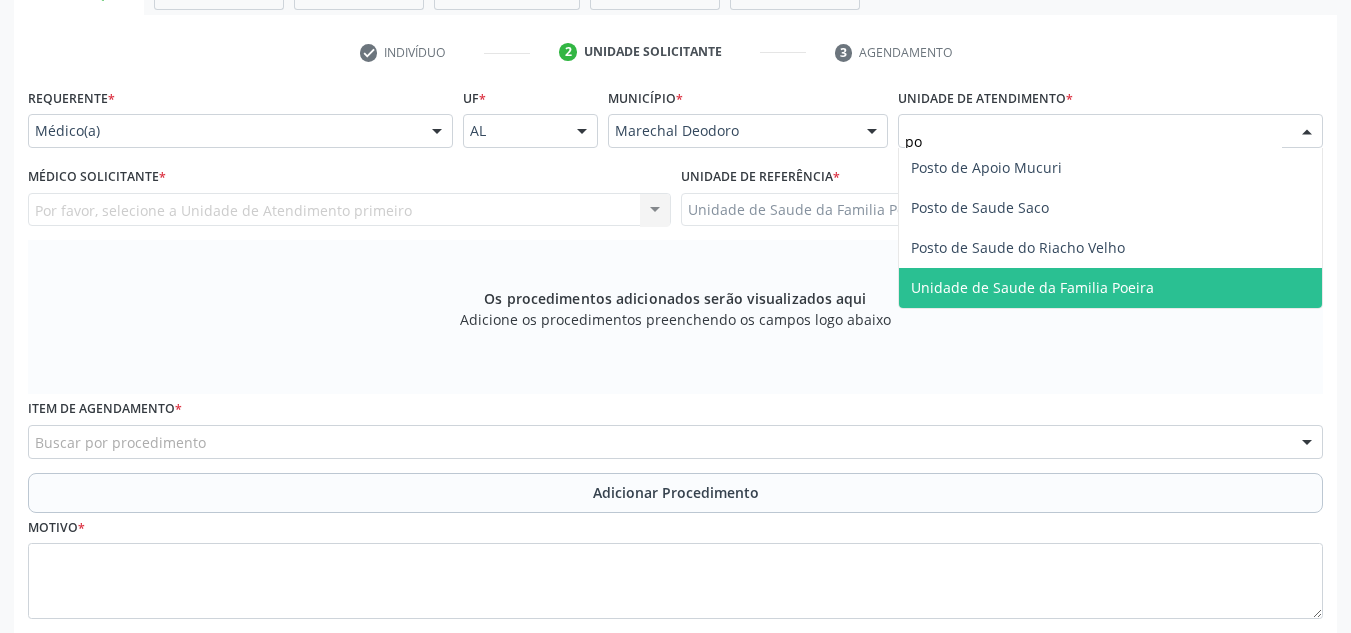 click on "Unidade de Saude da Familia Poeira" at bounding box center [1110, 288] 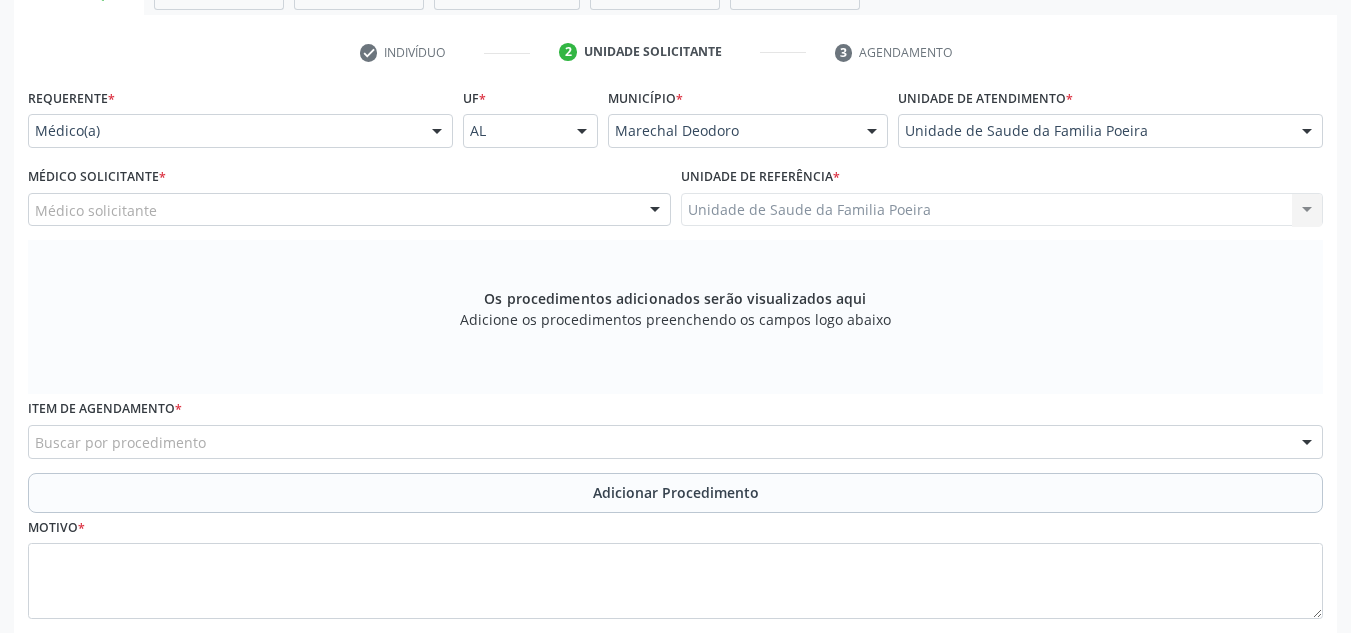 click on "Médico solicitante" at bounding box center [349, 210] 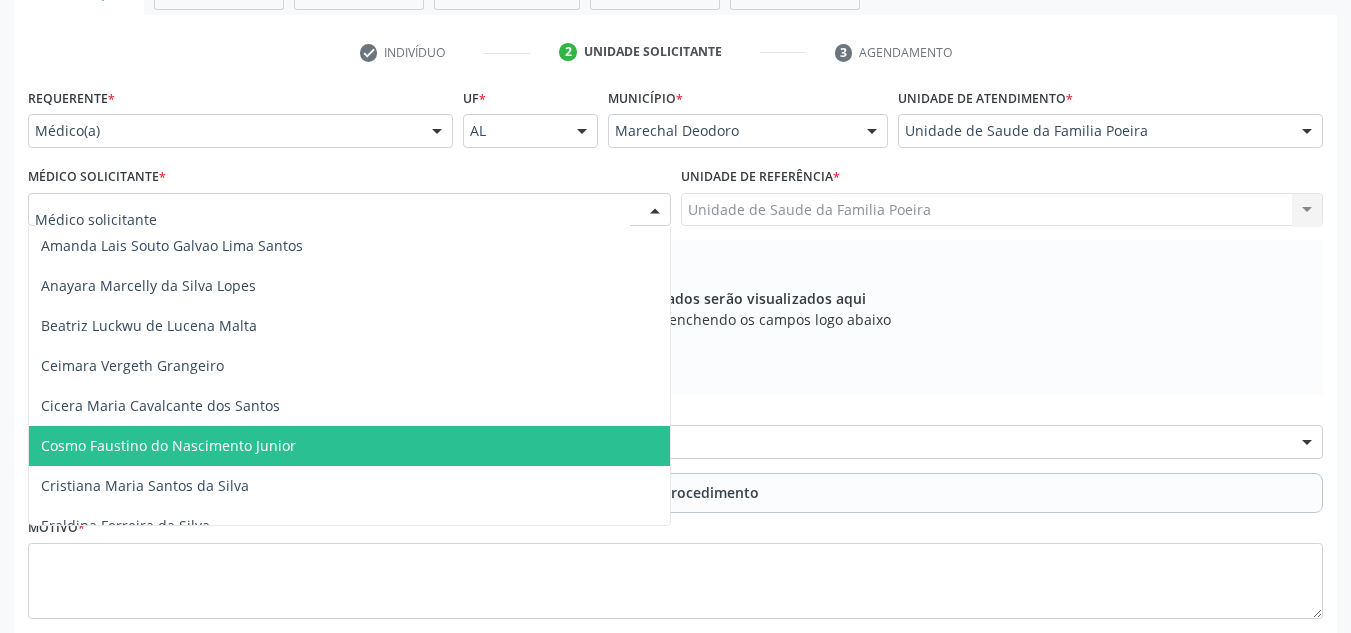 click on "[FIRST] [LAST] do Nascimento Junior" at bounding box center (168, 445) 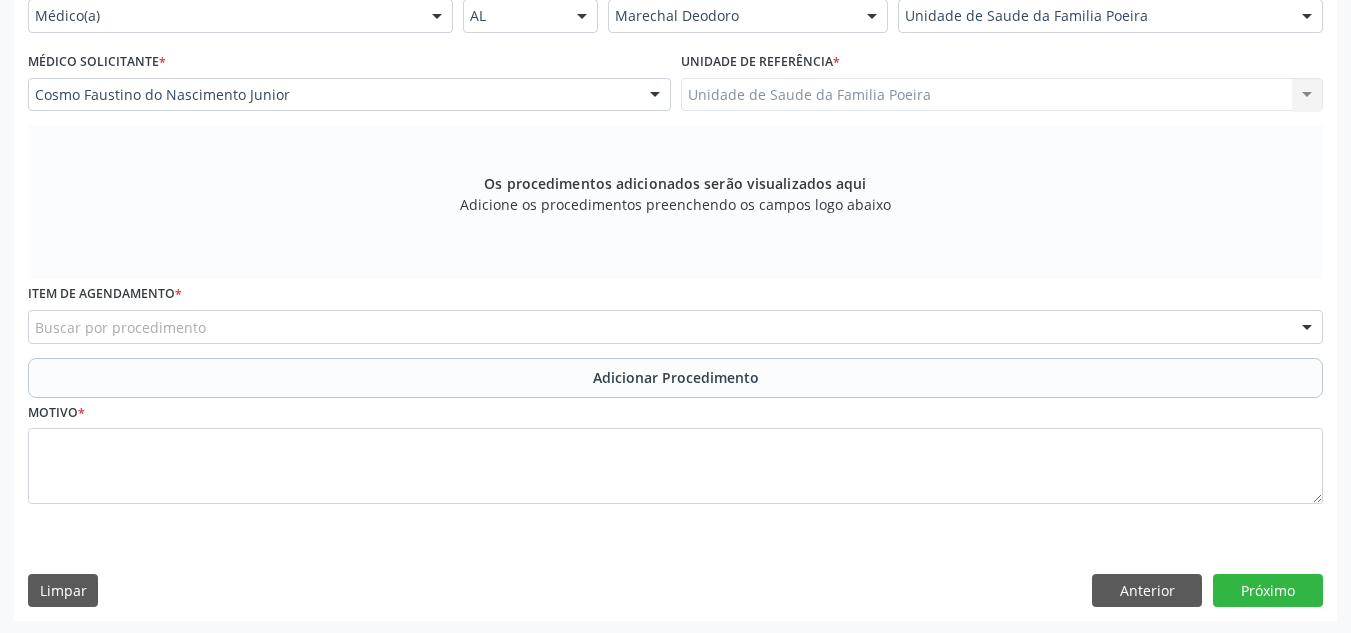 scroll, scrollTop: 496, scrollLeft: 0, axis: vertical 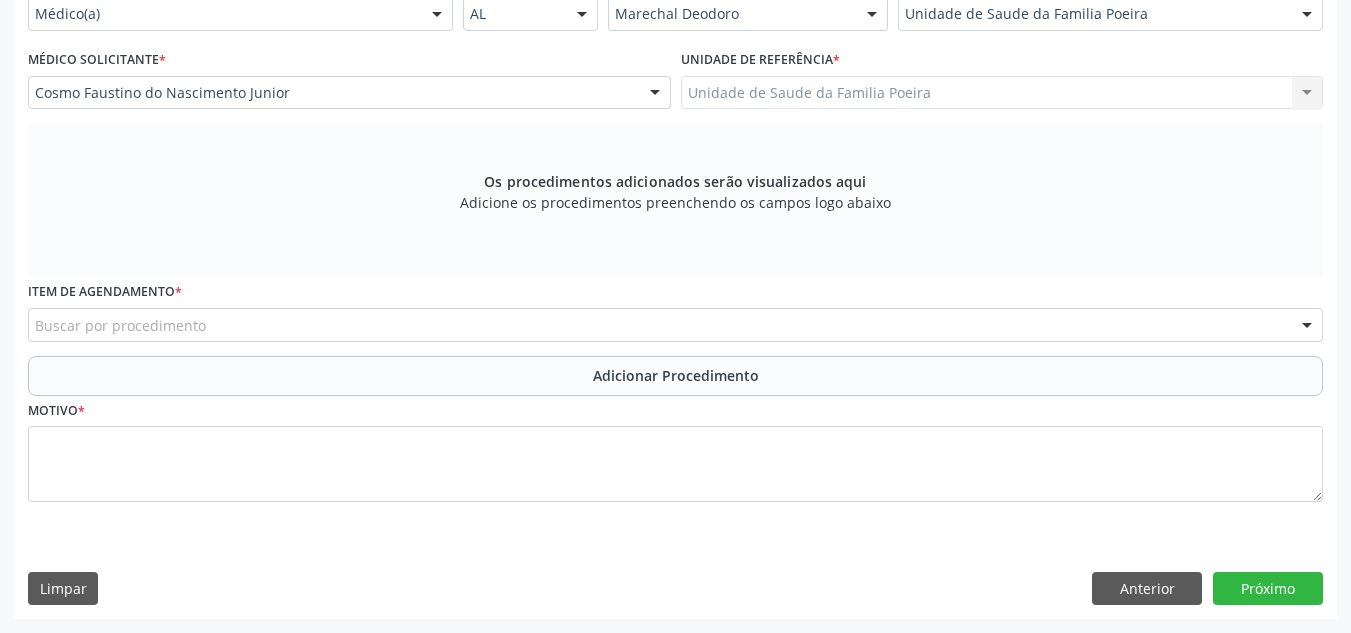 click on "Buscar por procedimento" at bounding box center [675, 325] 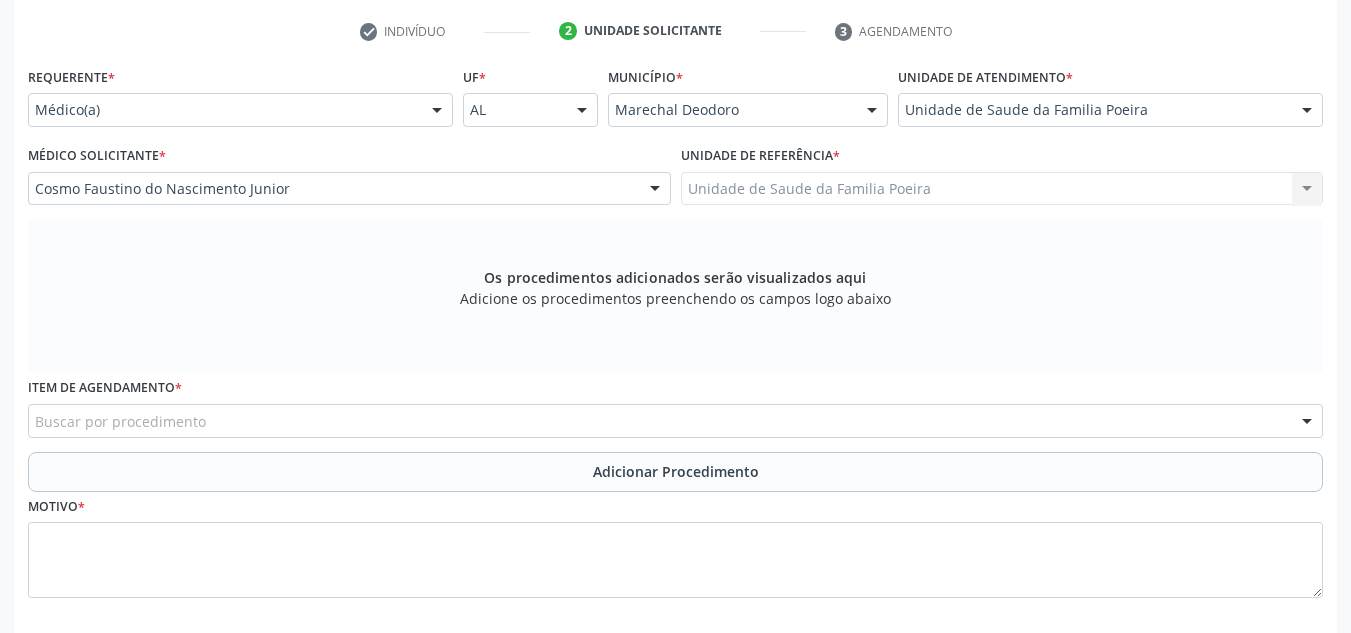 scroll, scrollTop: 496, scrollLeft: 0, axis: vertical 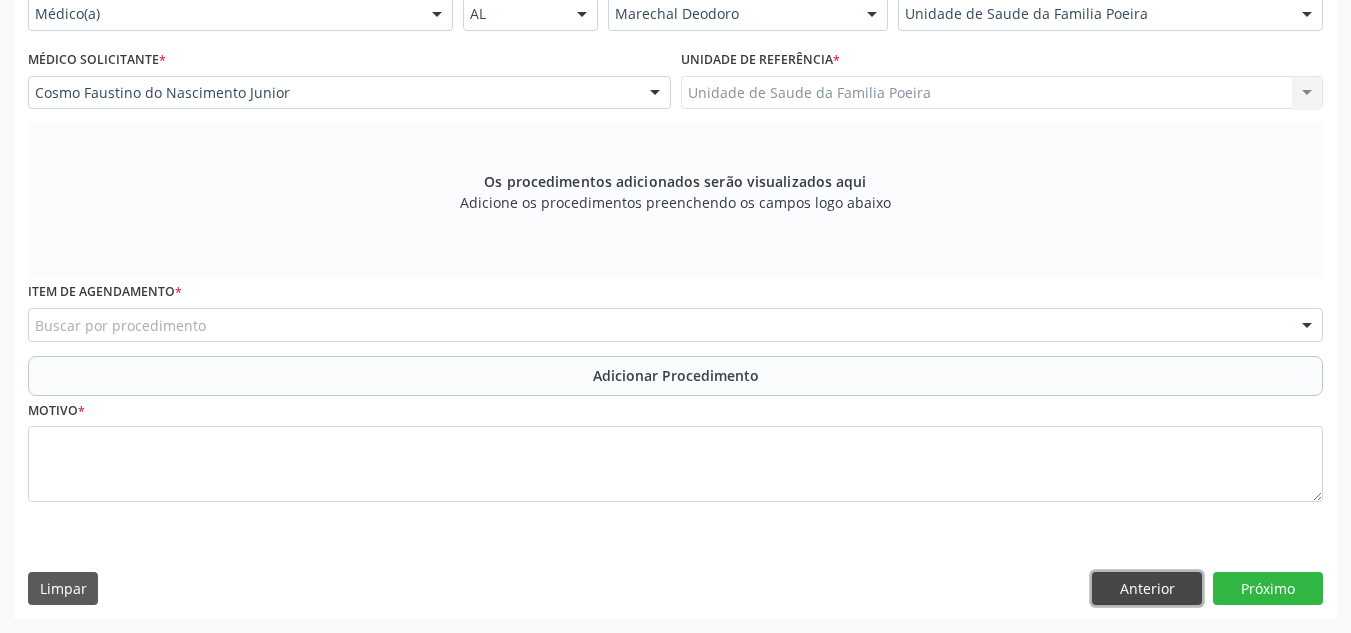 click on "Anterior" at bounding box center [1147, 589] 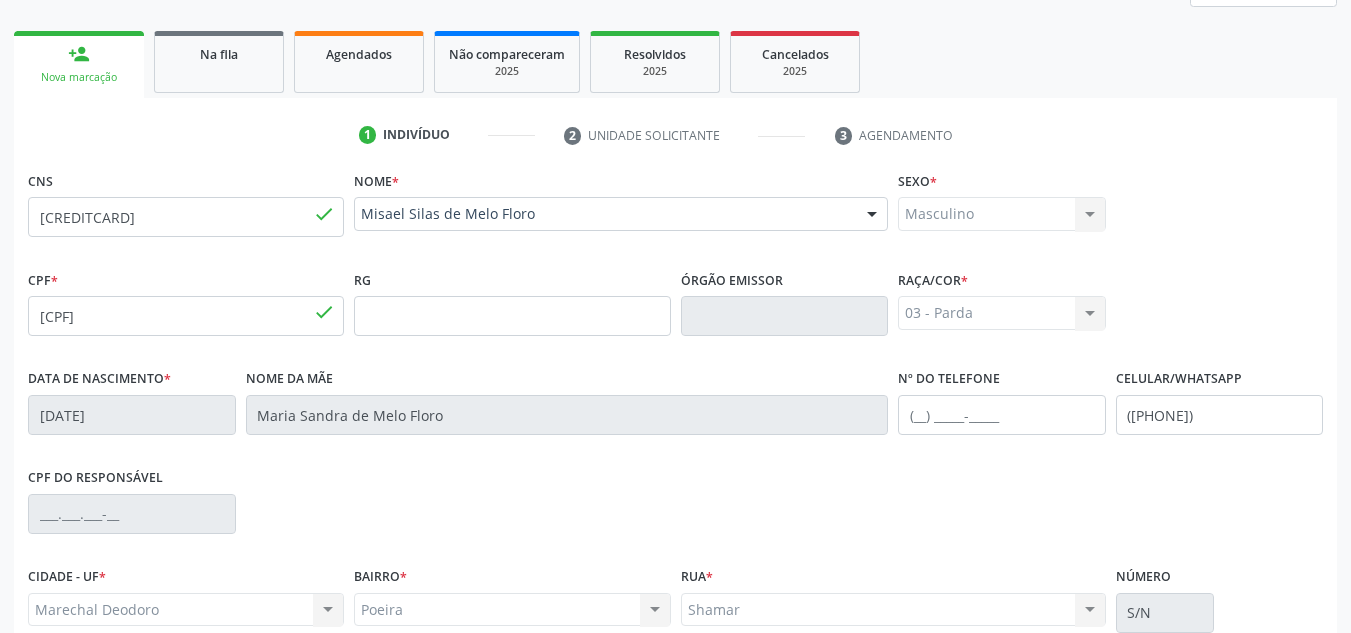 scroll, scrollTop: 279, scrollLeft: 0, axis: vertical 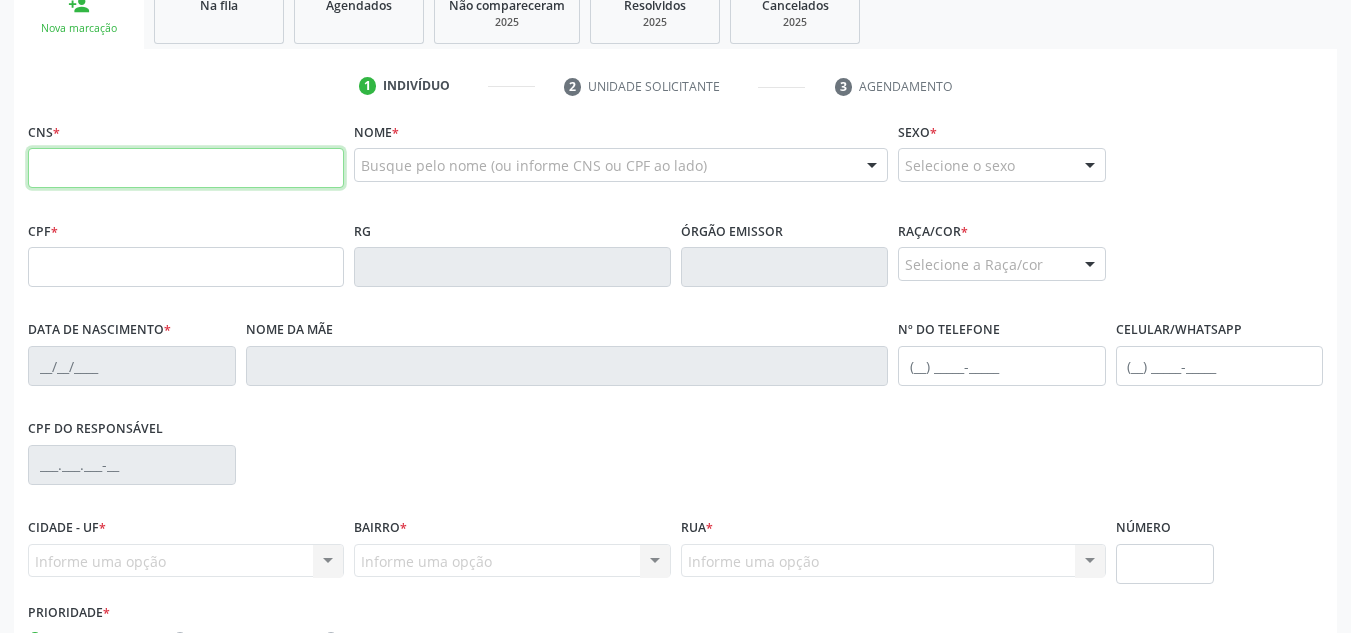 paste on "[PHONE]" 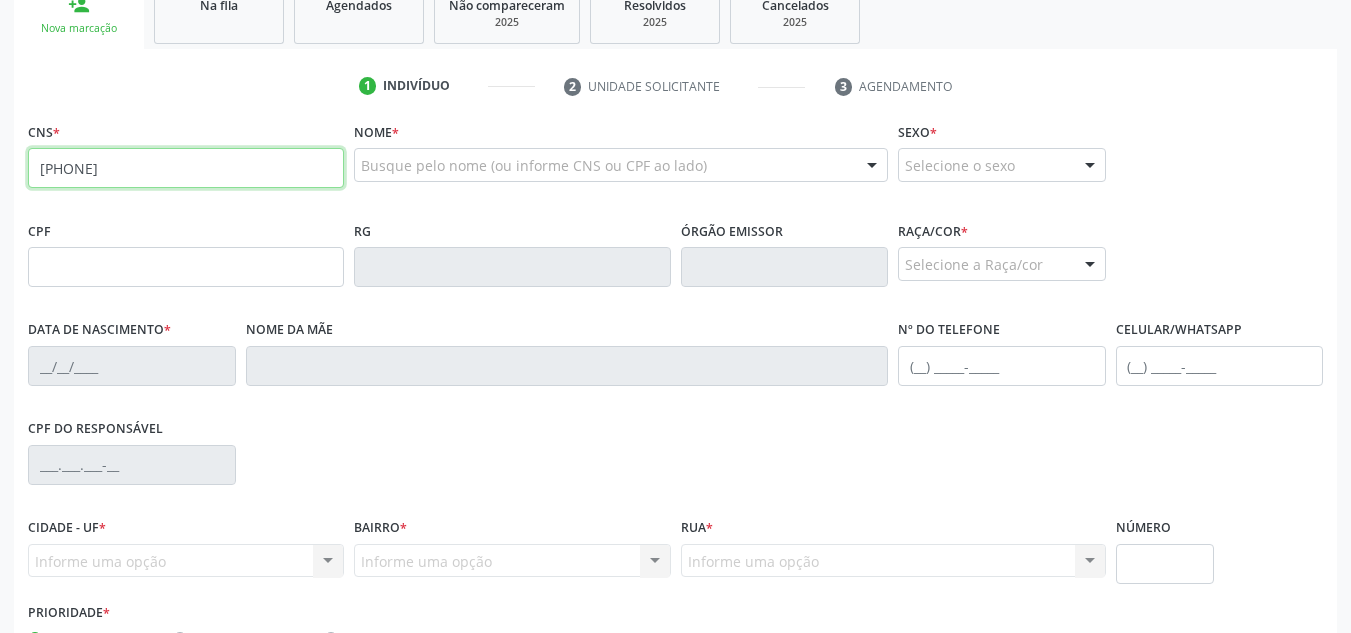 type on "706 8067 2648 4824" 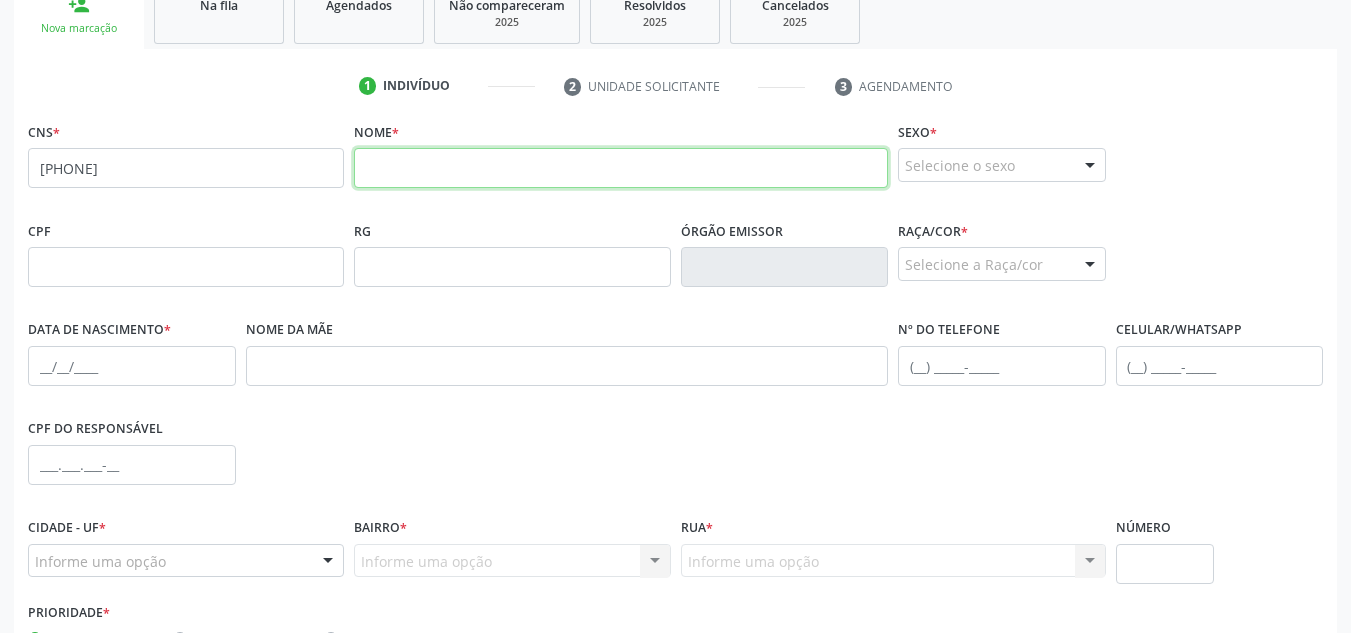 click at bounding box center [621, 168] 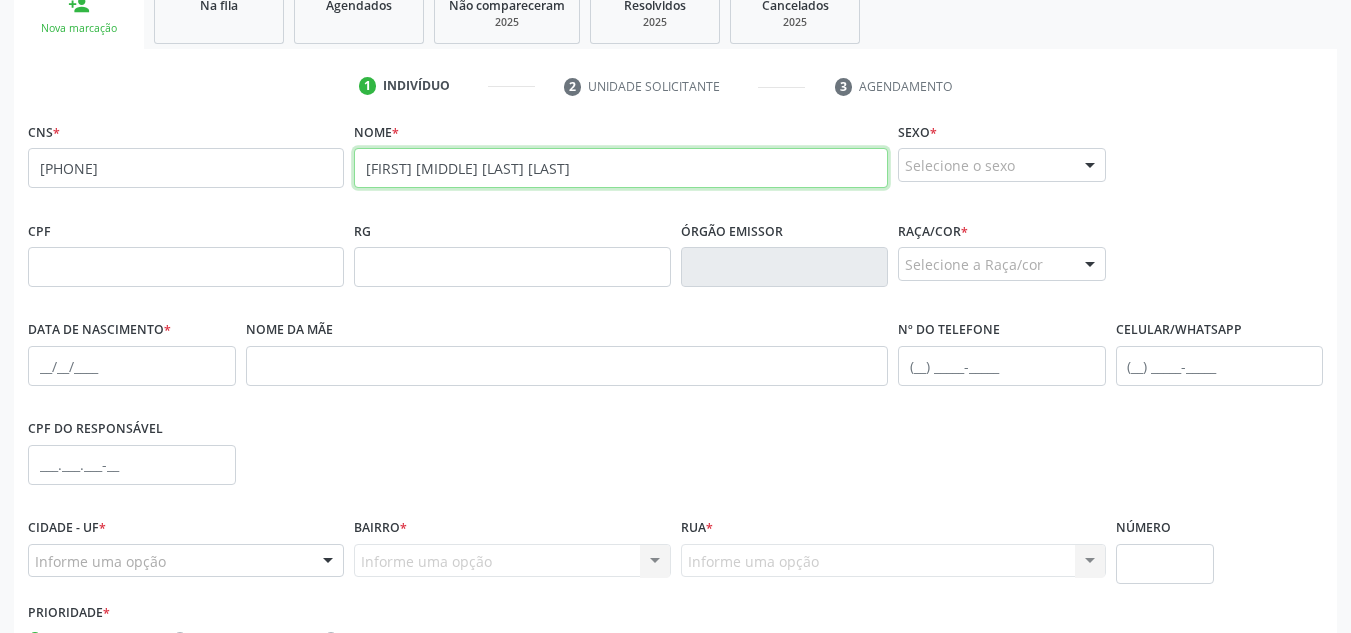 type on "Jose Claudemir Barros da Rocha" 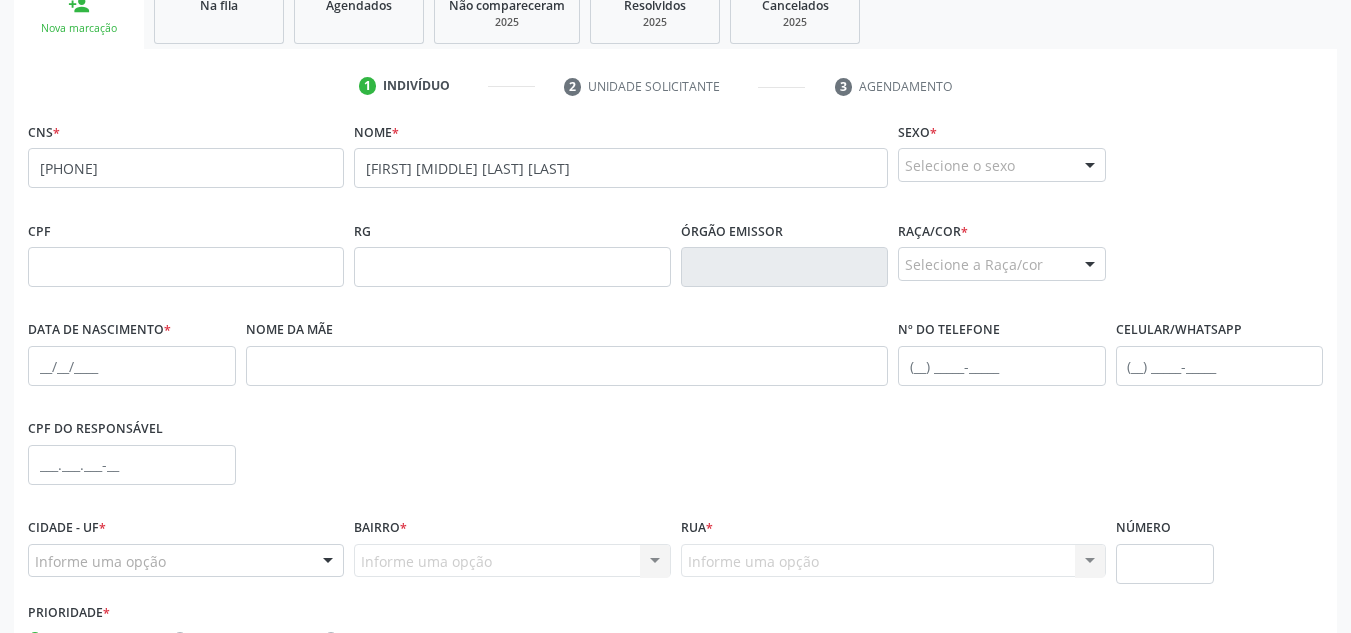 click on "Sexo
*
Selecione o sexo
Masculino   Feminino
Nenhum resultado encontrado para: "   "
Não há nenhuma opção para ser exibida." at bounding box center [1002, 156] 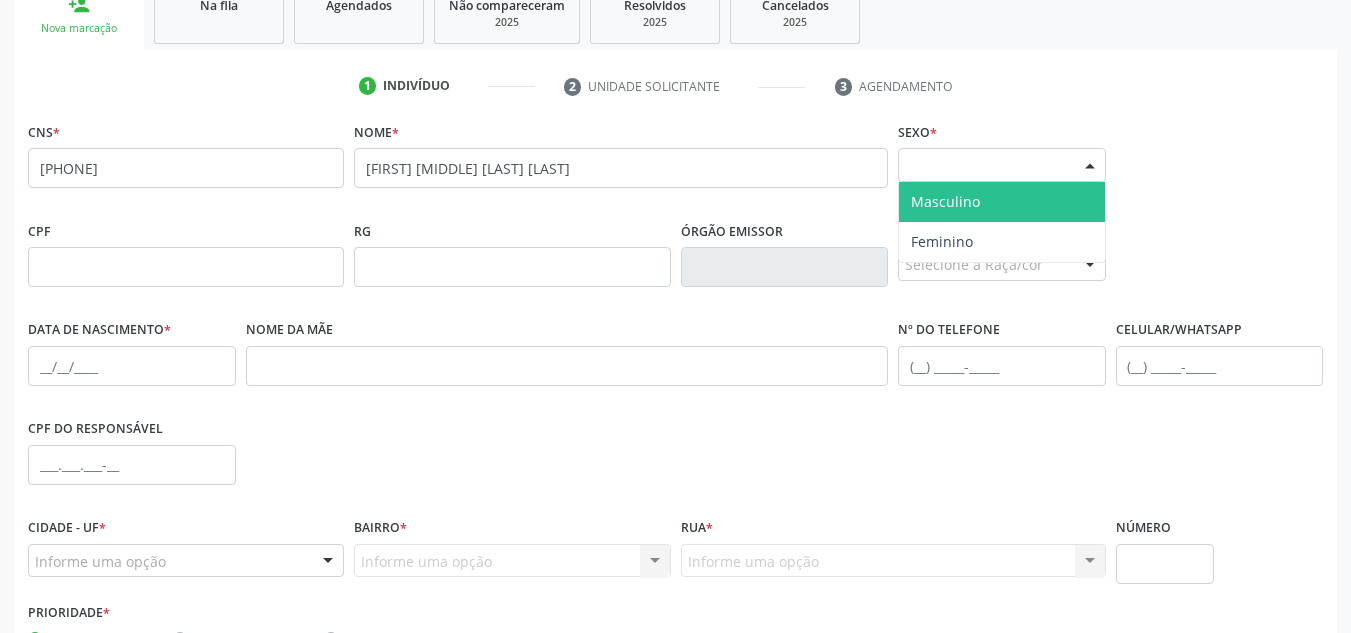 click on "Masculino" at bounding box center [945, 201] 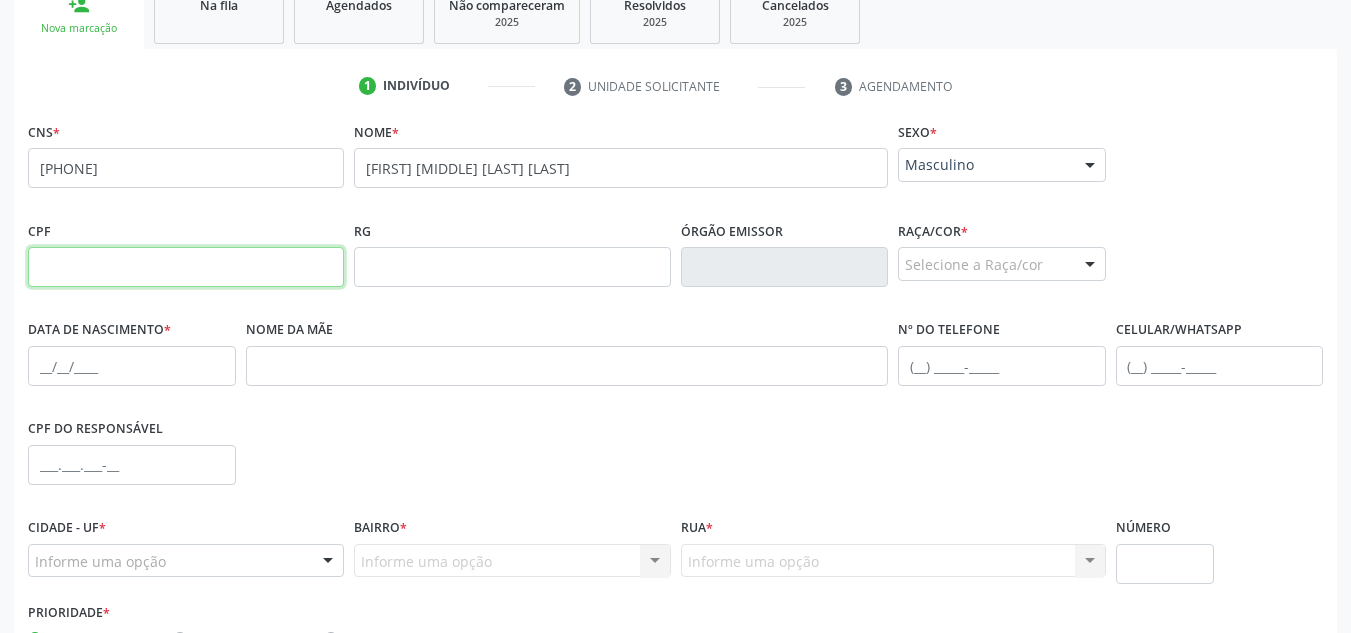 drag, startPoint x: 251, startPoint y: 266, endPoint x: 337, endPoint y: 259, distance: 86.28442 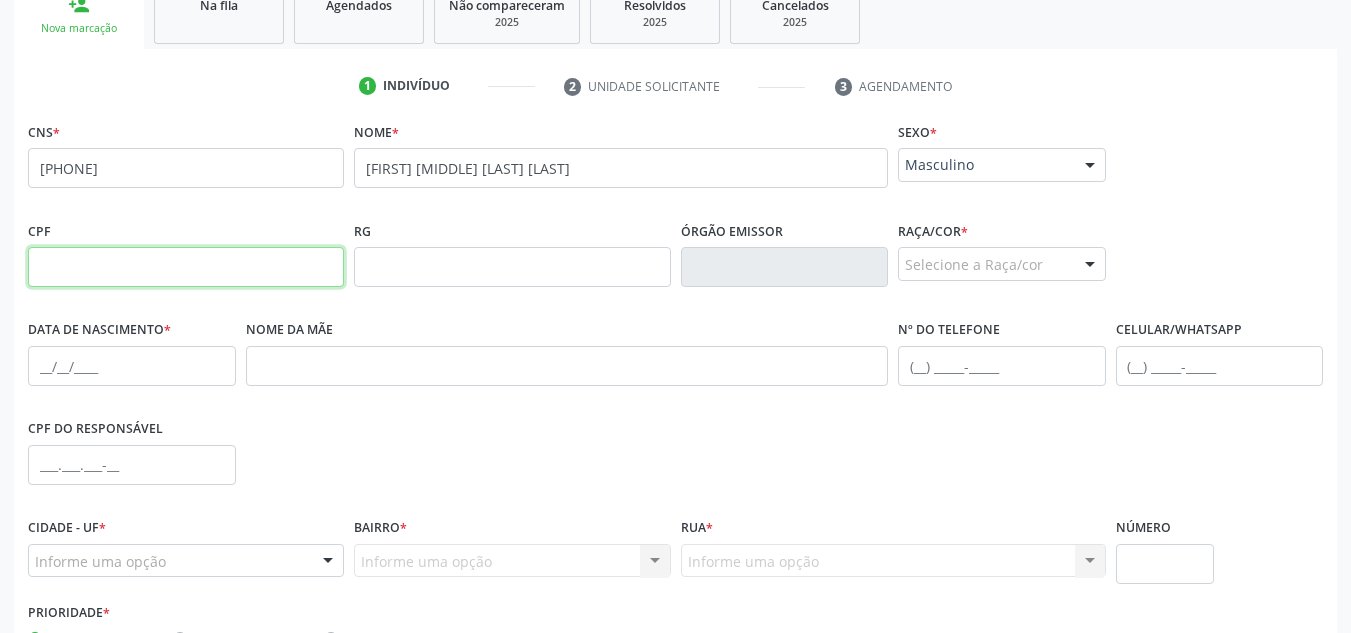 paste on "091.615.484-05" 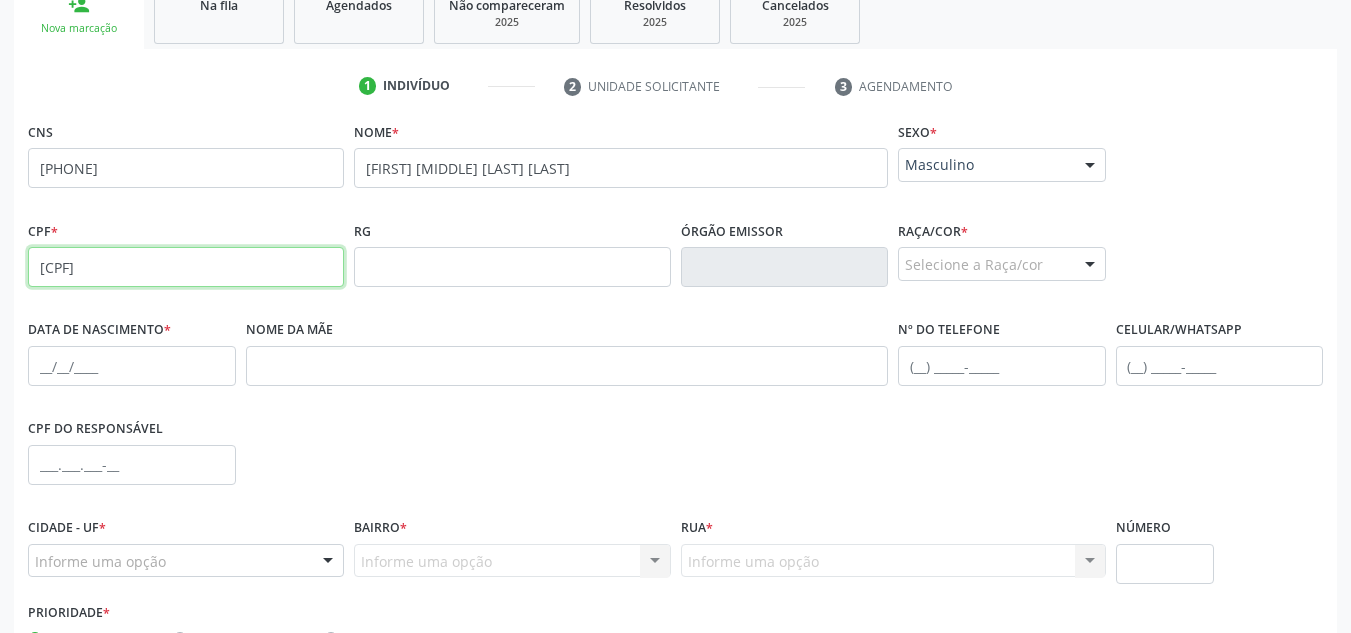 type on "091.615.484-05" 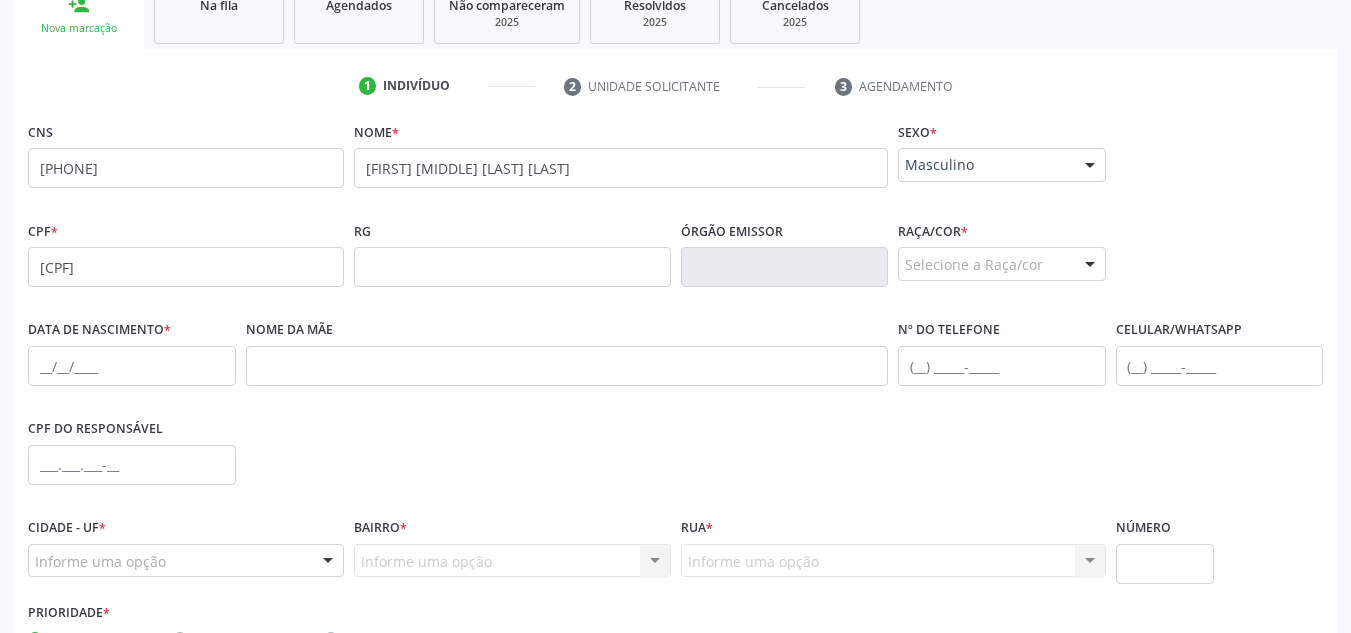 click at bounding box center [1090, 265] 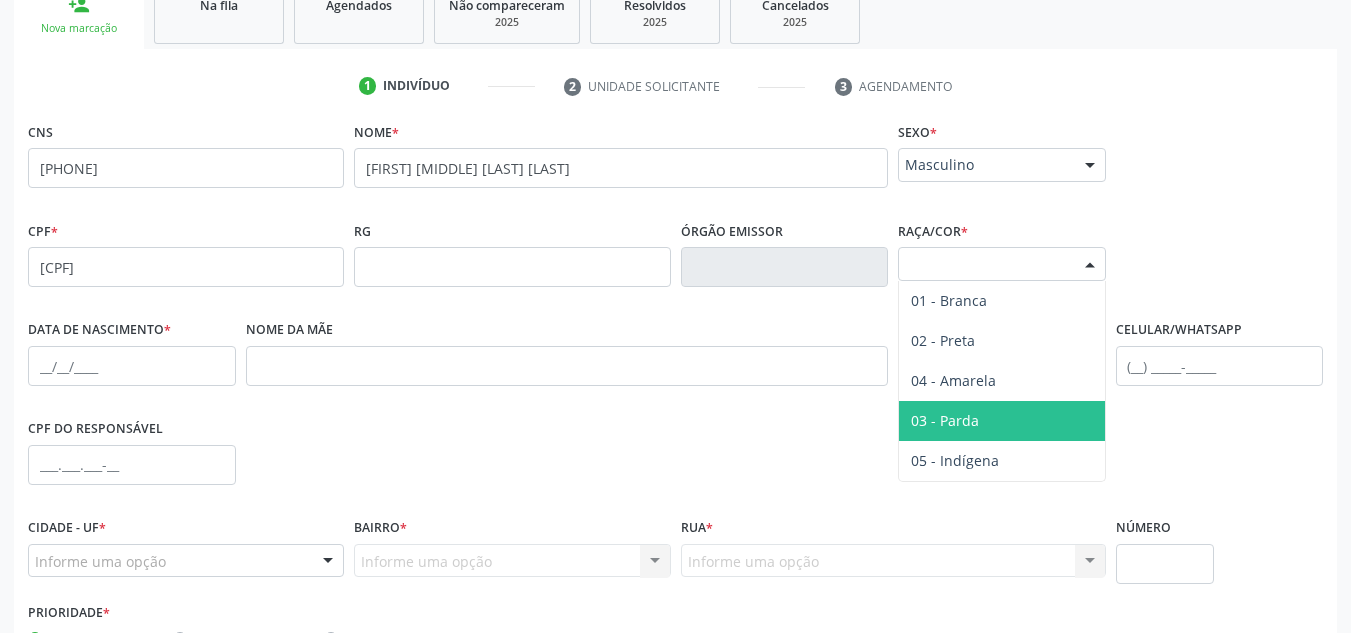 click on "03 - Parda" at bounding box center (1002, 421) 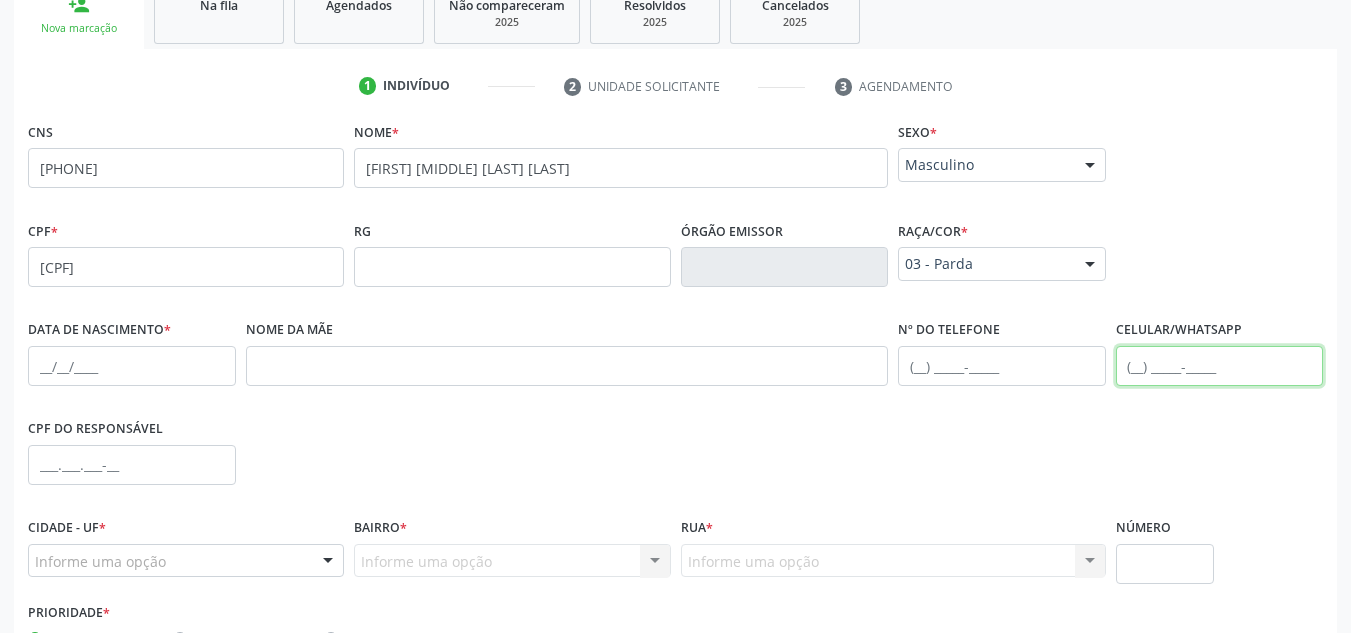 click at bounding box center (1220, 366) 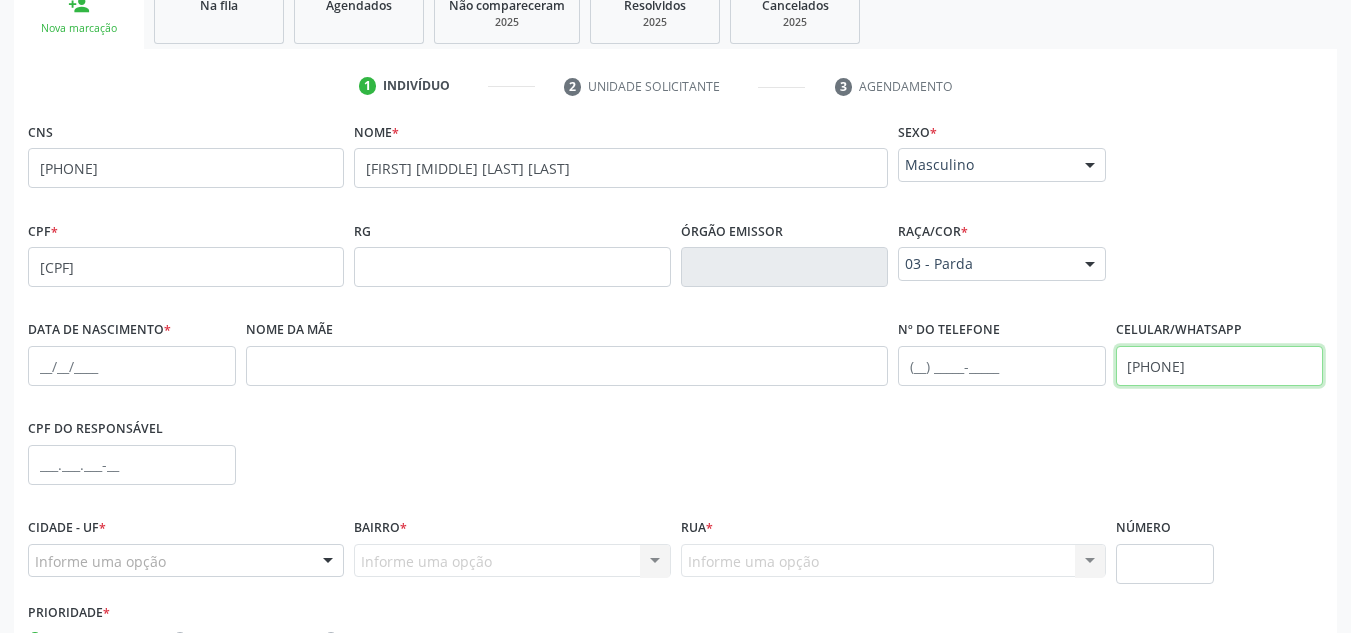 type on "(82) 99307-7924" 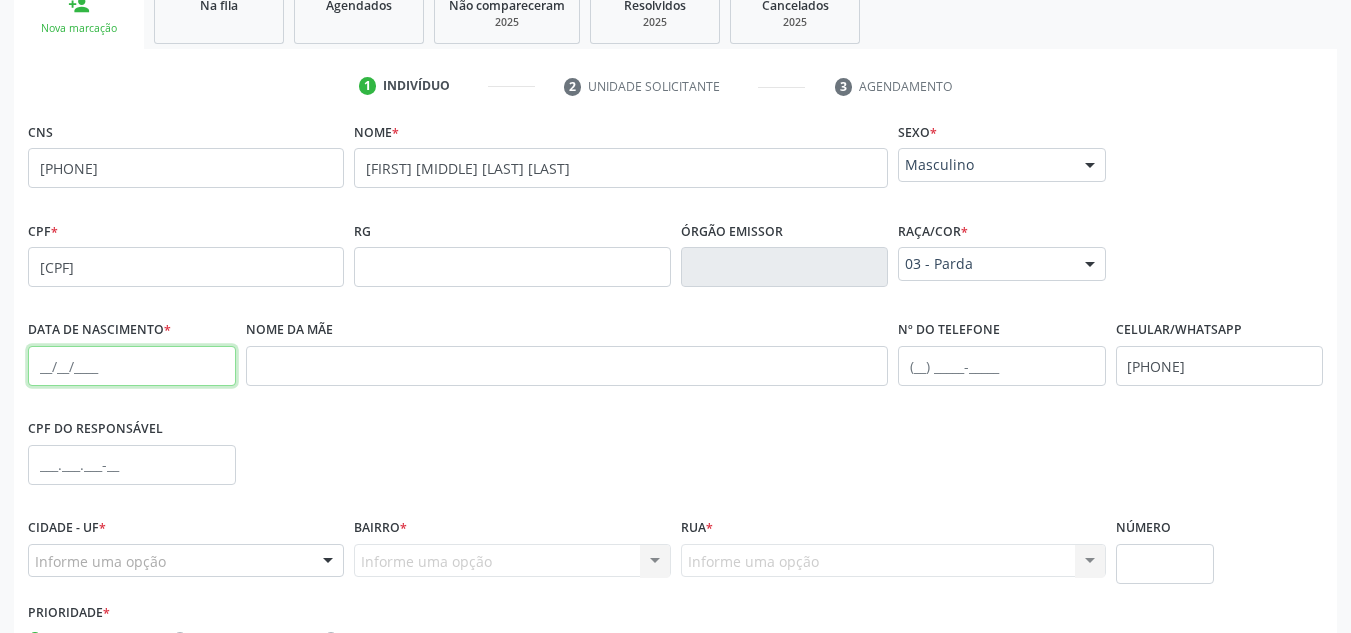 click at bounding box center (132, 366) 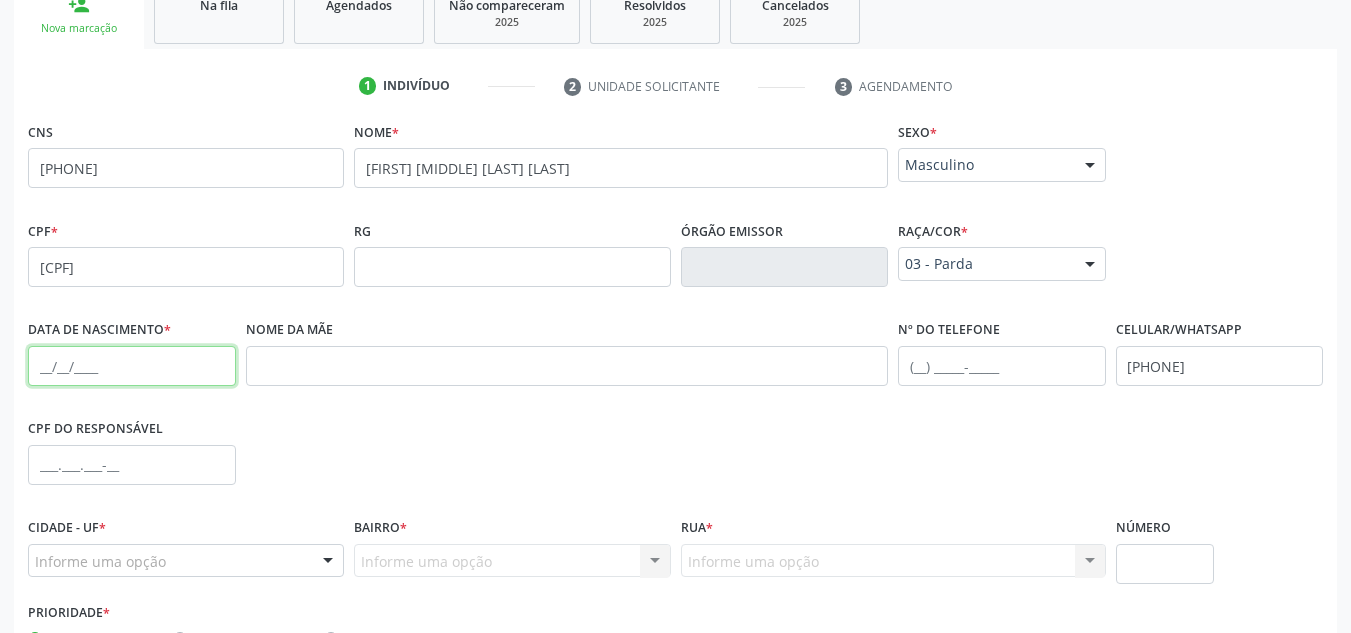 paste on "08/09/1989" 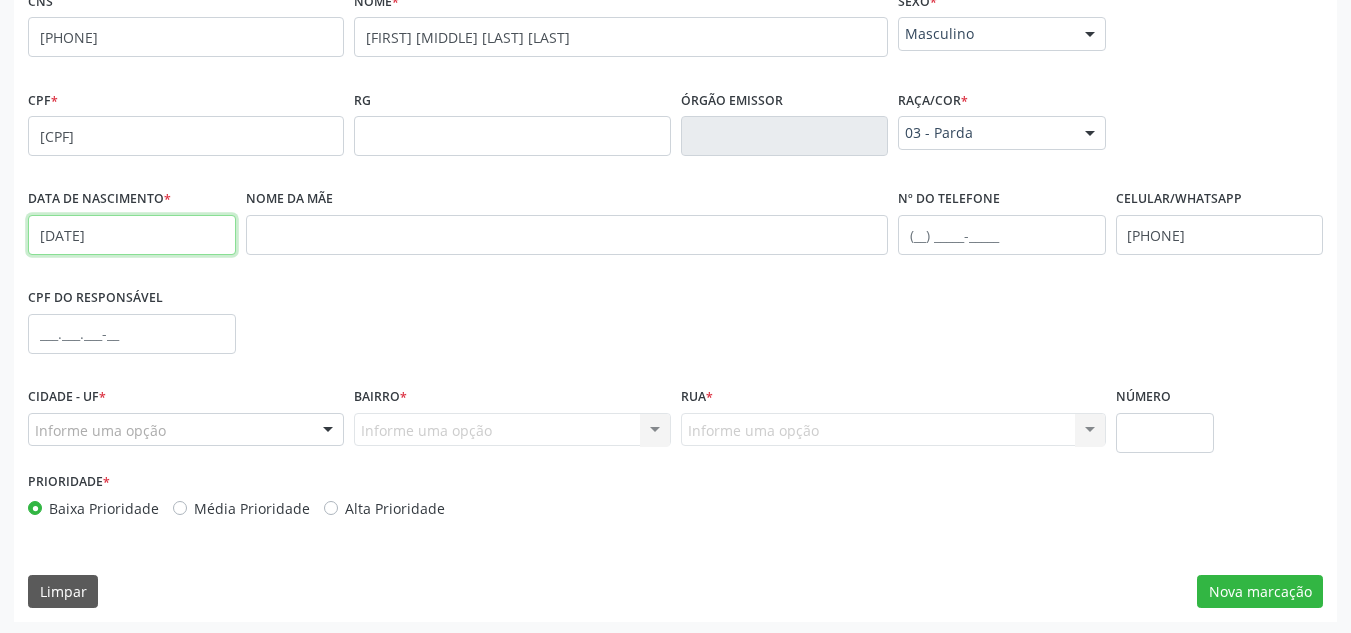 scroll, scrollTop: 479, scrollLeft: 0, axis: vertical 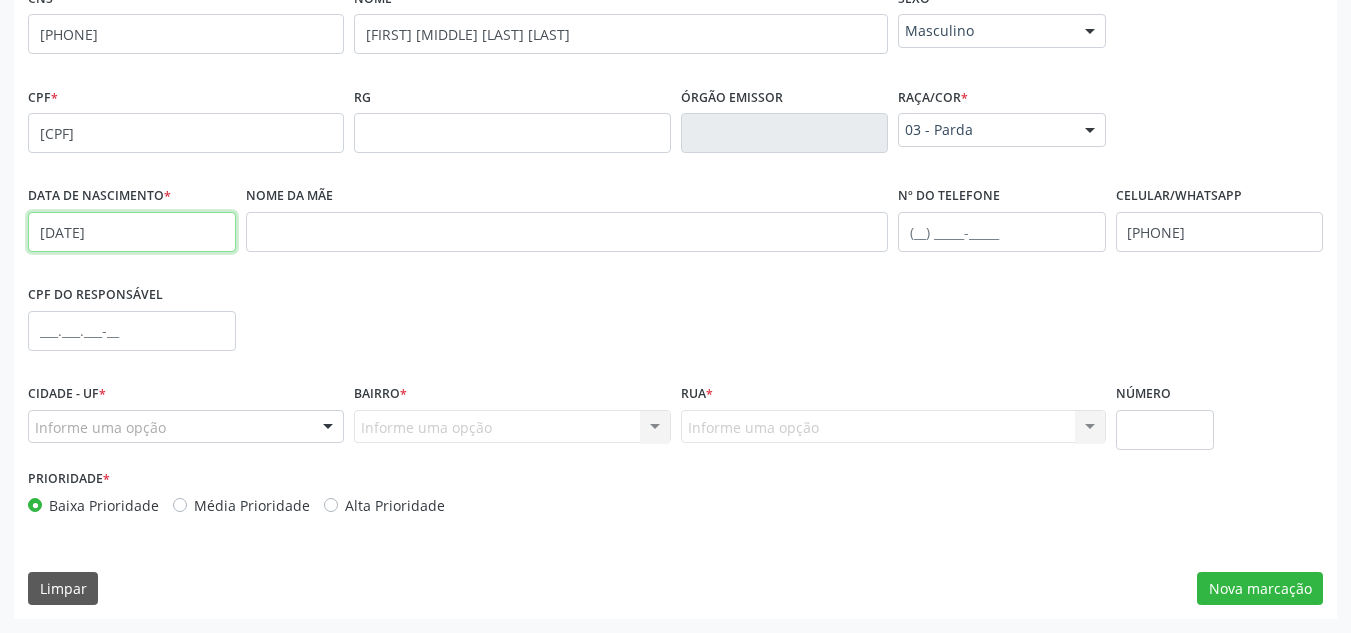 type on "08/09/1989" 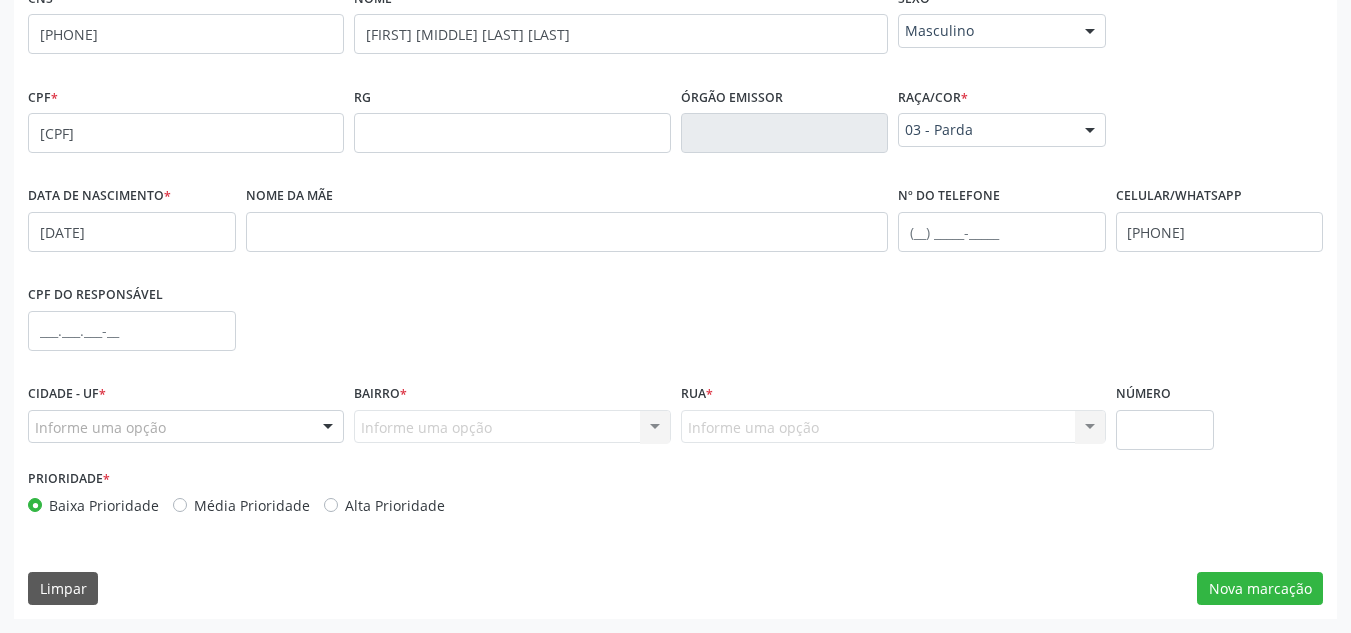 click on "Informe uma opção" at bounding box center (186, 427) 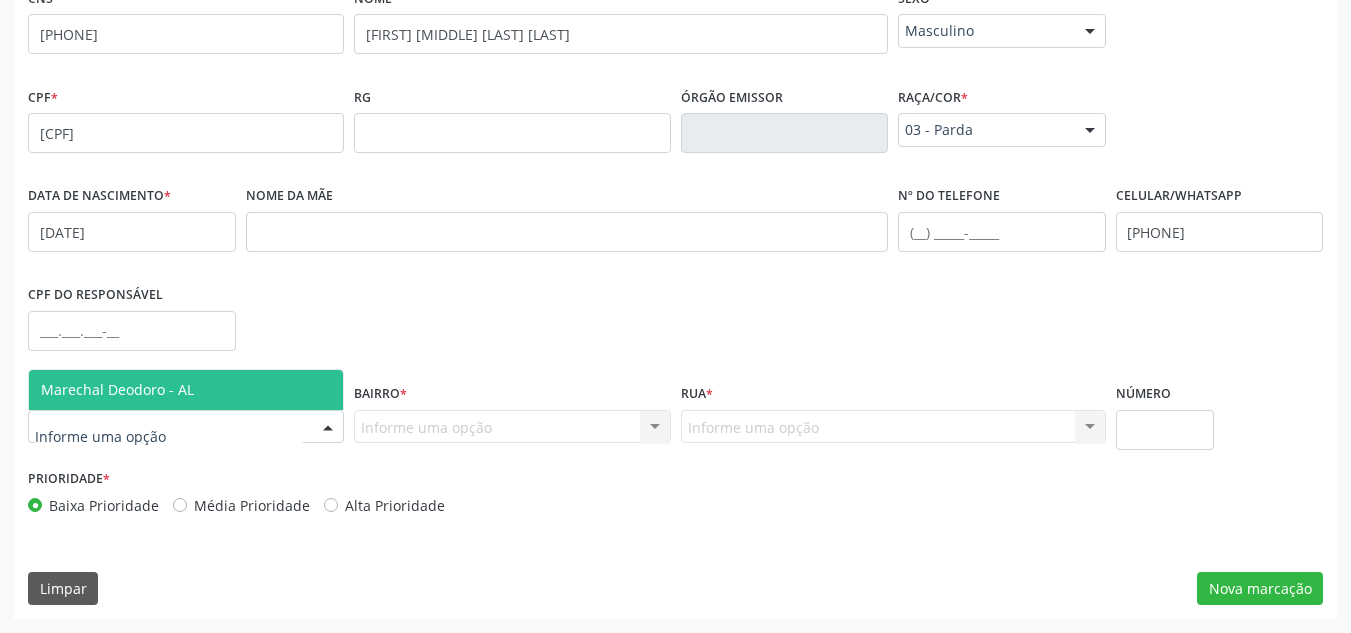 click on "Marechal Deodoro - AL" at bounding box center [117, 389] 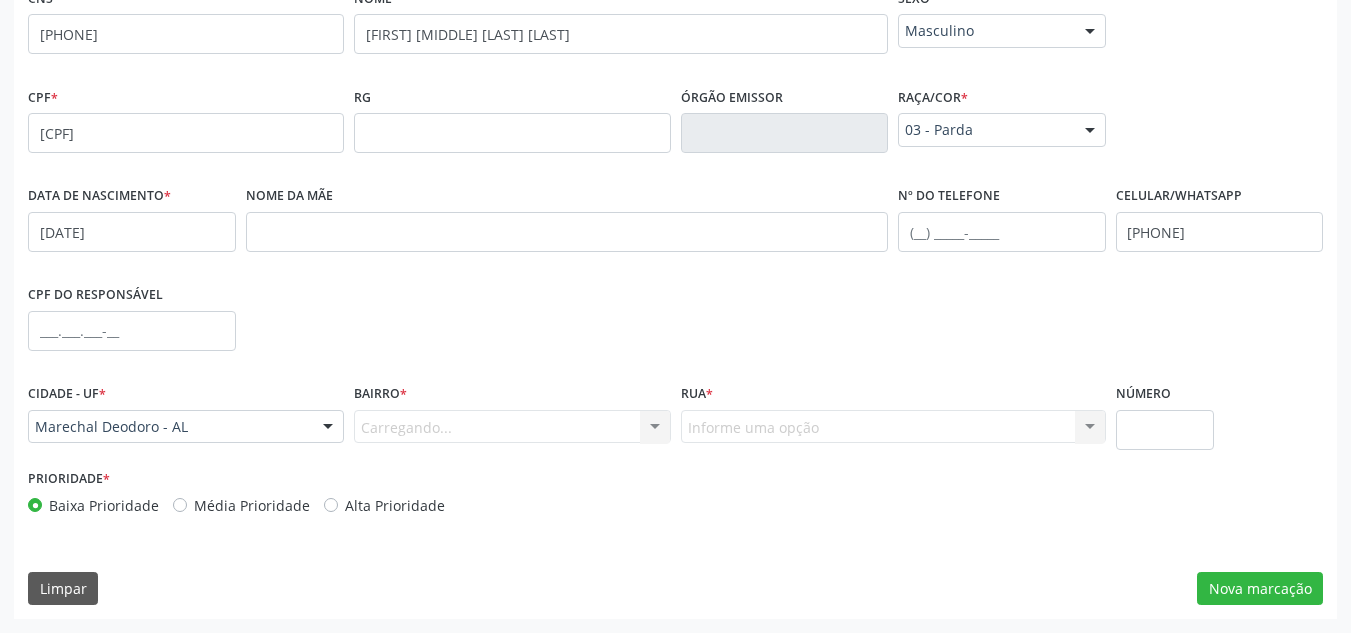 click on "Carregando...
Nenhum resultado encontrado para: "   "
Nenhuma opção encontrada. Digite para adicionar." at bounding box center (512, 427) 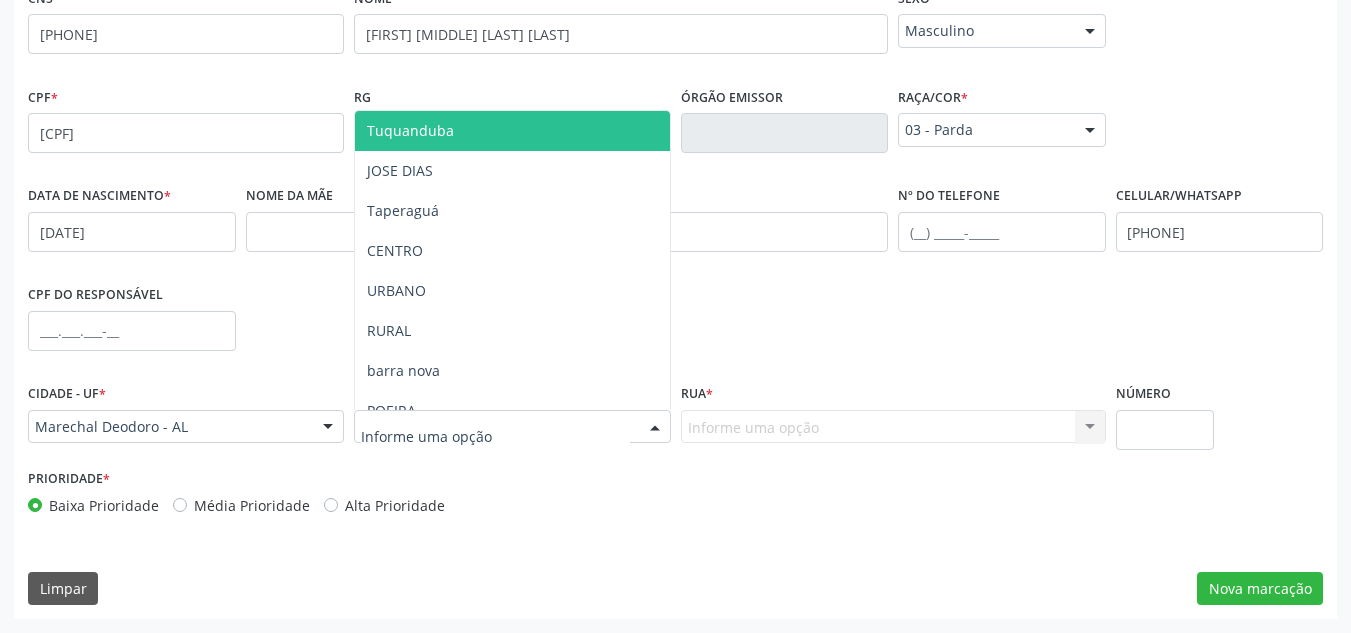 click at bounding box center [512, 427] 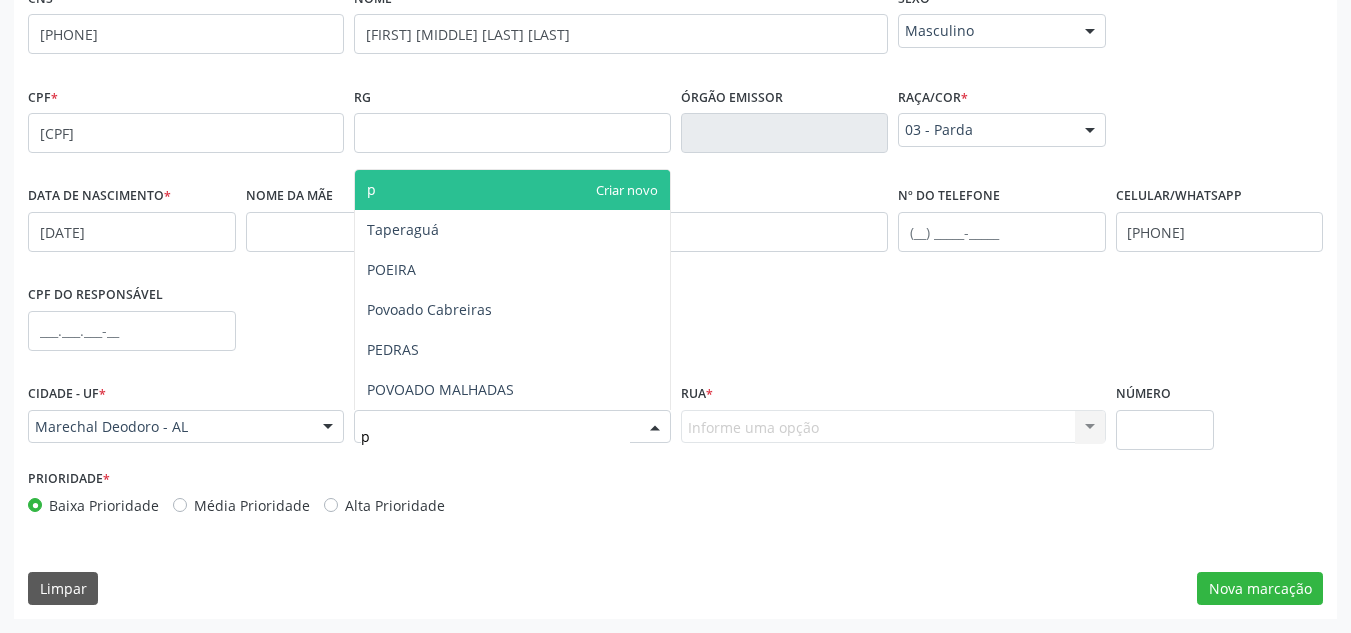 type on "po" 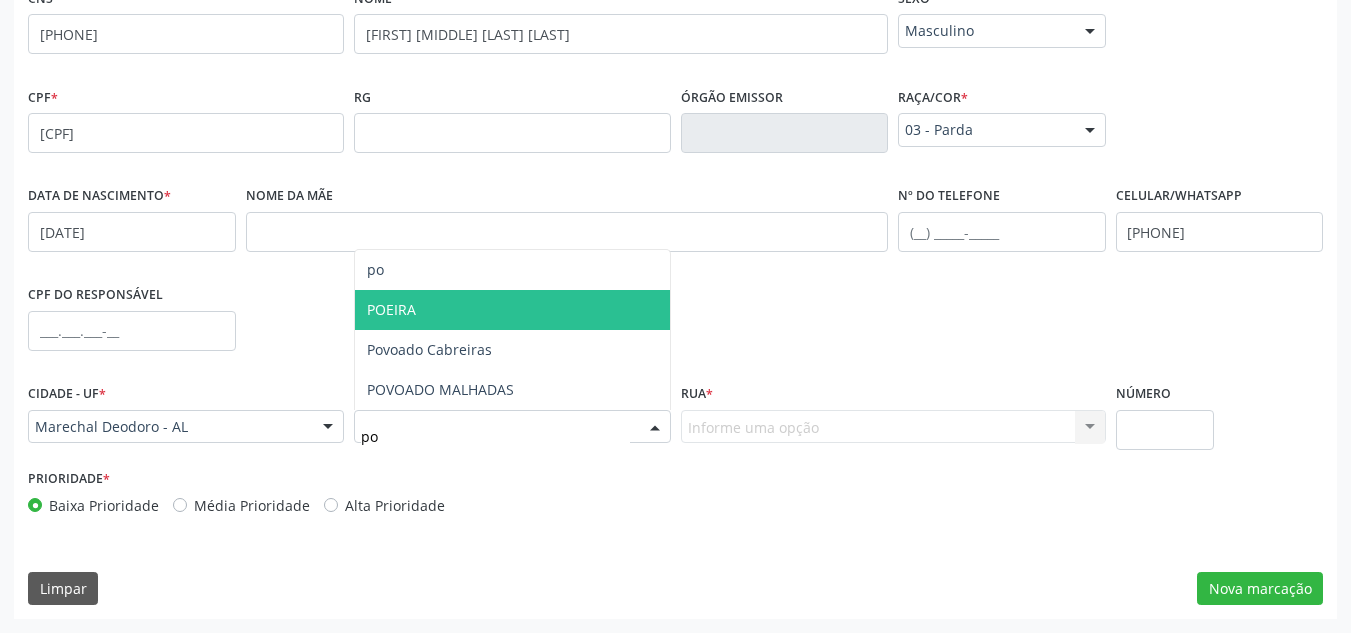 click on "POEIRA" at bounding box center (512, 310) 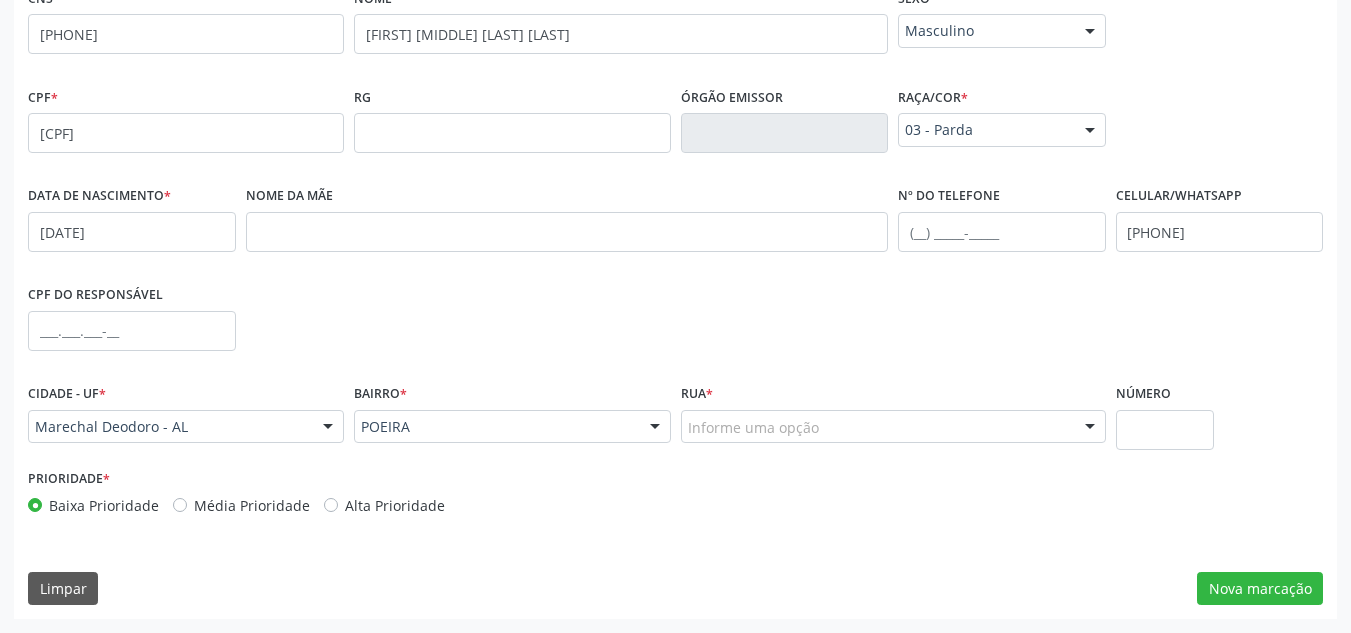 click on "Informe uma opção" at bounding box center (893, 427) 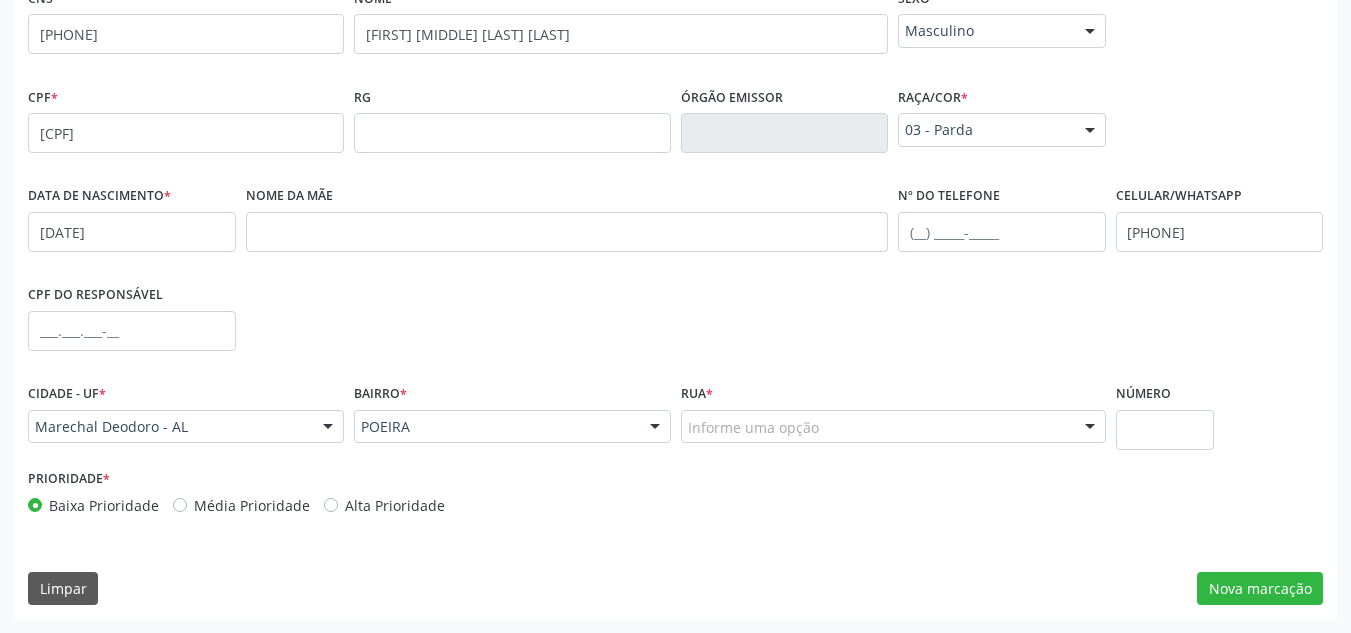click on "Informe uma opção" at bounding box center [893, 427] 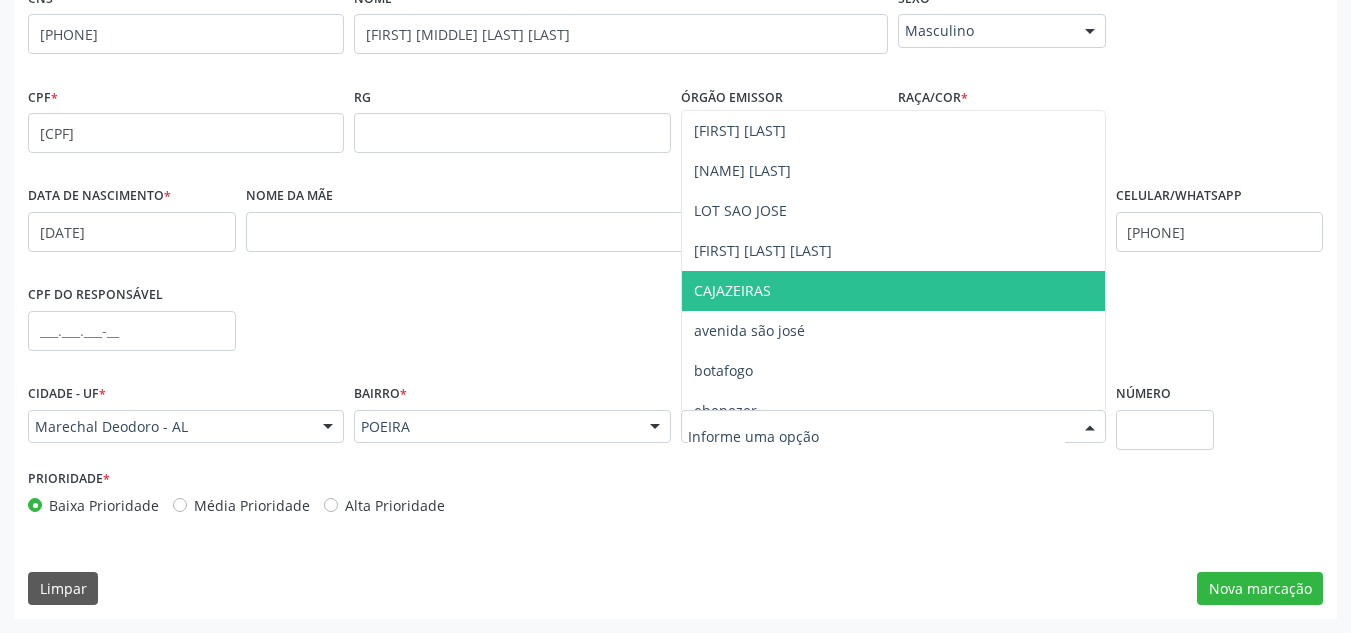 click on "CAJAZEIRAS" at bounding box center (893, 291) 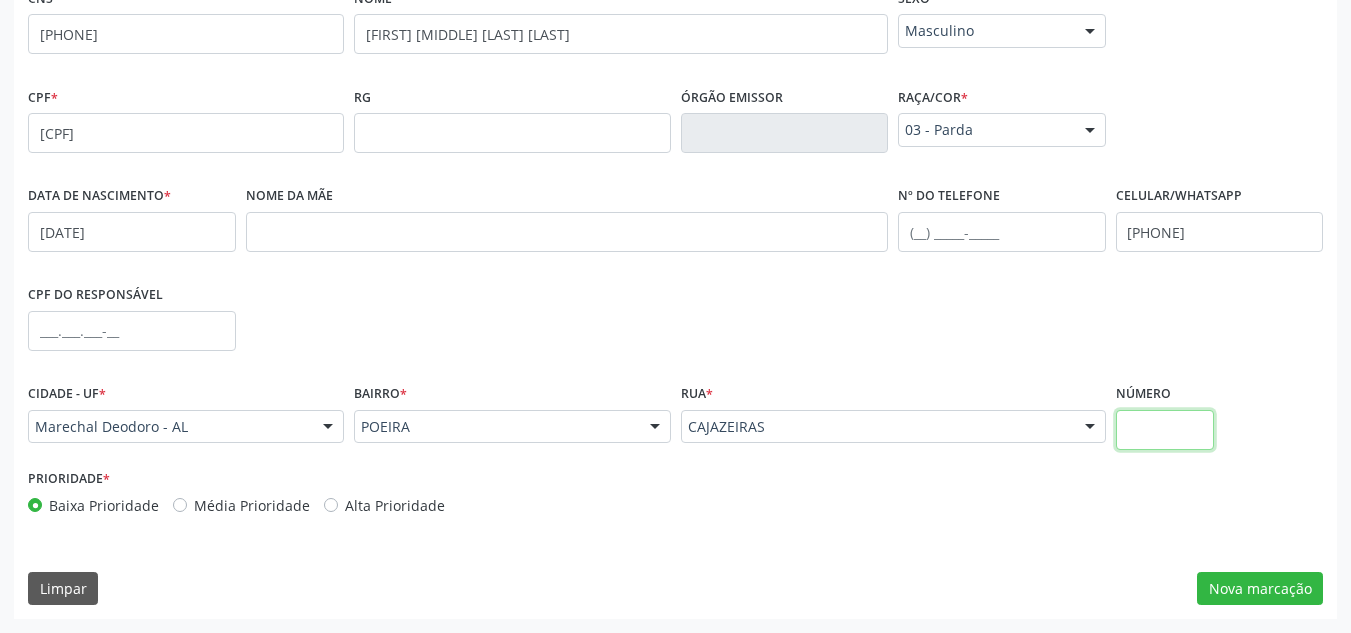 click at bounding box center [1165, 430] 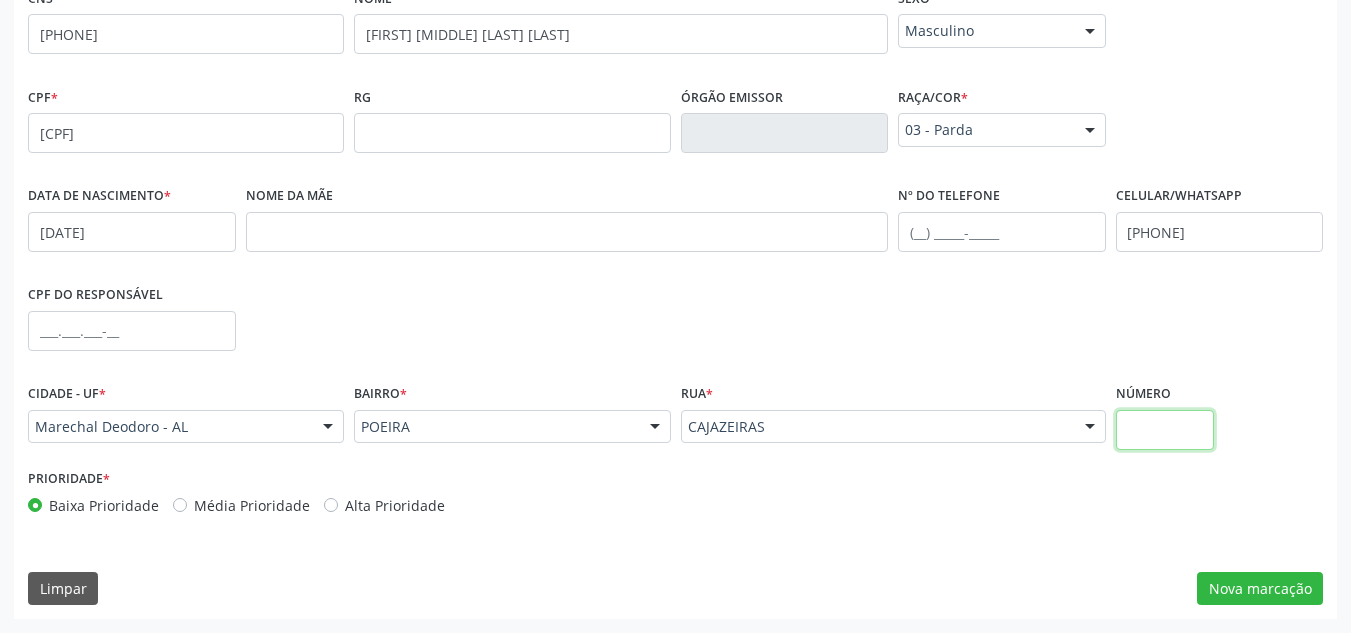 type on "S/N" 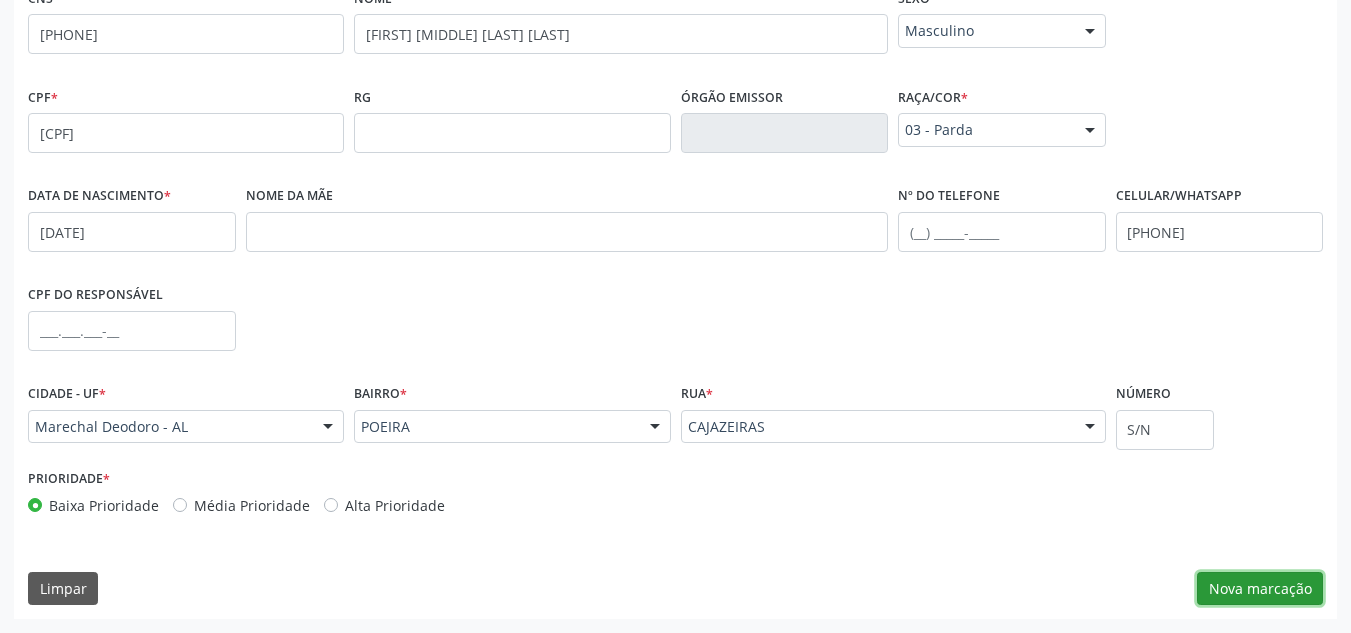click on "Nova marcação" at bounding box center (1260, 589) 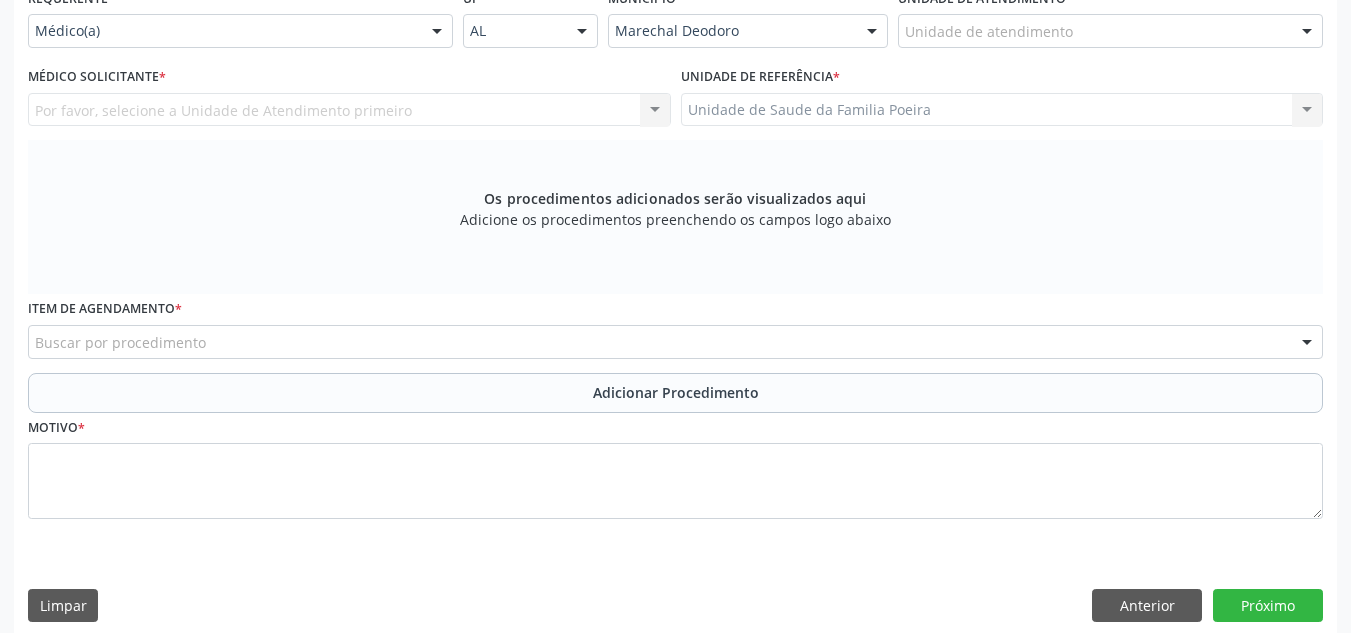 click on "Unidade de atendimento" at bounding box center [1110, 31] 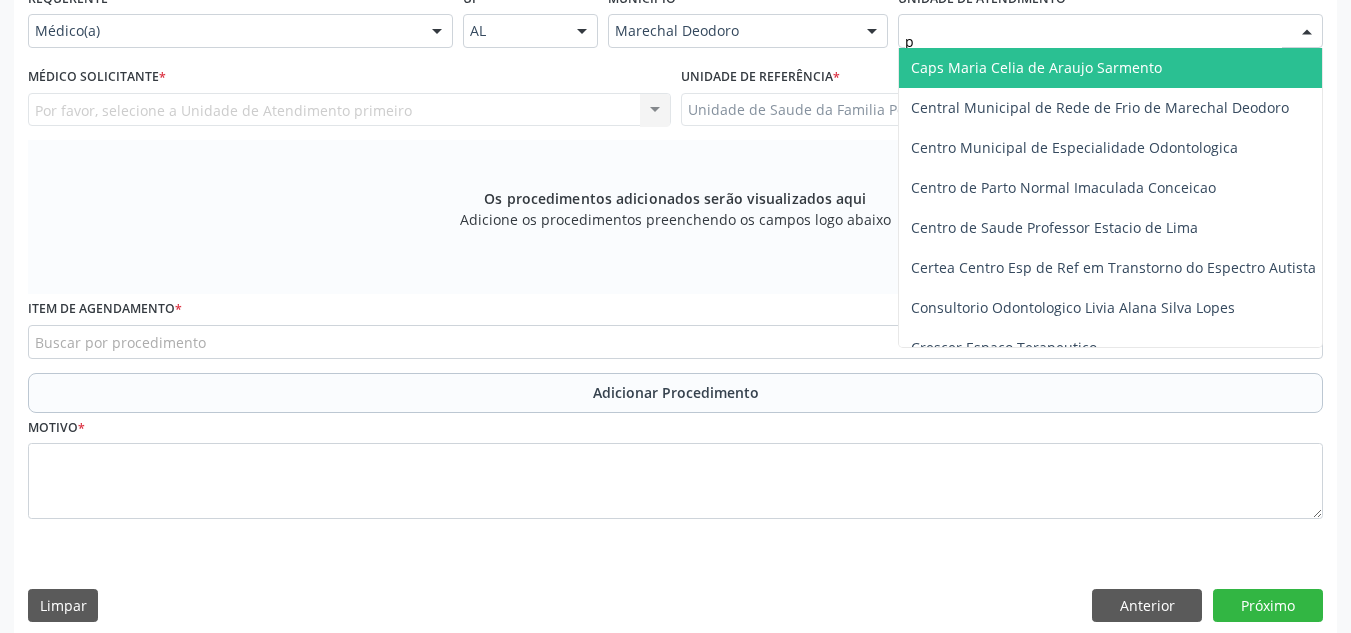 type on "po" 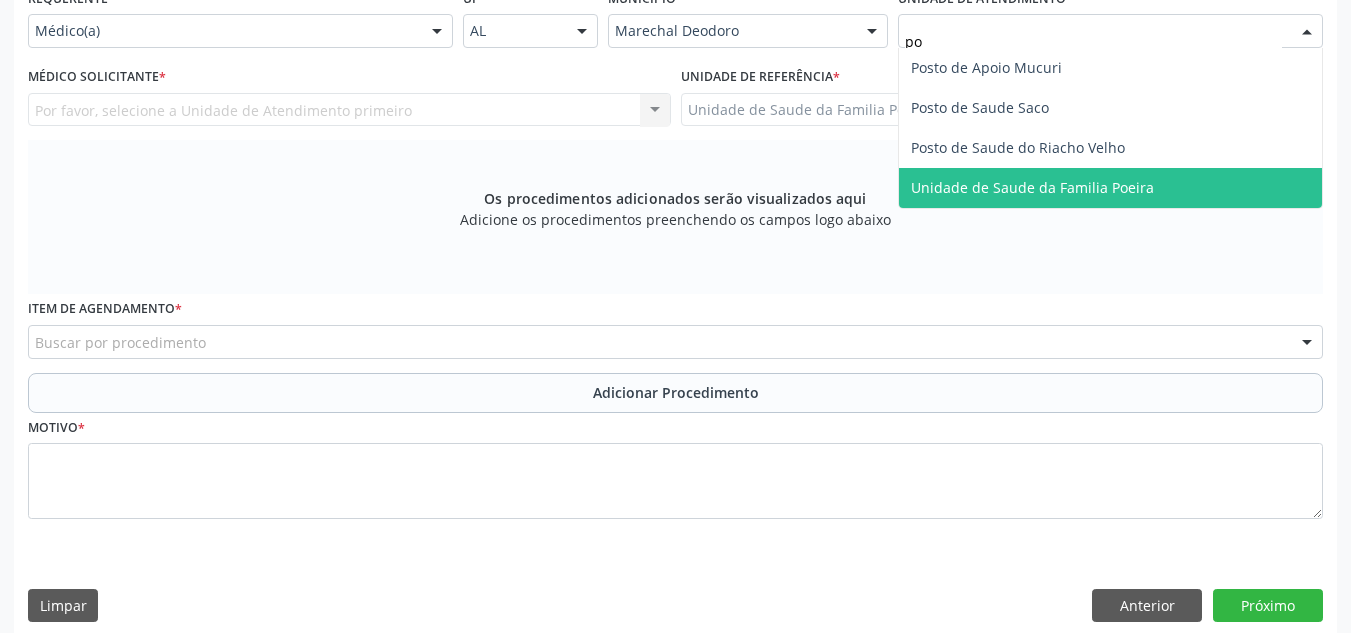 click on "Unidade de Saude da Familia Poeira" at bounding box center [1032, 187] 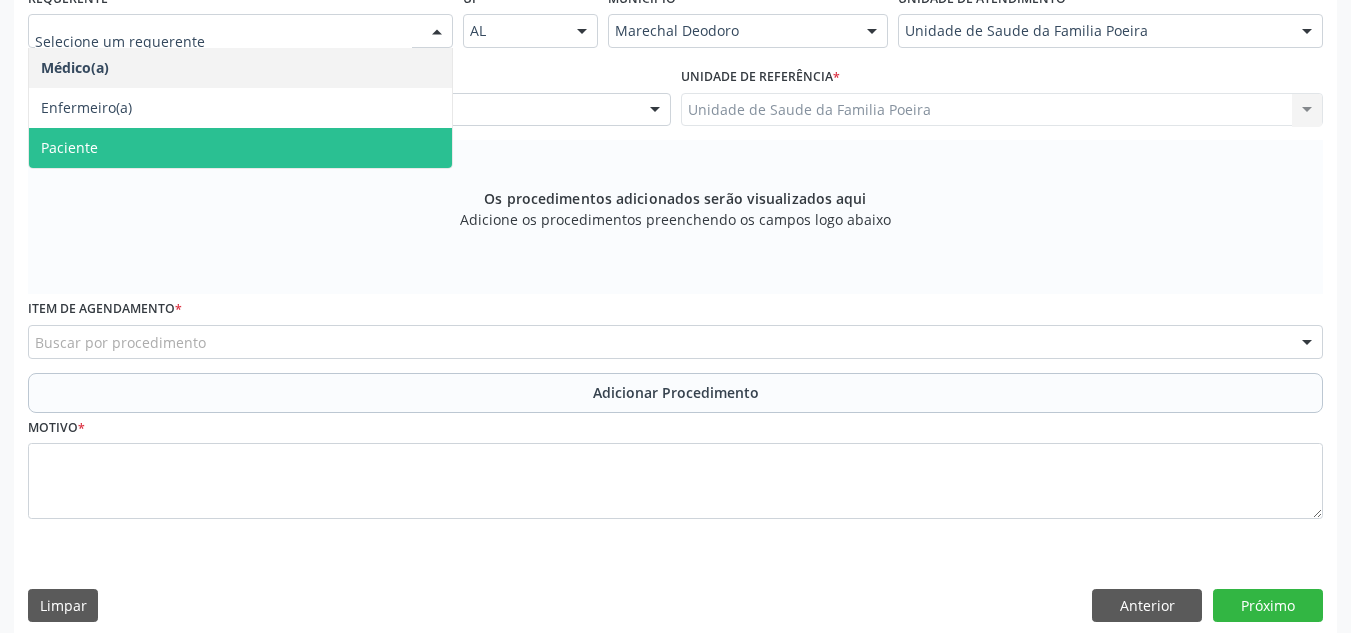 click on "Paciente" at bounding box center (69, 147) 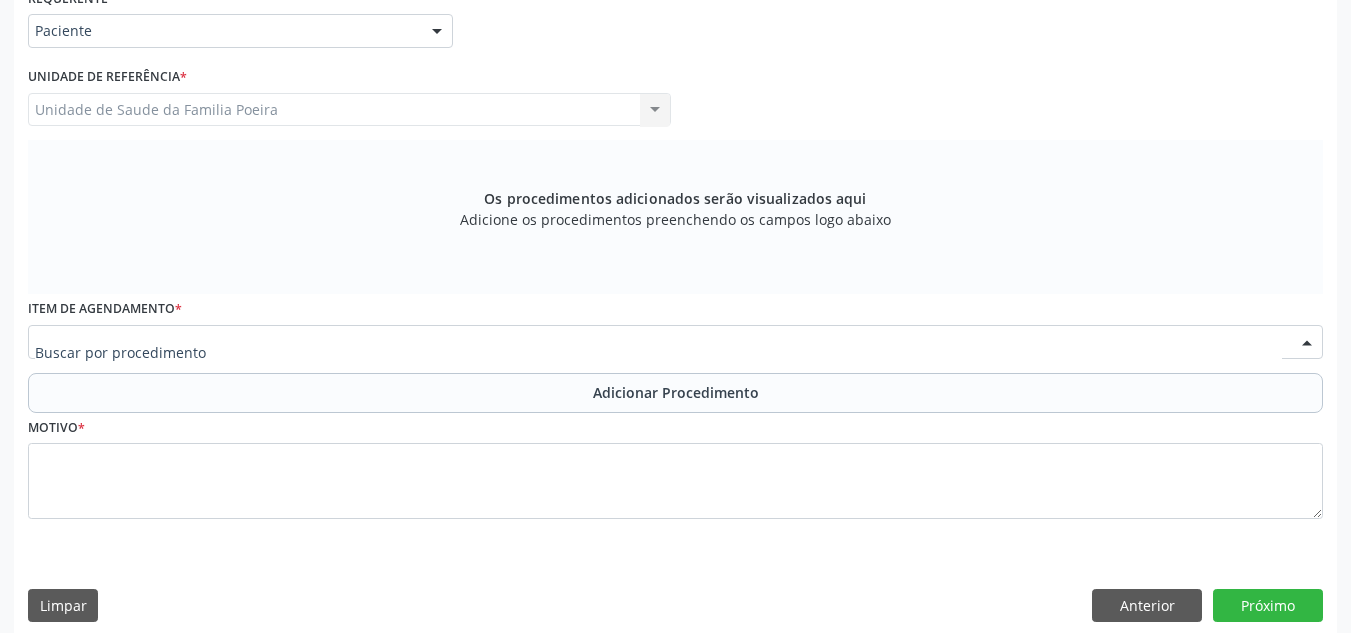 click at bounding box center (675, 342) 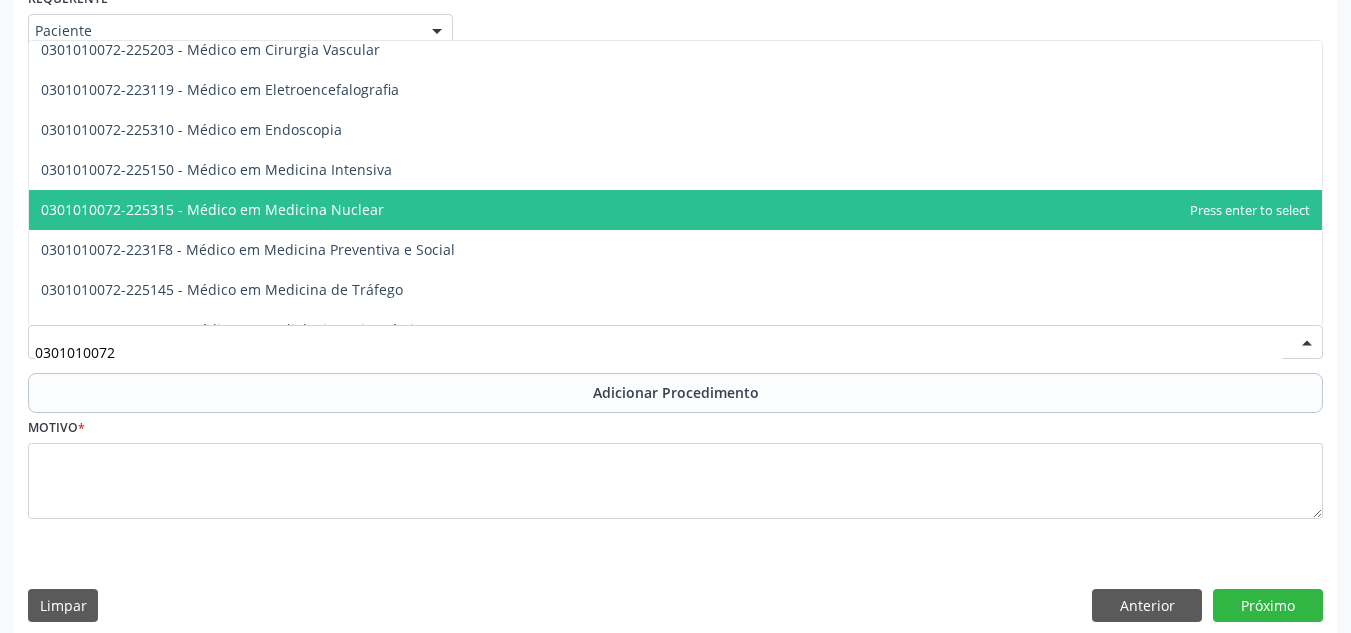scroll, scrollTop: 2476, scrollLeft: 0, axis: vertical 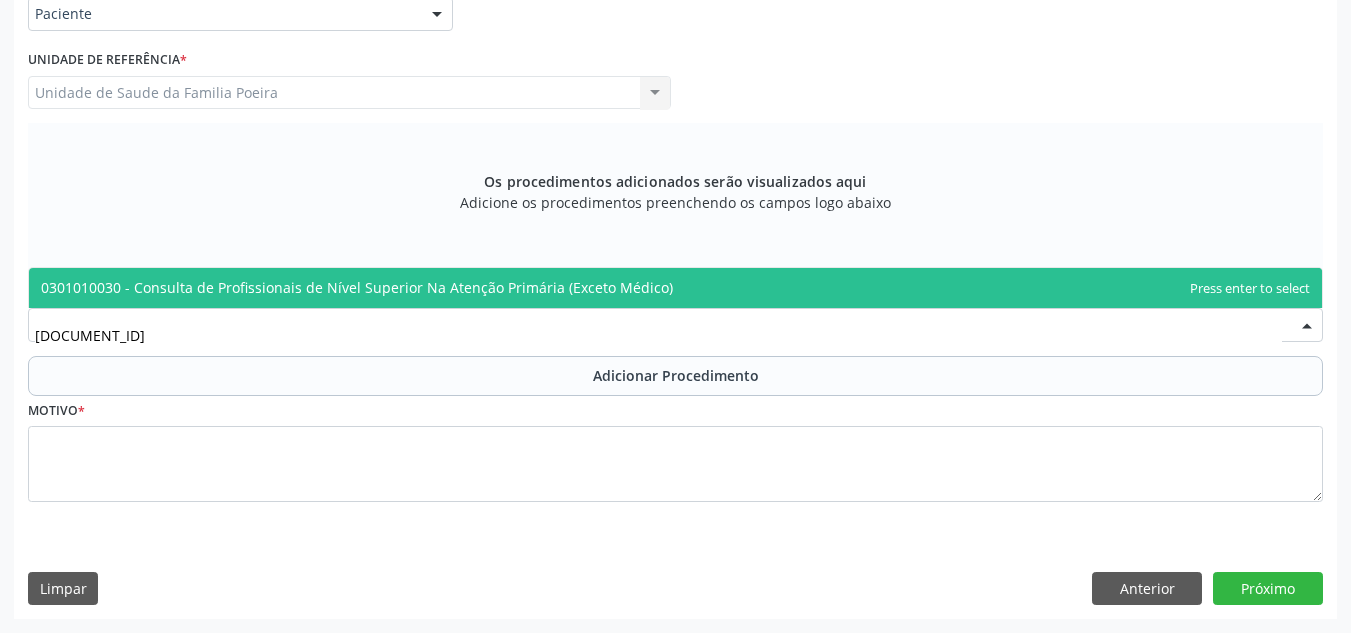 type on "0301010030" 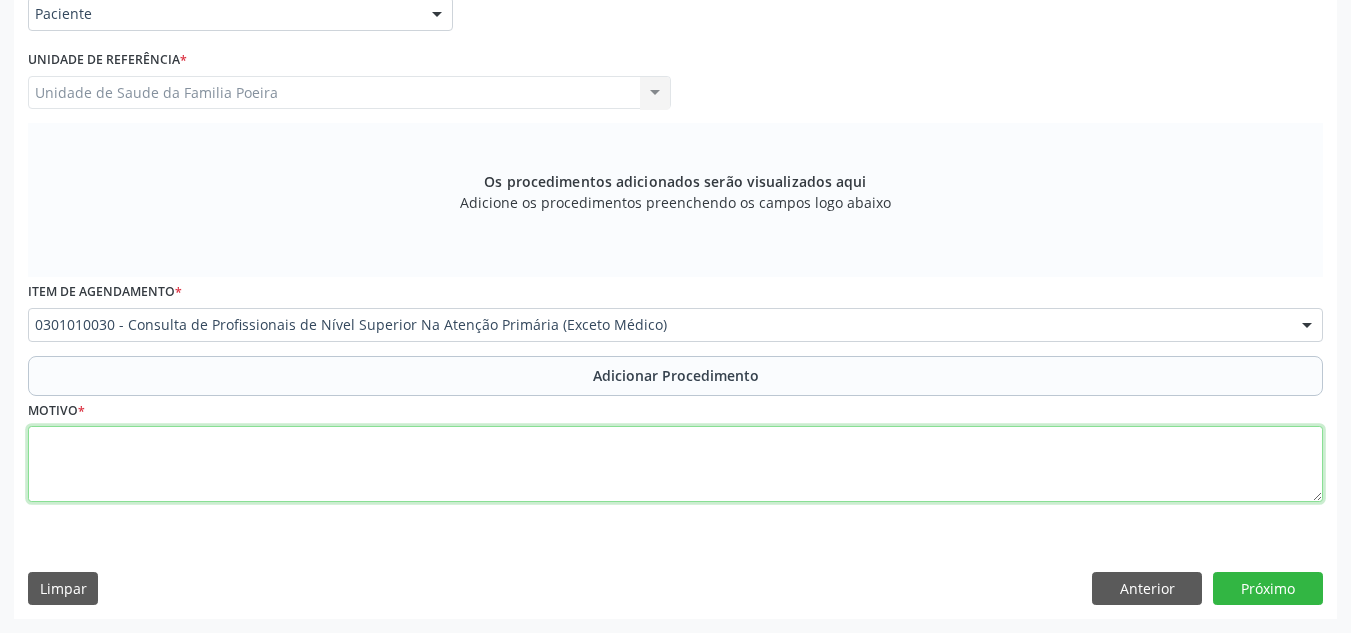 click at bounding box center [675, 464] 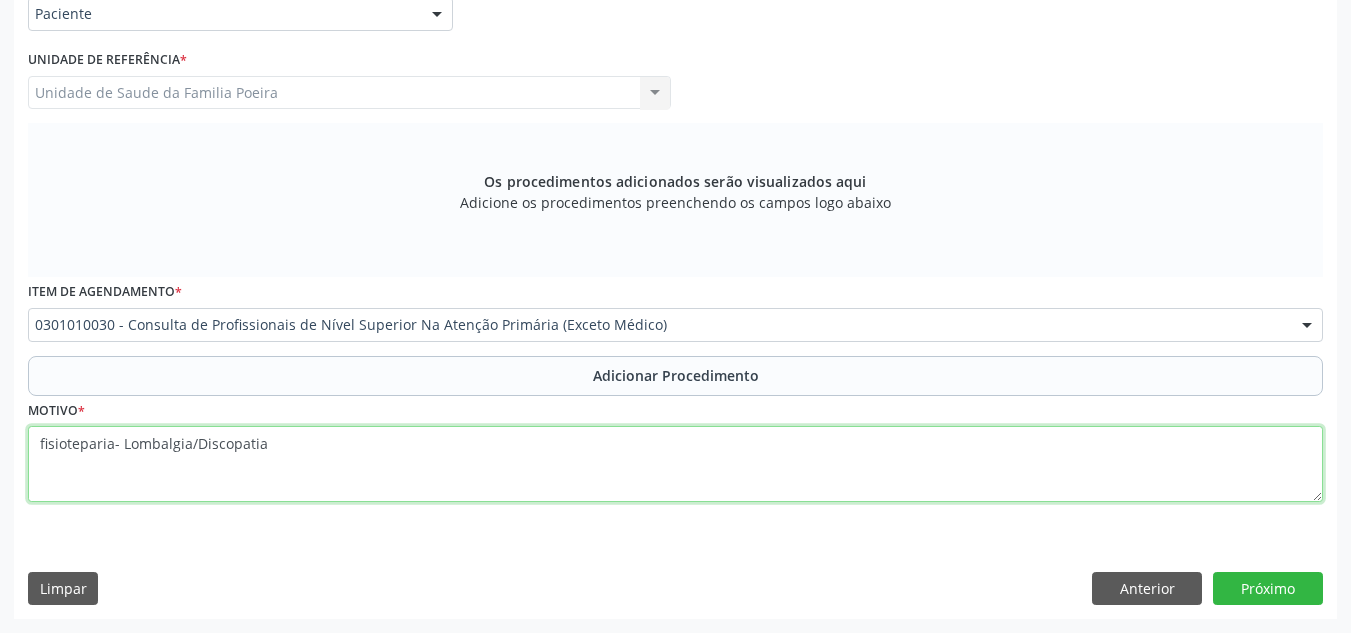 click on "fisioteparia/ Lombalgia/Discopatia" at bounding box center [675, 464] 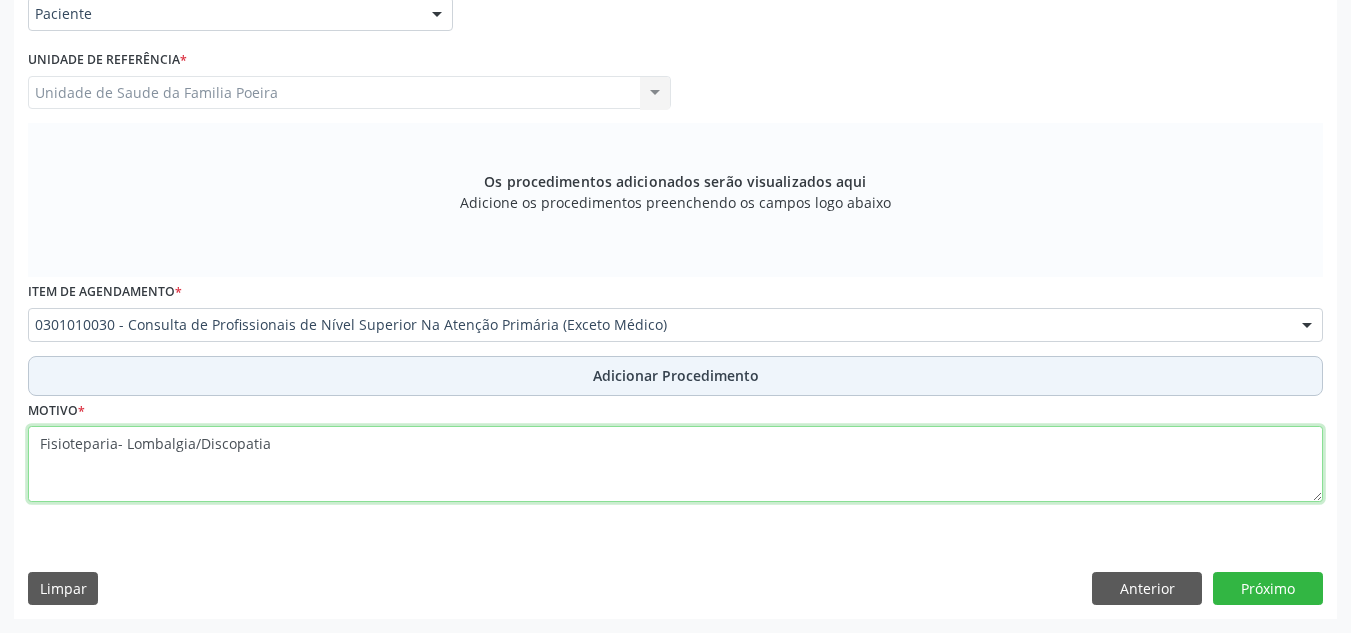 type on "Fisioteparia- Lombalgia/Discopatia" 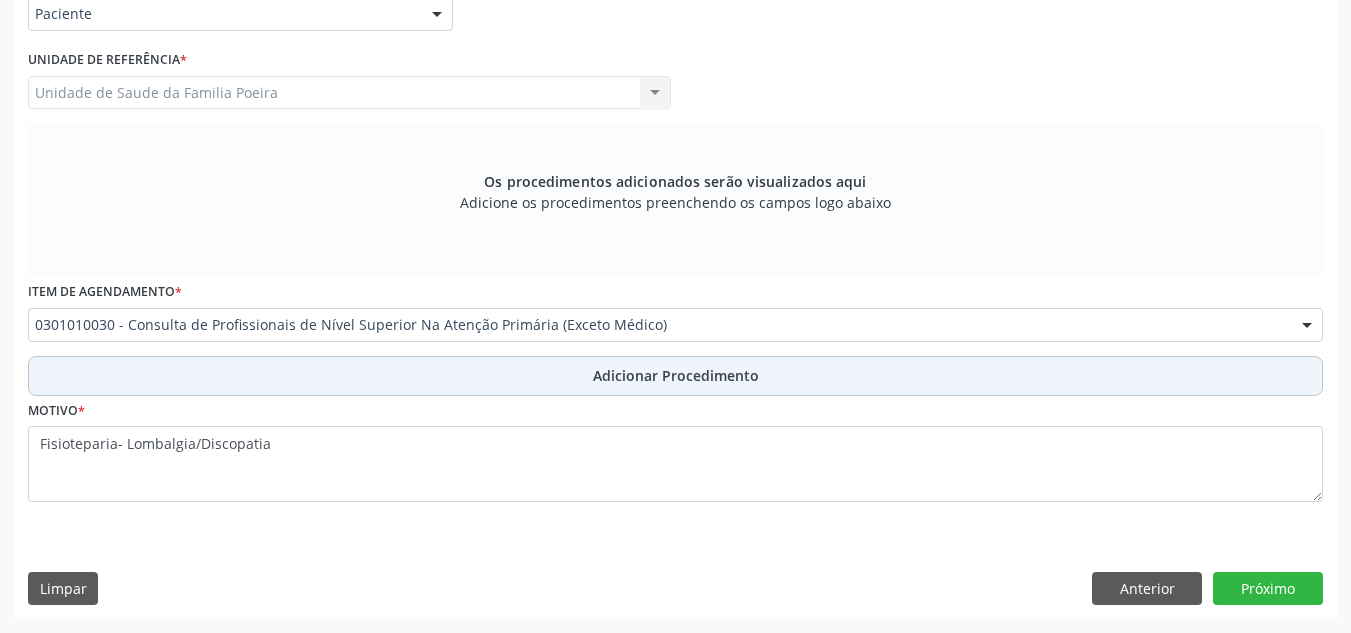 click on "Adicionar Procedimento" at bounding box center [676, 375] 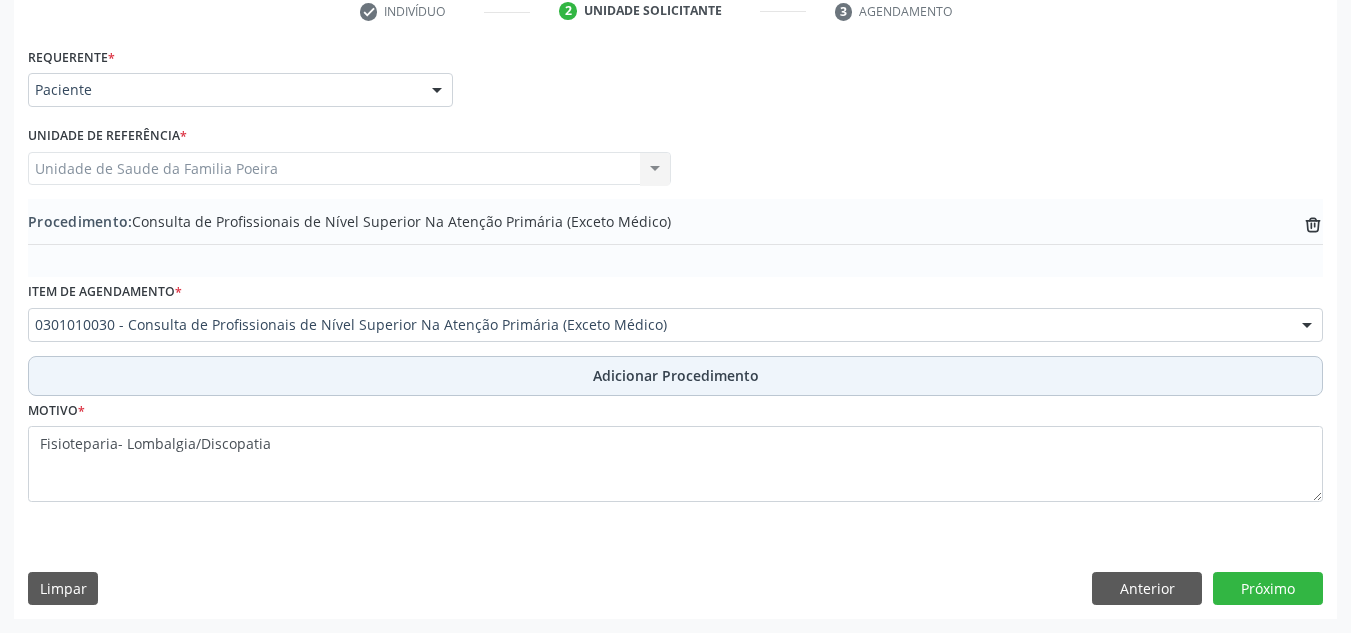 scroll, scrollTop: 420, scrollLeft: 0, axis: vertical 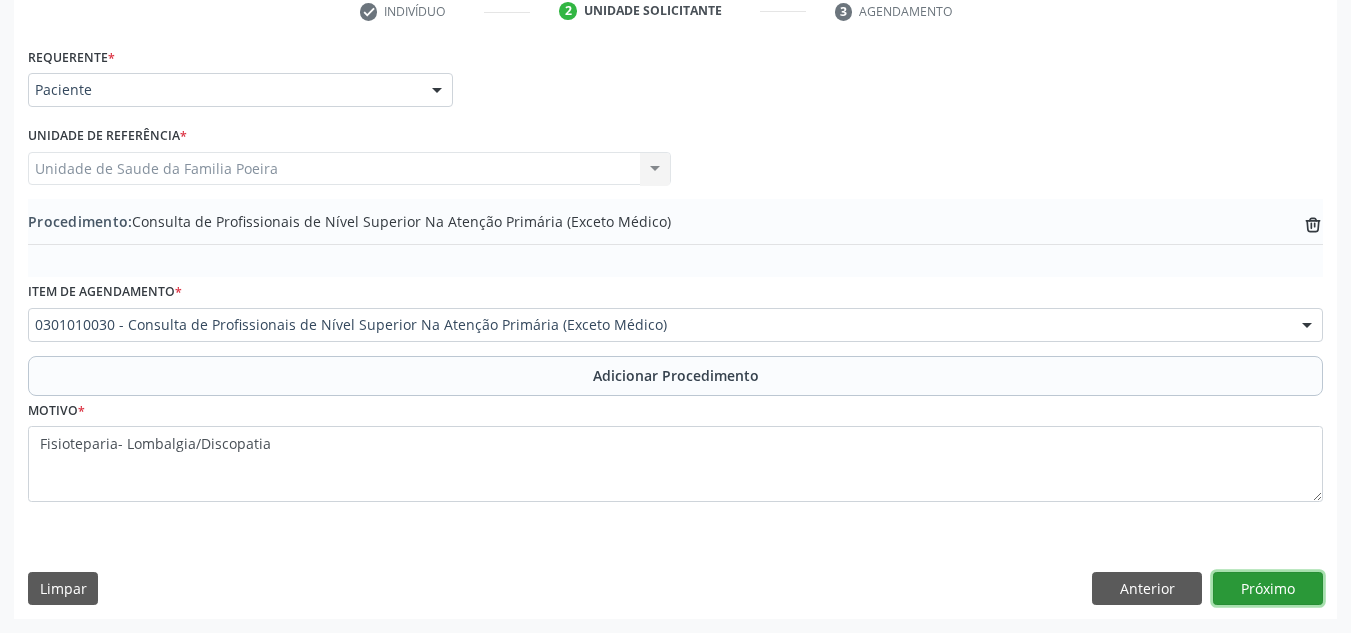 click on "Próximo" at bounding box center [1268, 589] 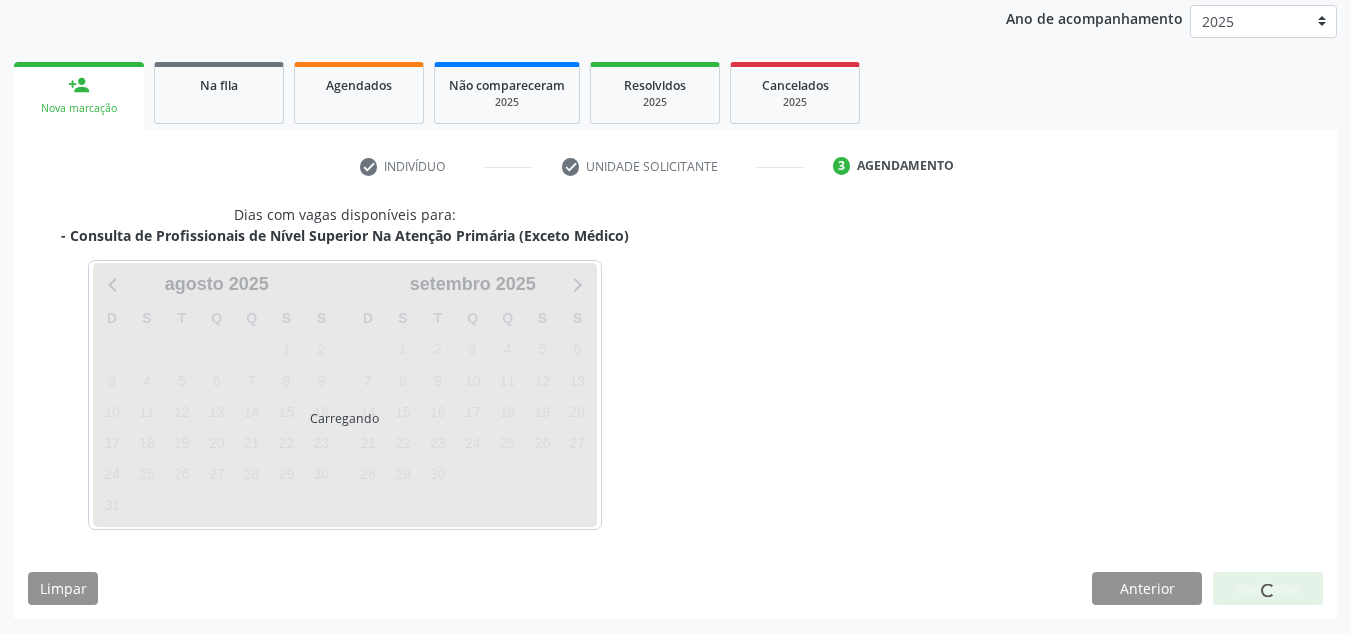 scroll, scrollTop: 324, scrollLeft: 0, axis: vertical 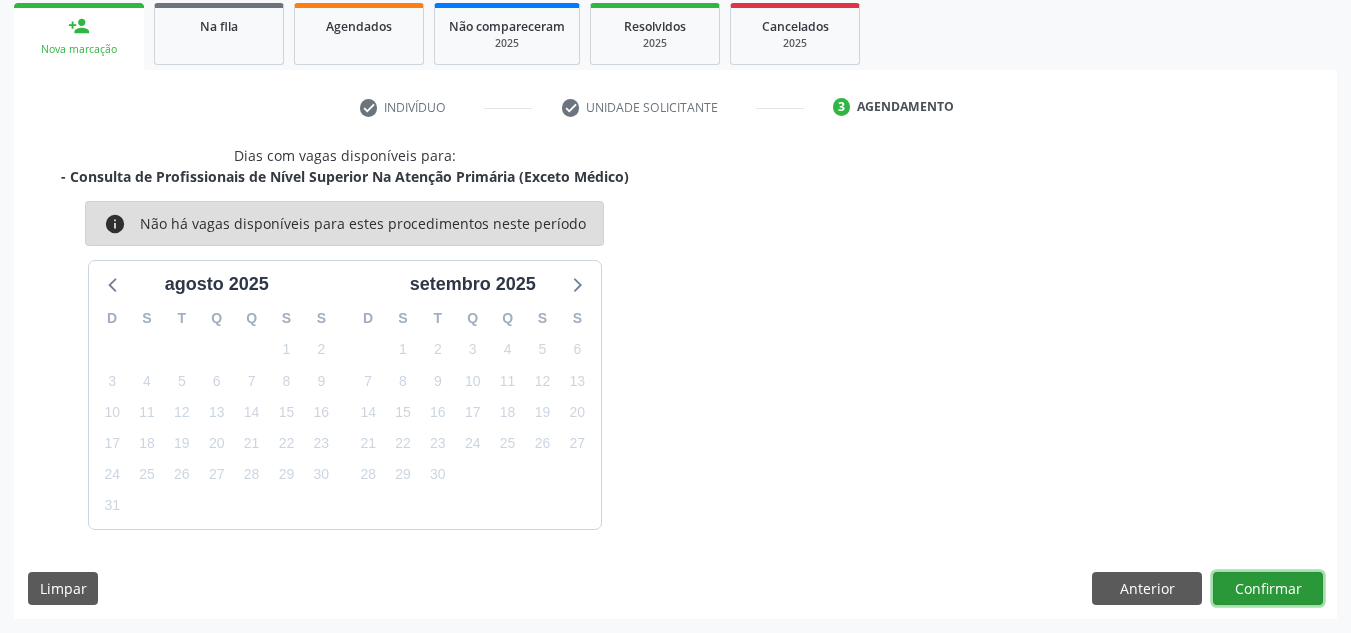 click on "Confirmar" at bounding box center (1268, 589) 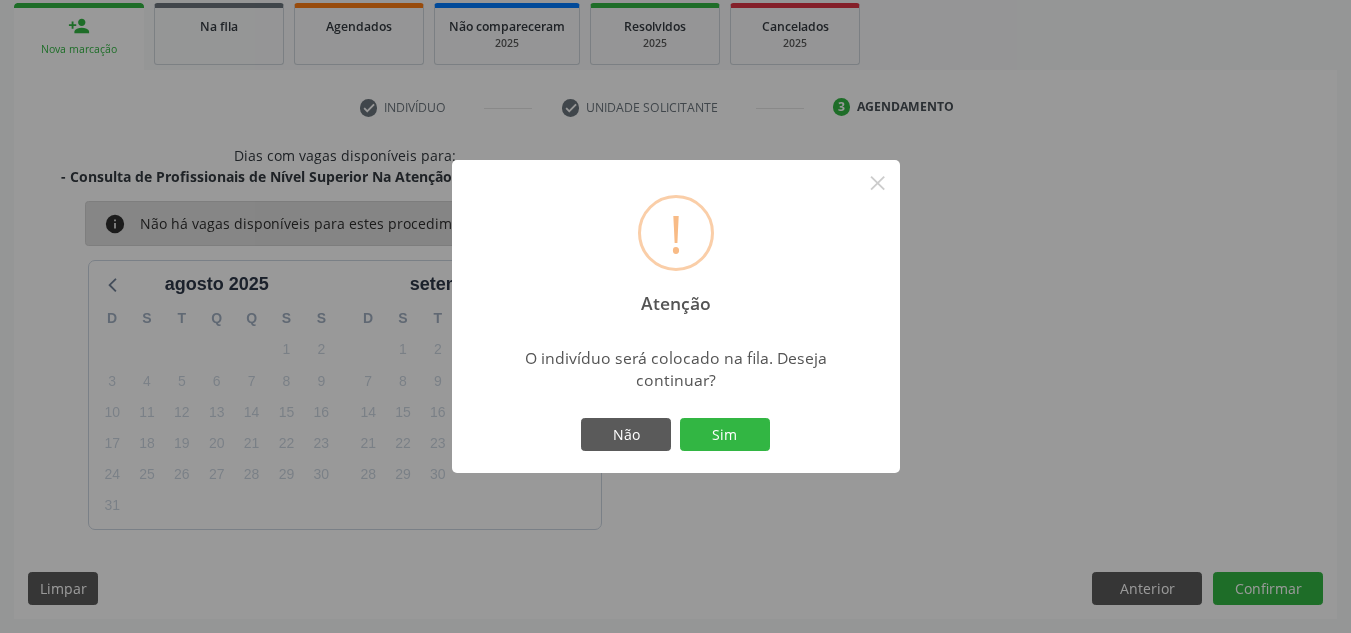 click on "Sim" at bounding box center (725, 435) 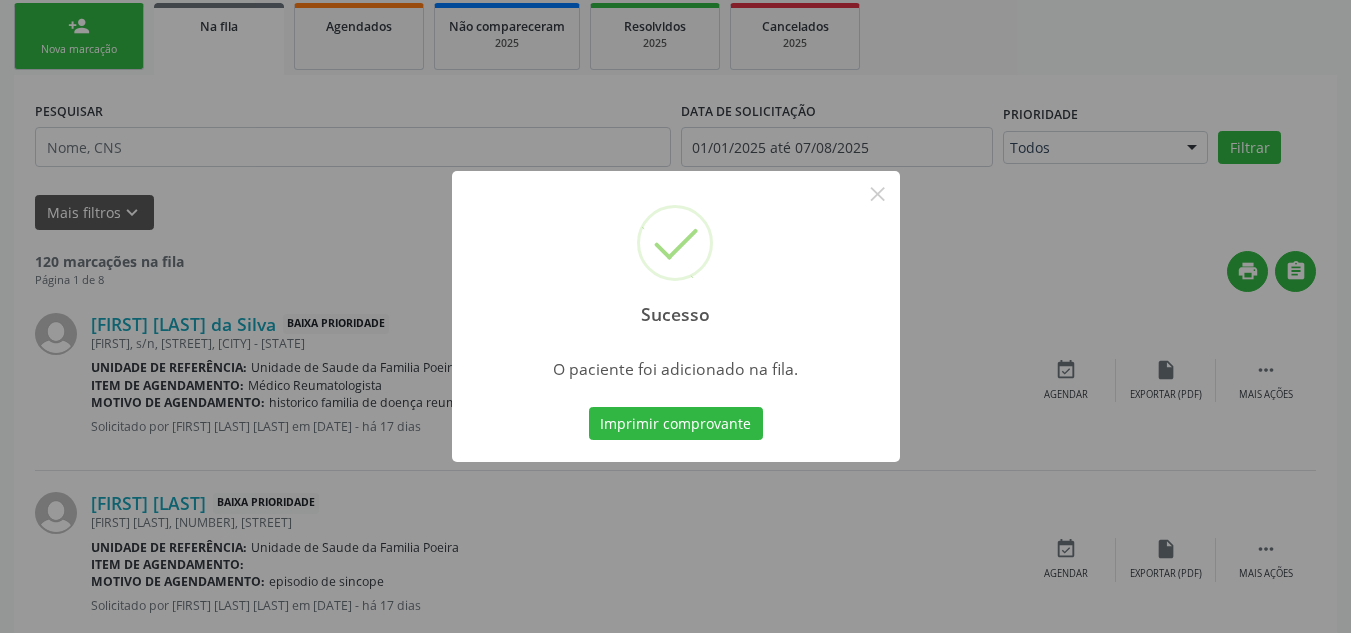 scroll, scrollTop: 62, scrollLeft: 0, axis: vertical 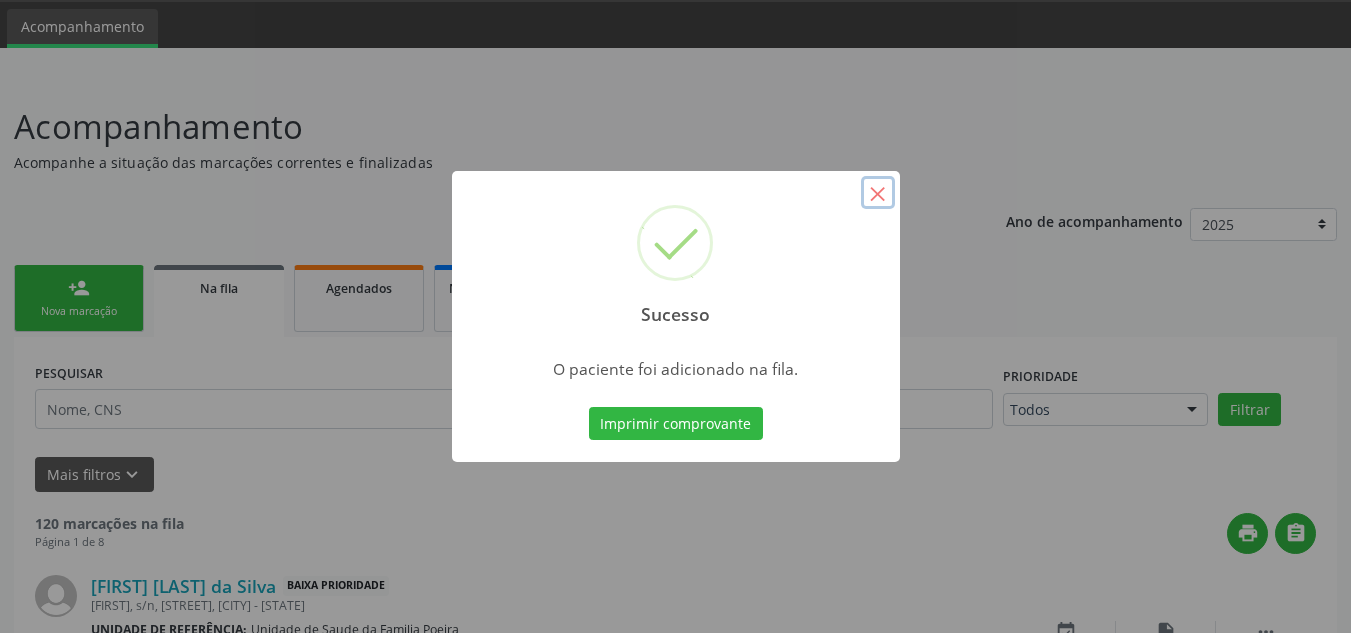 click on "×" at bounding box center (878, 193) 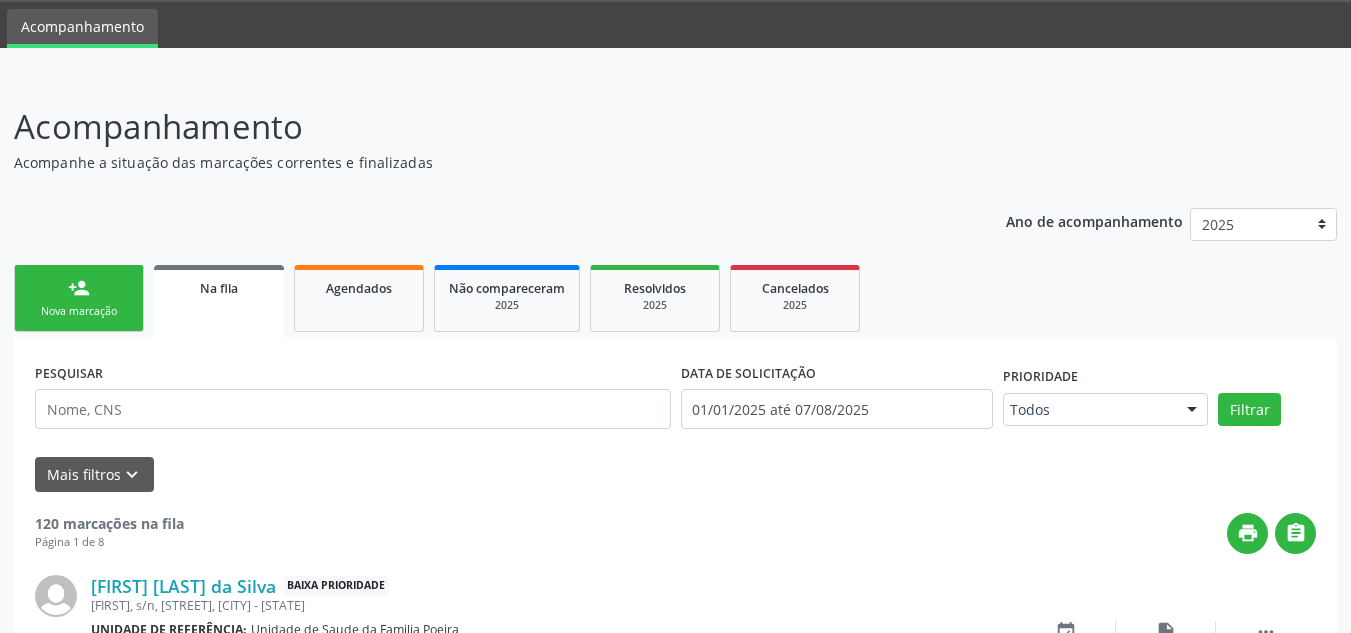 click on "Nova marcação" at bounding box center [79, 311] 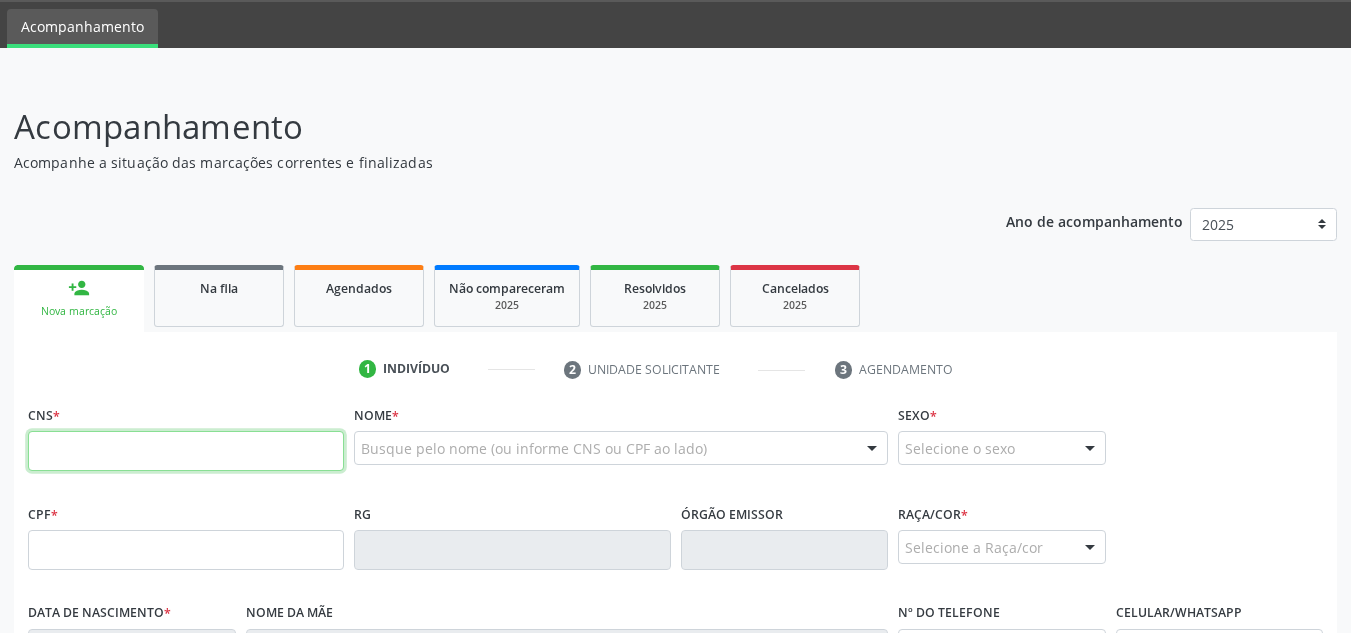 paste on "705 6024 4786 6011" 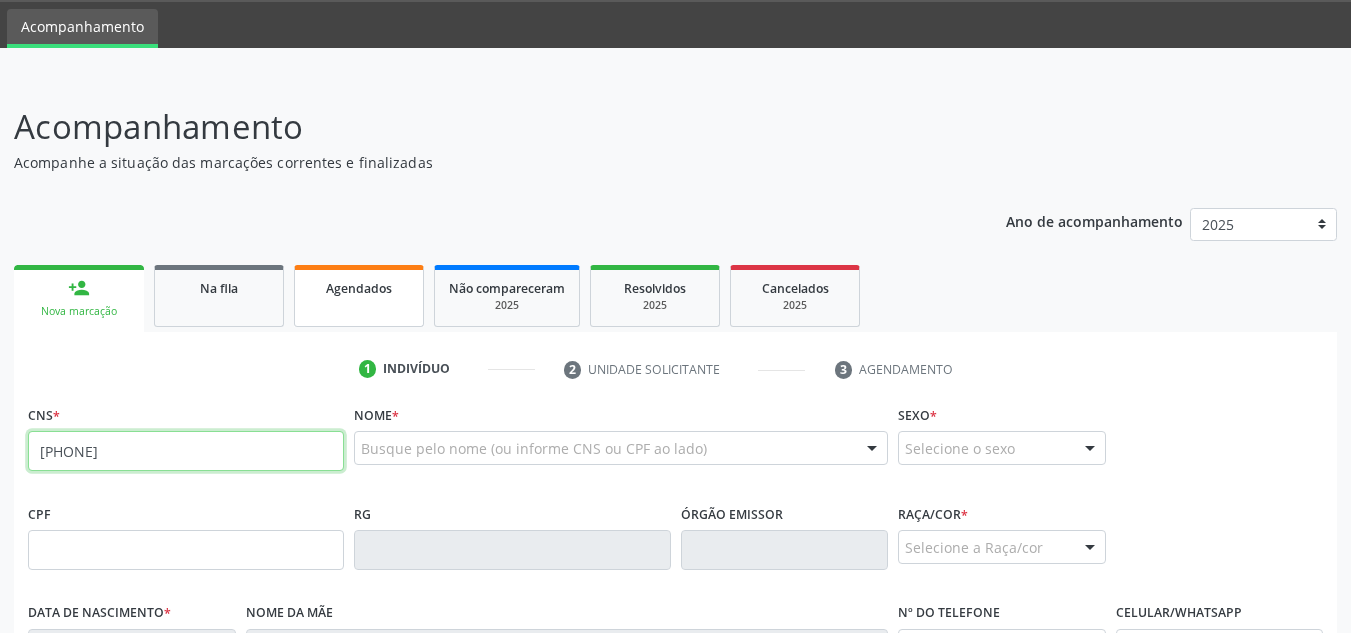 type on "705 6024 4786 6011" 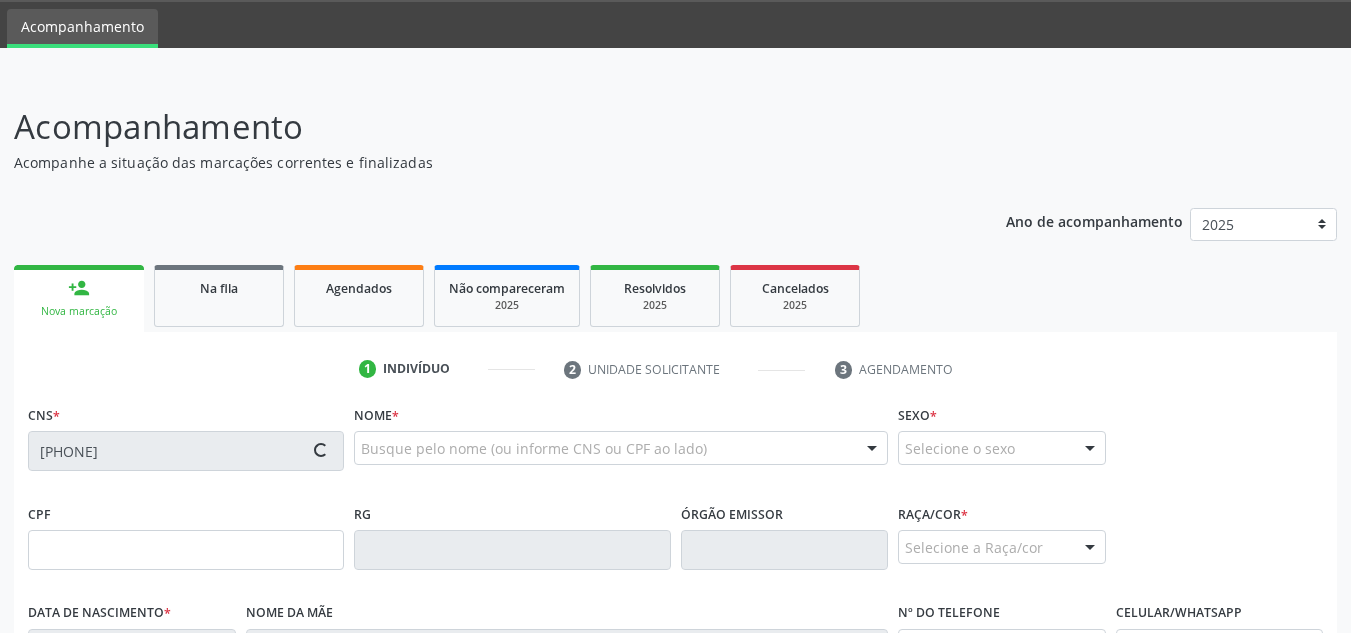 type on "508.620.654-53" 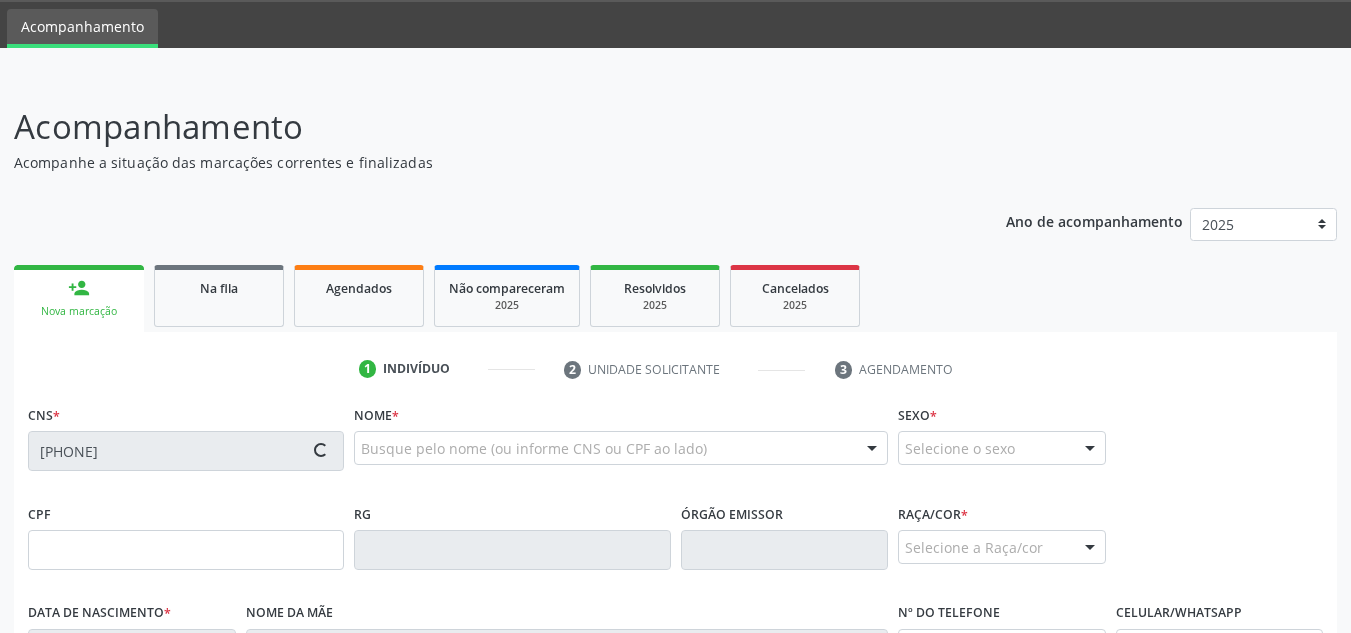 type on "24/11/1964" 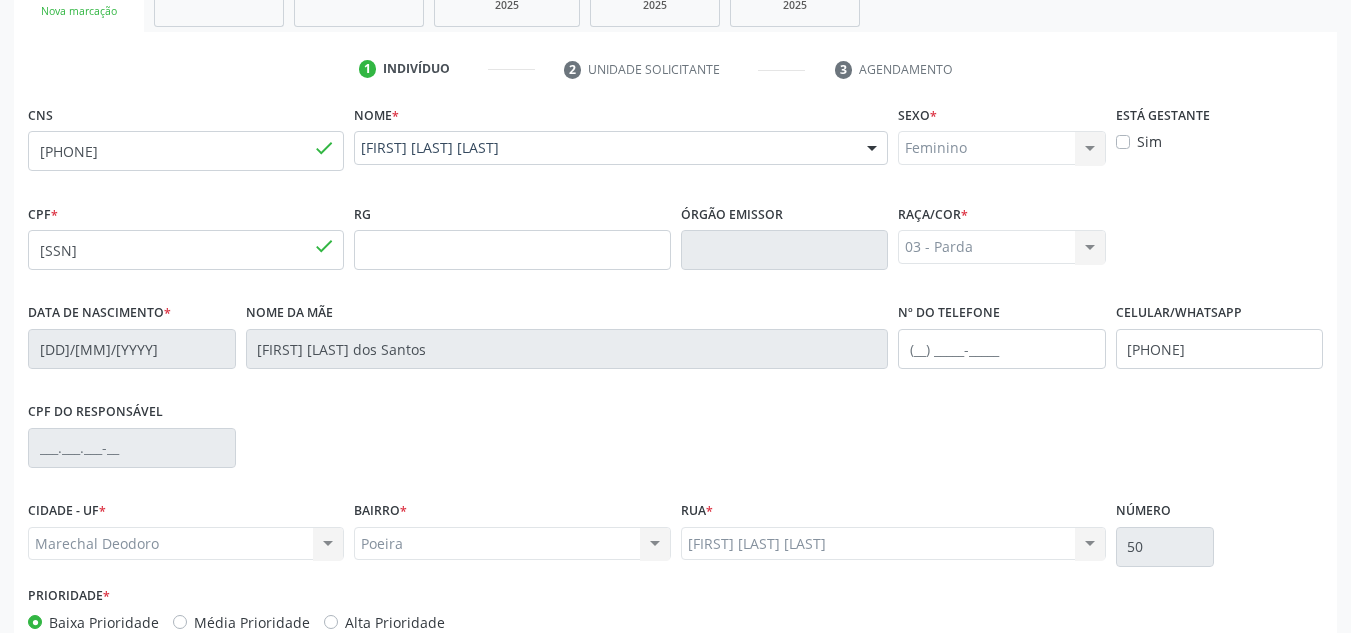 scroll, scrollTop: 479, scrollLeft: 0, axis: vertical 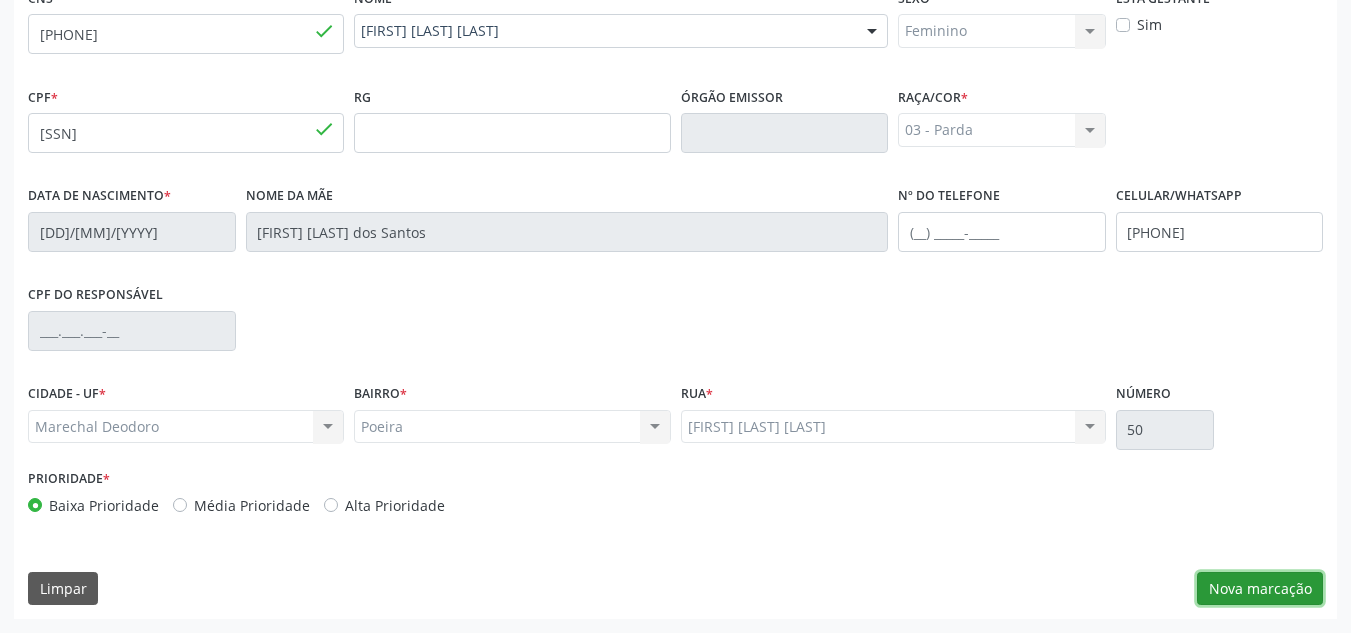 click on "Nova marcação" at bounding box center [1260, 589] 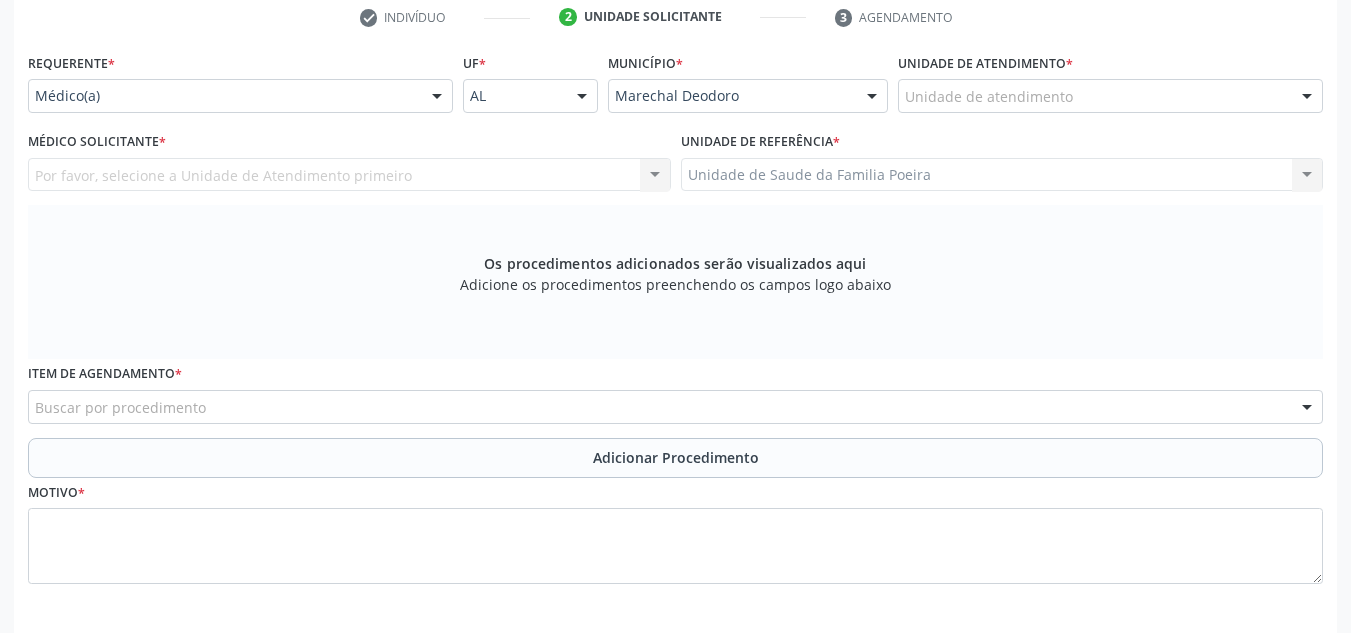 scroll, scrollTop: 379, scrollLeft: 0, axis: vertical 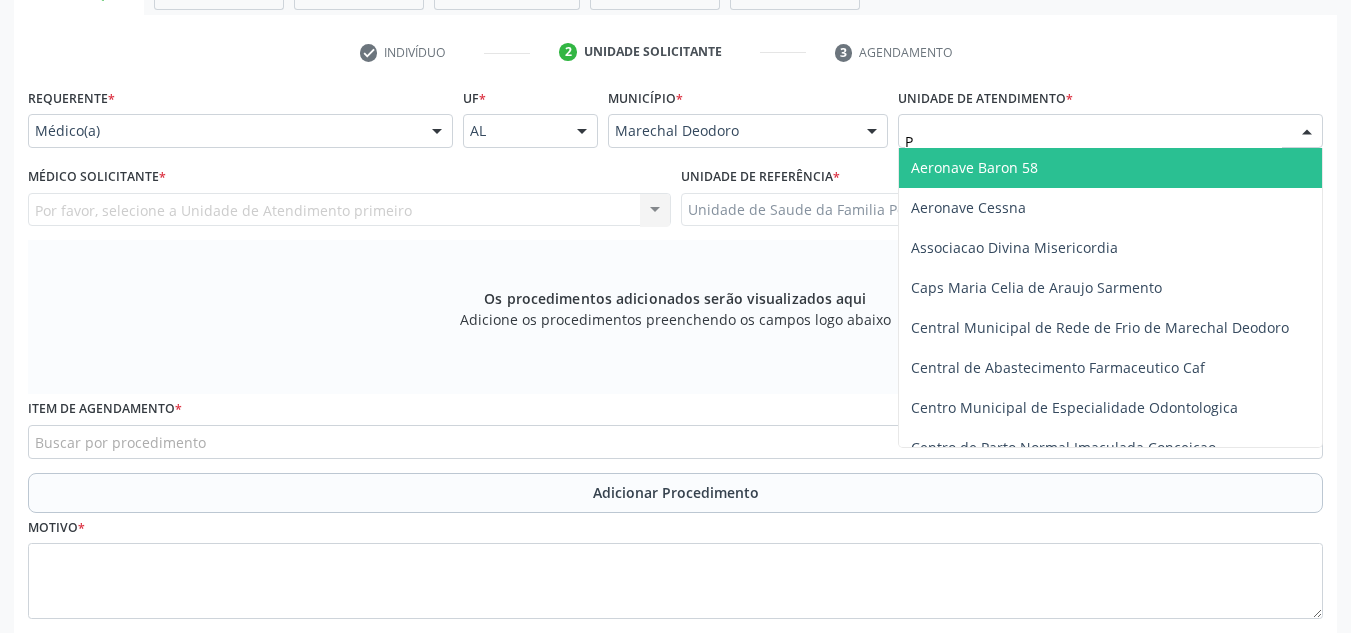 type on "PO" 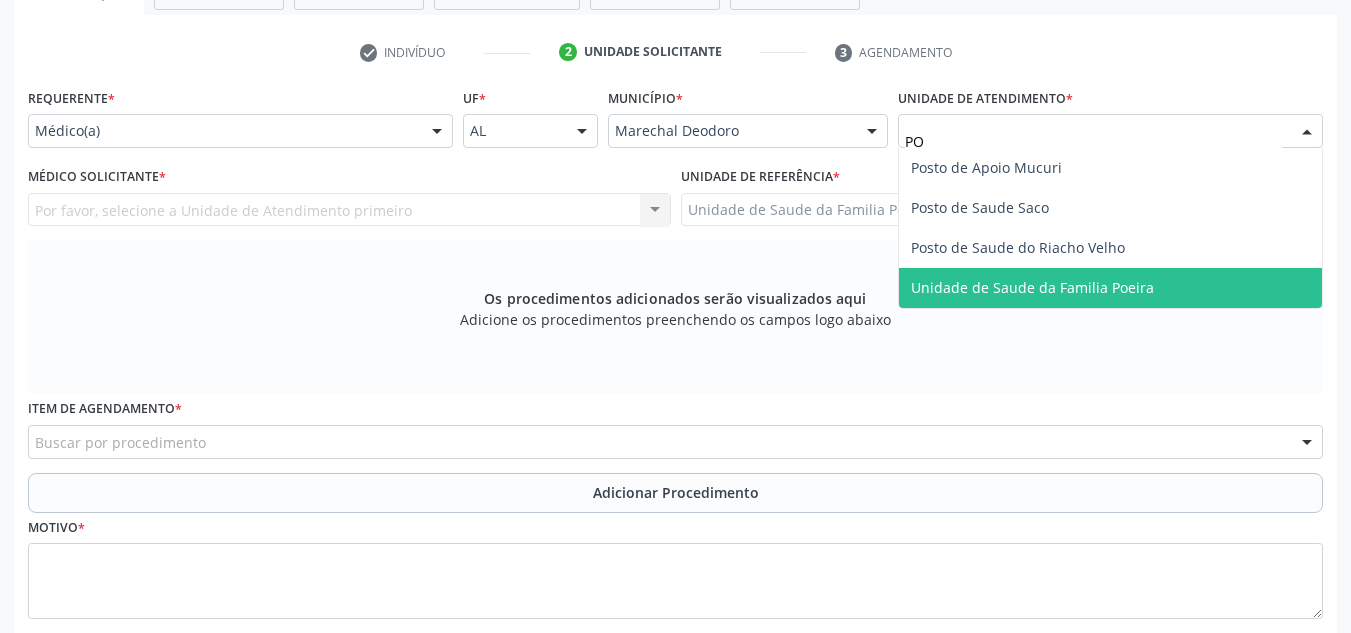 click on "Unidade de Saude da Familia Poeira" at bounding box center [1032, 287] 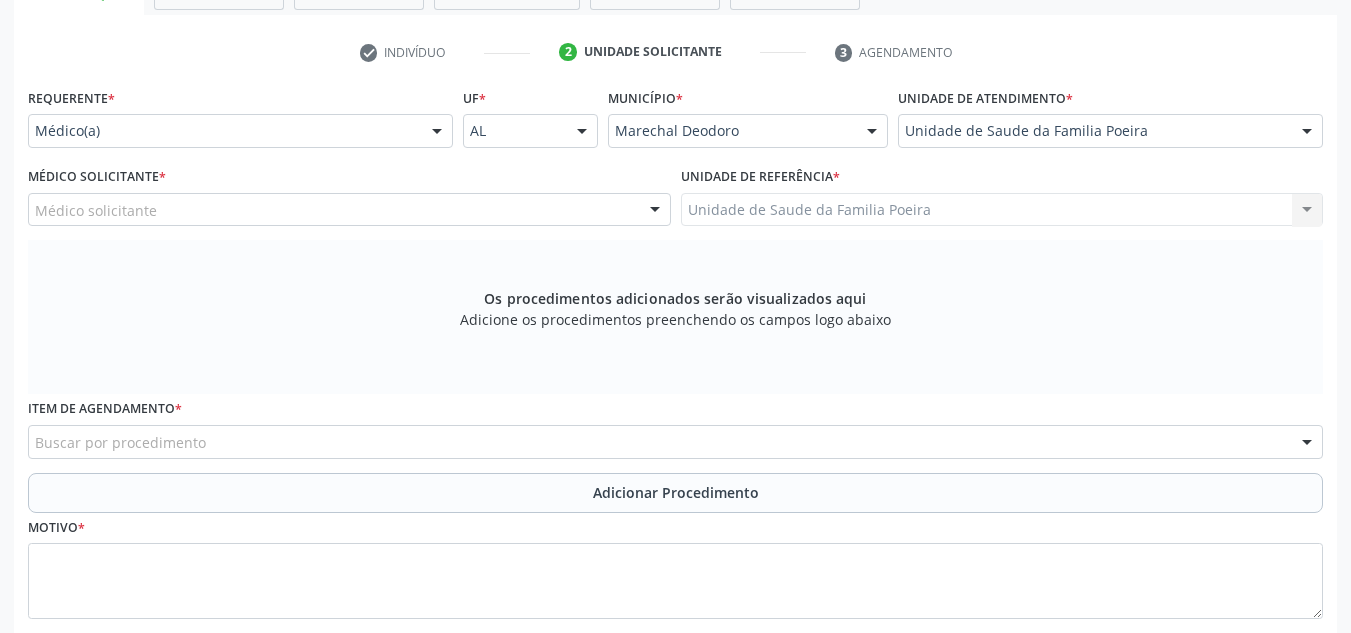 click on "Médico solicitante" at bounding box center [349, 210] 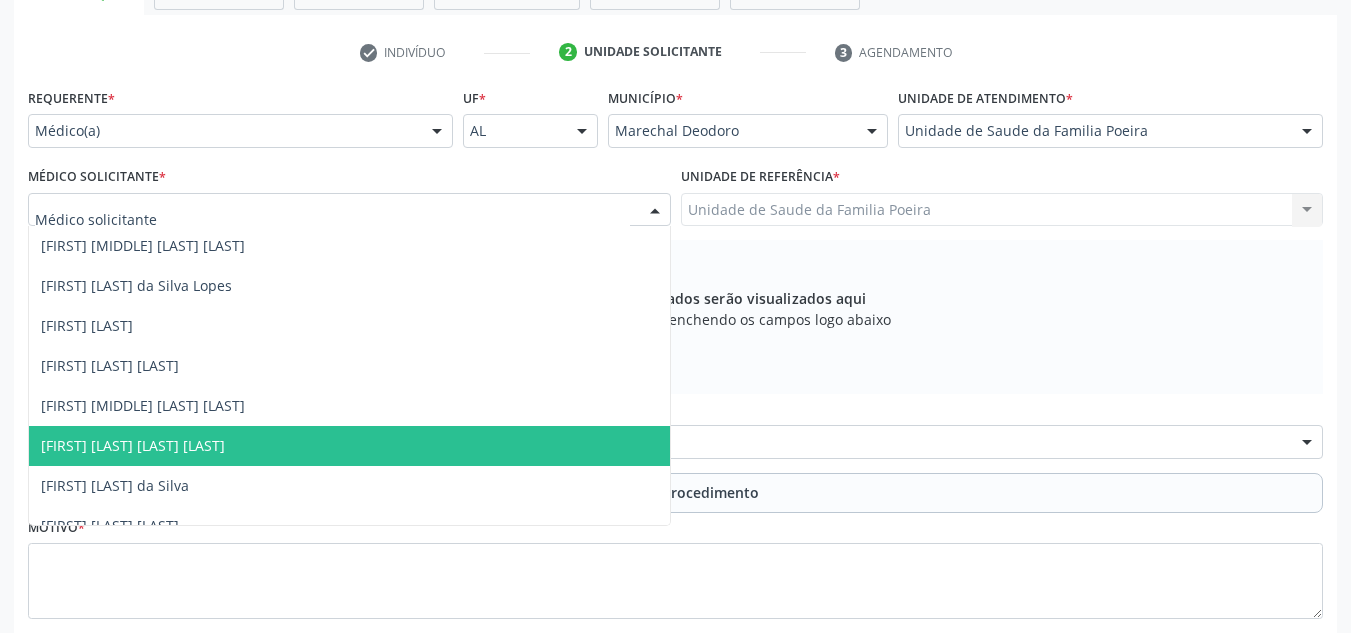 drag, startPoint x: 170, startPoint y: 448, endPoint x: 198, endPoint y: 463, distance: 31.764761 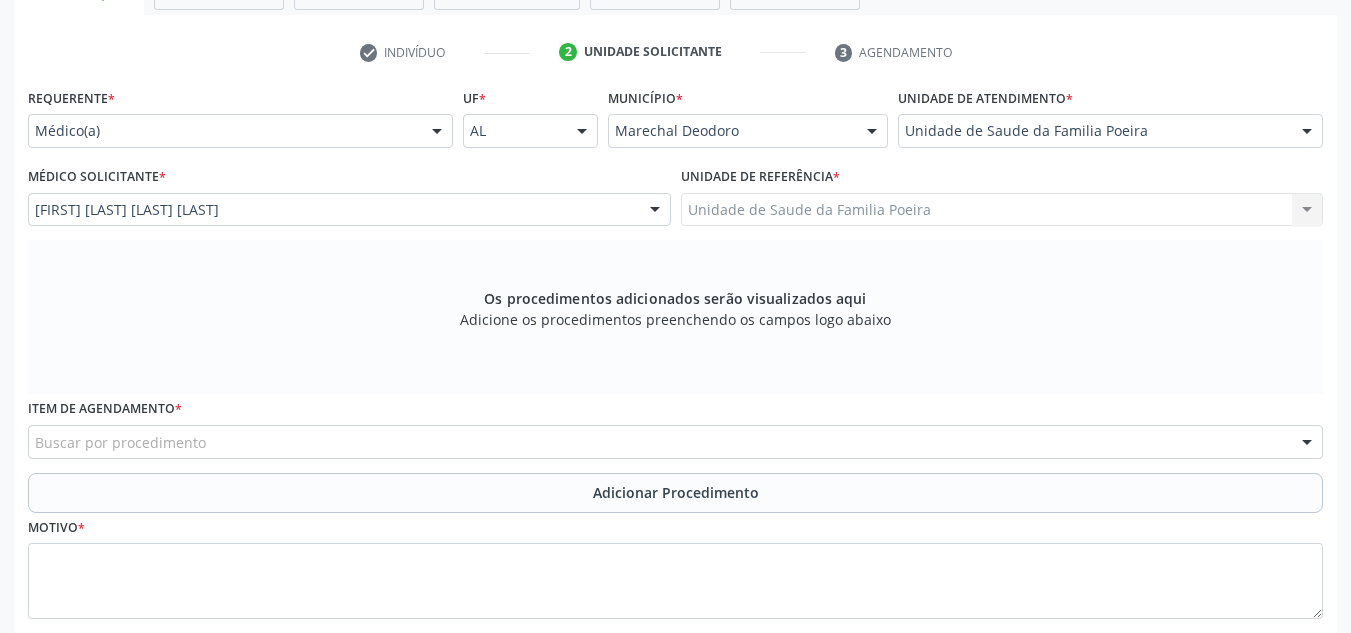 click on "Buscar por procedimento" at bounding box center (675, 442) 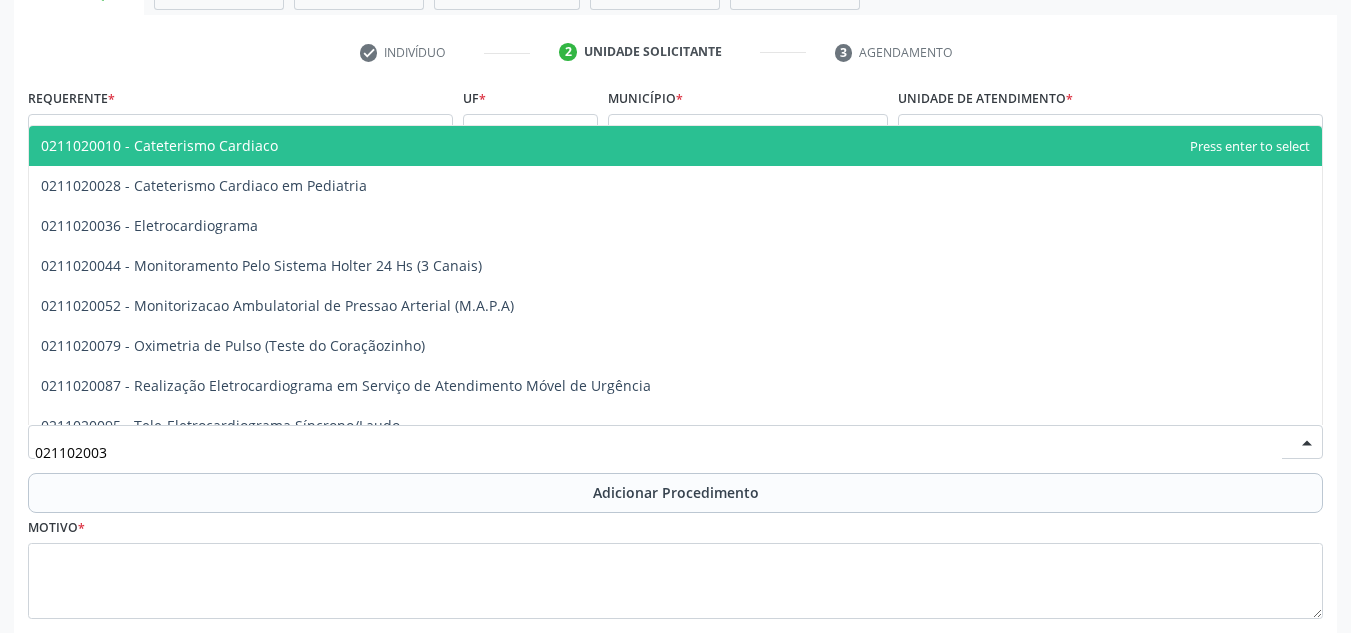 type on "0211020036" 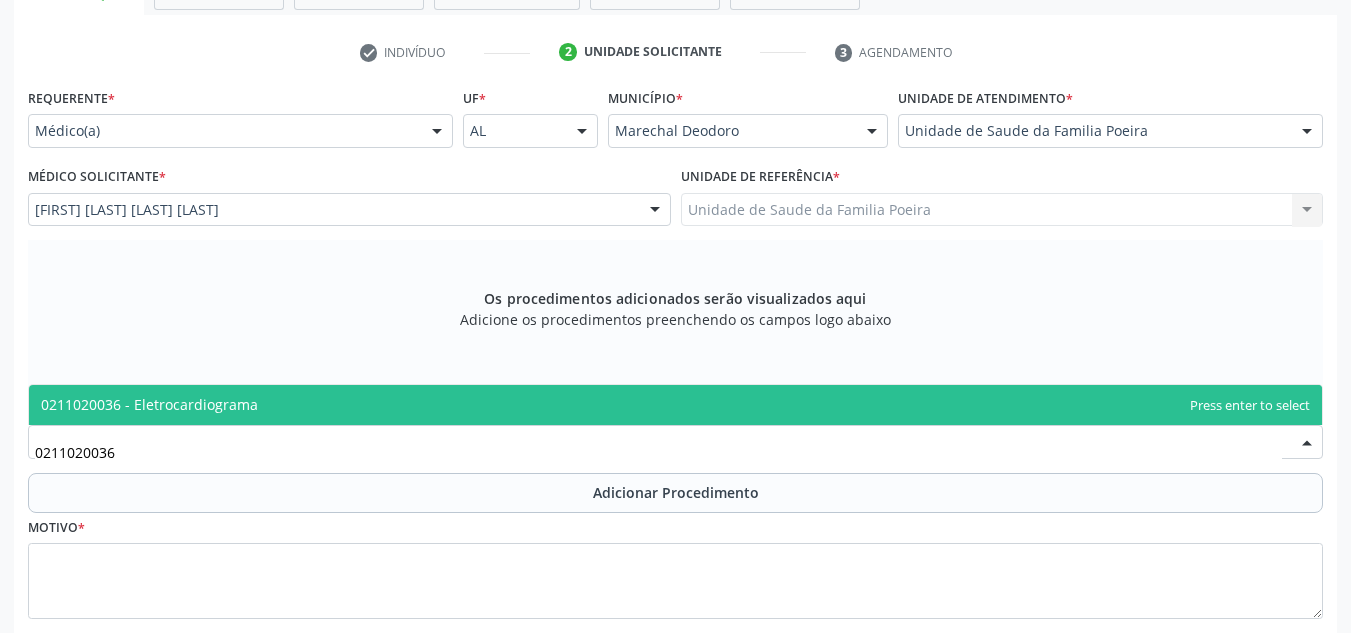 click on "0211020036 - Eletrocardiograma" at bounding box center [675, 405] 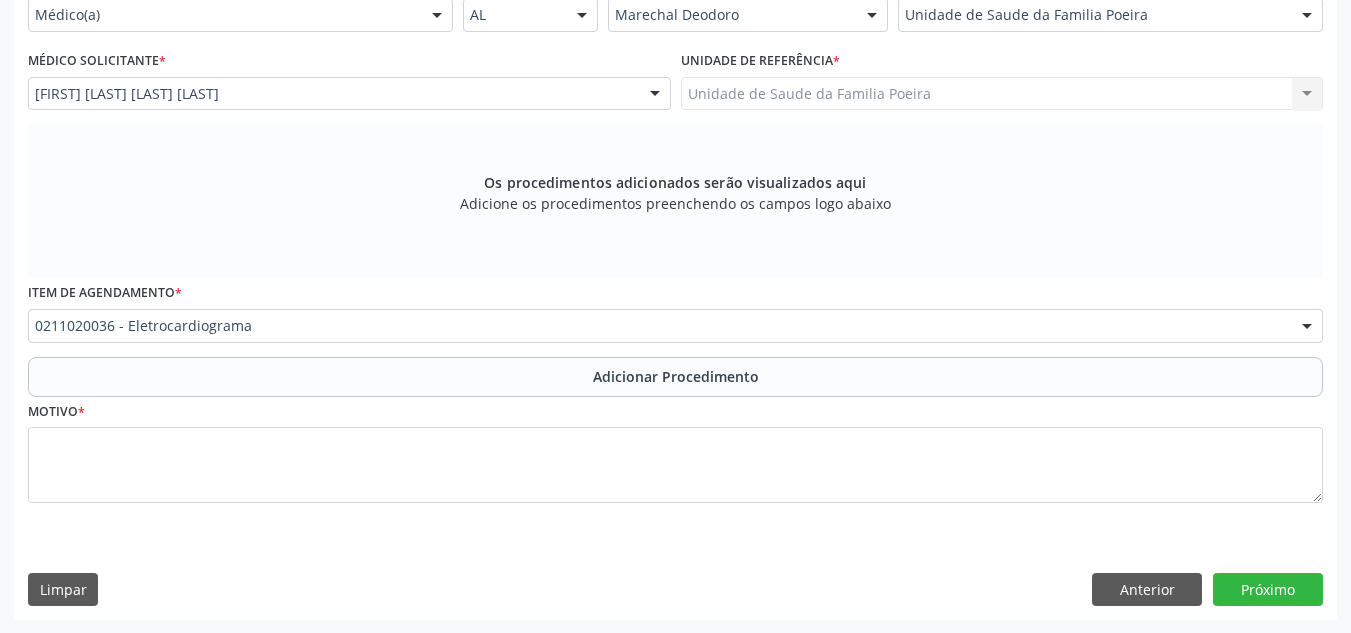 scroll, scrollTop: 496, scrollLeft: 0, axis: vertical 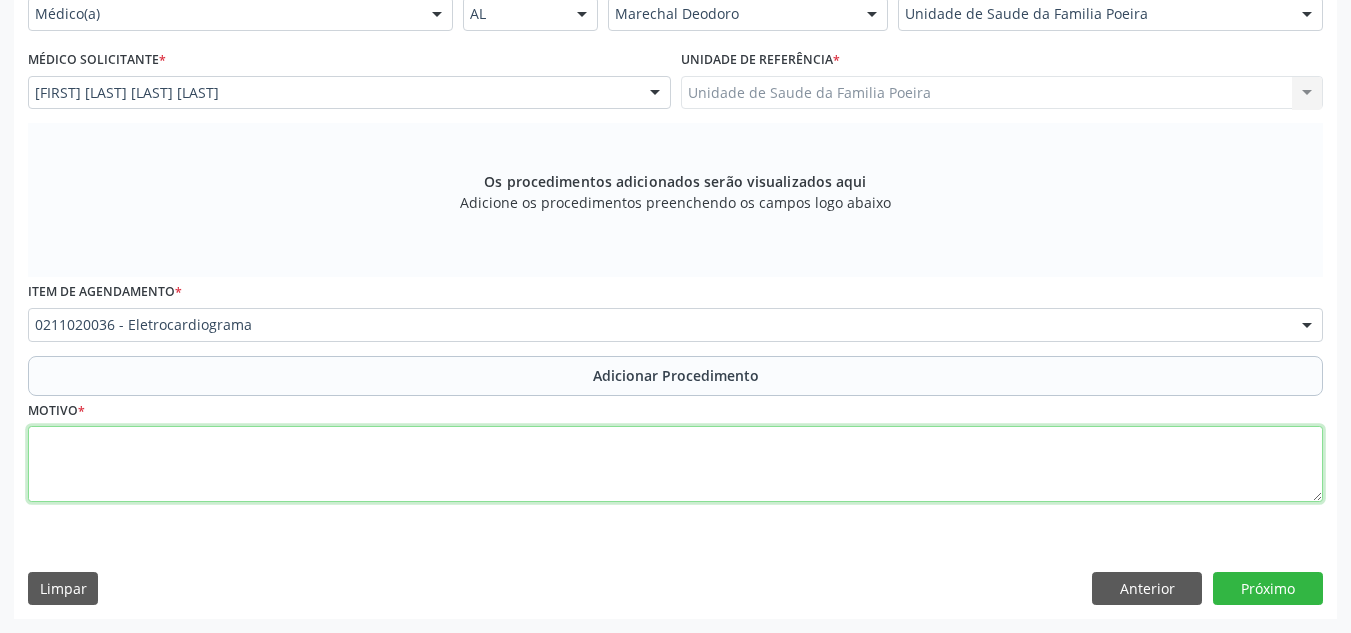 click at bounding box center (675, 464) 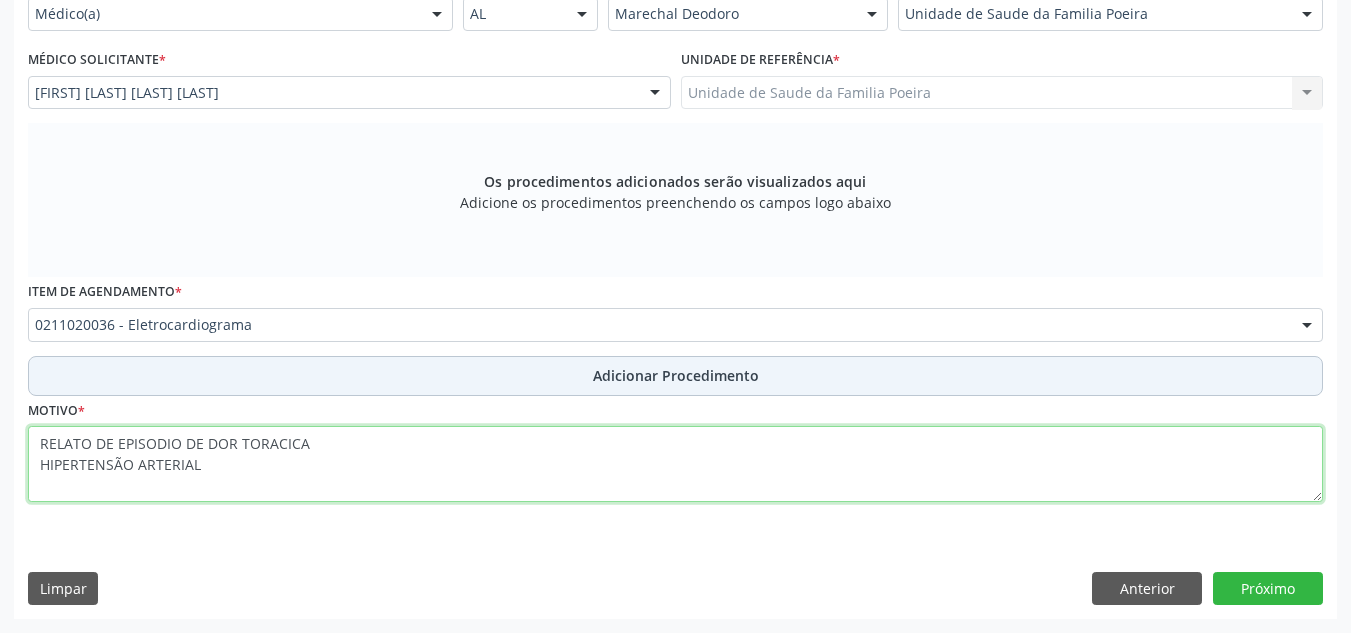 type on "RELATO DE EPISODIO DE DOR TORACICA
HIPERTENSÃO ARTERIAL" 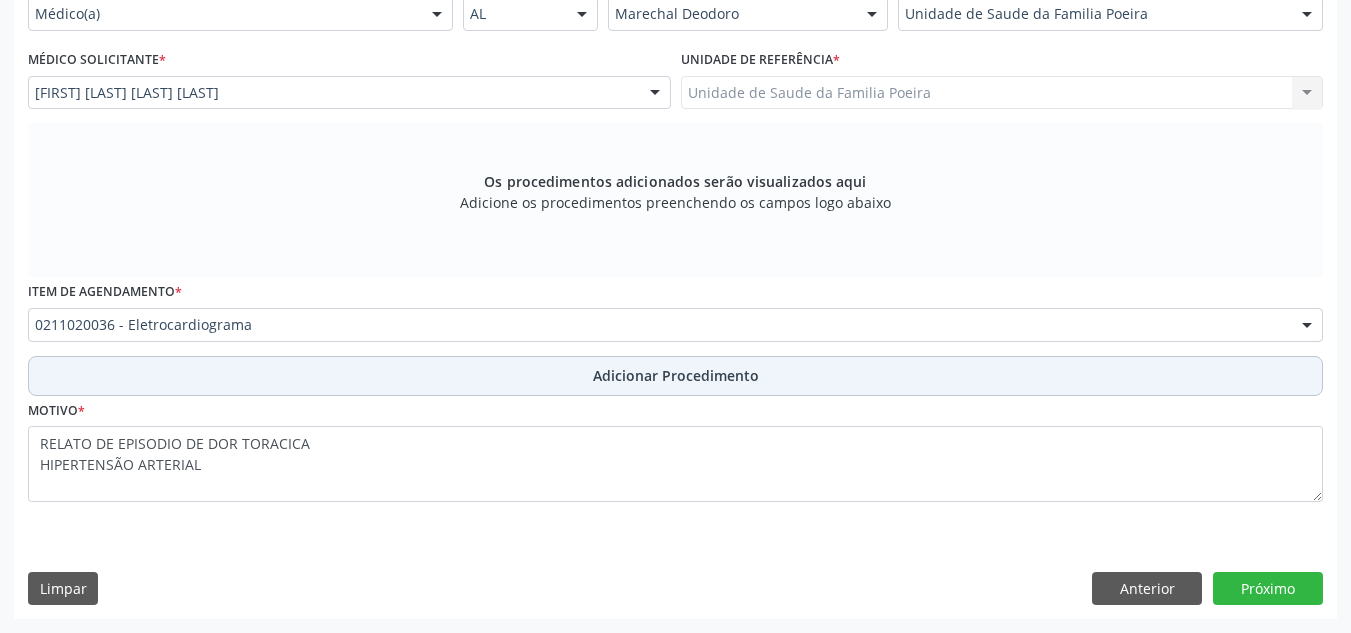 click on "Adicionar Procedimento" at bounding box center (676, 375) 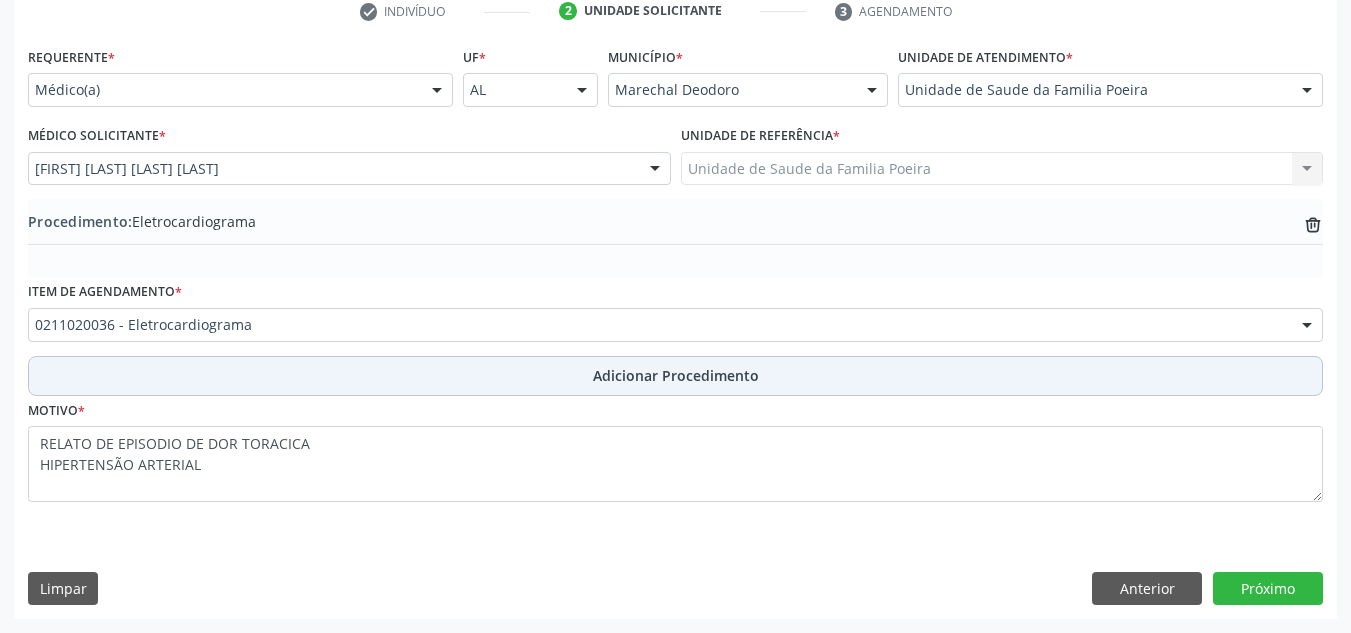scroll, scrollTop: 420, scrollLeft: 0, axis: vertical 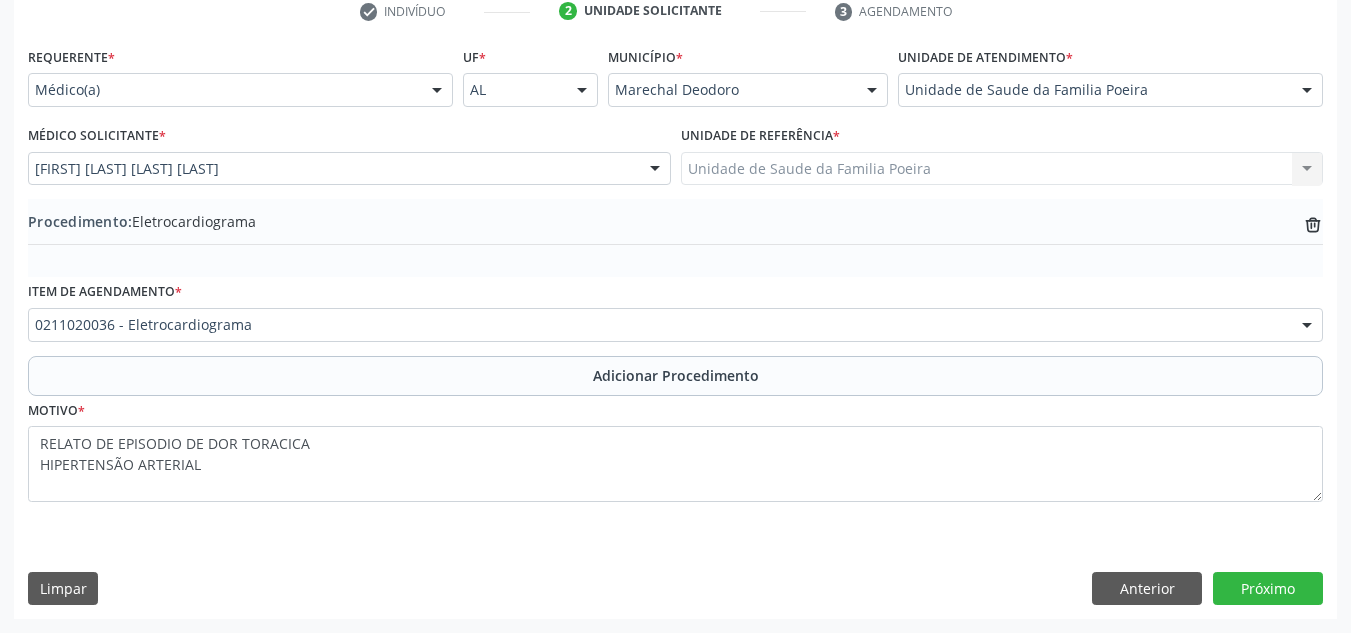 click on "0211020036 - Eletrocardiograma" at bounding box center [675, 325] 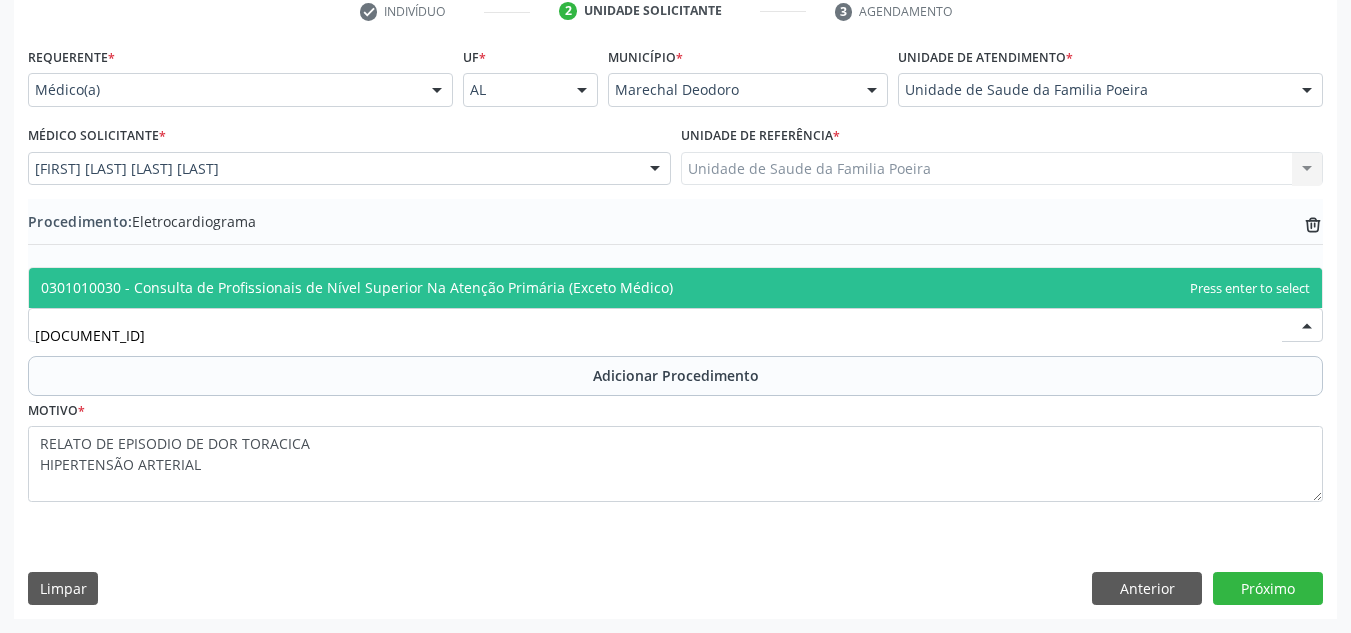 type on "0301010030" 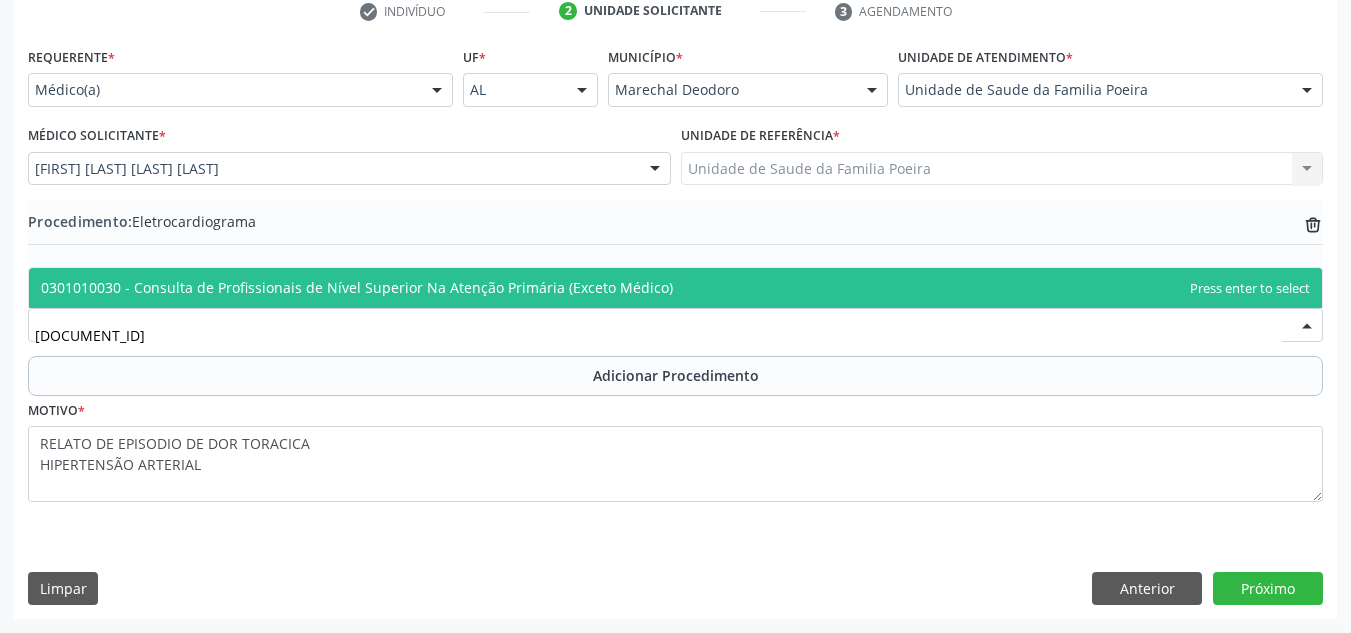 click on "0301010030 - Consulta de Profissionais de Nível Superior Na Atenção Primária (Exceto Médico)" at bounding box center [357, 287] 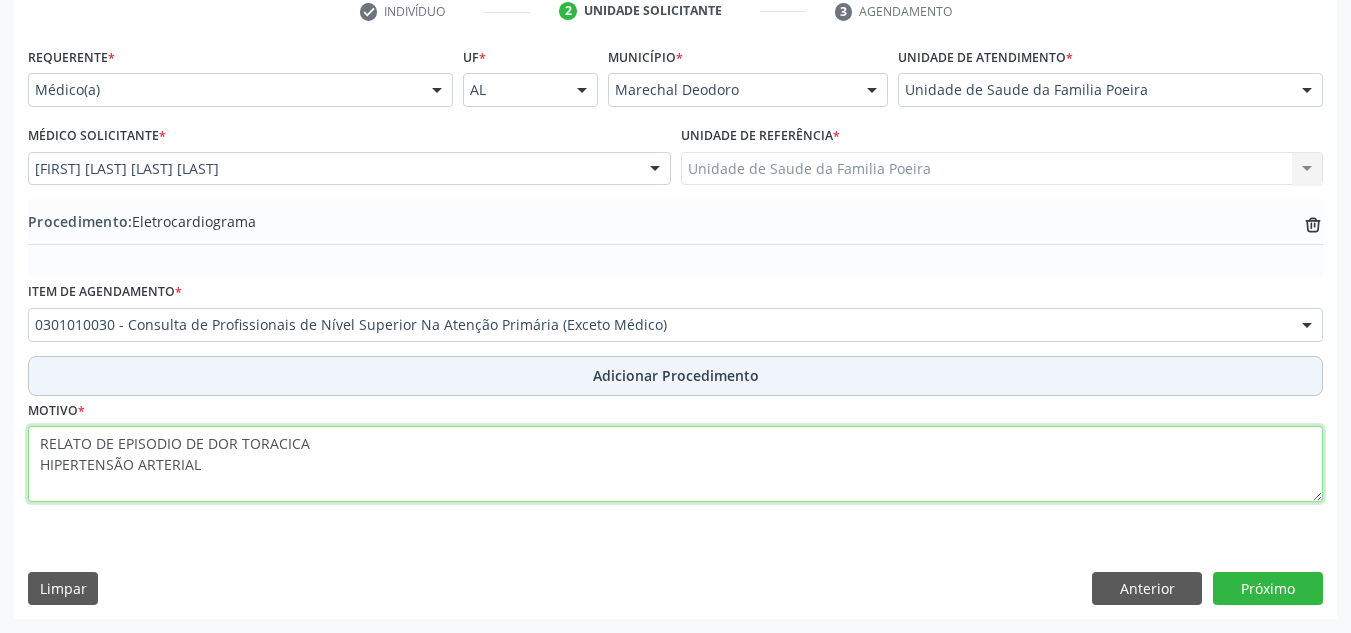 drag, startPoint x: 220, startPoint y: 487, endPoint x: 54, endPoint y: 391, distance: 191.76027 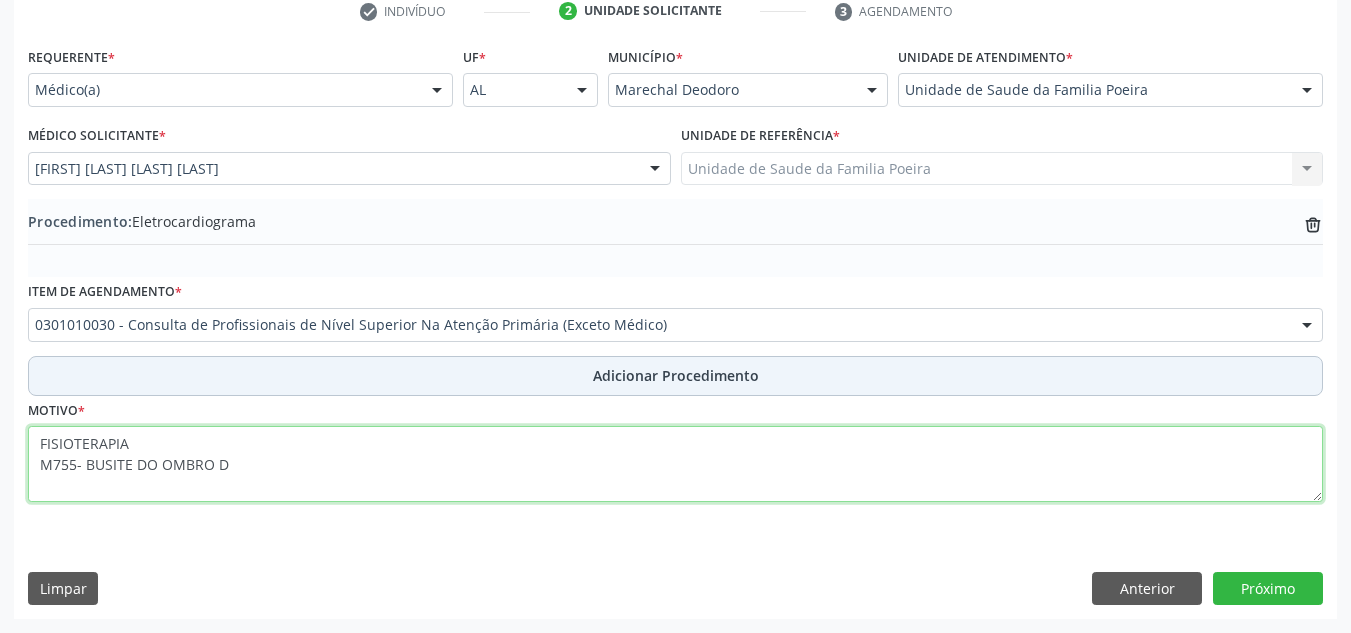 type on "FISIOTERAPIA
M755- BUSITE DO OMBRO D" 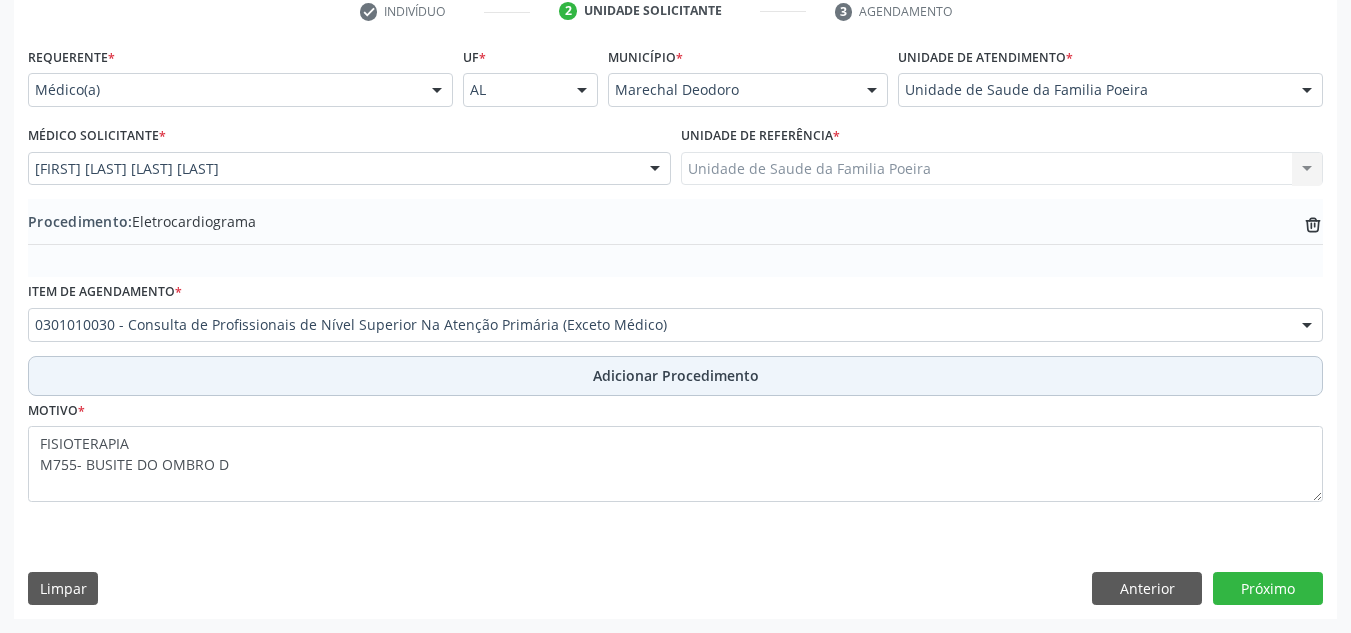 click on "Adicionar Procedimento" at bounding box center [676, 375] 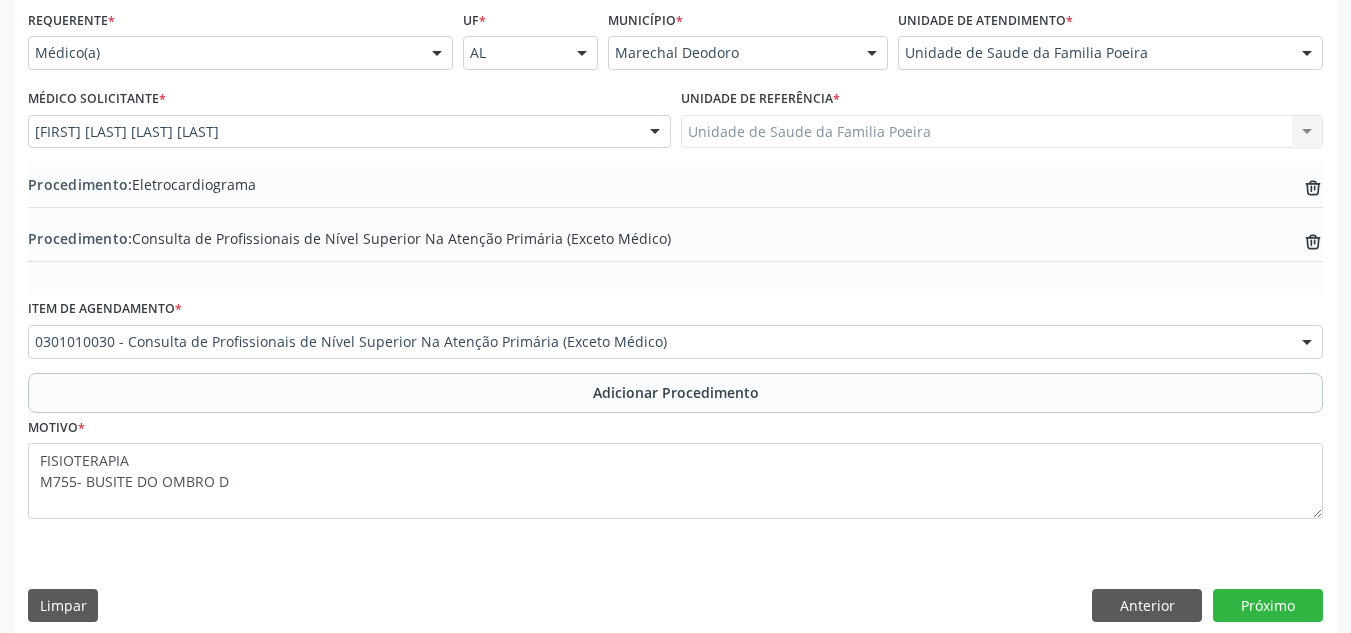 scroll, scrollTop: 474, scrollLeft: 0, axis: vertical 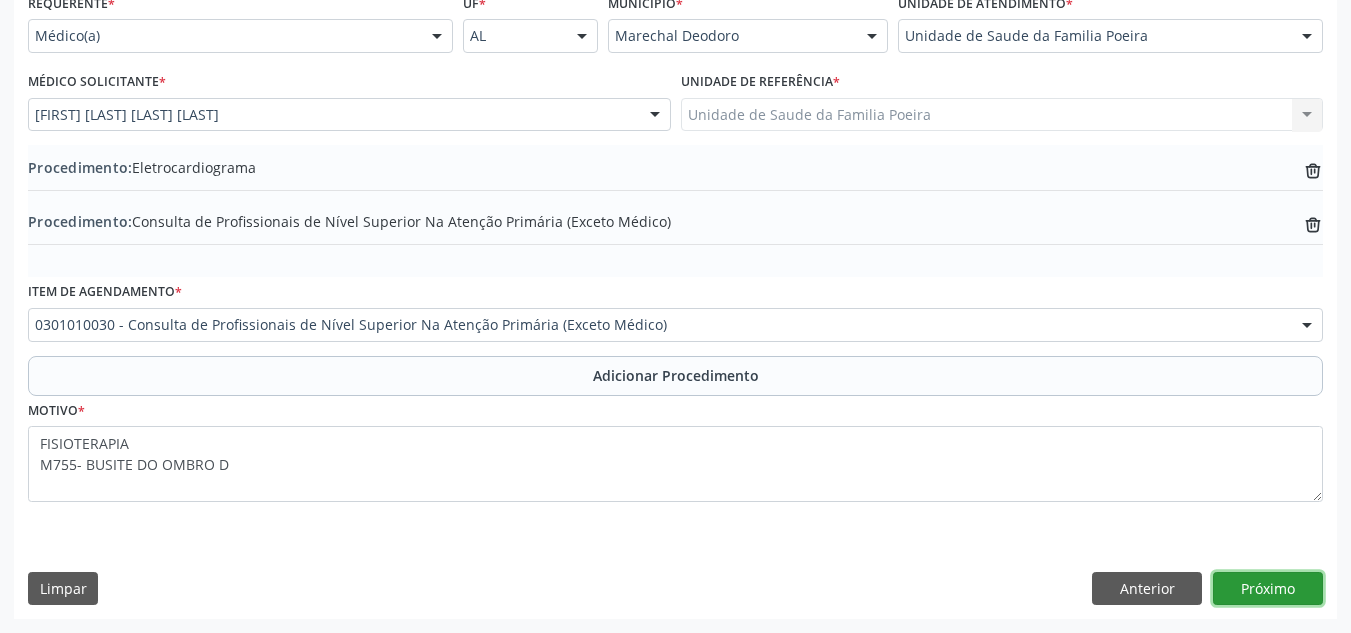 click on "Próximo" at bounding box center [1268, 589] 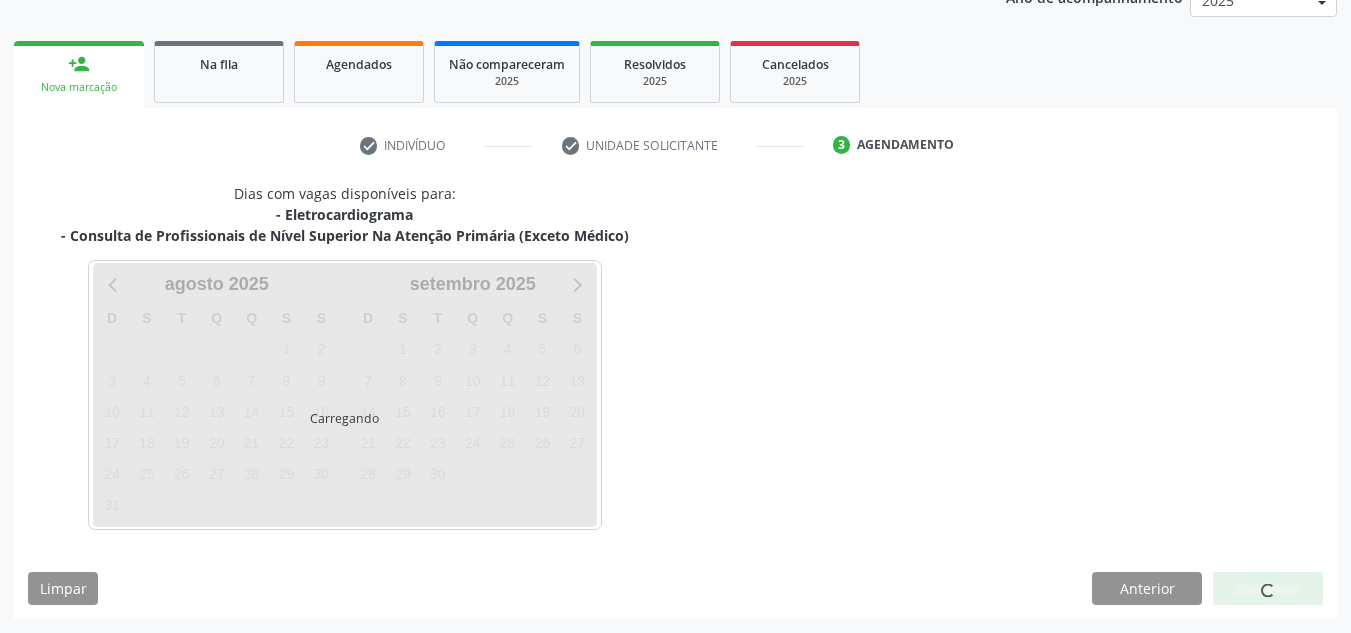 scroll, scrollTop: 345, scrollLeft: 0, axis: vertical 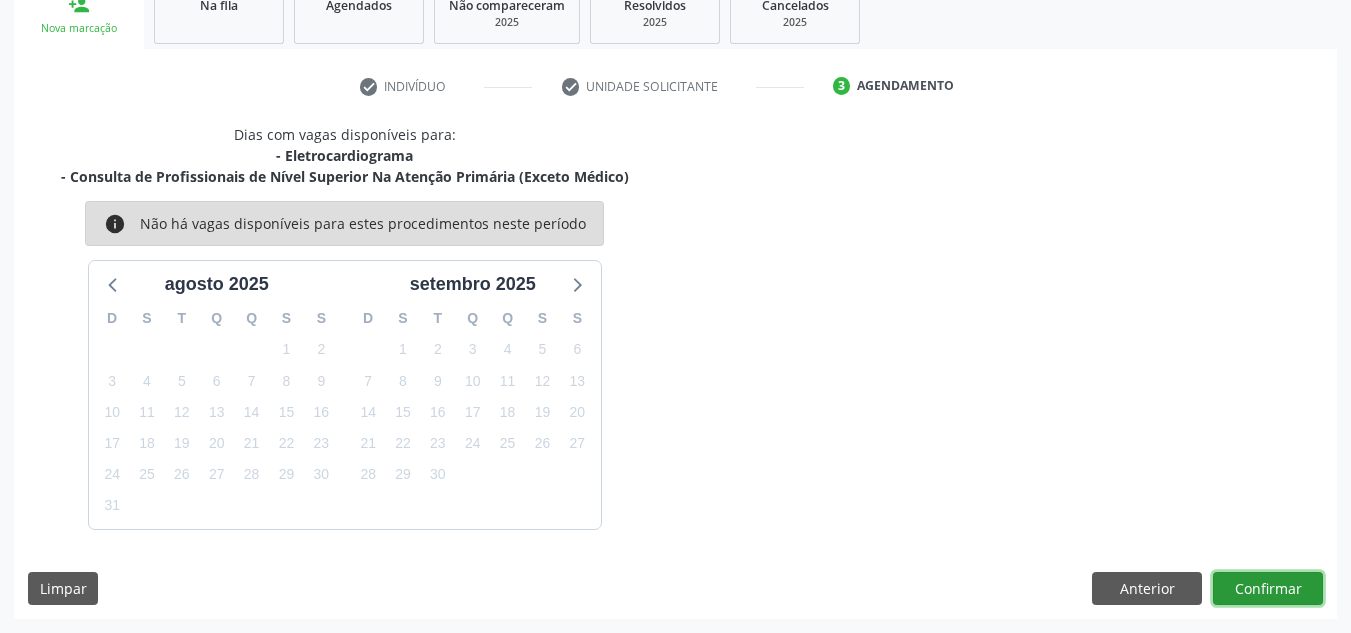 click on "Confirmar" at bounding box center [1268, 589] 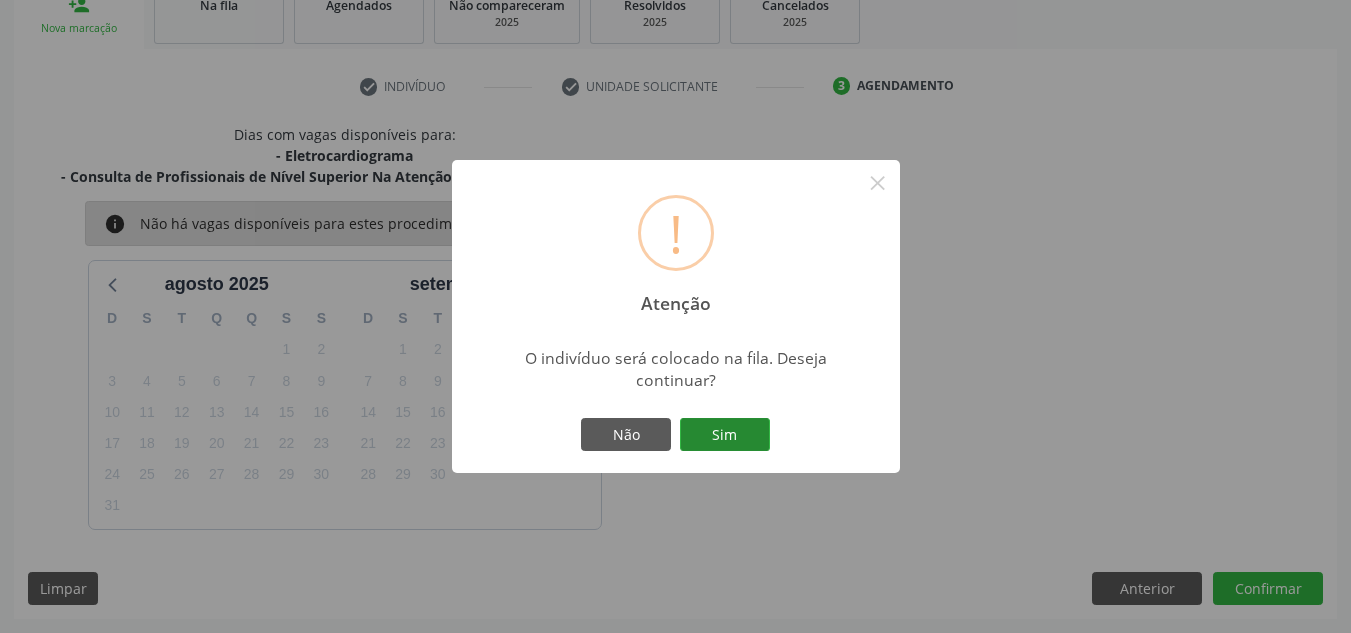 click on "Sim" at bounding box center (725, 435) 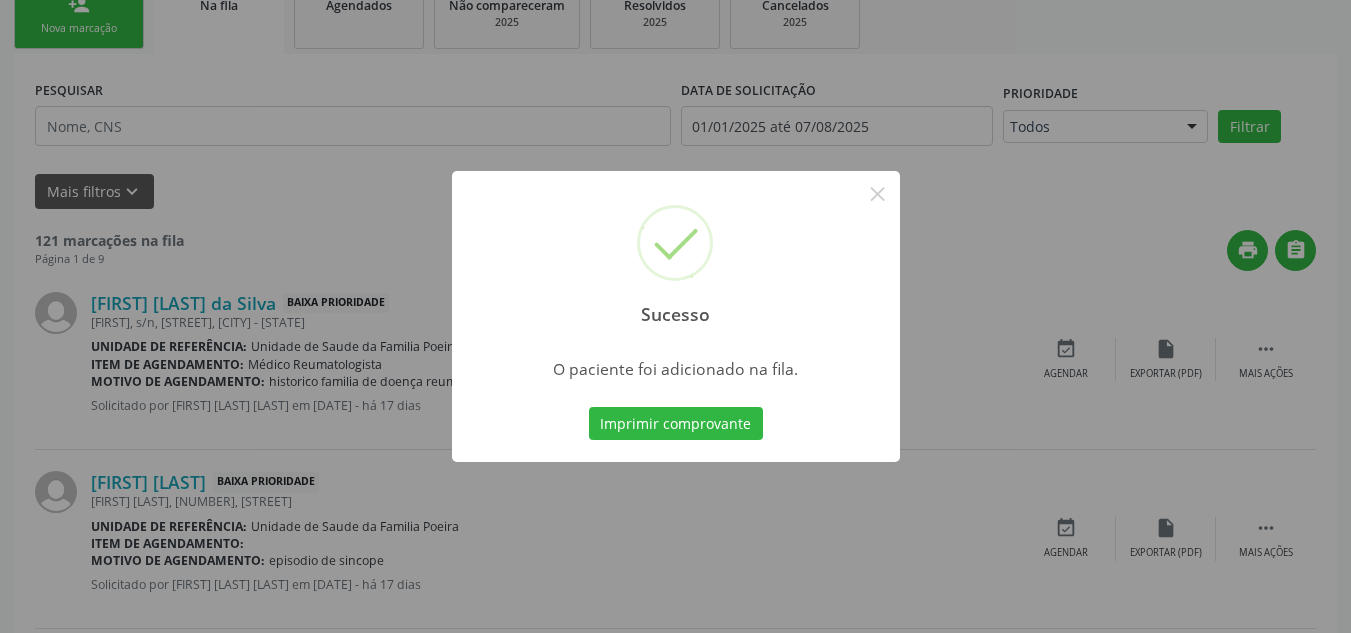 scroll, scrollTop: 62, scrollLeft: 0, axis: vertical 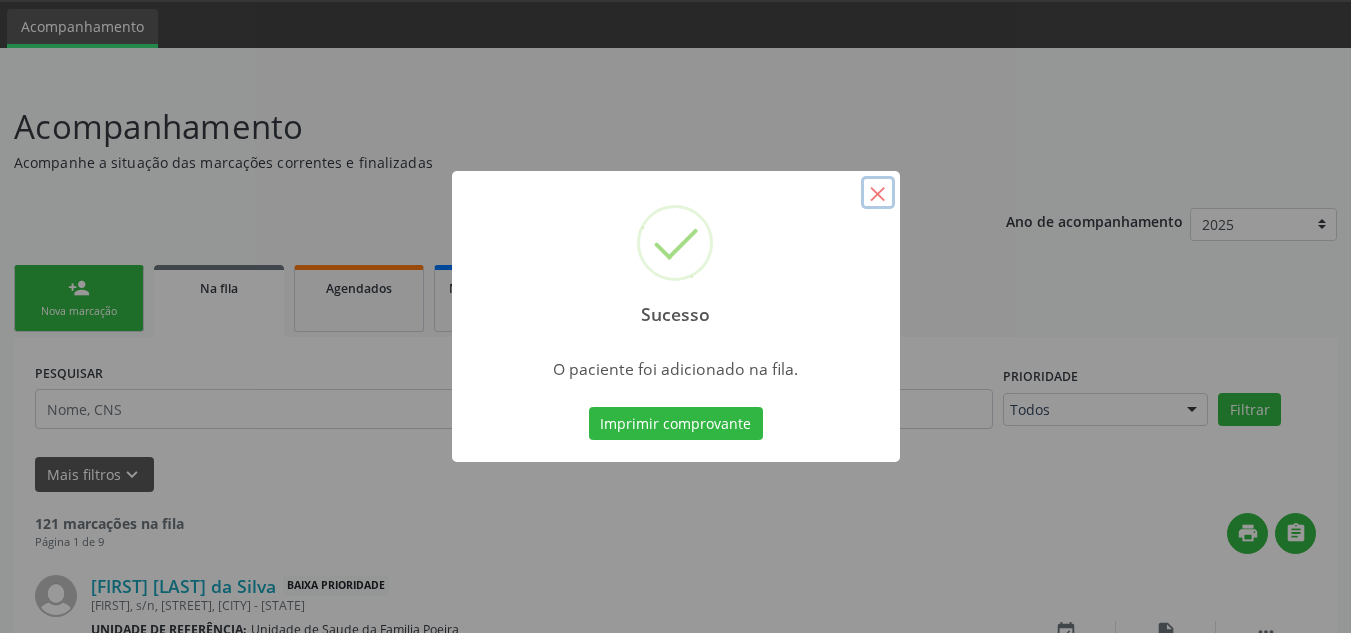 click on "×" at bounding box center [878, 193] 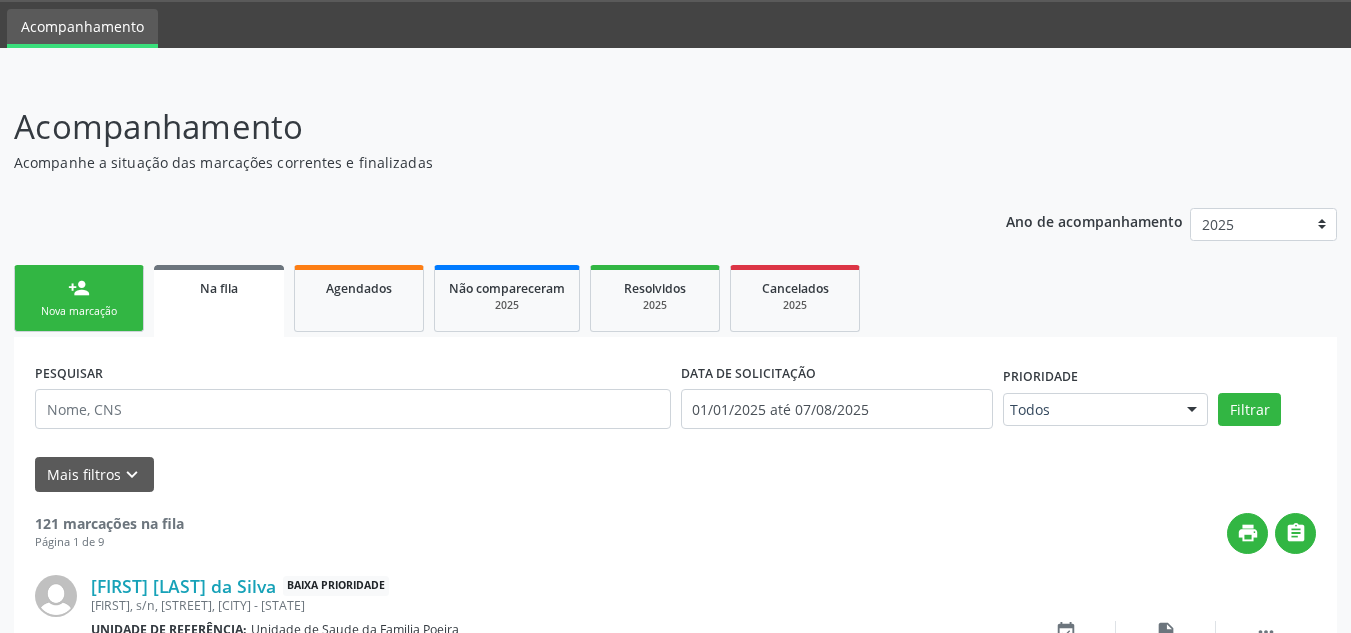 click on "person_add" at bounding box center (79, 288) 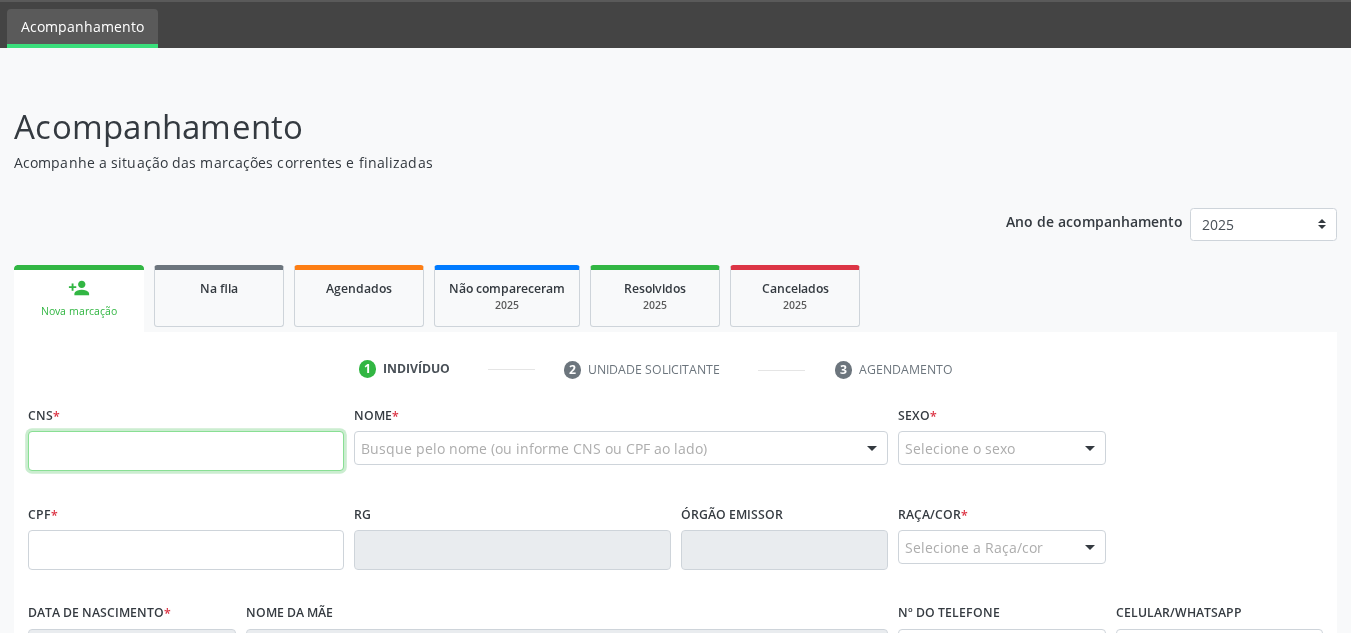 drag, startPoint x: 110, startPoint y: 477, endPoint x: 120, endPoint y: 468, distance: 13.453624 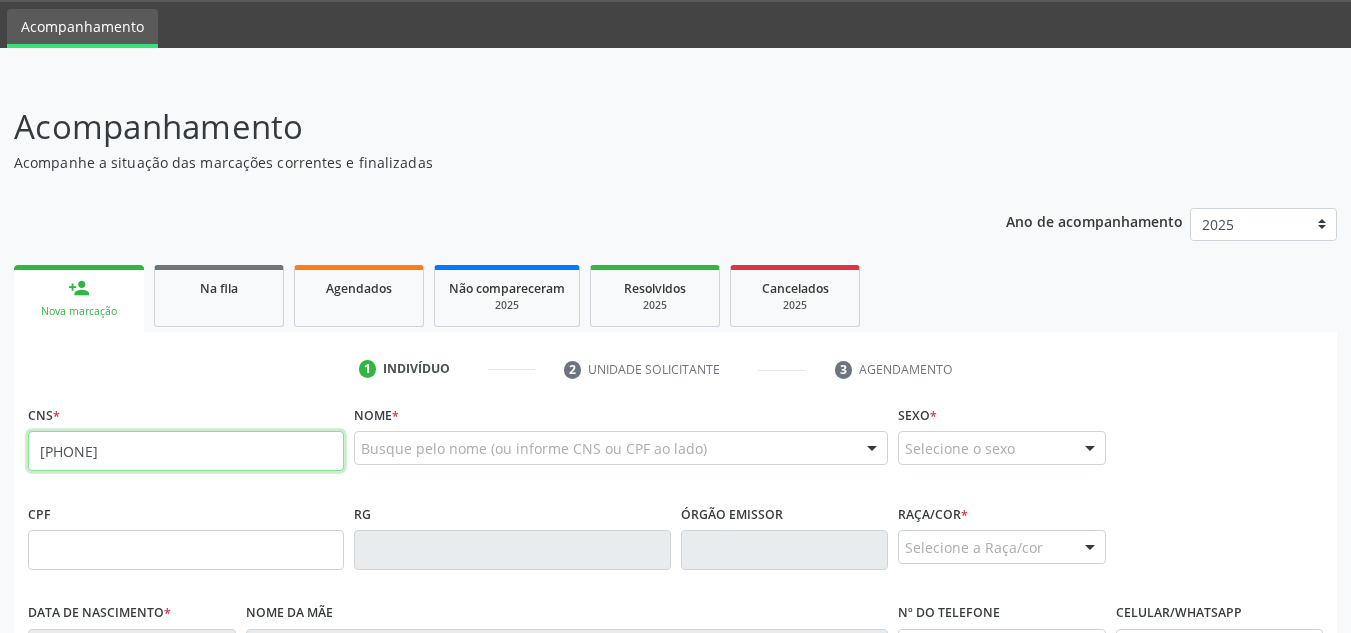 type on "709 8040 0287 0694" 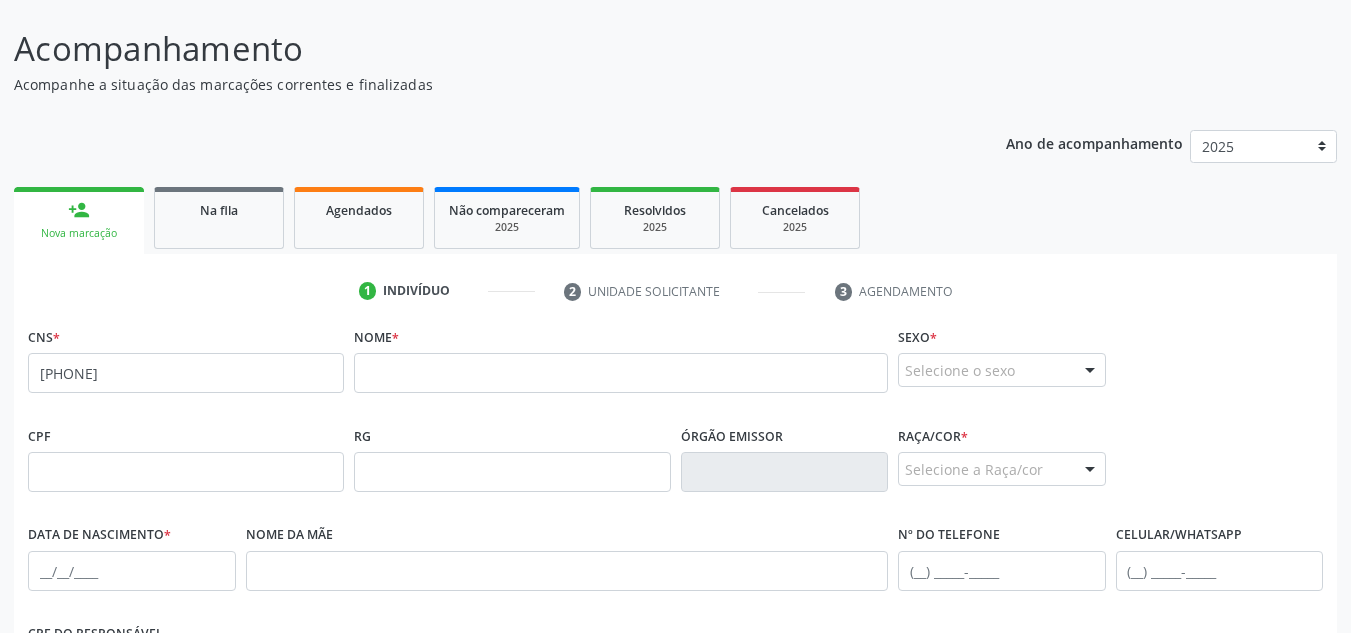 scroll, scrollTop: 162, scrollLeft: 0, axis: vertical 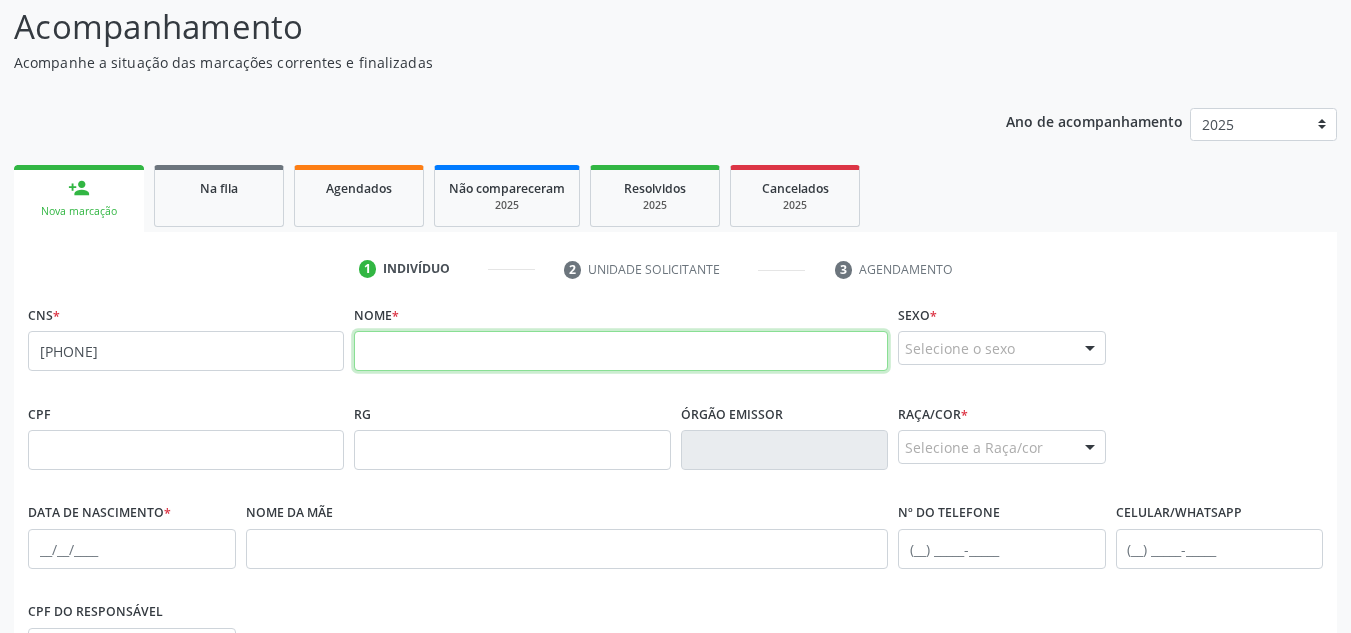 drag, startPoint x: 382, startPoint y: 356, endPoint x: 487, endPoint y: 368, distance: 105.68349 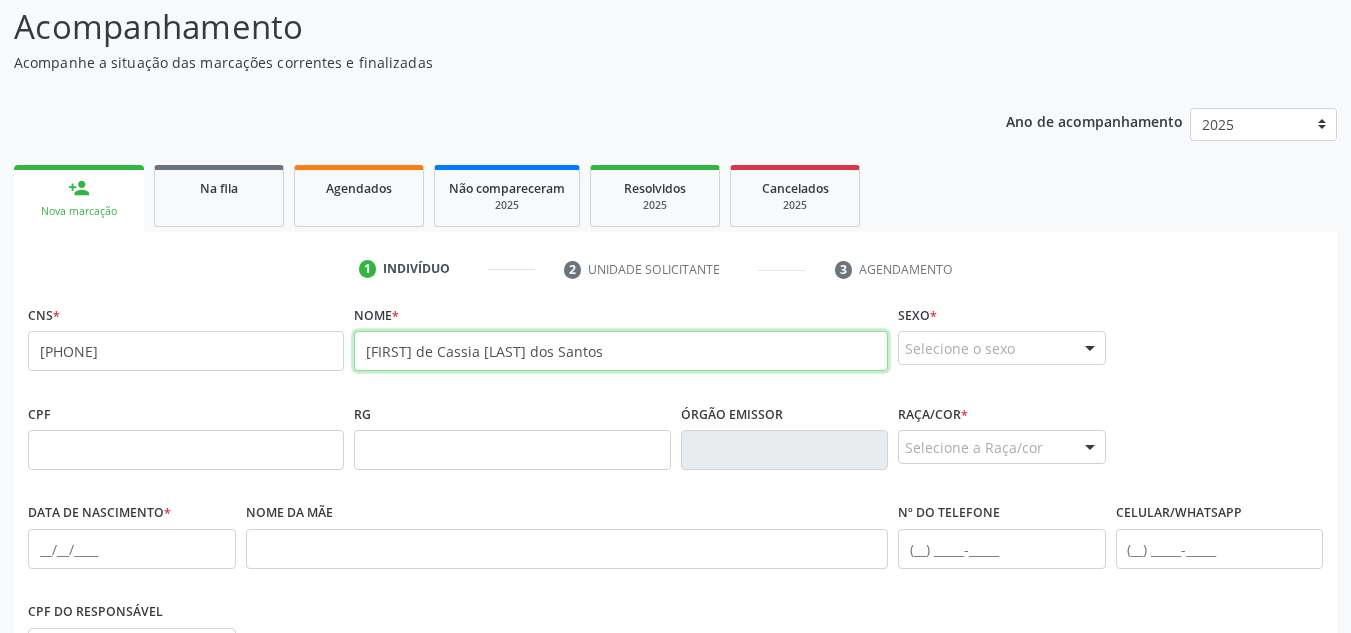type on "Rita de Cassia Freitas dos Santos" 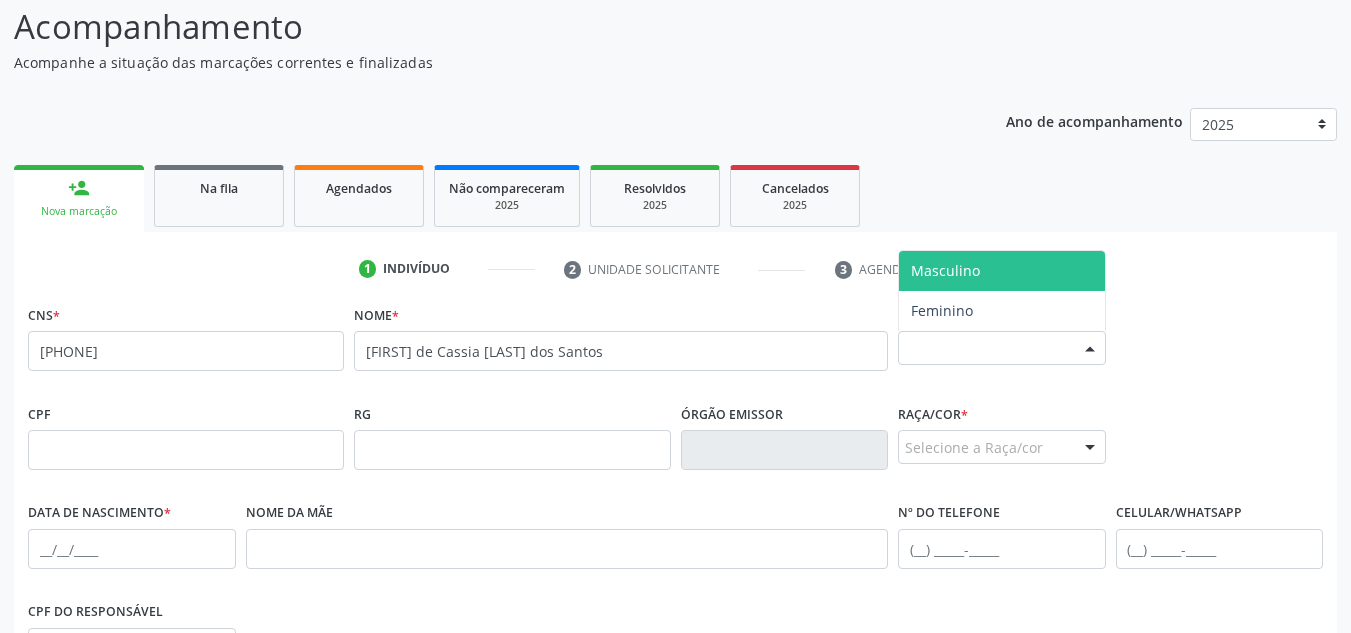 click on "Selecione o sexo" at bounding box center [1002, 348] 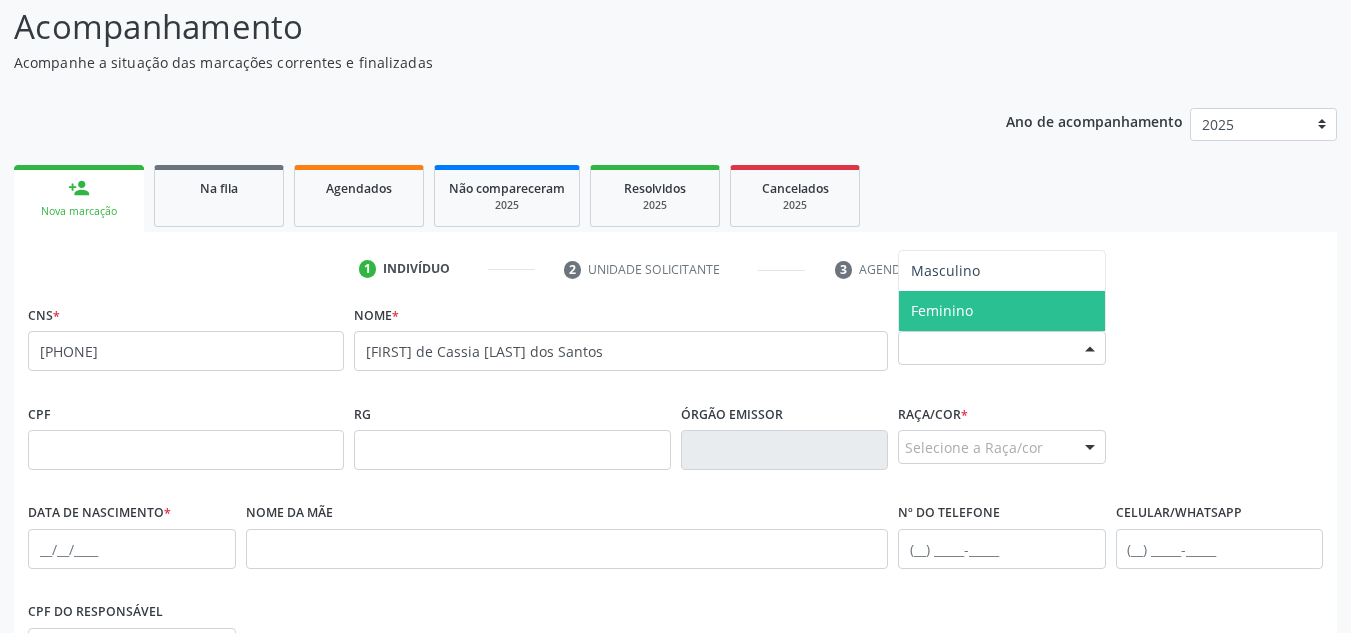 click on "Feminino" at bounding box center [1002, 311] 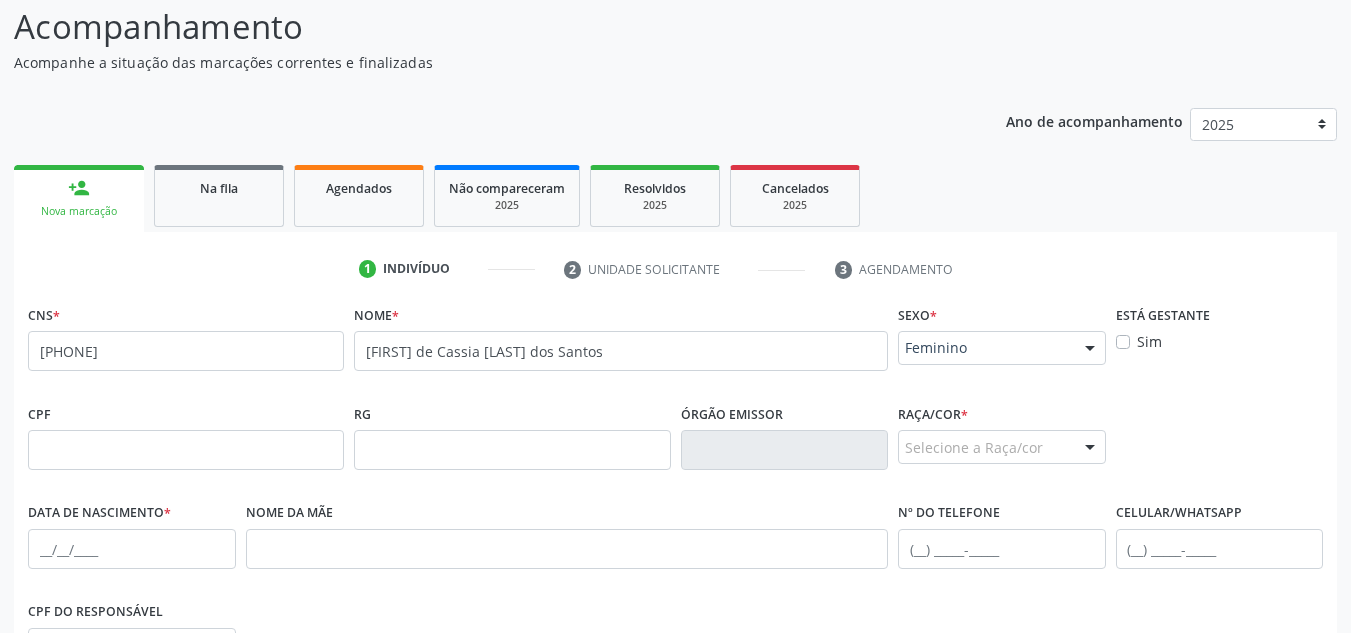 click on "Sim" at bounding box center [1149, 341] 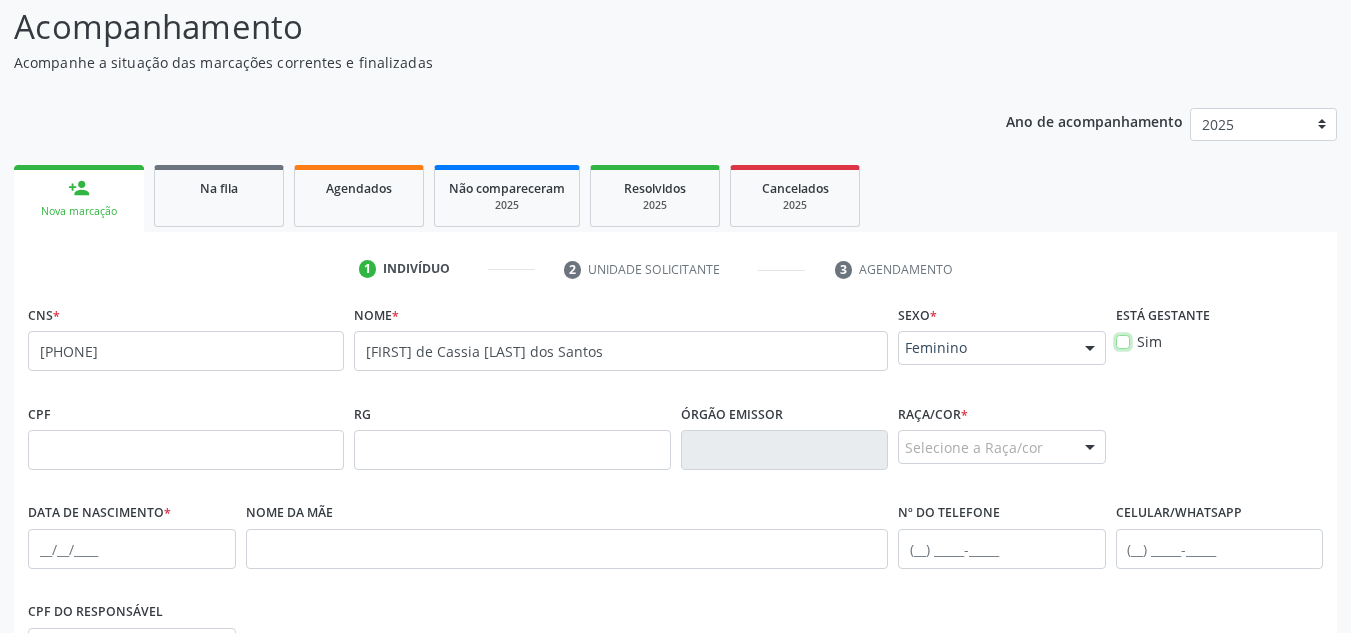 click on "Sim" at bounding box center (1123, 340) 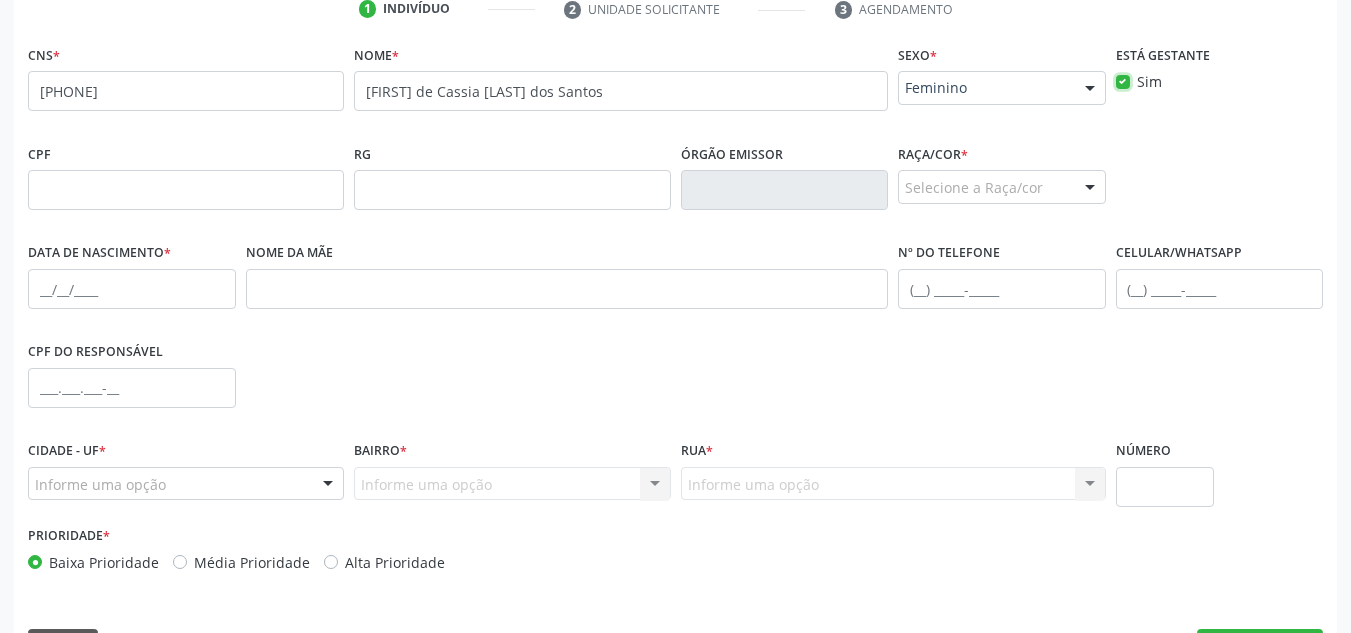 scroll, scrollTop: 462, scrollLeft: 0, axis: vertical 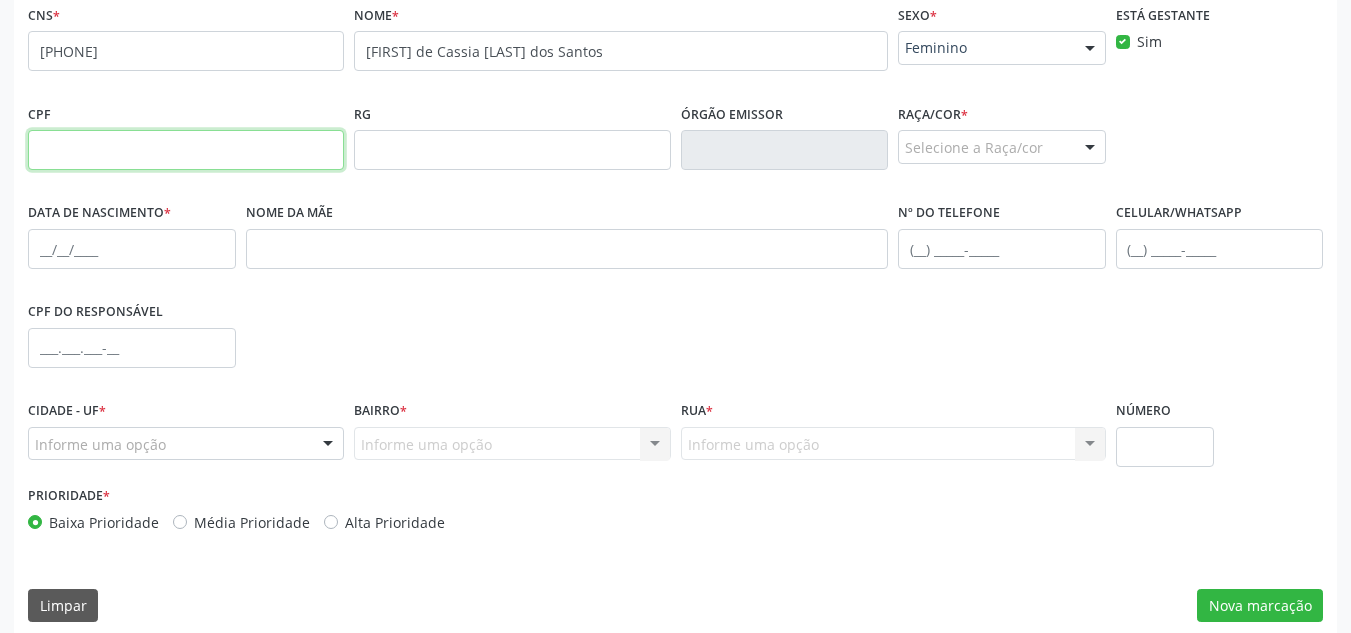 drag, startPoint x: 86, startPoint y: 158, endPoint x: 574, endPoint y: 250, distance: 496.5964 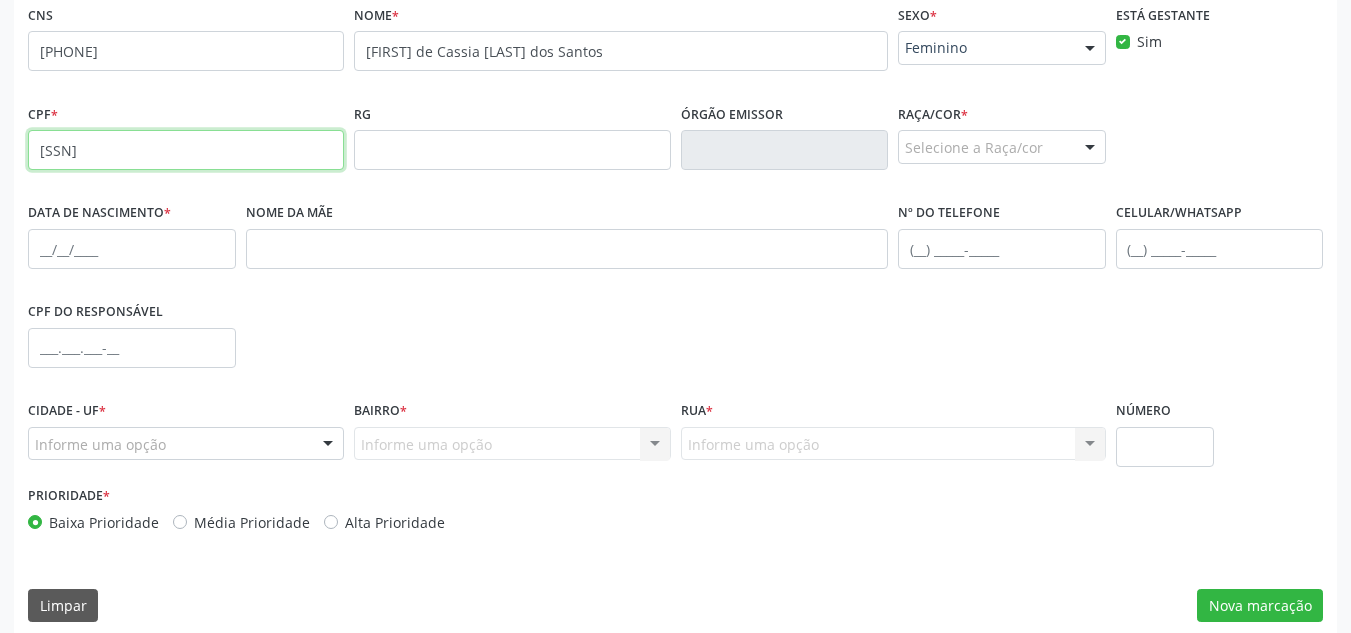 type on "151.884.604-16" 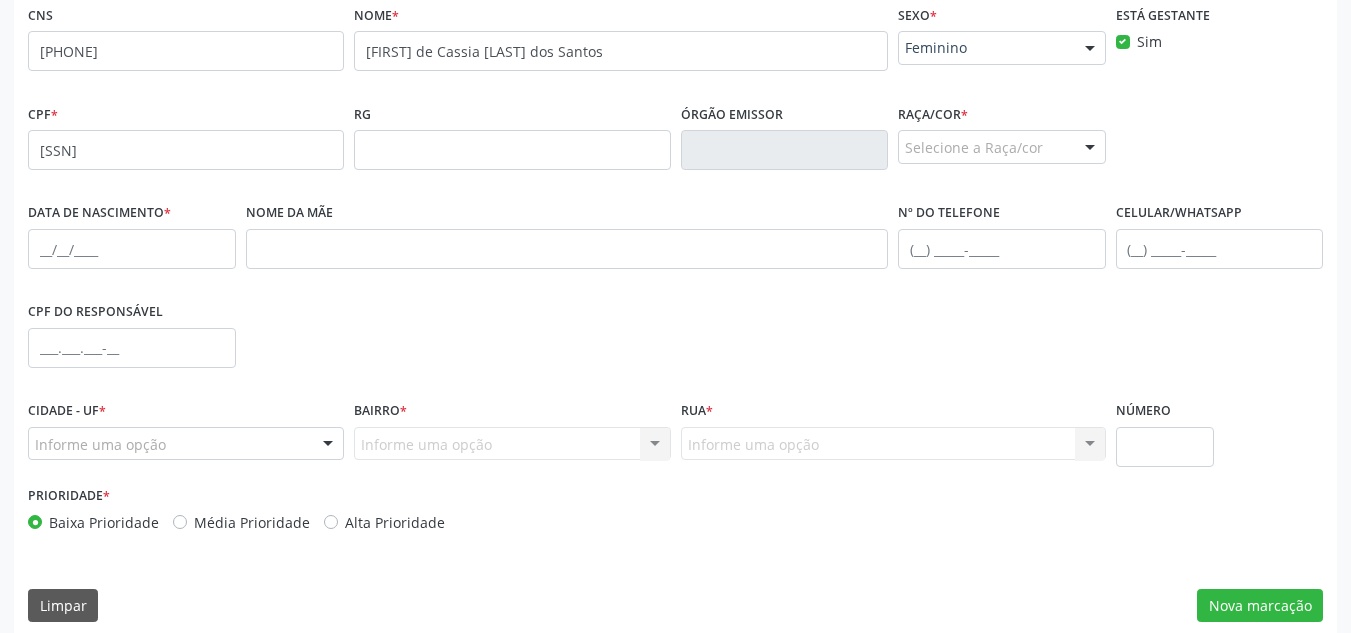 click on "Selecione a Raça/cor" at bounding box center [1002, 147] 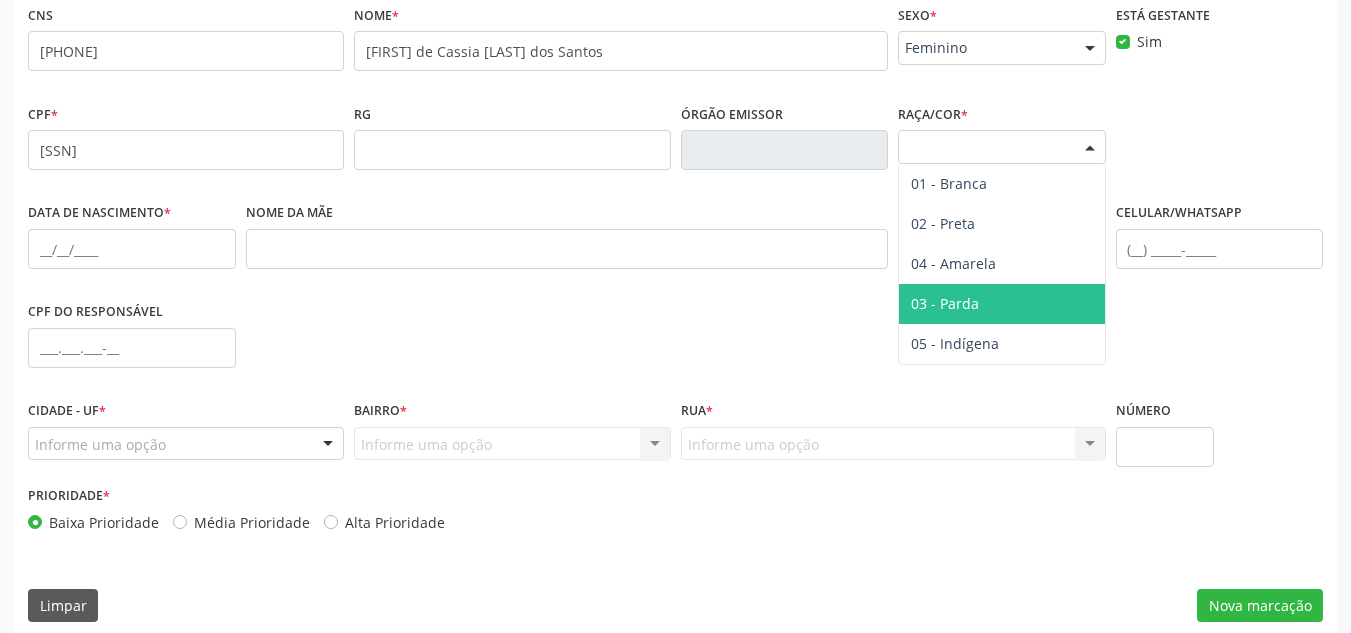 click on "03 - Parda" at bounding box center [945, 303] 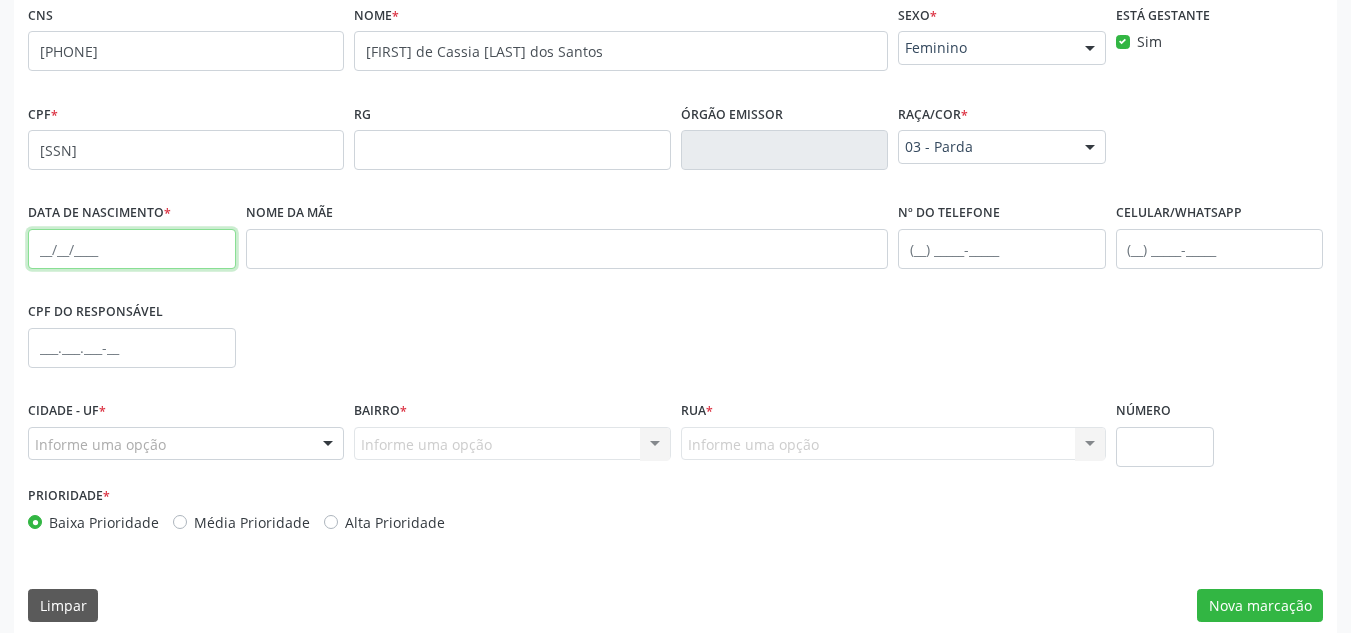 drag, startPoint x: 79, startPoint y: 230, endPoint x: 110, endPoint y: 230, distance: 31 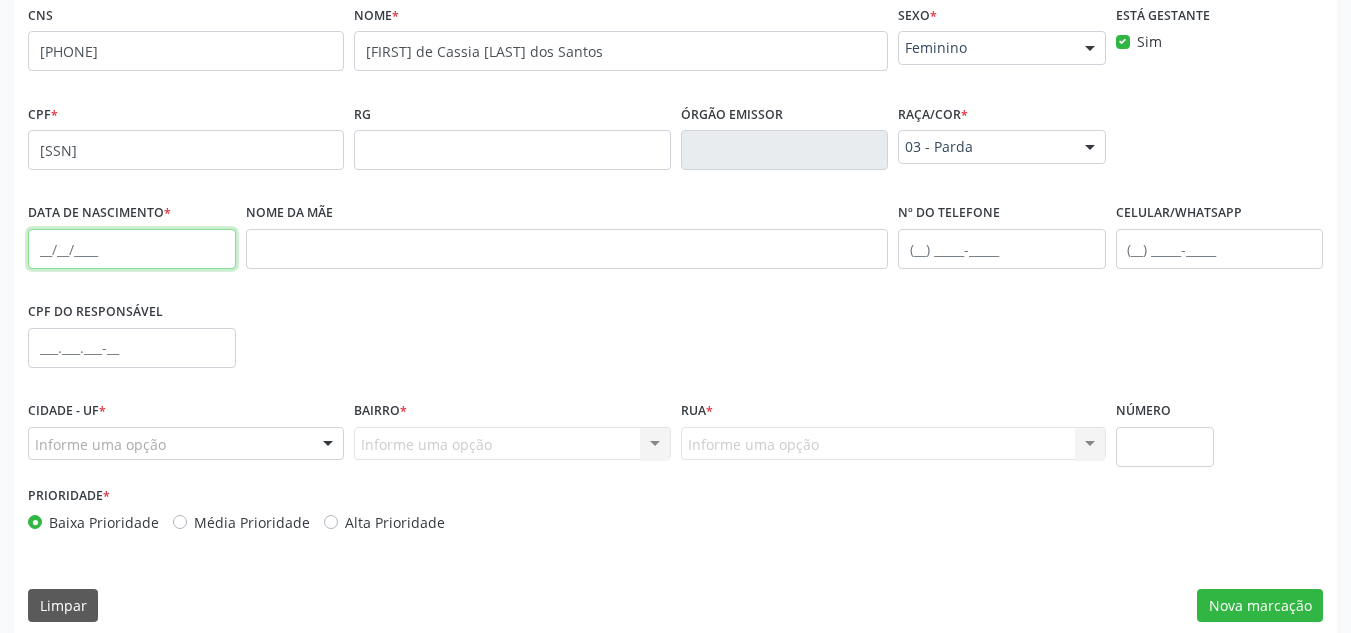 paste on "30/11/2001" 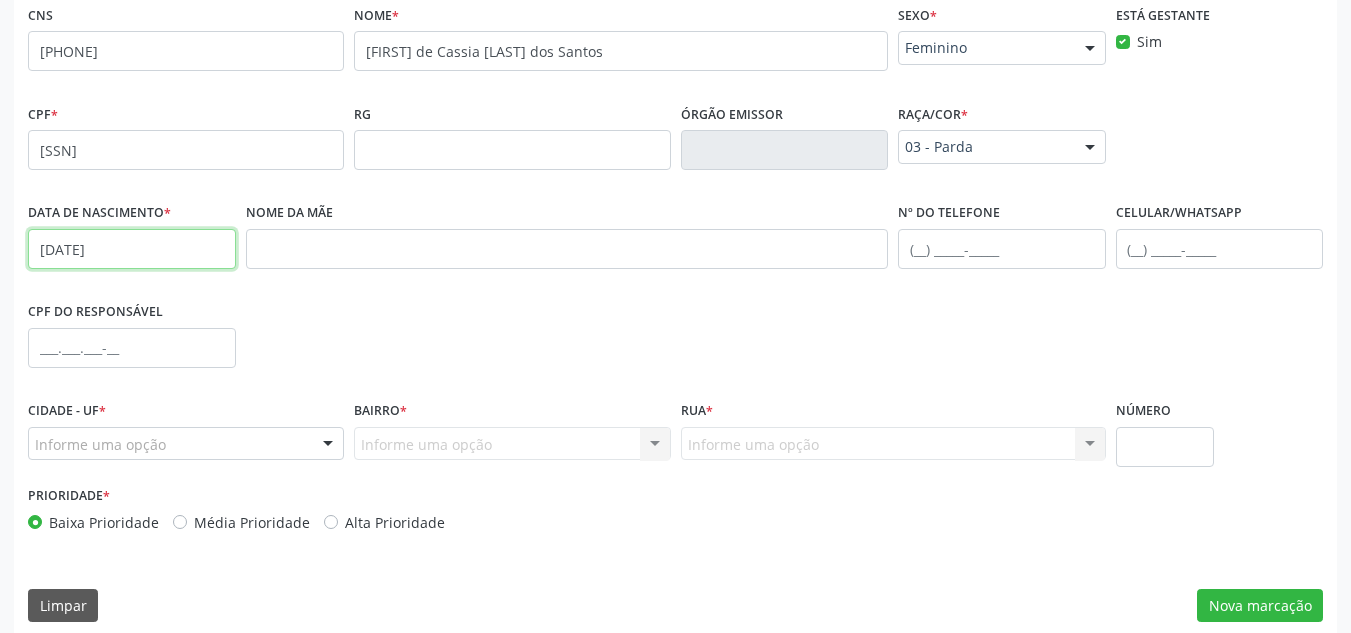 type on "30/11/2001" 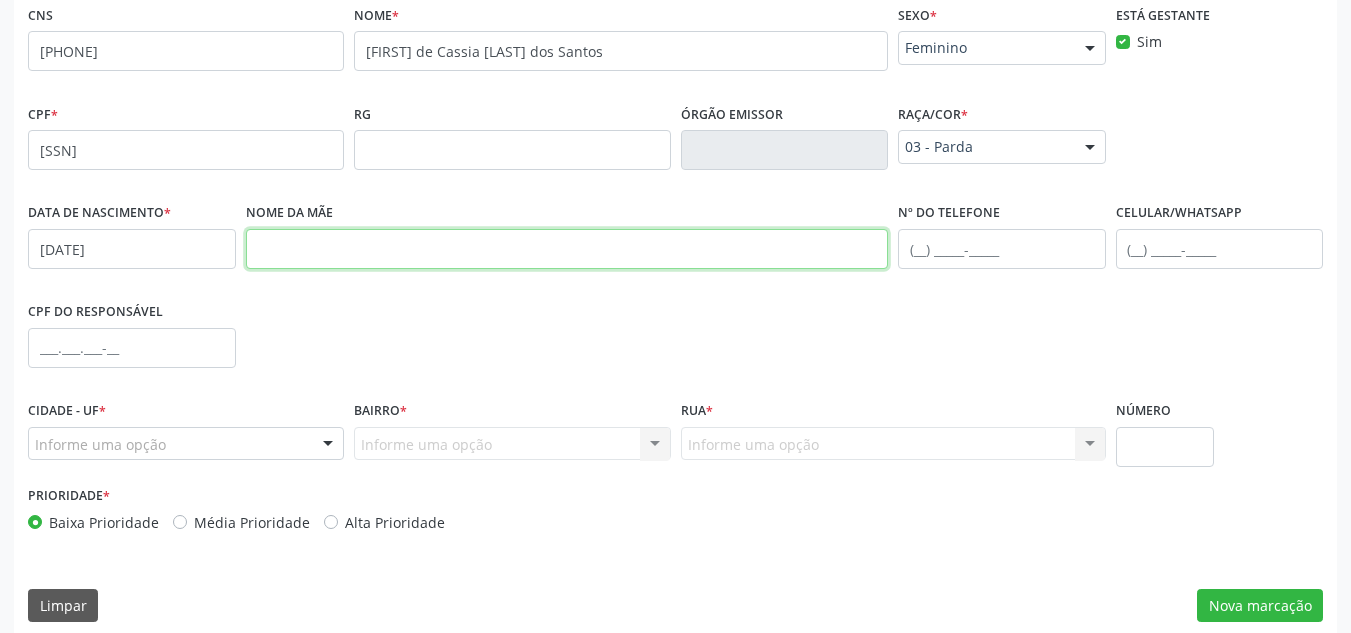click at bounding box center (567, 249) 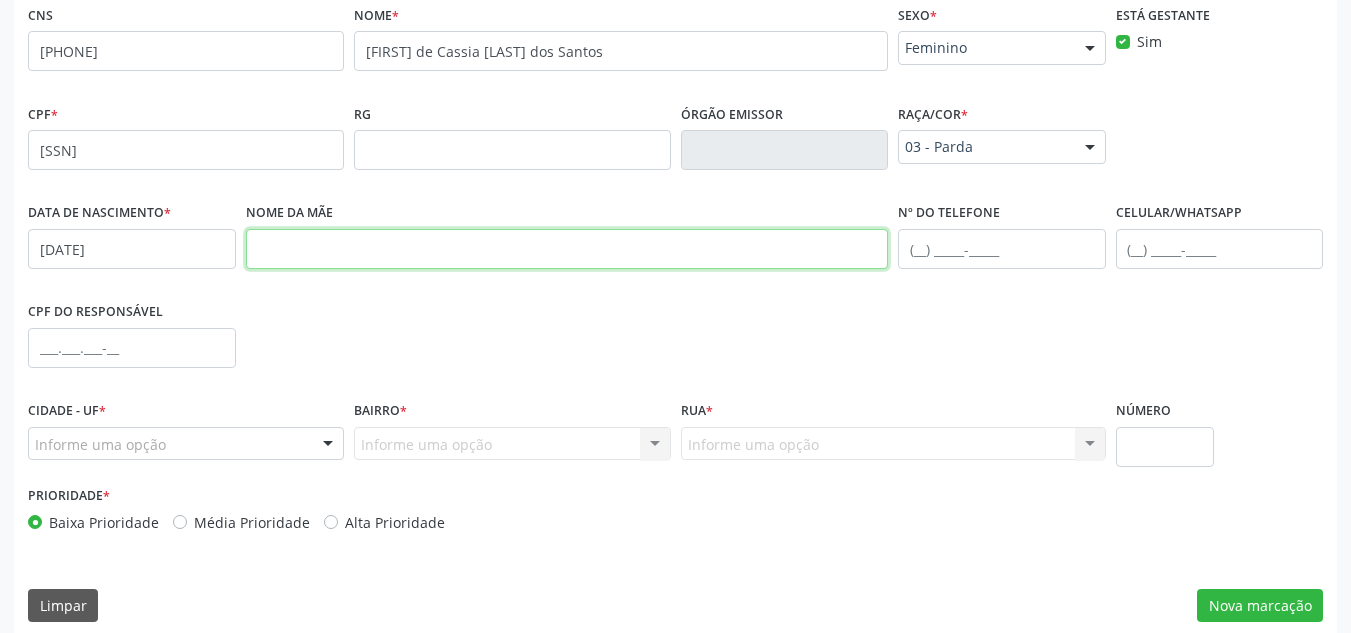 paste on "Elijane de Freitas" 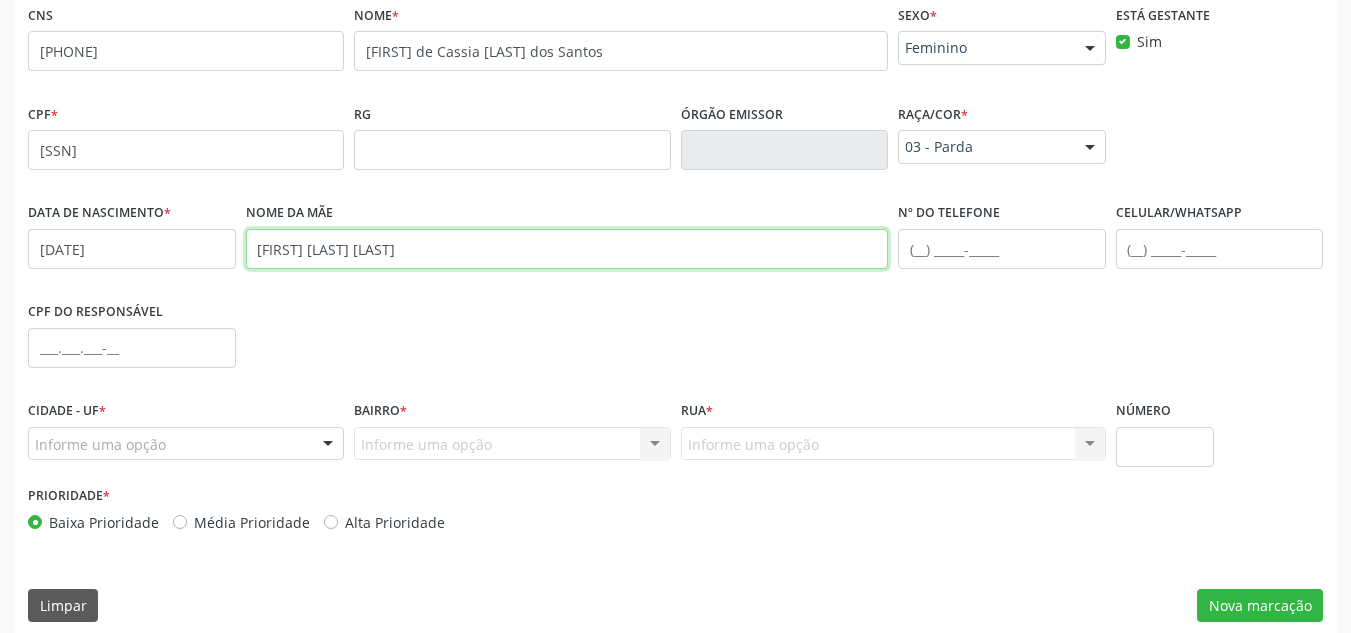 type on "Elijane de Freitas" 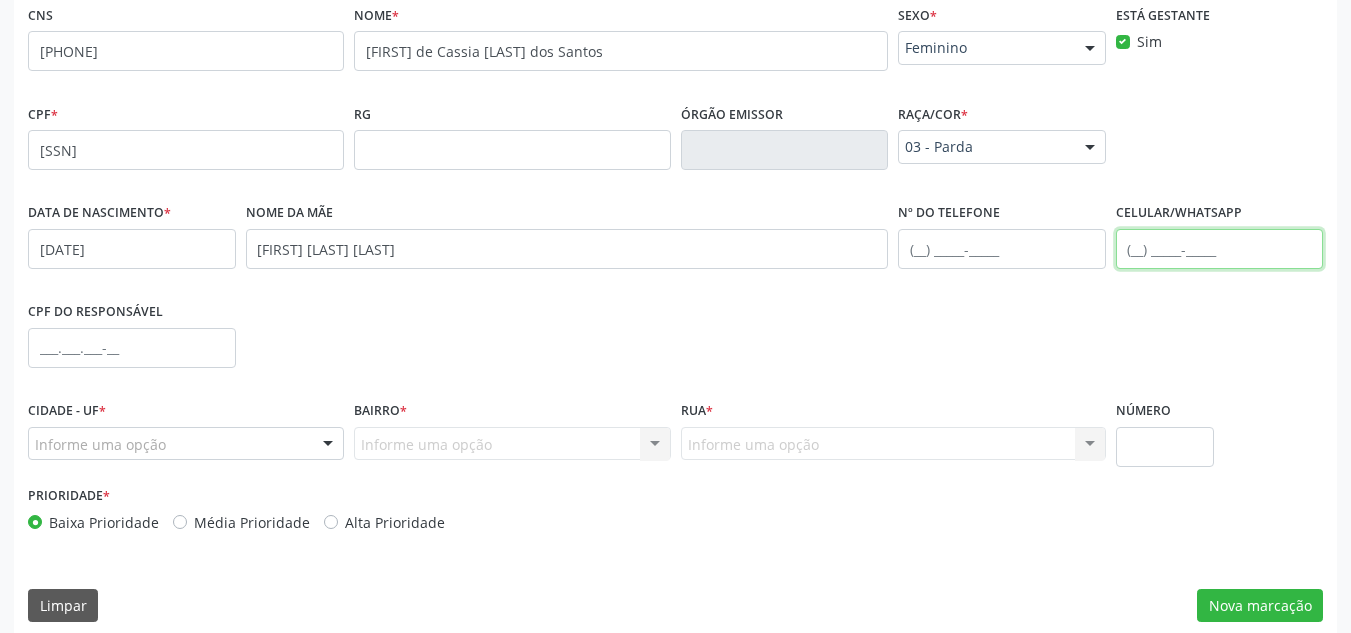 click at bounding box center (1220, 249) 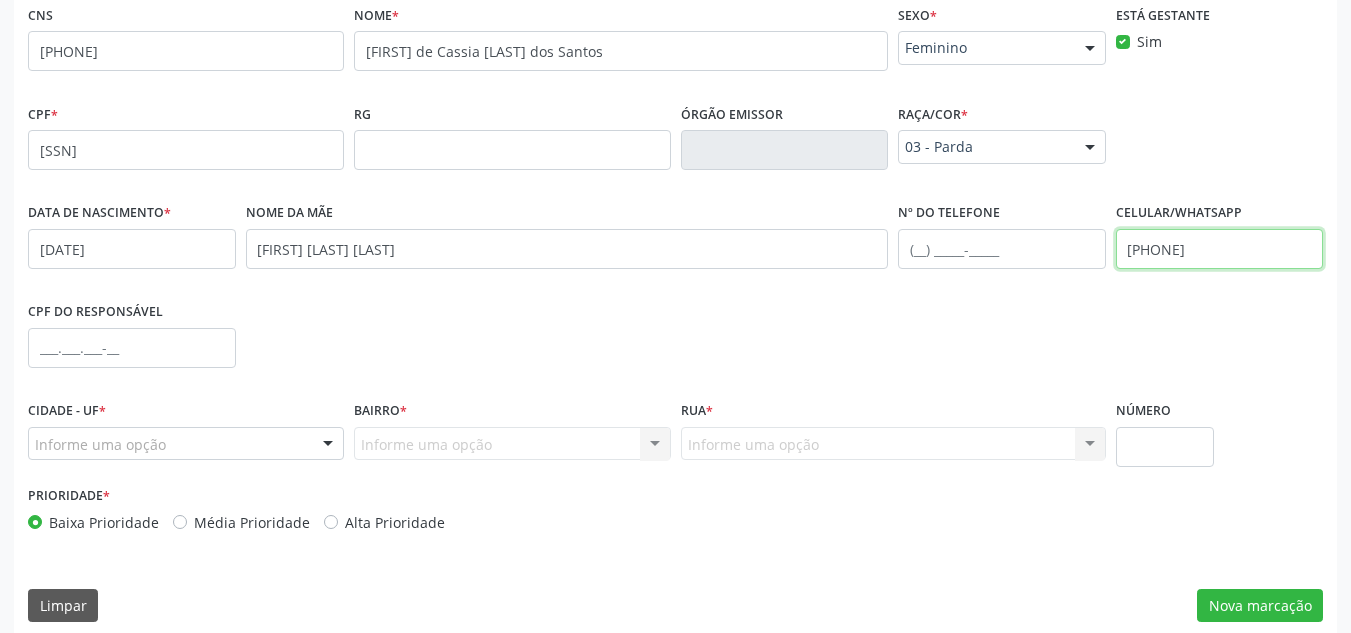 type on "(82) 99187-2280" 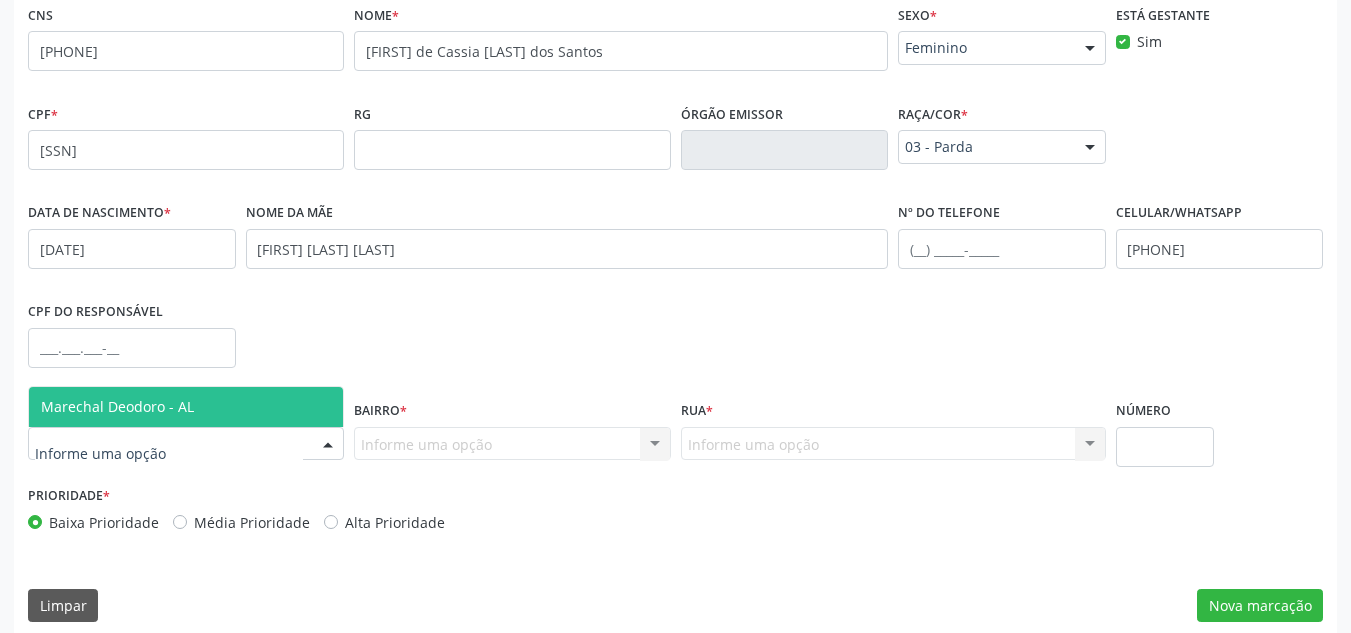 click at bounding box center [186, 444] 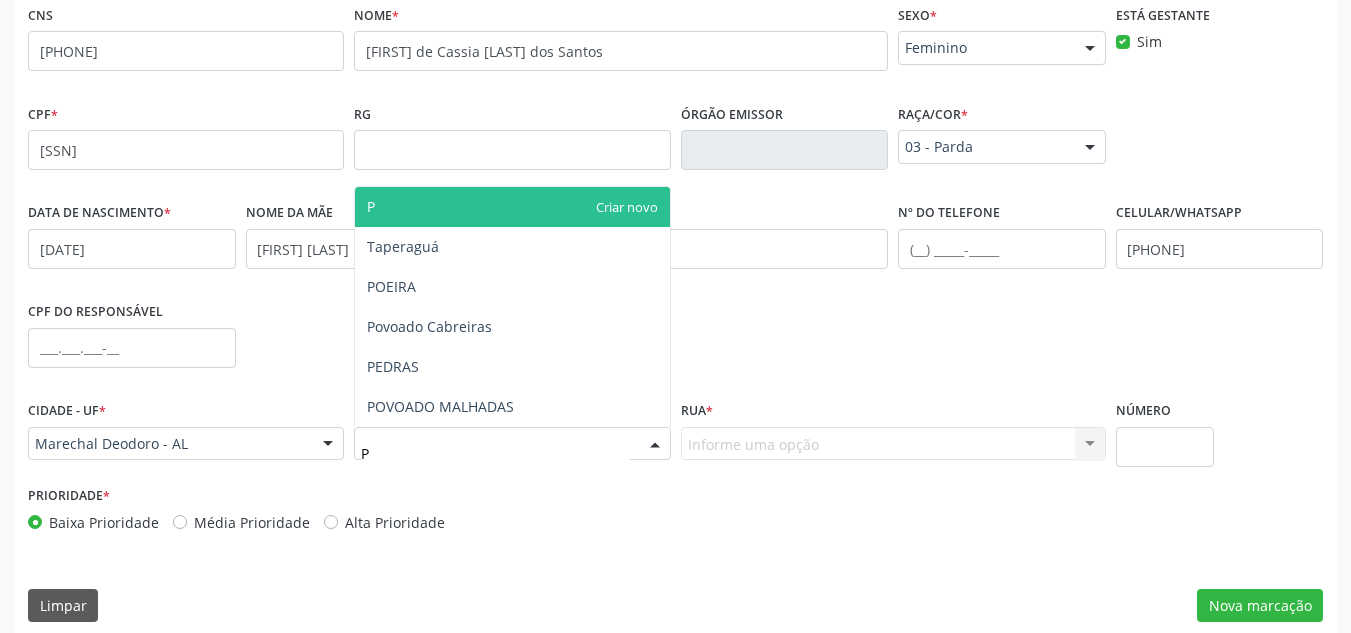 type on "PO" 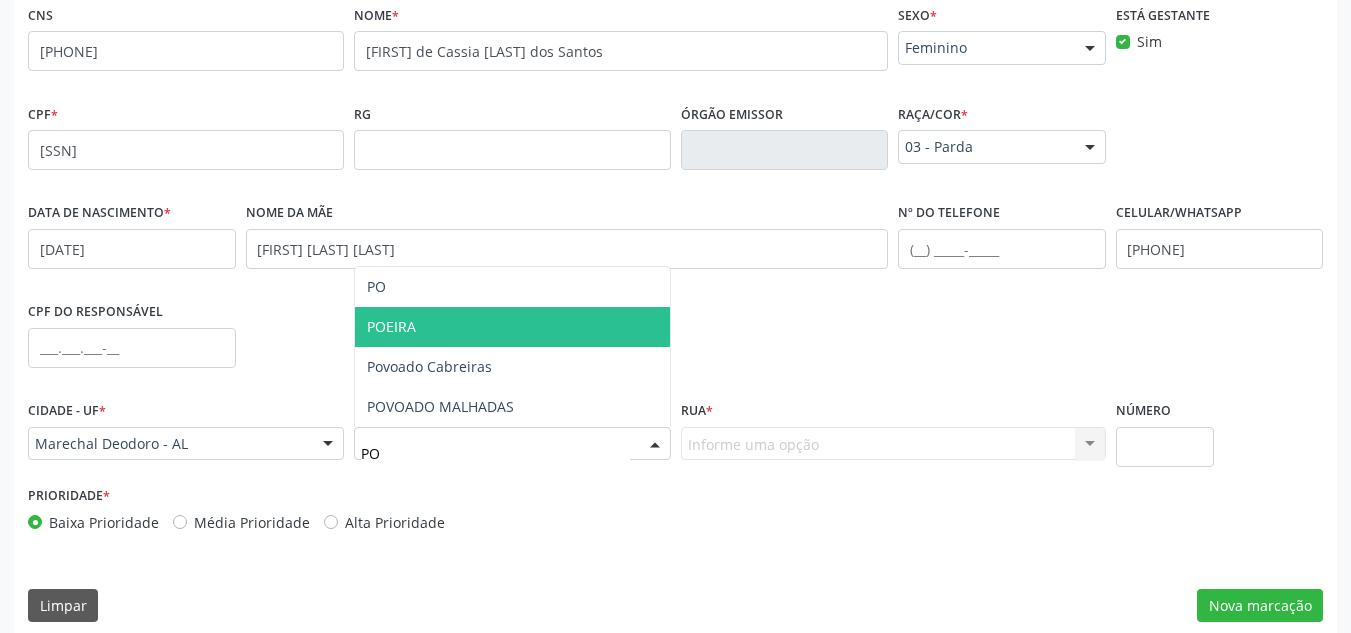 click on "POEIRA" at bounding box center (512, 327) 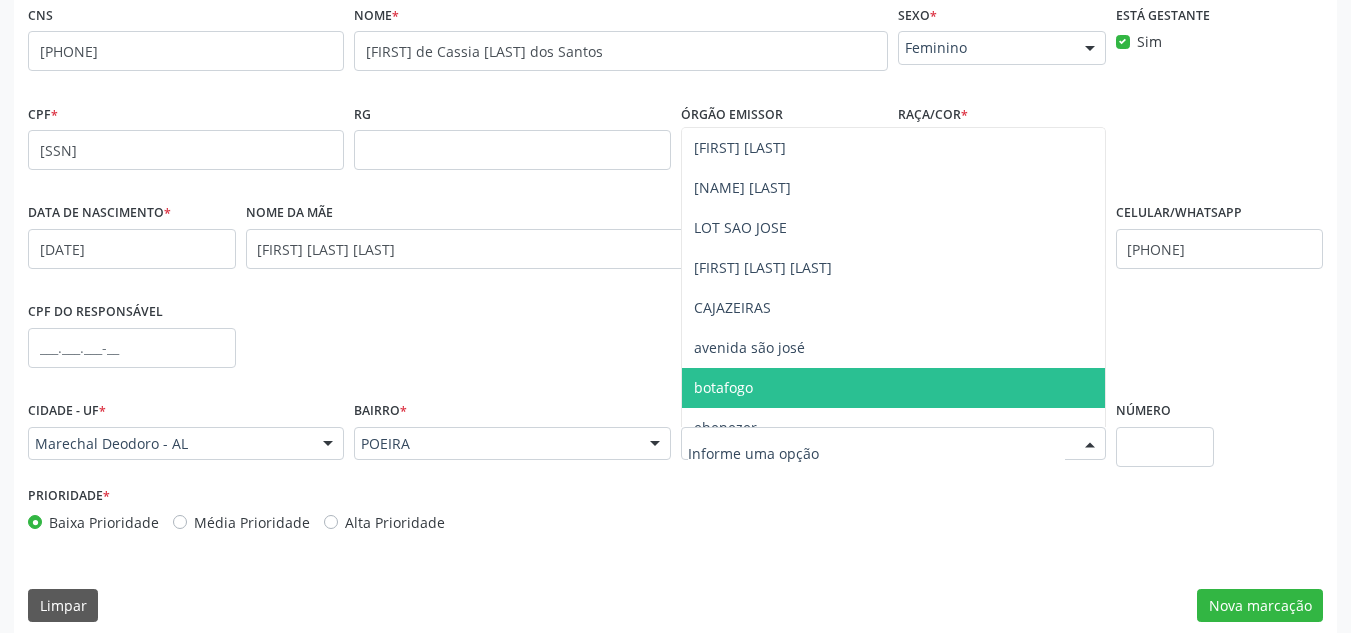 click on "botafogo" at bounding box center (893, 388) 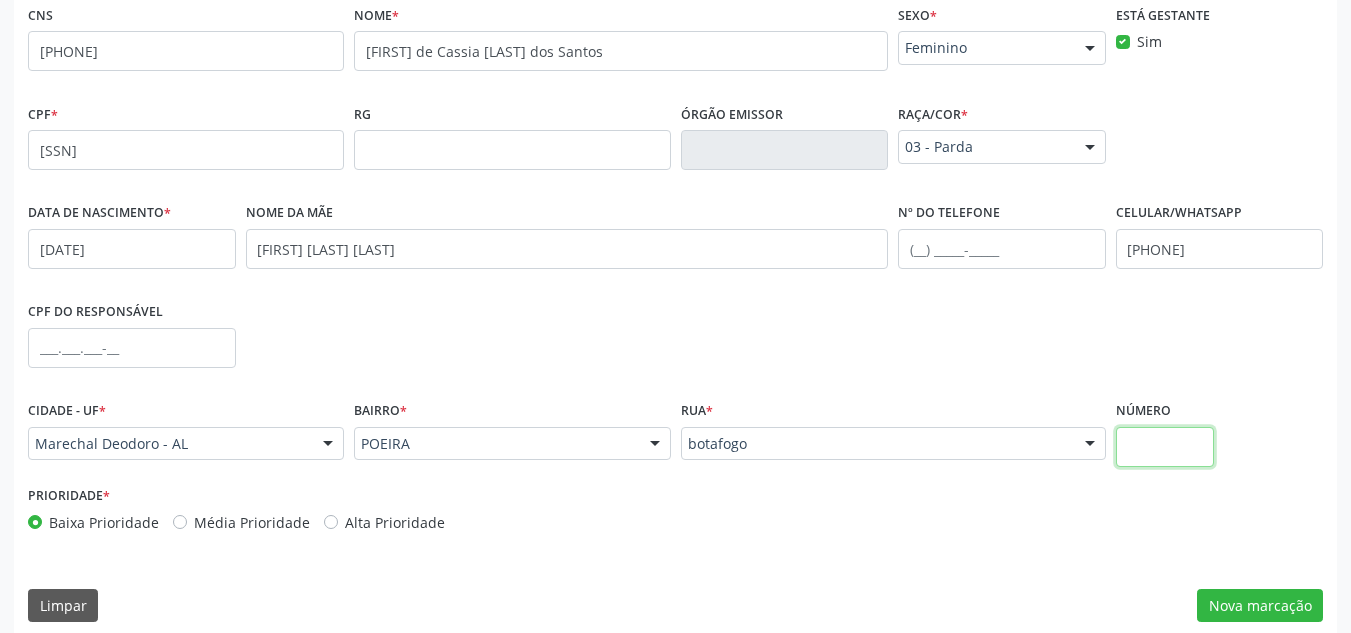 click at bounding box center (1165, 447) 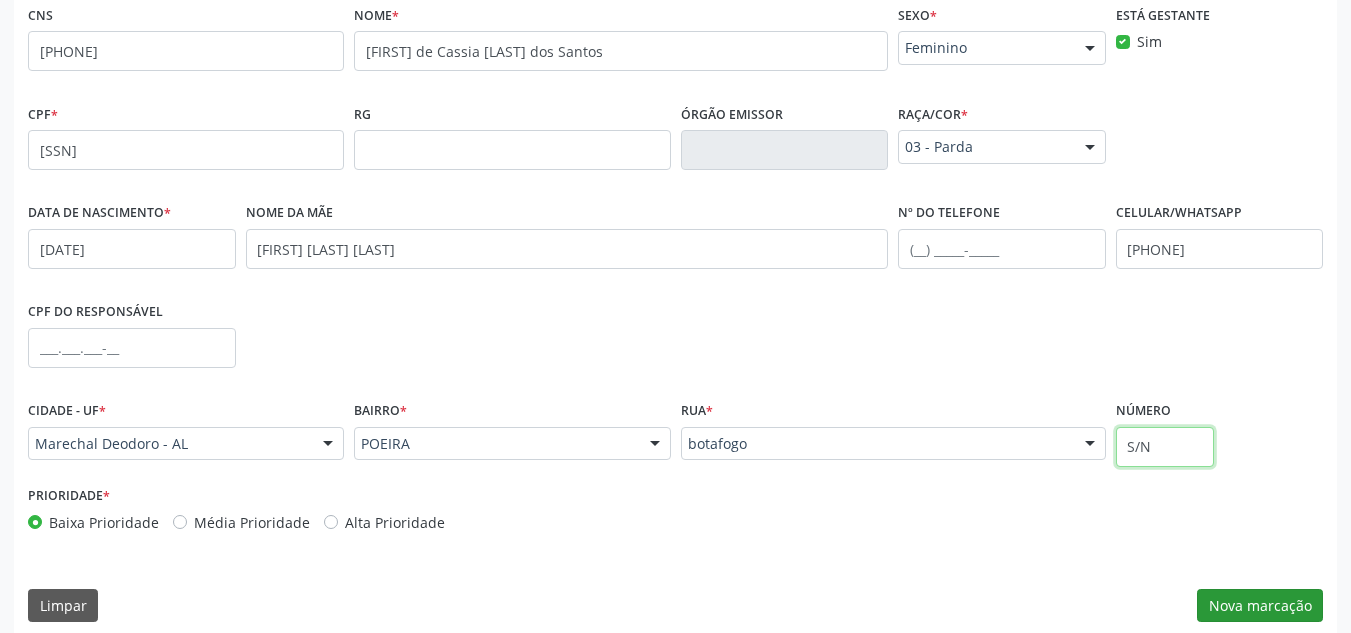 type on "S/N" 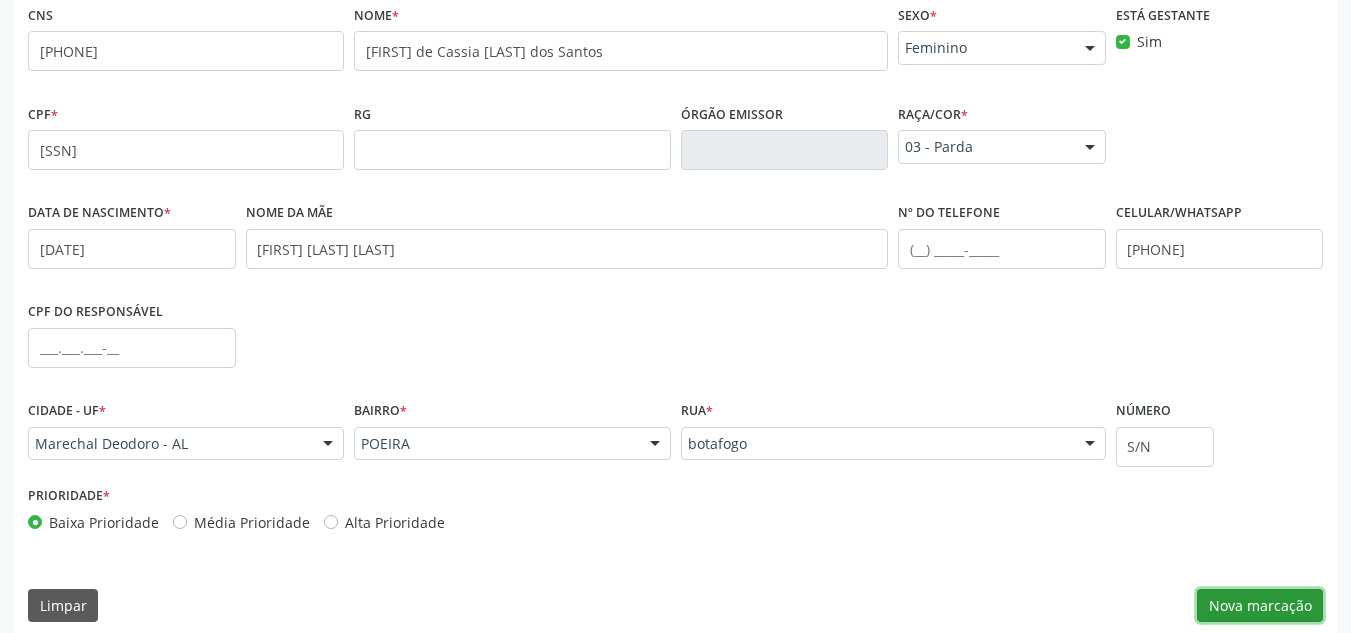 click on "Nova marcação" at bounding box center (1260, 606) 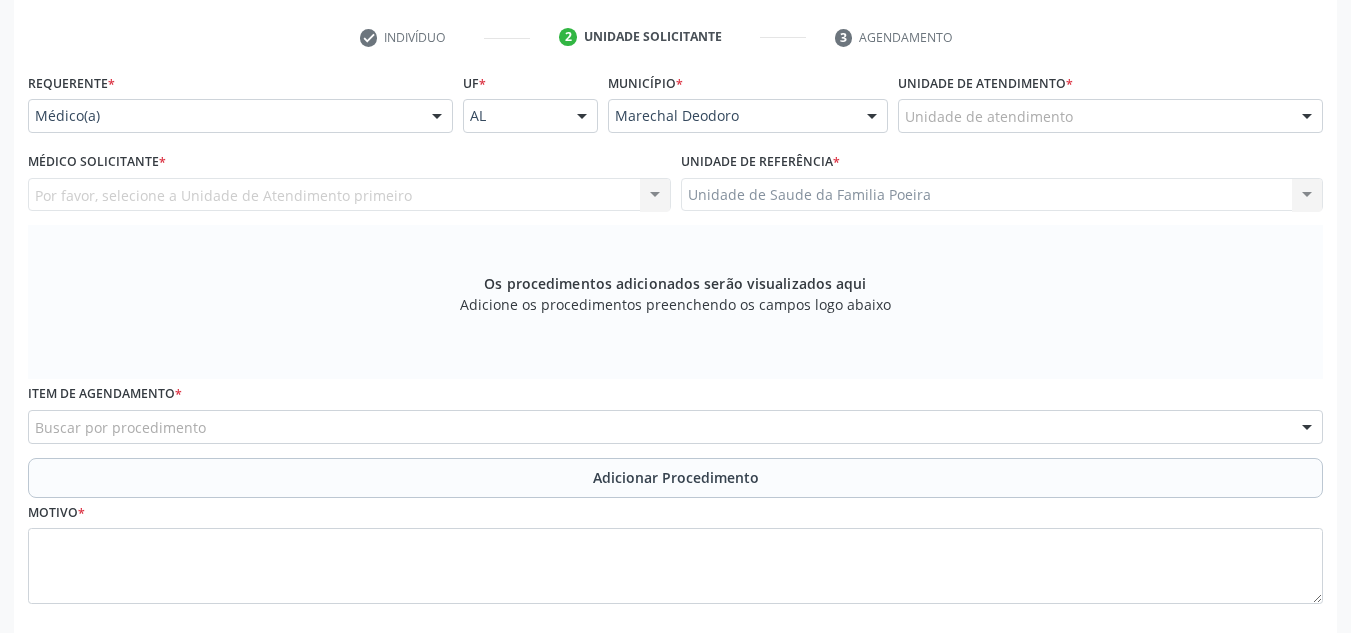 scroll, scrollTop: 362, scrollLeft: 0, axis: vertical 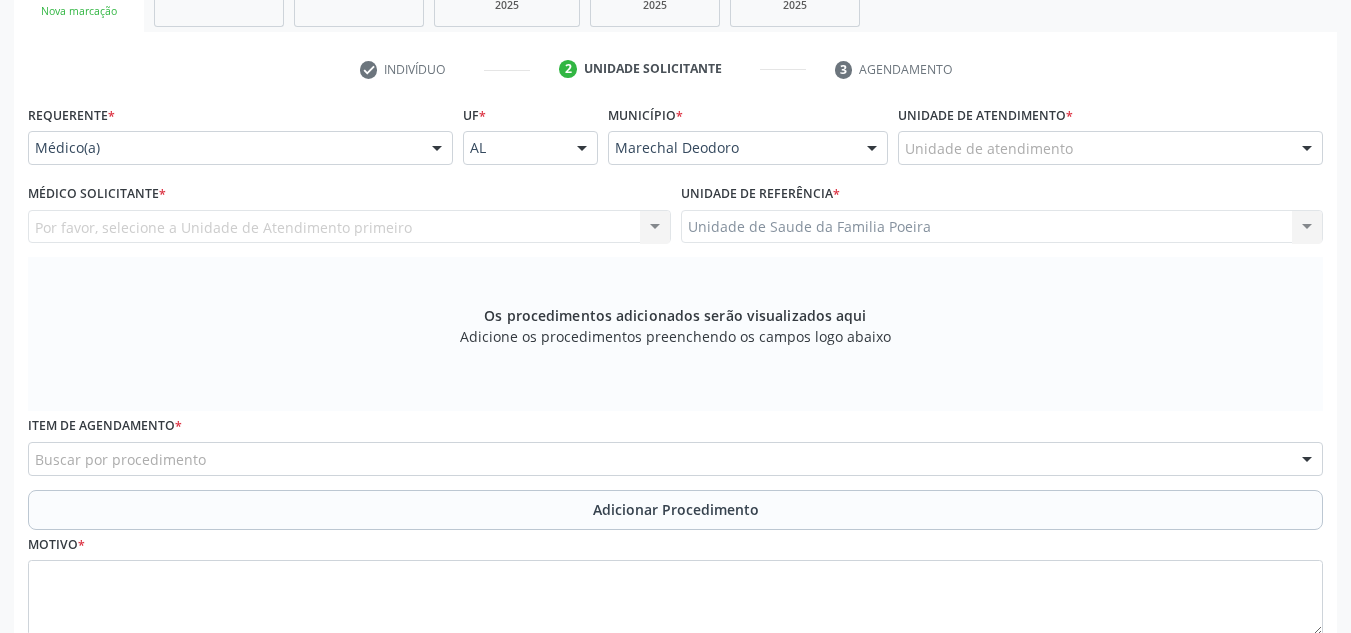 click on "Unidade de atendimento" at bounding box center [1110, 148] 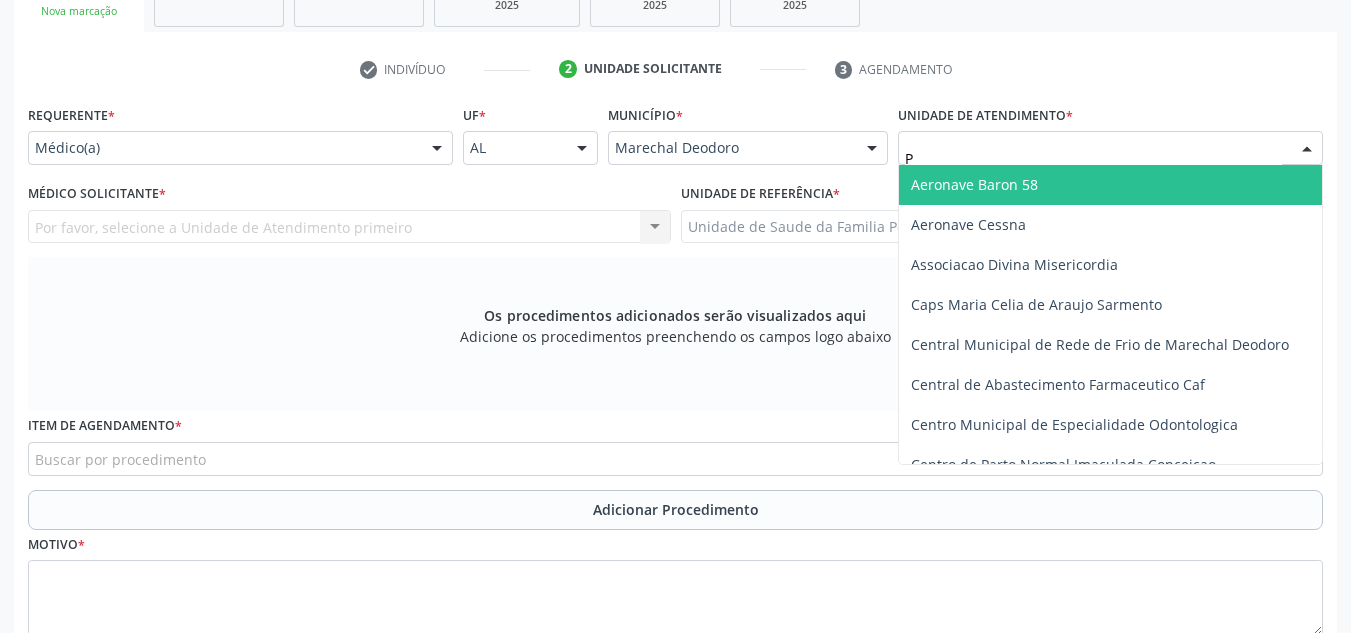 type on "PO" 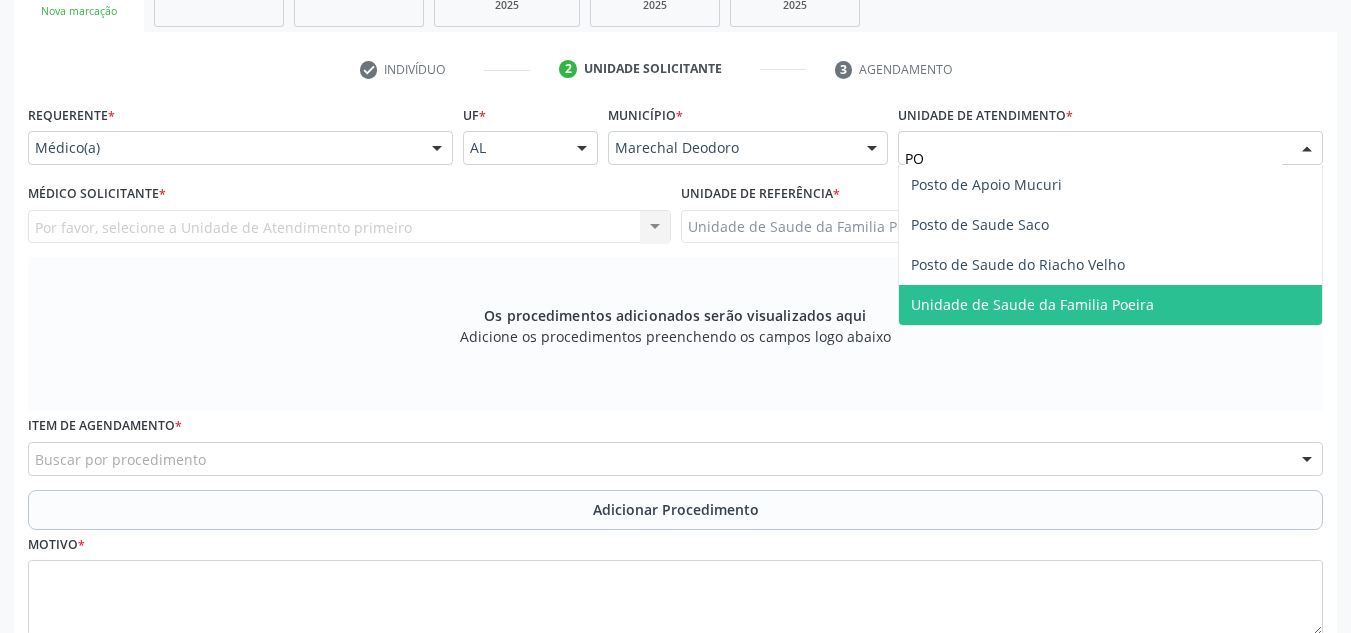 drag, startPoint x: 1049, startPoint y: 296, endPoint x: 995, endPoint y: 290, distance: 54.33231 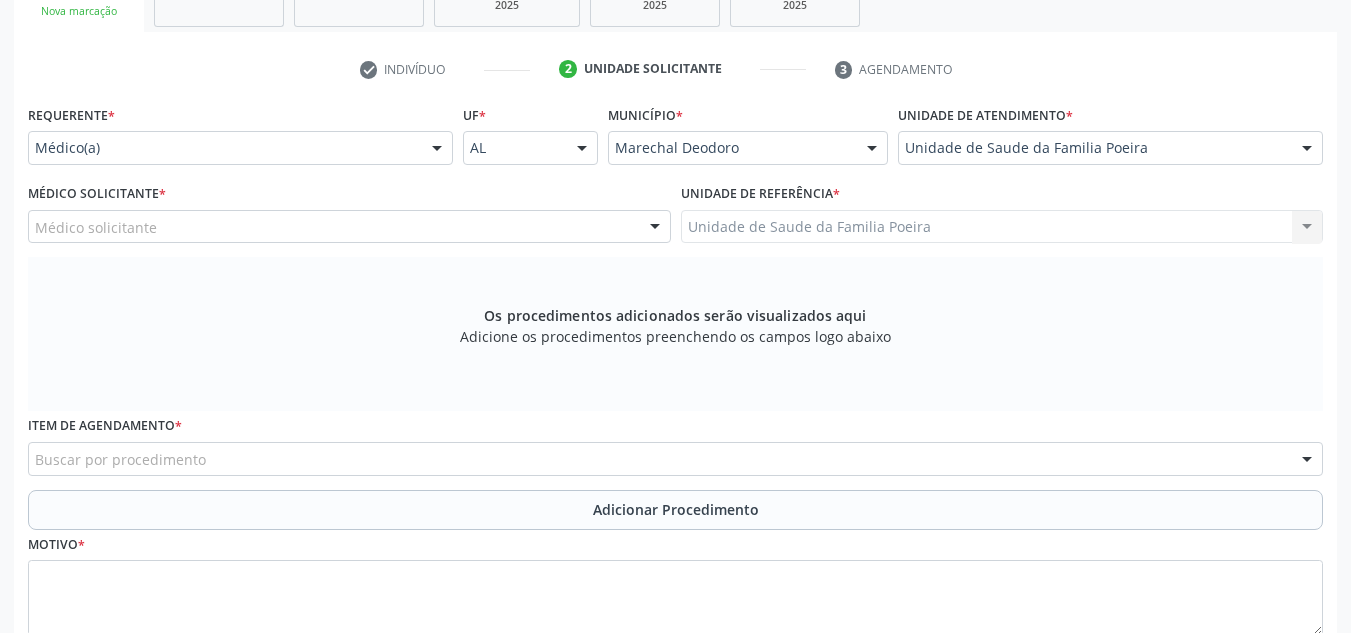 click on "Médico solicitante" at bounding box center (349, 227) 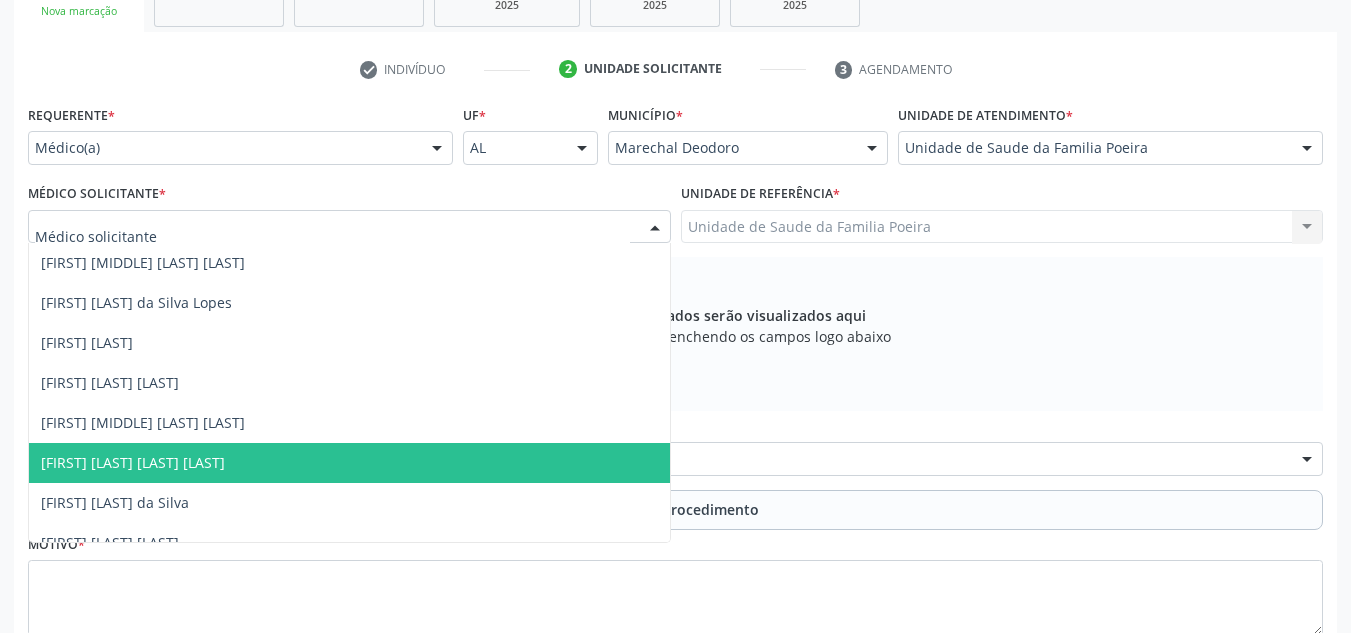 click on "[FIRST] [LAST] do Nascimento Junior" at bounding box center (133, 462) 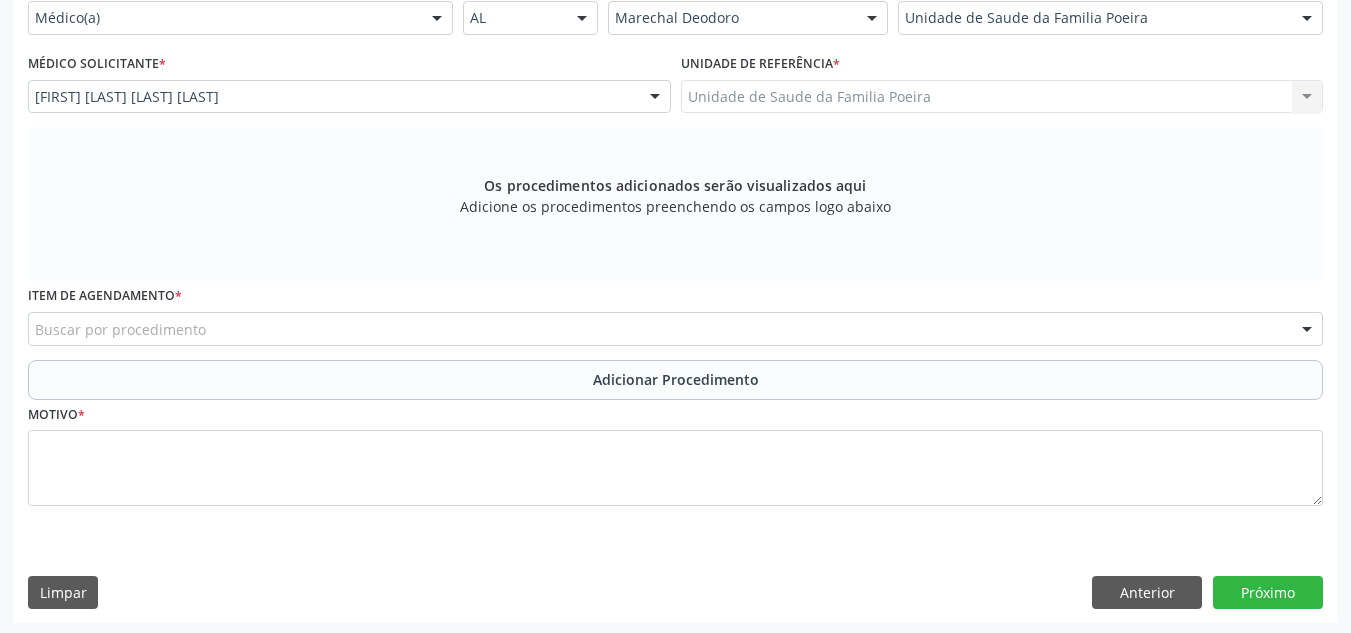 scroll, scrollTop: 496, scrollLeft: 0, axis: vertical 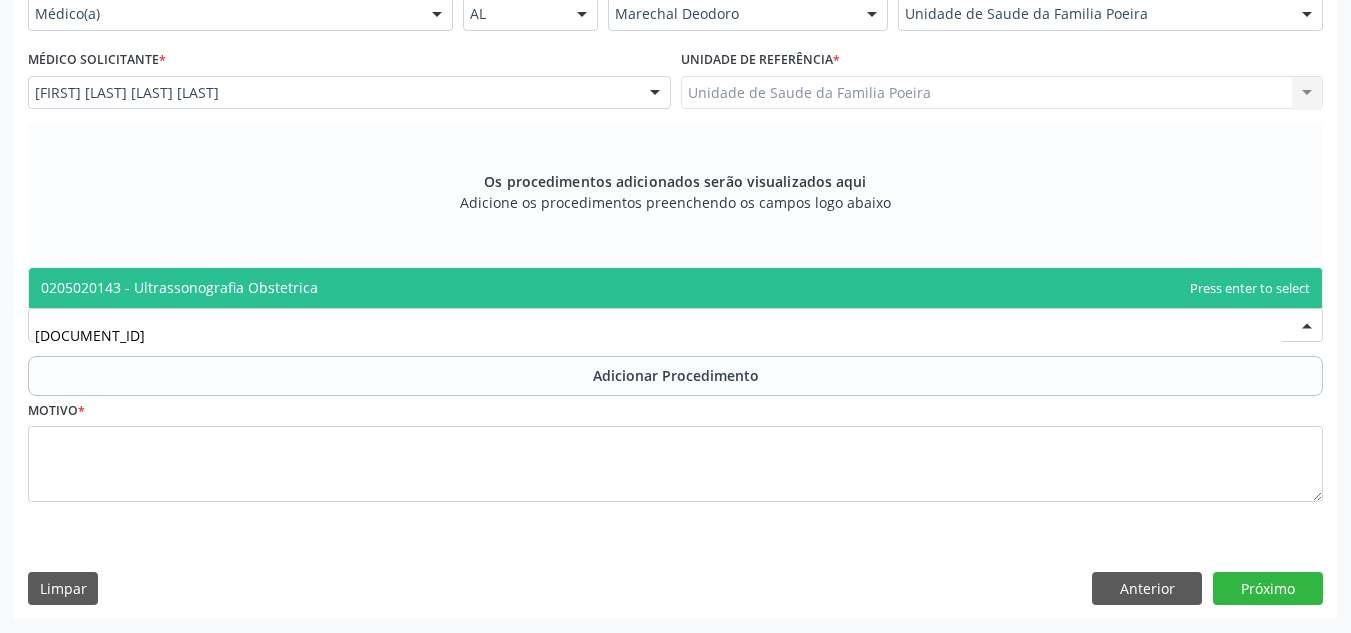 type on "0205020143" 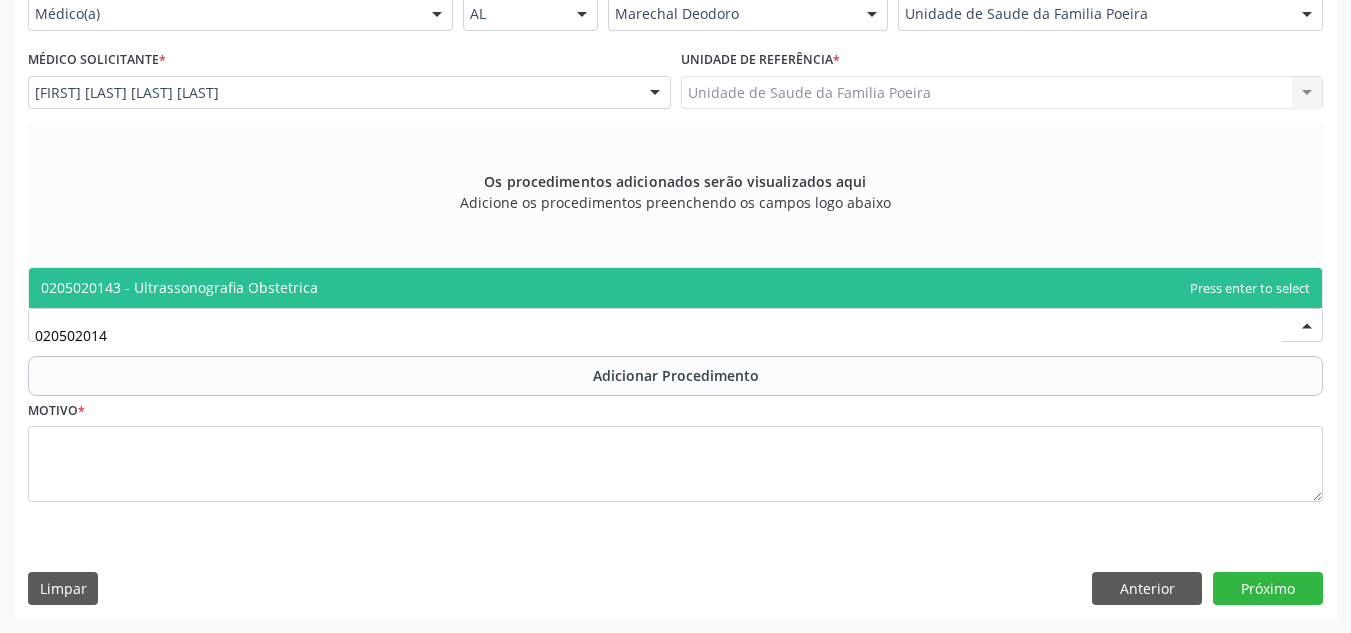 type on "0205020143" 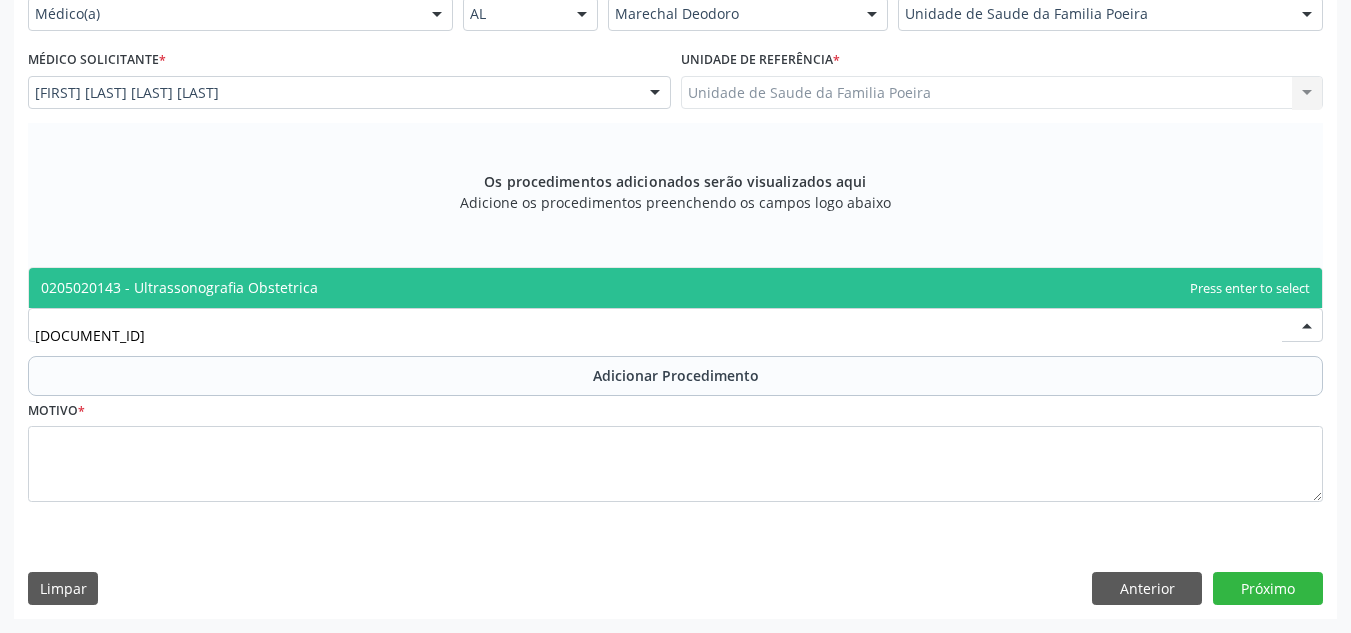 click on "0205020143 - Ultrassonografia Obstetrica" at bounding box center (675, 288) 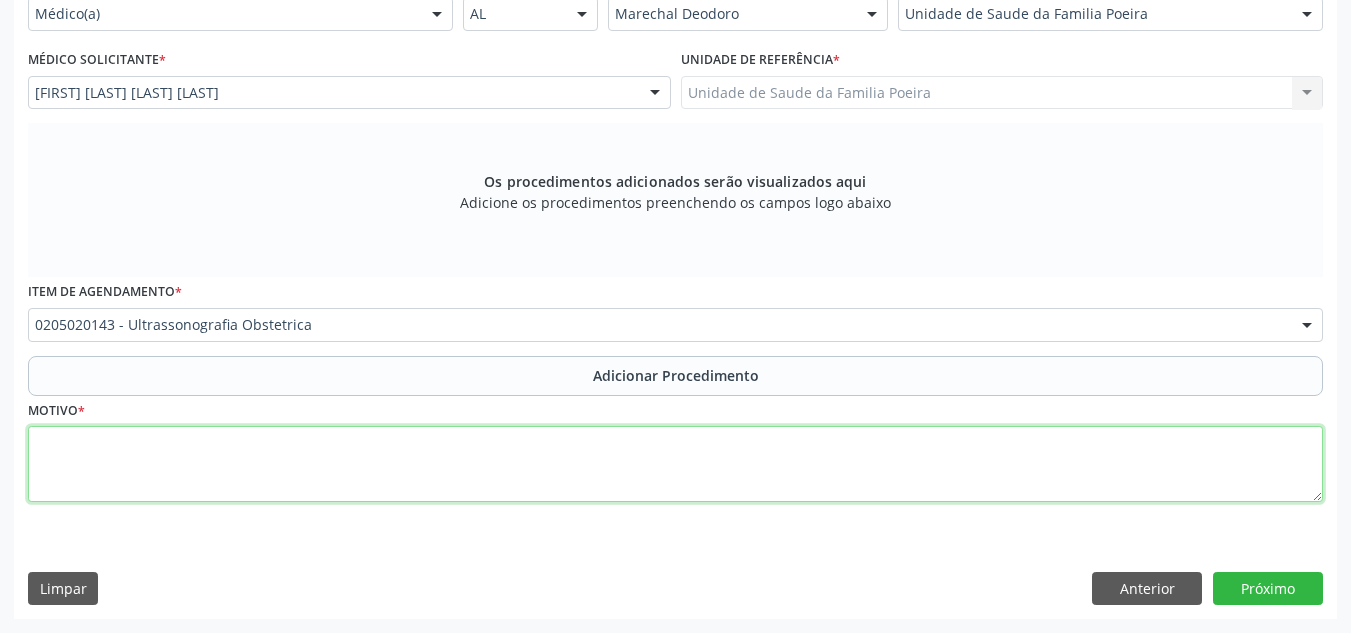click at bounding box center [675, 464] 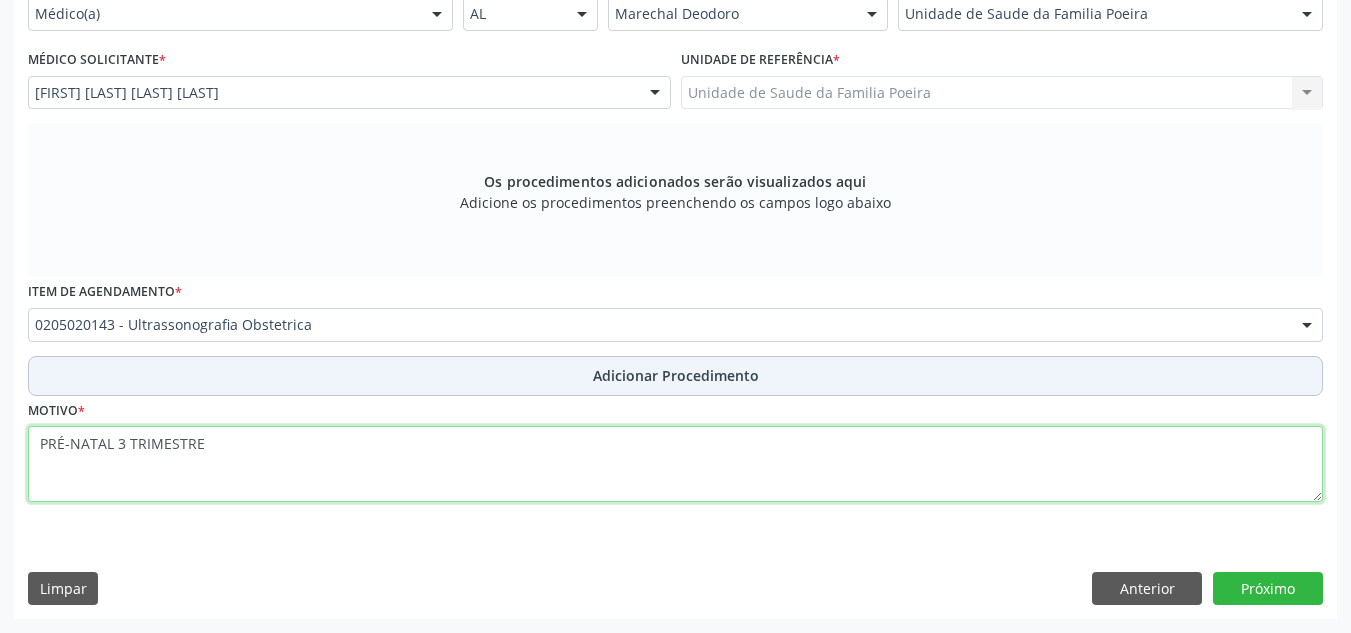 type on "PRÉ-NATAL 3 TRIMESTRE" 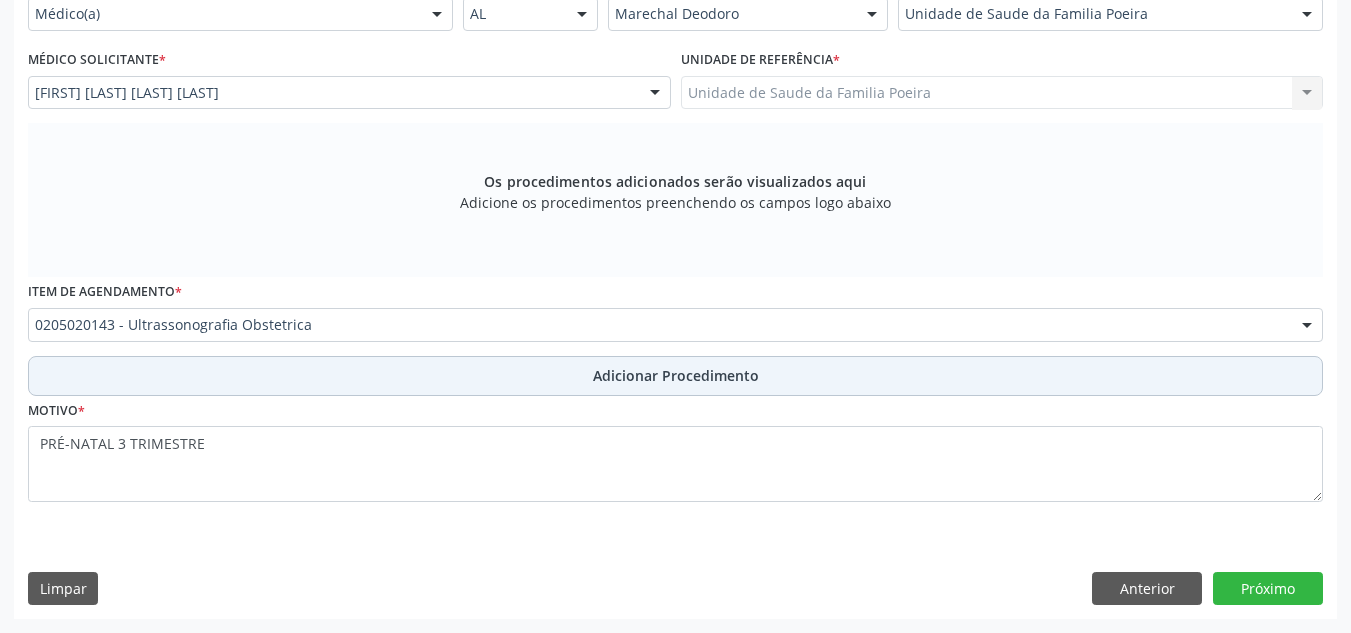 click on "Adicionar Procedimento" at bounding box center (676, 375) 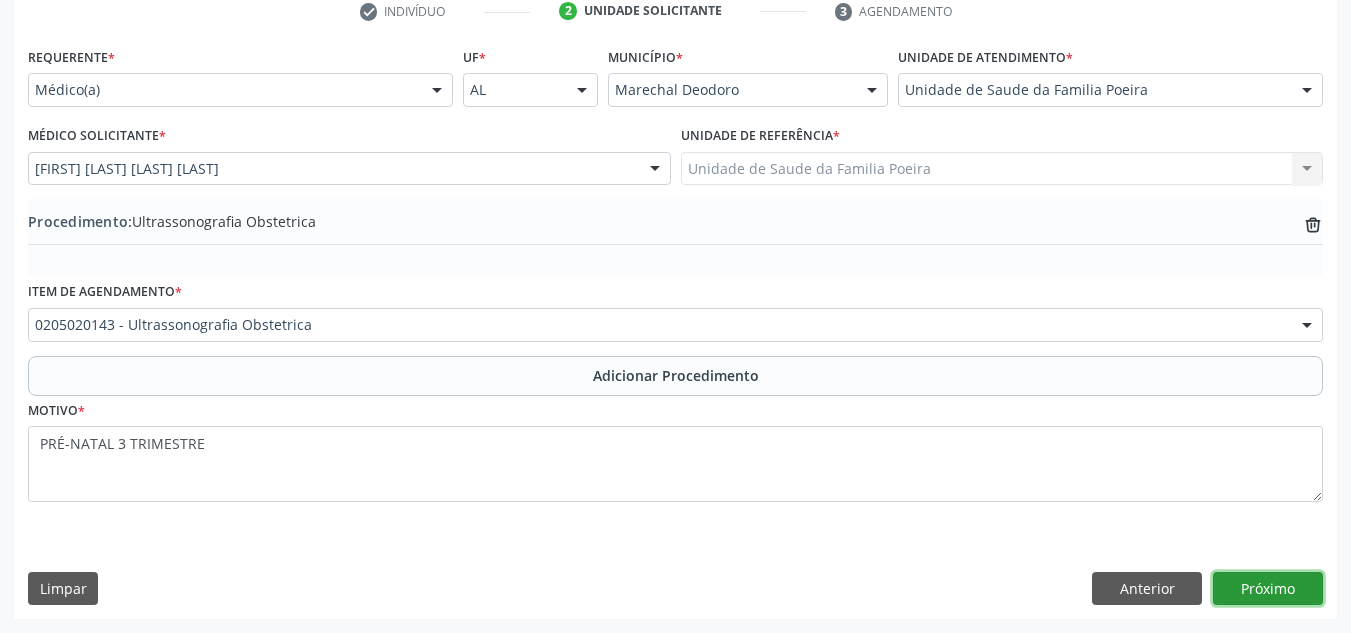click on "Próximo" at bounding box center (1268, 589) 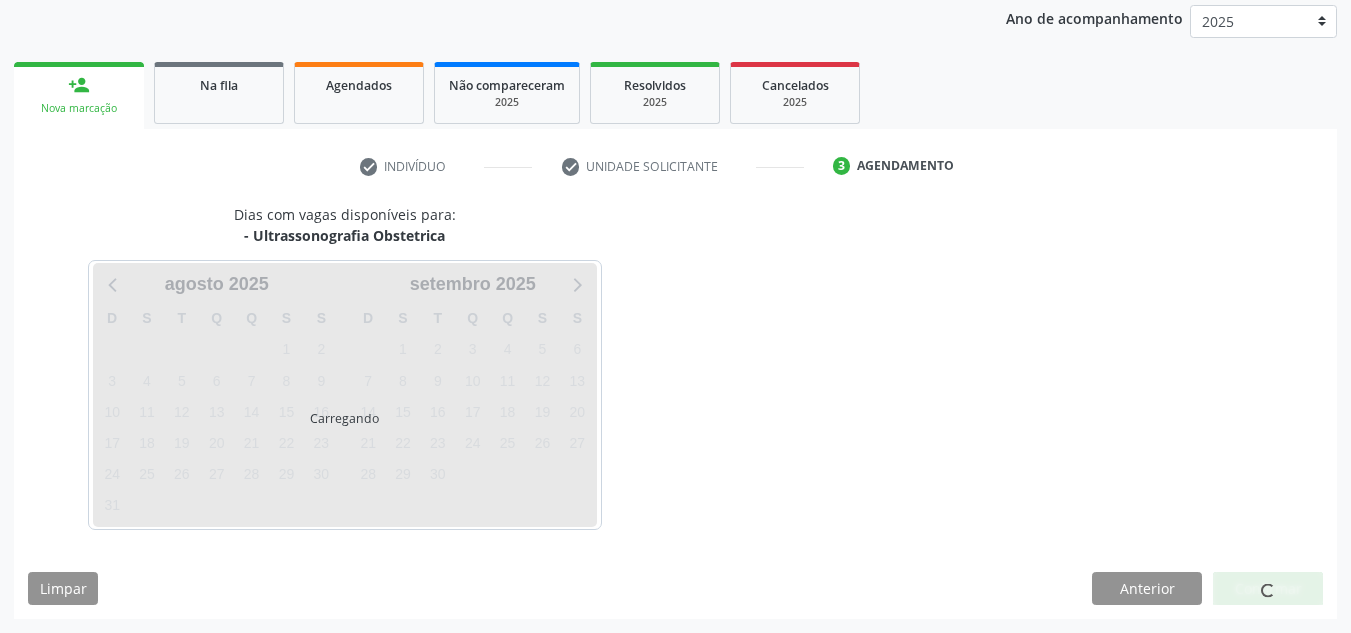 scroll, scrollTop: 324, scrollLeft: 0, axis: vertical 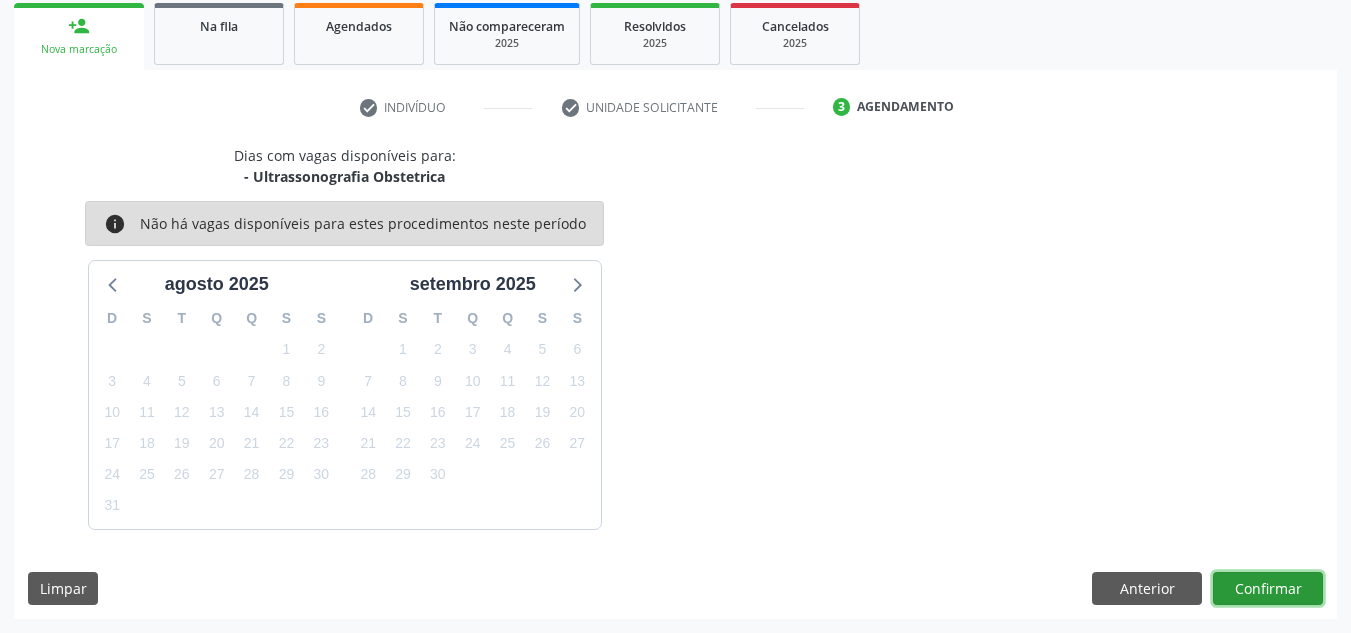 click on "Confirmar" at bounding box center (1268, 589) 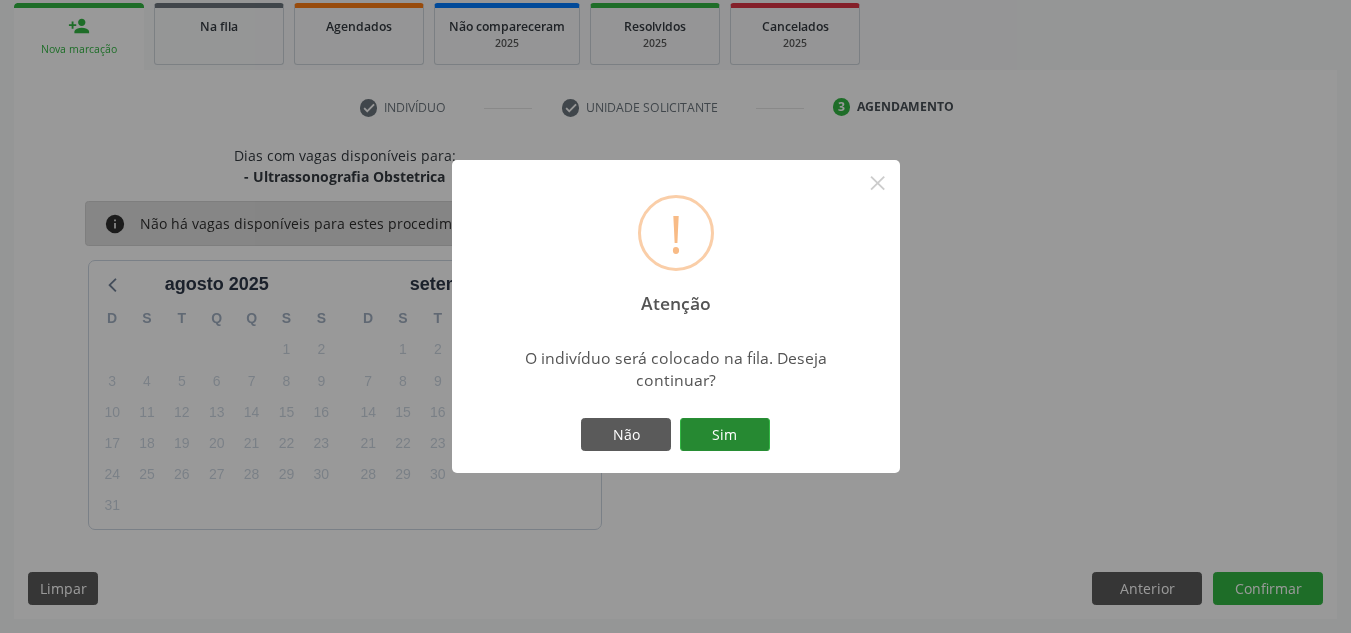 click on "Sim" at bounding box center (725, 435) 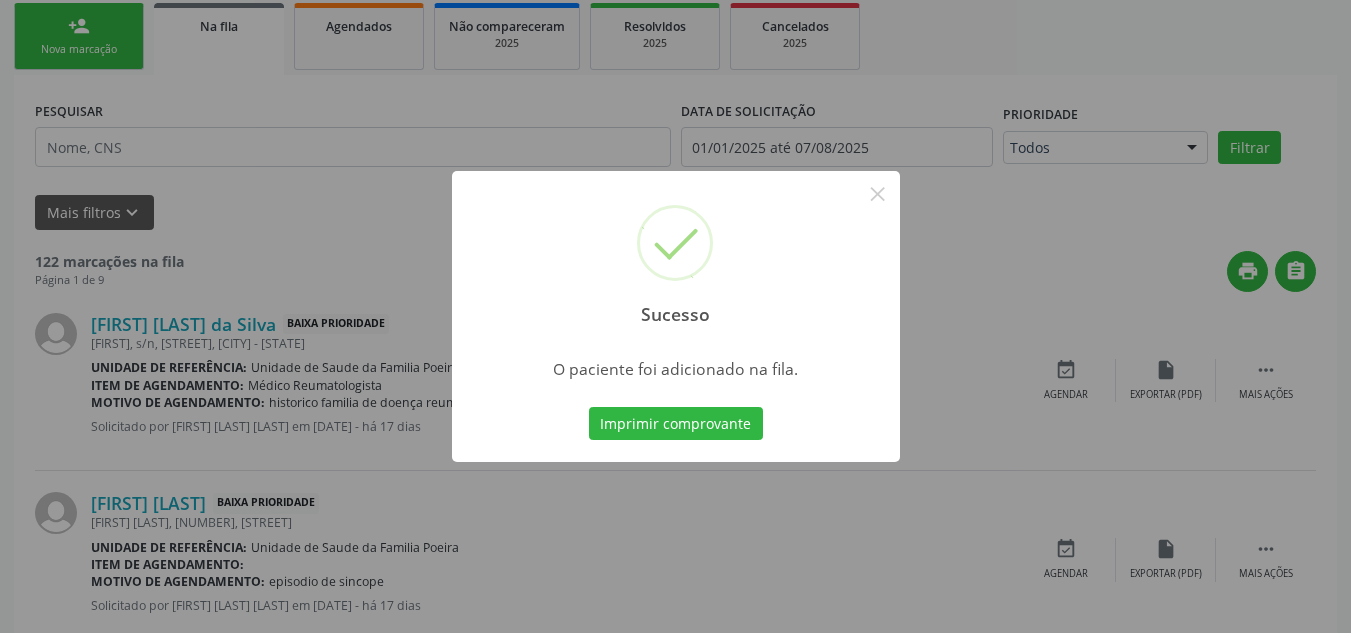 scroll, scrollTop: 62, scrollLeft: 0, axis: vertical 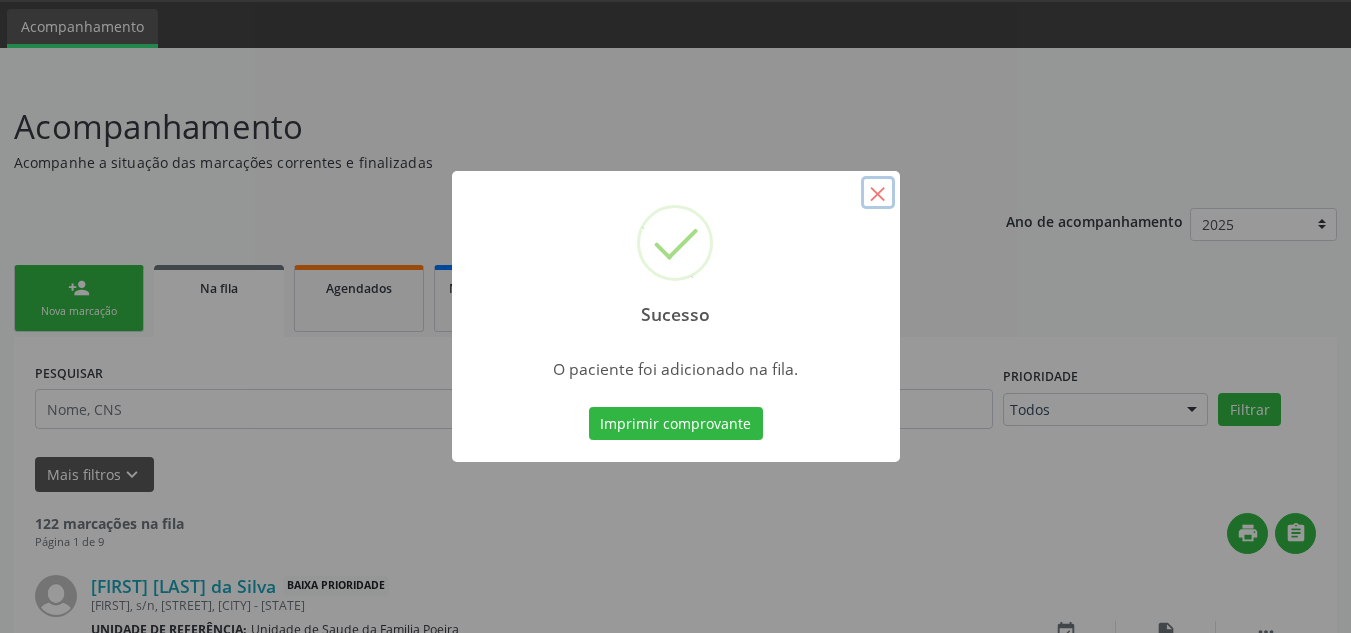 click on "×" at bounding box center (878, 193) 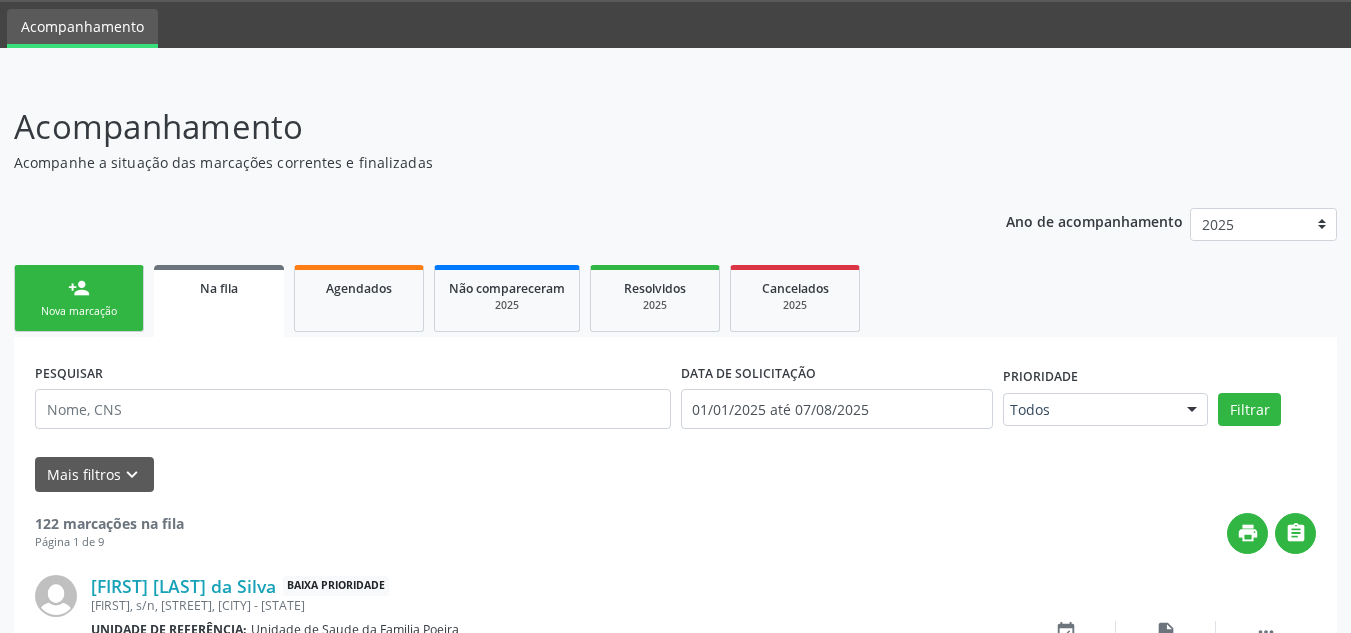 click on "person_add
Nova marcação" at bounding box center [79, 298] 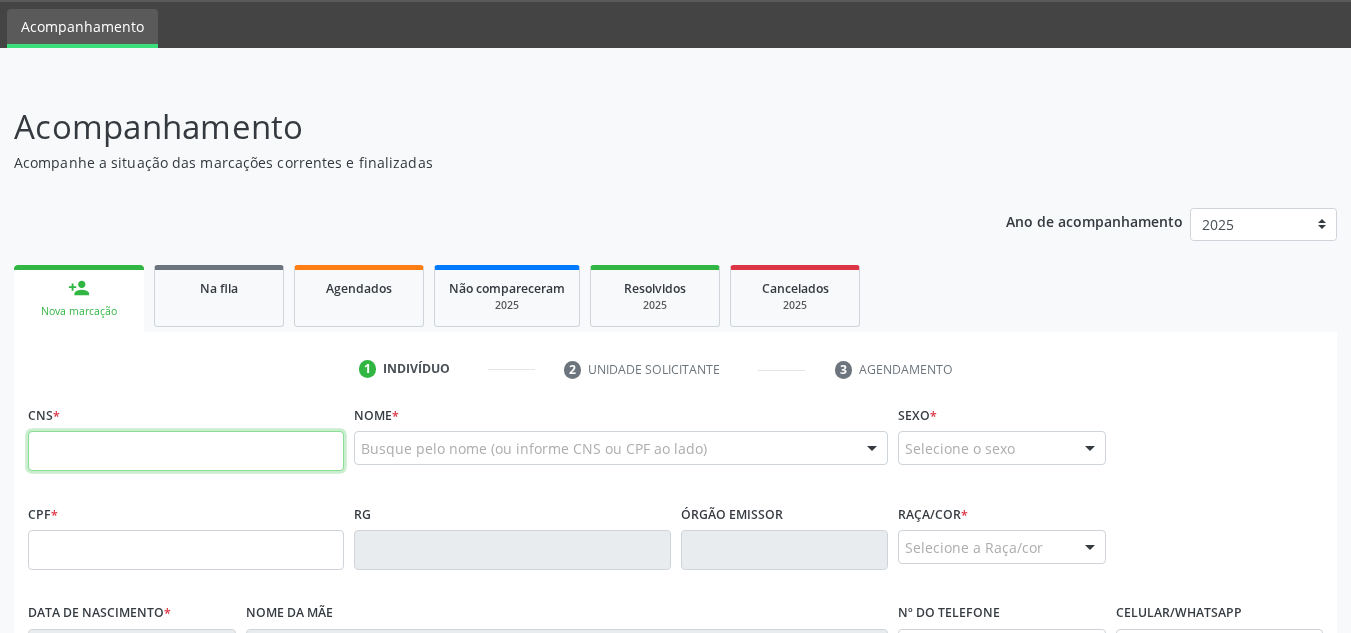 click at bounding box center (186, 451) 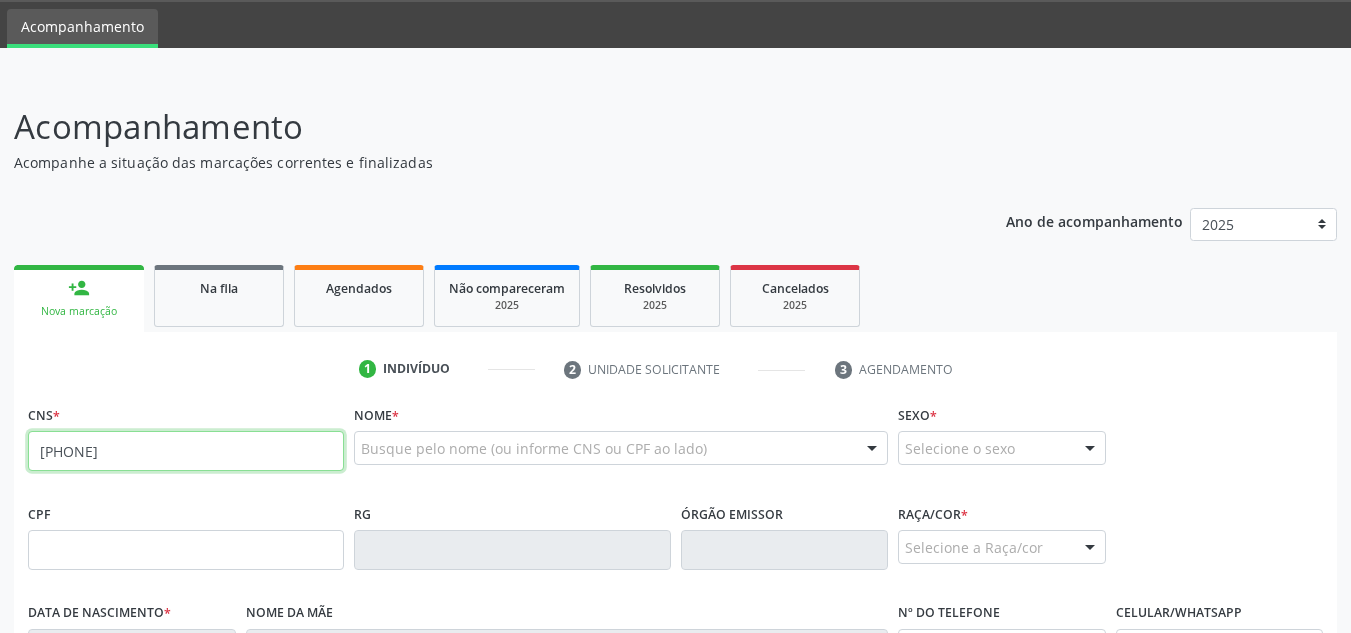 type on "706 5043 4887 3193" 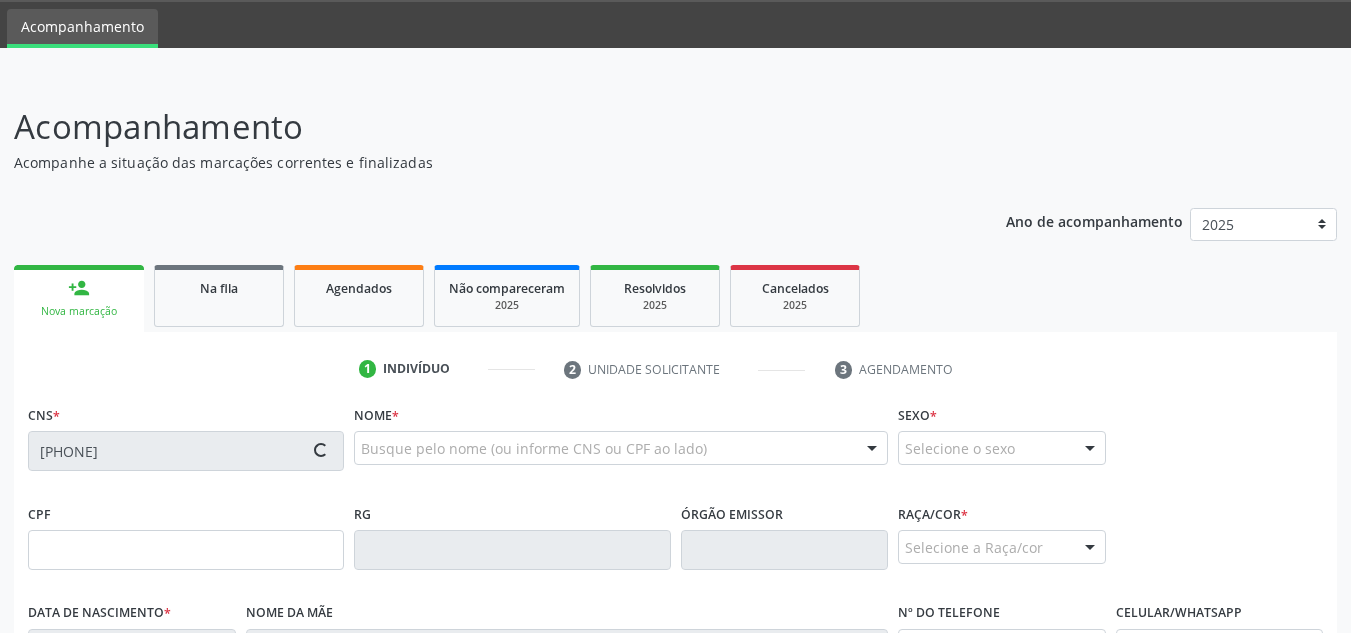 type on "078.477.644-07" 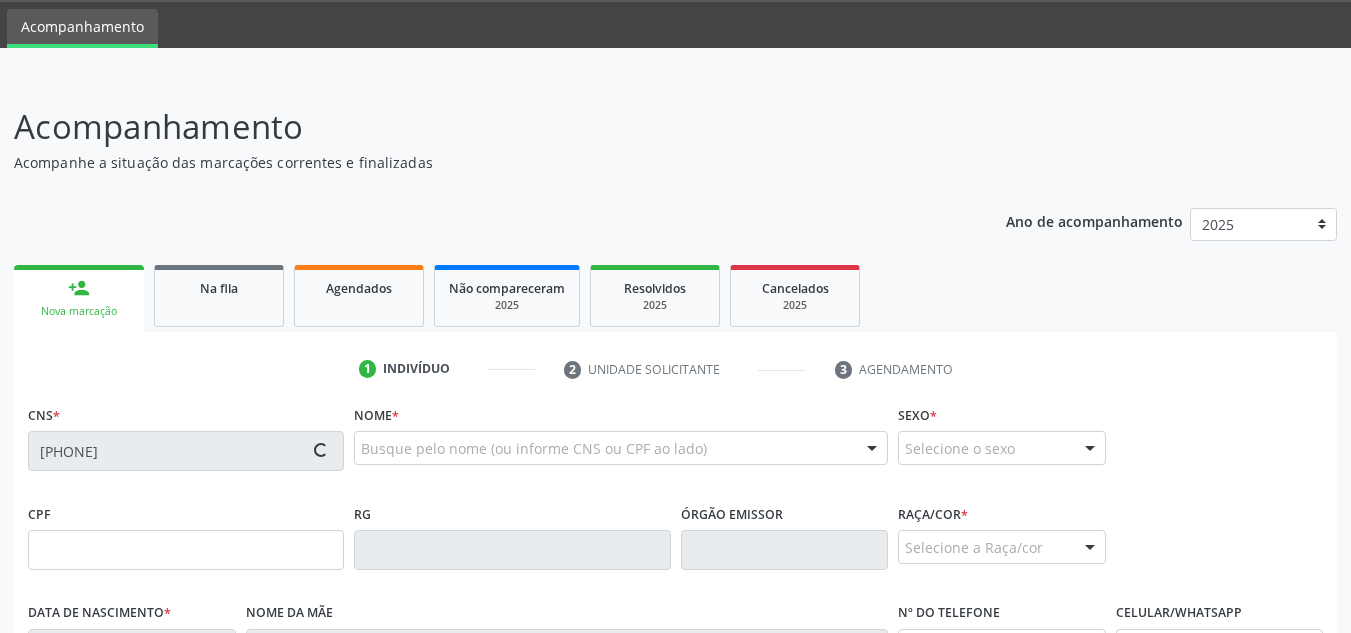 type on "11/09/1981" 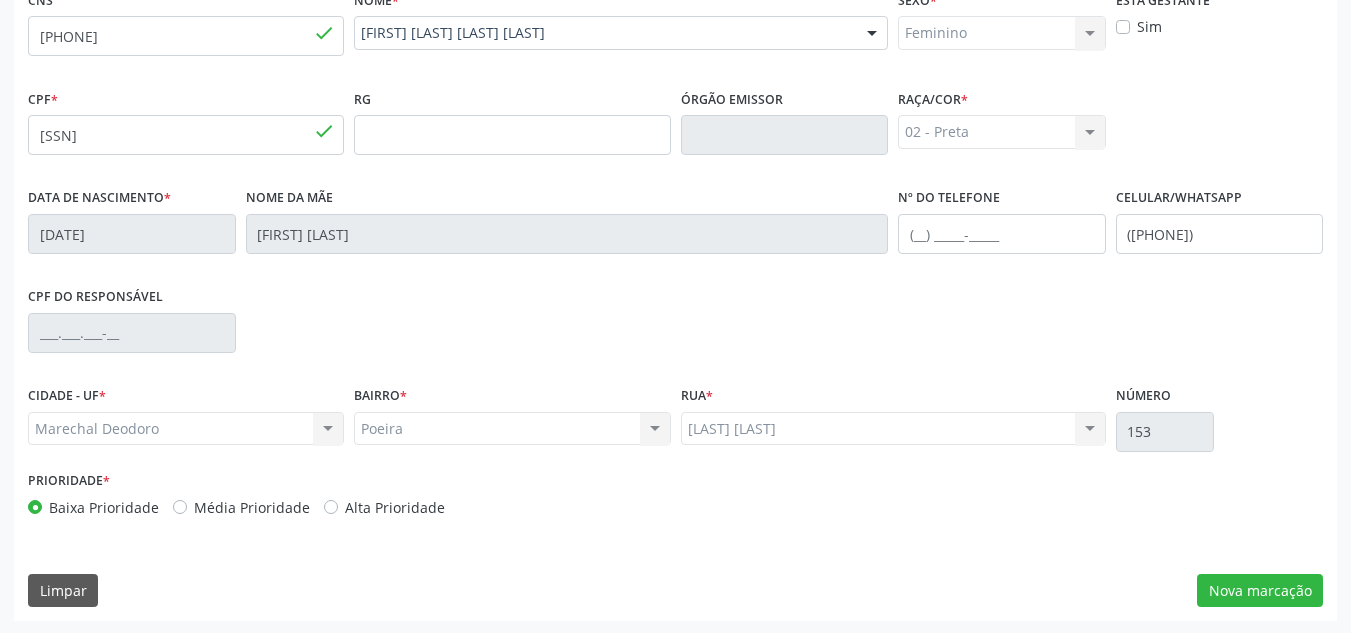scroll, scrollTop: 479, scrollLeft: 0, axis: vertical 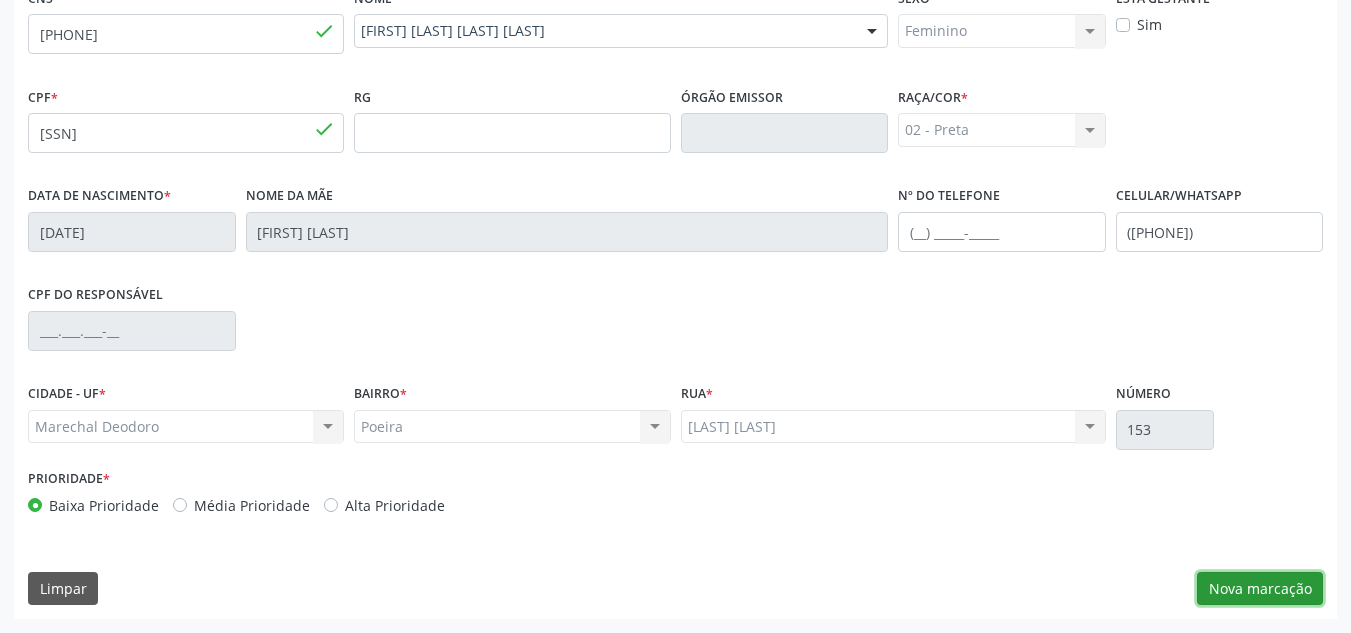 click on "Nova marcação" at bounding box center (1260, 589) 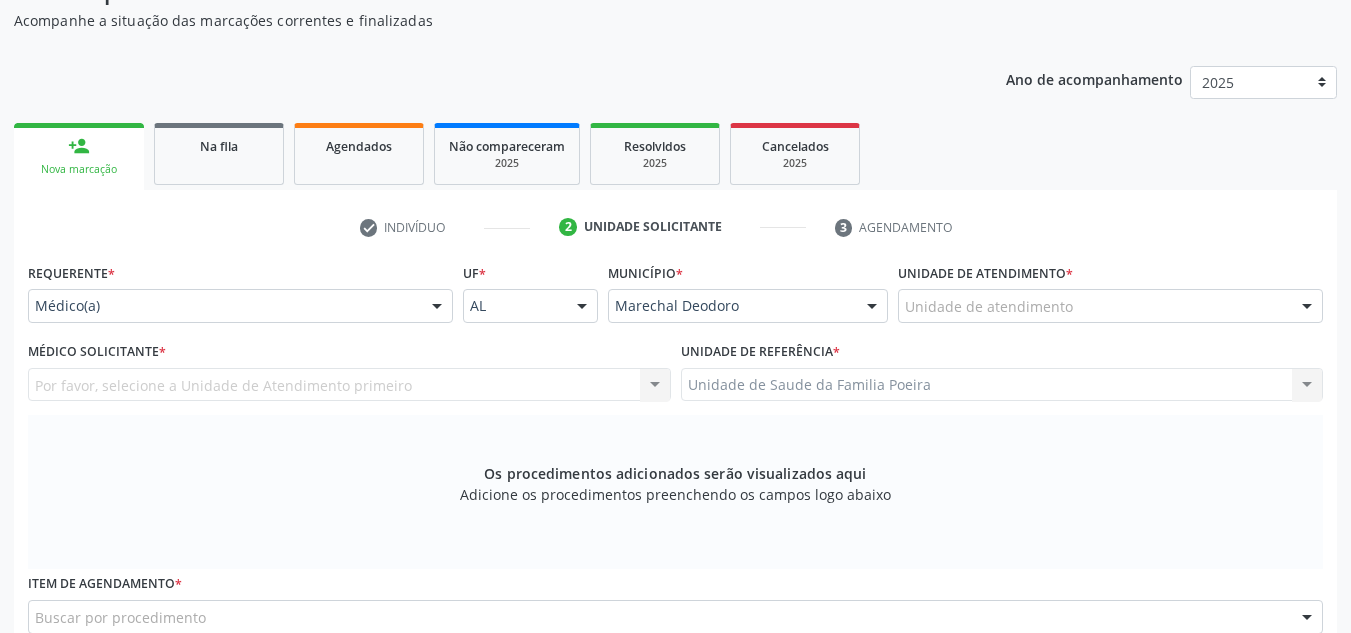 scroll, scrollTop: 179, scrollLeft: 0, axis: vertical 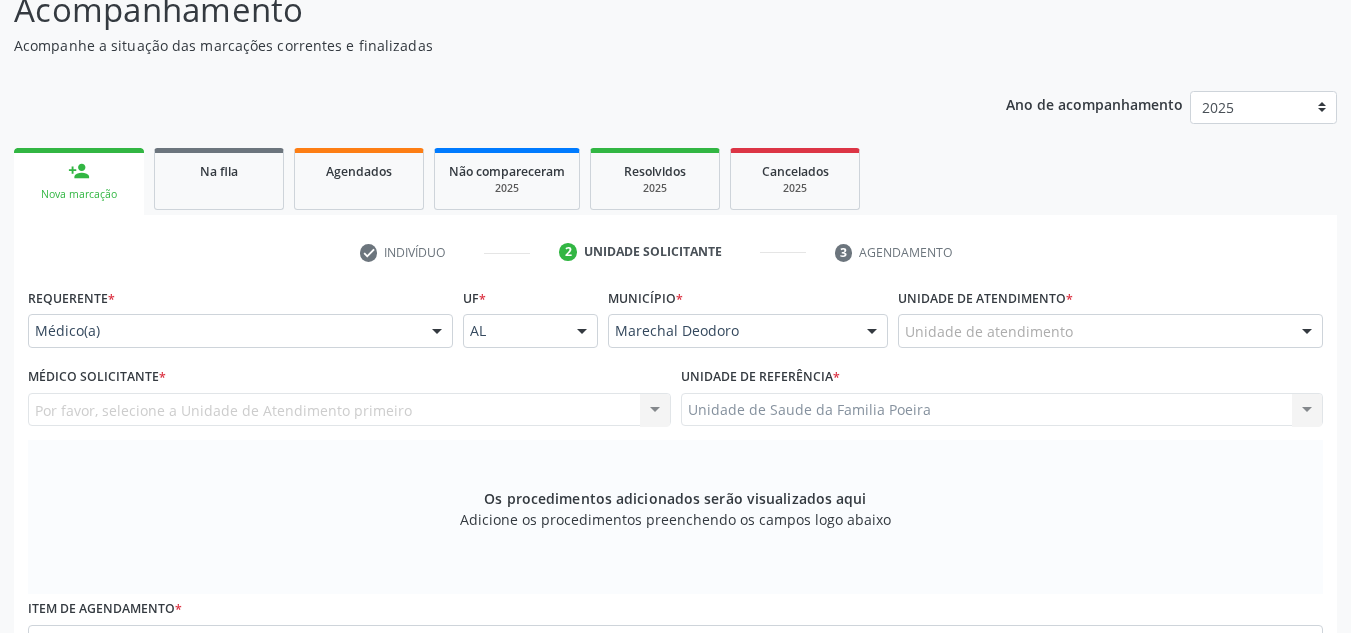 click on "Unidade de atendimento" at bounding box center (1110, 331) 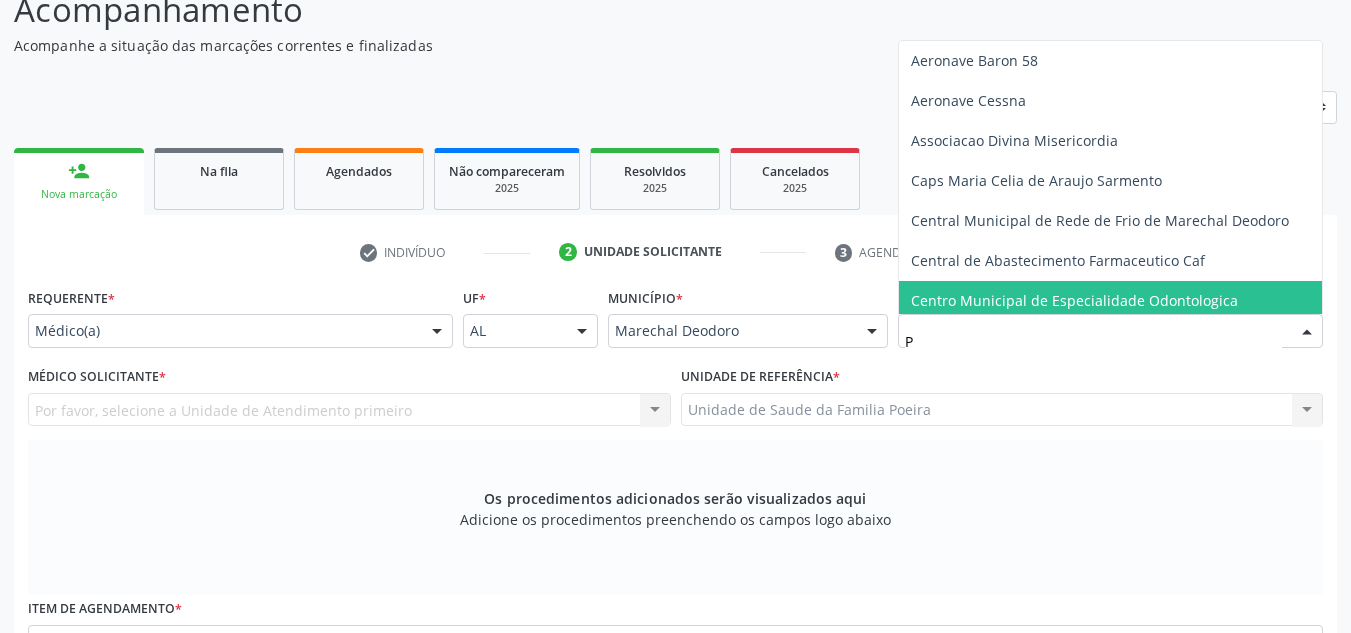 type on "PO" 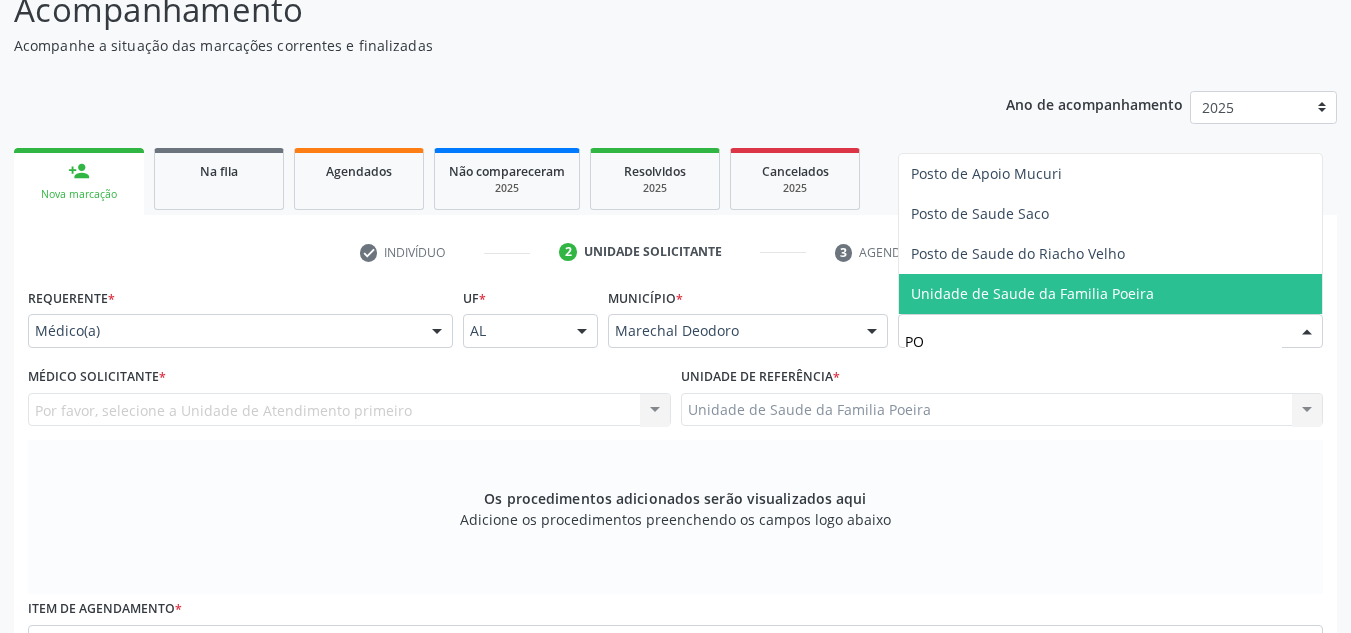 click on "Unidade de Saude da Familia Poeira" at bounding box center [1032, 293] 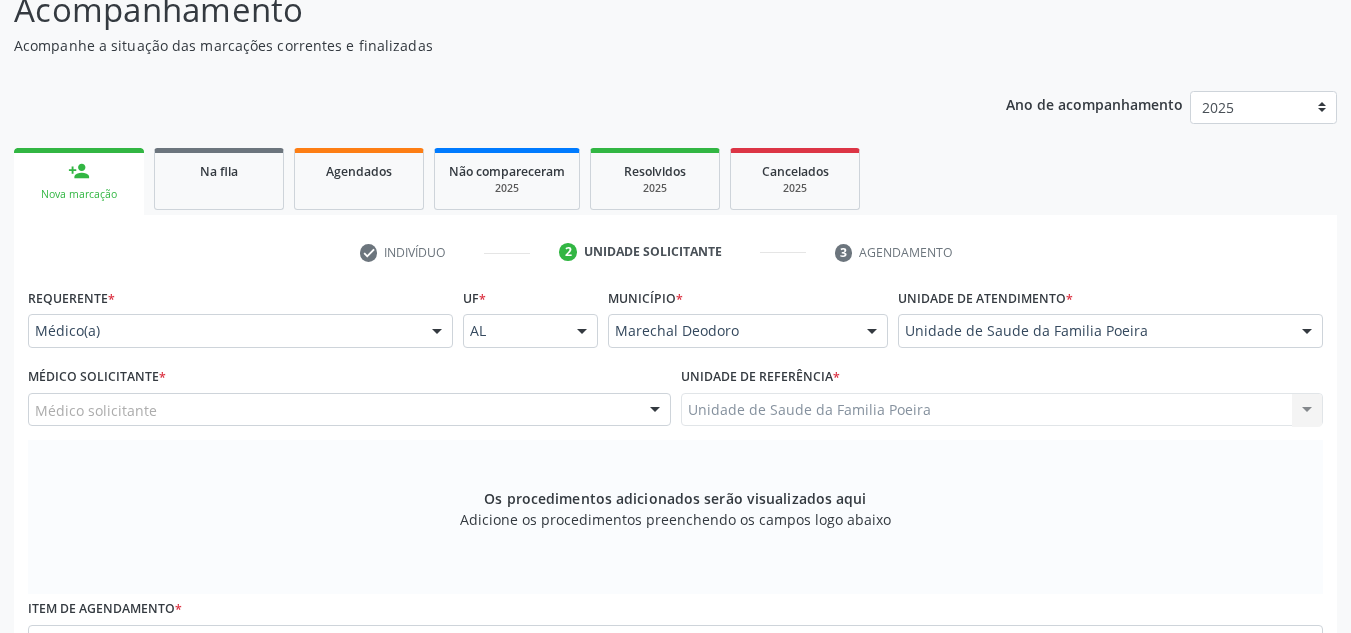 click on "Médico solicitante" at bounding box center (349, 410) 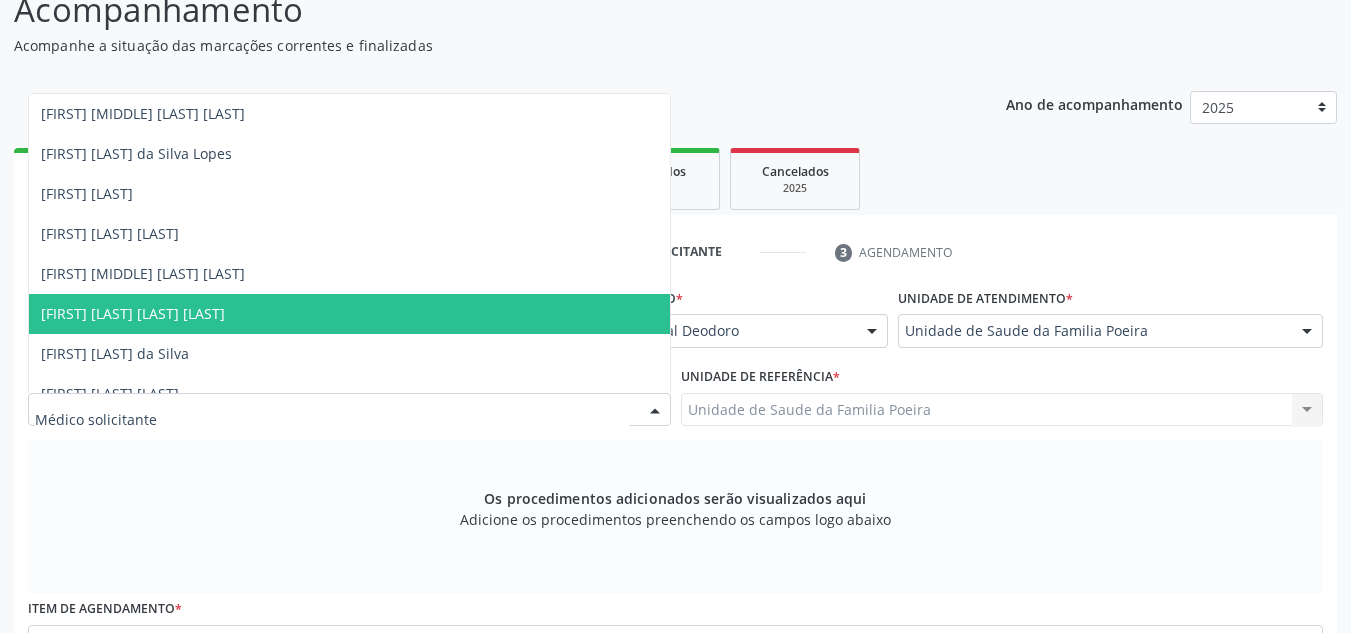 click on "[FIRST] [LAST] do Nascimento Junior" at bounding box center (133, 313) 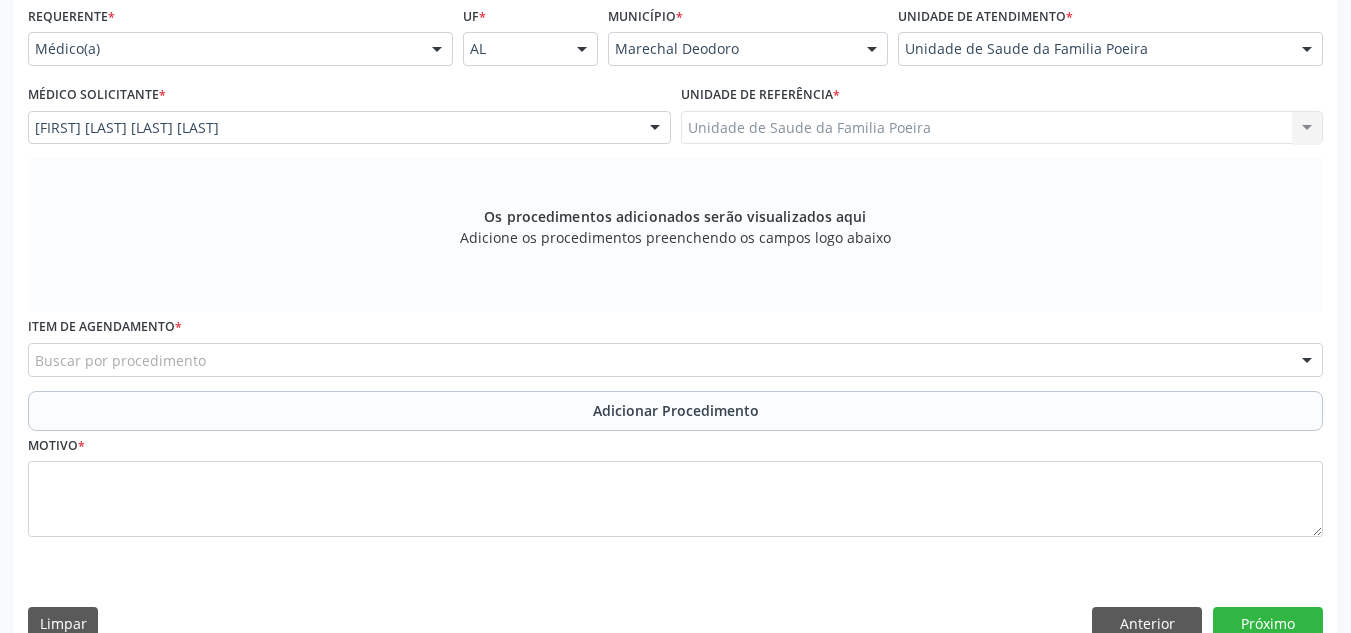 scroll, scrollTop: 479, scrollLeft: 0, axis: vertical 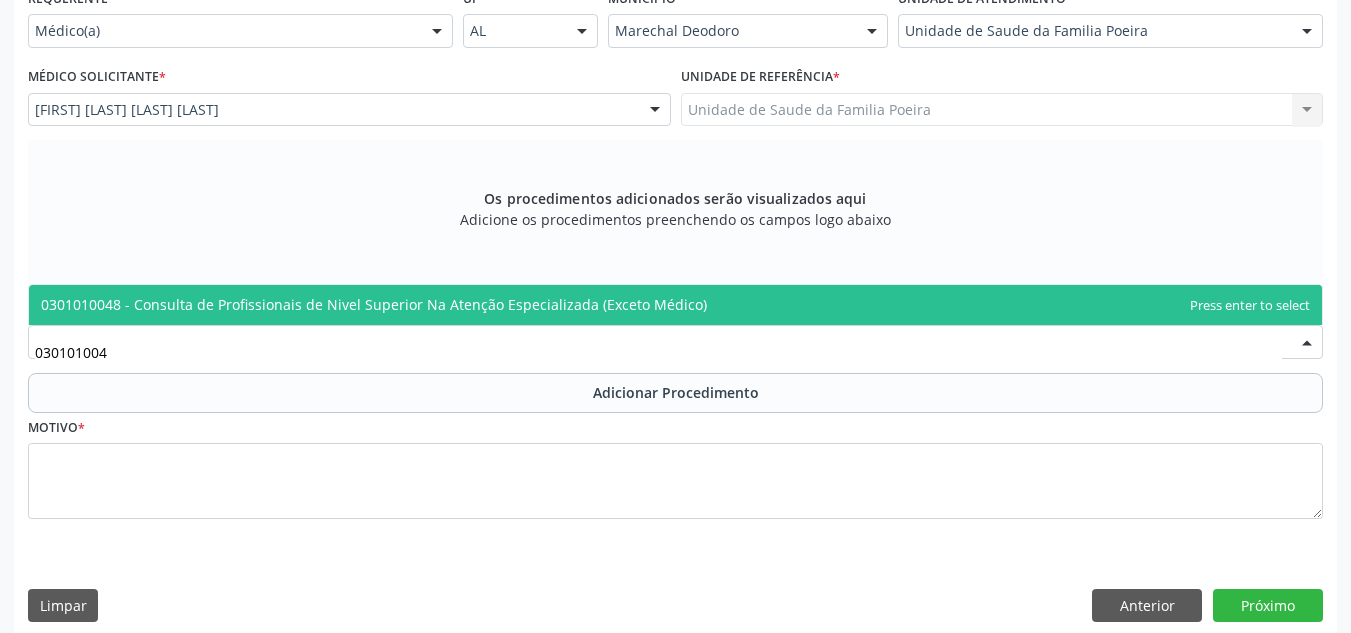 type on "0301010048" 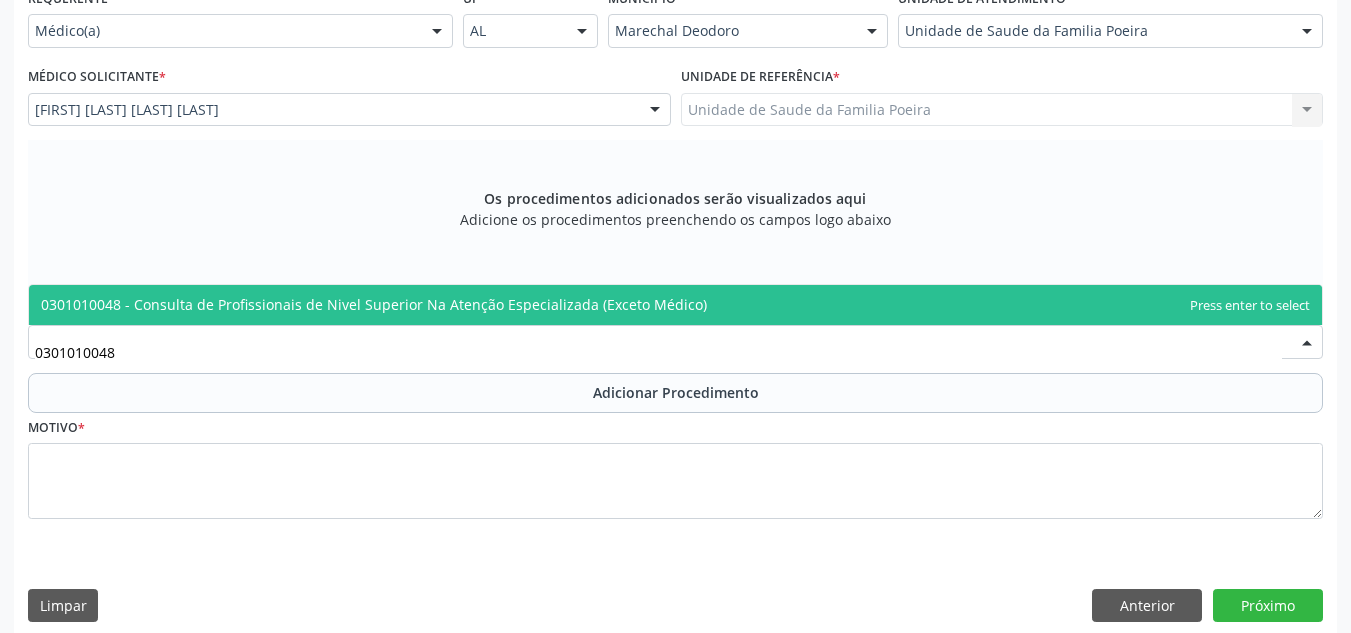 click on "0301010048 - Consulta de Profissionais de Nivel Superior Na Atenção Especializada (Exceto Médico)" at bounding box center (374, 304) 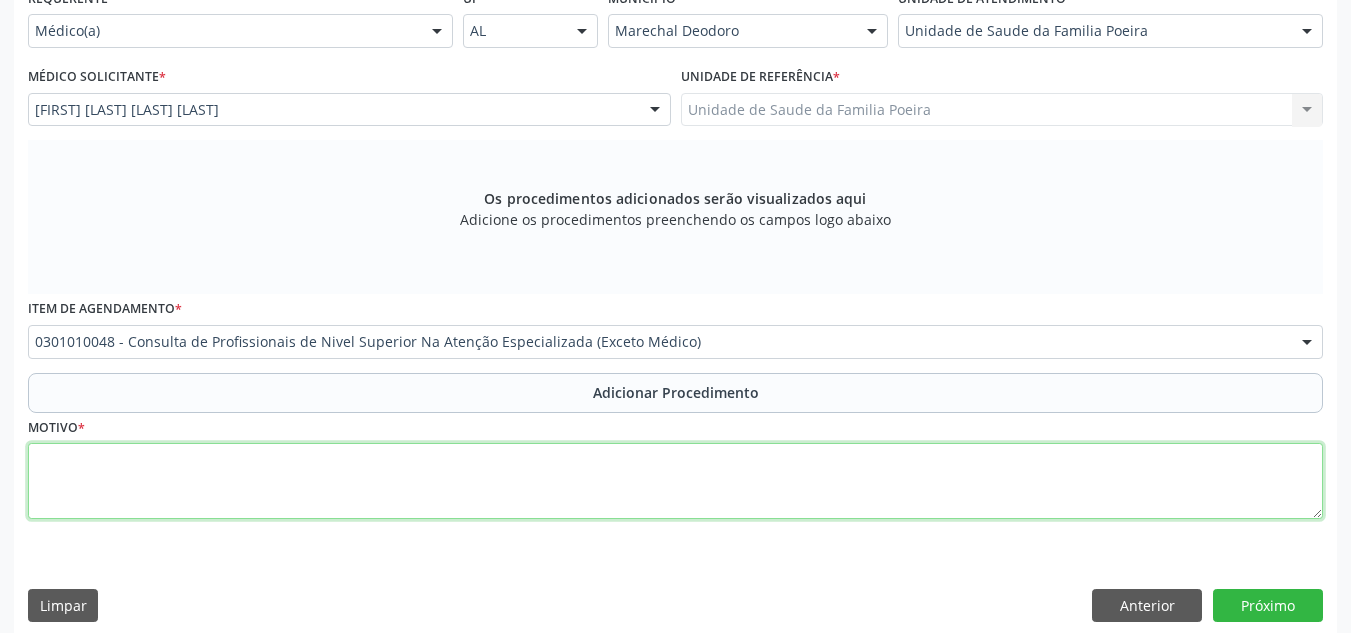click at bounding box center (675, 481) 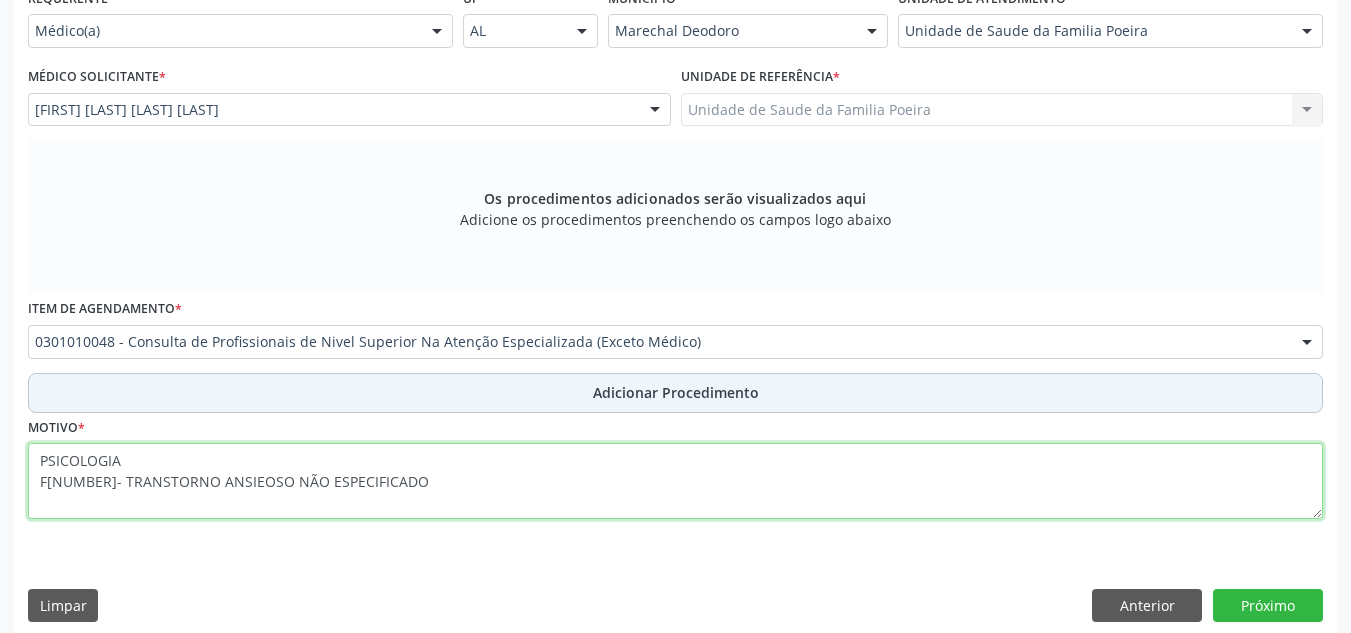 type on "PSICOLOGIA
F419- TRANSTORNO ANSIEOSO NÃO ESPECIFICADO" 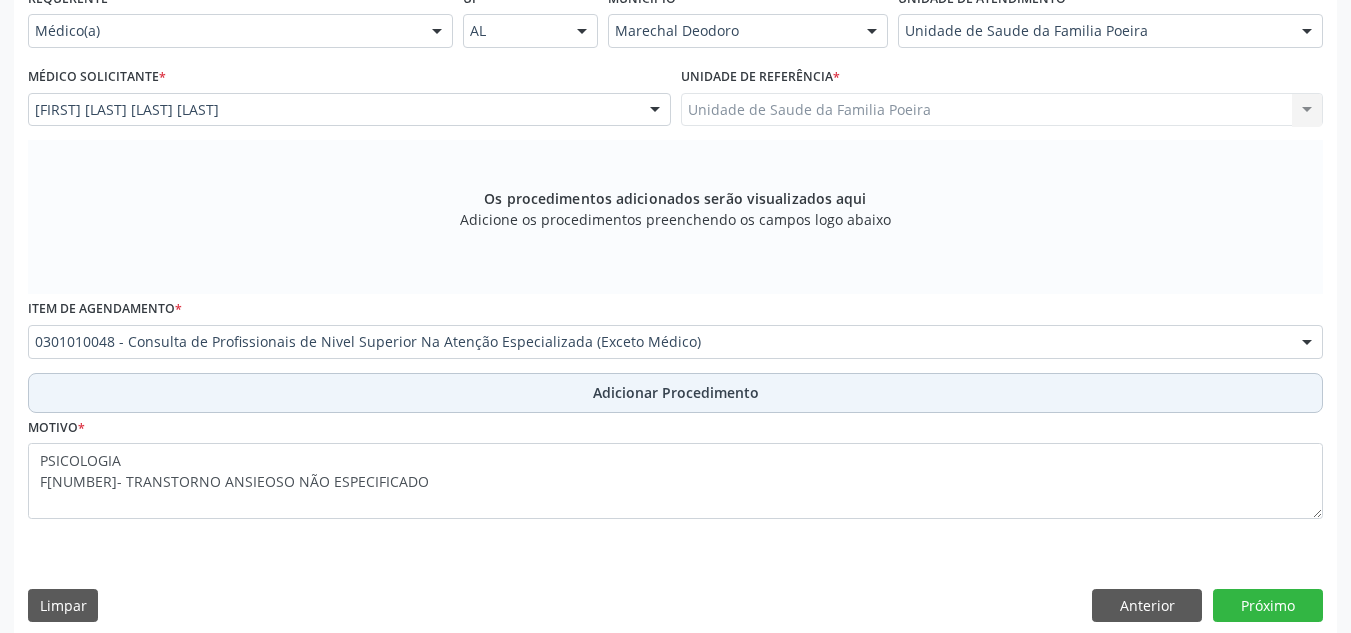 click on "Adicionar Procedimento" at bounding box center (676, 392) 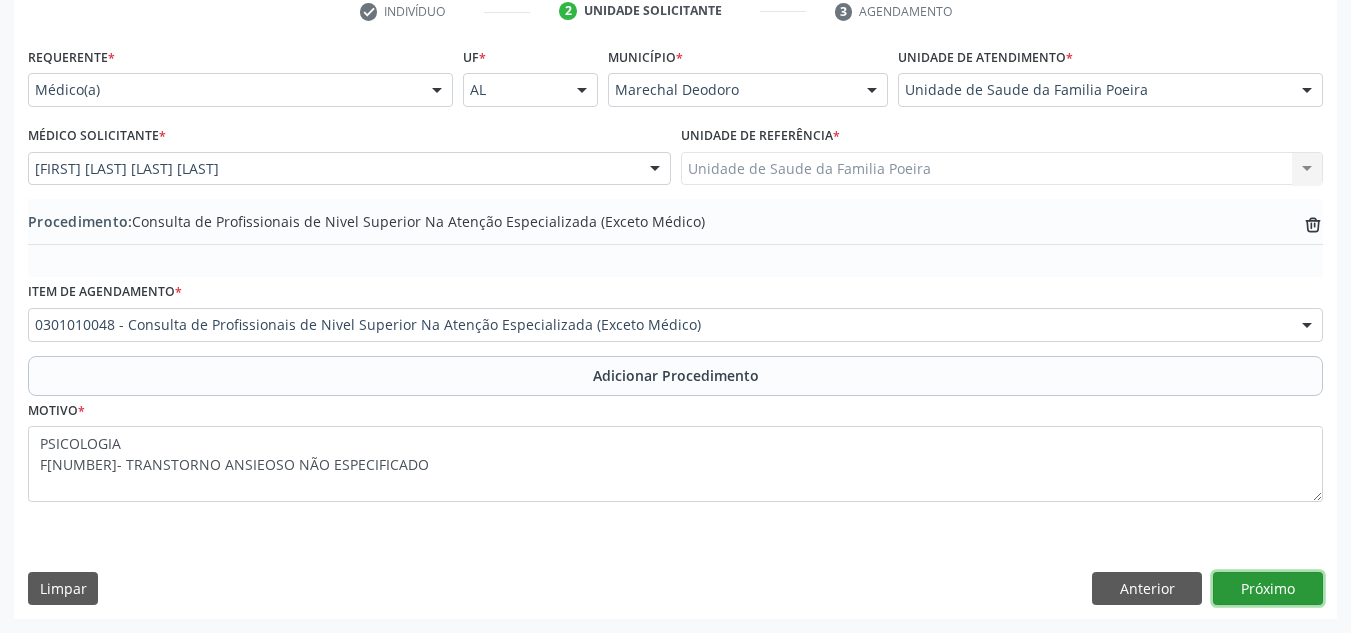 click on "Próximo" at bounding box center [1268, 589] 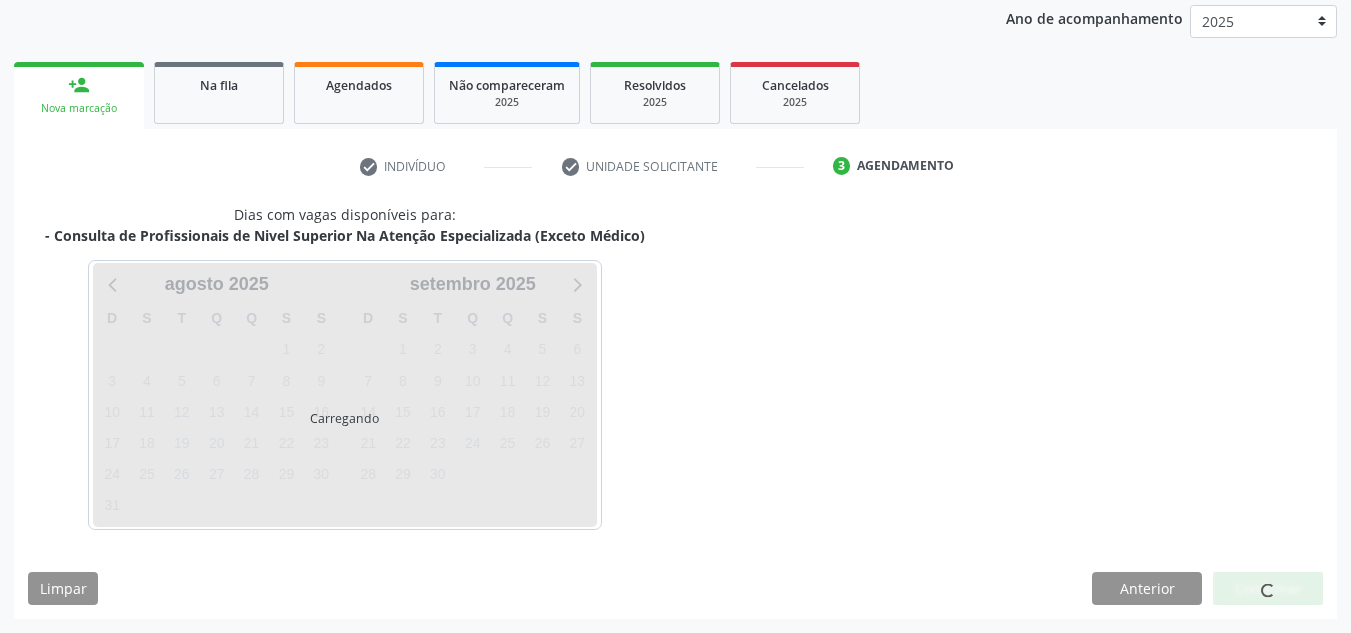 scroll, scrollTop: 324, scrollLeft: 0, axis: vertical 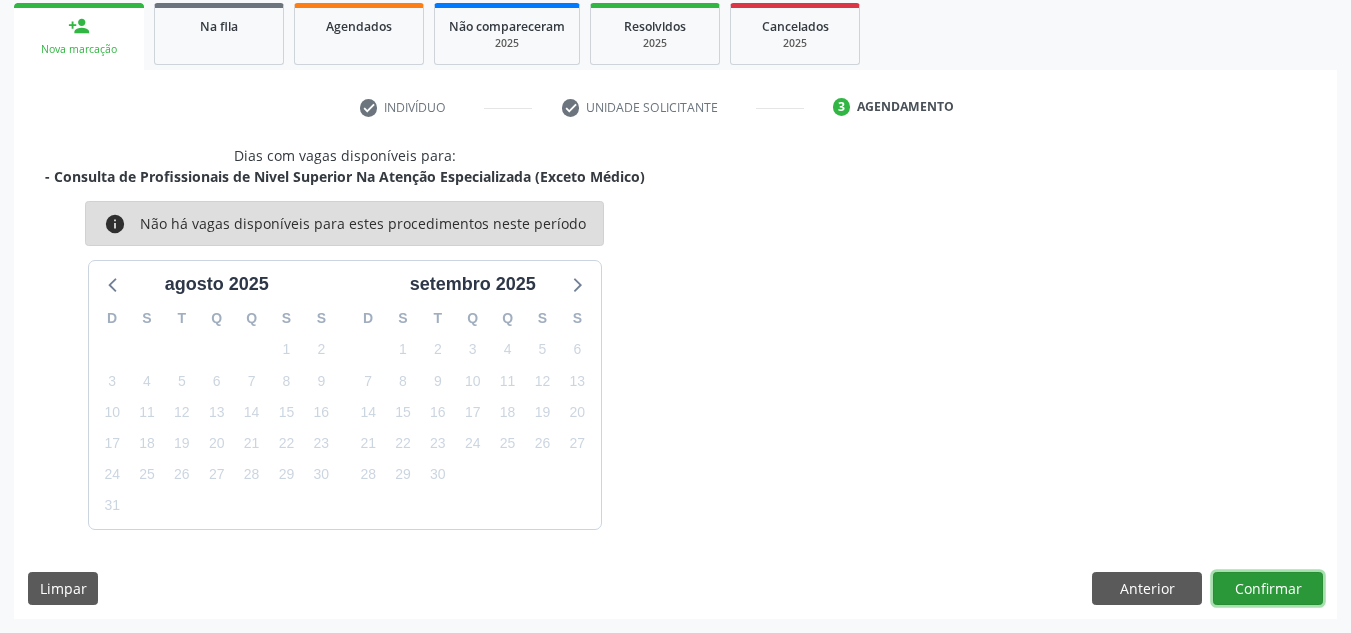 click on "Confirmar" at bounding box center [1268, 589] 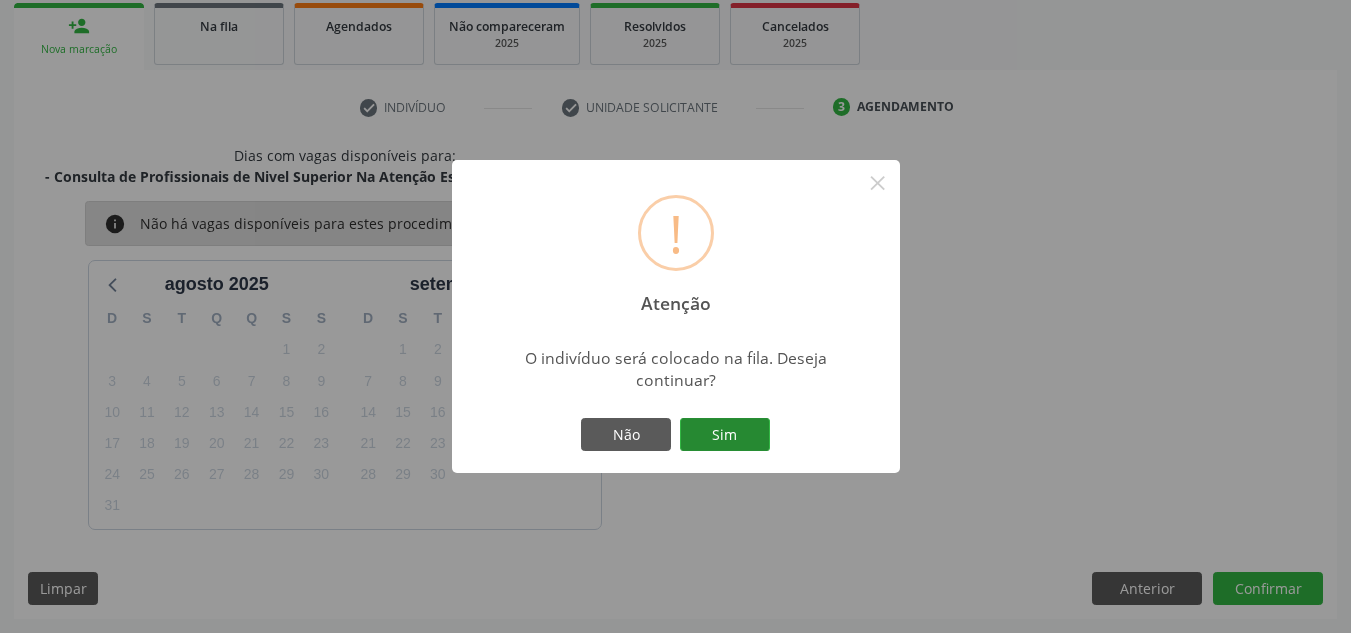 click on "Sim" at bounding box center (725, 435) 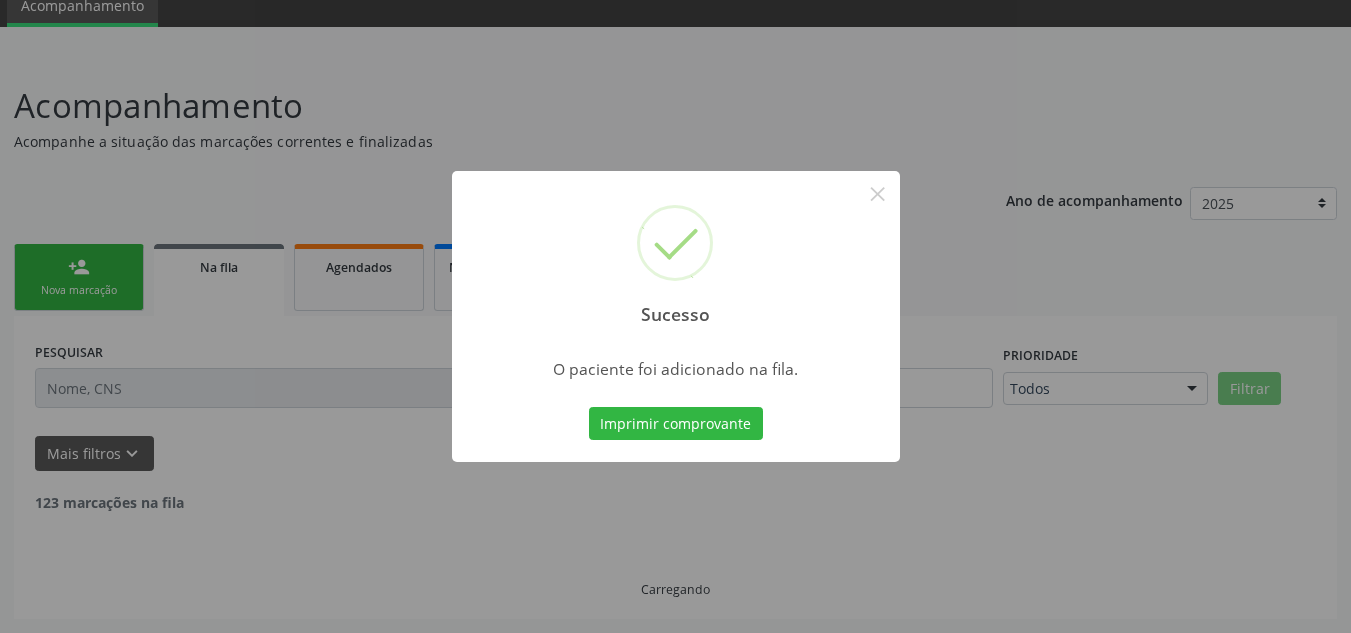 scroll, scrollTop: 62, scrollLeft: 0, axis: vertical 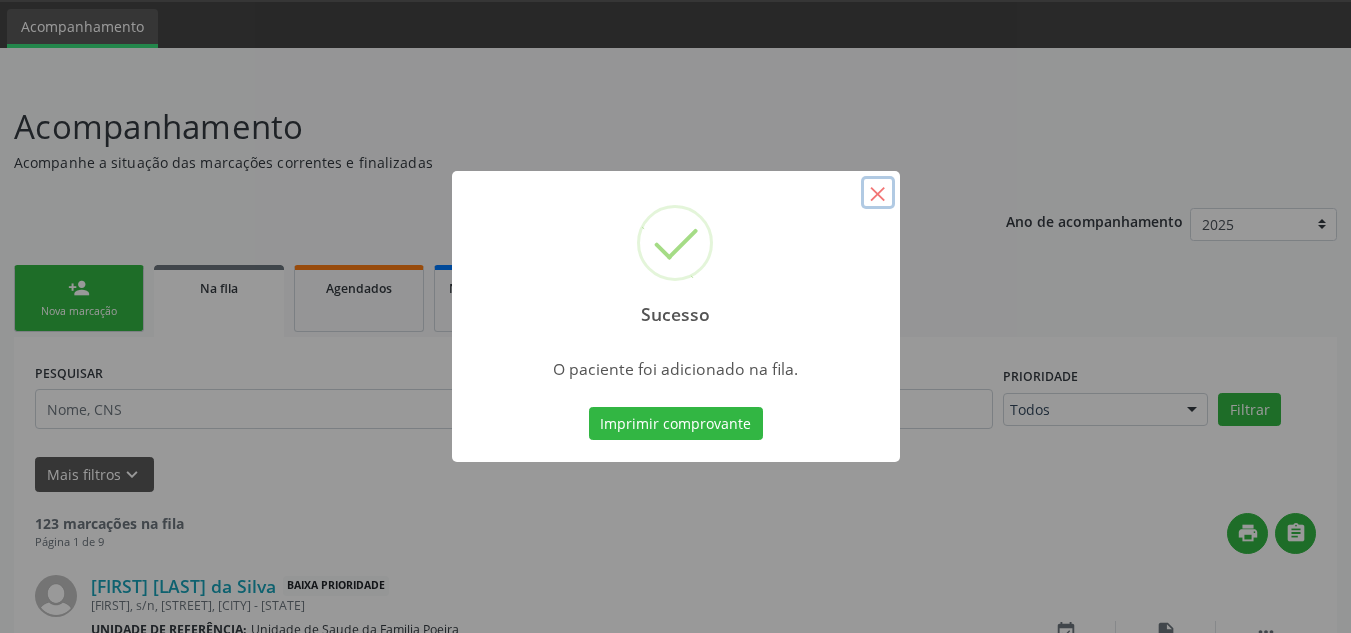 click on "×" at bounding box center (878, 193) 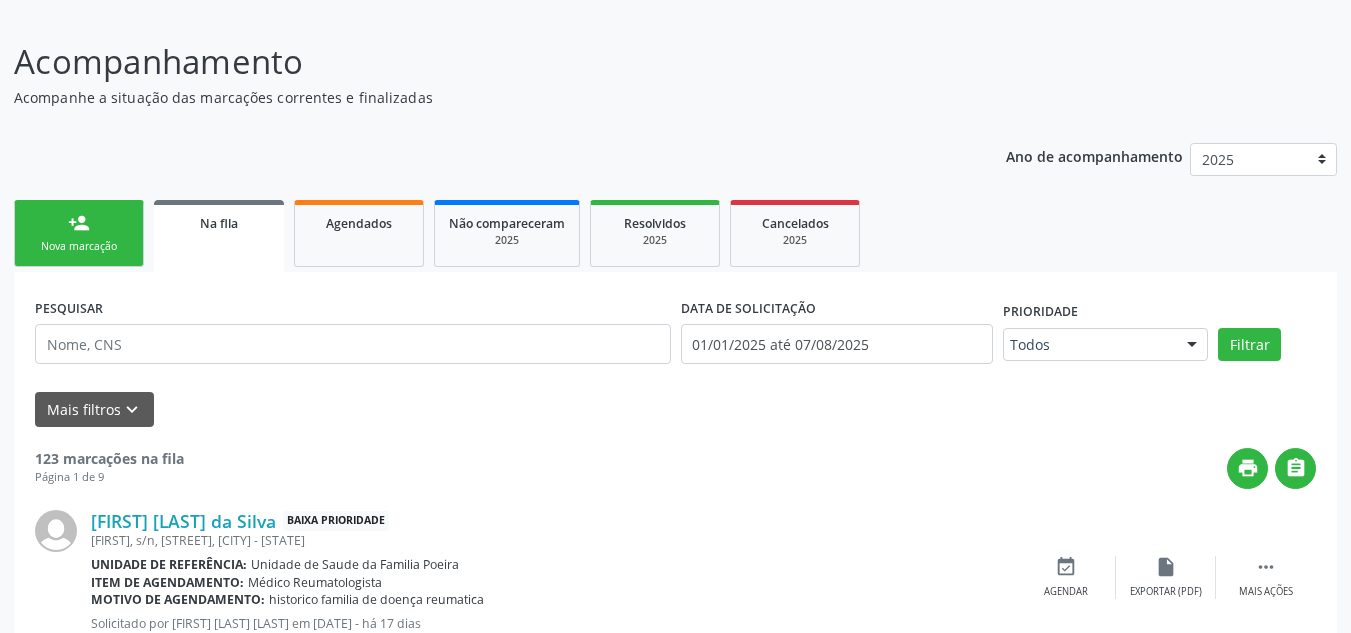 scroll, scrollTop: 162, scrollLeft: 0, axis: vertical 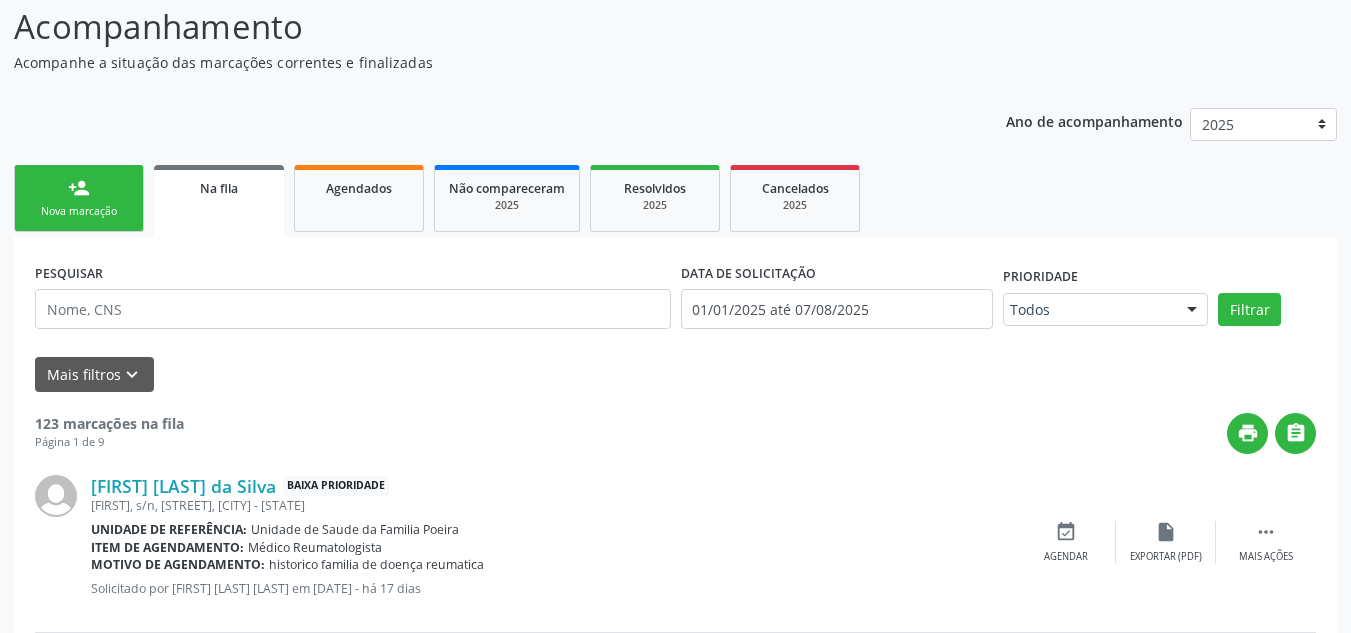 click on "person_add" at bounding box center (79, 188) 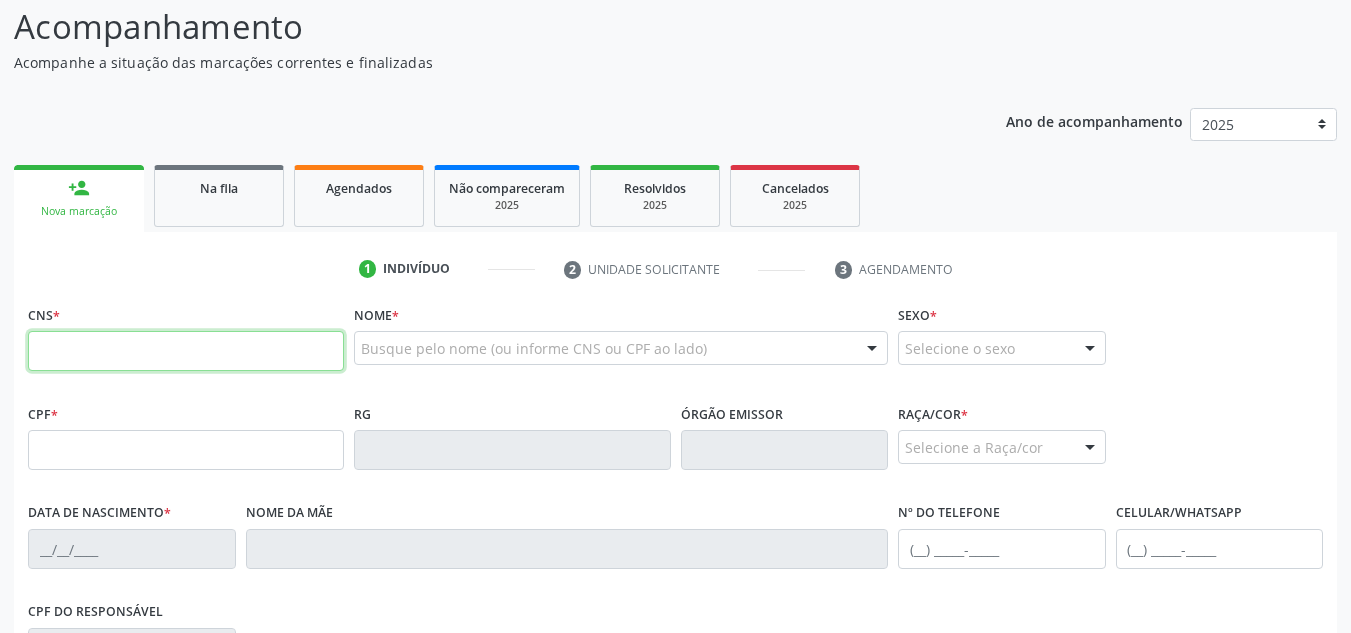drag, startPoint x: 245, startPoint y: 353, endPoint x: 254, endPoint y: 367, distance: 16.643316 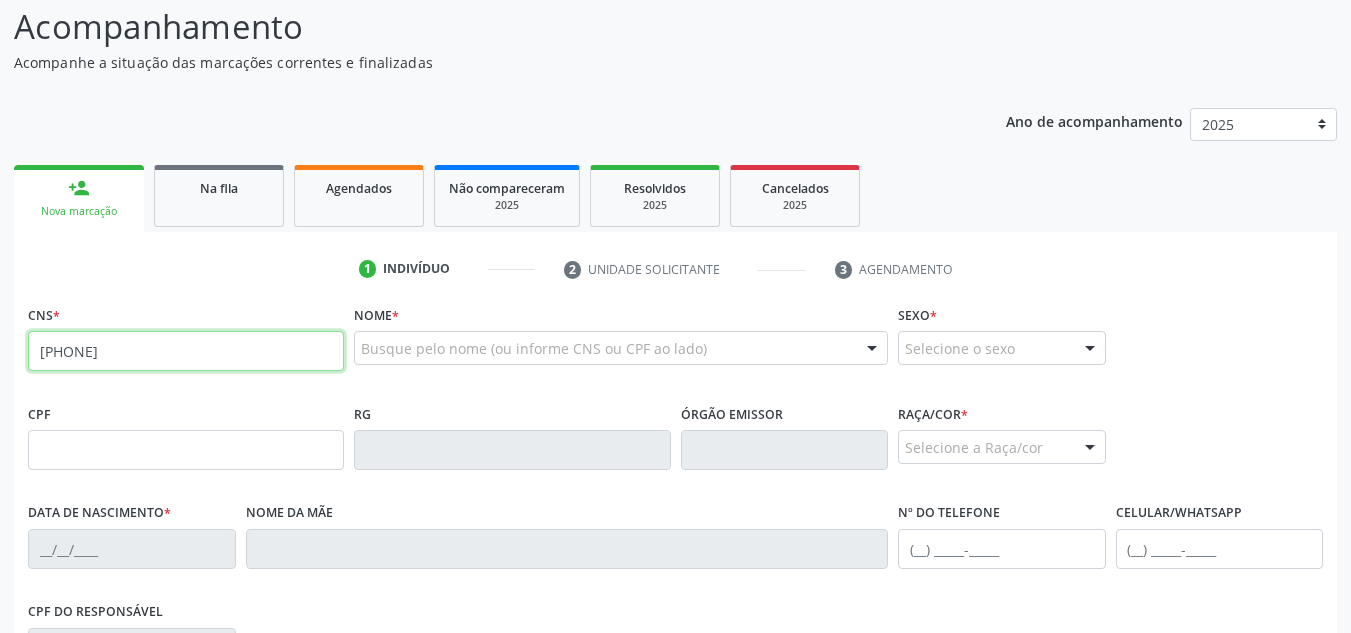 type on "705 2054 1987 6772" 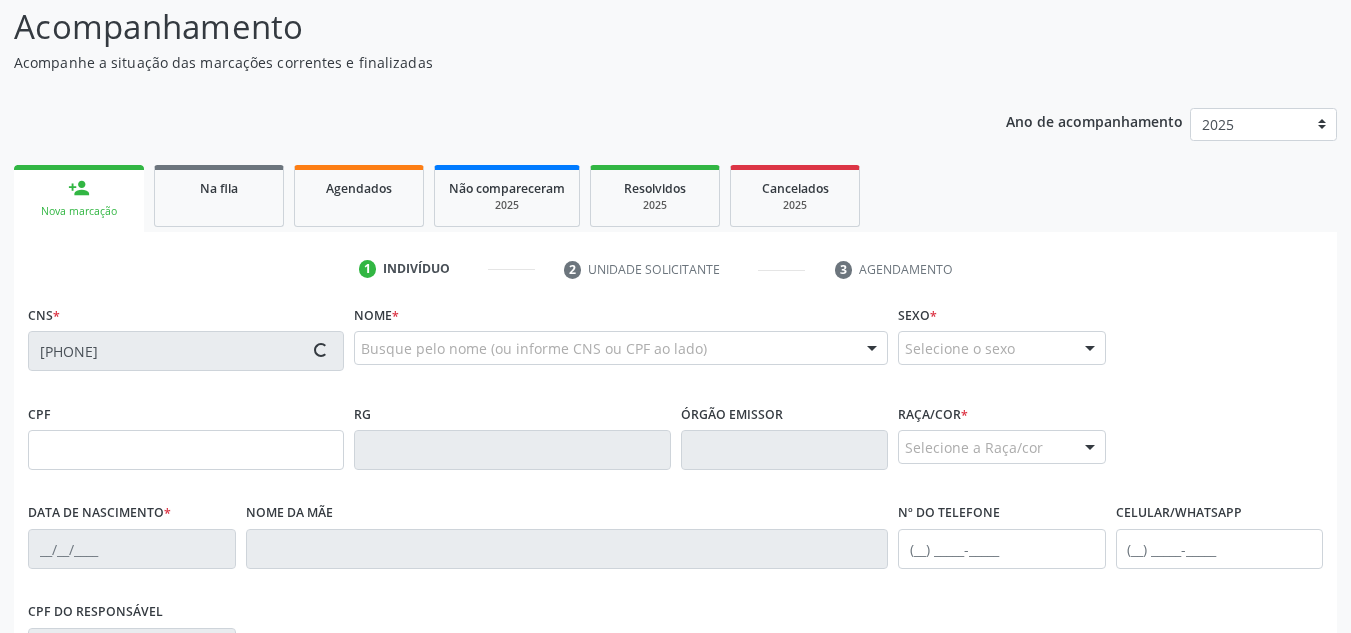 type on "001.548.954-07" 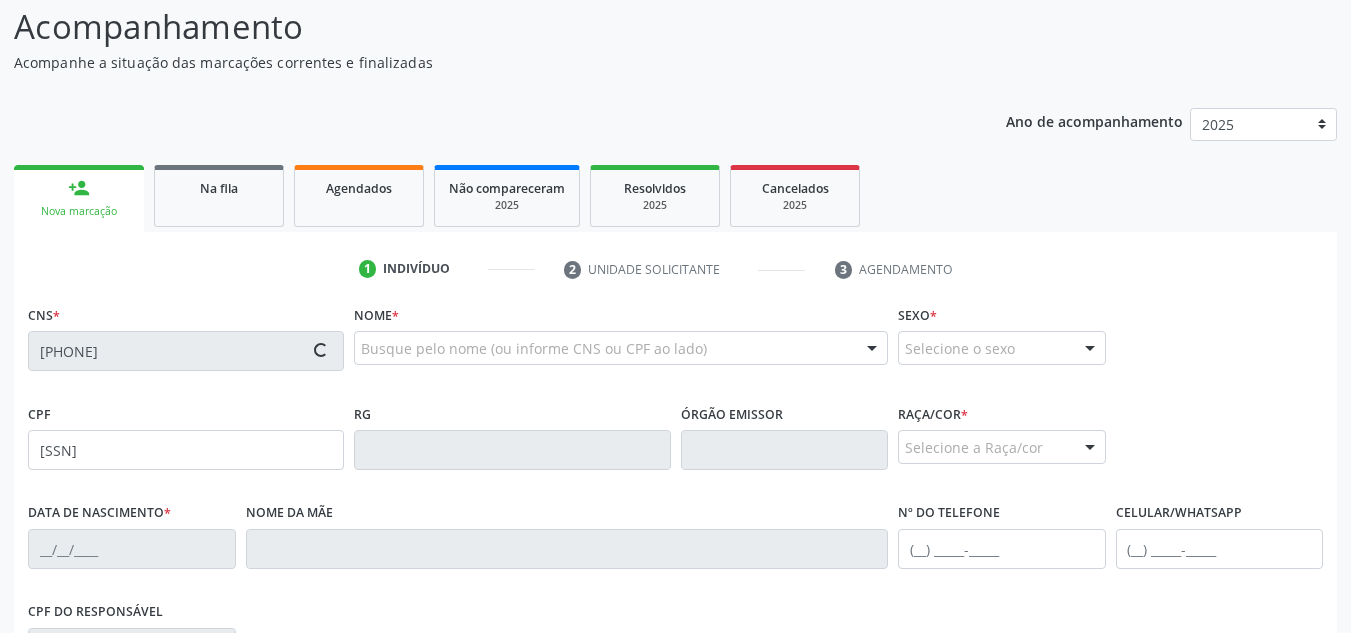 type on "13/01/2024" 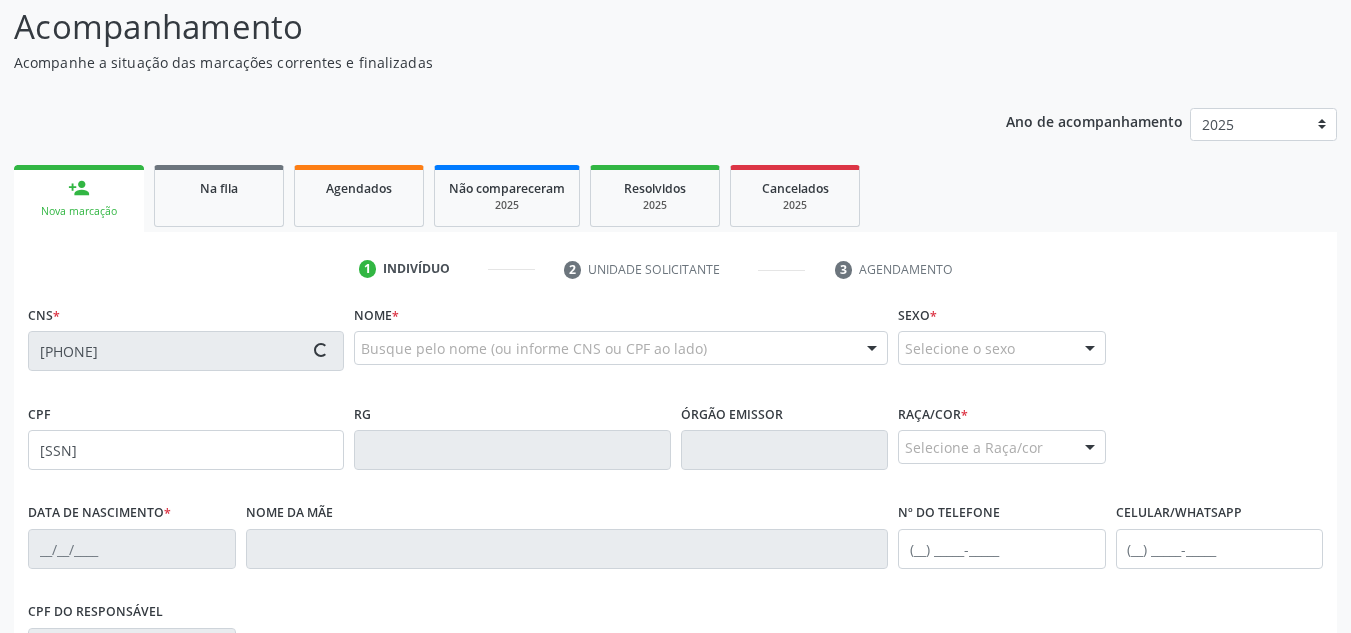 type on "(82) 99404-9993" 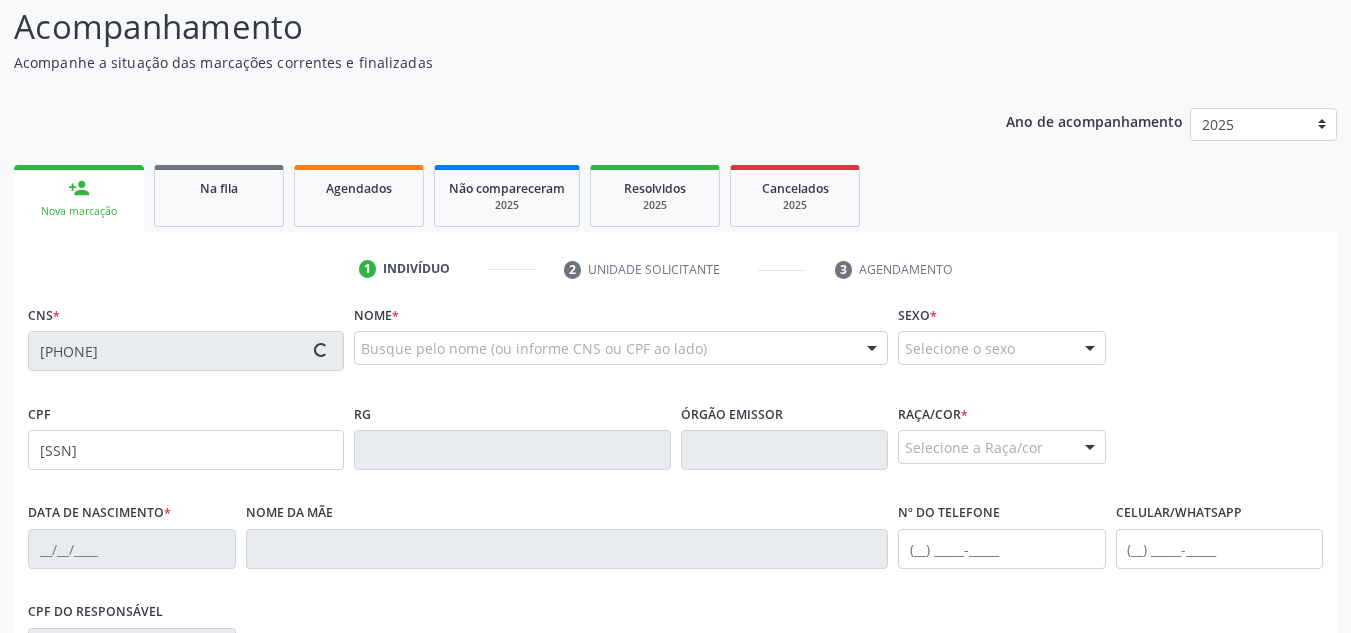 type on "87" 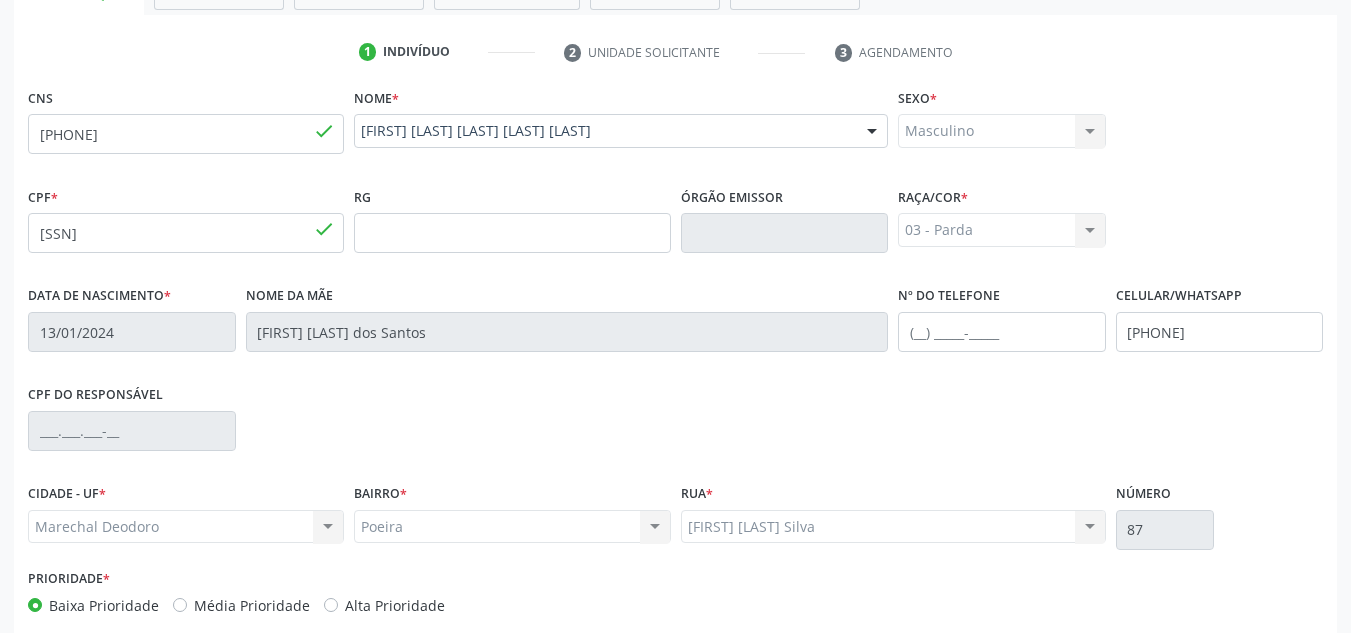 scroll, scrollTop: 479, scrollLeft: 0, axis: vertical 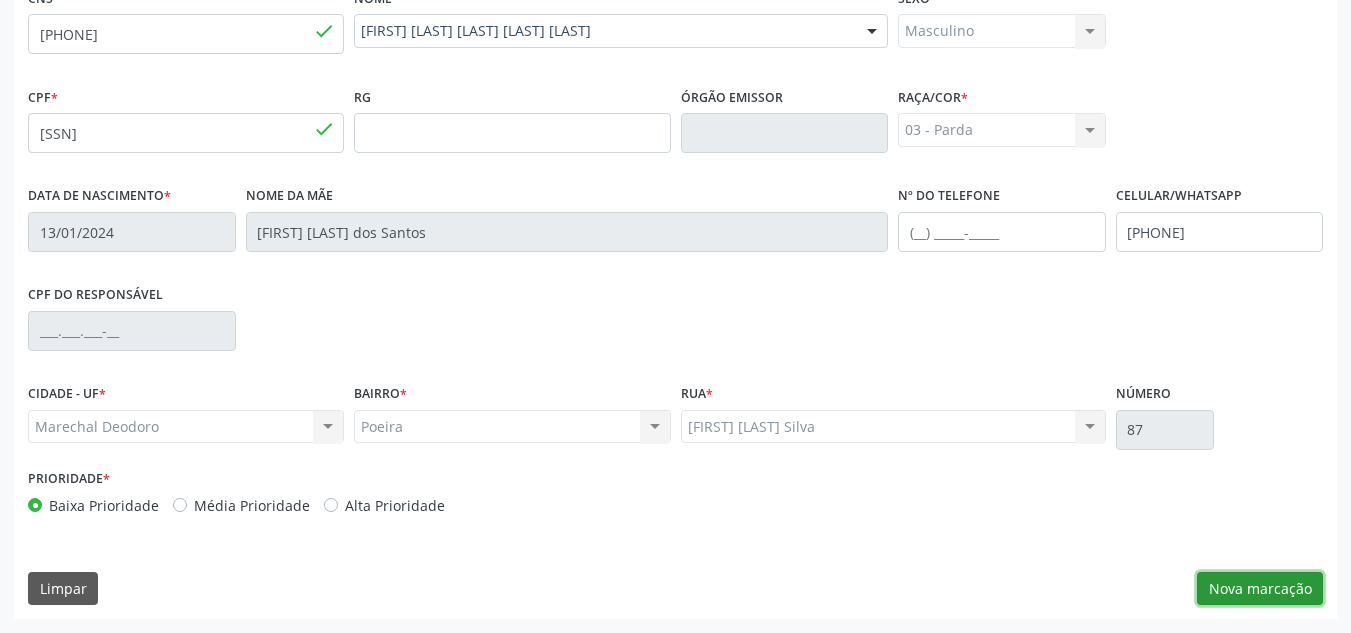 click on "Nova marcação" at bounding box center (1260, 589) 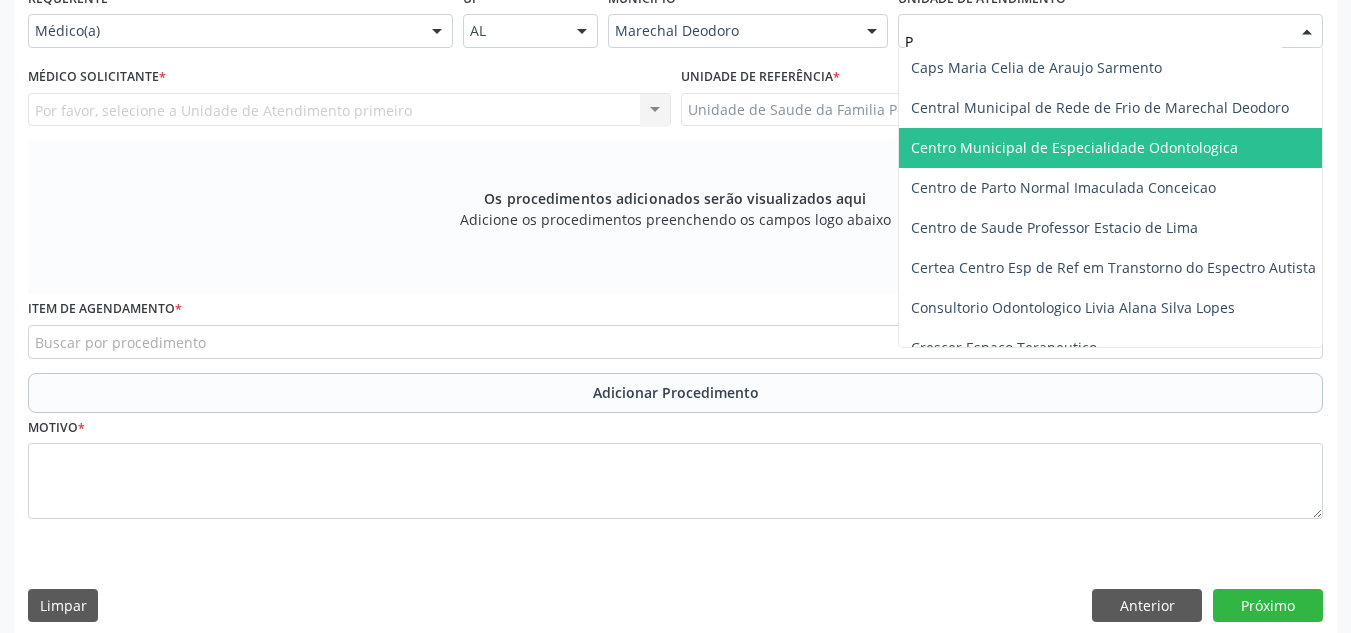 type on "PO" 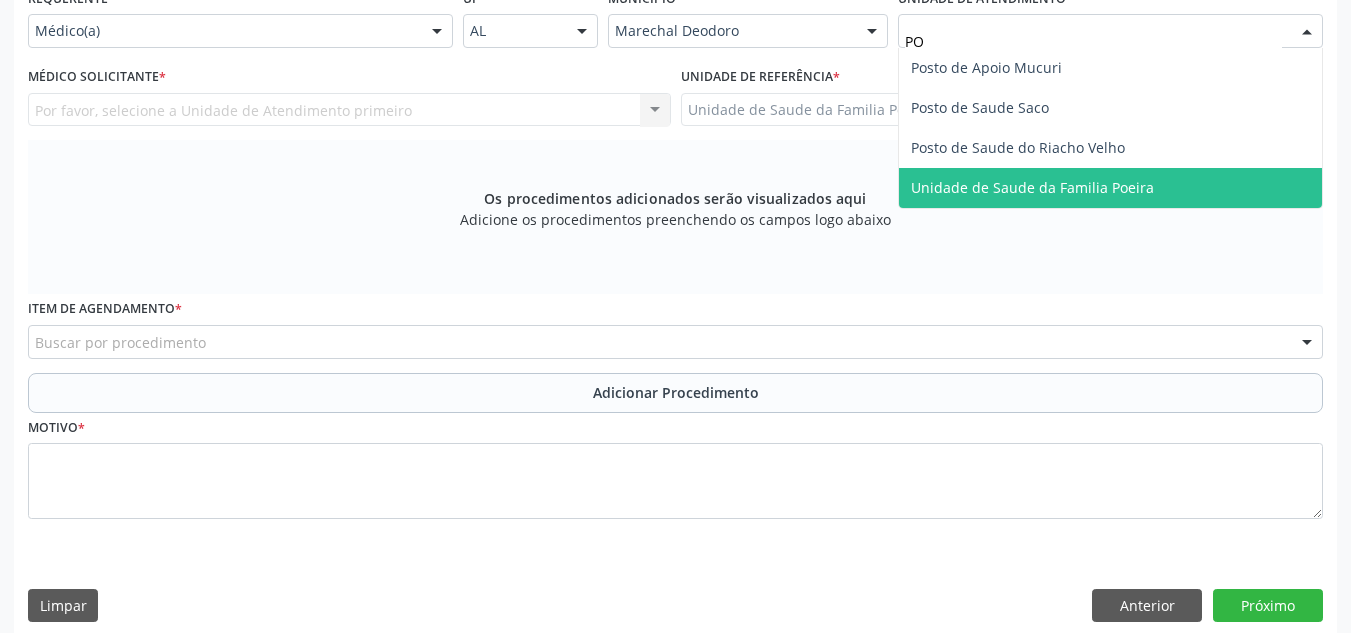 click on "Unidade de Saude da Familia Poeira" at bounding box center (1032, 187) 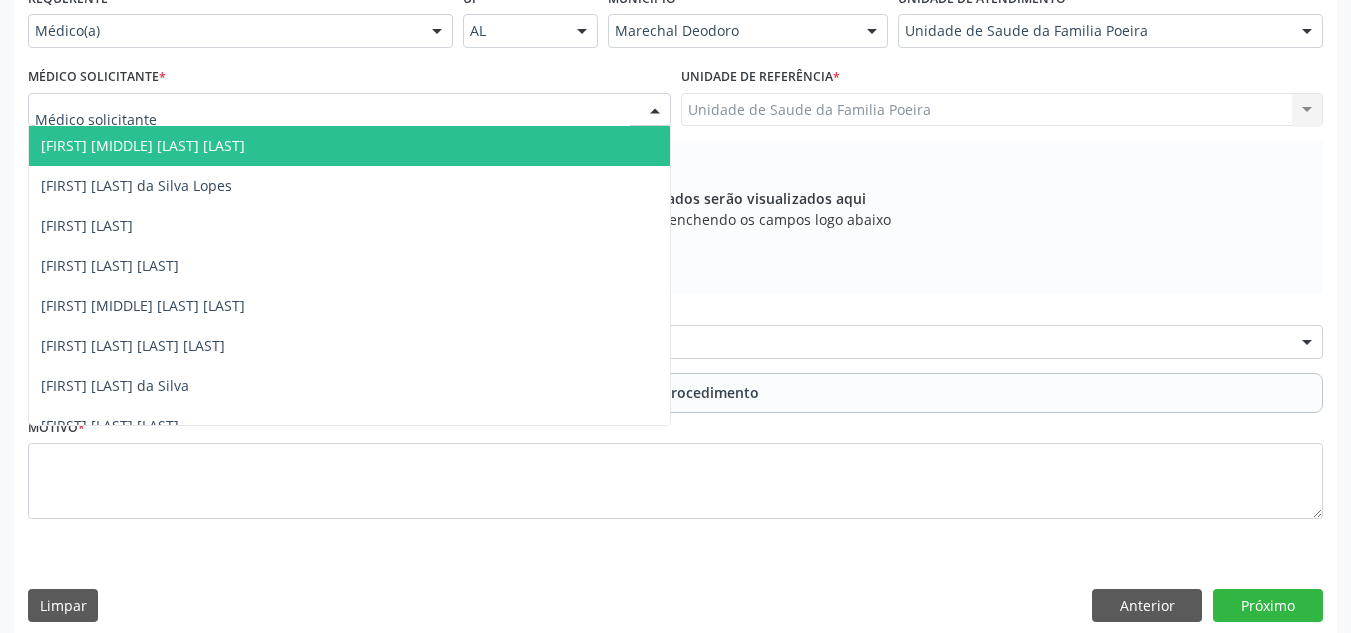 click at bounding box center (349, 110) 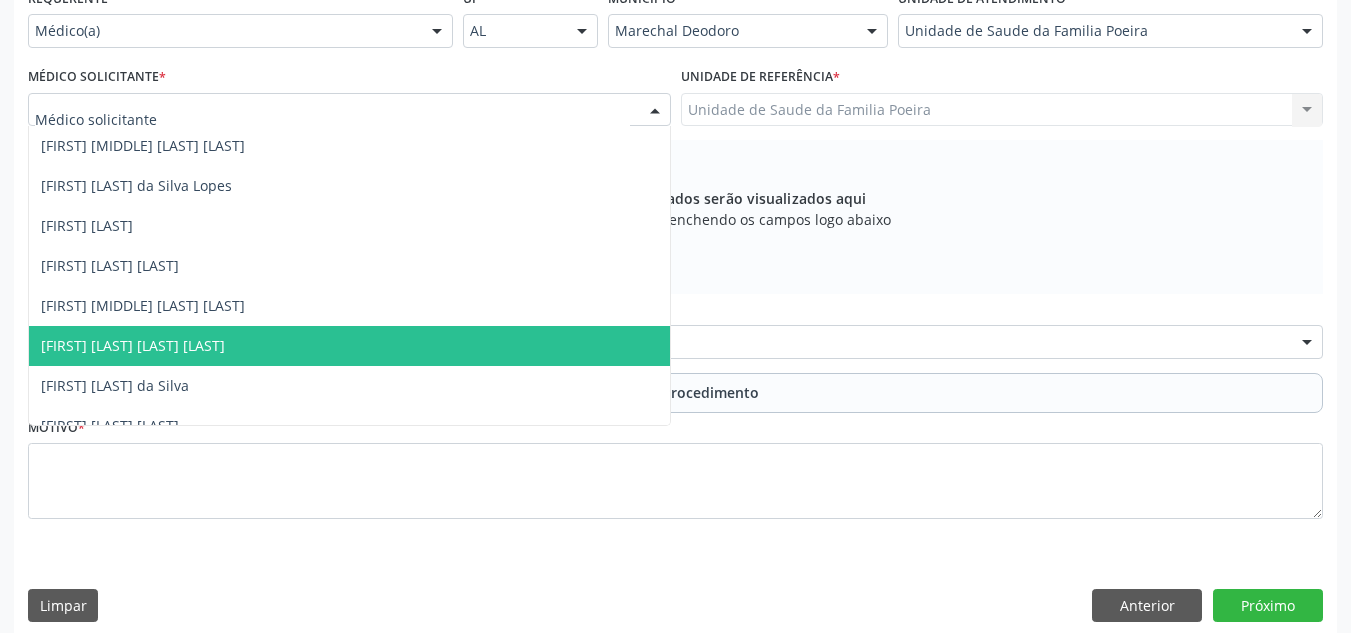 click on "[FIRST] [LAST] do Nascimento Junior" at bounding box center (133, 345) 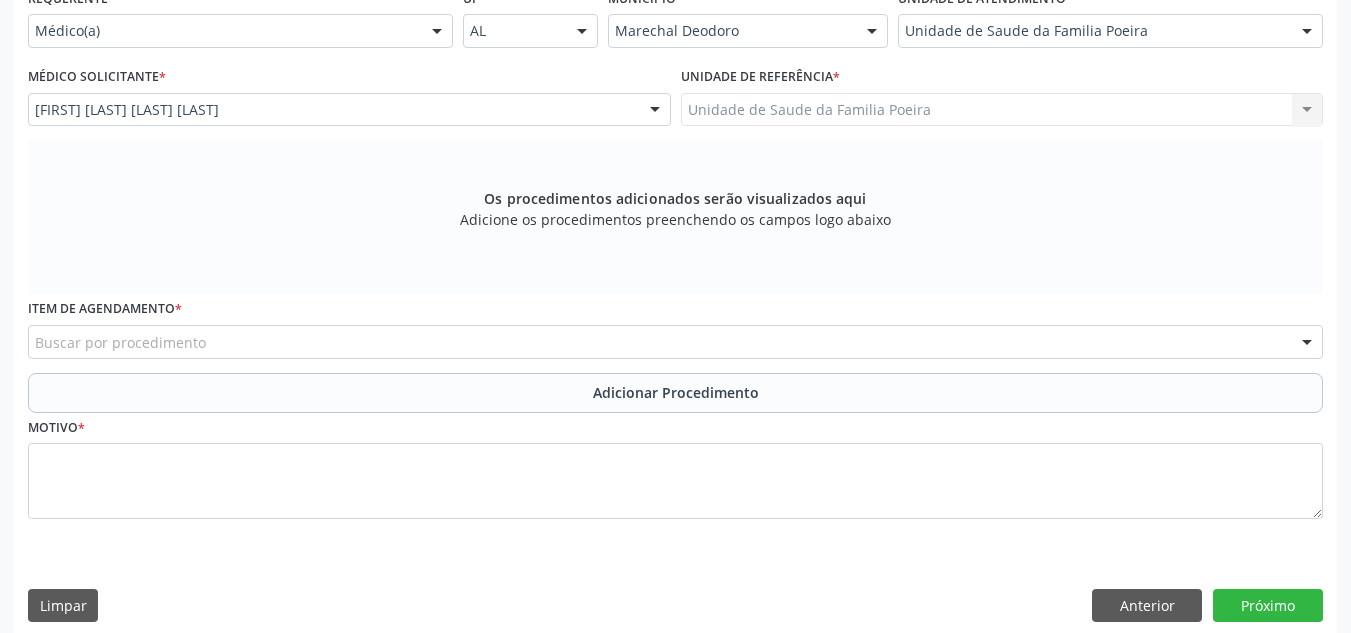 scroll, scrollTop: 496, scrollLeft: 0, axis: vertical 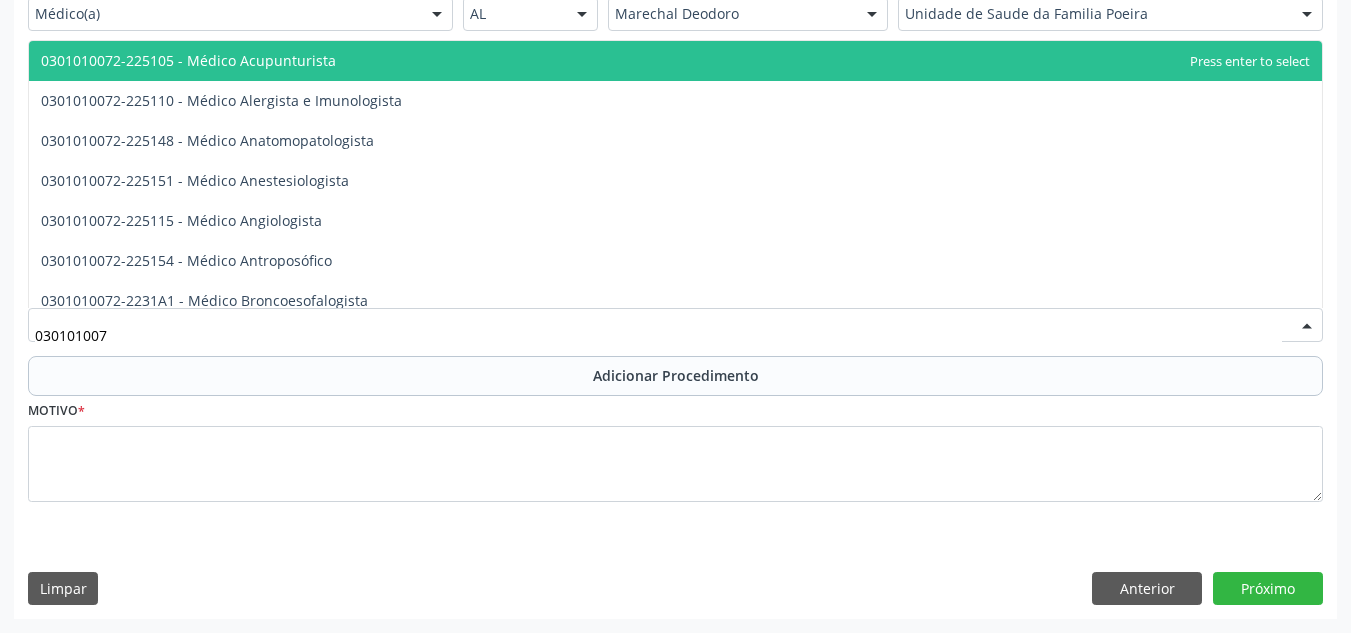 type on "0301010072" 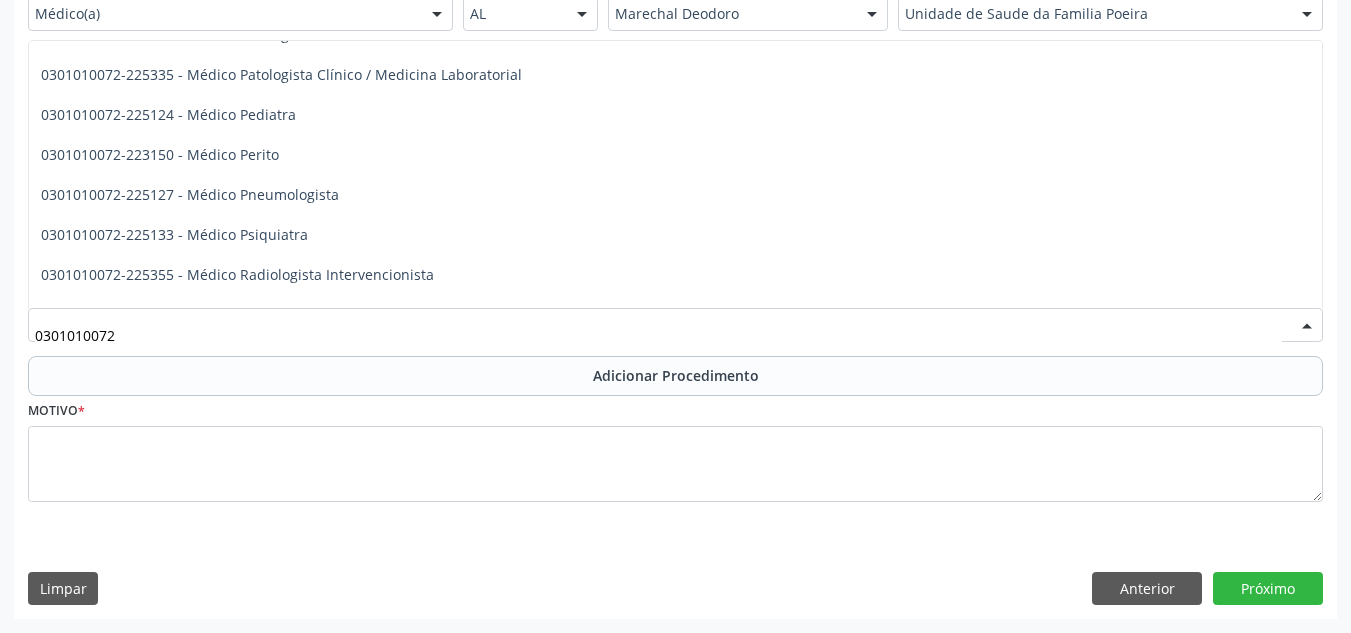 scroll, scrollTop: 1900, scrollLeft: 0, axis: vertical 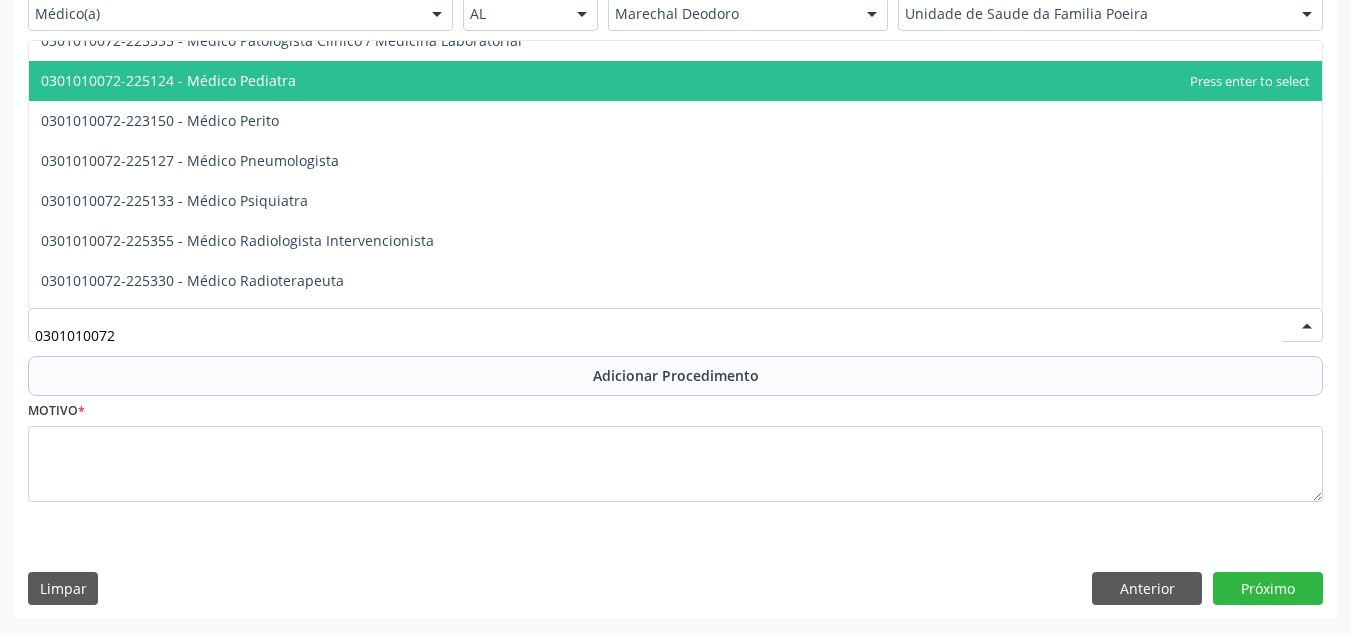 click on "0301010072-225124 - Médico Pediatra" at bounding box center [675, 81] 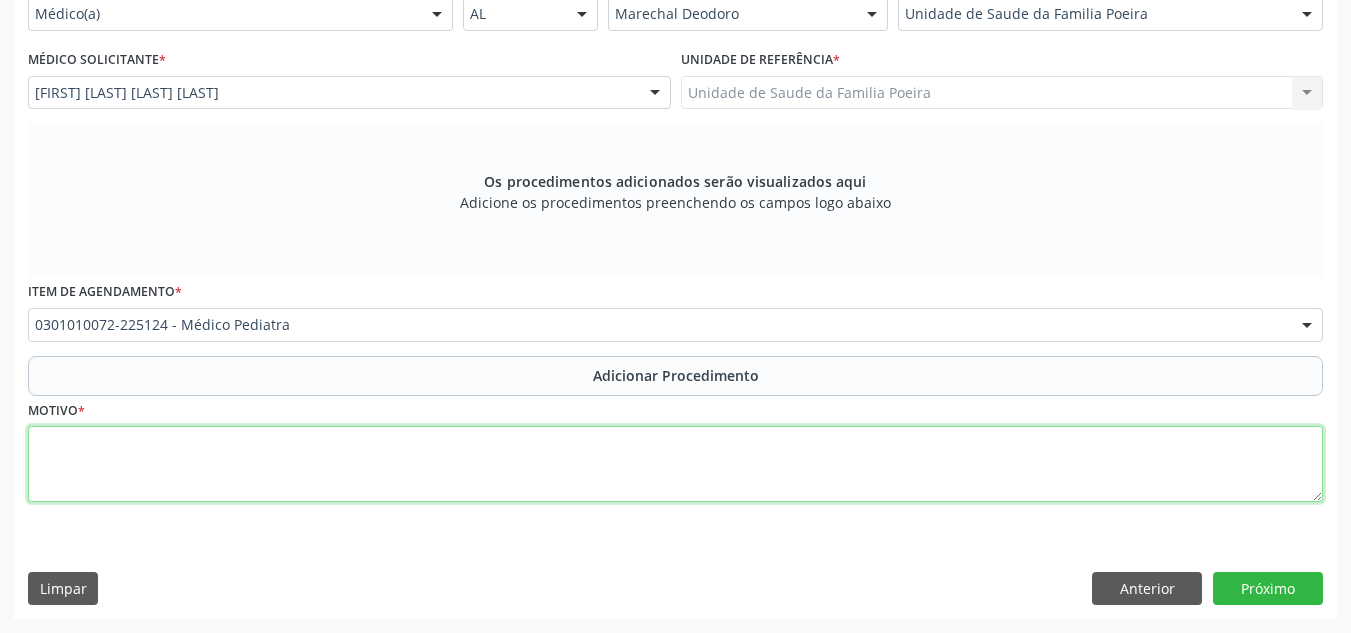 click at bounding box center [675, 464] 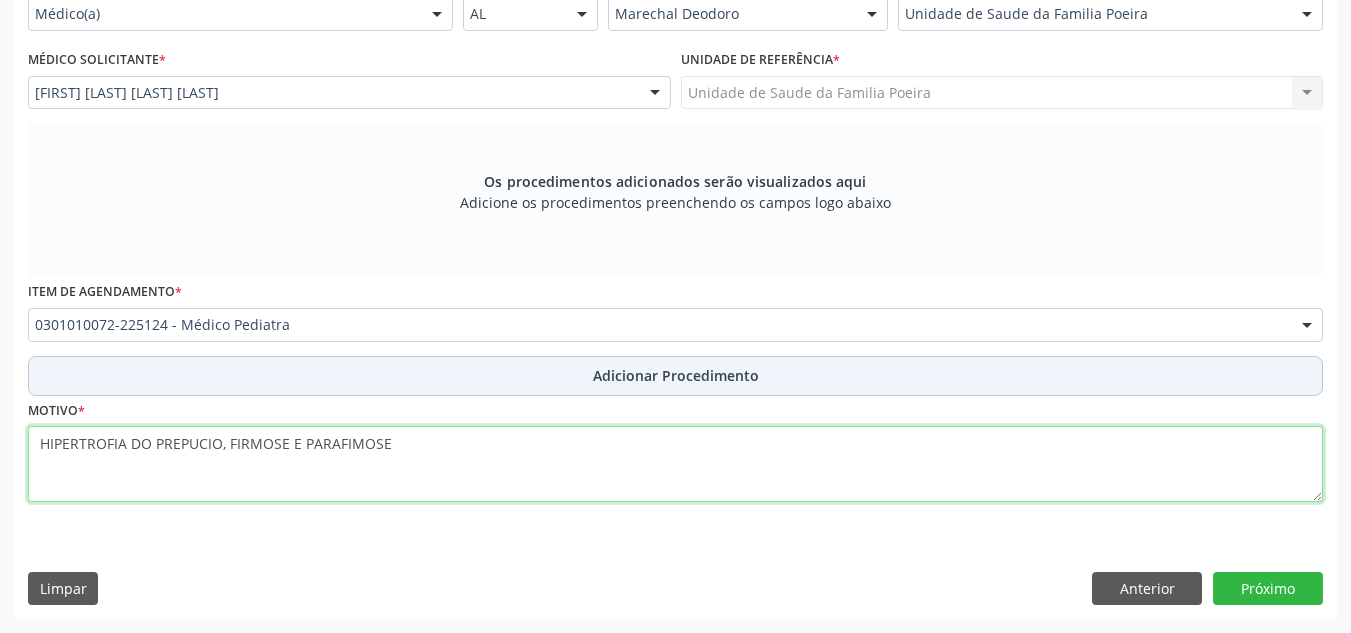 type on "HIPERTROFIA DO PREPUCIO, FIRMOSE E PARAFIMOSE" 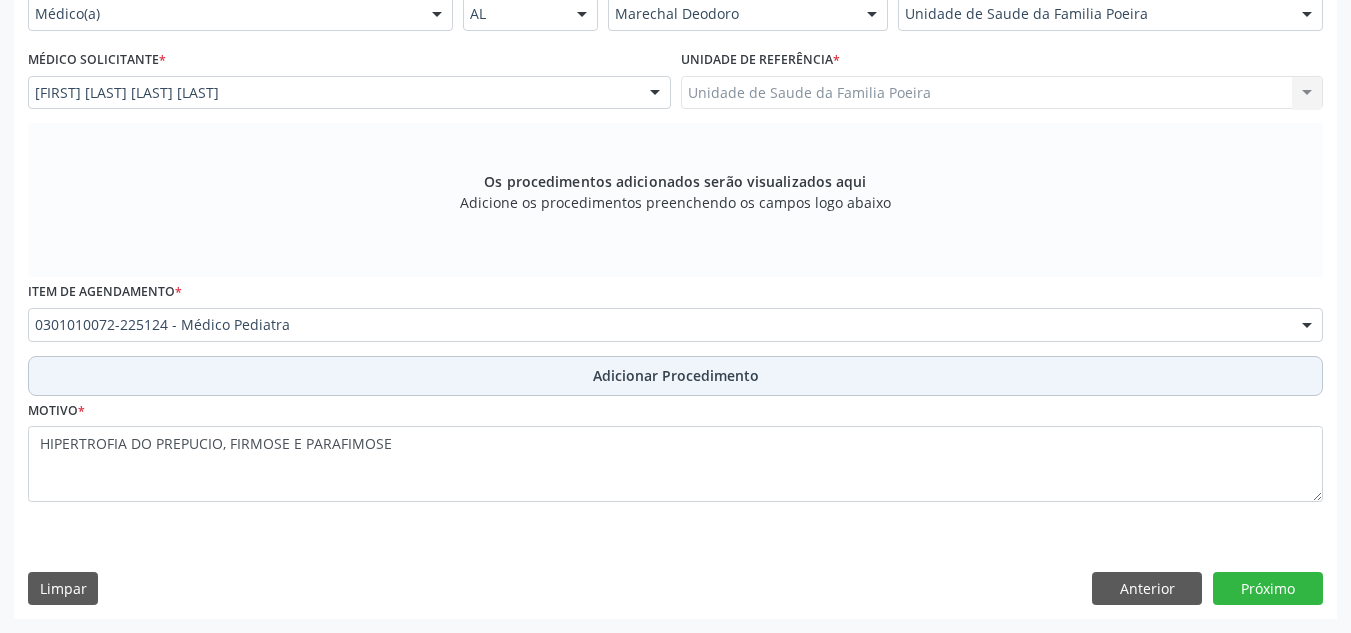 click on "Adicionar Procedimento" at bounding box center (676, 375) 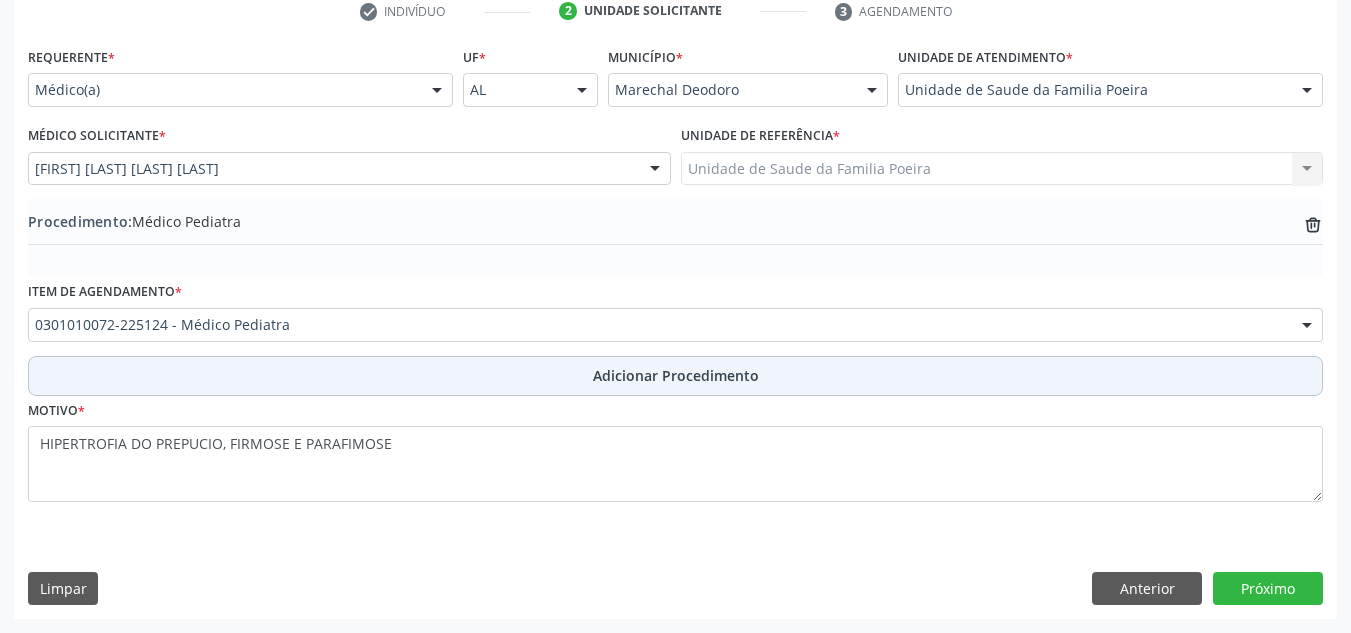 scroll, scrollTop: 420, scrollLeft: 0, axis: vertical 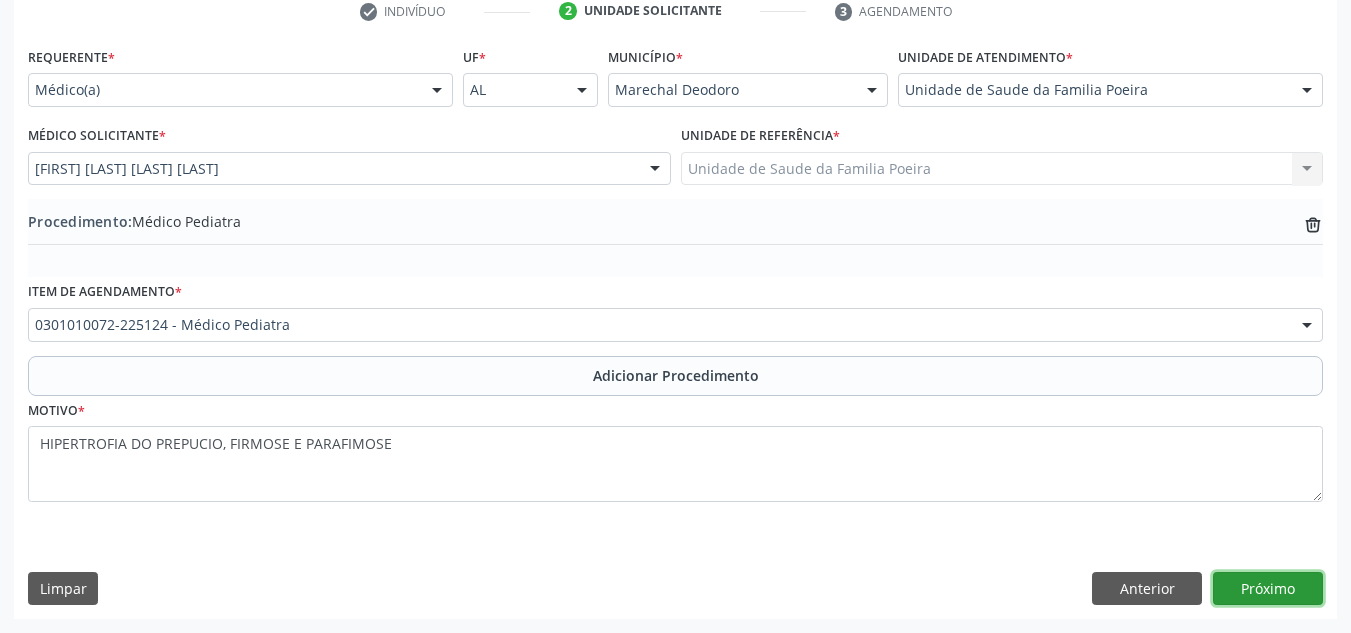 click on "Próximo" at bounding box center (1268, 589) 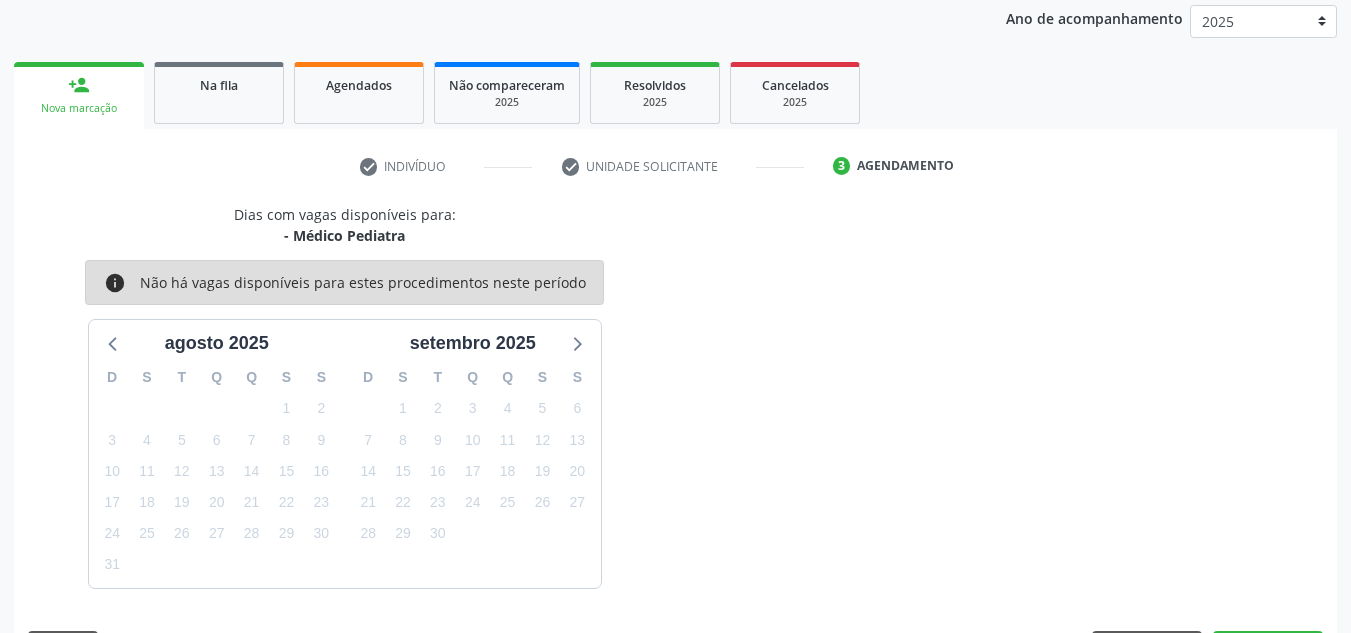 scroll, scrollTop: 324, scrollLeft: 0, axis: vertical 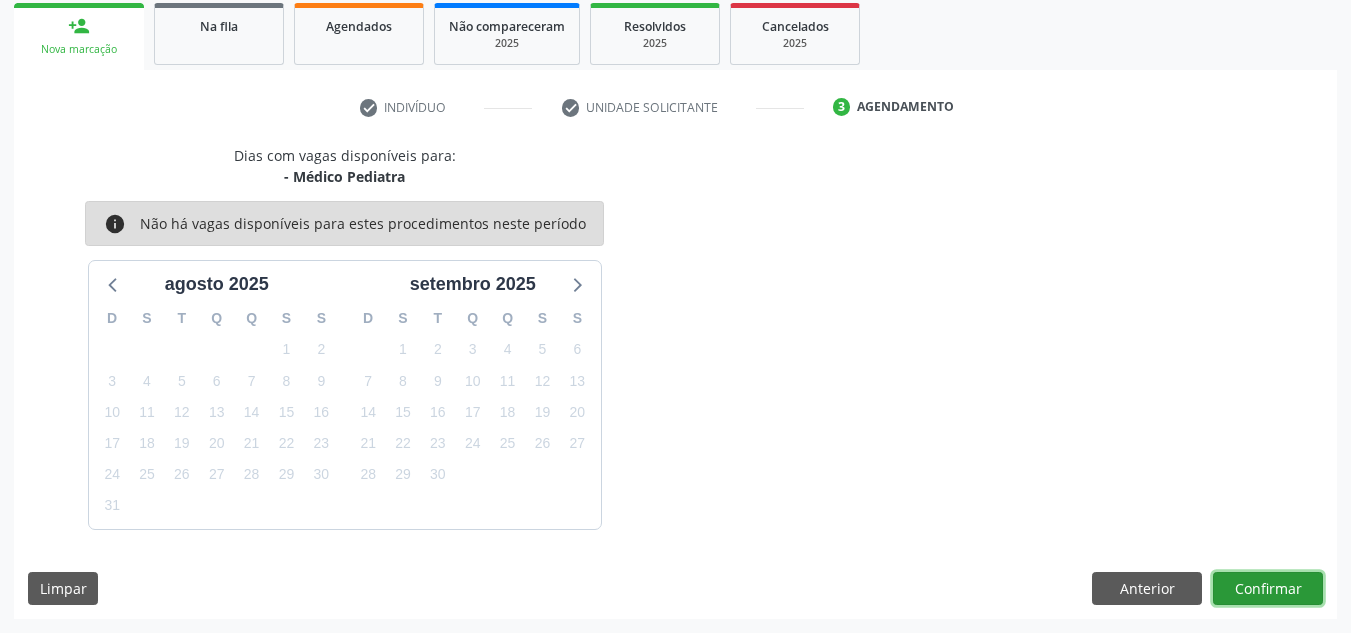 click on "Confirmar" at bounding box center (1268, 589) 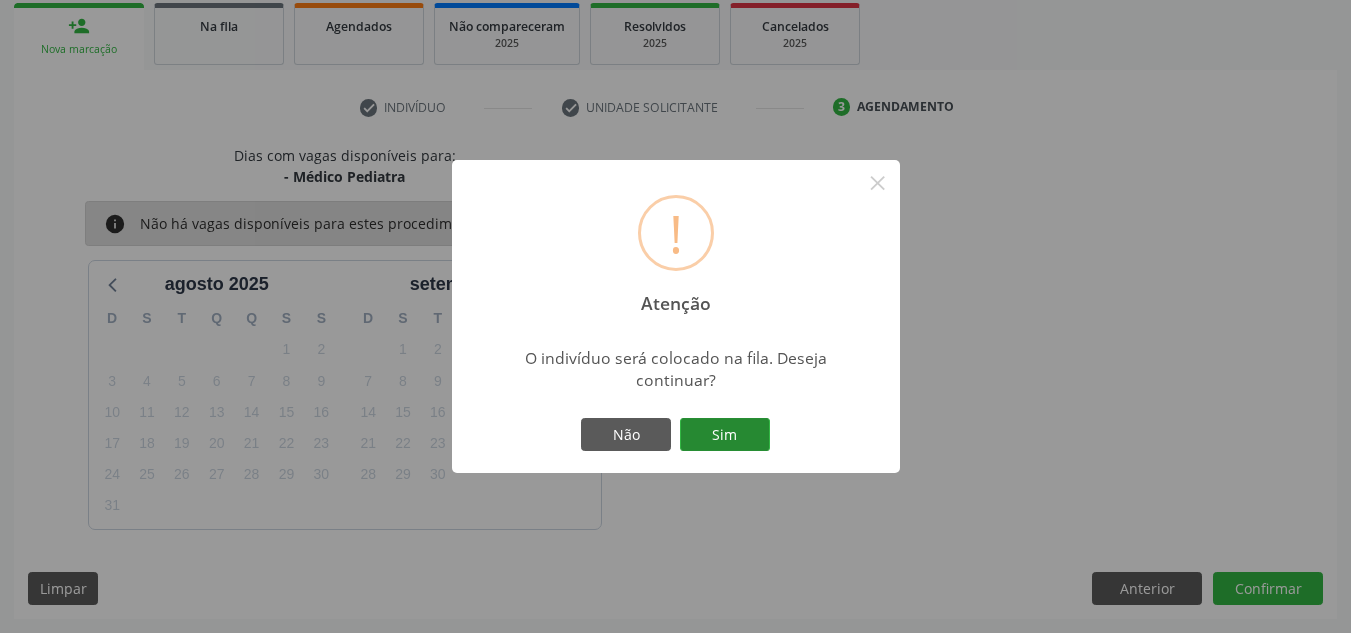 click on "Sim" at bounding box center (725, 435) 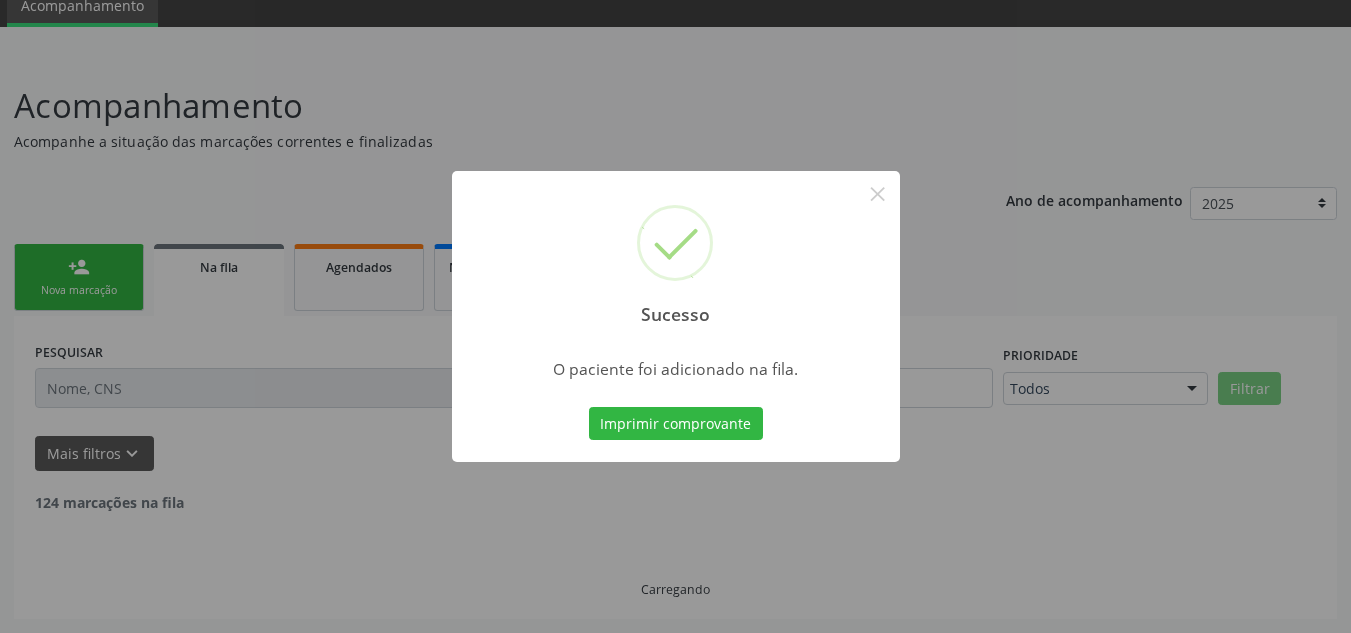 scroll, scrollTop: 62, scrollLeft: 0, axis: vertical 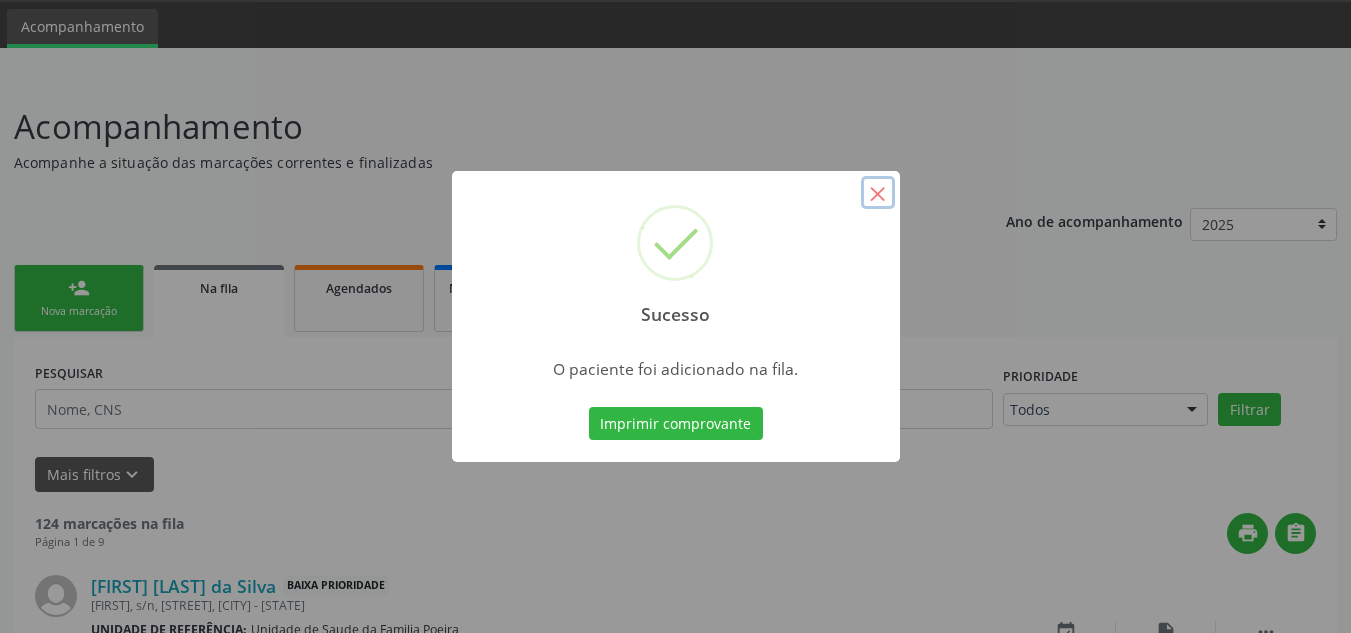 click on "×" at bounding box center (878, 193) 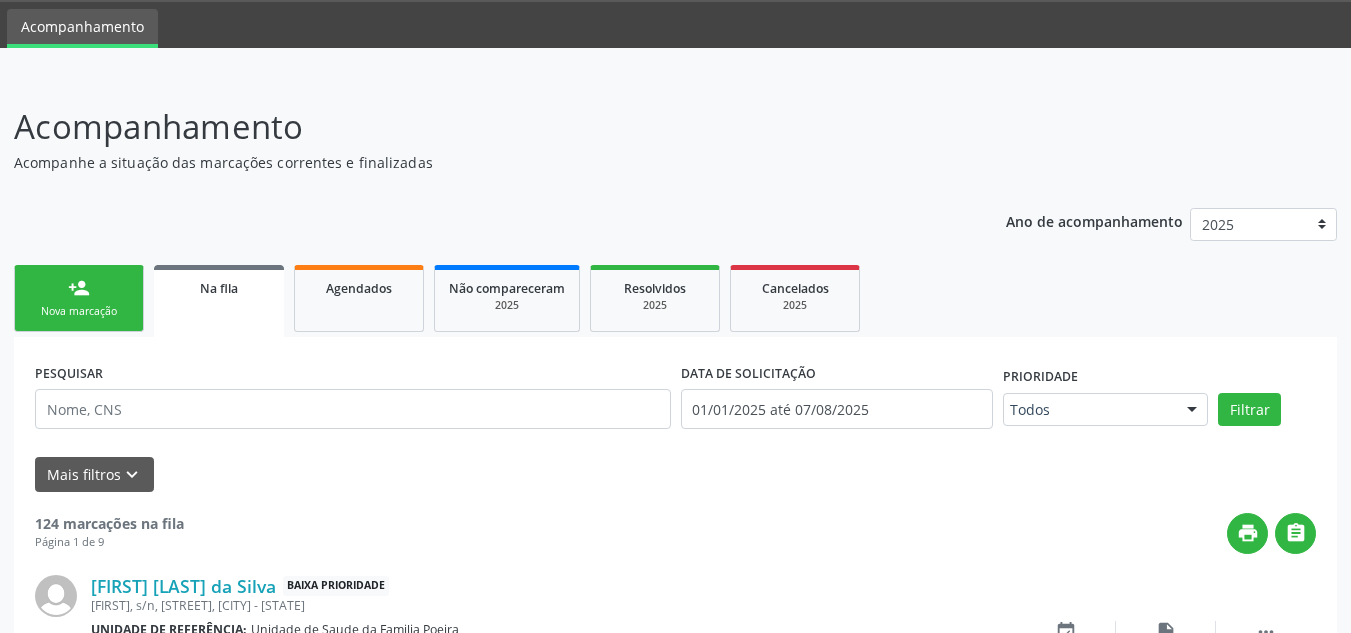 click on "Nova marcação" at bounding box center (79, 311) 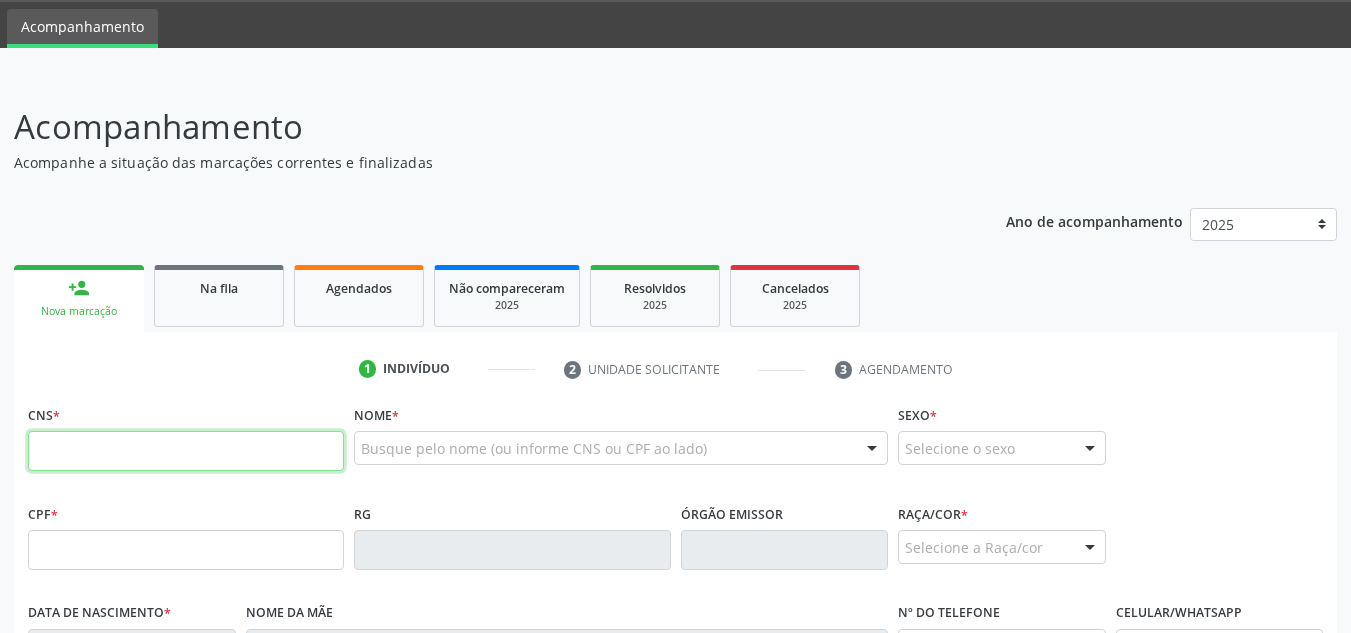 click at bounding box center [186, 451] 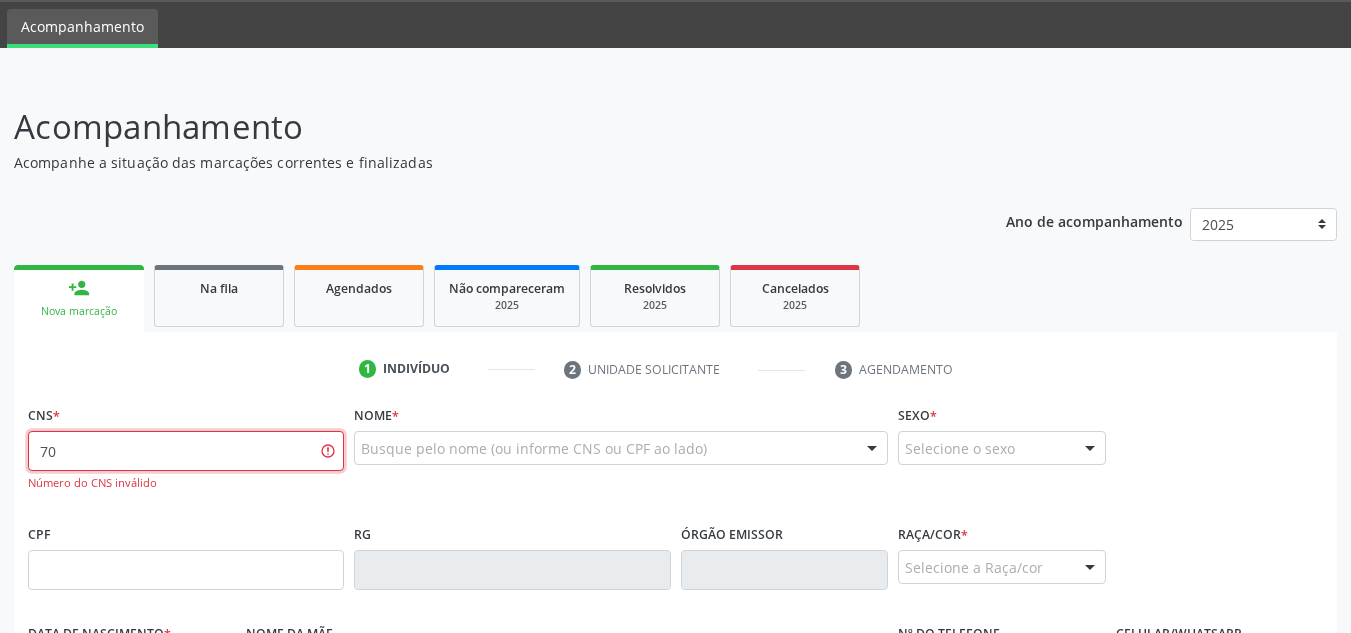 type on "7" 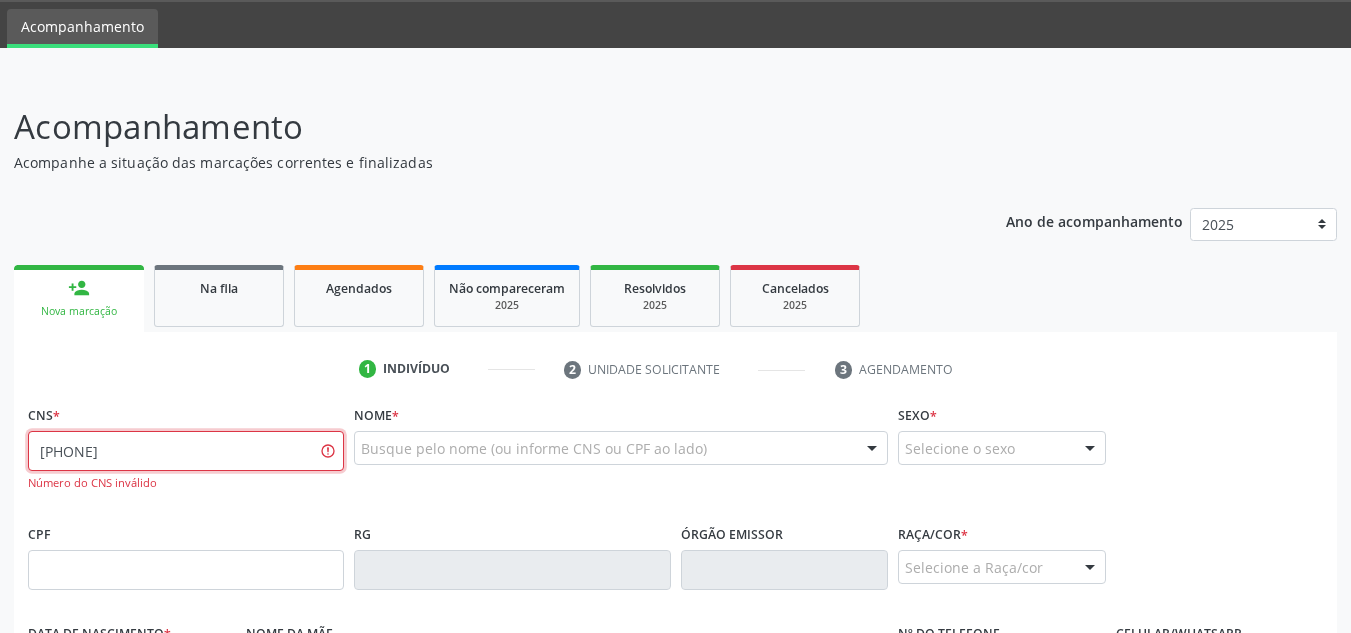 type on "705 0094 3811 1455" 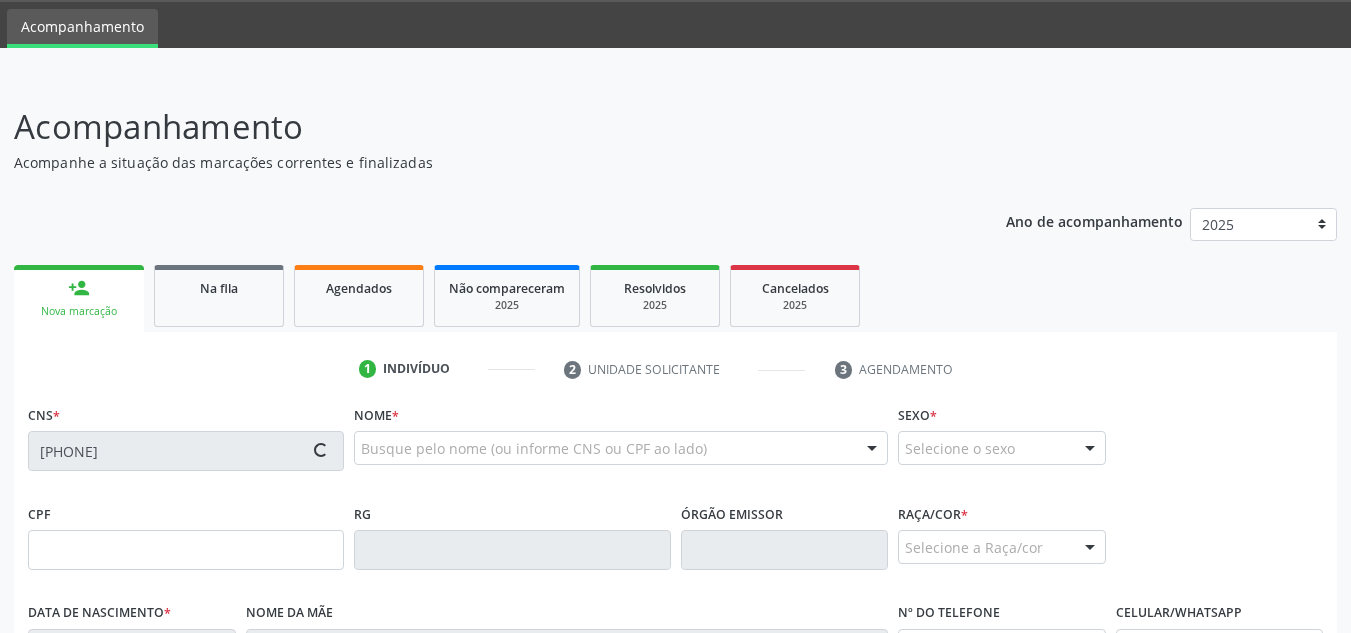 type on "186.359.664-06" 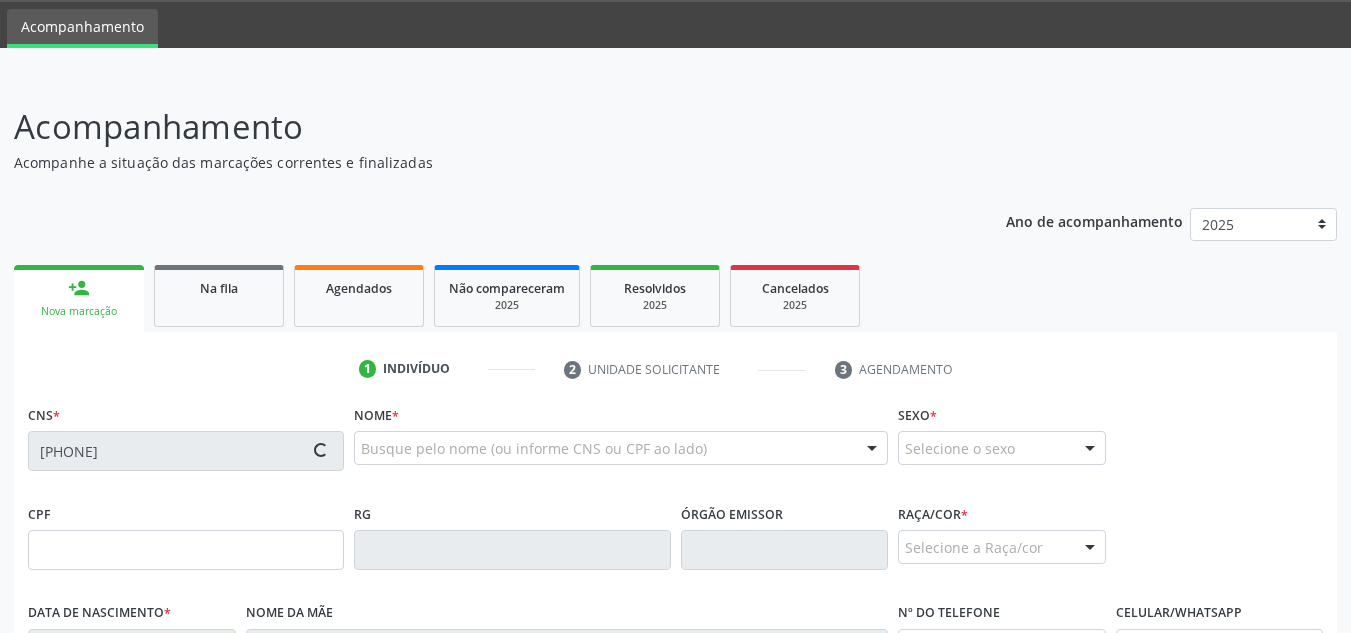 type on "16/08/2023" 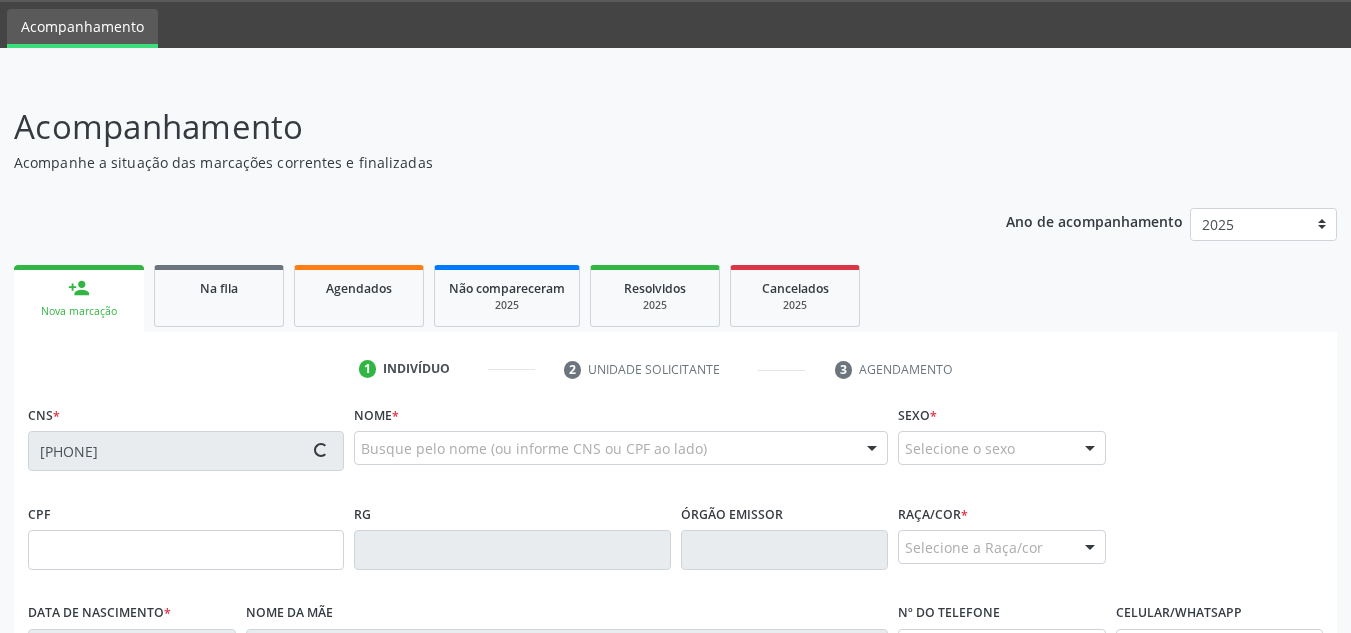 type on "S/N" 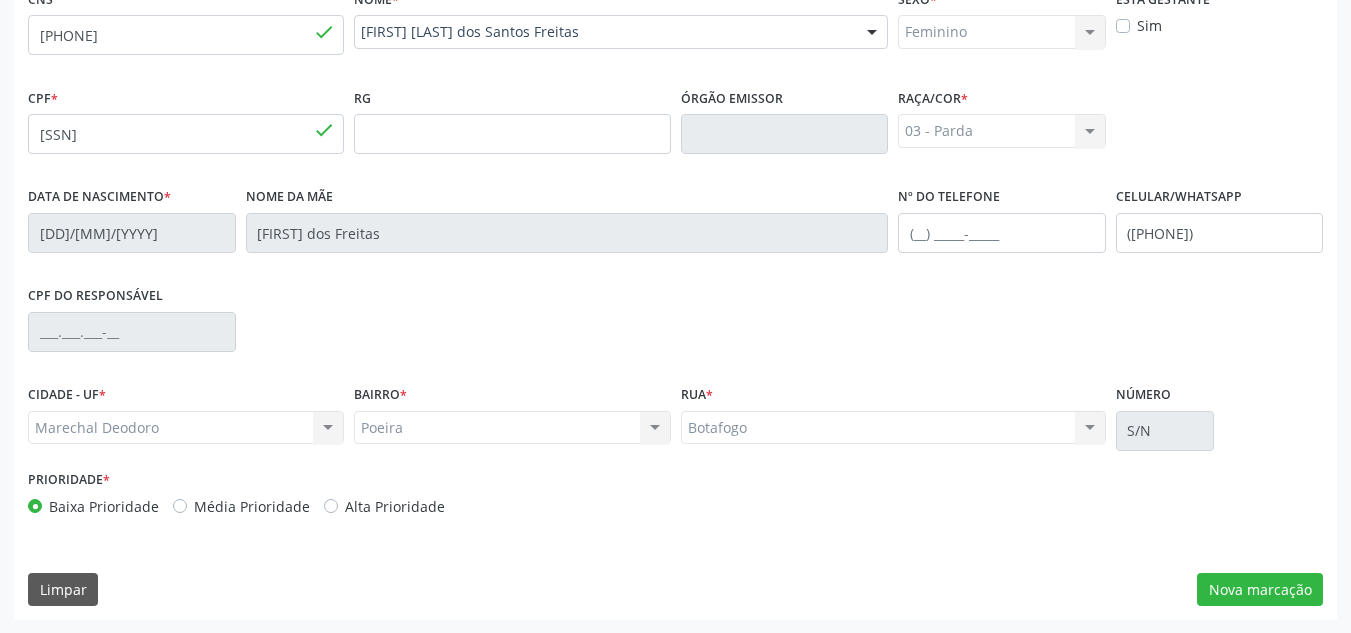 scroll, scrollTop: 479, scrollLeft: 0, axis: vertical 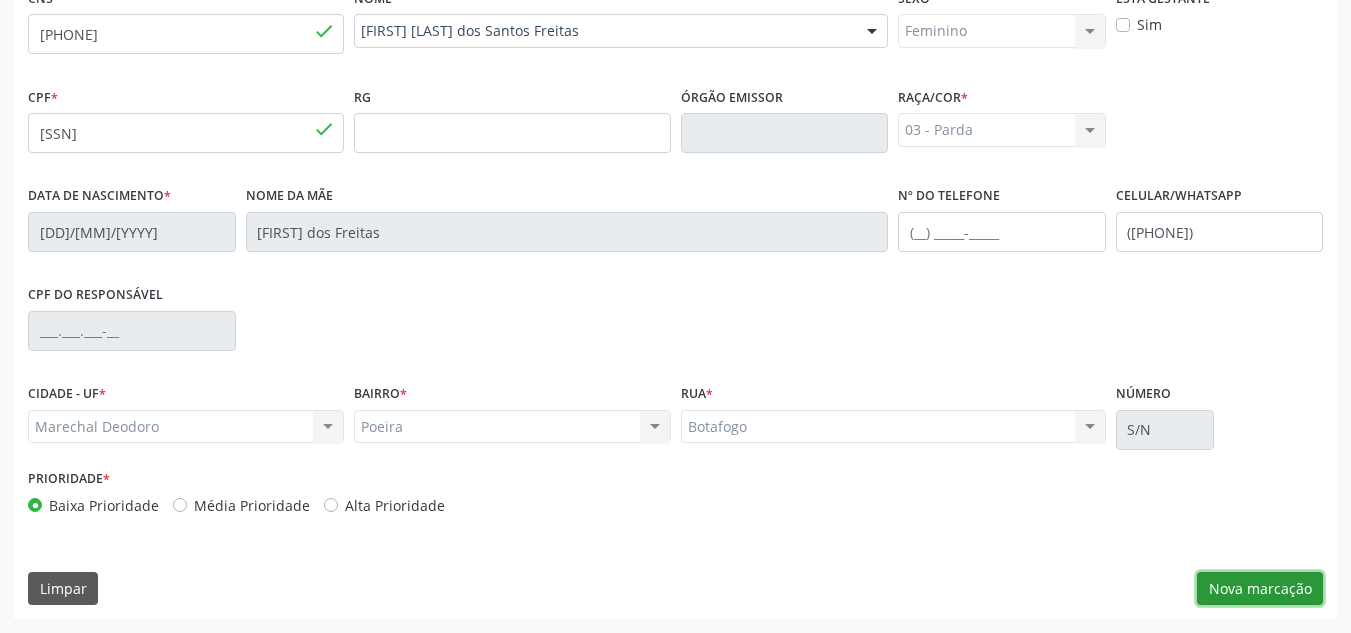 click on "Nova marcação" at bounding box center [1260, 589] 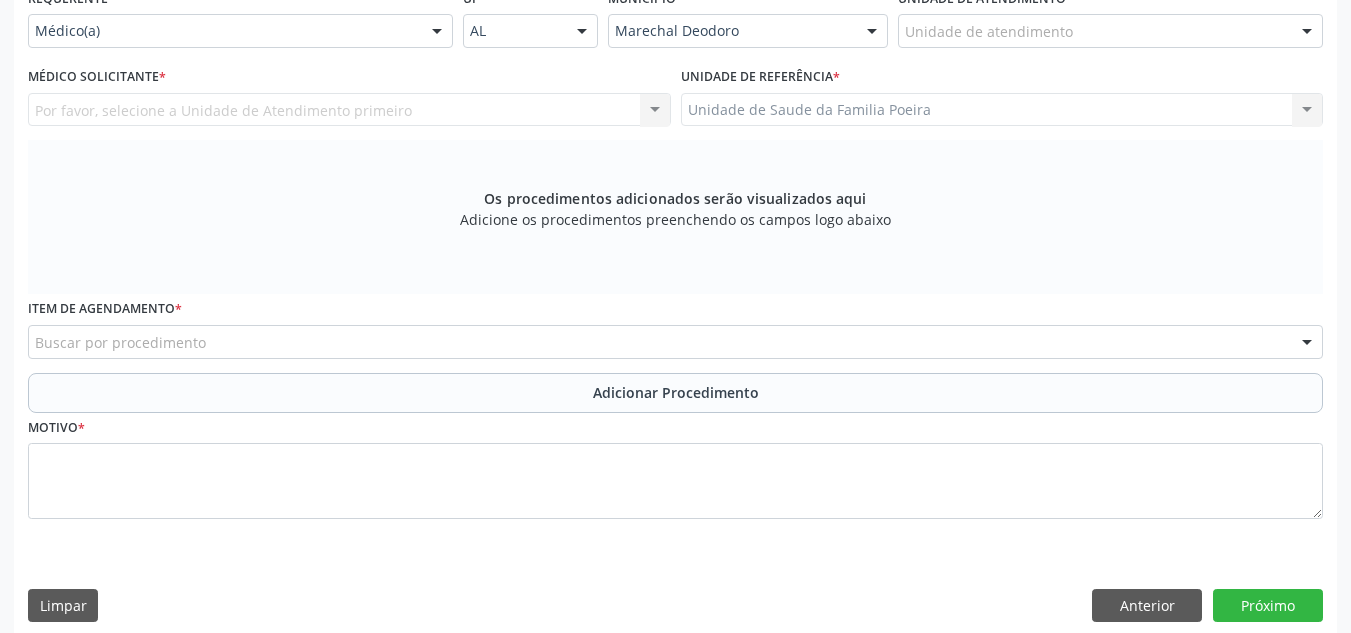 click at bounding box center [1307, 32] 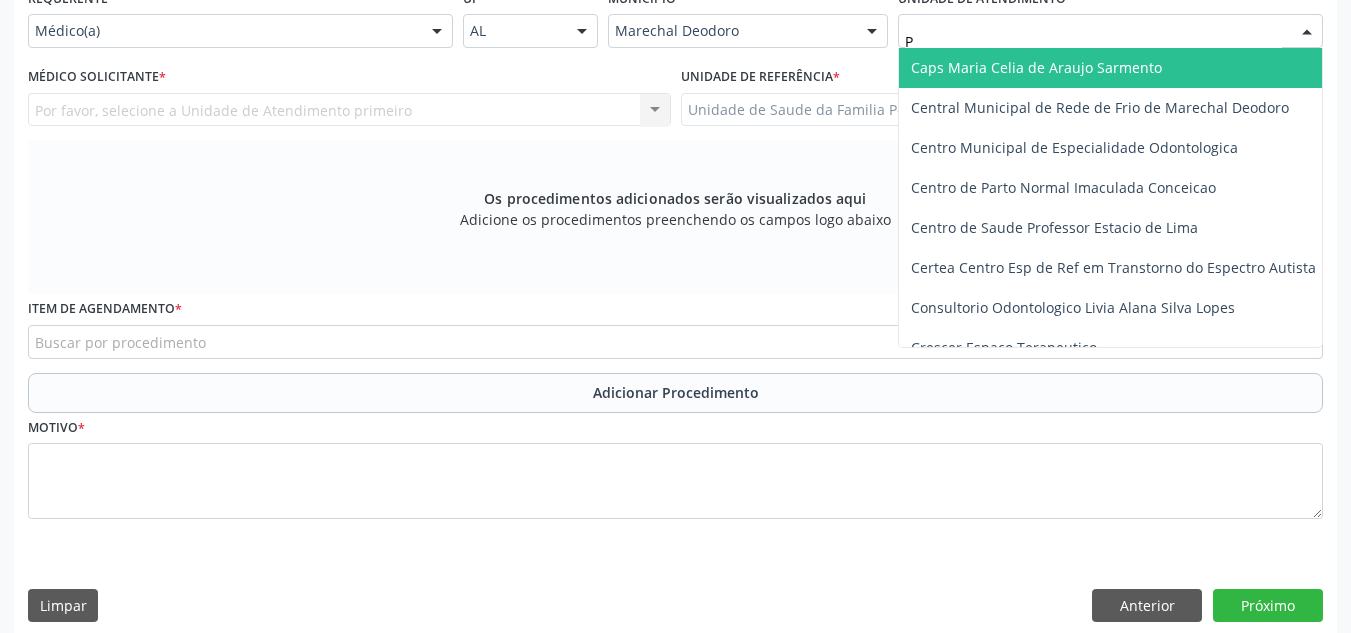 type on "PO" 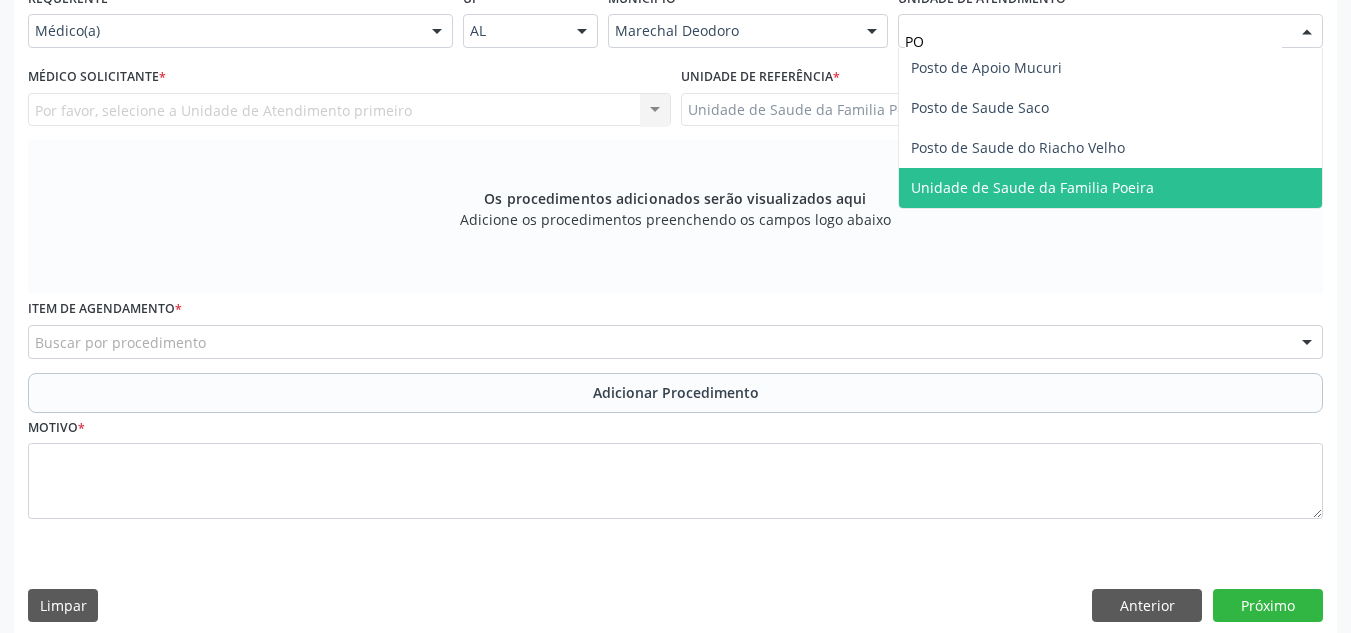 click on "Unidade de Saude da Familia Poeira" at bounding box center [1110, 188] 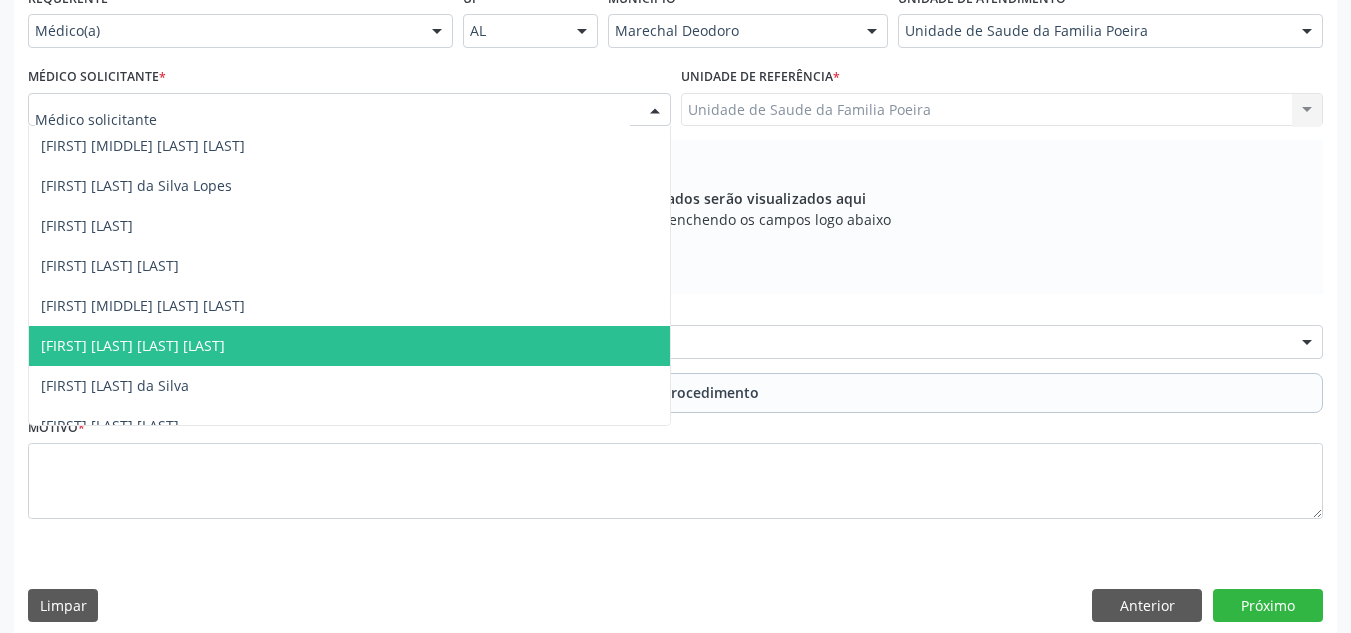 click on "[FIRST] [LAST] do Nascimento Junior" at bounding box center (133, 345) 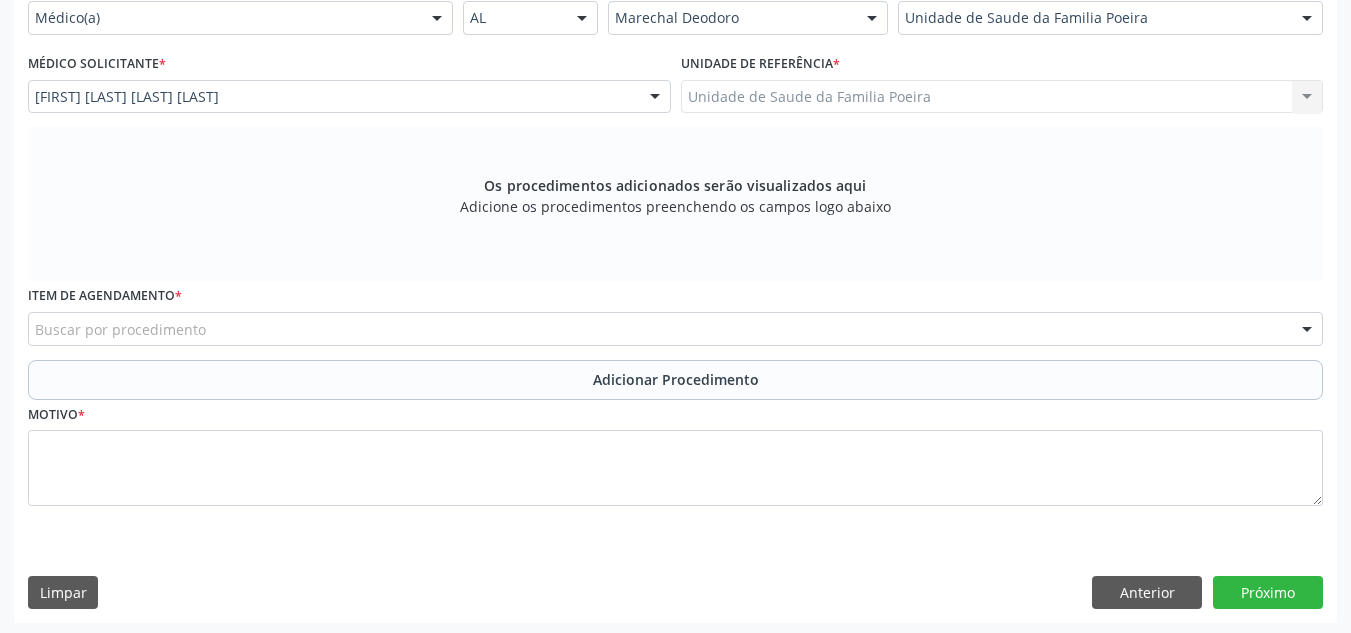 scroll, scrollTop: 496, scrollLeft: 0, axis: vertical 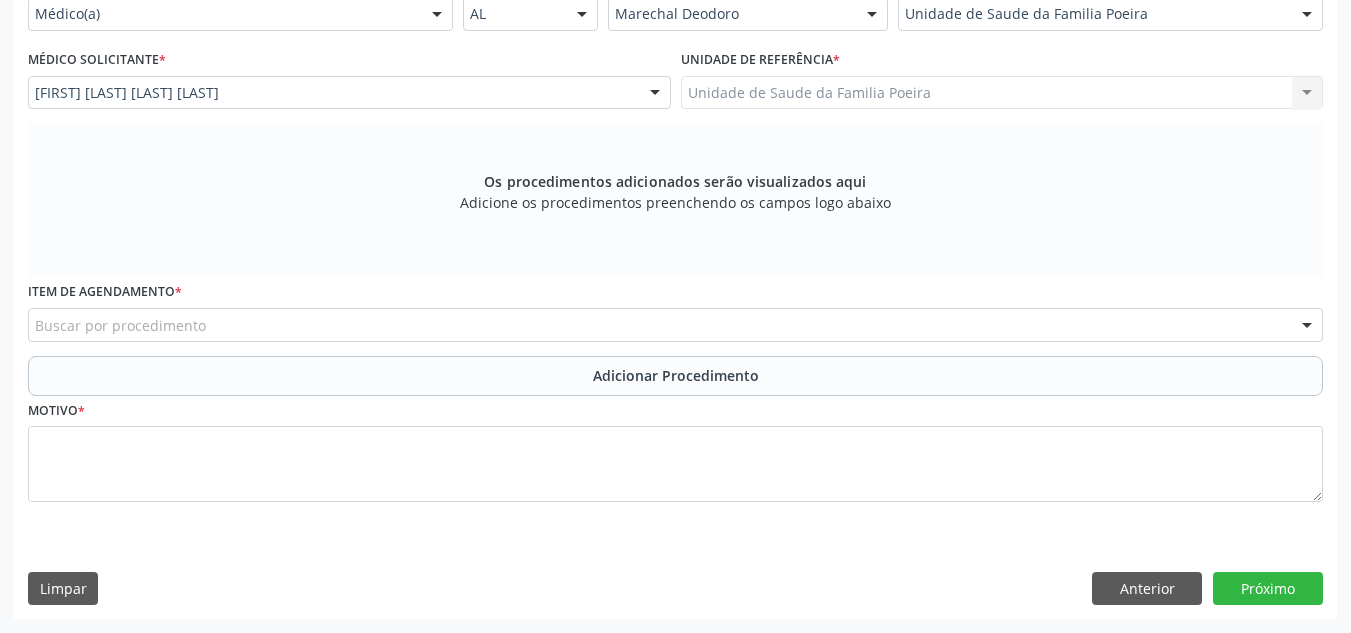 click on "Buscar por procedimento" at bounding box center (675, 325) 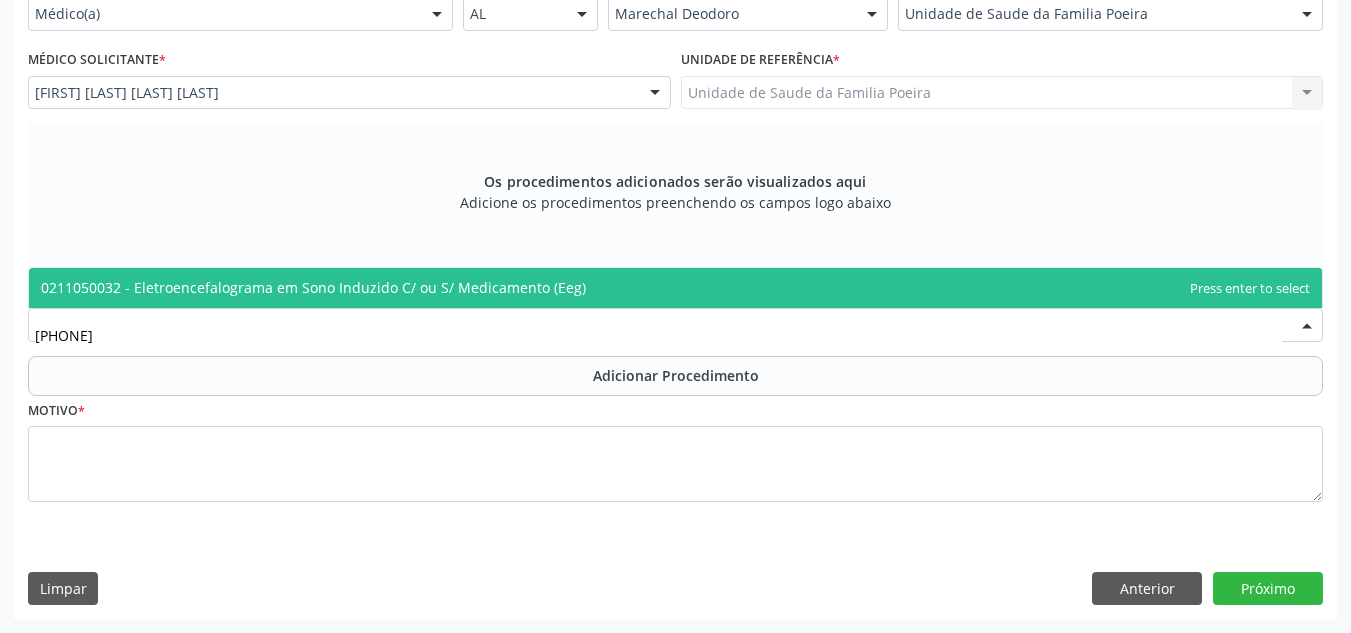type on "0211050032" 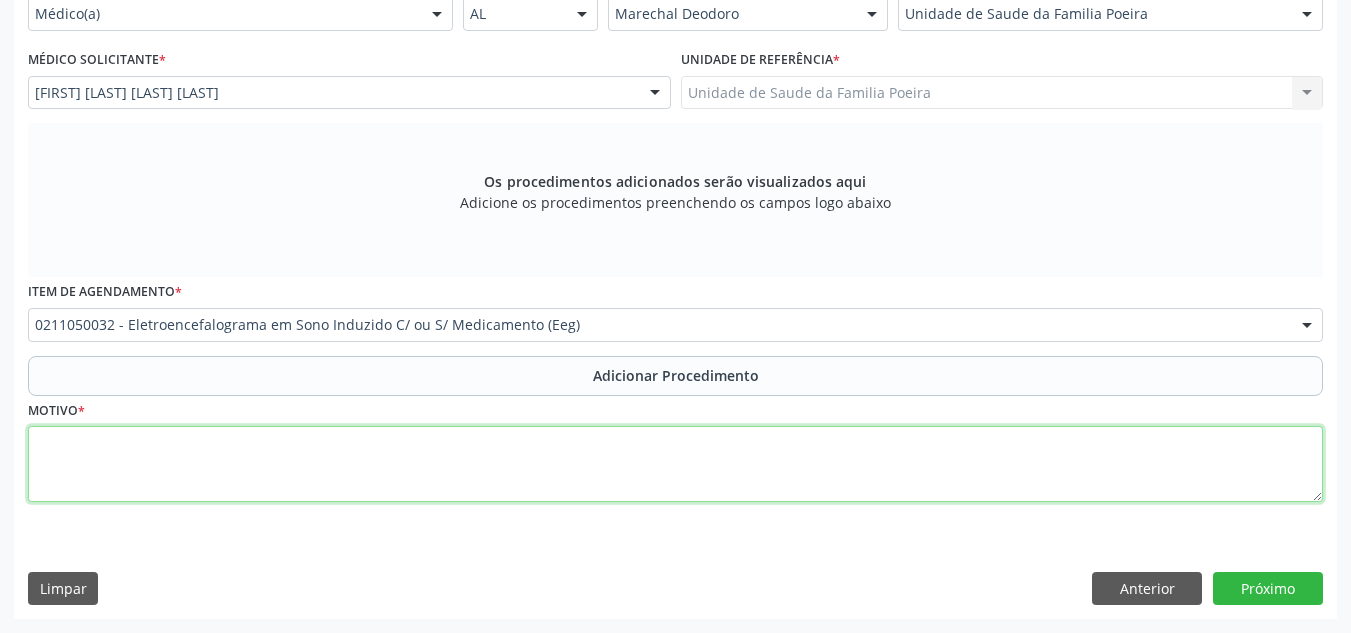 click at bounding box center (675, 464) 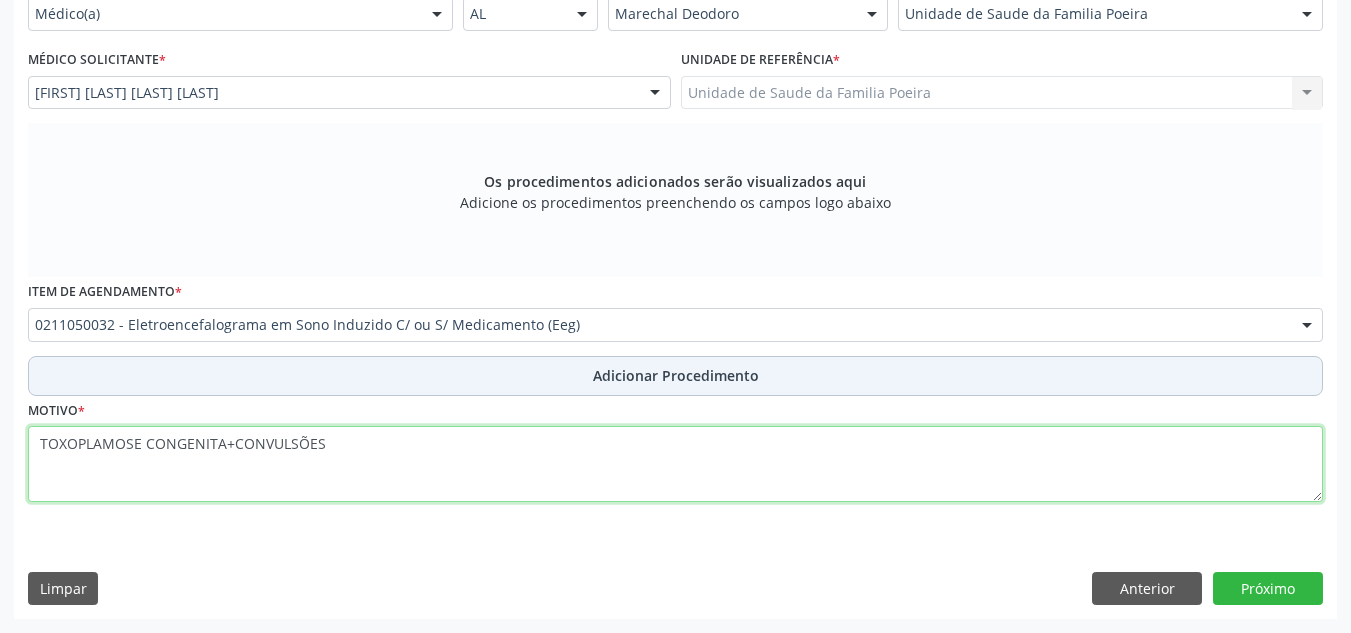 type on "TOXOPLAMOSE CONGENITA+CONVULSÕES" 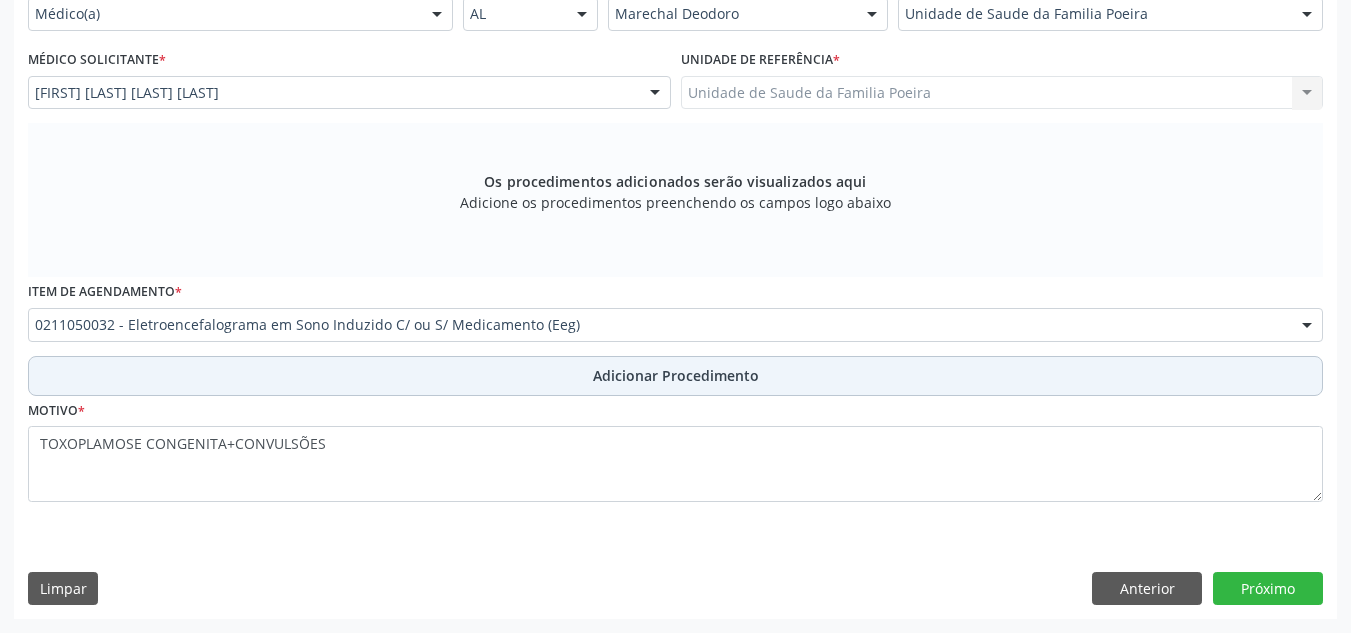 click on "Adicionar Procedimento" at bounding box center [675, 376] 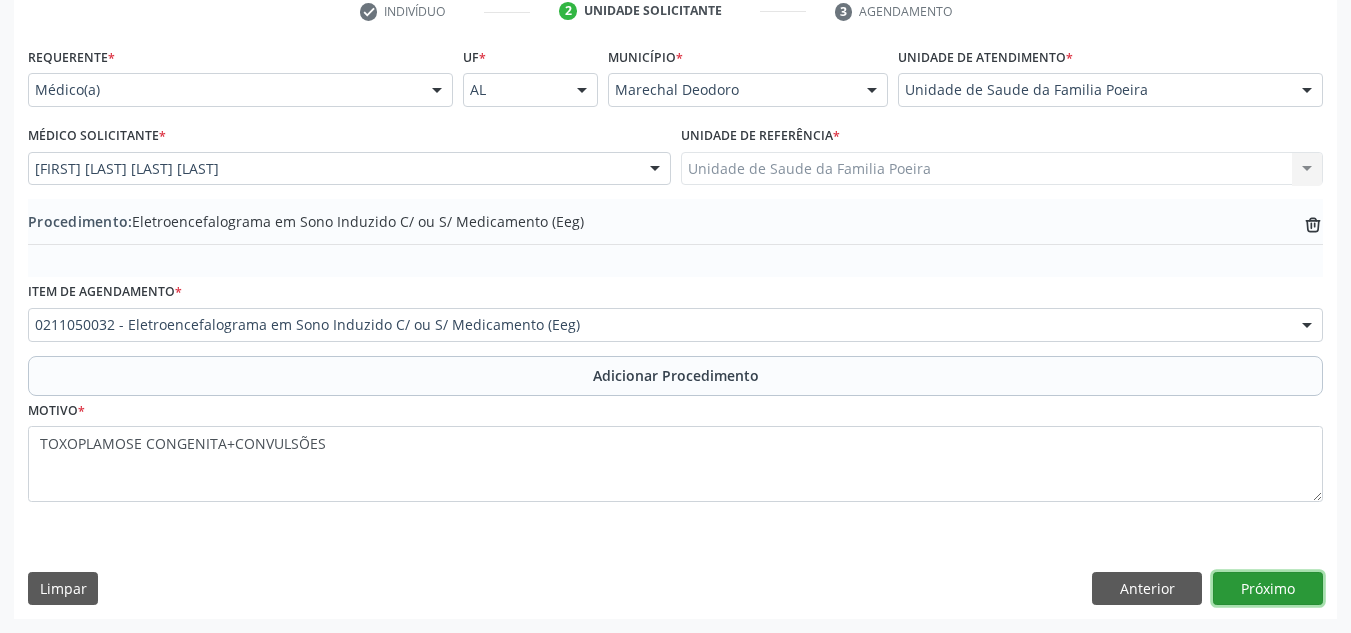click on "Próximo" at bounding box center [1268, 589] 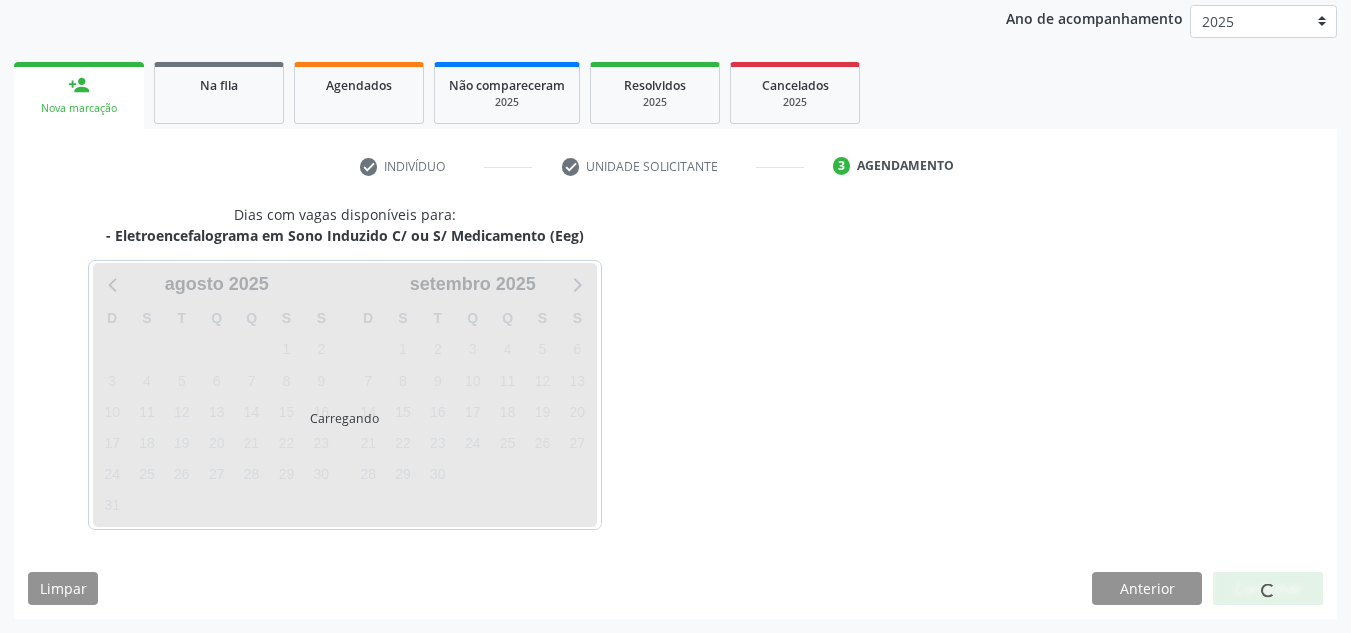 scroll, scrollTop: 324, scrollLeft: 0, axis: vertical 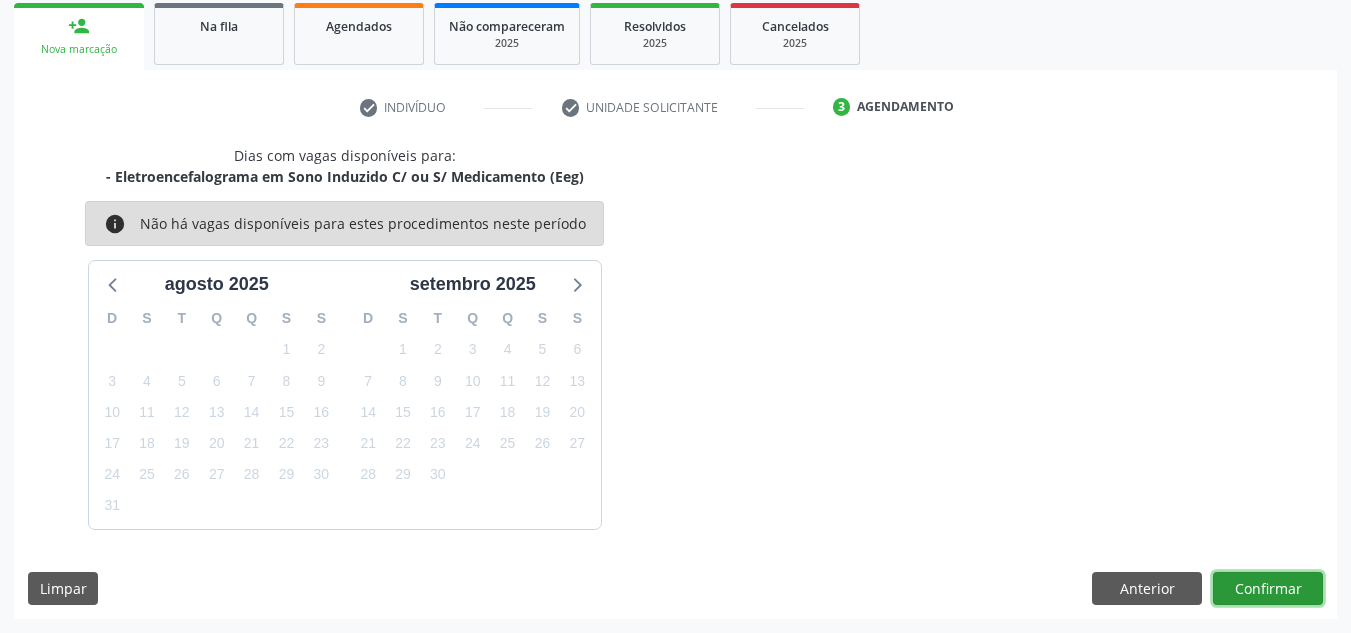 click on "Confirmar" at bounding box center [1268, 589] 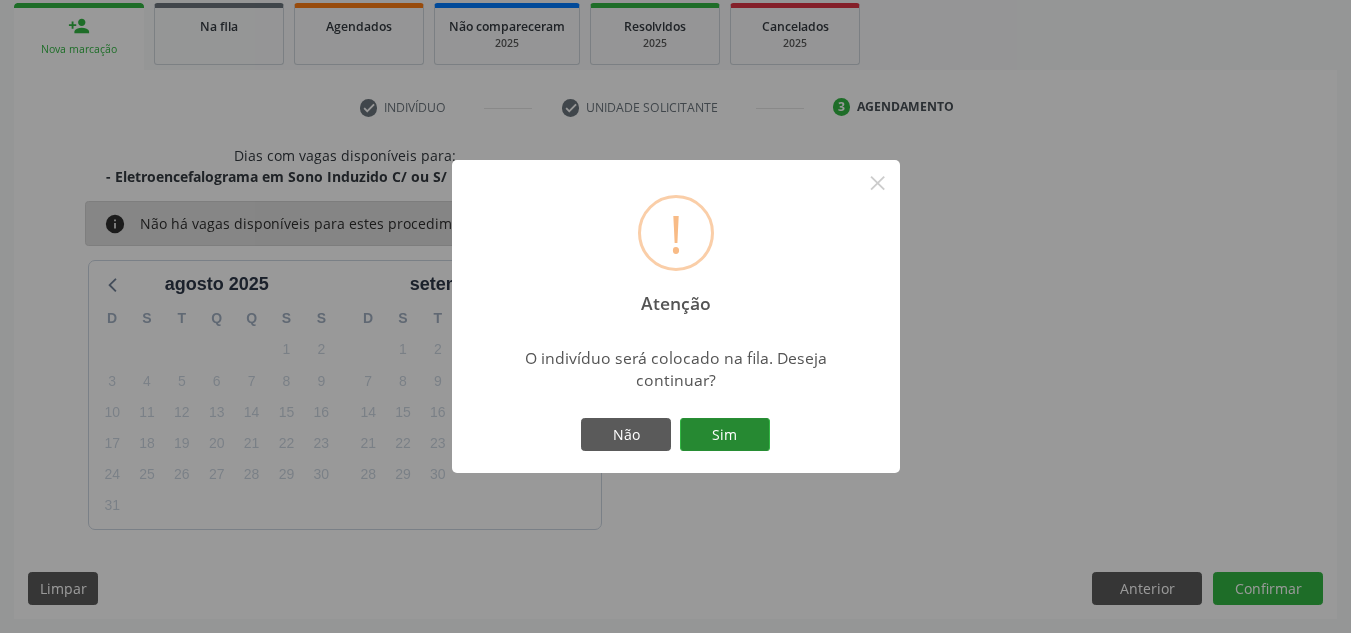 click on "Sim" at bounding box center (725, 435) 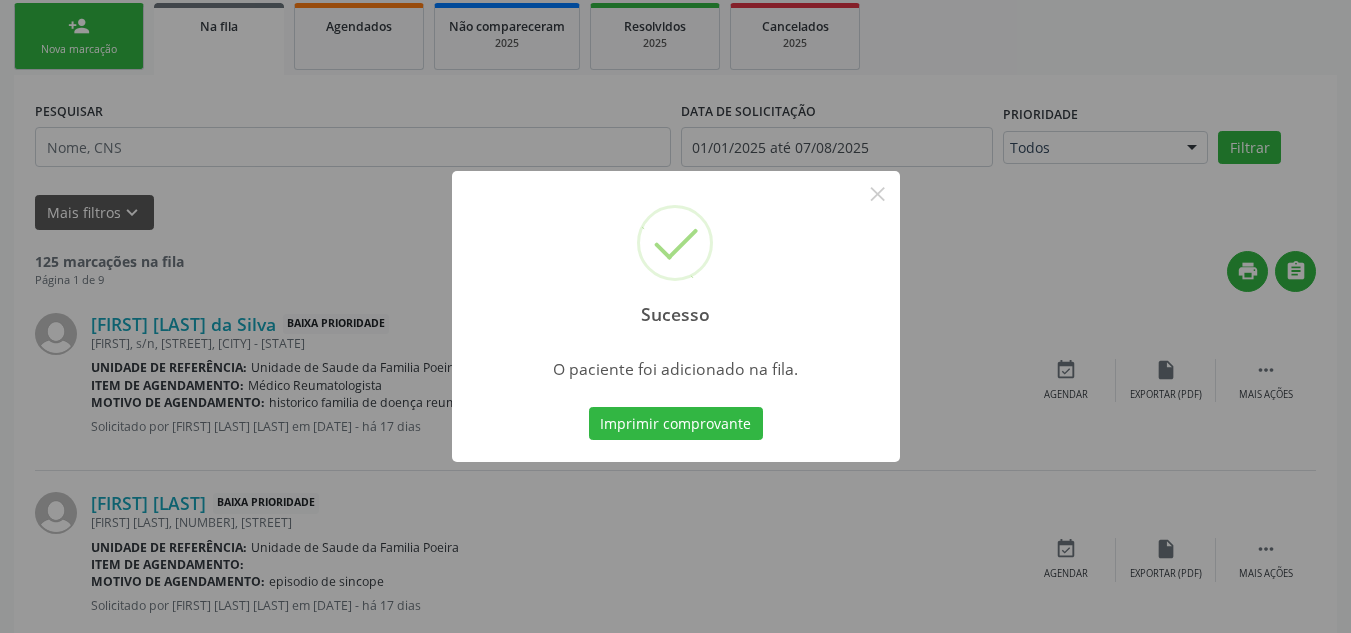 scroll, scrollTop: 62, scrollLeft: 0, axis: vertical 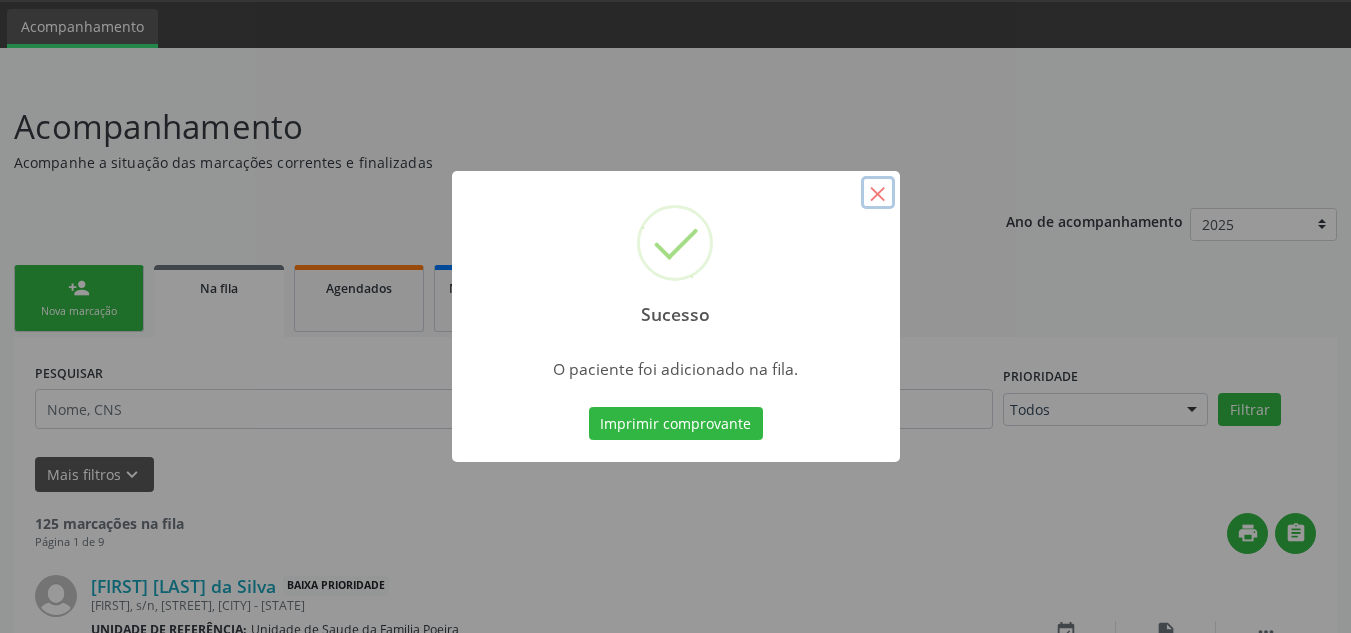 click on "×" at bounding box center [878, 193] 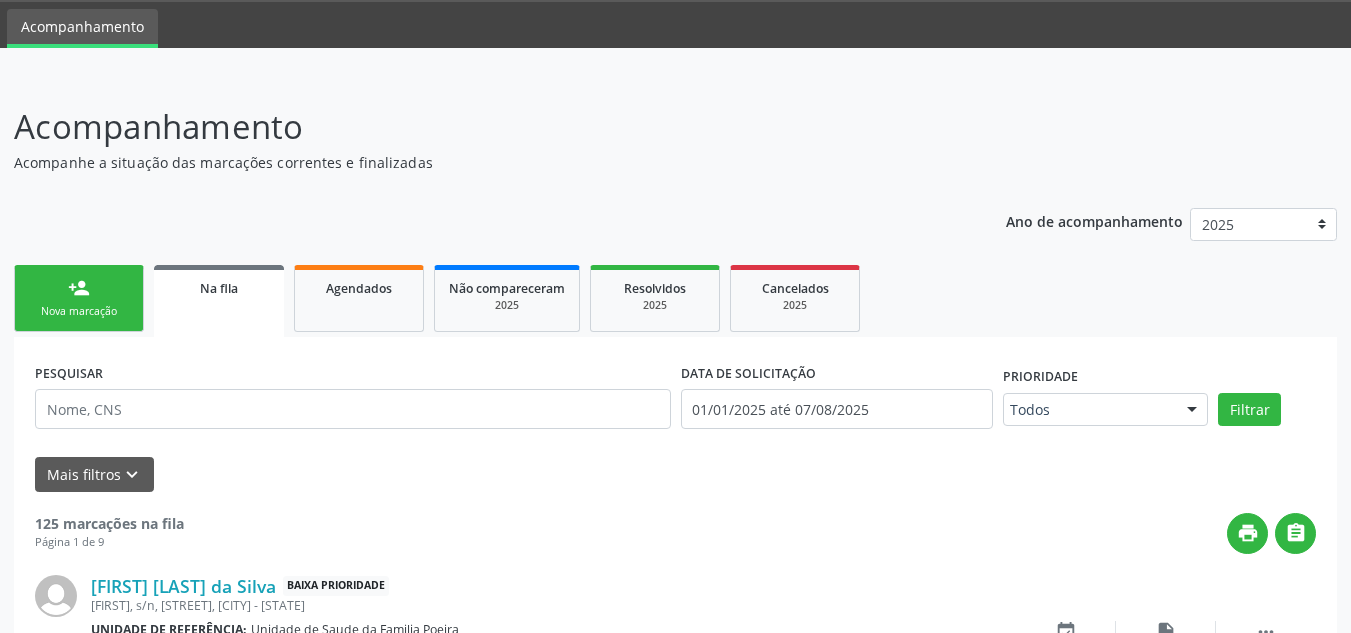 click on "person_add
Nova marcação" at bounding box center [79, 298] 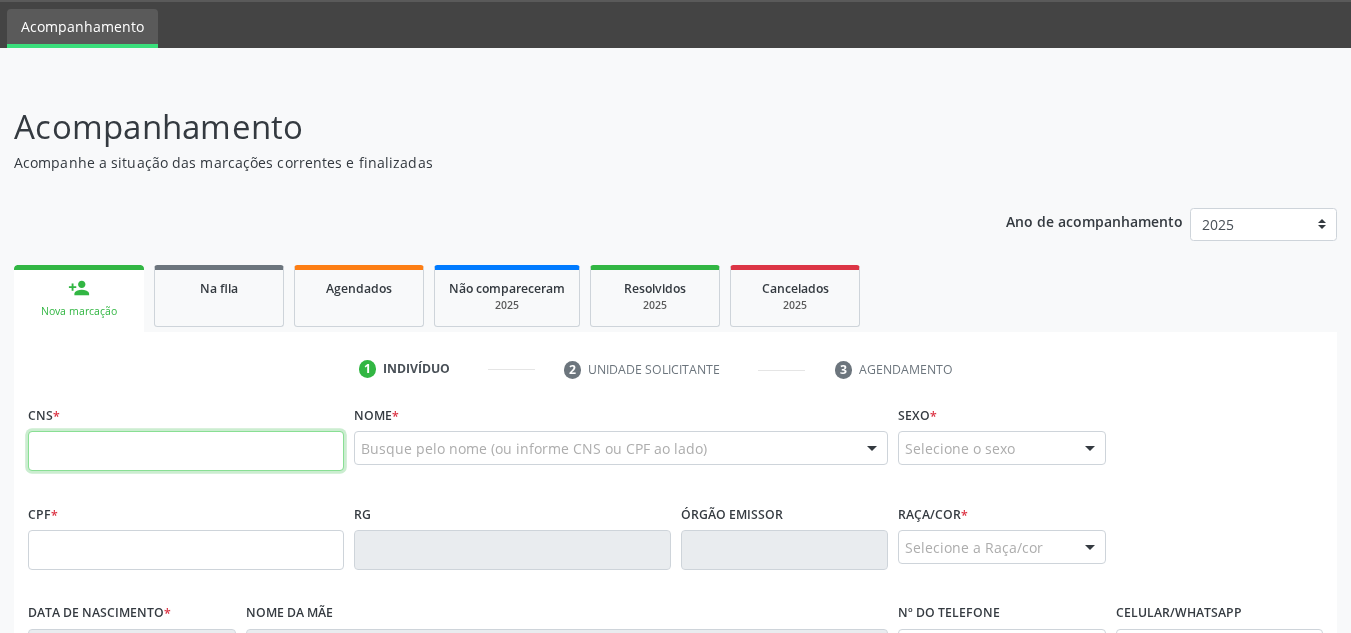 click at bounding box center (186, 451) 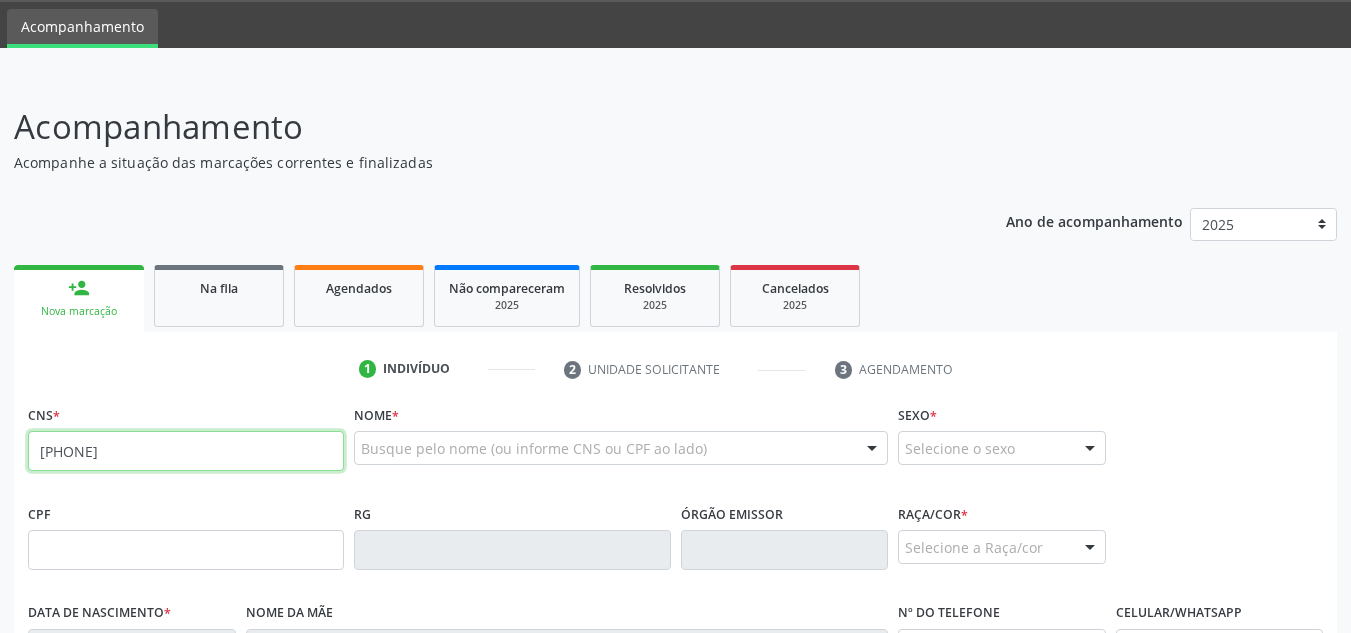 type on "708 5025 5226 6180" 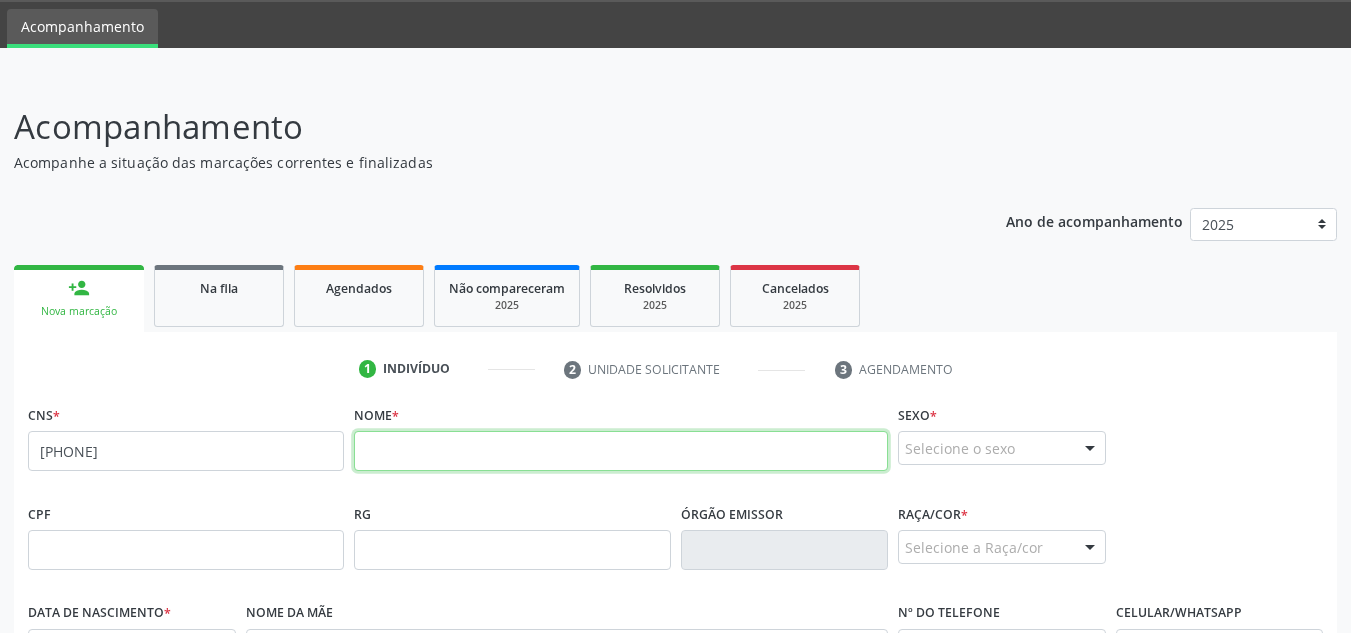 drag, startPoint x: 667, startPoint y: 435, endPoint x: 699, endPoint y: 445, distance: 33.526108 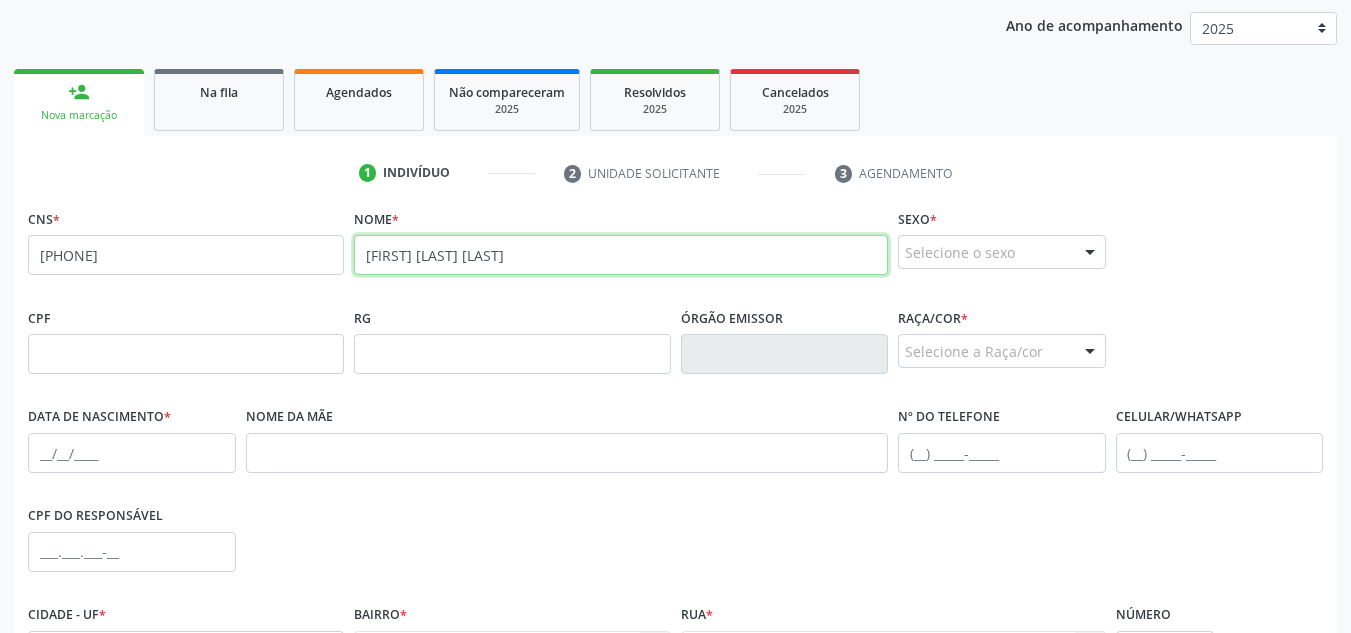 scroll, scrollTop: 262, scrollLeft: 0, axis: vertical 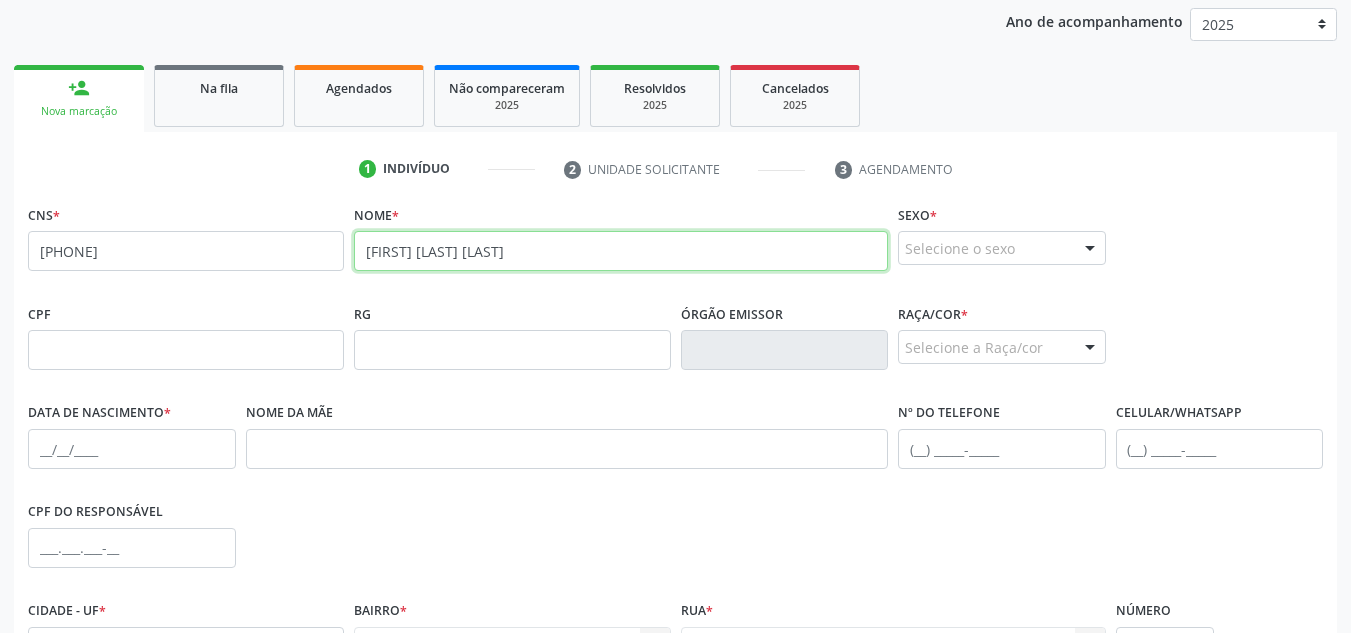type on "Carmozina Antônia Santos da Silva" 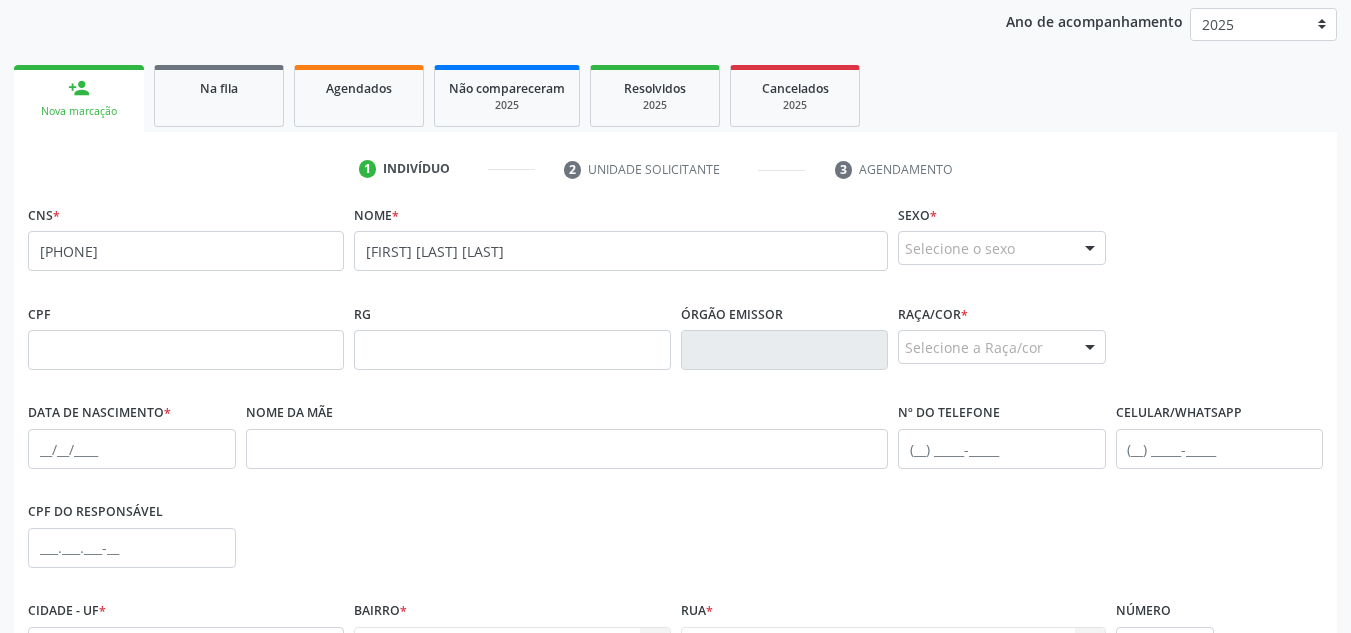 click on "Selecione o sexo" at bounding box center (1002, 248) 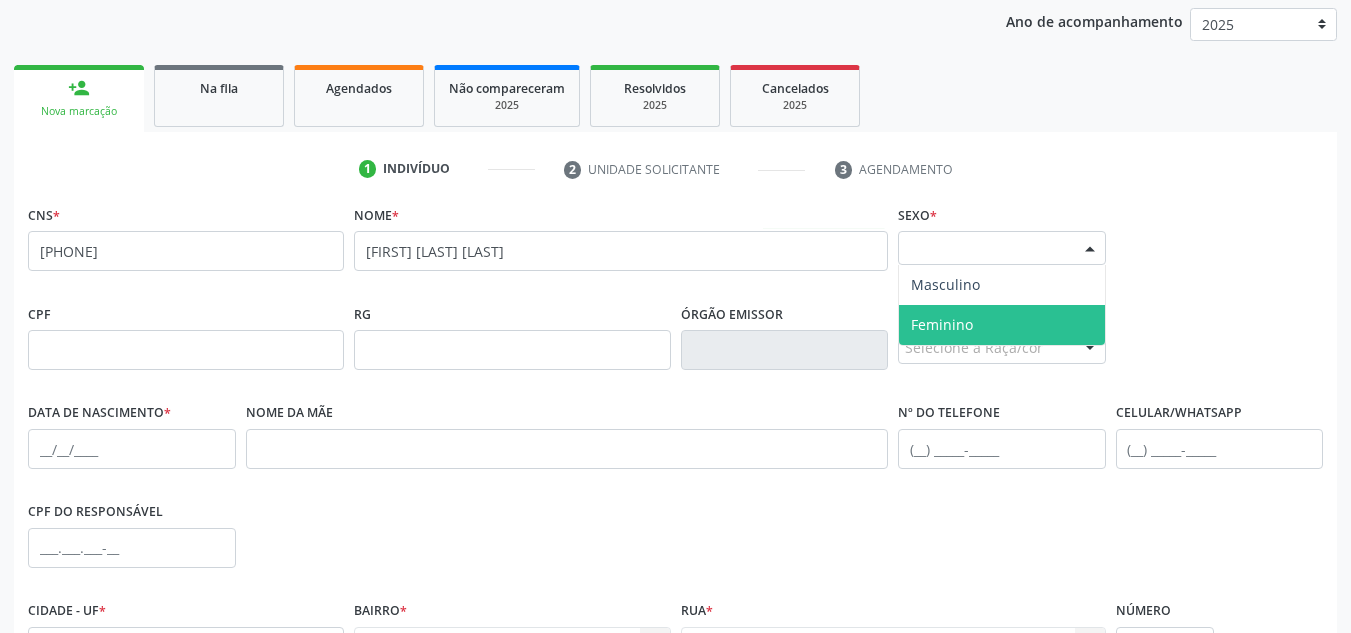 click on "Feminino" at bounding box center (1002, 325) 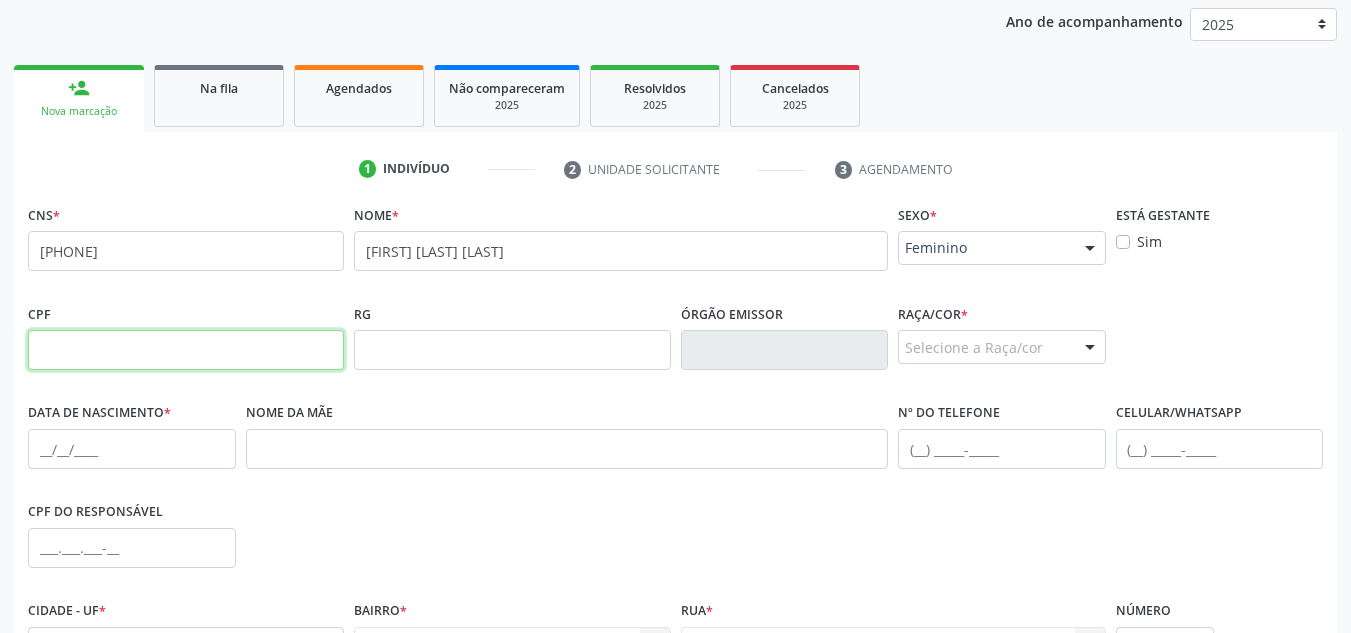 drag, startPoint x: 176, startPoint y: 359, endPoint x: 196, endPoint y: 359, distance: 20 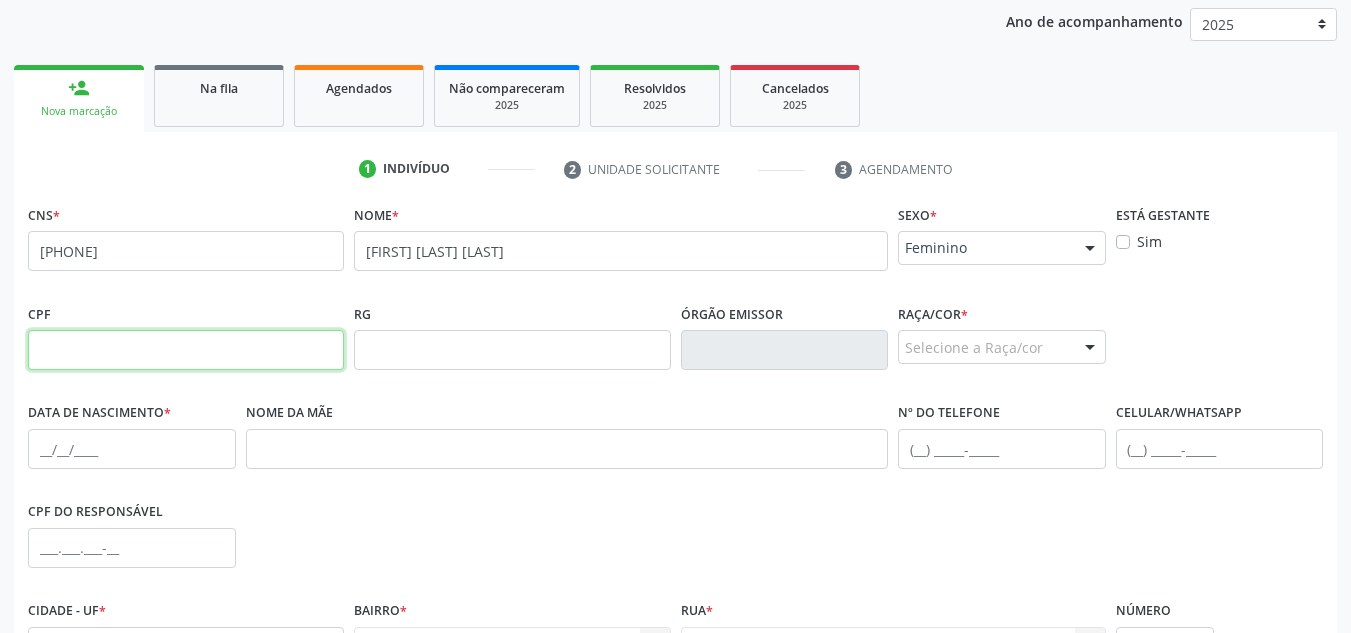 paste on "381.319.354-34" 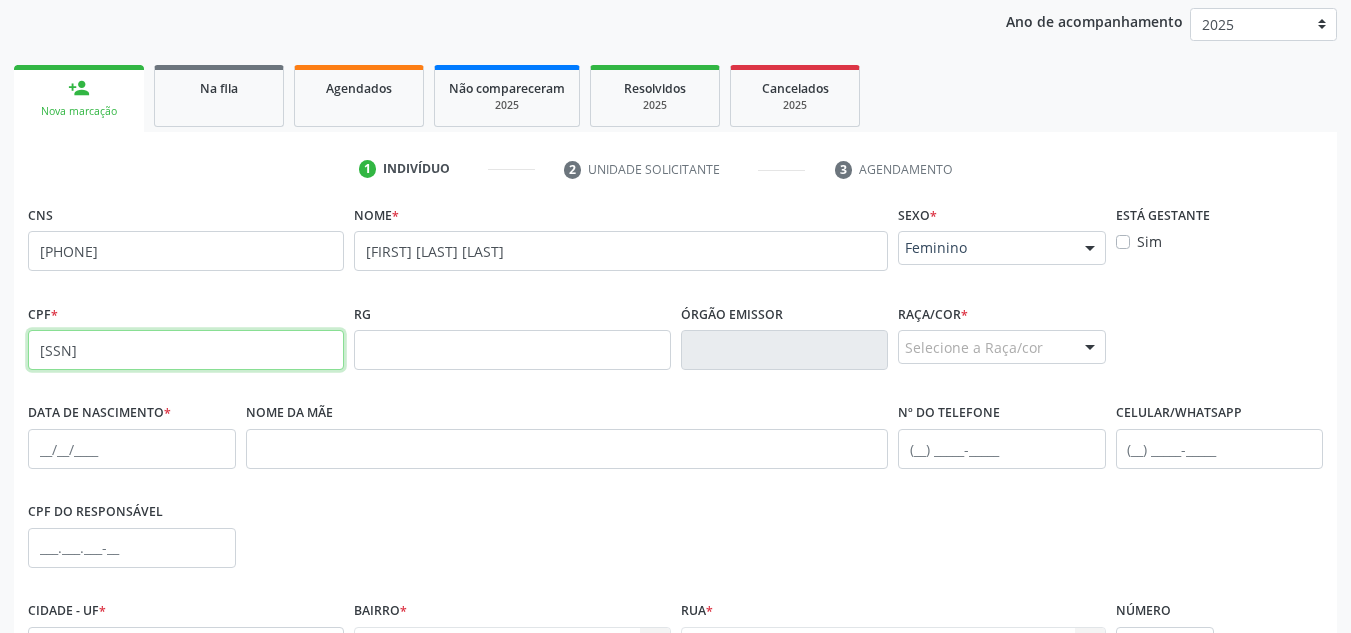 type on "381.319.354-34" 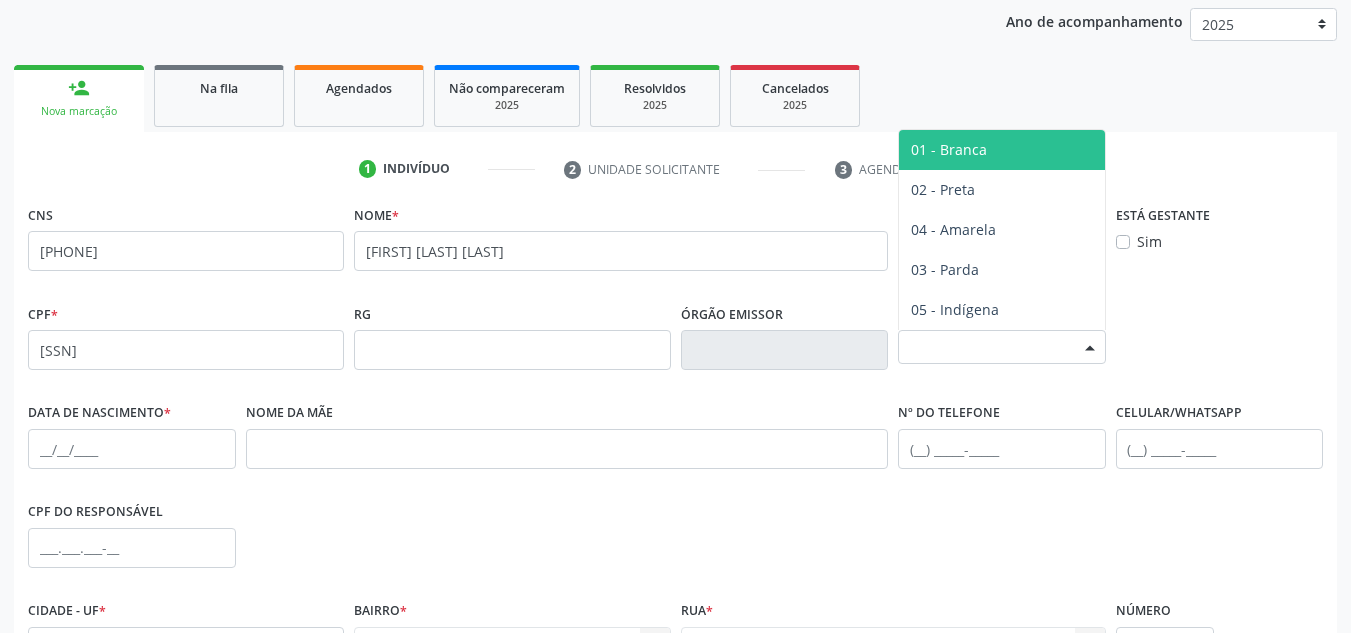 click on "Selecione a Raça/cor" at bounding box center [1002, 347] 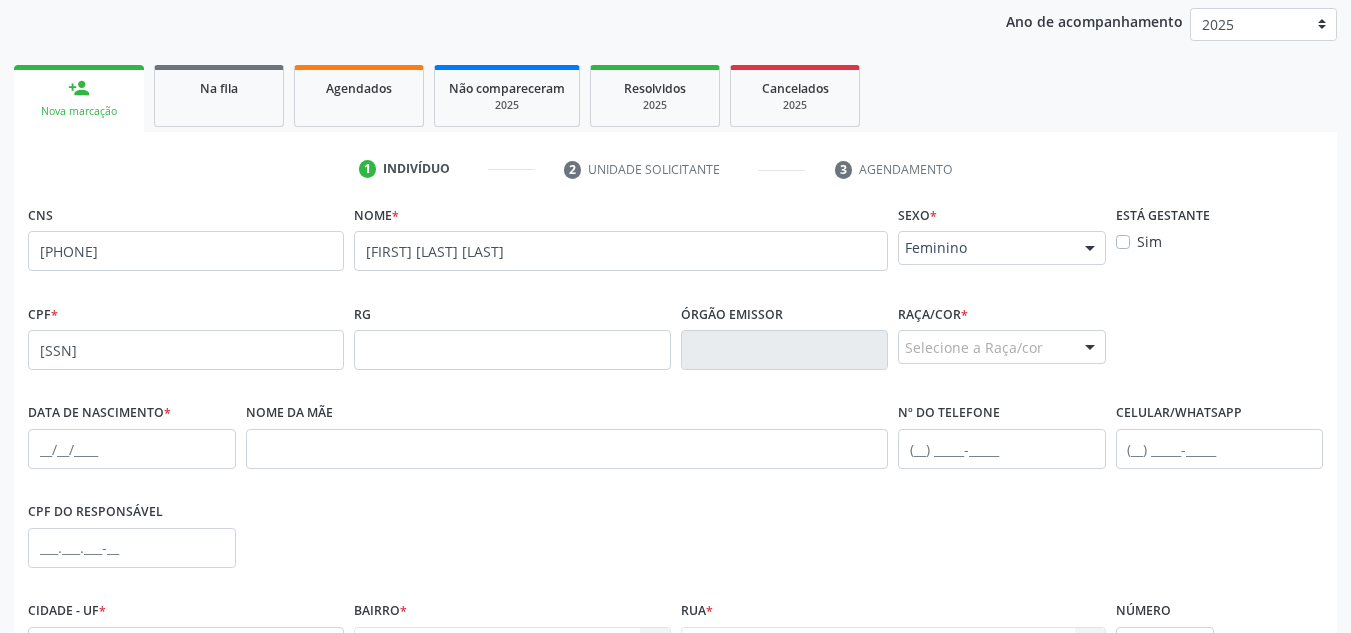 click on "Selecione a Raça/cor" at bounding box center (1002, 347) 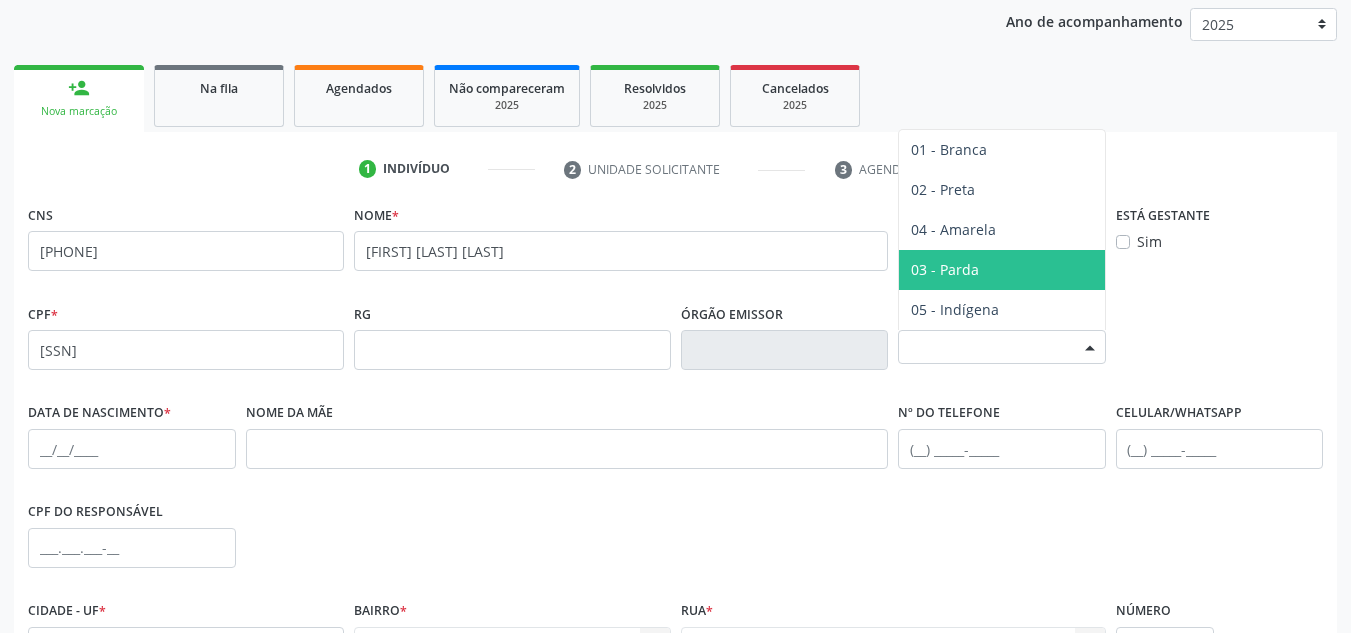 click on "03 - Parda" at bounding box center [1002, 270] 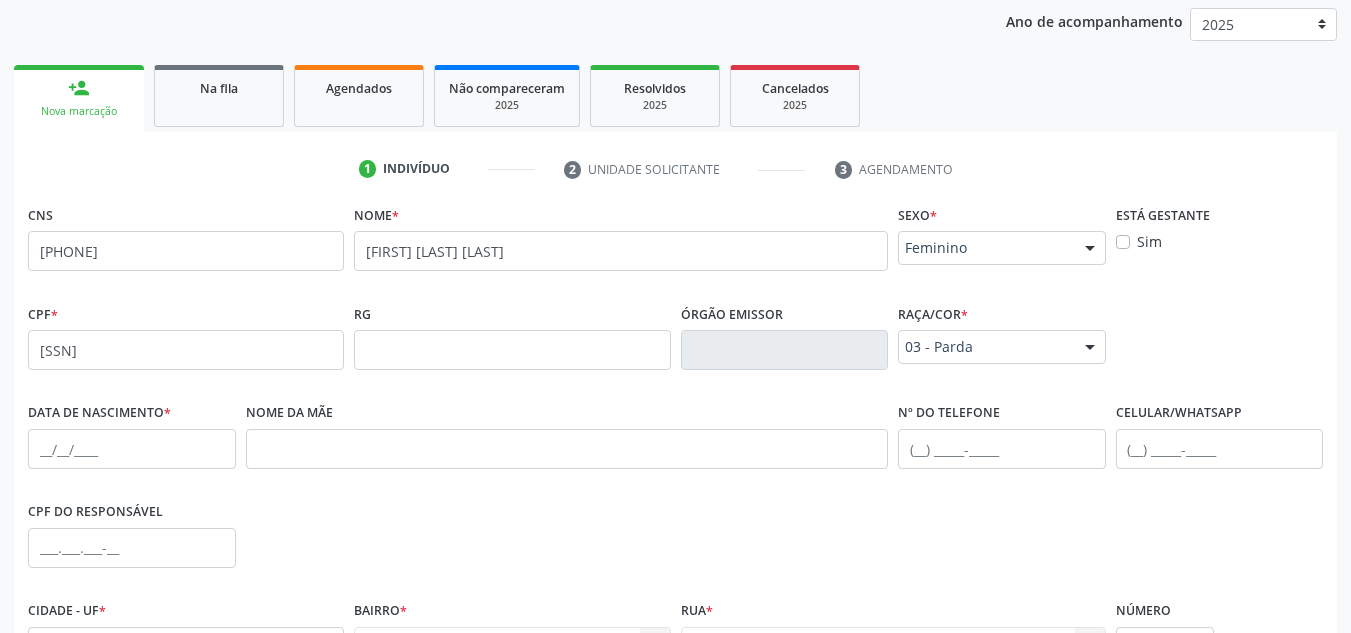 click on "Data de nascimento
*" at bounding box center [132, 440] 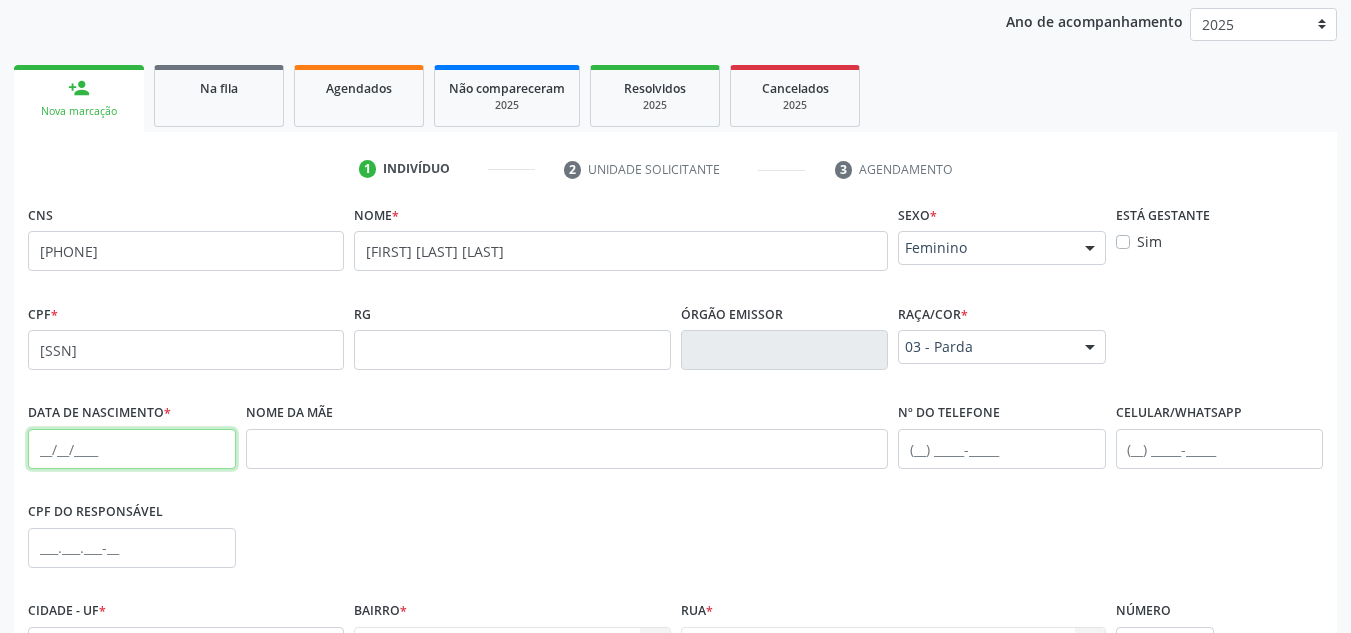 click at bounding box center [132, 449] 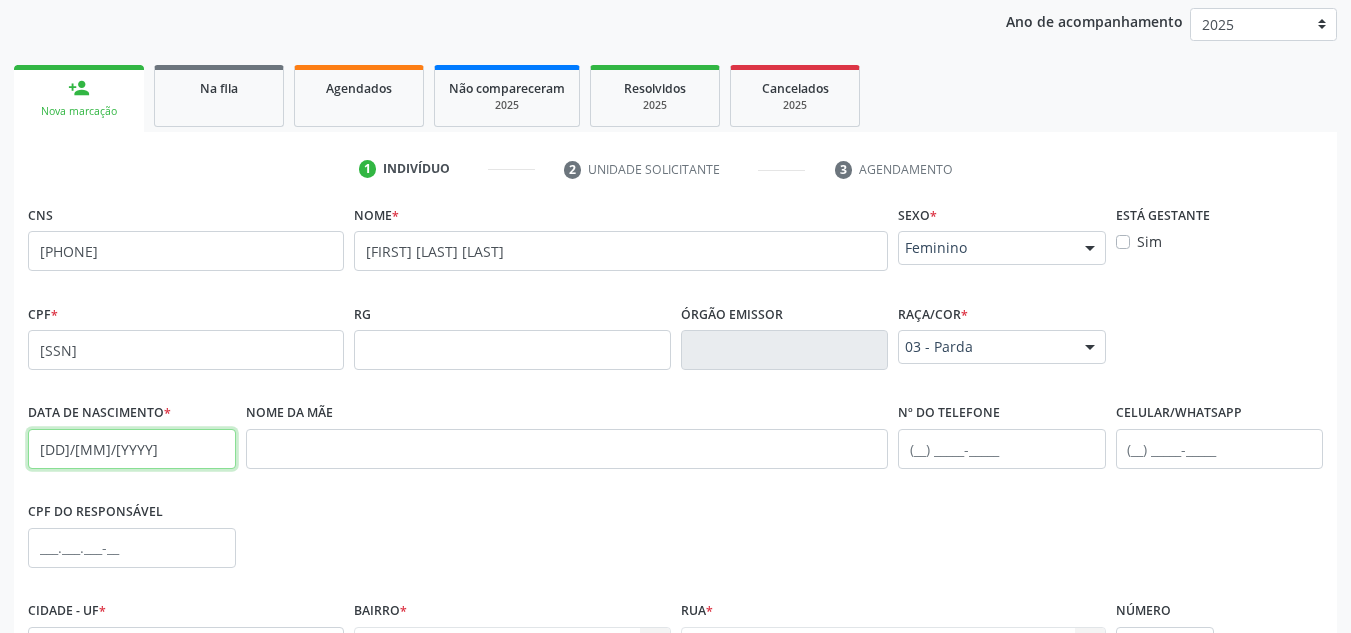type on "26/07/1960" 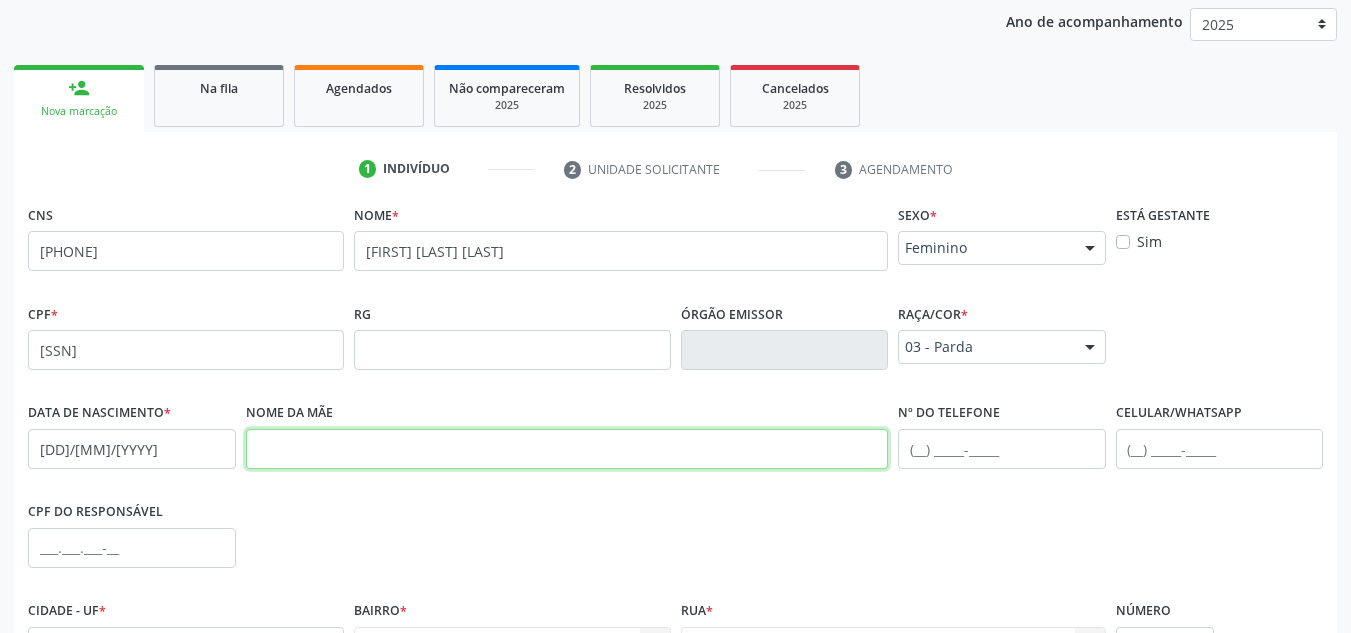 click at bounding box center [567, 449] 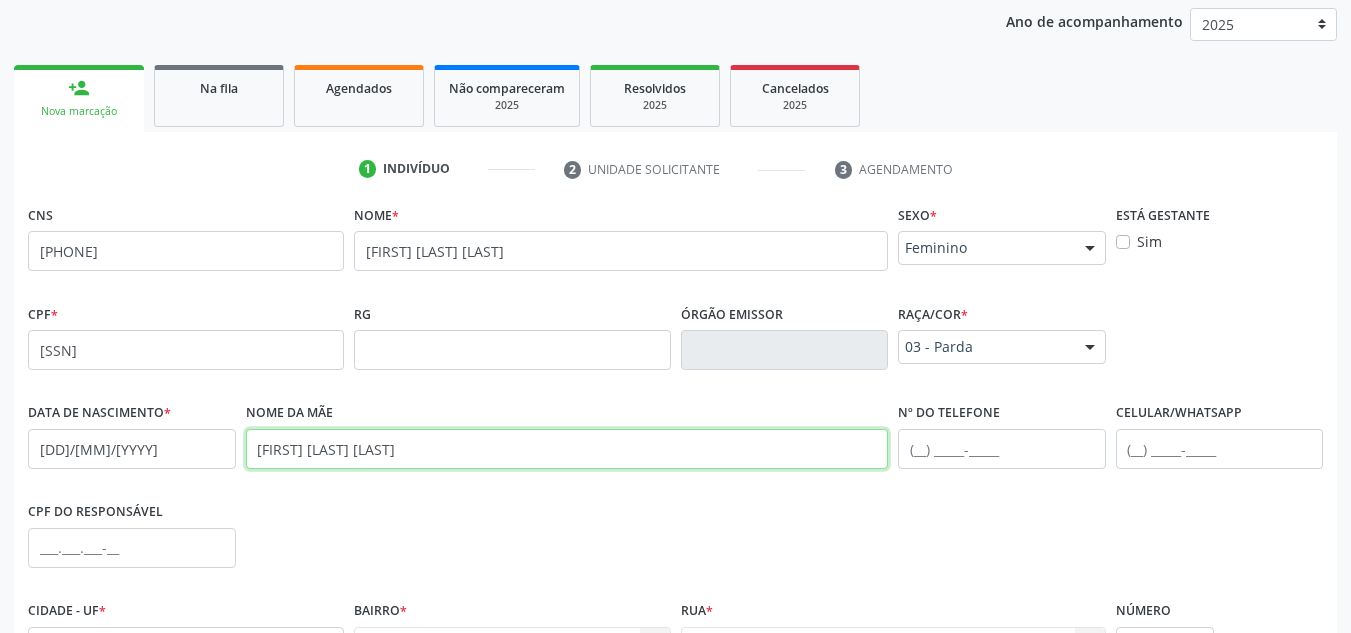 type on "ANTONIA MARIA DOS SANTOS" 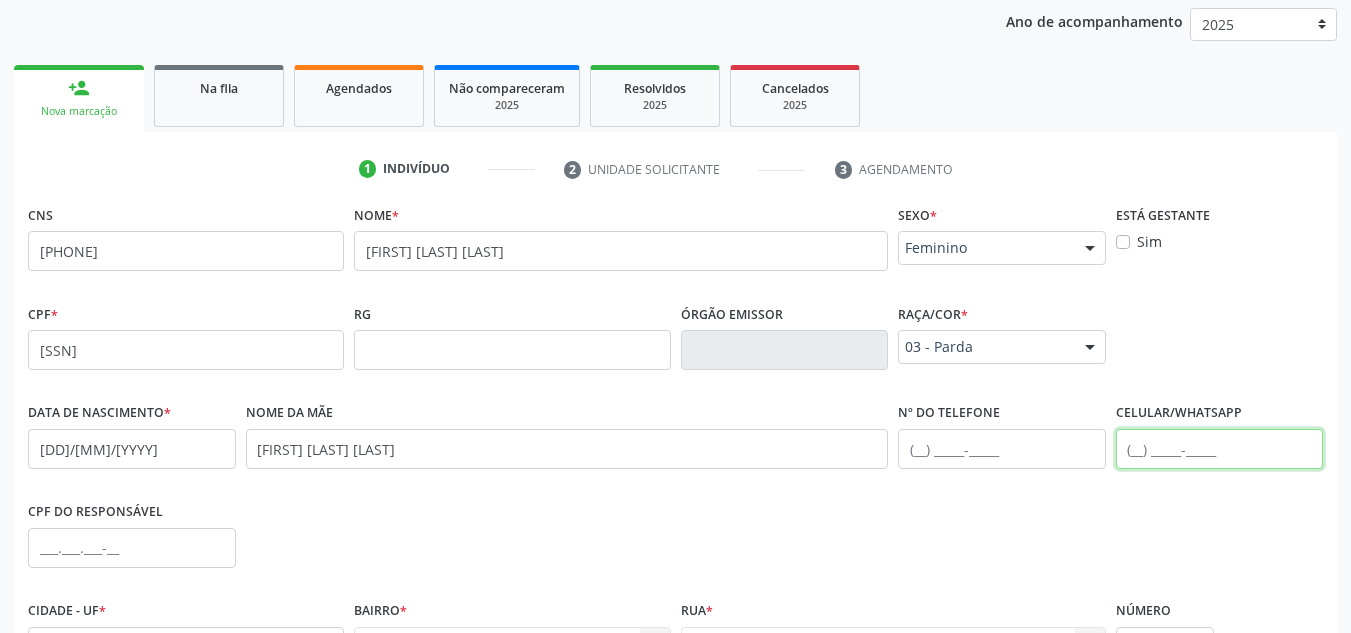 click at bounding box center [1220, 449] 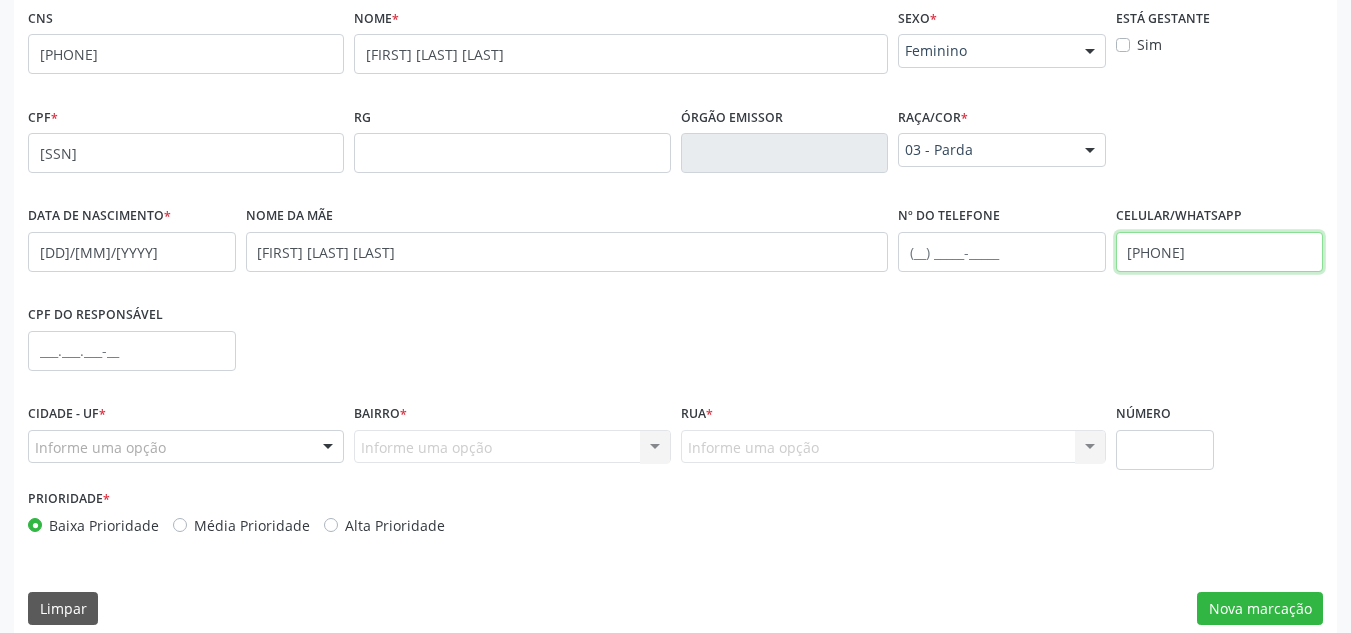 scroll, scrollTop: 462, scrollLeft: 0, axis: vertical 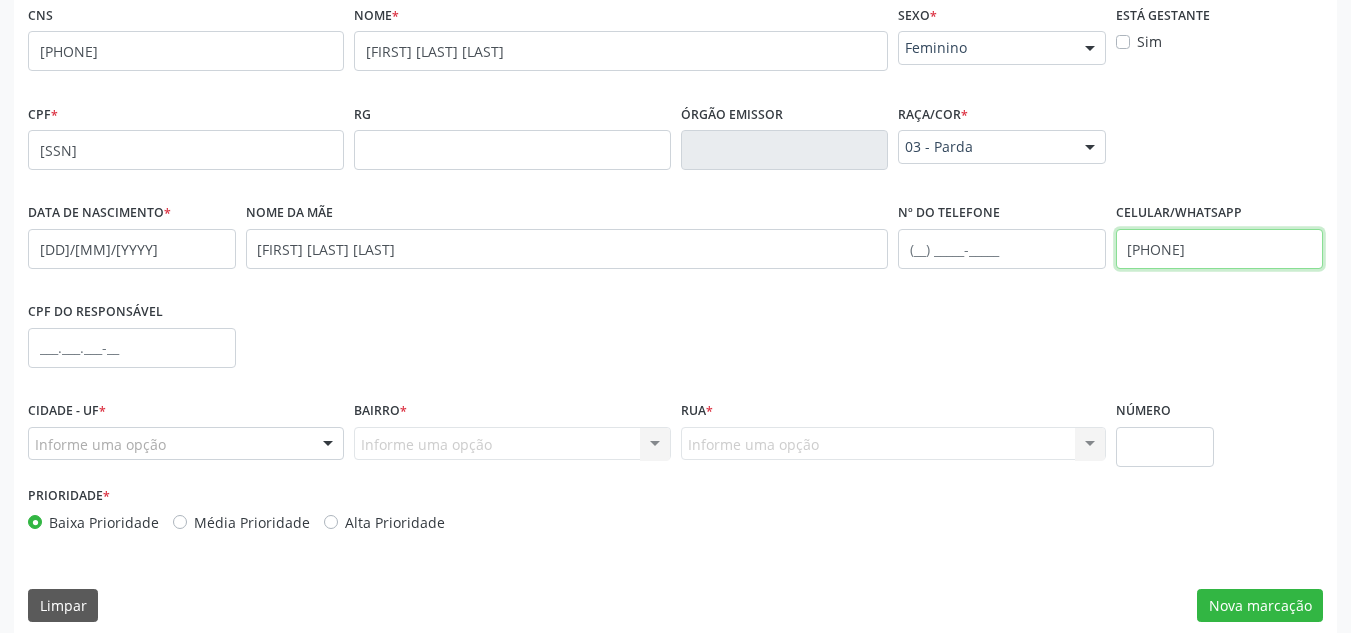 type on "(82) 98828-0904" 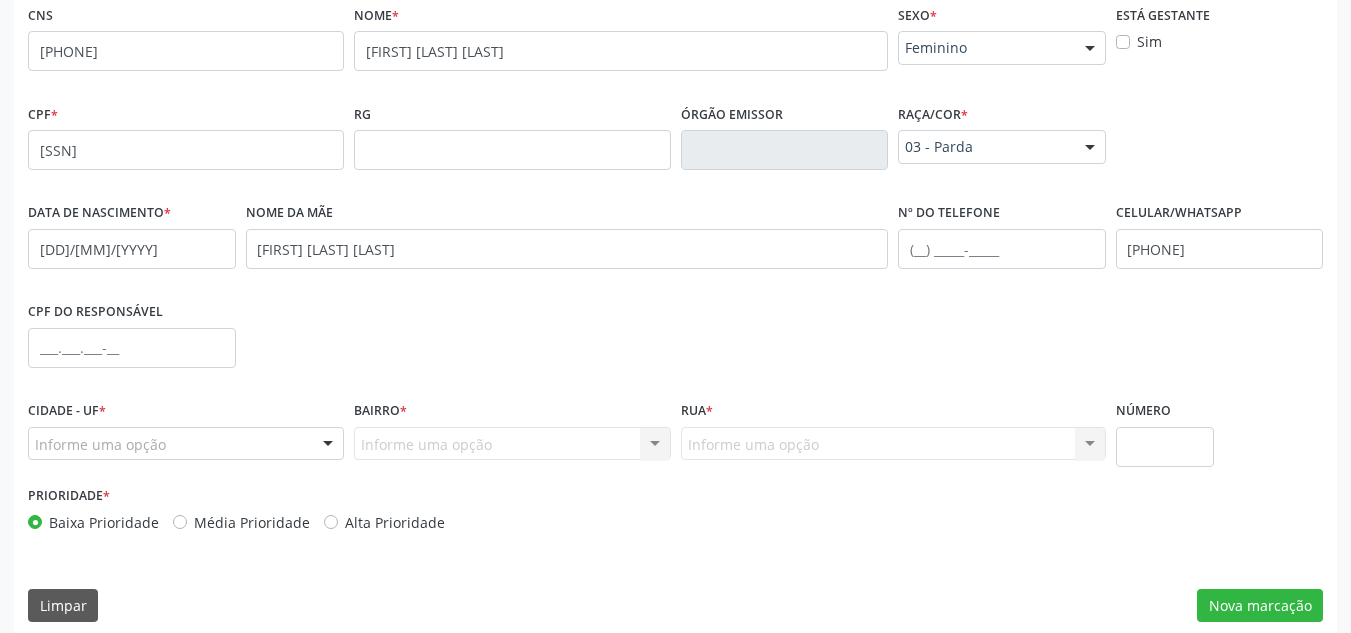 click at bounding box center (328, 445) 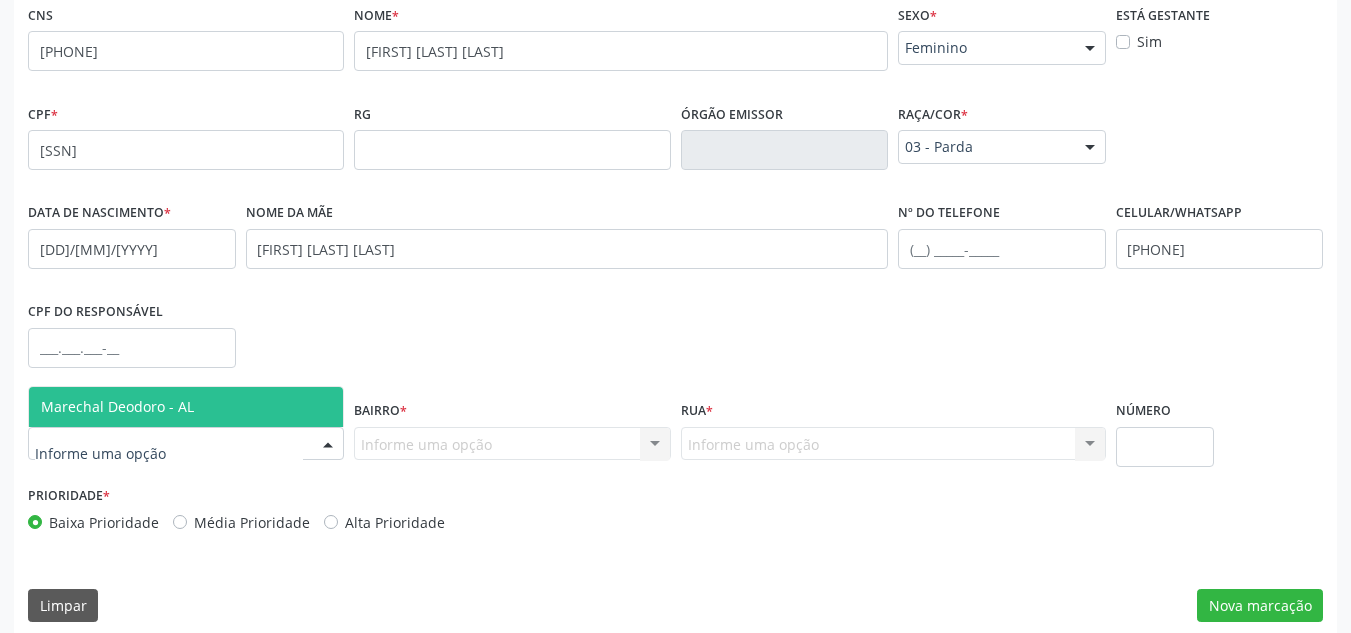 click on "Marechal Deodoro - AL" at bounding box center [186, 407] 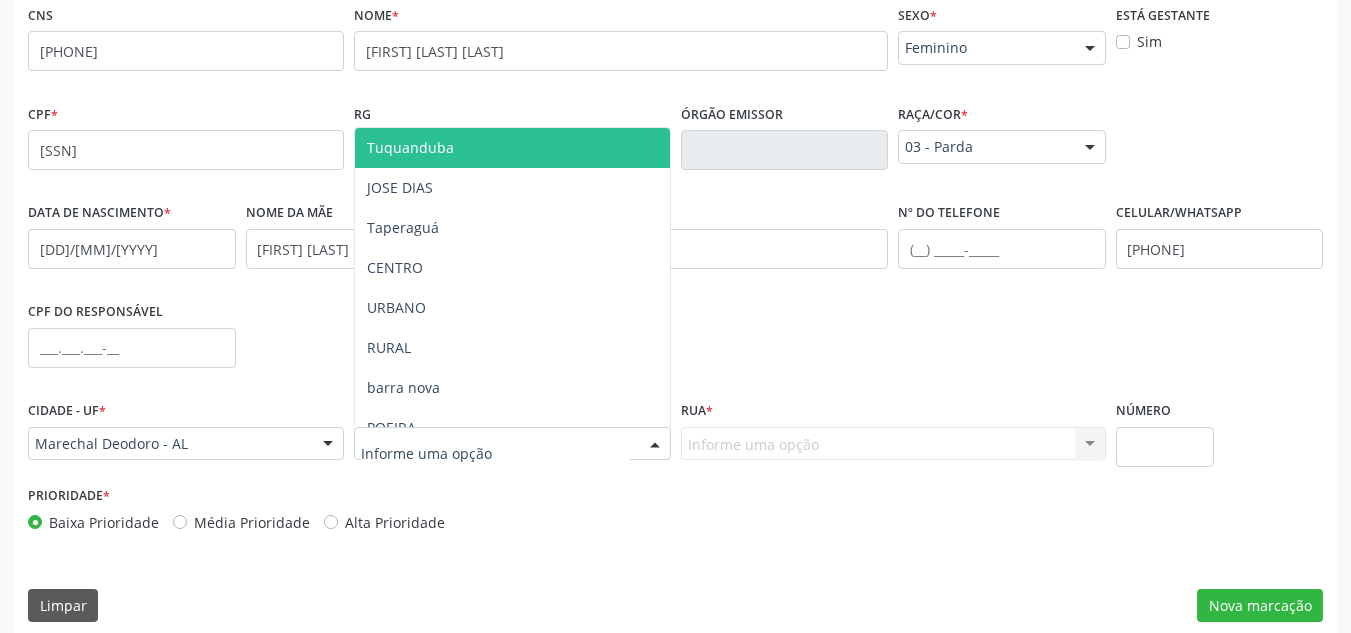 click at bounding box center (512, 444) 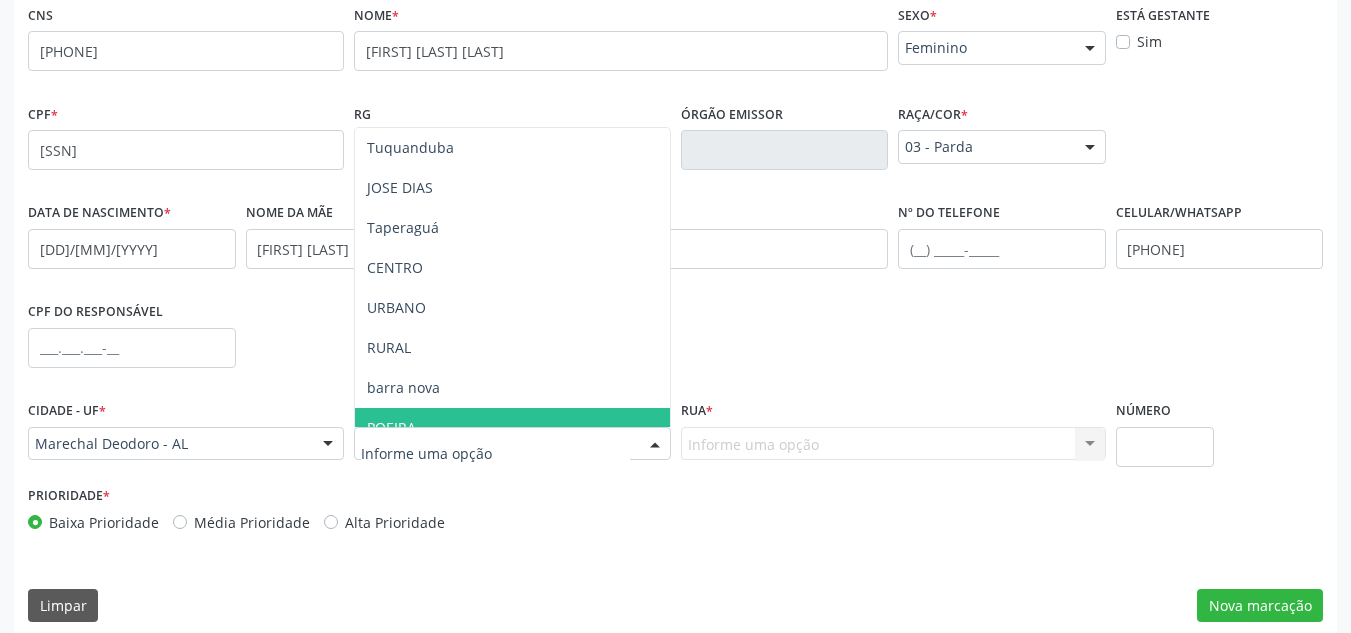 click on "POEIRA" at bounding box center (512, 428) 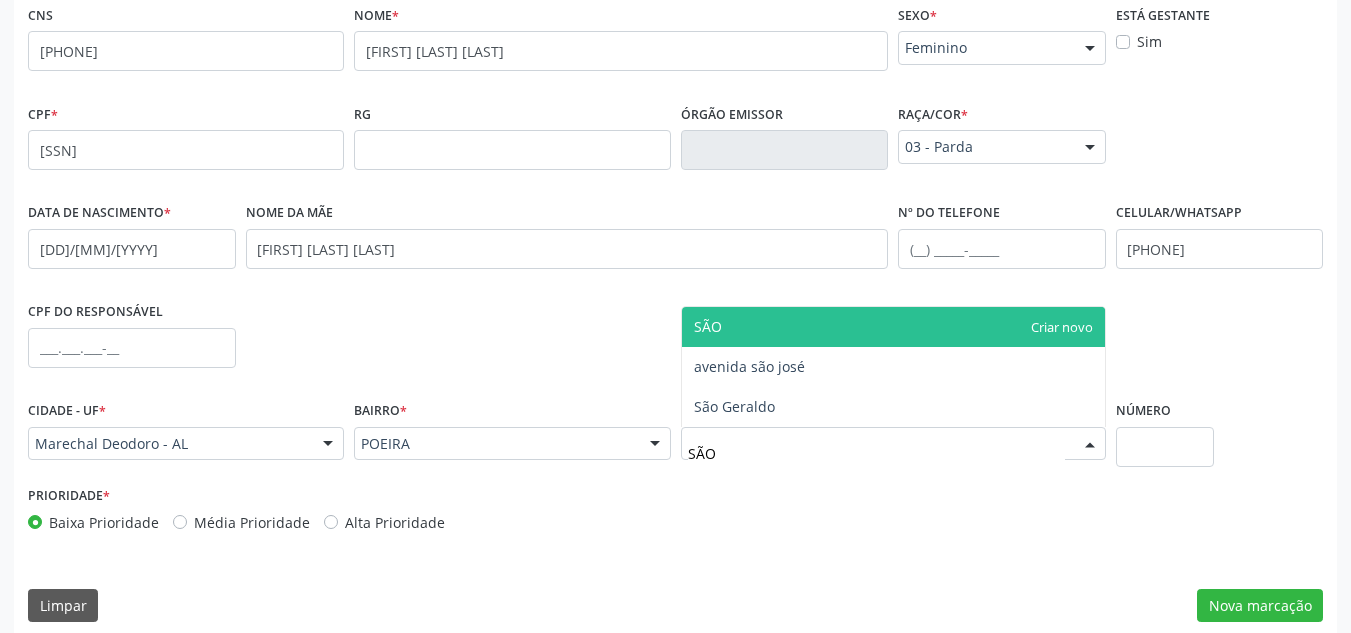 type on "SÃO" 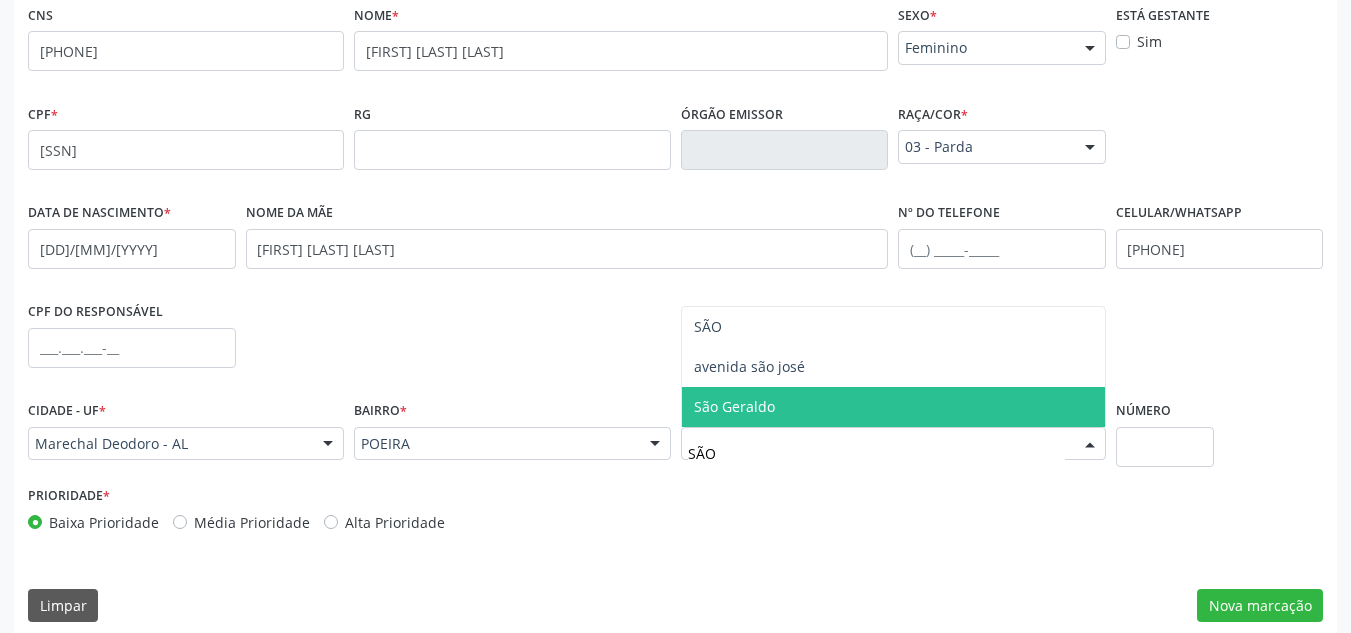 click on "São Geraldo" at bounding box center [893, 407] 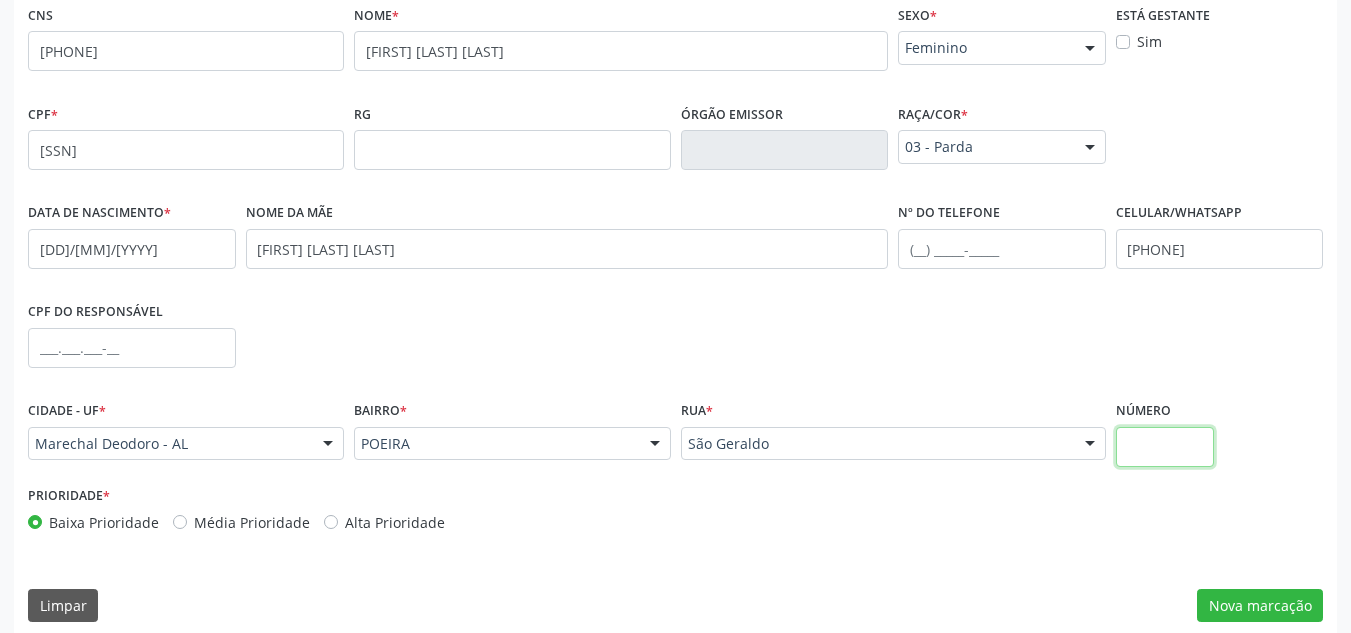 click at bounding box center (1165, 447) 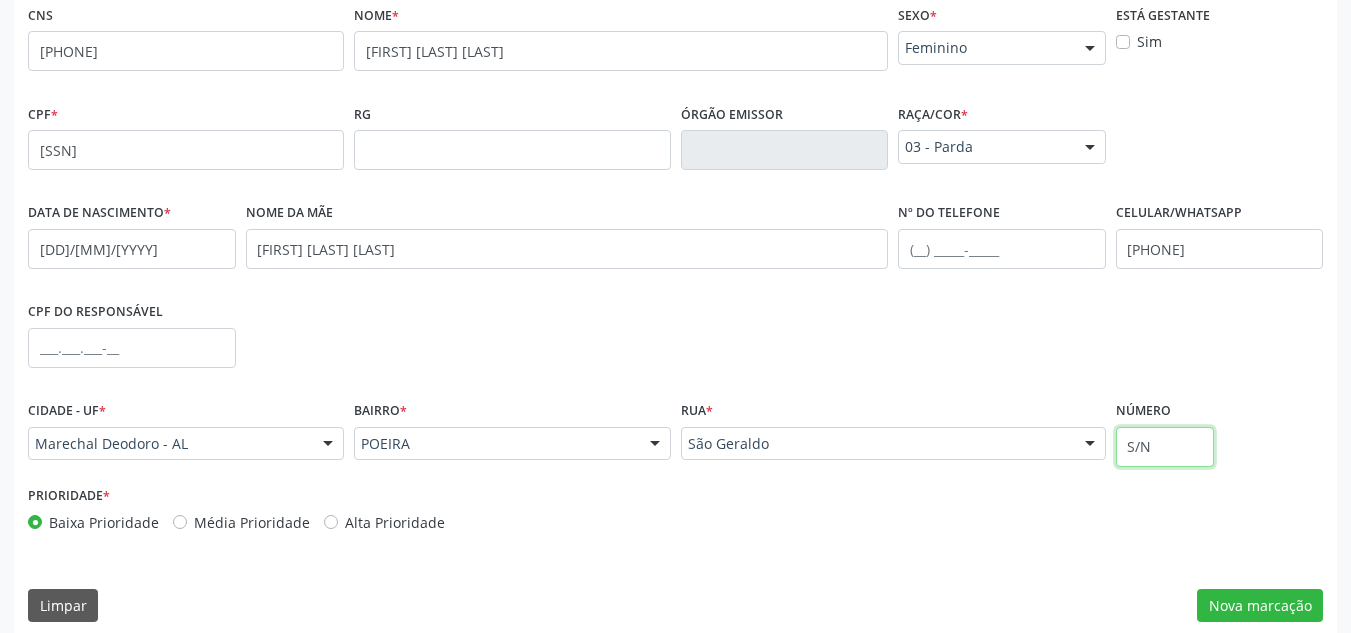 scroll, scrollTop: 479, scrollLeft: 0, axis: vertical 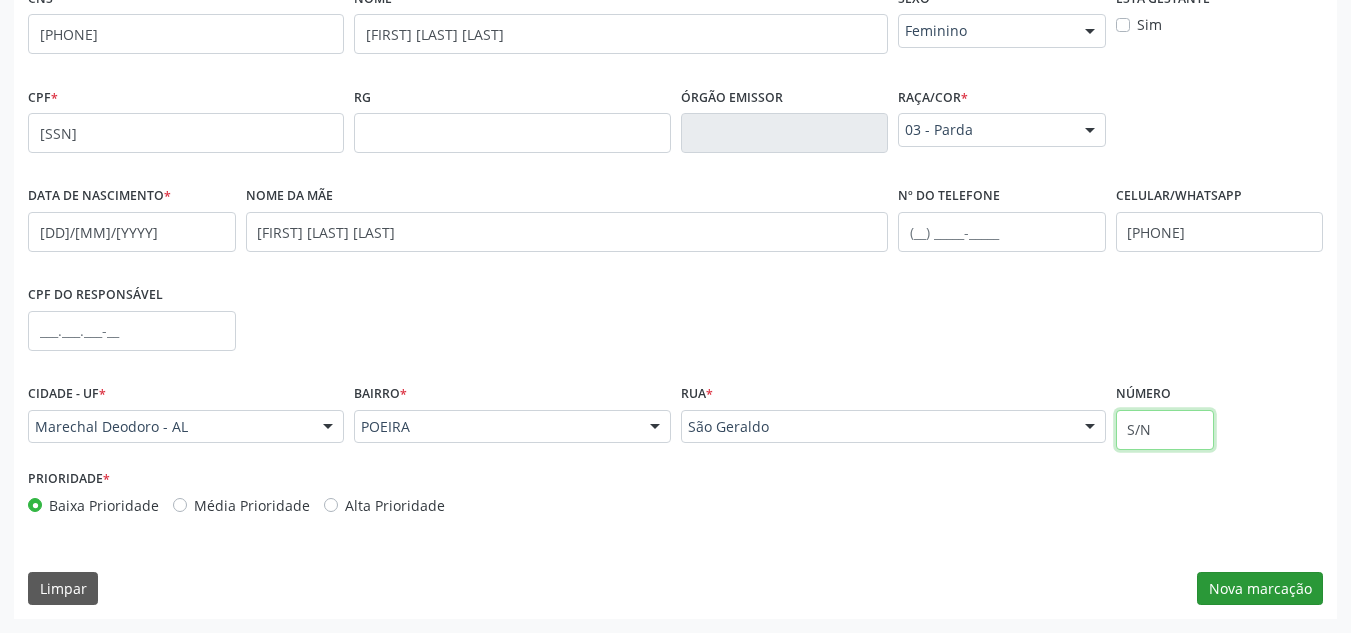 type on "S/N" 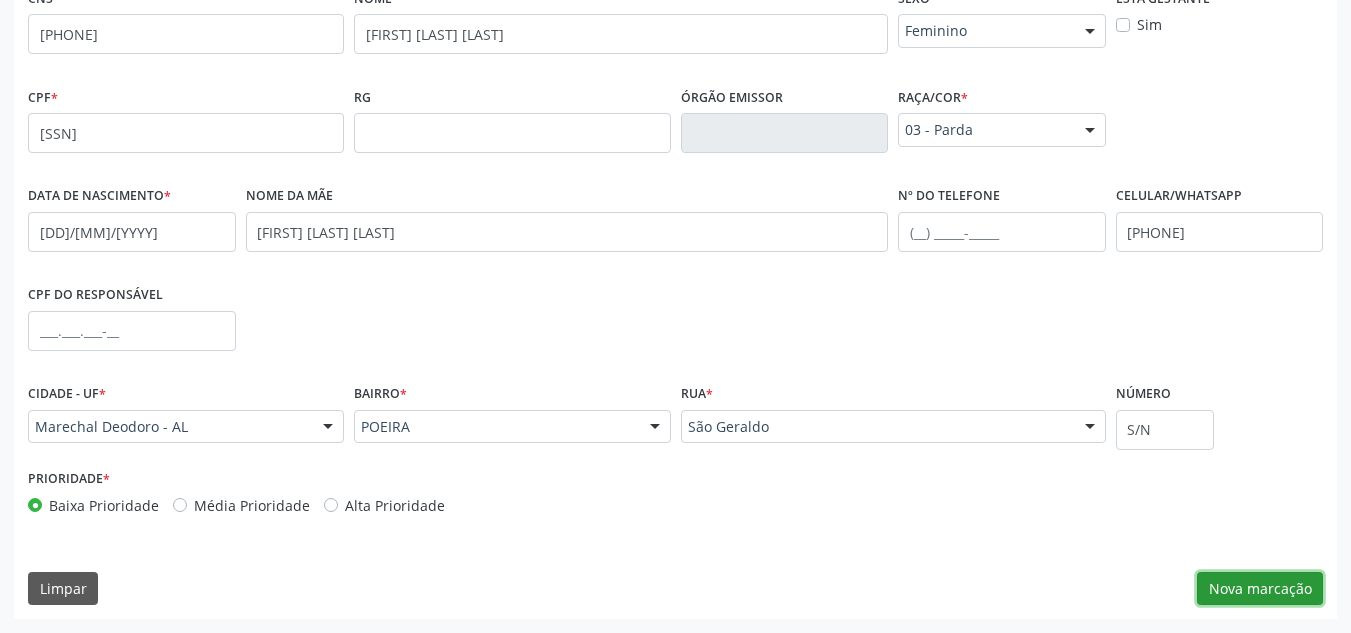 click on "Nova marcação" at bounding box center (1260, 589) 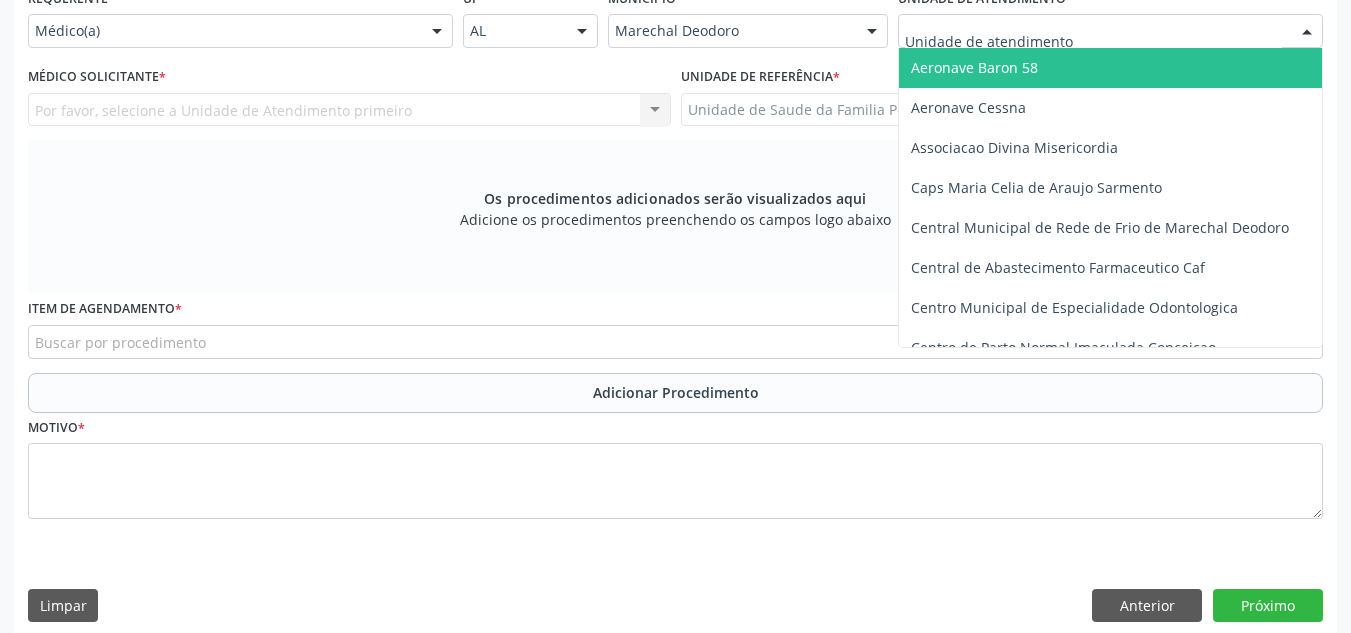 click at bounding box center [1307, 32] 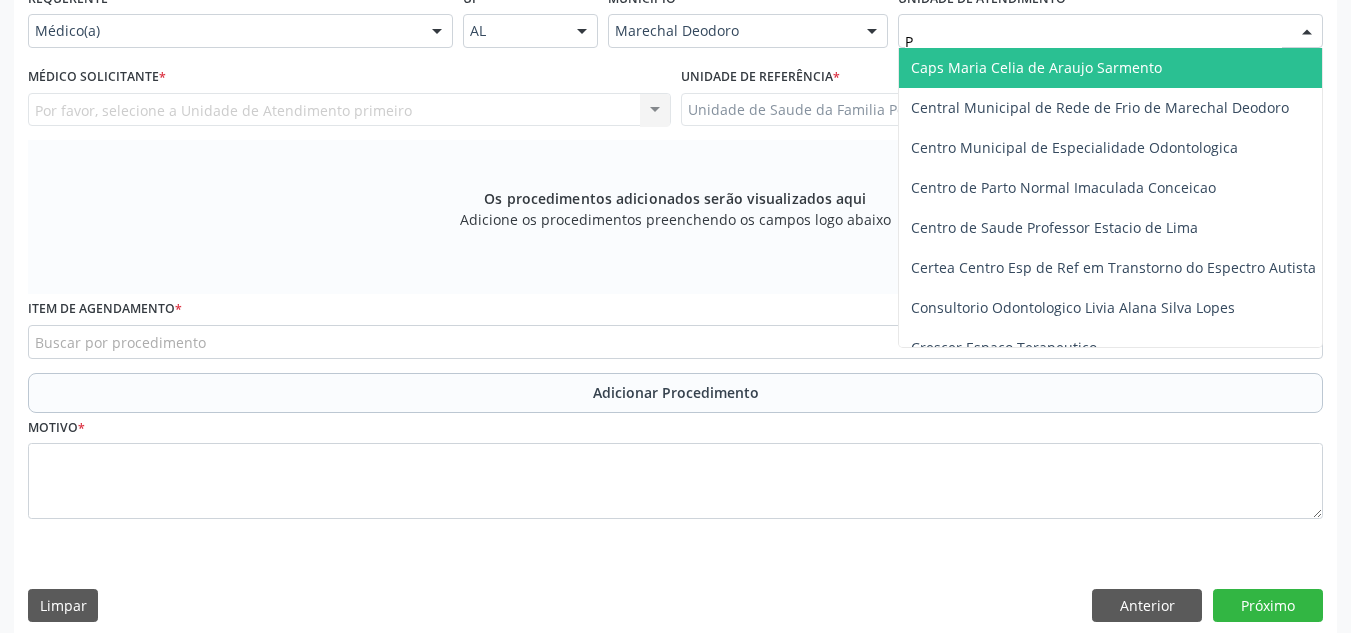 type on "PO" 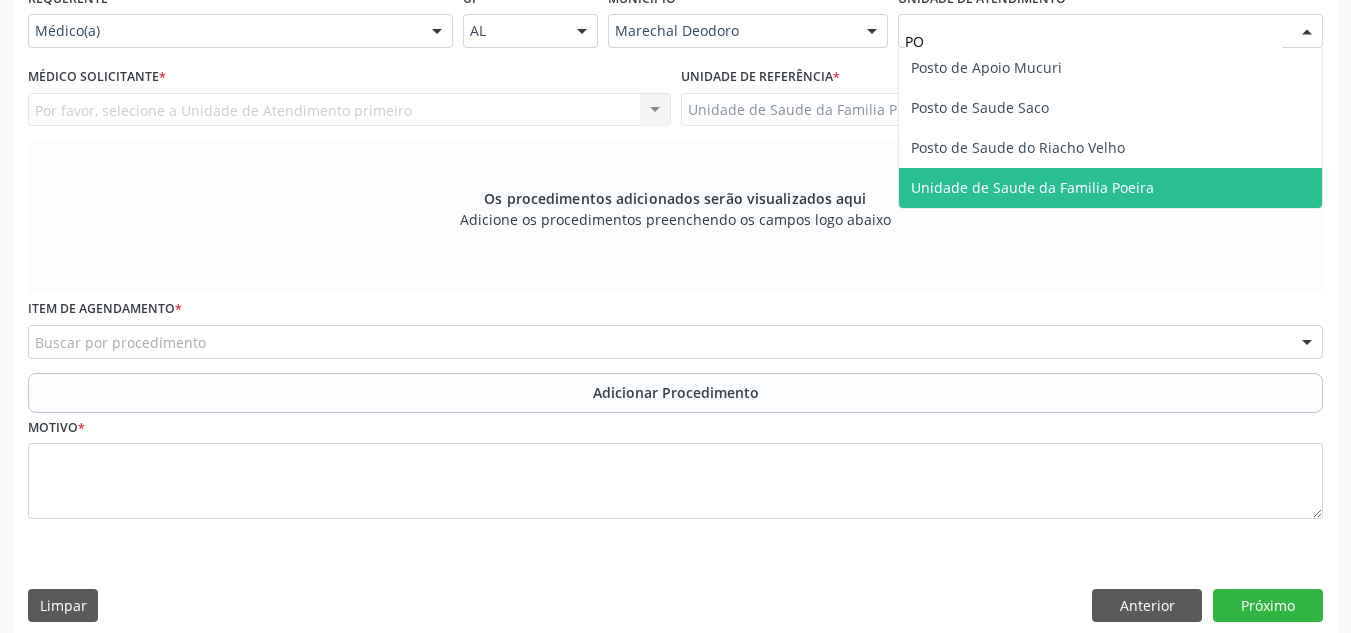 click on "Unidade de Saude da Familia Poeira" at bounding box center (1110, 188) 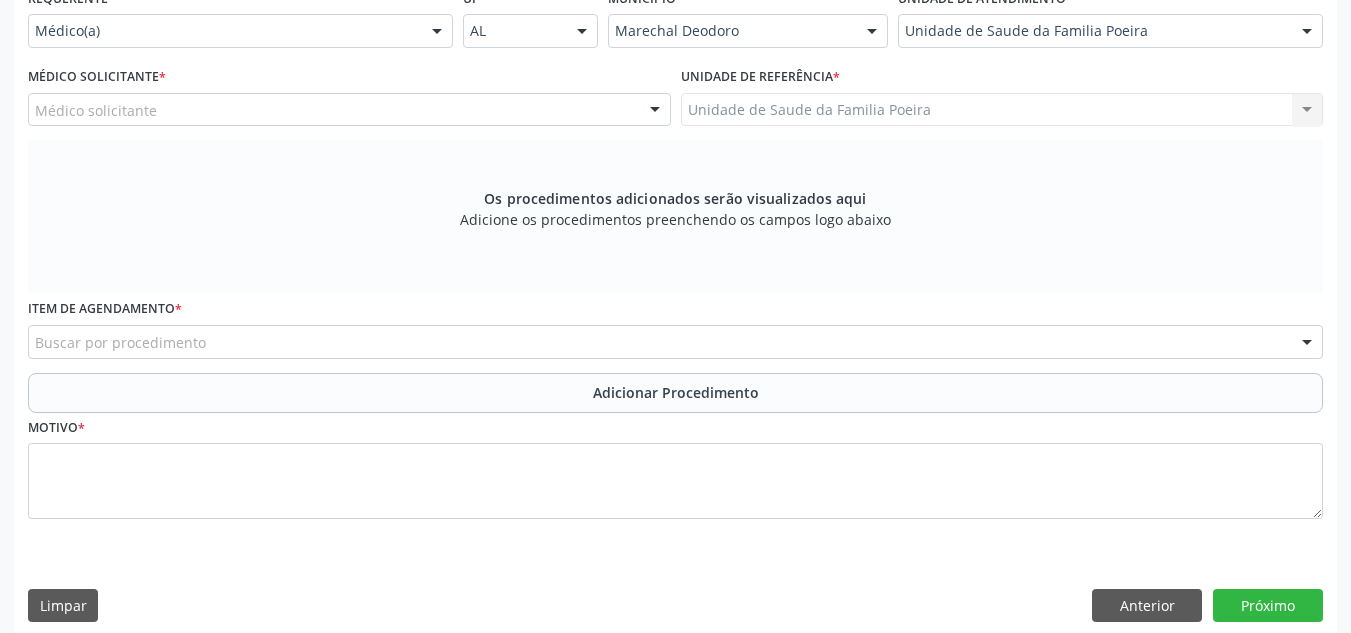 click on "Médico solicitante" at bounding box center (349, 110) 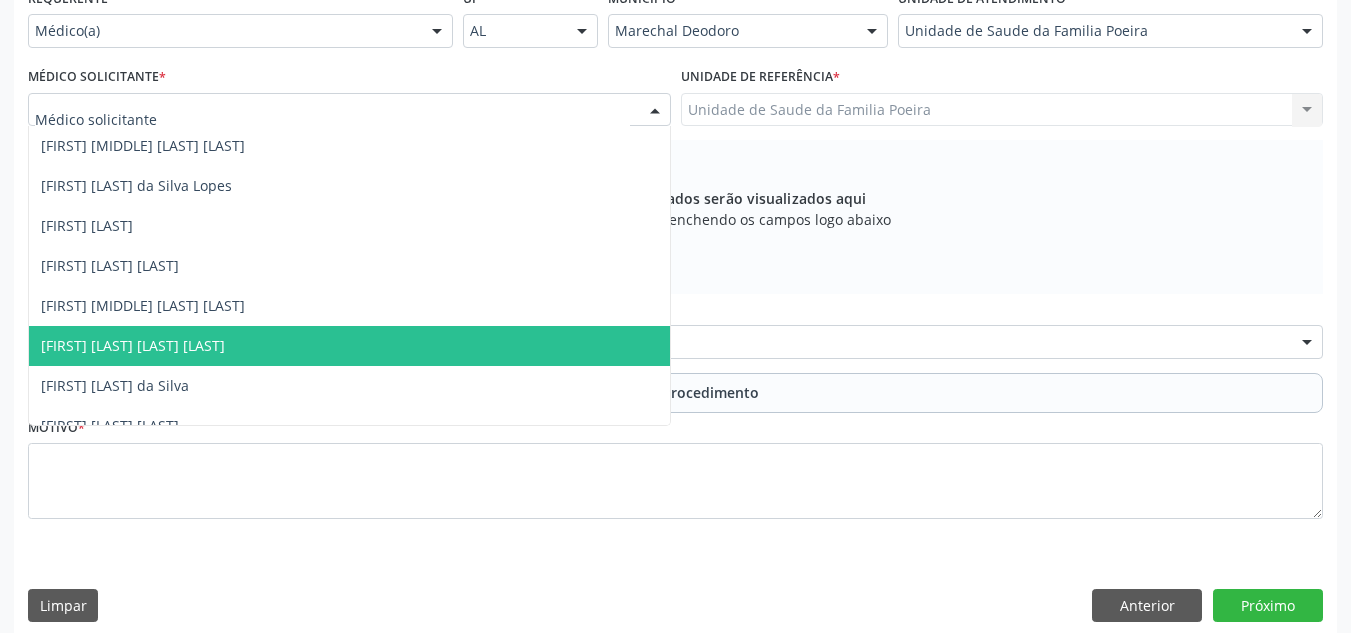 click on "[FIRST] [LAST] do Nascimento Junior" at bounding box center [133, 345] 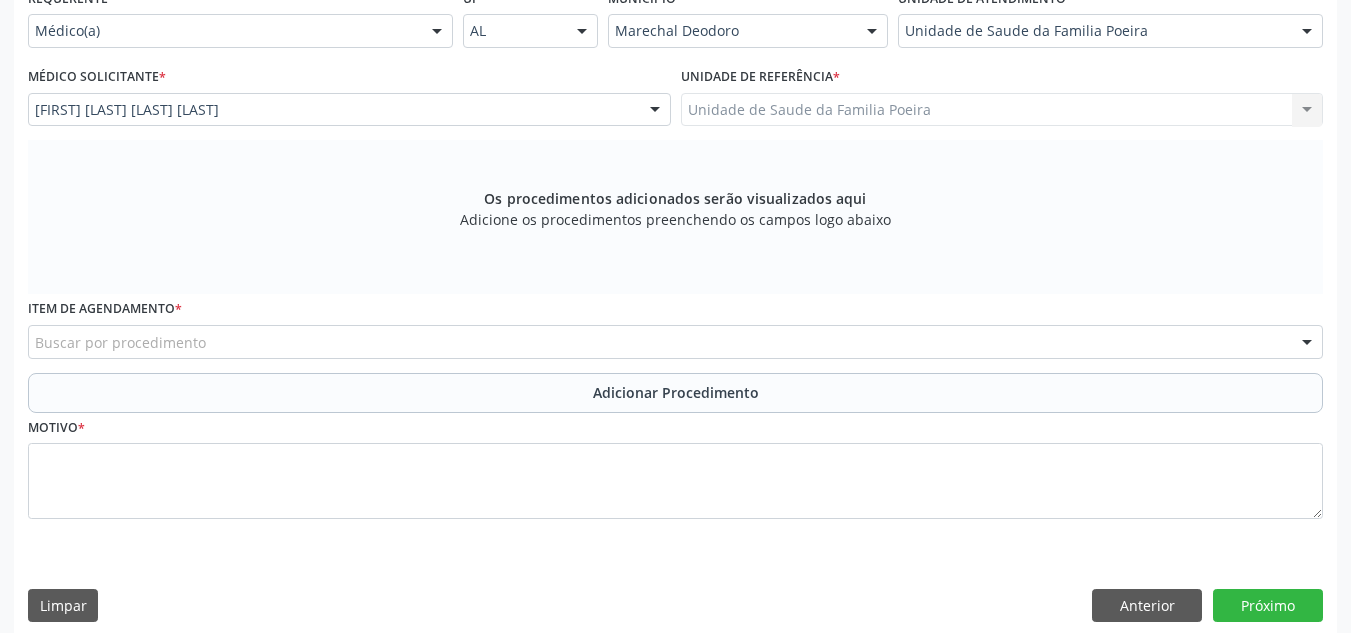 scroll, scrollTop: 496, scrollLeft: 0, axis: vertical 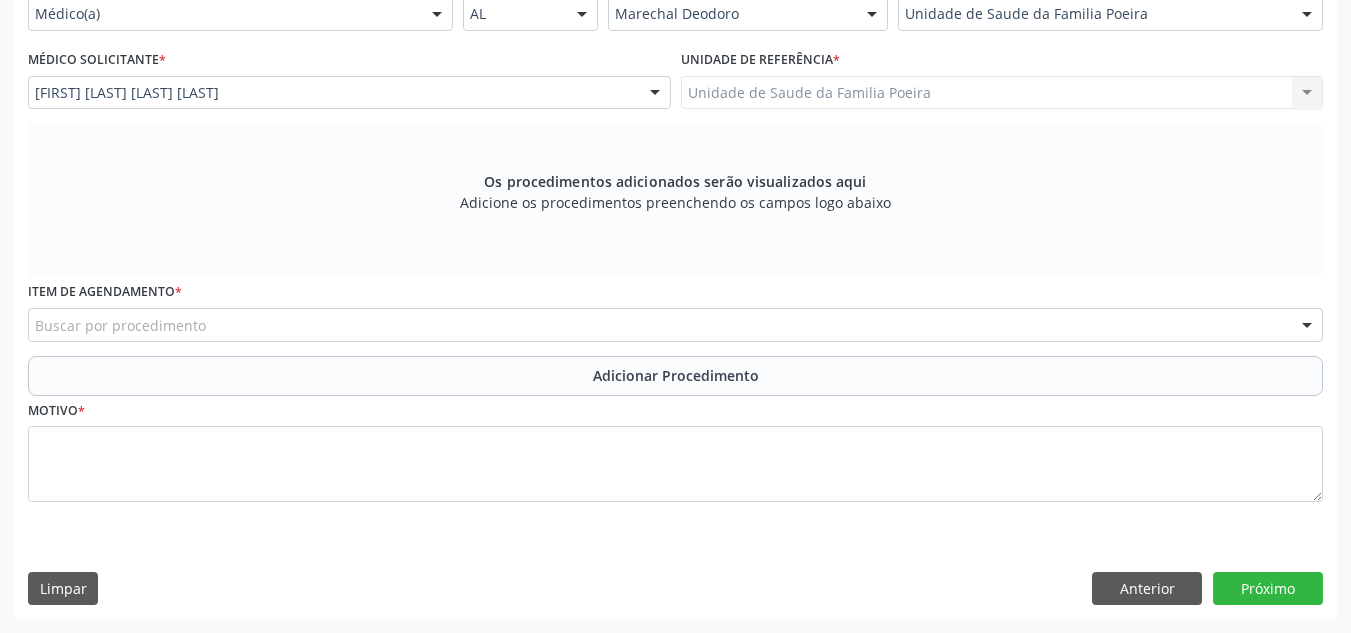 click on "Buscar por procedimento" at bounding box center [675, 325] 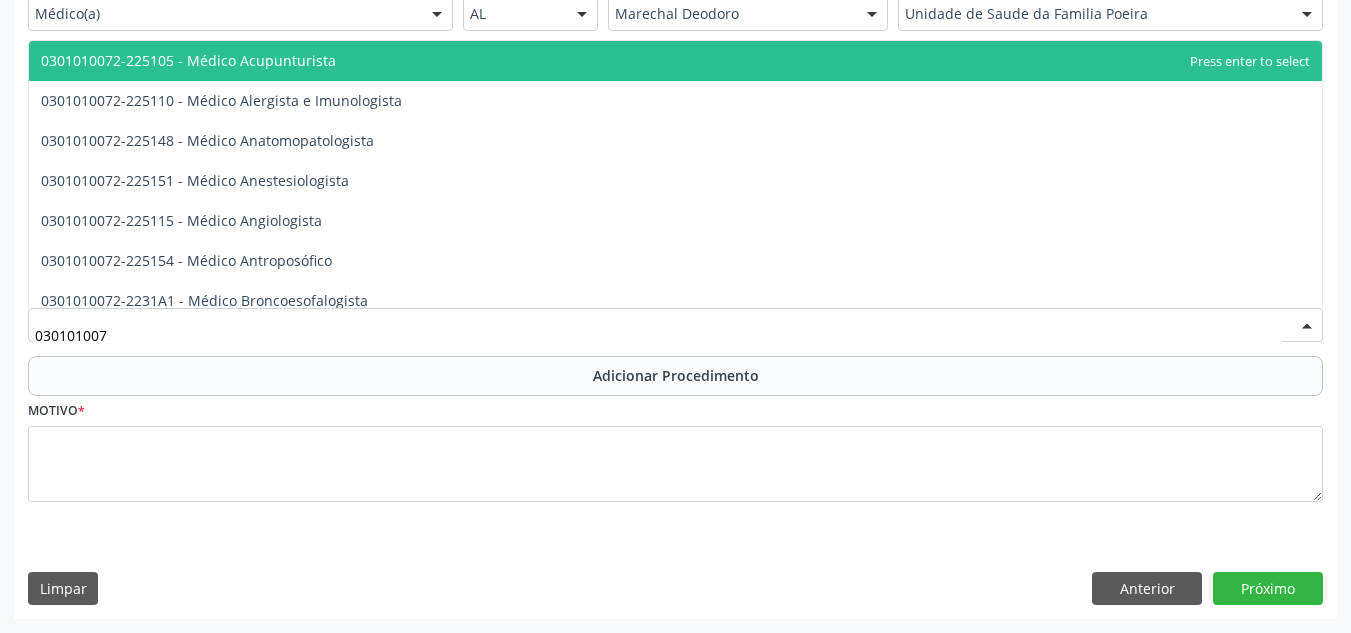type on "0301010072" 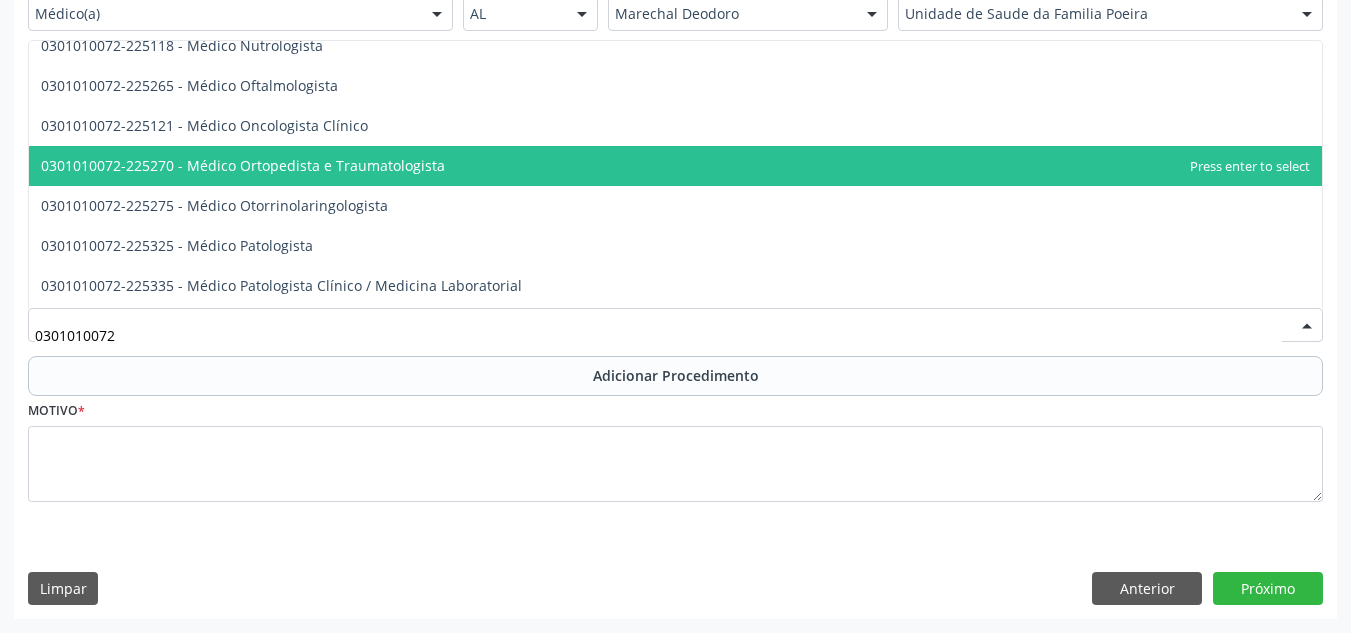 scroll, scrollTop: 1700, scrollLeft: 0, axis: vertical 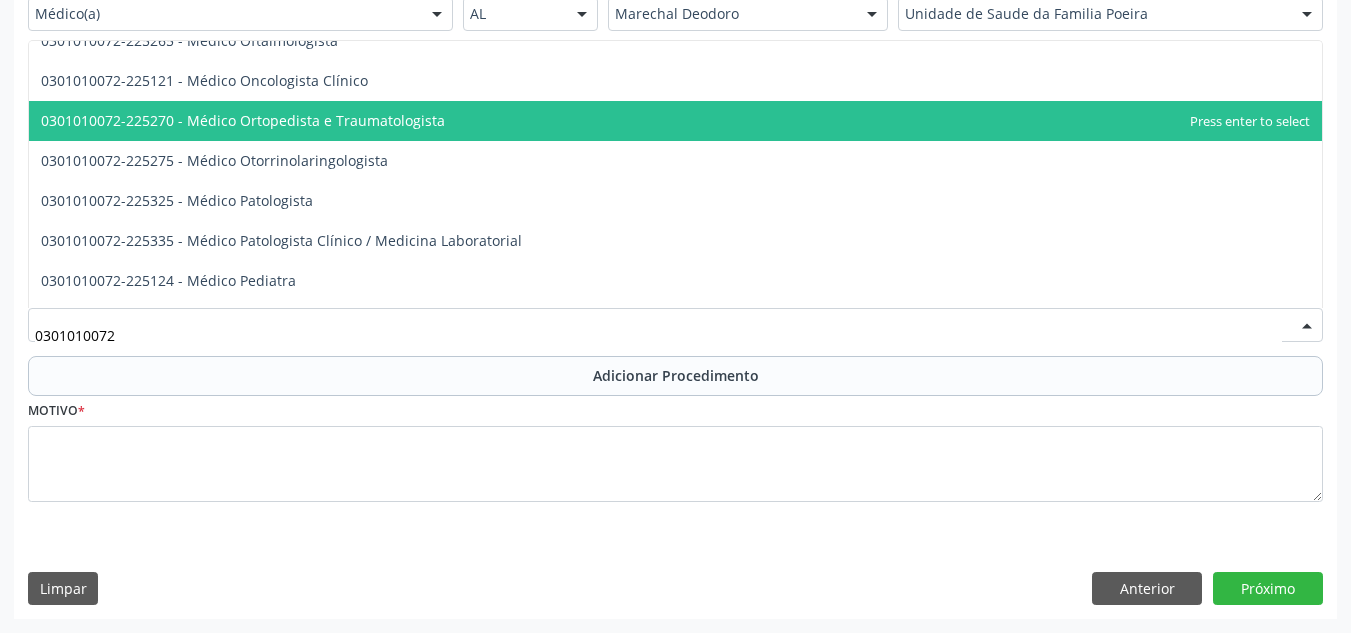 click on "0301010072-225270 - Médico Ortopedista e Traumatologista" at bounding box center (243, 120) 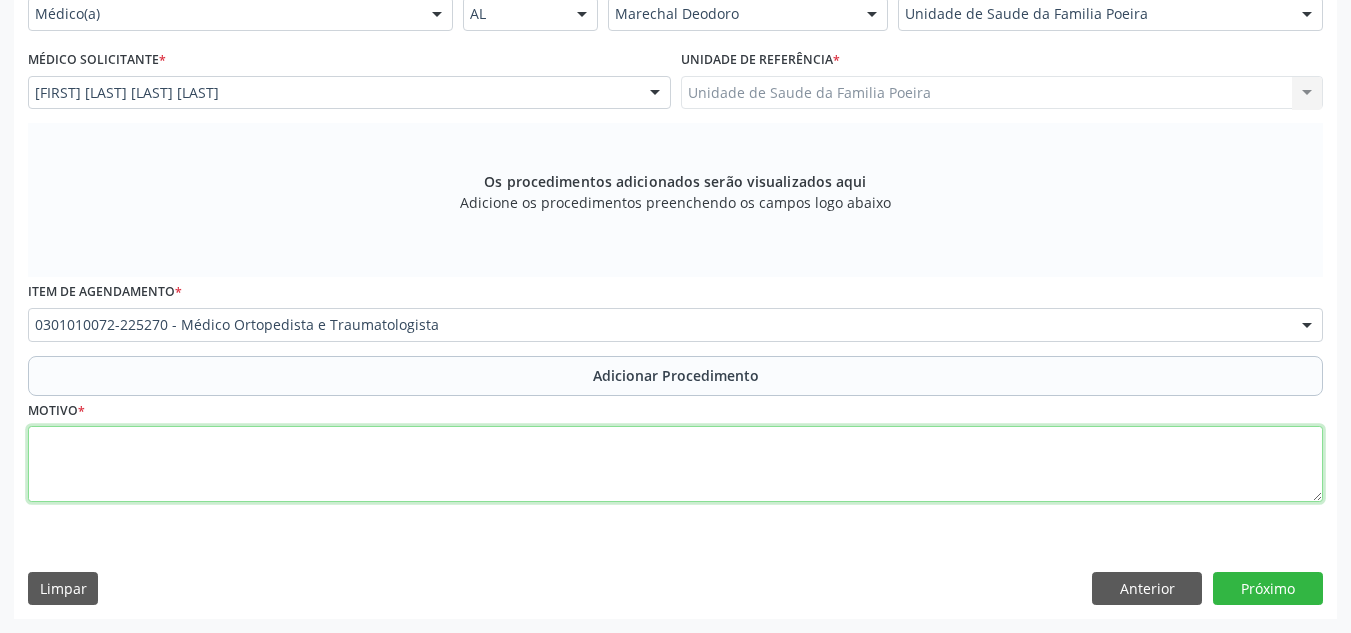 click at bounding box center (675, 464) 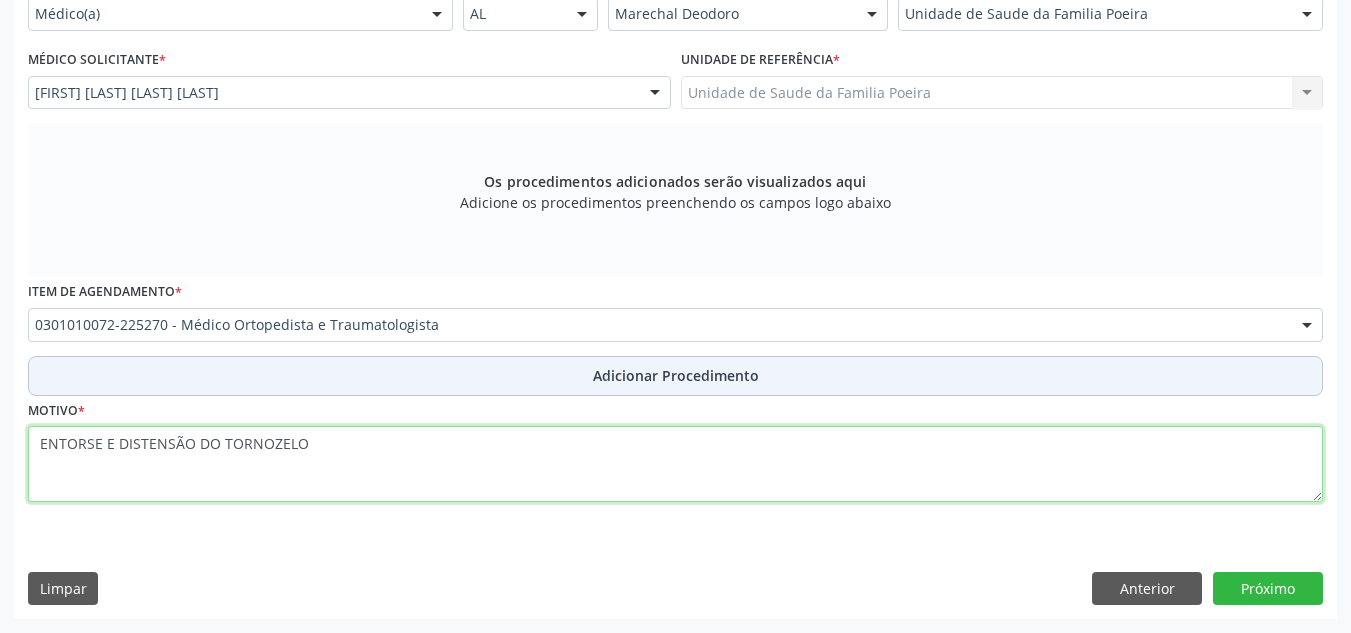 type on "ENTORSE E DISTENSÃO DO TORNOZELO" 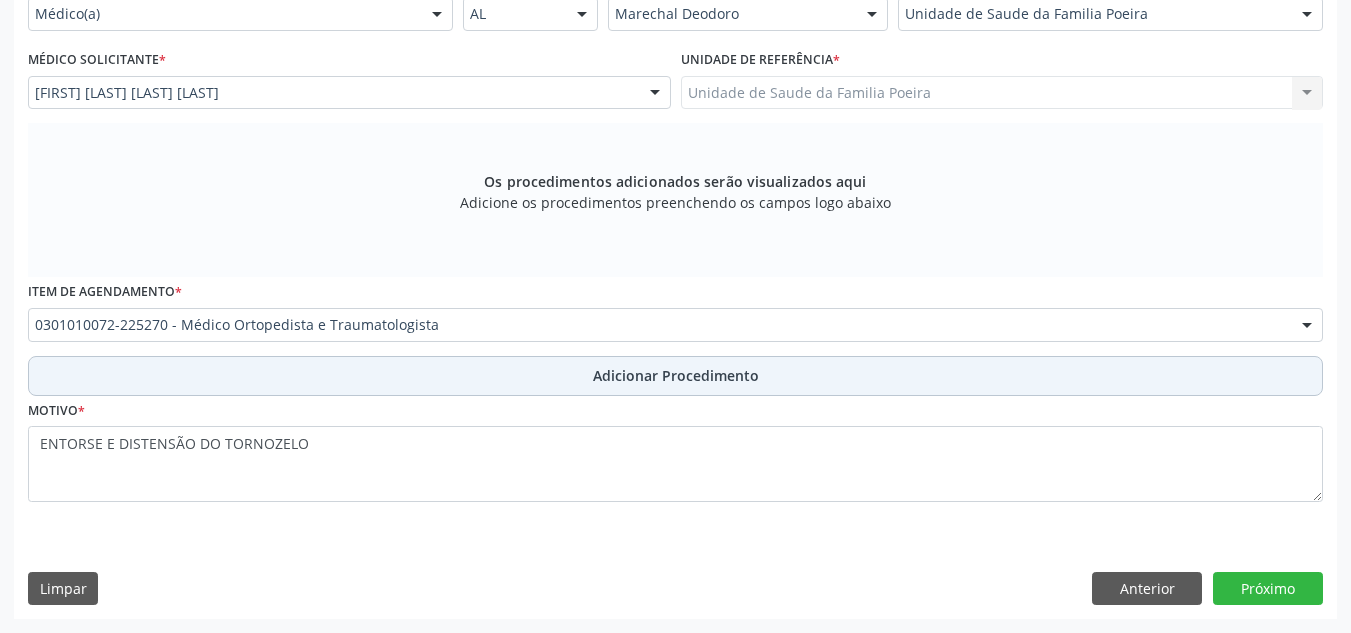 click on "Adicionar Procedimento" at bounding box center [675, 376] 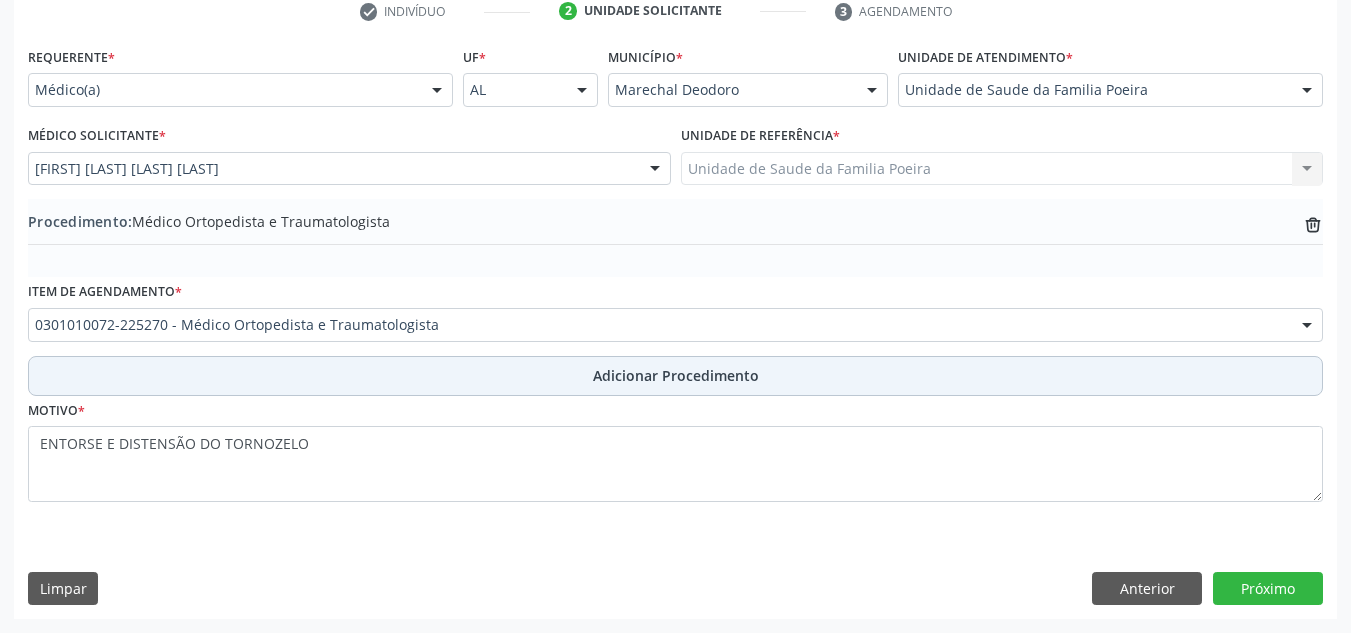 scroll, scrollTop: 420, scrollLeft: 0, axis: vertical 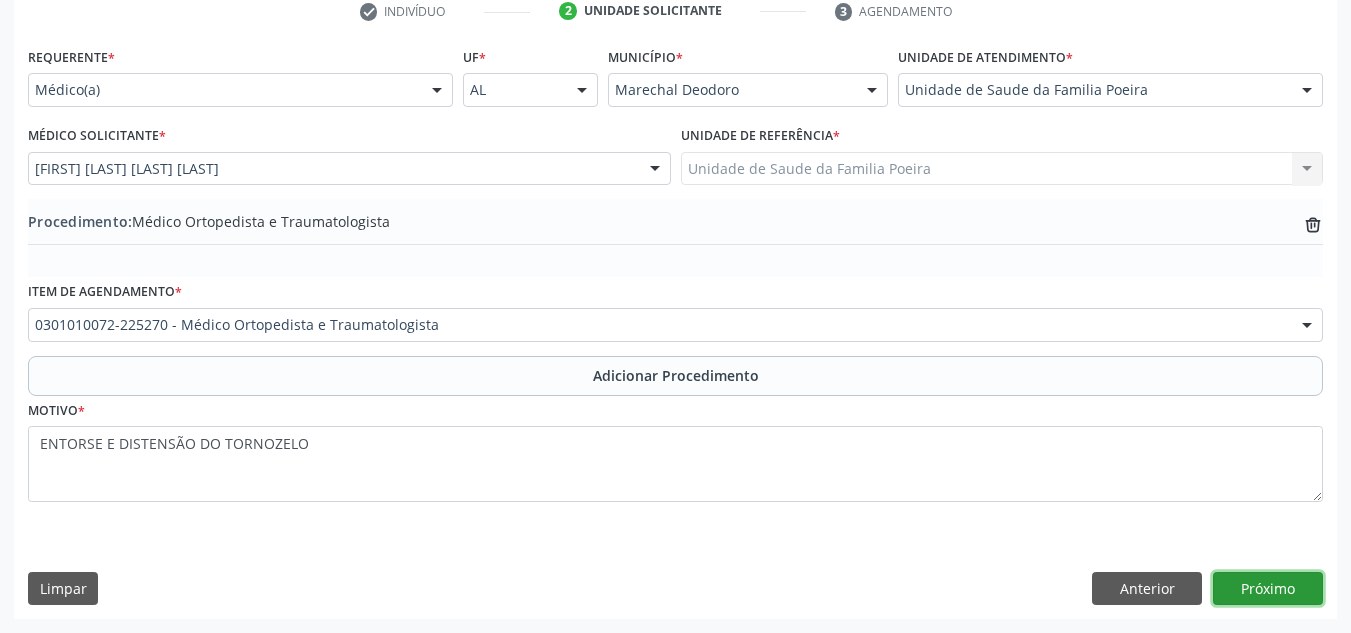 click on "Próximo" at bounding box center (1268, 589) 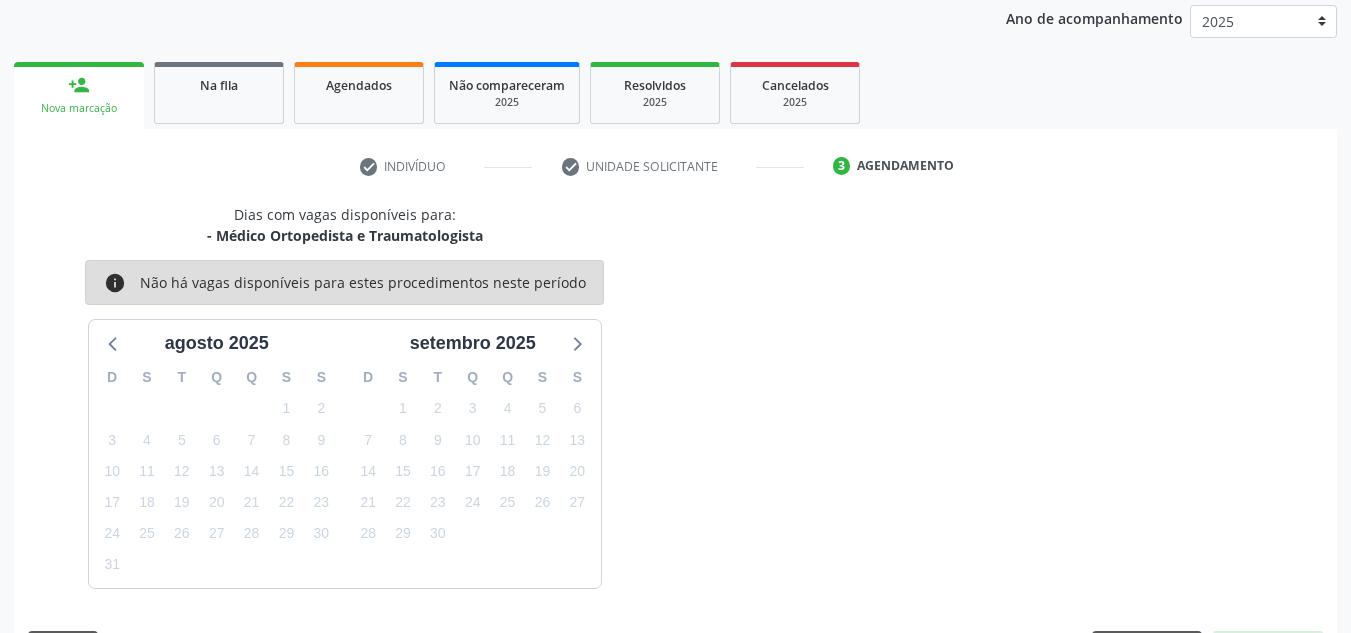 scroll, scrollTop: 324, scrollLeft: 0, axis: vertical 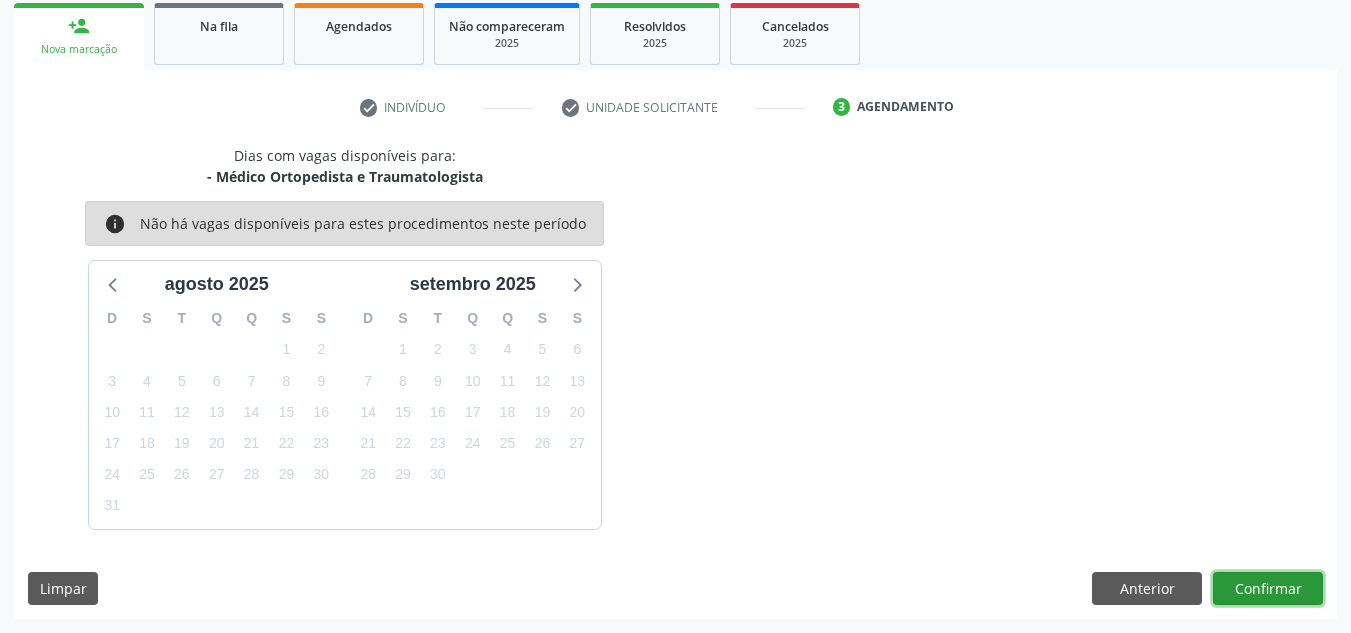 click on "Confirmar" at bounding box center [1268, 589] 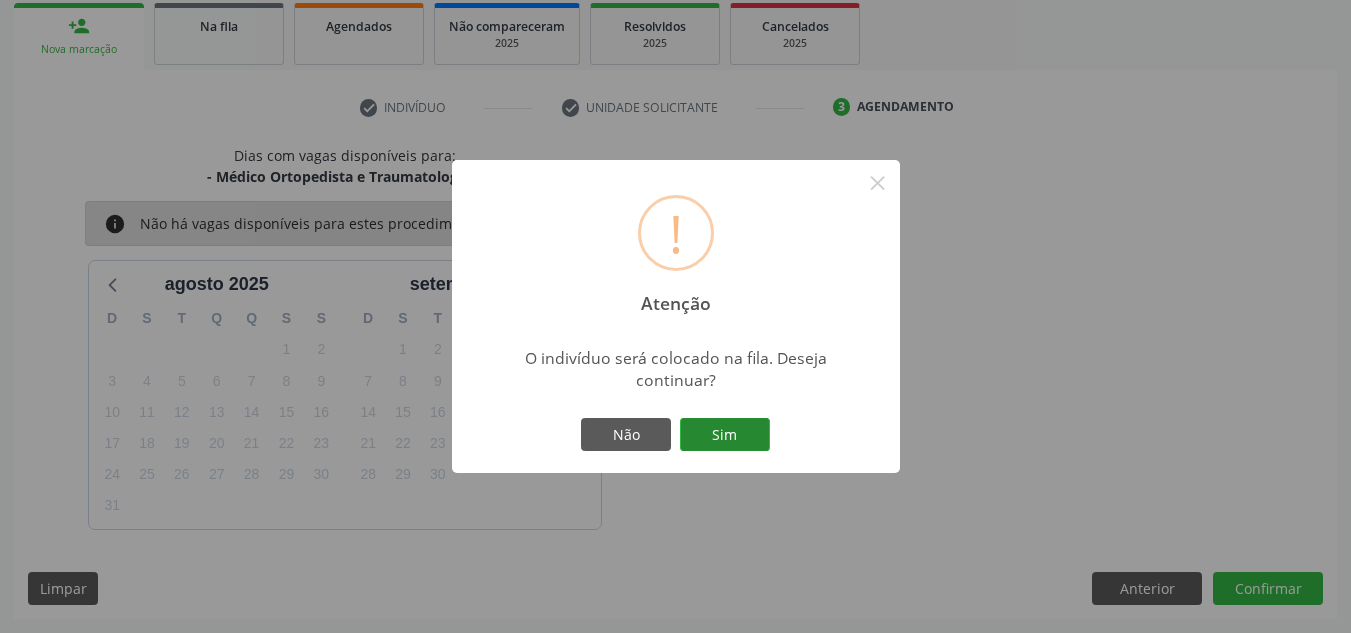 click on "Sim" at bounding box center [725, 435] 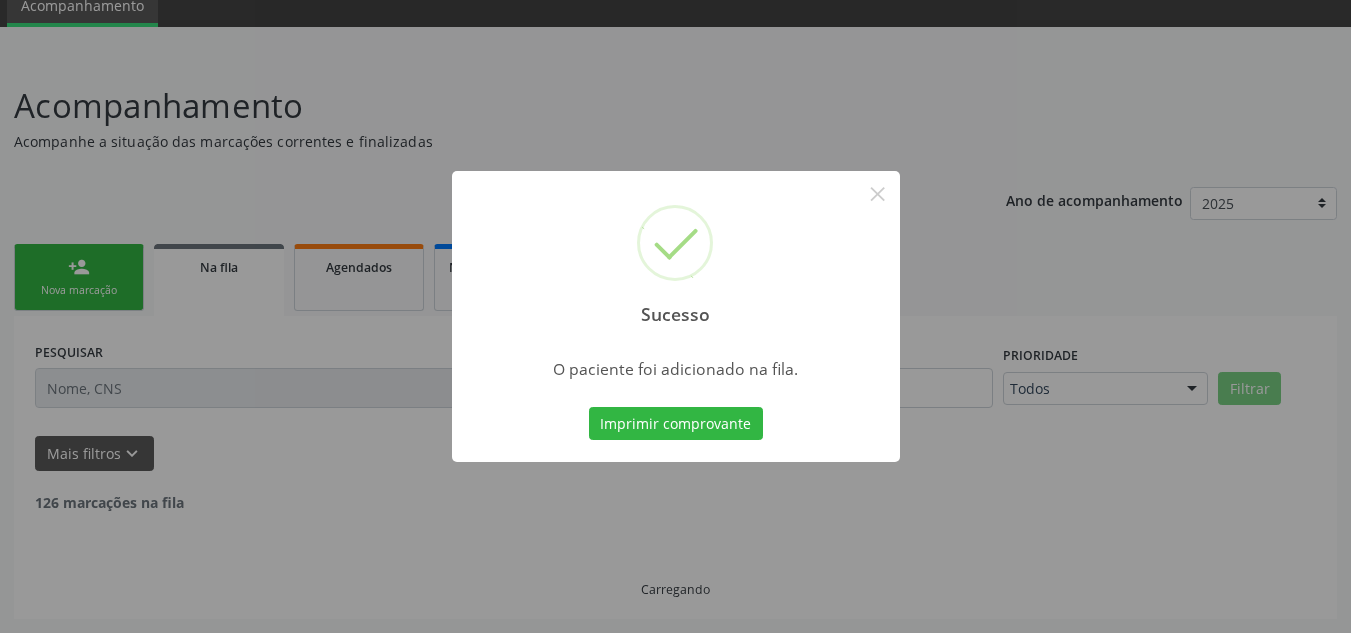 scroll, scrollTop: 62, scrollLeft: 0, axis: vertical 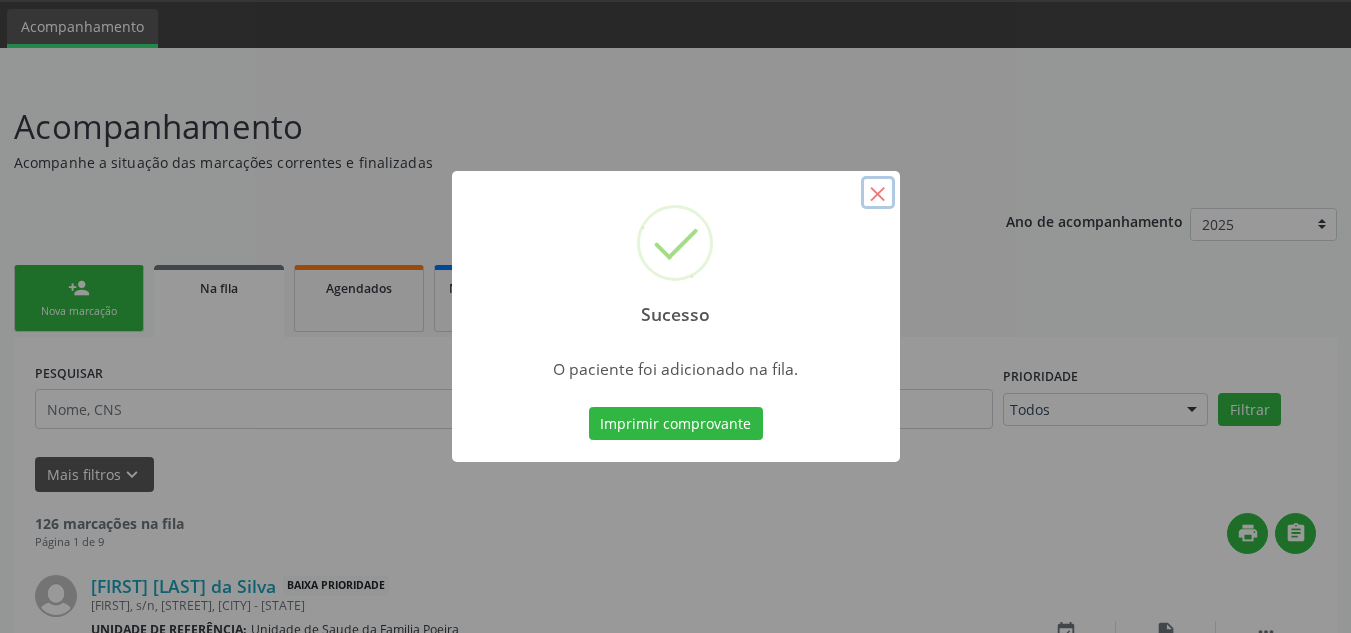 click on "×" at bounding box center (878, 193) 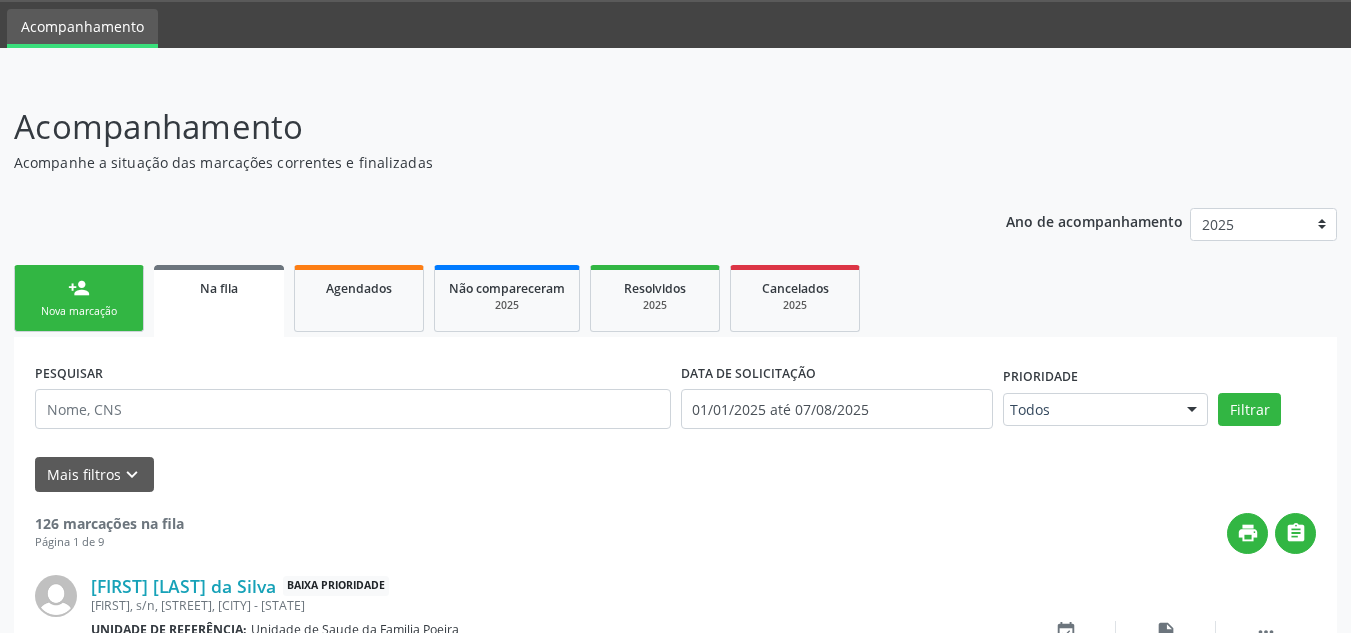 click on "person_add
Nova marcação" at bounding box center (79, 298) 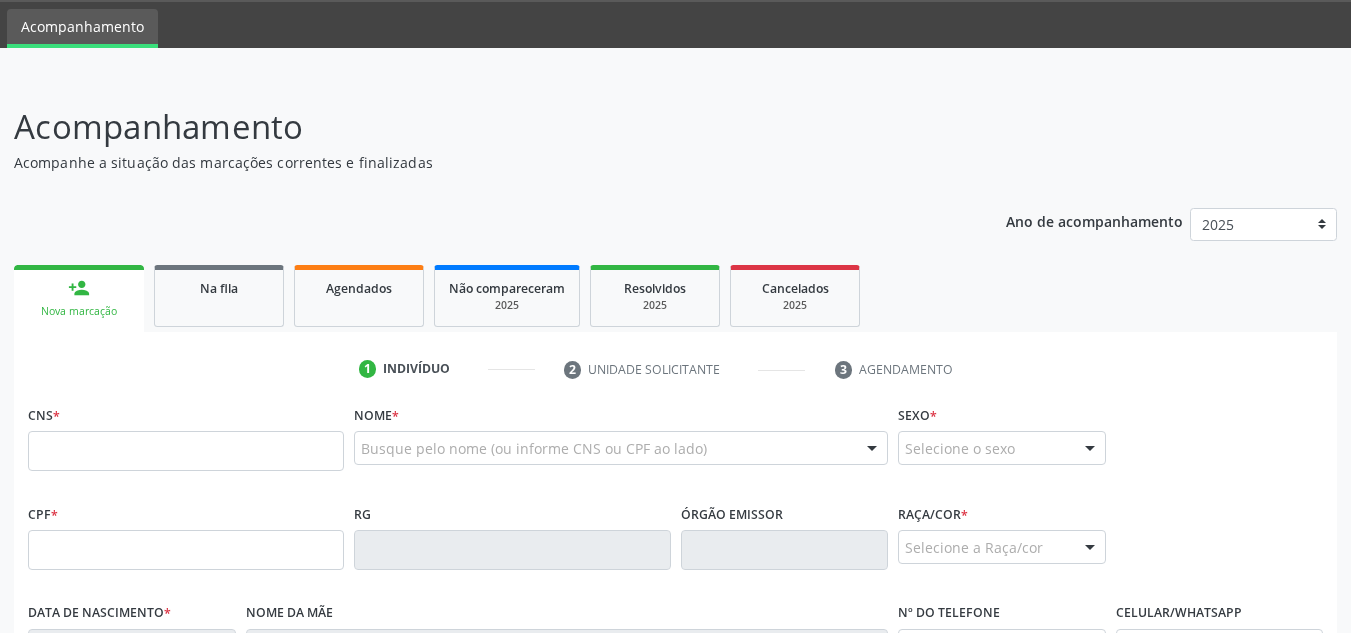 click on "CNS
*" at bounding box center (186, 442) 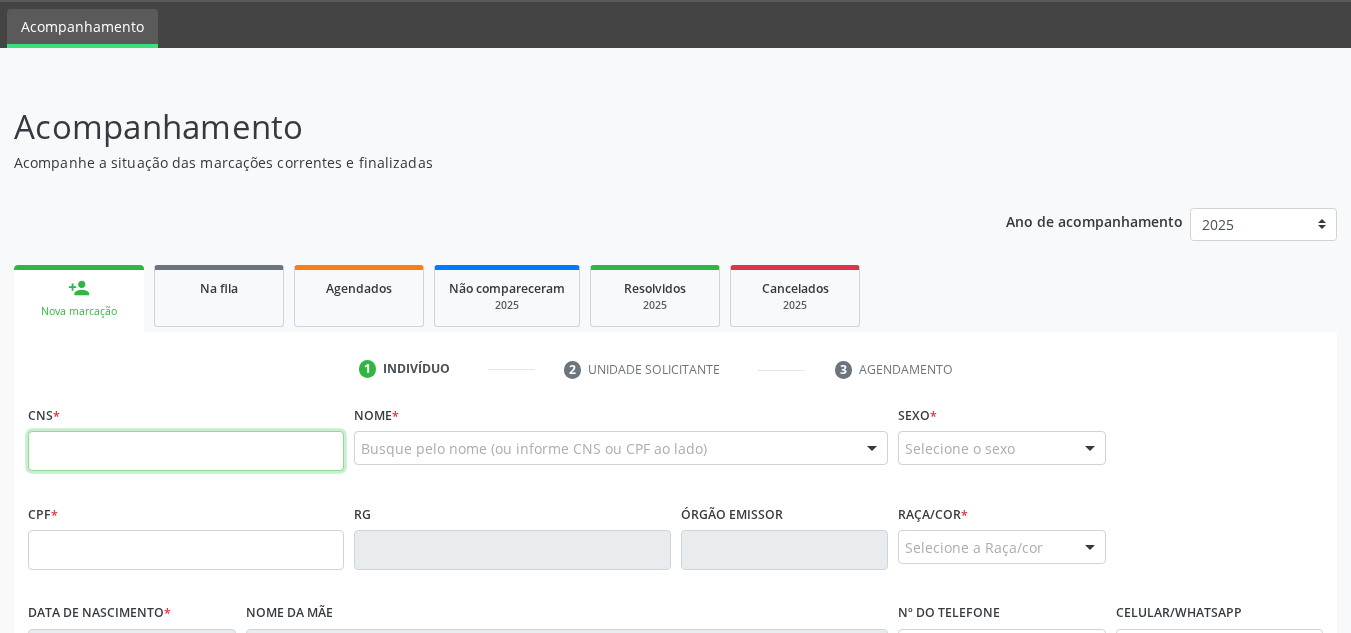click at bounding box center [186, 451] 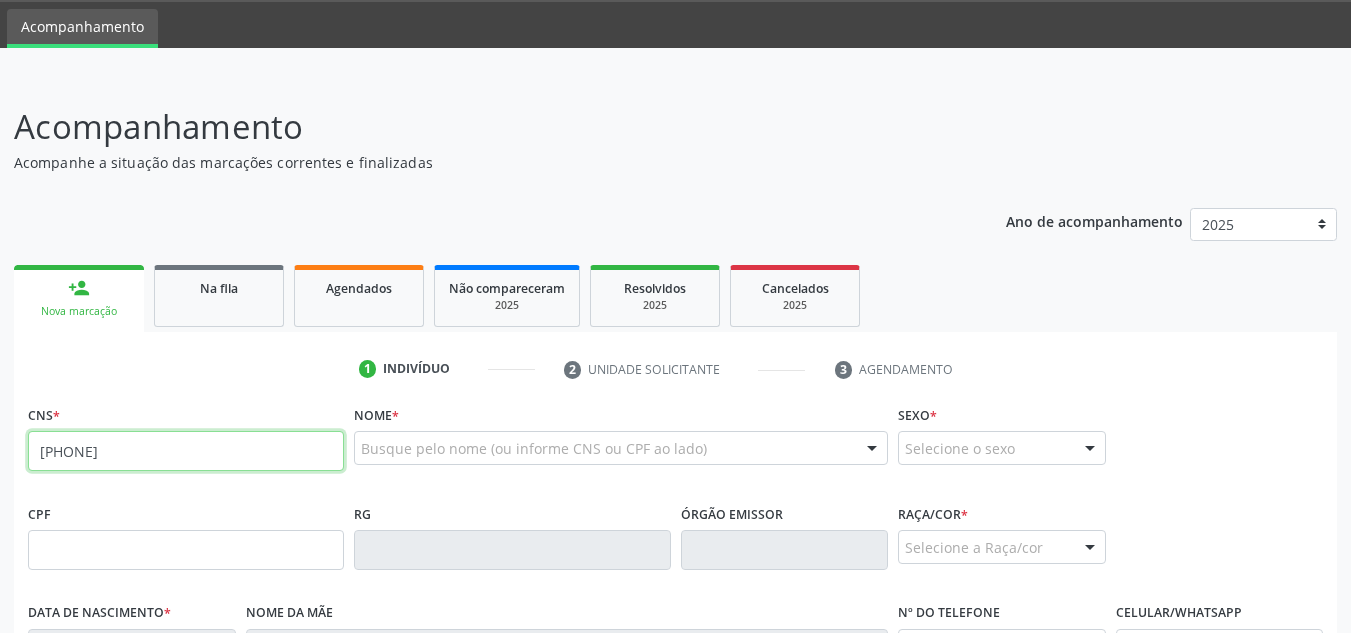 type on "708 5000 3591 8980" 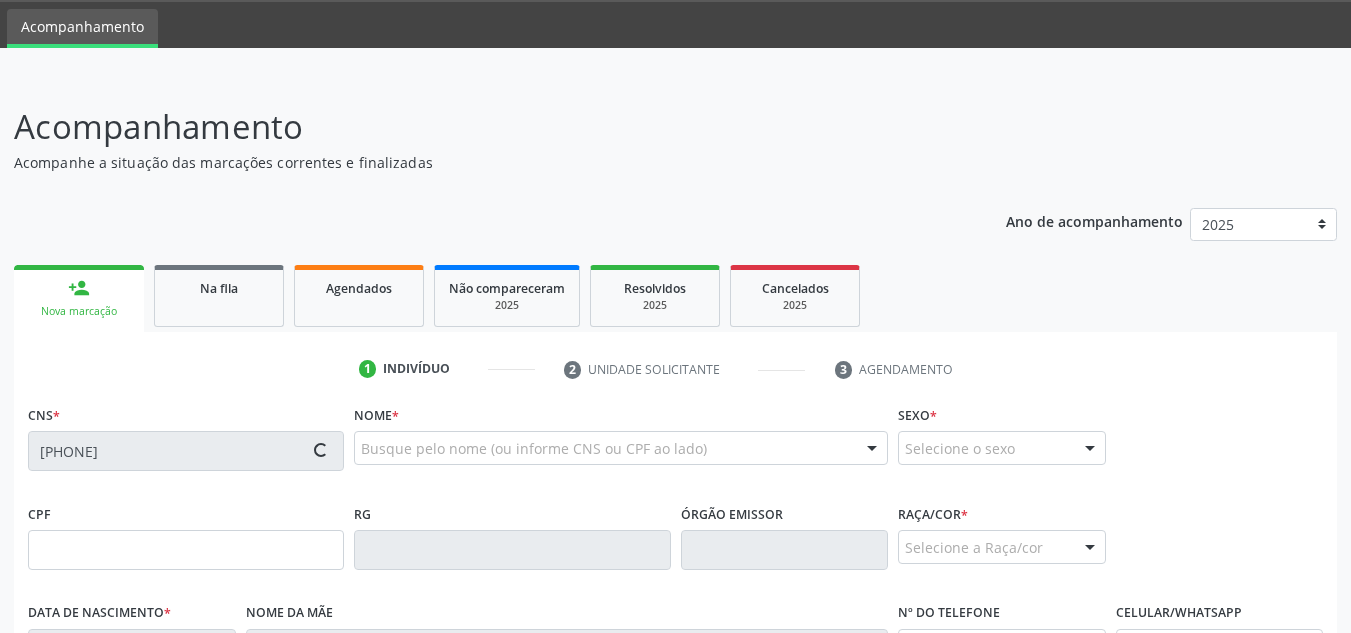 type on "740.111.114-49" 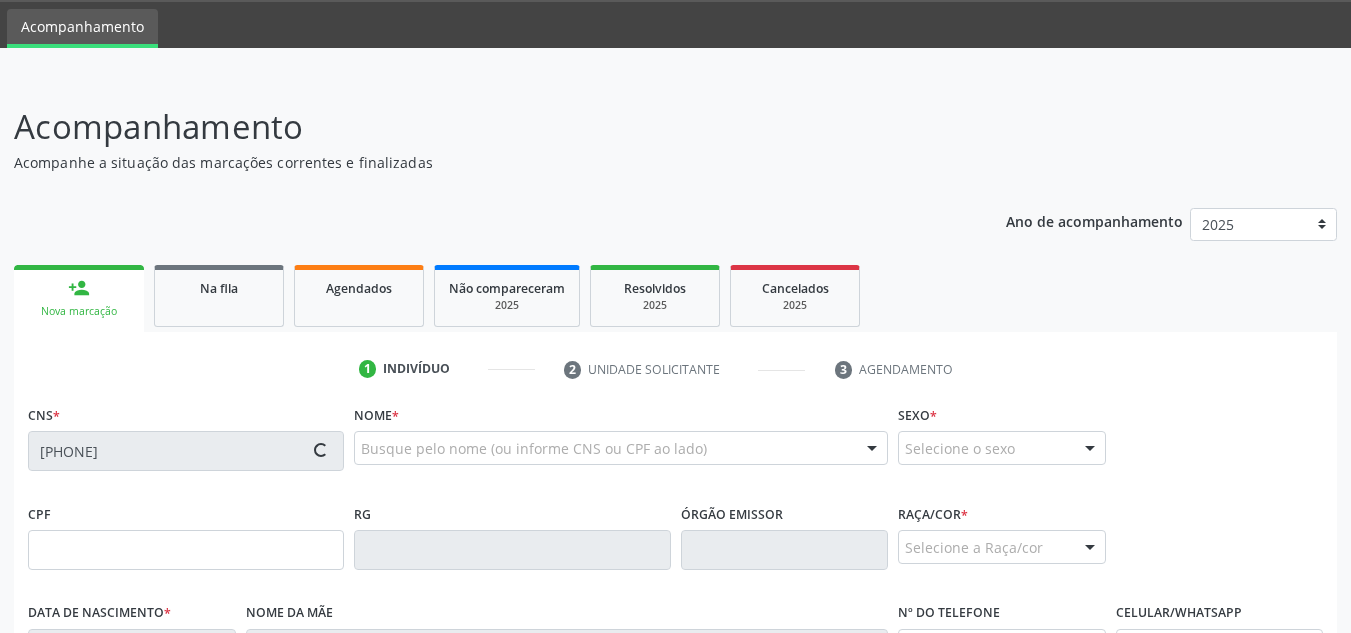 type on "31/01/1963" 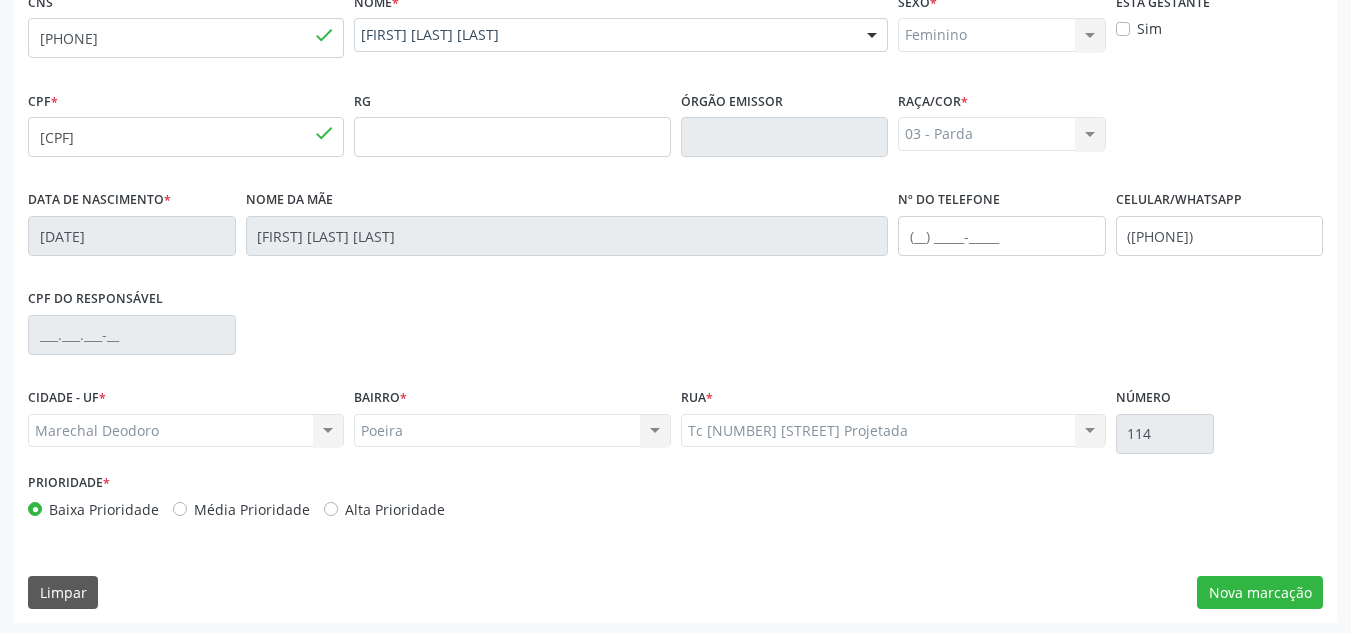 scroll, scrollTop: 479, scrollLeft: 0, axis: vertical 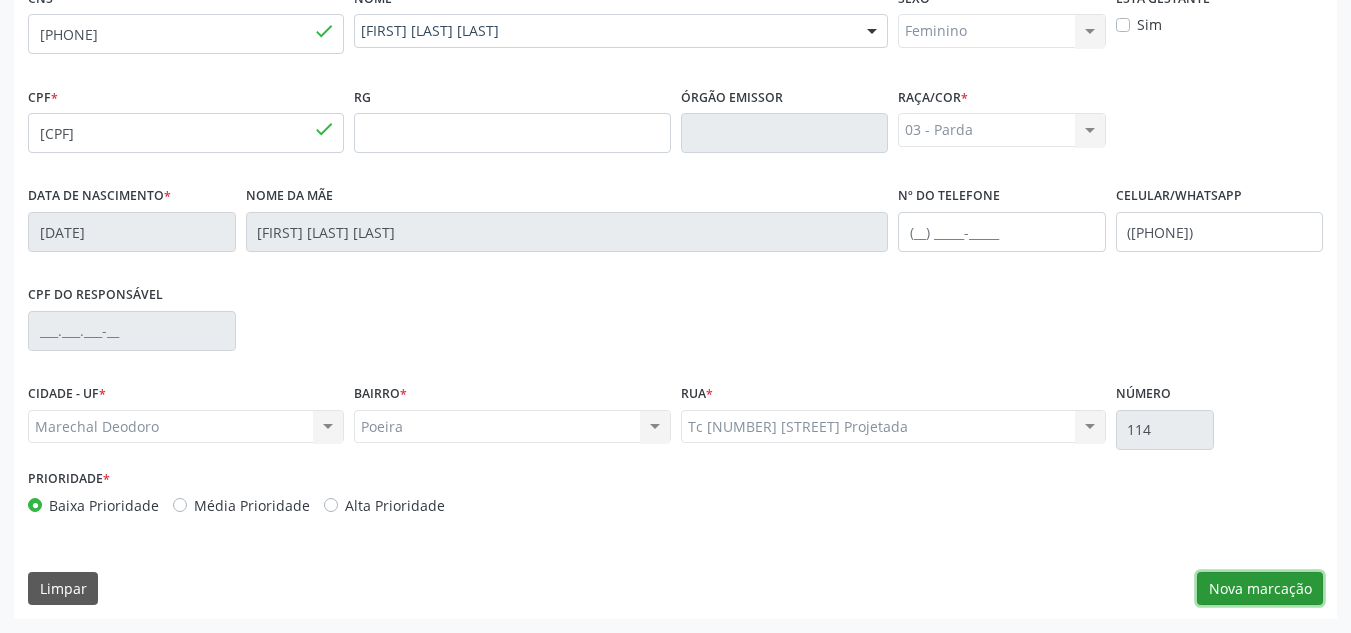 click on "Nova marcação" at bounding box center (1260, 589) 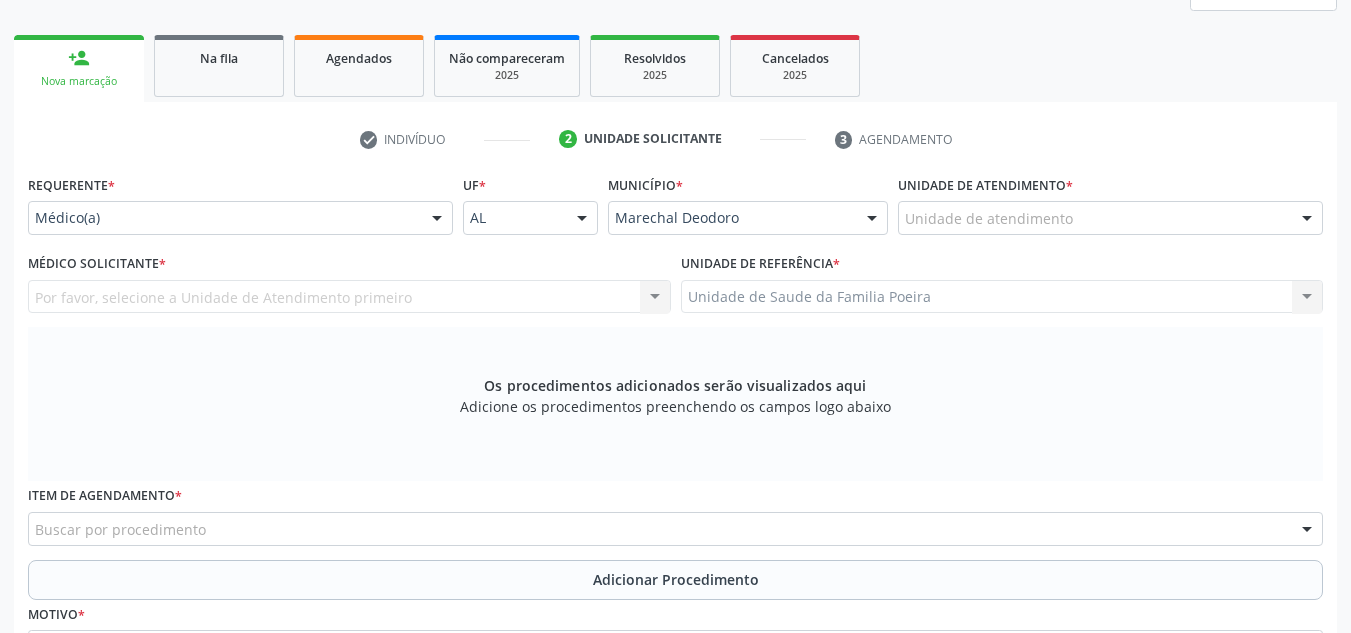 scroll, scrollTop: 279, scrollLeft: 0, axis: vertical 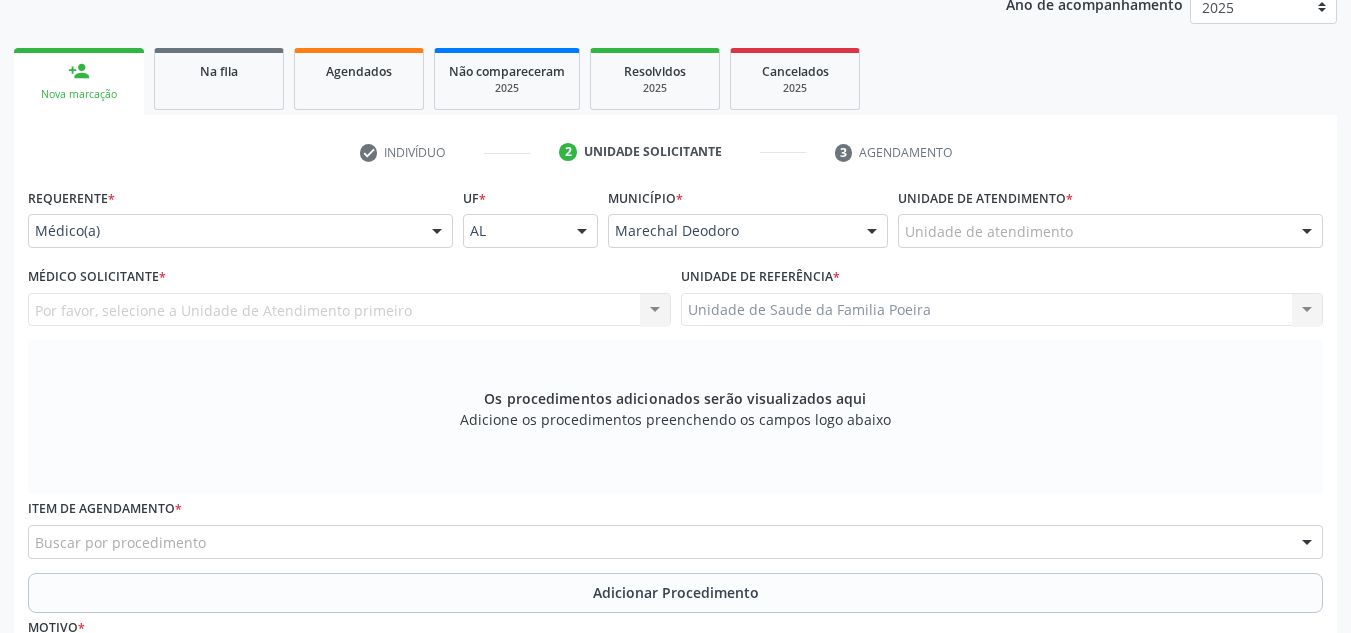 click on "Unidade de atendimento" at bounding box center [1110, 231] 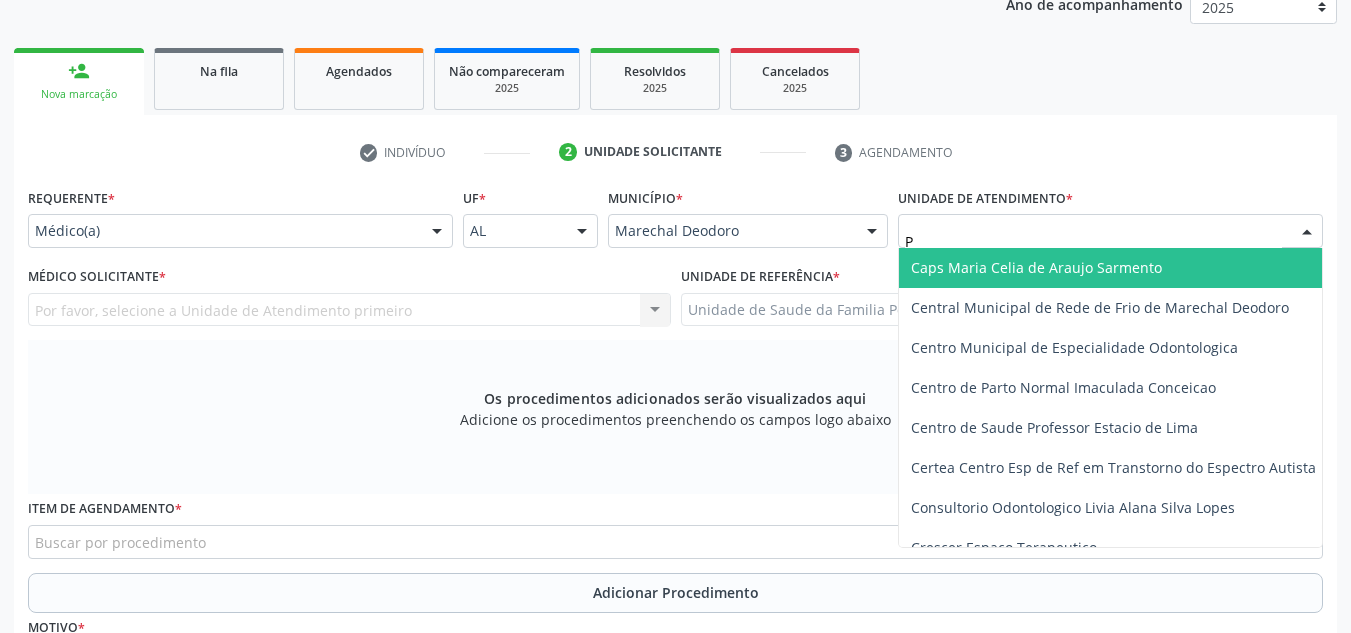 type on "PO" 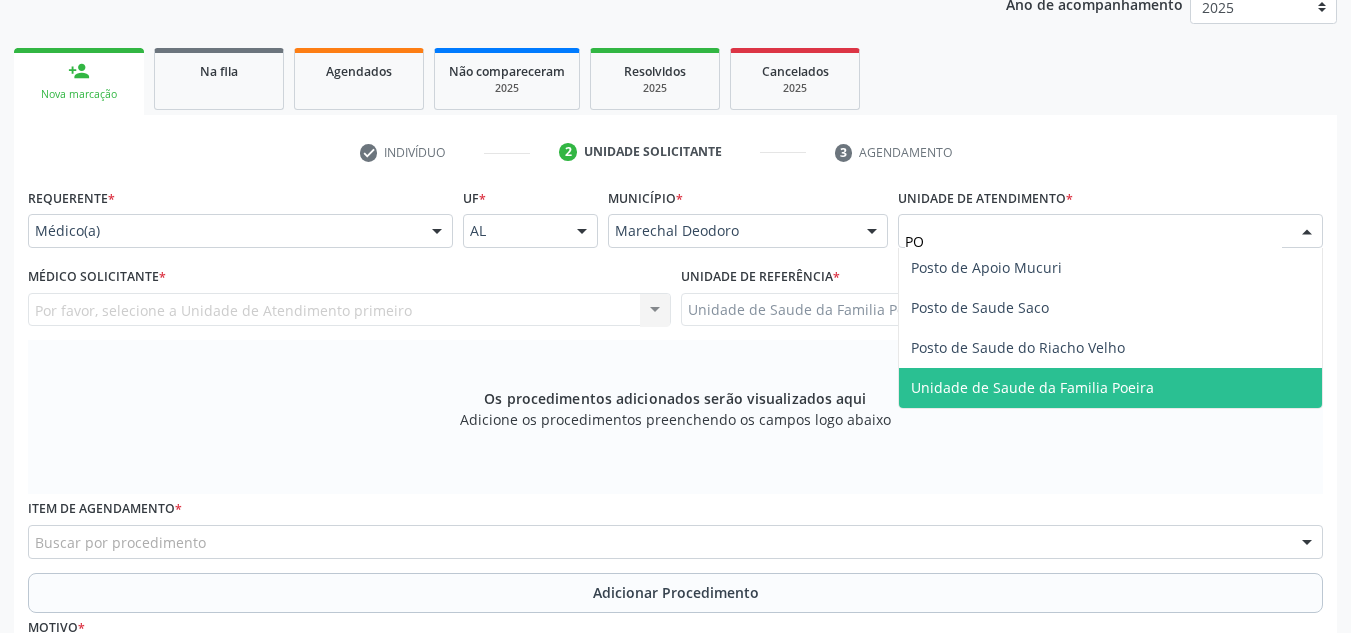 click on "Unidade de Saude da Familia Poeira" at bounding box center (1110, 388) 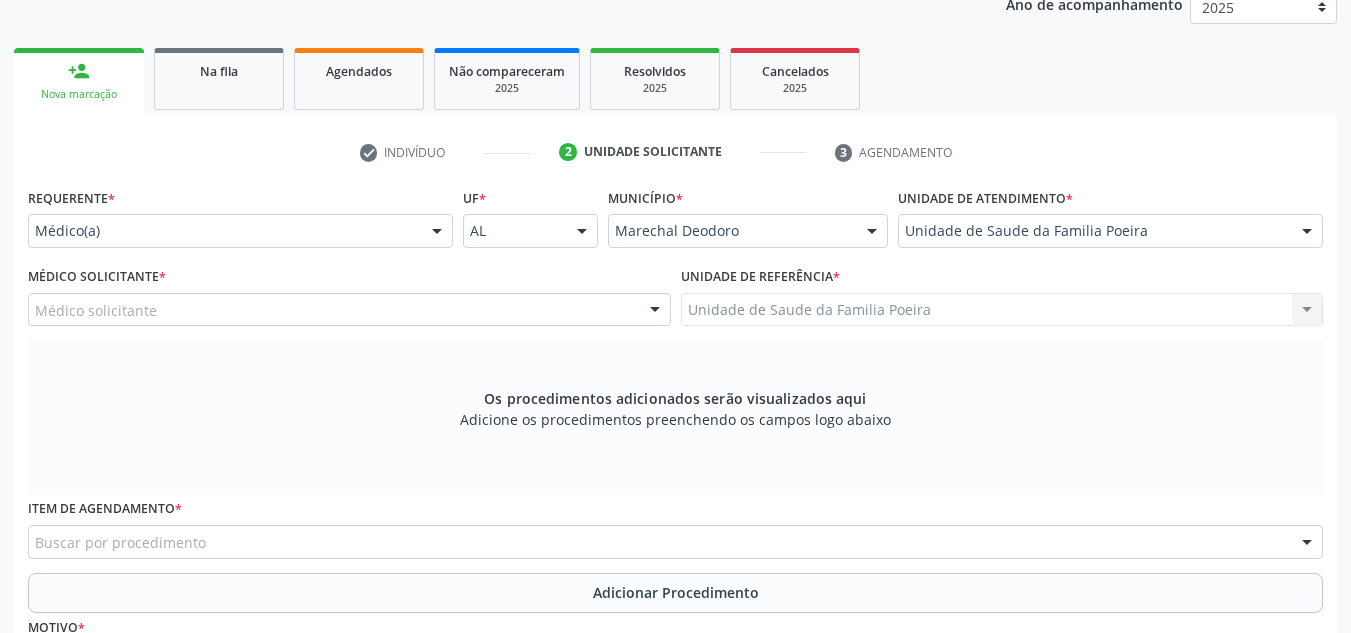 click on "Médico Solicitante
*
Médico solicitante
Amanda Lais Souto Galvao Lima Santos   Anayara Marcelly da Silva Lopes   Beatriz Luckwu de Lucena Malta   Ceimara Vergeth Grangeiro   Cicera Maria Cavalcante dos Santos   Cosmo Faustino do Nascimento Junior   Cristiana Maria Santos da Silva   Eraldina Ferreira da Silva   Iris Luiza Silva Saltirio   Liliane Santos da Silva   Lucimar da Silva Pereira   Maria Reneusa Reis dos Santos   Maria da Conceicao Granjeiro Costa Carnauba   Renata de Mendonca Sarmento Oiticica Cardoso   Thais de Paiva Torres Cardoso de Melo   Waleska Cristina da Silva Melo
Nenhum resultado encontrado para: "   "
Não há nenhuma opção para ser exibida." at bounding box center (349, 294) 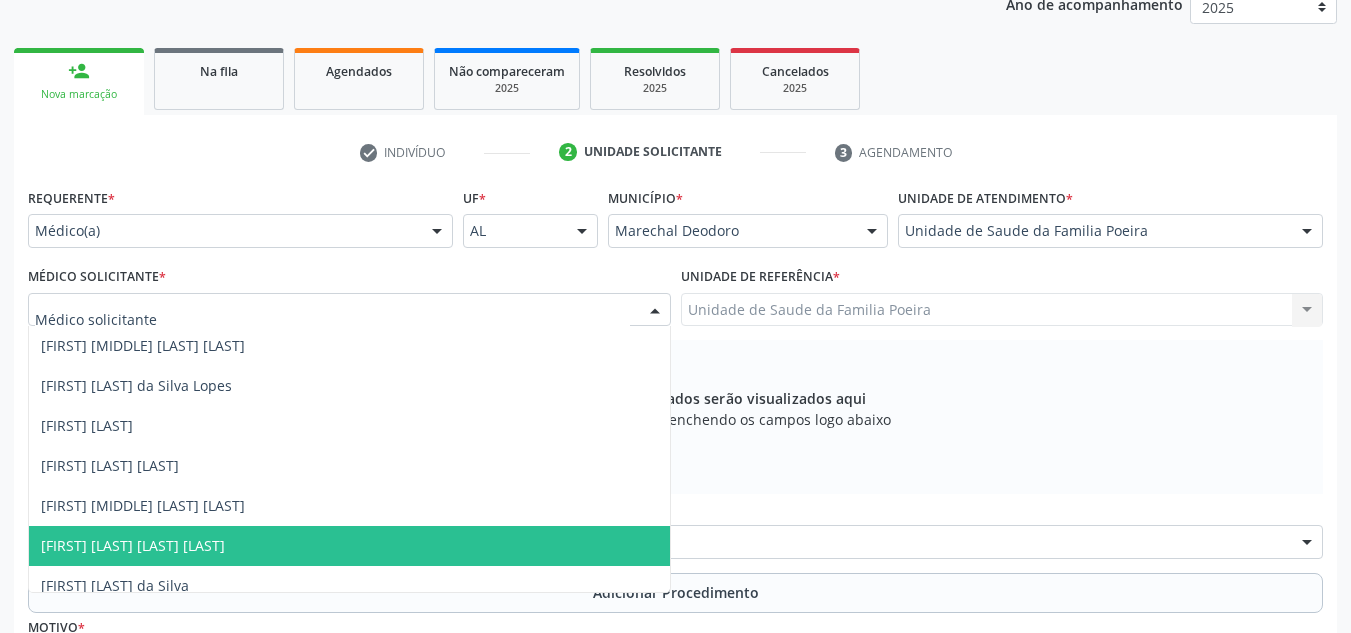 click on "[FIRST] [LAST] do Nascimento Junior" at bounding box center [133, 545] 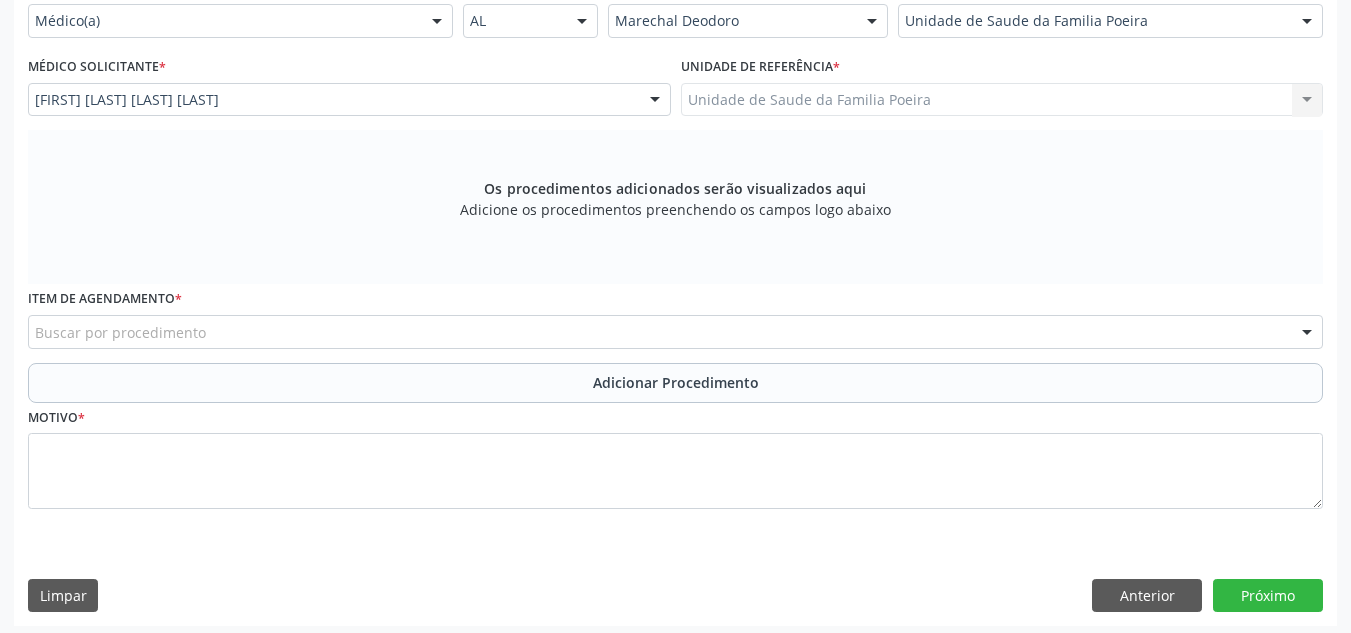 scroll, scrollTop: 496, scrollLeft: 0, axis: vertical 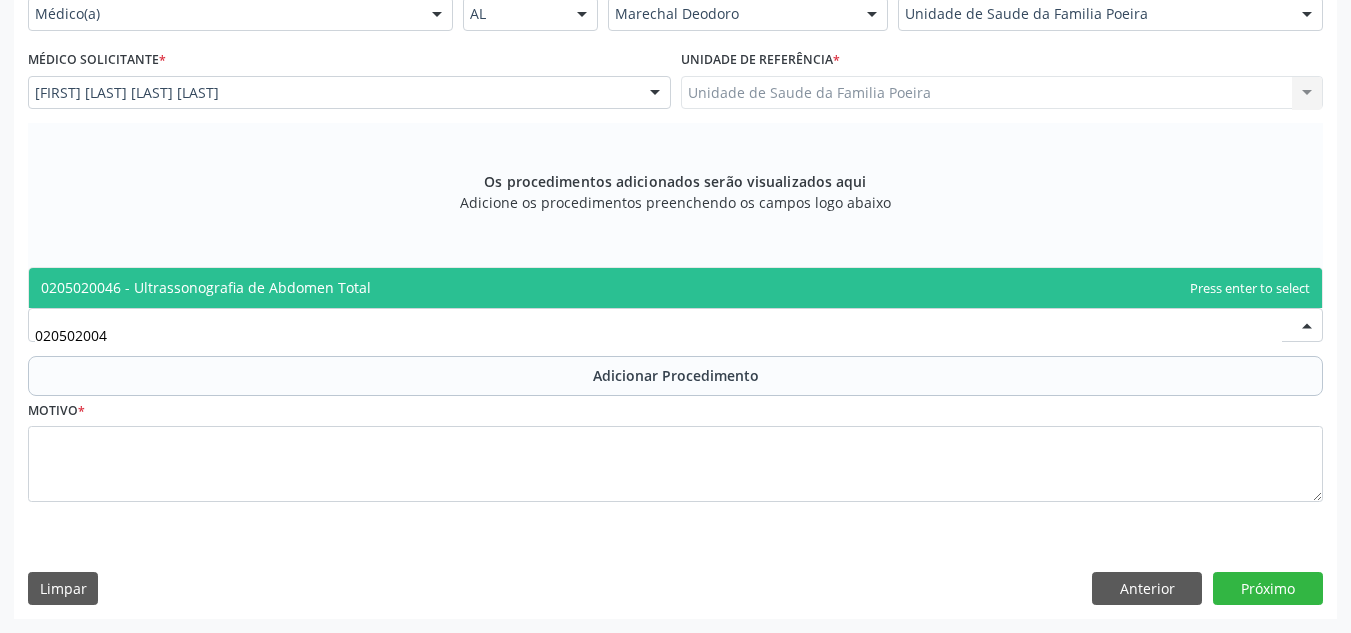 type on "0205020046" 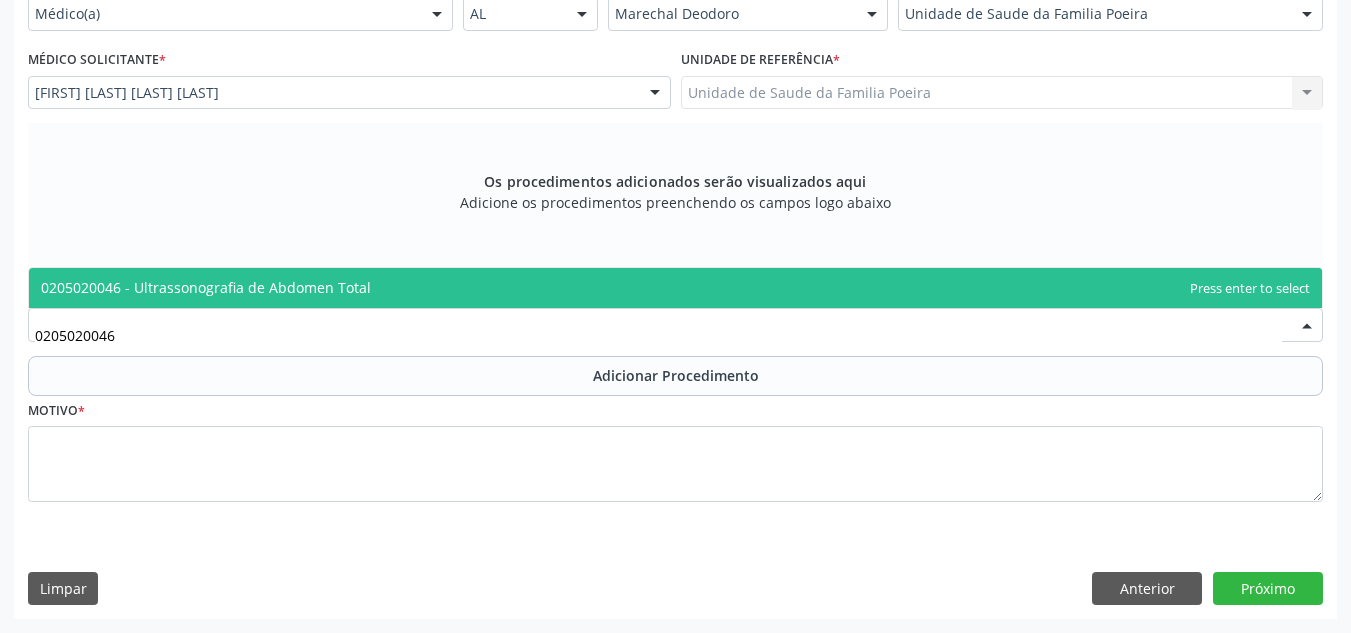 click on "0205020046 - Ultrassonografia de Abdomen Total" at bounding box center [206, 287] 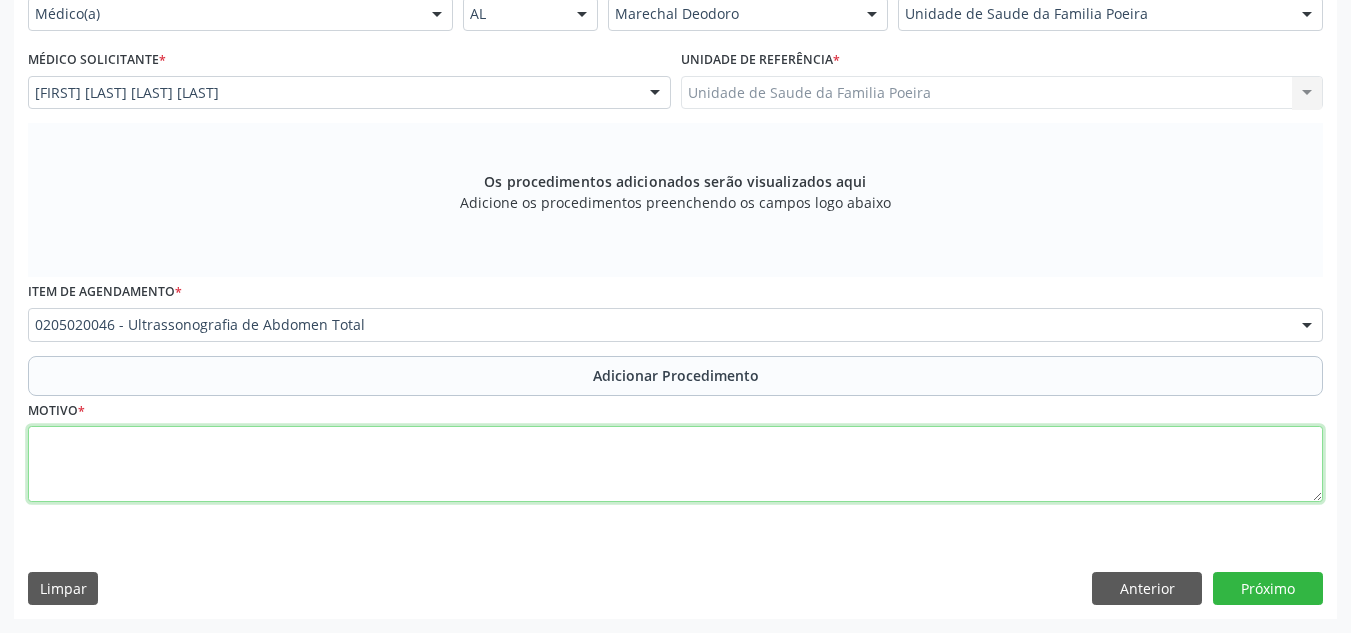 click at bounding box center (675, 464) 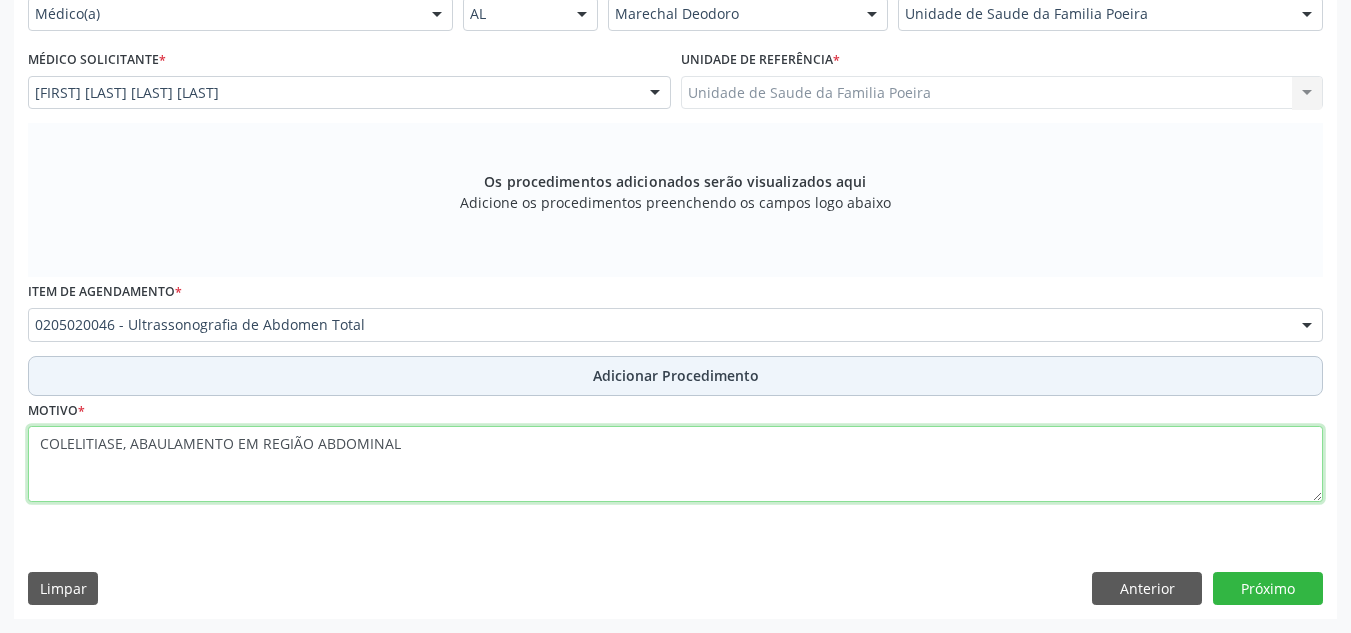 type on "COLELITIASE, ABAULAMENTO EM REGIÃO ABDOMINAL" 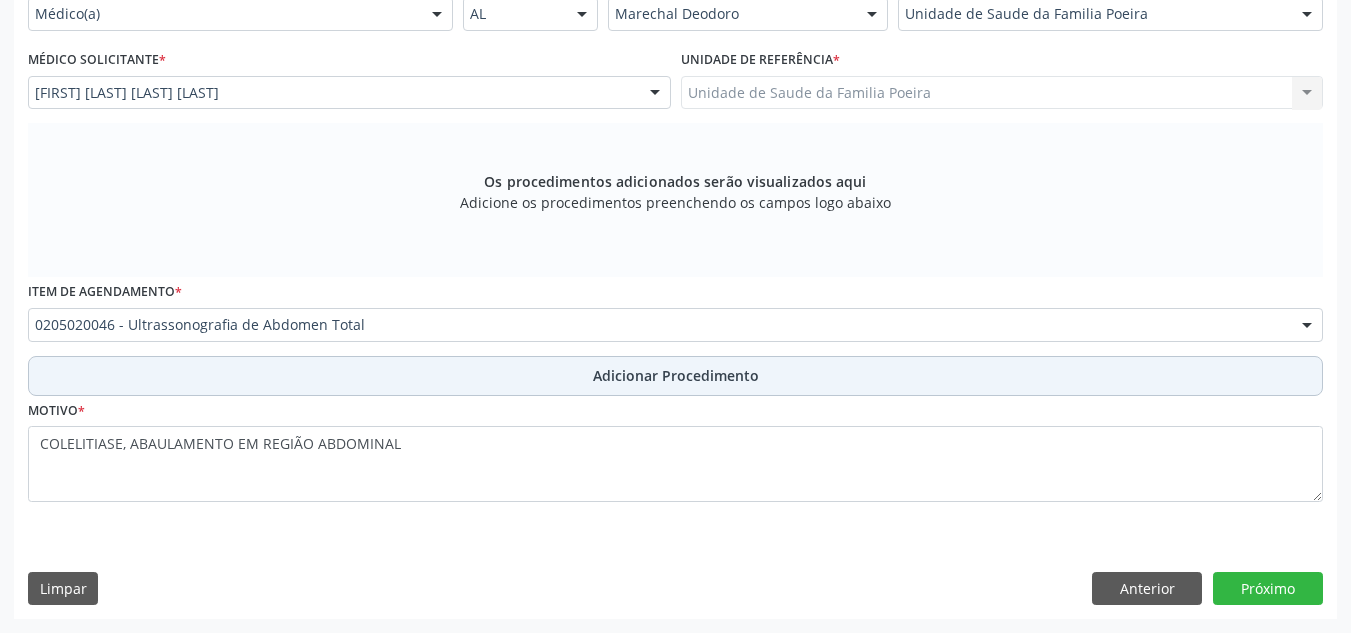 click on "Adicionar Procedimento" at bounding box center (676, 375) 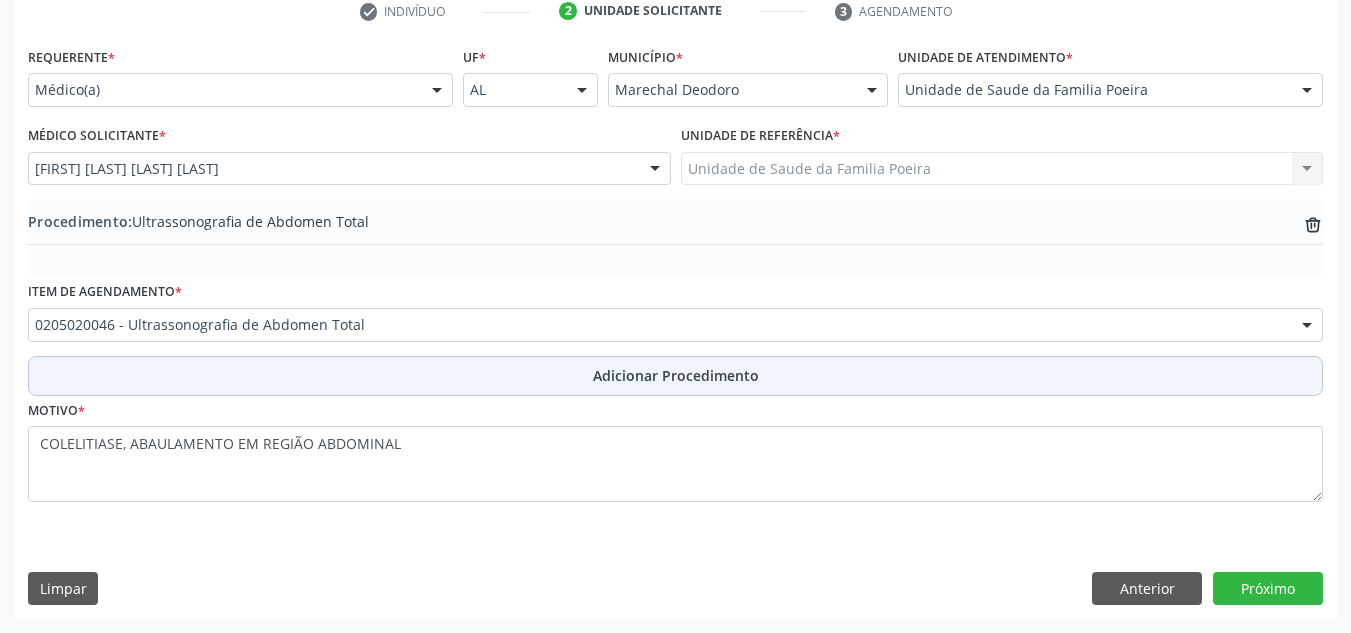 scroll, scrollTop: 420, scrollLeft: 0, axis: vertical 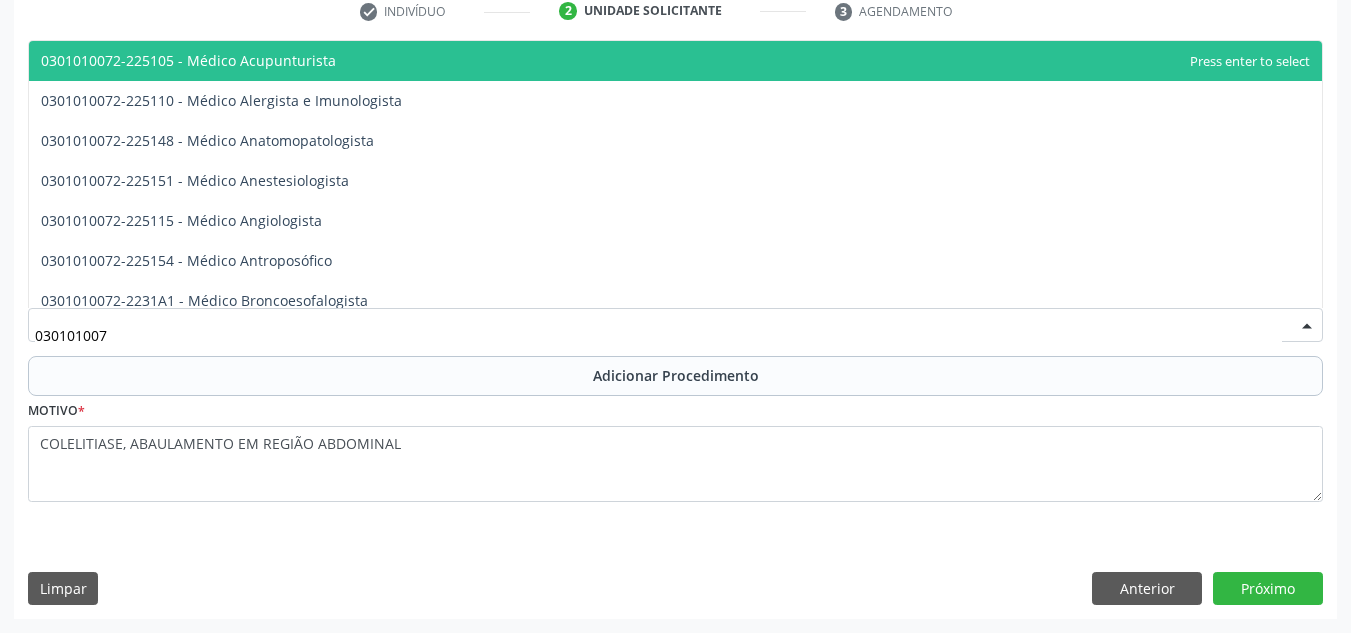 type on "0301010072" 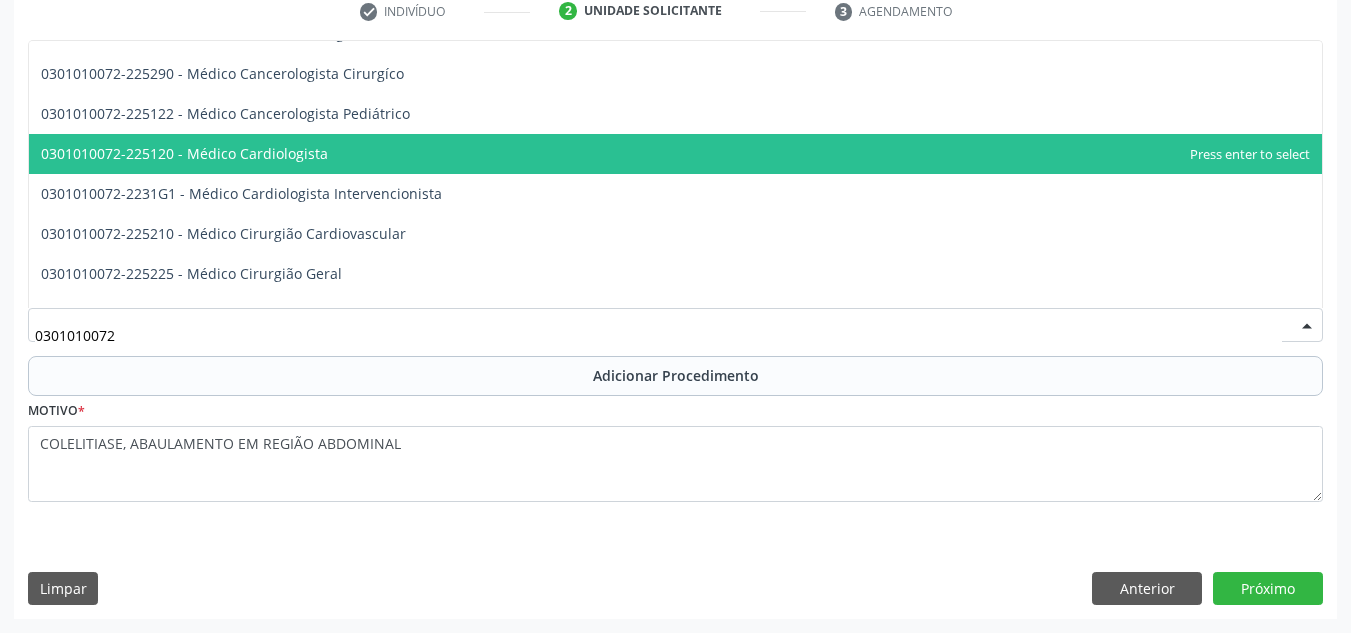 scroll, scrollTop: 300, scrollLeft: 0, axis: vertical 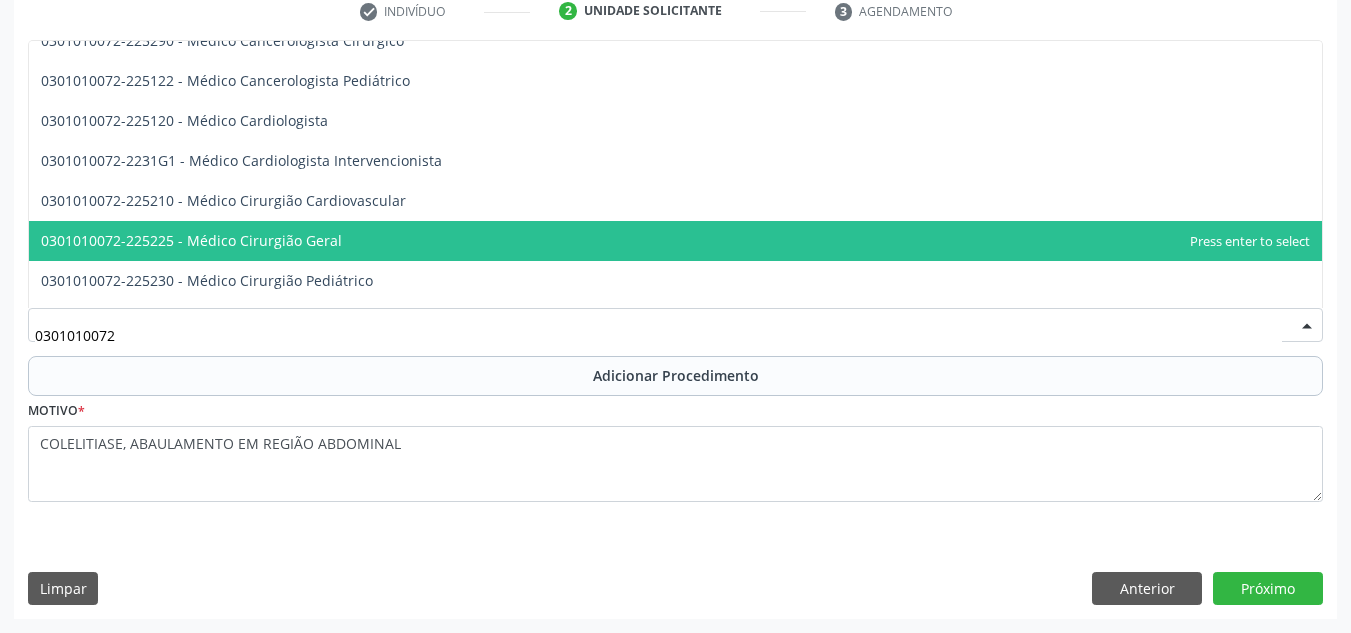 click on "0301010072-225225 - Médico Cirurgião Geral" at bounding box center [675, 241] 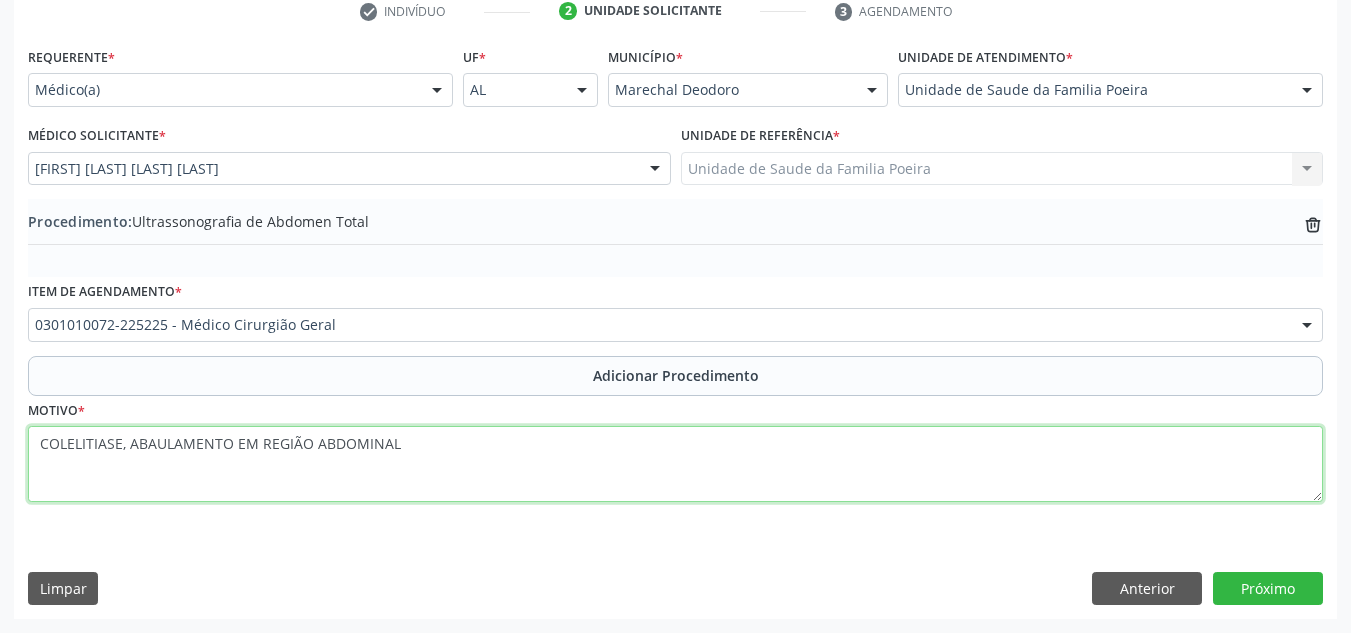 drag, startPoint x: 479, startPoint y: 465, endPoint x: 51, endPoint y: 448, distance: 428.3375 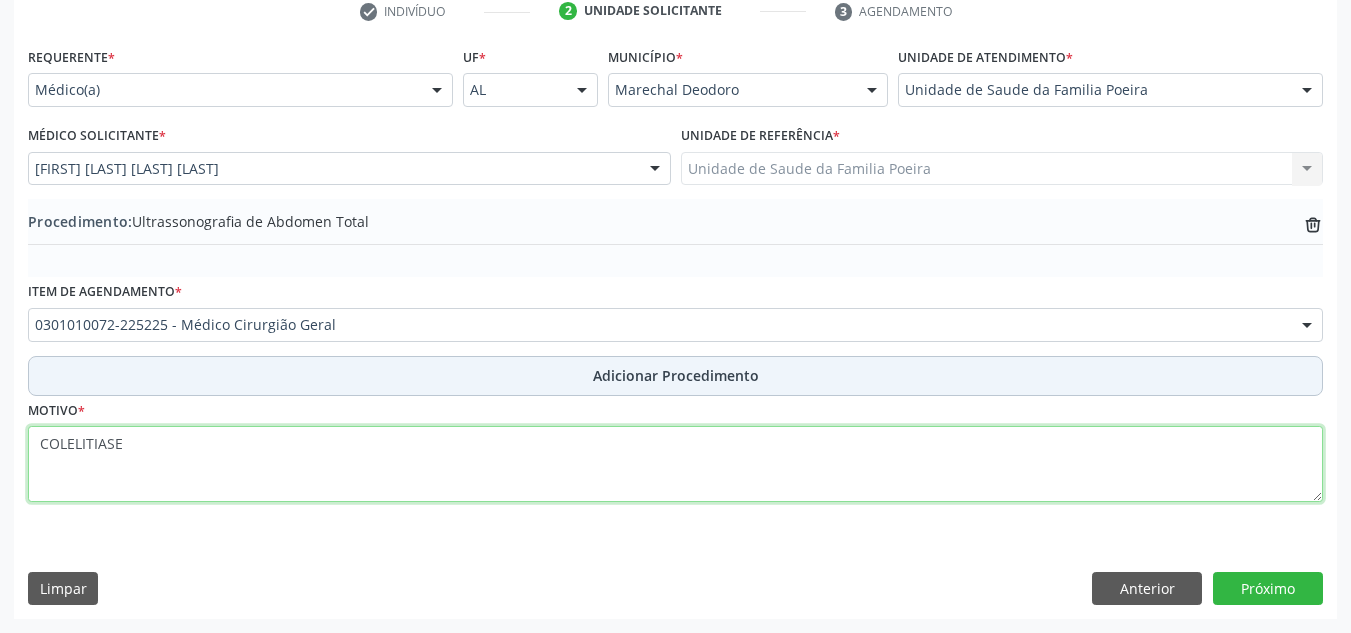type on "COLELITIASE" 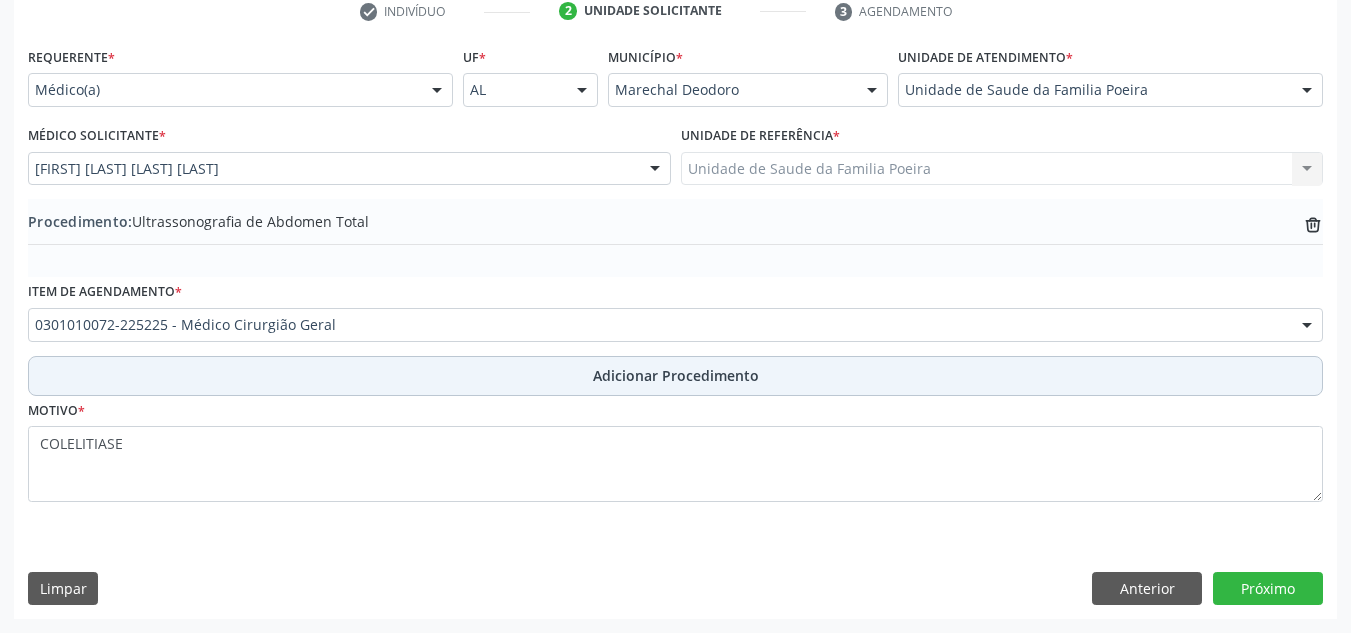 click on "Adicionar Procedimento" at bounding box center (675, 376) 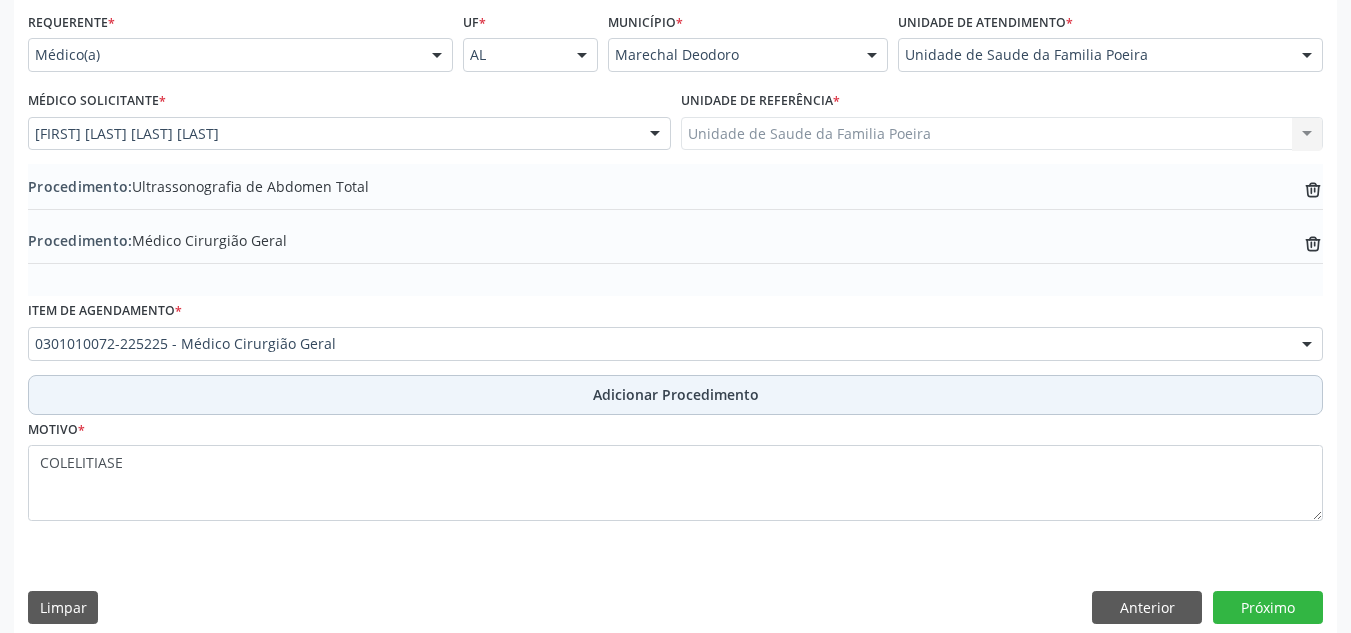 scroll, scrollTop: 474, scrollLeft: 0, axis: vertical 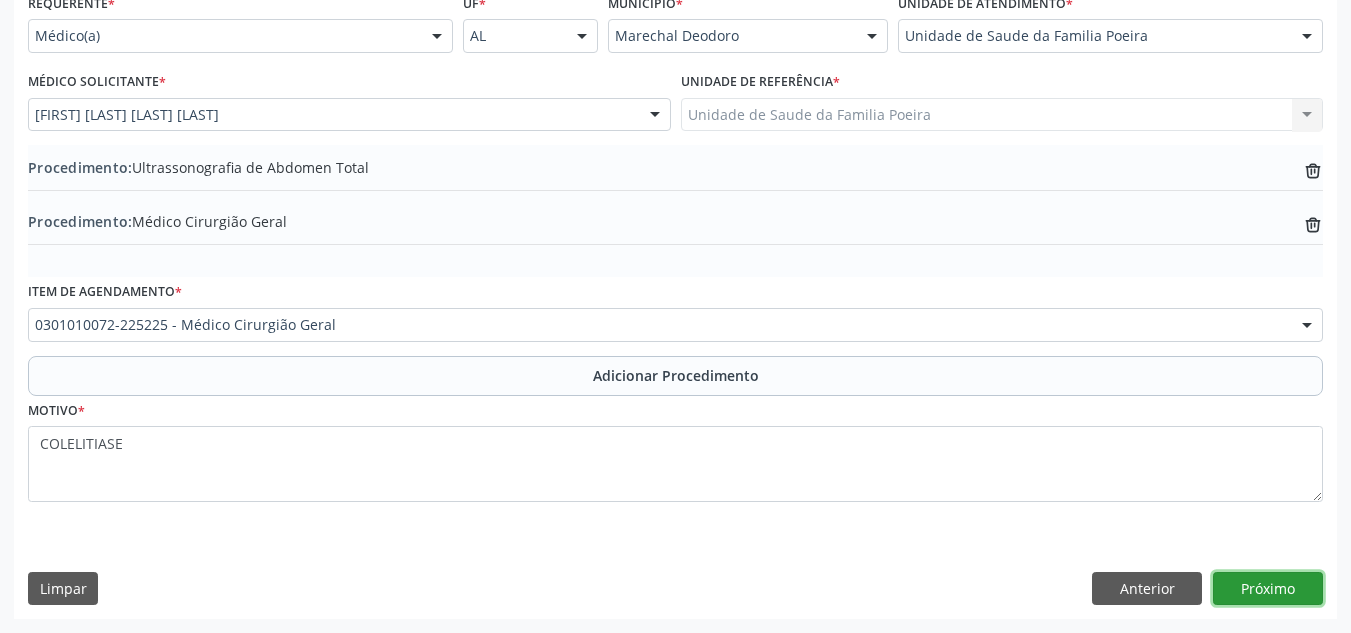 click on "Próximo" at bounding box center (1268, 589) 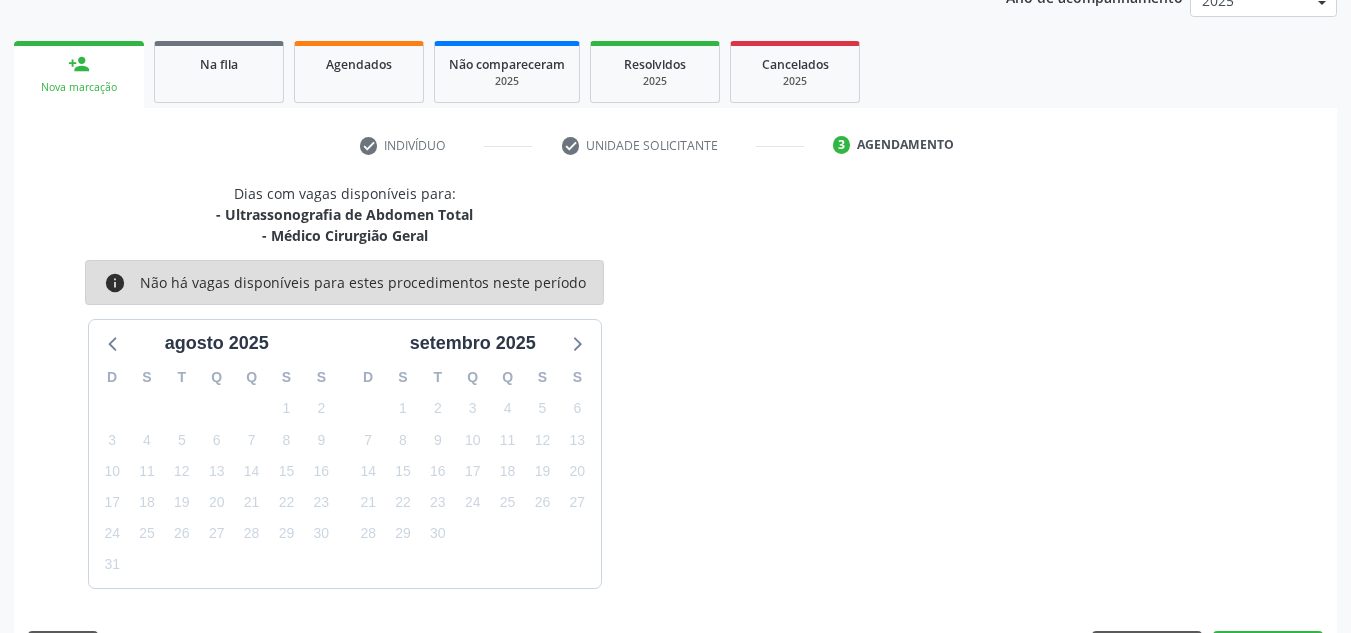 scroll, scrollTop: 345, scrollLeft: 0, axis: vertical 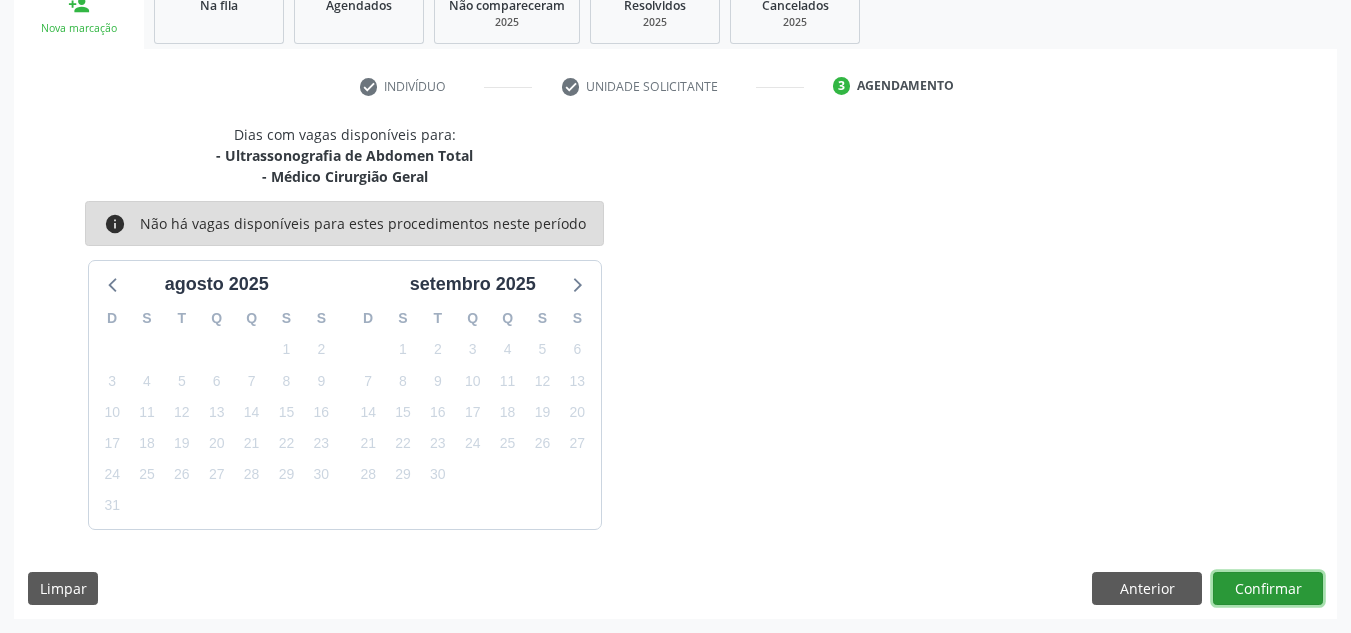 click on "Confirmar" at bounding box center [1268, 589] 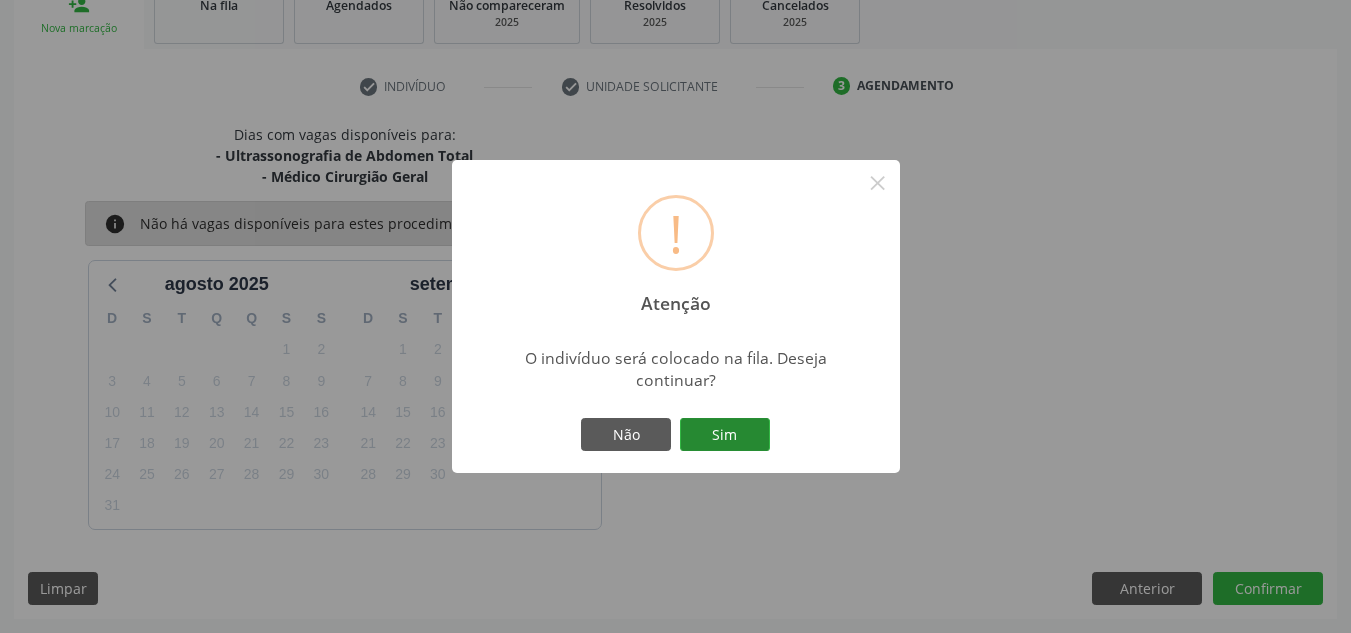 click on "Sim" at bounding box center (725, 435) 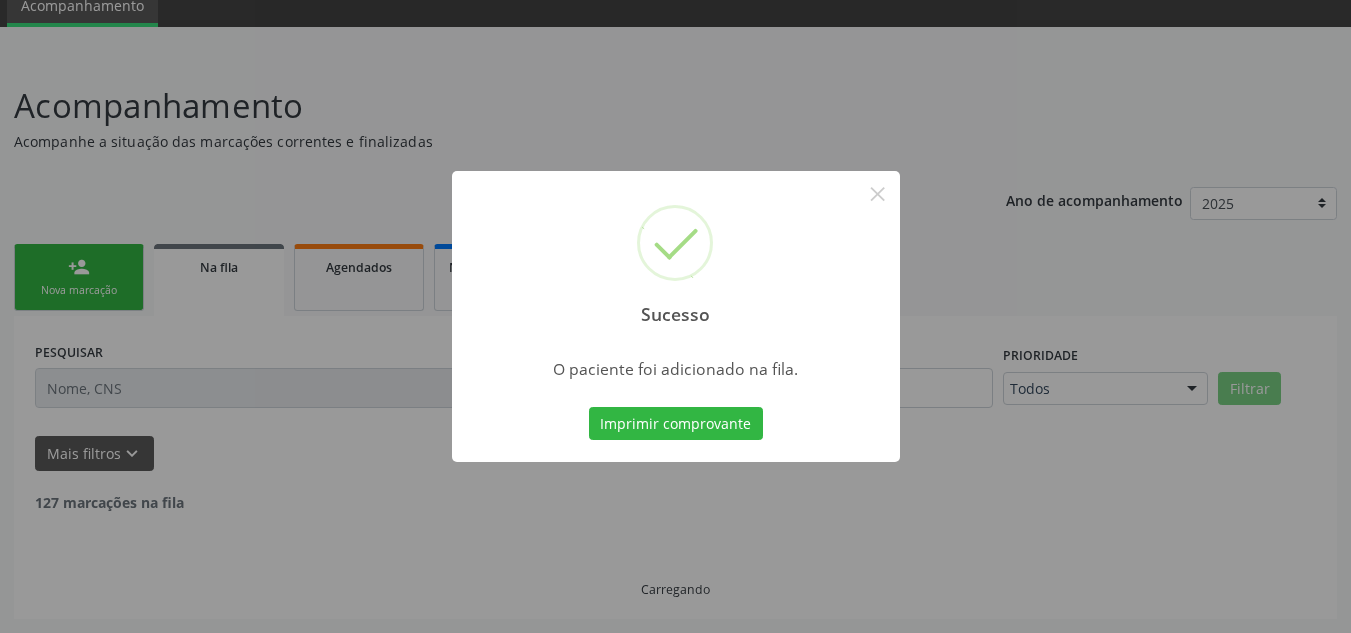 scroll, scrollTop: 62, scrollLeft: 0, axis: vertical 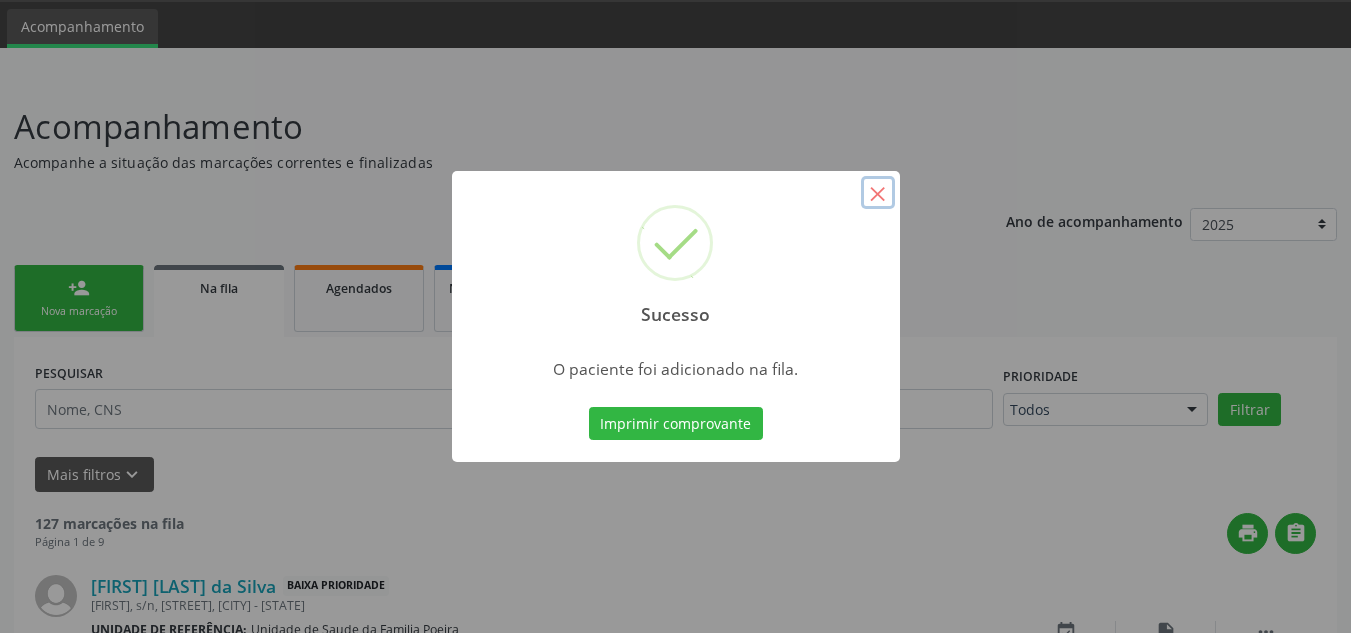 click on "×" at bounding box center (878, 193) 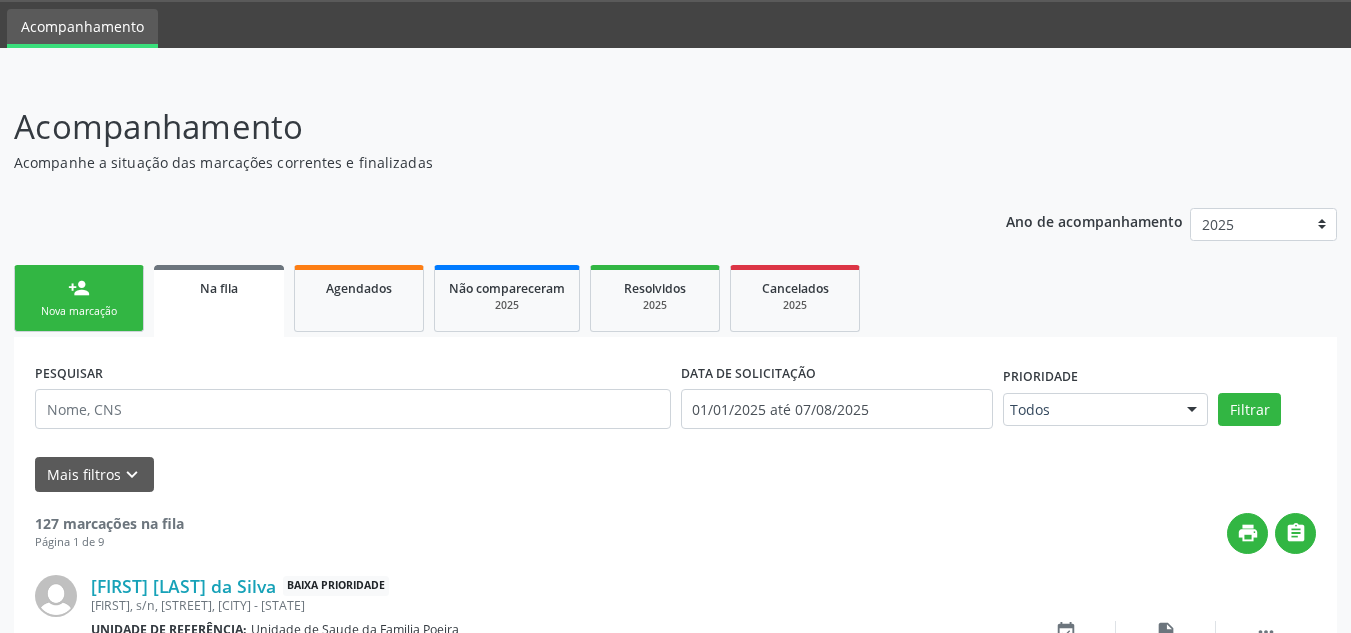 click on "person_add
Nova marcação" at bounding box center [79, 298] 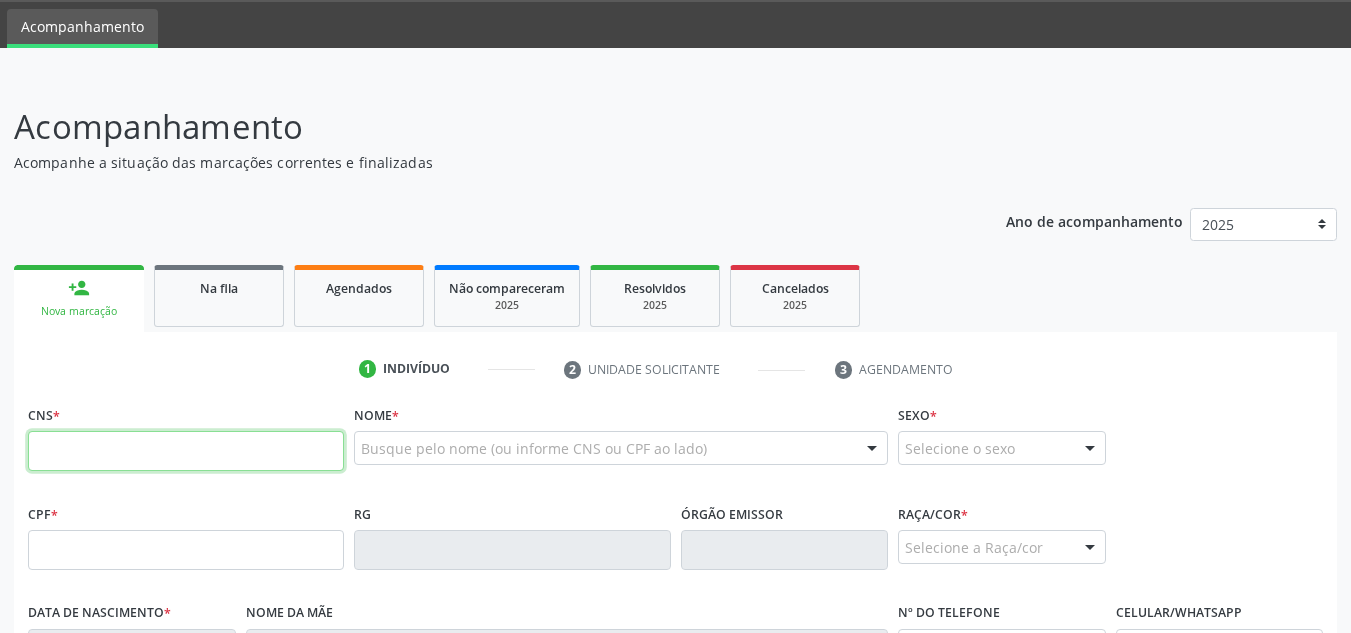 click at bounding box center (186, 451) 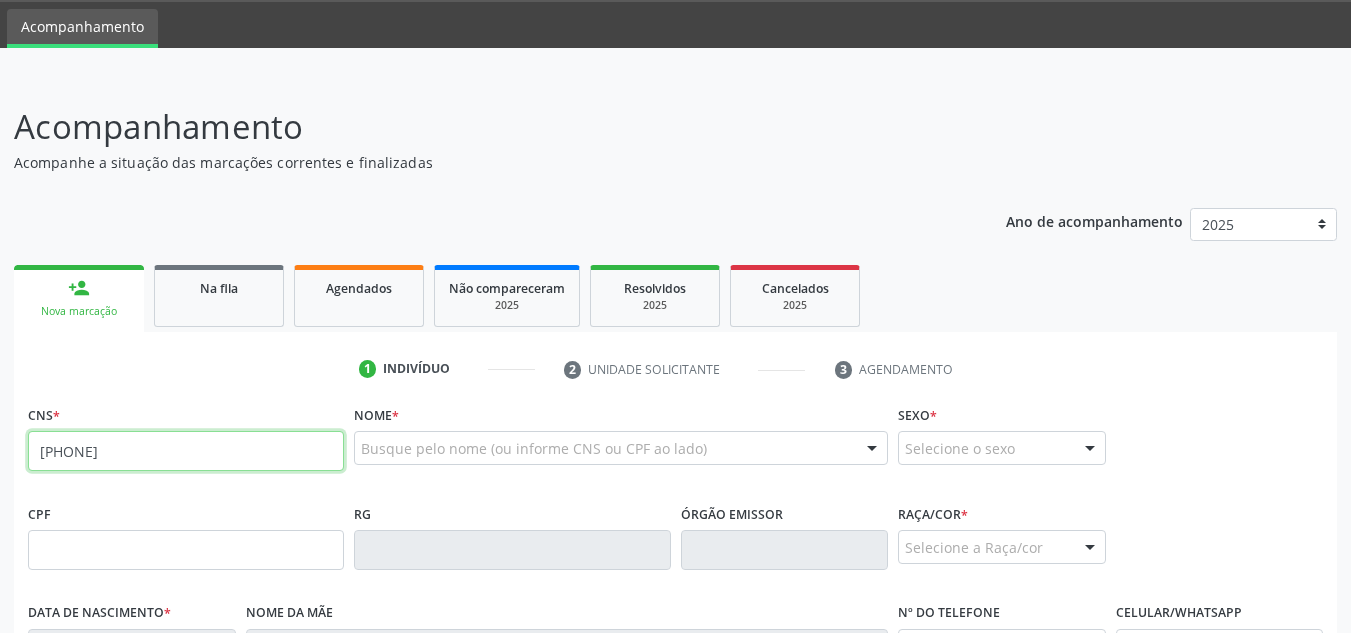 type on "898 0051 5398 8173" 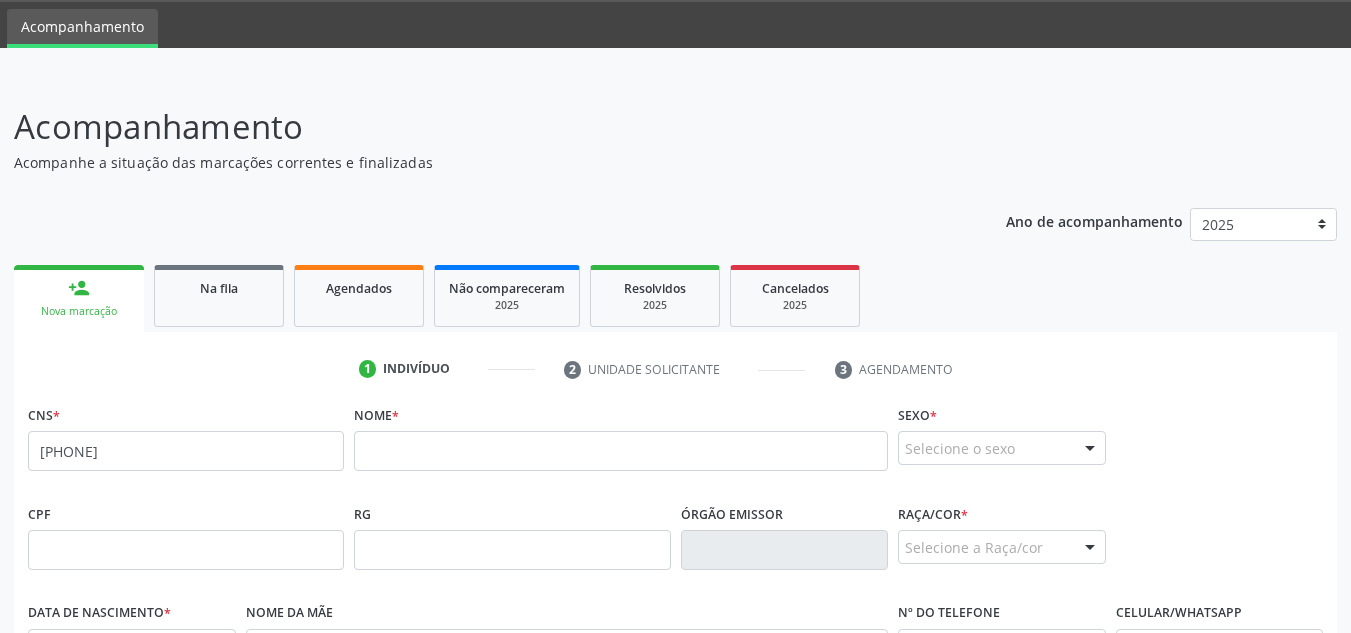 scroll, scrollTop: 162, scrollLeft: 0, axis: vertical 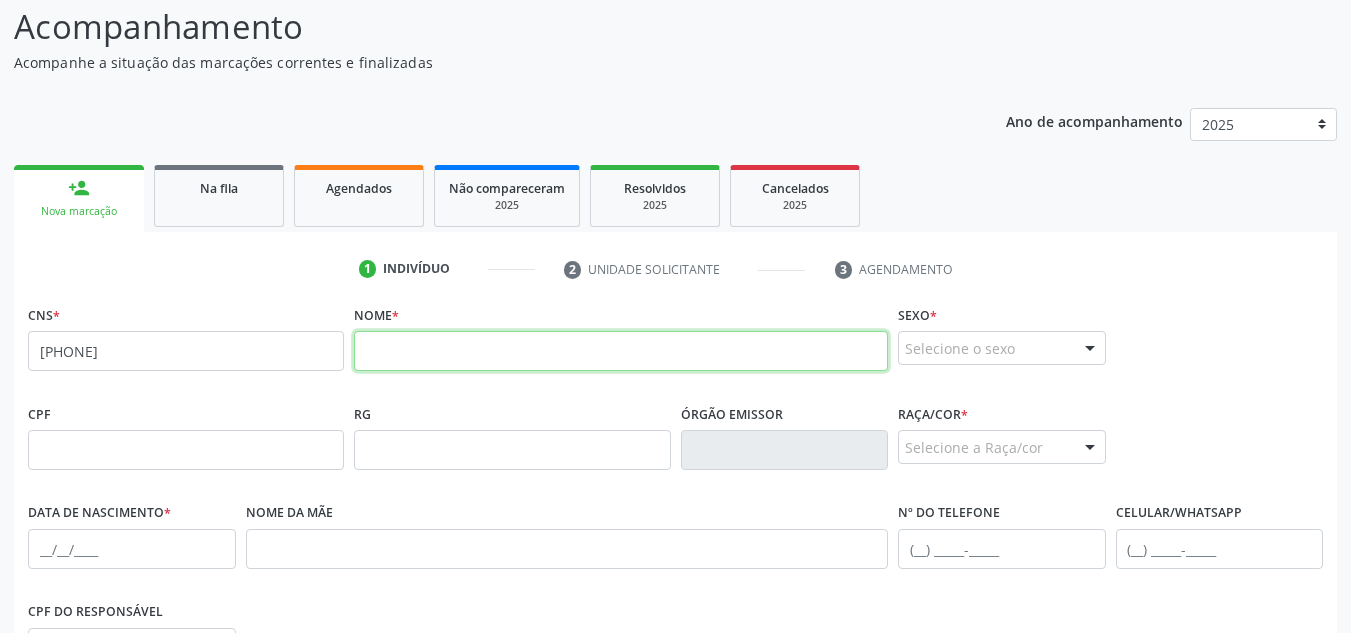 paste on "Sabrina da Silva Santos" 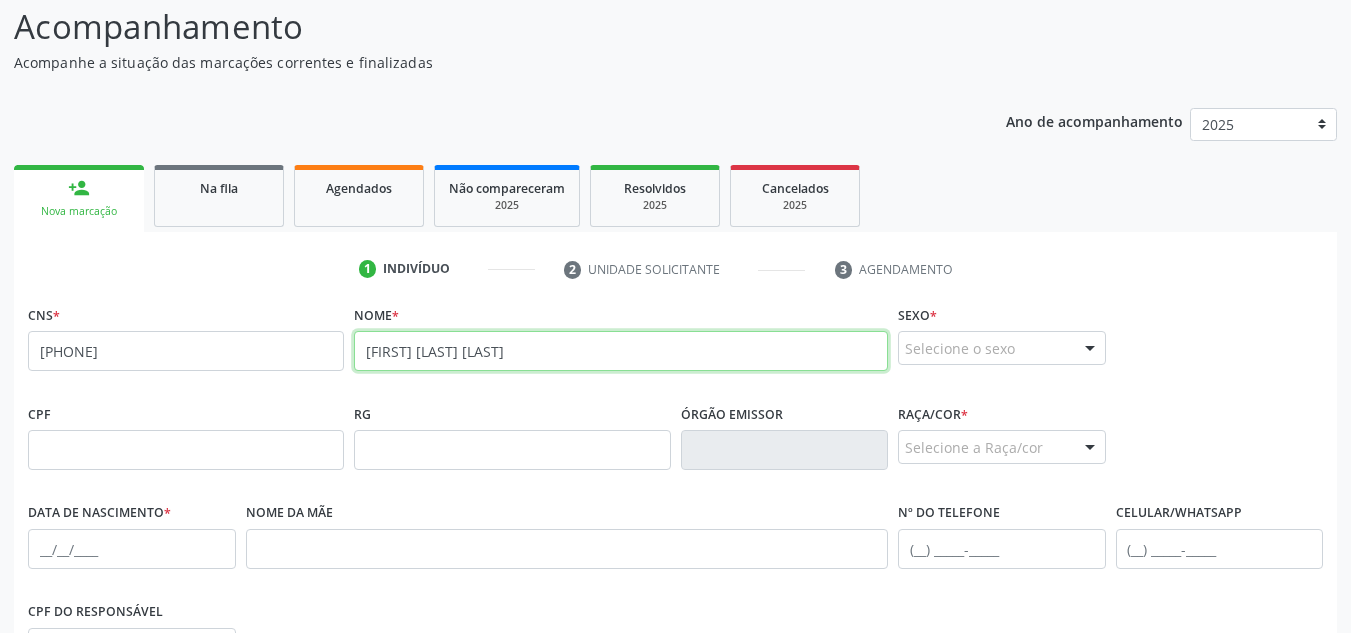 type on "Sabrina da Silva Santos" 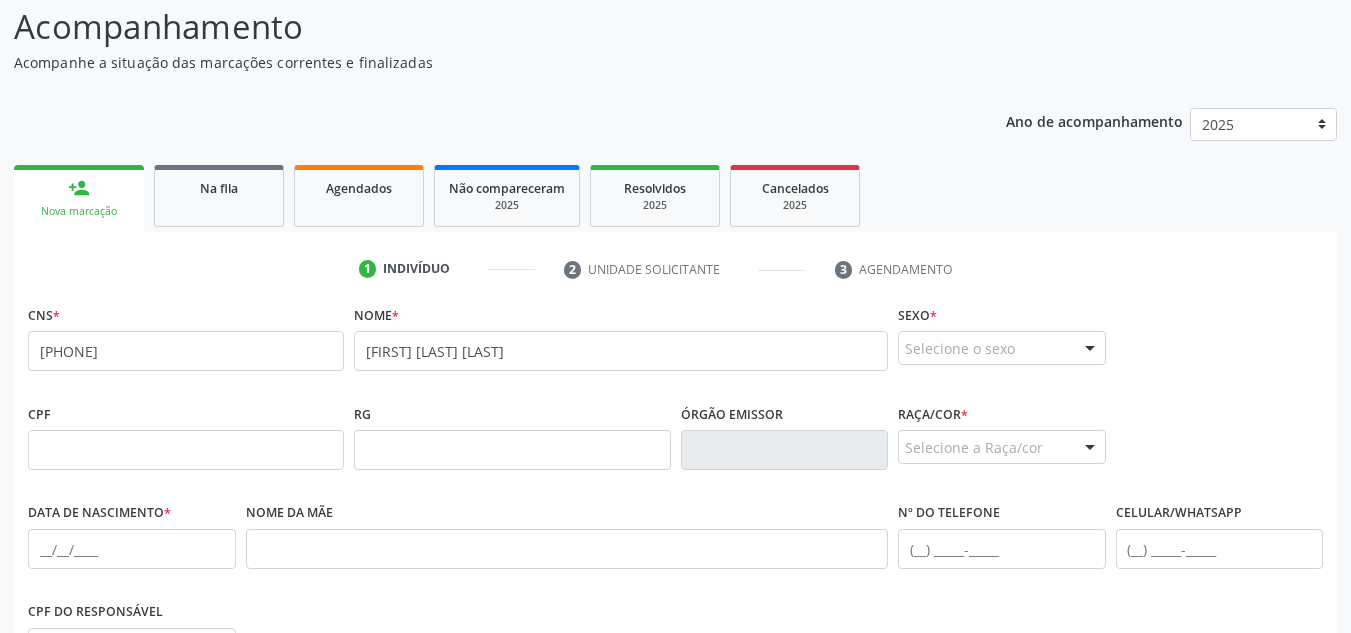 click on "Selecione o sexo" at bounding box center [1002, 348] 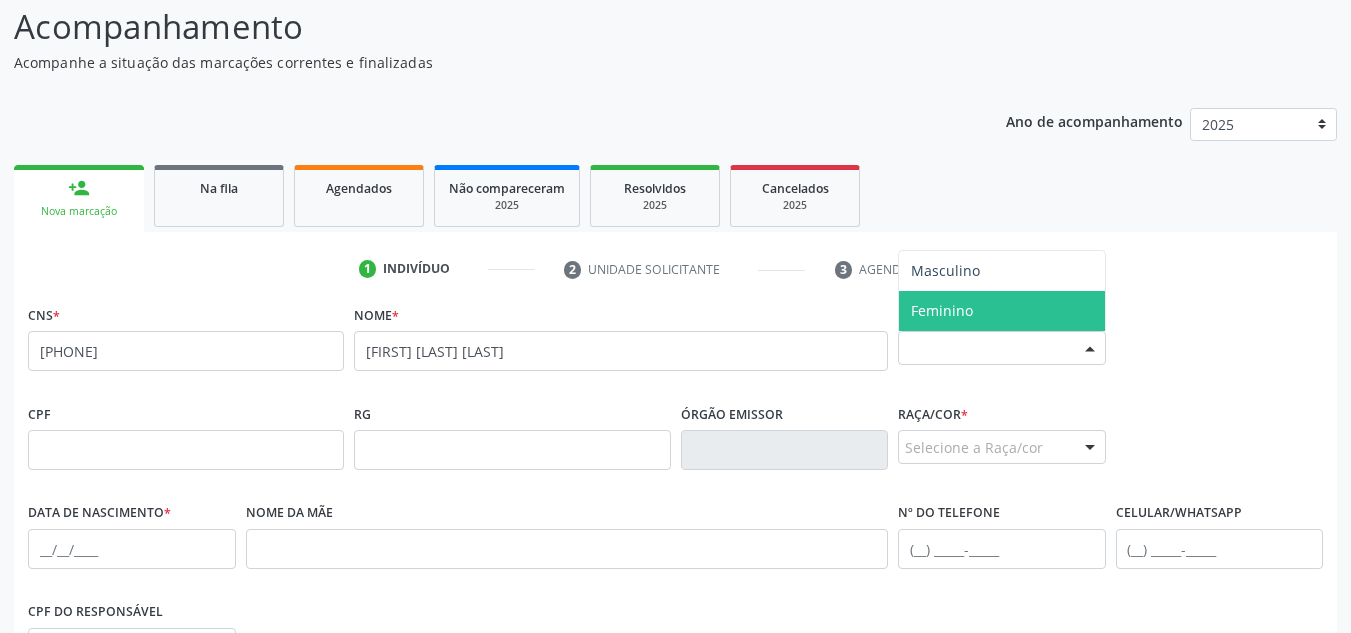 click on "Feminino" at bounding box center (1002, 311) 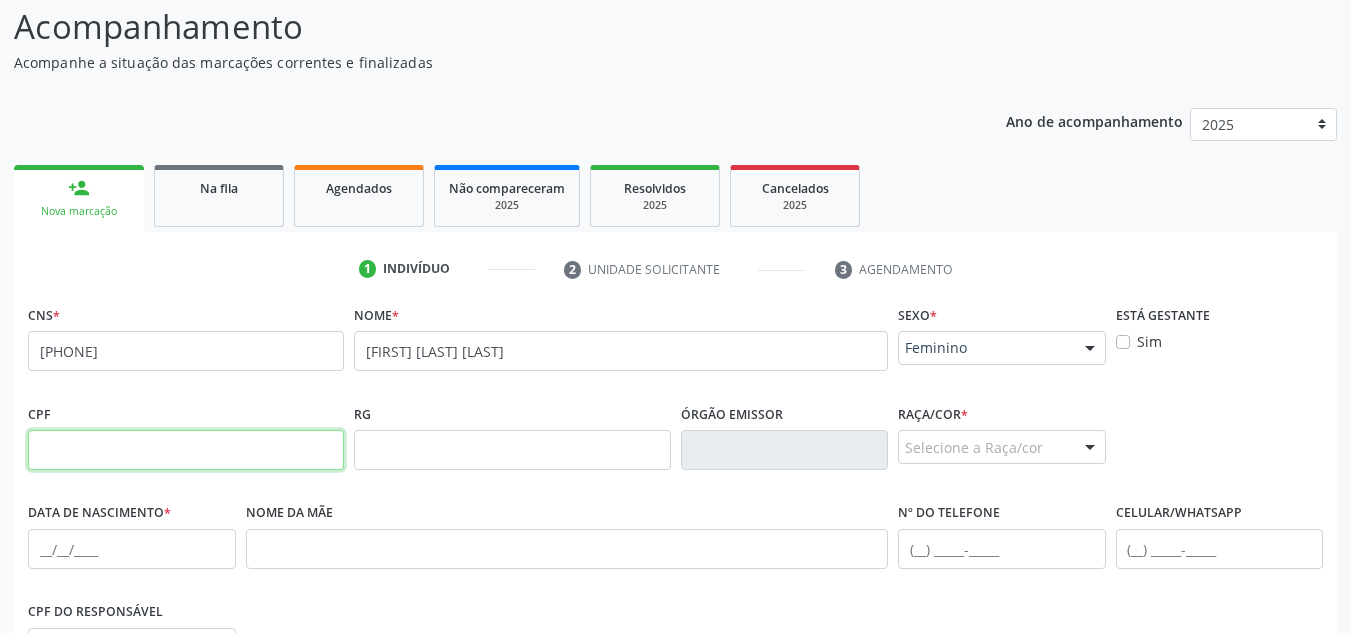 drag, startPoint x: 157, startPoint y: 458, endPoint x: 384, endPoint y: 513, distance: 233.56798 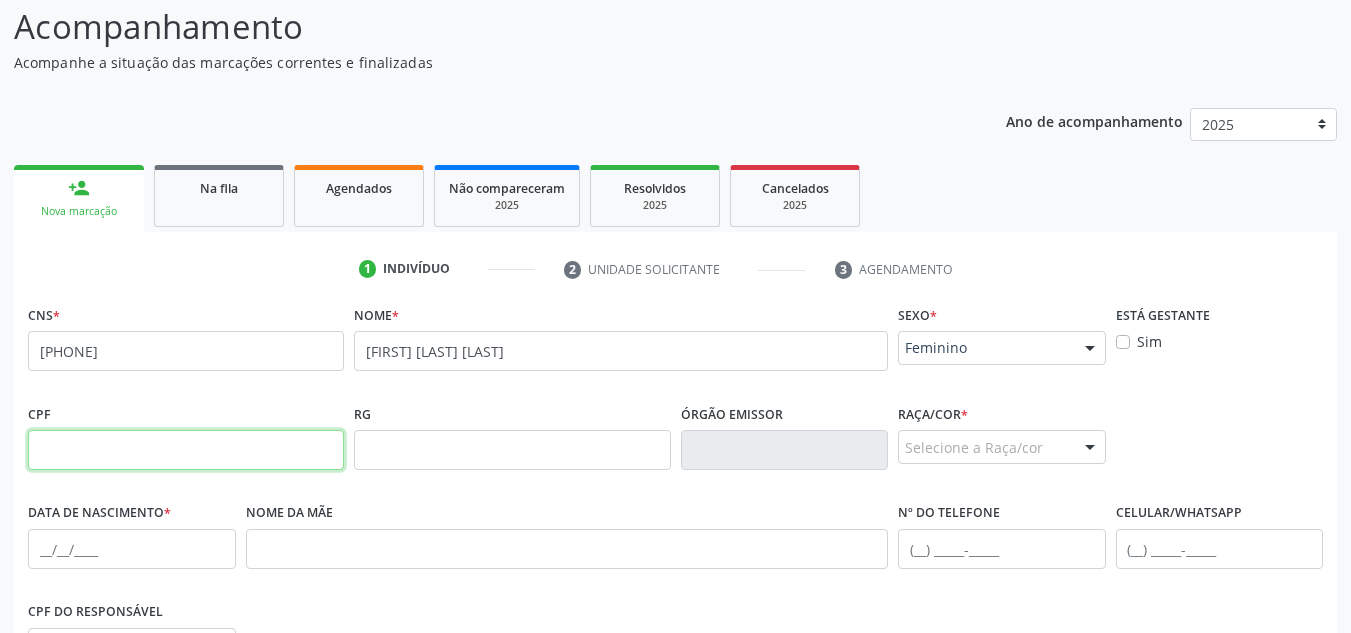 paste on "142.783.654-03" 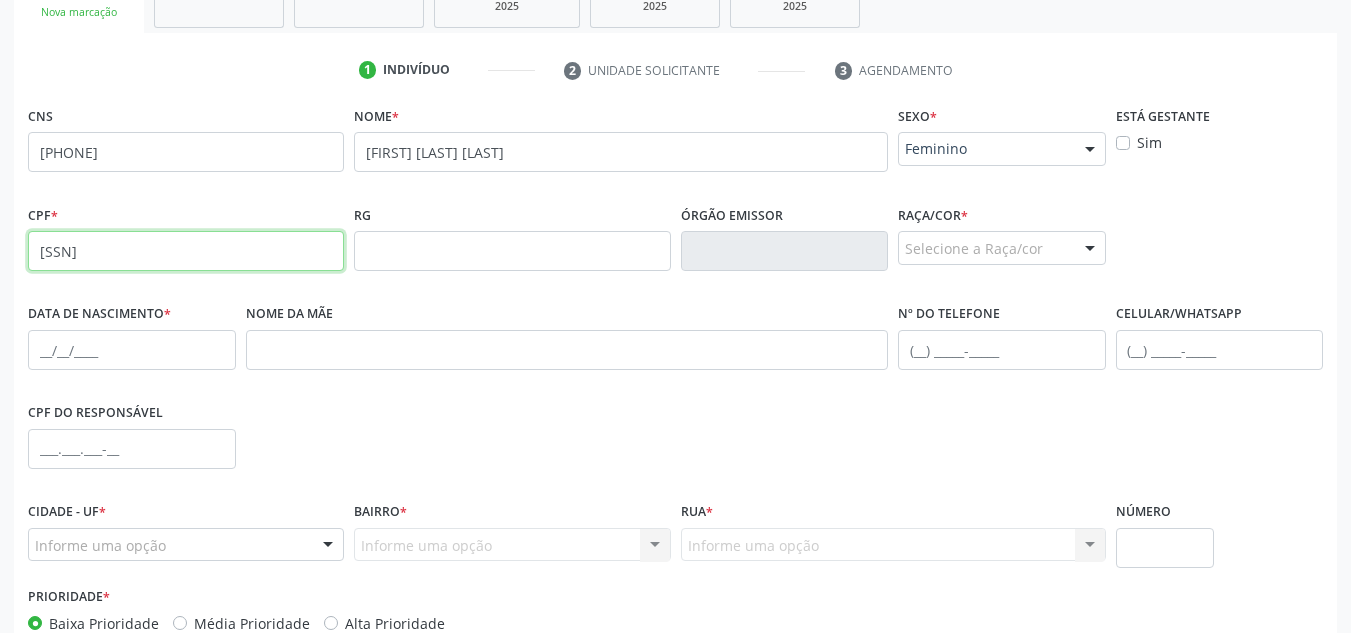 scroll, scrollTop: 362, scrollLeft: 0, axis: vertical 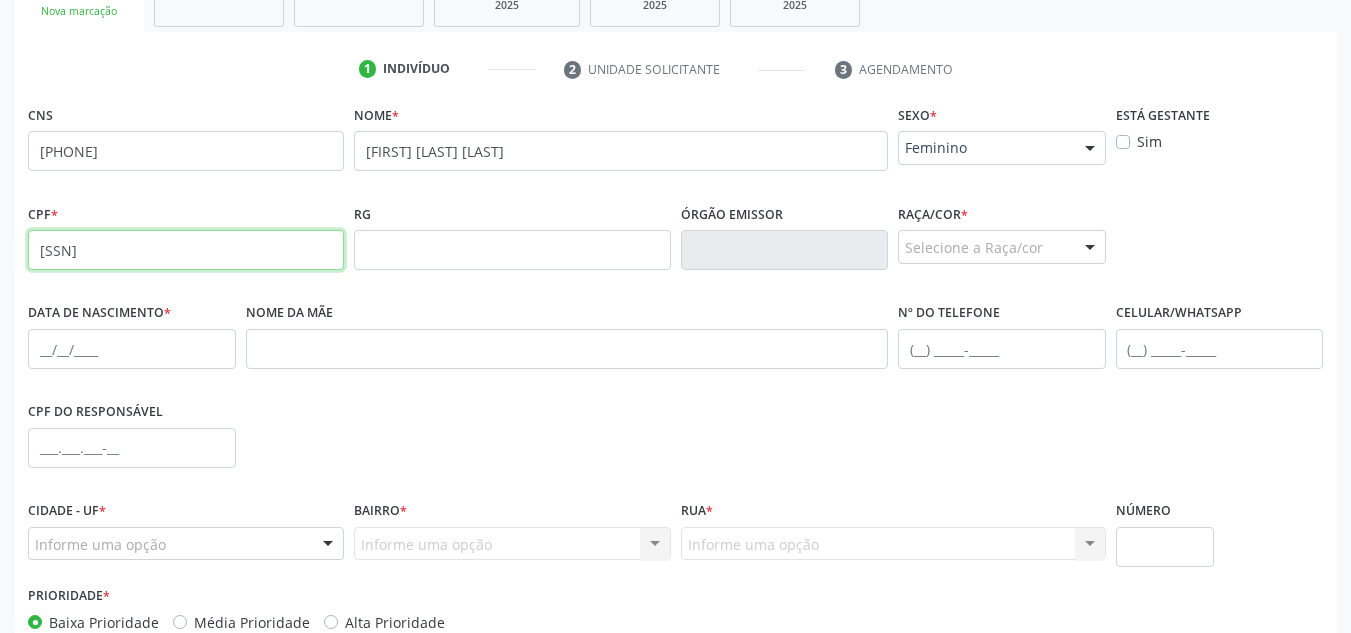 type on "142.783.654-03" 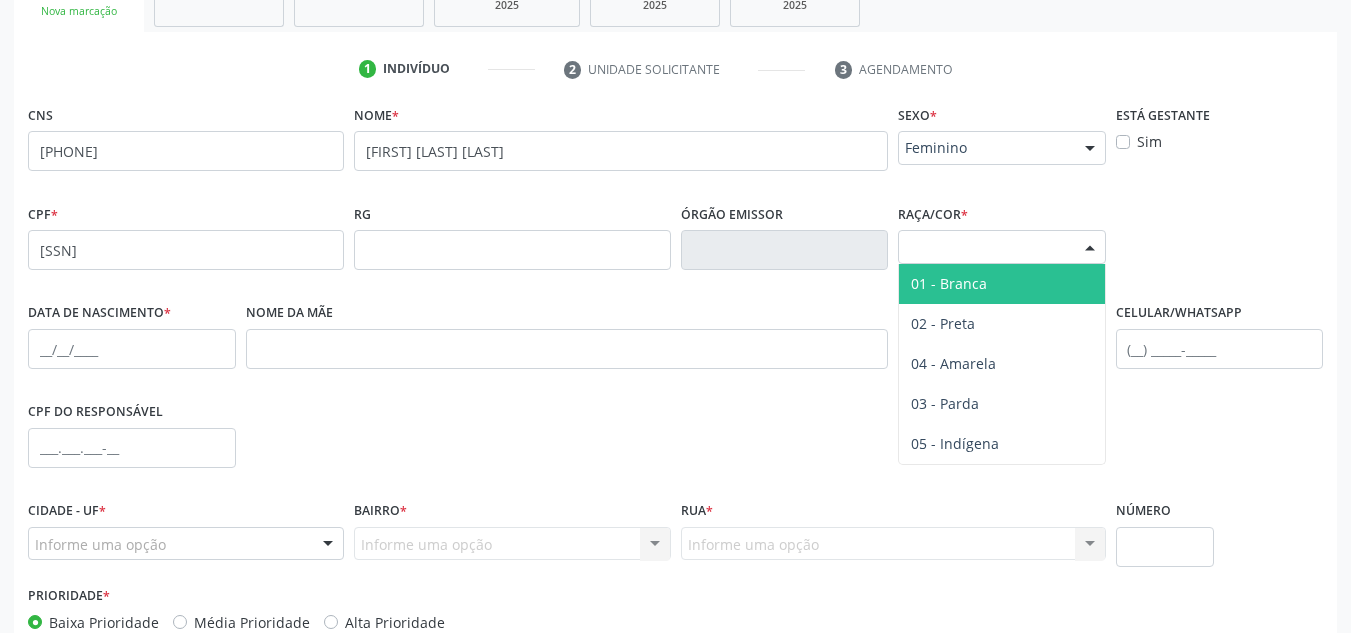 click on "Selecione a Raça/cor" at bounding box center (1002, 247) 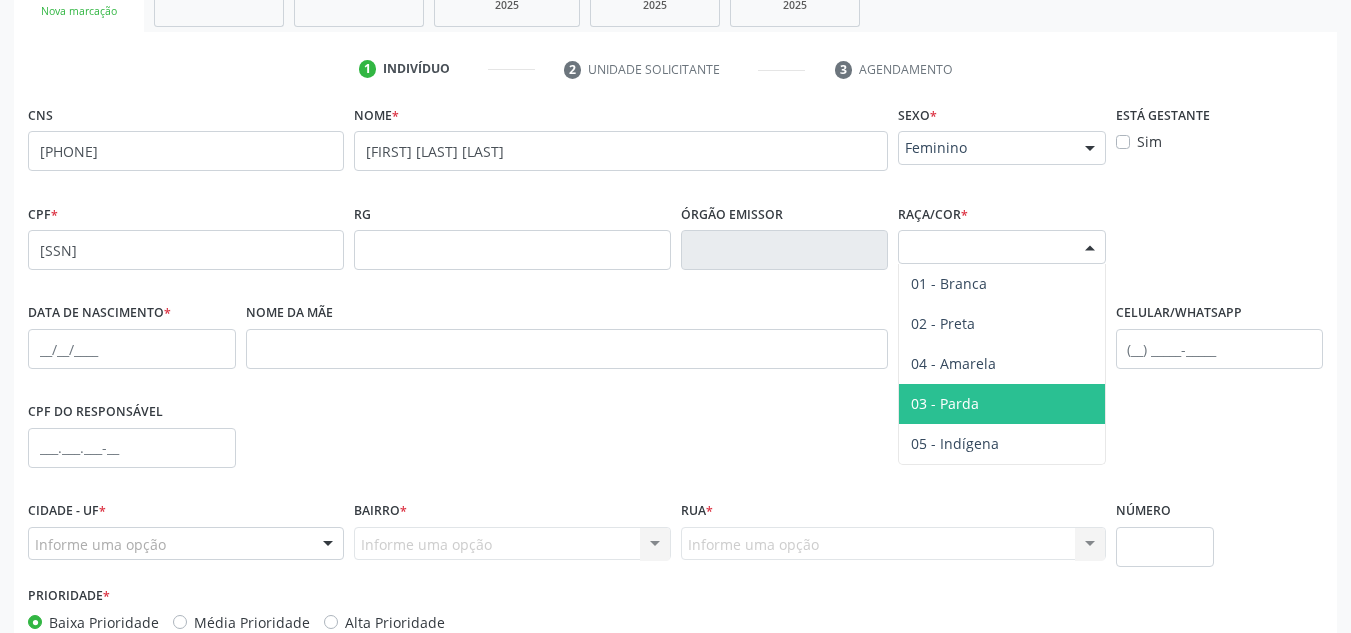 click on "Selecione a Raça/cor" at bounding box center (1002, 247) 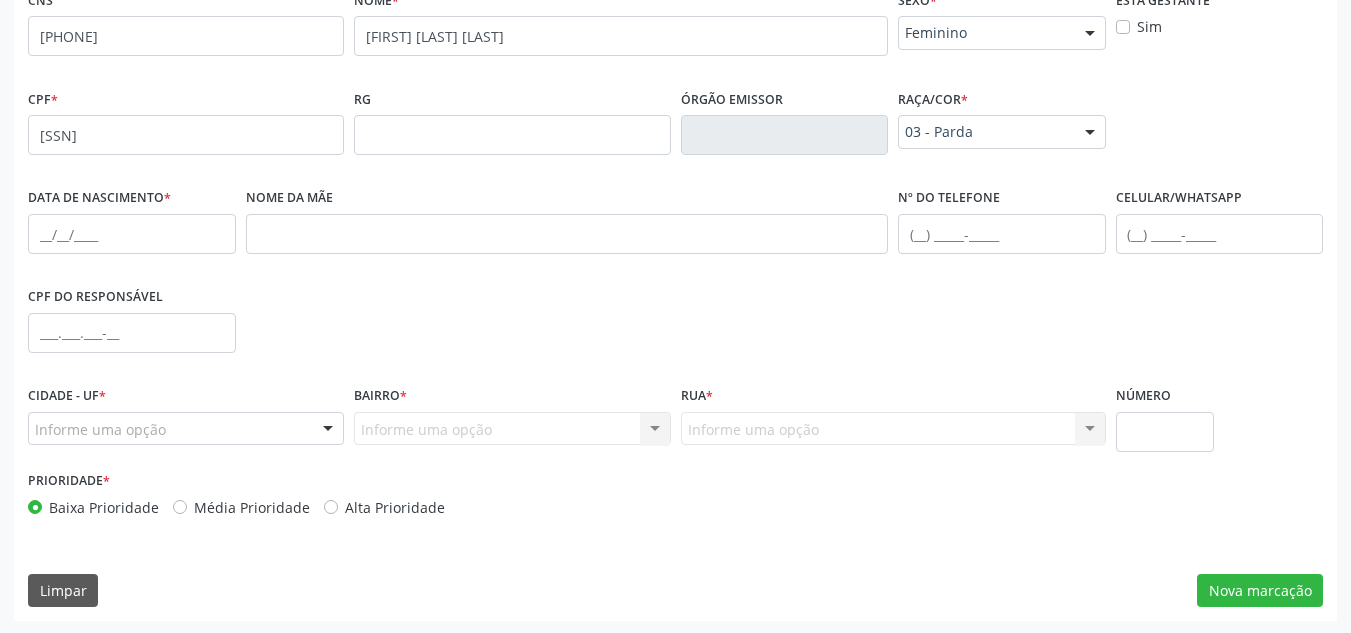 scroll, scrollTop: 479, scrollLeft: 0, axis: vertical 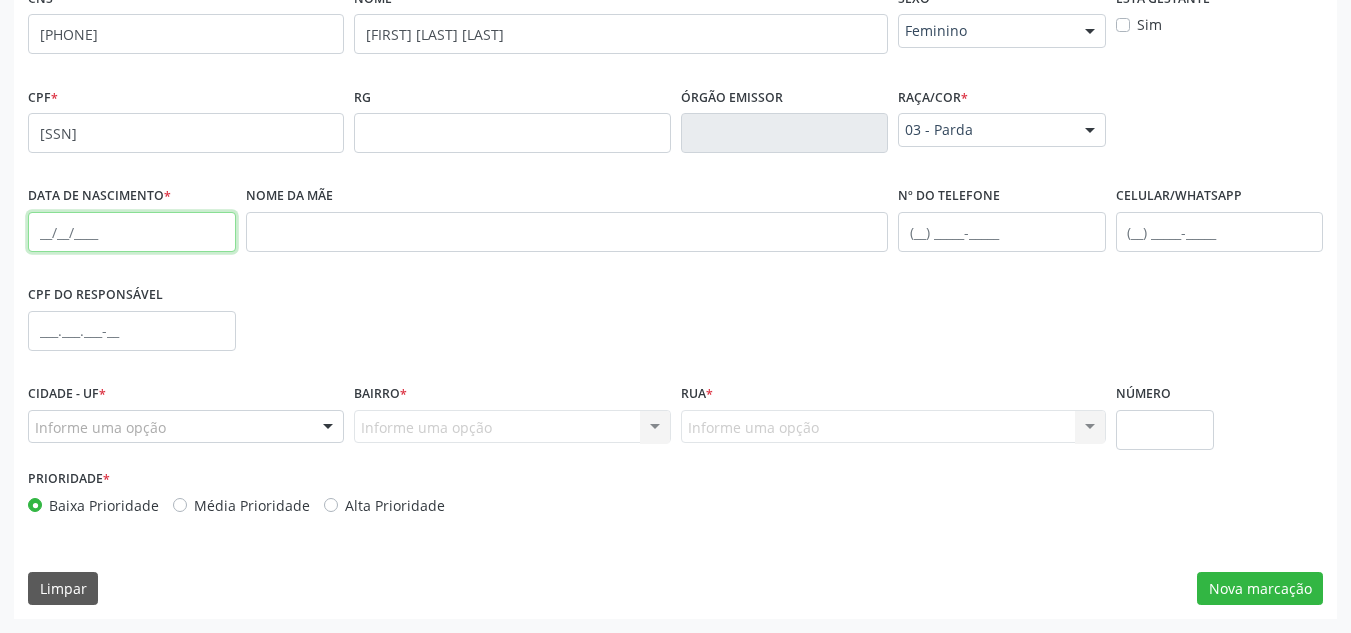 click at bounding box center (132, 232) 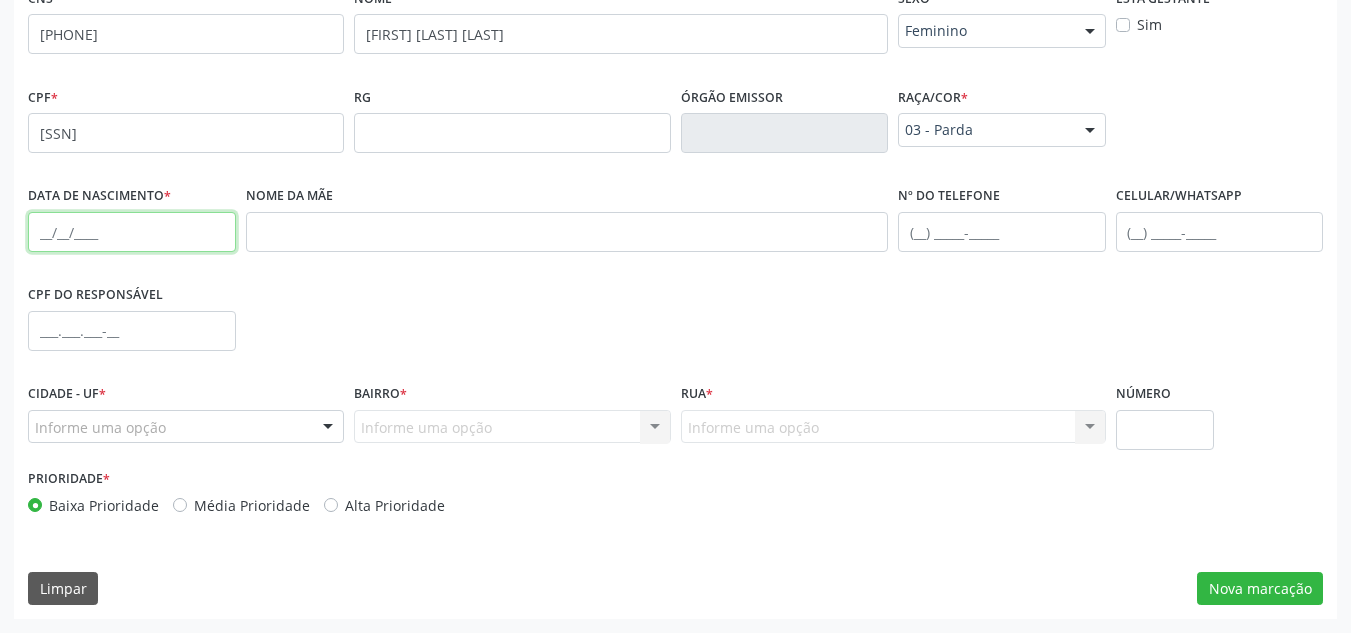 paste on "12/08/2006" 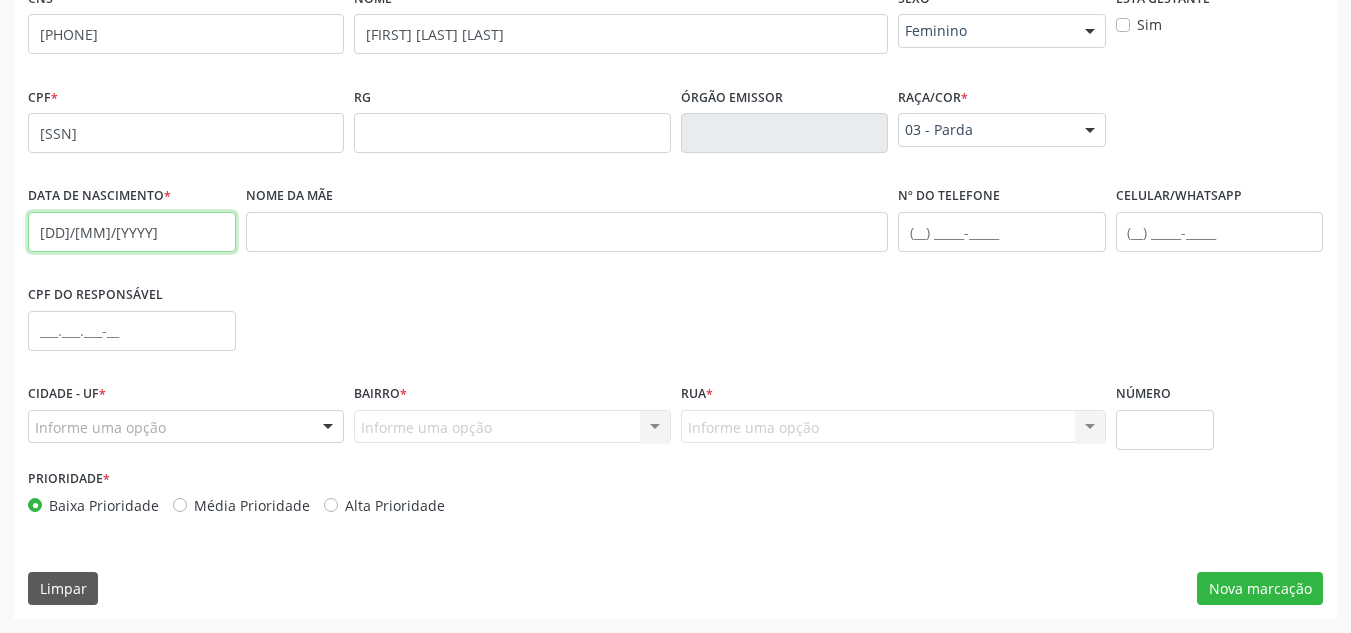 type on "12/08/2006" 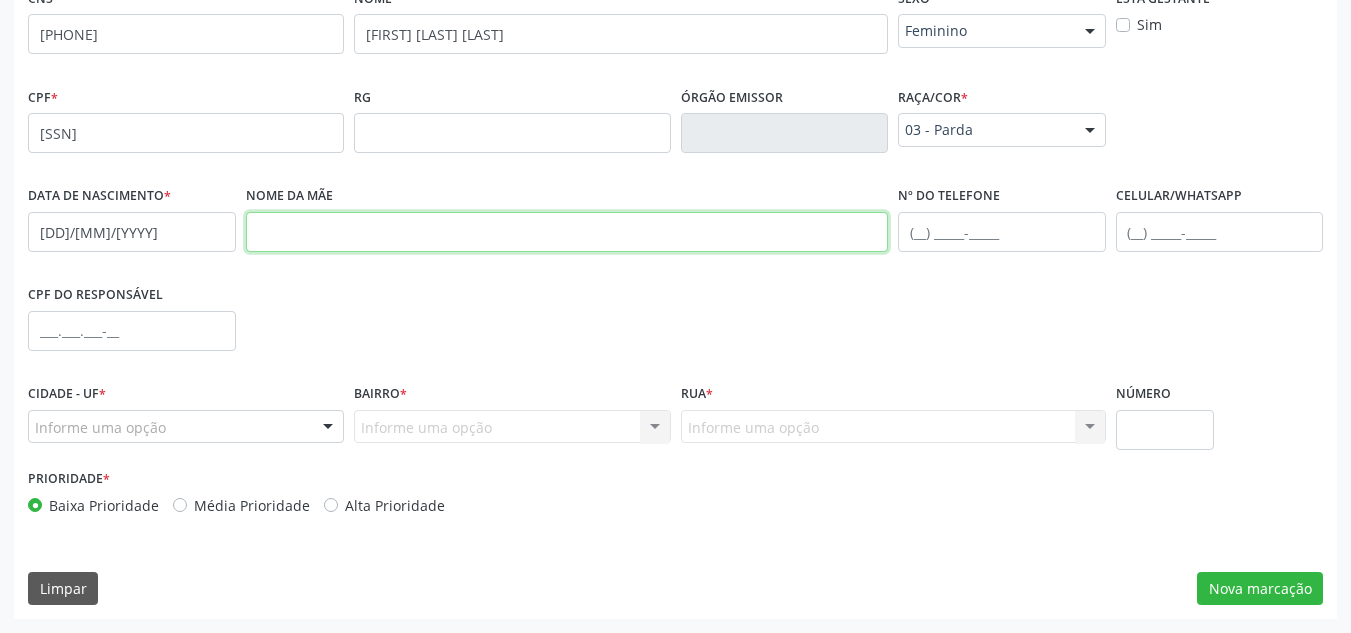 click at bounding box center [567, 232] 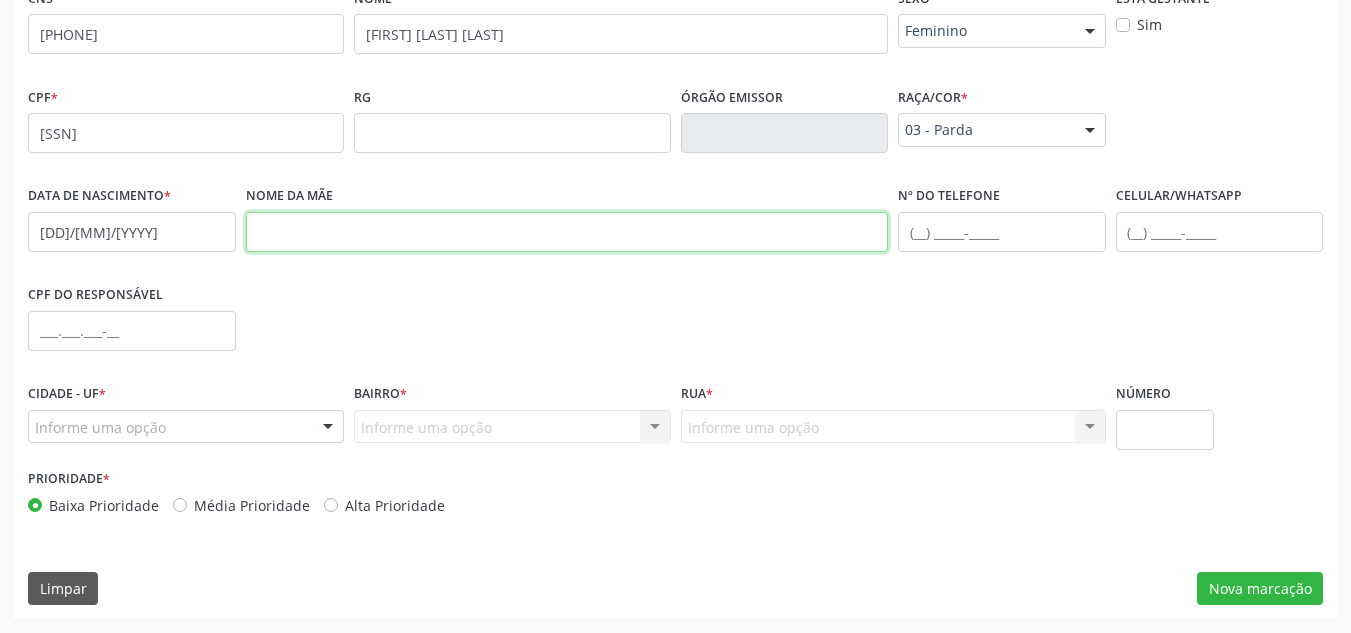 paste on "Sandra Maria da Silva" 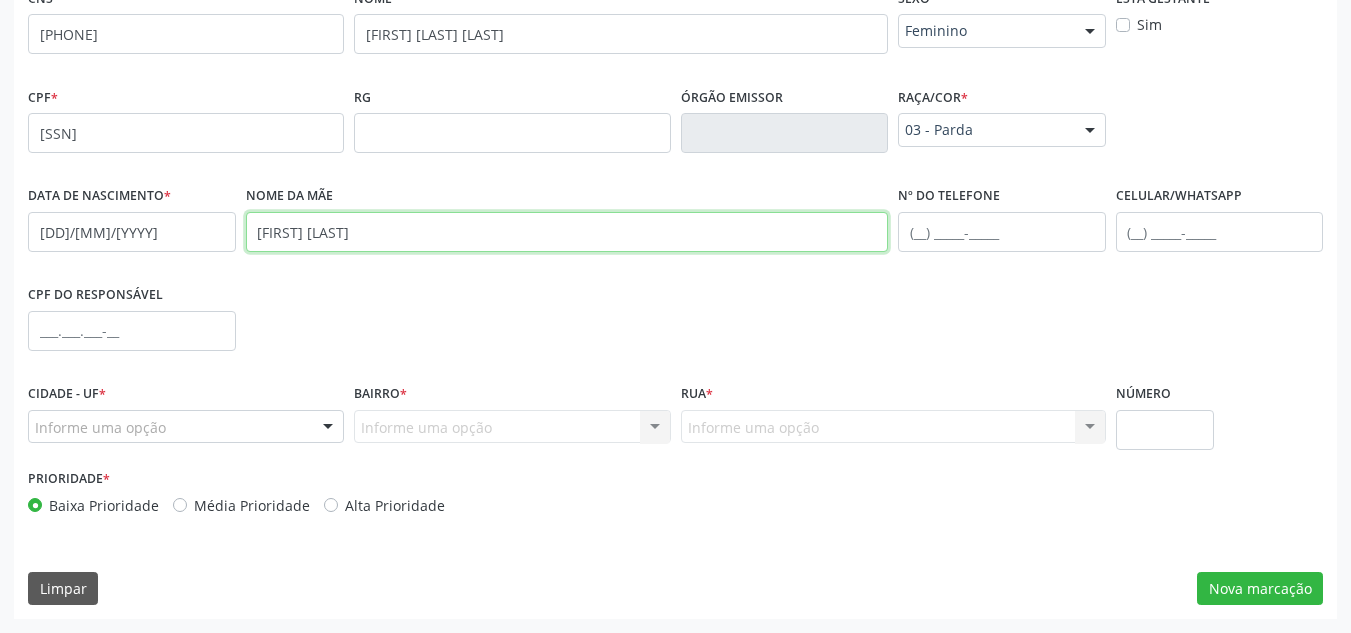 type on "Sandra Maria da Silva" 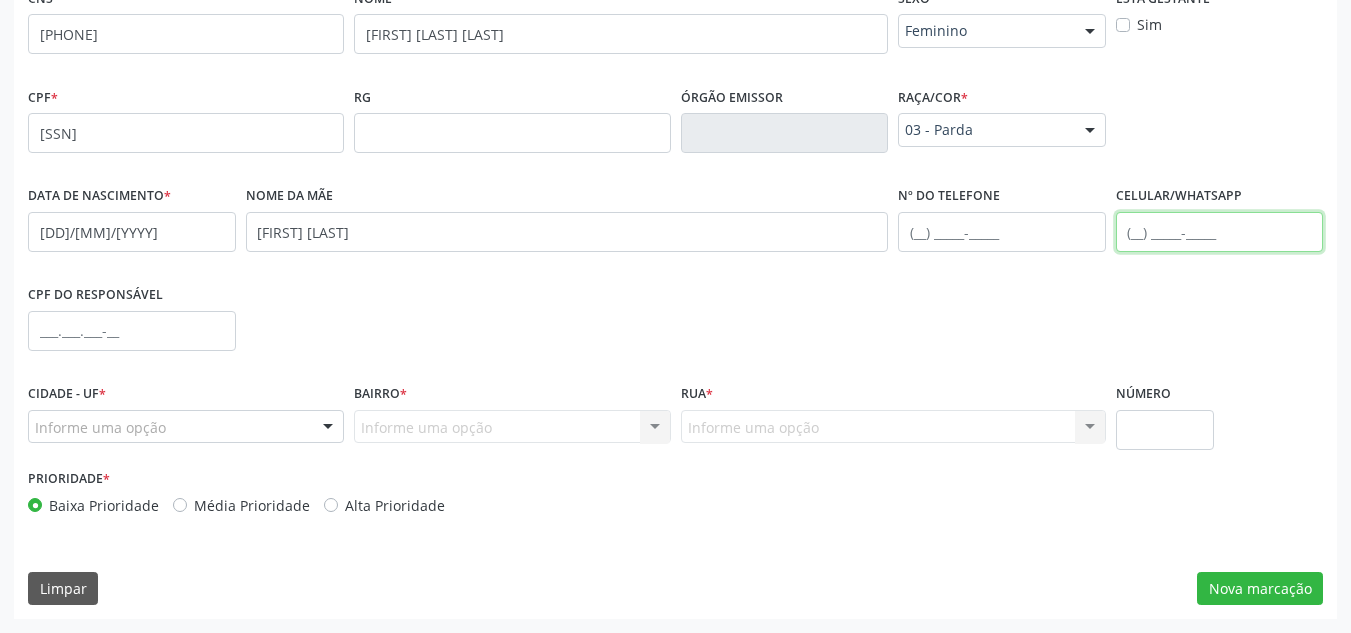 click at bounding box center (1220, 232) 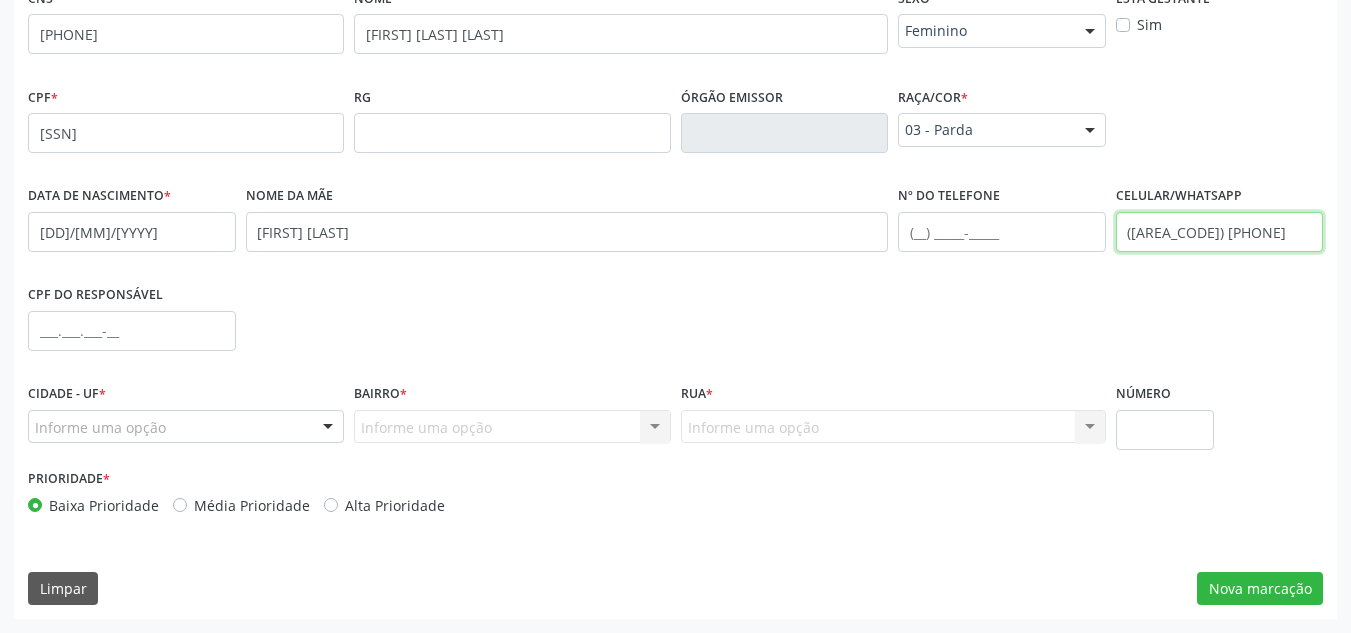 type on "(82) 99302-8154" 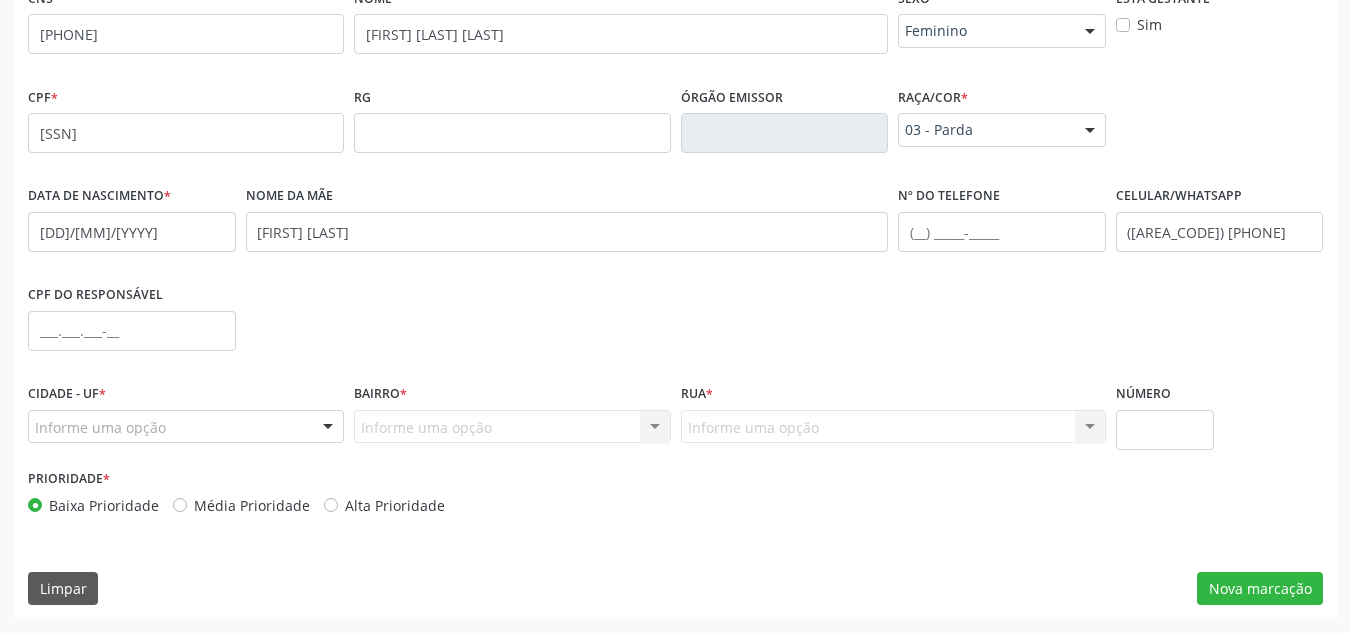 click on "Informe uma opção" at bounding box center [186, 427] 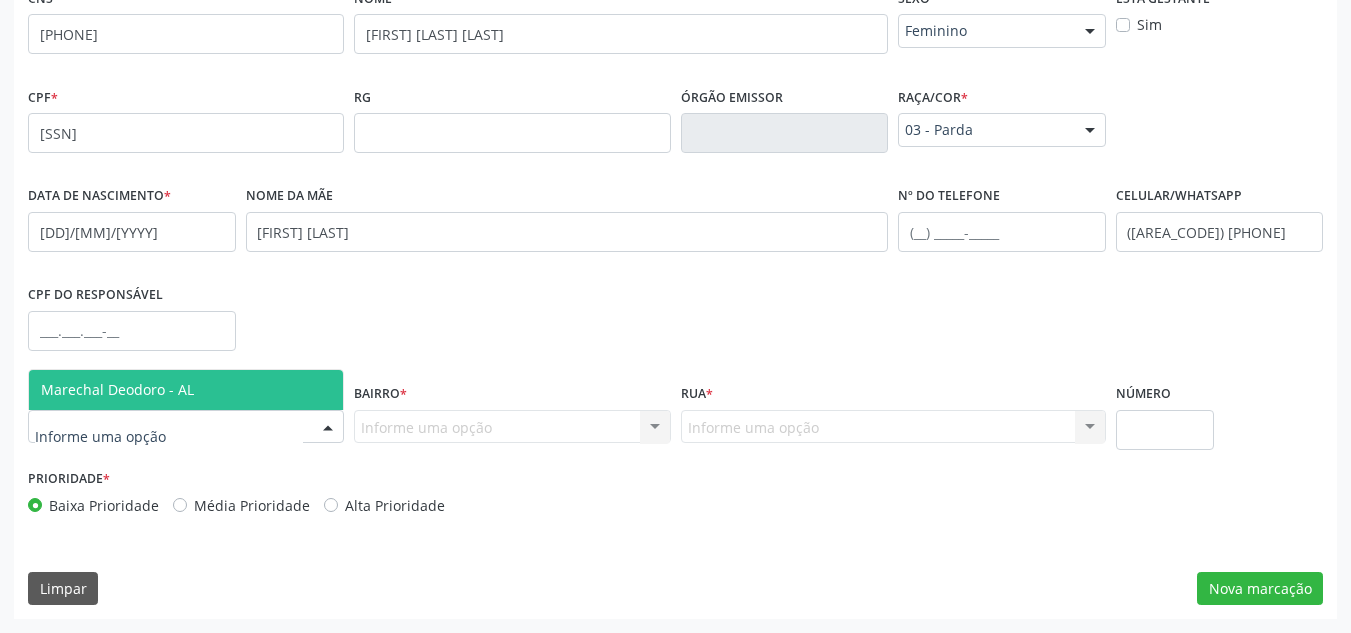 drag, startPoint x: 232, startPoint y: 391, endPoint x: 426, endPoint y: 421, distance: 196.30588 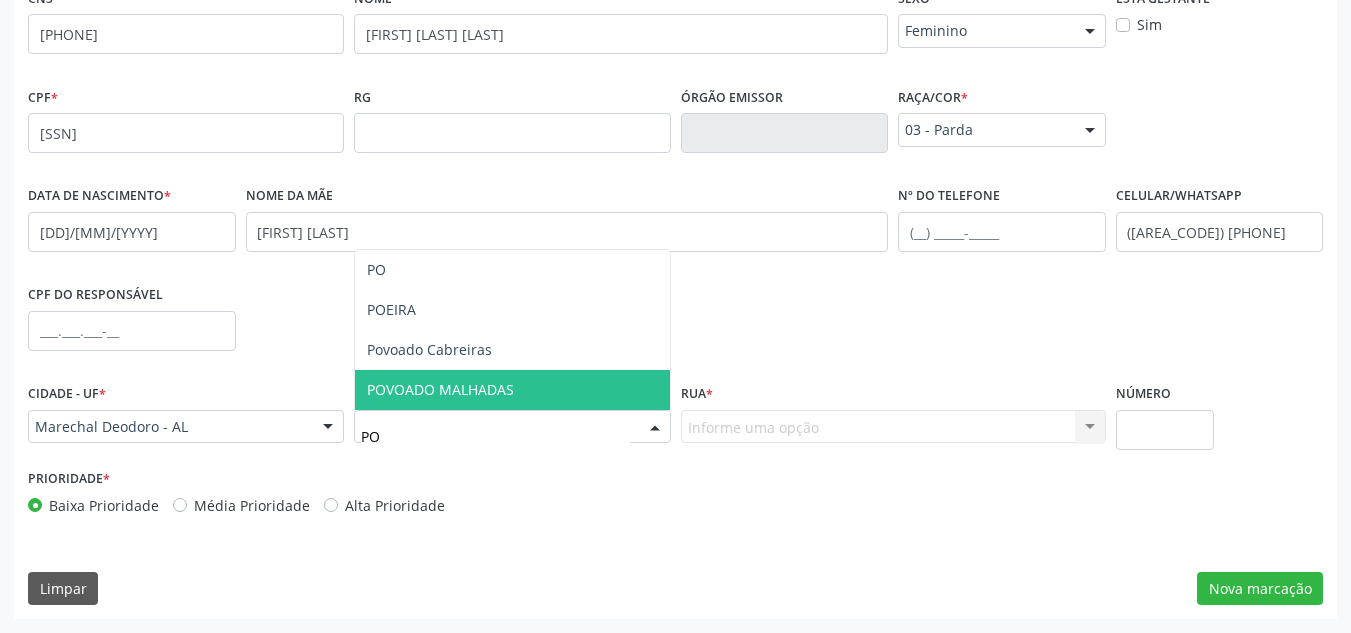 click on "POVOADO MALHADAS" at bounding box center [440, 389] 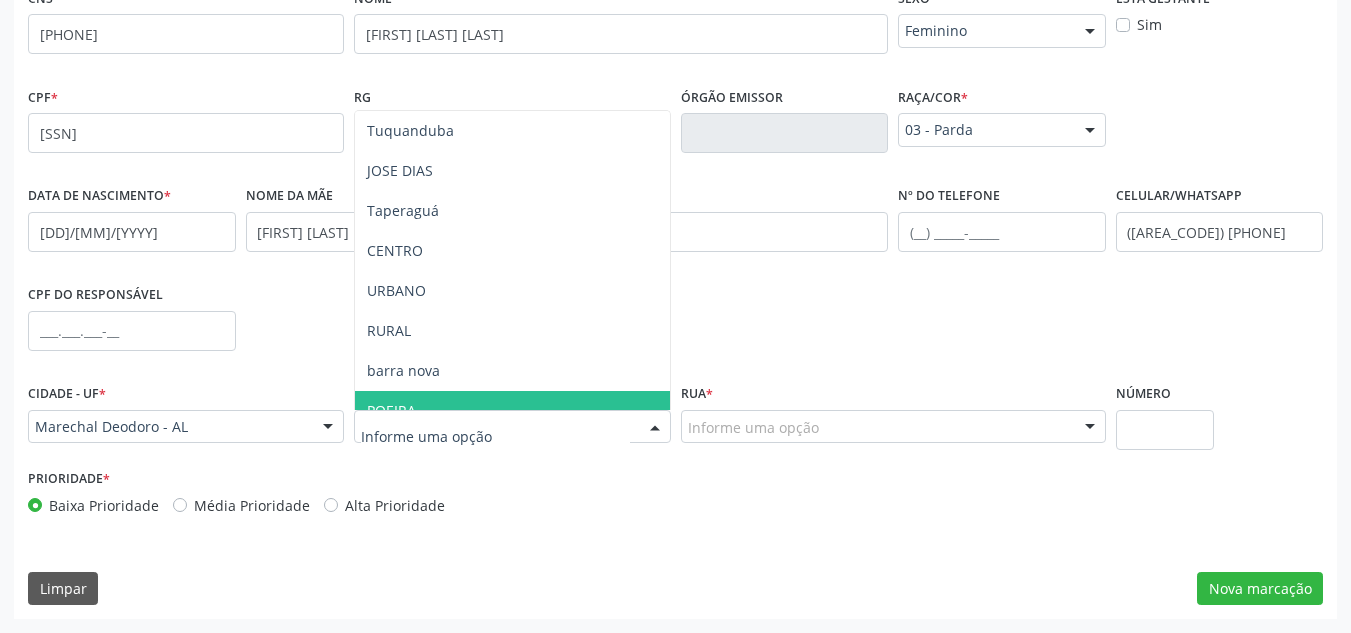 click on "POEIRA" at bounding box center [512, 411] 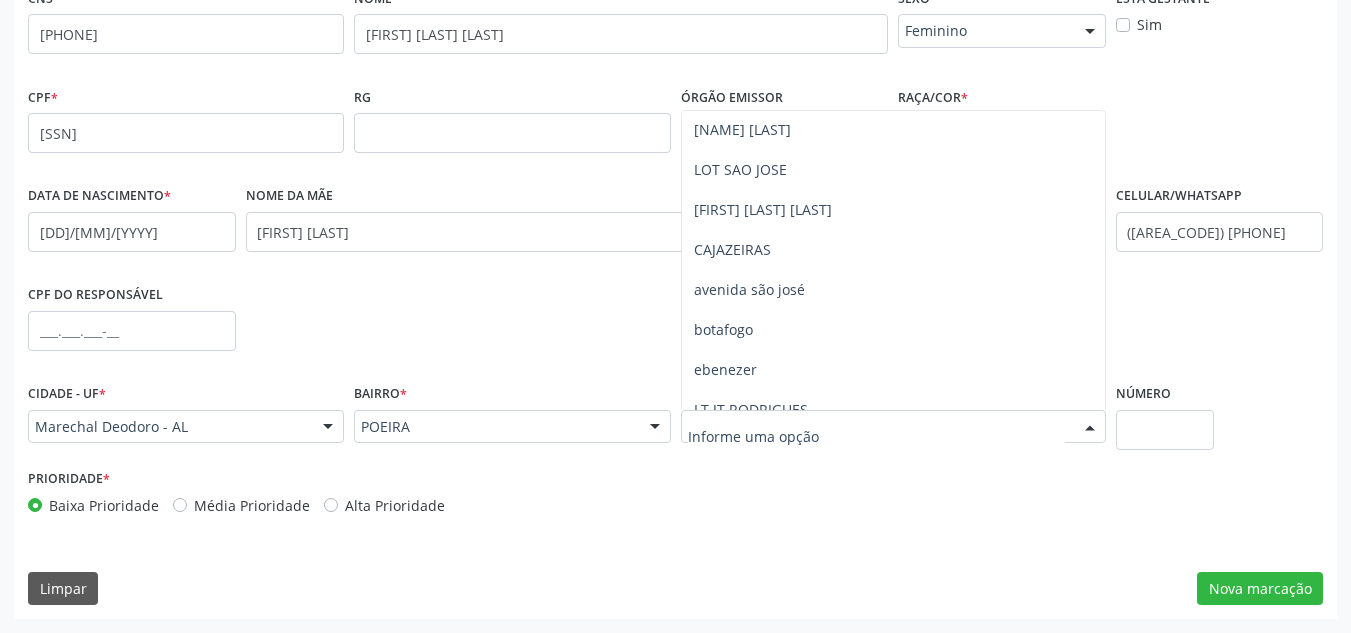 scroll, scrollTop: 0, scrollLeft: 0, axis: both 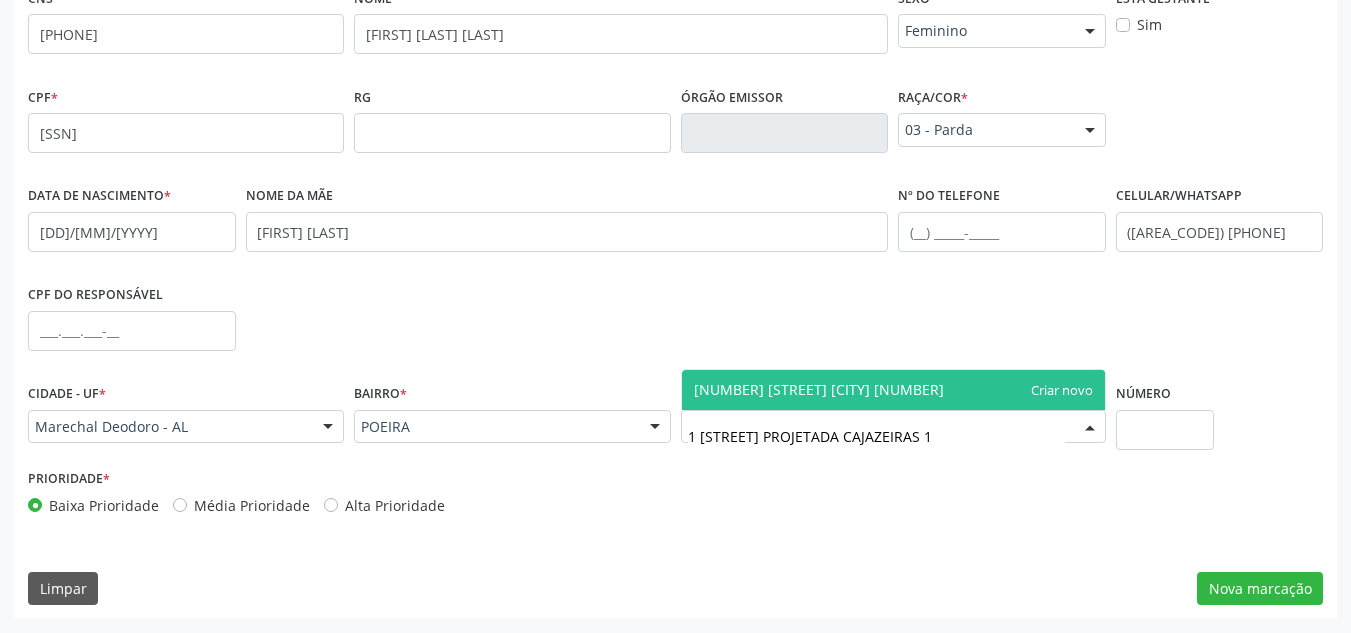 type on "1 RUA PROJETADA CAJAZEIRAS" 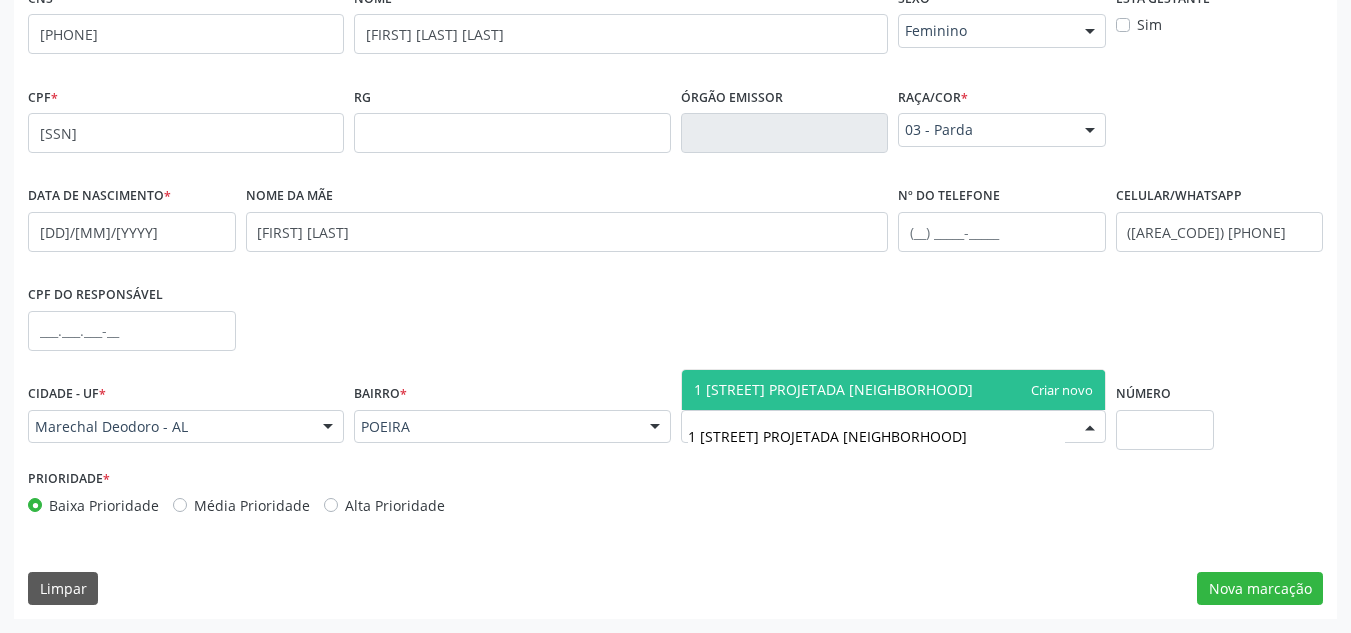 click on "1 RUA PROJETADA CAJAZEIRAS" at bounding box center [893, 390] 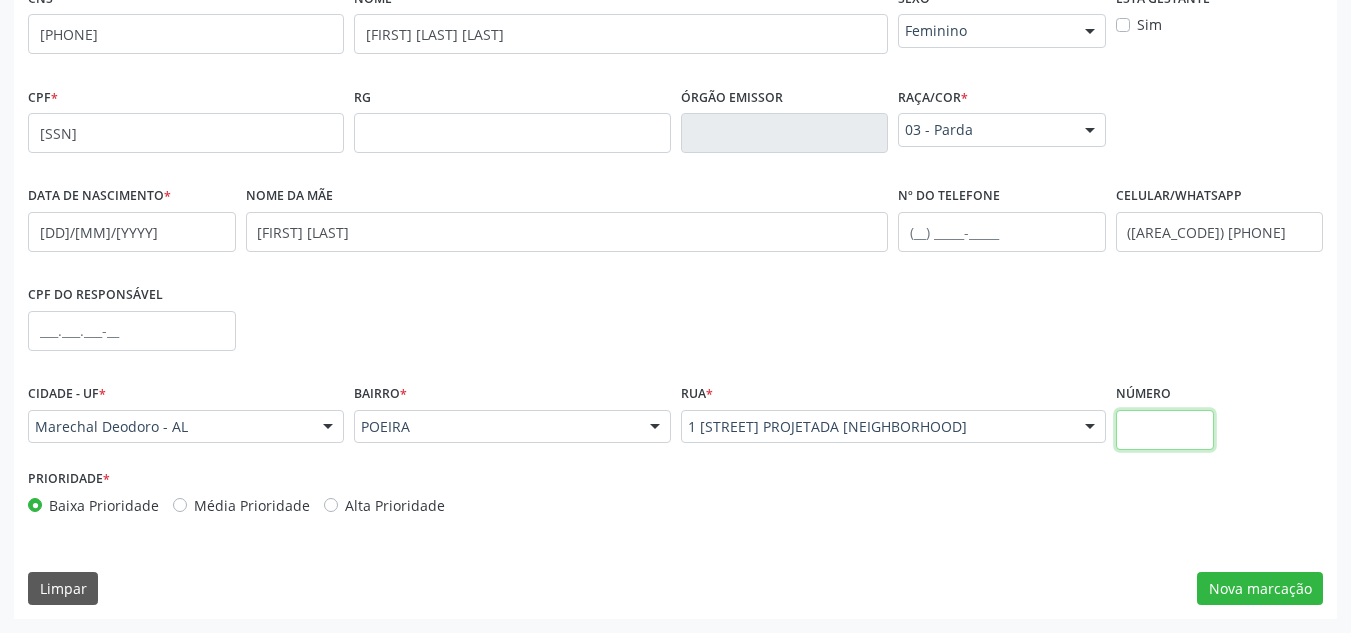 click at bounding box center (1165, 430) 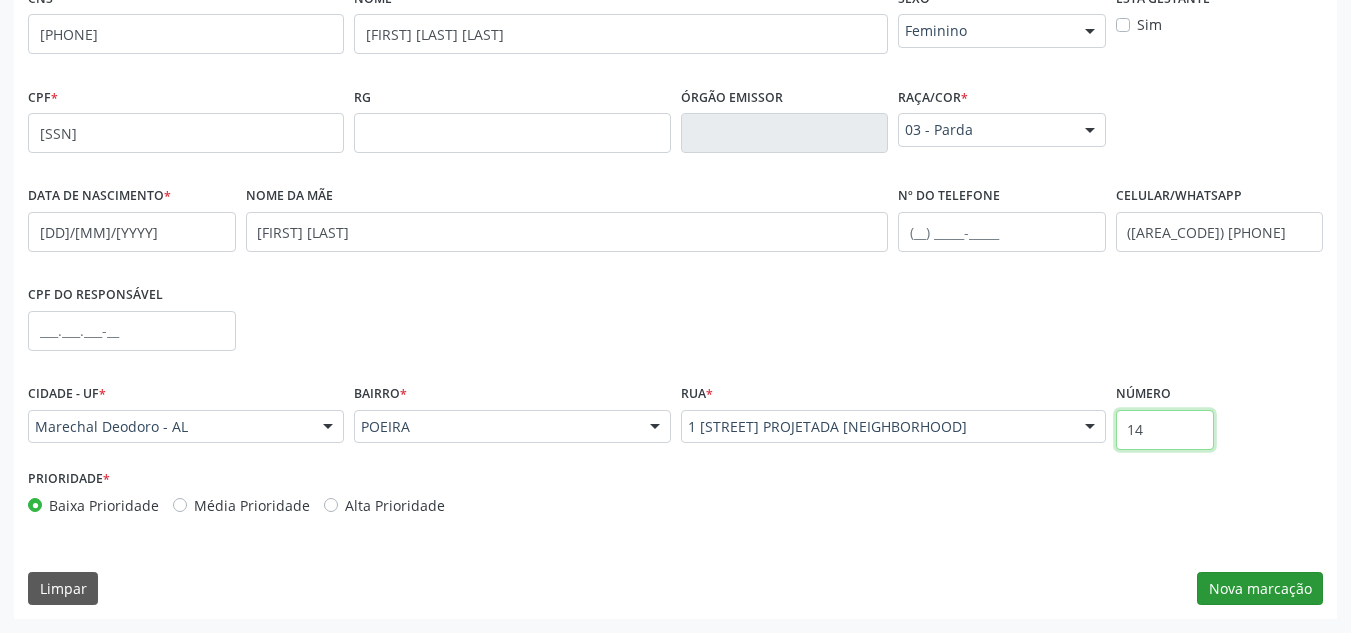 type on "14" 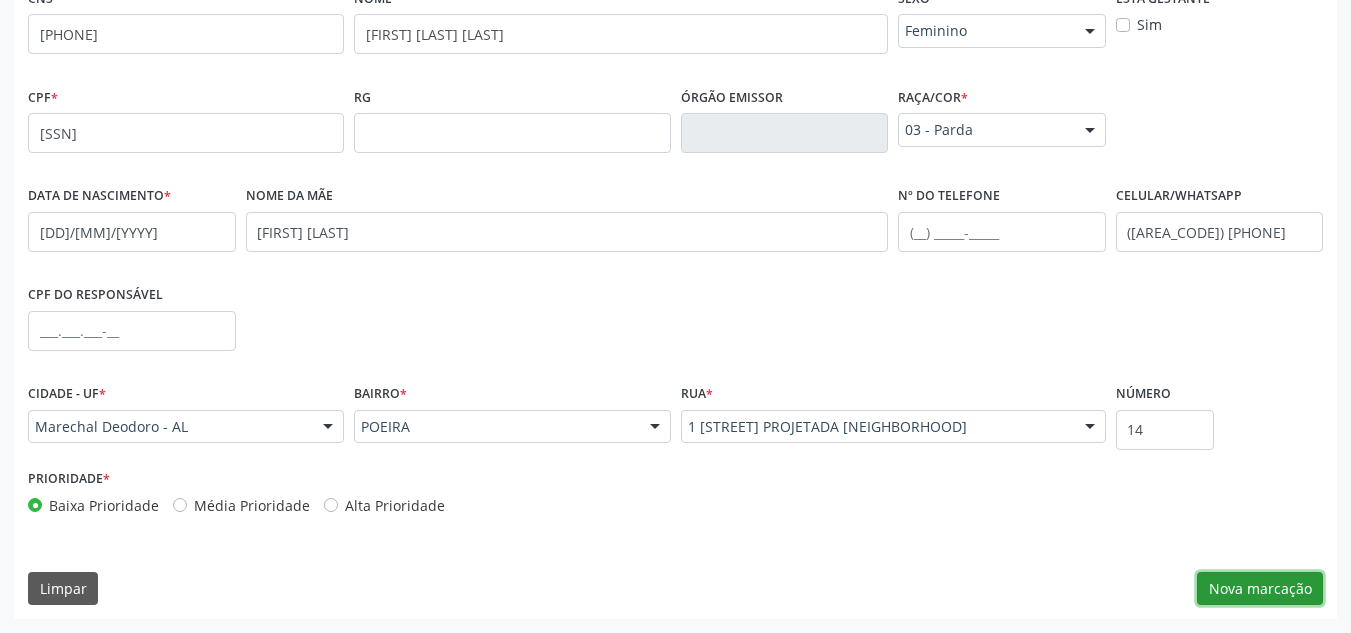 click on "Nova marcação" at bounding box center (1260, 589) 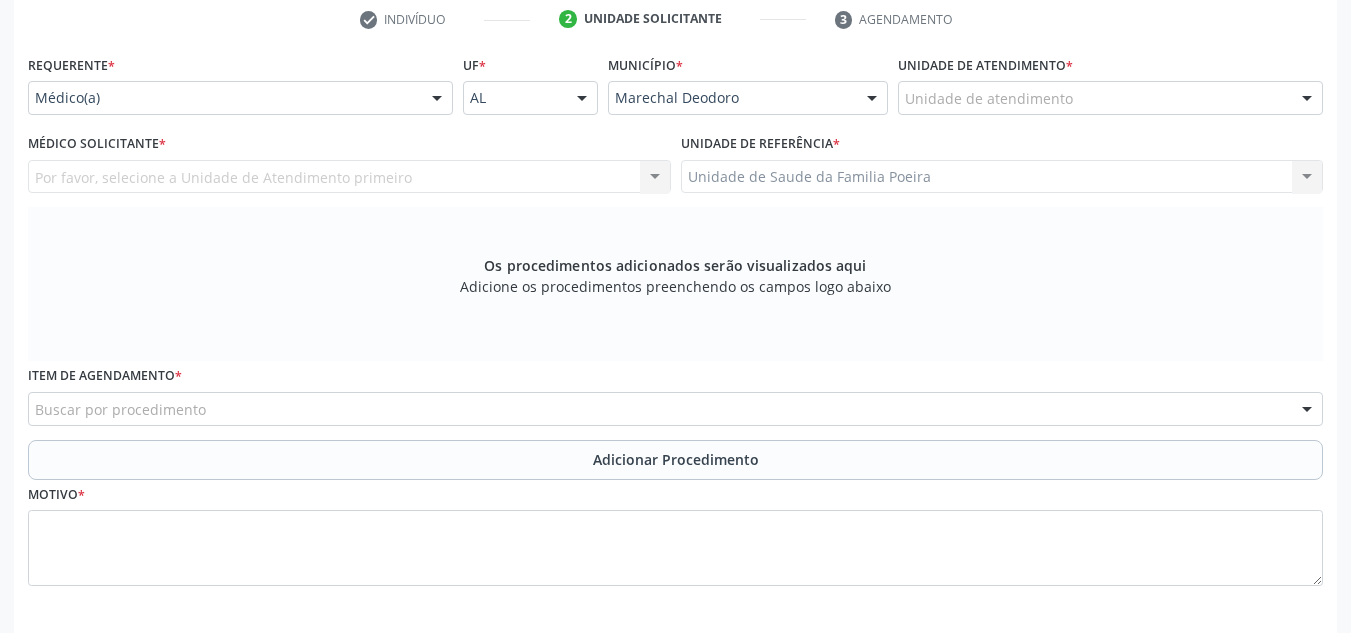 scroll, scrollTop: 279, scrollLeft: 0, axis: vertical 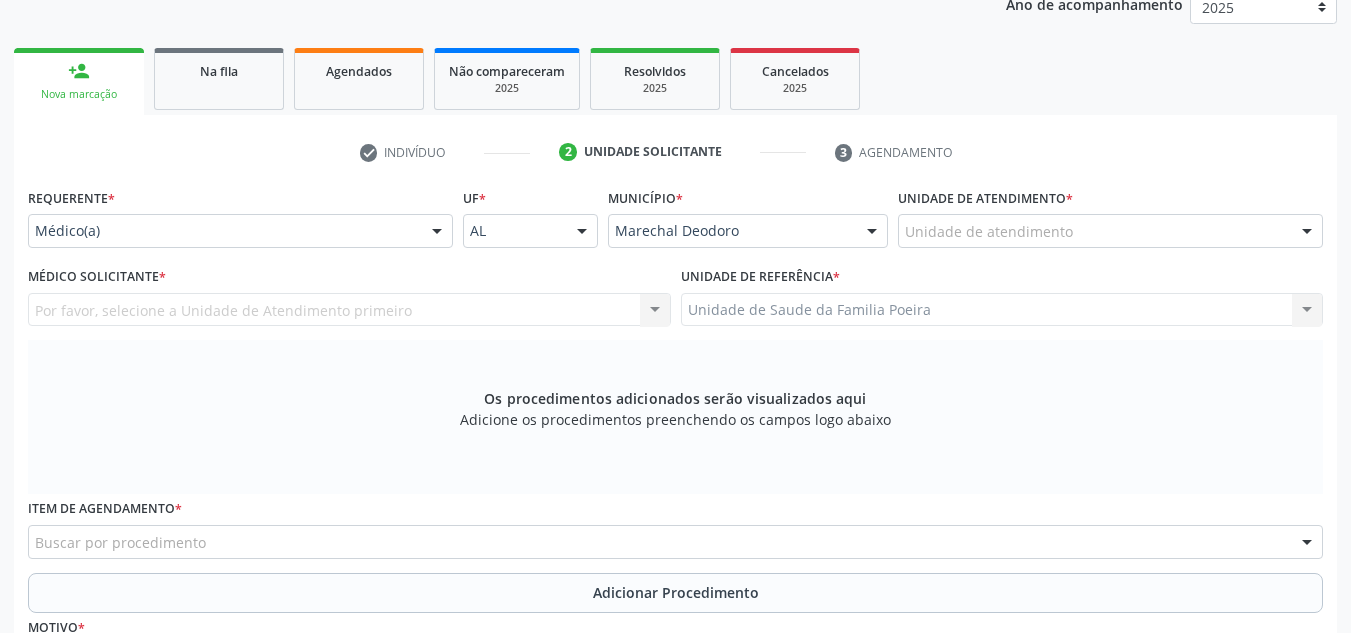 click on "Unidade de atendimento" at bounding box center (1110, 231) 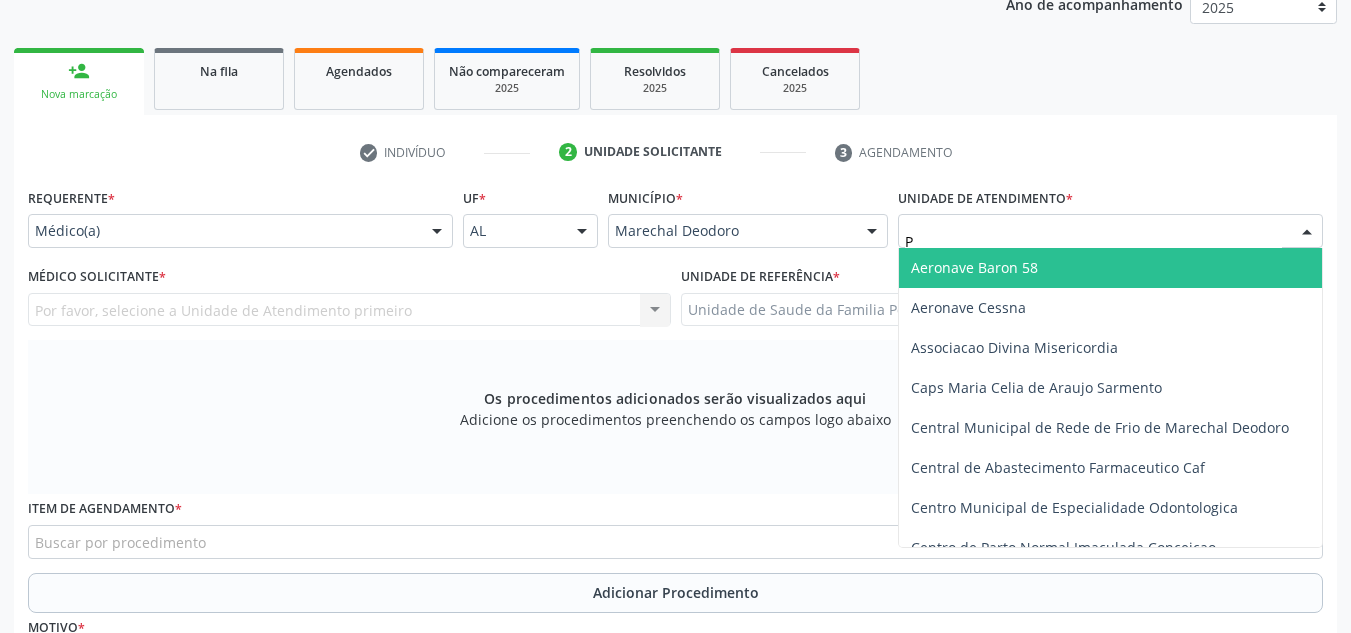 type on "PO" 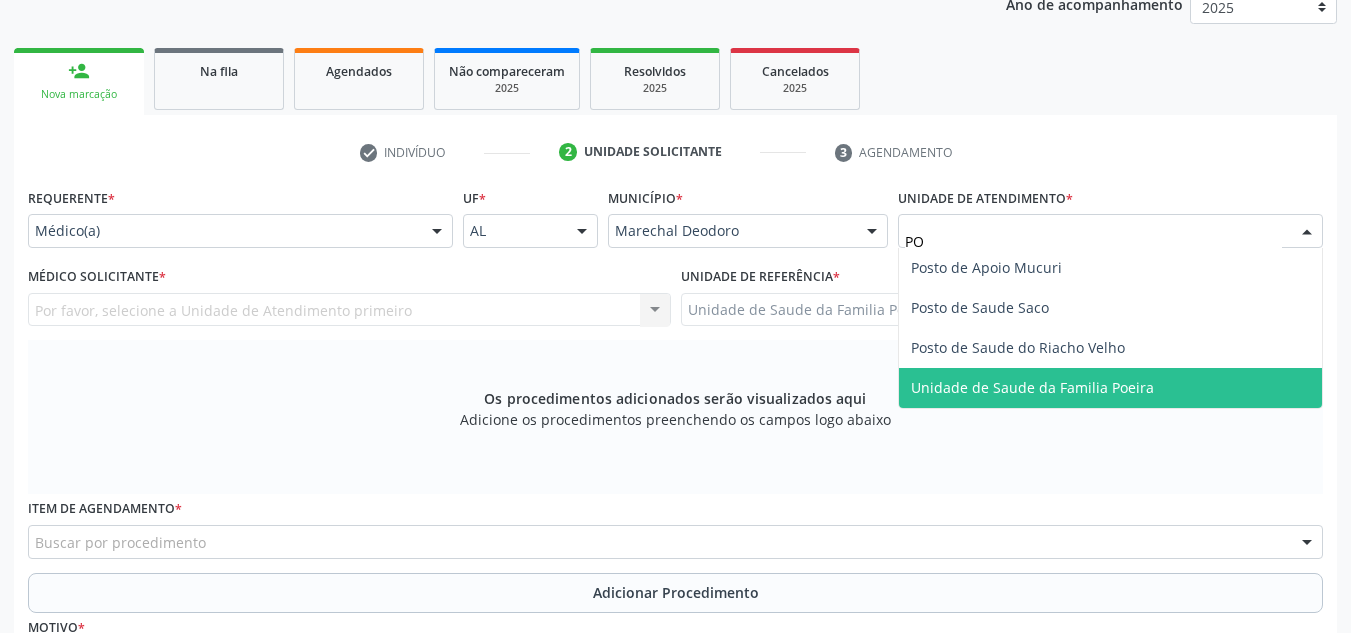 click on "Unidade de Saude da Familia Poeira" at bounding box center (1032, 387) 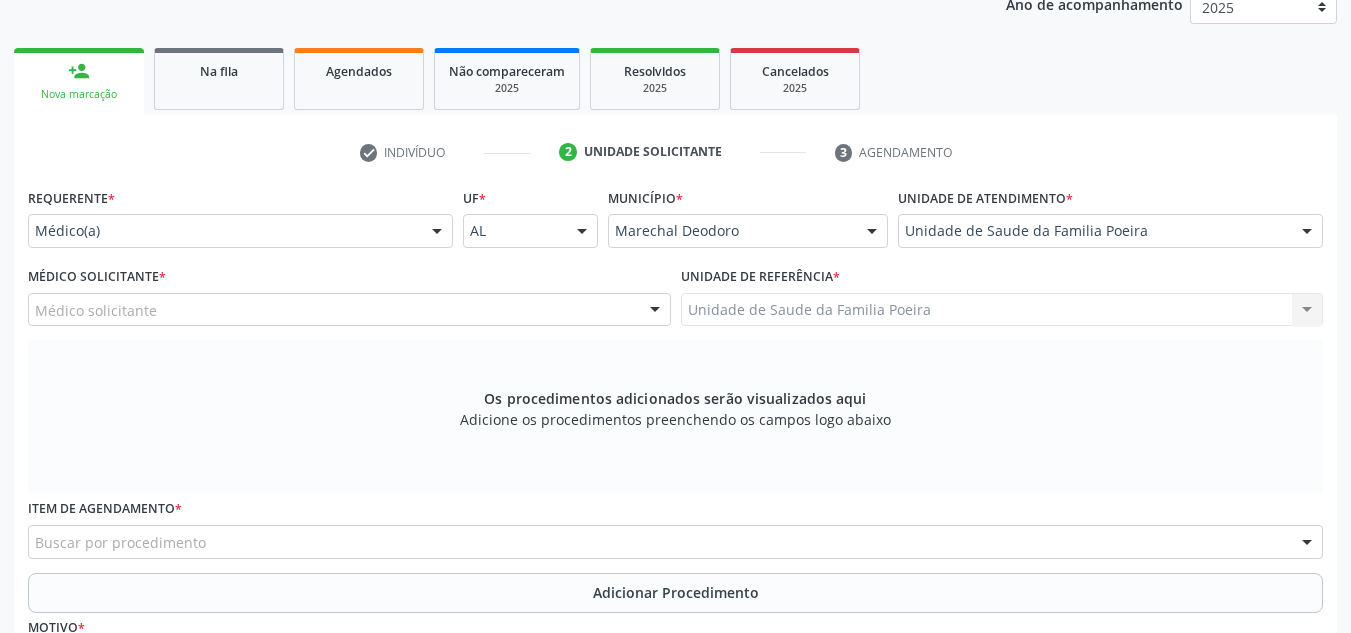 click on "Médico solicitante" at bounding box center [349, 310] 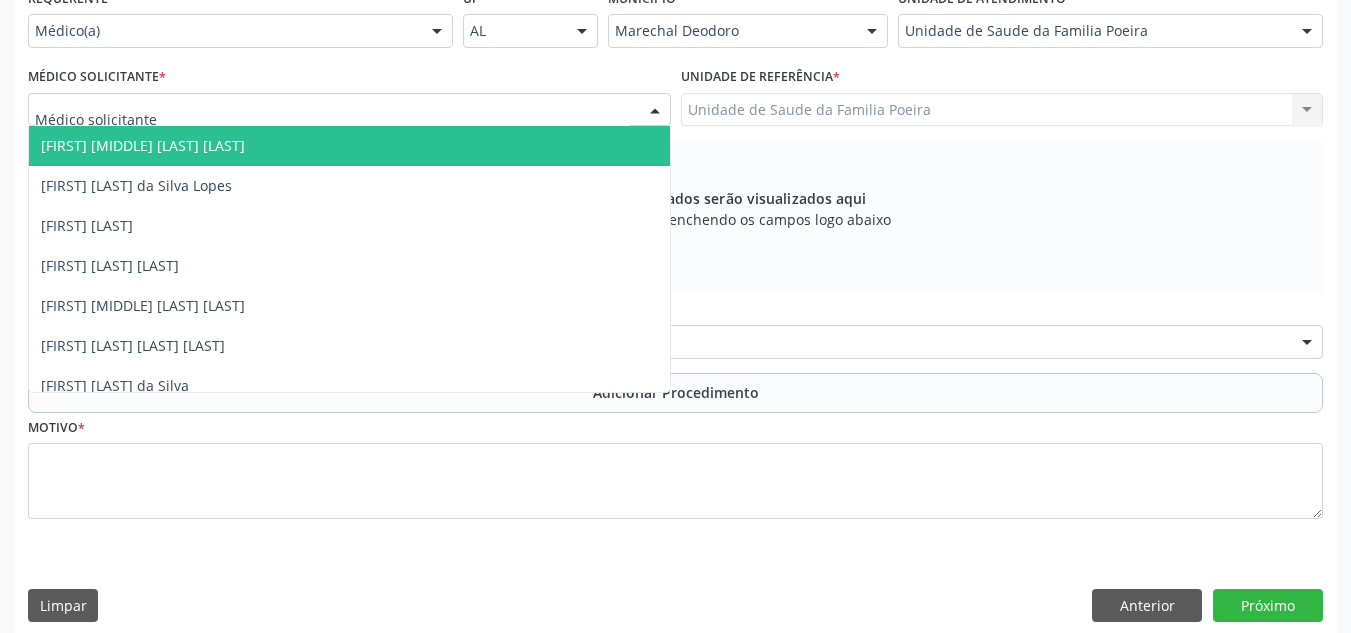 scroll, scrollTop: 379, scrollLeft: 0, axis: vertical 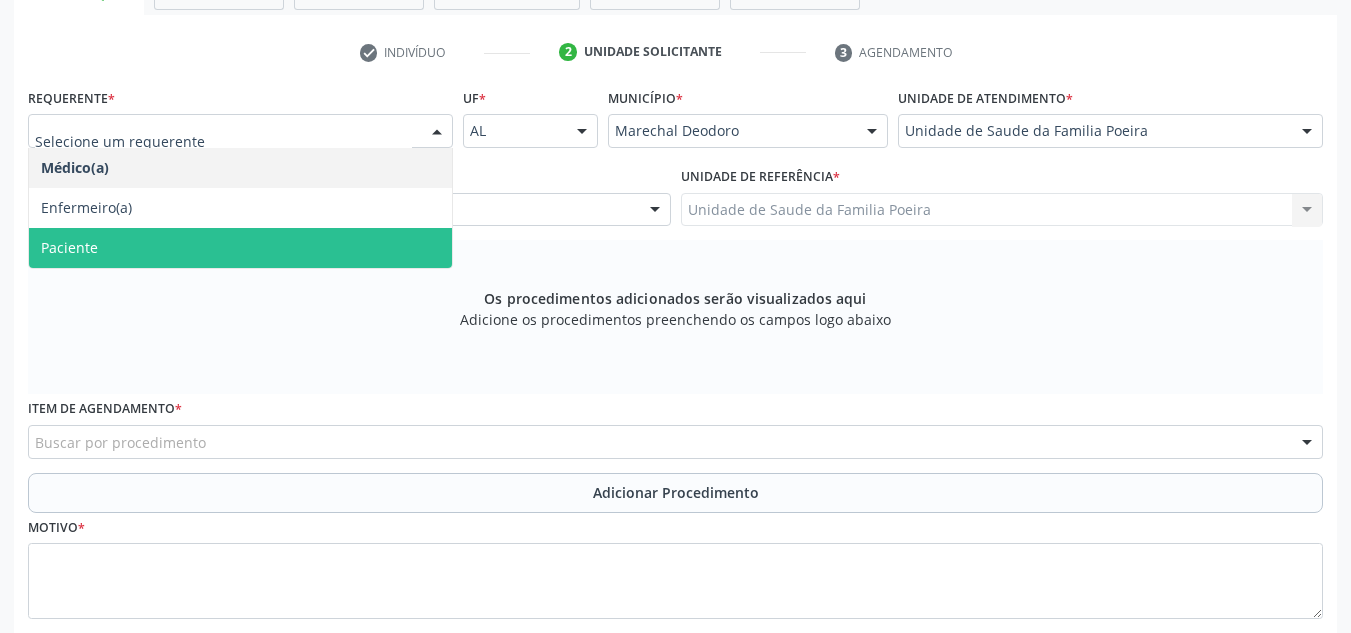 click on "Paciente" at bounding box center (240, 248) 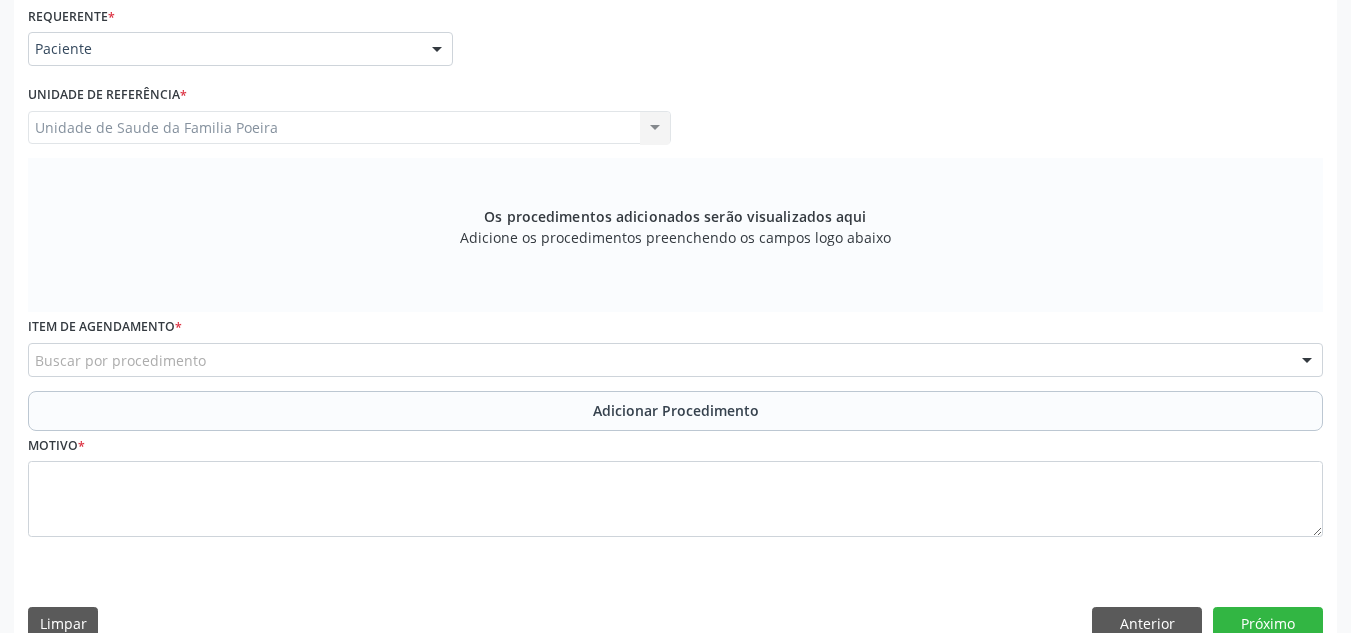 scroll, scrollTop: 496, scrollLeft: 0, axis: vertical 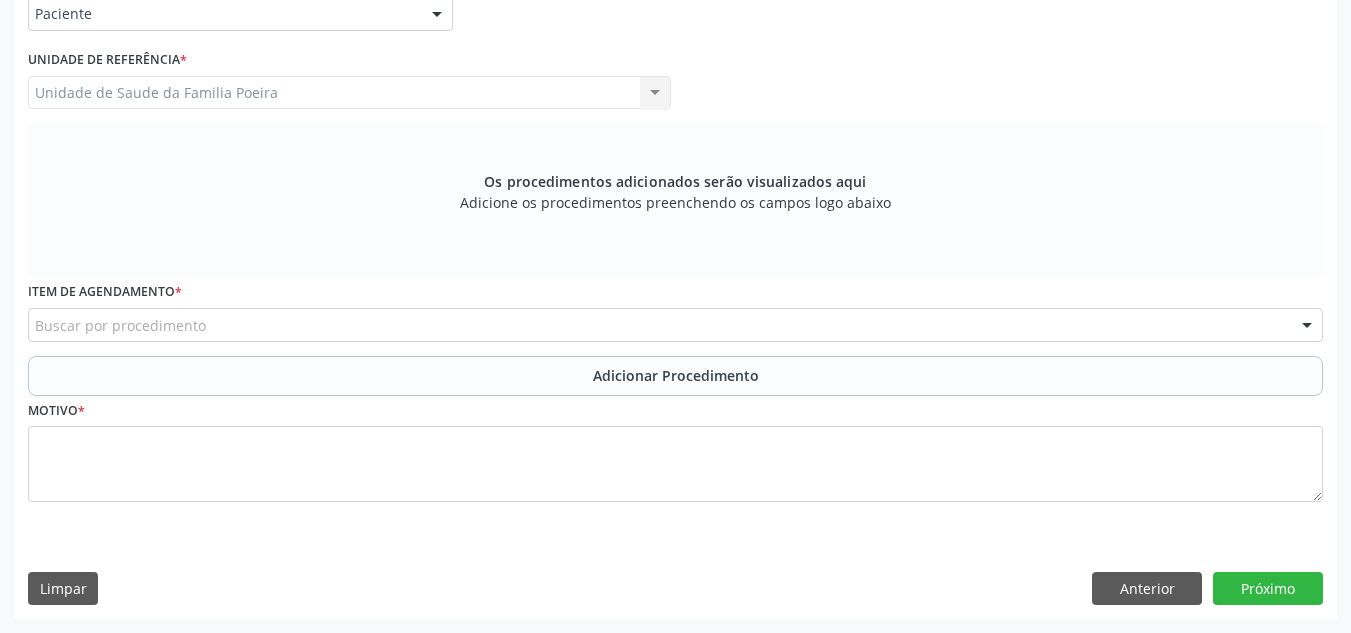 click on "Buscar por procedimento" at bounding box center [675, 325] 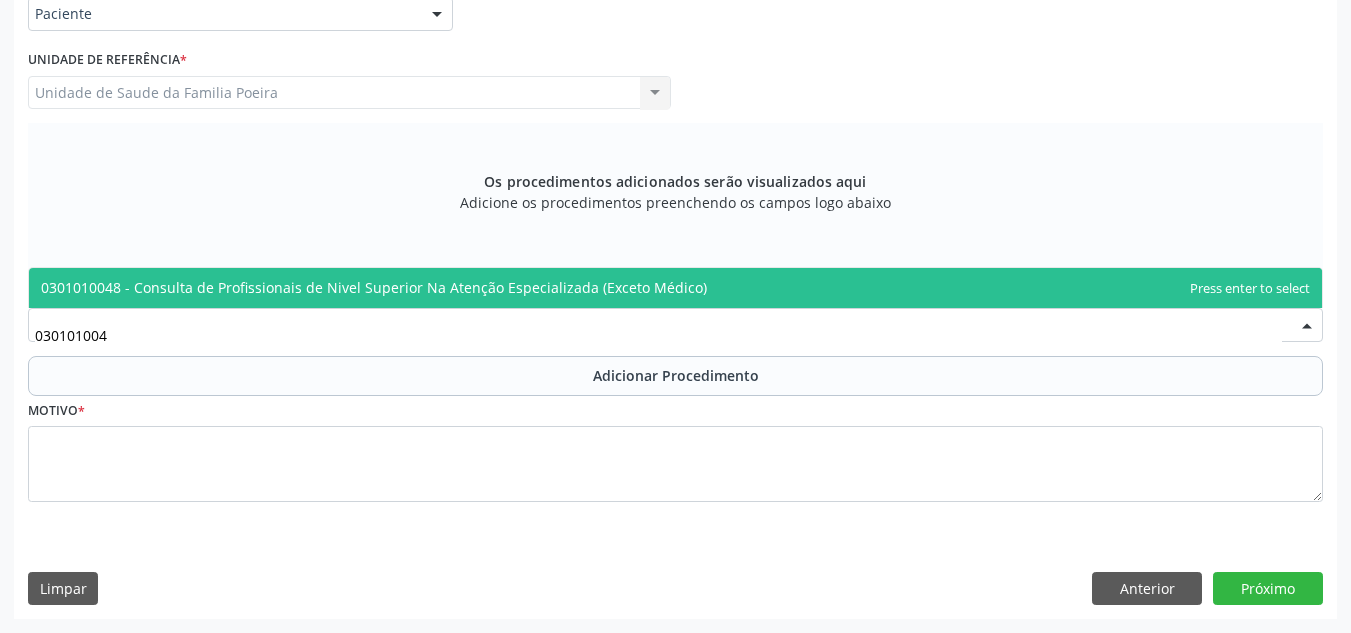 type on "0301010048" 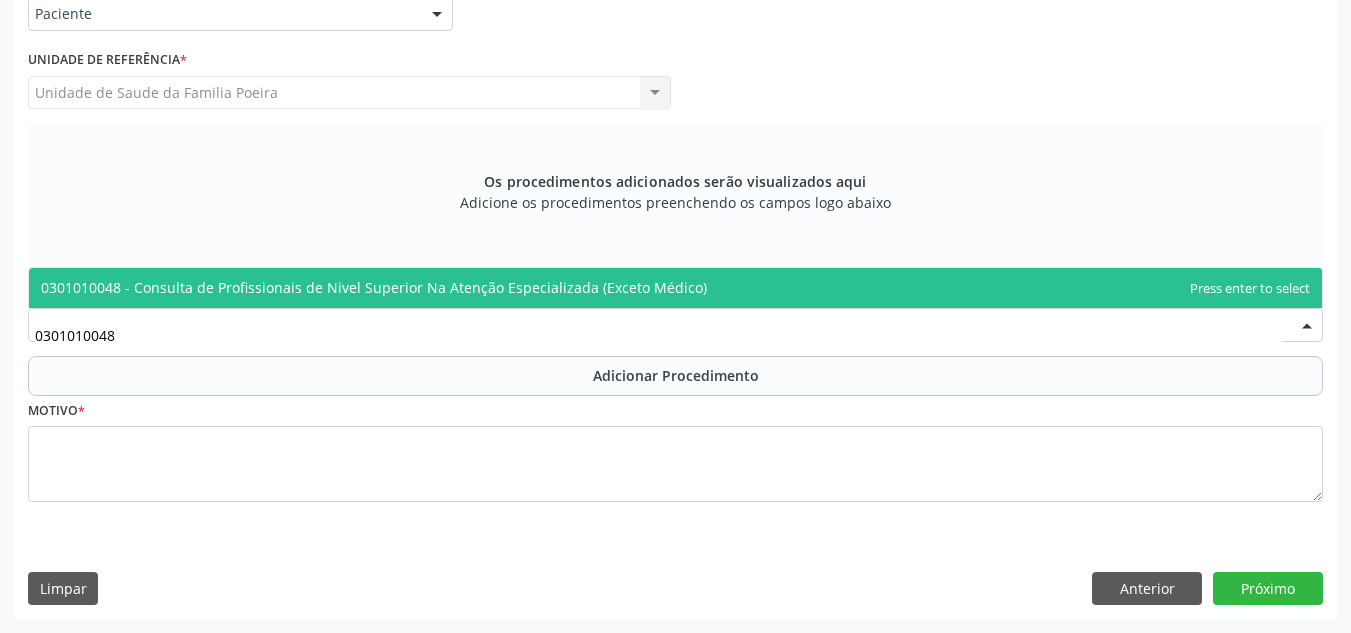 click on "0301010048 - Consulta de Profissionais de Nivel Superior Na Atenção Especializada (Exceto Médico)" at bounding box center [374, 287] 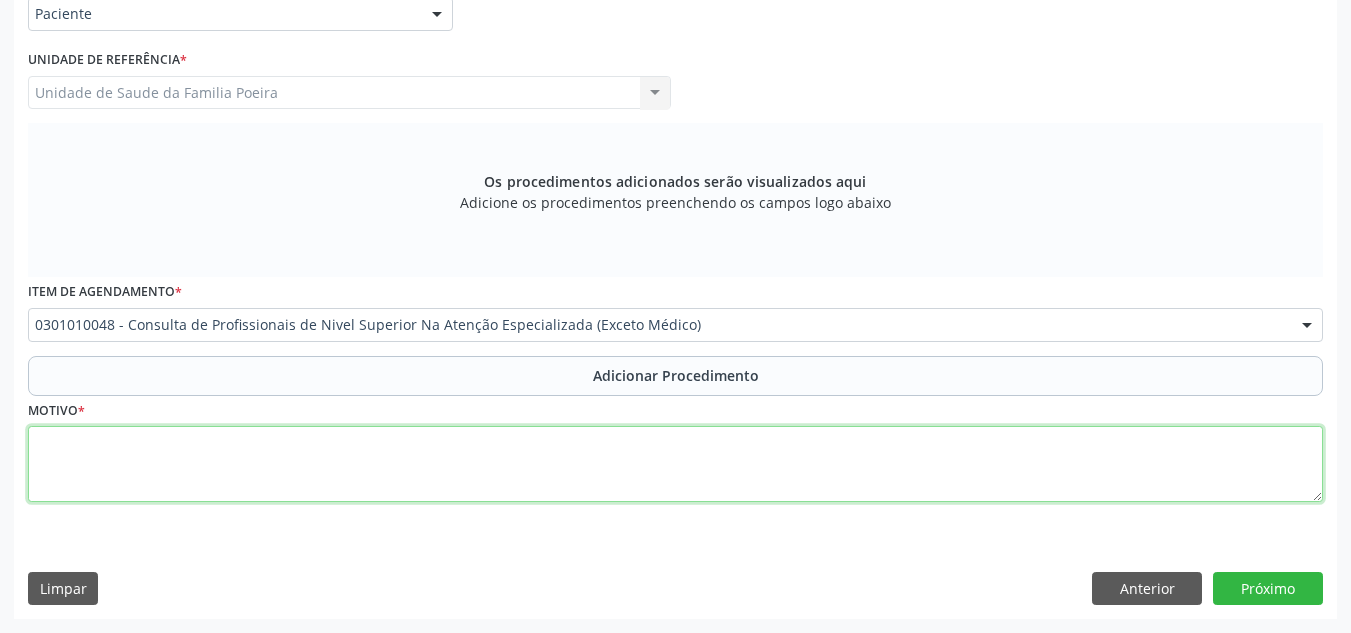 click at bounding box center [675, 464] 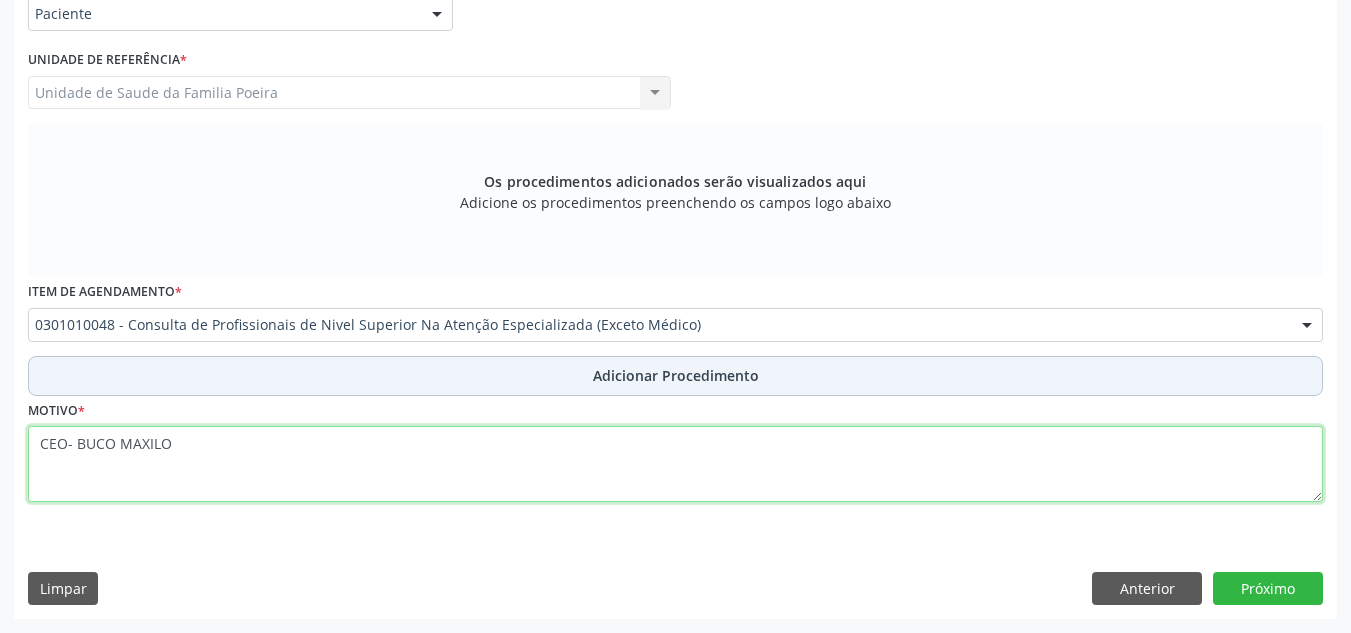 type on "CEO- BUCO MAXILO" 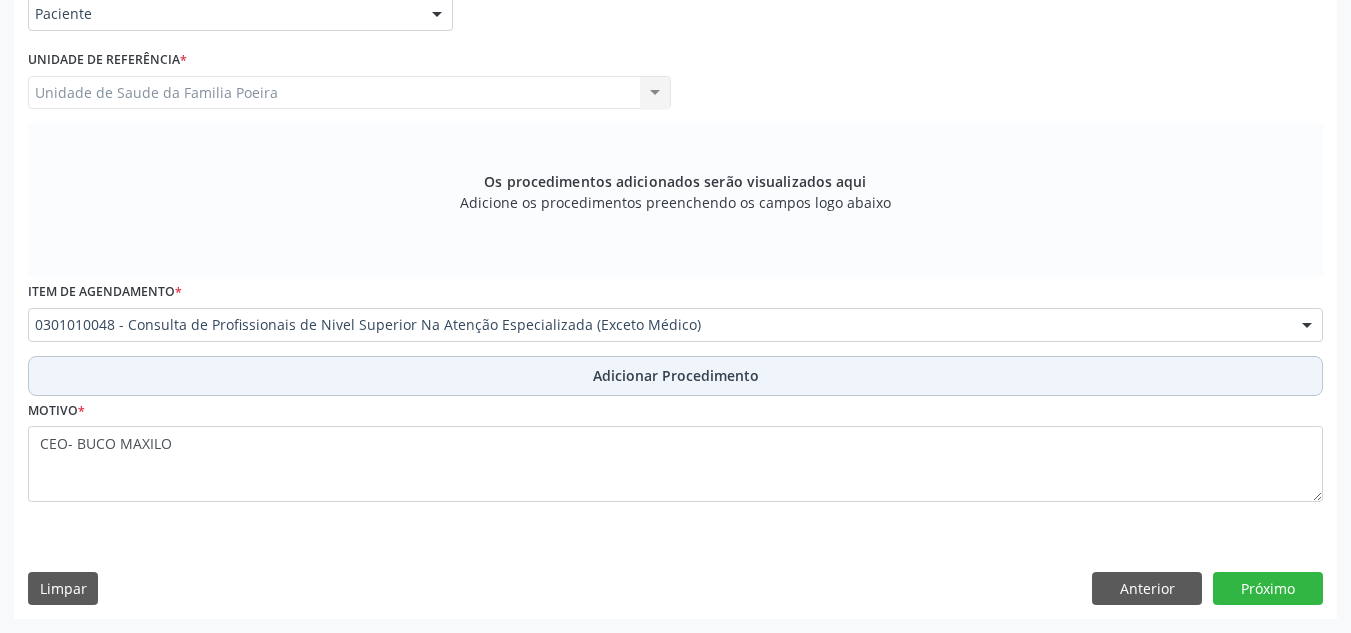 click on "Adicionar Procedimento" at bounding box center (675, 376) 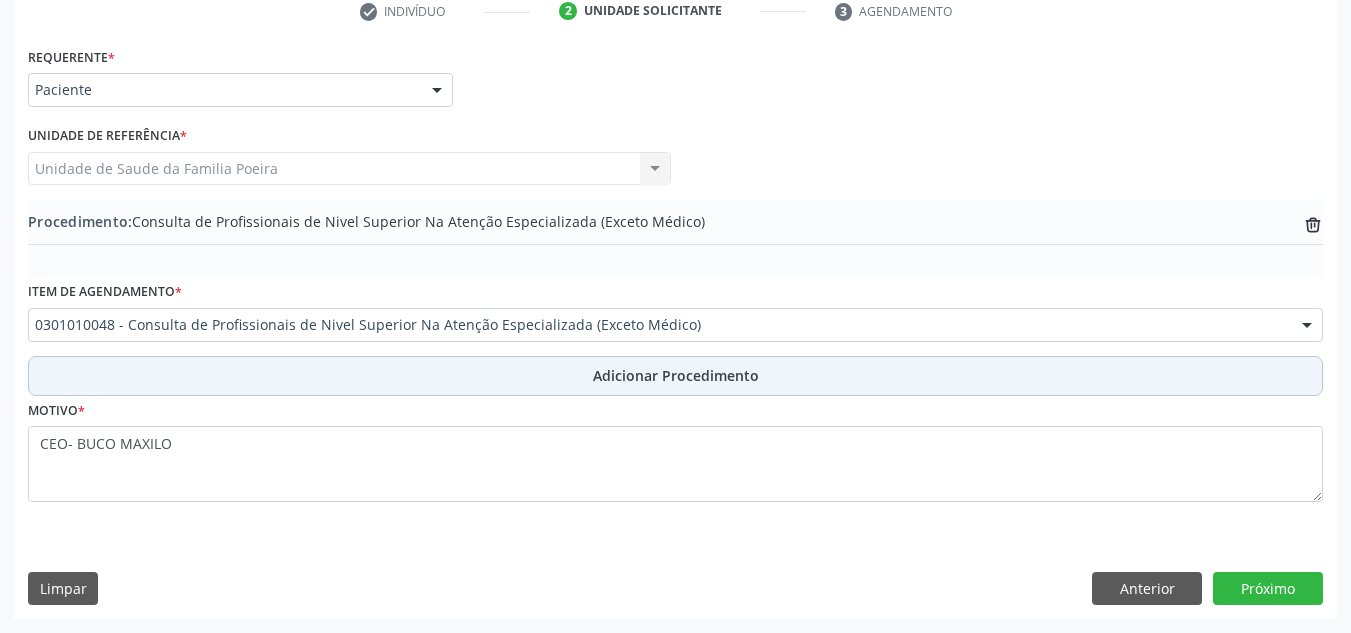scroll, scrollTop: 420, scrollLeft: 0, axis: vertical 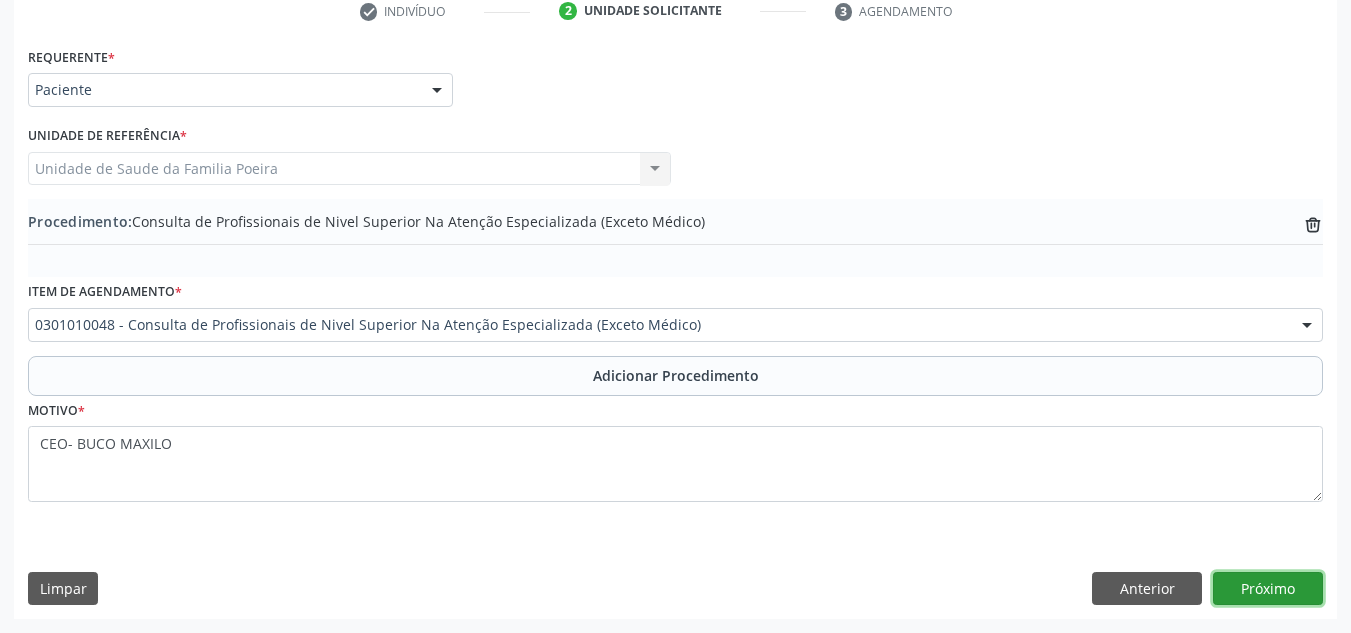 click on "Próximo" at bounding box center [1268, 589] 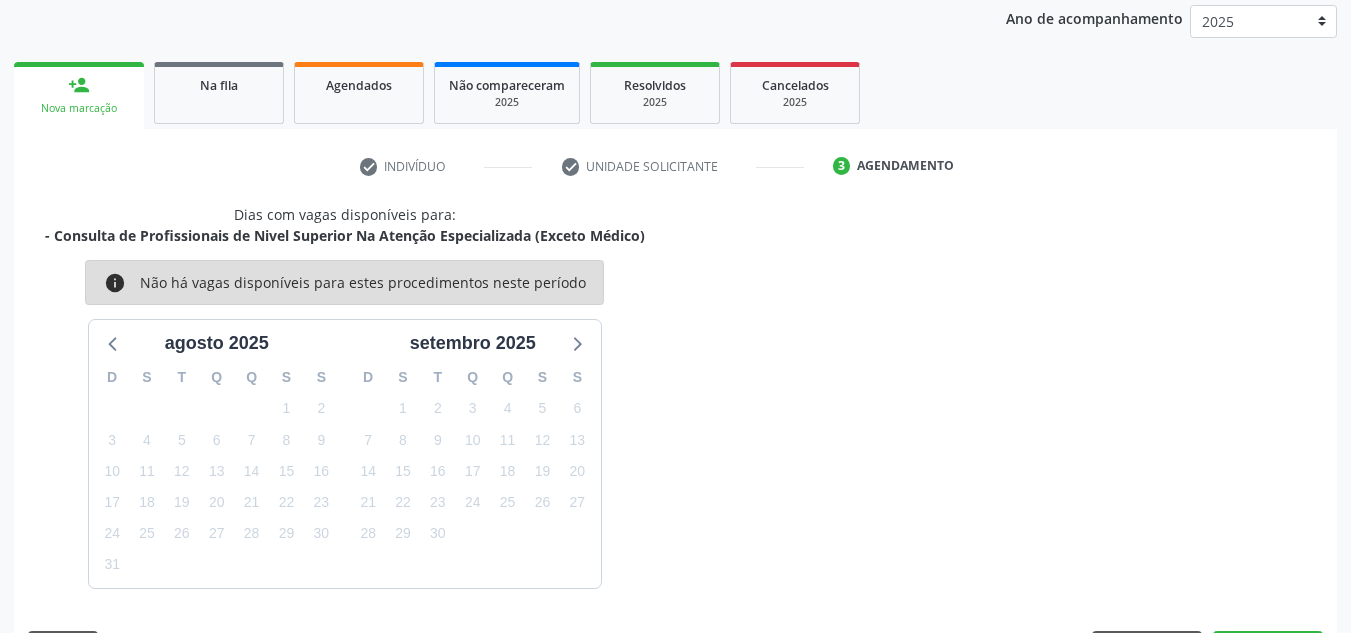 scroll, scrollTop: 324, scrollLeft: 0, axis: vertical 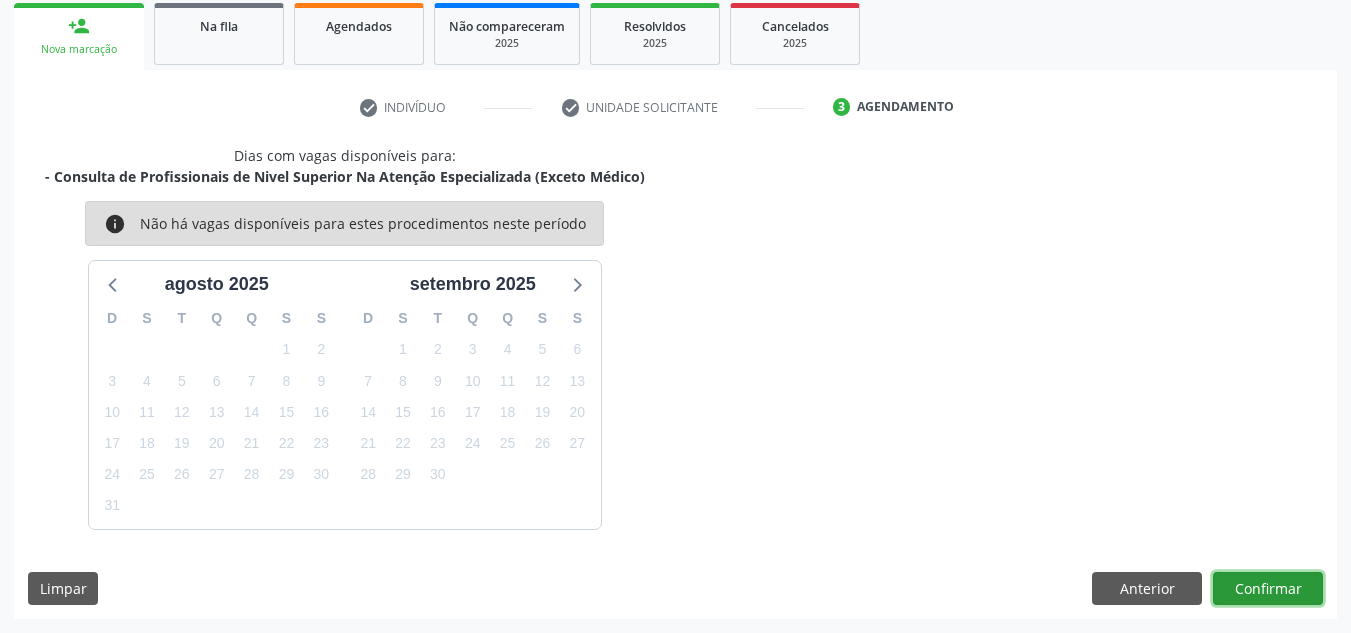 click on "Confirmar" at bounding box center (1268, 589) 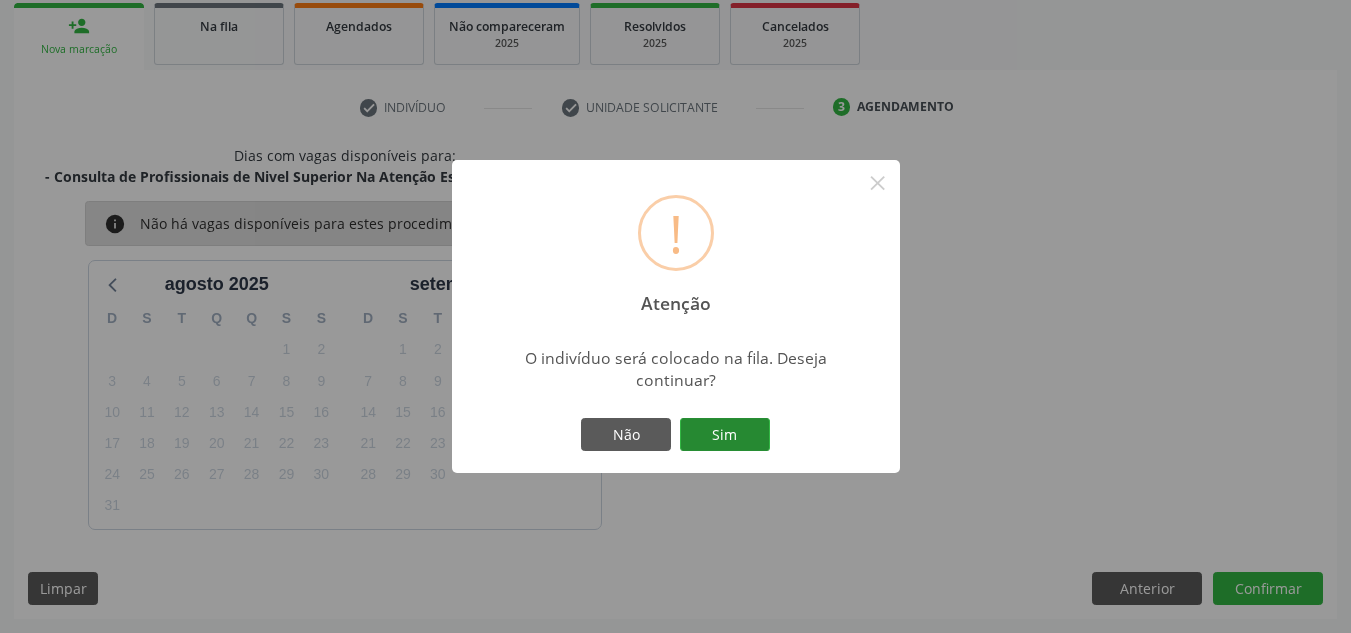click on "Sim" at bounding box center (725, 435) 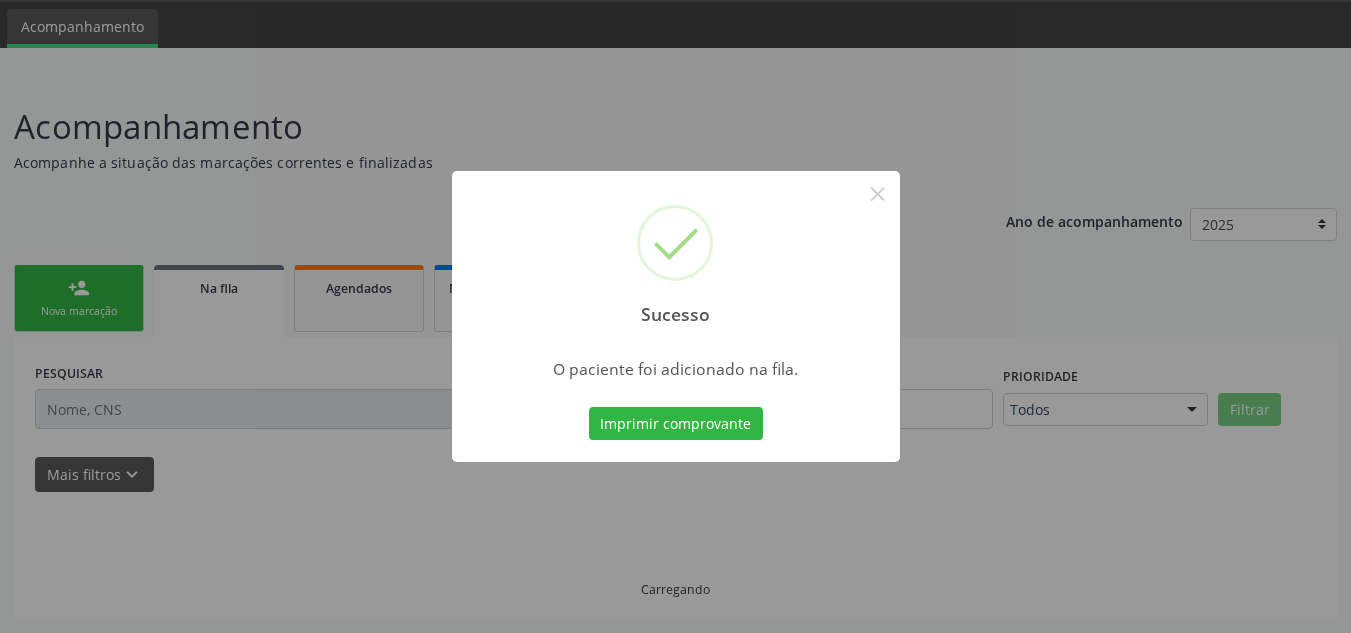 scroll, scrollTop: 62, scrollLeft: 0, axis: vertical 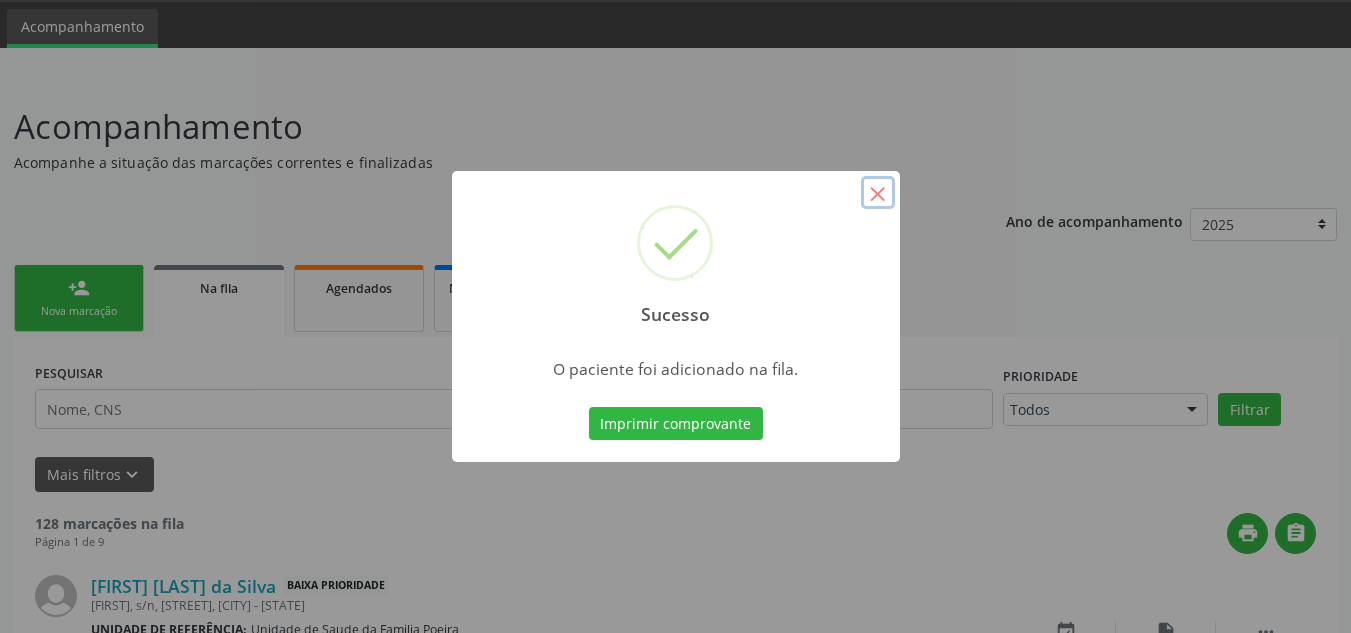 click on "×" at bounding box center (878, 193) 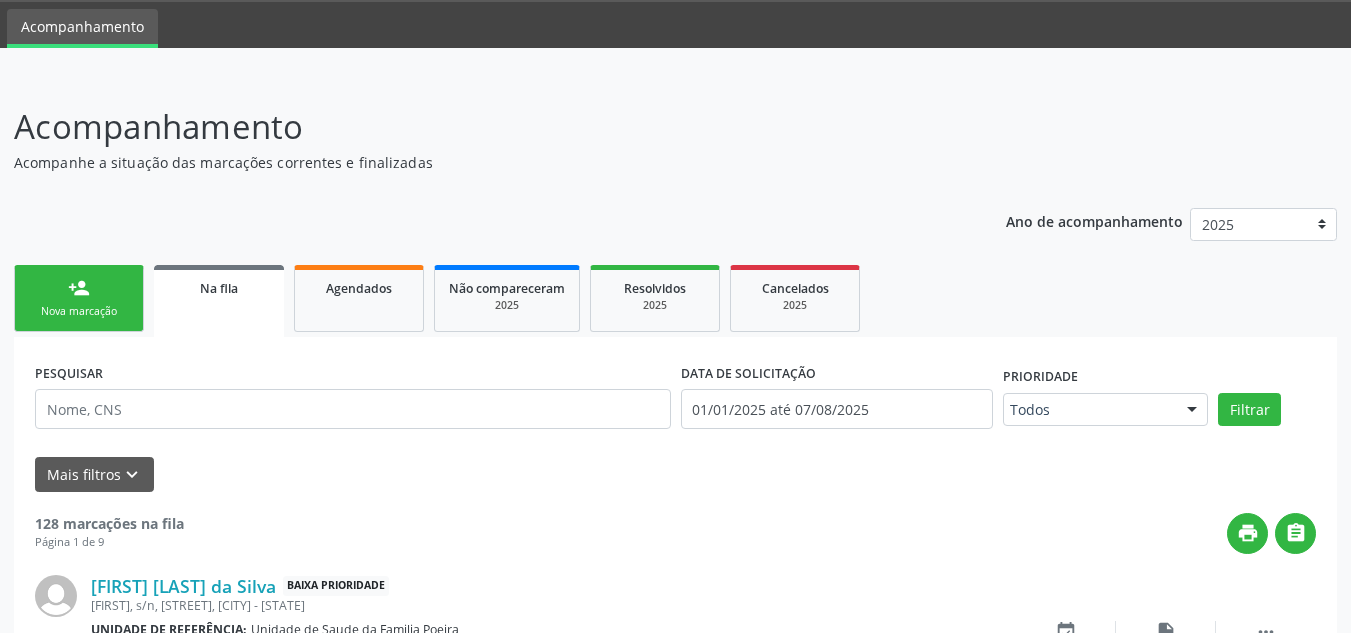 click on "person_add
Nova marcação" at bounding box center (79, 298) 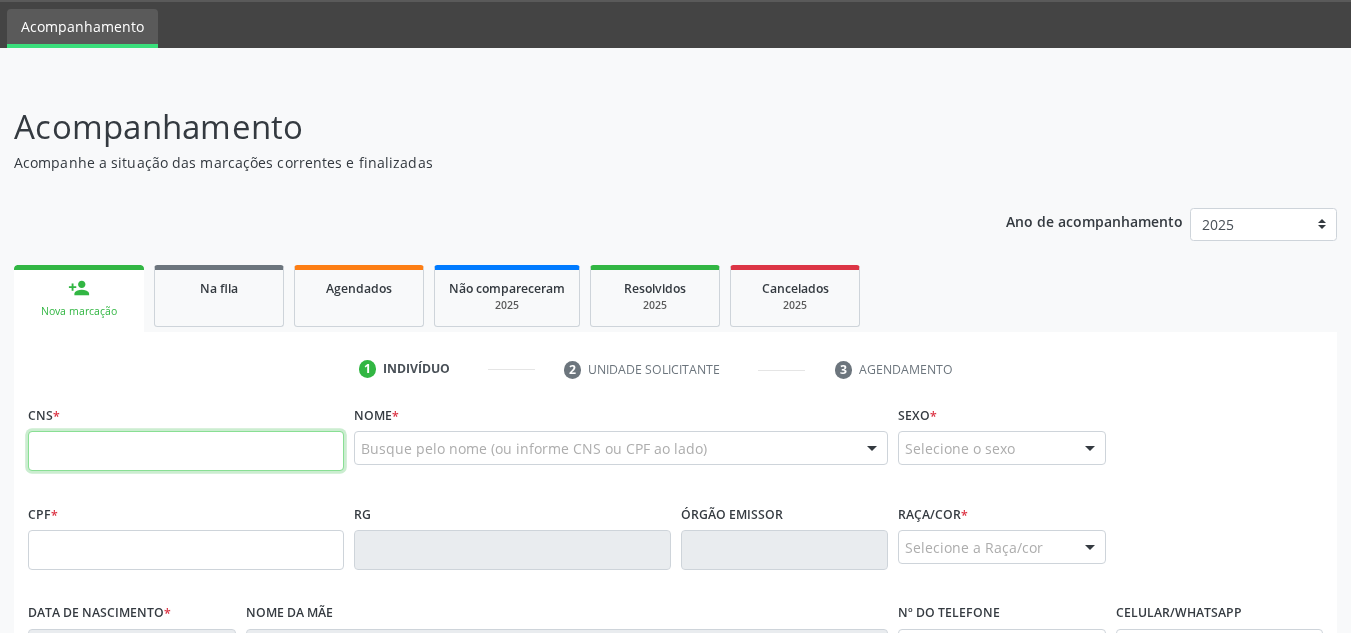 click at bounding box center (186, 451) 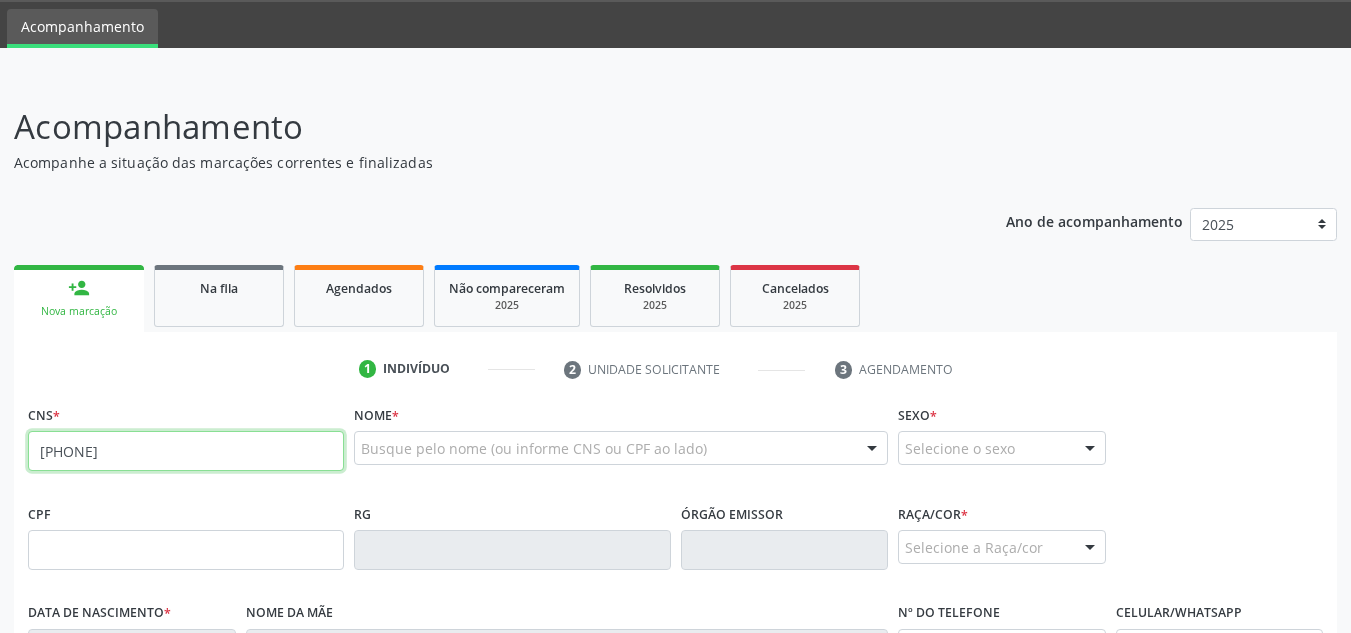 type on "707 6002 4714 8594" 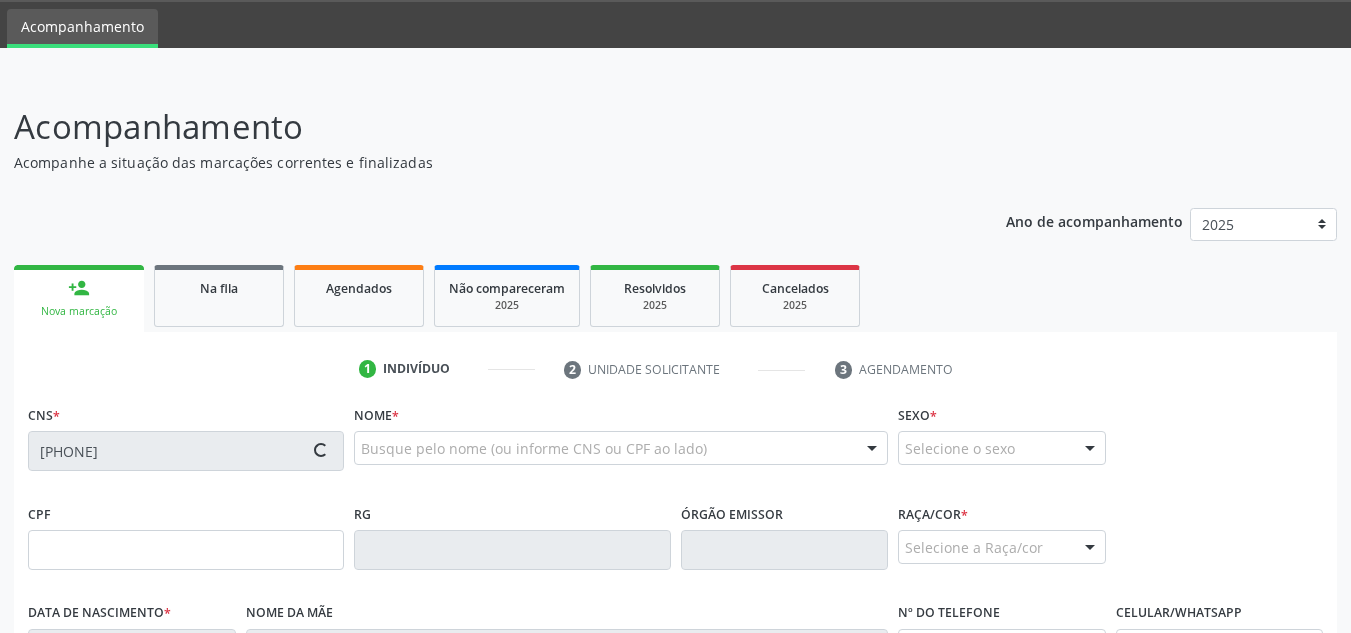 type on "019.509.854-40" 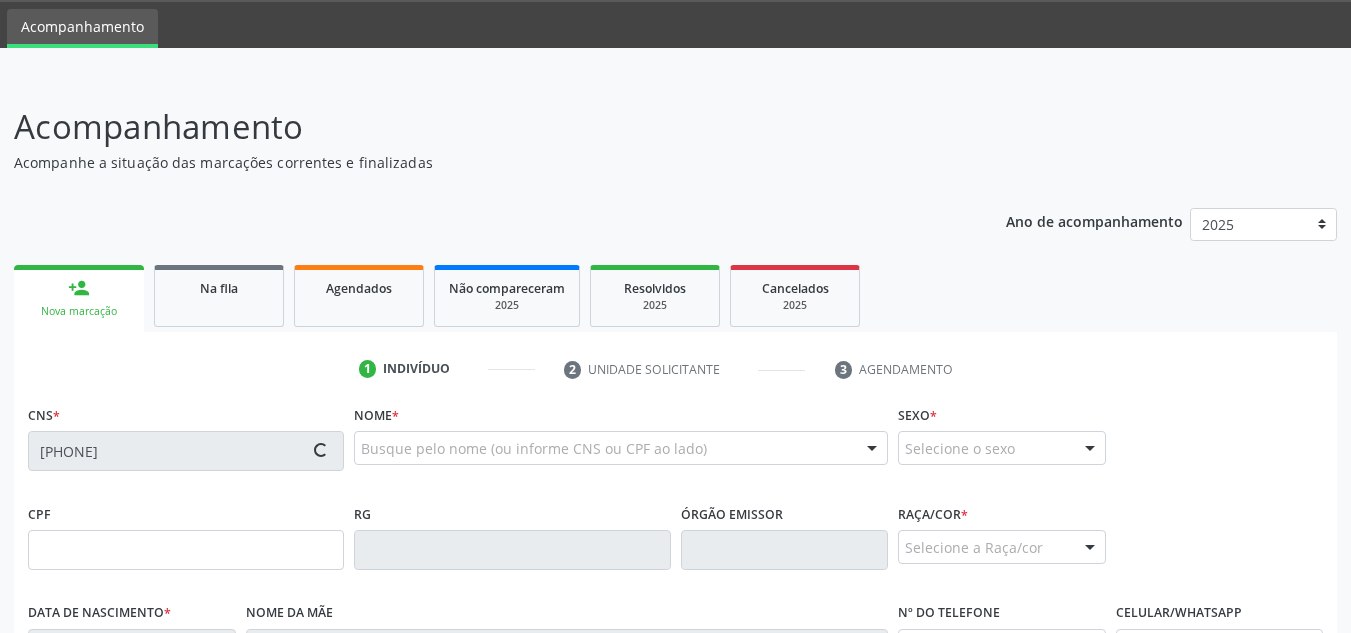 type on "08/09/1975" 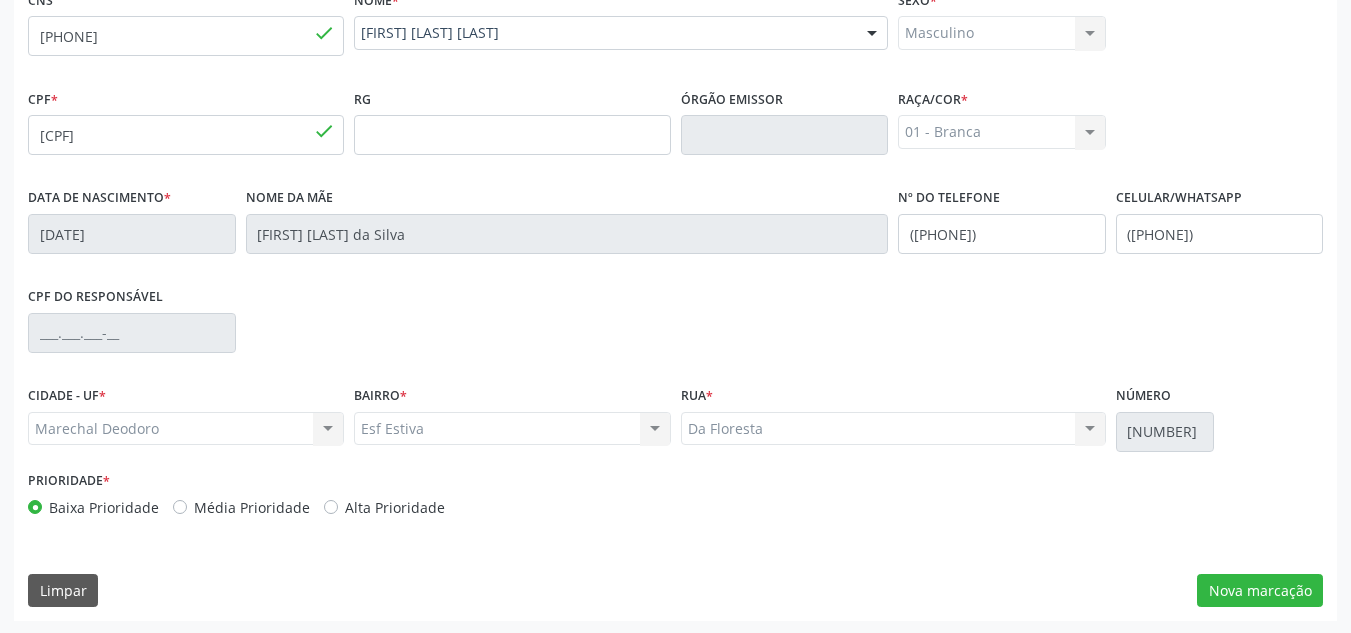 scroll, scrollTop: 479, scrollLeft: 0, axis: vertical 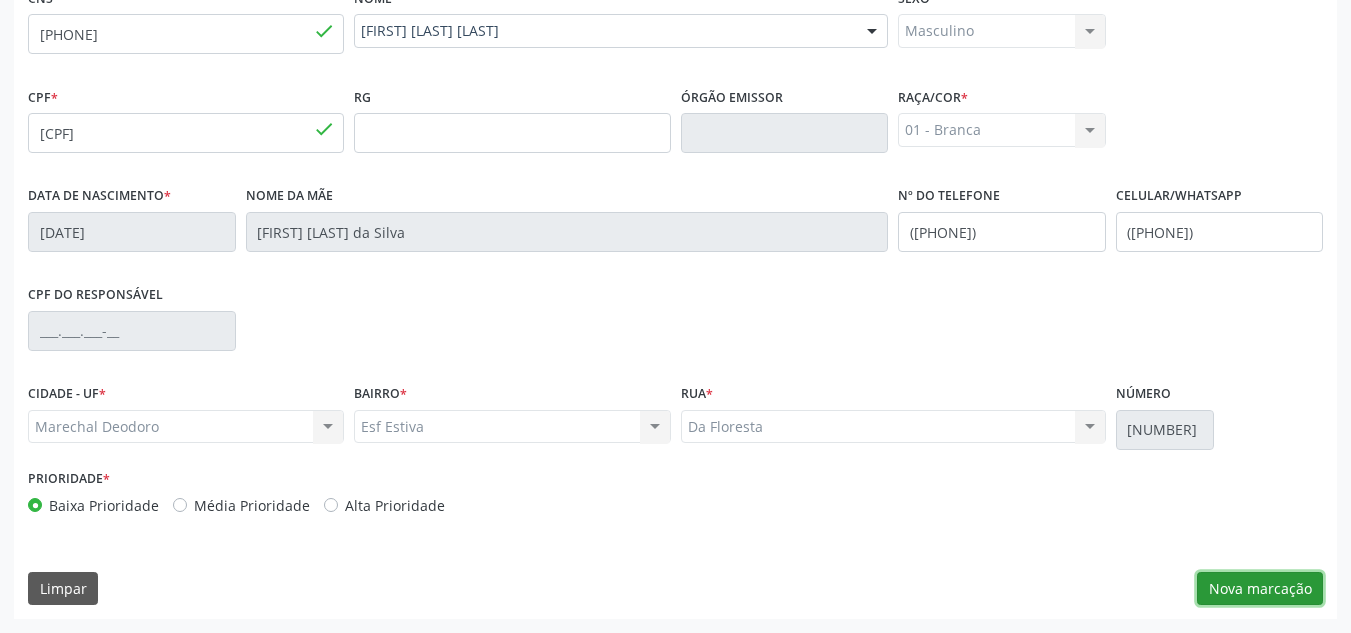 click on "Nova marcação" at bounding box center (1260, 589) 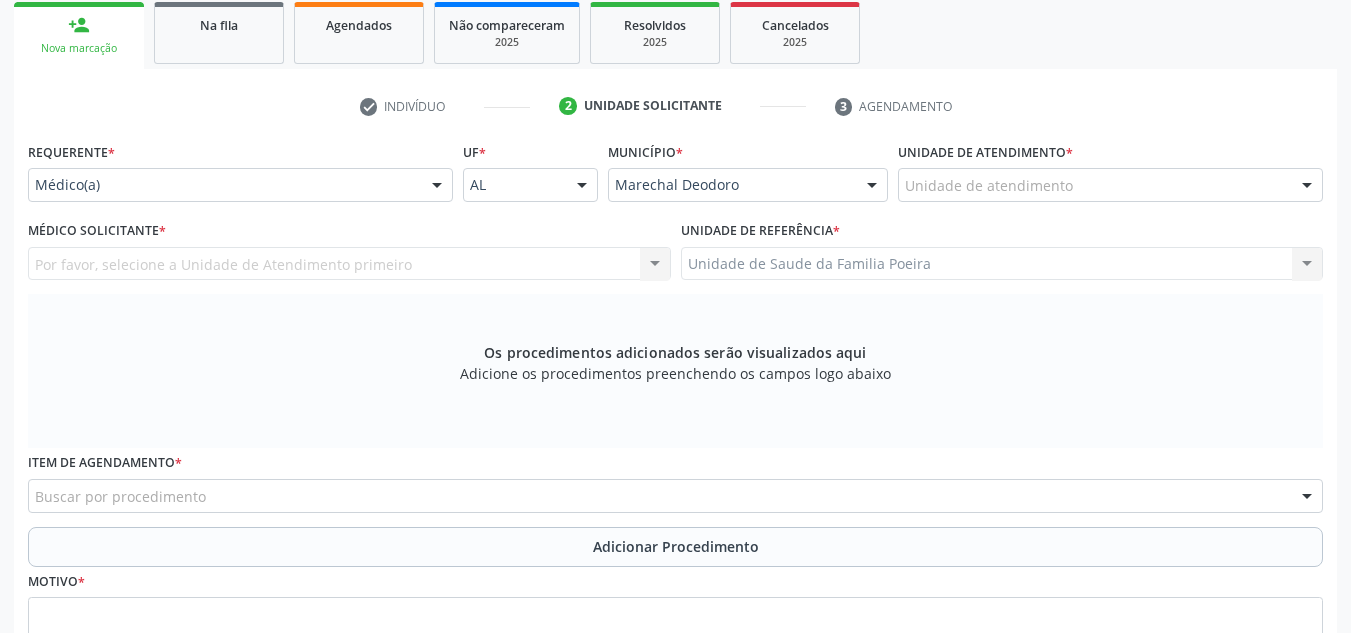 scroll, scrollTop: 279, scrollLeft: 0, axis: vertical 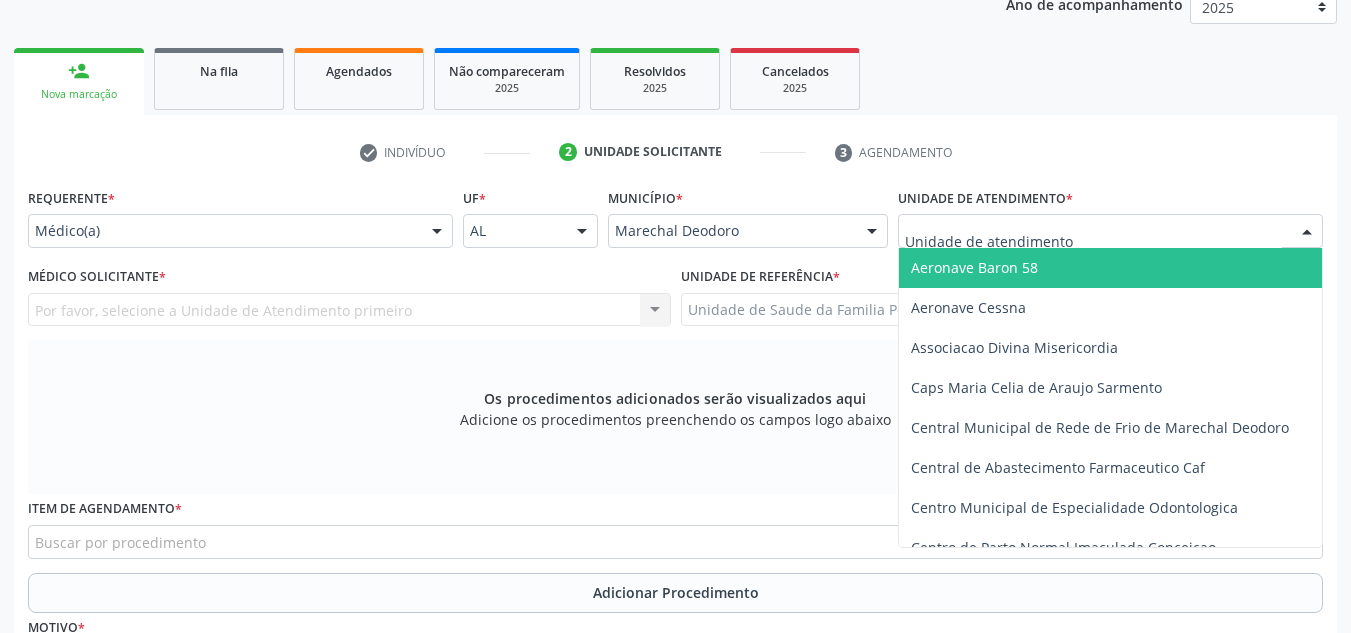 click on "Aeronave Baron 58   Aeronave Cessna   Associacao Divina Misericordia   Caps Maria Celia de Araujo Sarmento   Central Municipal de Rede de Frio de Marechal Deodoro   Central de Abastecimento Farmaceutico Caf   Centro Municipal de Especialidade Odontologica   Centro de Parto Normal Imaculada Conceicao   Centro de Saude Professor Estacio de Lima   Certea Centro Esp de Ref em Transtorno do Espectro Autista   Clinica Escola de Medicina Veterinaria do Cesmac   Clinica de Reestruturacao Renovar Crer   Consultorio Odontologico Livia Alana Silva Lopes   Crescer Espaco Terapeutico   Espaco Klecia Ribeiro   Fazenda da Esperanca Santa Terezinha   Helicoptero Falcao 5   Labmar   Laboratorio Marechal   Laboratorio Marechal Deodoro   Laboratorio de Protese Dentaria Marechal Deodoro   Melhor em Casa   Posto de Apoio Mucuri   Posto de Saude Saco   Posto de Saude do Riacho Velho   Secretaria Municipal de Saude   Unidade Municipal de Fisioterapia   Unidade de Saude da Familia Barra Nova" at bounding box center [1110, 231] 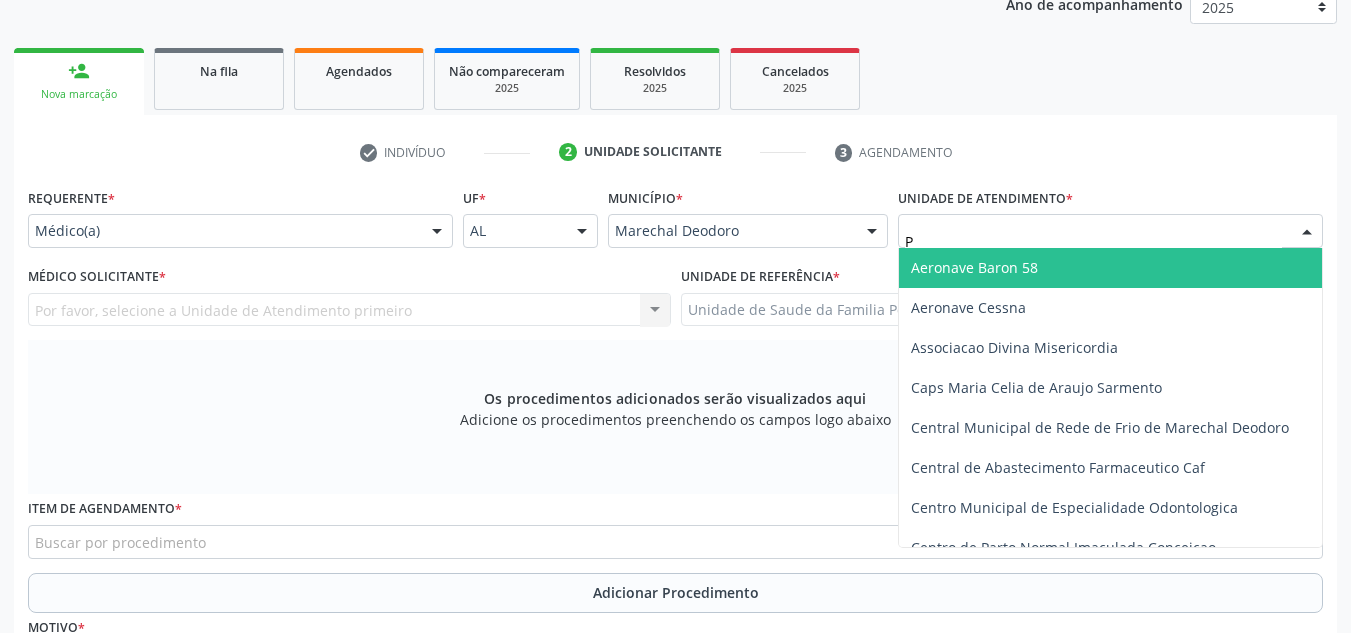 type on "PO" 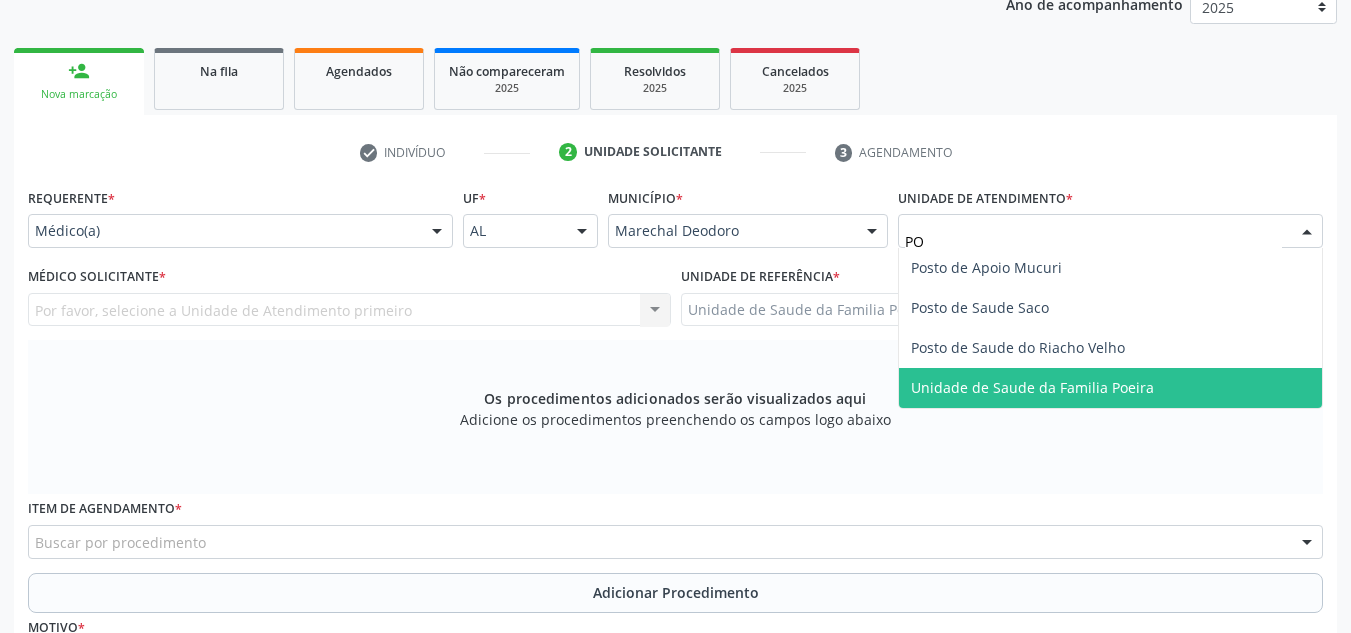 click on "Unidade de Saude da Familia Poeira" at bounding box center [1032, 387] 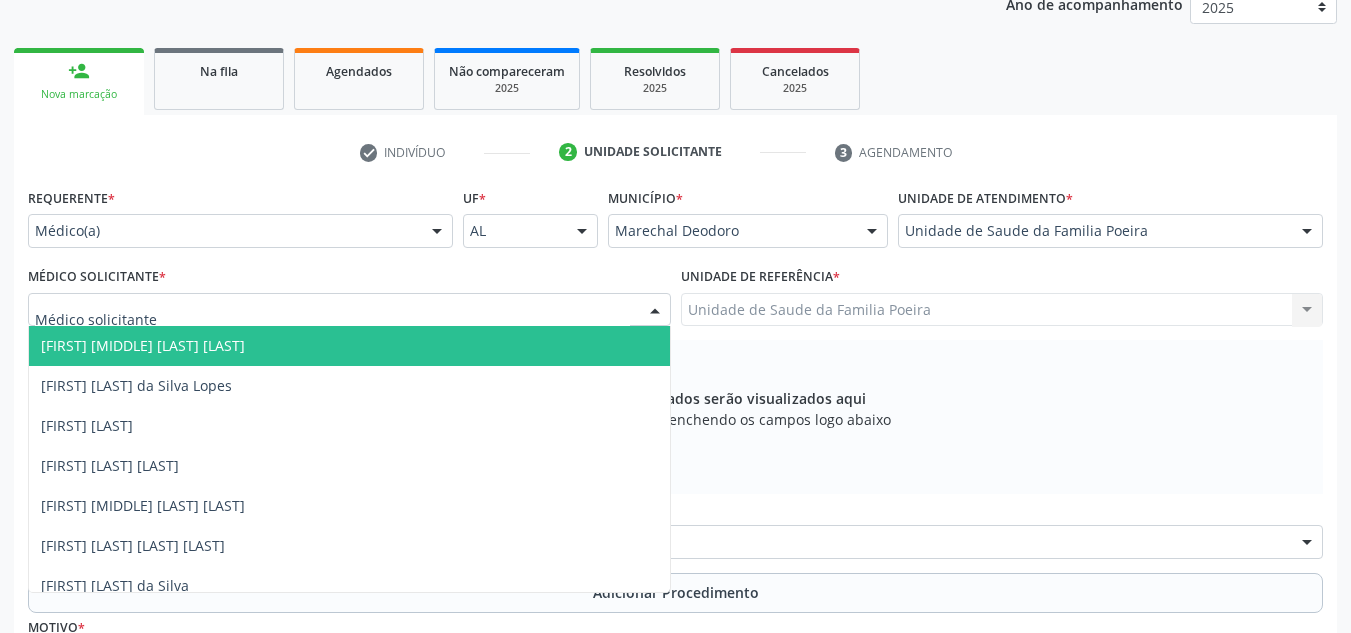 click at bounding box center [349, 310] 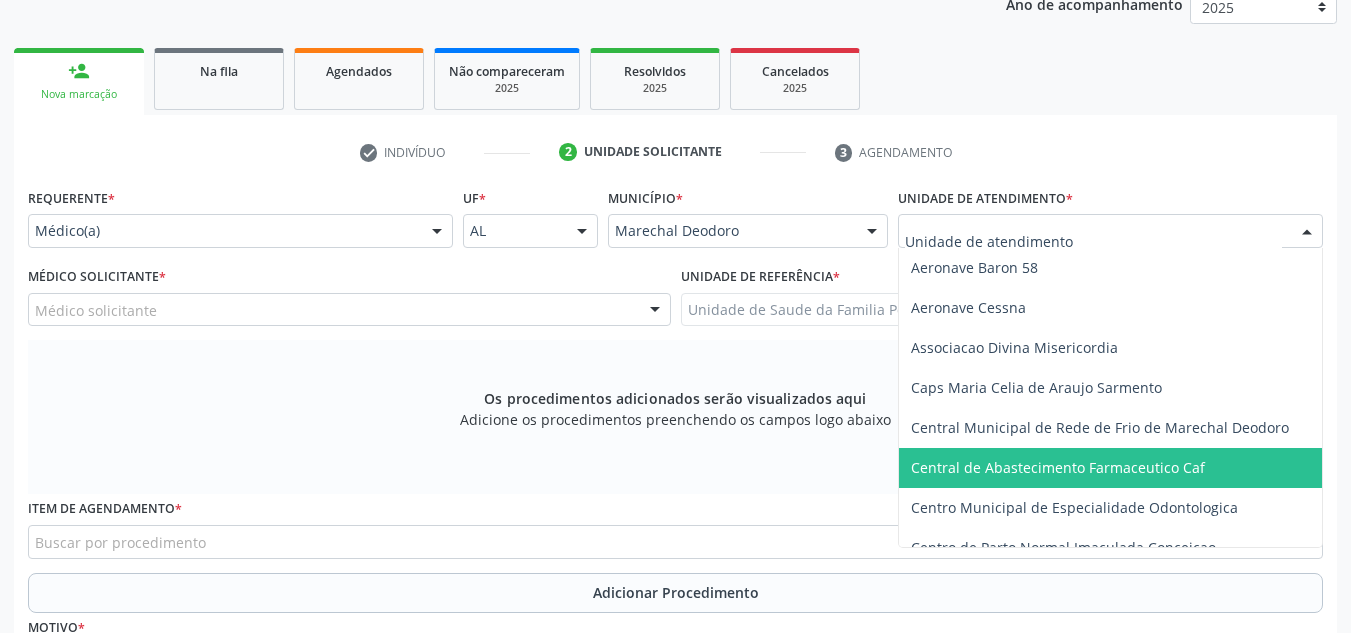 scroll, scrollTop: 100, scrollLeft: 0, axis: vertical 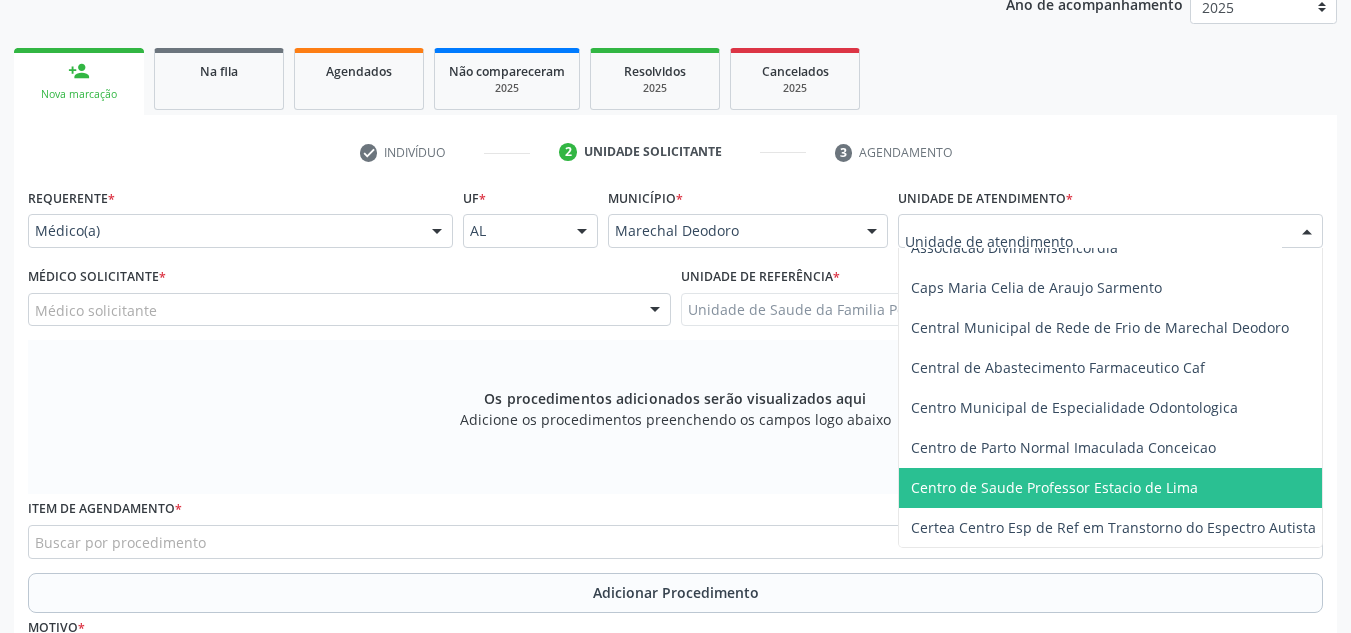 click on "Centro de Saude Professor Estacio de Lima" at bounding box center (1115, 488) 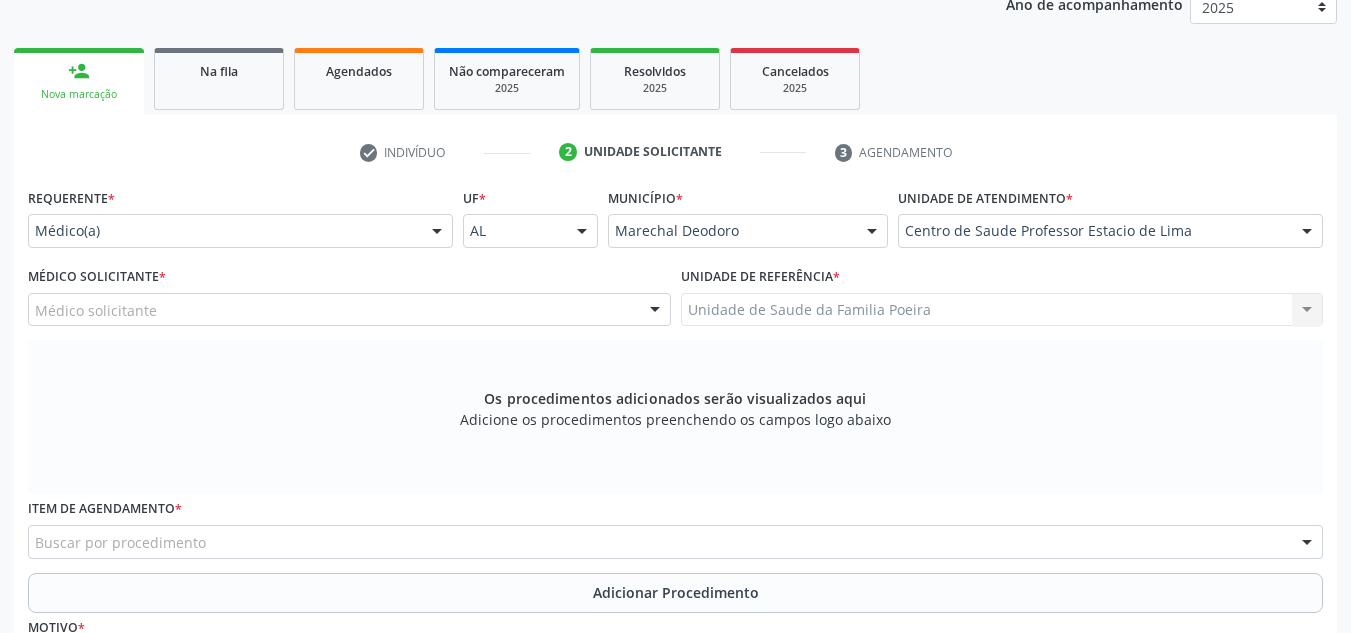 click on "Médico solicitante" at bounding box center (349, 310) 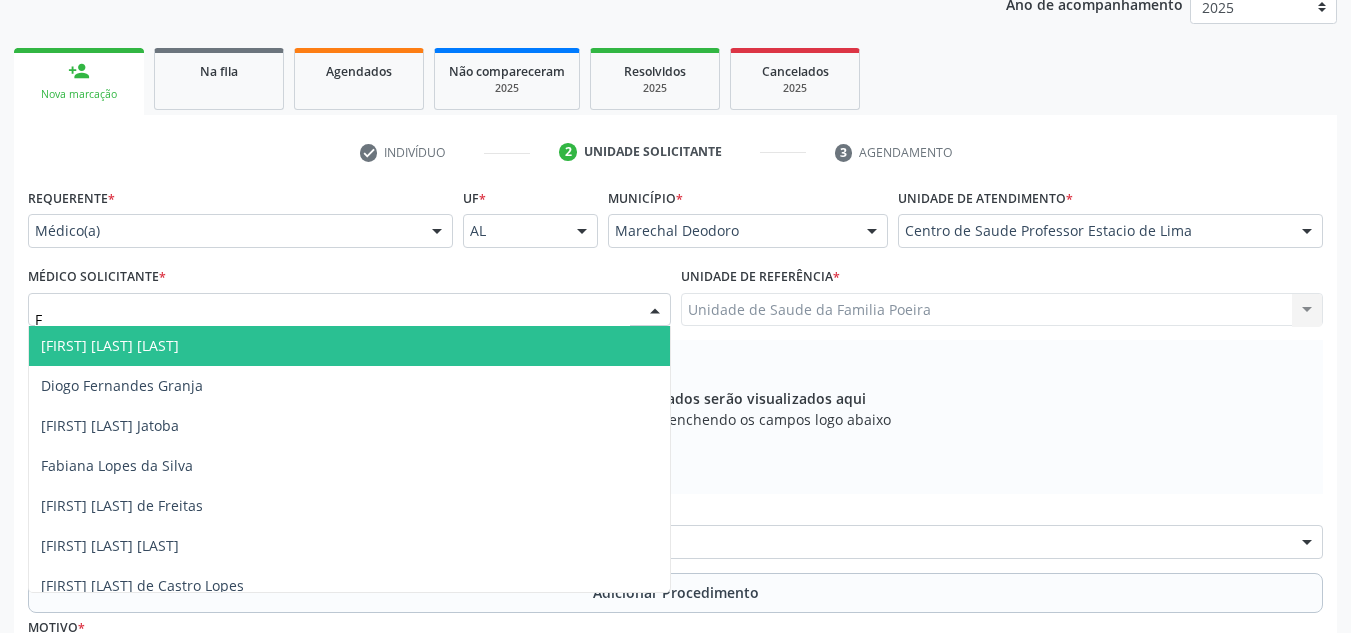 type on "FE" 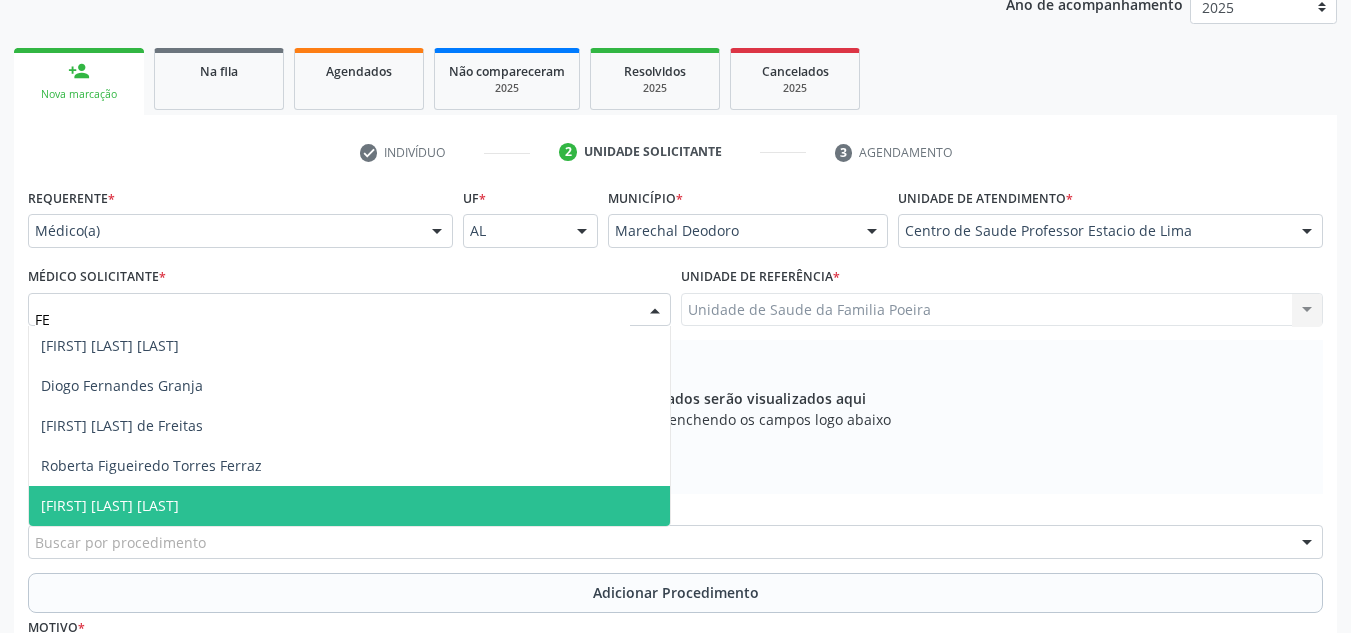 click on "Teresa Felicia Marinho de Lima Jatoba" at bounding box center [110, 505] 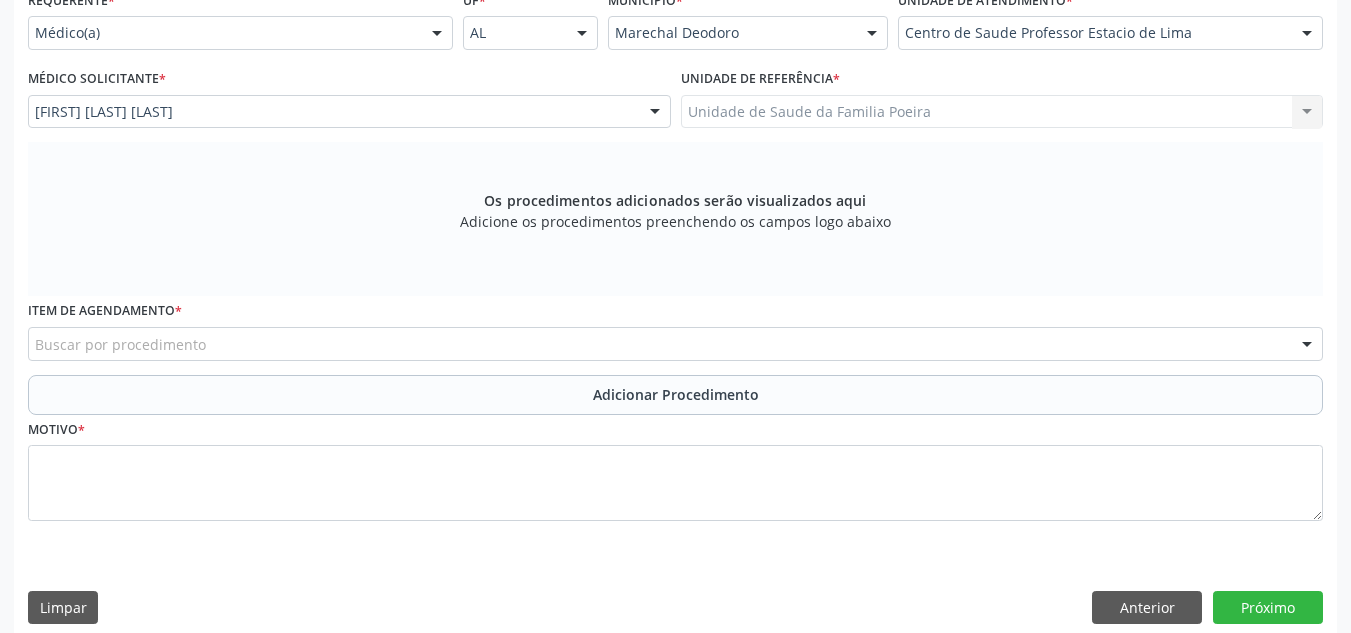 scroll, scrollTop: 496, scrollLeft: 0, axis: vertical 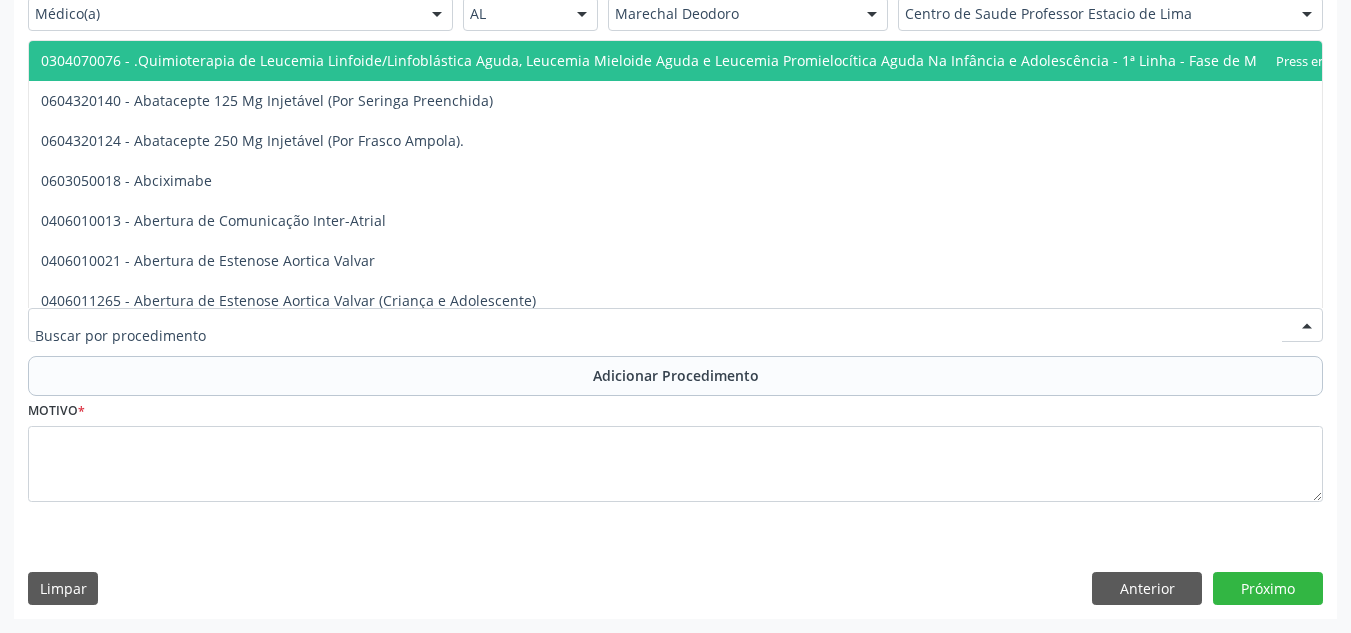 click at bounding box center (675, 325) 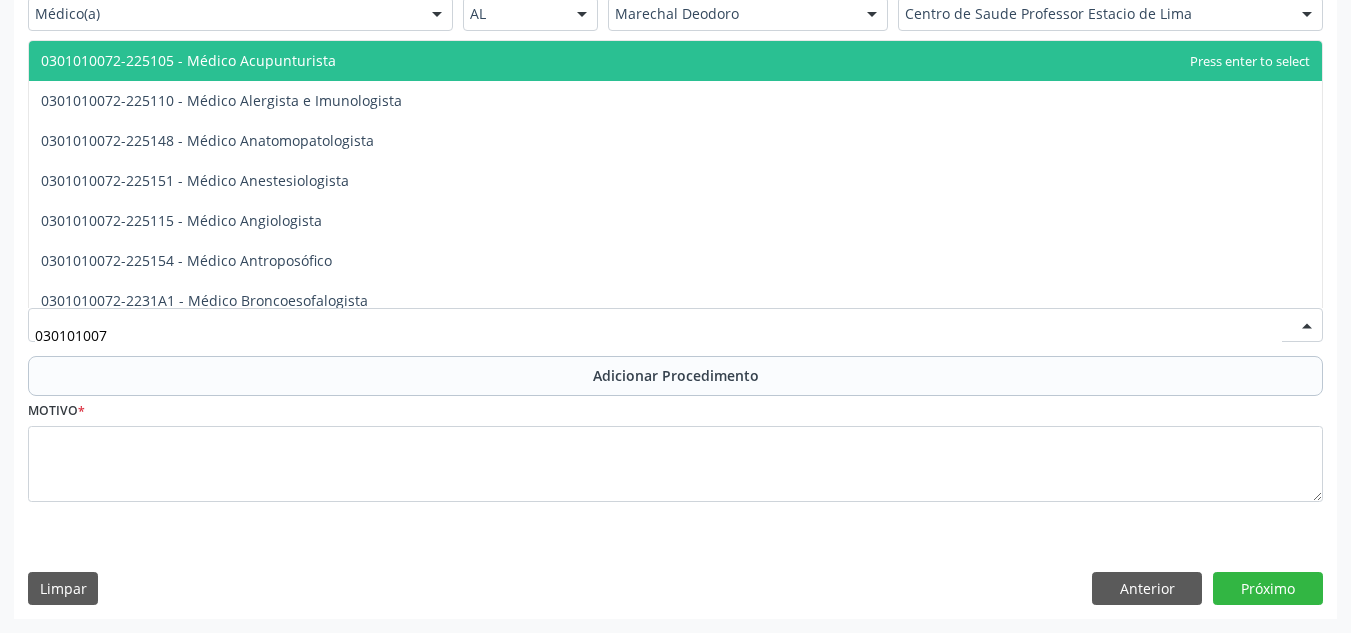 type on "0301010072" 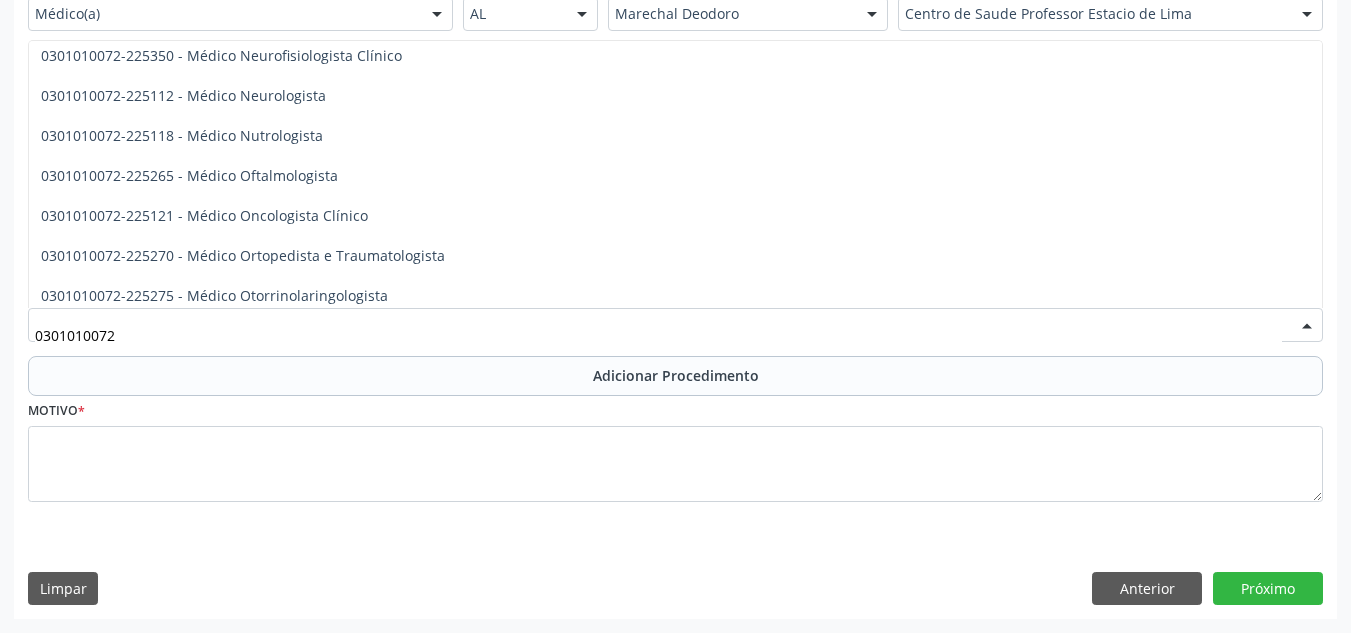 scroll, scrollTop: 1600, scrollLeft: 0, axis: vertical 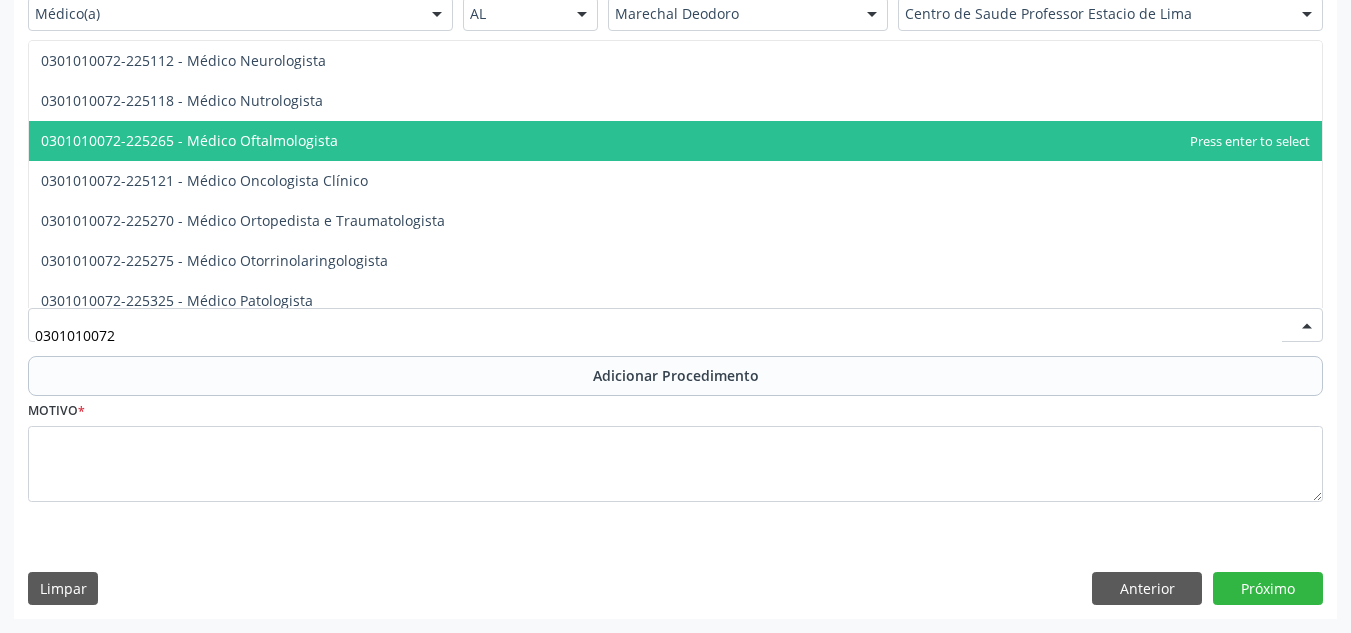 click on "0301010072-225265 - Médico Oftalmologista" at bounding box center (675, 141) 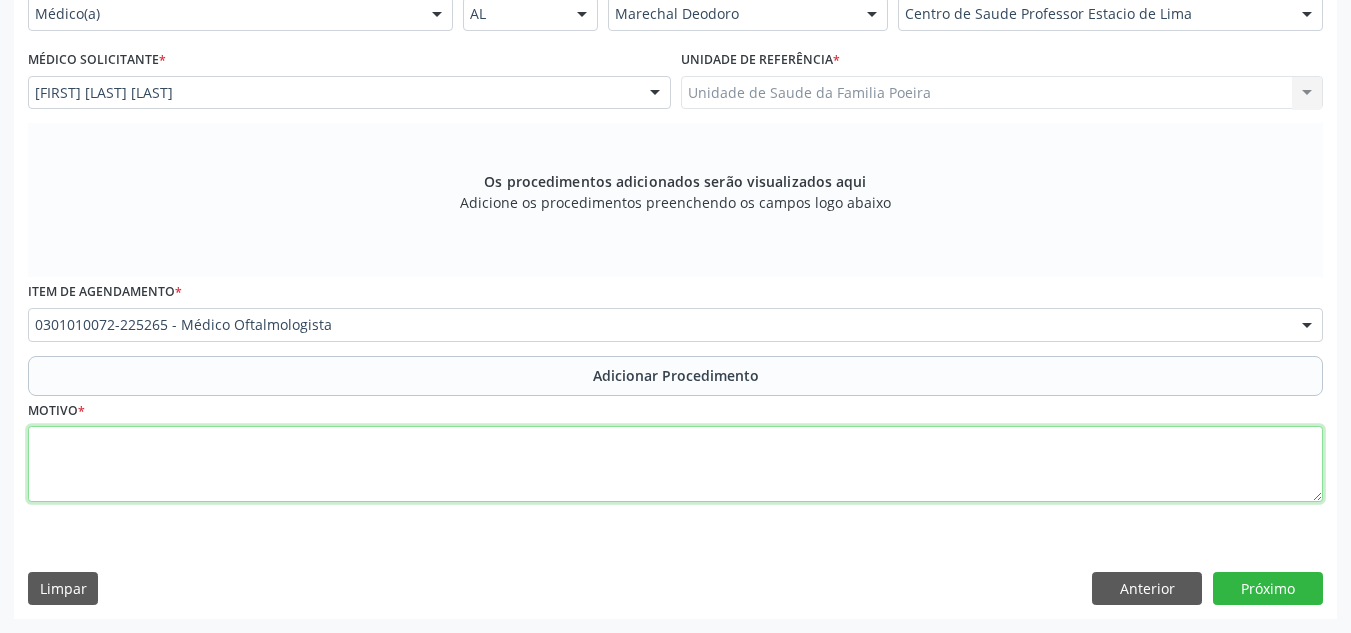 click at bounding box center [675, 464] 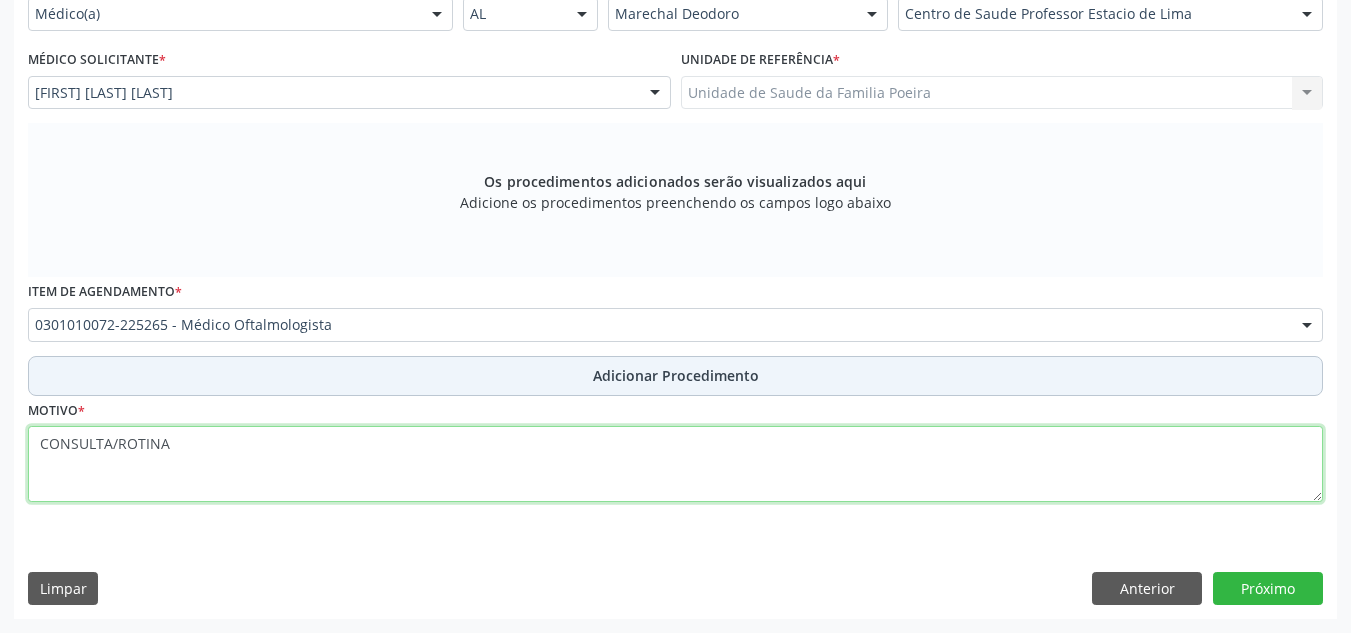 type on "CONSULTA/ROTINA" 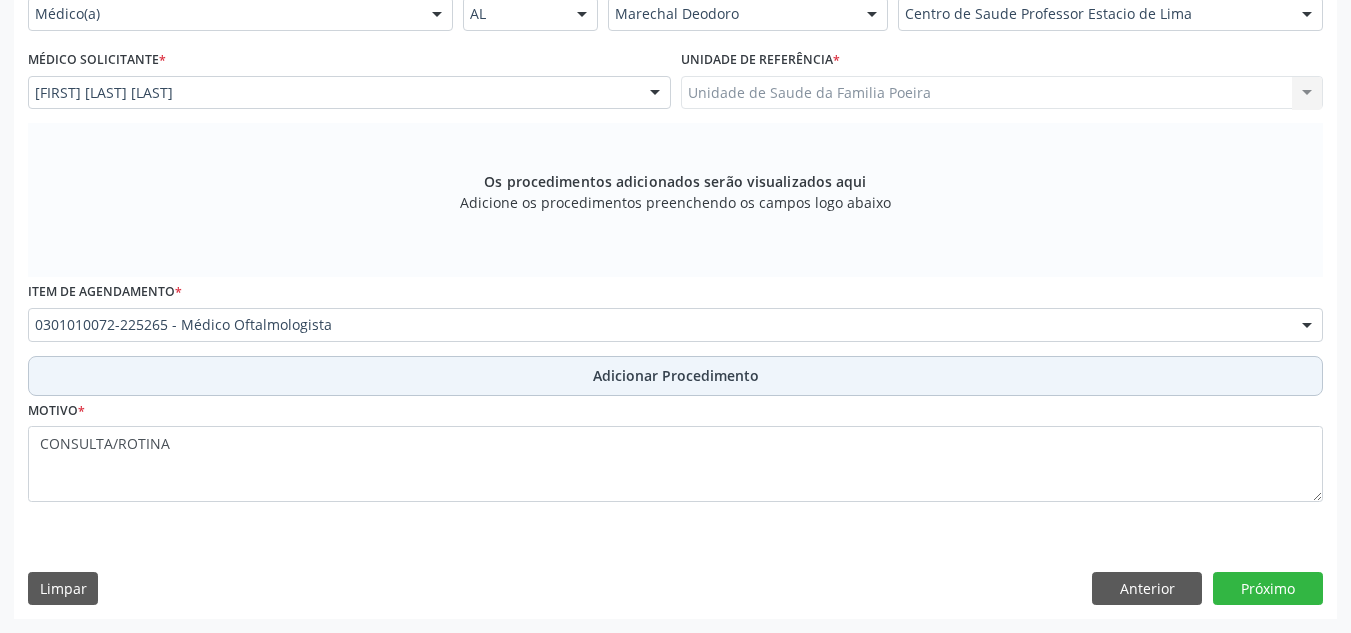 click on "Adicionar Procedimento" at bounding box center [675, 376] 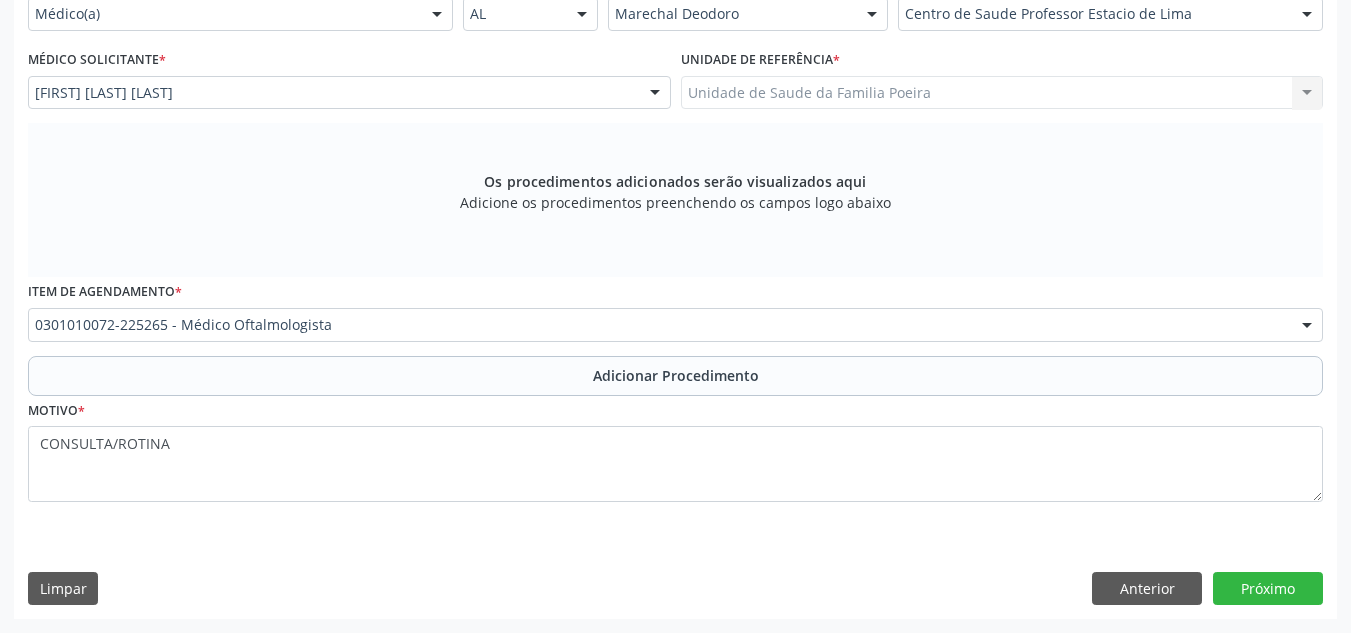 scroll, scrollTop: 420, scrollLeft: 0, axis: vertical 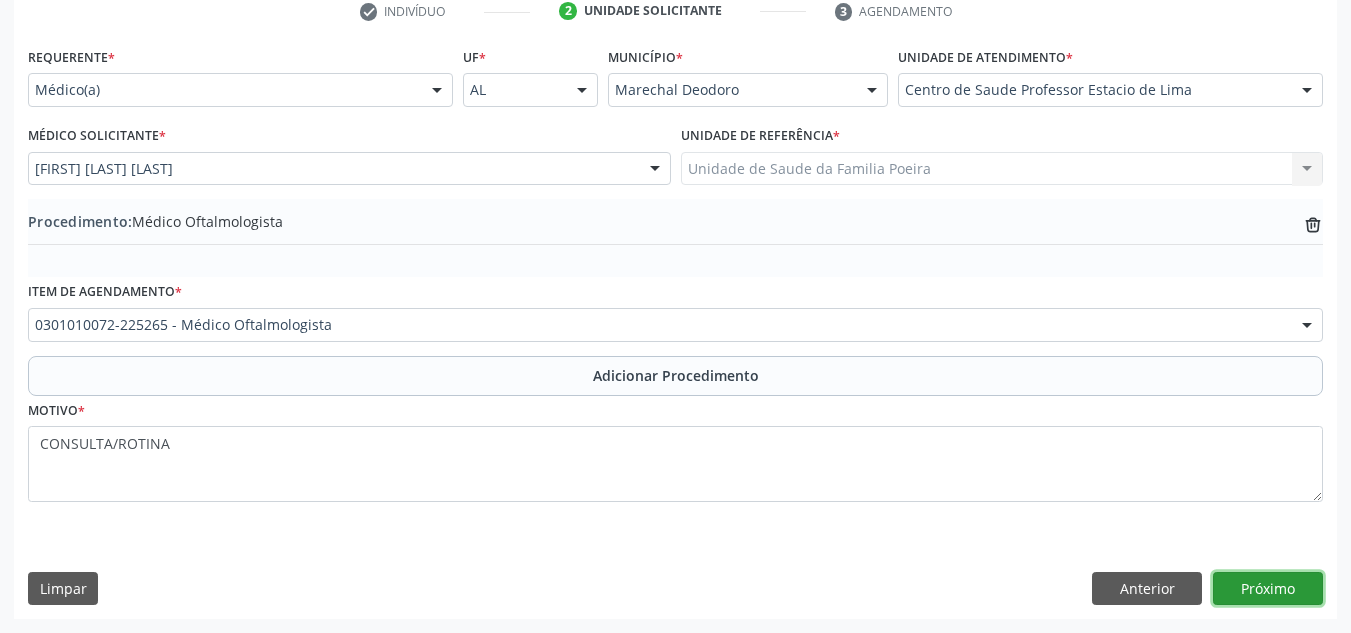 click on "Próximo" at bounding box center [1268, 589] 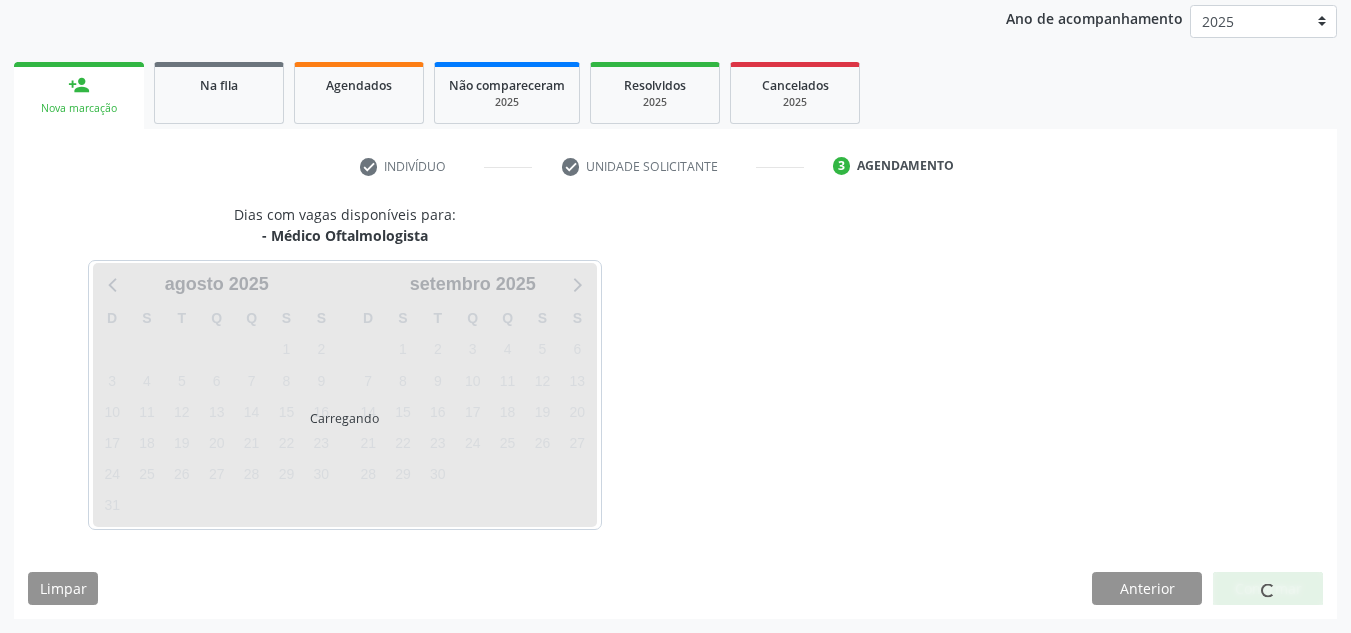 scroll, scrollTop: 324, scrollLeft: 0, axis: vertical 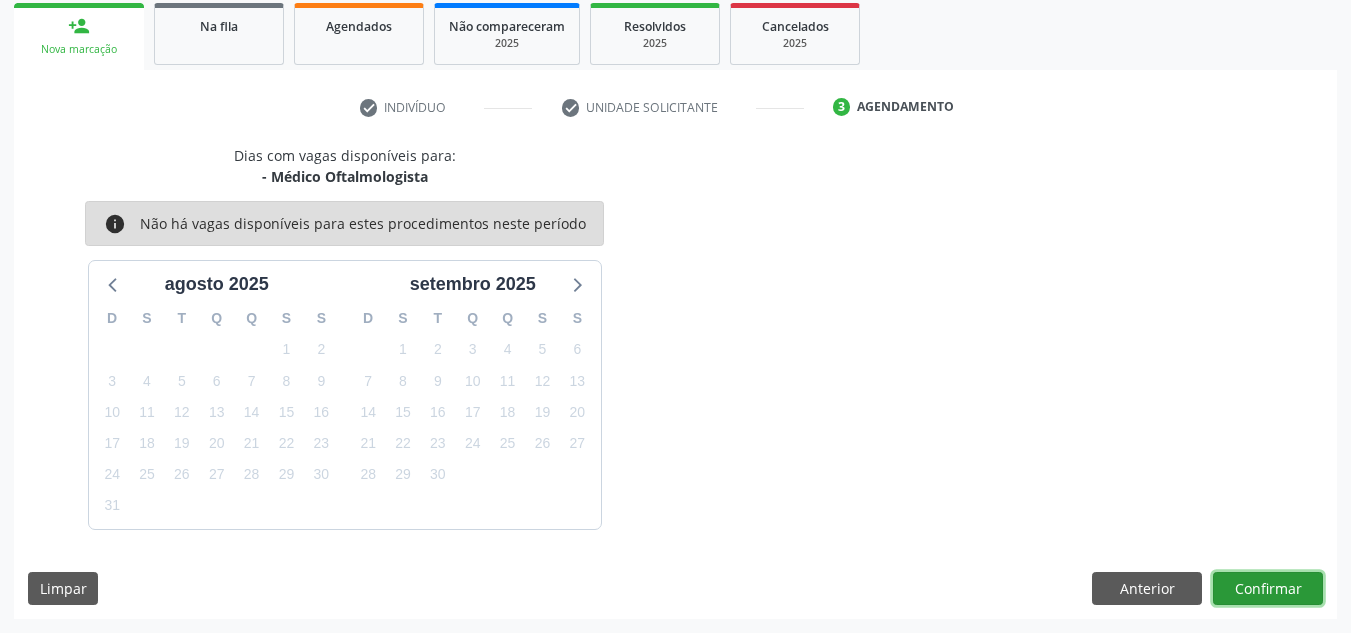 click on "Confirmar" at bounding box center (1268, 589) 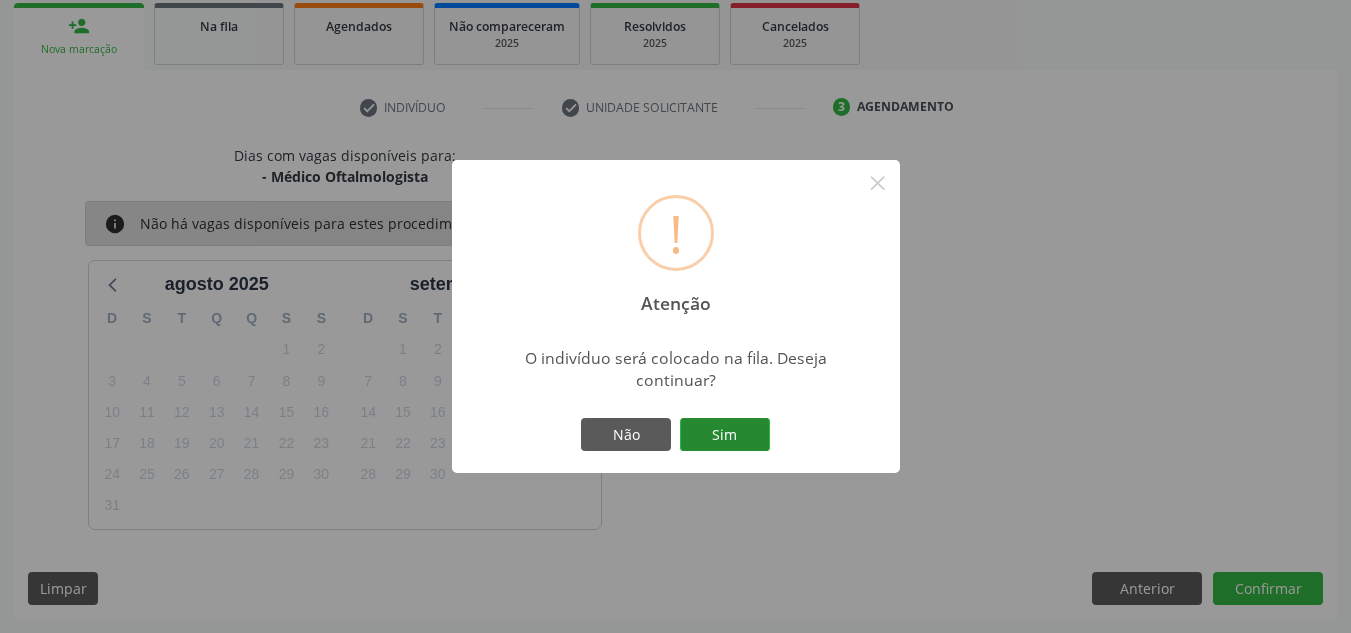 click on "Sim" at bounding box center [725, 435] 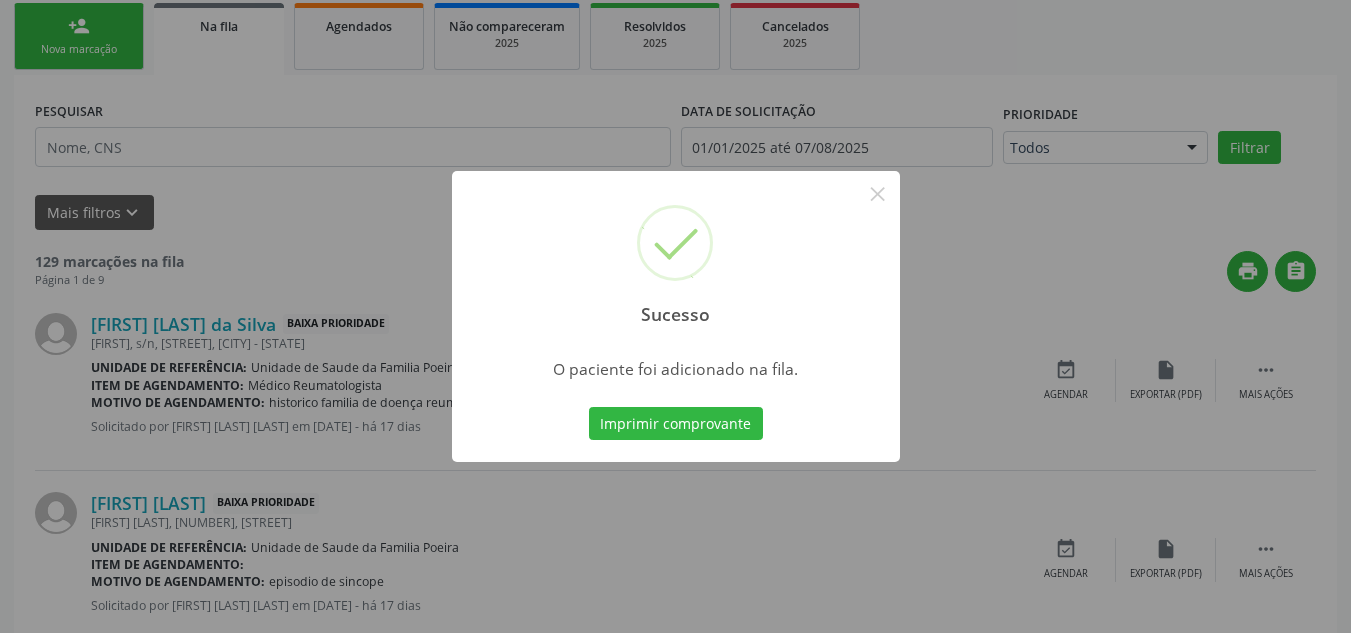 scroll, scrollTop: 62, scrollLeft: 0, axis: vertical 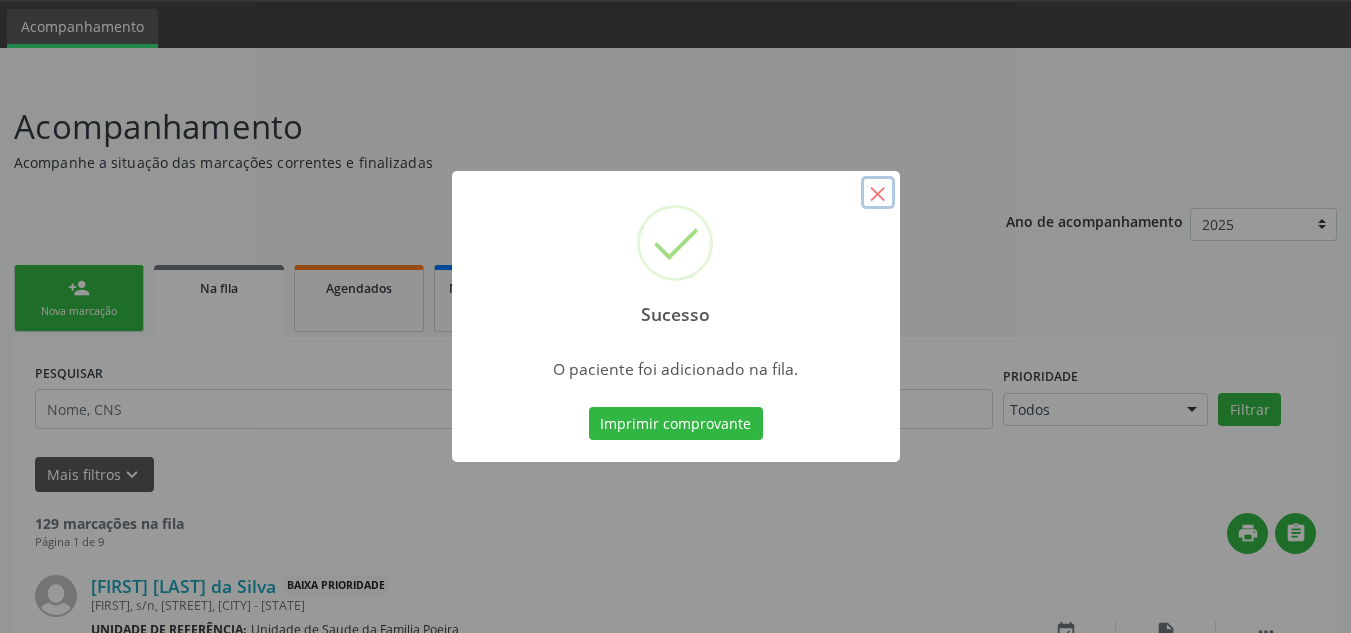 click on "×" at bounding box center [878, 193] 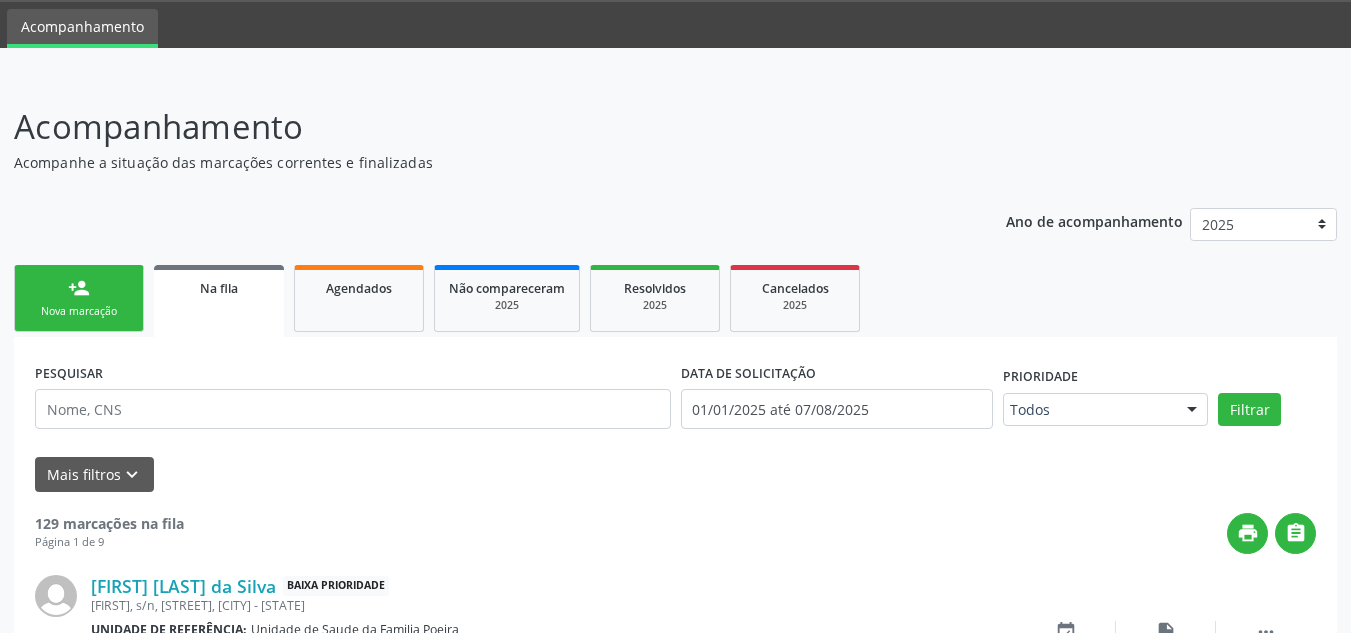 click on "Nova marcação" at bounding box center (79, 311) 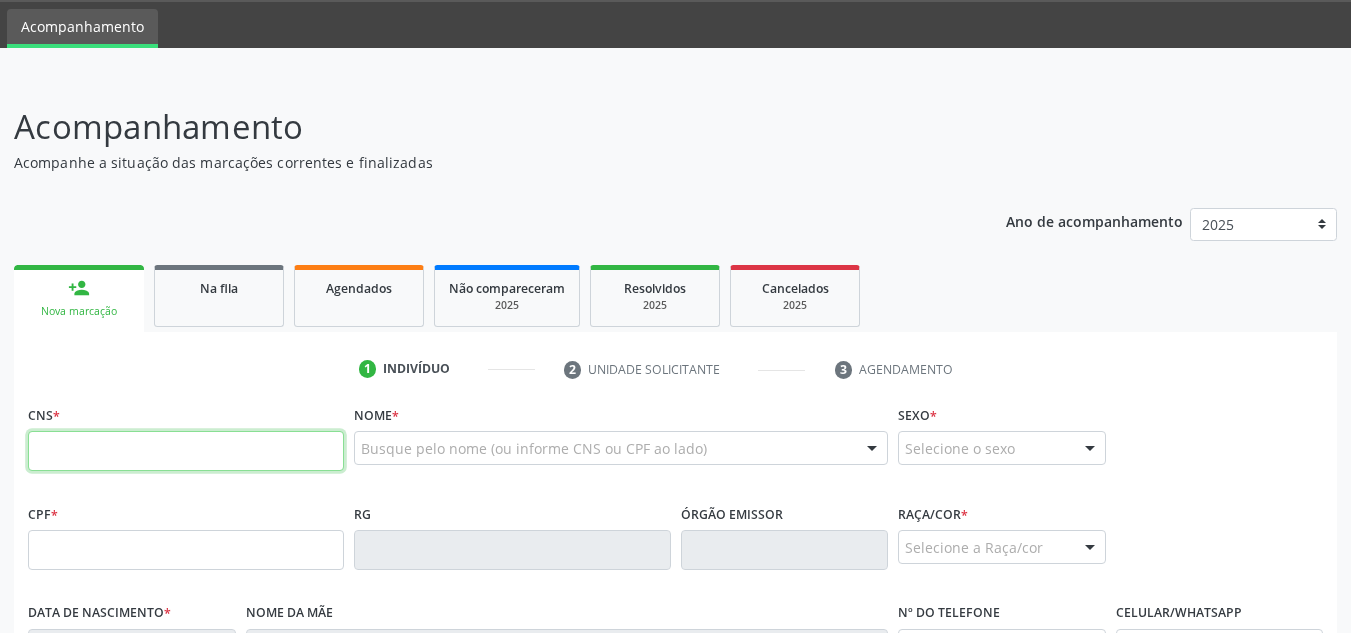 click at bounding box center [186, 451] 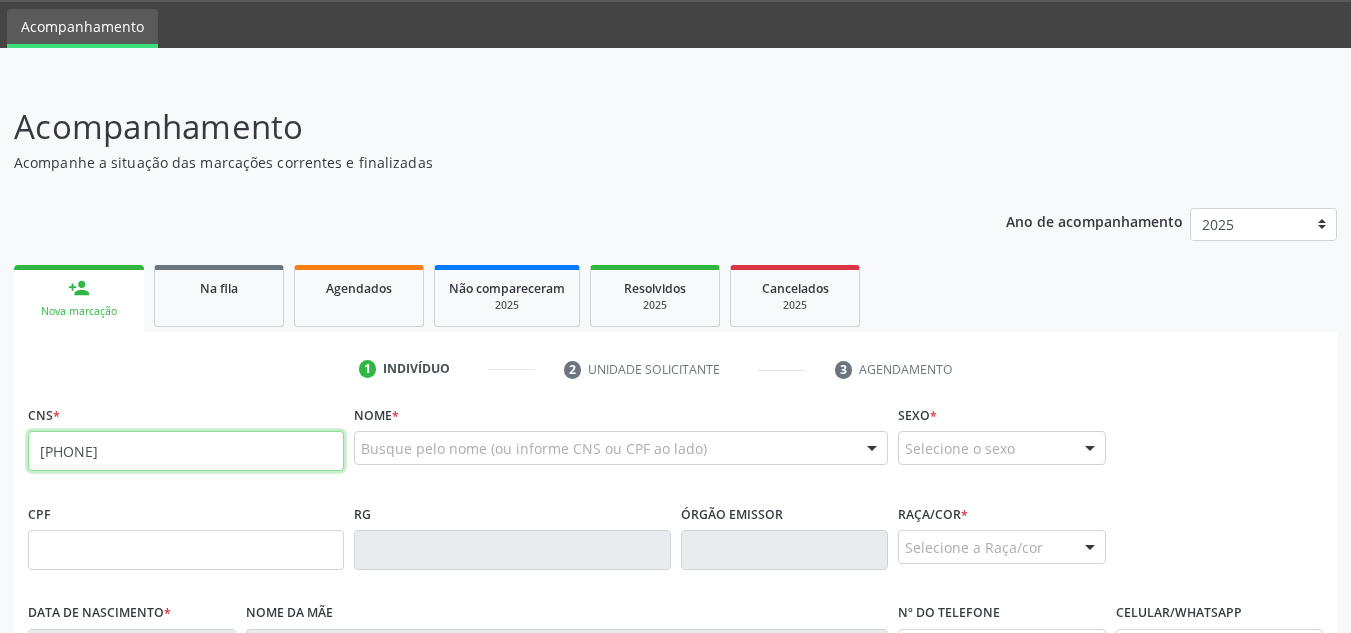 type on "707 8006 8970 5810" 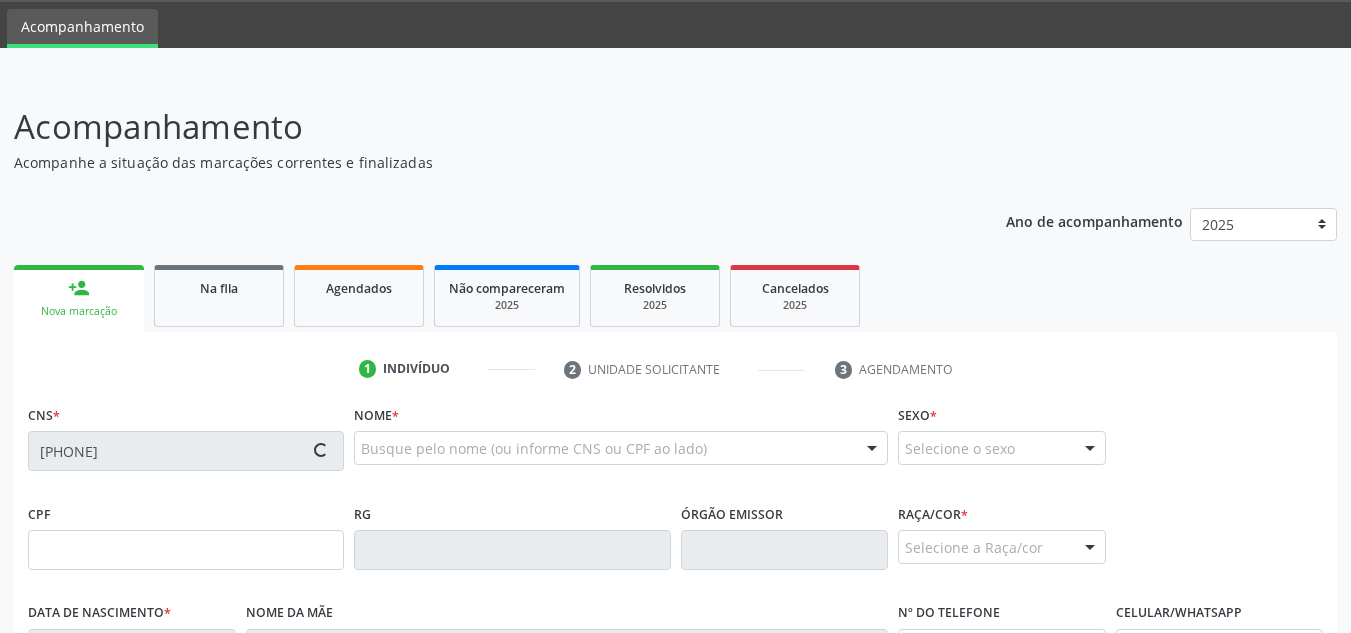 type on "803.398.324-87" 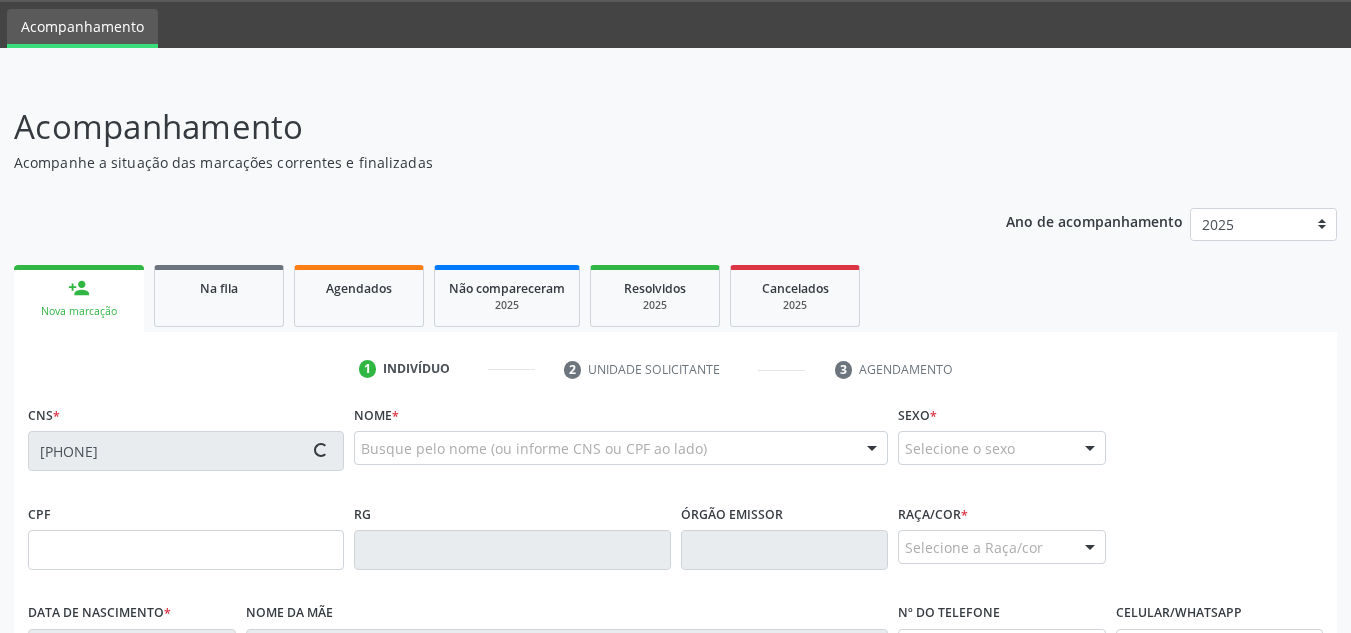 type on "09/12/1974" 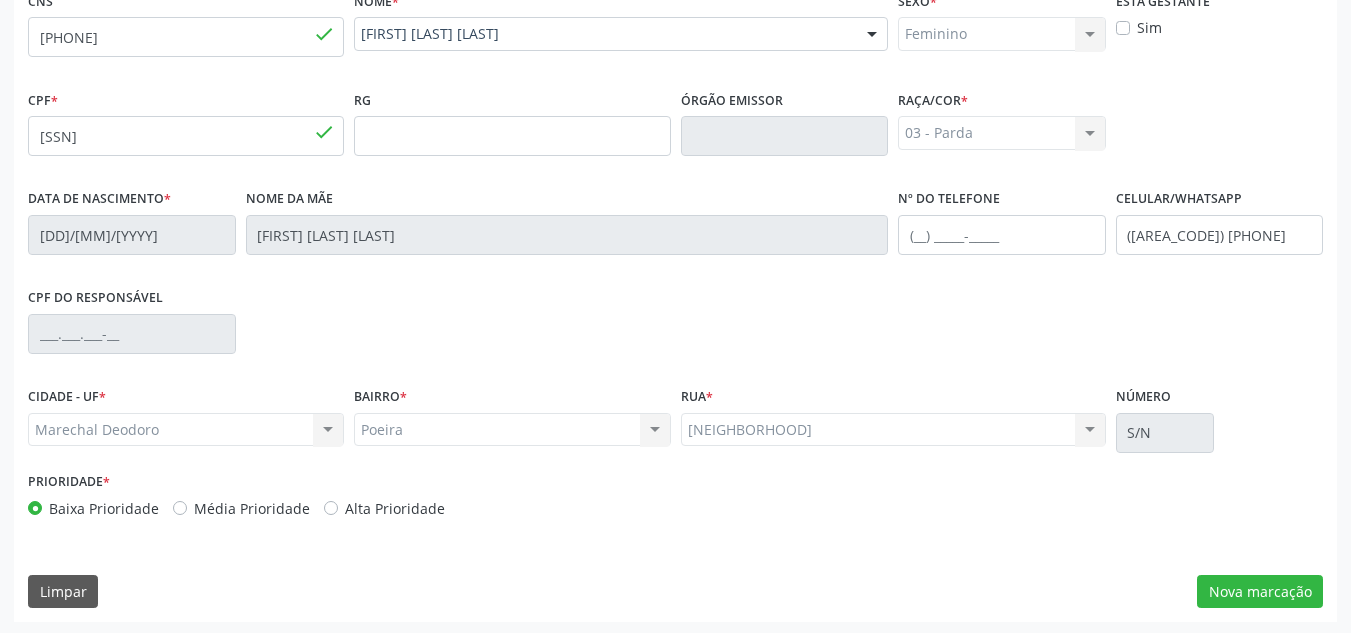 scroll, scrollTop: 479, scrollLeft: 0, axis: vertical 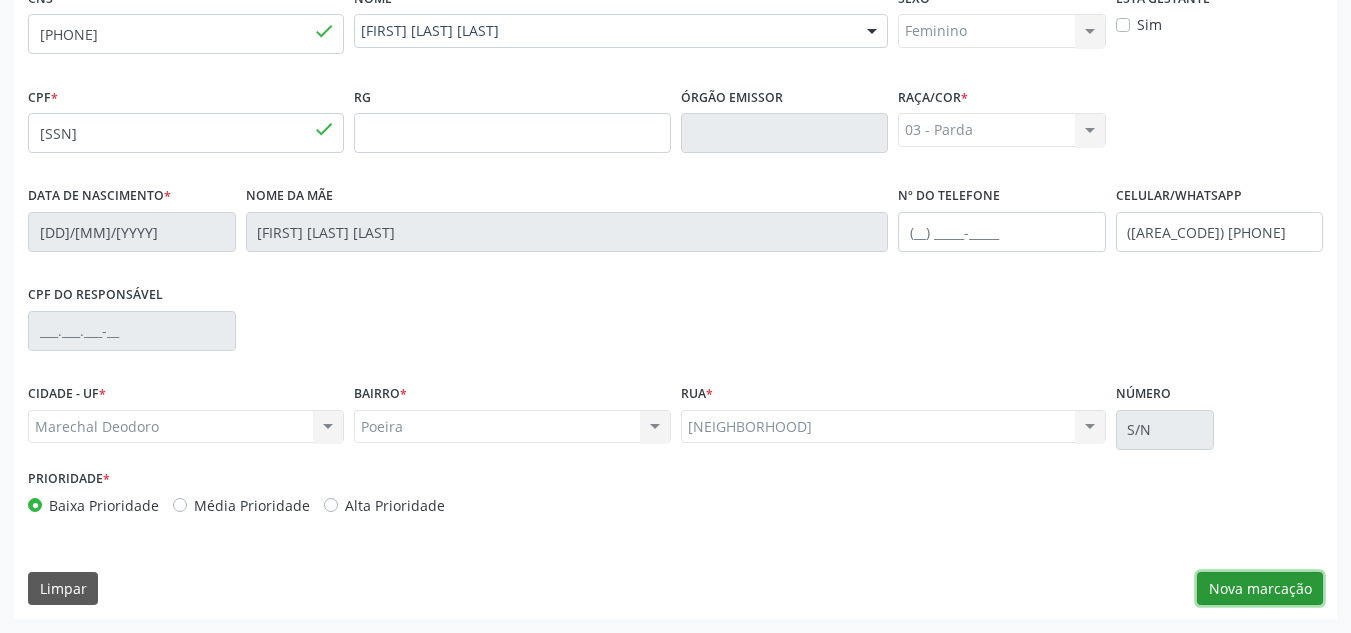 click on "Nova marcação" at bounding box center (1260, 589) 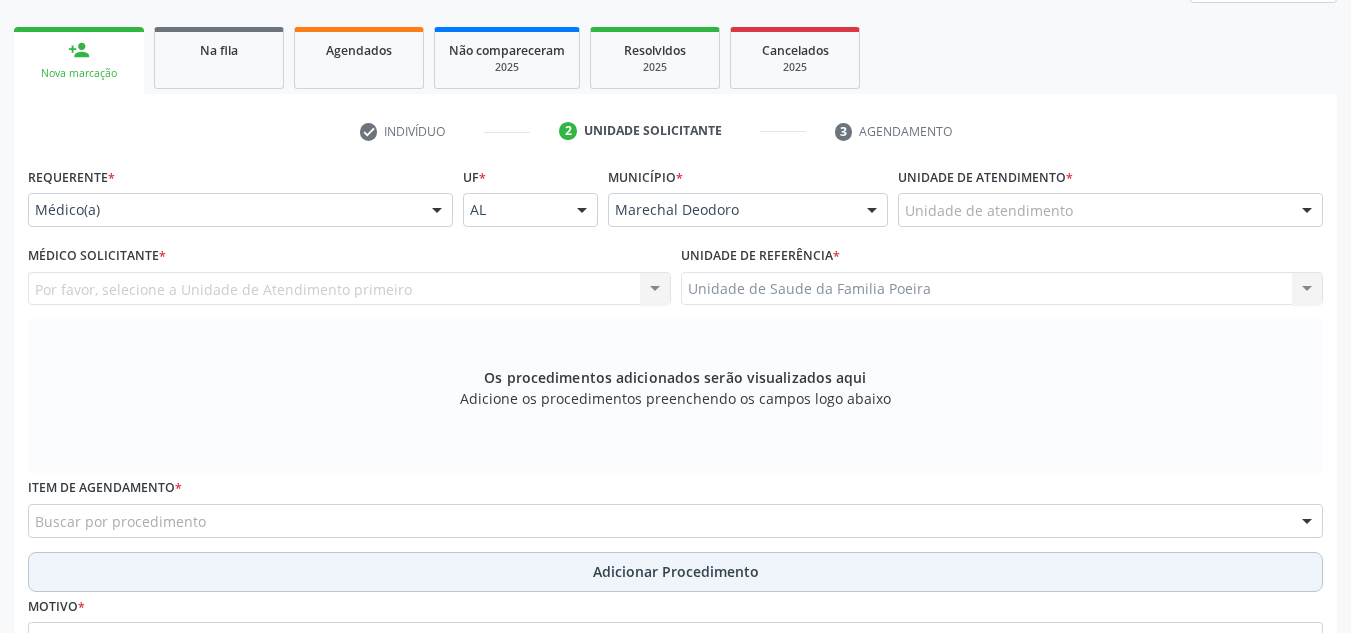 scroll, scrollTop: 279, scrollLeft: 0, axis: vertical 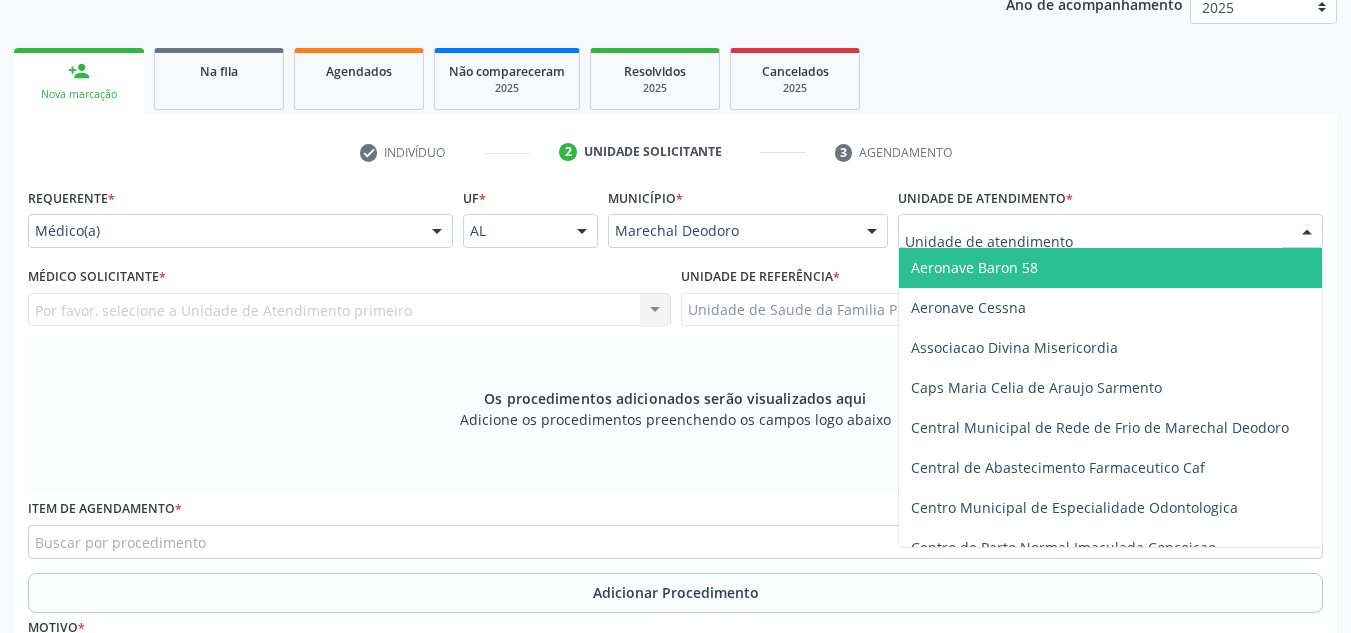 click on "Aeronave Baron 58   Aeronave Cessna   Associacao Divina Misericordia   Caps Maria Celia de Araujo Sarmento   Central Municipal de Rede de Frio de Marechal Deodoro   Central de Abastecimento Farmaceutico Caf   Centro Municipal de Especialidade Odontologica   Centro de Parto Normal Imaculada Conceicao   Centro de Saude Professor Estacio de Lima   Certea Centro Esp de Ref em Transtorno do Espectro Autista   Clinica Escola de Medicina Veterinaria do Cesmac   Clinica de Reestruturacao Renovar Crer   Consultorio Odontologico Livia Alana Silva Lopes   Crescer Espaco Terapeutico   Espaco Klecia Ribeiro   Fazenda da Esperanca Santa Terezinha   Helicoptero Falcao 5   Labmar   Laboratorio Marechal   Laboratorio Marechal Deodoro   Laboratorio de Protese Dentaria Marechal Deodoro   Melhor em Casa   Posto de Apoio Mucuri   Posto de Saude Saco   Posto de Saude do Riacho Velho   Secretaria Municipal de Saude   Unidade Municipal de Fisioterapia   Unidade de Saude da Familia Barra Nova" at bounding box center [1110, 231] 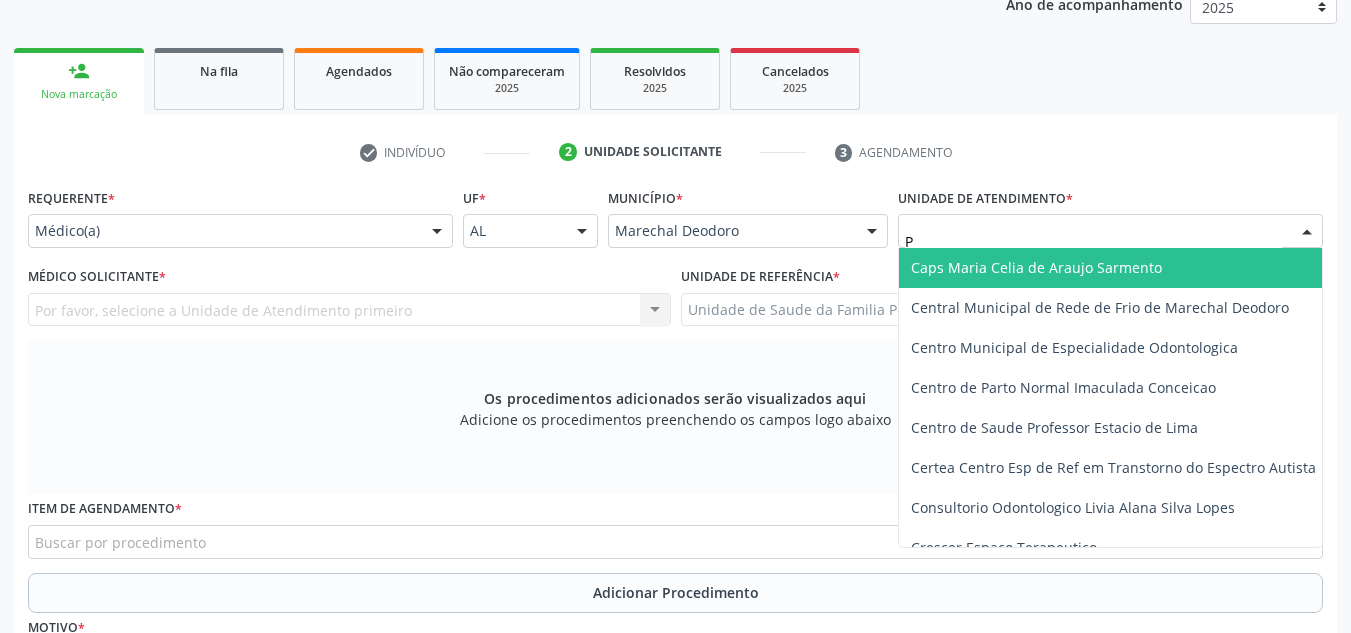 type on "PO" 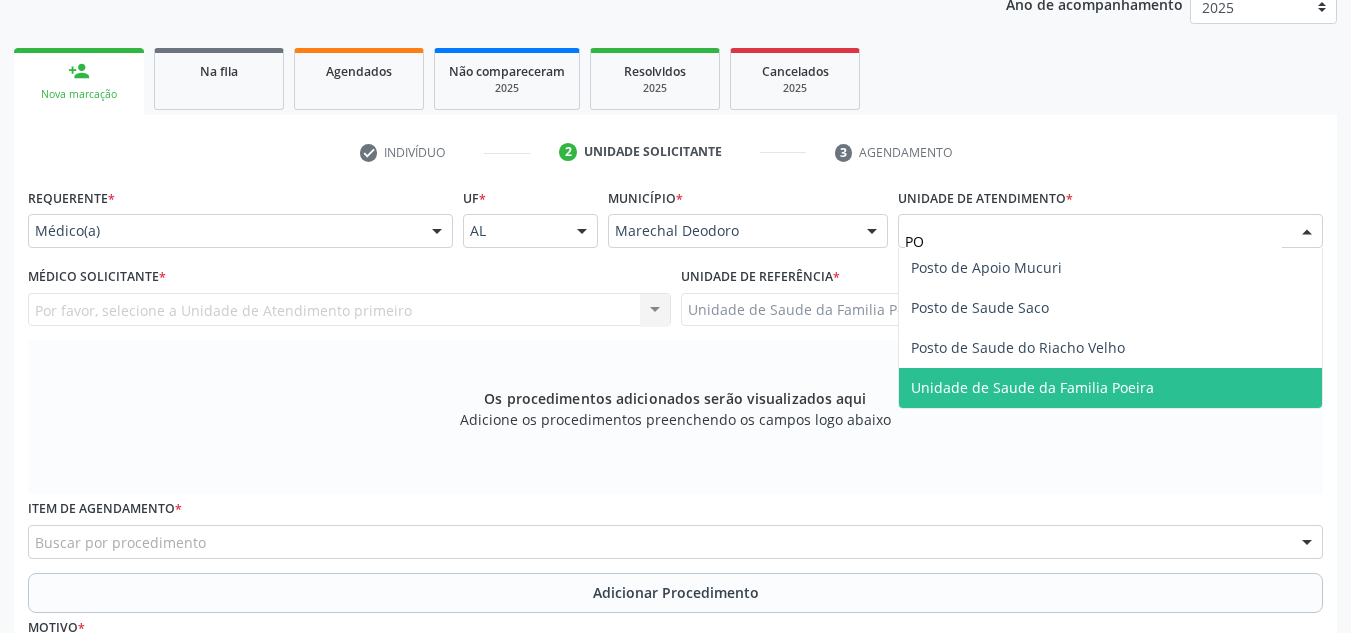 click on "Unidade de Saude da Familia Poeira" at bounding box center [1110, 388] 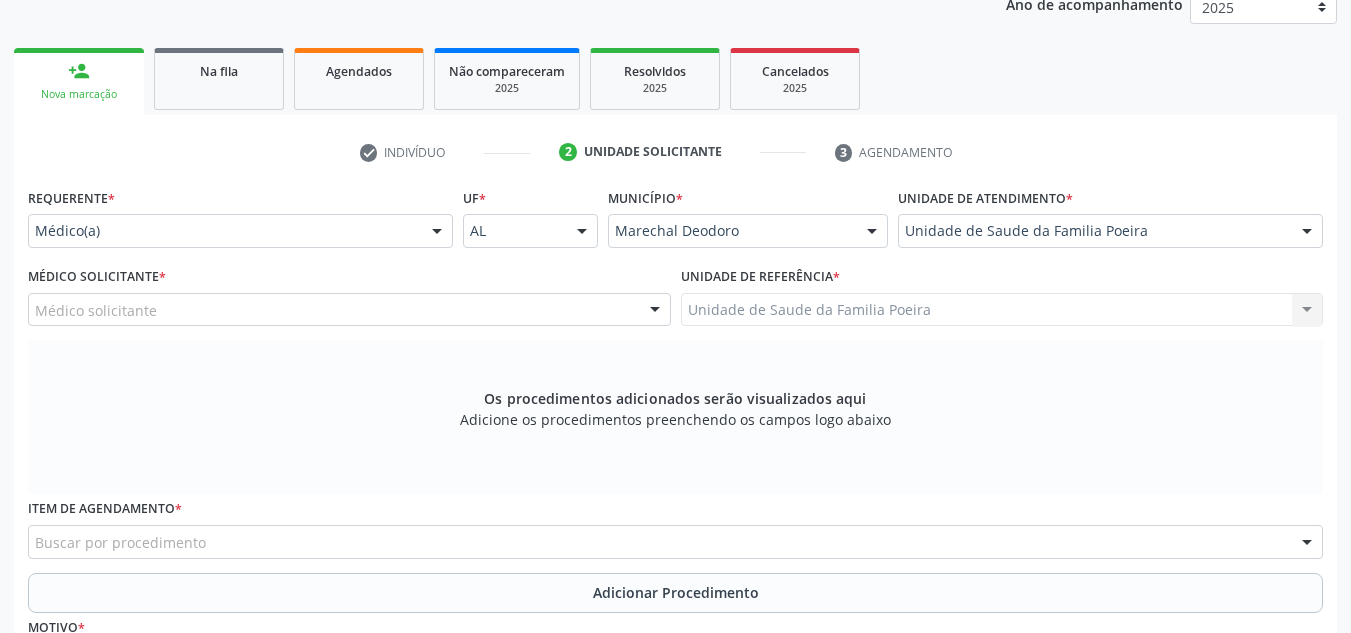 click on "Médico solicitante" at bounding box center (349, 310) 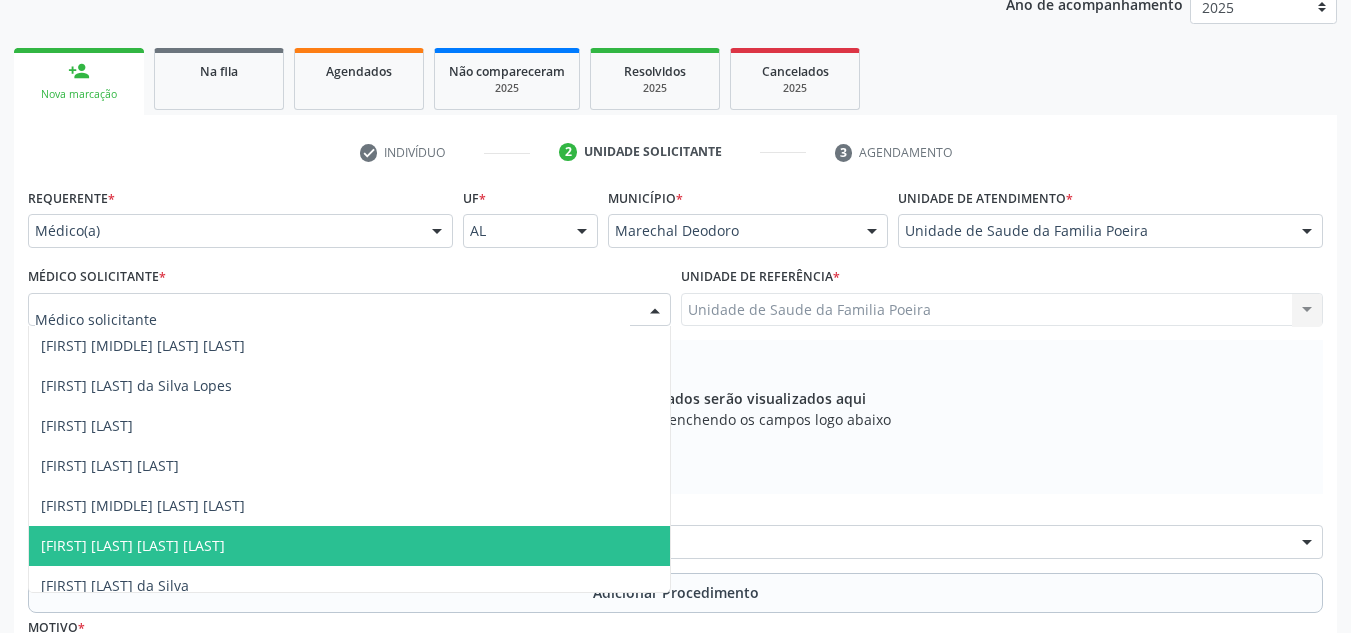 click on "[FIRST] [LAST] do Nascimento Junior" at bounding box center [133, 545] 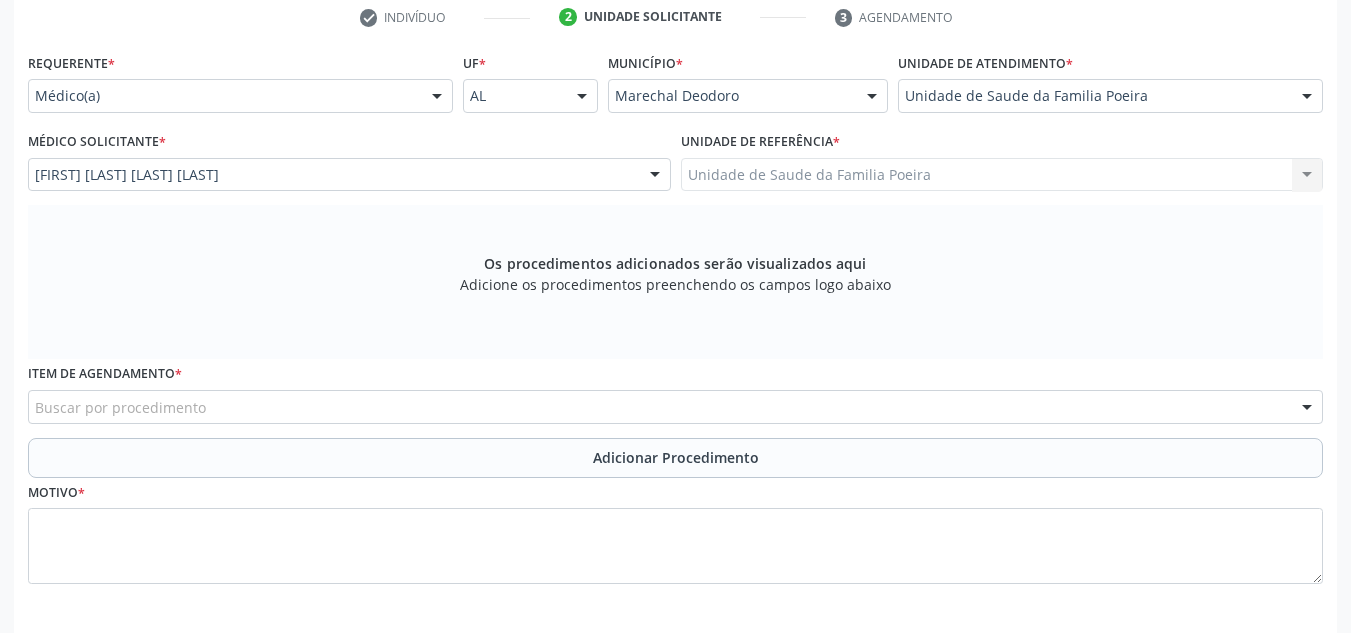 scroll, scrollTop: 496, scrollLeft: 0, axis: vertical 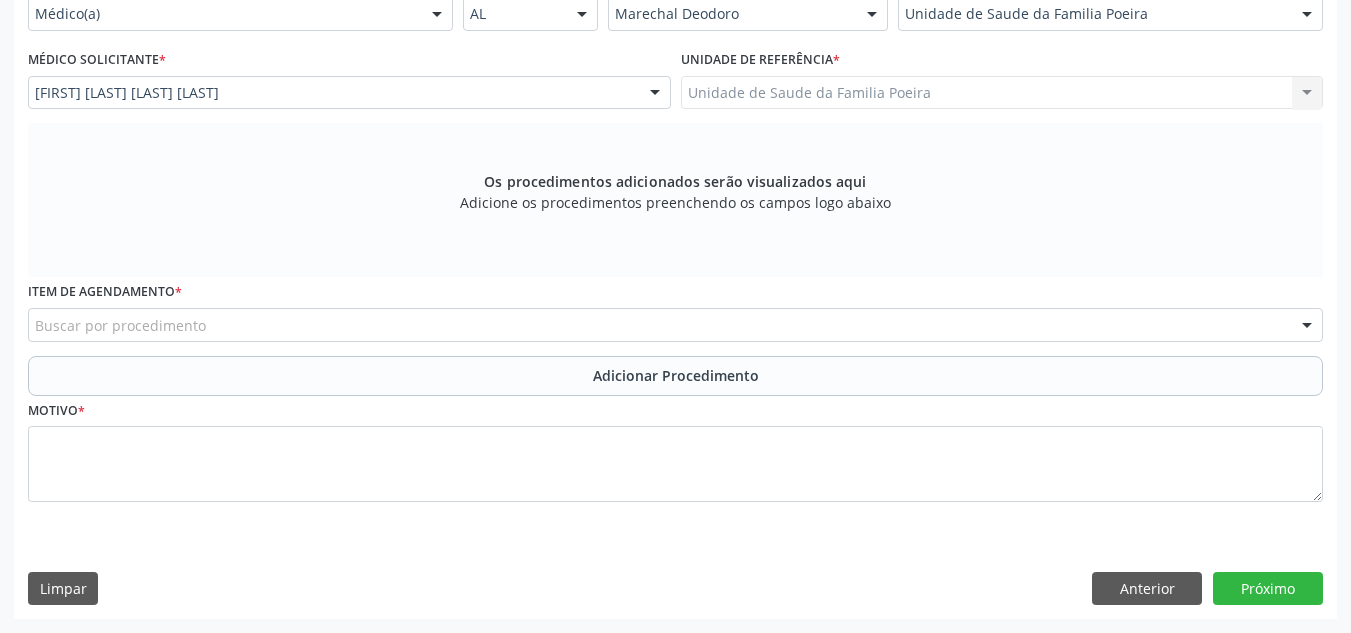 click on "Buscar por procedimento" at bounding box center [675, 325] 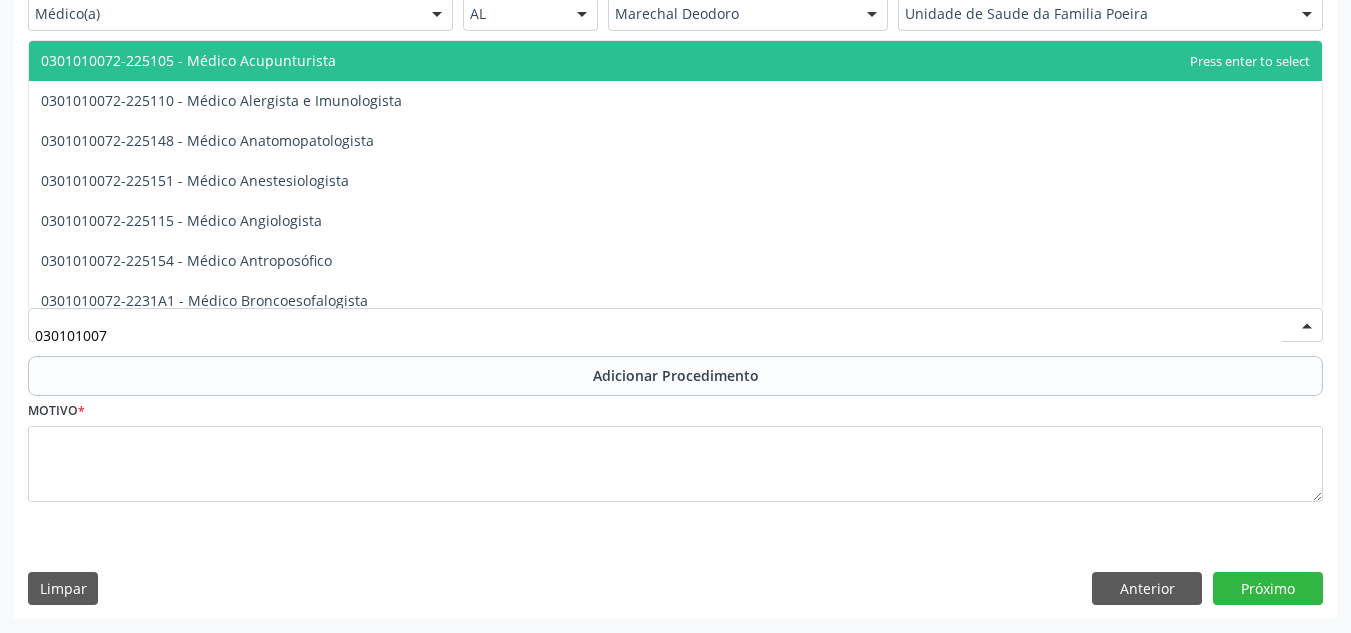 type on "0301010072" 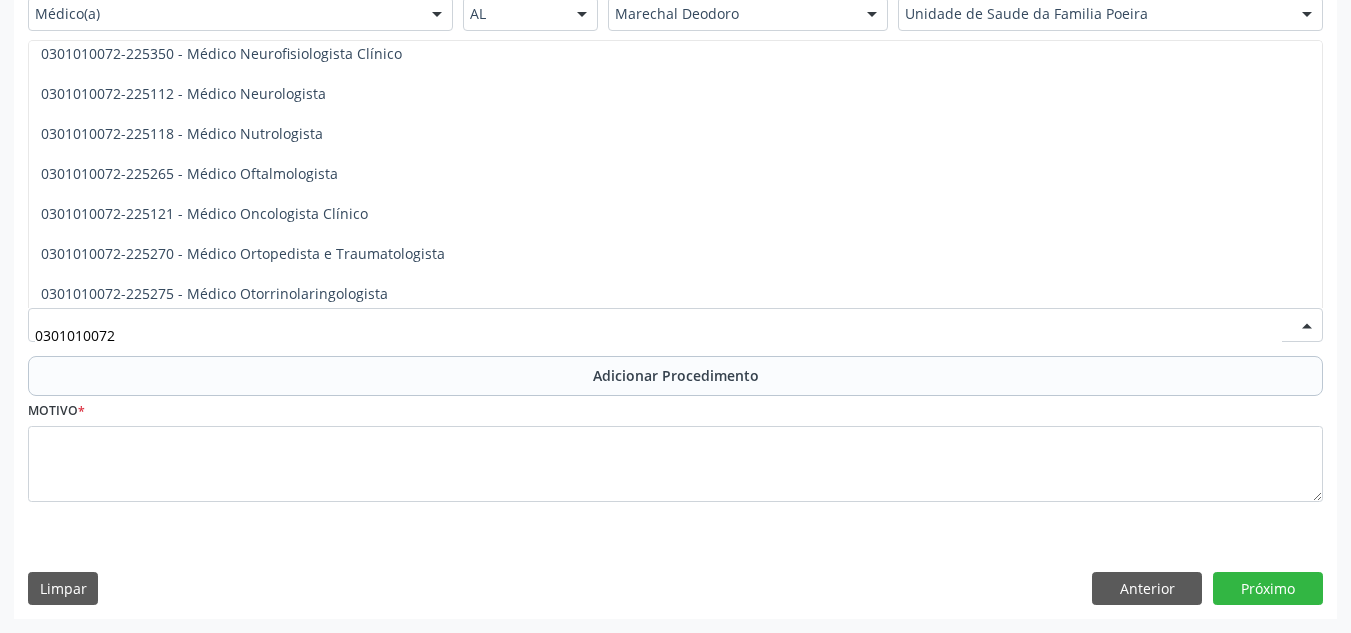 scroll, scrollTop: 1600, scrollLeft: 0, axis: vertical 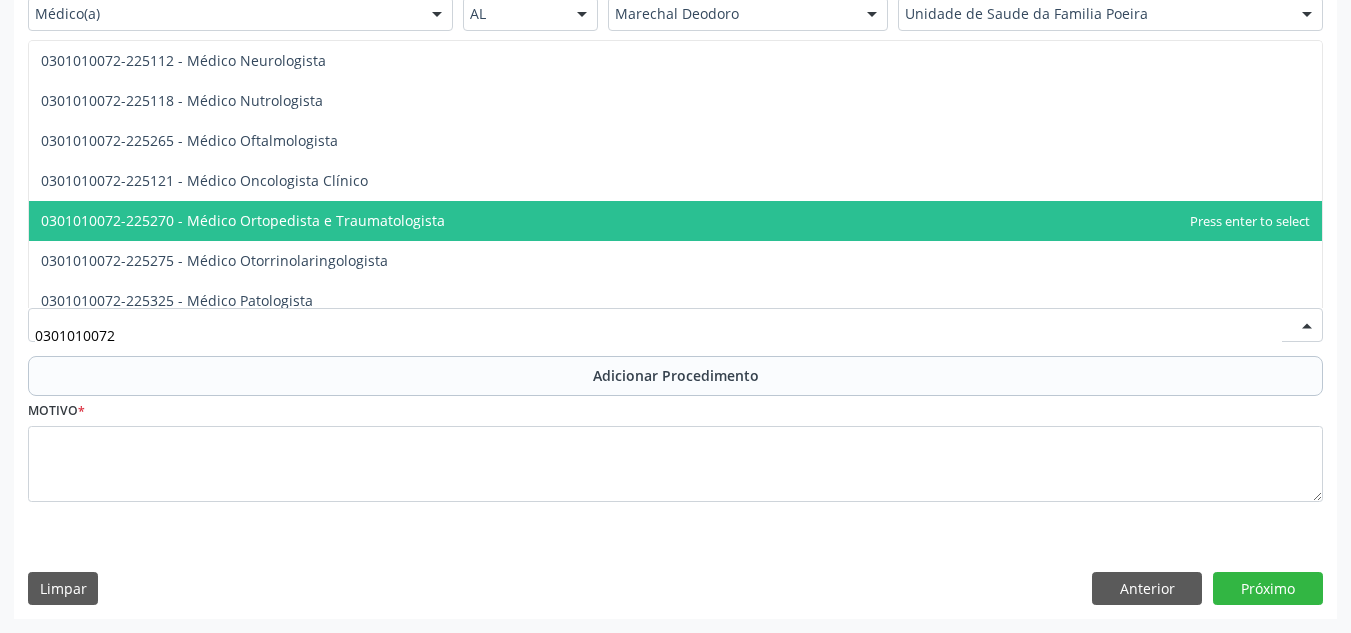 click on "0301010072-225270 - Médico Ortopedista e Traumatologista" at bounding box center [243, 220] 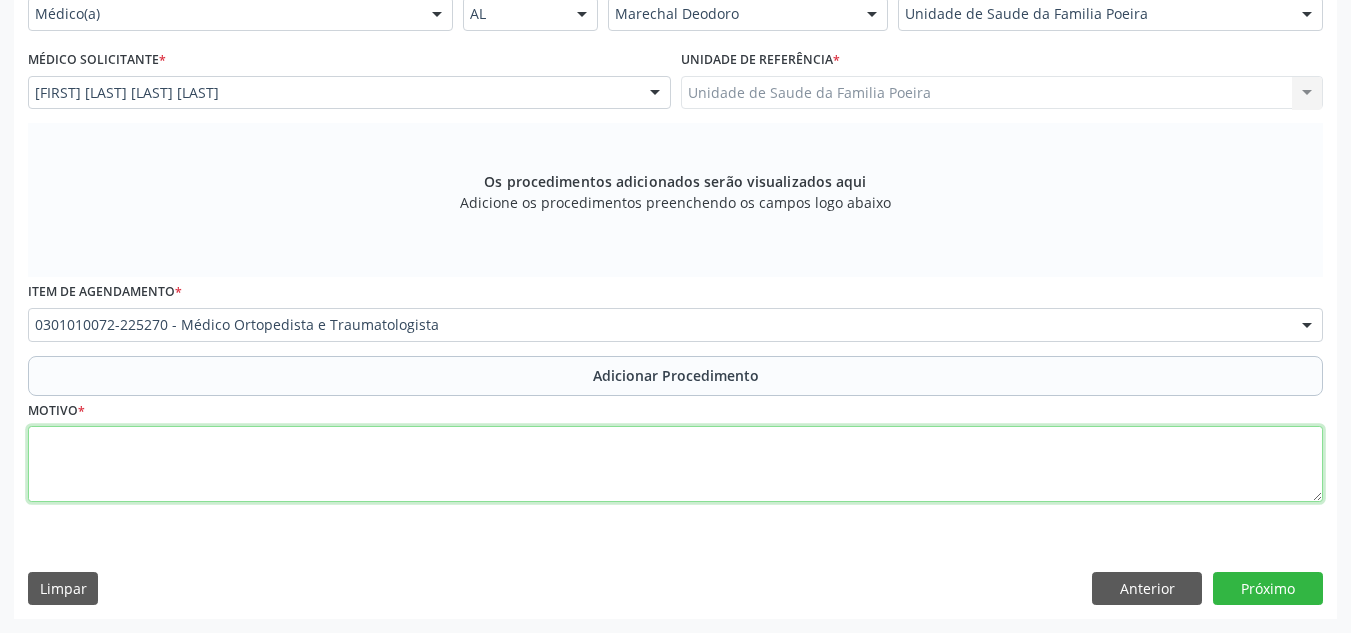 click at bounding box center (675, 464) 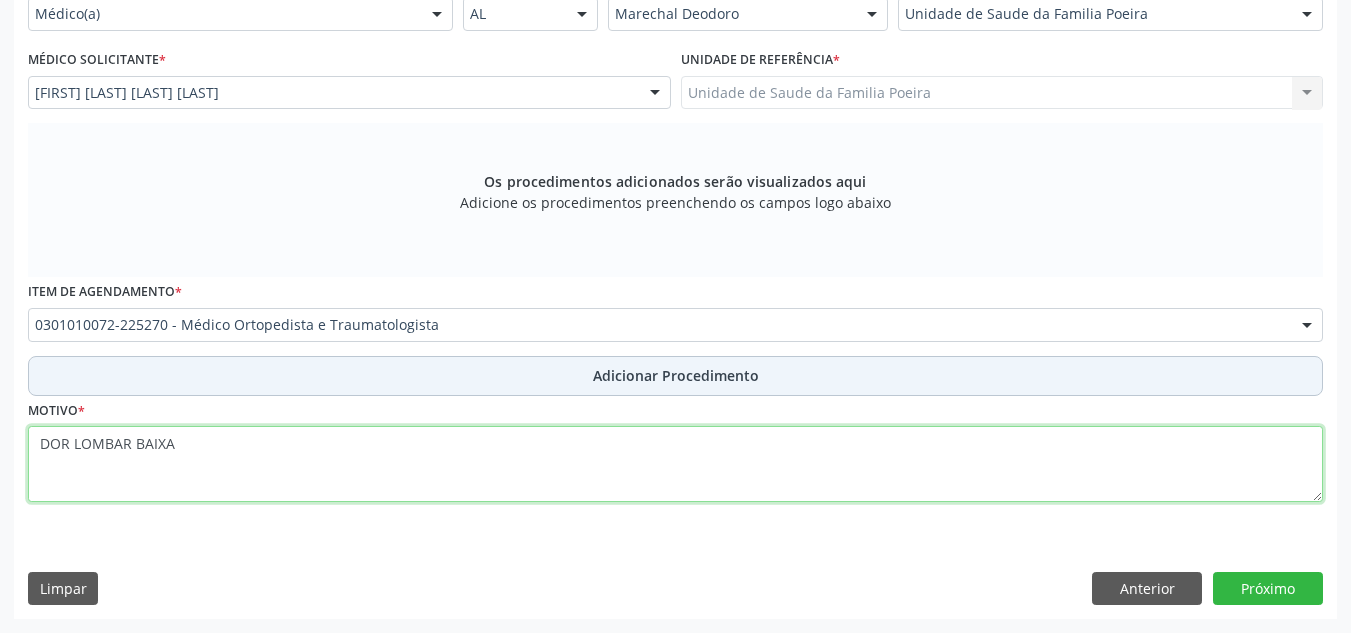type on "DOR LOMBAR BAIXA" 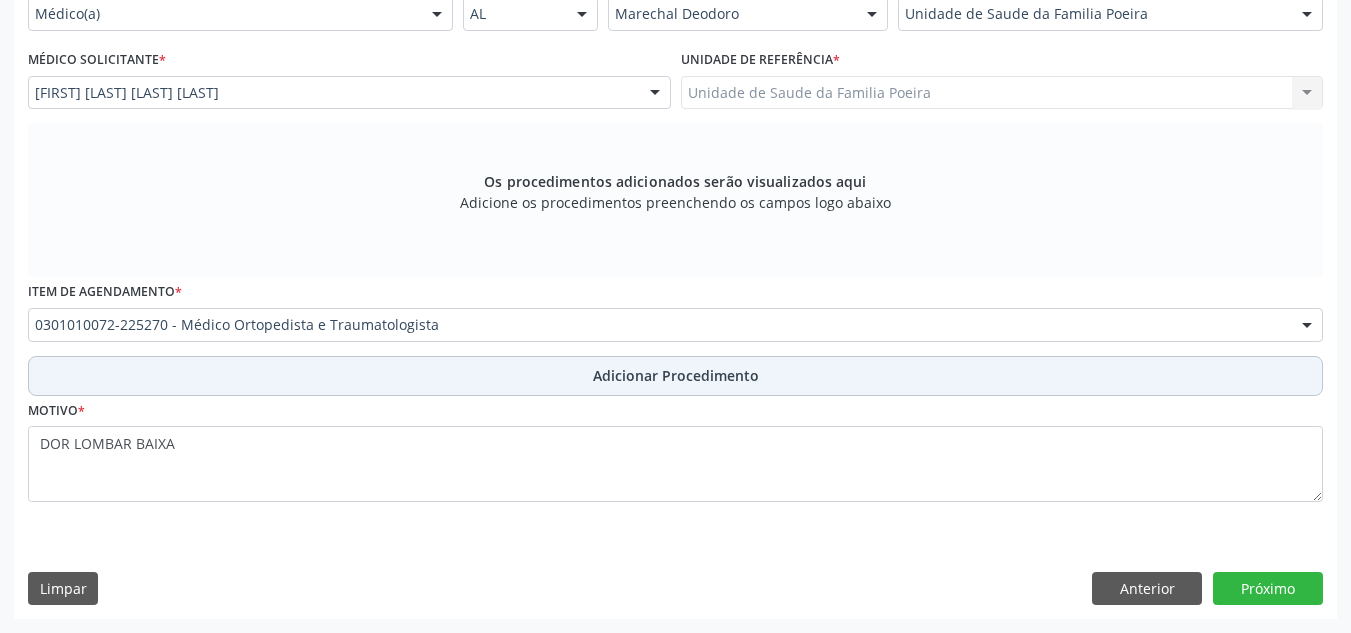 click on "Adicionar Procedimento" at bounding box center (675, 376) 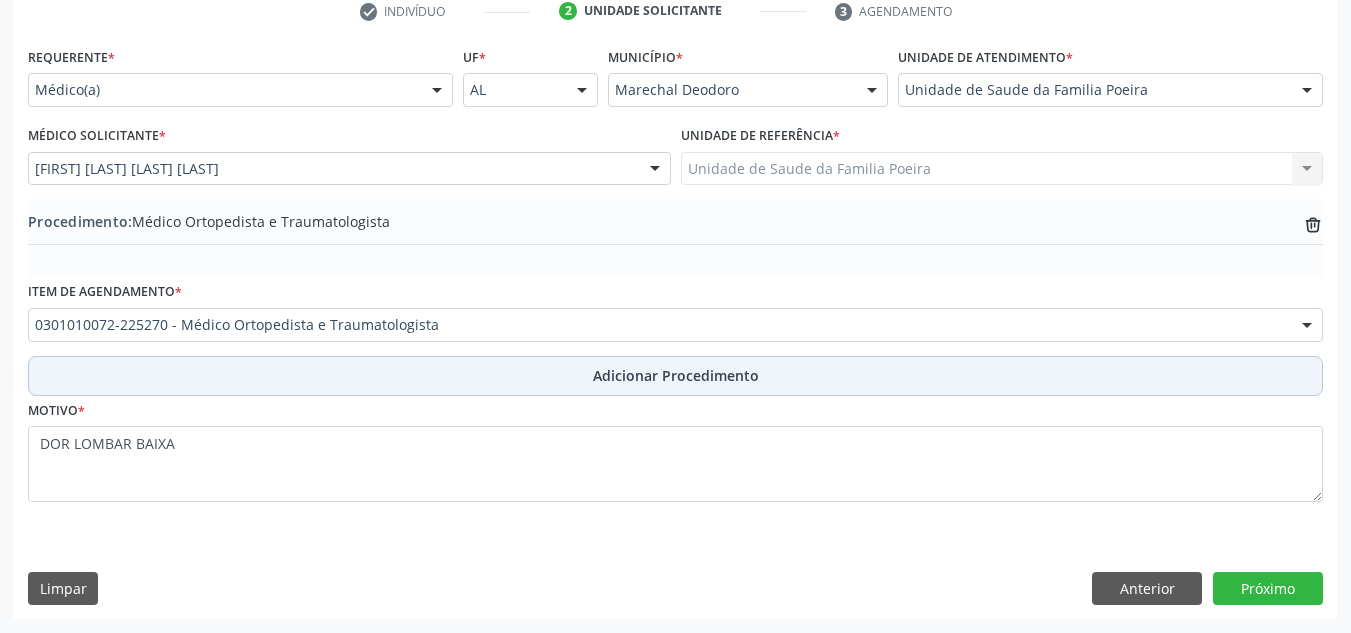 scroll, scrollTop: 420, scrollLeft: 0, axis: vertical 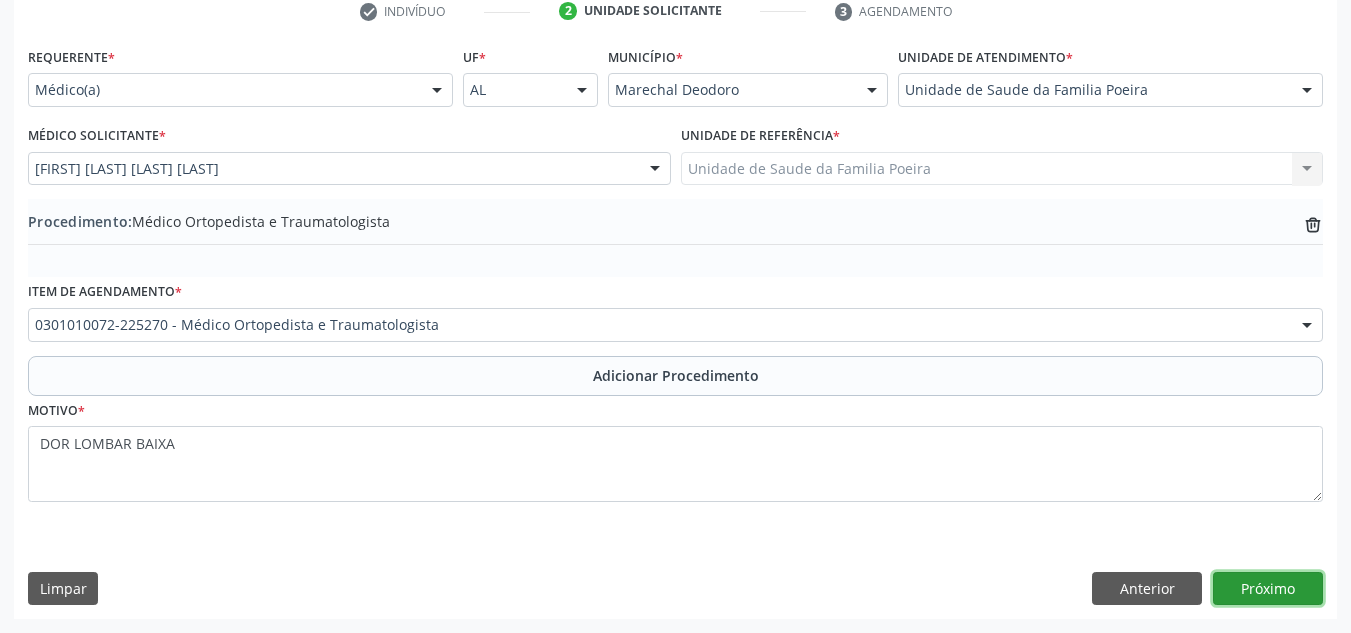 click on "Próximo" at bounding box center (1268, 589) 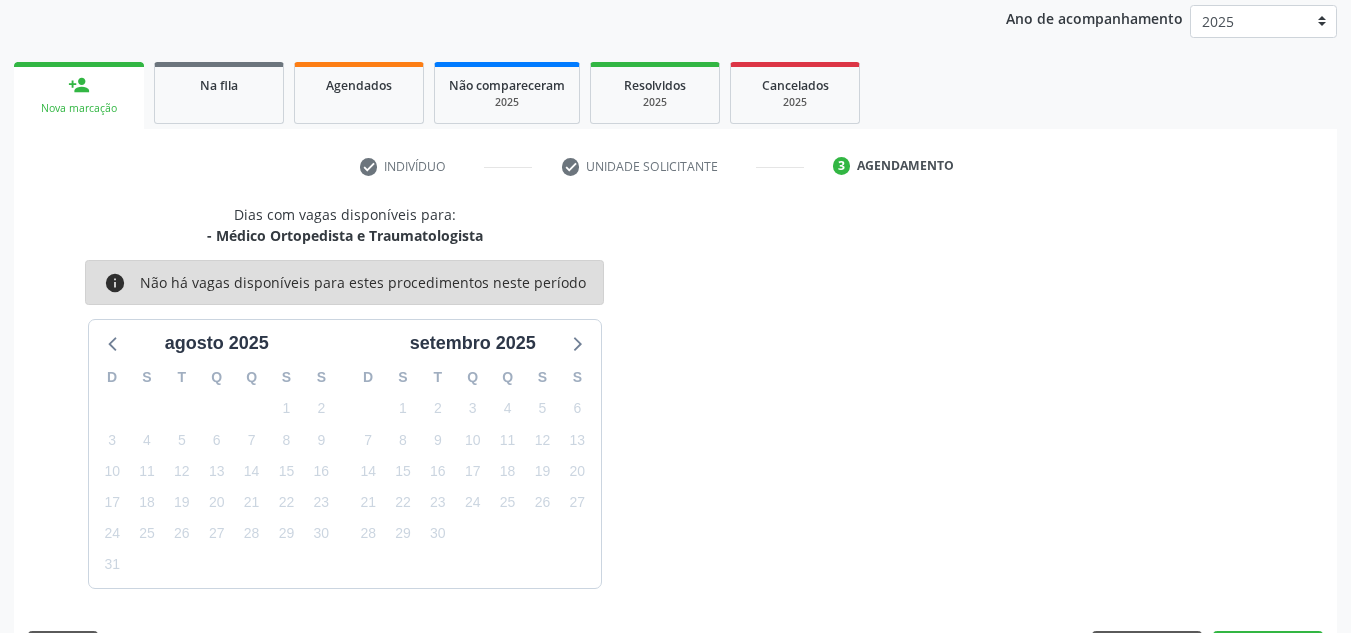 scroll, scrollTop: 324, scrollLeft: 0, axis: vertical 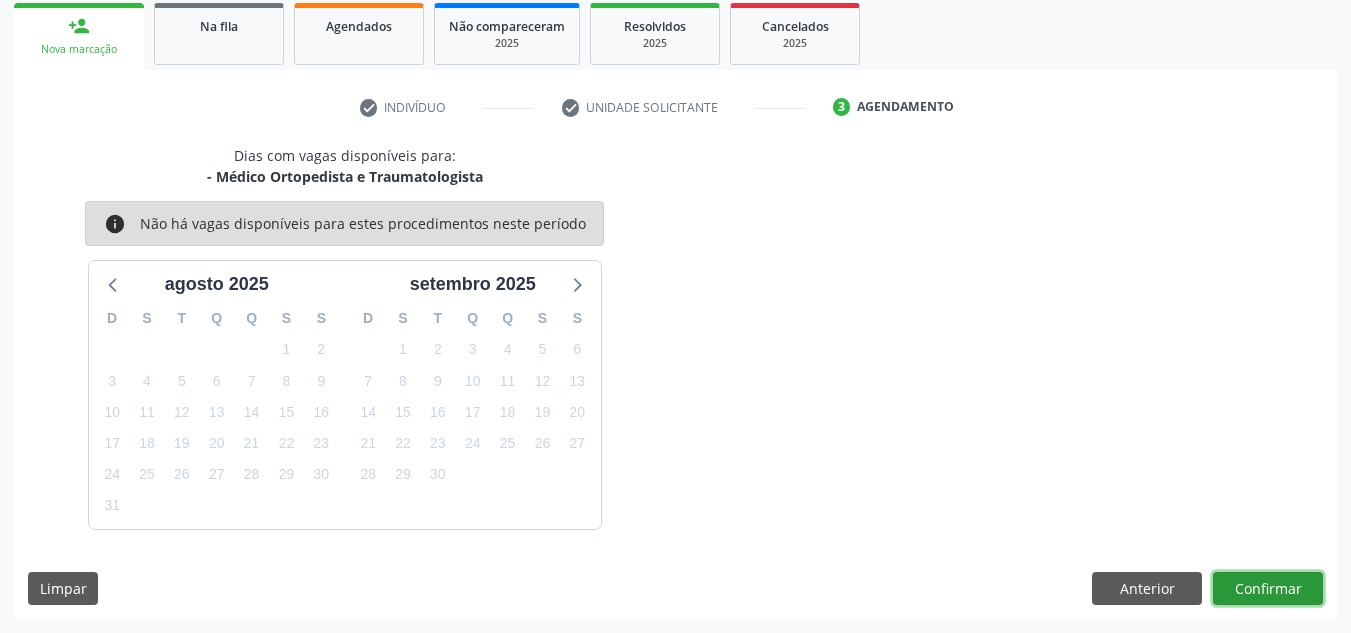 click on "Confirmar" at bounding box center (1268, 589) 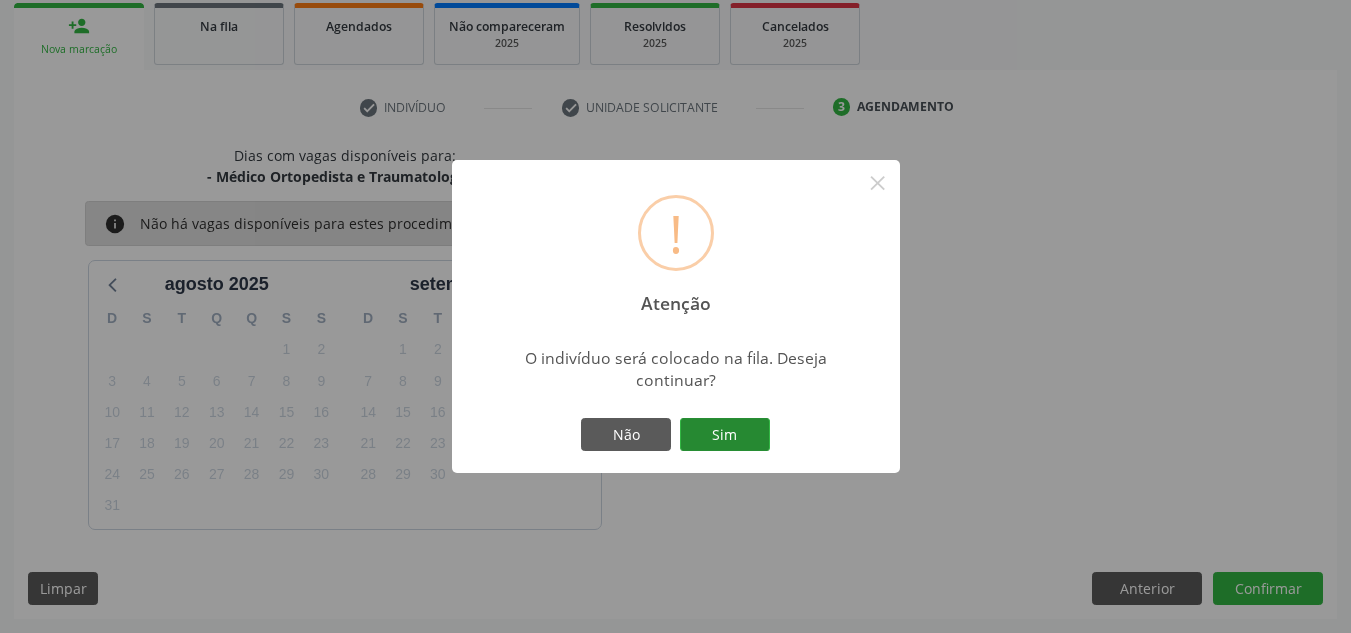click on "Sim" at bounding box center [725, 435] 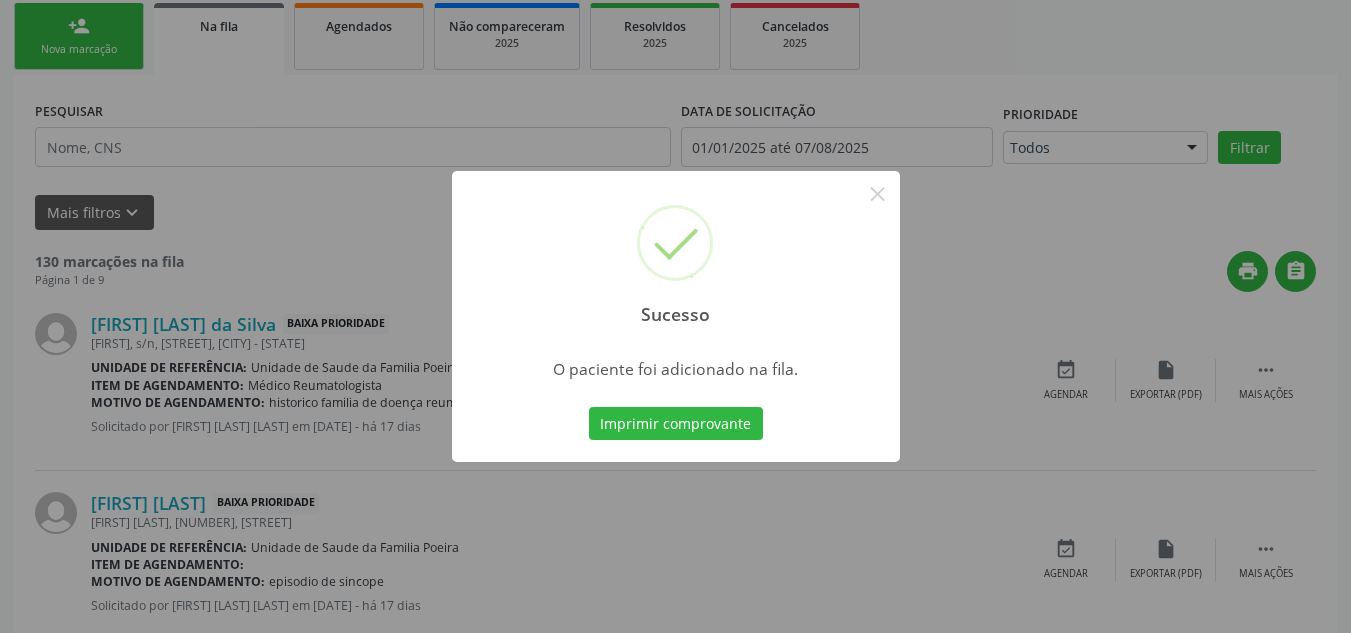 scroll, scrollTop: 62, scrollLeft: 0, axis: vertical 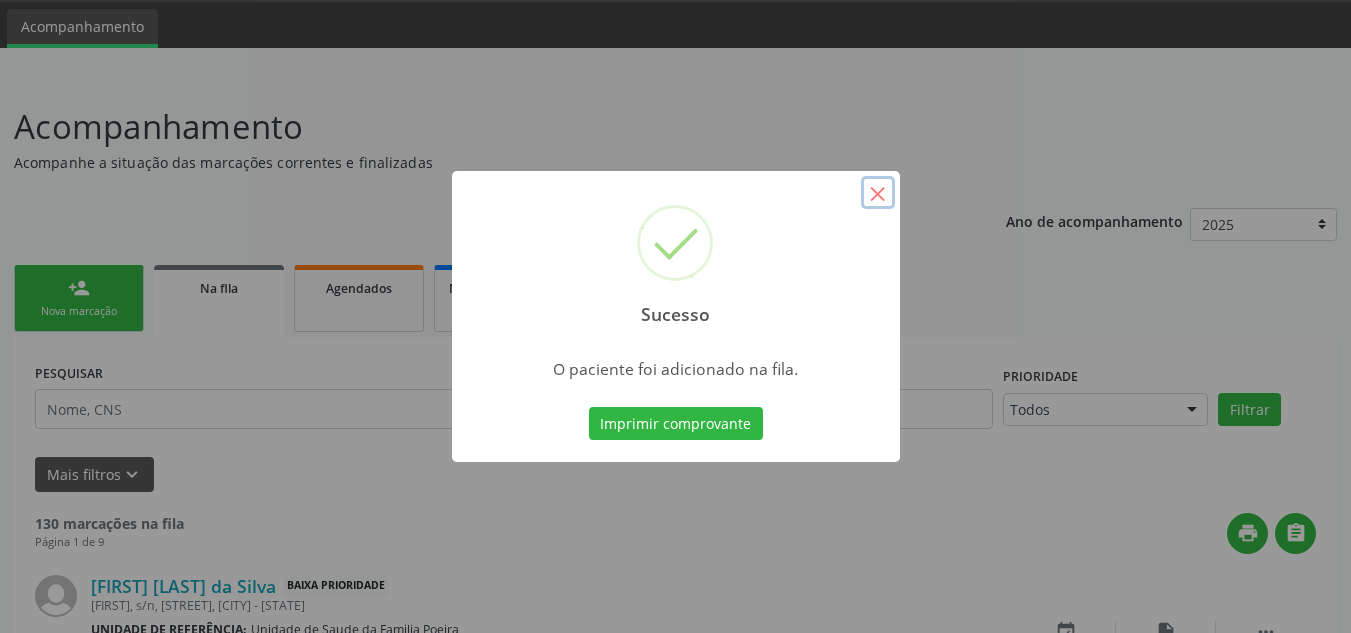 click on "×" at bounding box center (878, 193) 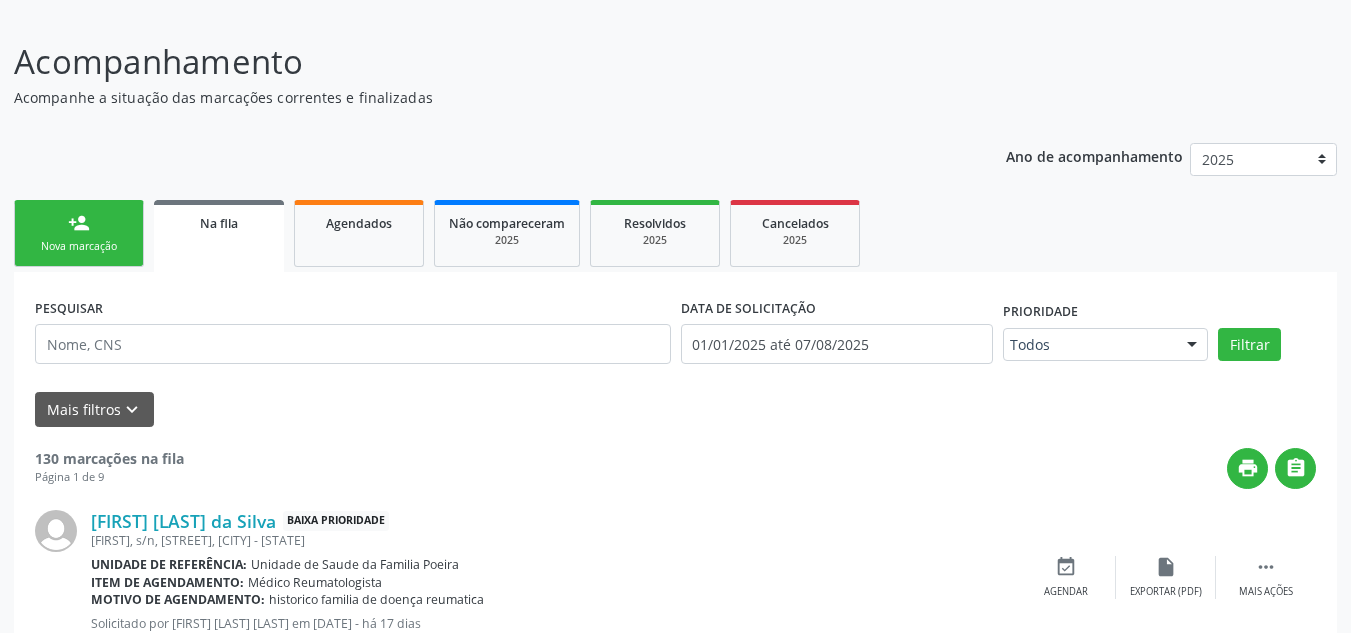 scroll, scrollTop: 162, scrollLeft: 0, axis: vertical 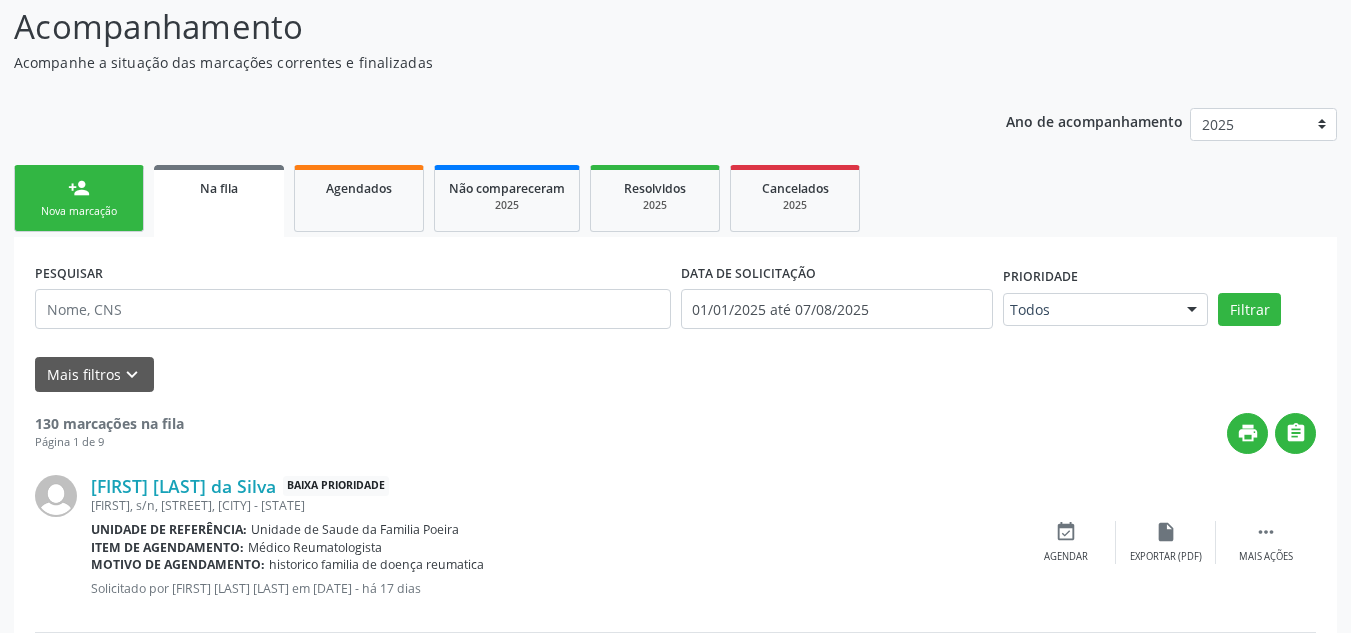 click on "Nova marcação" at bounding box center [79, 211] 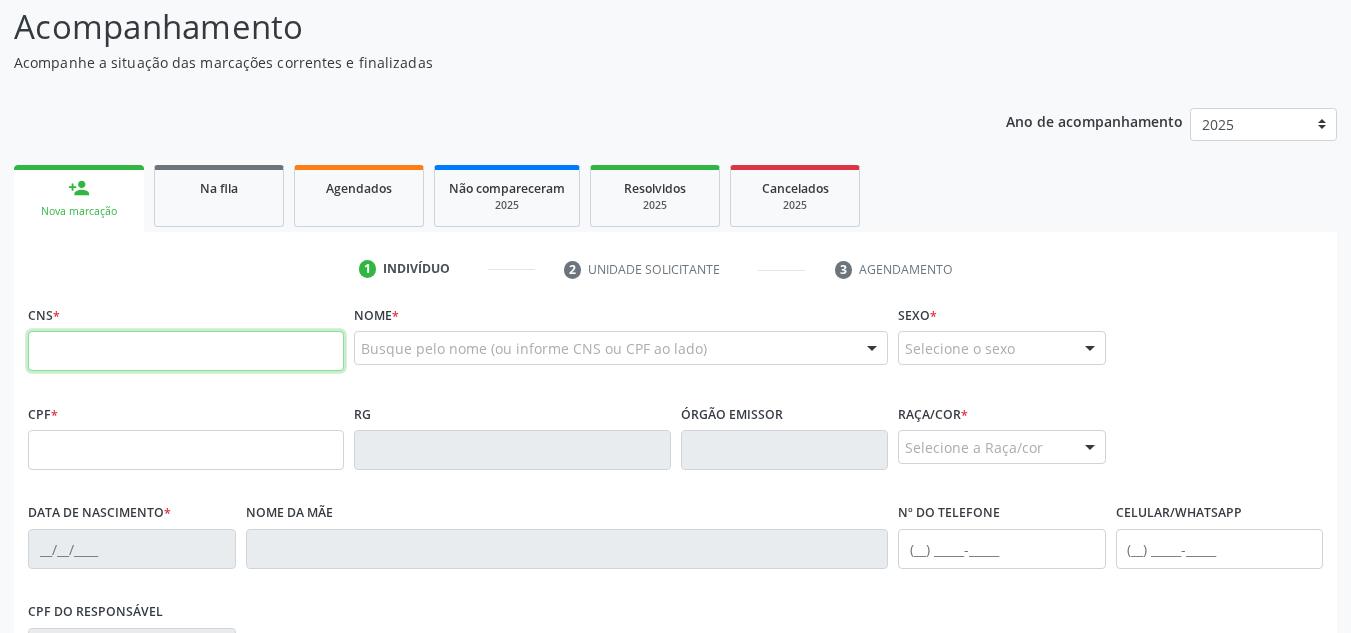click at bounding box center (186, 351) 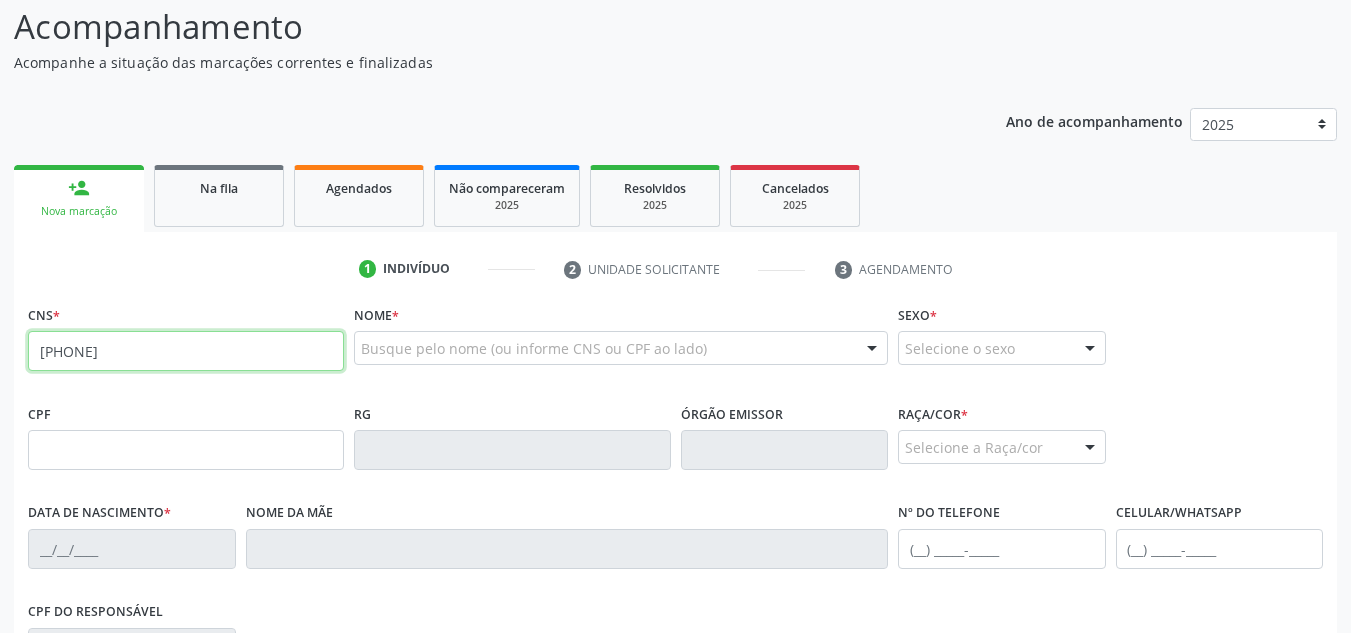 type on "708 5025 5226 6180" 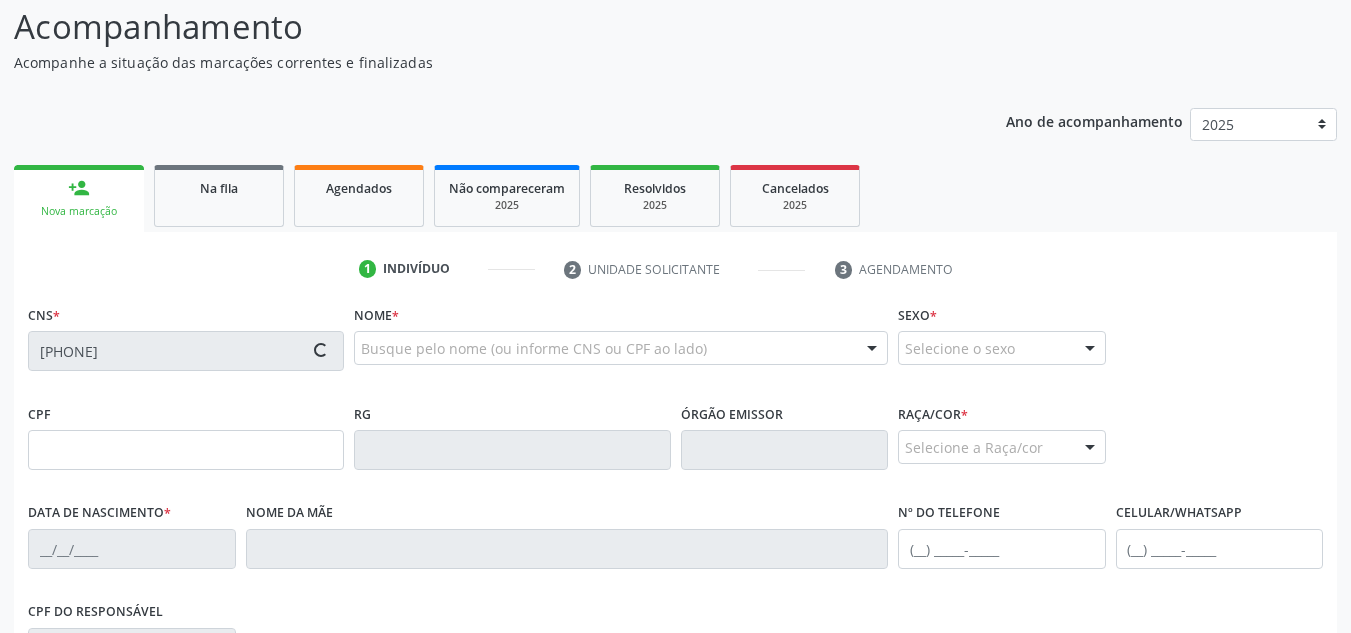 type on "381.319.354-34" 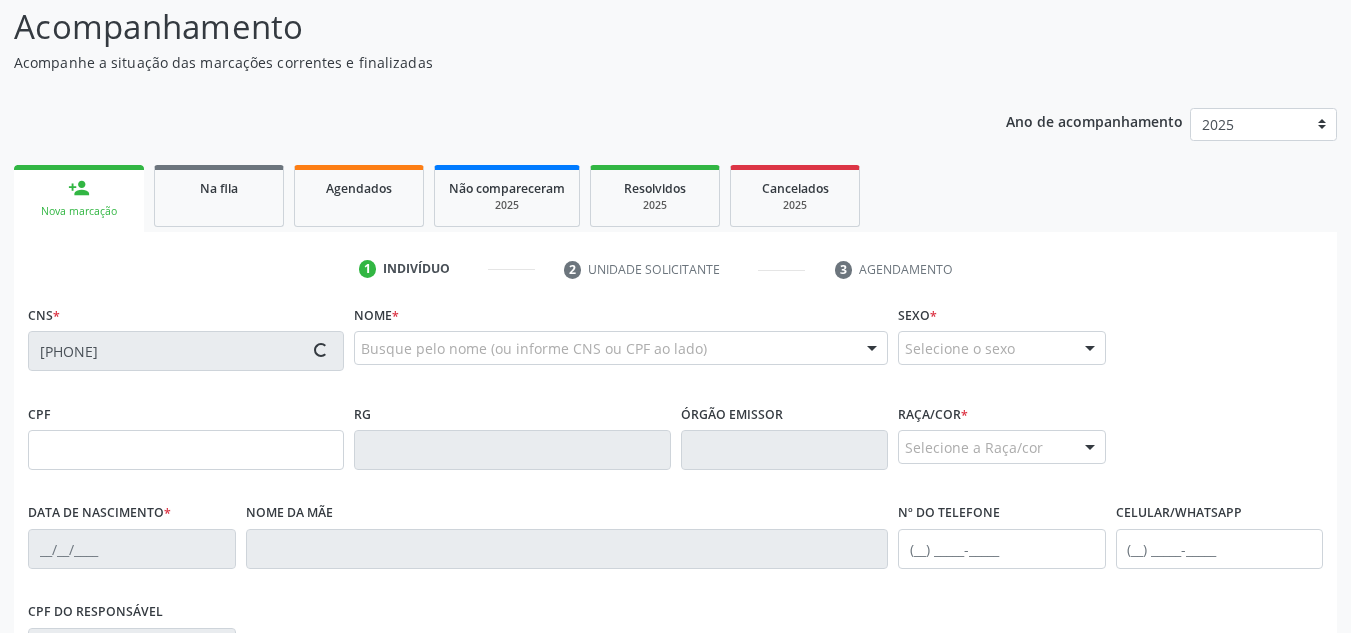 type on "26/07/1960" 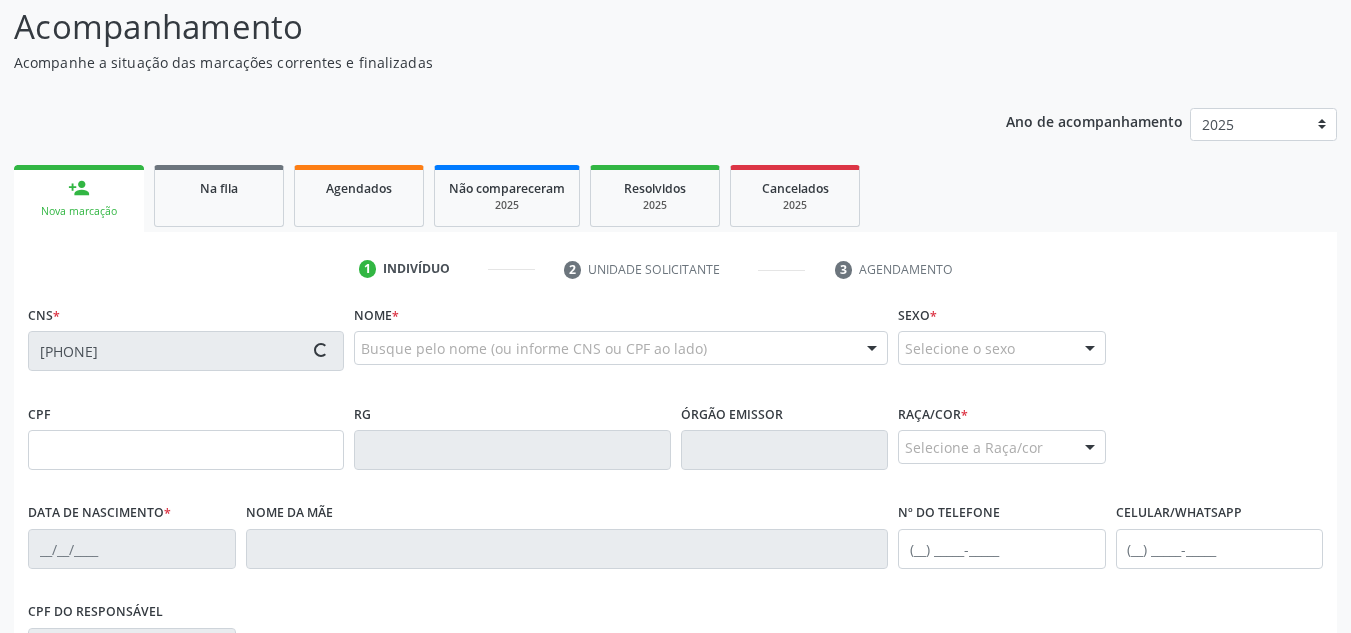 type on "Antonia Maria dos Santos" 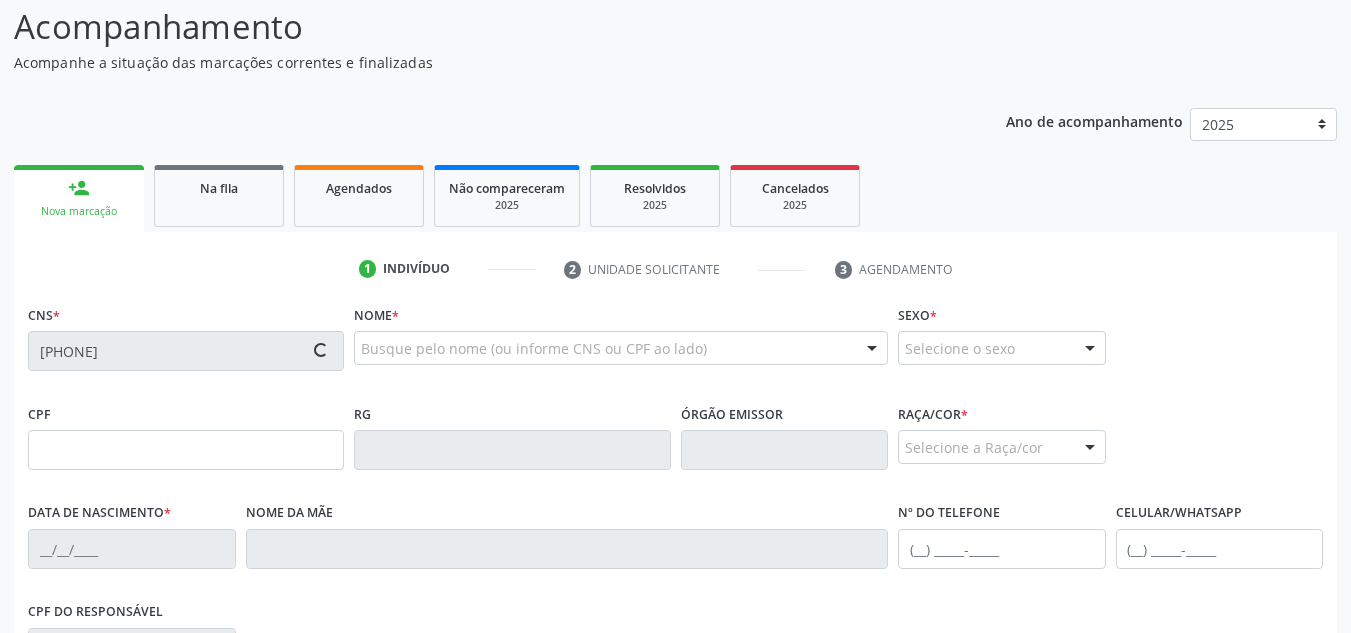 type on "(82) 98828-0904" 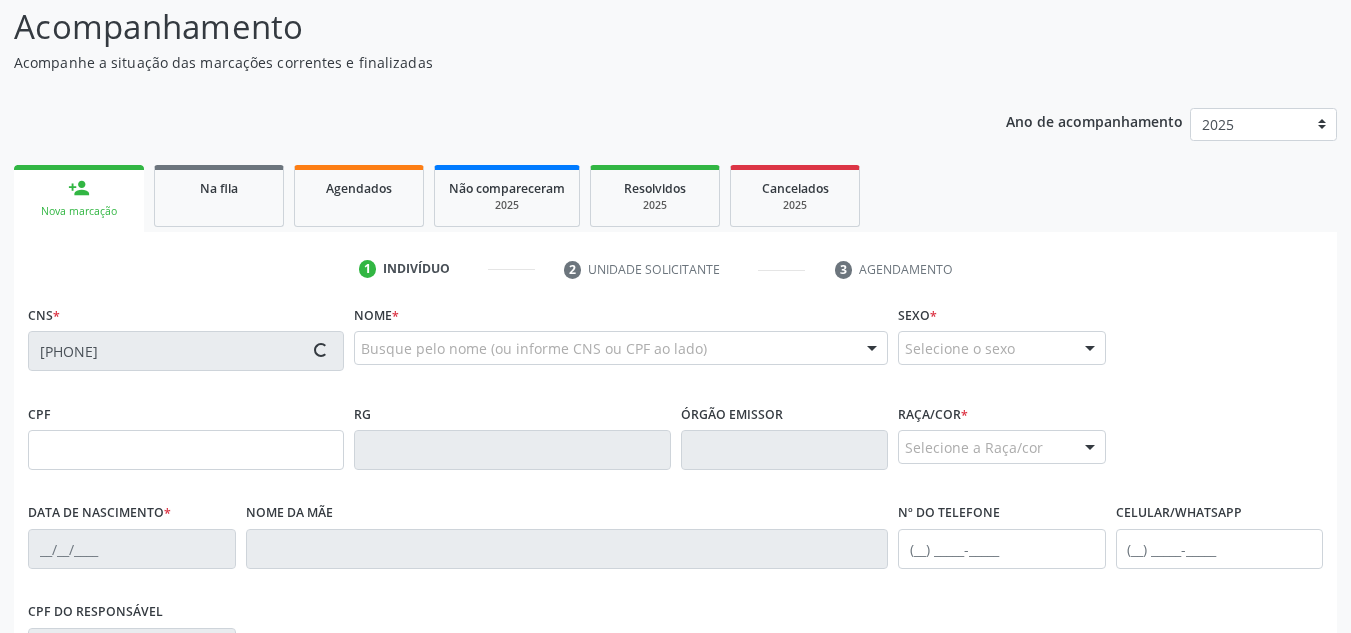 type on "S/N" 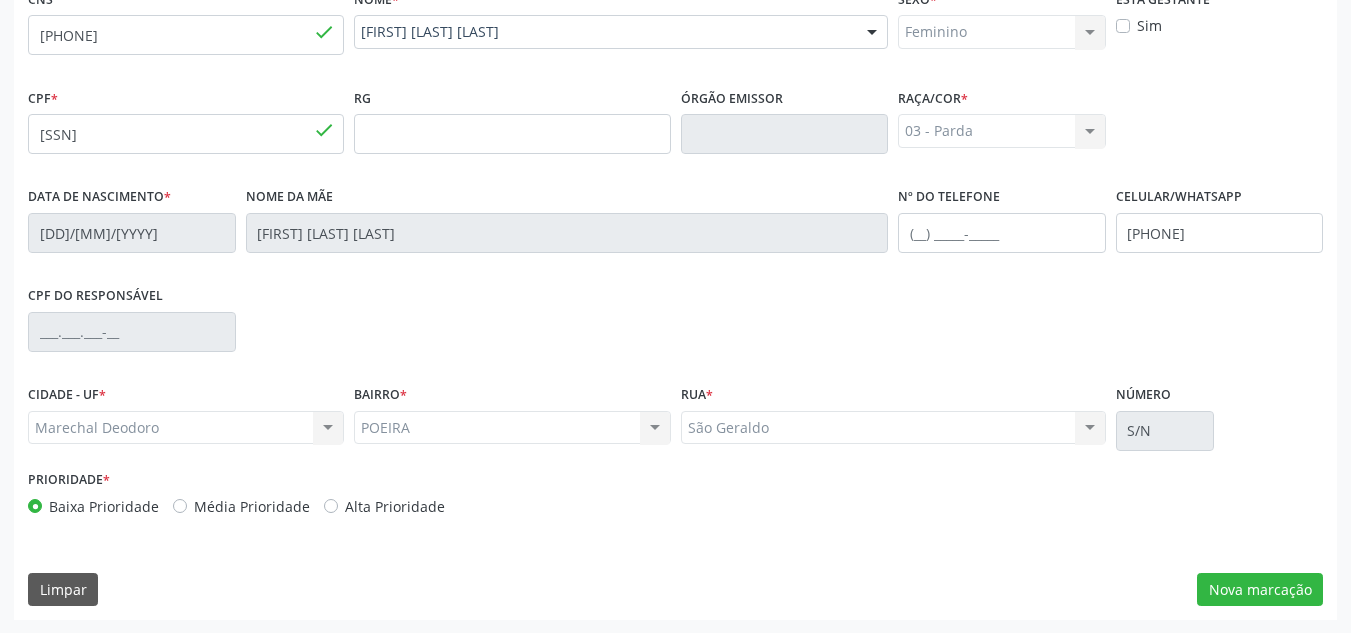 scroll, scrollTop: 479, scrollLeft: 0, axis: vertical 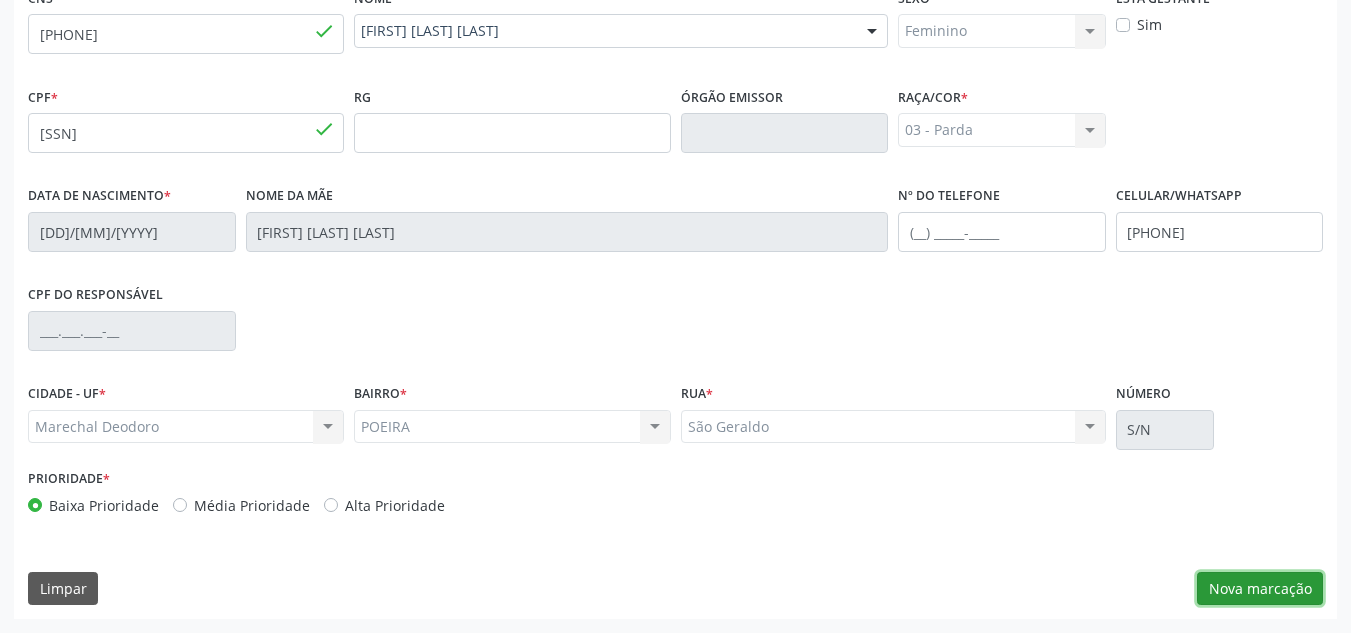 click on "Nova marcação" at bounding box center (1260, 589) 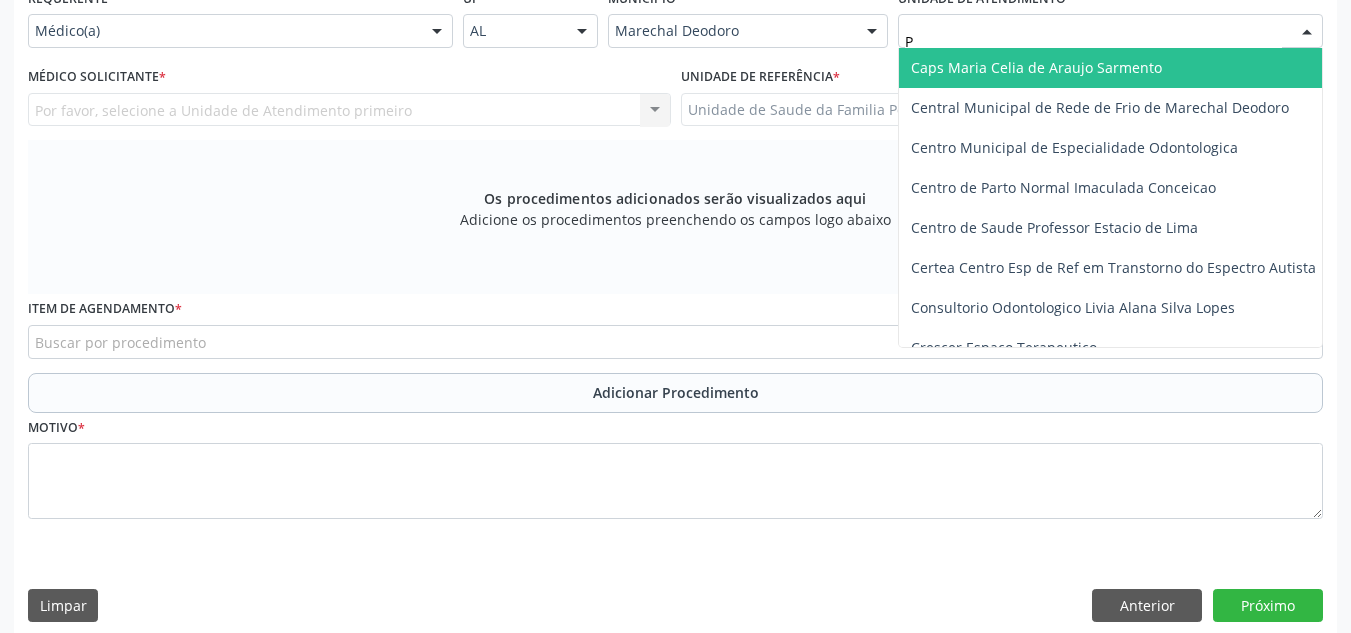 type on "PO" 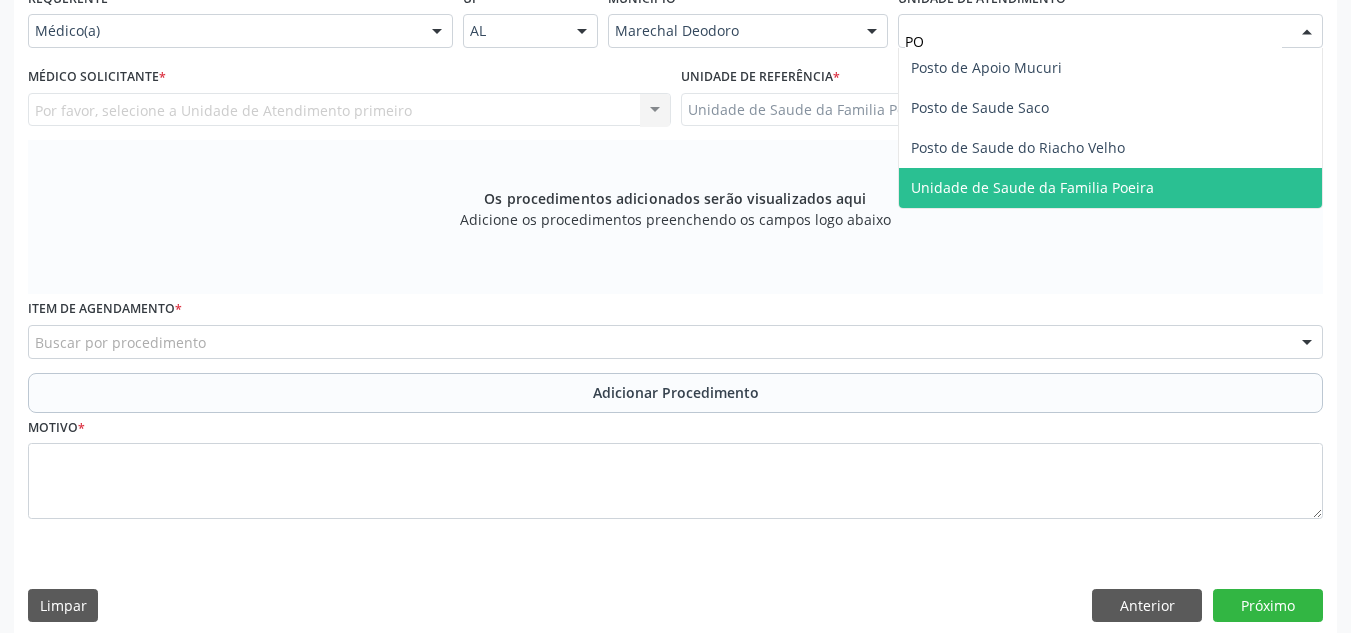 click on "Unidade de Saude da Familia Poeira" at bounding box center [1110, 188] 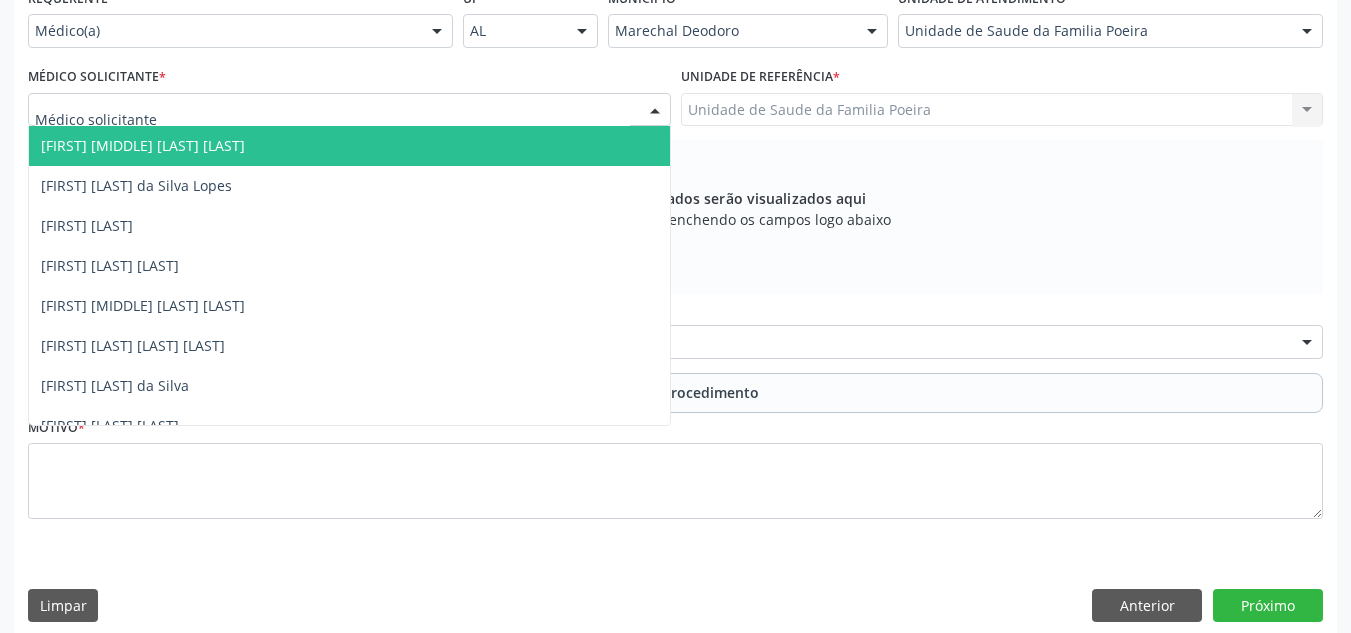 click at bounding box center [349, 110] 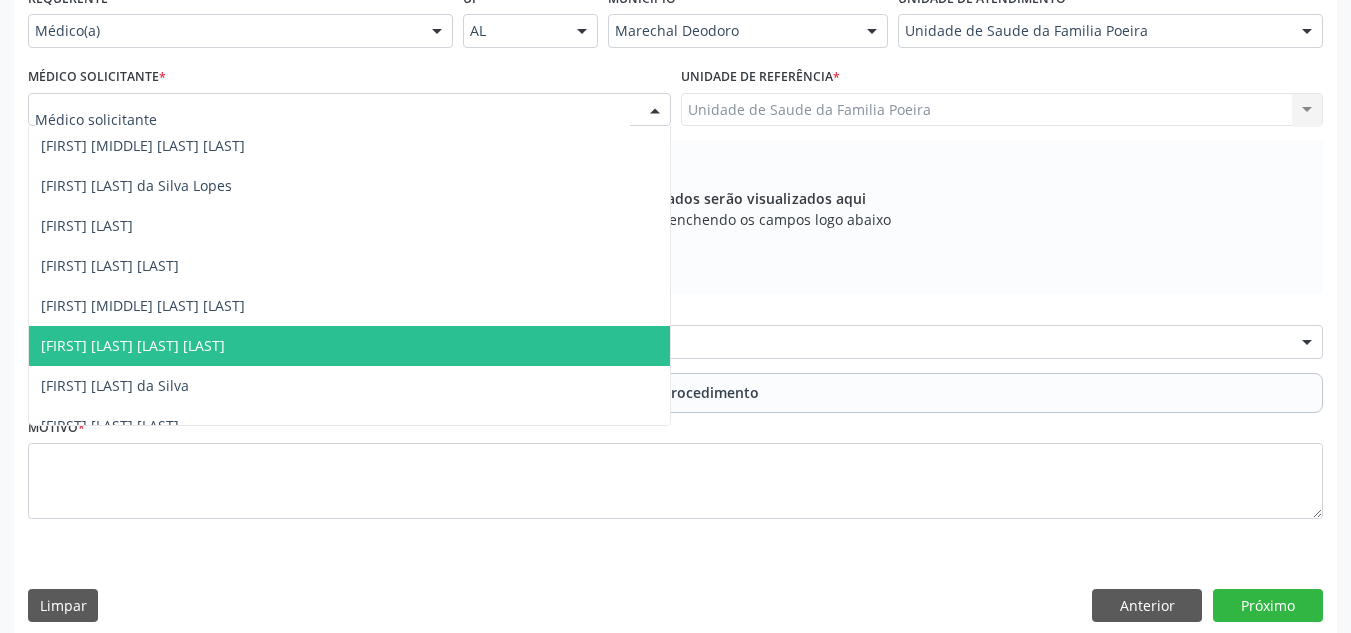 click on "[FIRST] [LAST] do Nascimento Junior" at bounding box center [133, 345] 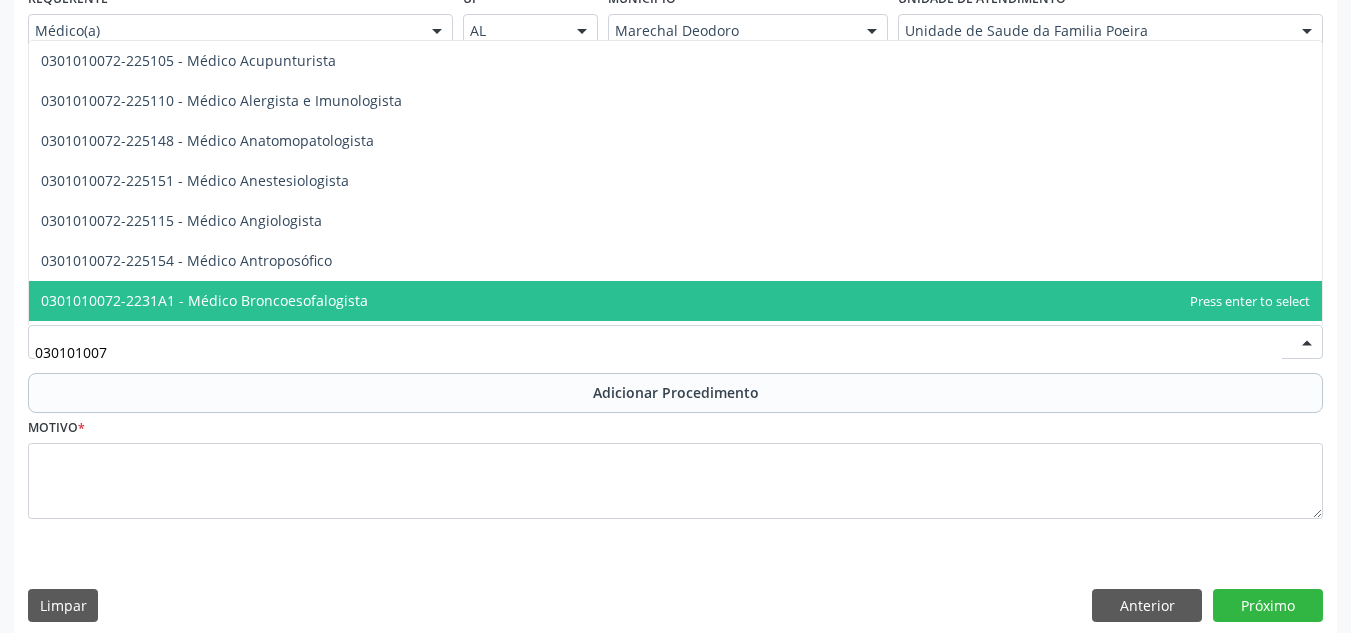 type on "0301010072" 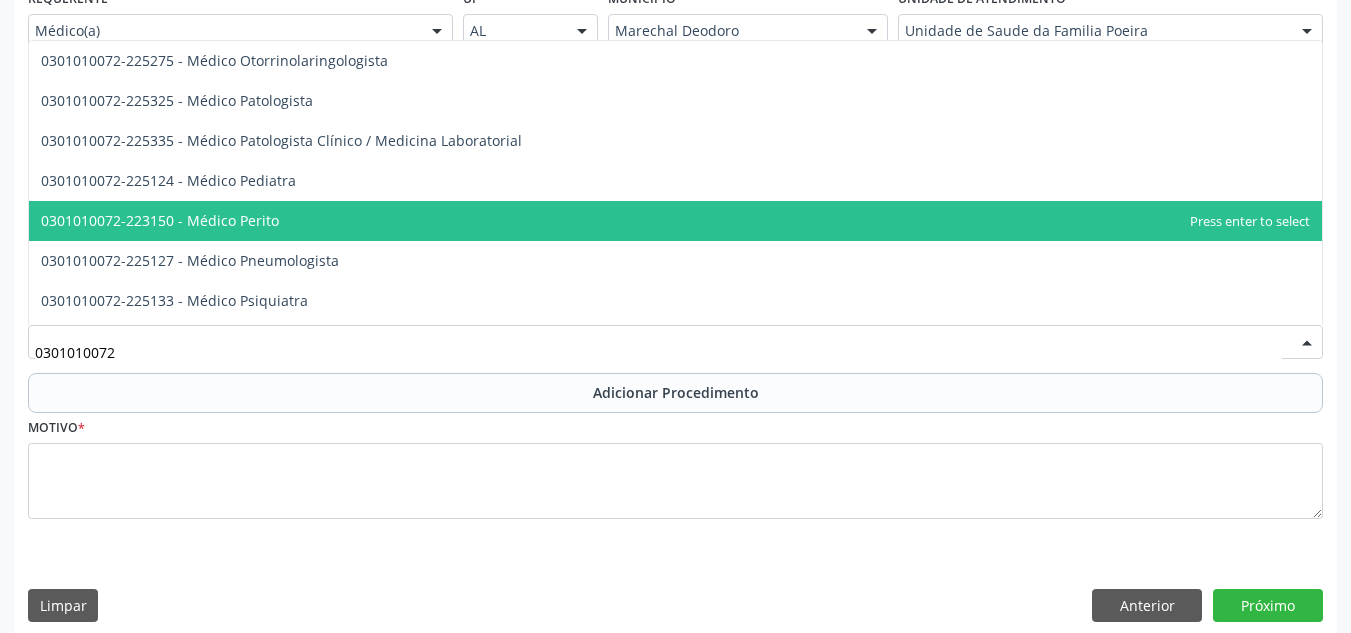 scroll, scrollTop: 1900, scrollLeft: 0, axis: vertical 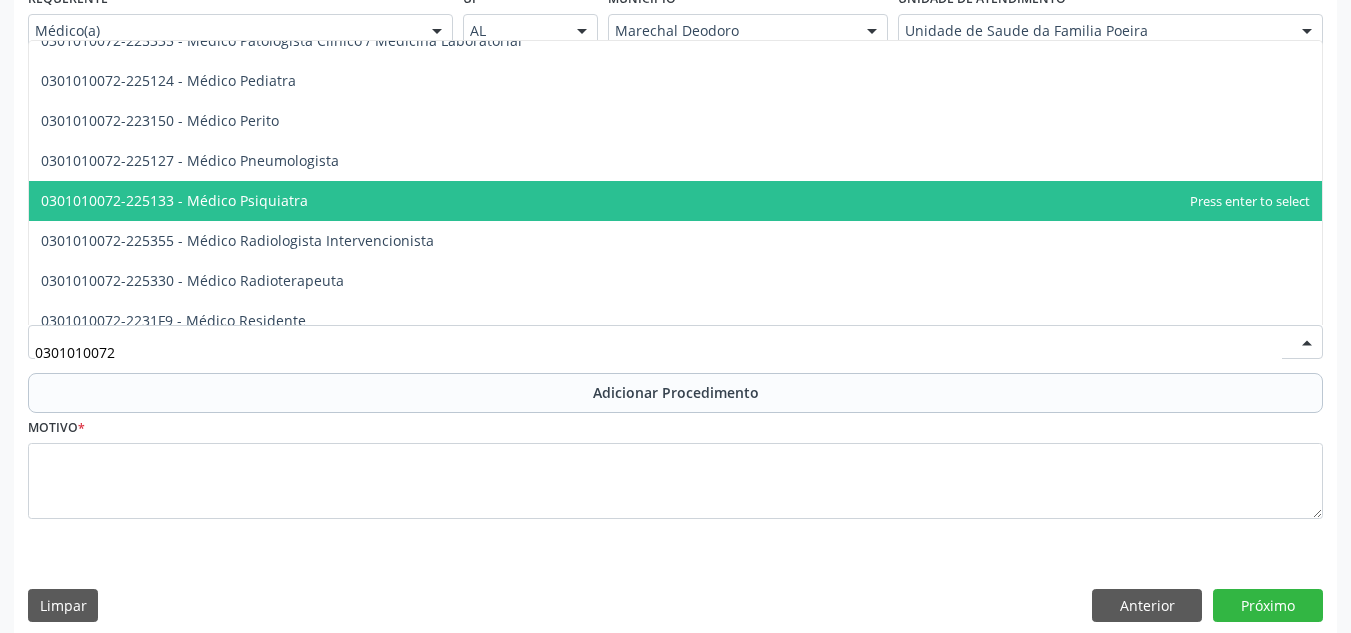 click on "0301010072-225133 - Médico Psiquiatra" at bounding box center (675, 201) 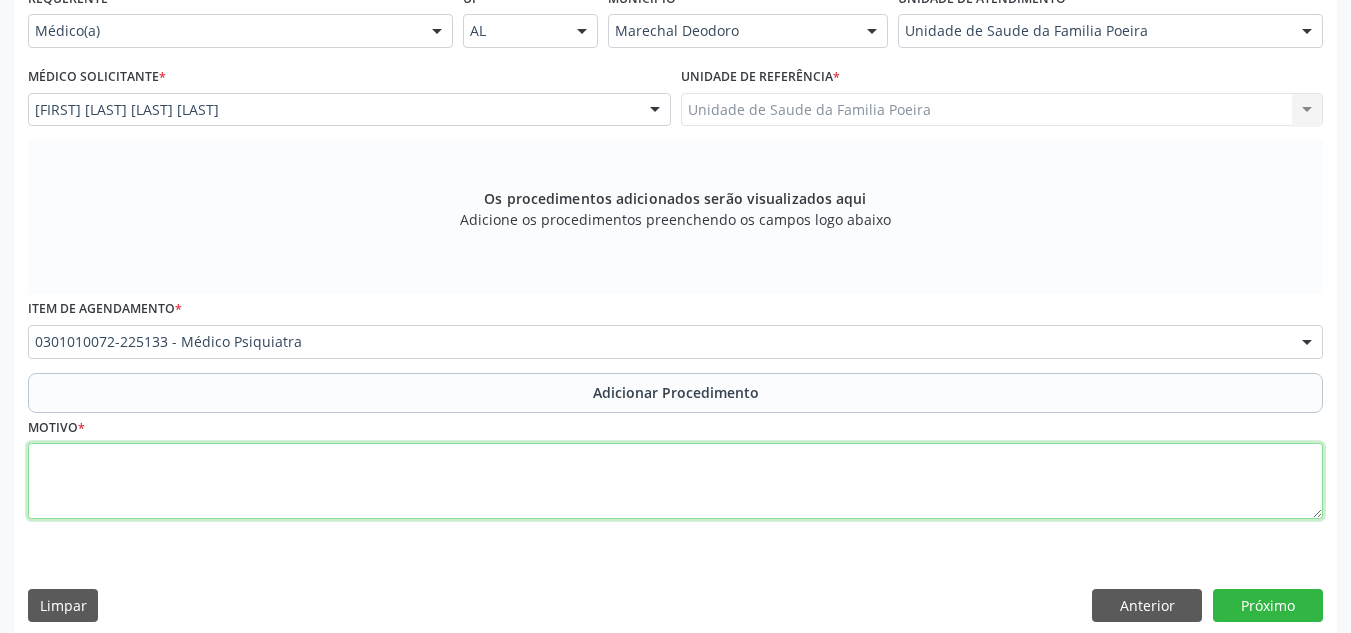 click at bounding box center [675, 481] 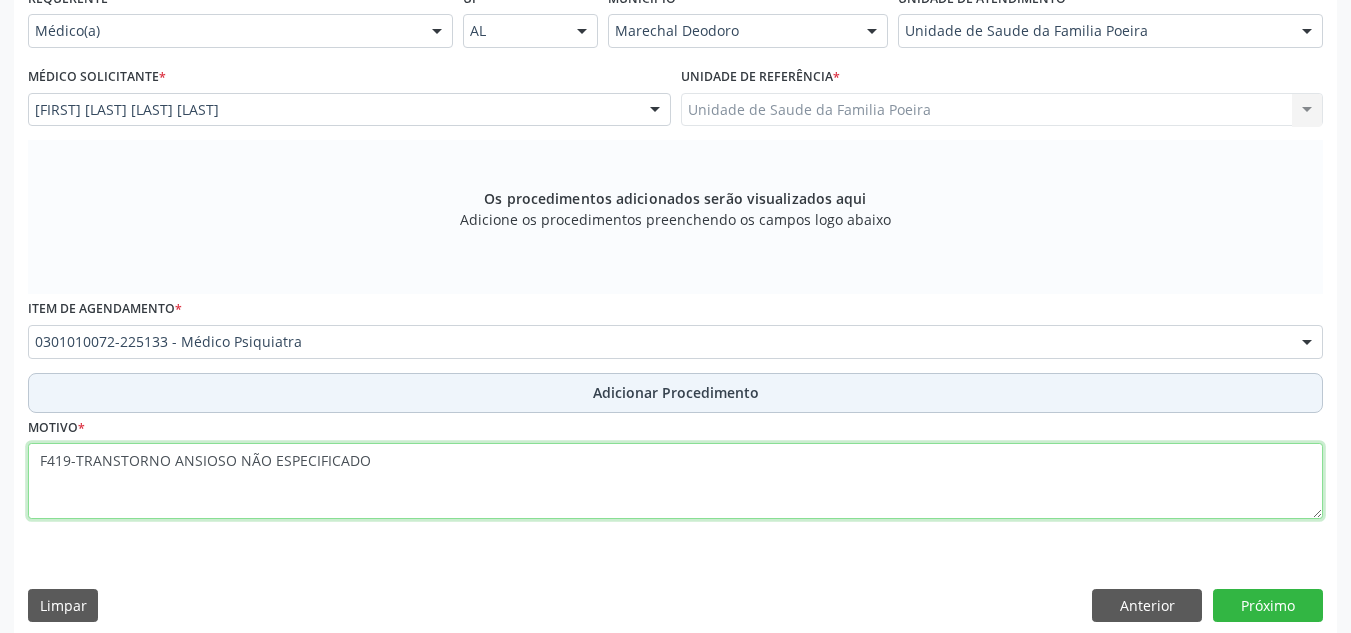 type on "F419-TRANSTORNO ANSIOSO NÃO ESPECIFICADO" 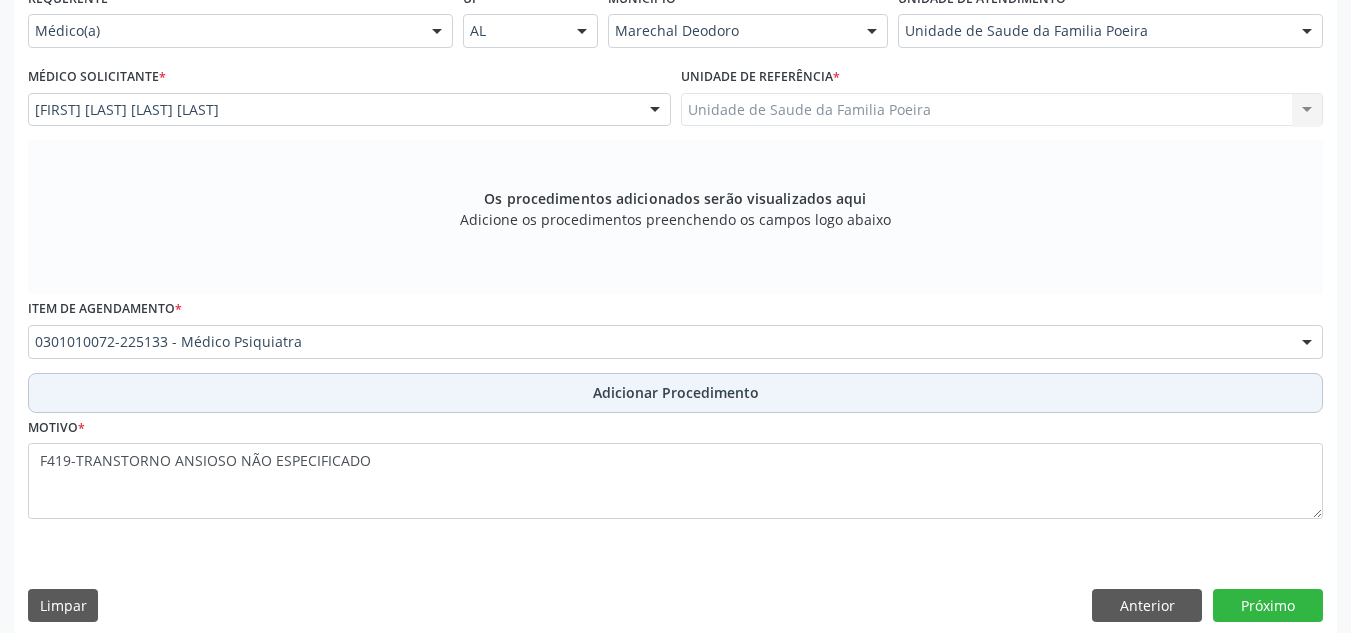 click on "Adicionar Procedimento" at bounding box center [676, 392] 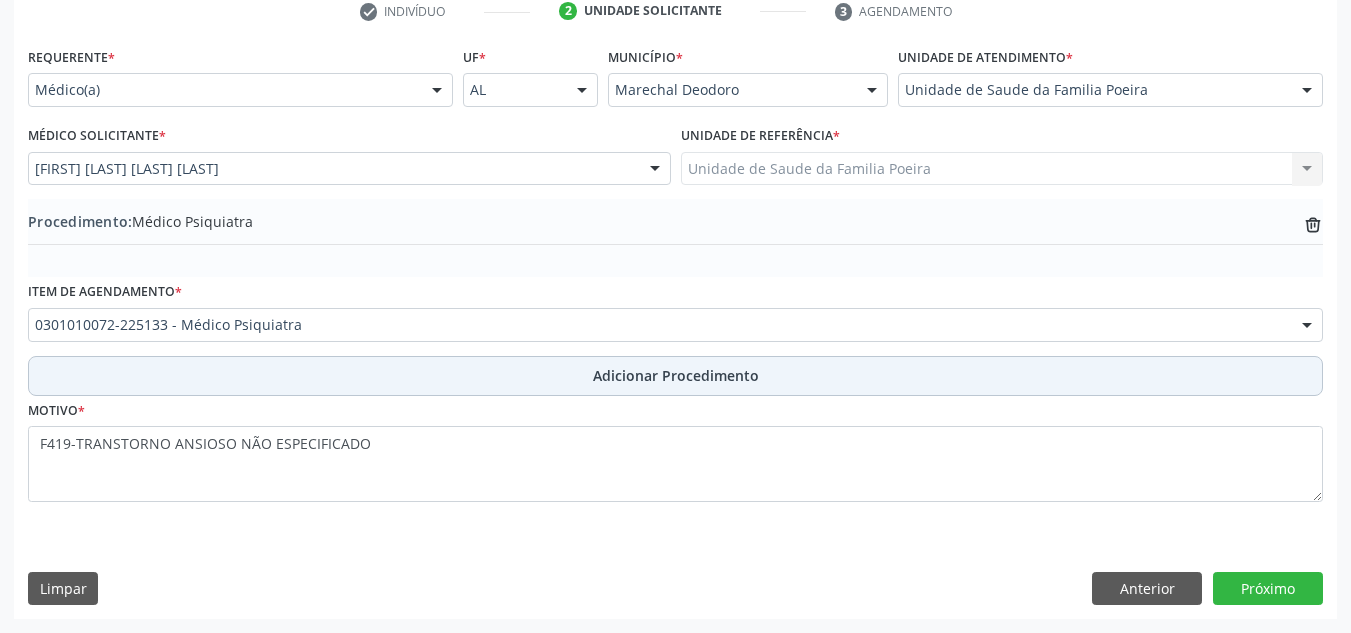 scroll, scrollTop: 420, scrollLeft: 0, axis: vertical 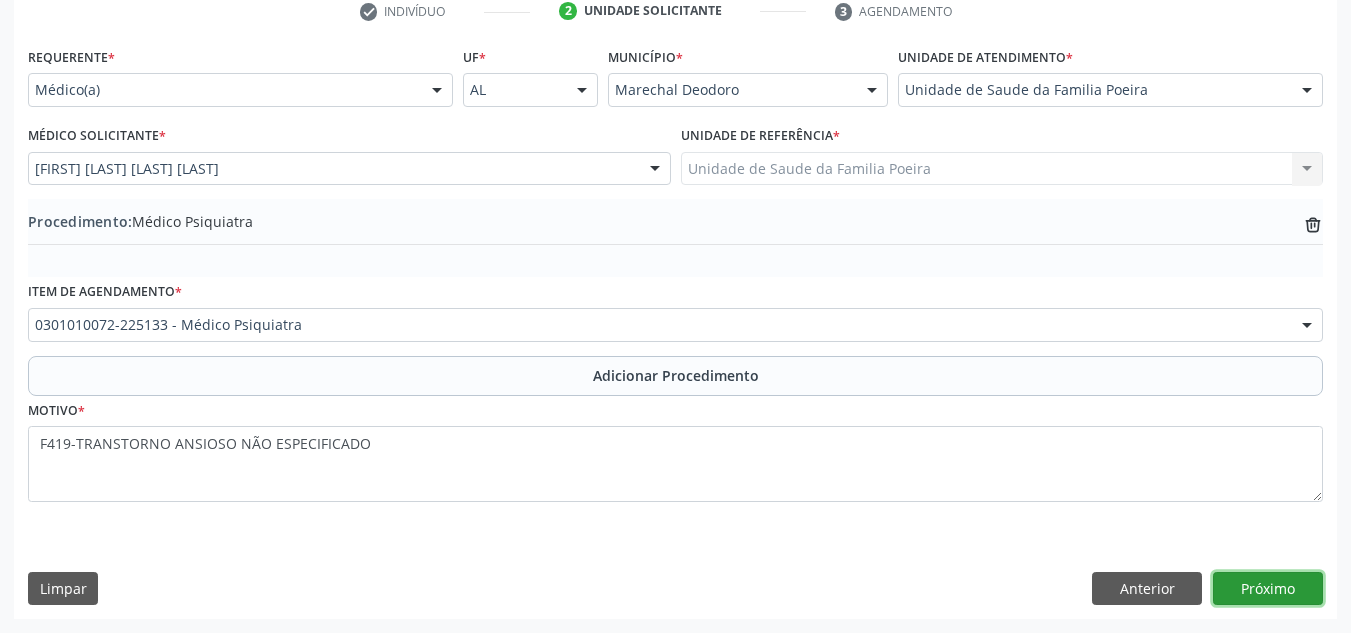 click on "Próximo" at bounding box center (1268, 589) 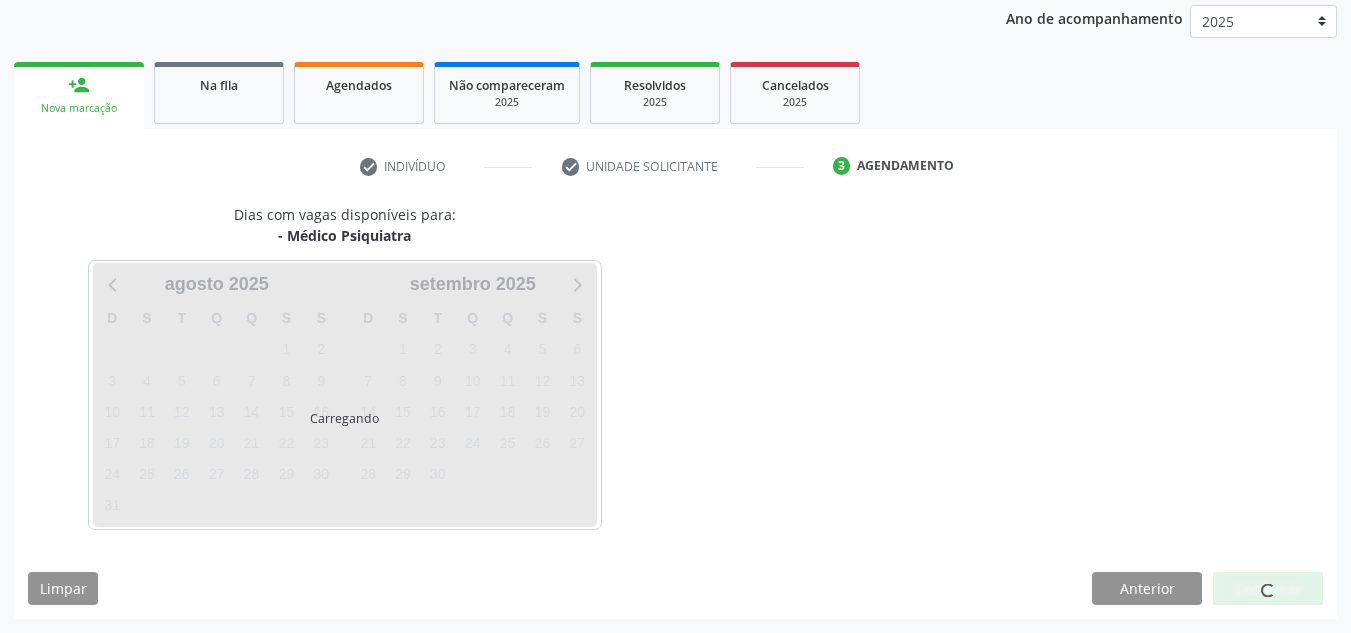 scroll, scrollTop: 324, scrollLeft: 0, axis: vertical 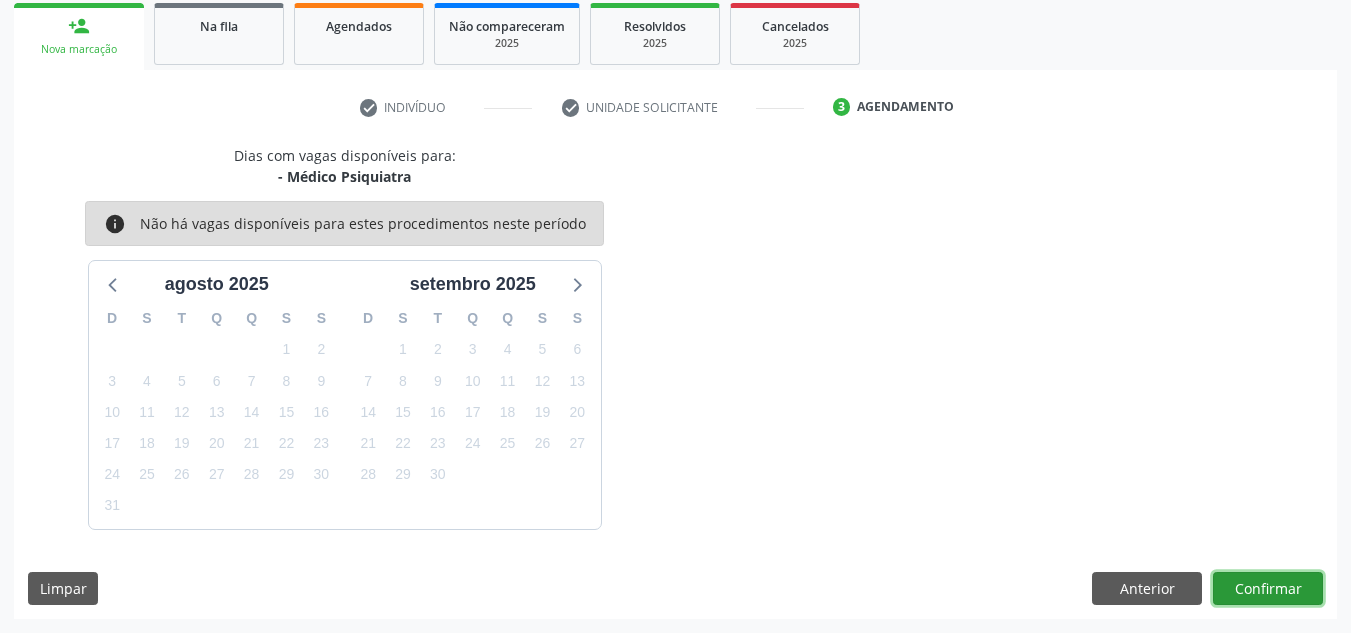 click on "Confirmar" at bounding box center (1268, 589) 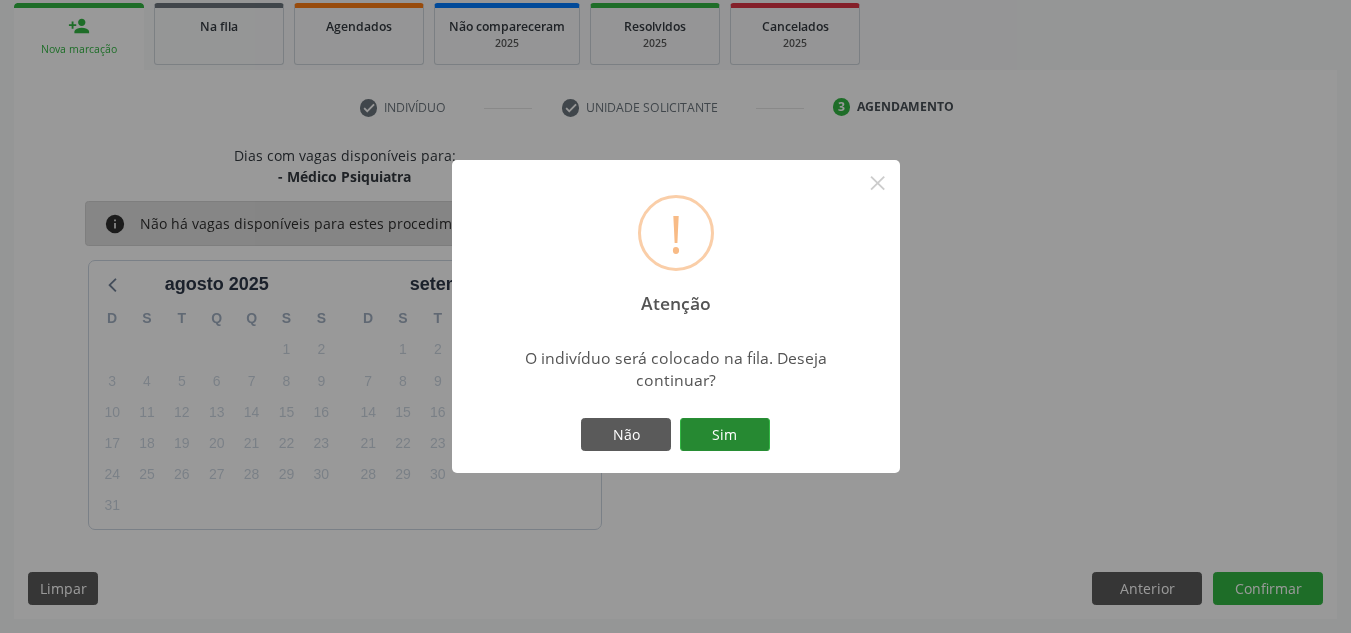 click on "Sim" at bounding box center (725, 435) 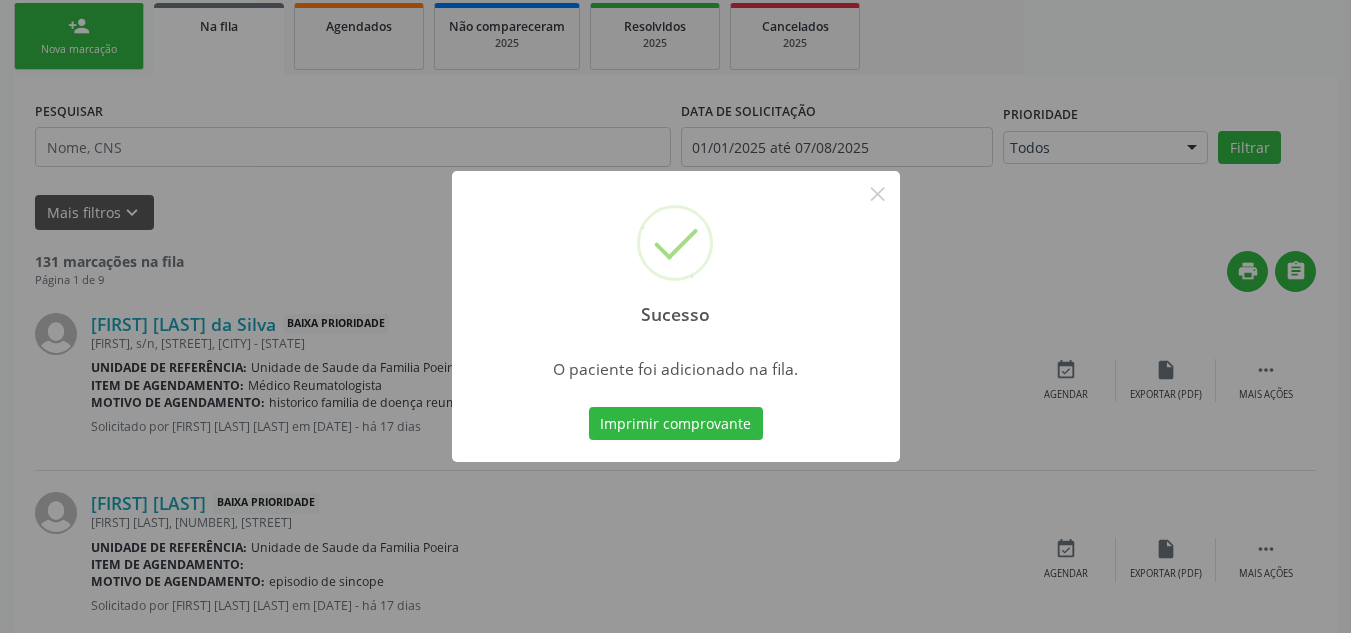 scroll, scrollTop: 62, scrollLeft: 0, axis: vertical 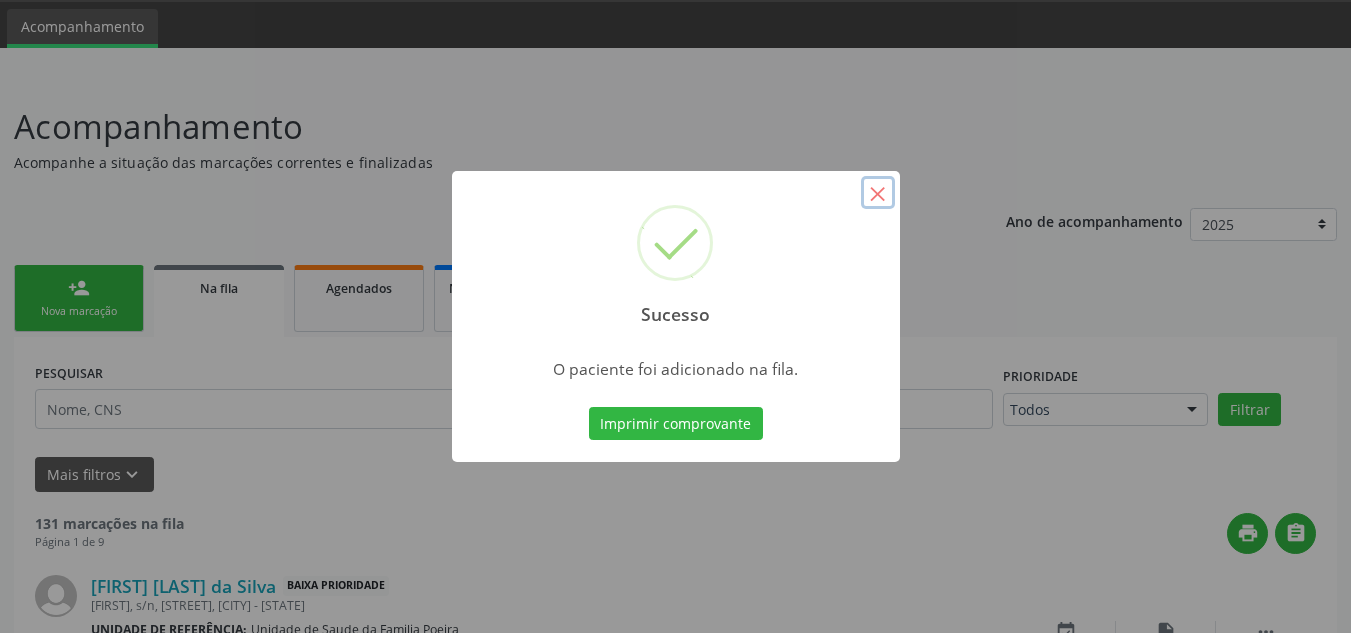 click on "×" at bounding box center (878, 193) 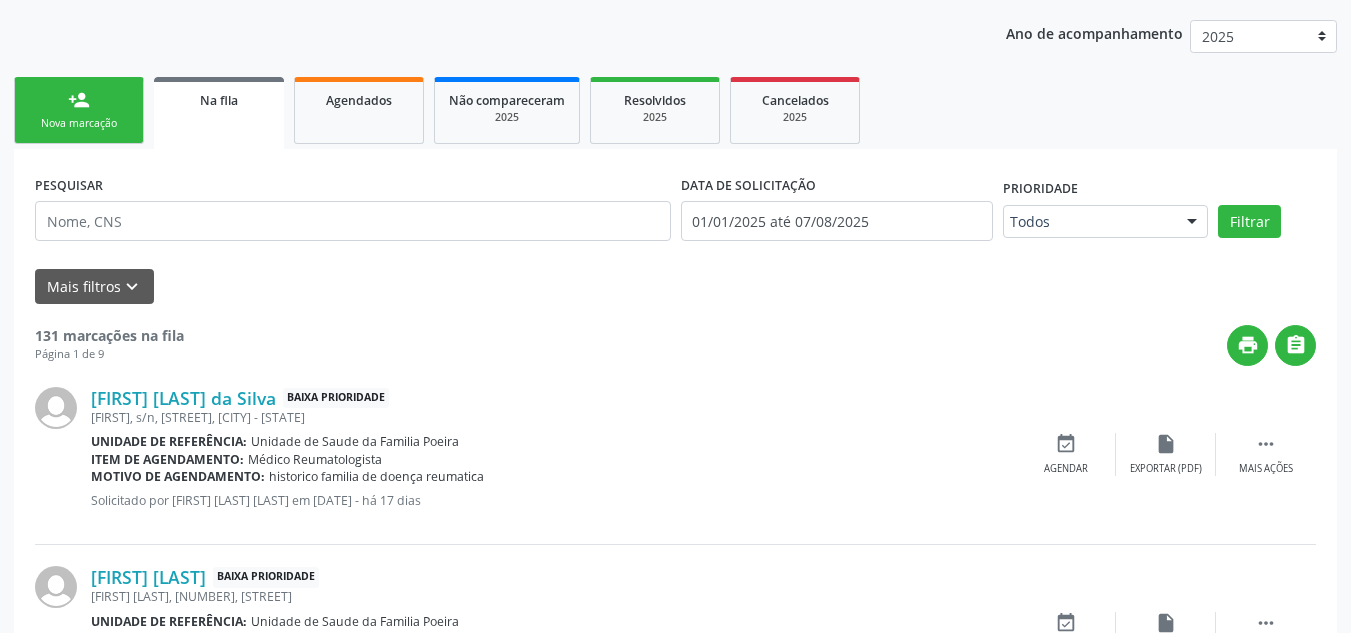 scroll, scrollTop: 262, scrollLeft: 0, axis: vertical 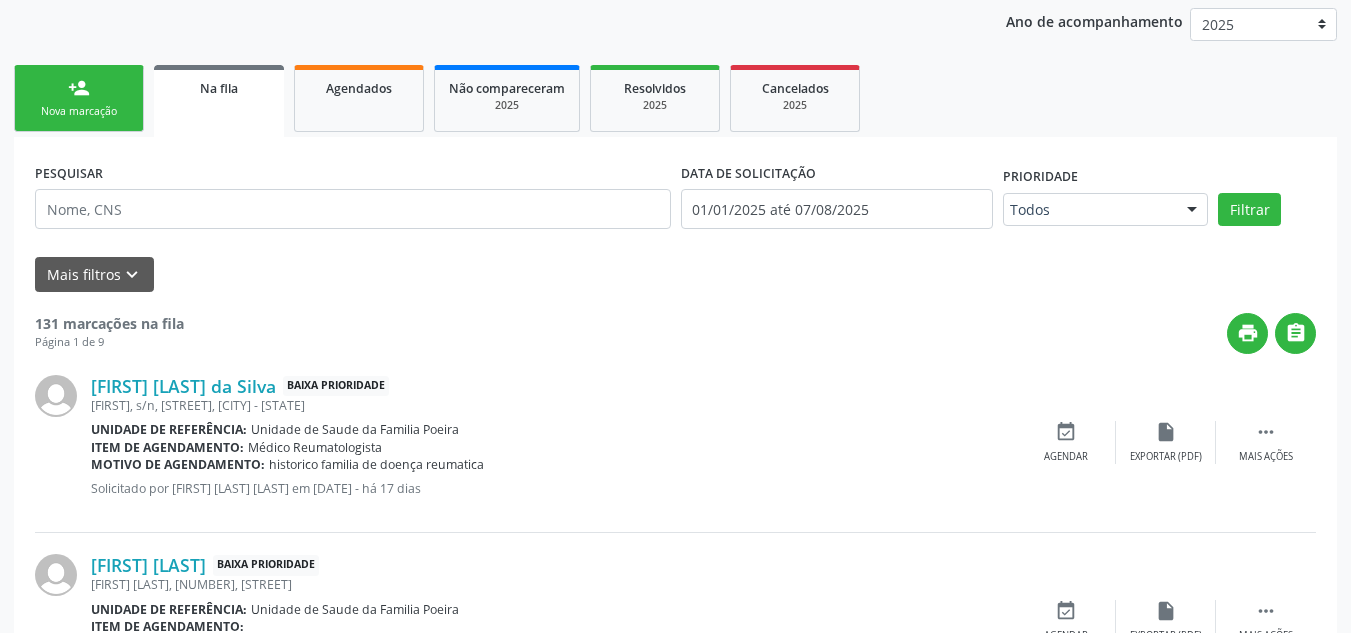 click on "Nova marcação" at bounding box center (79, 111) 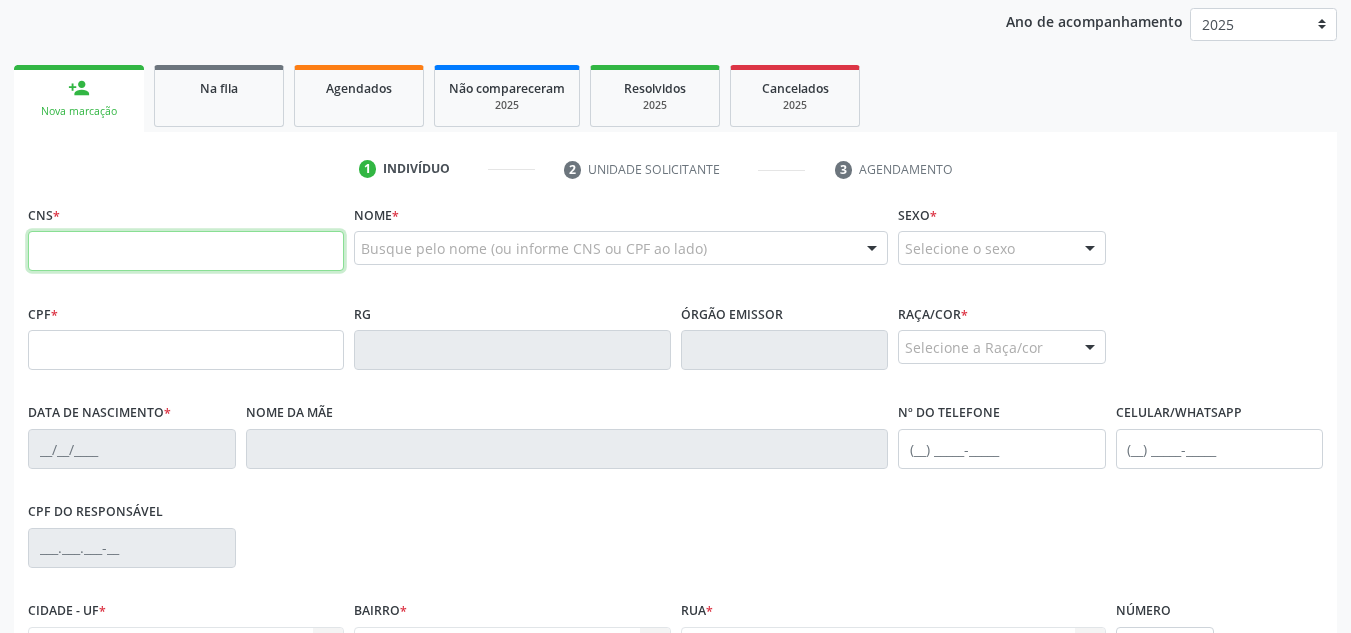 click at bounding box center [186, 251] 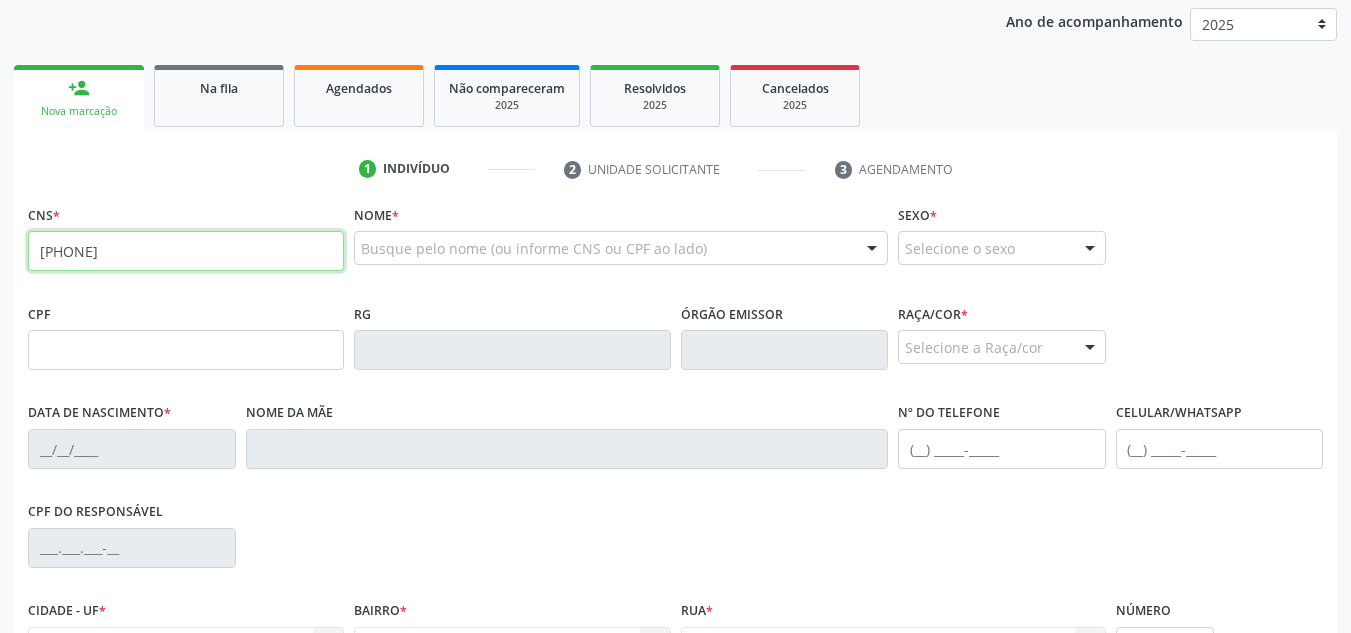 type on "707 6072 3151 6994" 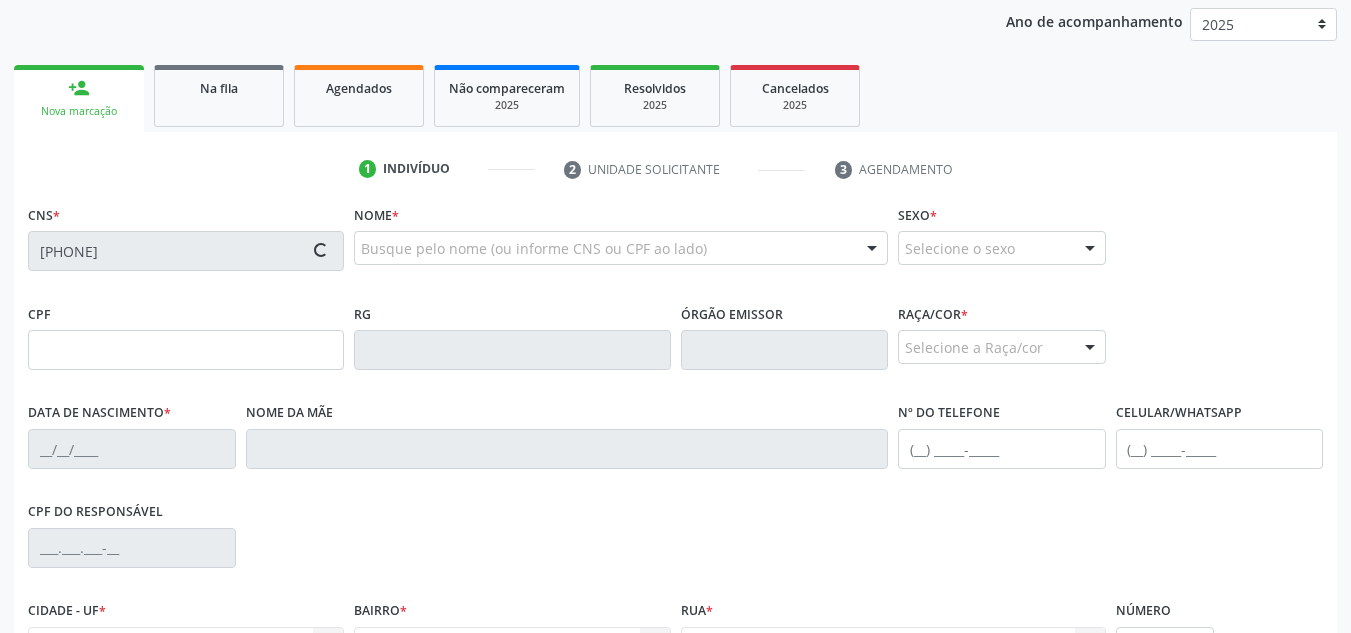 type on "346.557.354-49" 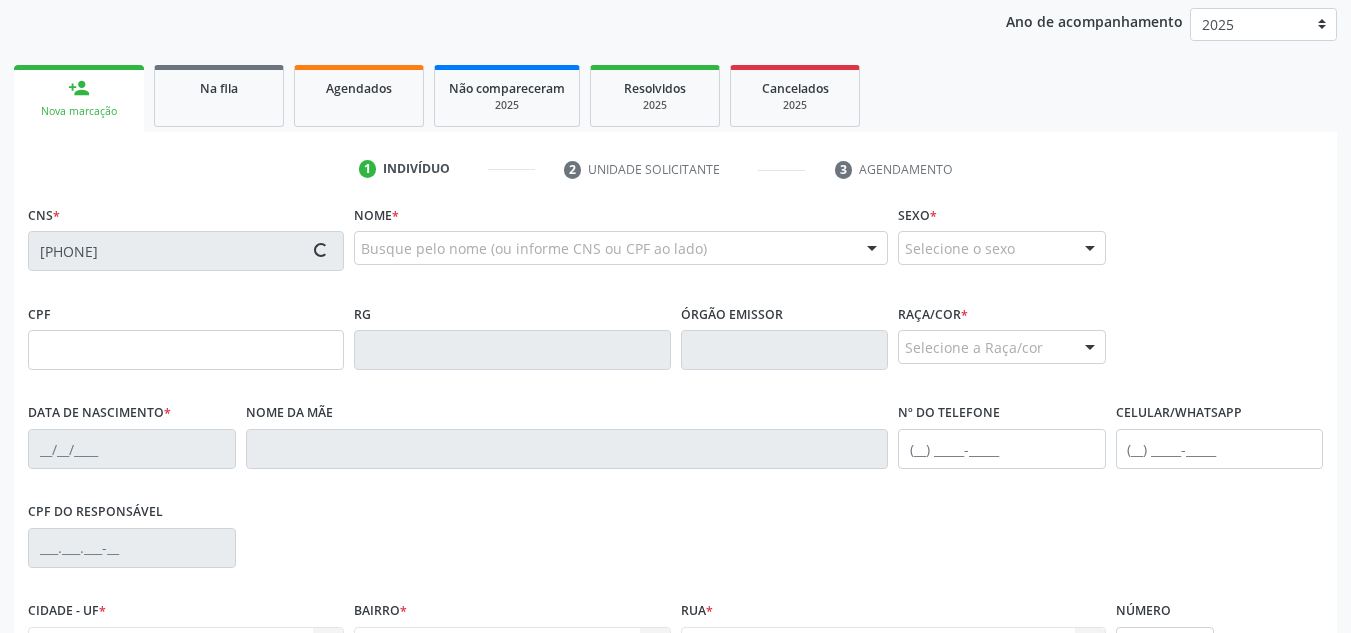 type on "08/09/1957" 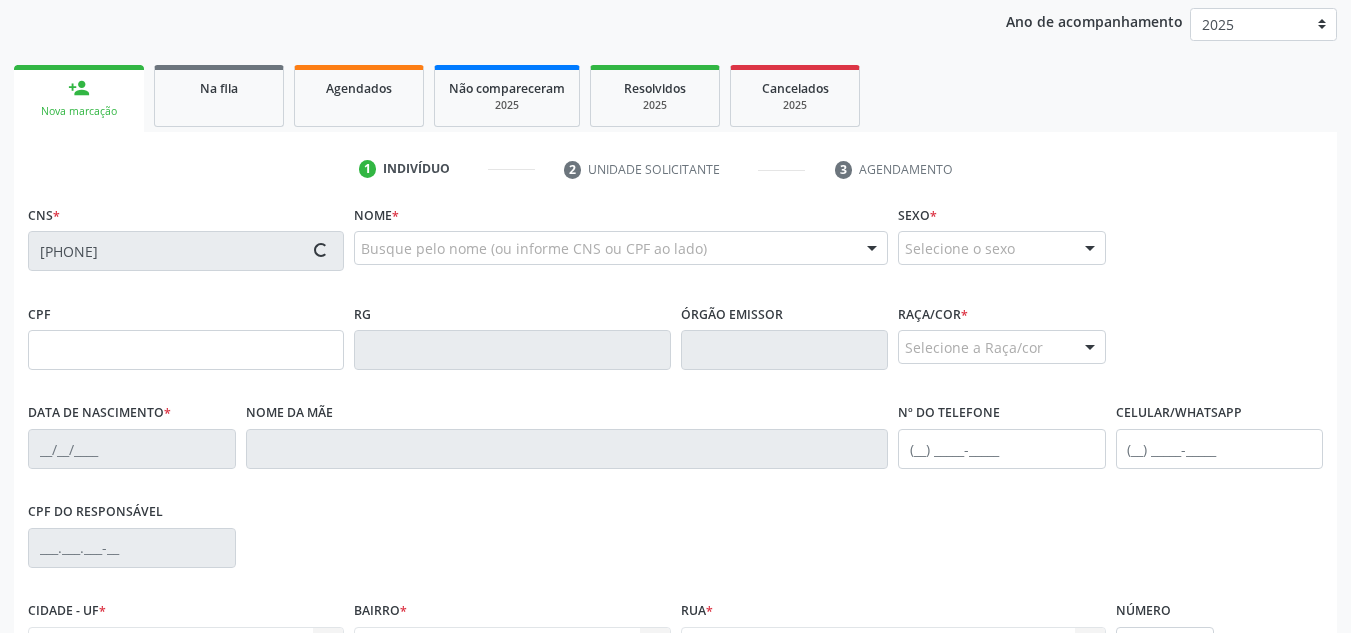type on "Maria Stela Alves" 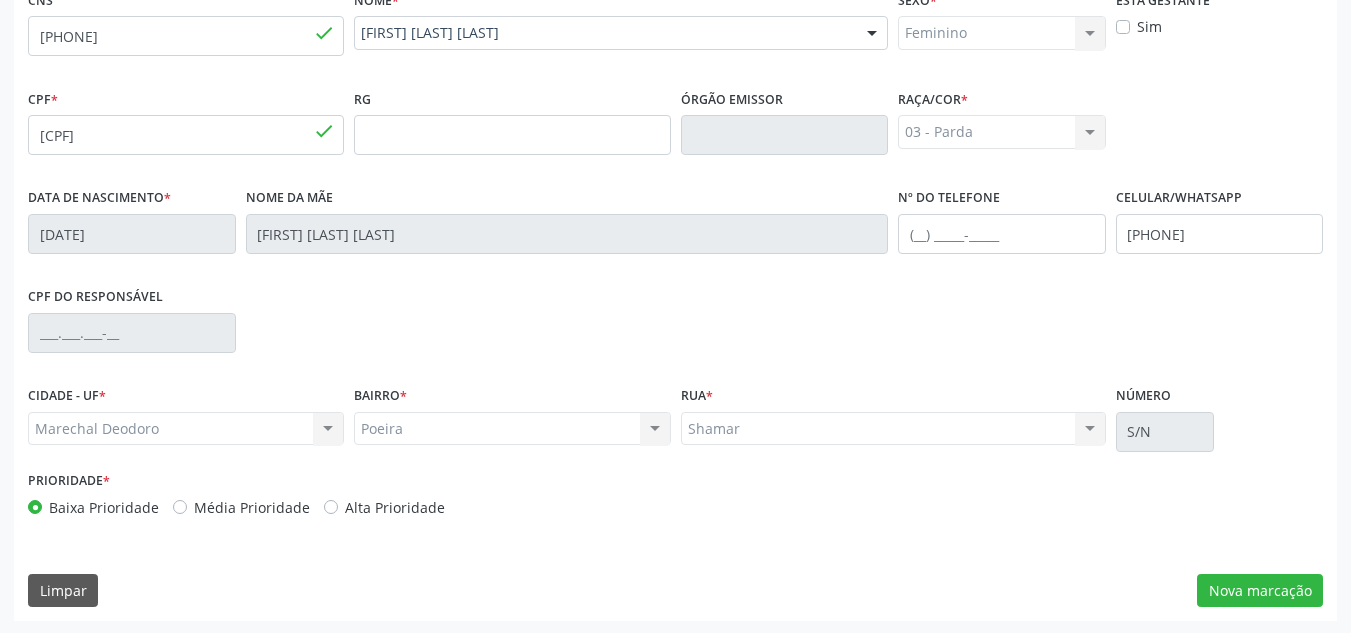 scroll, scrollTop: 479, scrollLeft: 0, axis: vertical 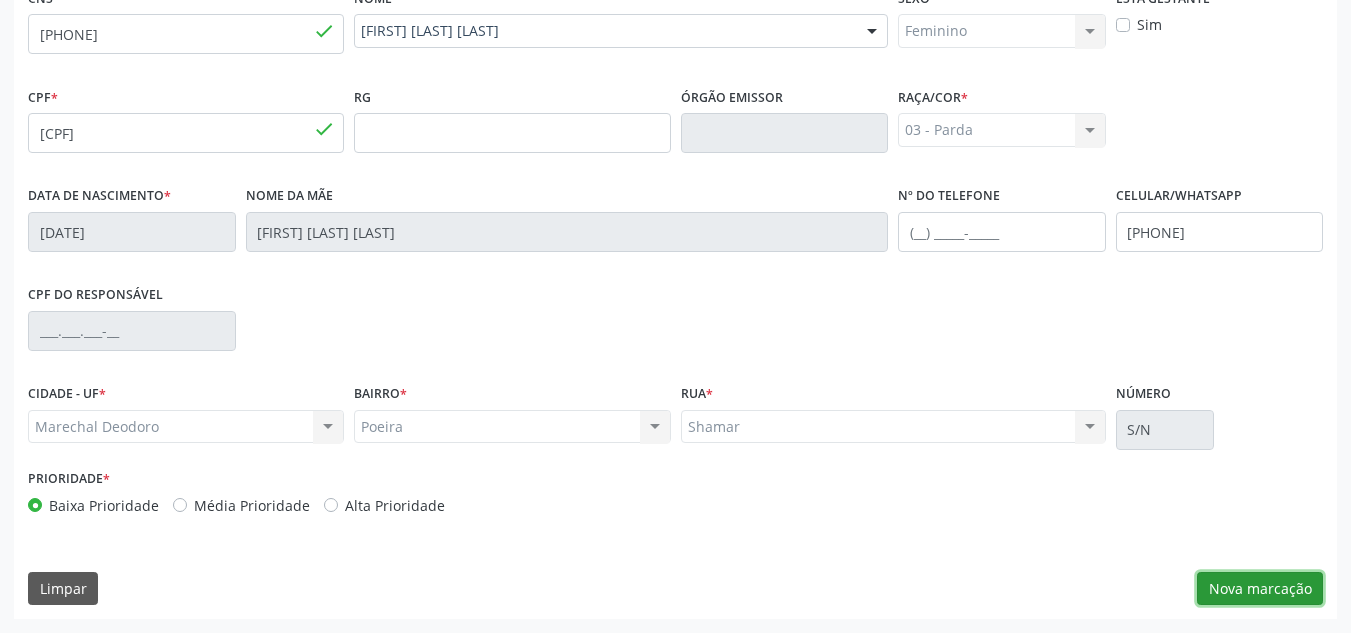 click on "Nova marcação" at bounding box center (1260, 589) 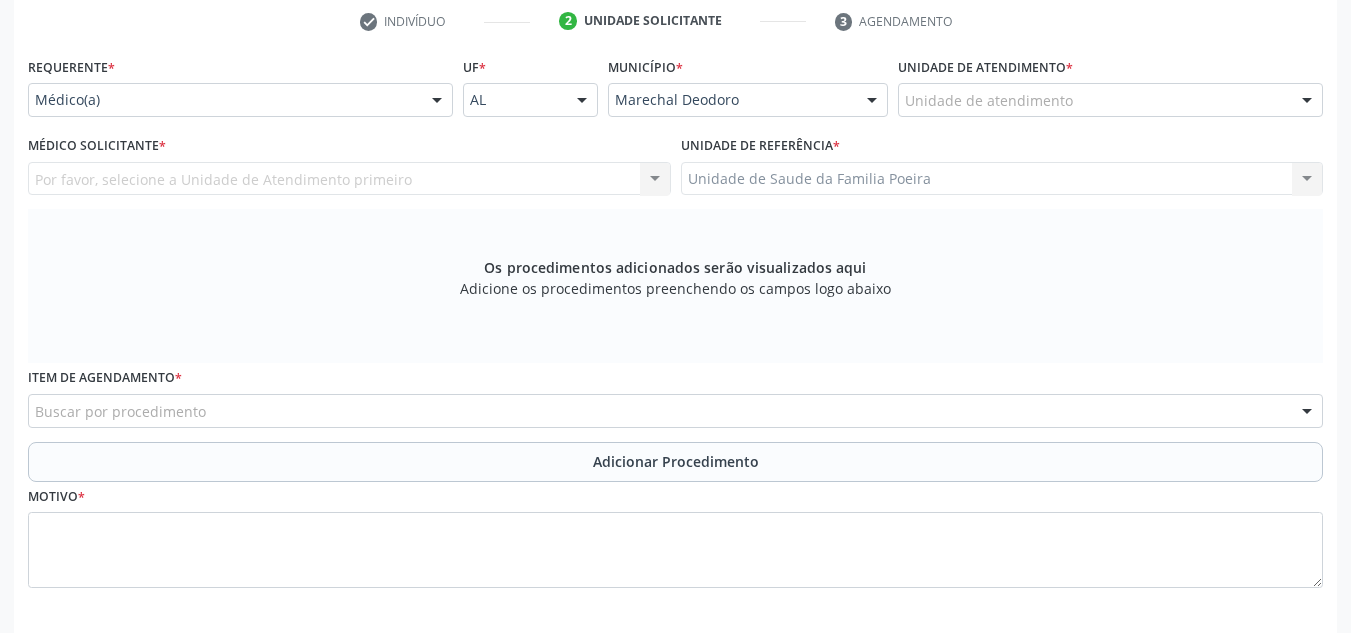 scroll, scrollTop: 379, scrollLeft: 0, axis: vertical 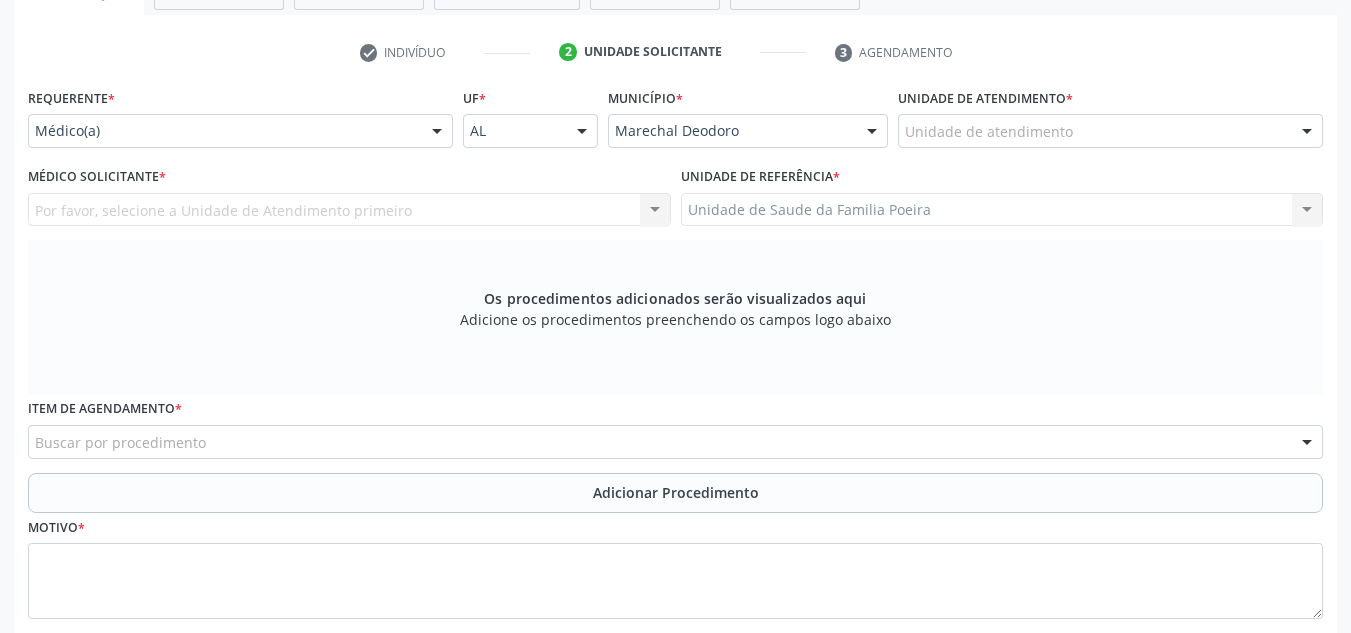 click on "Unidade de atendimento" at bounding box center [1110, 131] 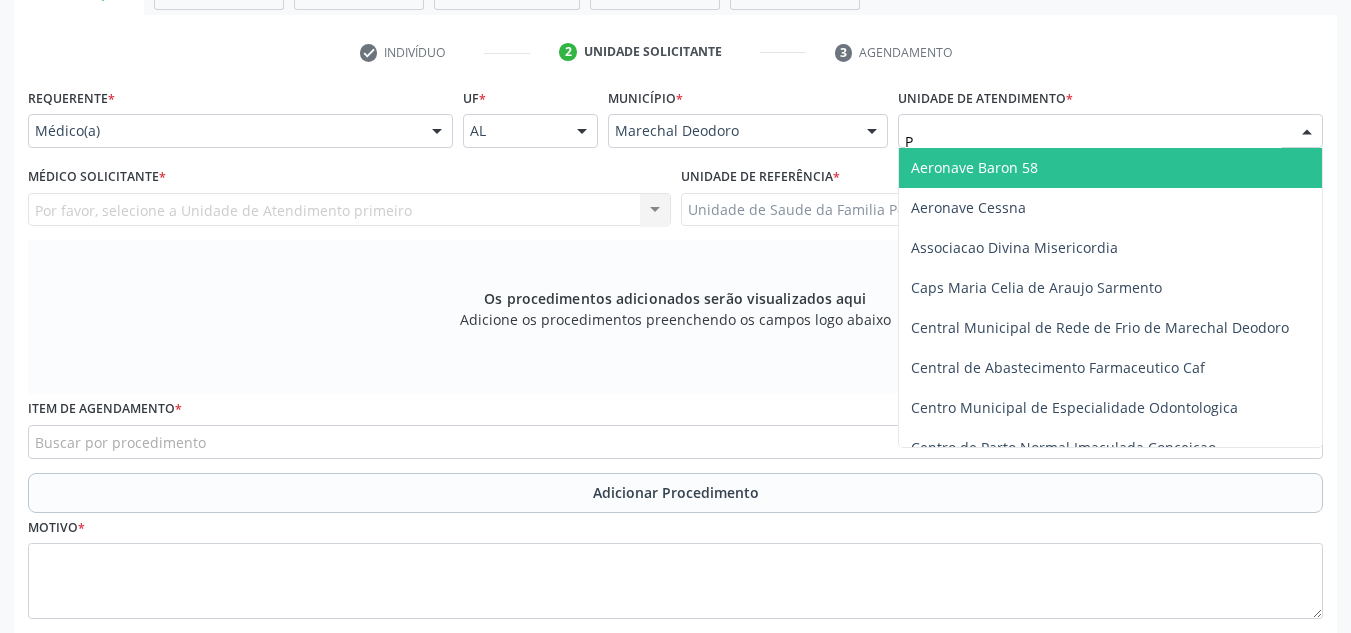type on "PO" 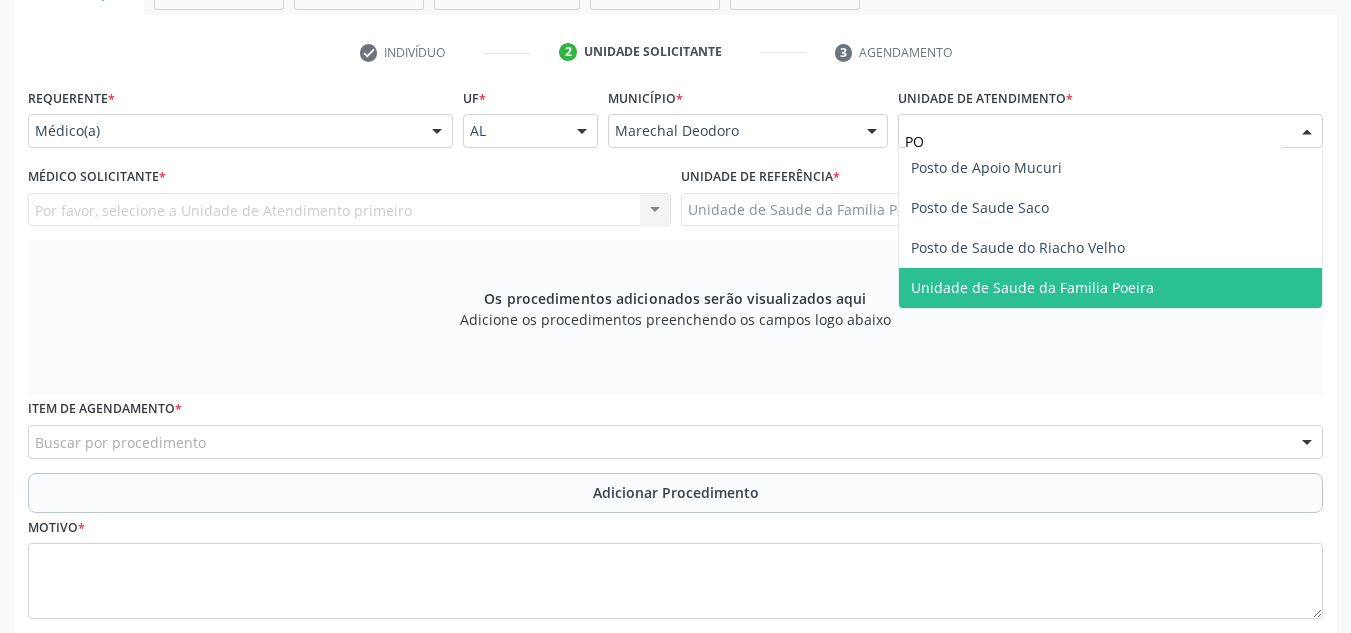 click on "Unidade de Saude da Familia Poeira" at bounding box center [1032, 287] 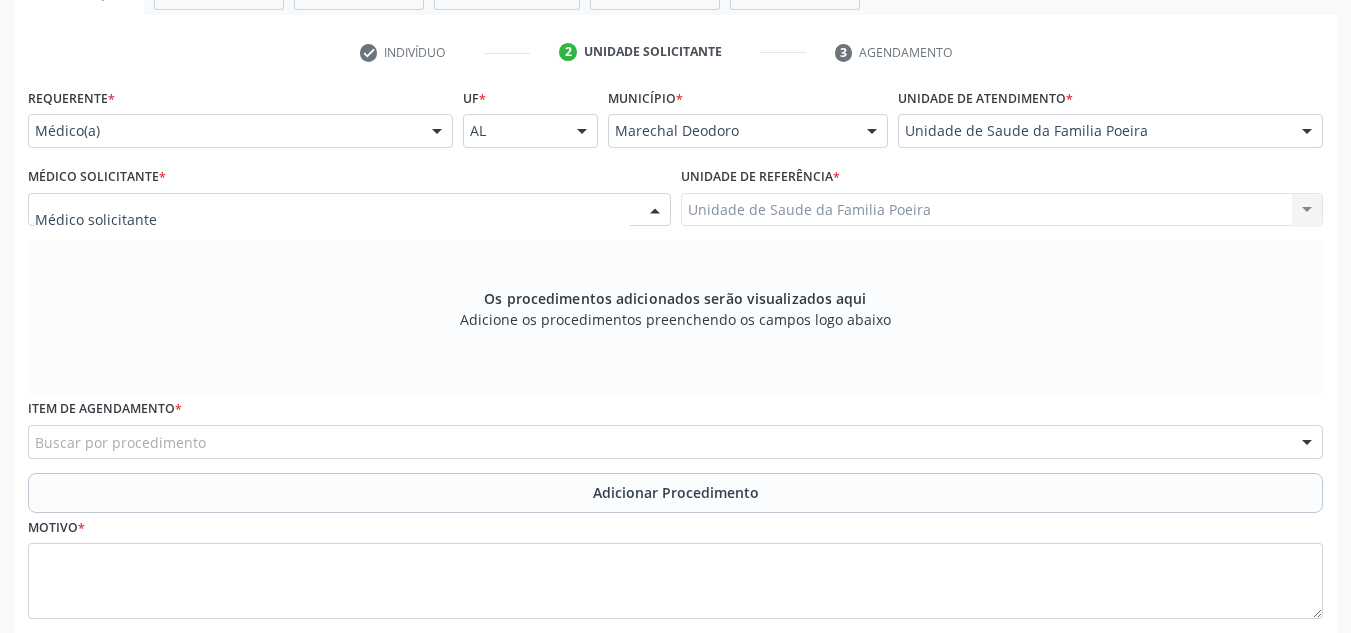 click at bounding box center [349, 210] 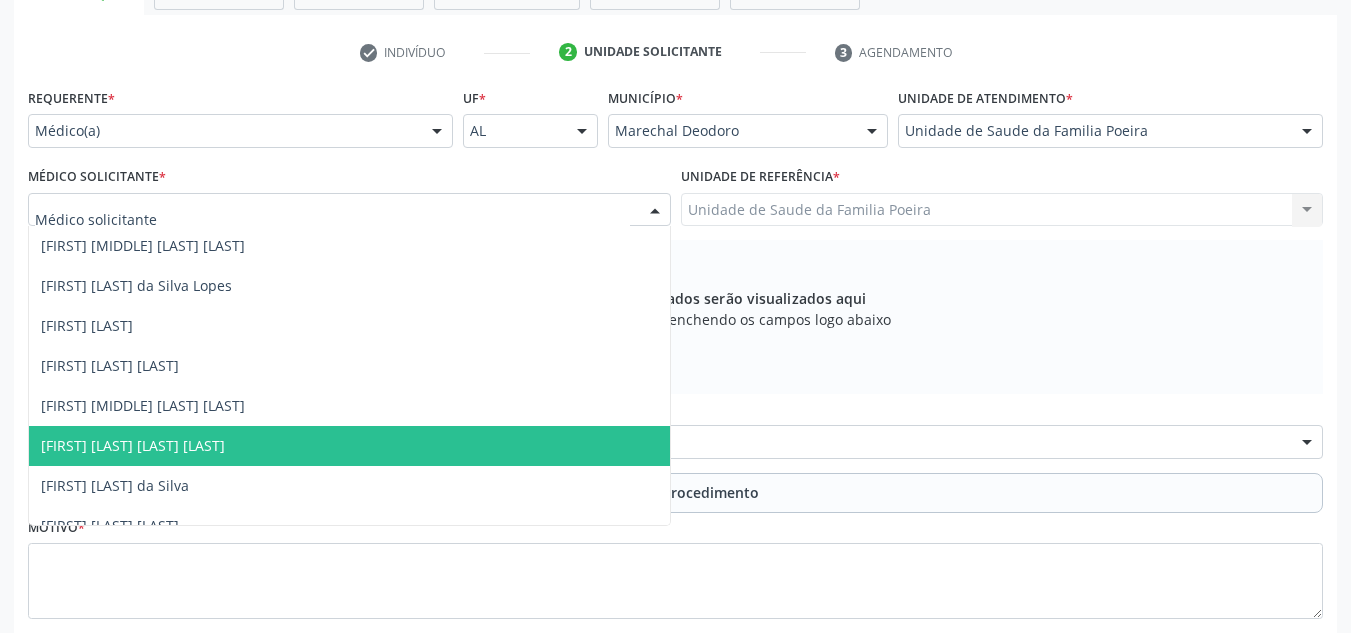 click on "[FIRST] [LAST] do Nascimento Junior" at bounding box center (133, 445) 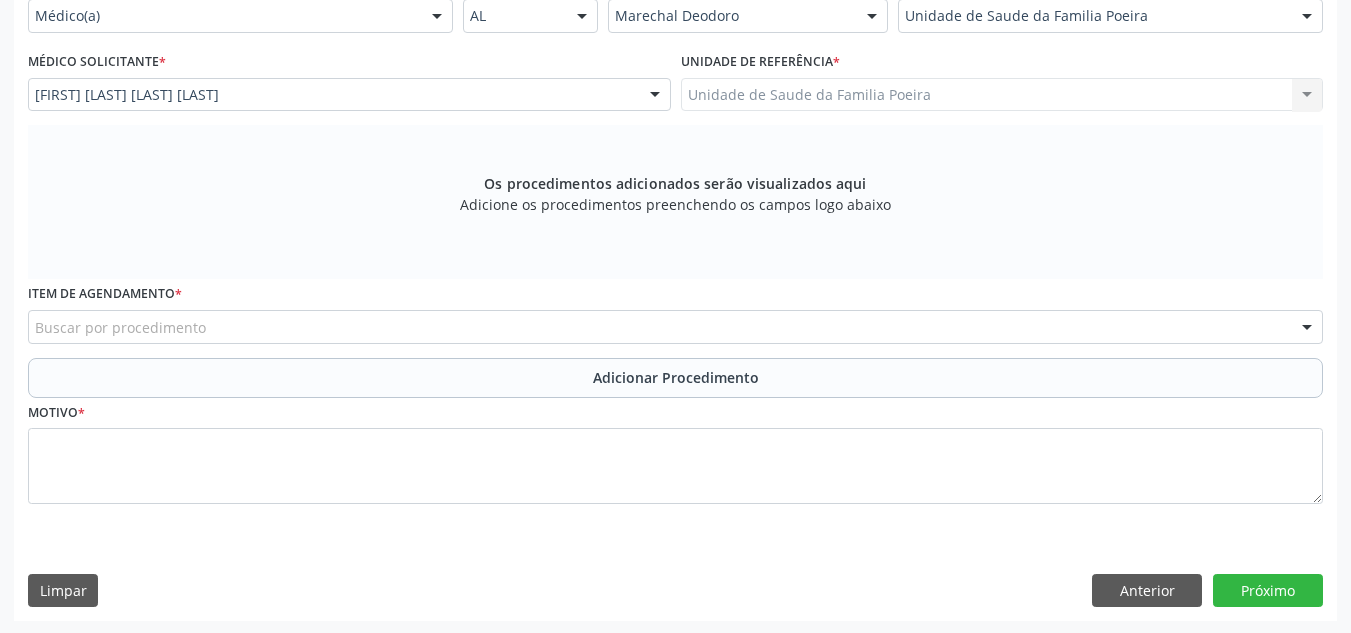 scroll, scrollTop: 496, scrollLeft: 0, axis: vertical 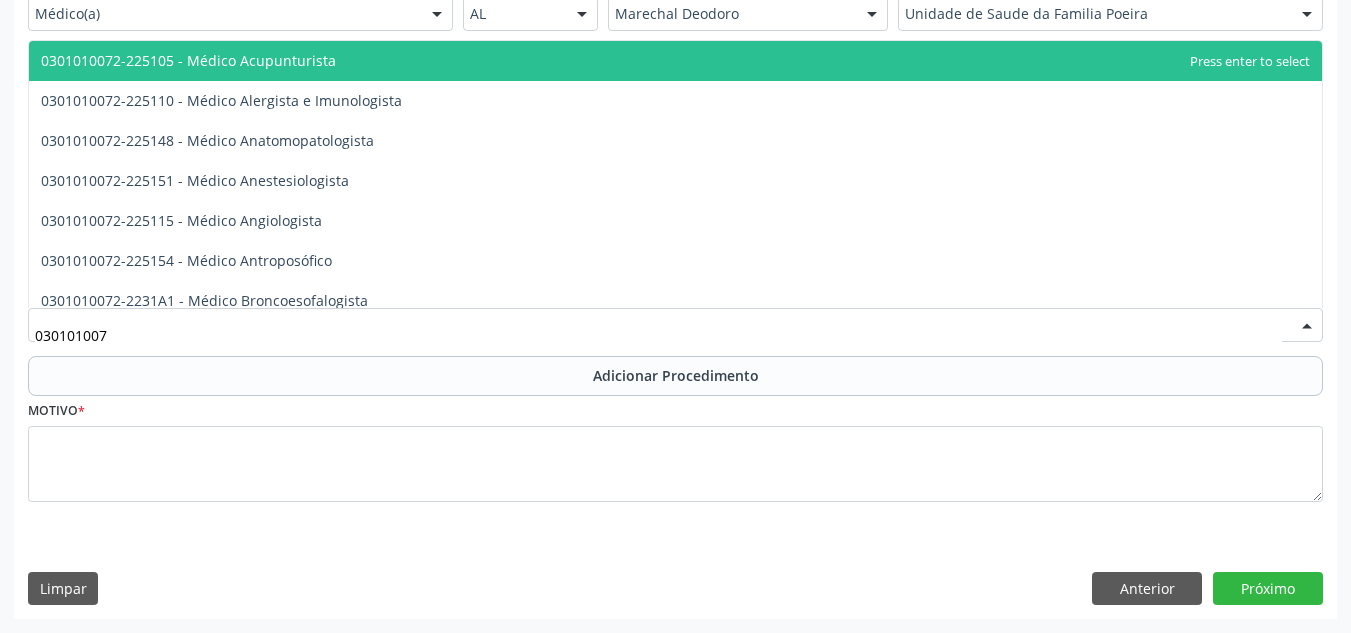 type on "0301010072" 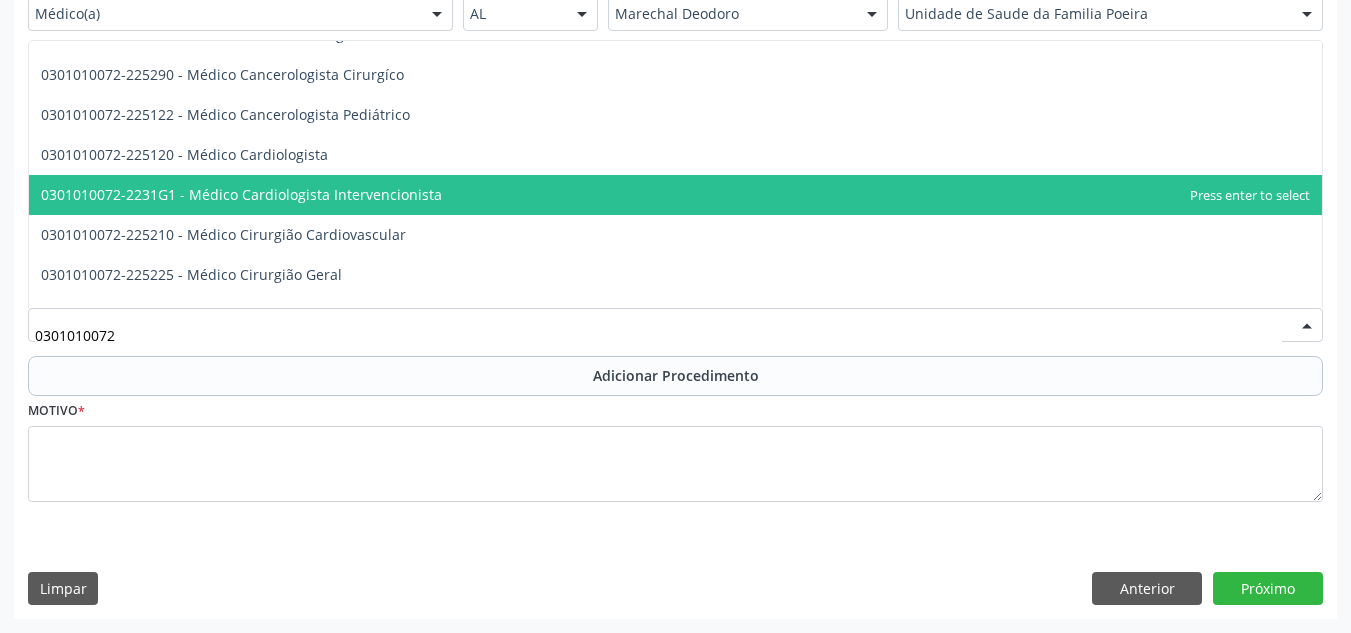 scroll, scrollTop: 300, scrollLeft: 0, axis: vertical 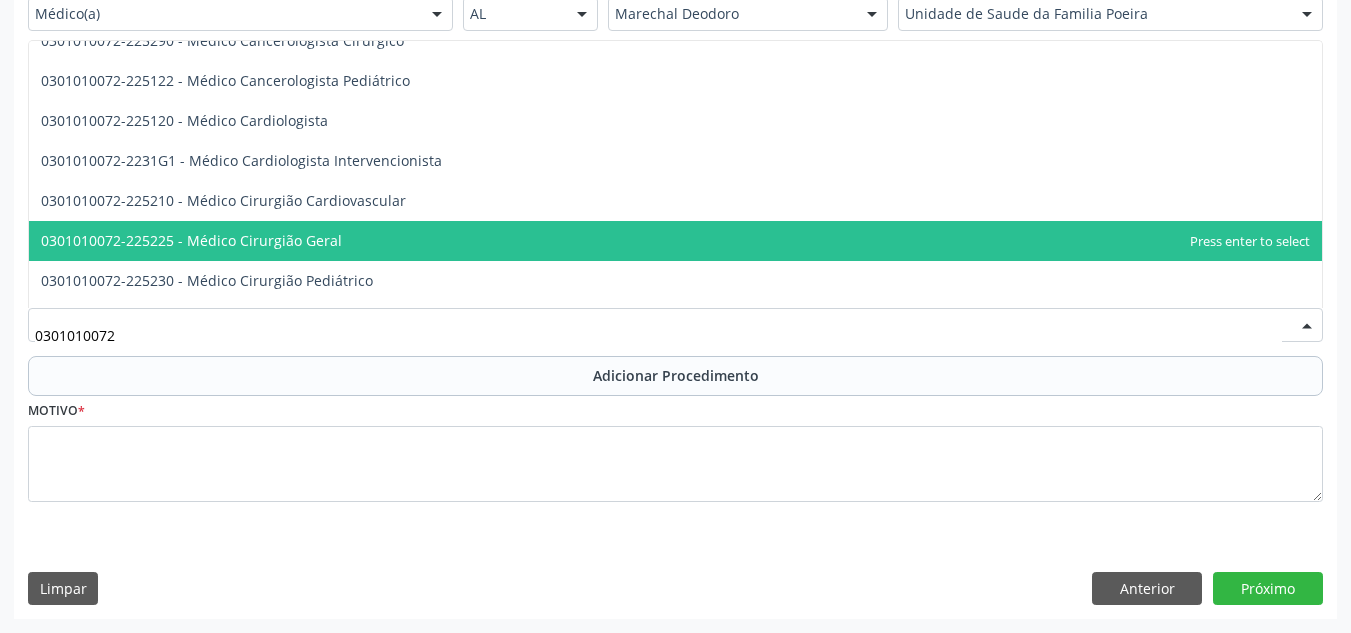 click on "0301010072-225225 - Médico Cirurgião Geral" at bounding box center [675, 241] 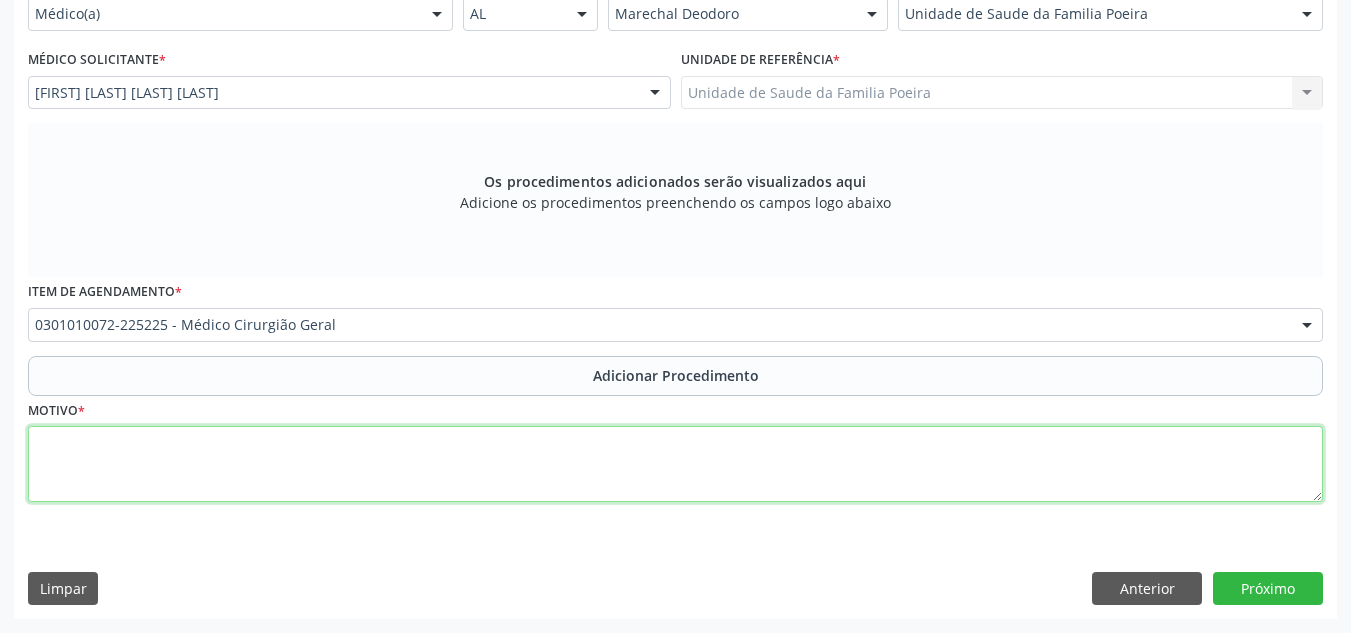 click at bounding box center [675, 464] 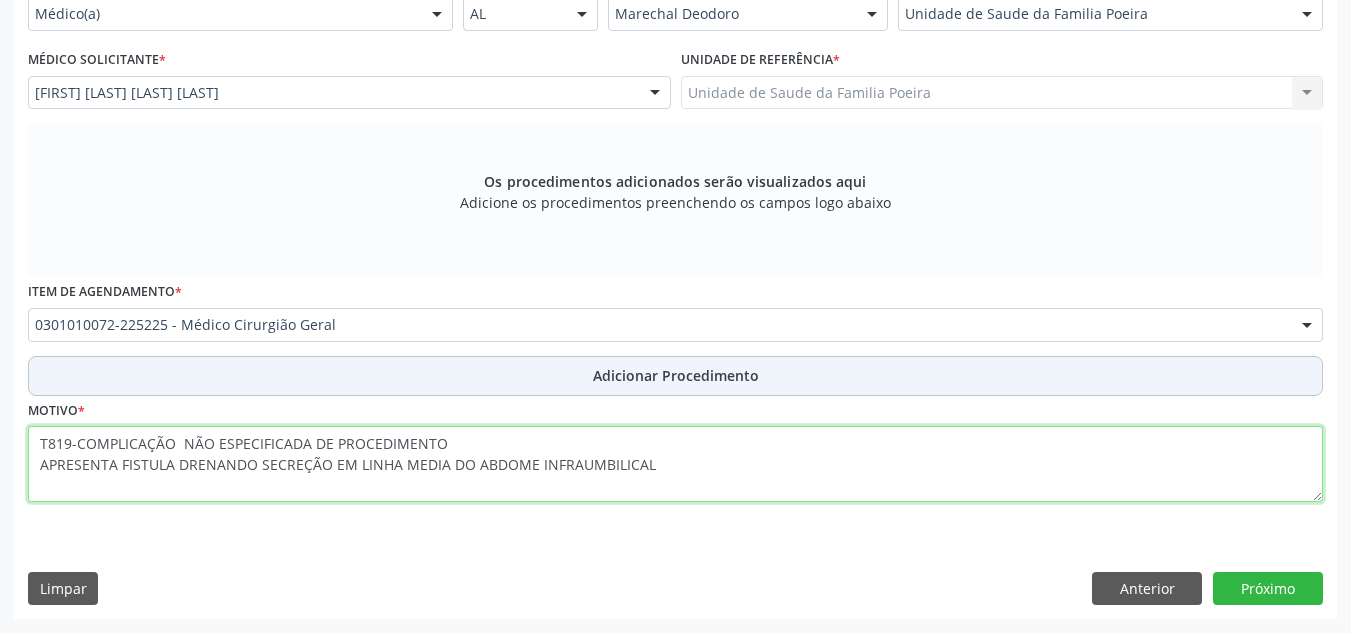 type on "T819-COMPLICAÇÃO  NÃO ESPECIFICADA DE PROCEDIMENTO
APRESENTA FISTULA DRENANDO SECREÇÃO EM LINHA MEDIA DO ABDOME INFRAUMBILICAL" 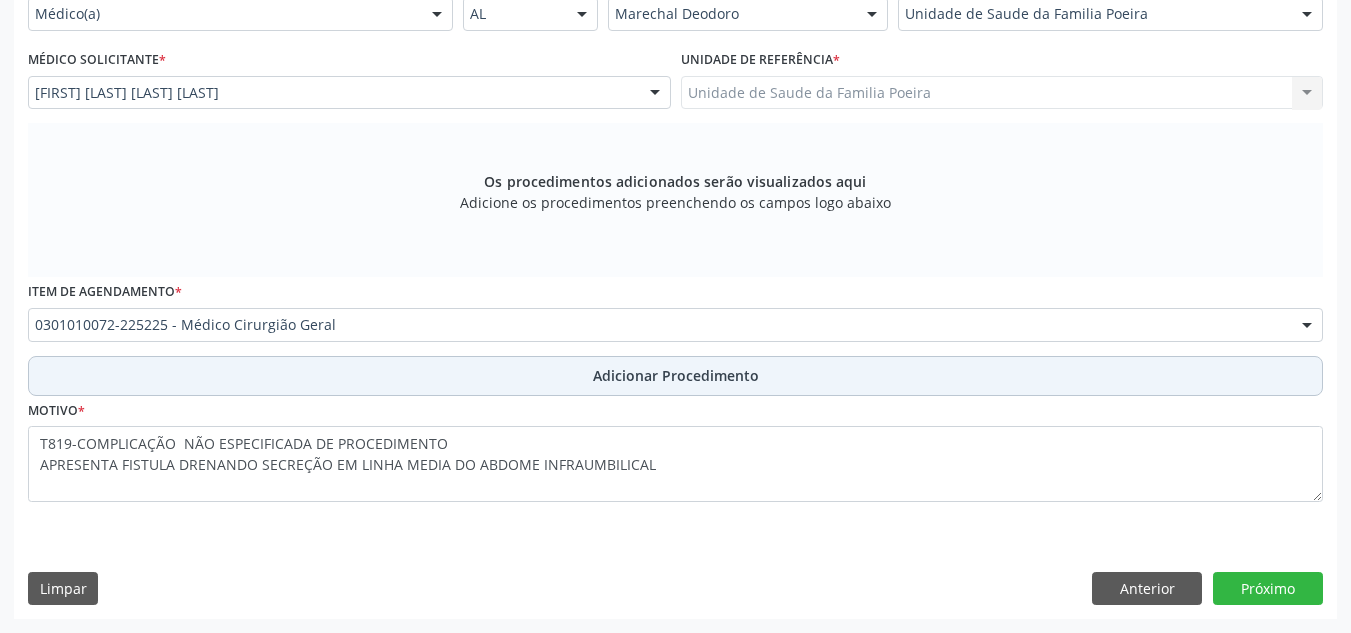 click on "Adicionar Procedimento" at bounding box center (676, 375) 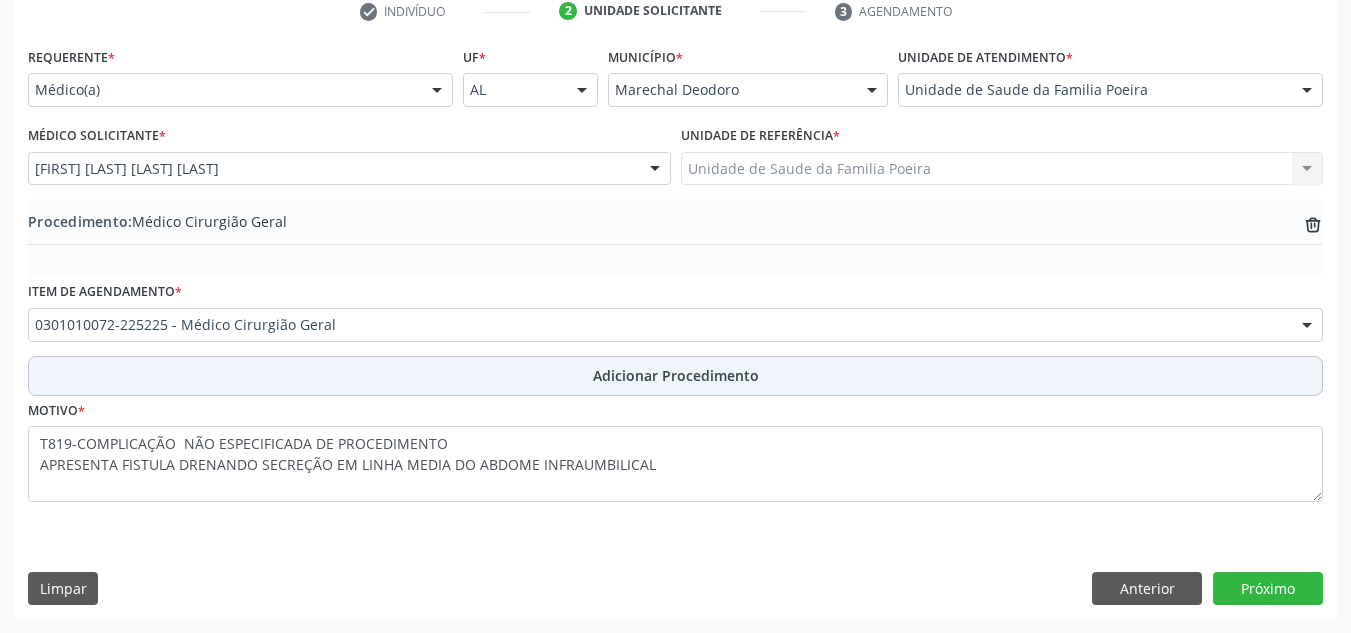 scroll, scrollTop: 420, scrollLeft: 0, axis: vertical 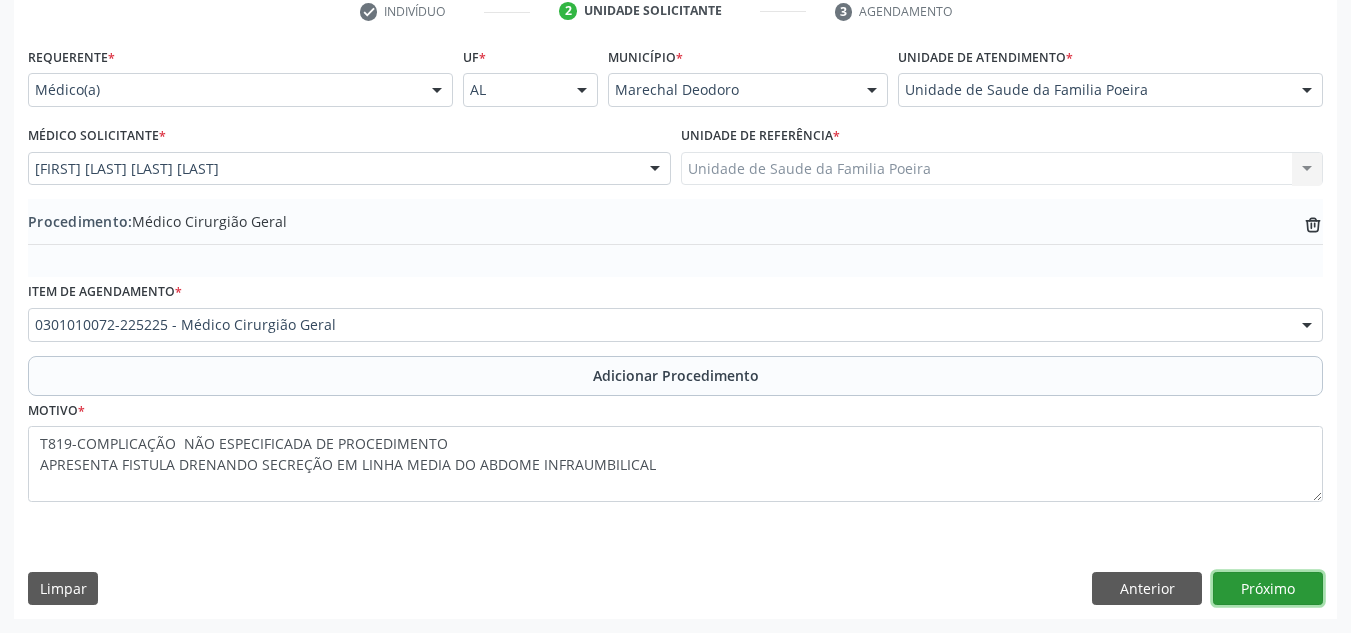 click on "Próximo" at bounding box center [1268, 589] 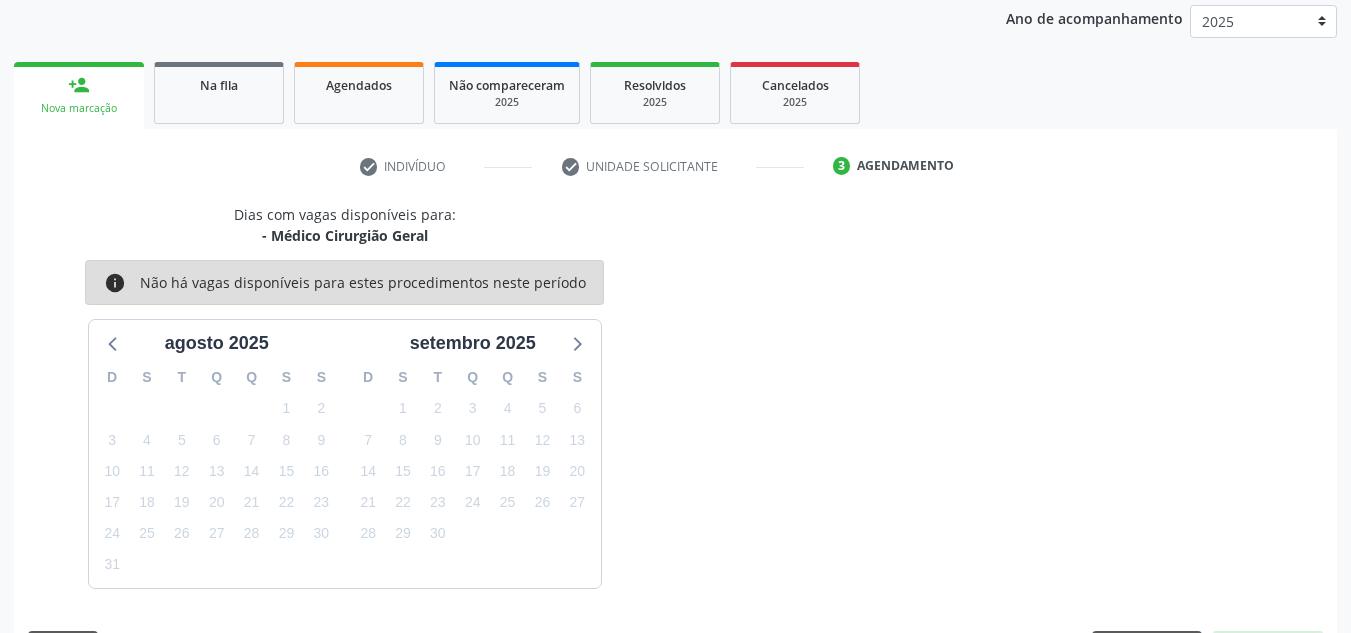 scroll, scrollTop: 324, scrollLeft: 0, axis: vertical 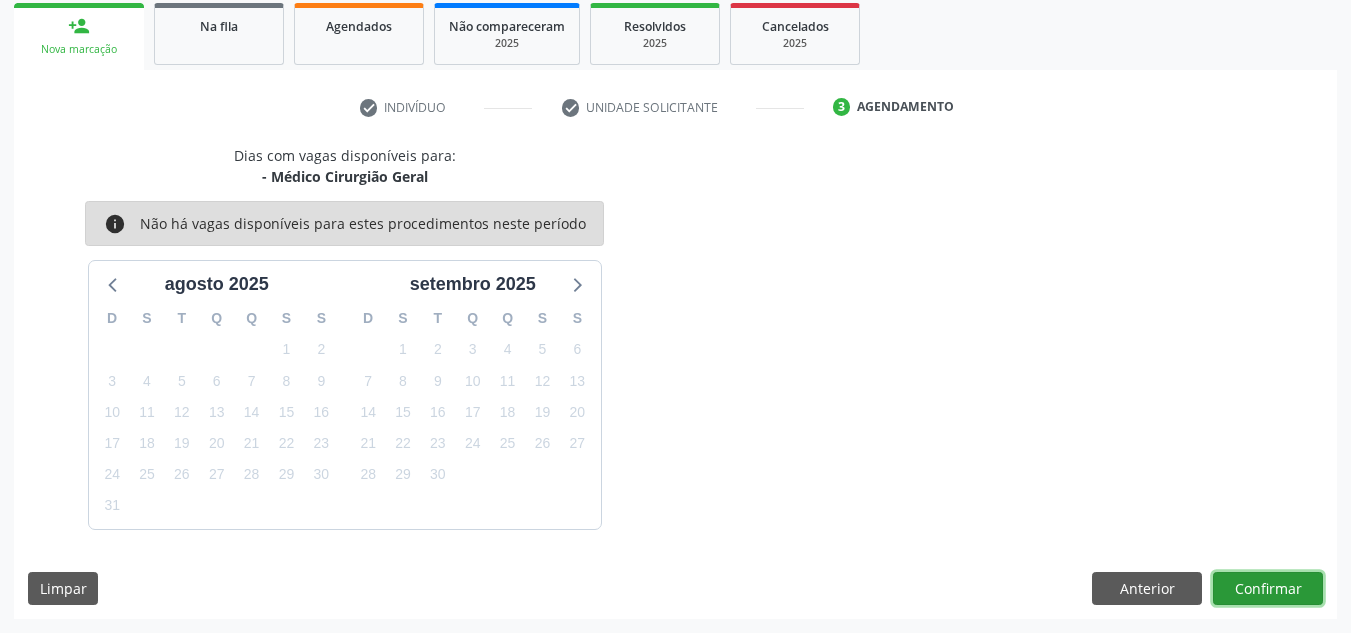 click on "Confirmar" at bounding box center [1268, 589] 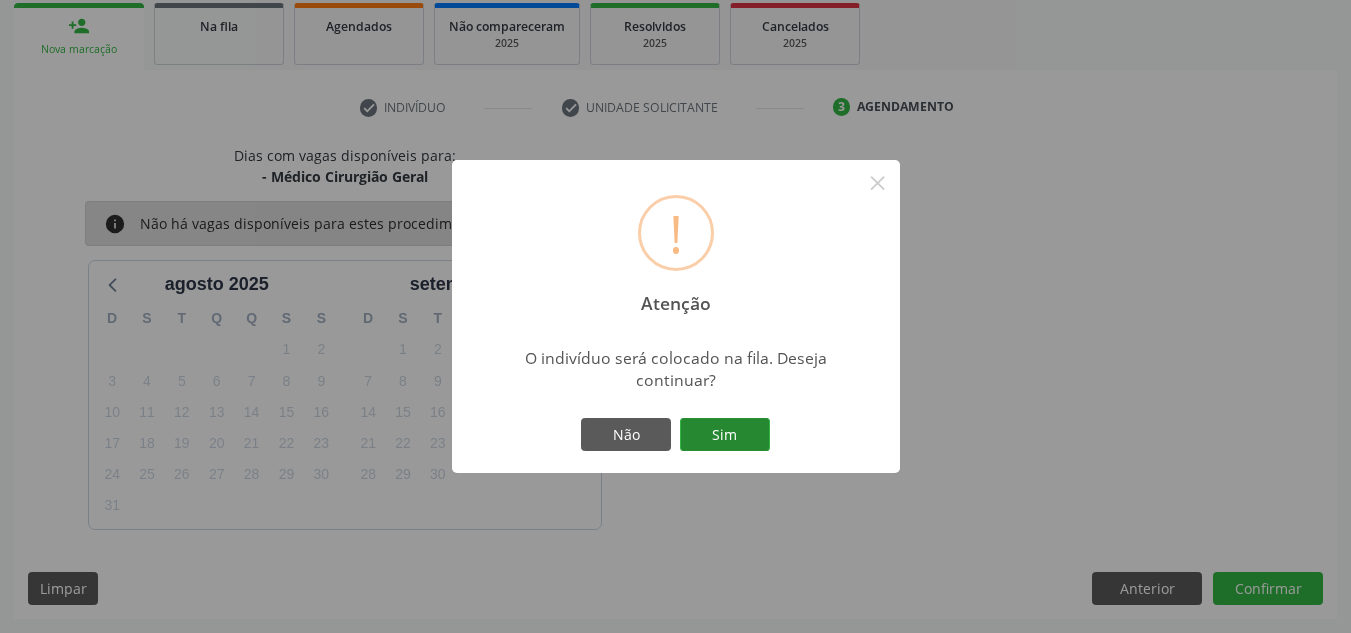 click on "Sim" at bounding box center (725, 435) 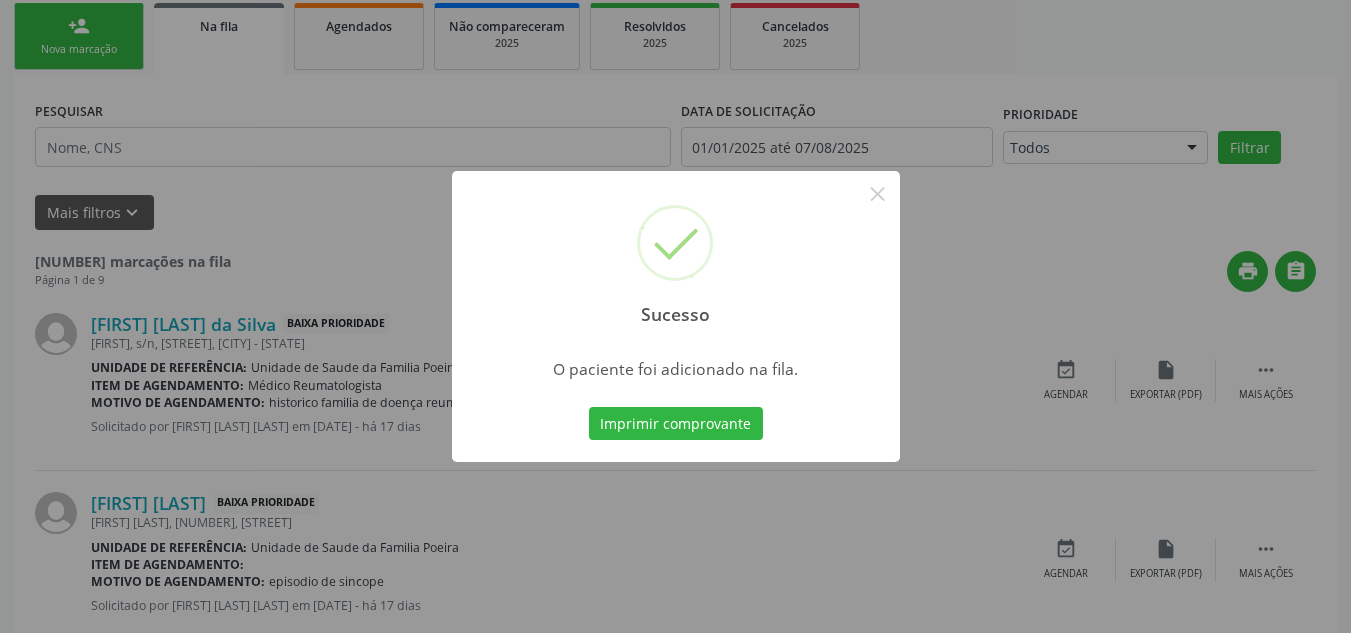 scroll, scrollTop: 62, scrollLeft: 0, axis: vertical 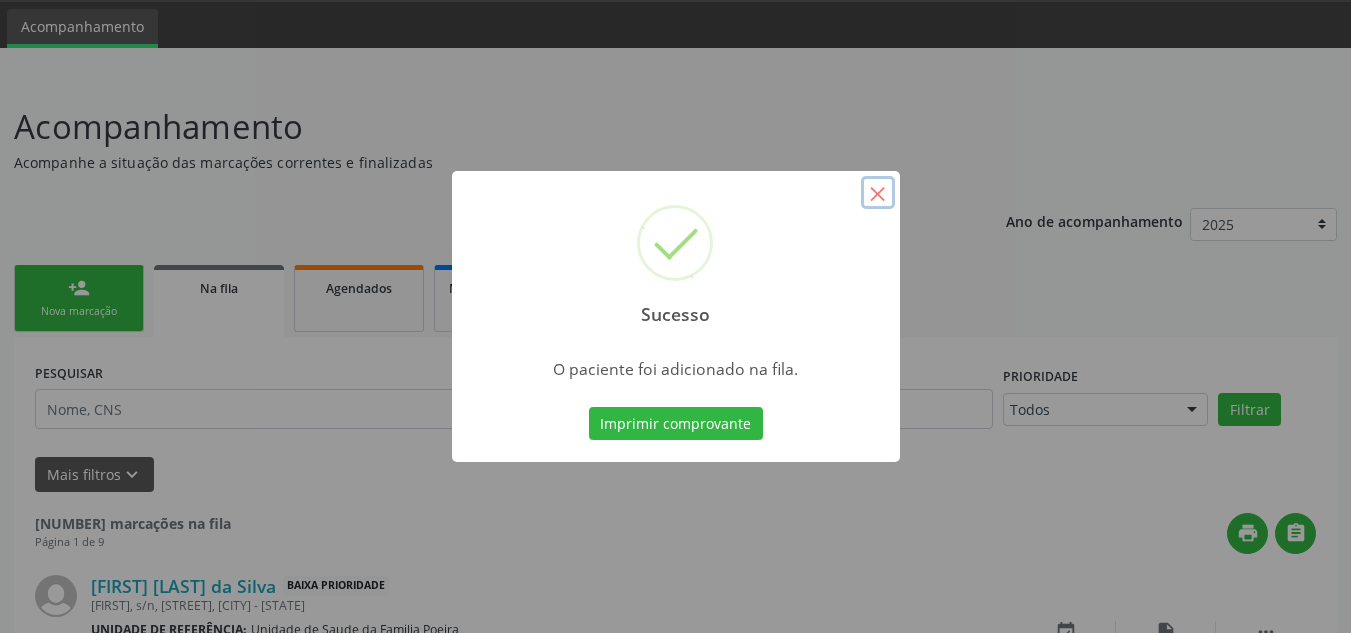 click on "×" at bounding box center (878, 193) 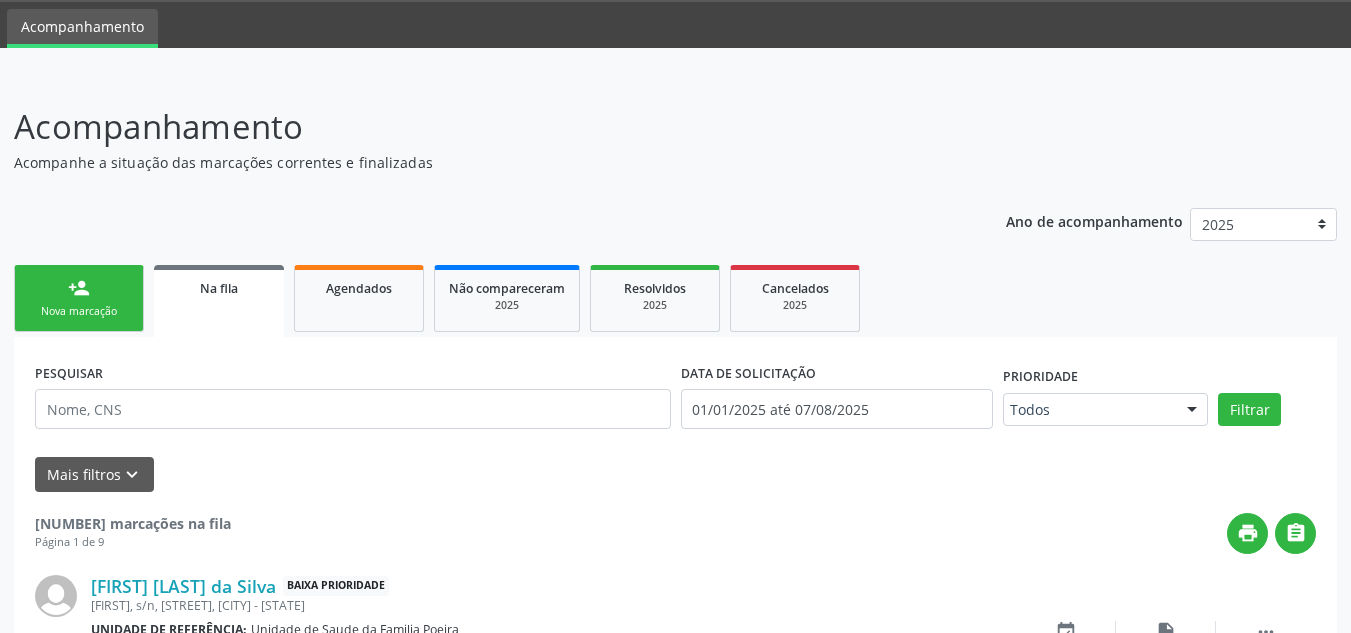 click on "person_add
Nova marcação" at bounding box center (79, 298) 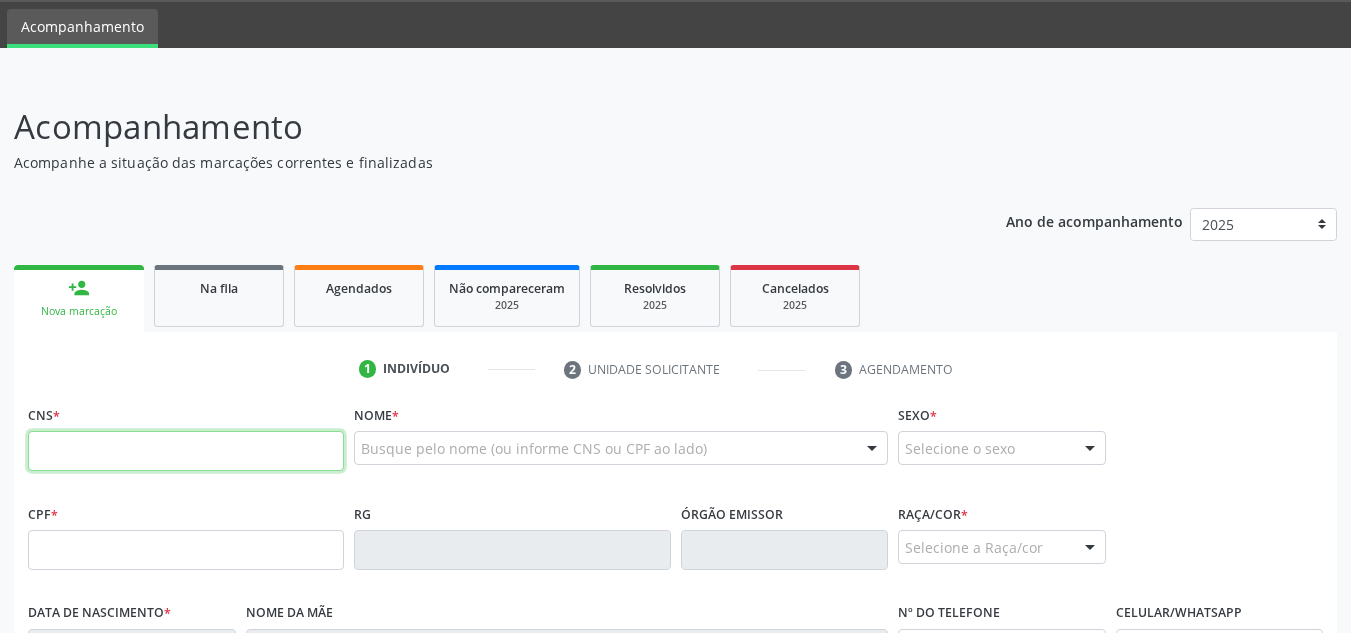 click at bounding box center (186, 451) 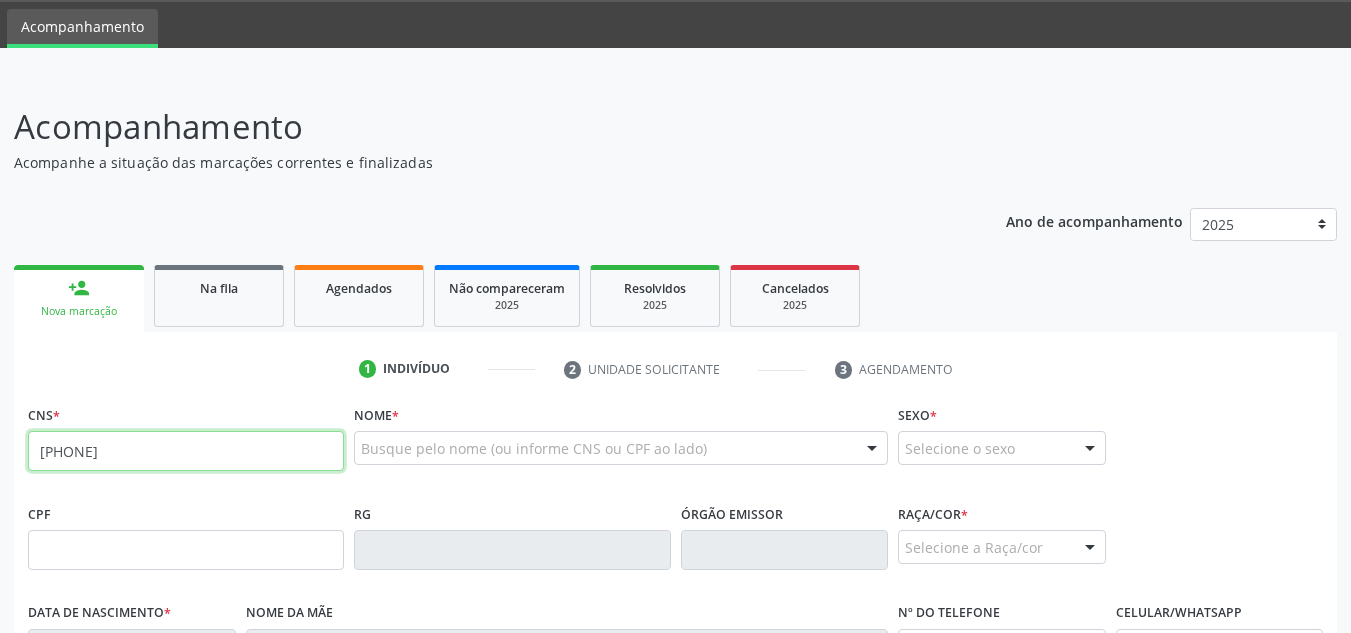 type on "704 2062 1860 4786" 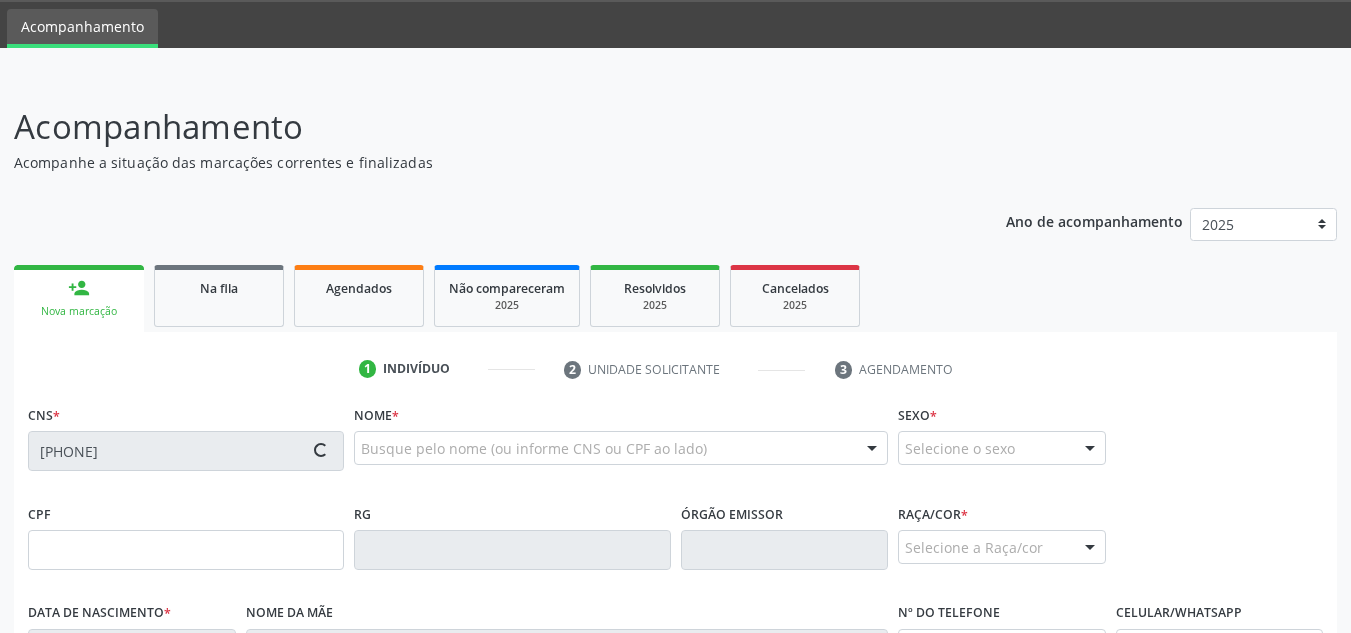 scroll, scrollTop: 162, scrollLeft: 0, axis: vertical 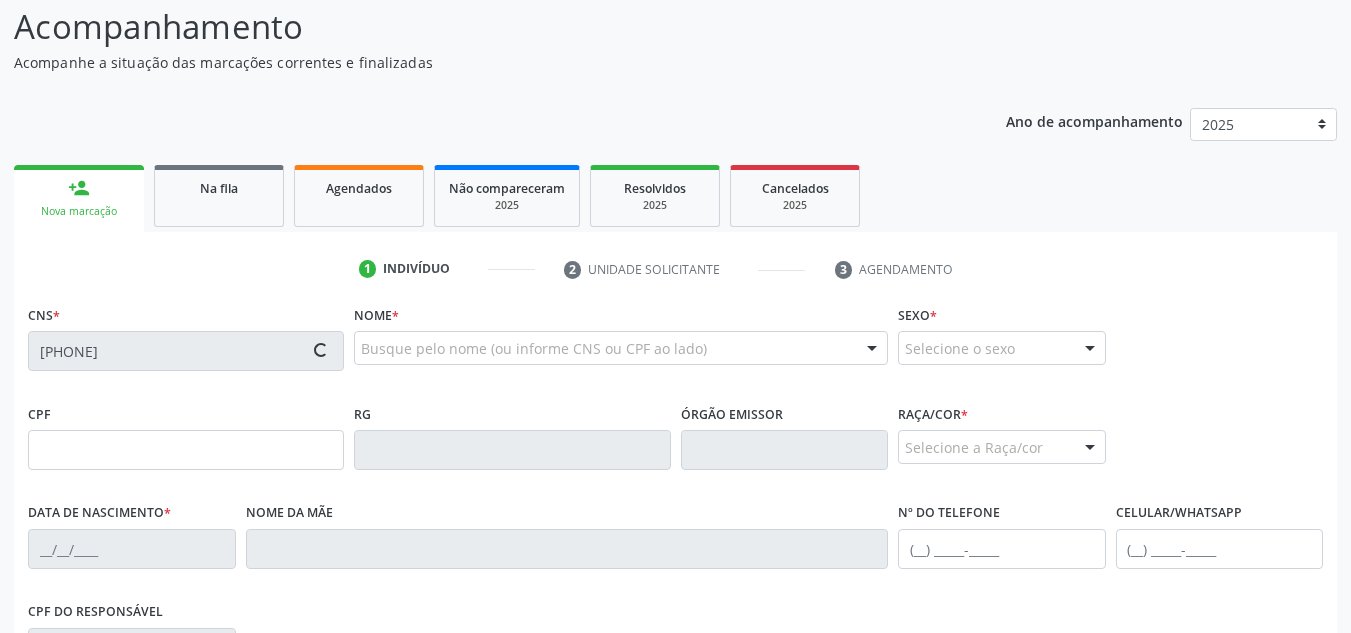 type on "222.915.044-87" 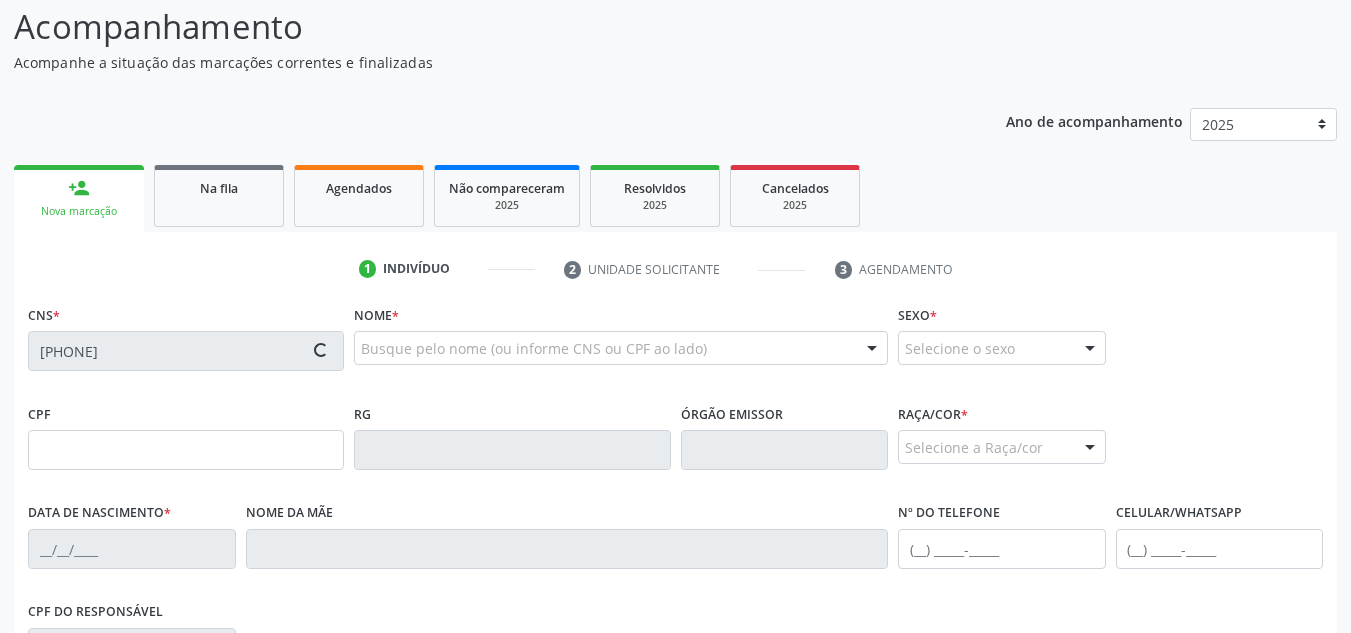 type on "19/04/1954" 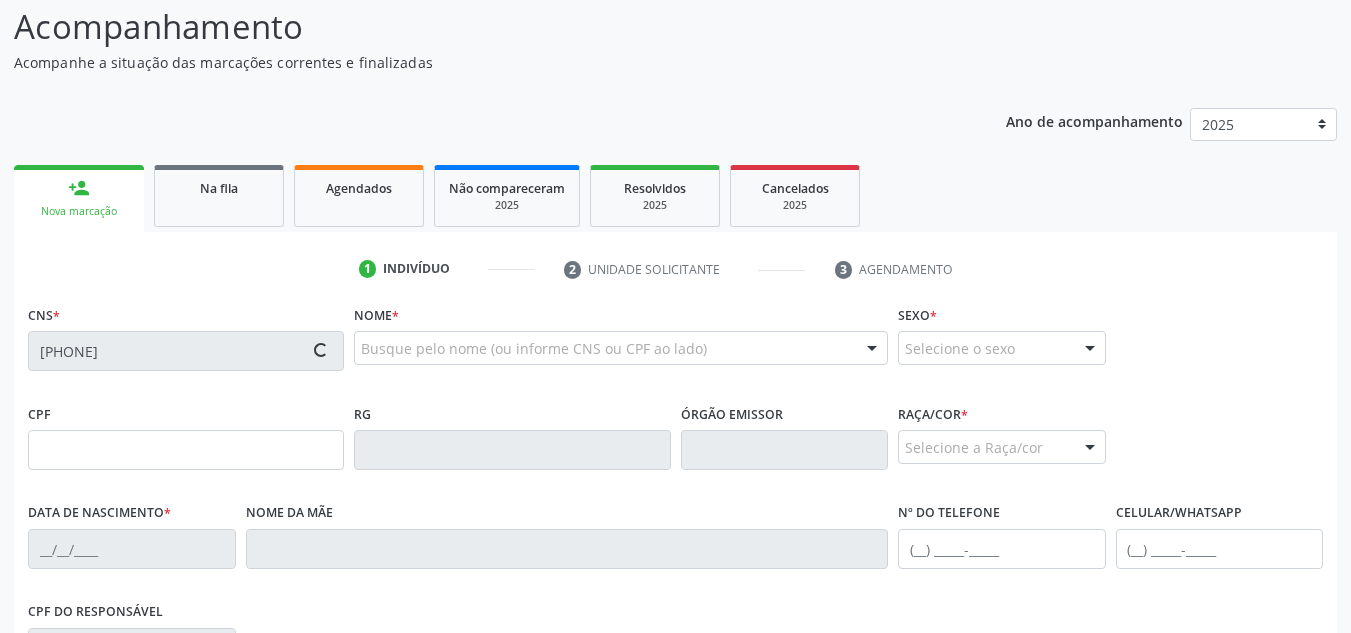 type on "(82) 99444-1492" 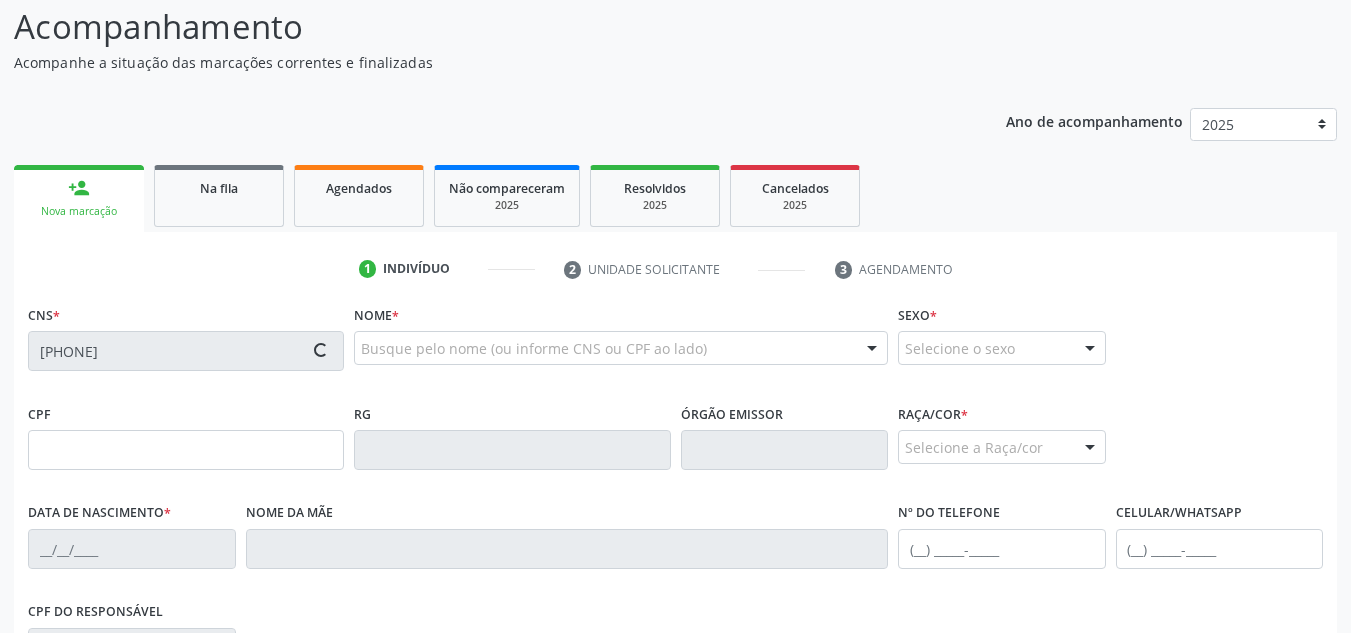 type on "19" 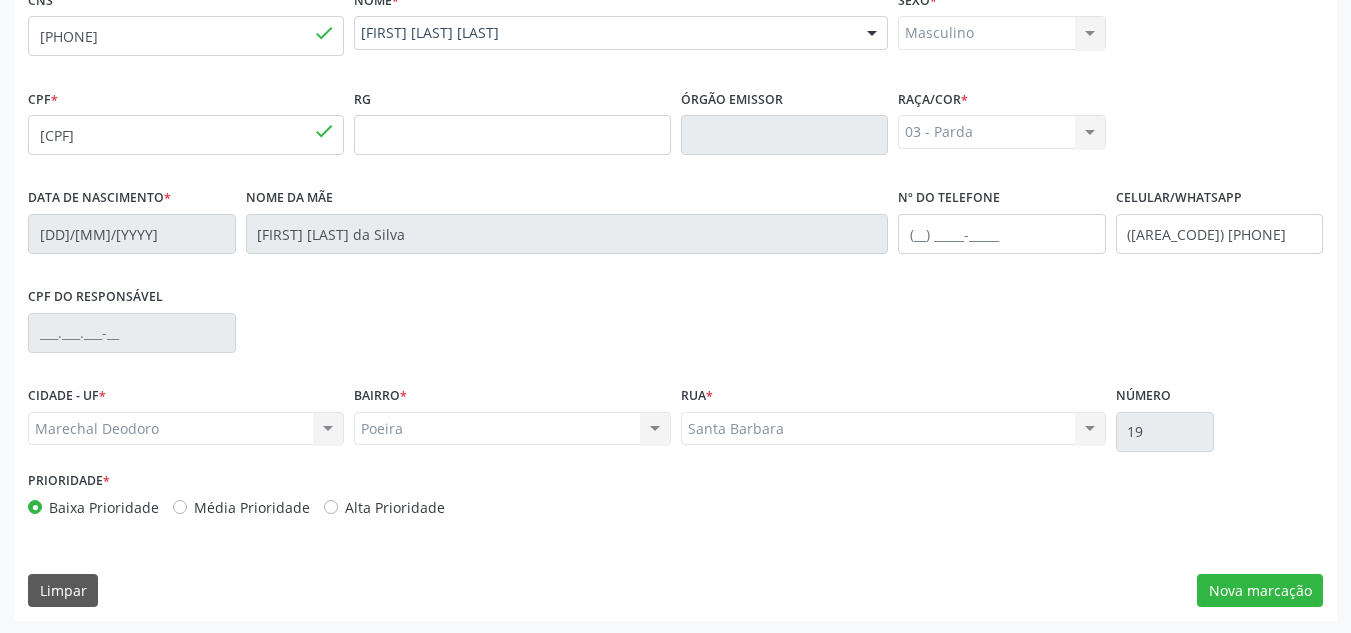 scroll, scrollTop: 479, scrollLeft: 0, axis: vertical 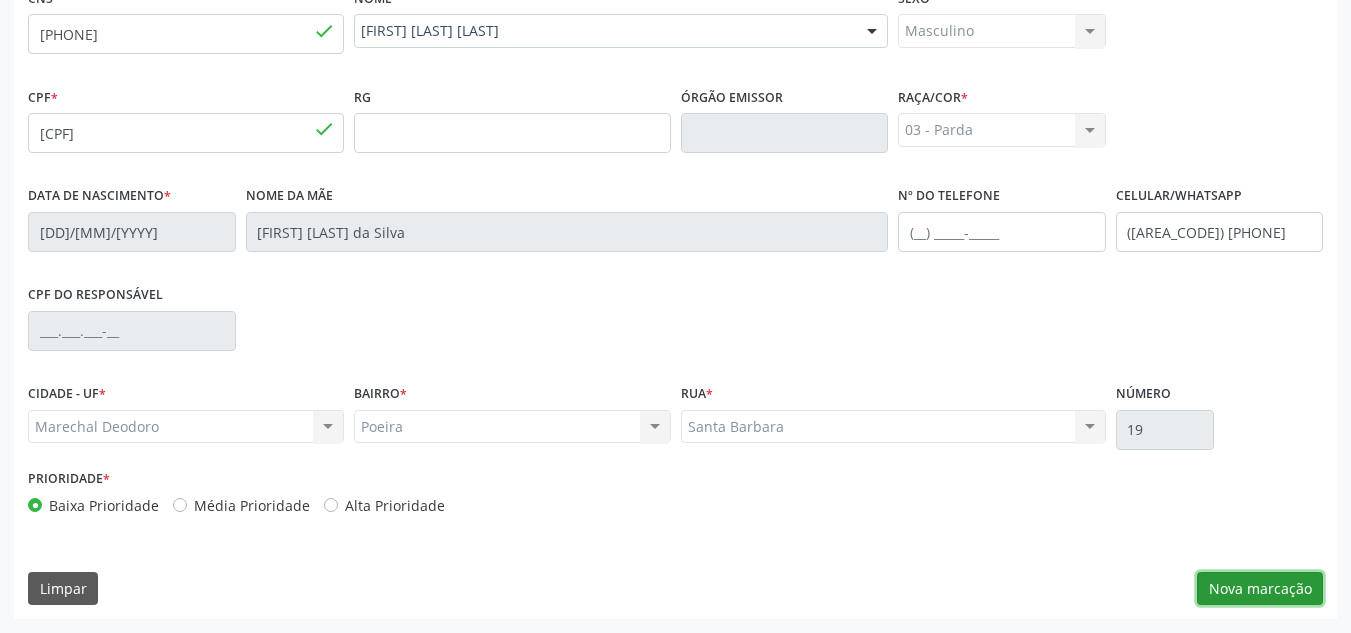 click on "Nova marcação" at bounding box center [1260, 589] 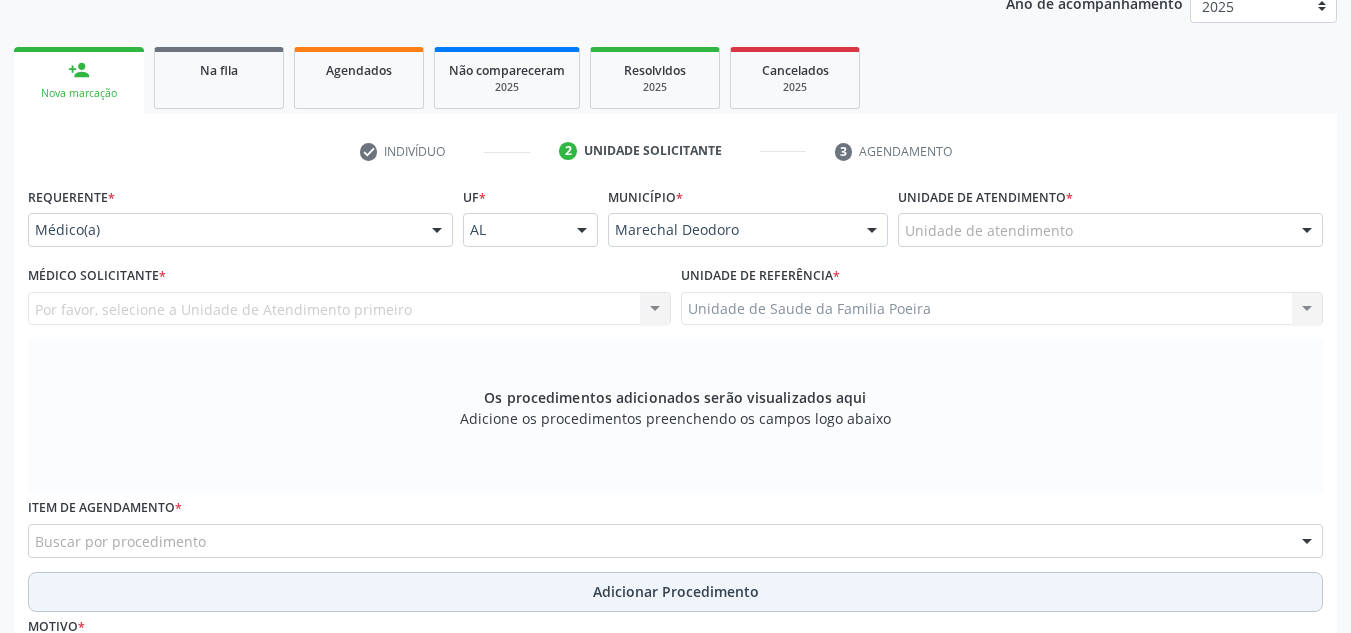 scroll, scrollTop: 279, scrollLeft: 0, axis: vertical 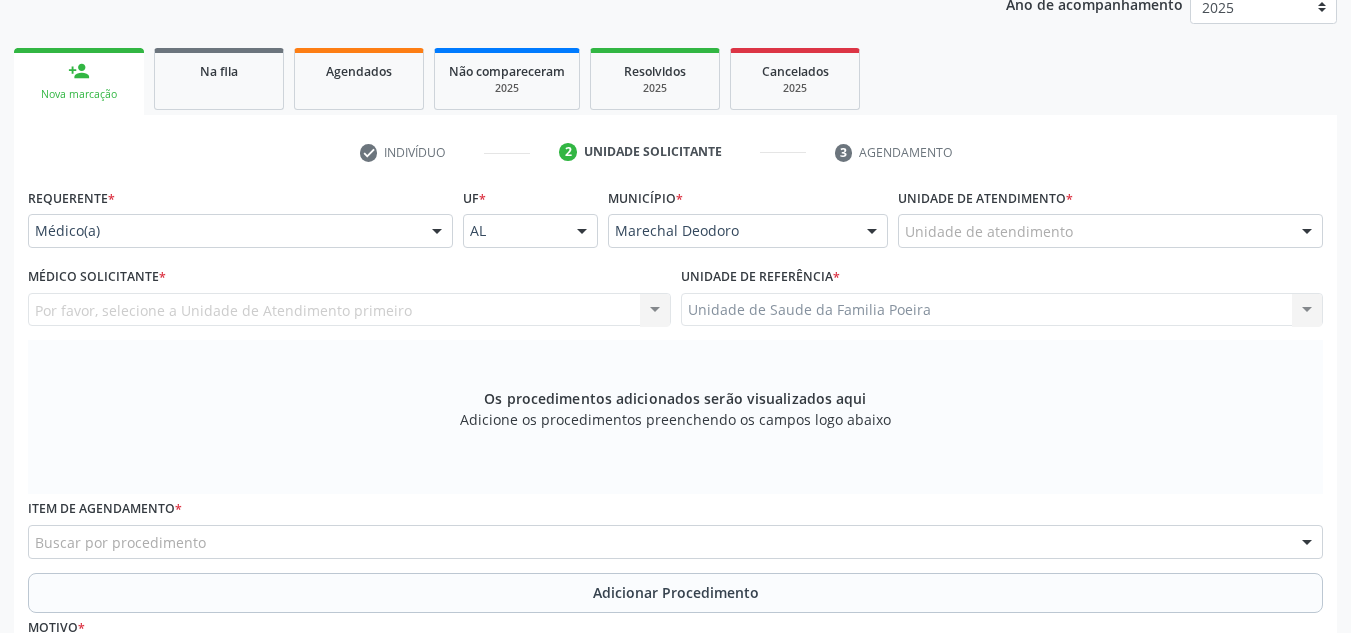 click at bounding box center (1307, 232) 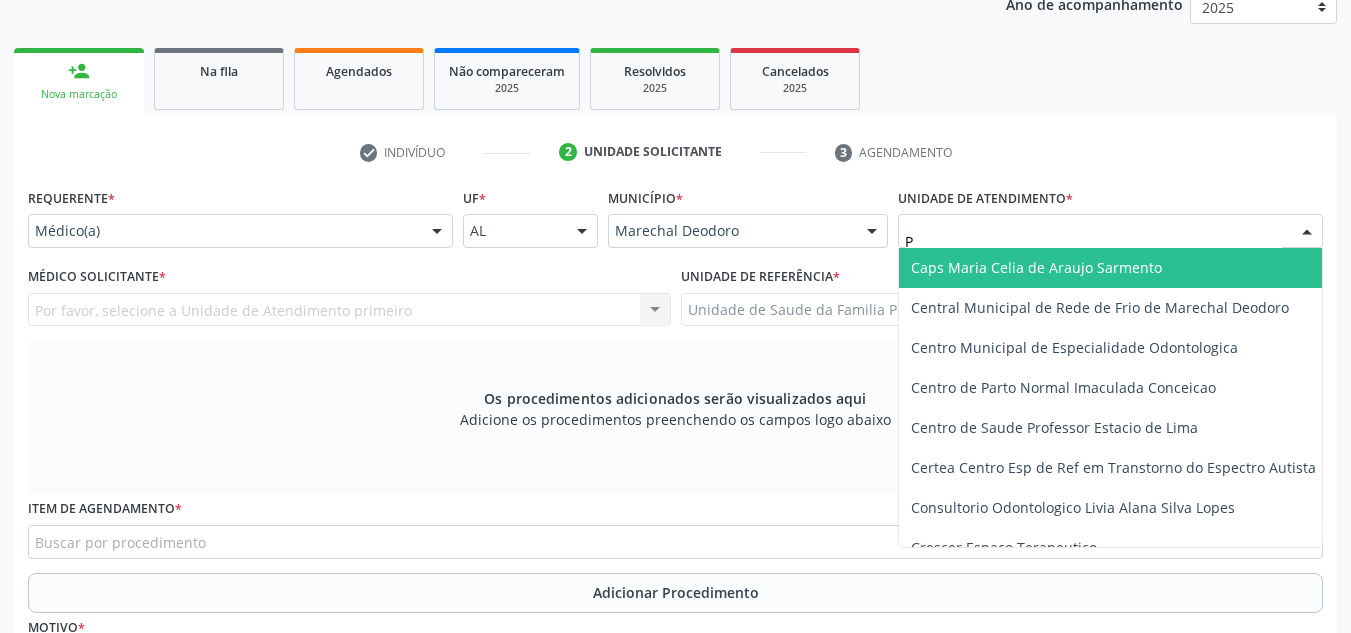 type on "PO" 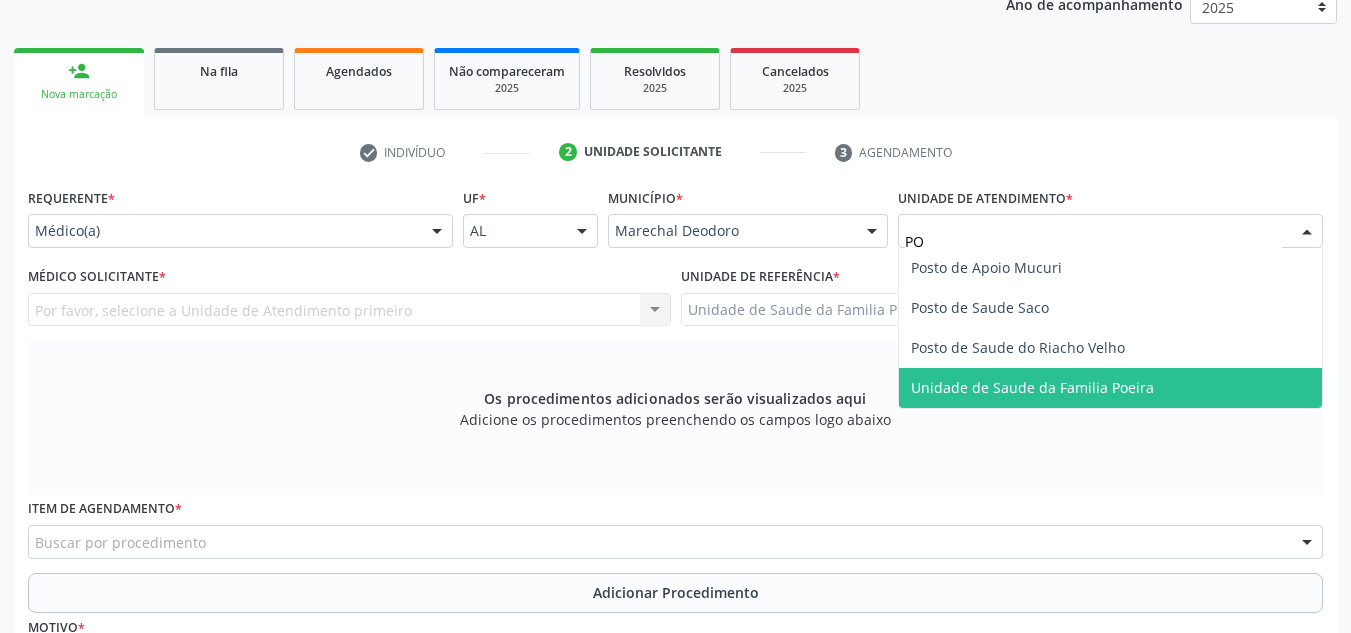click on "Unidade de Saude da Familia Poeira" at bounding box center (1110, 388) 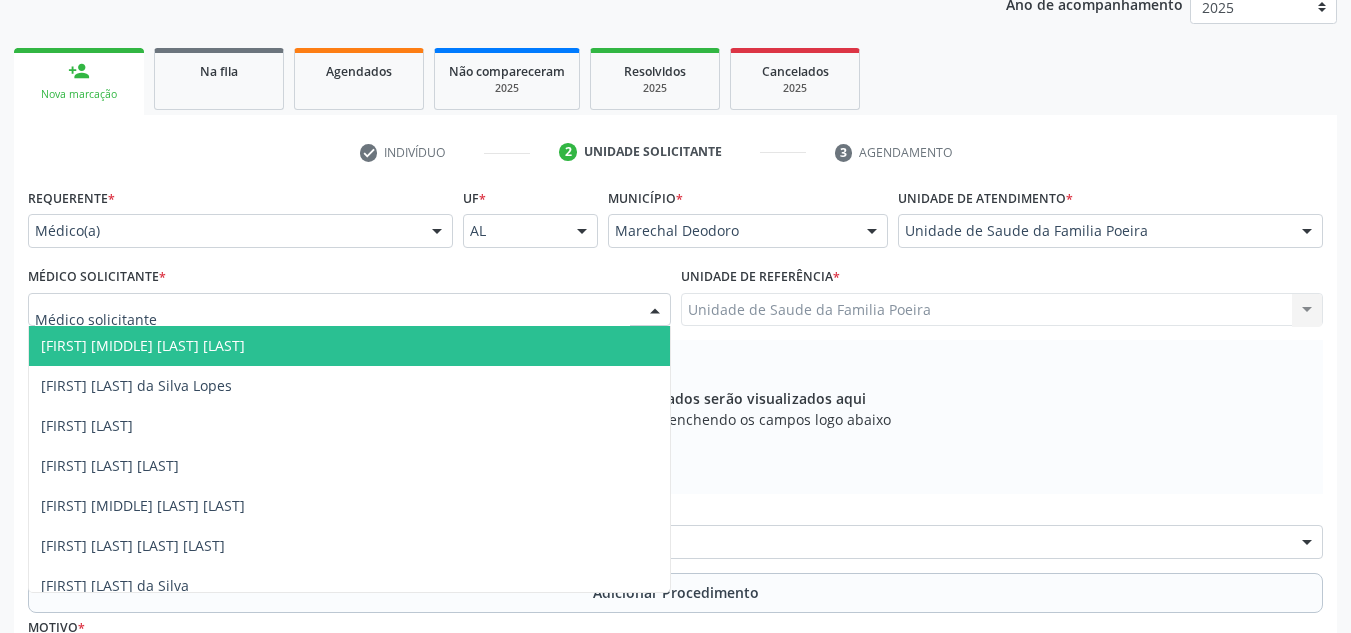click at bounding box center (349, 310) 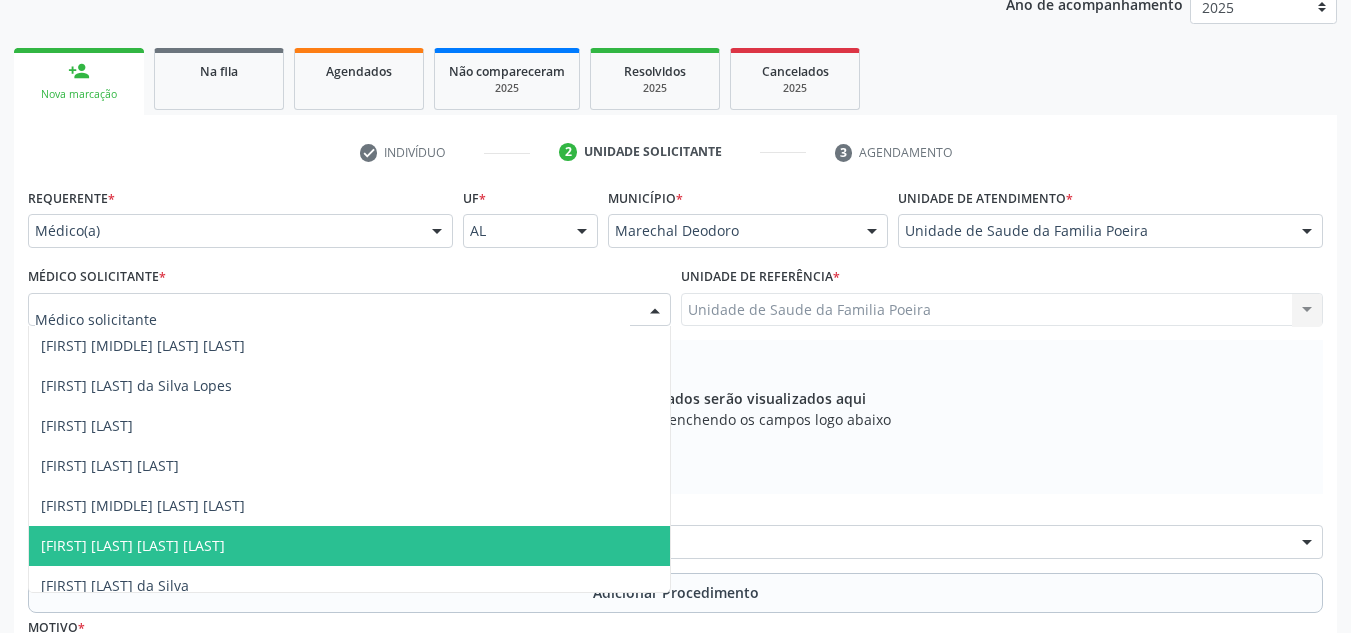 click on "[FIRST] [LAST] do Nascimento Junior" at bounding box center (349, 546) 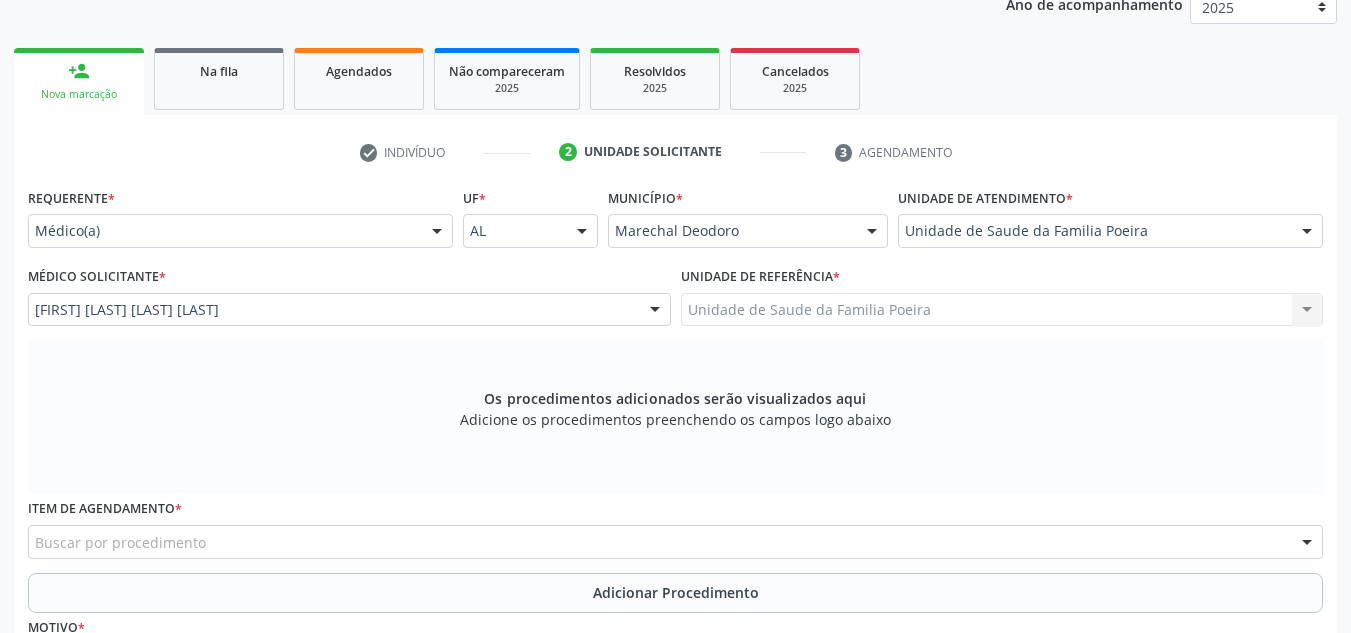 scroll, scrollTop: 496, scrollLeft: 0, axis: vertical 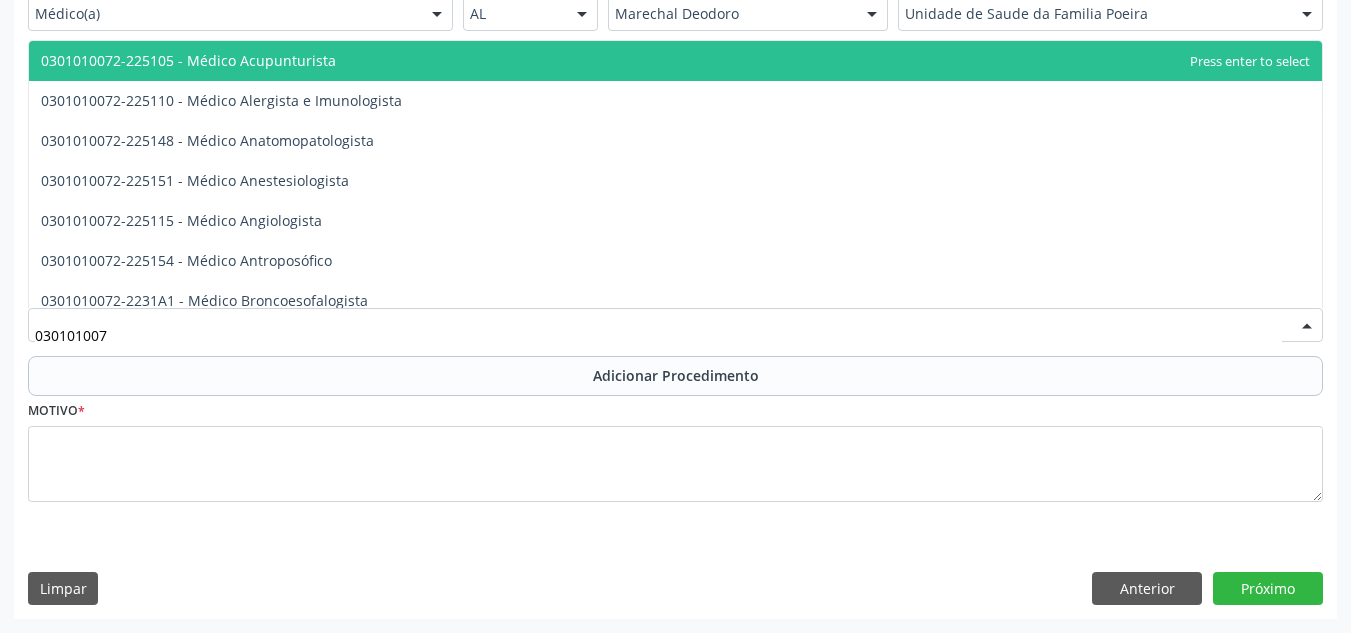 type on "0301010072" 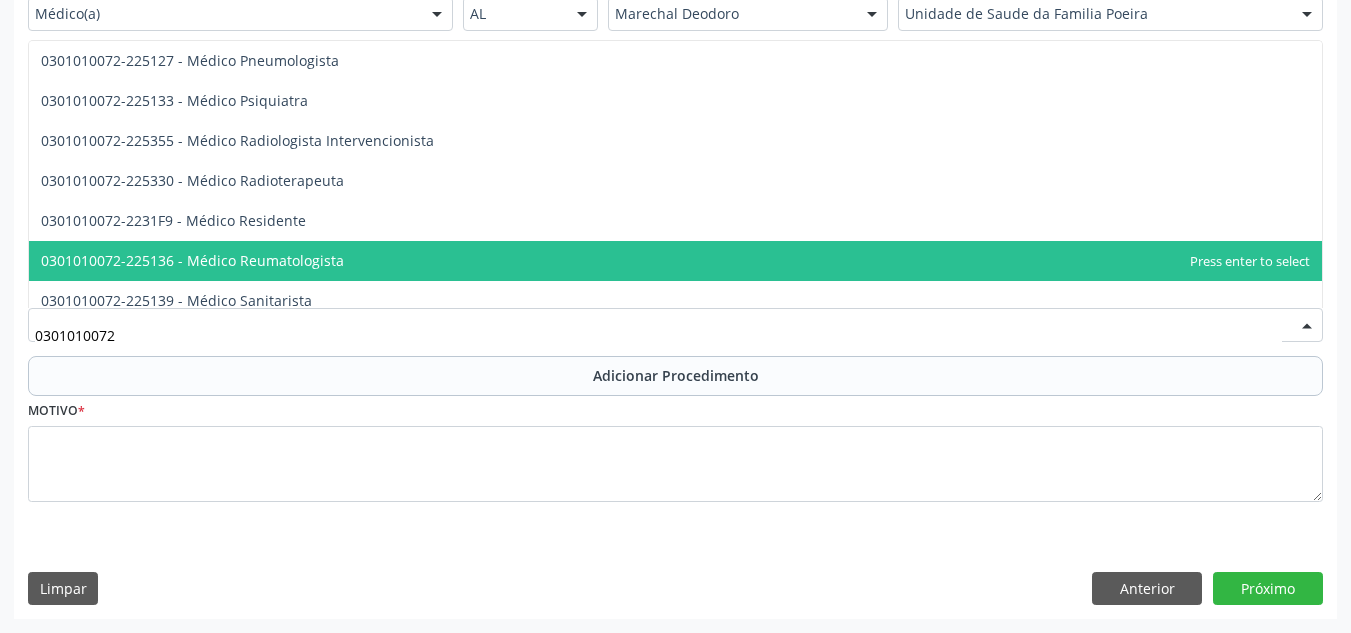 scroll, scrollTop: 2100, scrollLeft: 0, axis: vertical 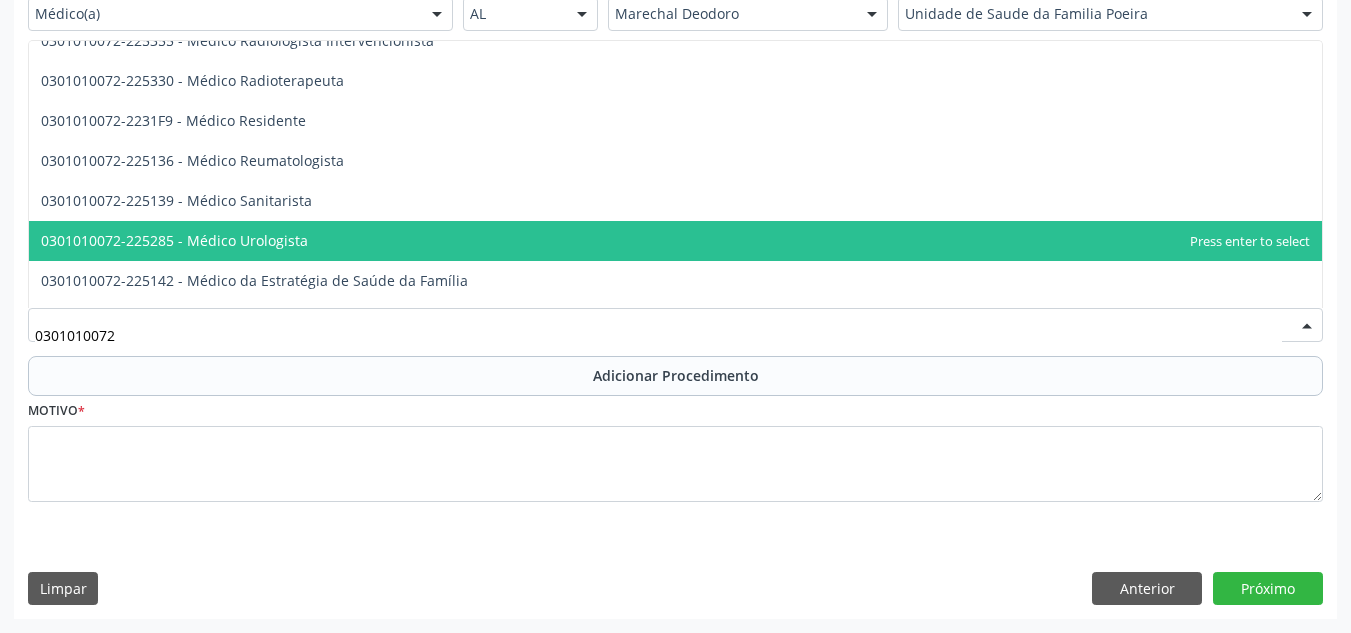 click on "0301010072-225285 - Médico Urologista" at bounding box center [675, 241] 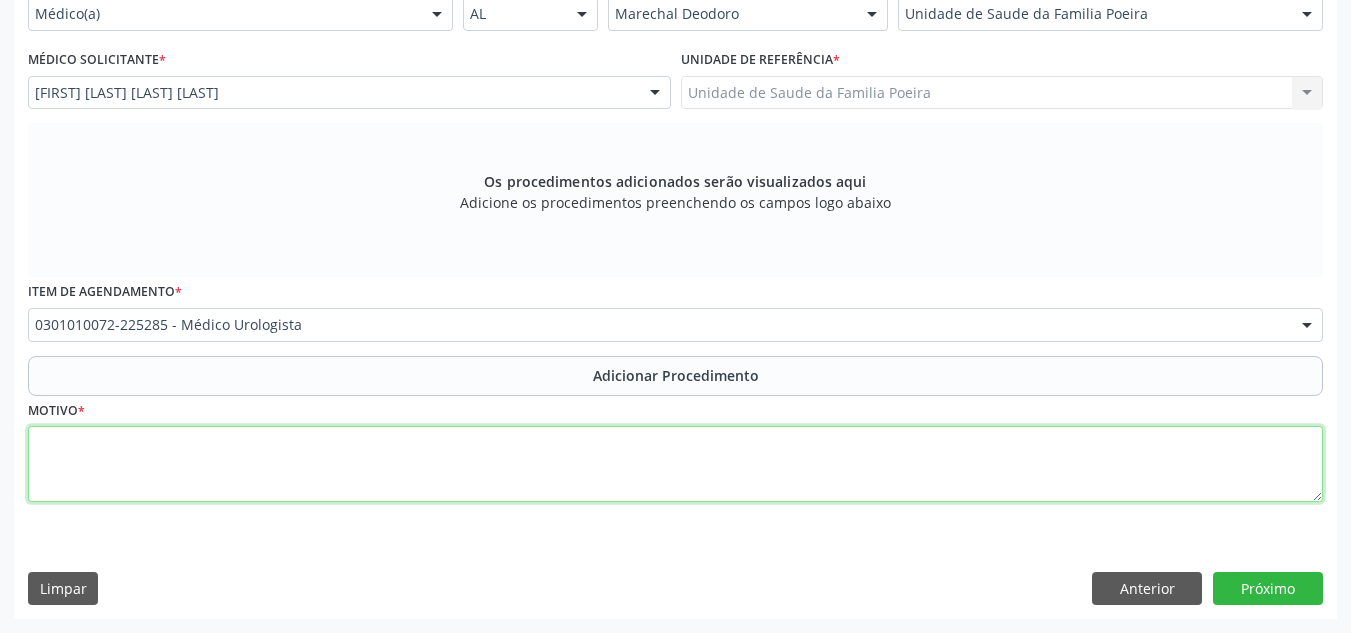 click at bounding box center [675, 464] 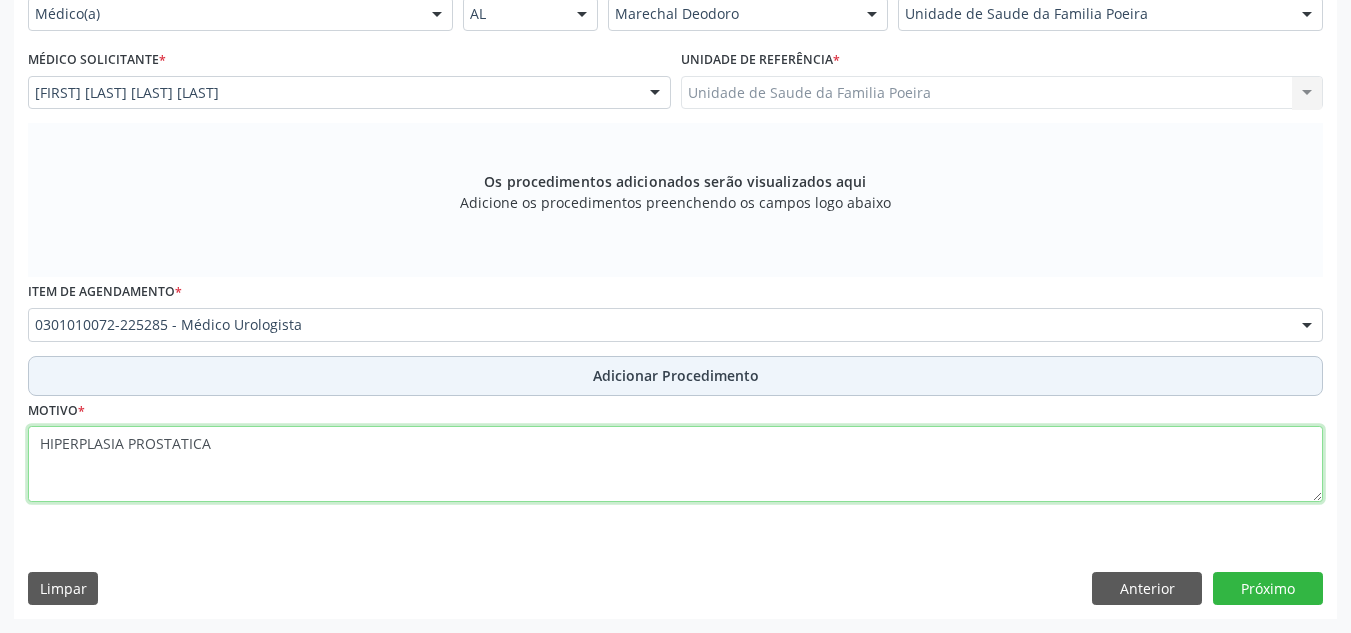 type on "HIPERPLASIA PROSTATICA" 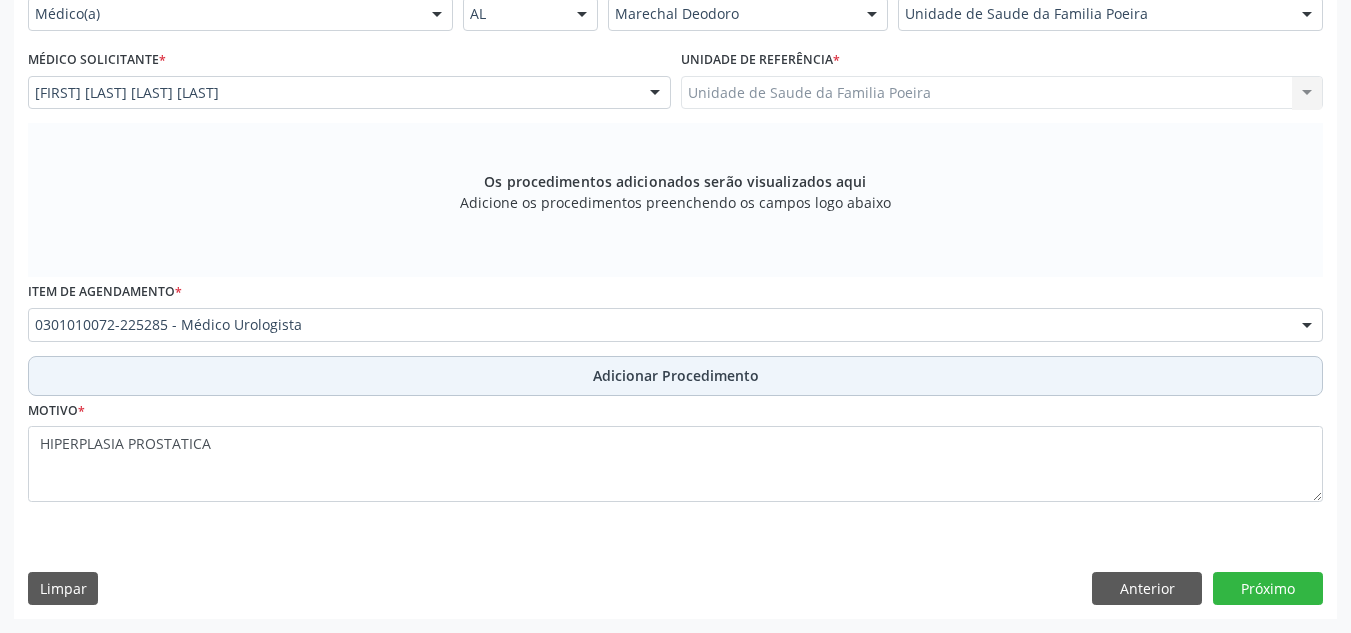 click on "Adicionar Procedimento" at bounding box center [675, 376] 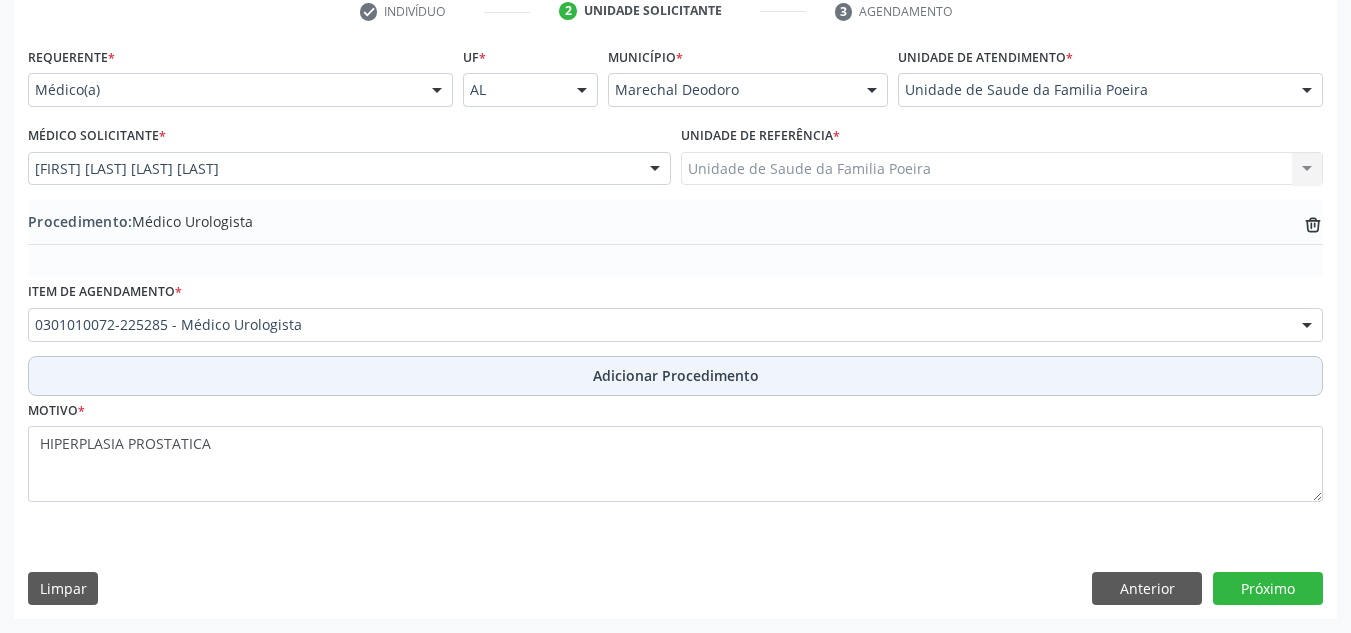 scroll, scrollTop: 420, scrollLeft: 0, axis: vertical 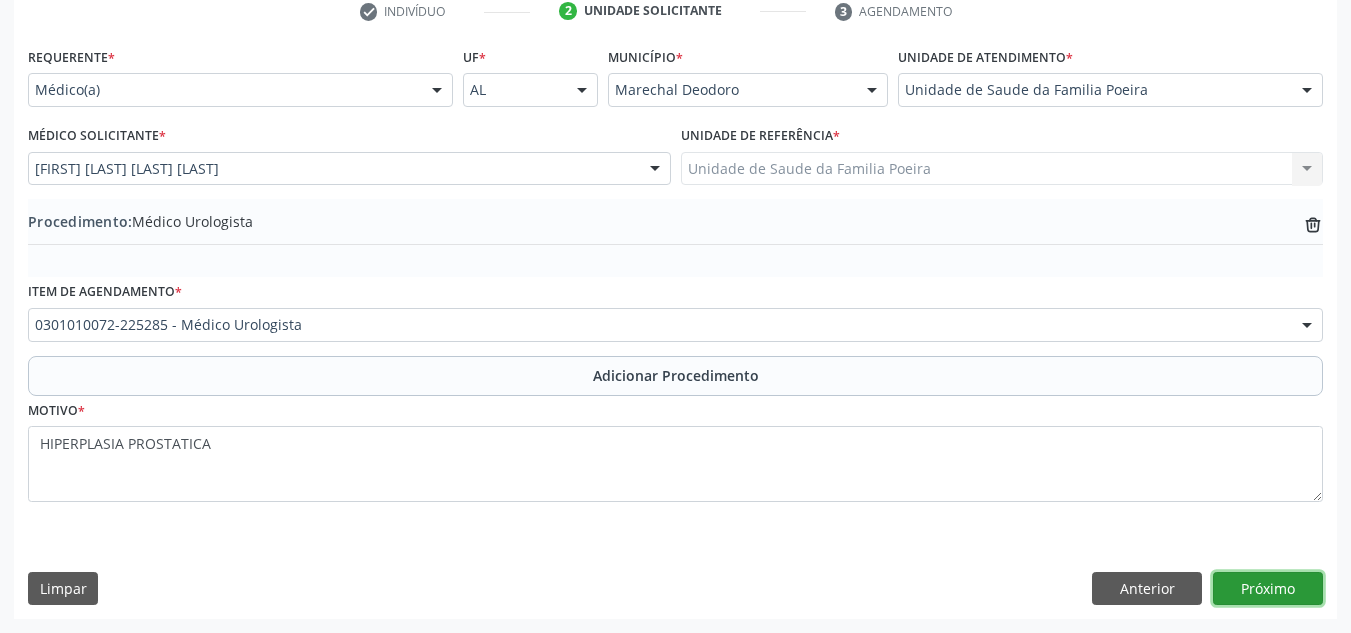 click on "Próximo" at bounding box center (1268, 589) 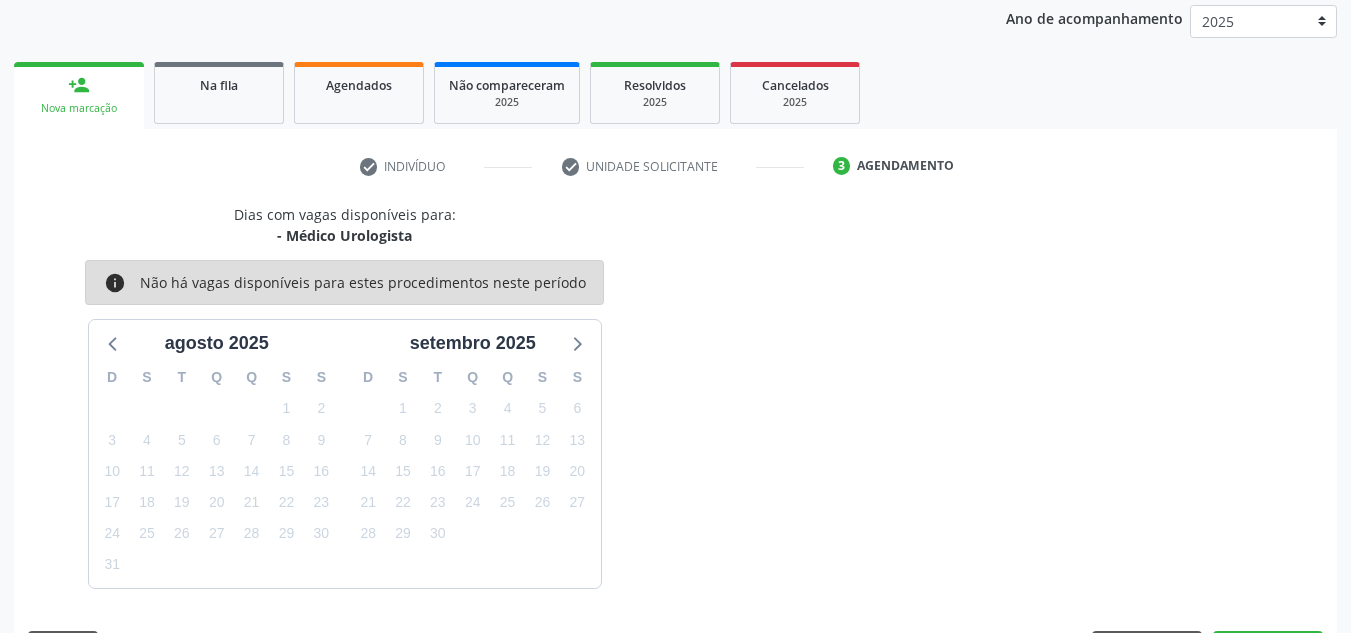 scroll, scrollTop: 324, scrollLeft: 0, axis: vertical 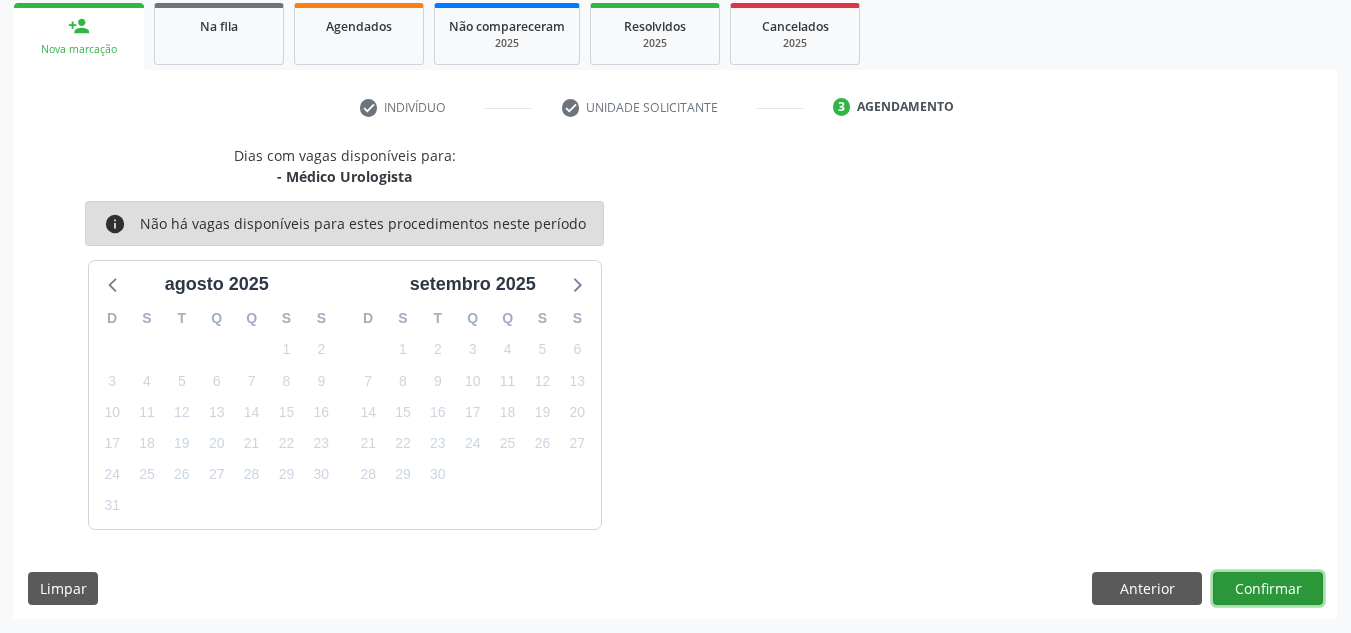 click on "Confirmar" at bounding box center [1268, 589] 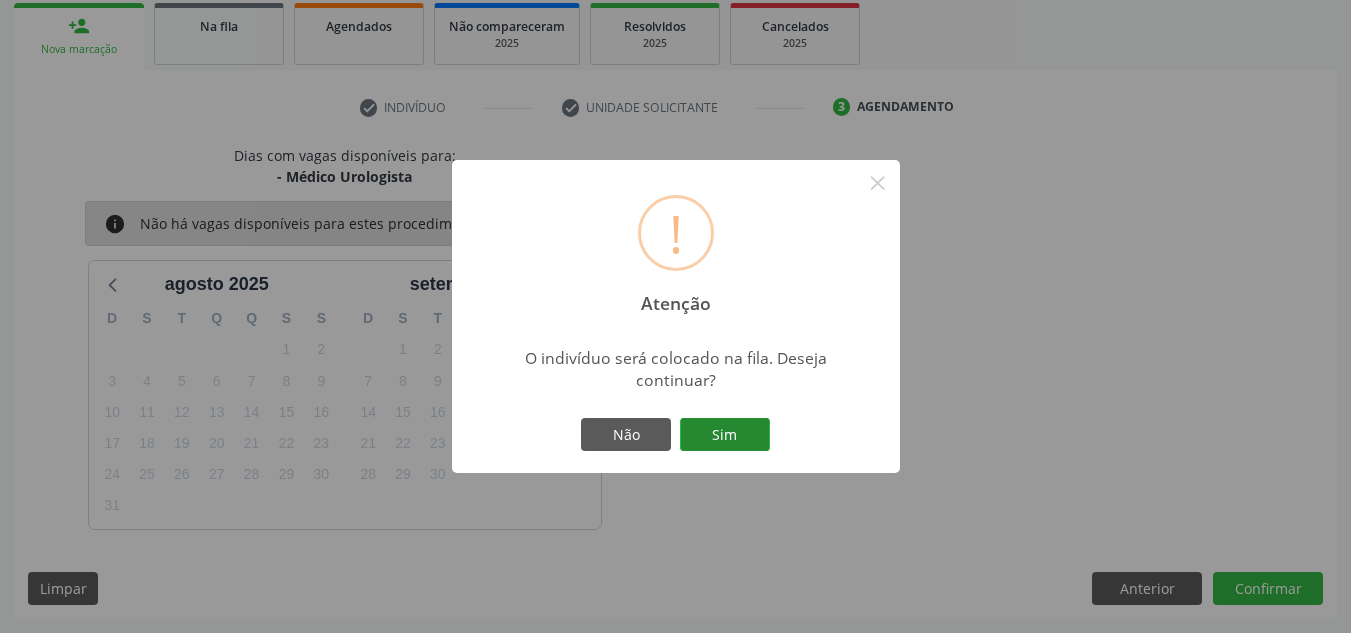 click on "Sim" at bounding box center (725, 435) 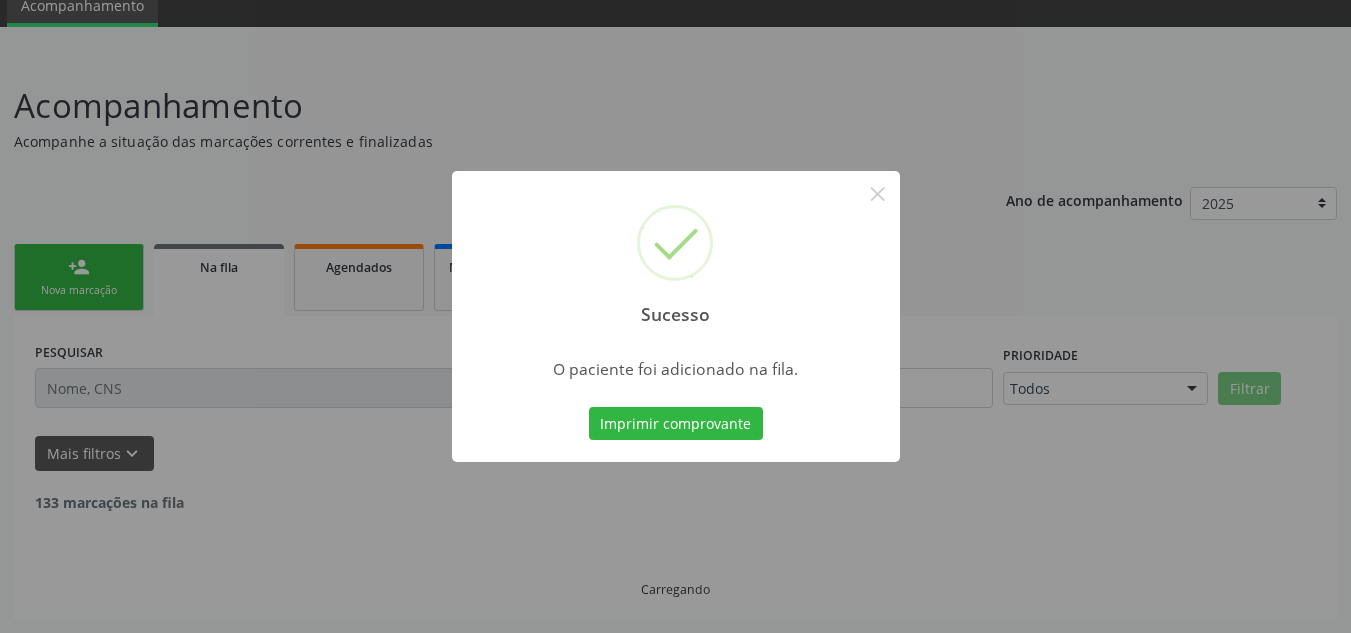 scroll, scrollTop: 62, scrollLeft: 0, axis: vertical 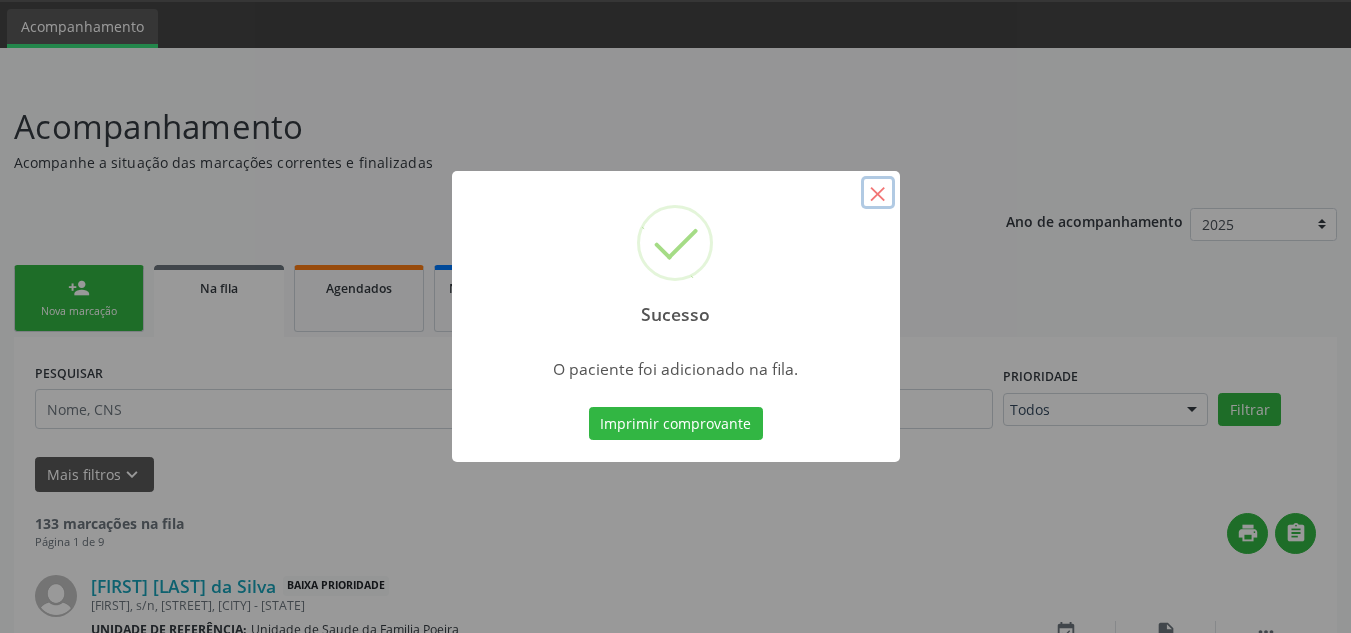 click on "×" at bounding box center [878, 193] 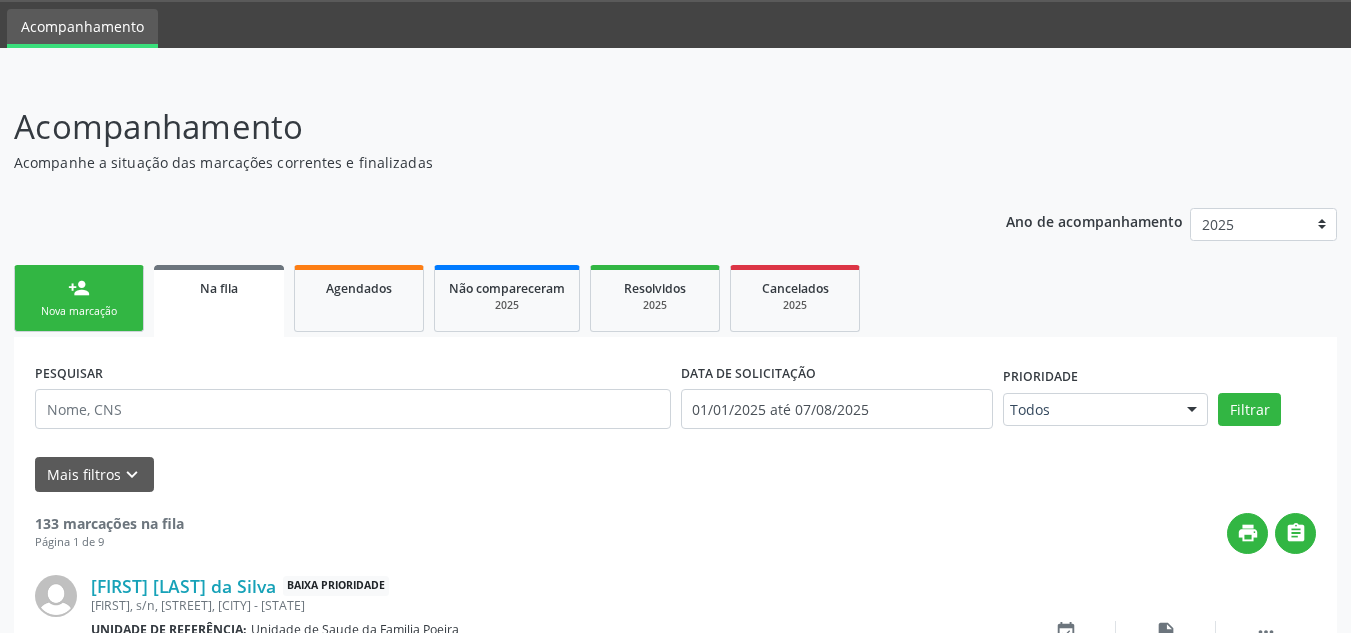click on "person_add
Nova marcação" at bounding box center [79, 298] 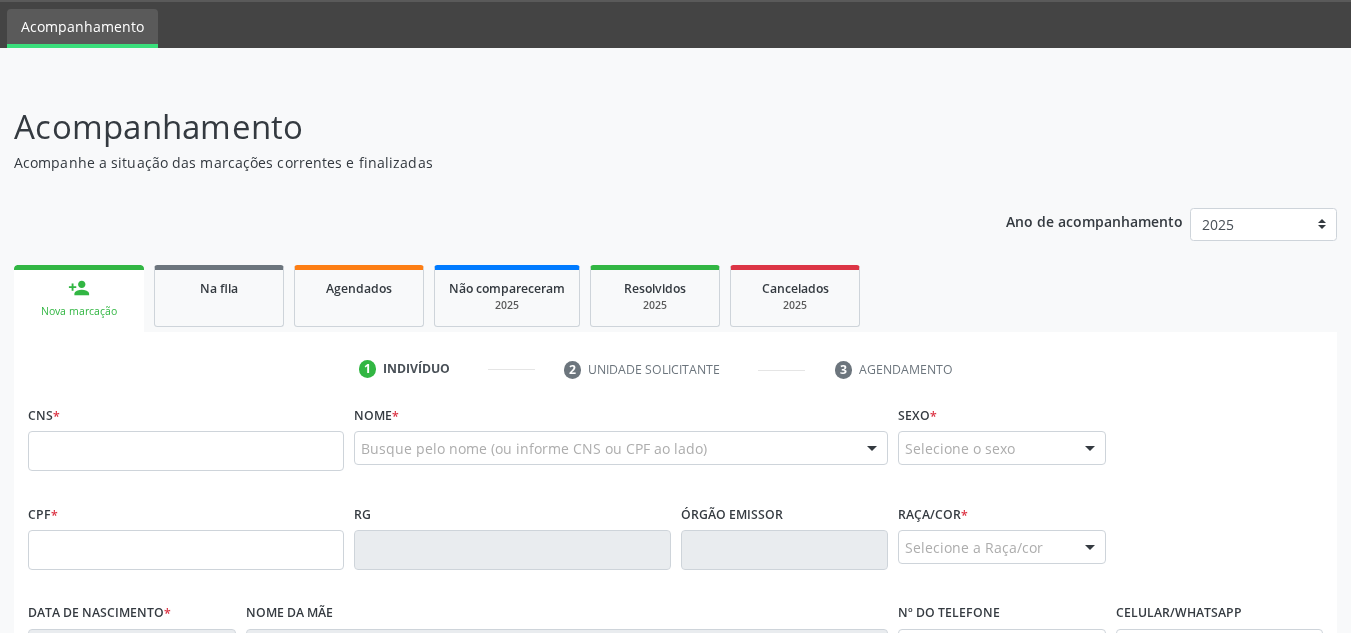 scroll, scrollTop: 362, scrollLeft: 0, axis: vertical 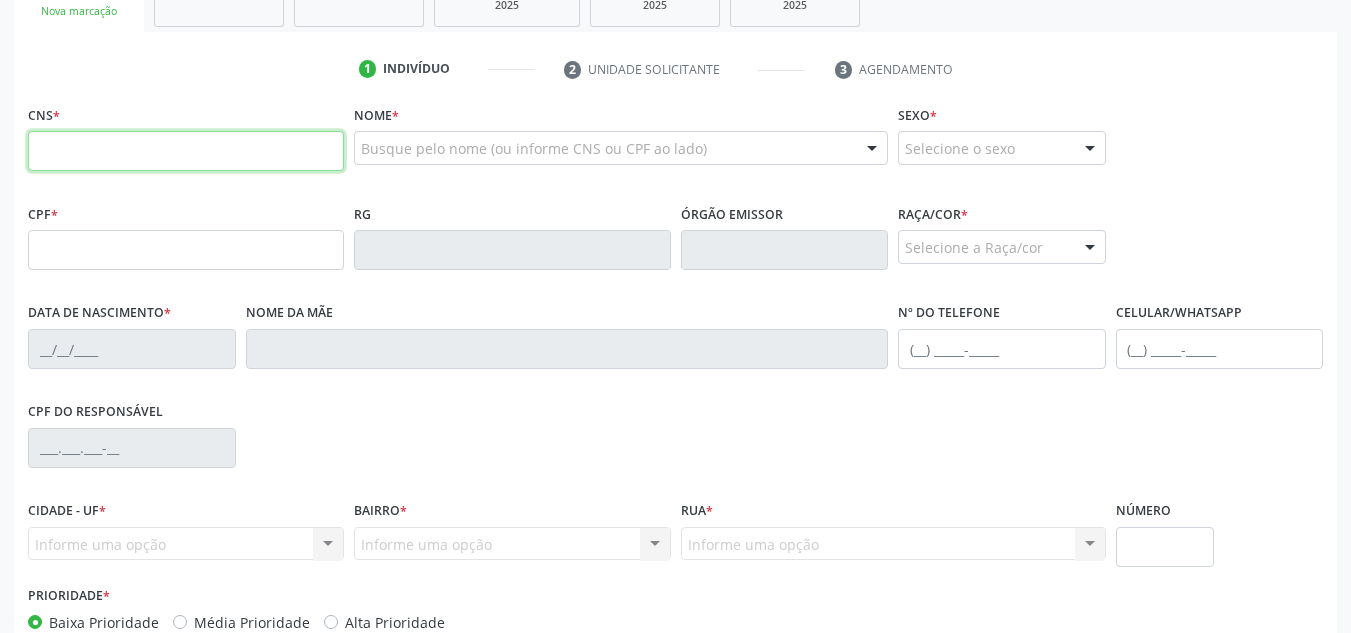click at bounding box center (186, 151) 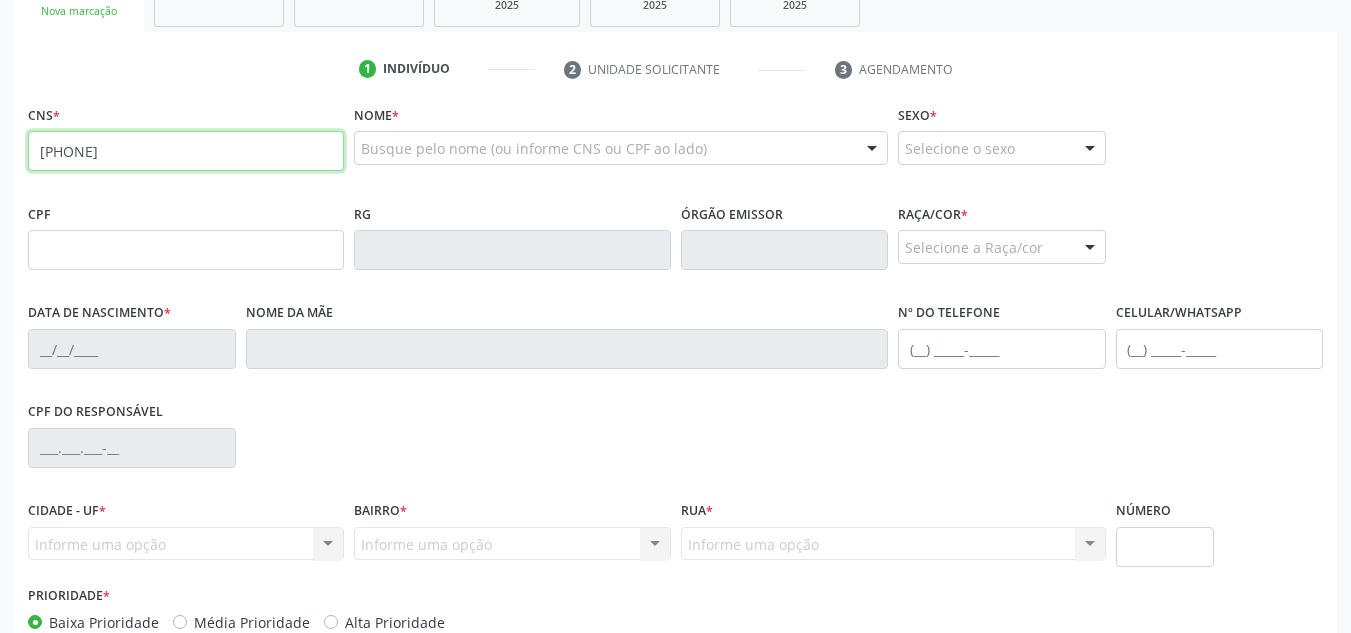 type on "705 7094 7905 9230" 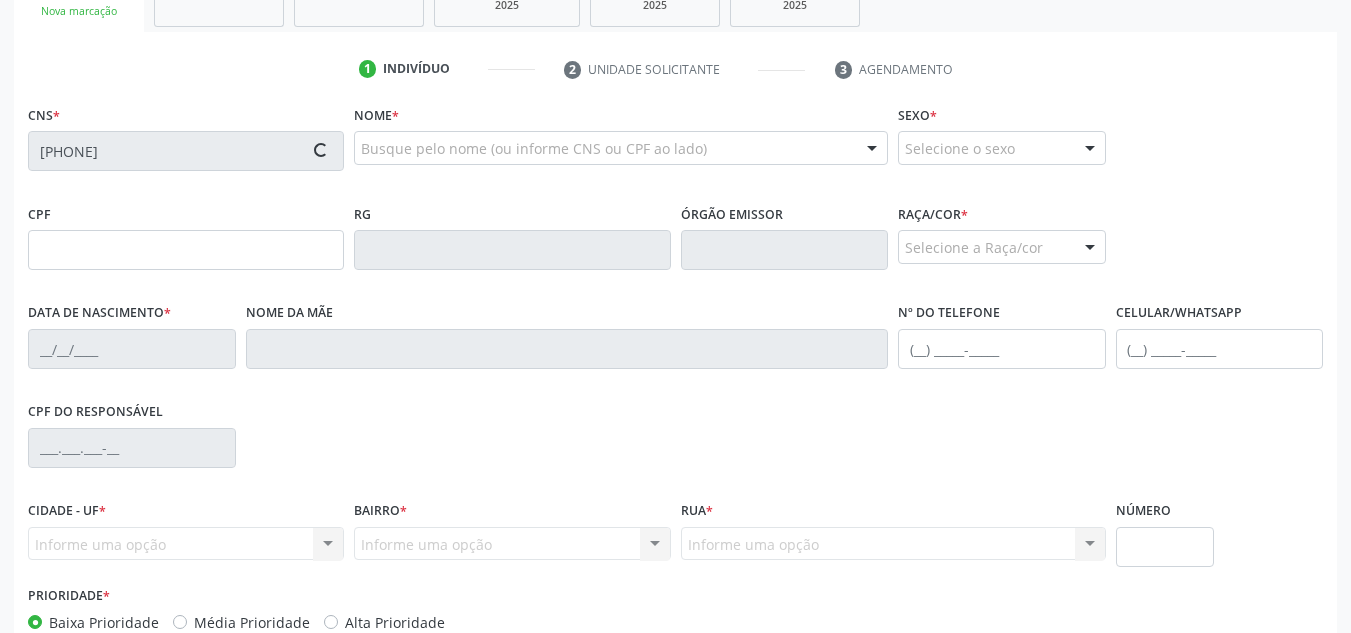 type on "138.333.944-98" 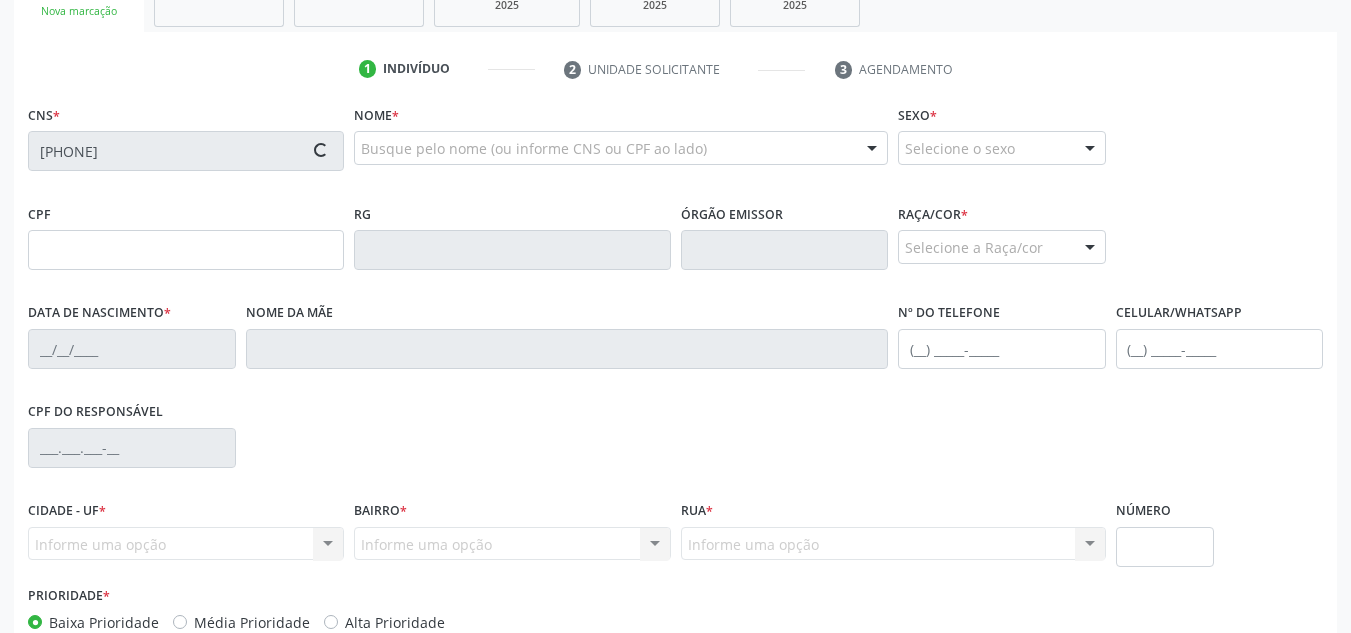 type on "28/08/2006" 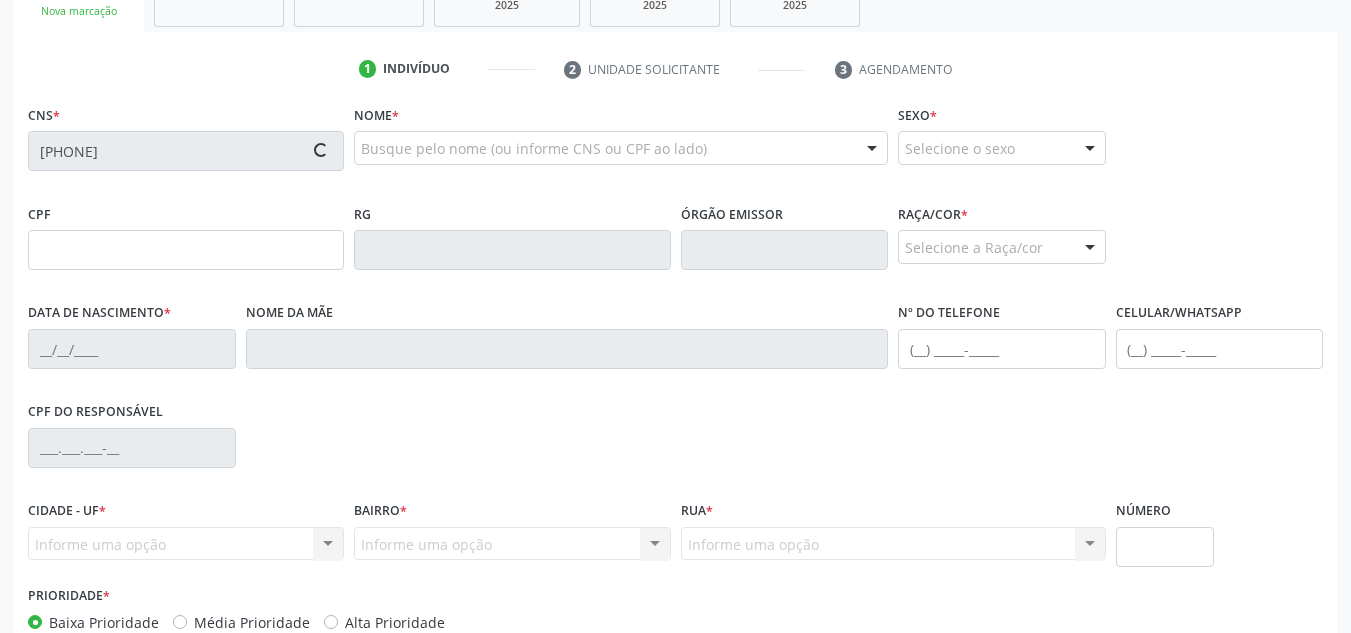 type on "Maria Cilene Nascimento da Silva" 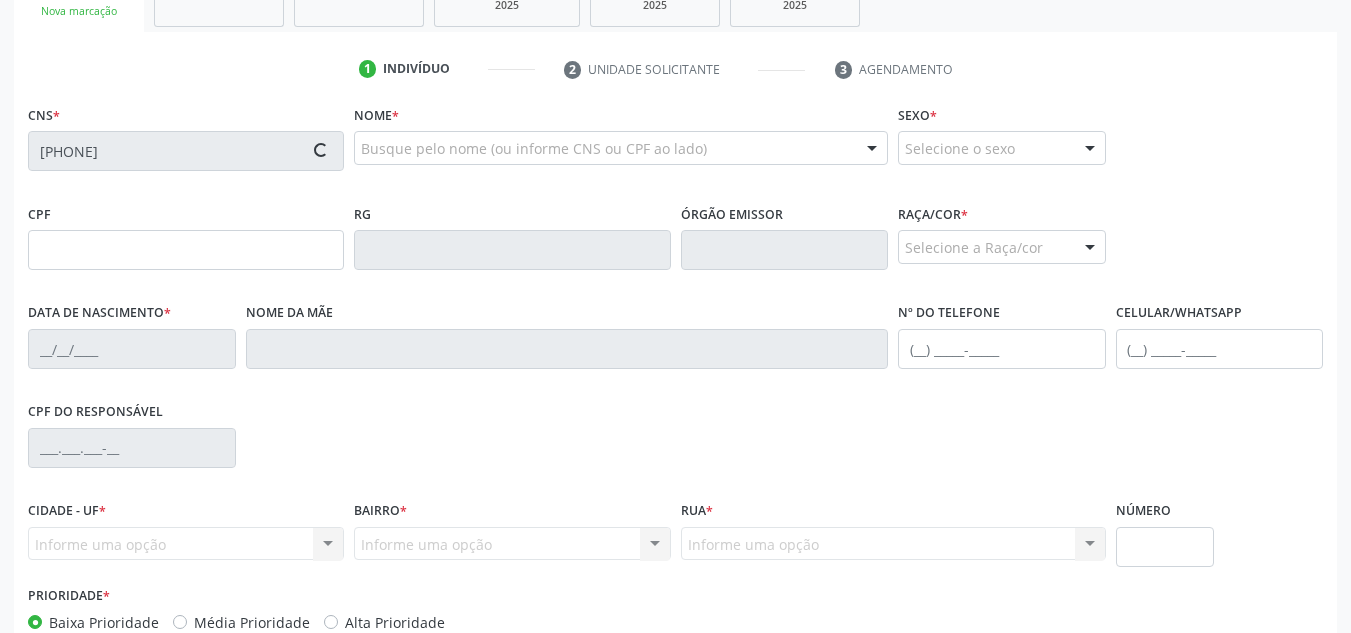 type on "242" 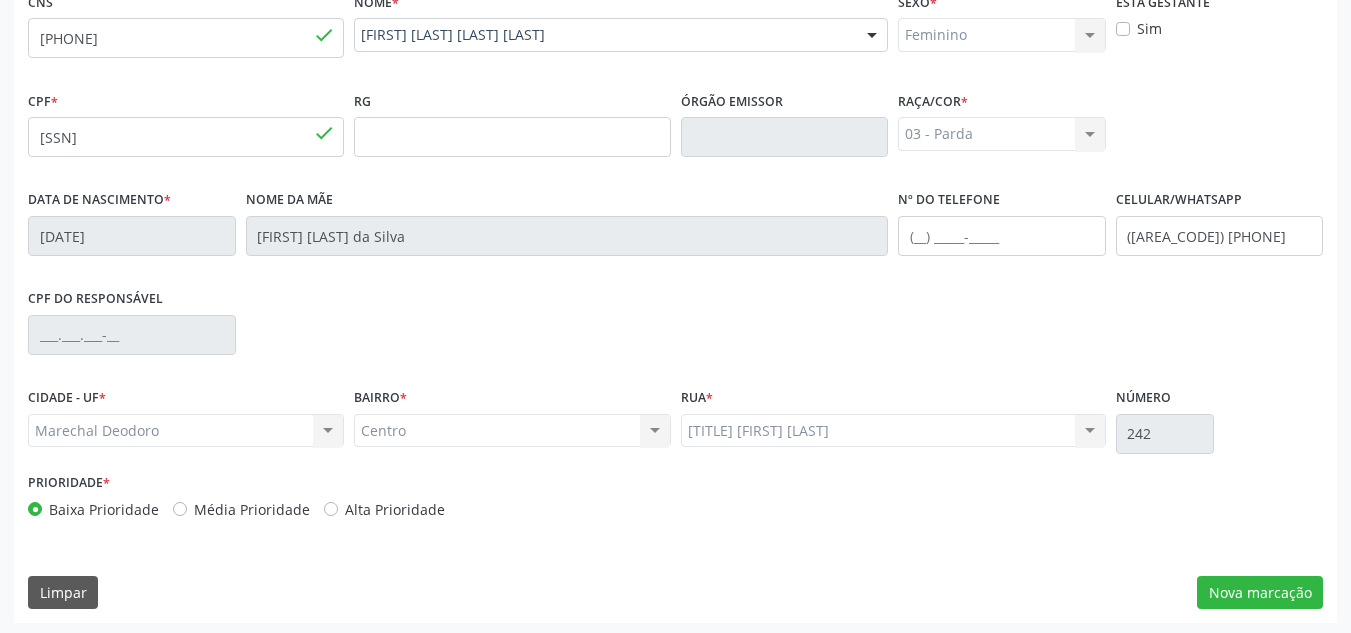 scroll, scrollTop: 479, scrollLeft: 0, axis: vertical 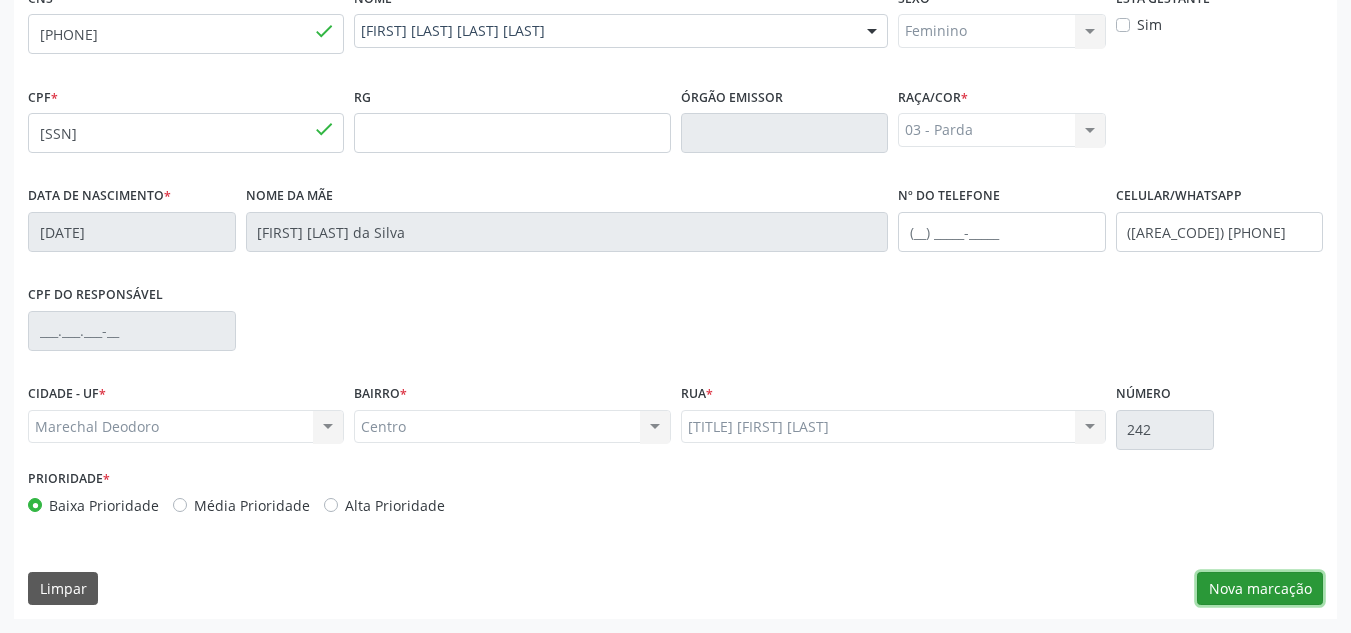 click on "Nova marcação" at bounding box center [1260, 589] 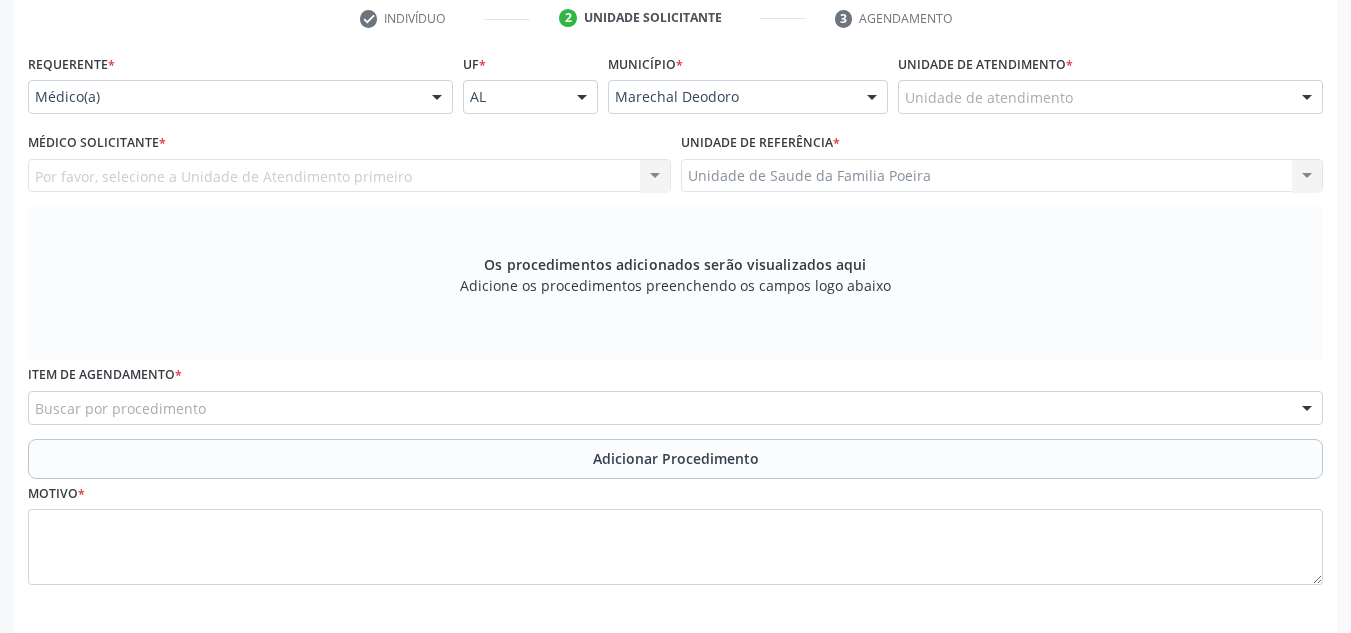 scroll, scrollTop: 379, scrollLeft: 0, axis: vertical 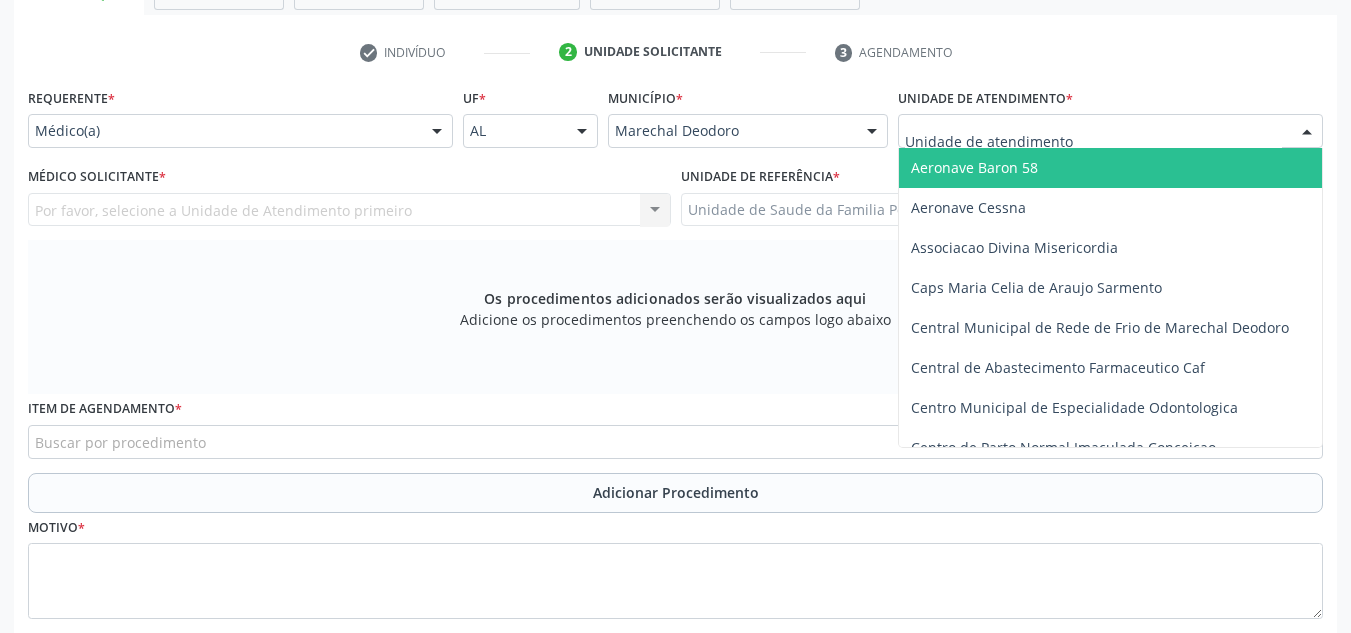 click at bounding box center (1110, 131) 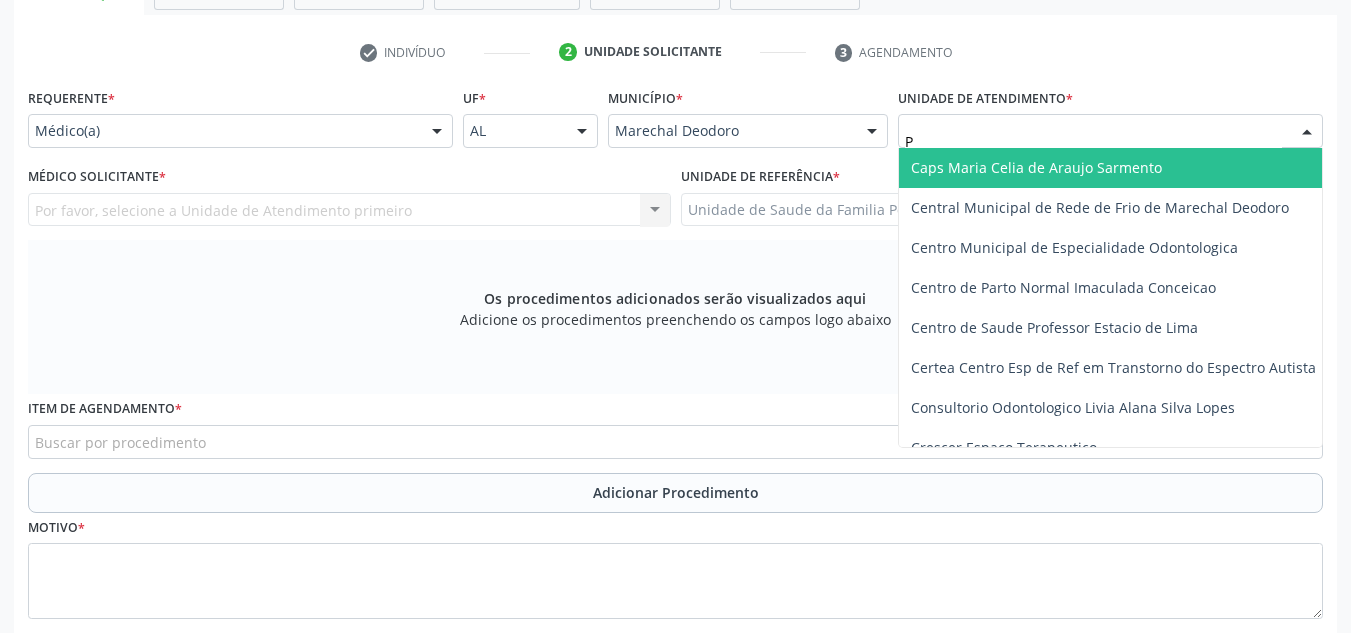 type on "PO" 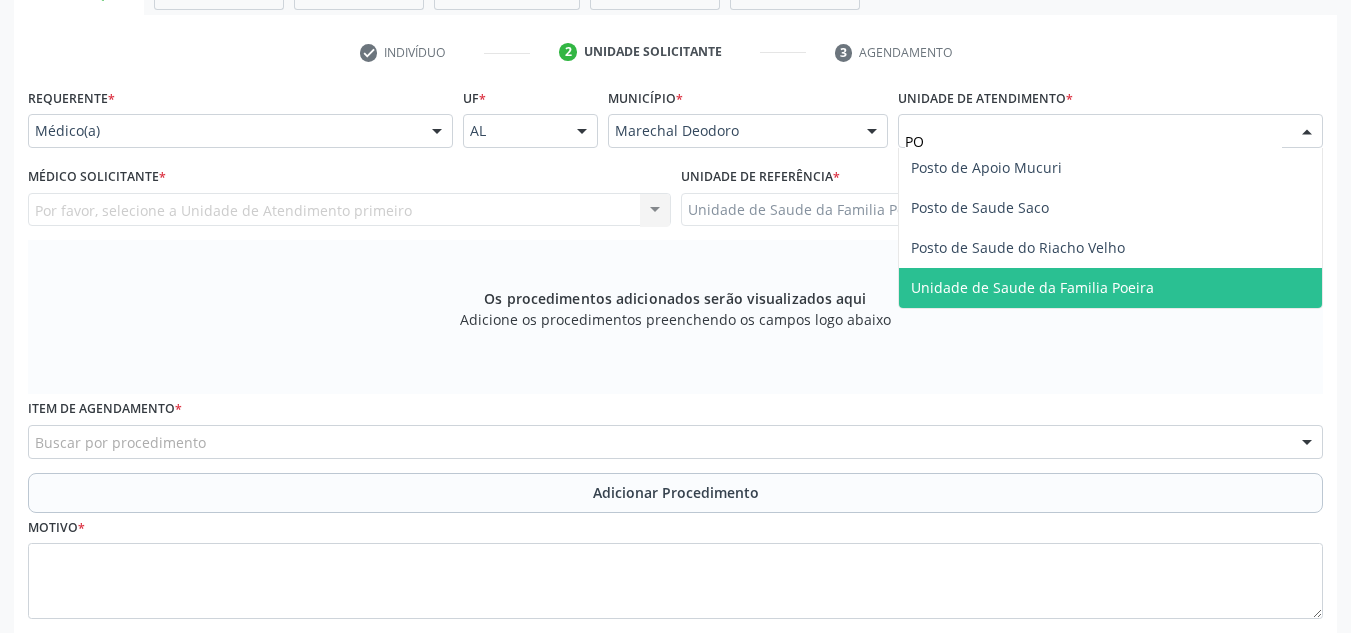 click on "Unidade de Saude da Familia Poeira" at bounding box center [1032, 287] 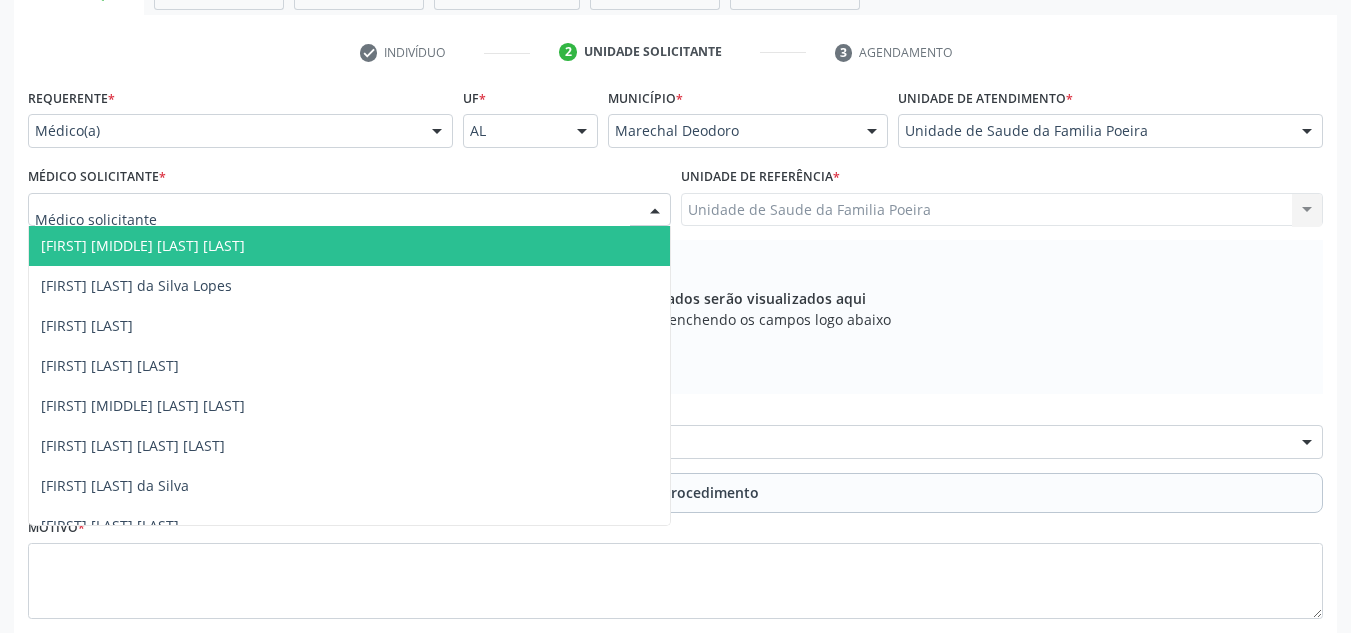 click at bounding box center (349, 210) 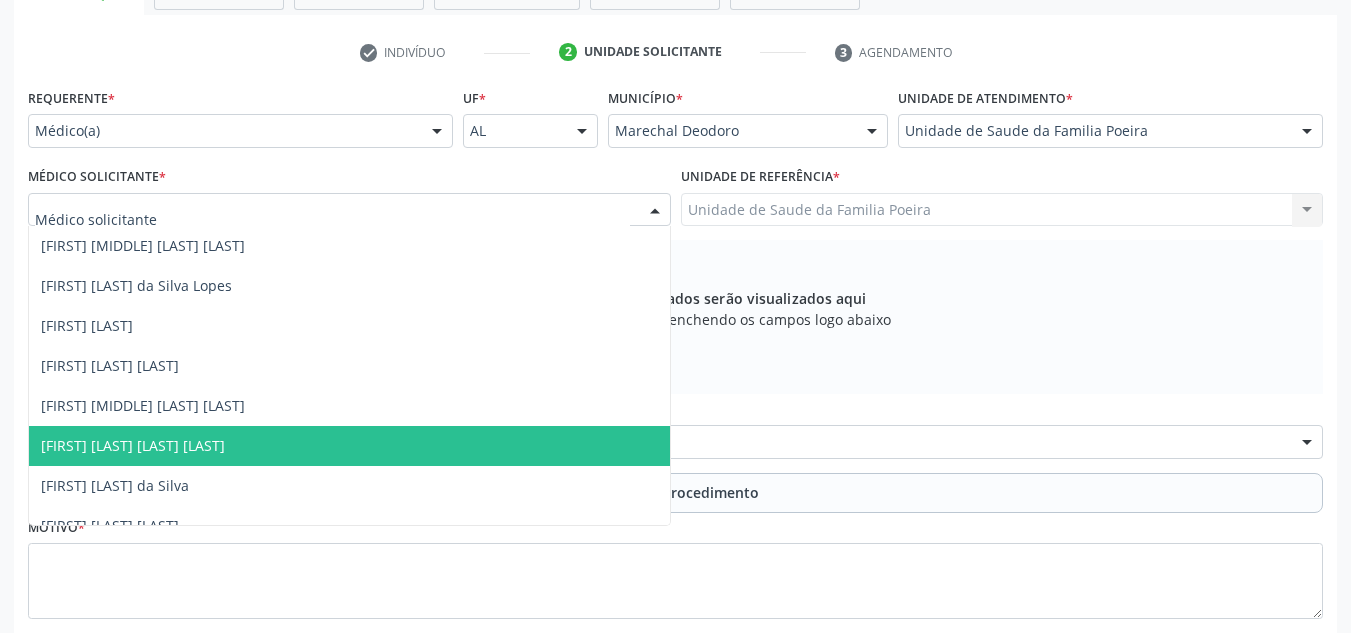 click on "[FIRST] [LAST] do Nascimento Junior" at bounding box center [133, 445] 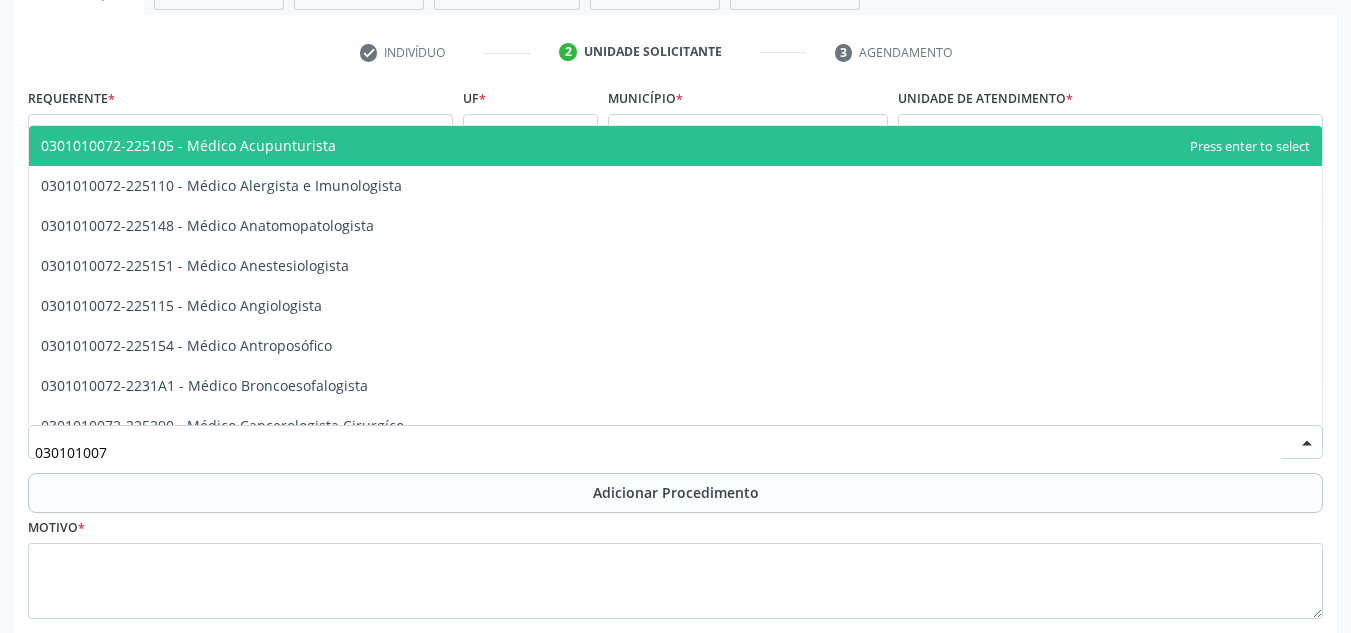 type on "0301010072" 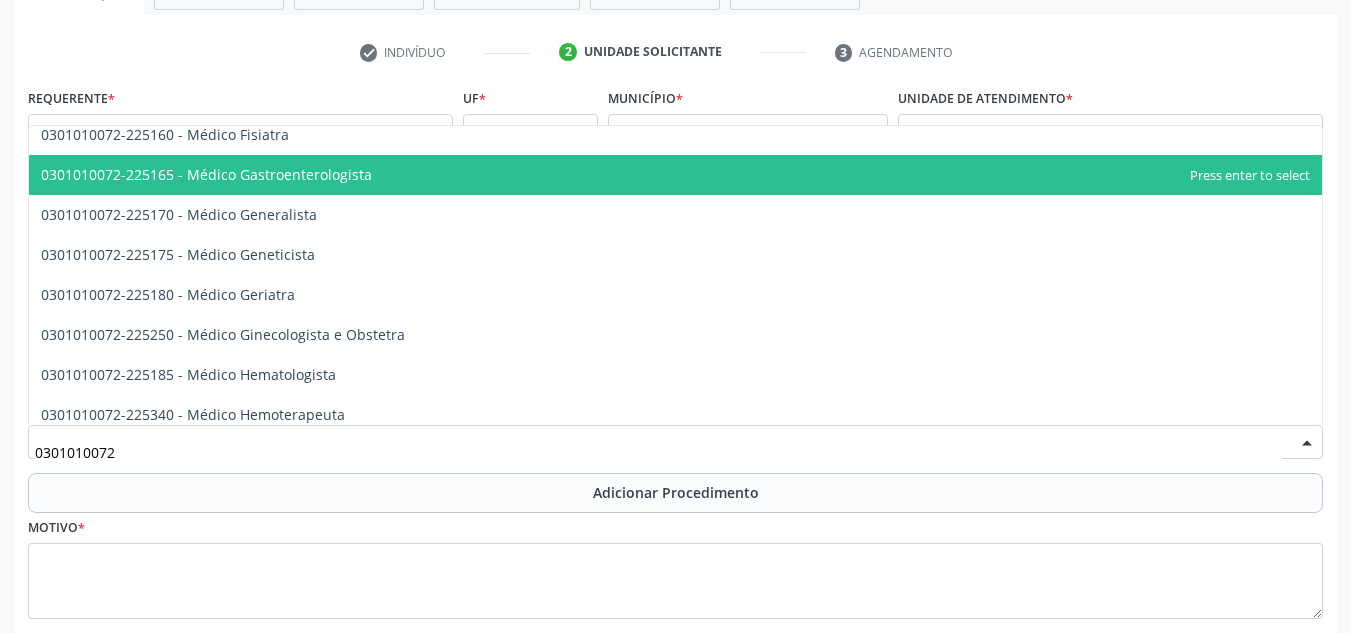 scroll, scrollTop: 1000, scrollLeft: 0, axis: vertical 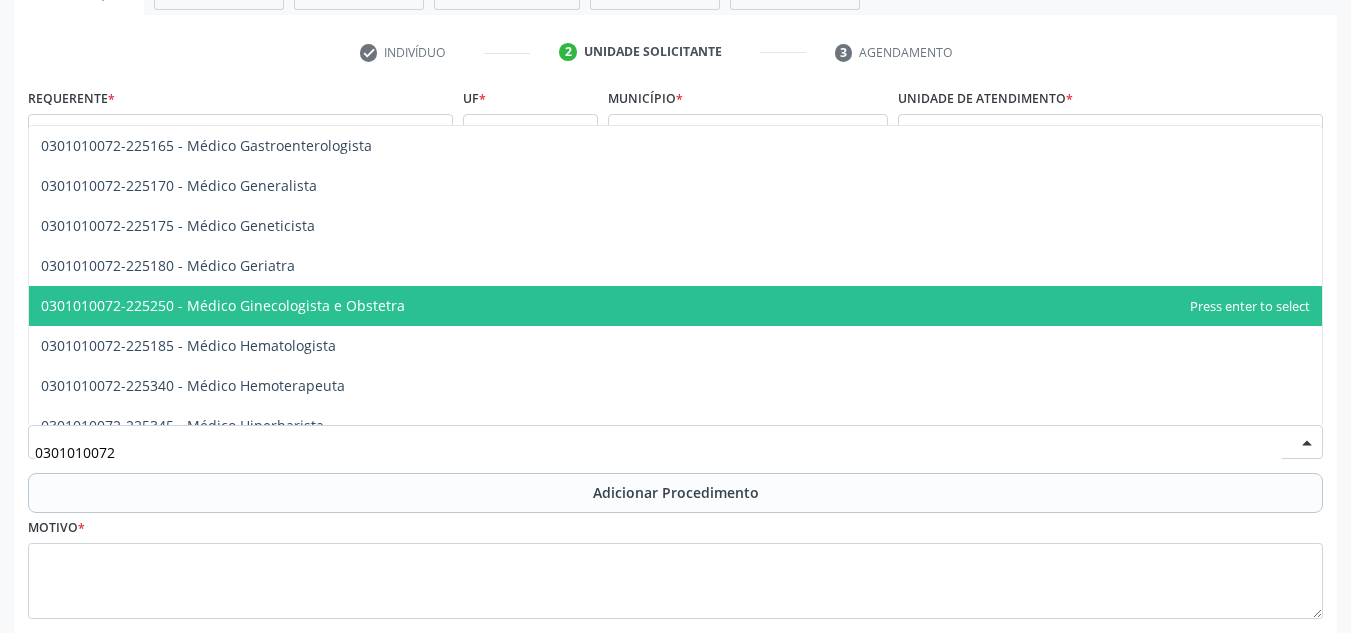 click on "0301010072-225250 - Médico Ginecologista e Obstetra" at bounding box center [223, 305] 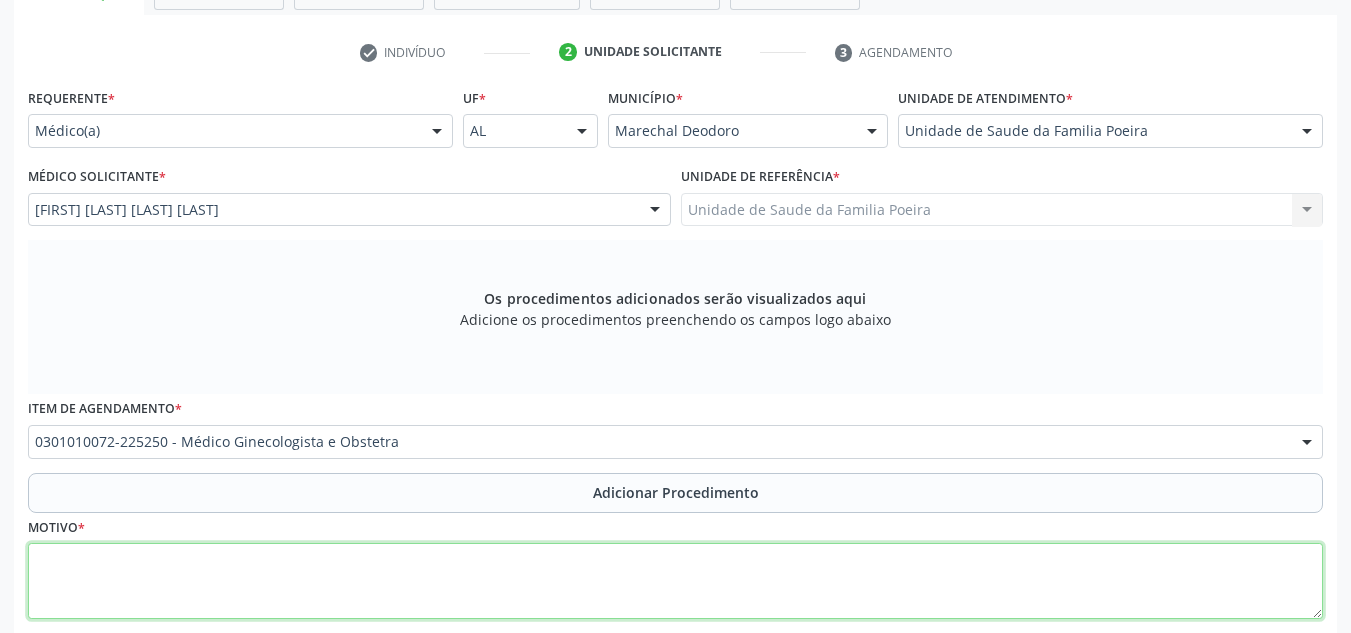 click at bounding box center (675, 581) 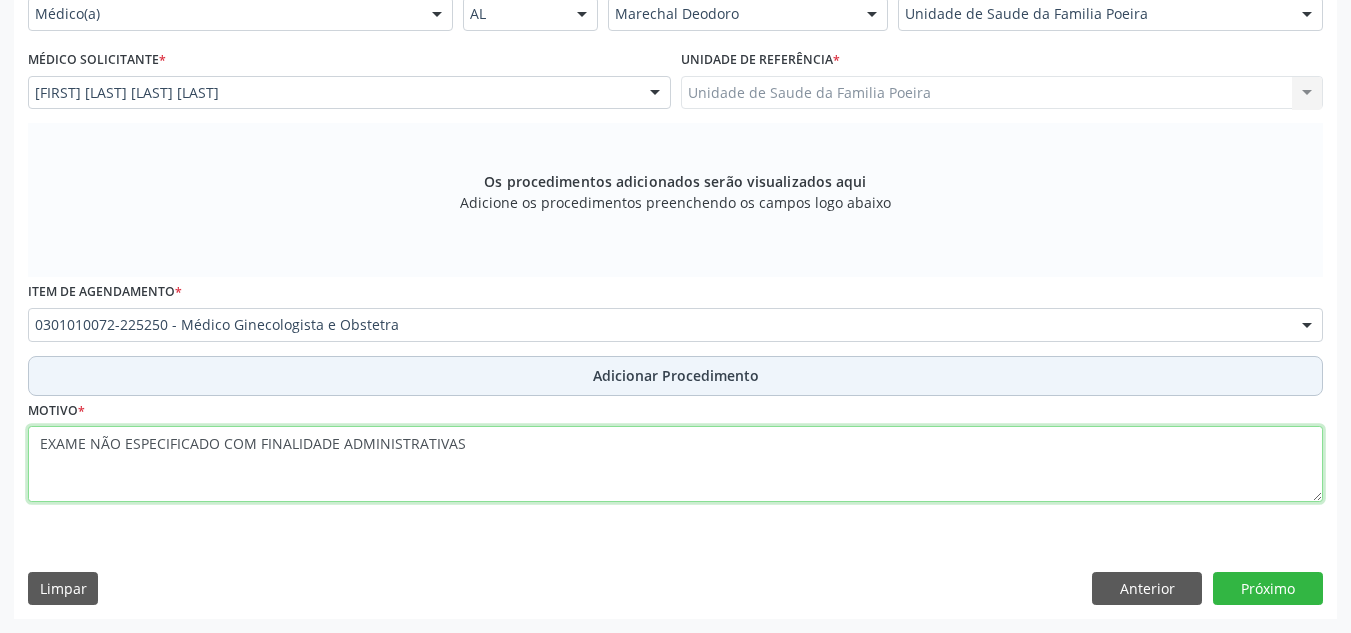 type on "EXAME NÃO ESPECIFICADO COM FINALIDADE ADMINISTRATIVAS" 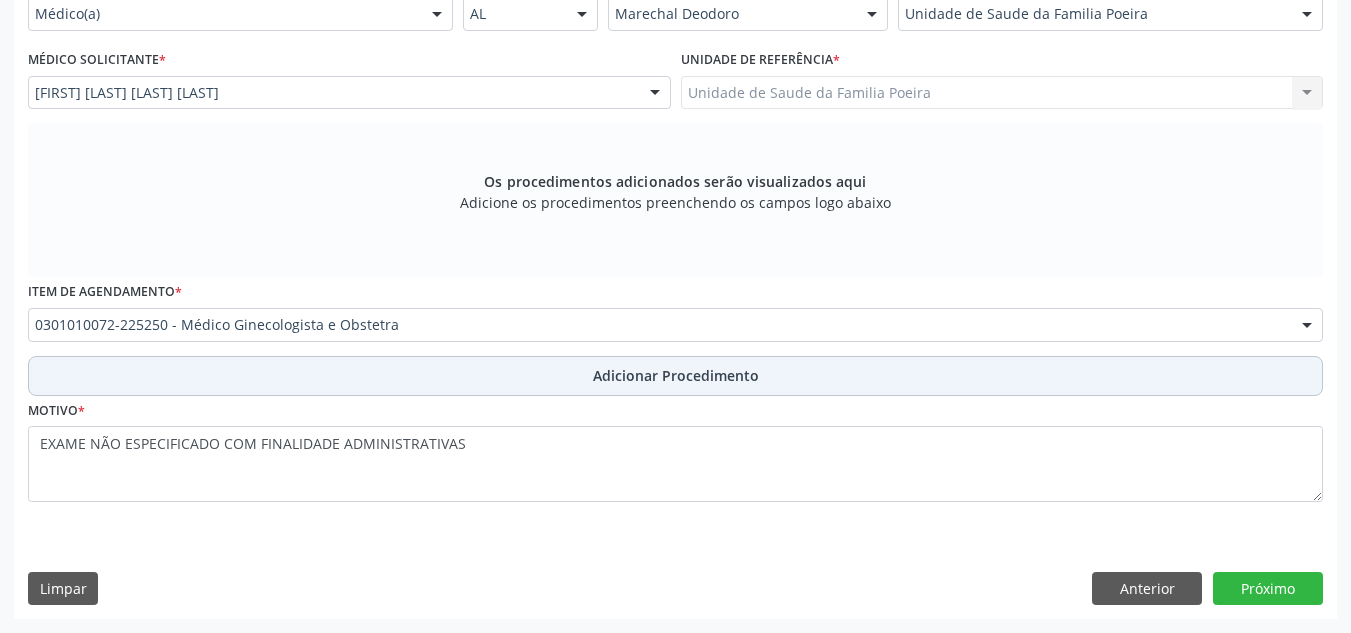 click on "Adicionar Procedimento" at bounding box center [675, 376] 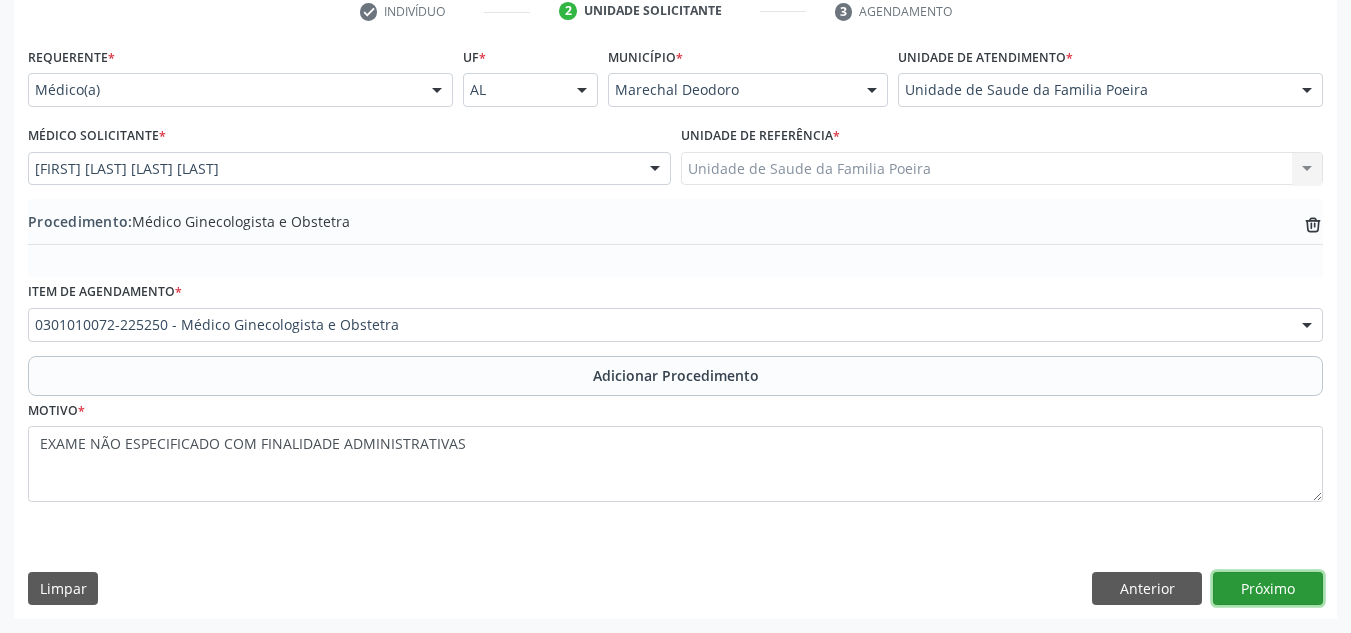 click on "Próximo" at bounding box center [1268, 589] 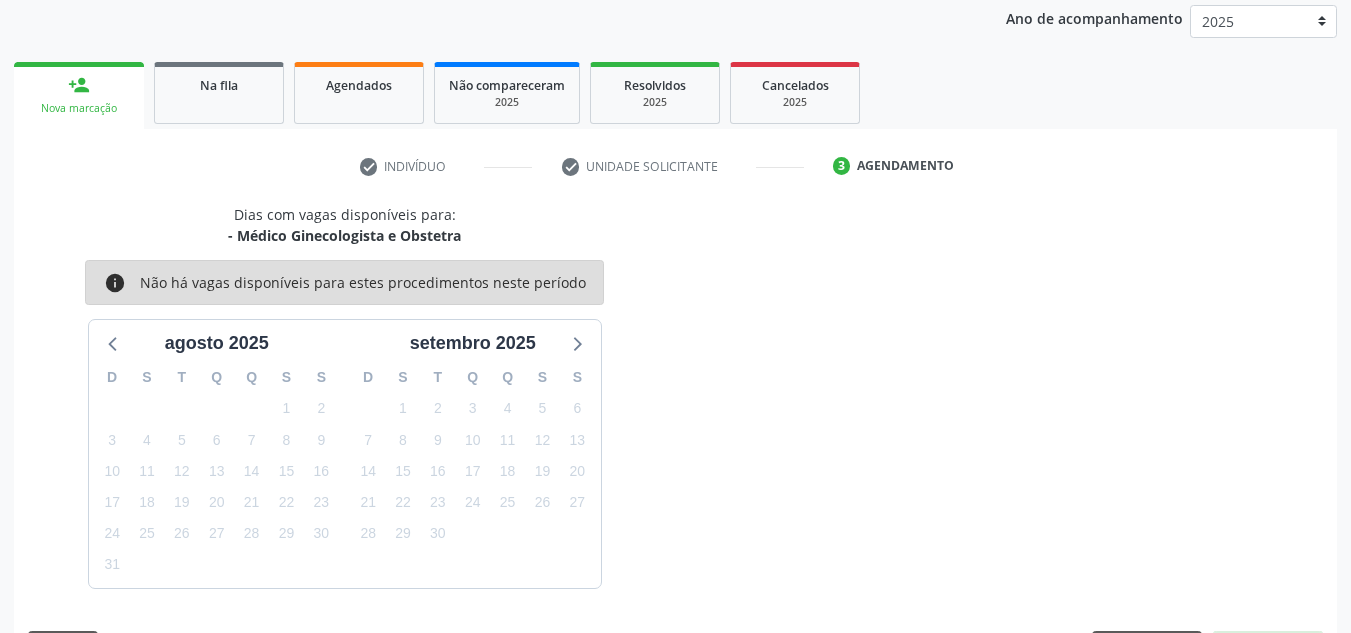 scroll, scrollTop: 324, scrollLeft: 0, axis: vertical 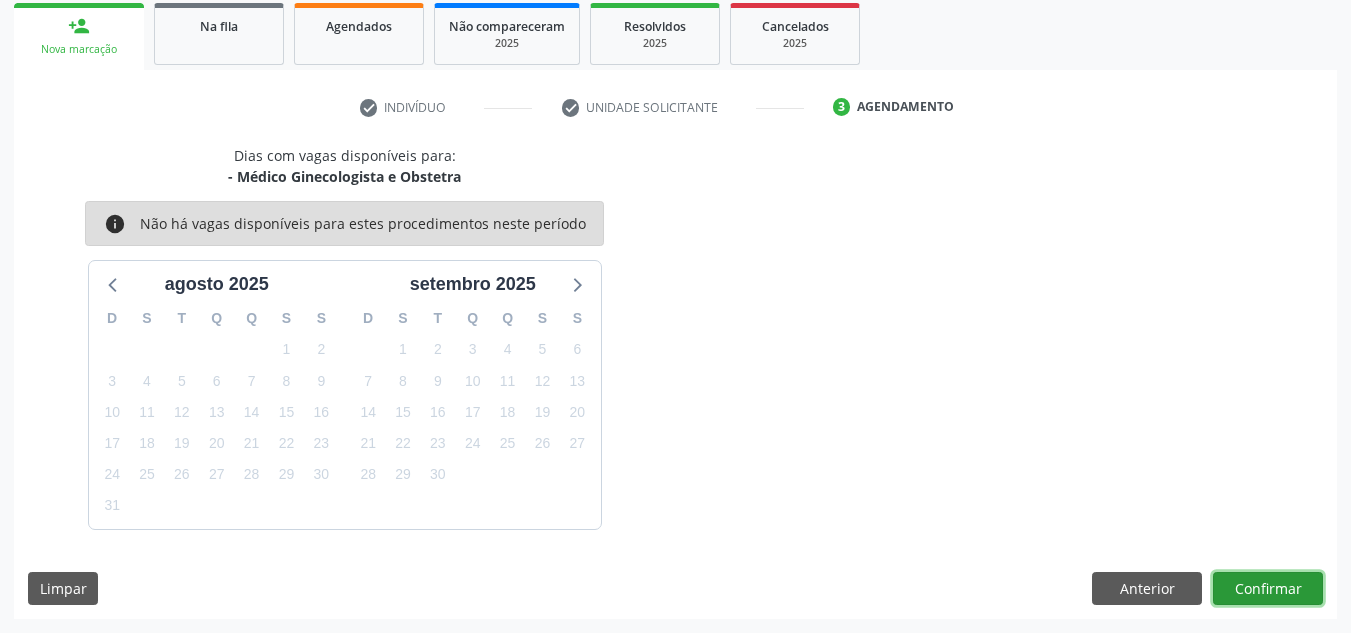 click on "Confirmar" at bounding box center (1268, 589) 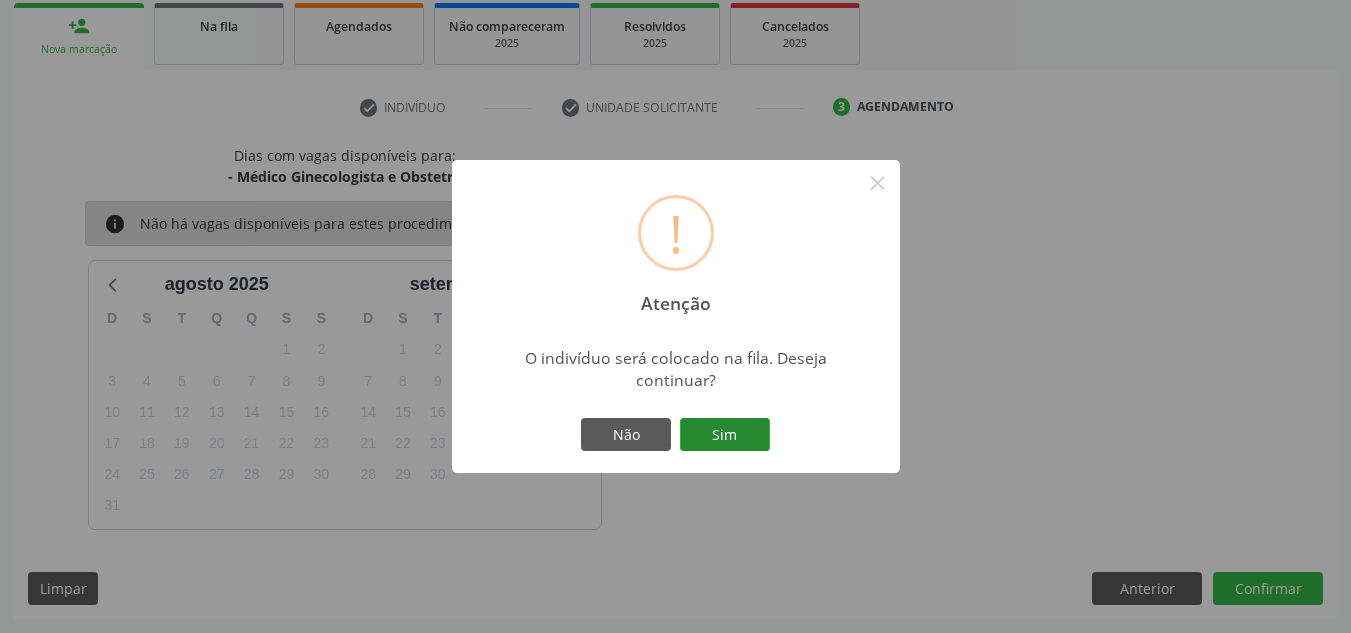 click on "Sim" at bounding box center [725, 435] 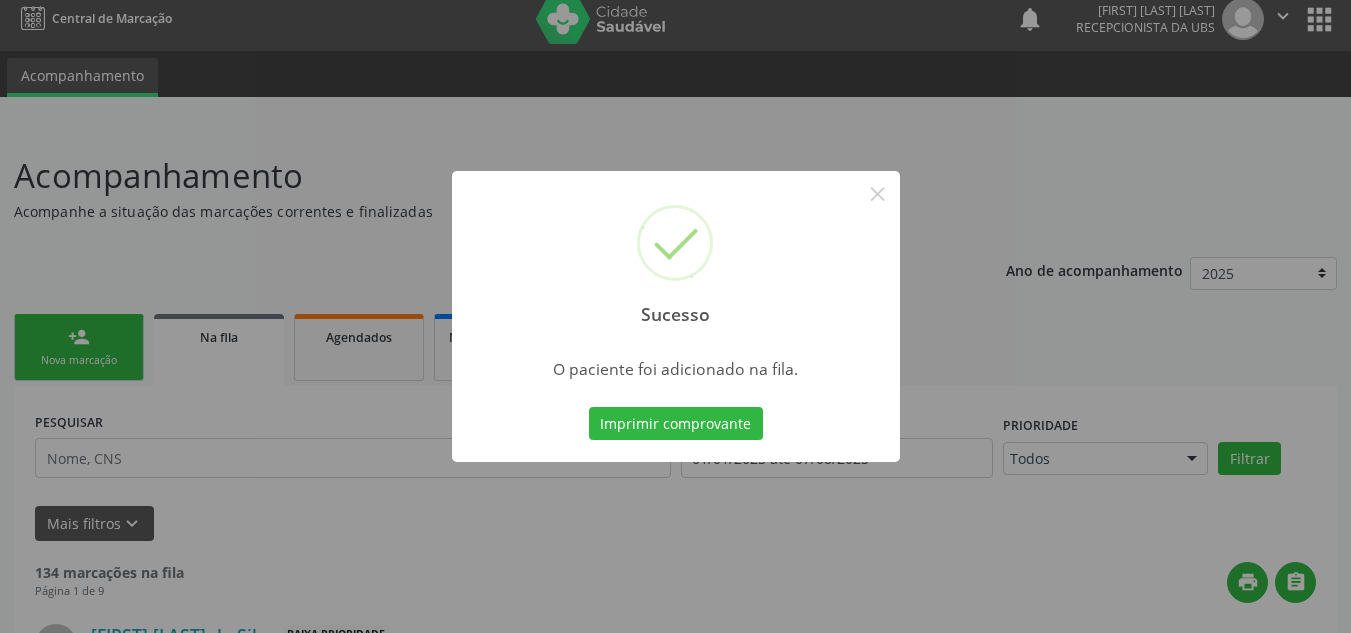 scroll, scrollTop: 0, scrollLeft: 0, axis: both 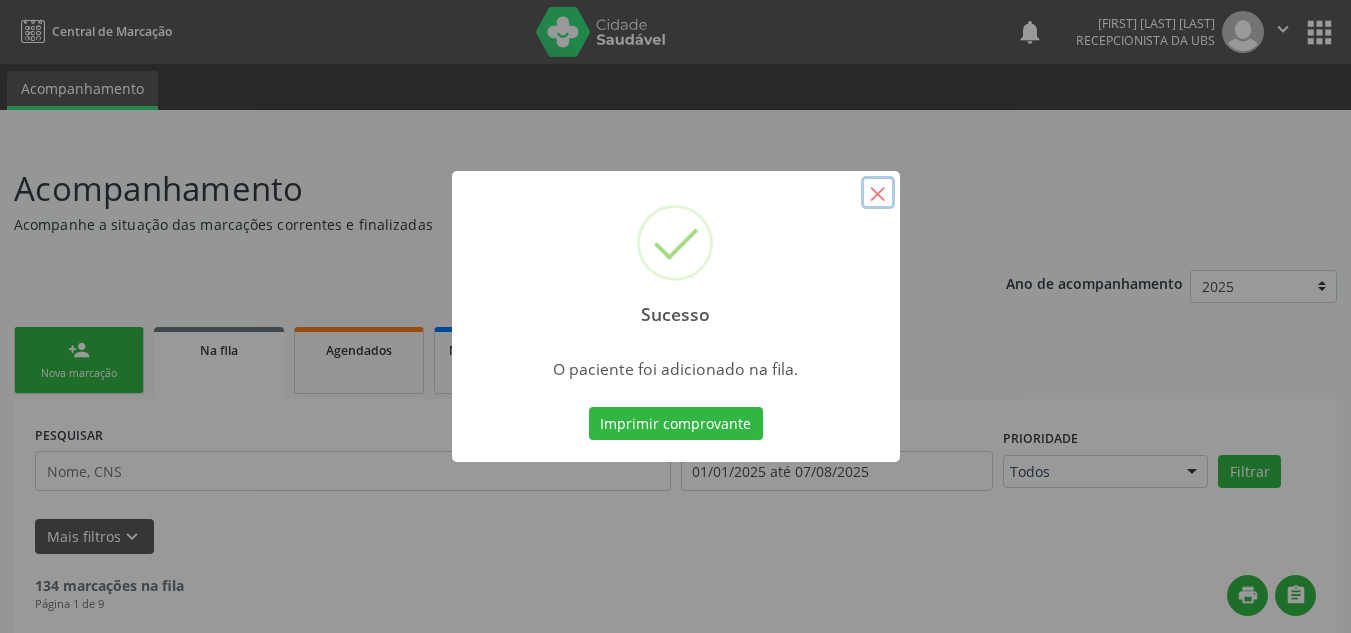 click on "×" at bounding box center [878, 193] 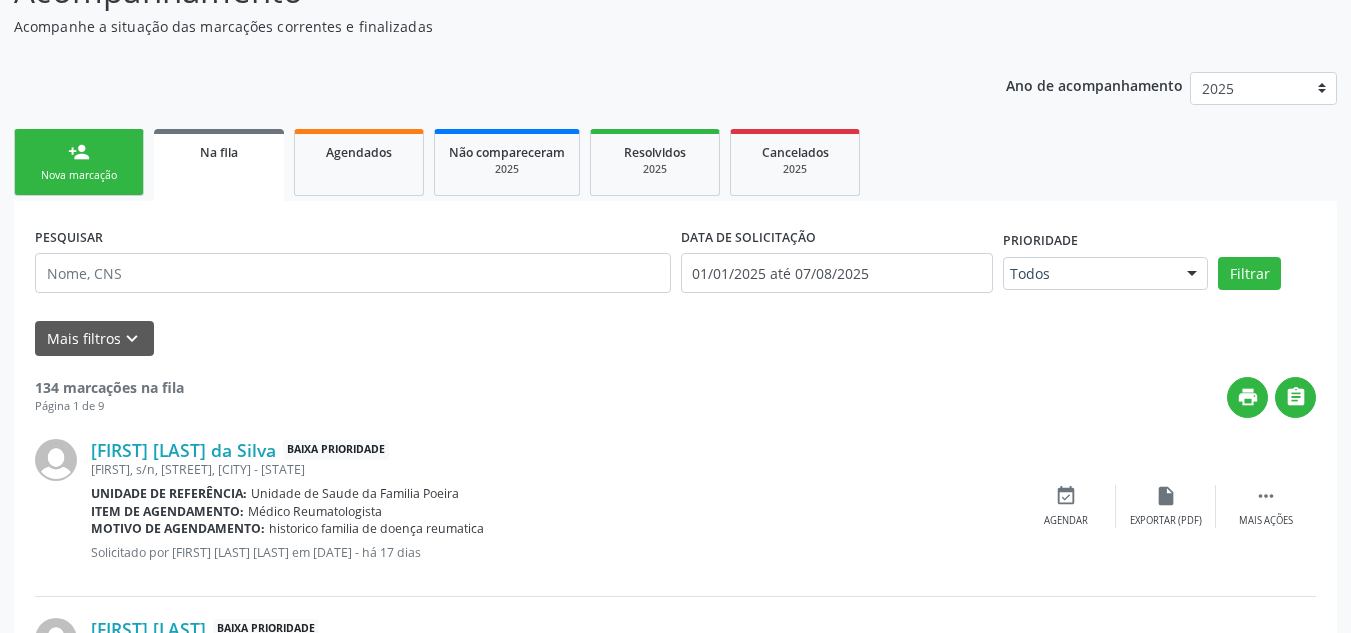 scroll, scrollTop: 200, scrollLeft: 0, axis: vertical 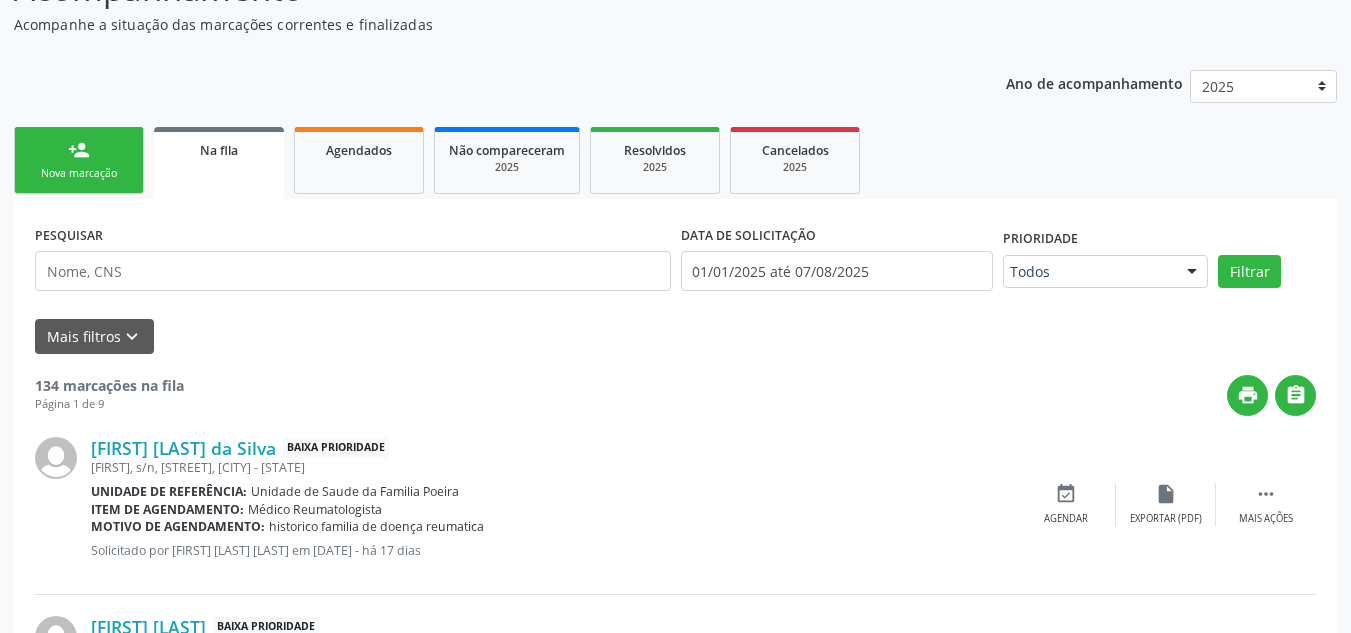 click on "person_add
Nova marcação" at bounding box center [79, 160] 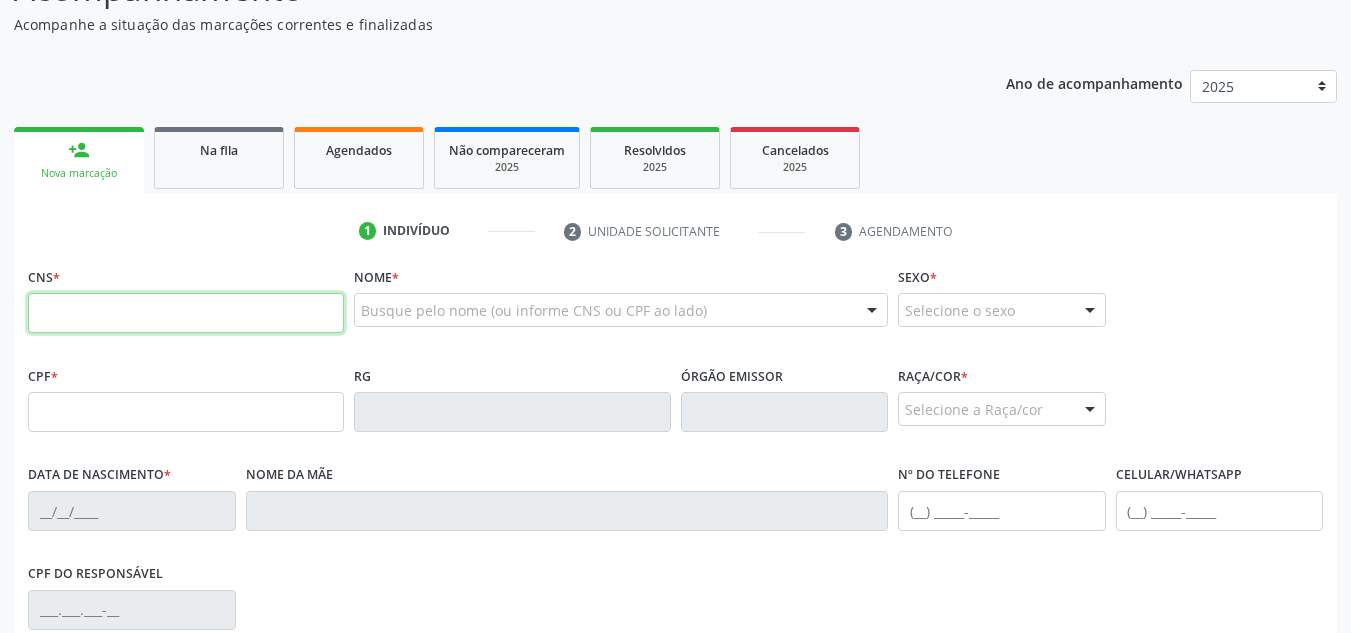 click at bounding box center (186, 313) 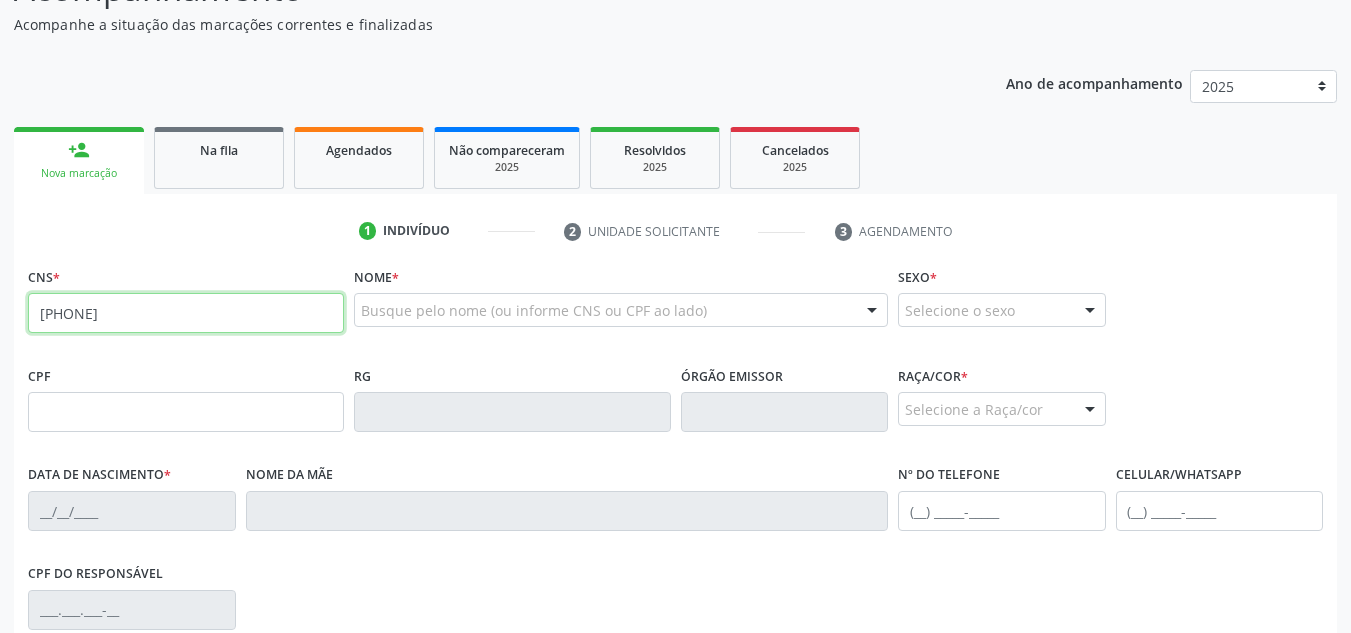 type on "[PHONE]" 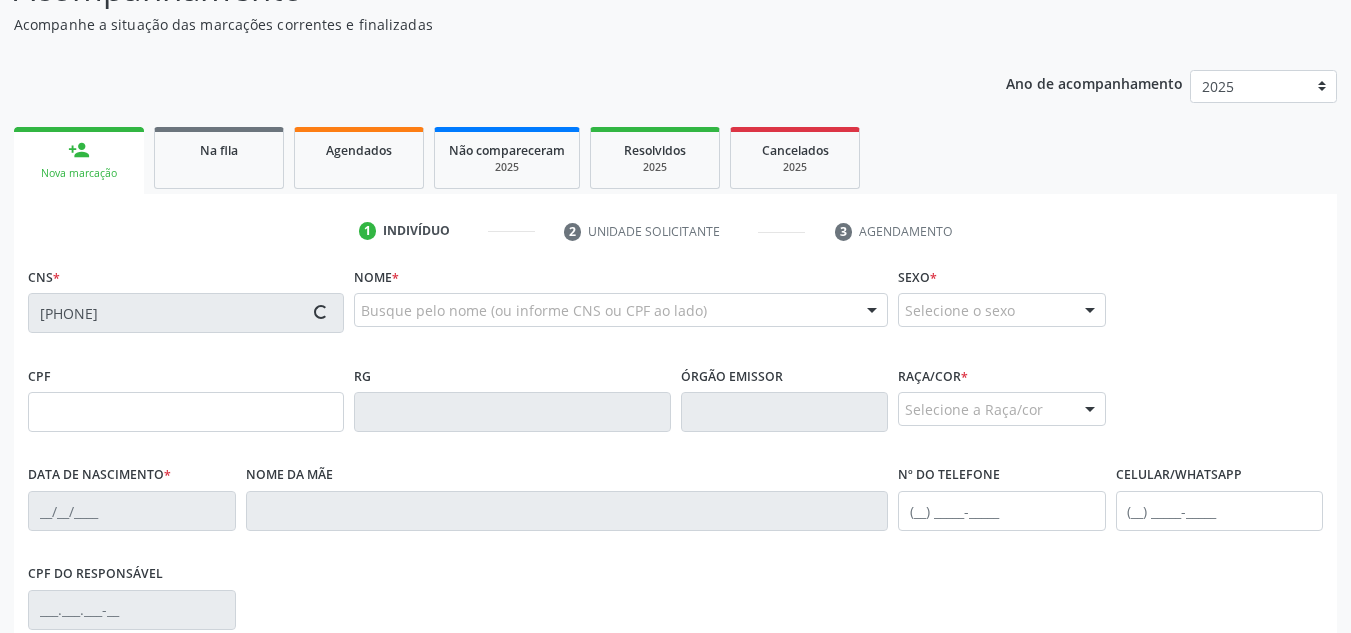type on "079.100.984-05" 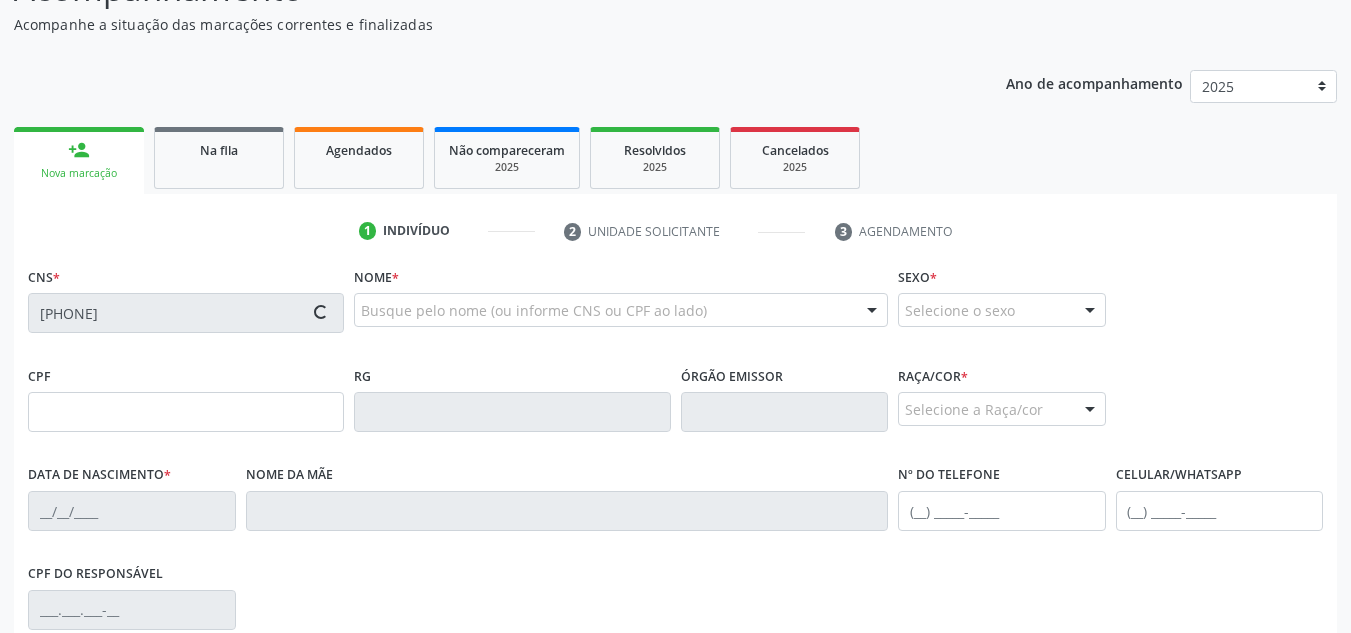 type on "04/08/1977" 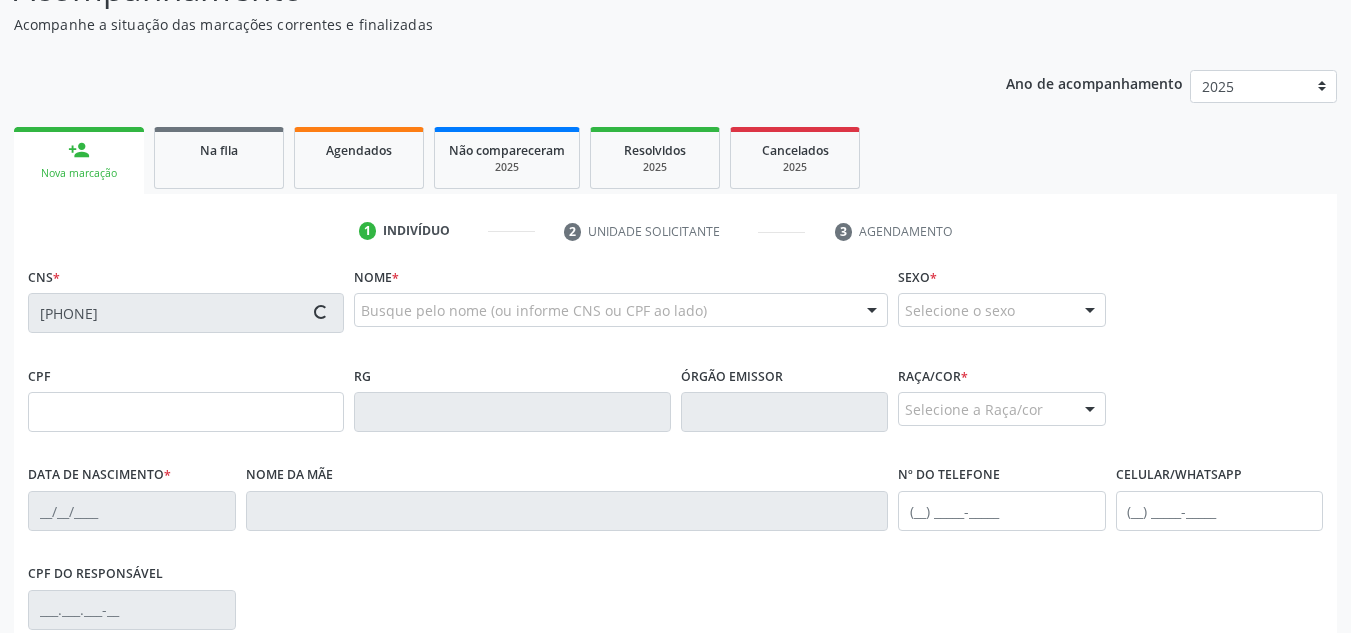 type on "[FIRST] do [LAST]" 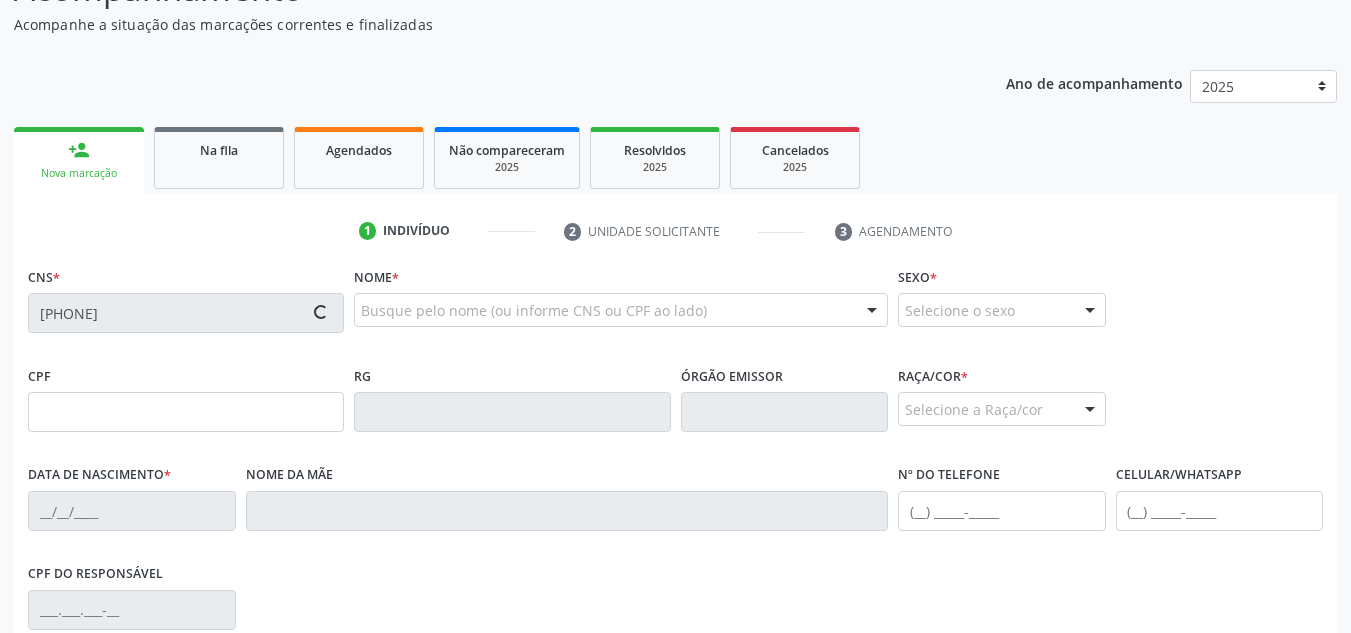 type on "[PHONE]" 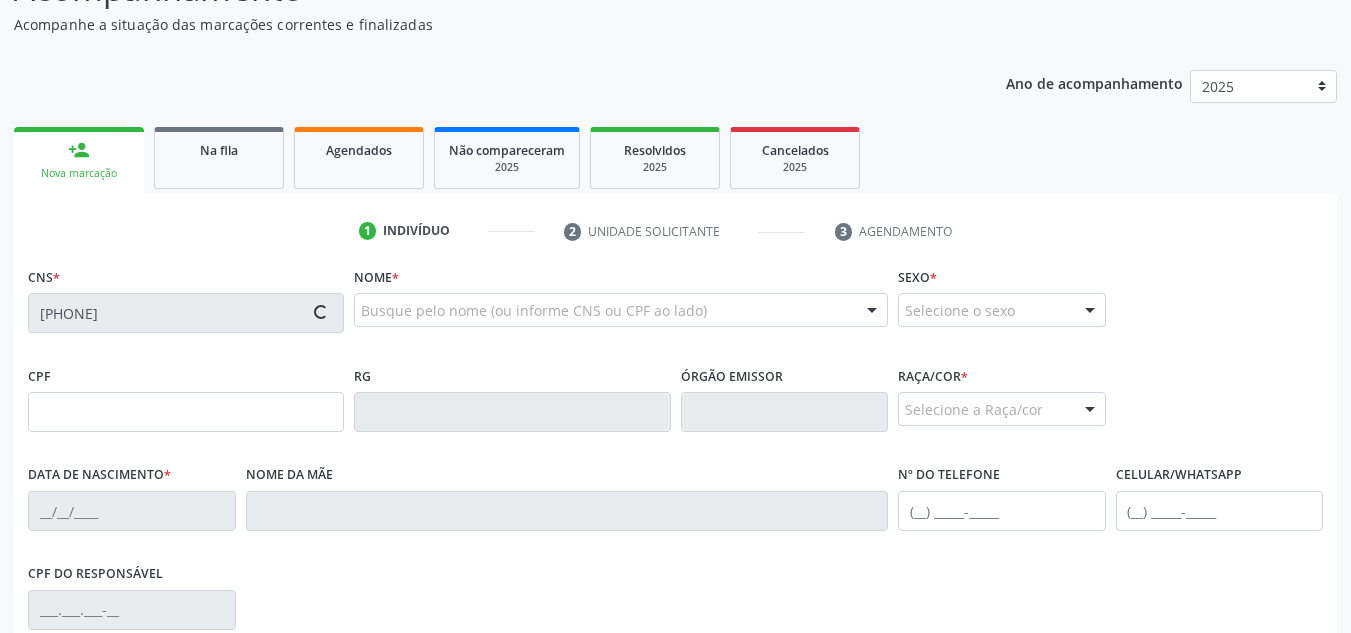 type on "S/N" 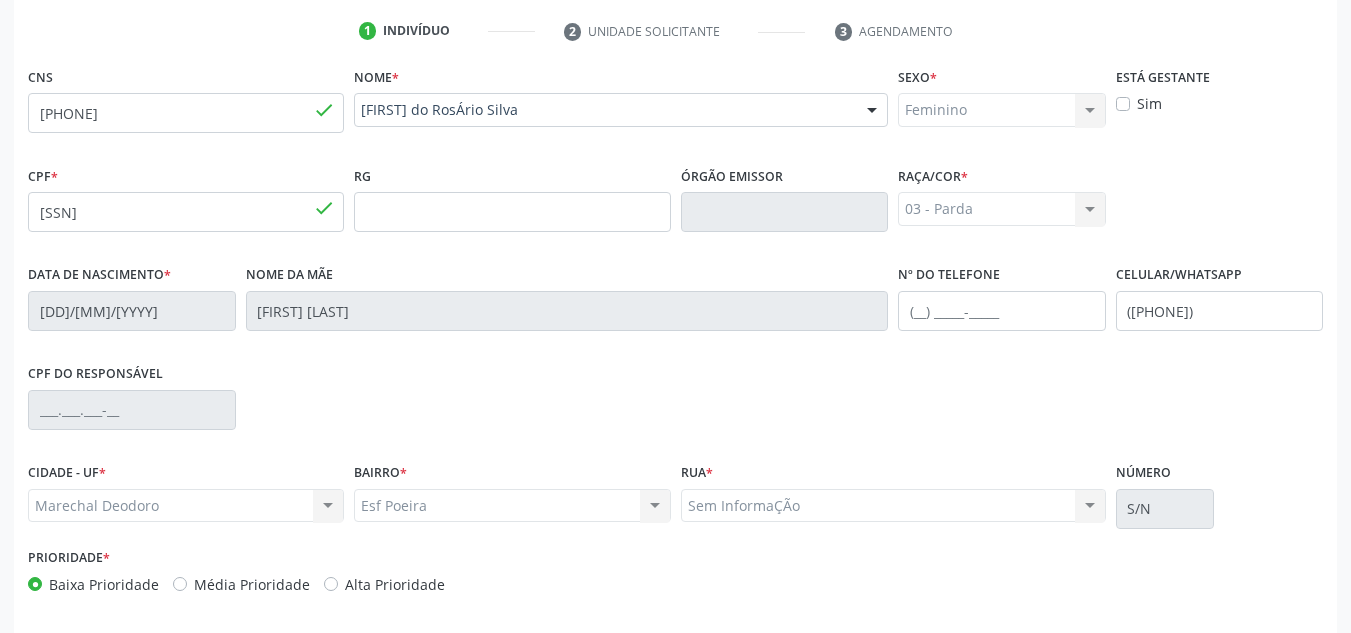 scroll, scrollTop: 479, scrollLeft: 0, axis: vertical 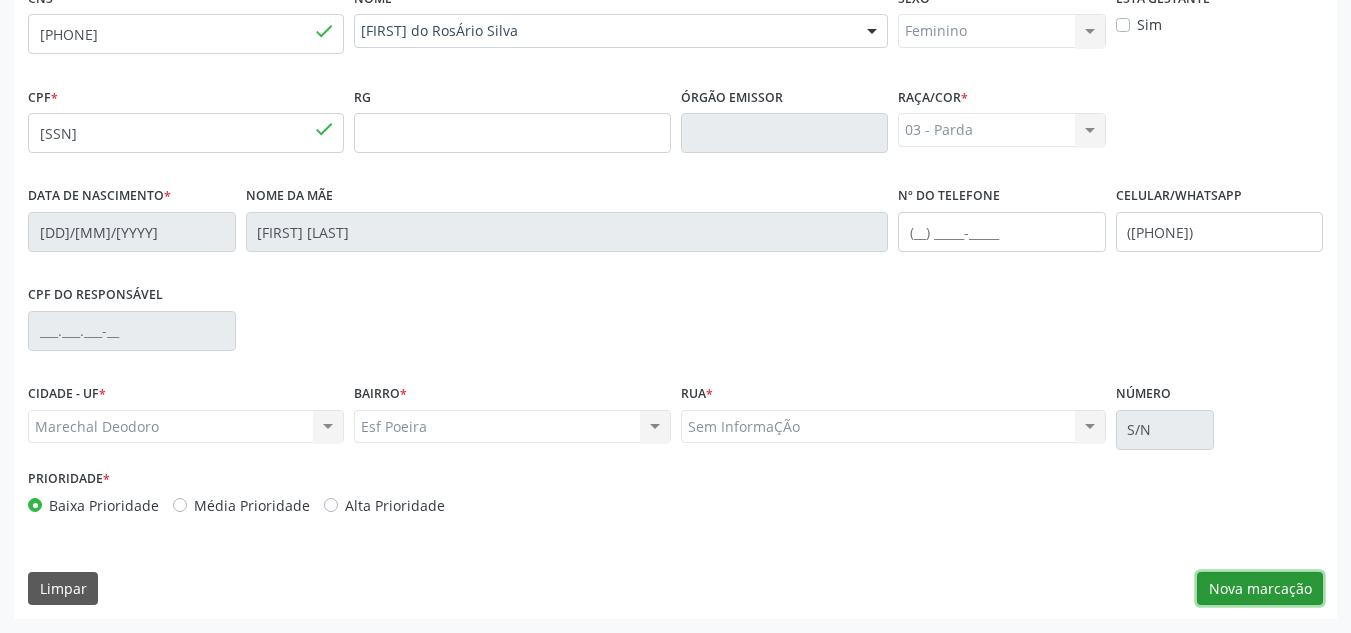 click on "Nova marcação" at bounding box center (1260, 589) 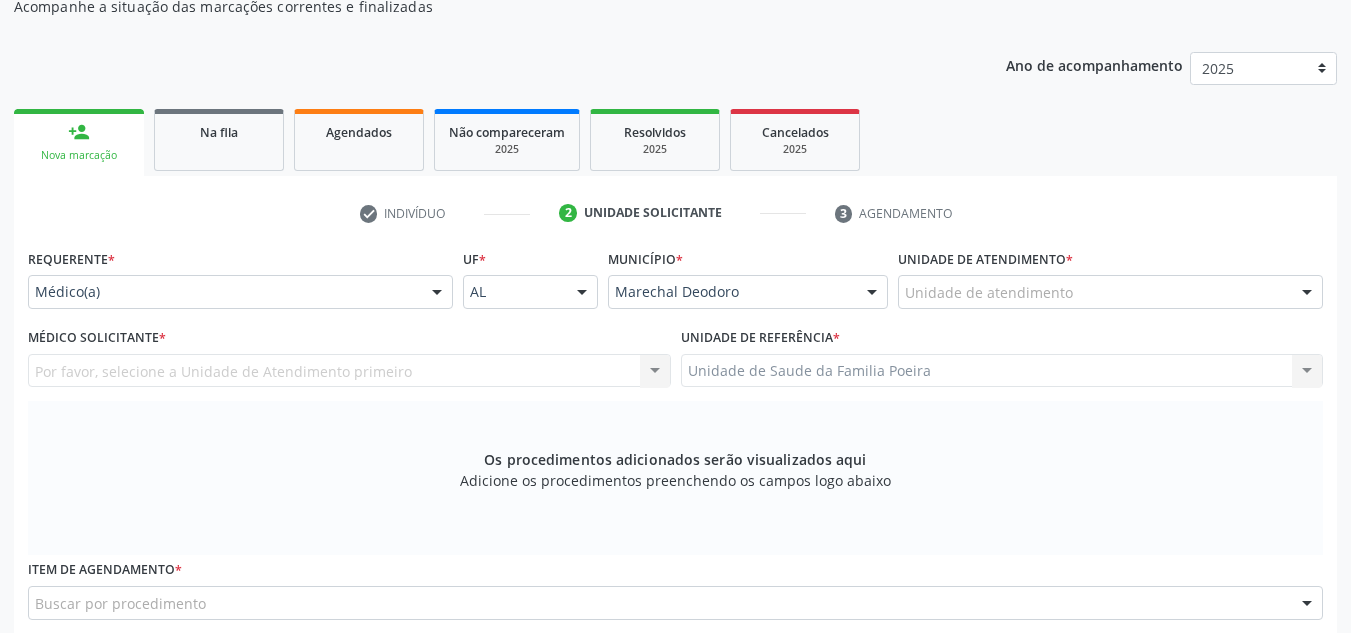 scroll, scrollTop: 179, scrollLeft: 0, axis: vertical 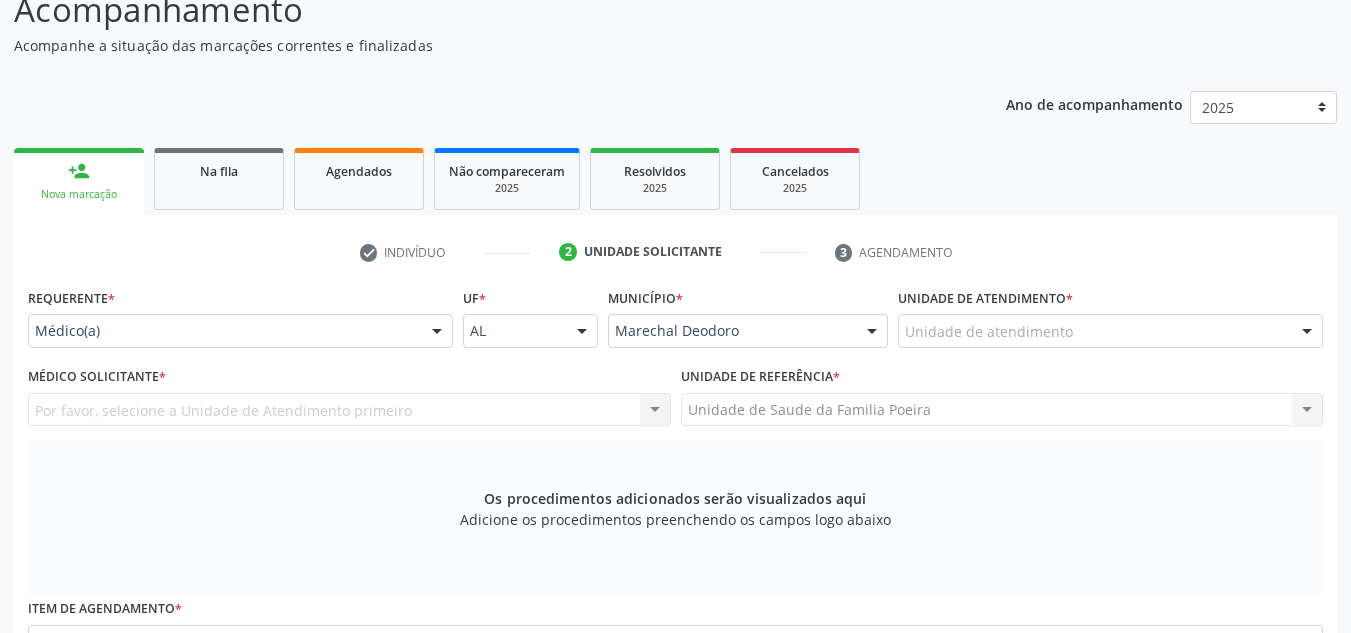 click on "Unidade de atendimento" at bounding box center (1110, 331) 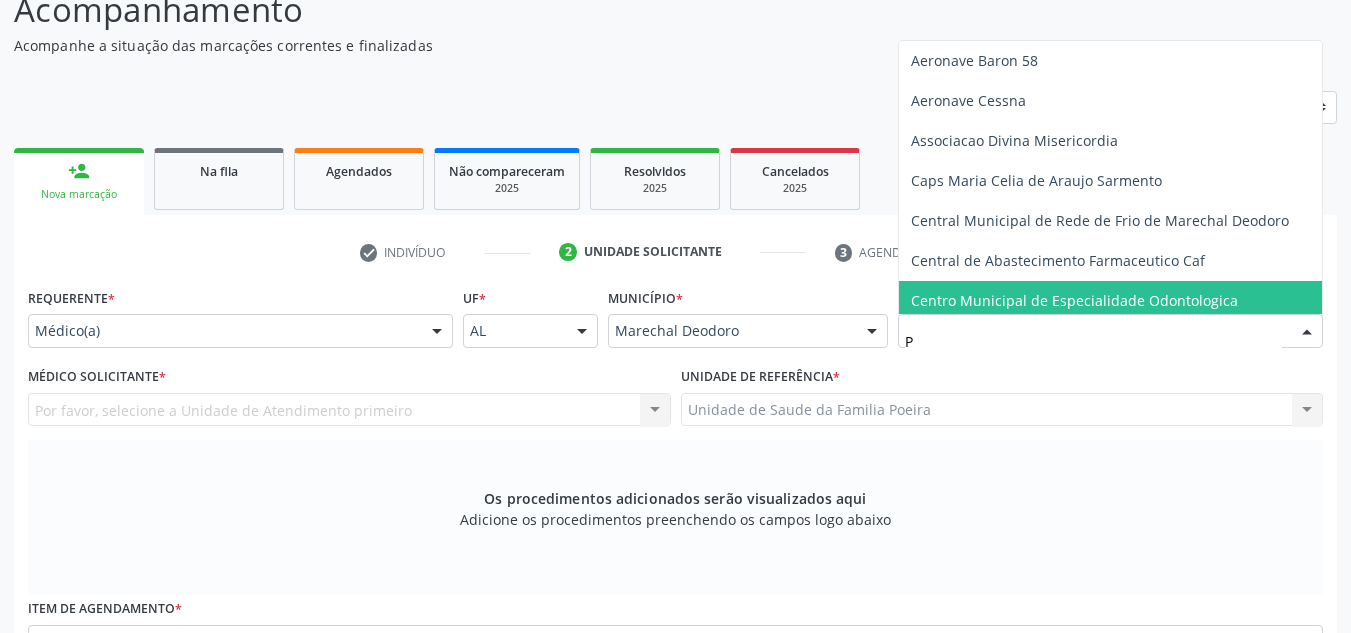 type on "PO" 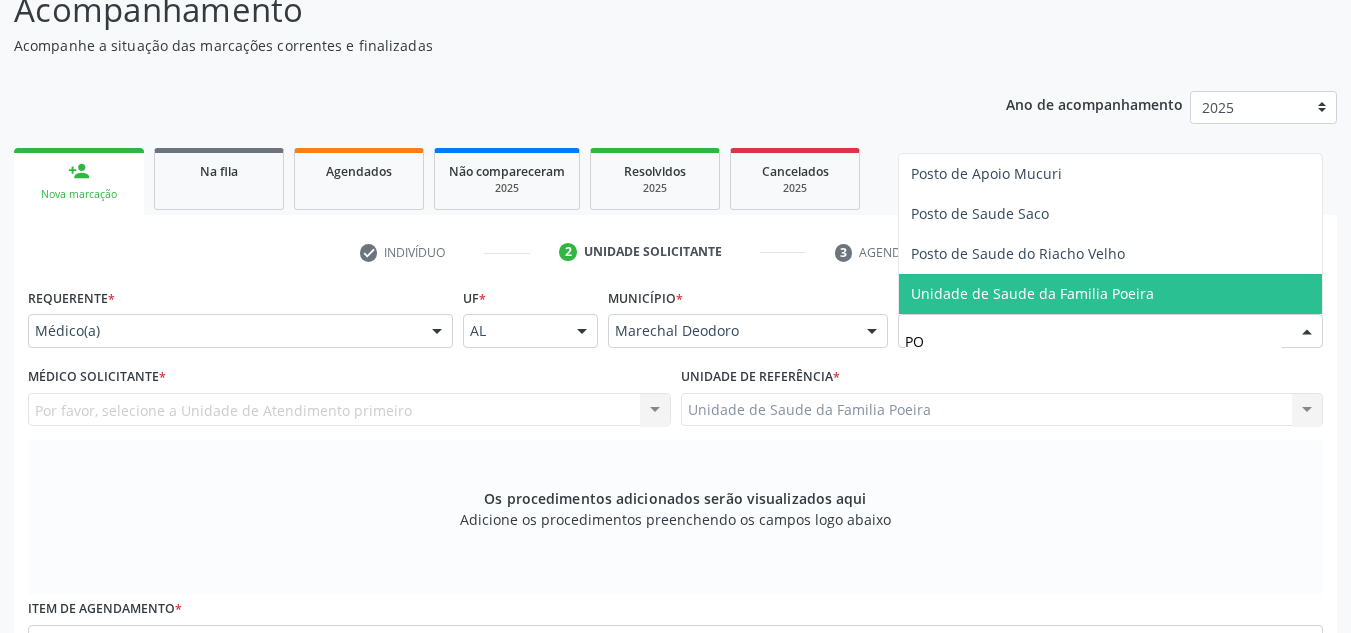 drag, startPoint x: 1047, startPoint y: 299, endPoint x: 1276, endPoint y: 382, distance: 243.5775 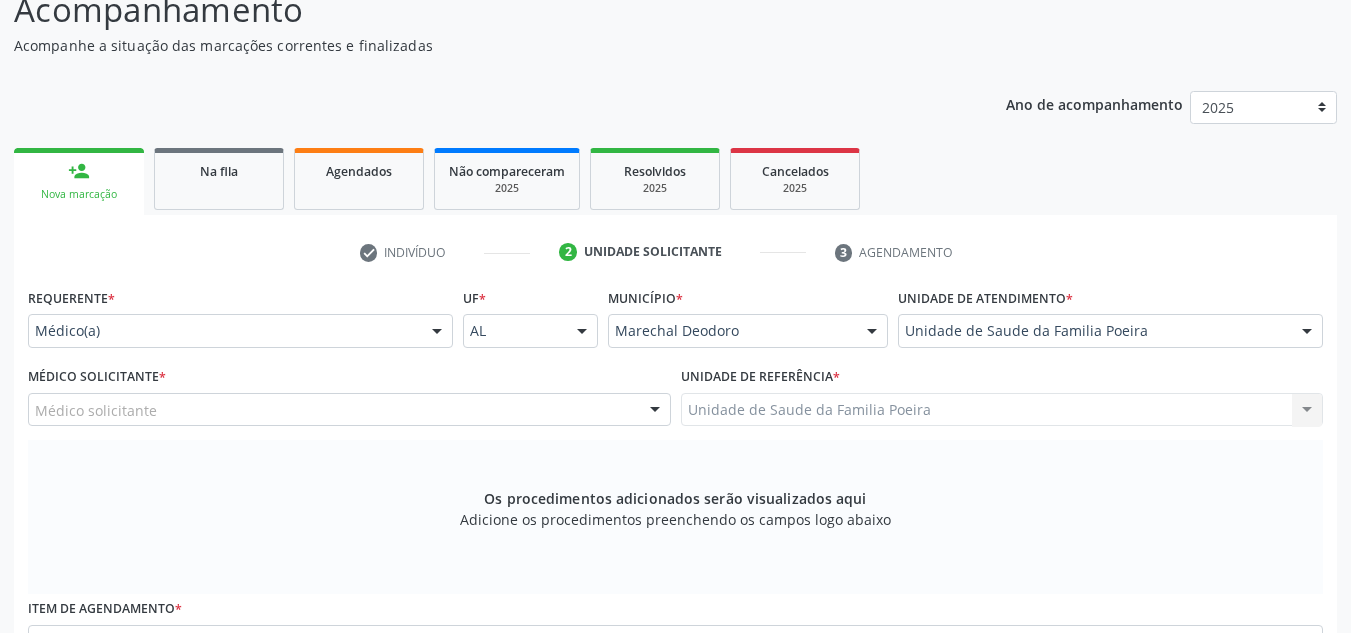 click on "Médico solicitante" at bounding box center [349, 410] 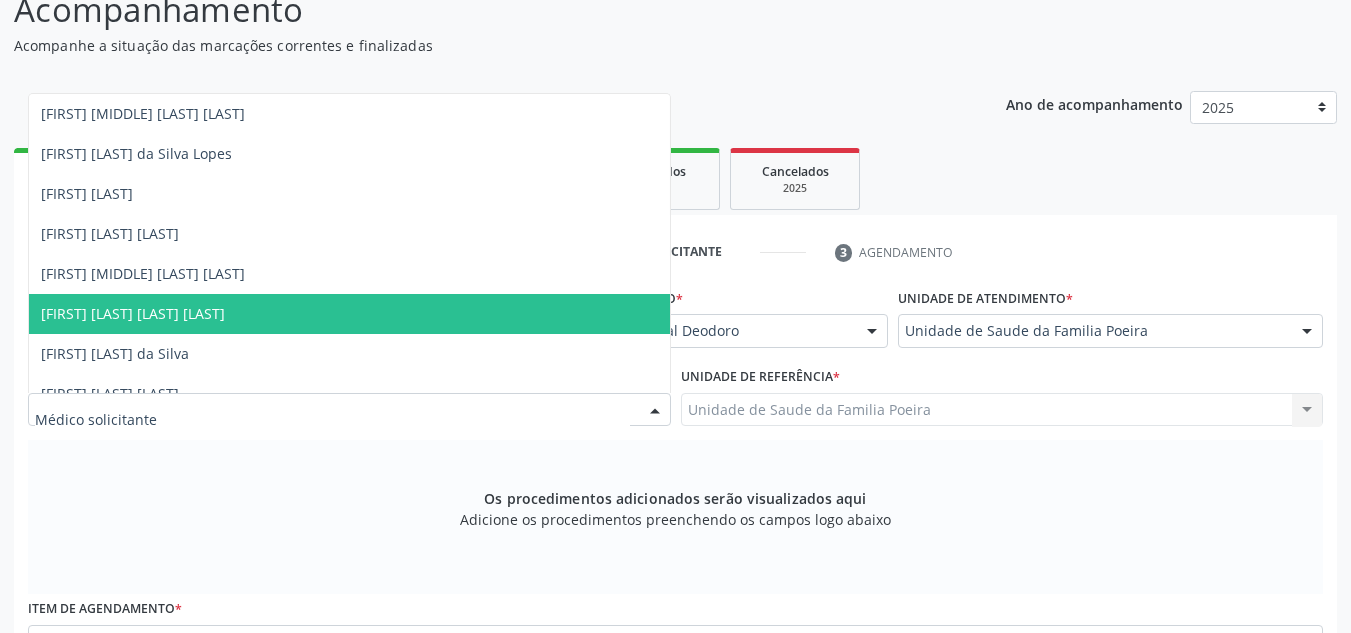 click on "[FIRST] [LAST] do Nascimento Junior" at bounding box center (133, 313) 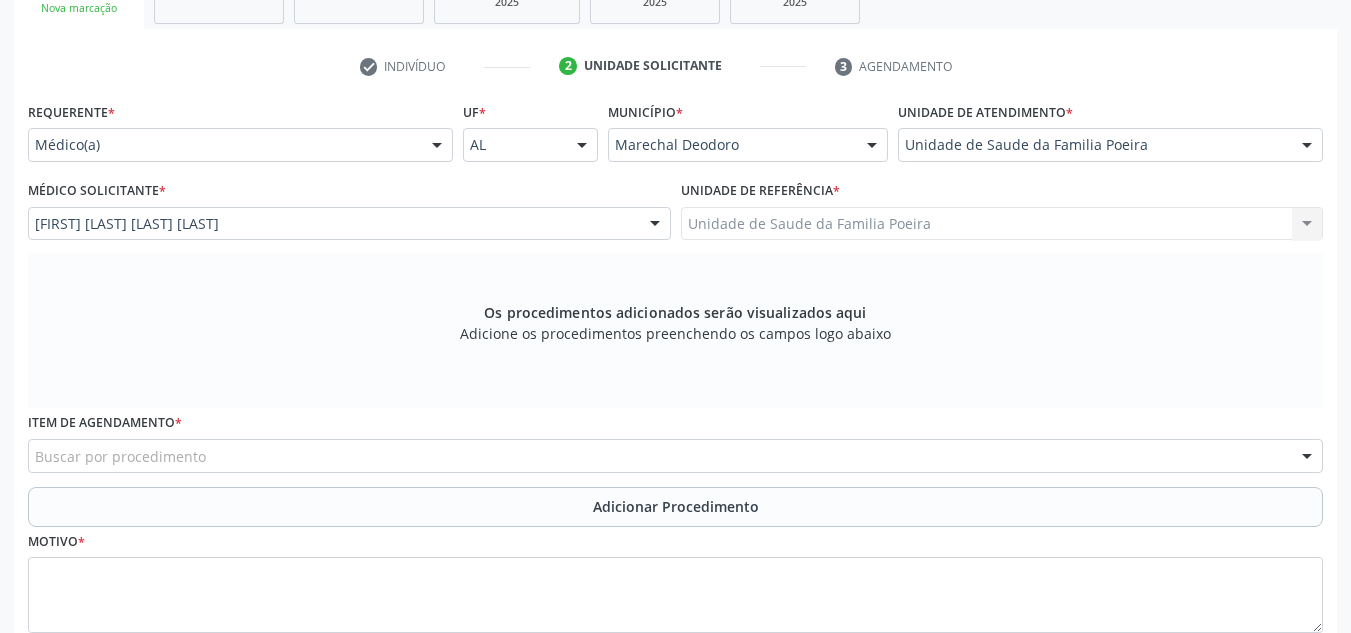 scroll, scrollTop: 379, scrollLeft: 0, axis: vertical 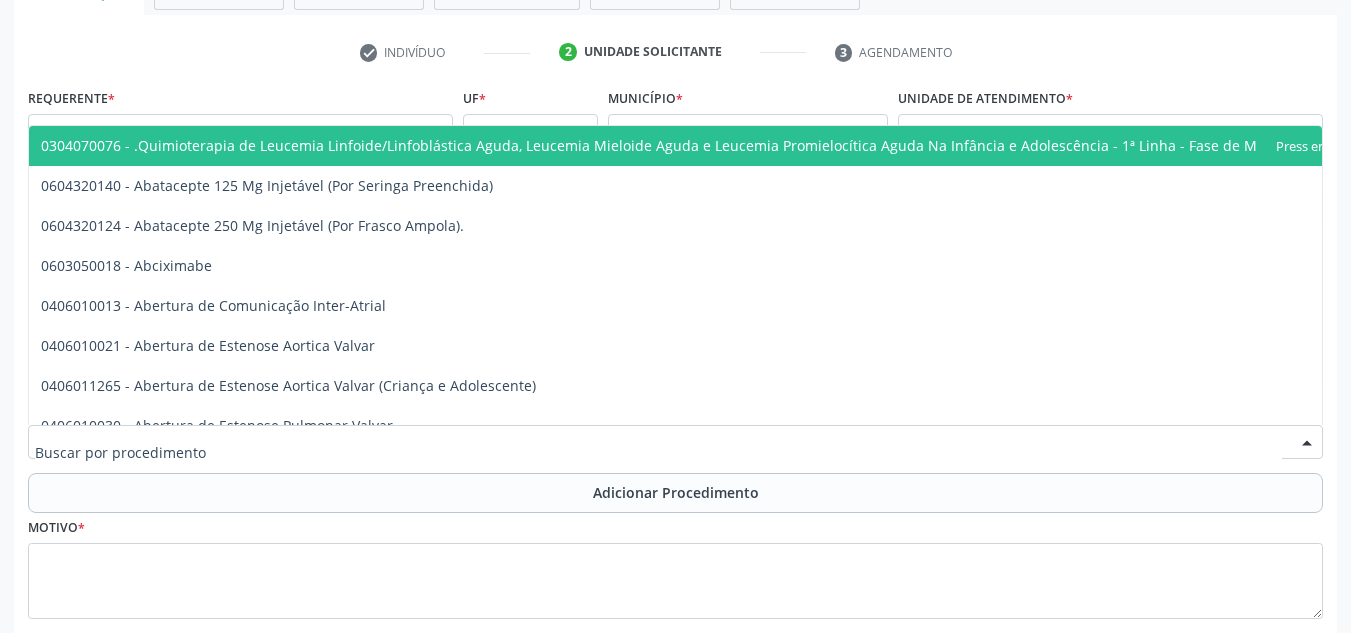 click at bounding box center (675, 442) 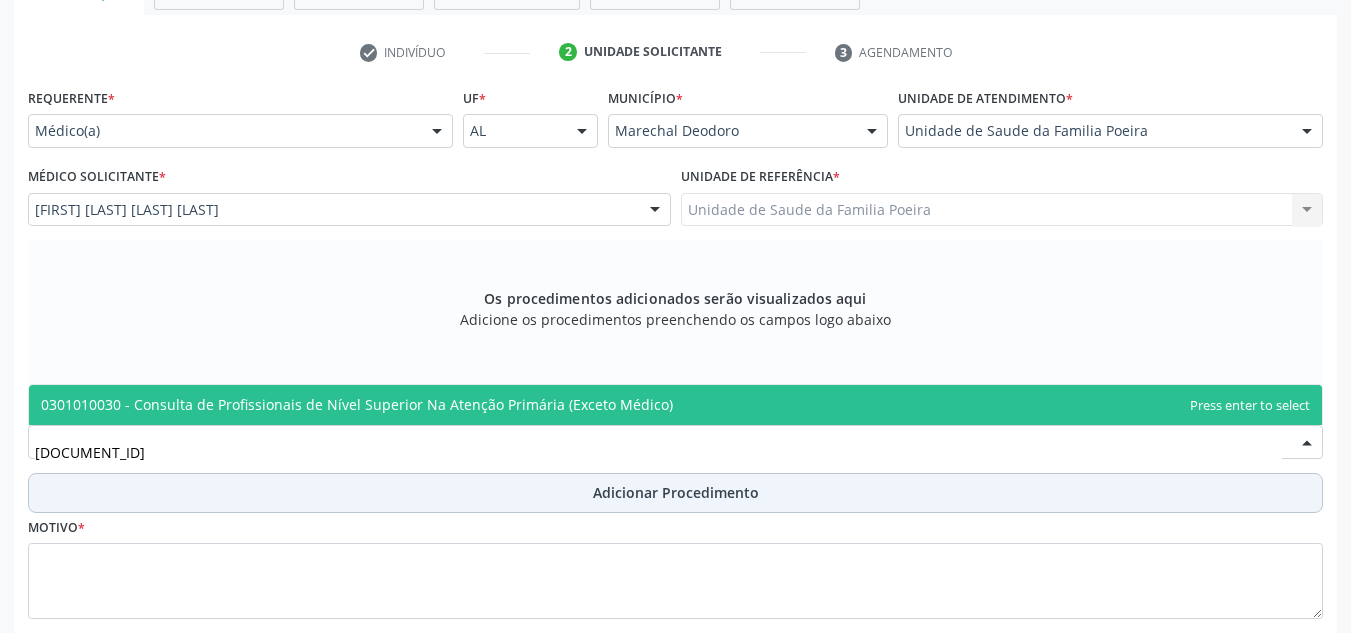 type on "0301010030" 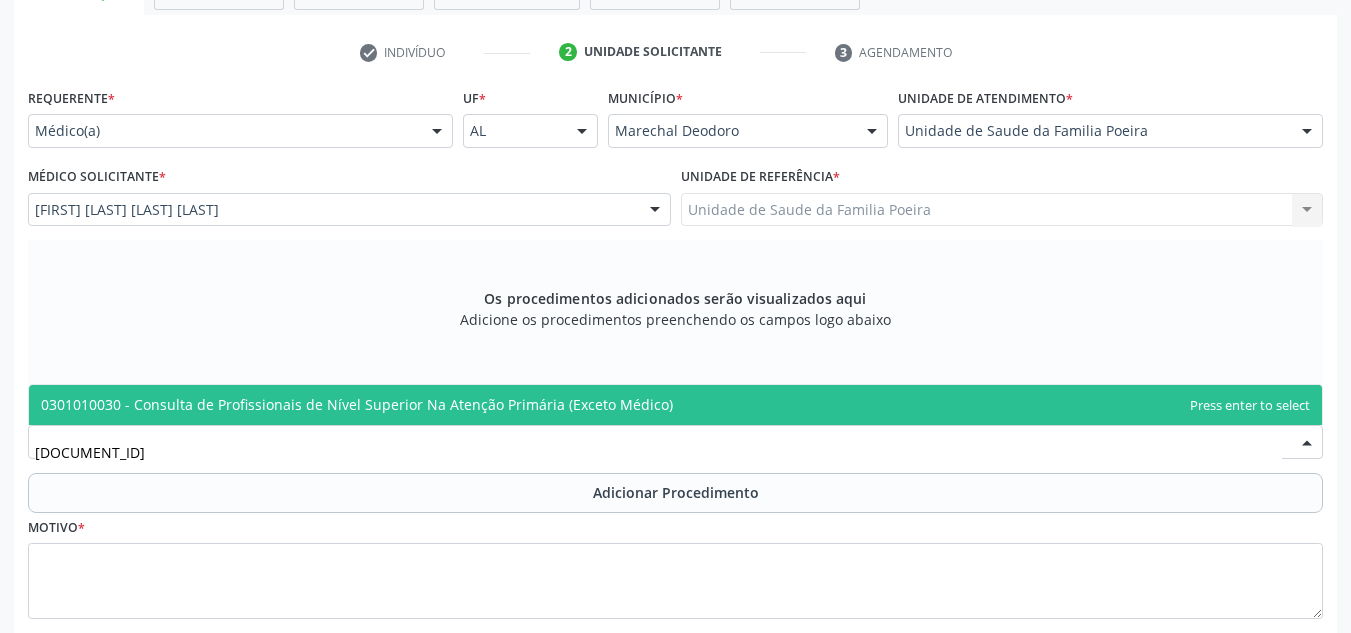 click on "0301010030 - Consulta de Profissionais de Nível Superior Na Atenção Primária (Exceto Médico)" at bounding box center (357, 404) 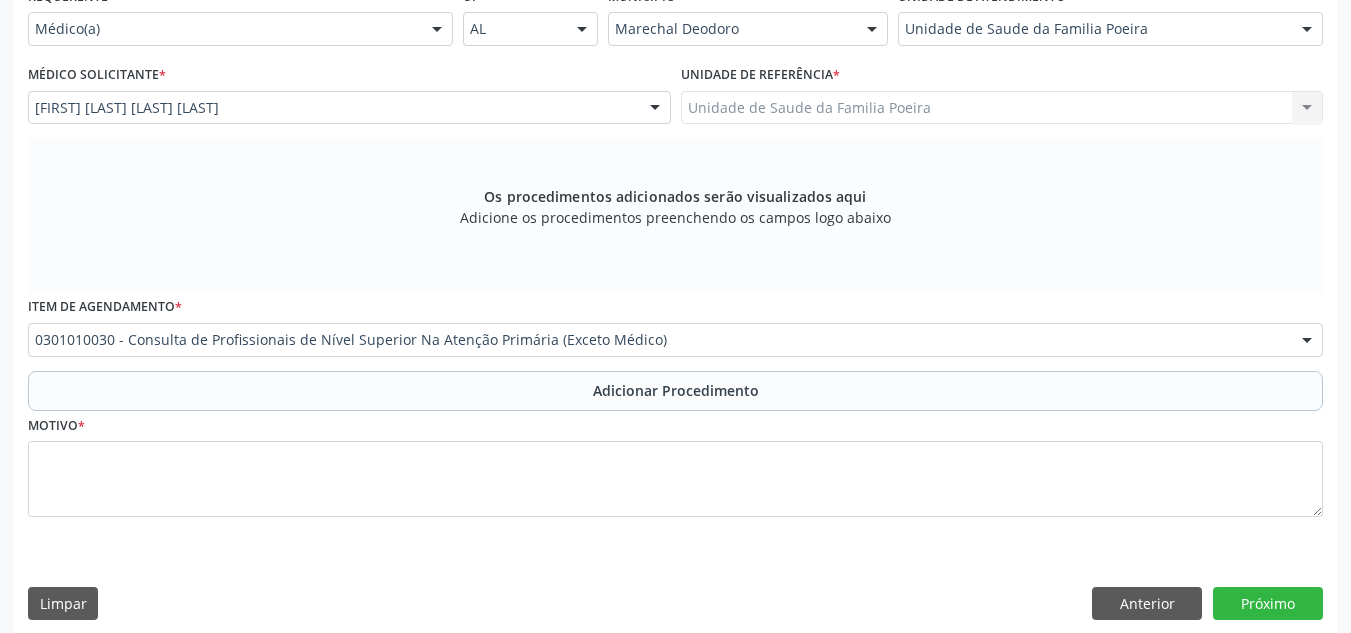 scroll, scrollTop: 496, scrollLeft: 0, axis: vertical 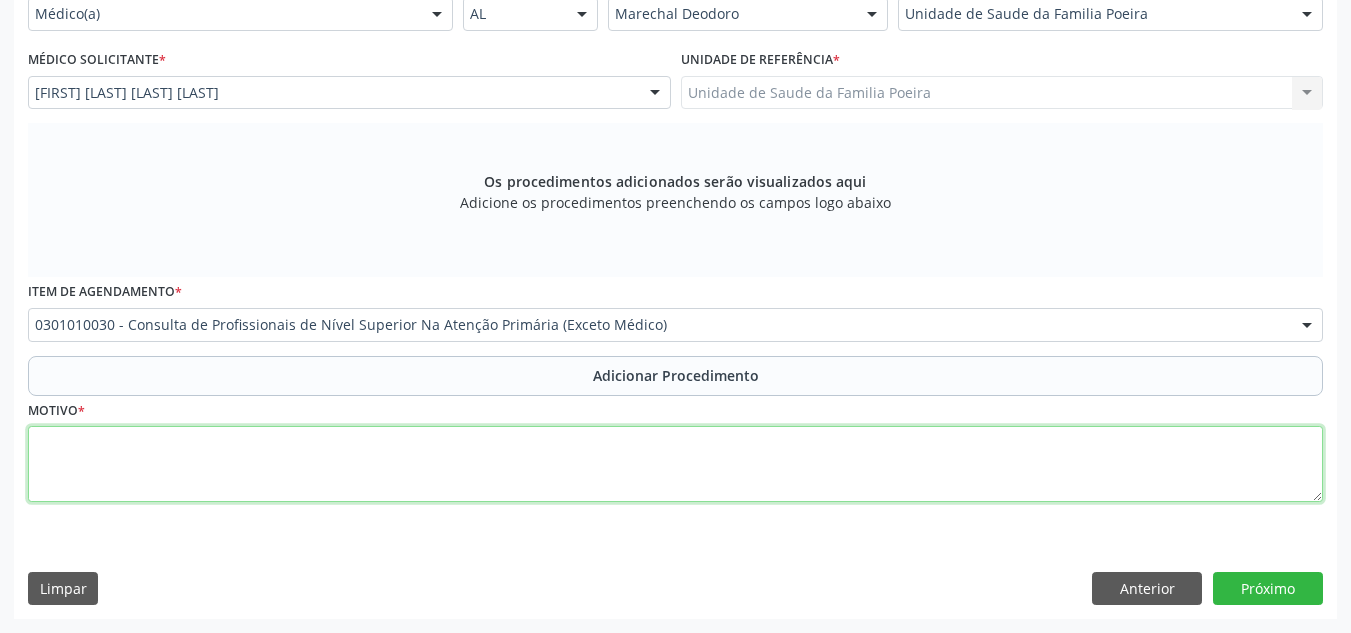 click at bounding box center [675, 464] 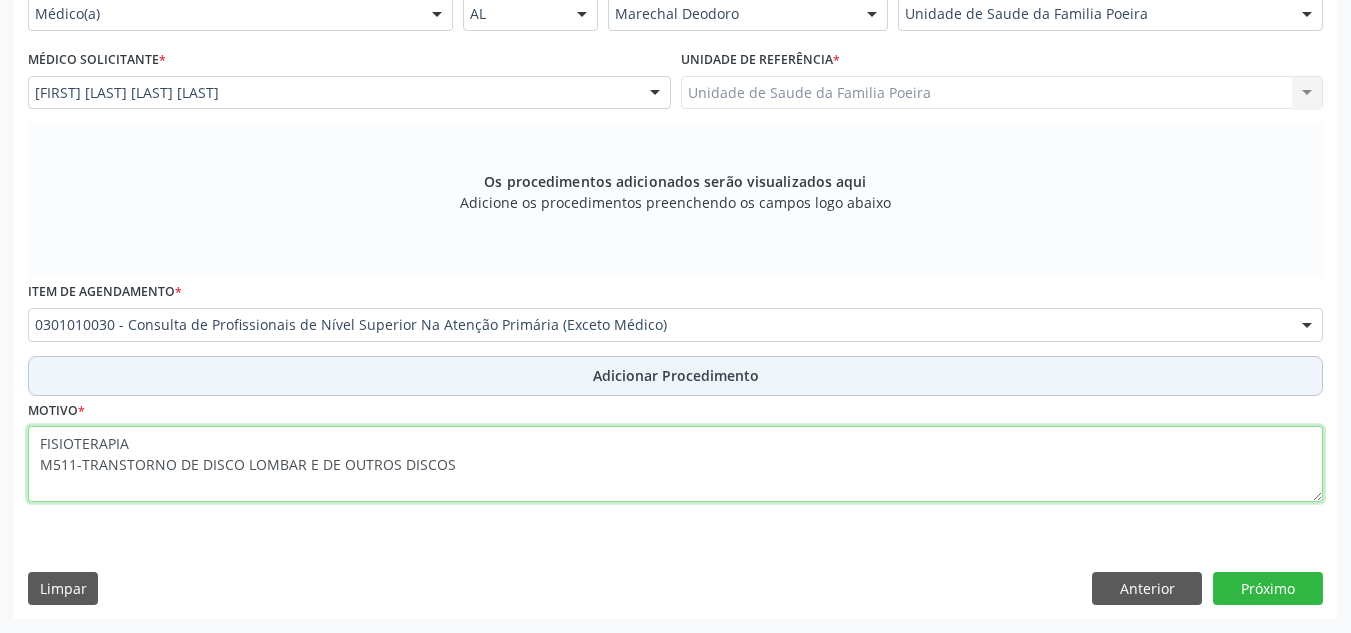 type on "FISIOTERAPIA
M511-TRANSTORNO DE DISCO LOMBAR E DE OUTROS DISCOS" 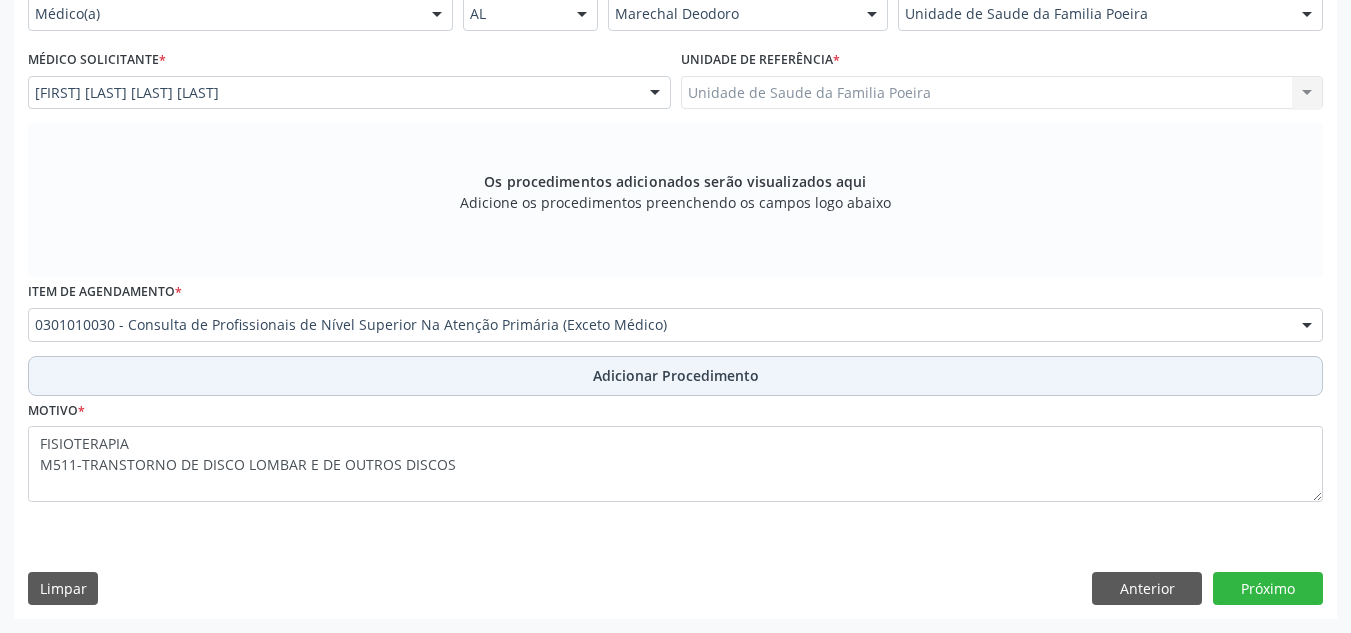 click on "Adicionar Procedimento" at bounding box center (676, 375) 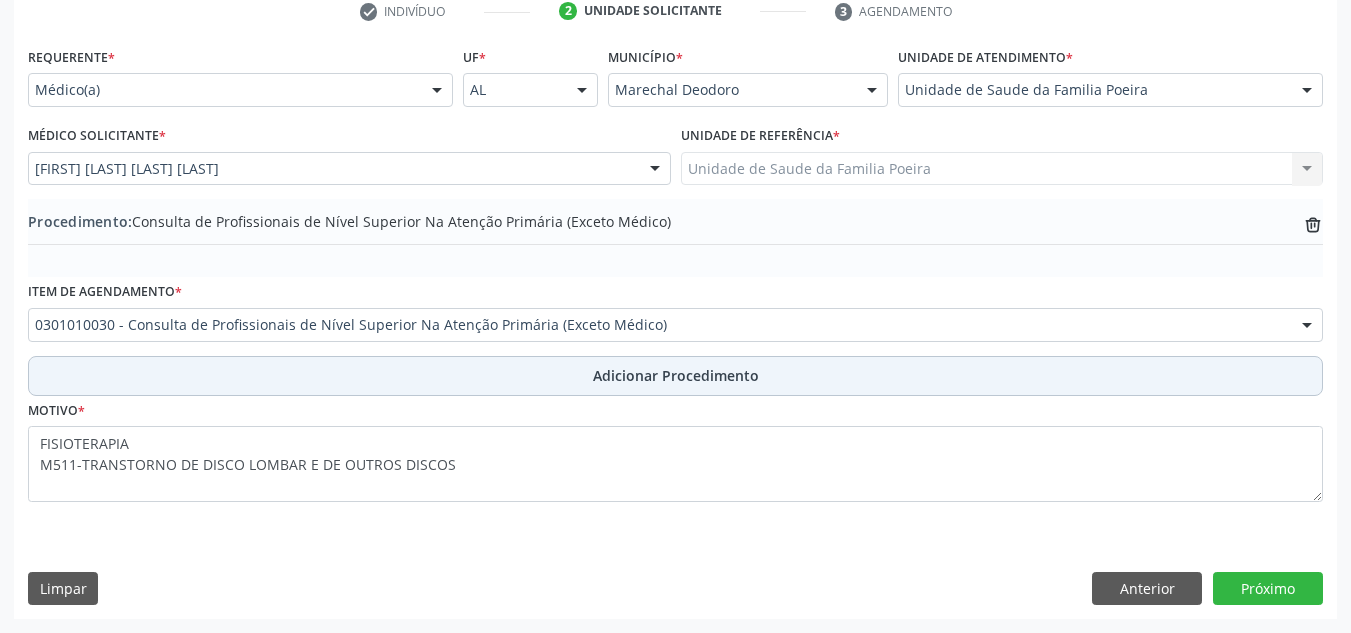 scroll, scrollTop: 420, scrollLeft: 0, axis: vertical 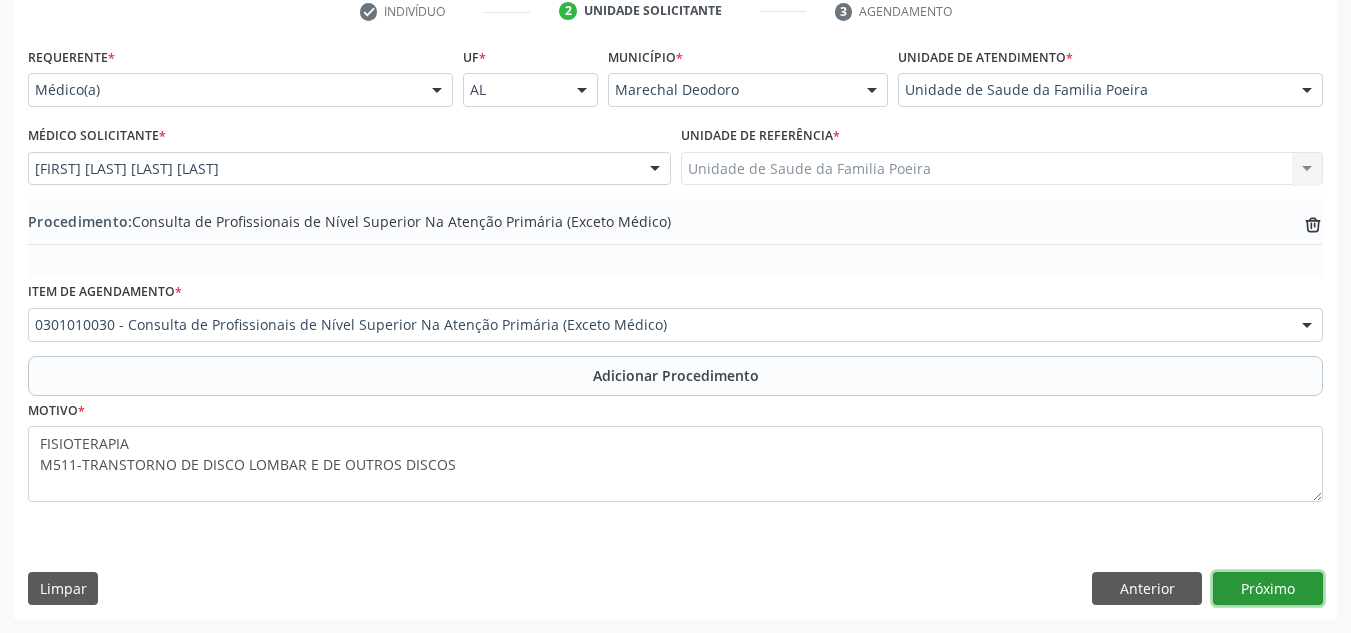 click on "Próximo" at bounding box center [1268, 589] 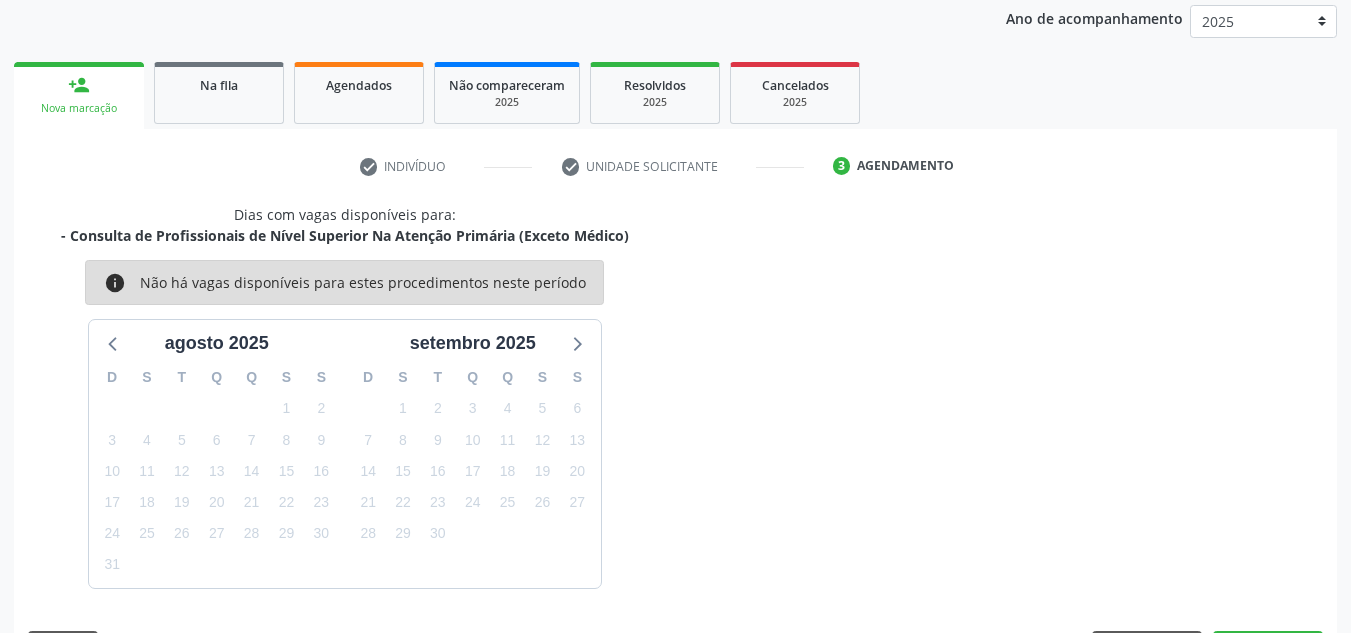 scroll, scrollTop: 324, scrollLeft: 0, axis: vertical 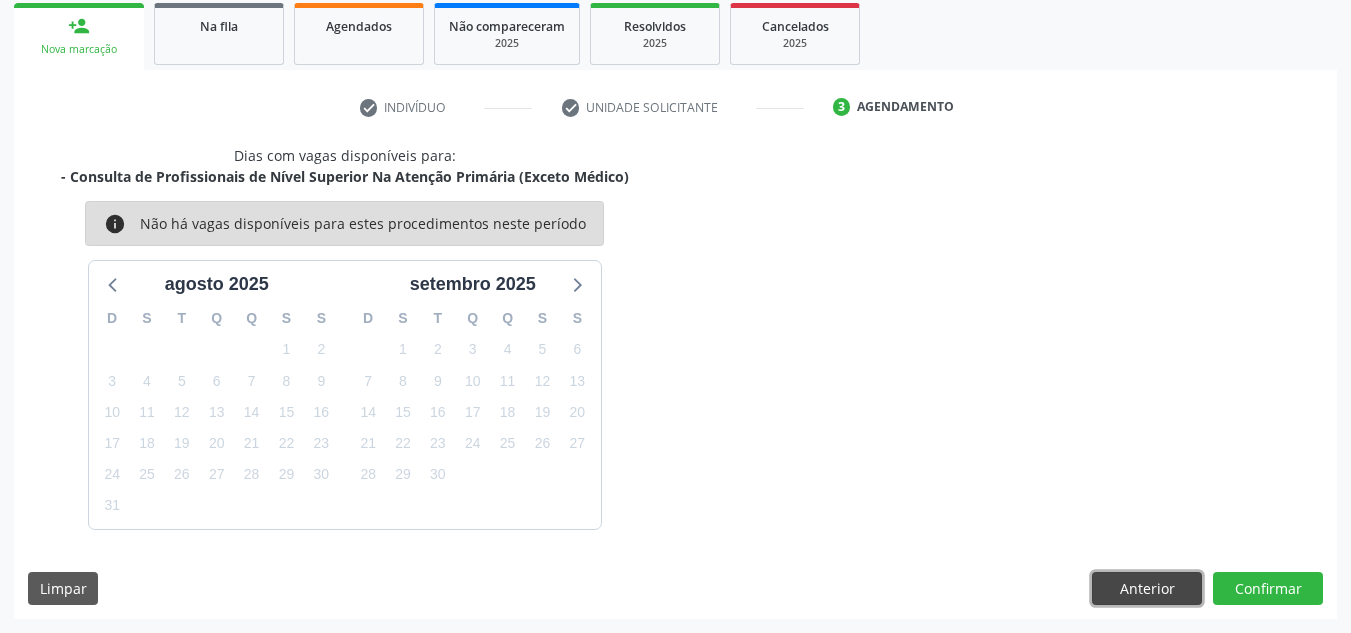 click on "Anterior" at bounding box center (1147, 589) 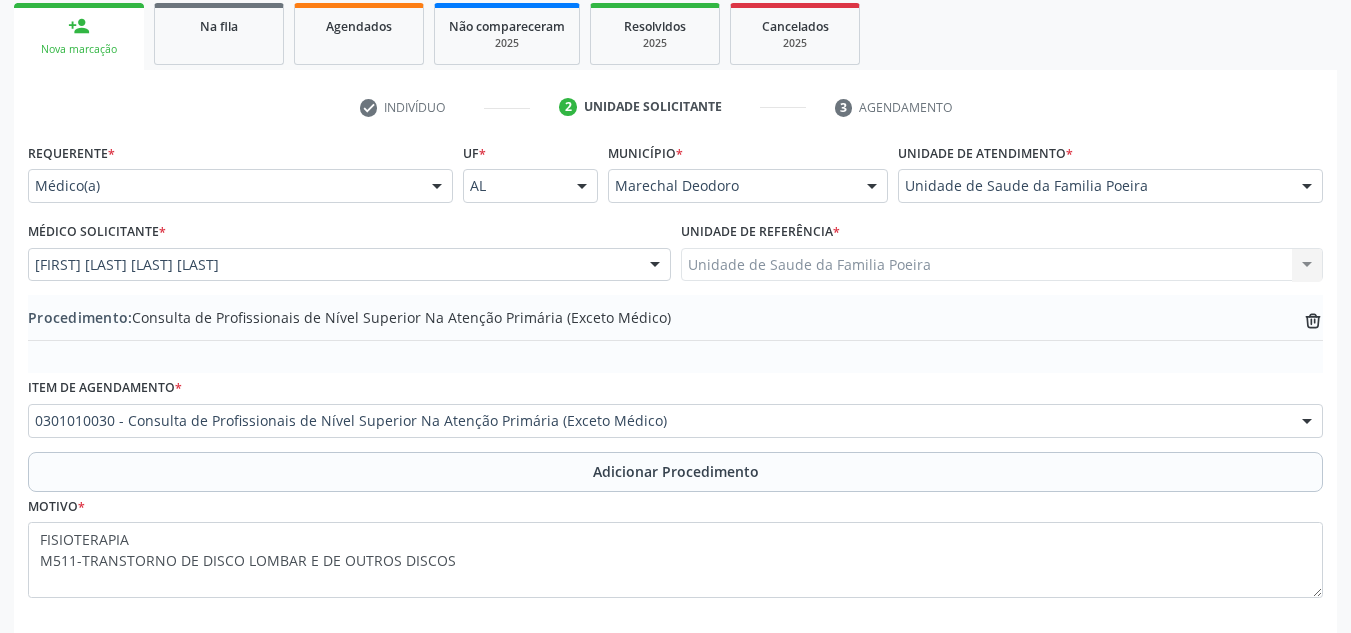 scroll, scrollTop: 420, scrollLeft: 0, axis: vertical 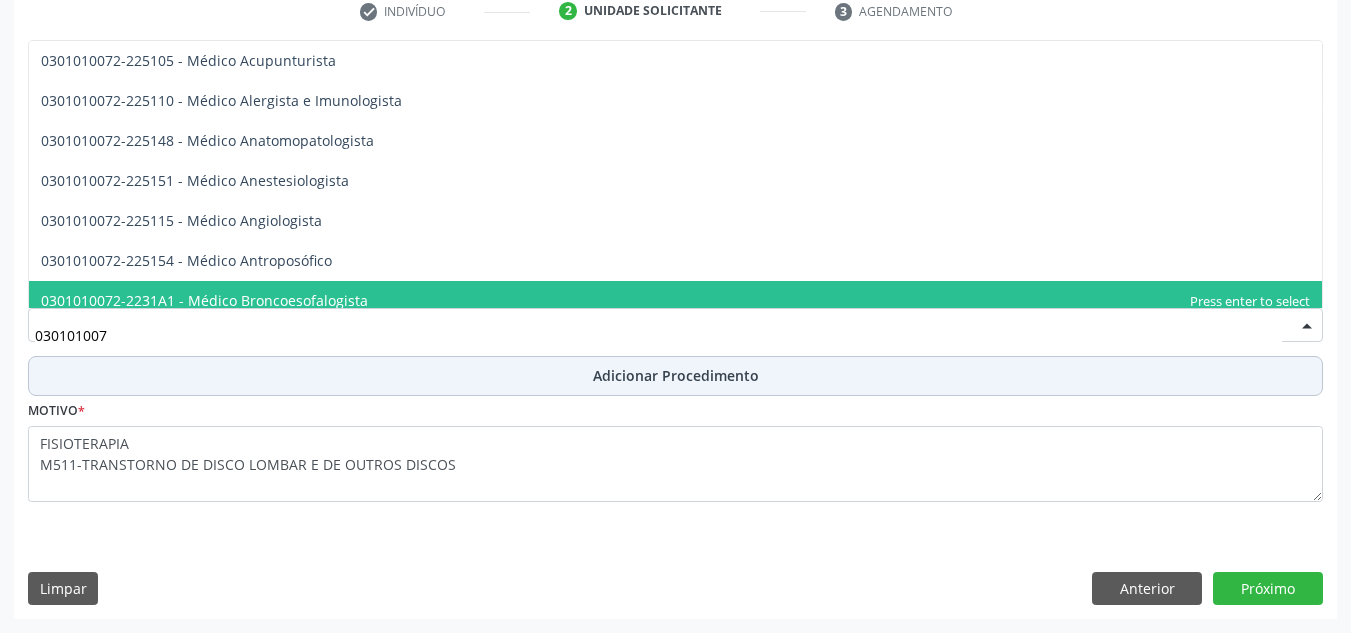 type on "0301010072" 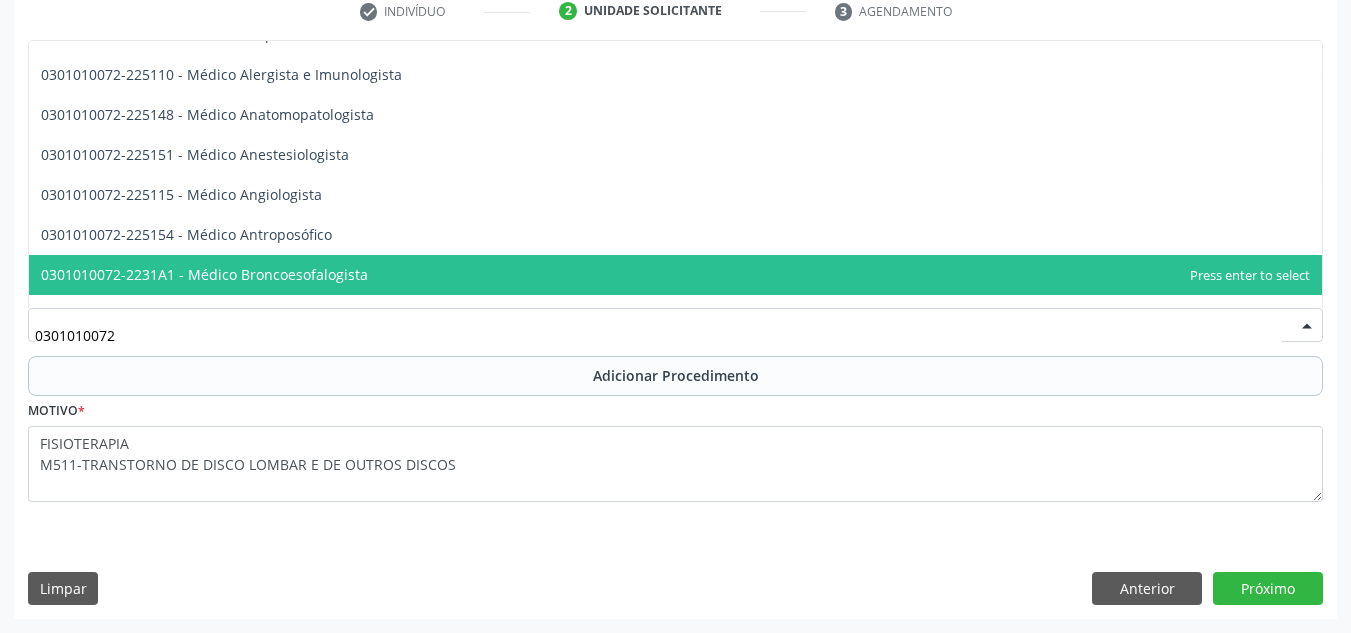 scroll, scrollTop: 0, scrollLeft: 0, axis: both 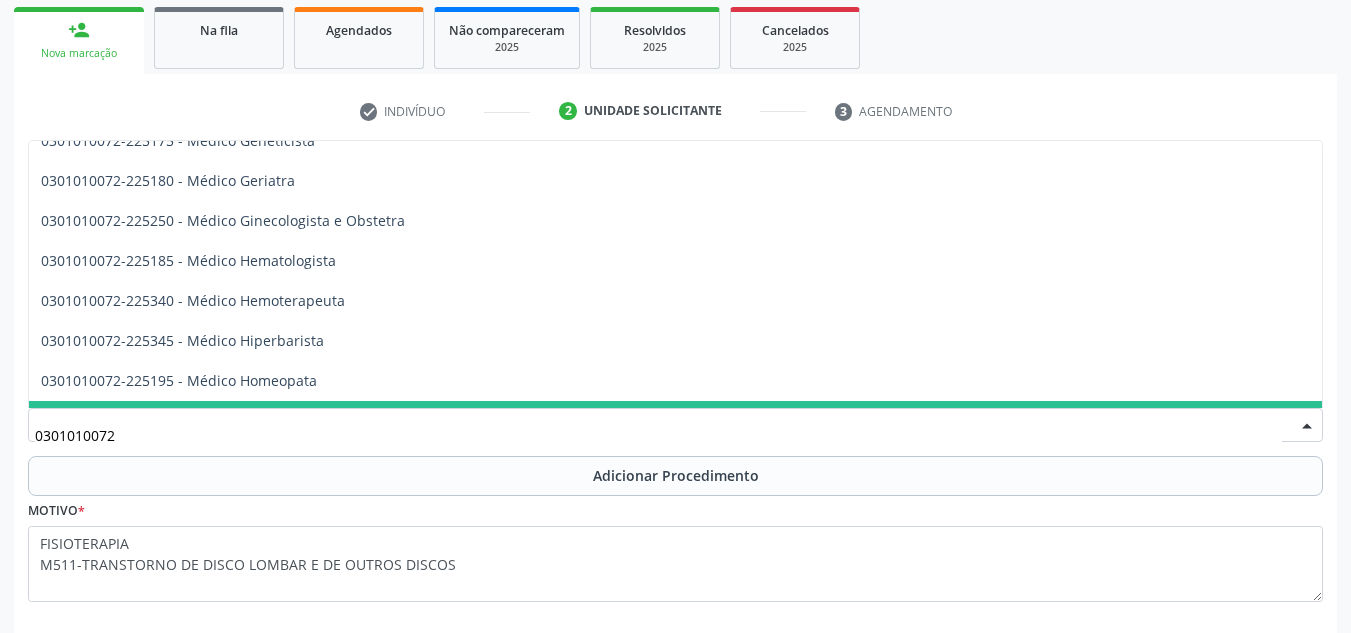 drag, startPoint x: 173, startPoint y: 486, endPoint x: 148, endPoint y: 444, distance: 48.8774 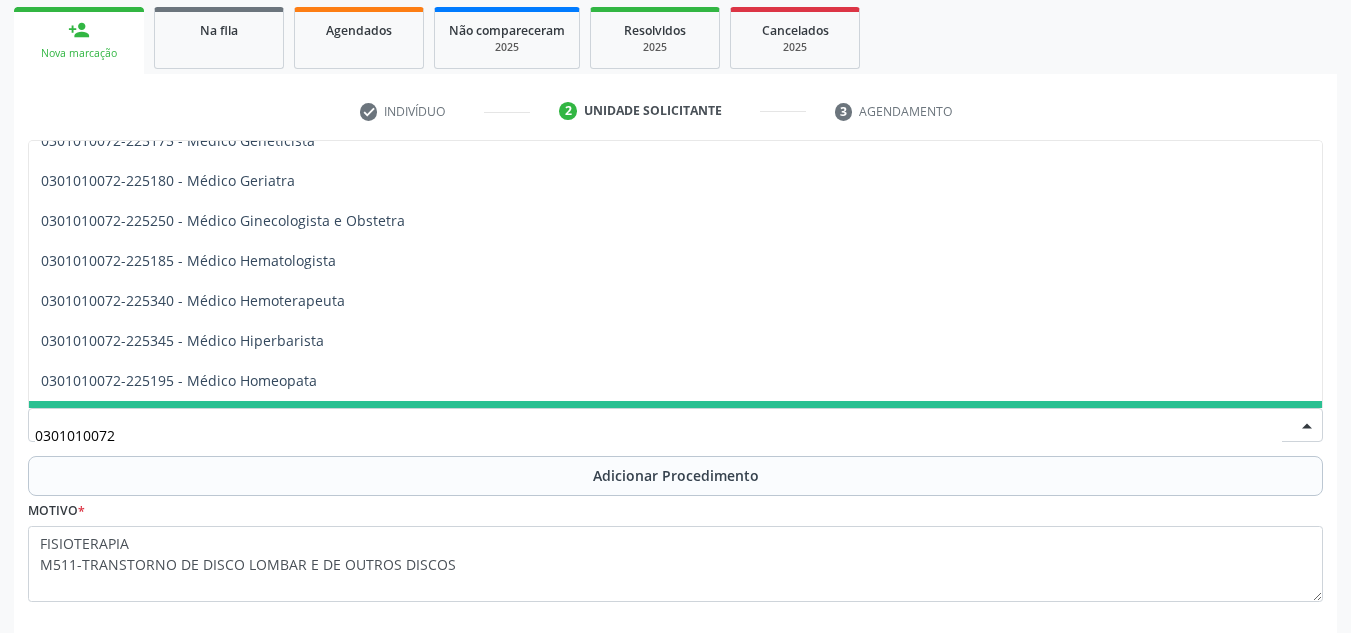 click on "Adicionar Procedimento" at bounding box center (675, 476) 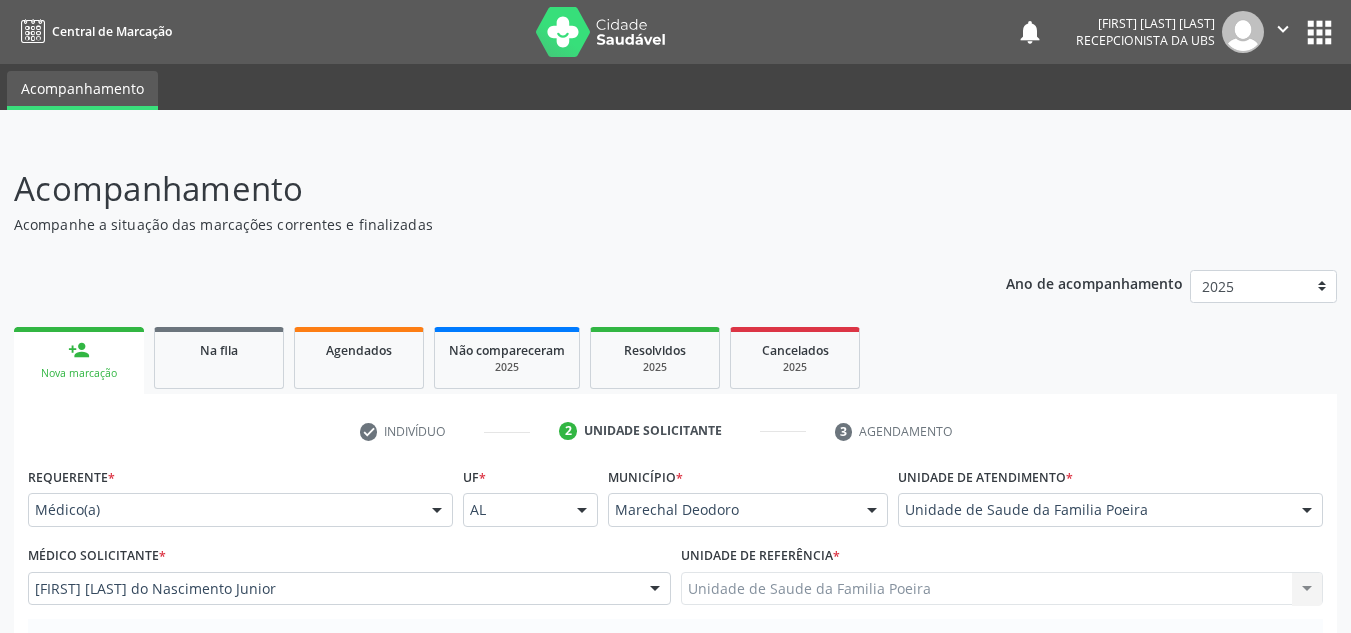 scroll, scrollTop: 320, scrollLeft: 0, axis: vertical 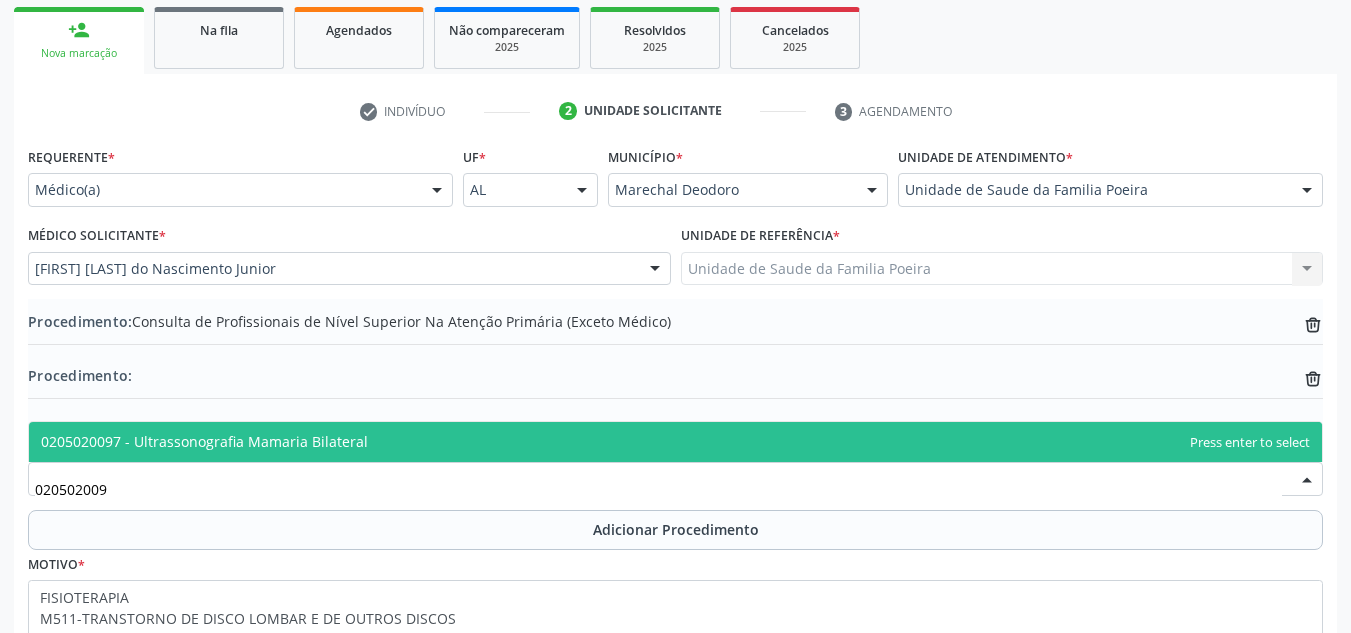 type on "0205020097" 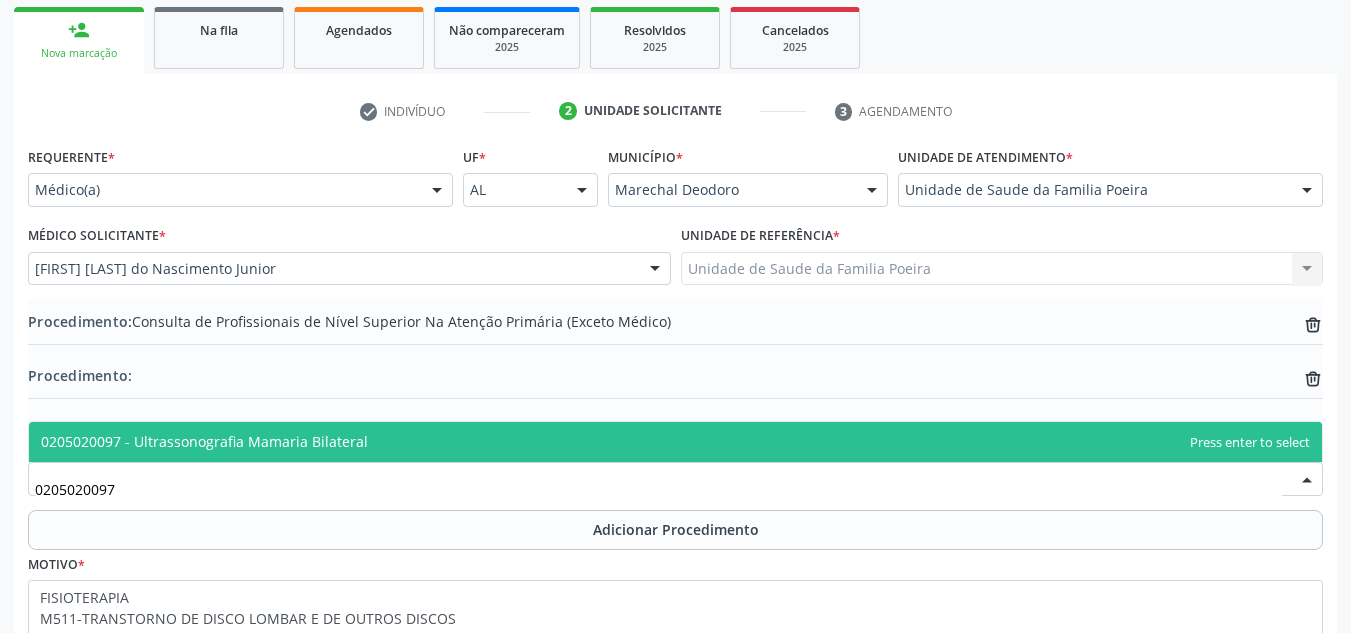click on "0205020097 - Ultrassonografia Mamaria Bilateral" at bounding box center [675, 442] 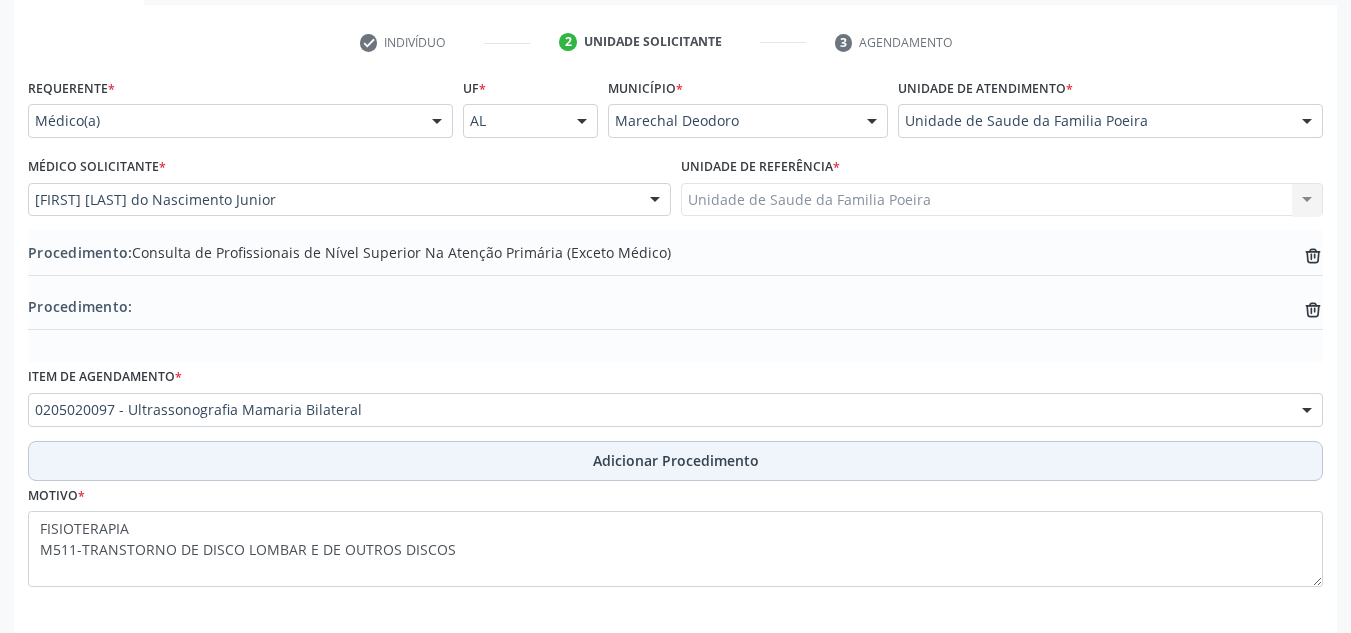 scroll, scrollTop: 474, scrollLeft: 0, axis: vertical 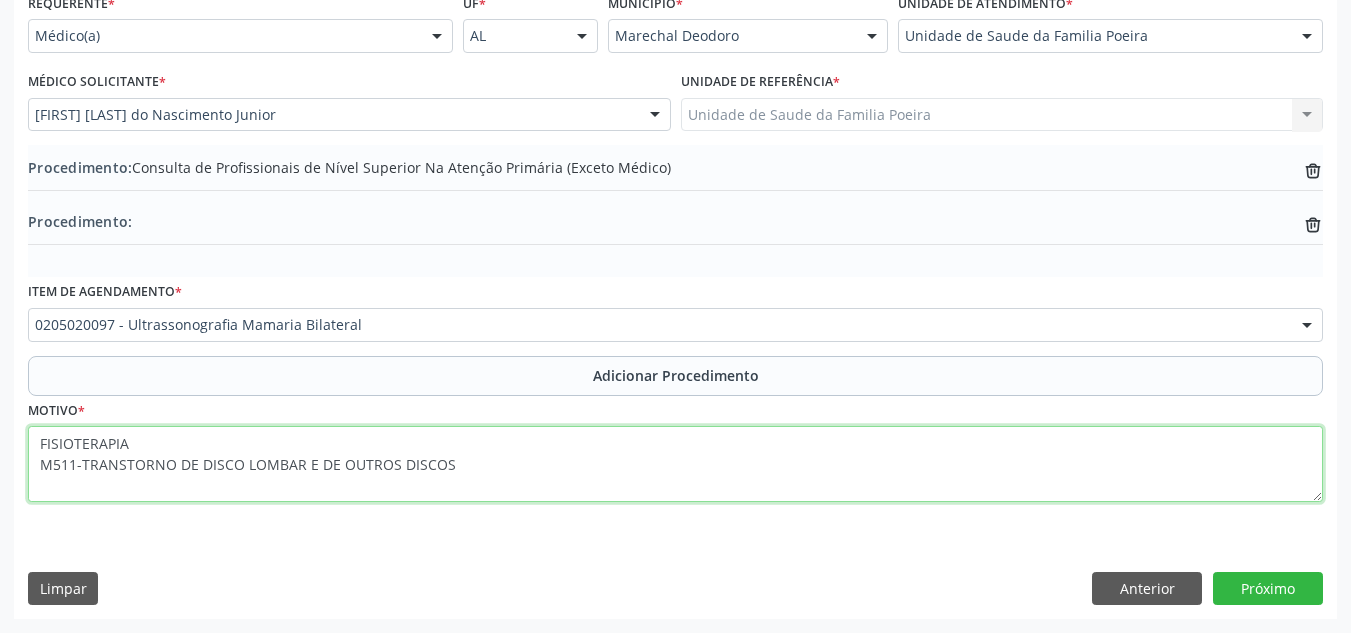 drag, startPoint x: 454, startPoint y: 464, endPoint x: 35, endPoint y: 434, distance: 420.0726 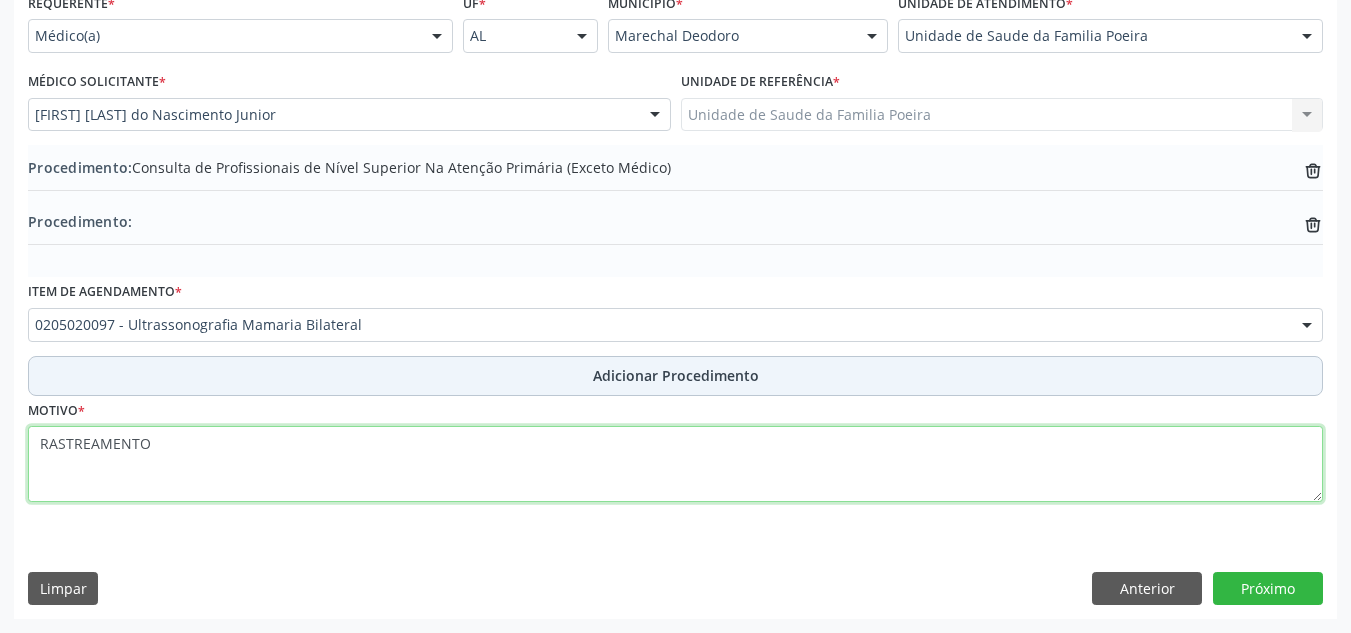 type on "RASTREAMENTO" 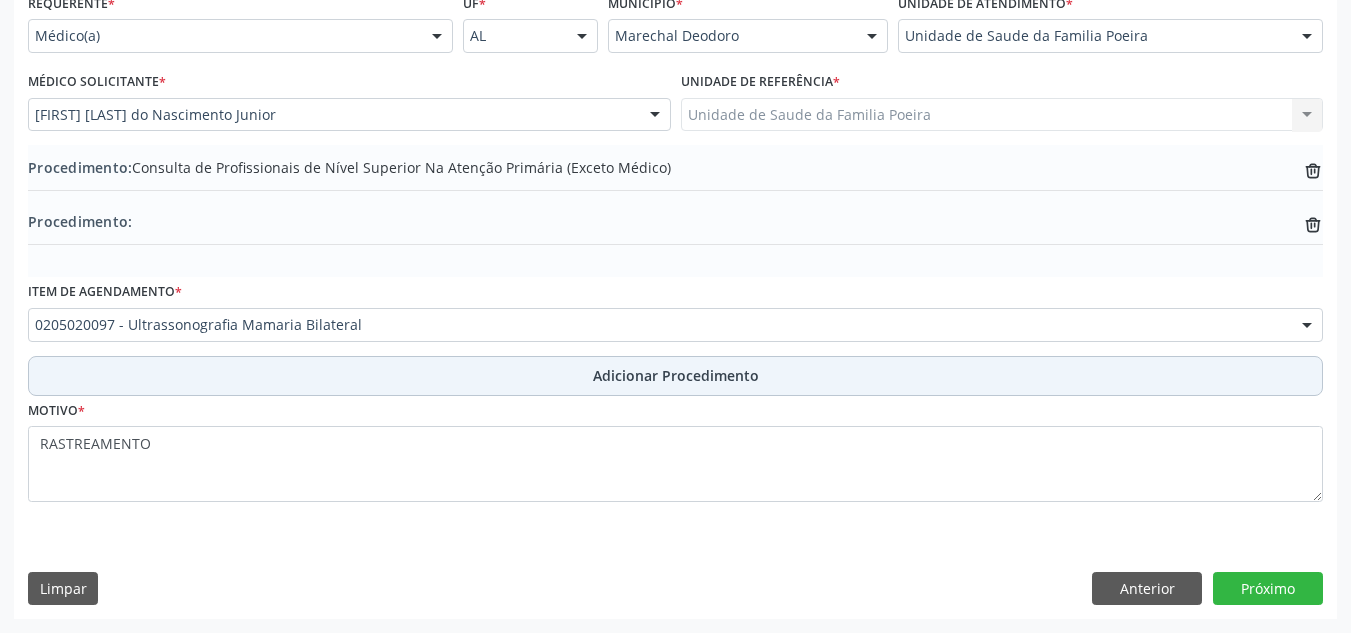click on "Adicionar Procedimento" at bounding box center [676, 375] 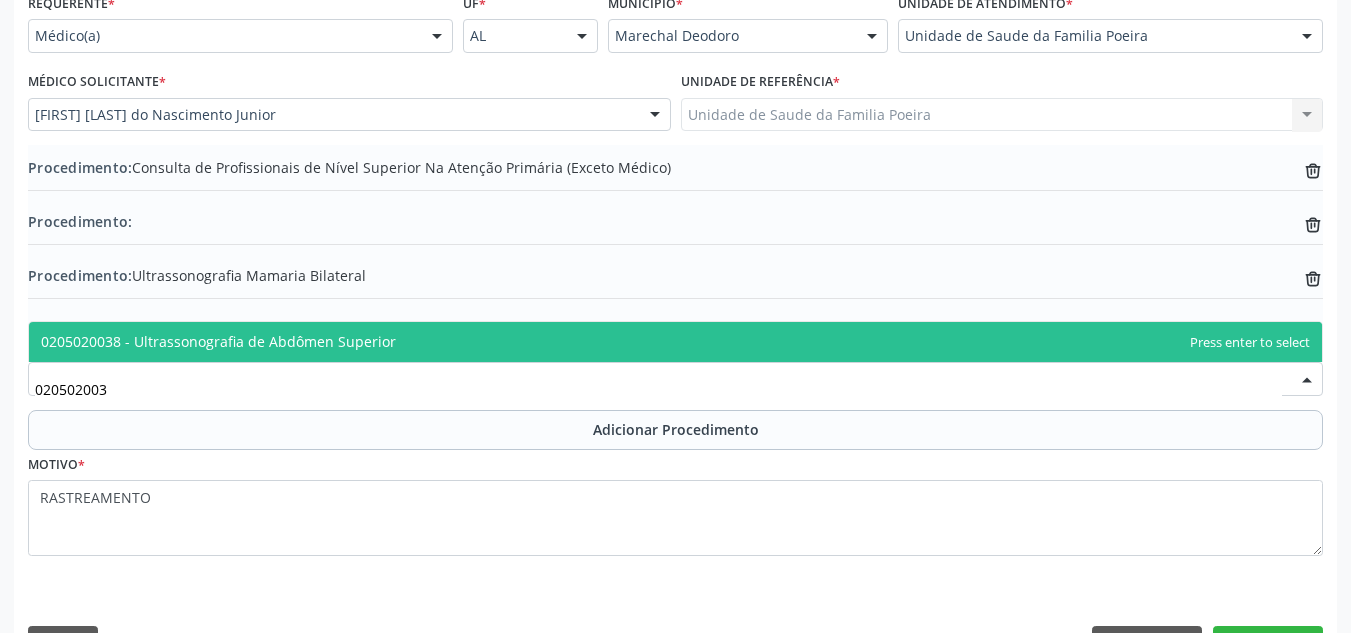 type on "0205020038" 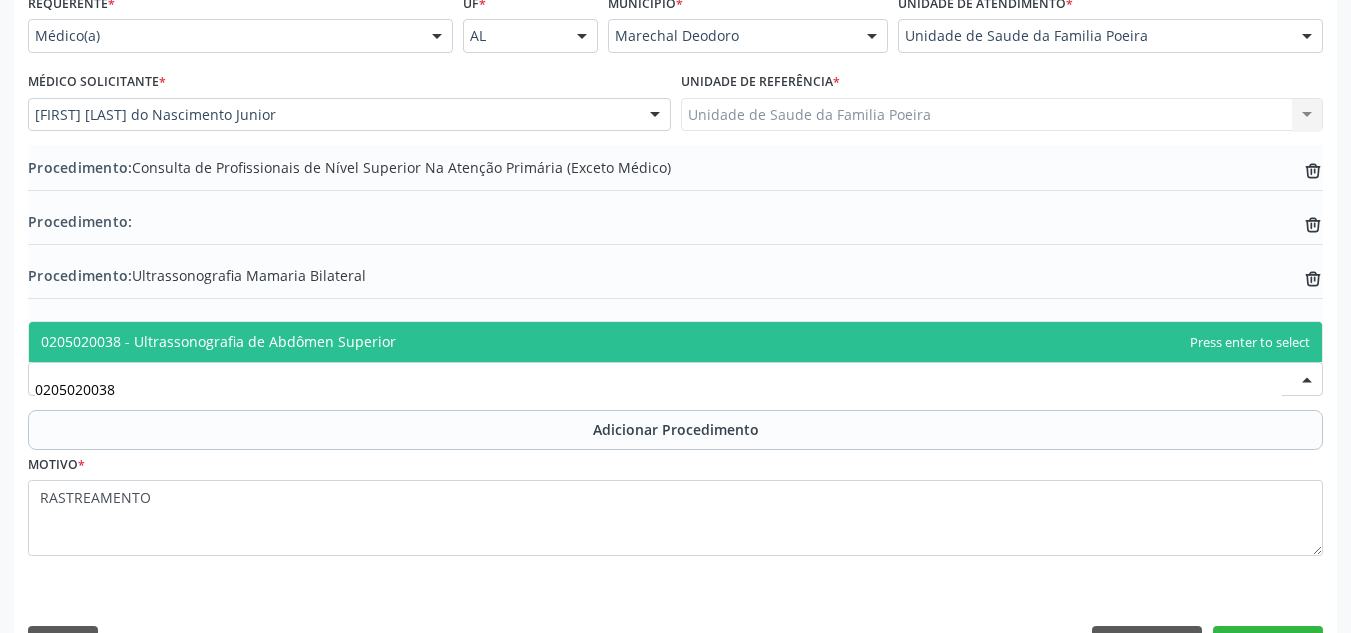 click on "0205020038 - Ultrassonografia de Abdômen Superior" at bounding box center (218, 341) 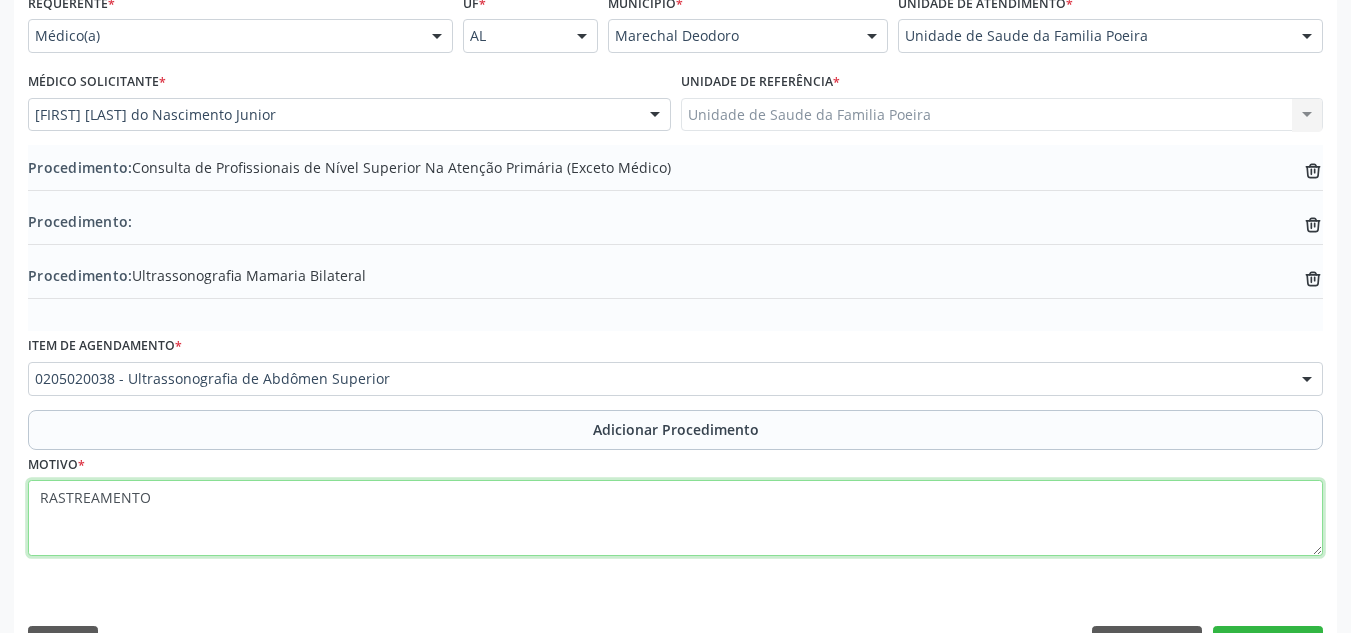 drag, startPoint x: 282, startPoint y: 503, endPoint x: 13, endPoint y: 515, distance: 269.26752 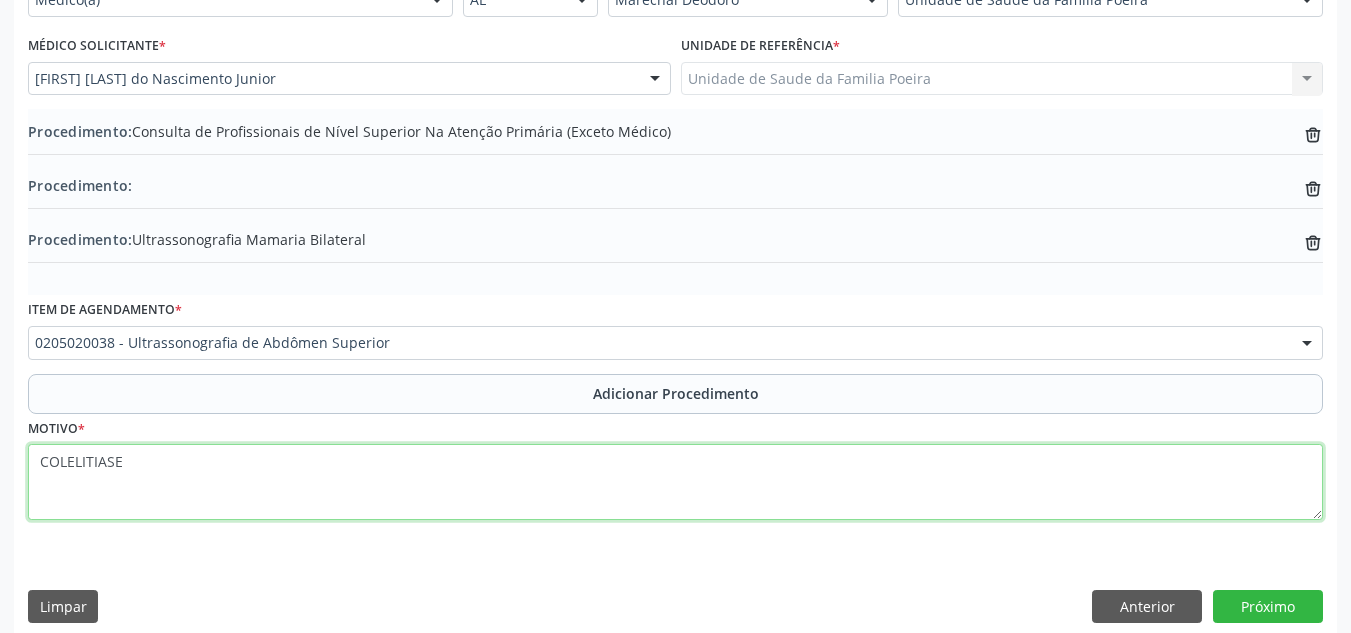 scroll, scrollTop: 528, scrollLeft: 0, axis: vertical 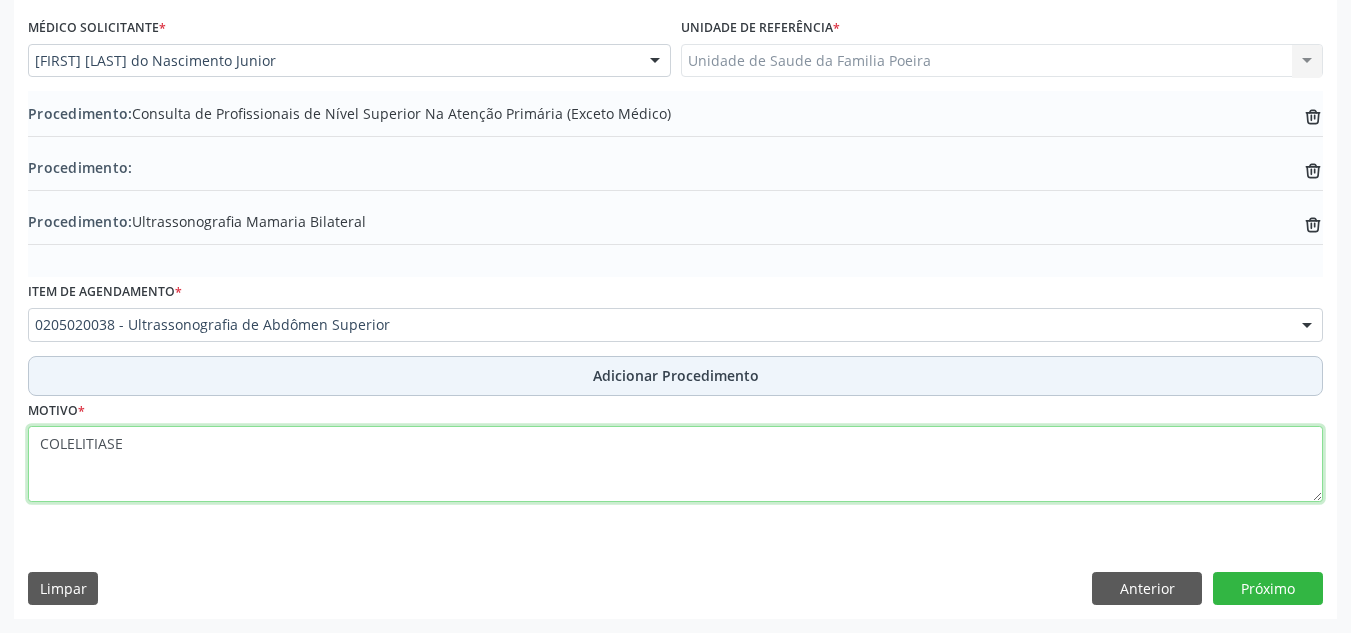 type on "COLELITIASE" 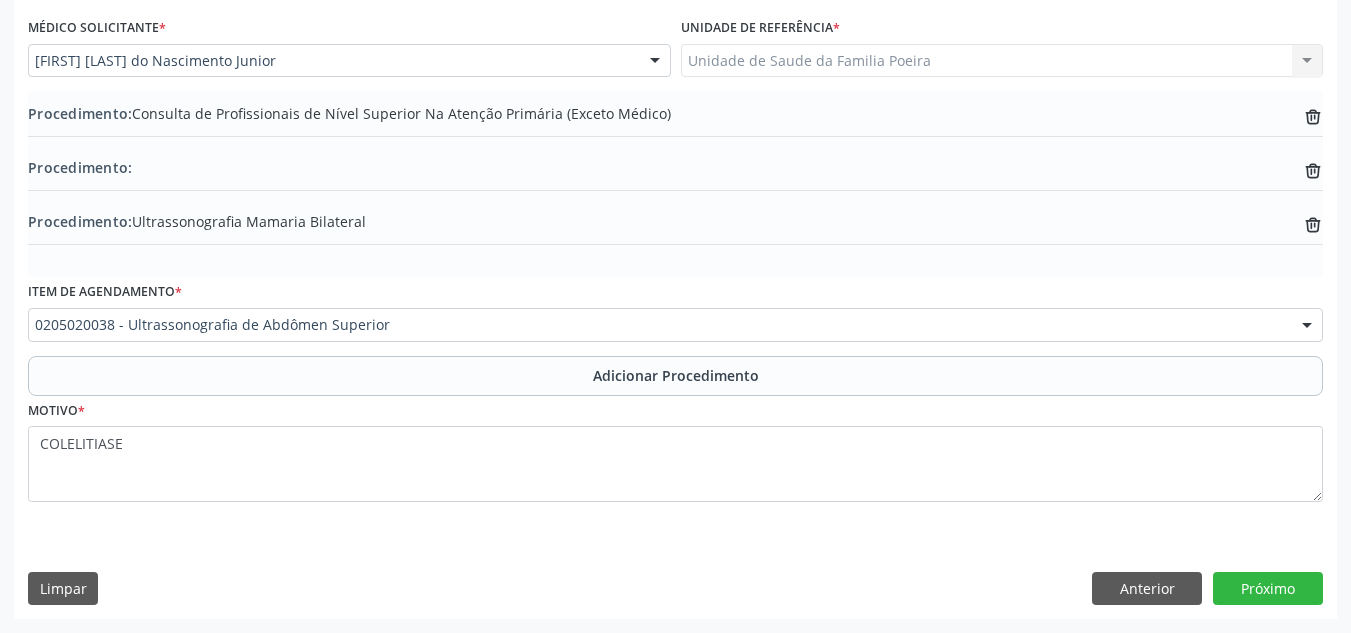 click on "Adicionar Procedimento" at bounding box center (675, 376) 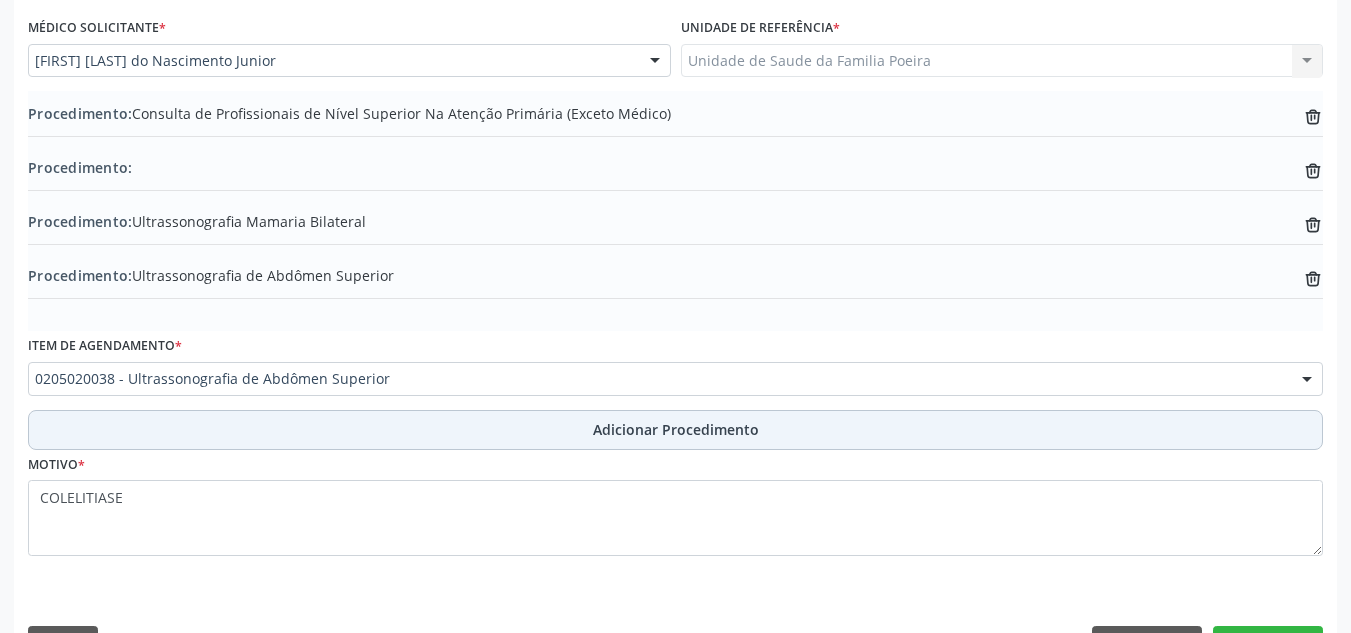 click on "Adicionar Procedimento" at bounding box center (676, 429) 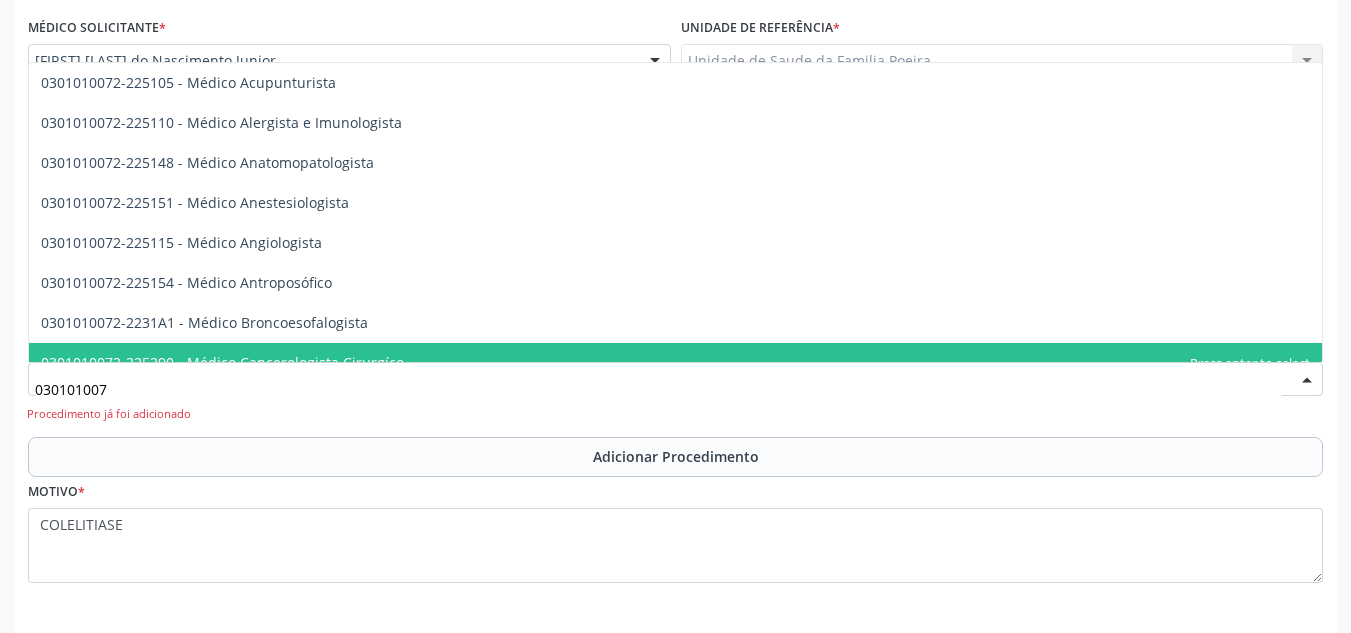 type on "0301010072" 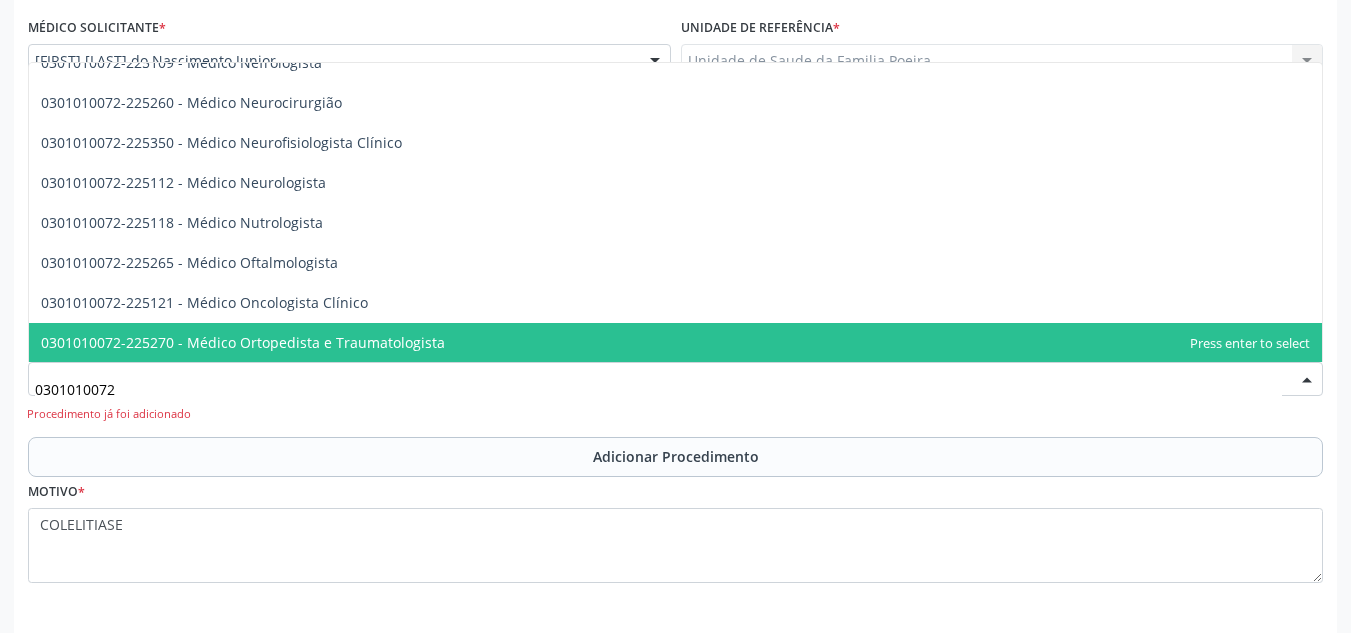 scroll, scrollTop: 1600, scrollLeft: 0, axis: vertical 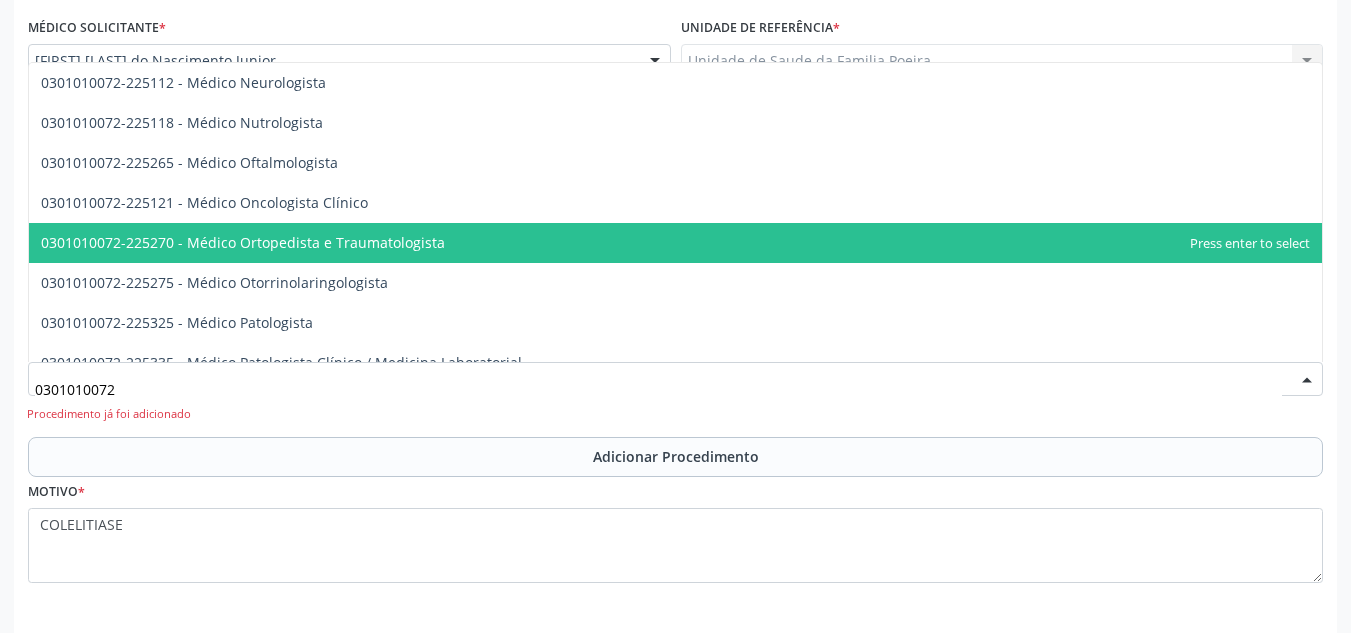 click on "0301010072-225270 - Médico Ortopedista e Traumatologista" at bounding box center (675, 243) 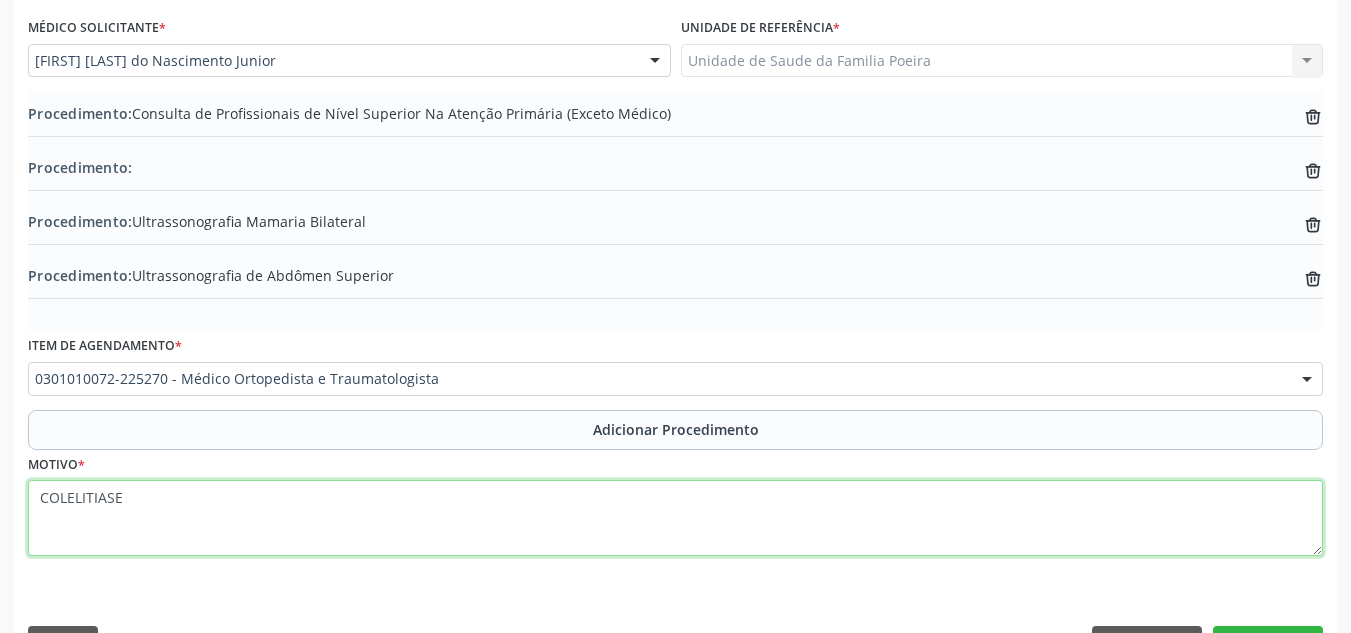 drag, startPoint x: 234, startPoint y: 507, endPoint x: 0, endPoint y: 500, distance: 234.10468 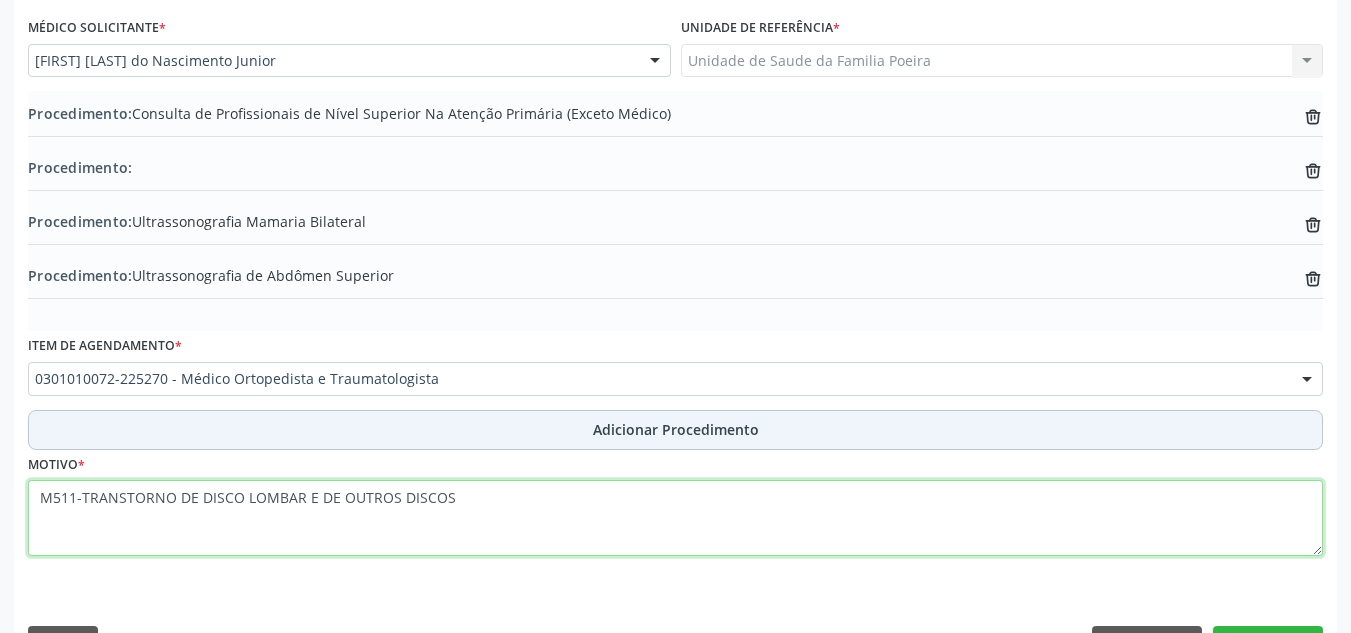 type on "M511-TRANSTORNO DE DISCO LOMBAR E DE OUTROS DISCOS" 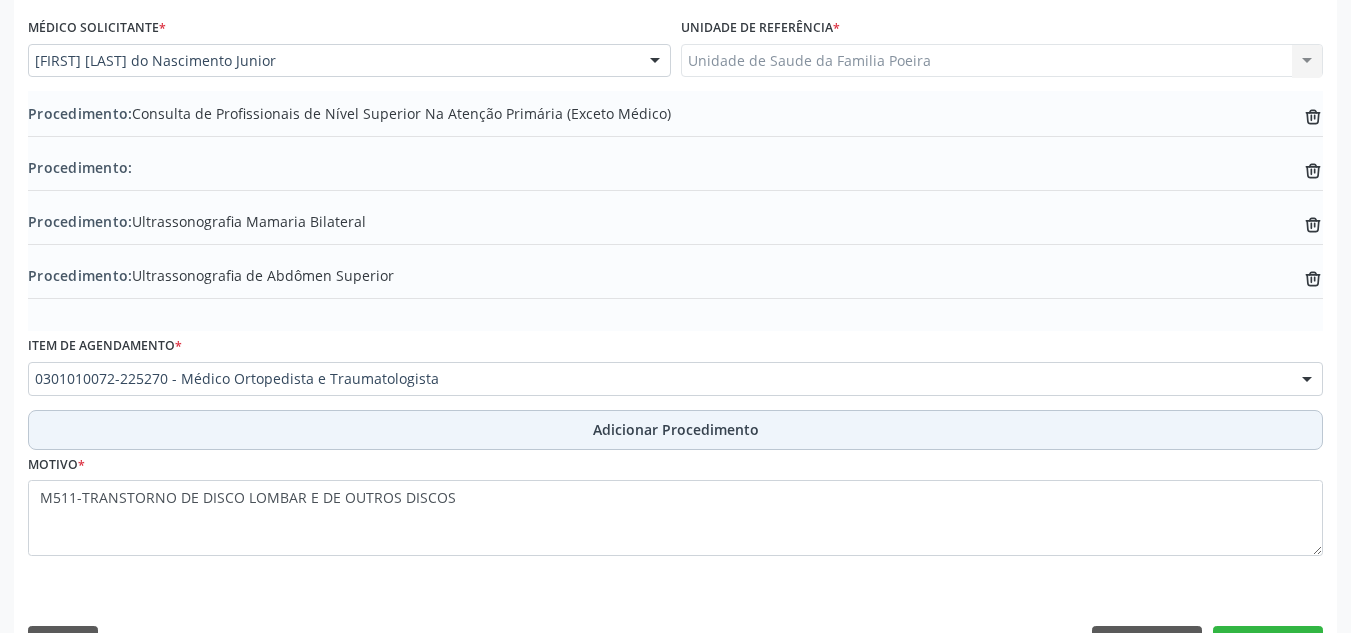 click on "Adicionar Procedimento" at bounding box center [675, 430] 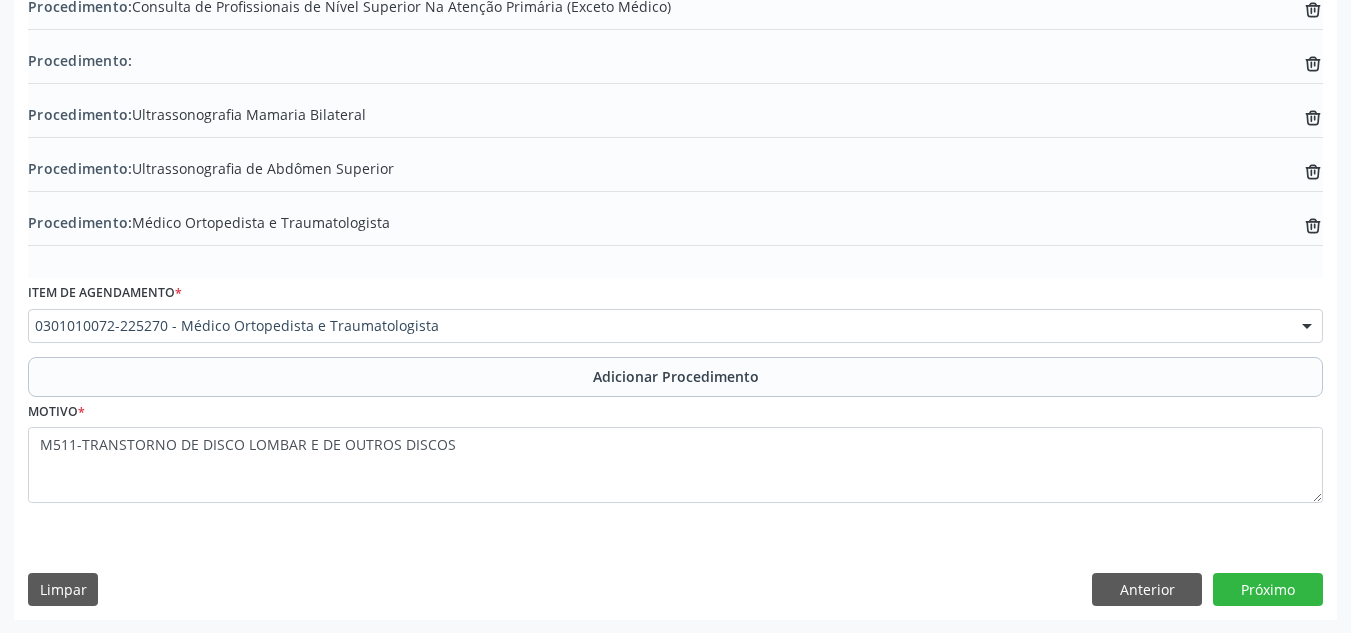 scroll, scrollTop: 636, scrollLeft: 0, axis: vertical 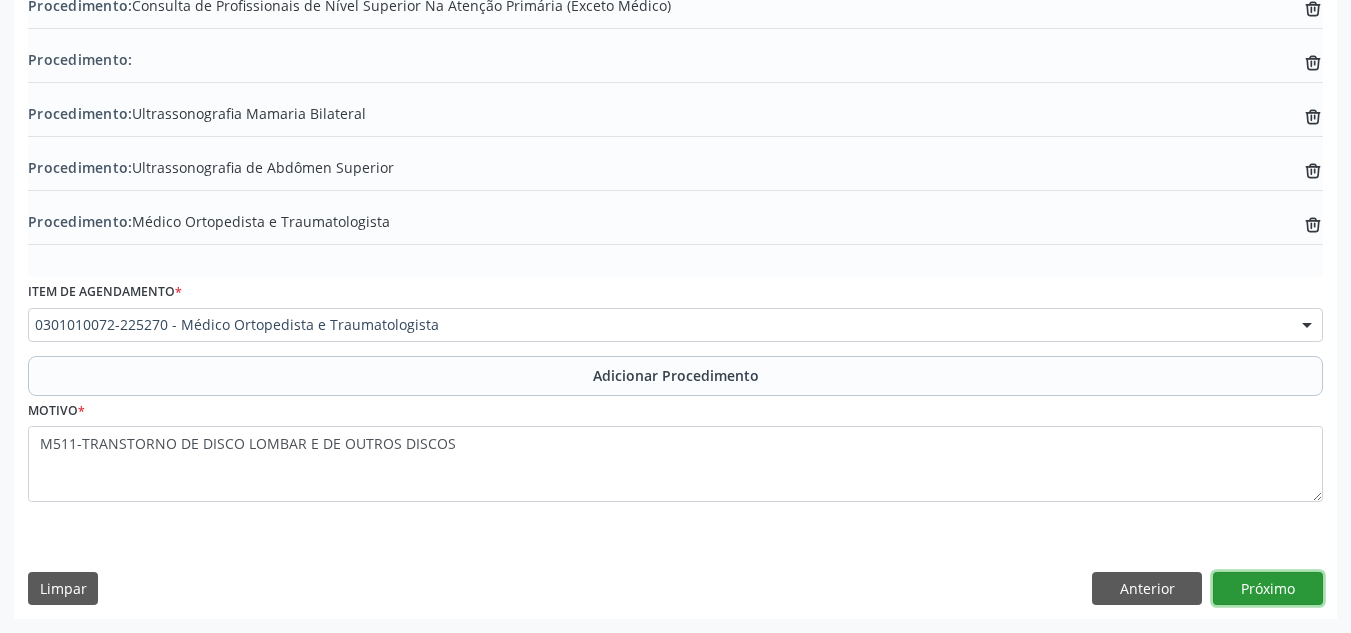 click on "Próximo" at bounding box center (1268, 589) 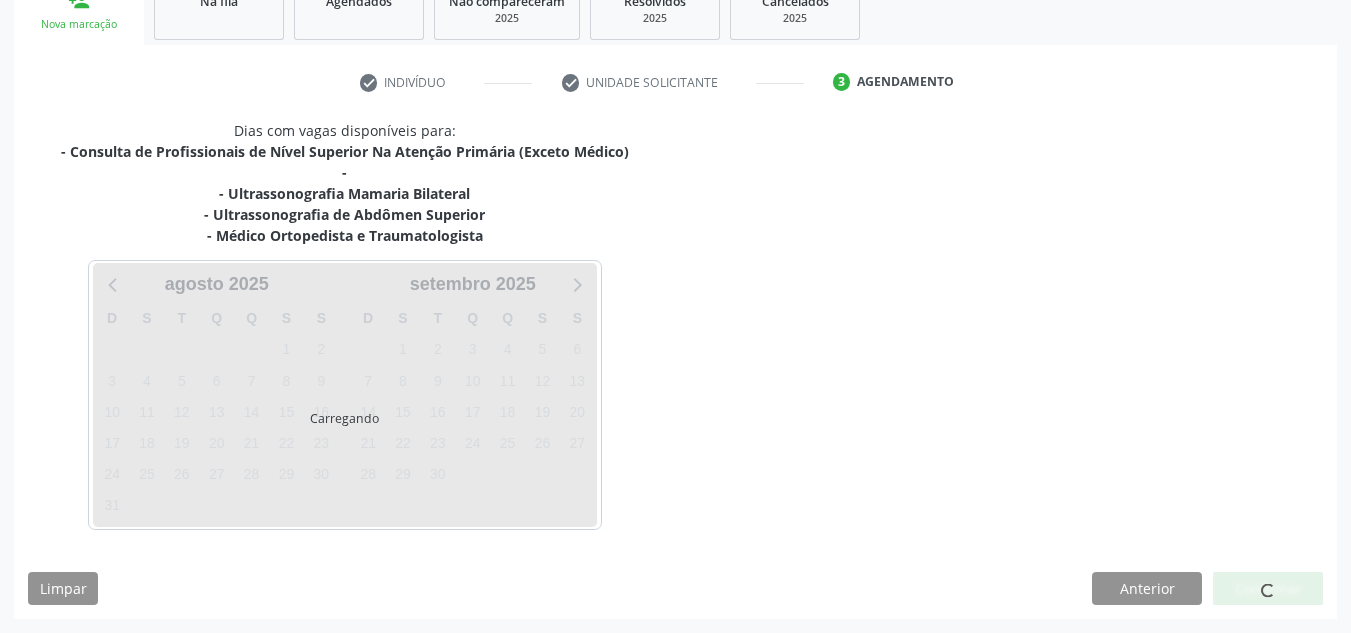 scroll, scrollTop: 408, scrollLeft: 0, axis: vertical 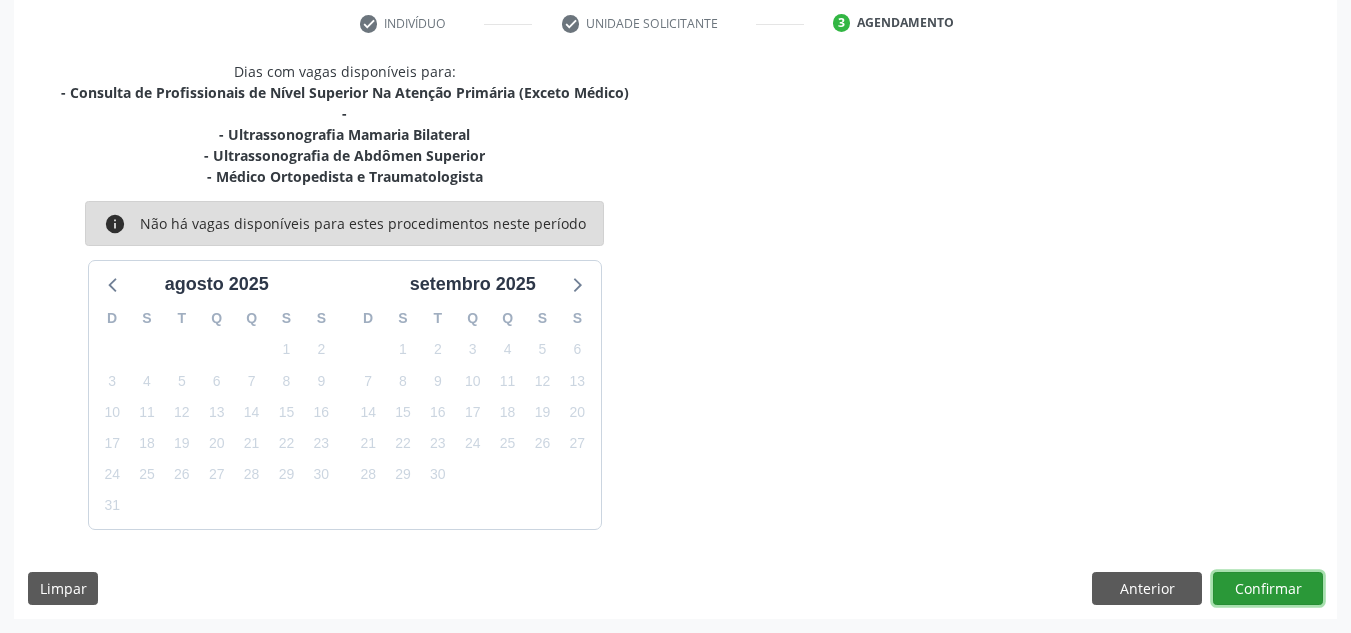 click on "Confirmar" at bounding box center [1268, 589] 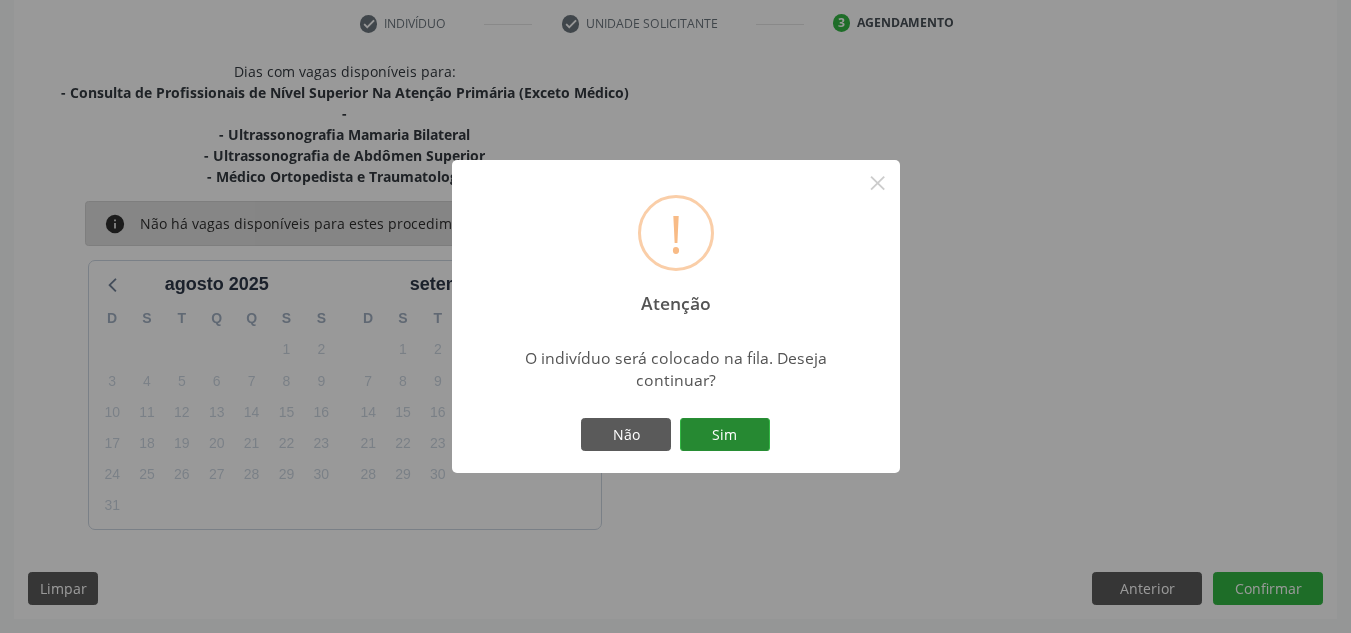 click on "Sim" at bounding box center (725, 435) 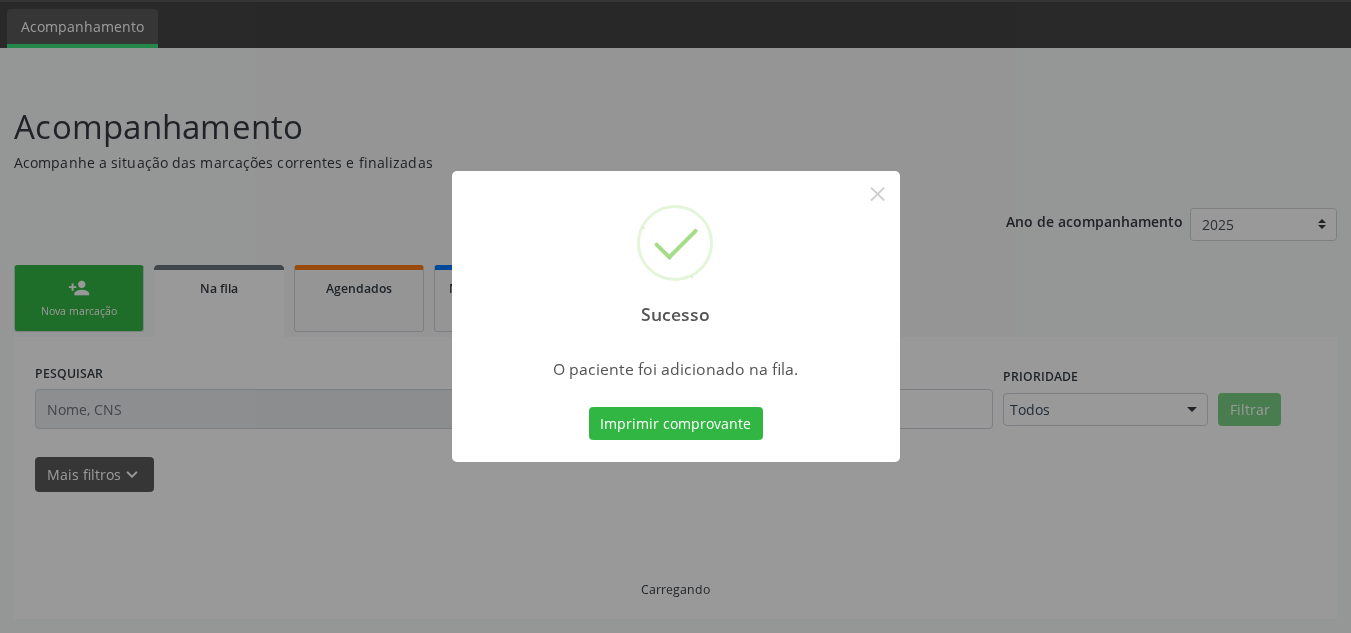 scroll, scrollTop: 62, scrollLeft: 0, axis: vertical 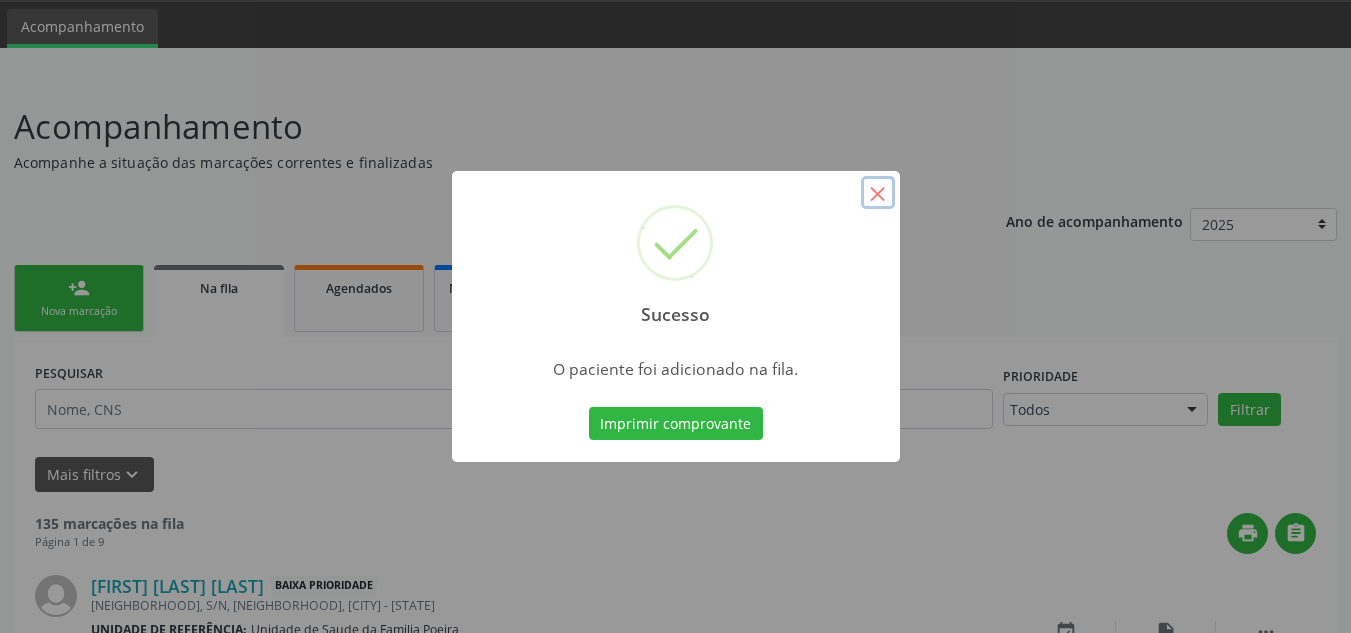click on "×" at bounding box center (878, 193) 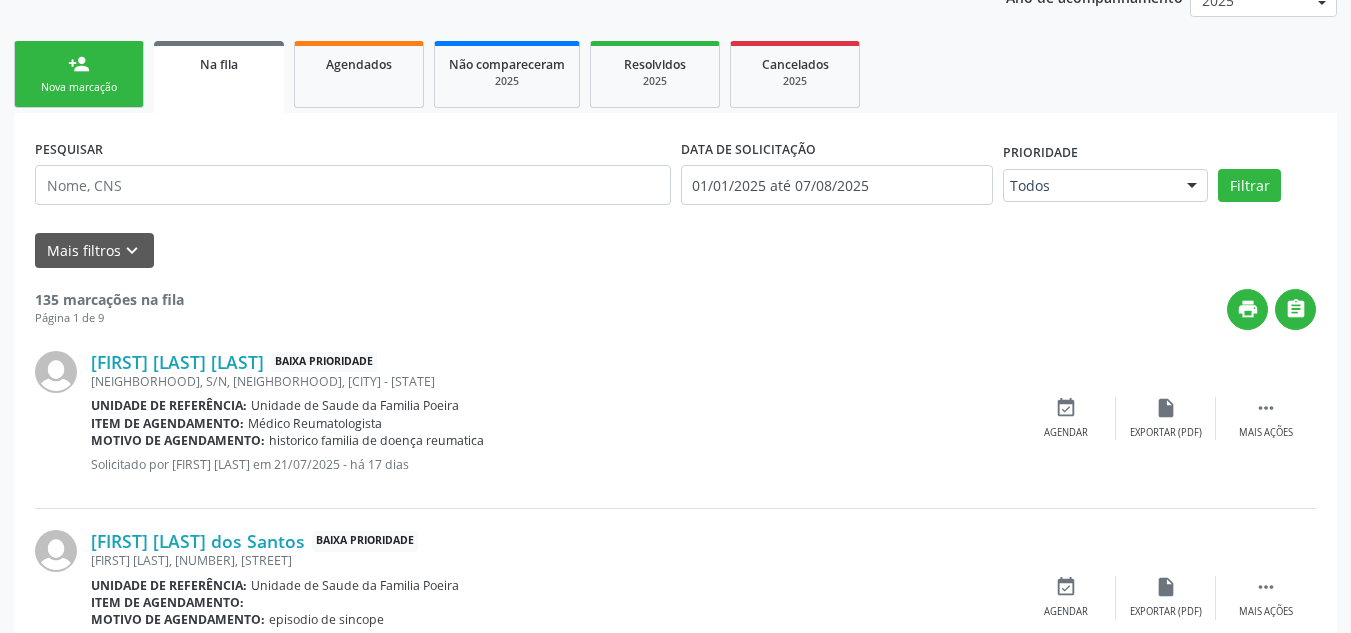 scroll, scrollTop: 62, scrollLeft: 0, axis: vertical 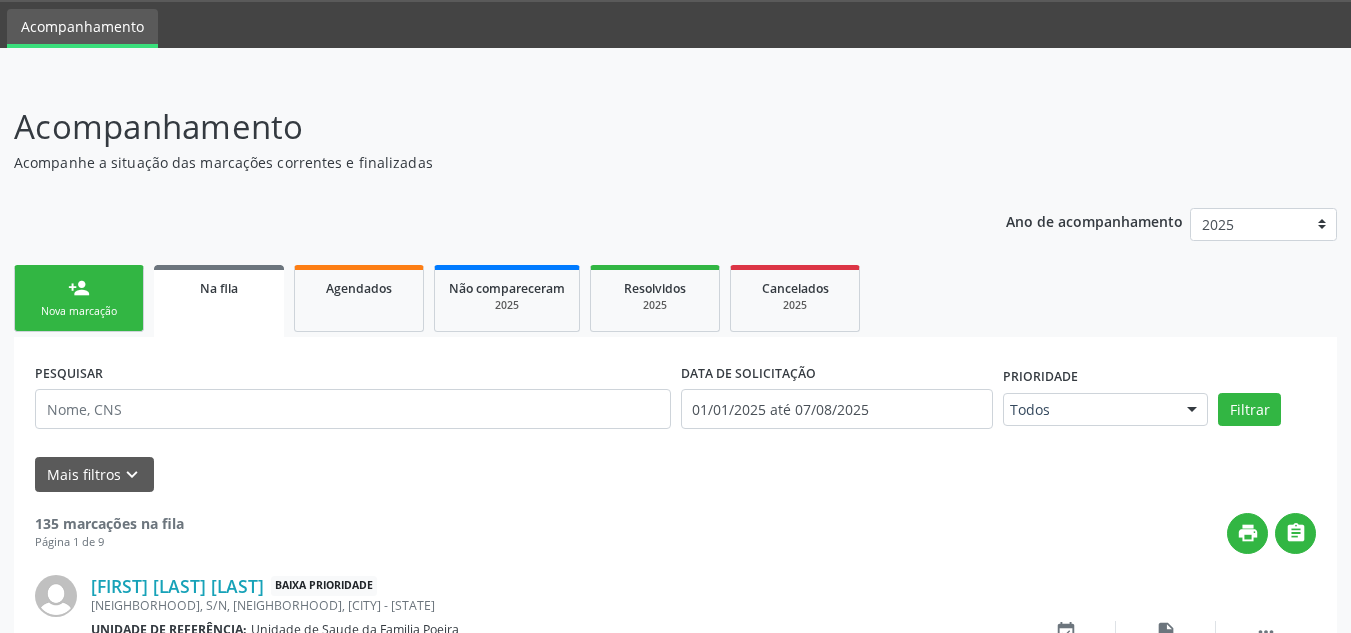 click on "person_add
Nova marcação" at bounding box center [79, 298] 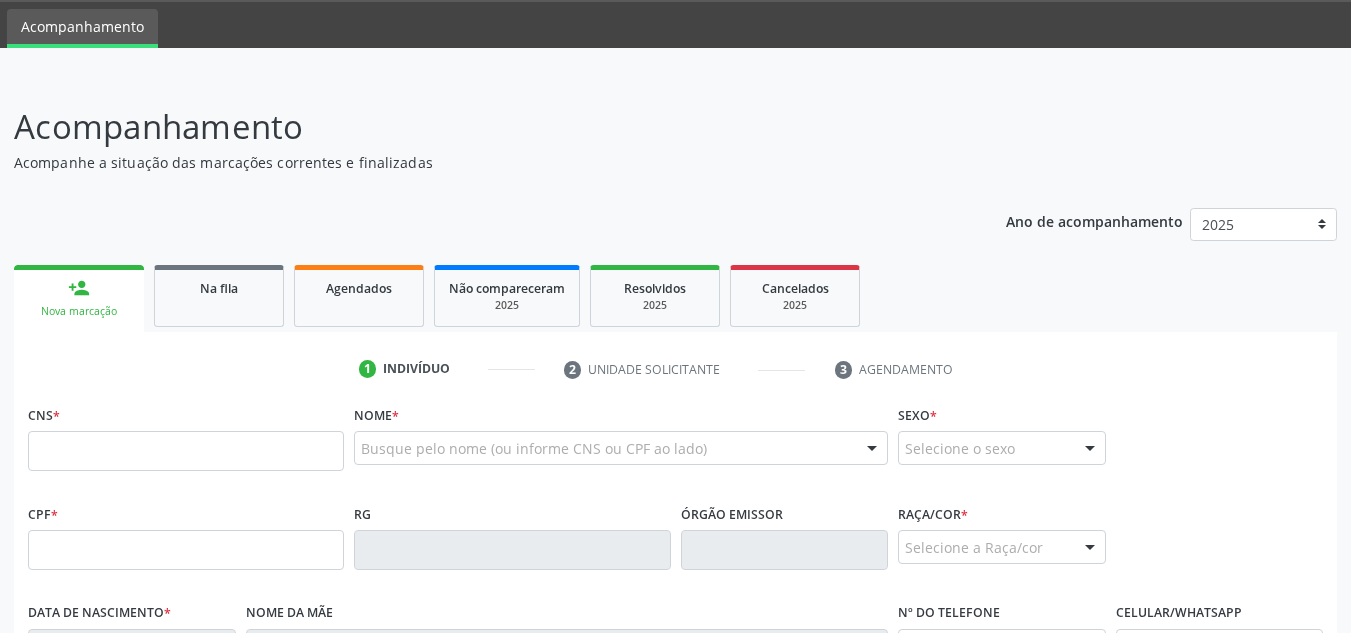 click on "Nova marcação" at bounding box center [79, 311] 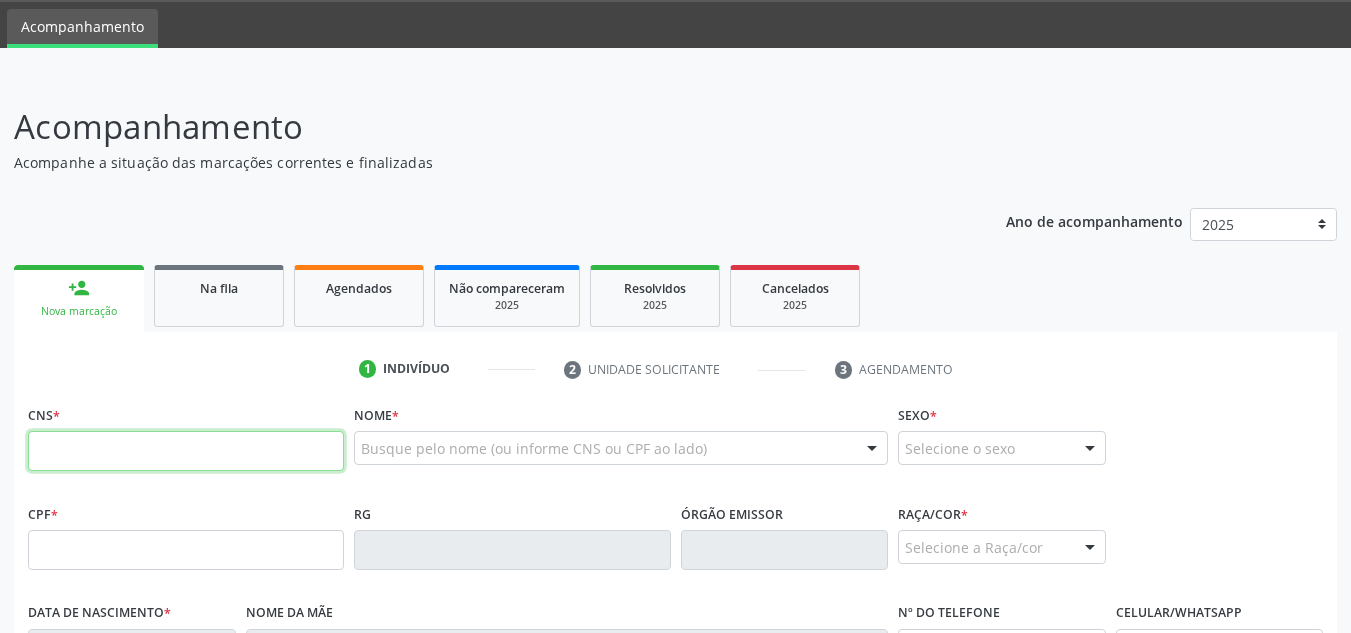 click at bounding box center (186, 451) 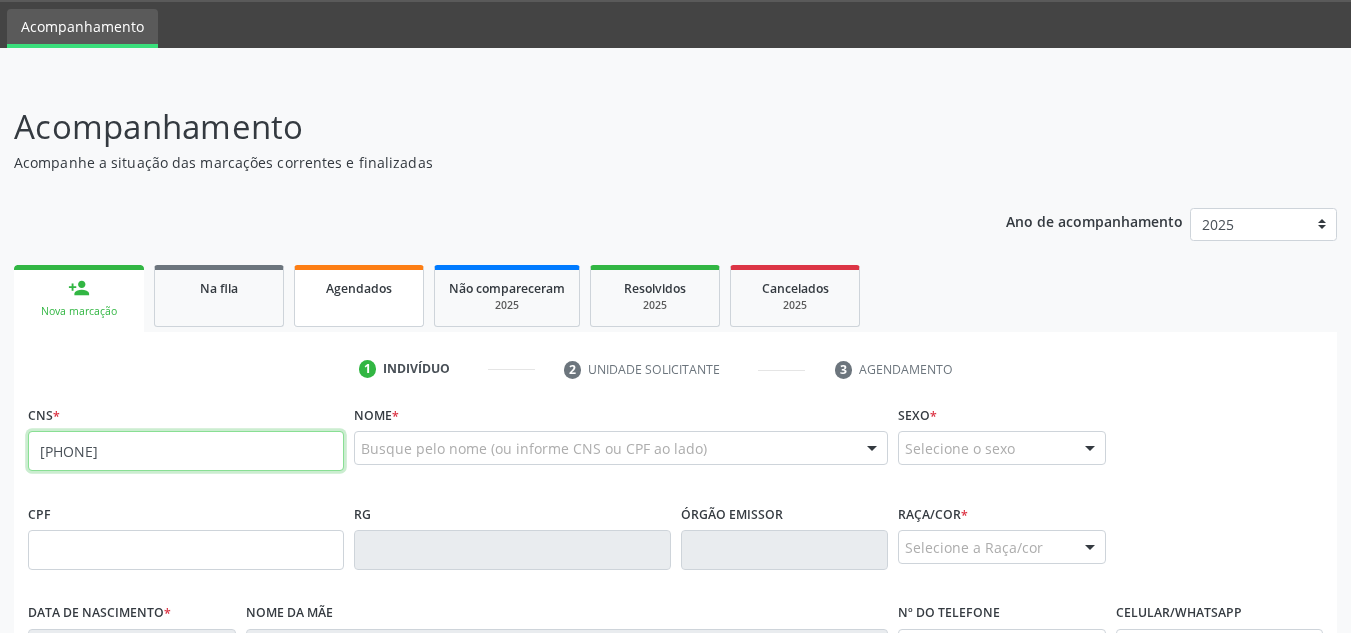 type on "[PHONE]" 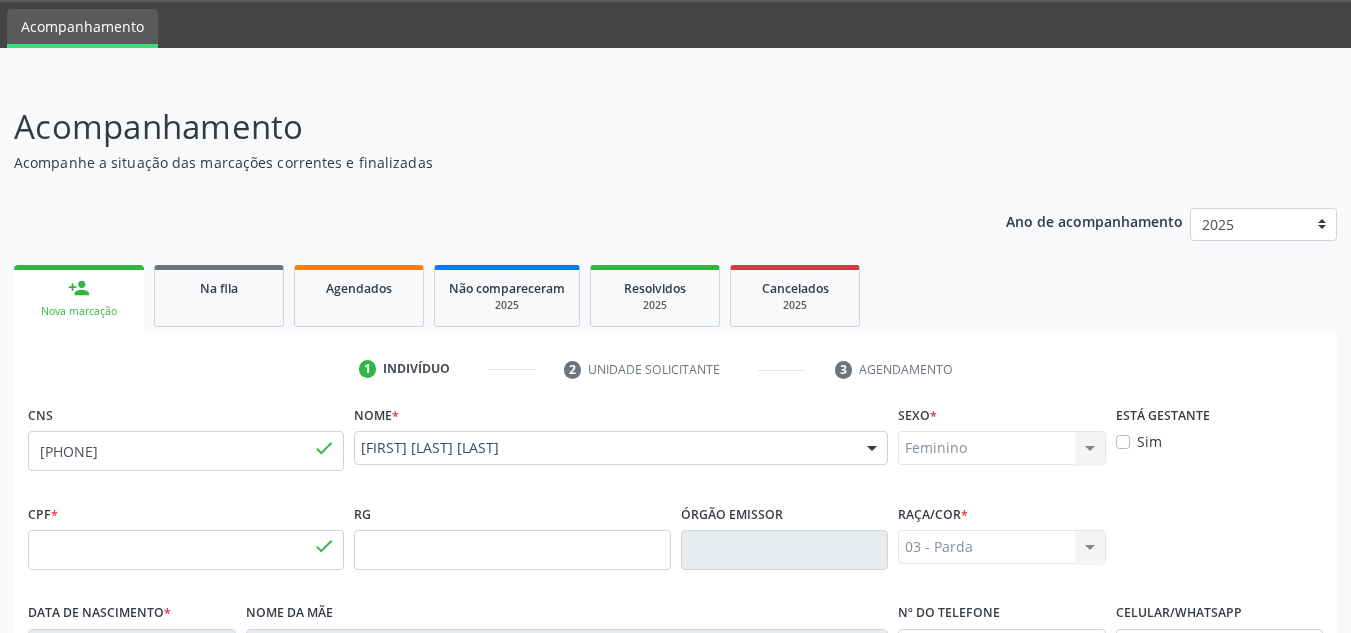 type on "079.100.984-05" 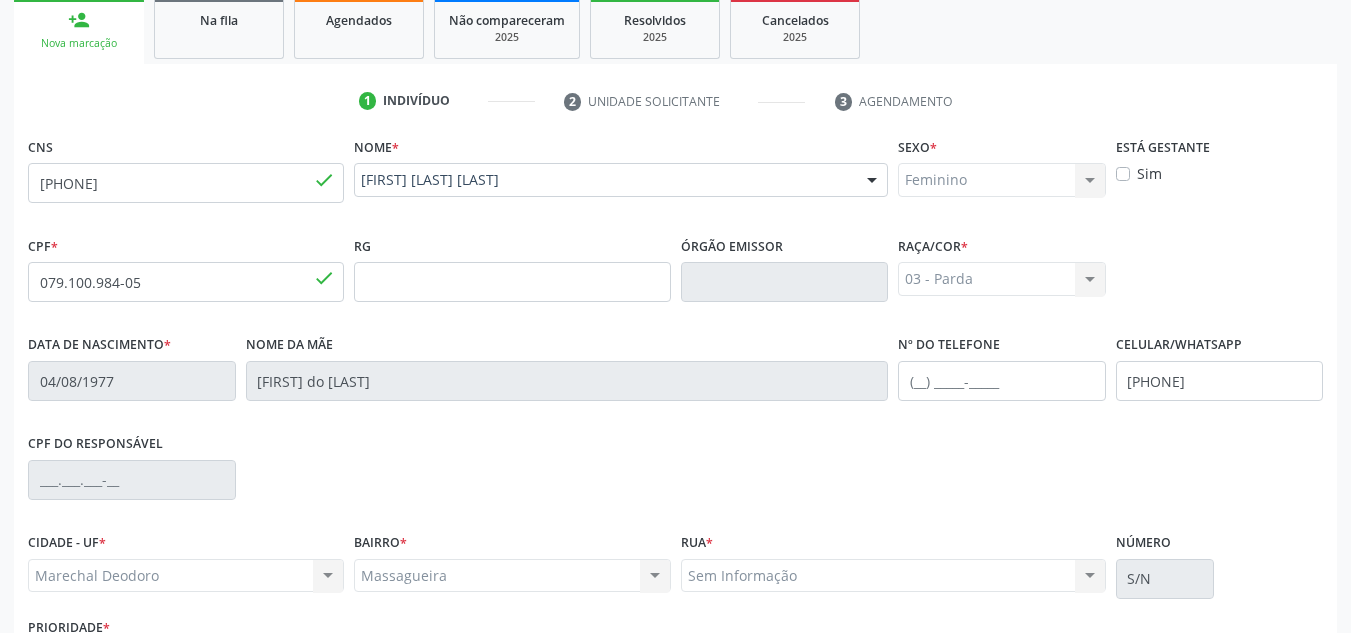 scroll, scrollTop: 479, scrollLeft: 0, axis: vertical 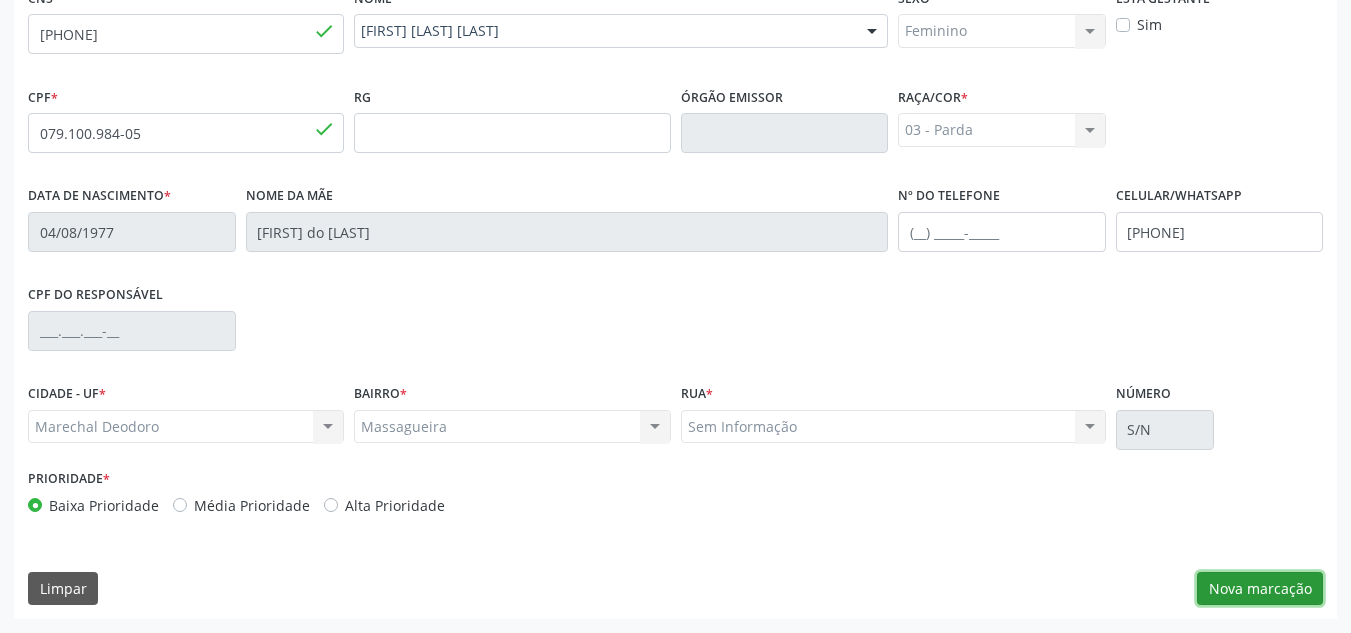 click on "Nova marcação" at bounding box center [1260, 589] 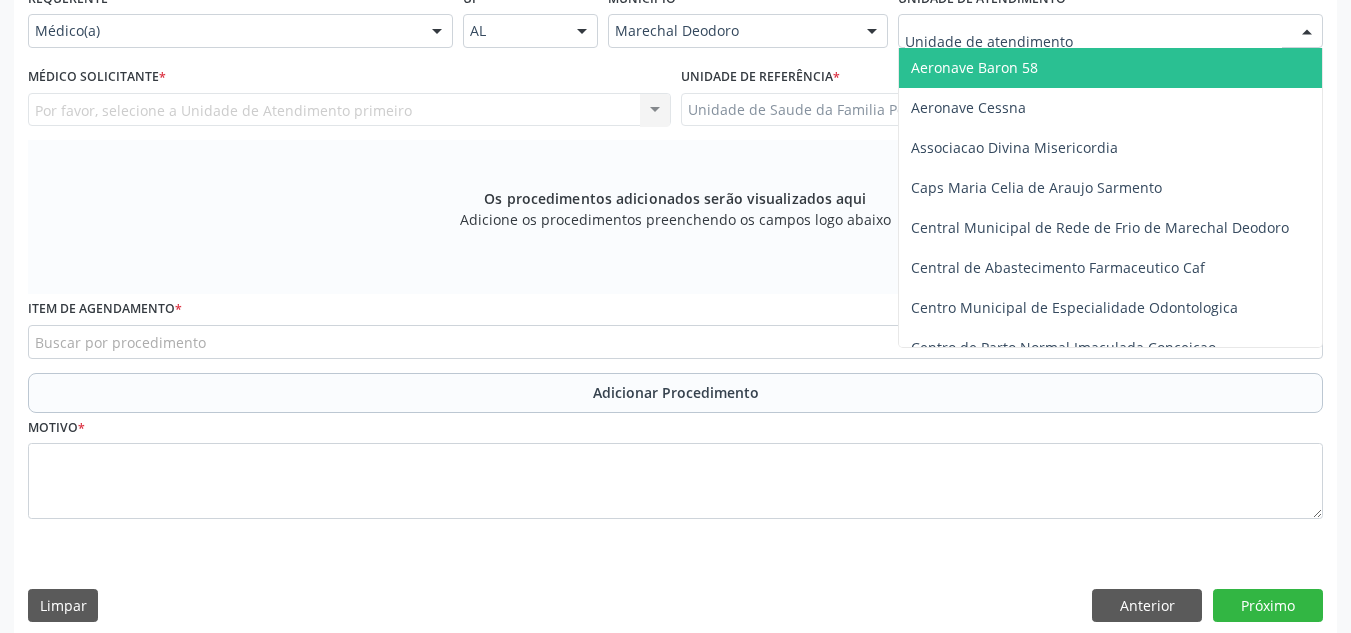 click at bounding box center (1110, 31) 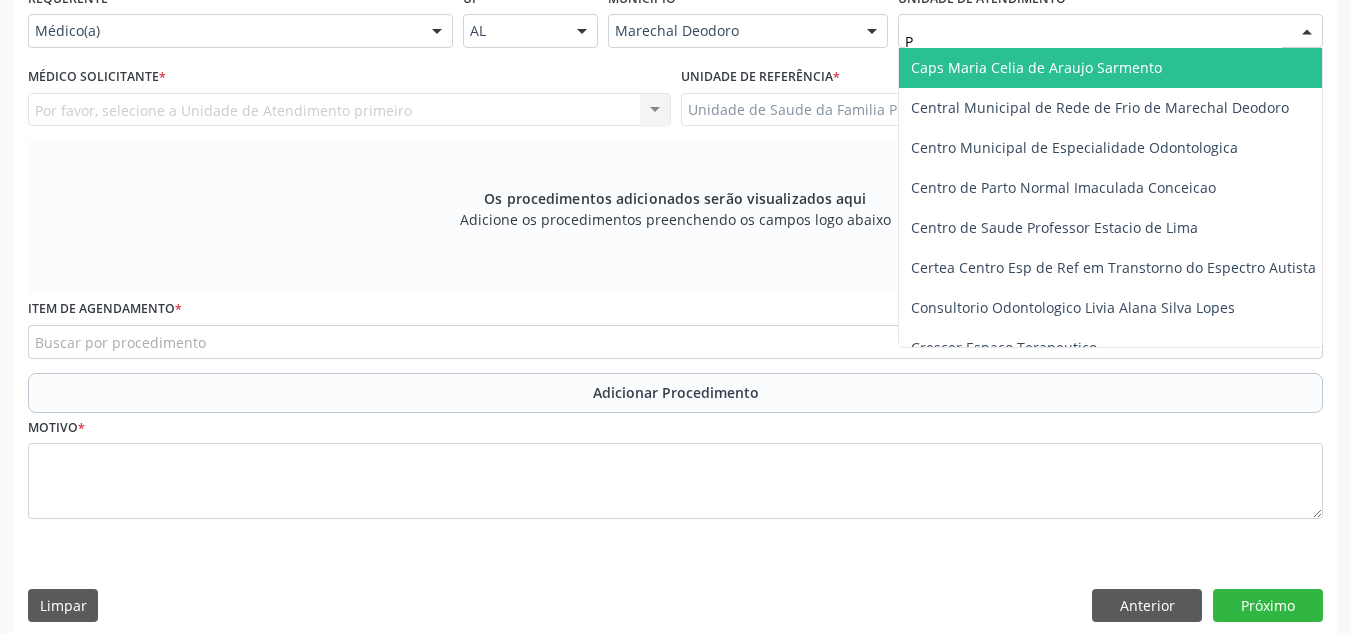 type on "PO" 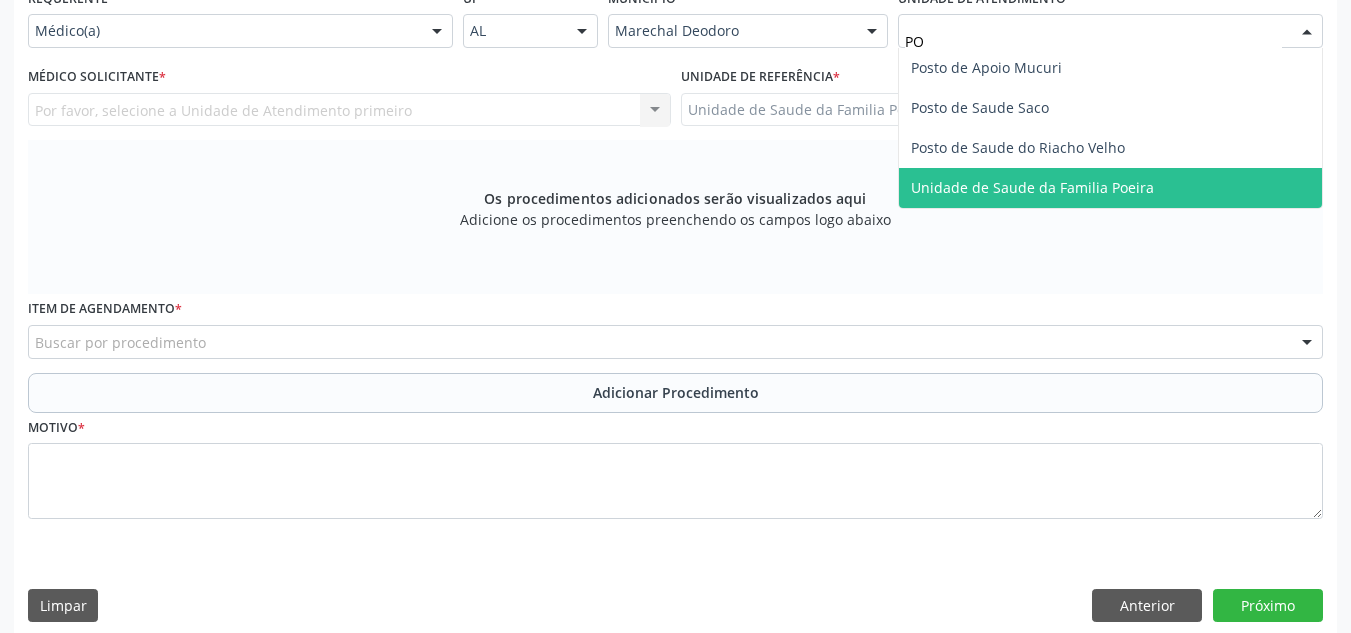 click on "Unidade de Saude da Familia Poeira" at bounding box center (1032, 187) 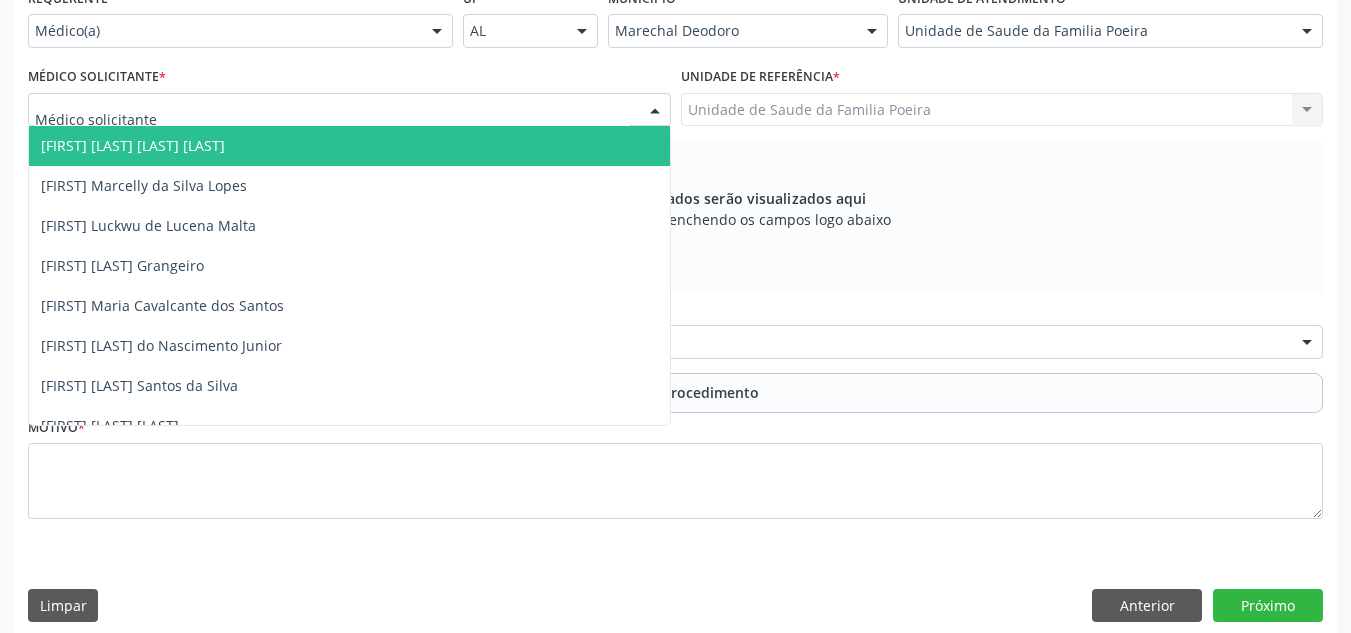 click at bounding box center (349, 110) 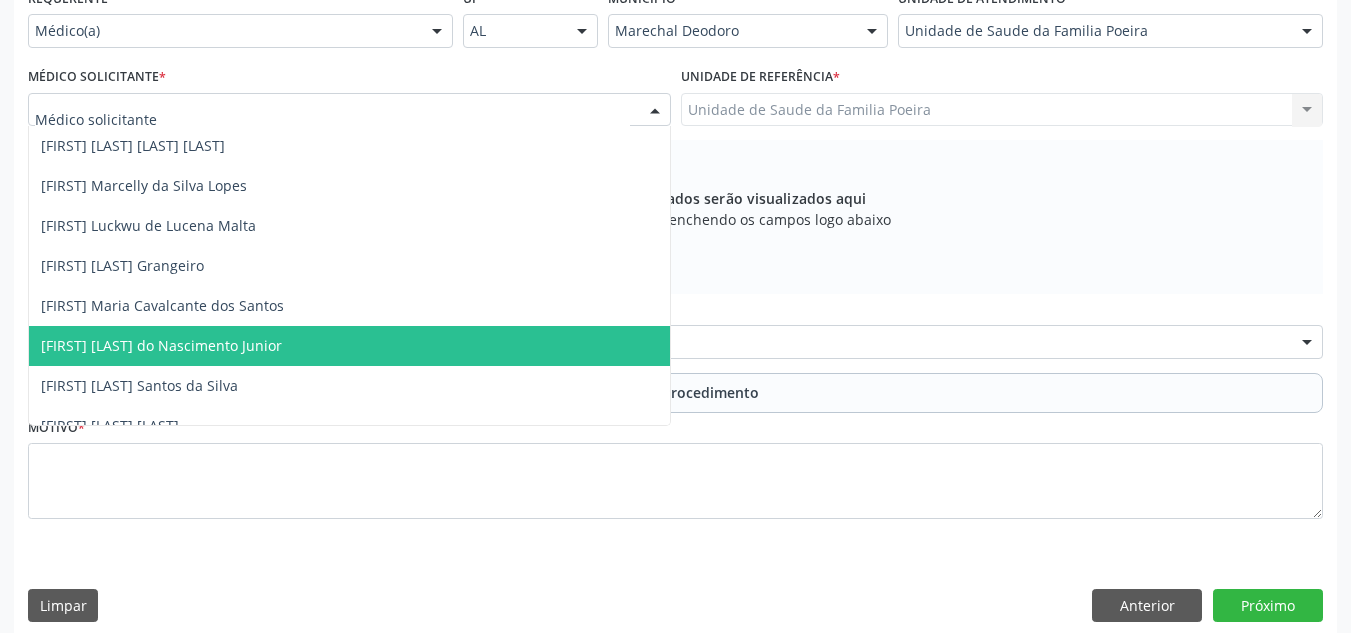 click on "[FIRST] [LAST] do Nascimento Junior" at bounding box center (161, 345) 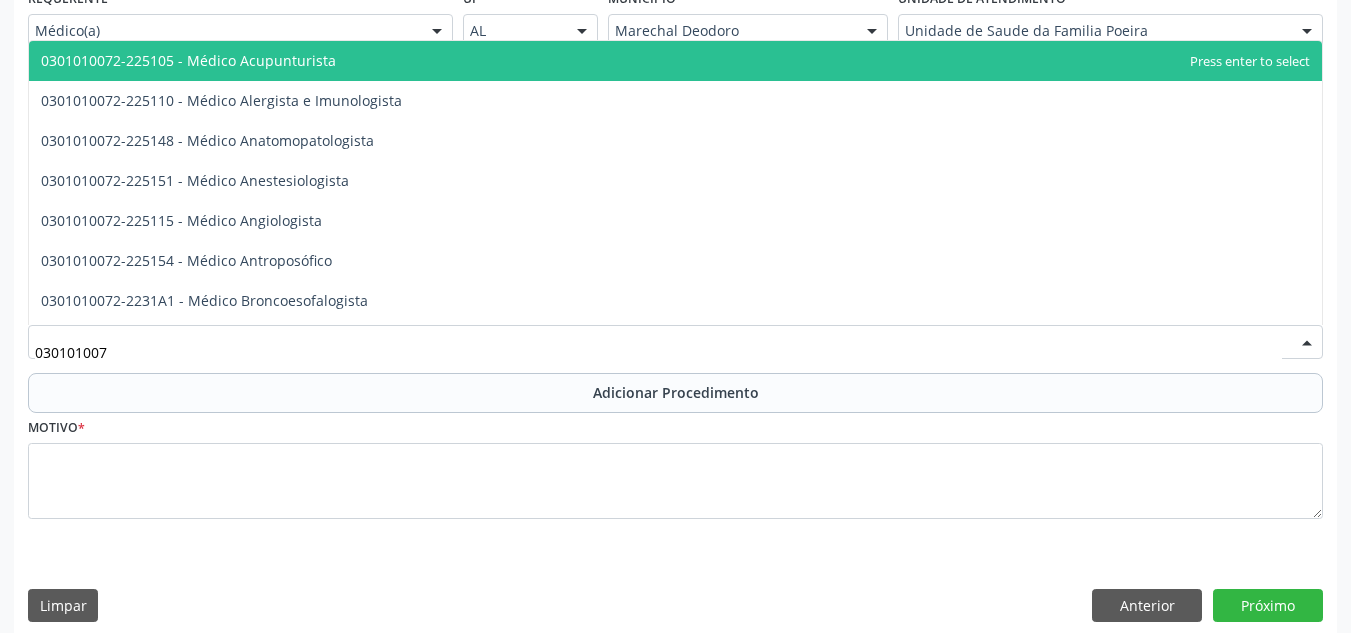 type on "0301010072" 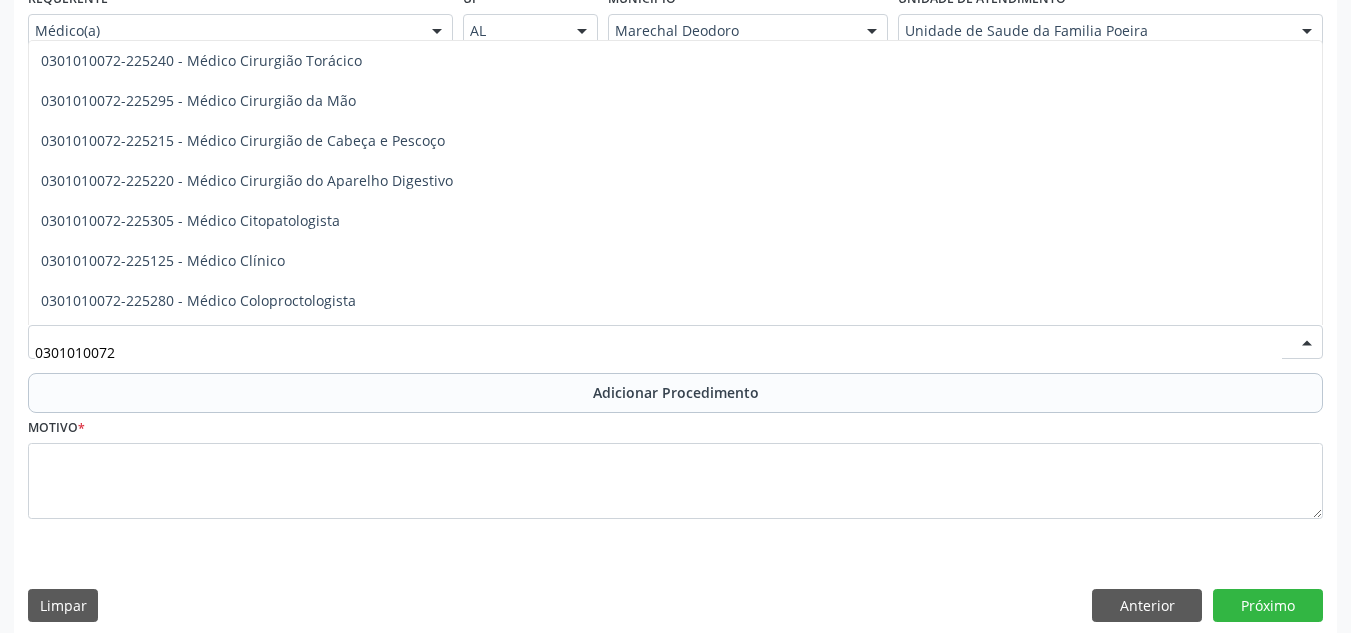 scroll, scrollTop: 700, scrollLeft: 0, axis: vertical 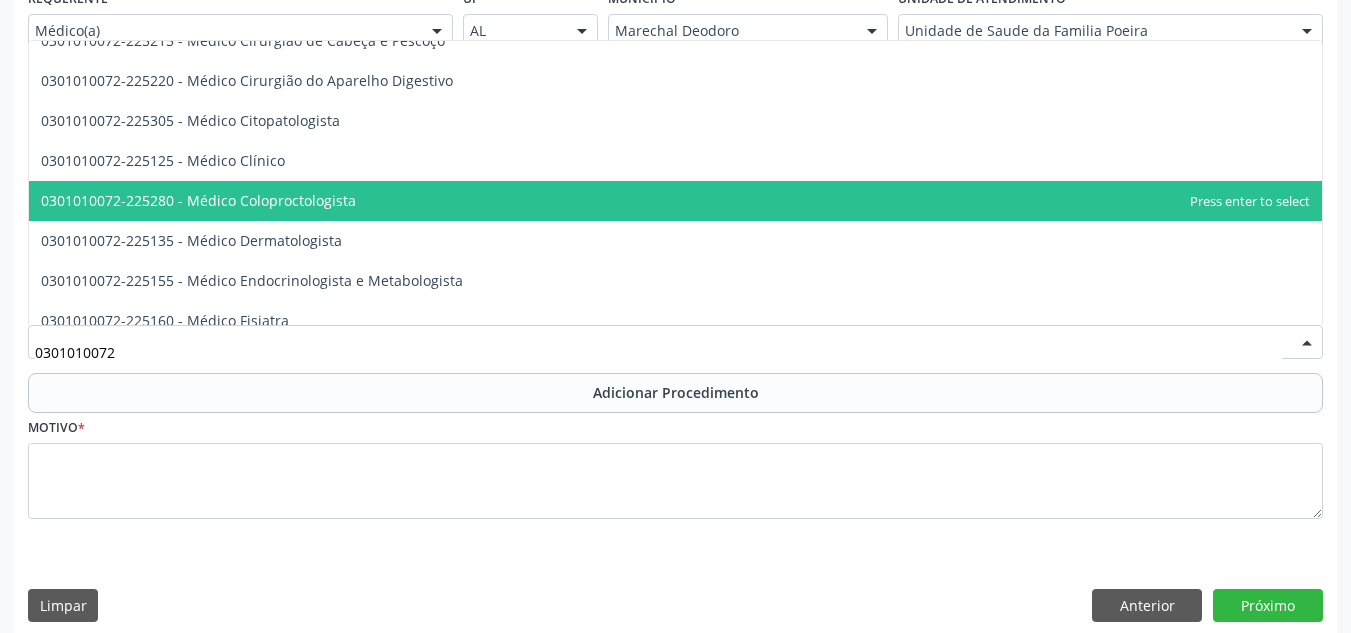 click on "0301010072-225280 - Médico Coloproctologista" at bounding box center [198, 200] 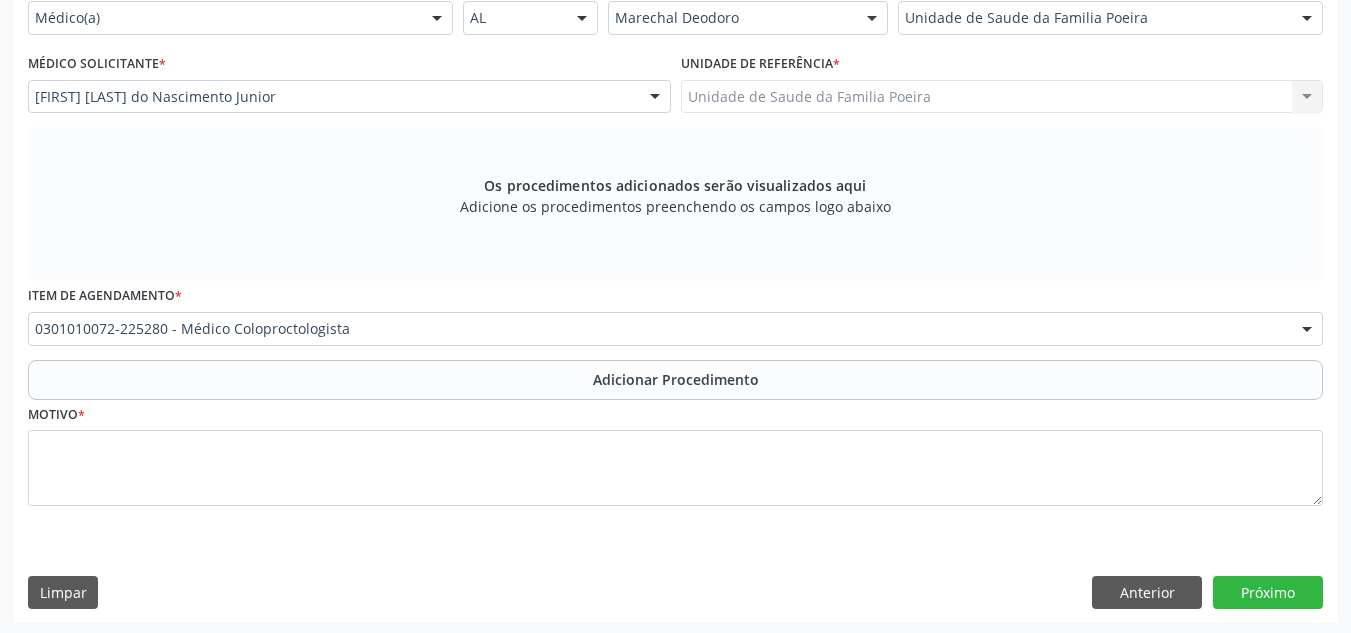 scroll, scrollTop: 496, scrollLeft: 0, axis: vertical 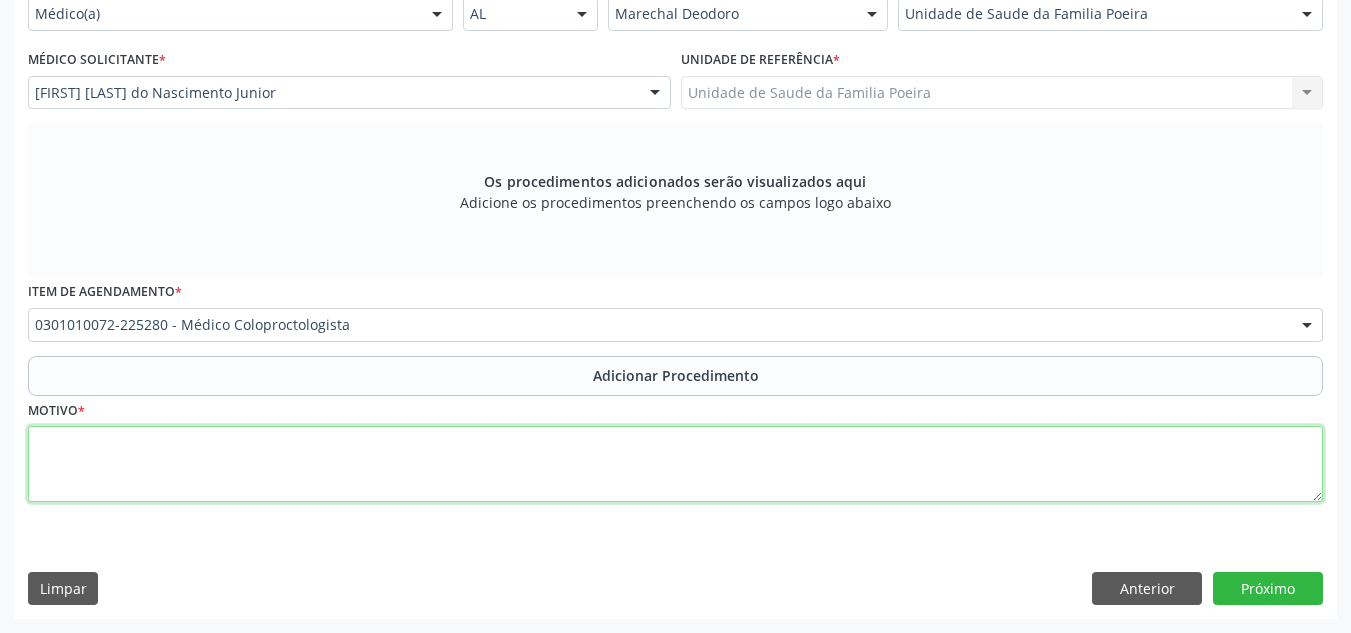 click at bounding box center (675, 464) 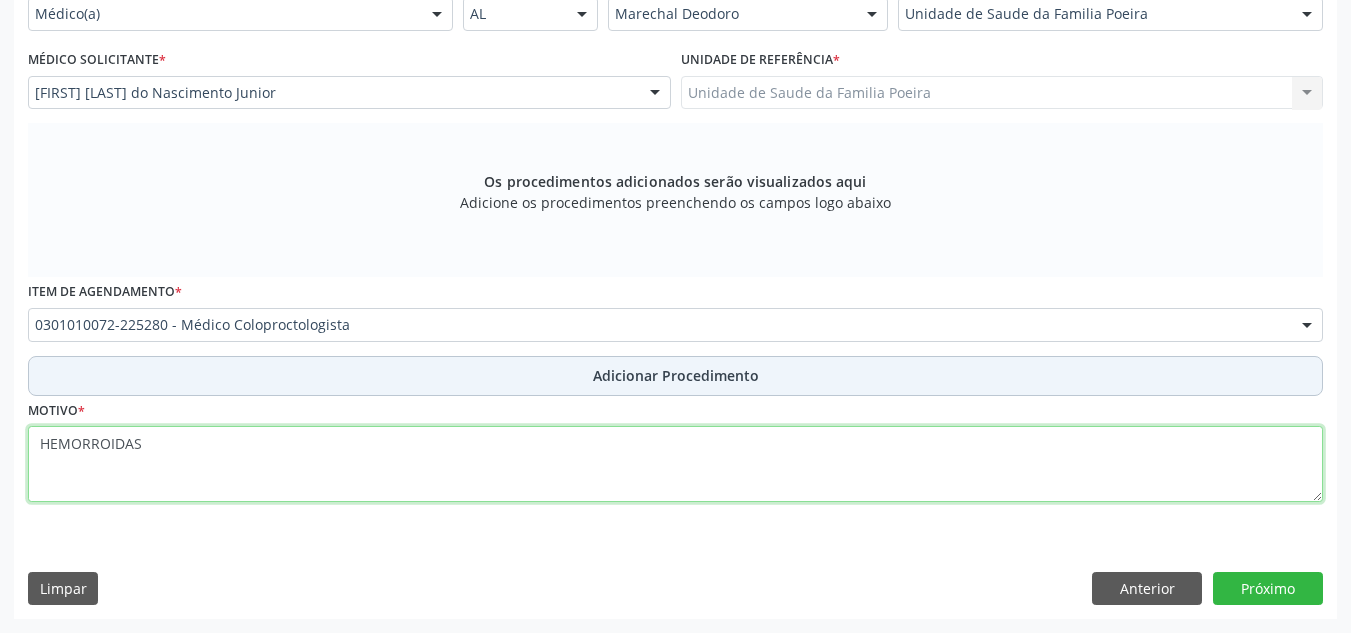 type on "HEMORROIDAS" 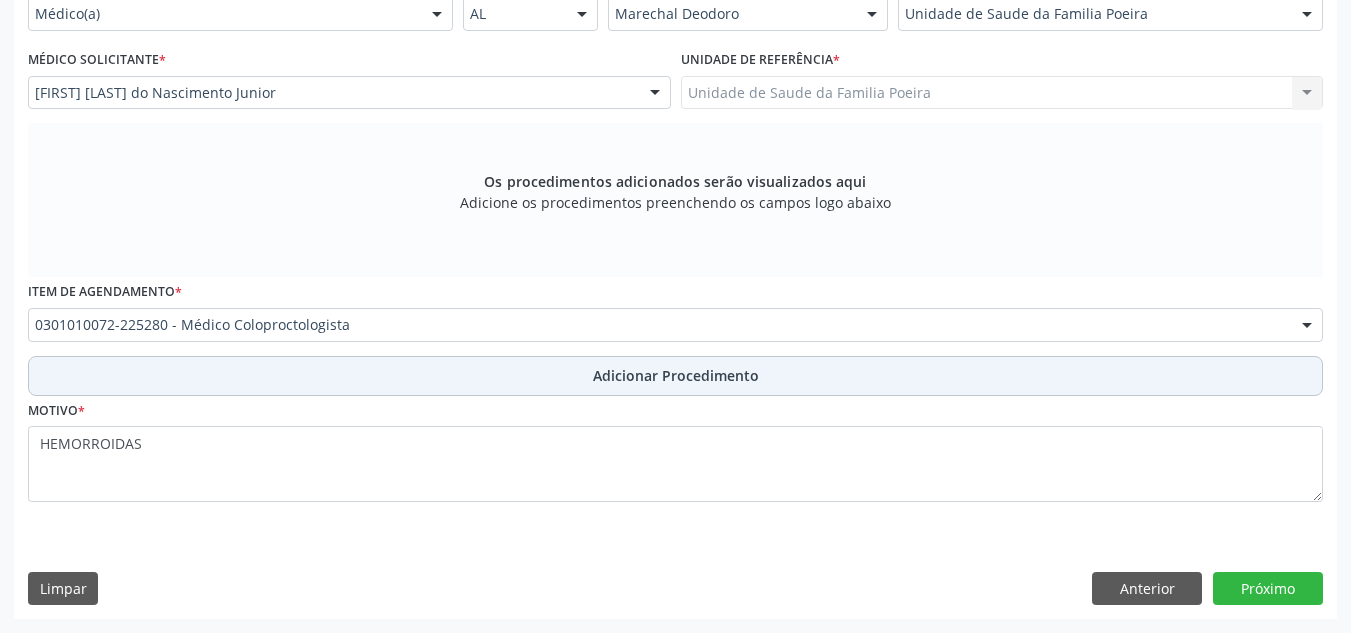 click on "Adicionar Procedimento" at bounding box center [676, 375] 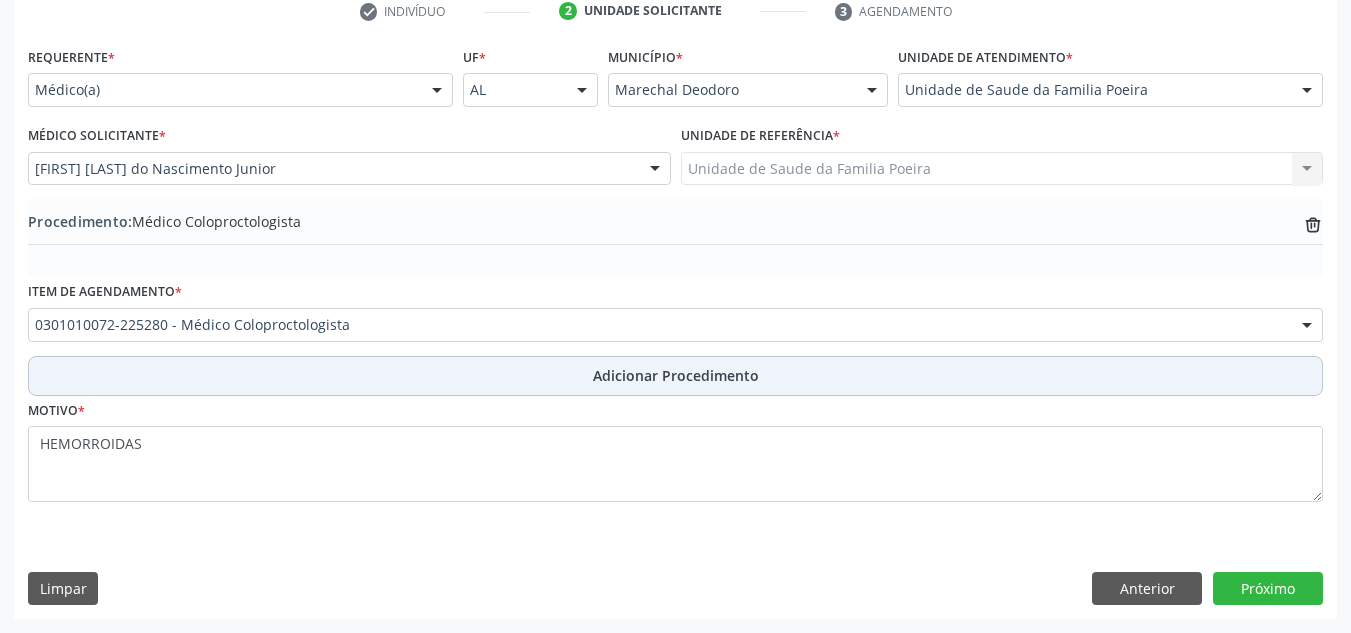 scroll, scrollTop: 420, scrollLeft: 0, axis: vertical 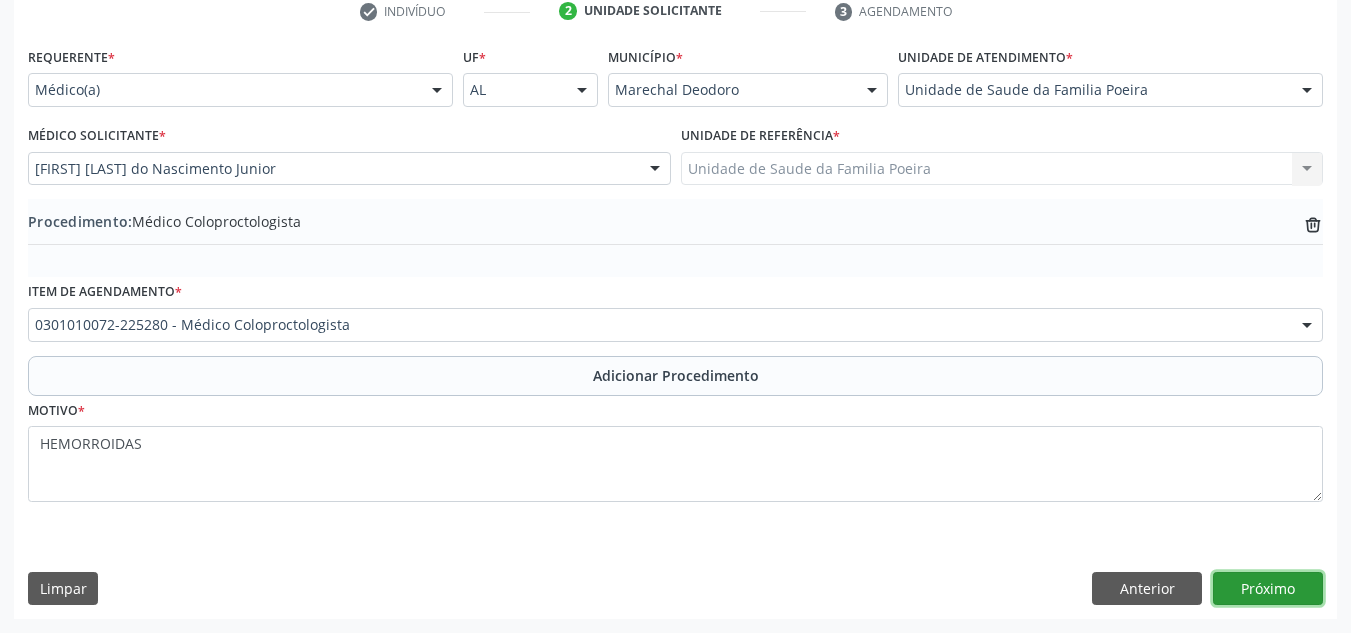 click on "Próximo" at bounding box center (1268, 589) 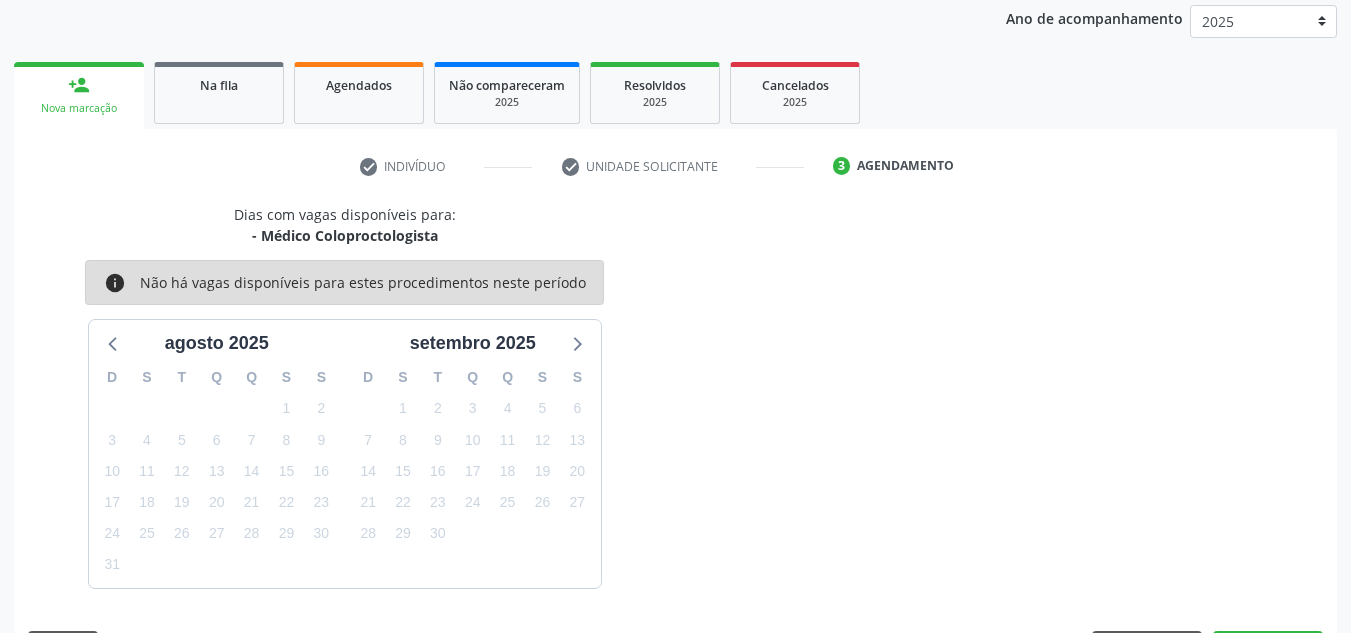 scroll, scrollTop: 324, scrollLeft: 0, axis: vertical 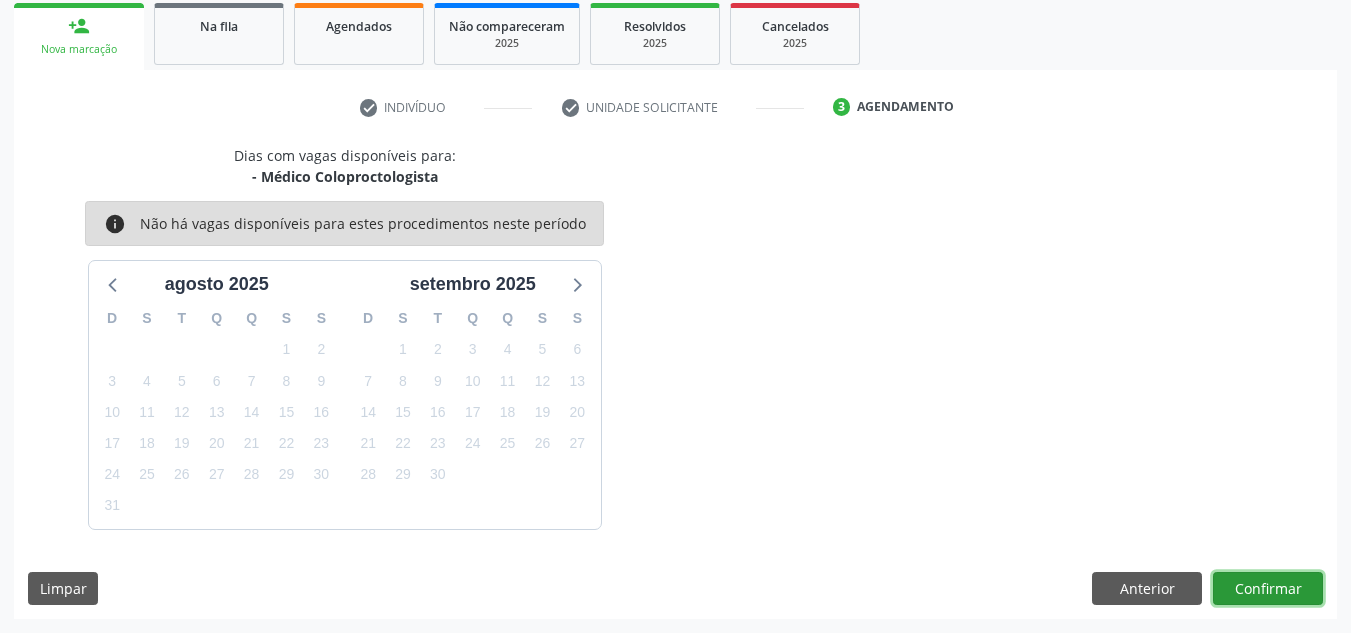 click on "Confirmar" at bounding box center [1268, 589] 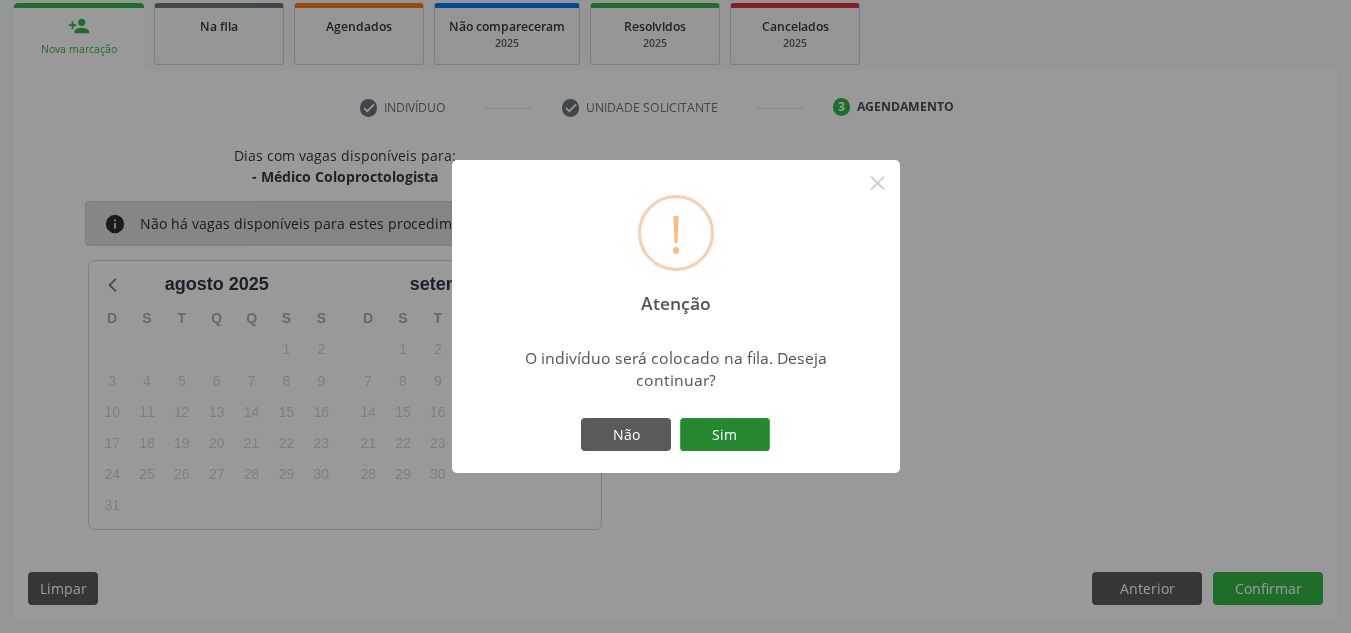 click on "Sim" at bounding box center (725, 435) 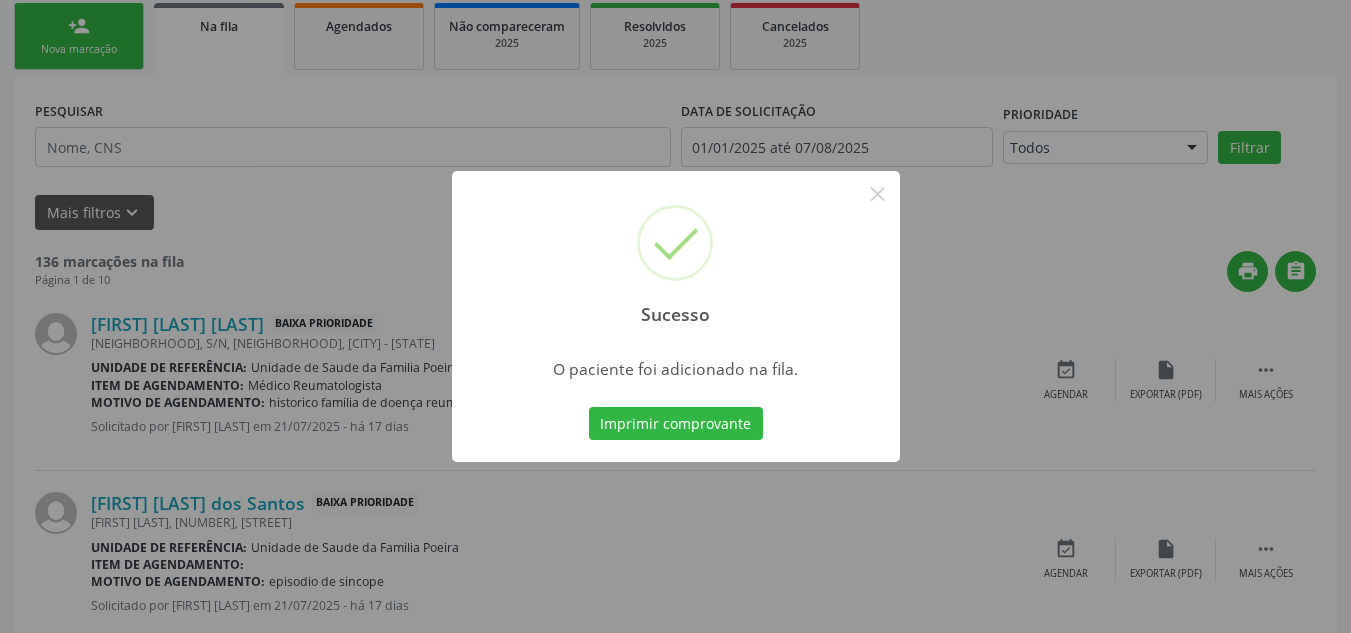 scroll, scrollTop: 62, scrollLeft: 0, axis: vertical 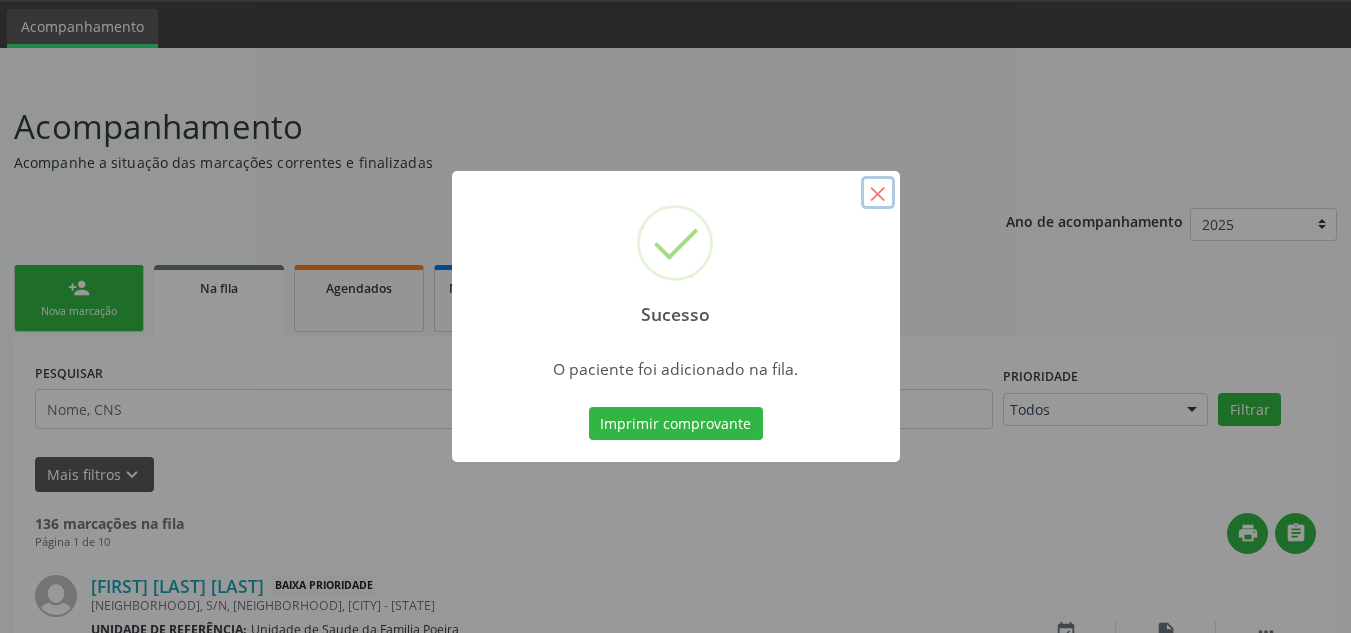 click on "×" at bounding box center [878, 193] 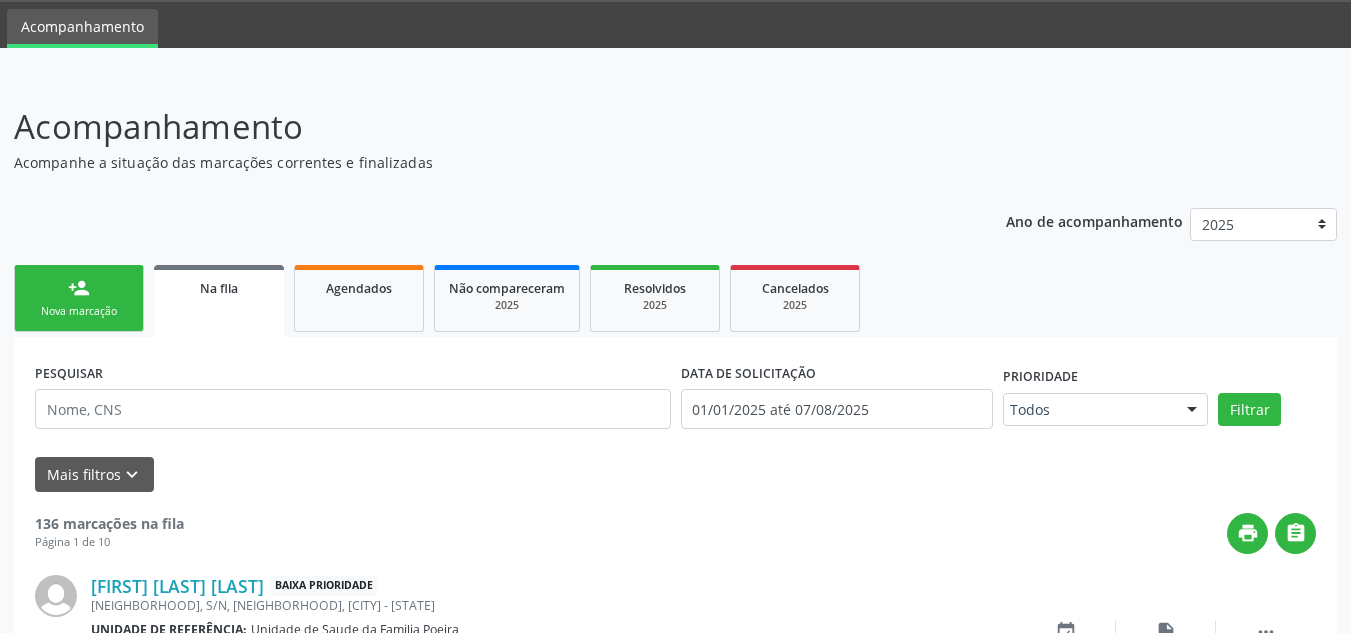 click on "person_add
Nova marcação" at bounding box center (79, 298) 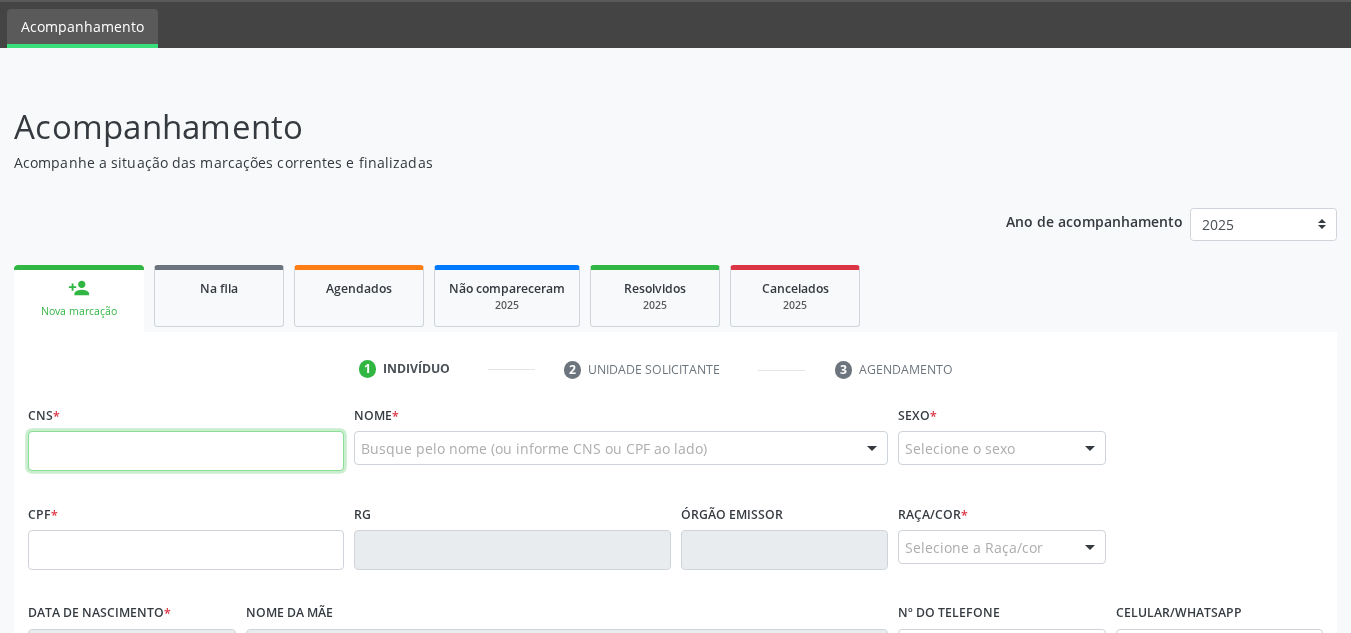 click at bounding box center [186, 451] 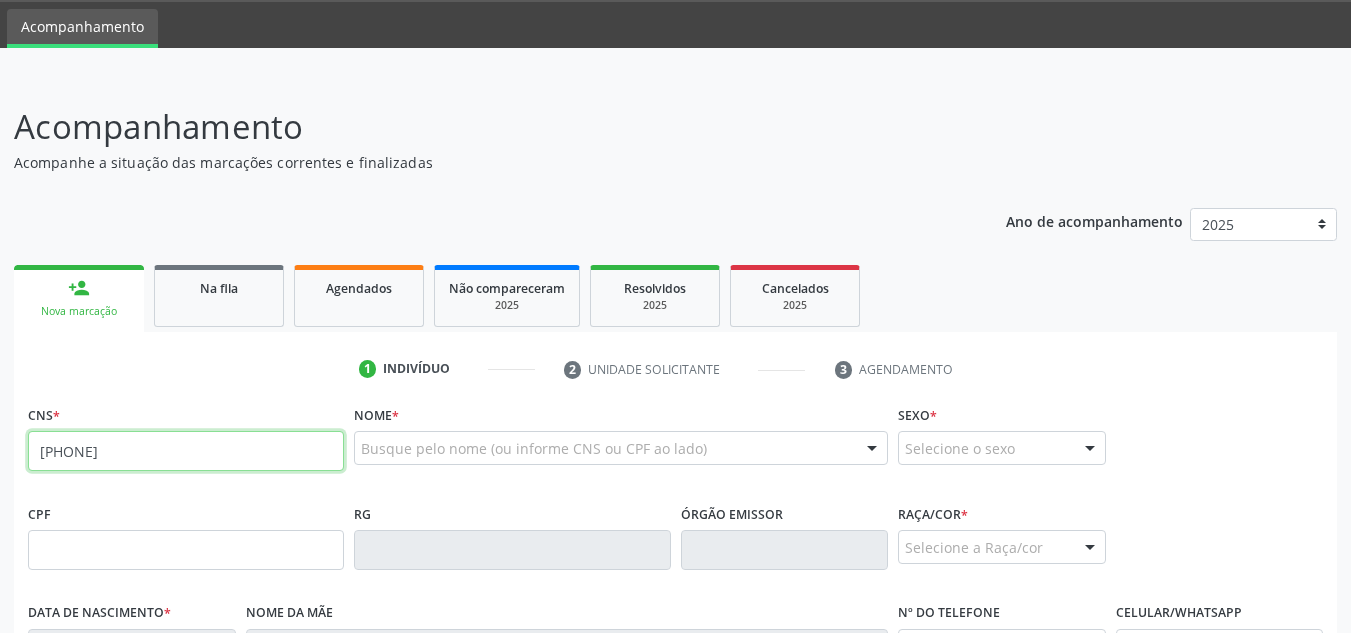type on "[PHONE]" 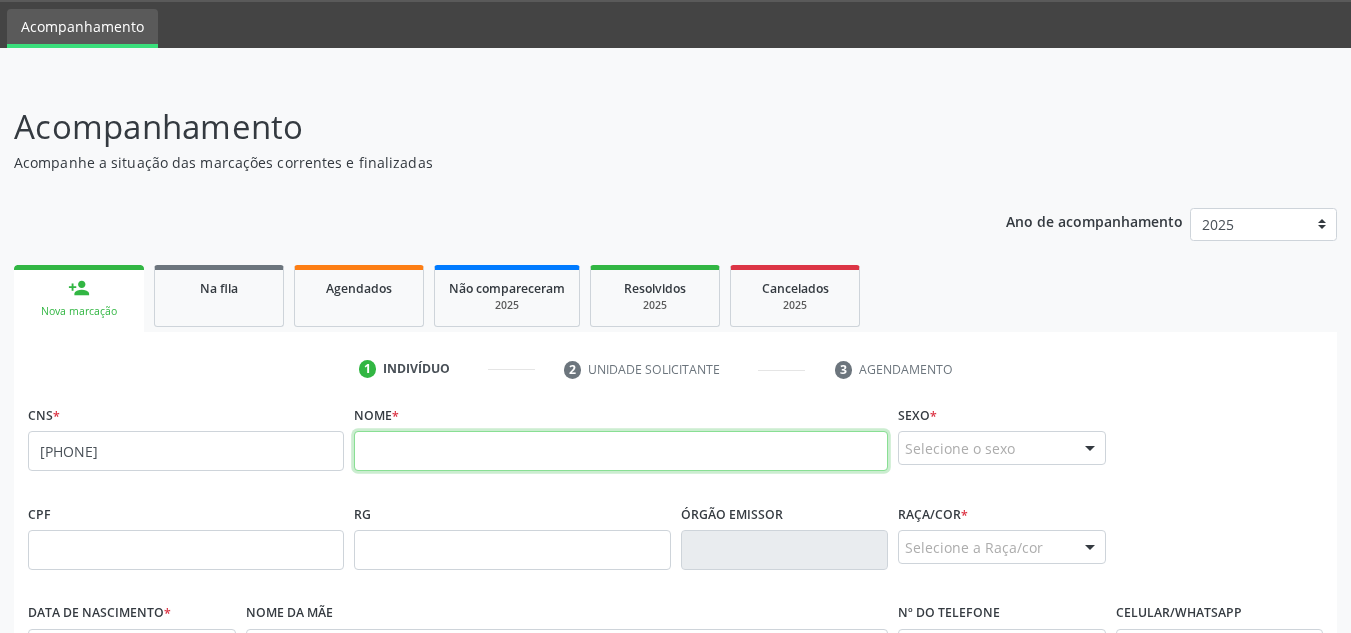 drag, startPoint x: 390, startPoint y: 447, endPoint x: 527, endPoint y: 483, distance: 141.65099 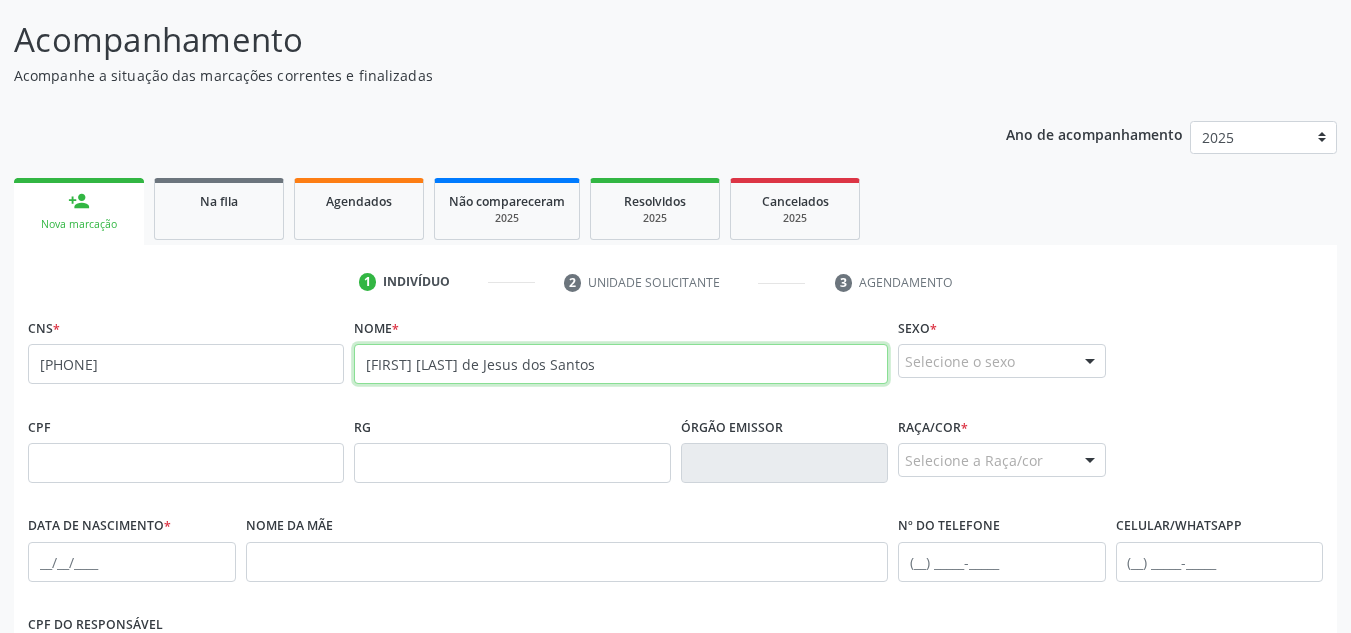 scroll, scrollTop: 262, scrollLeft: 0, axis: vertical 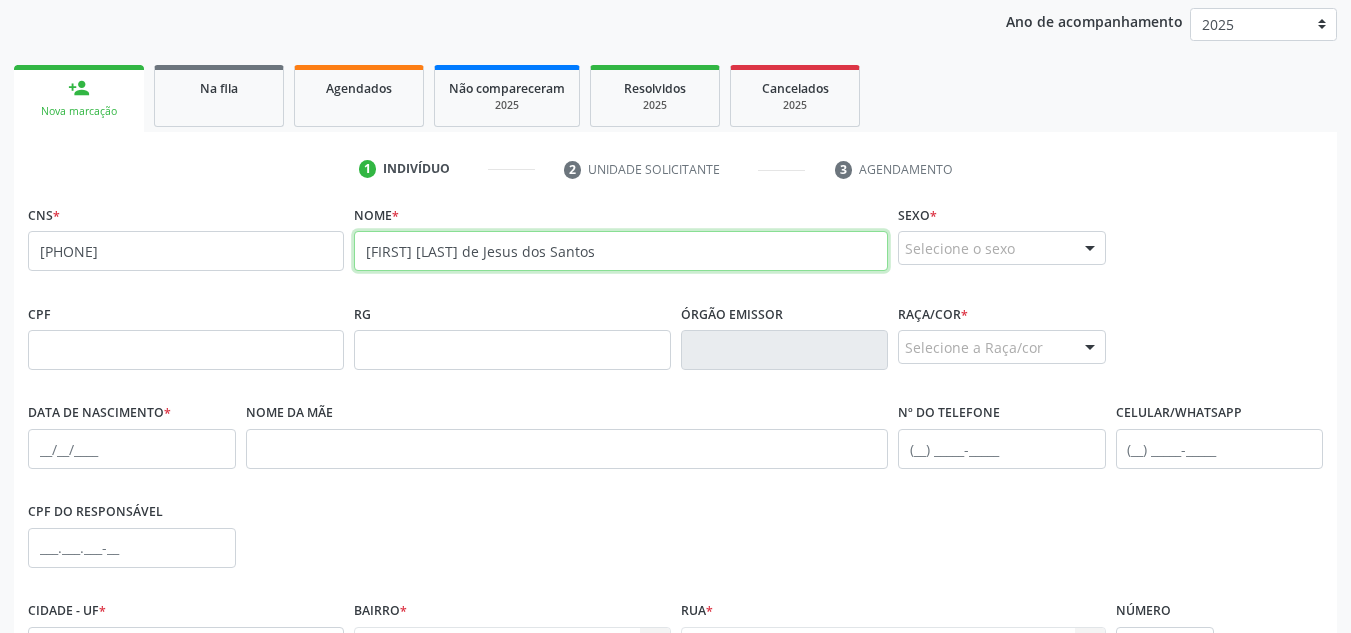 type on "[FIRST] [LAST] de Jesus dos Santos" 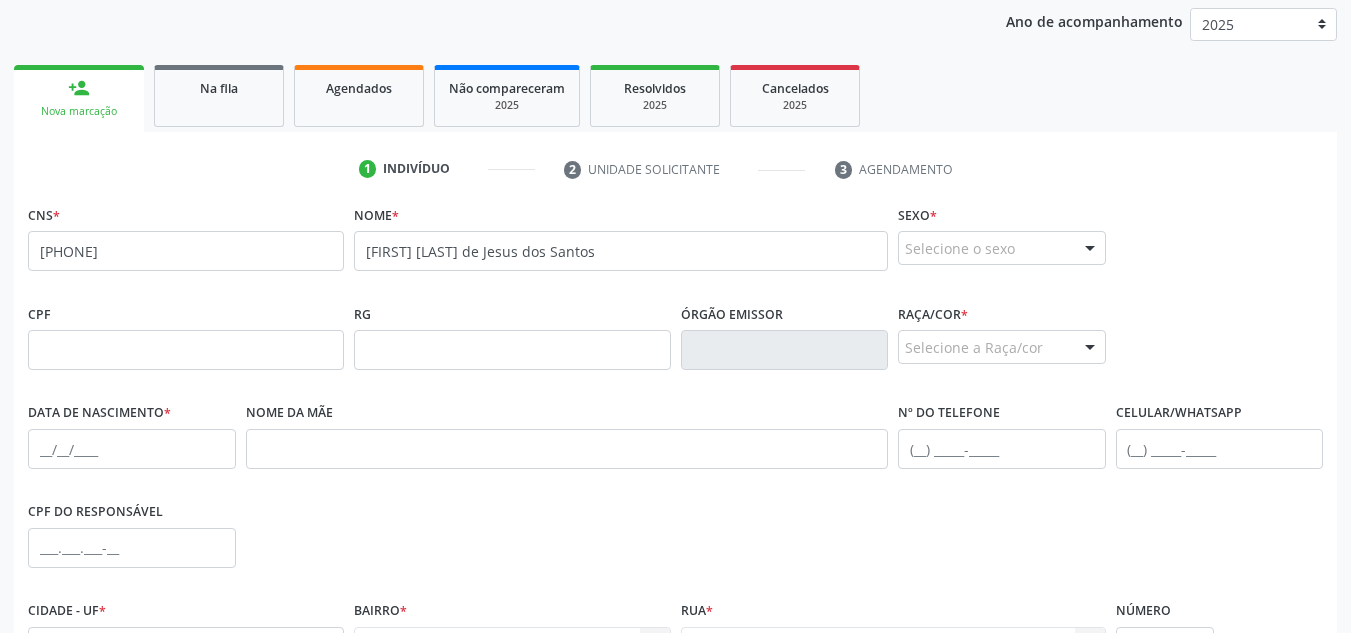 click on "Selecione o sexo" at bounding box center (1002, 248) 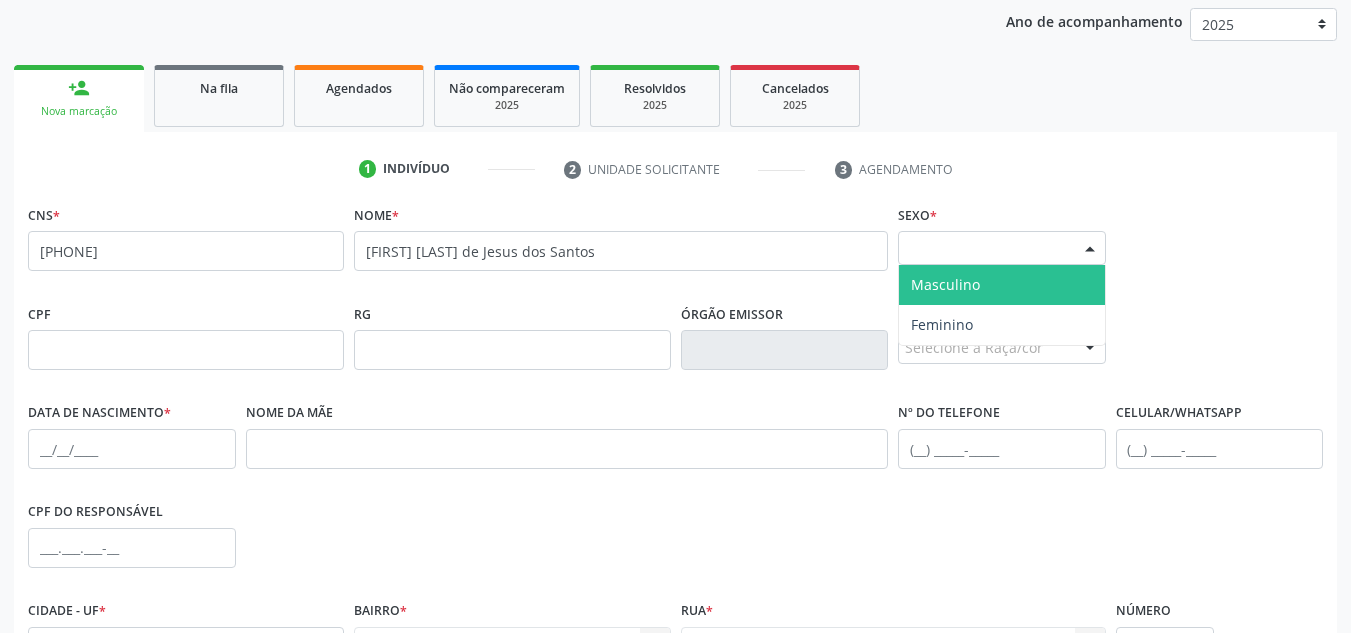 click on "Masculino" at bounding box center (1002, 285) 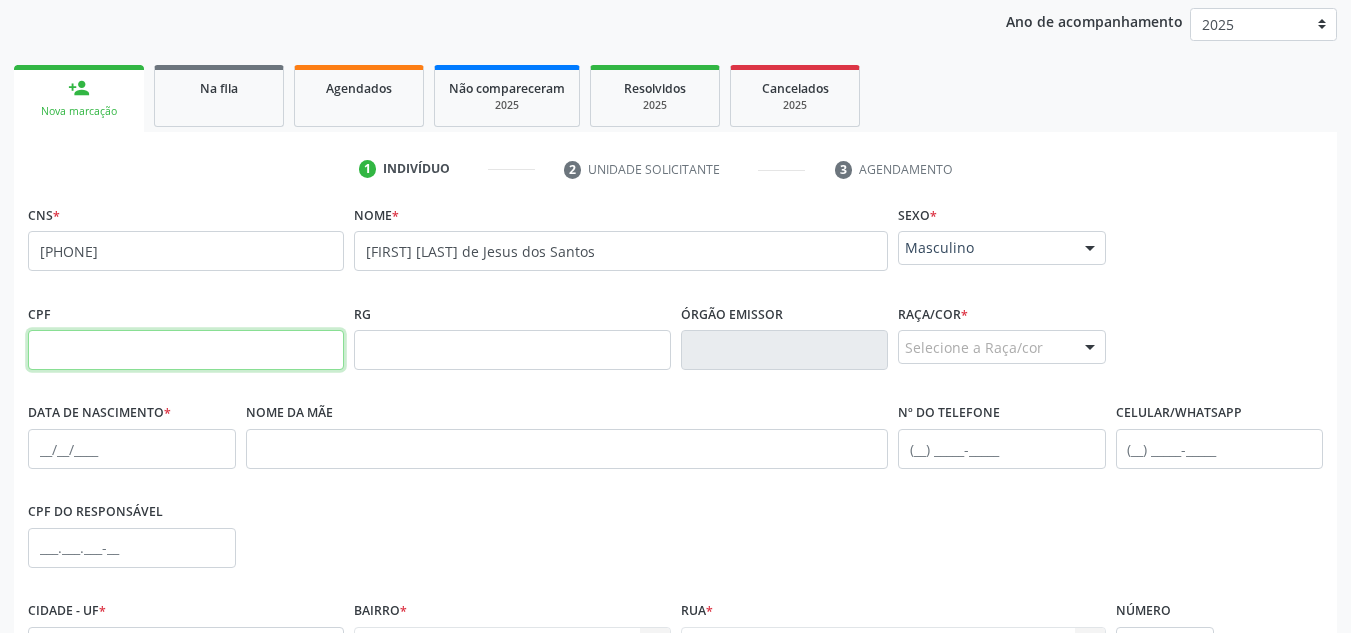 click at bounding box center (186, 350) 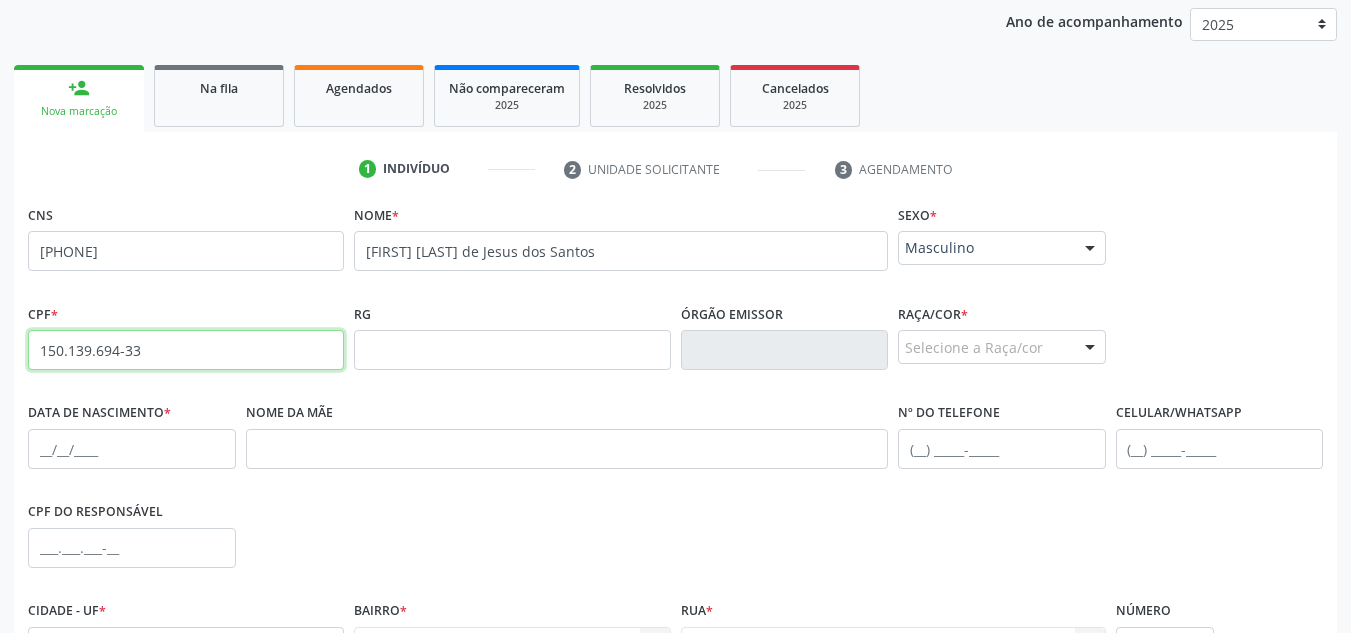 type on "150.139.694-33" 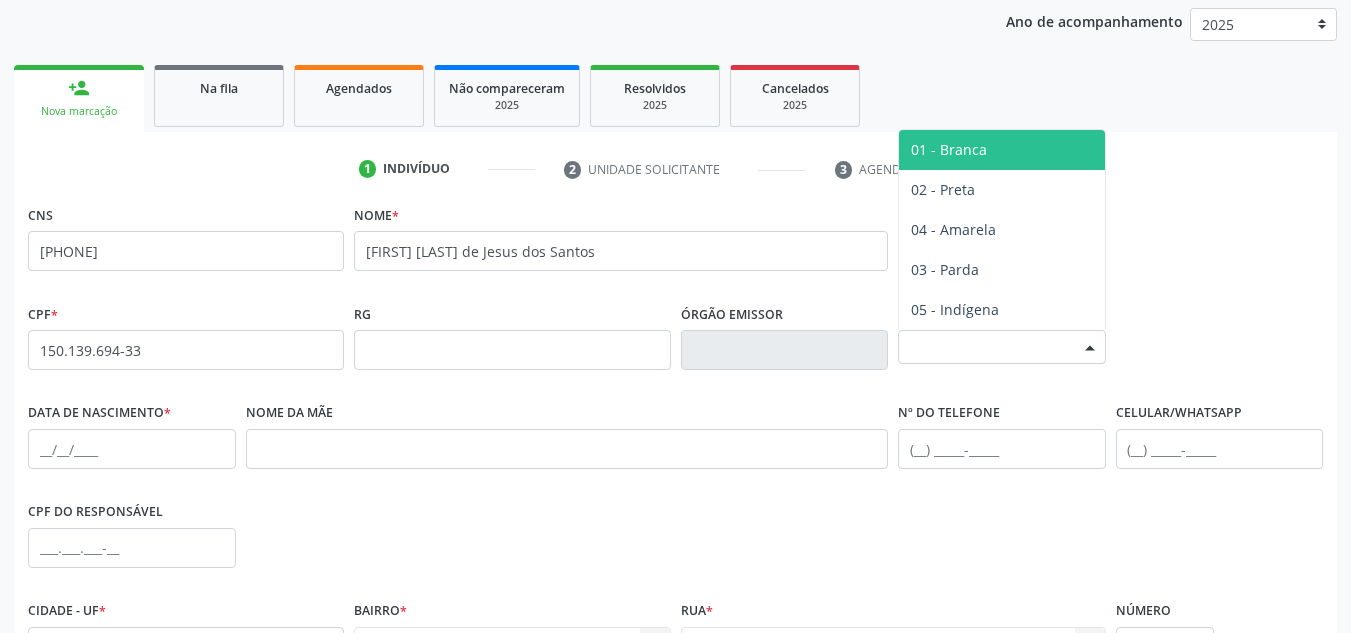 click on "Selecione a Raça/cor" at bounding box center (1002, 347) 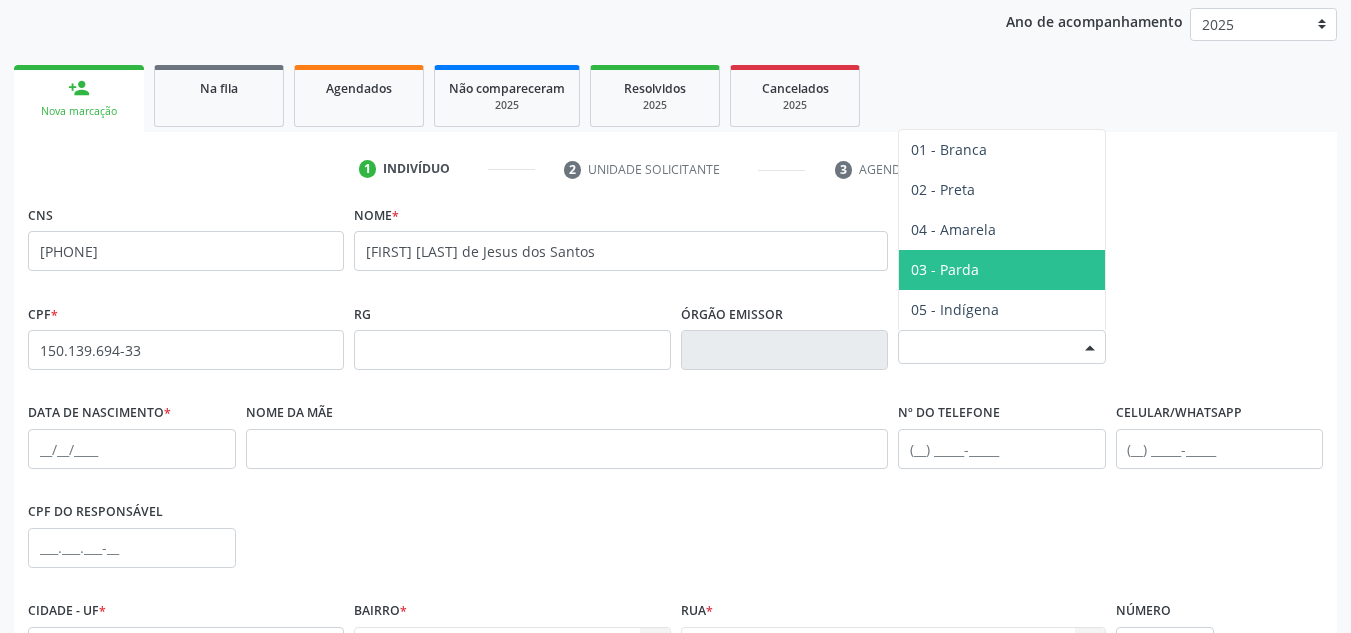 click on "03 - Parda" at bounding box center (1002, 270) 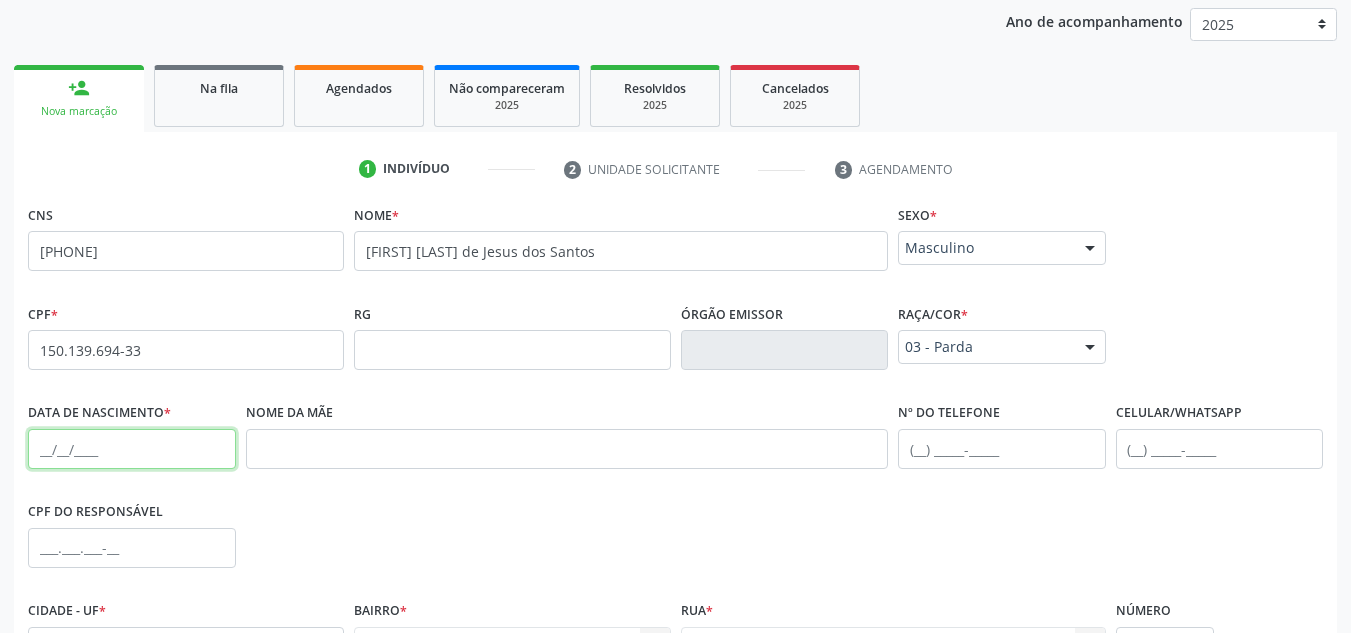 click at bounding box center [132, 449] 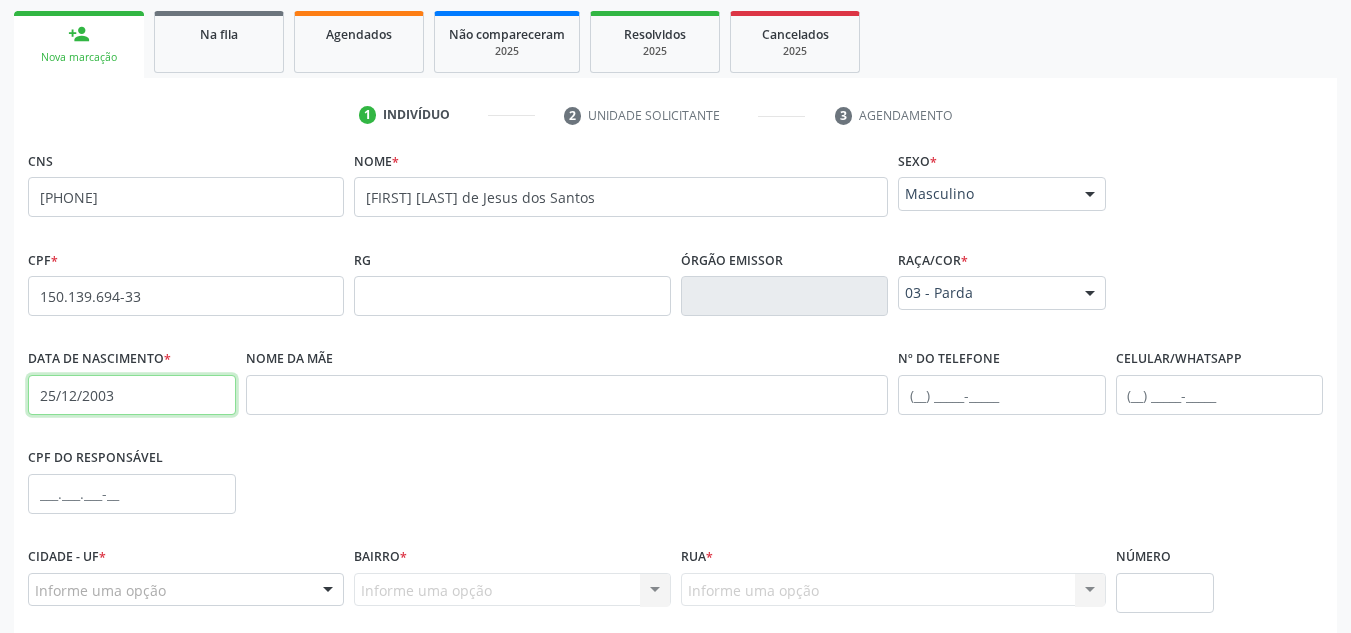 scroll, scrollTop: 362, scrollLeft: 0, axis: vertical 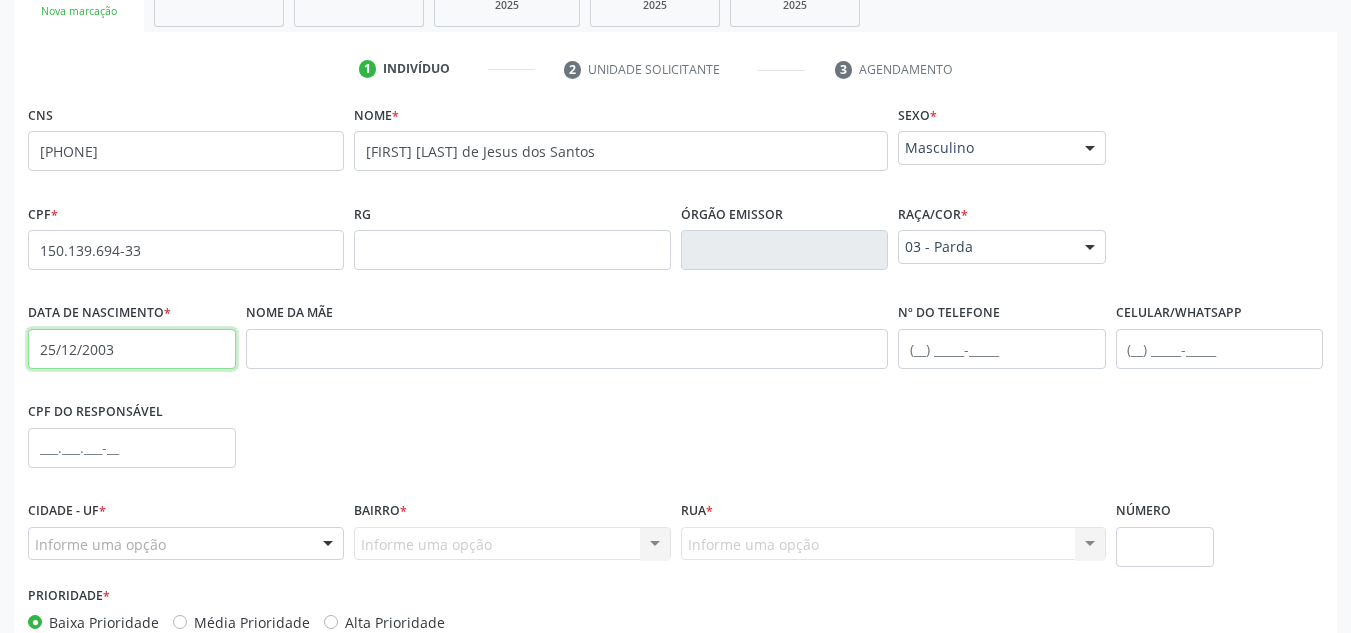type on "25/12/2003" 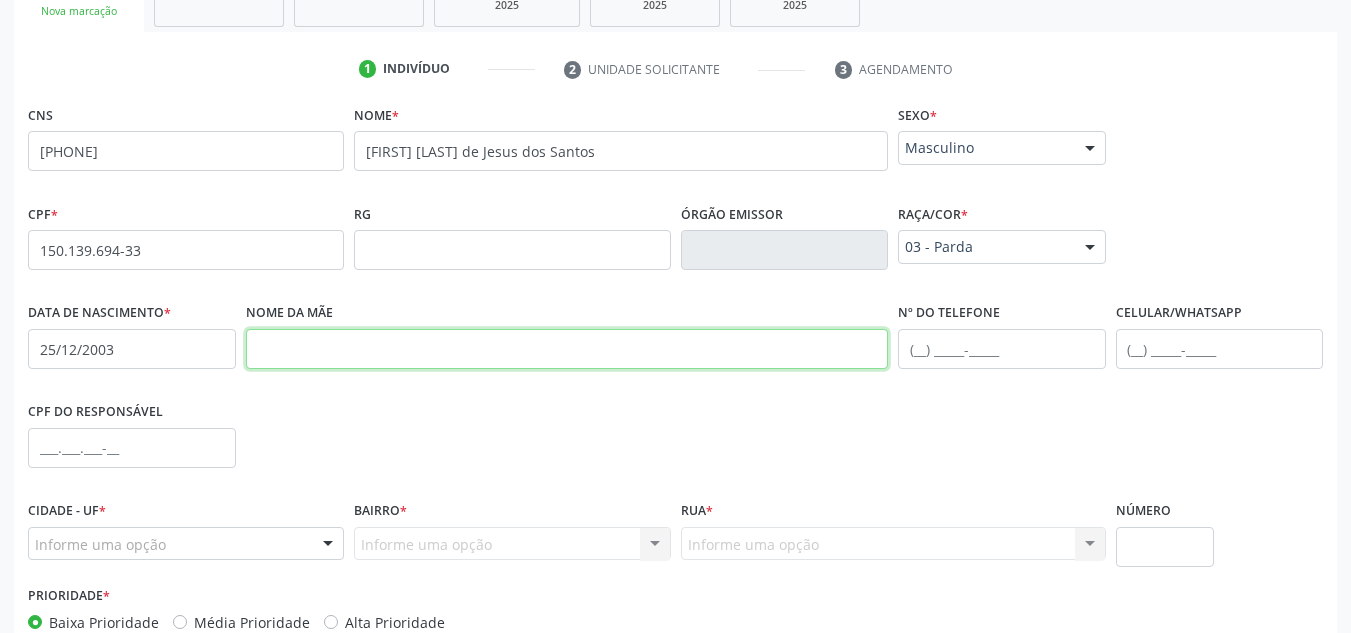click at bounding box center [567, 349] 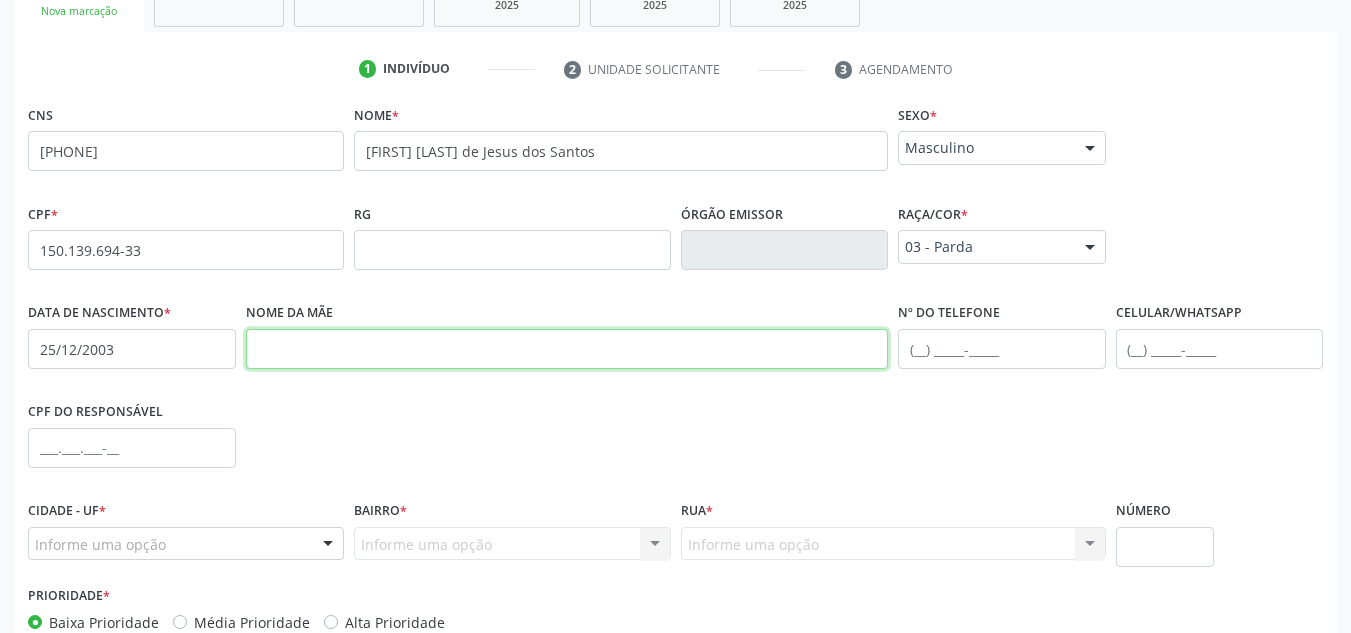 paste on "[FIRST] [LAST] de Jesus" 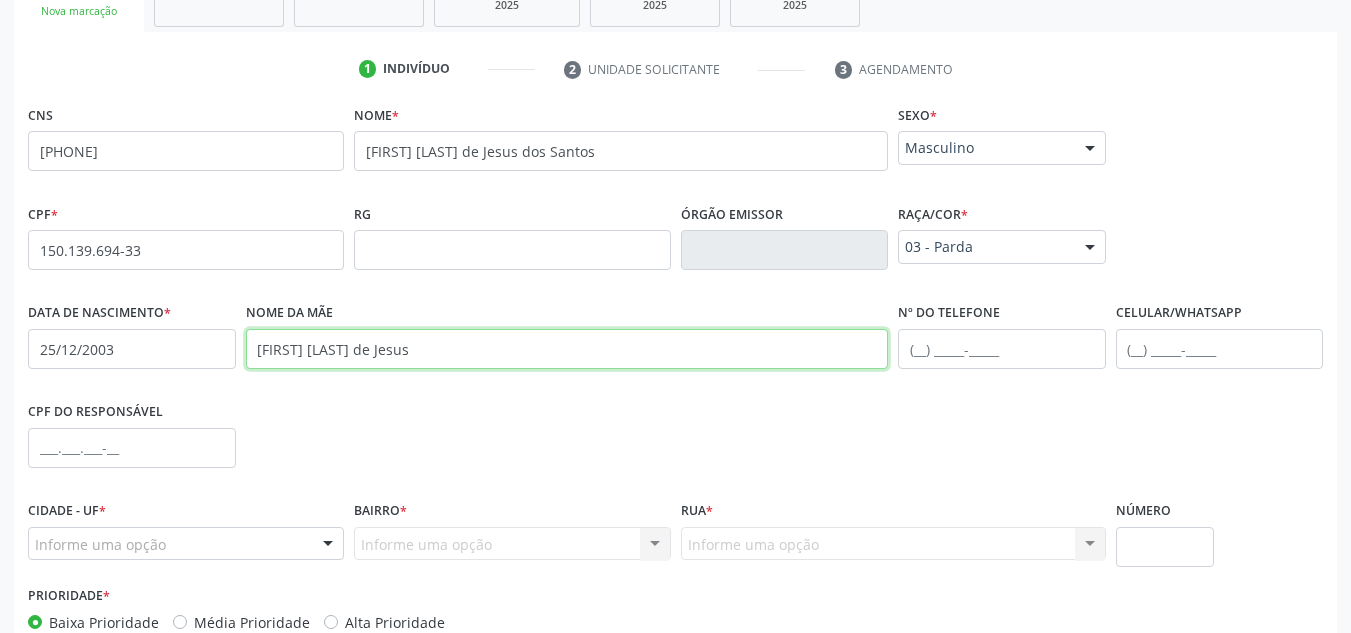 type on "[FIRST] [LAST] de Jesus" 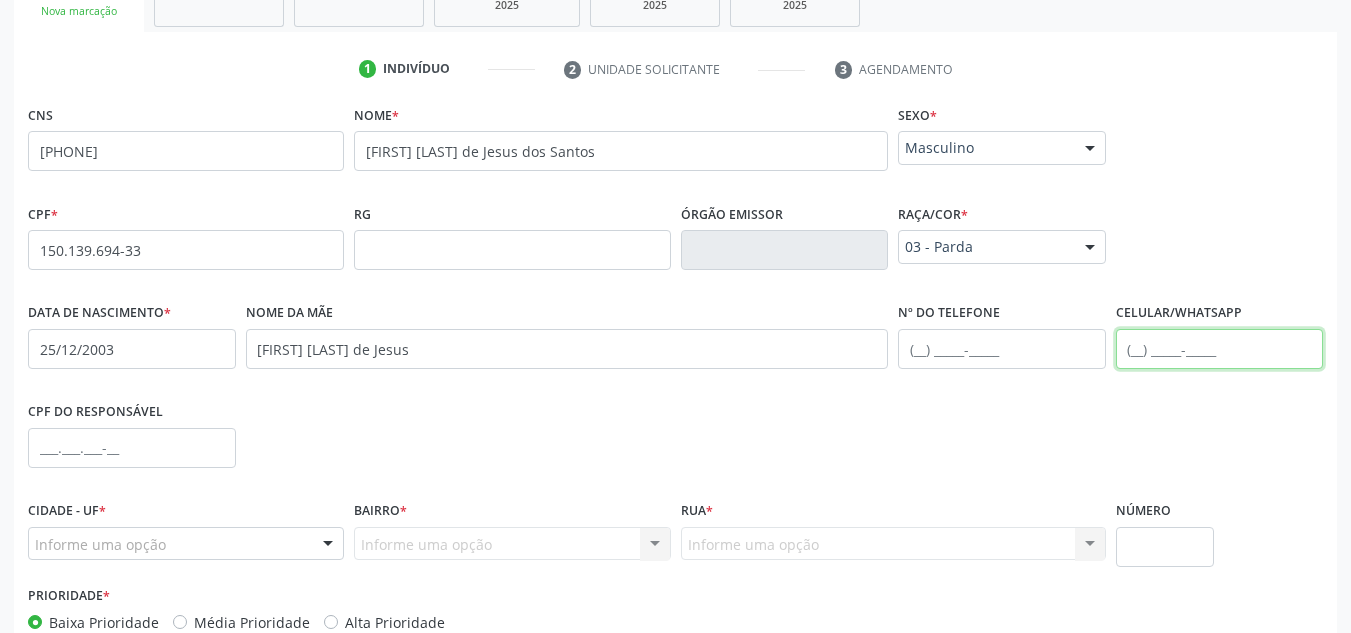 click at bounding box center (1220, 349) 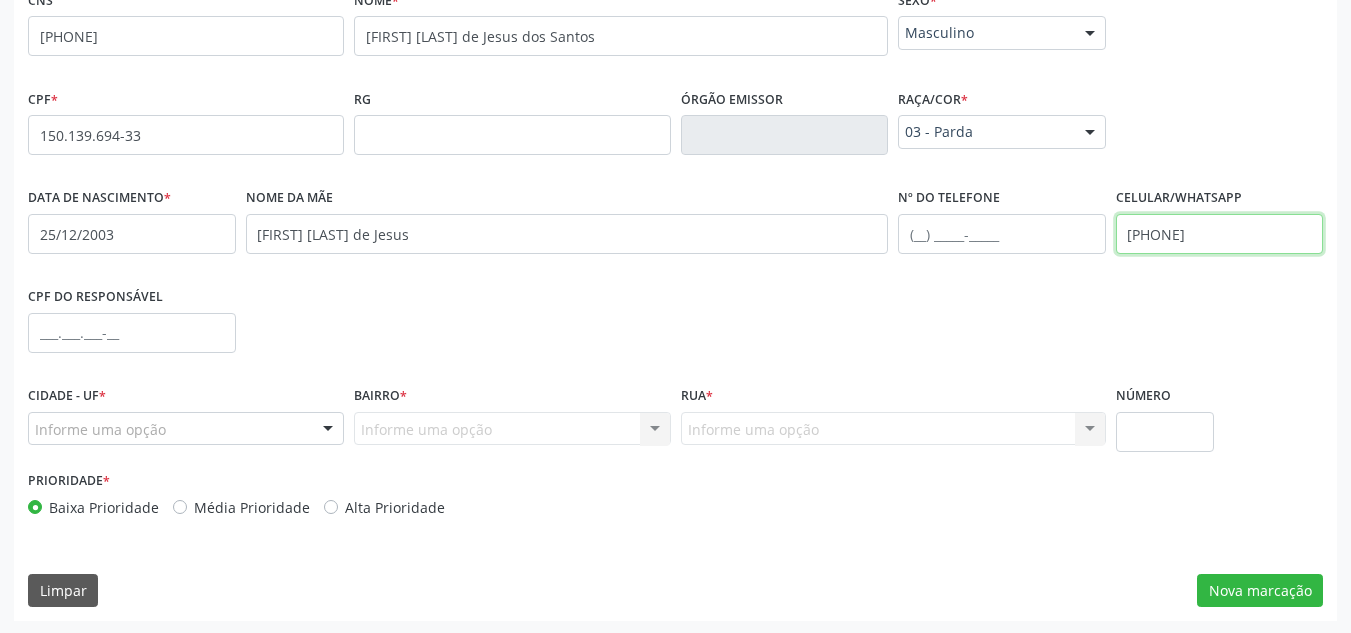 scroll, scrollTop: 479, scrollLeft: 0, axis: vertical 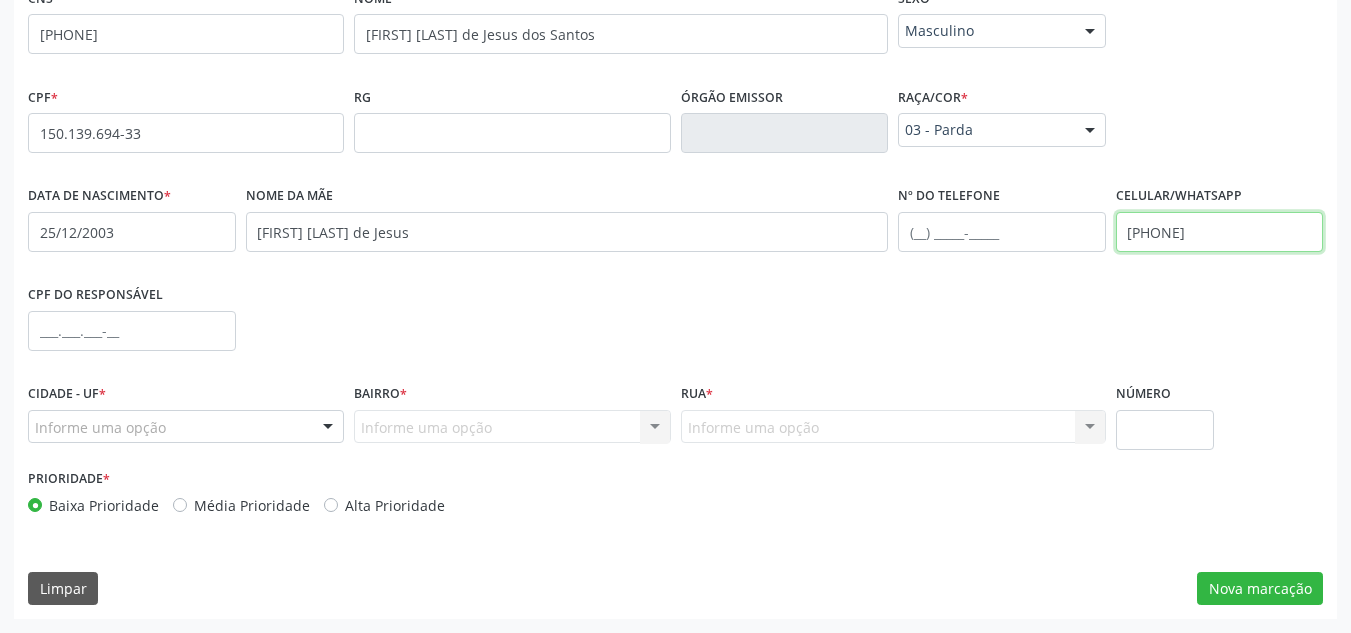type on "[PHONE]" 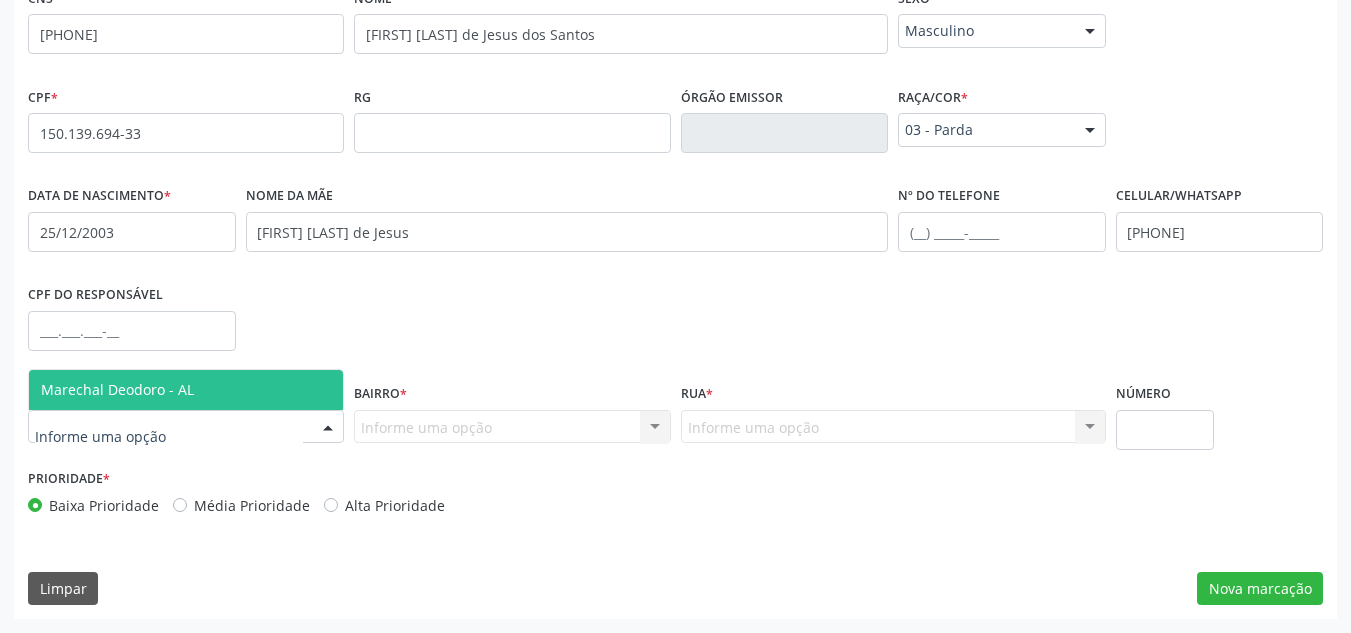 click at bounding box center [328, 428] 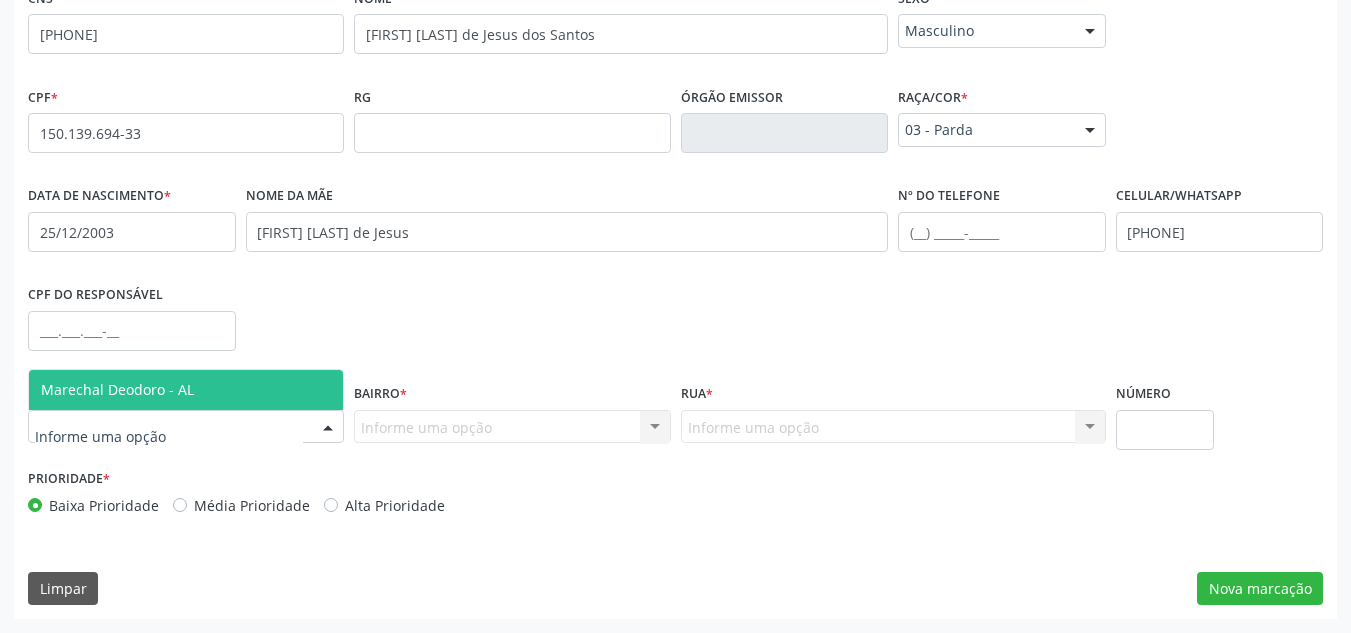 click on "Marechal Deodoro - AL" at bounding box center (186, 390) 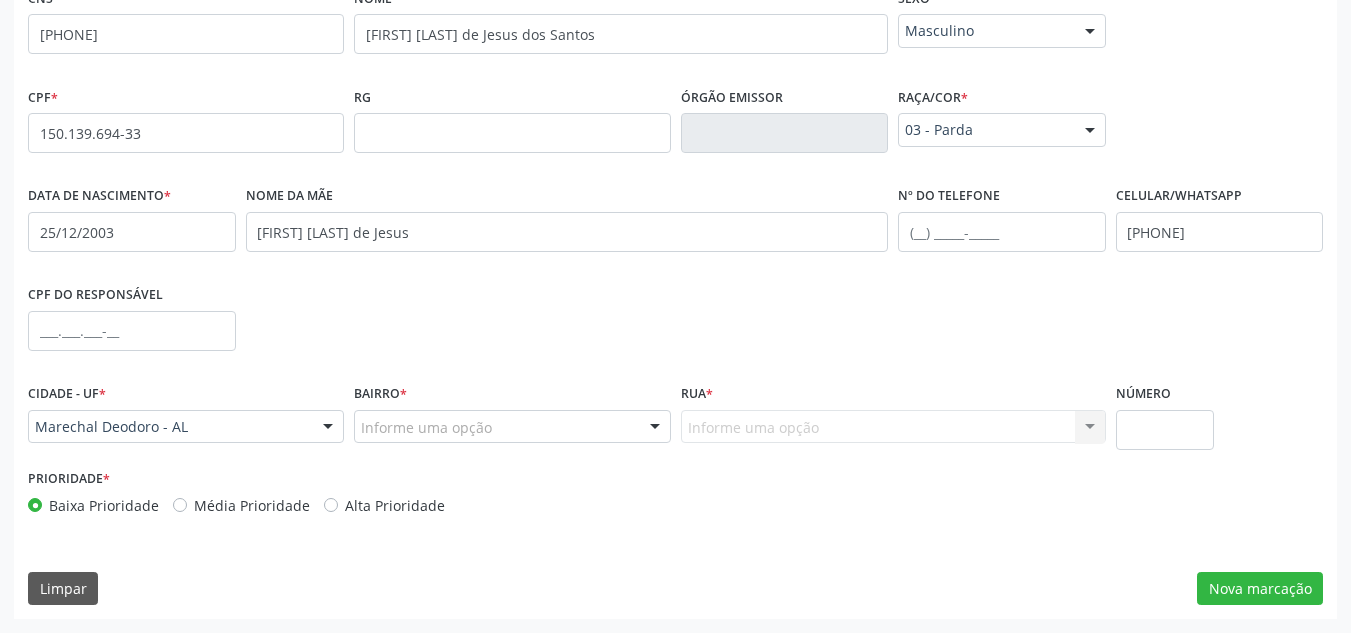 click at bounding box center [655, 428] 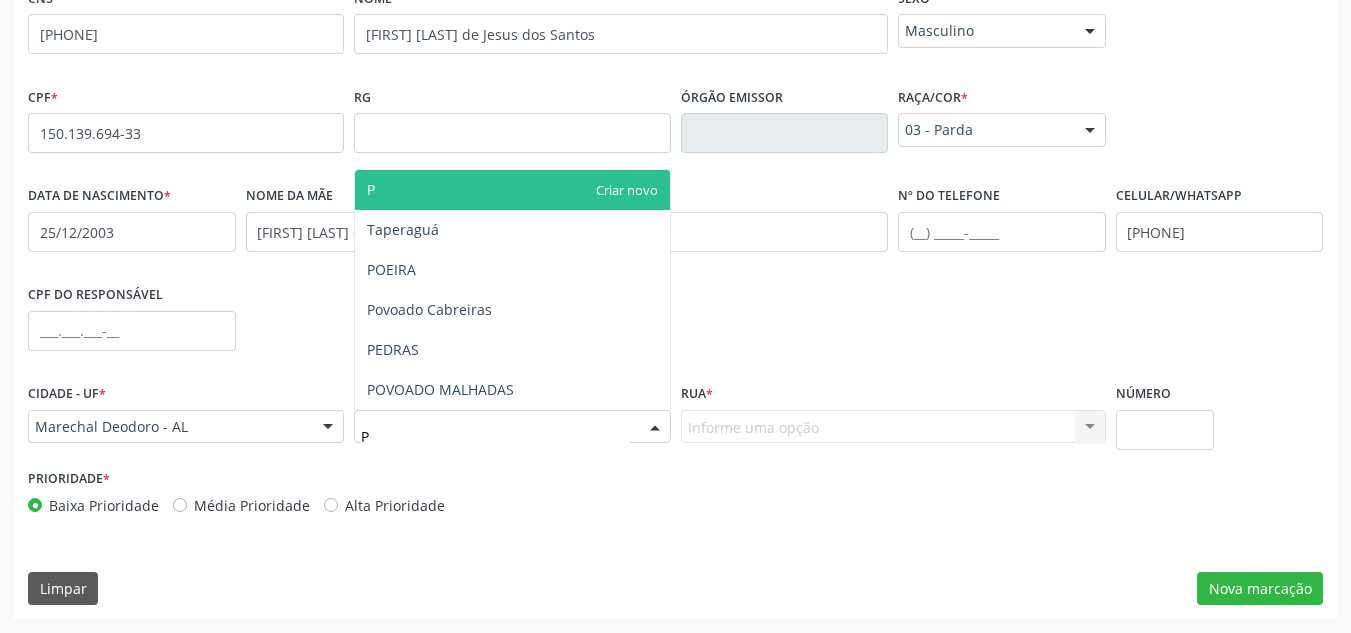 type on "PO" 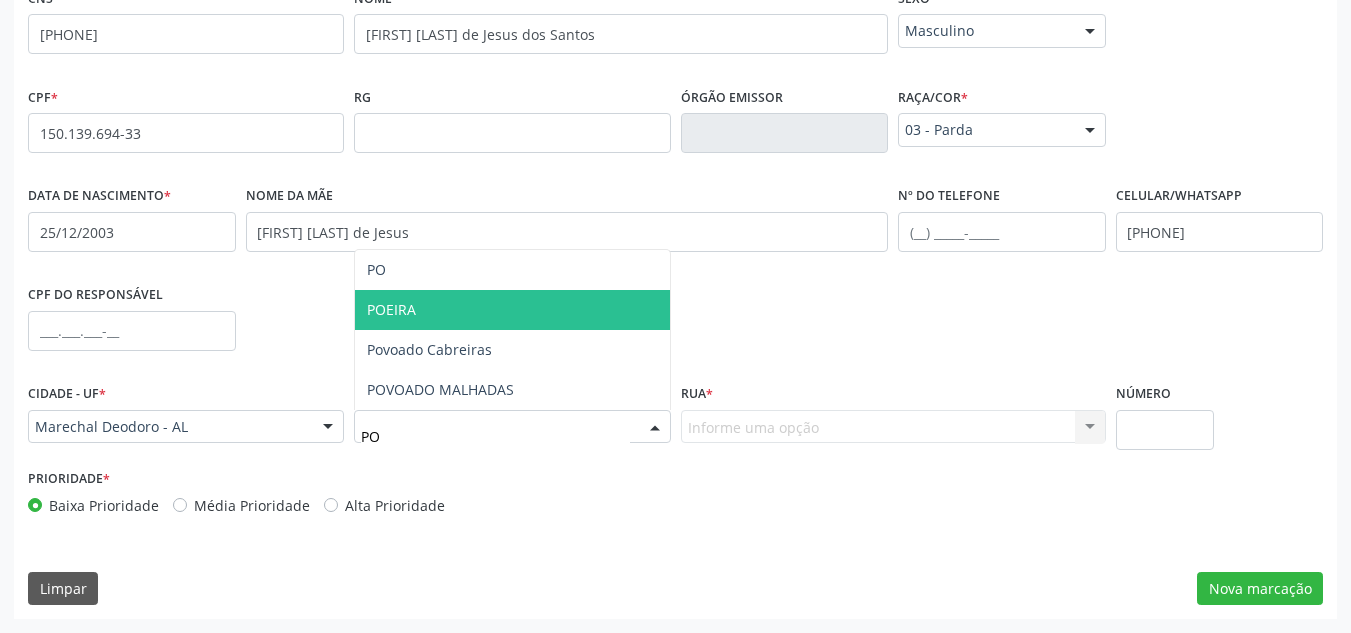 click on "POEIRA" at bounding box center [512, 310] 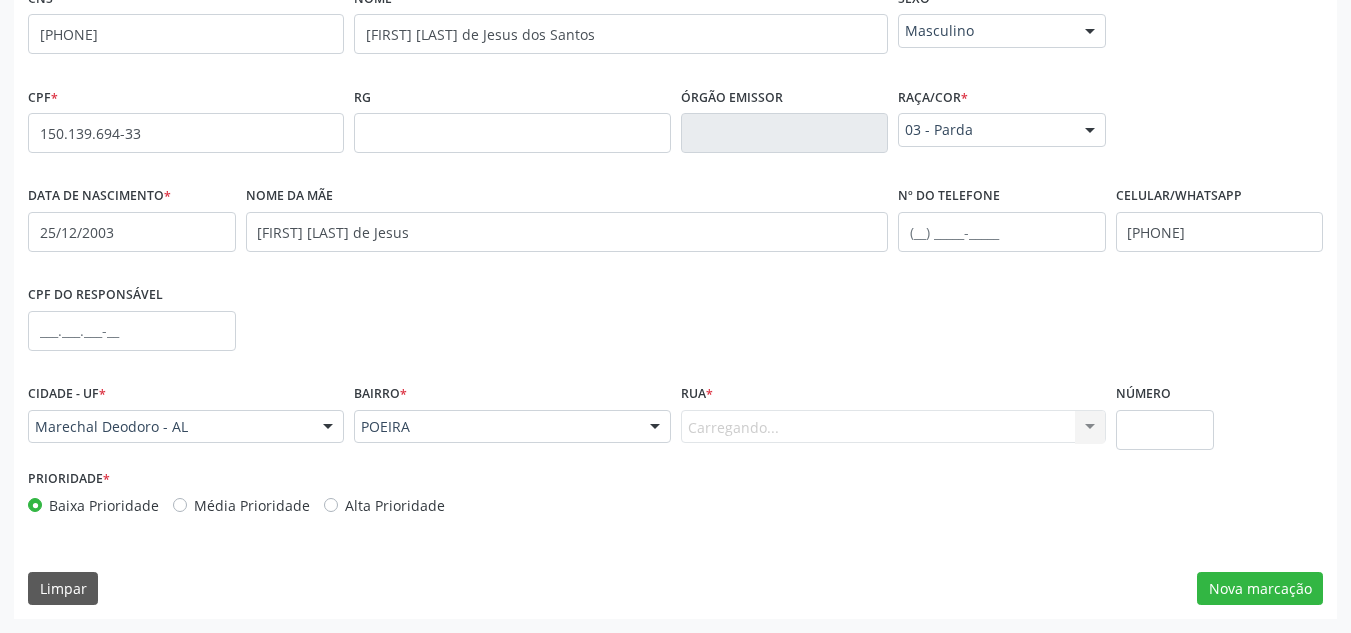 click on "Carregando...
Nenhum resultado encontrado para: "   "
Nenhuma opção encontrada. Digite para adicionar." at bounding box center (893, 427) 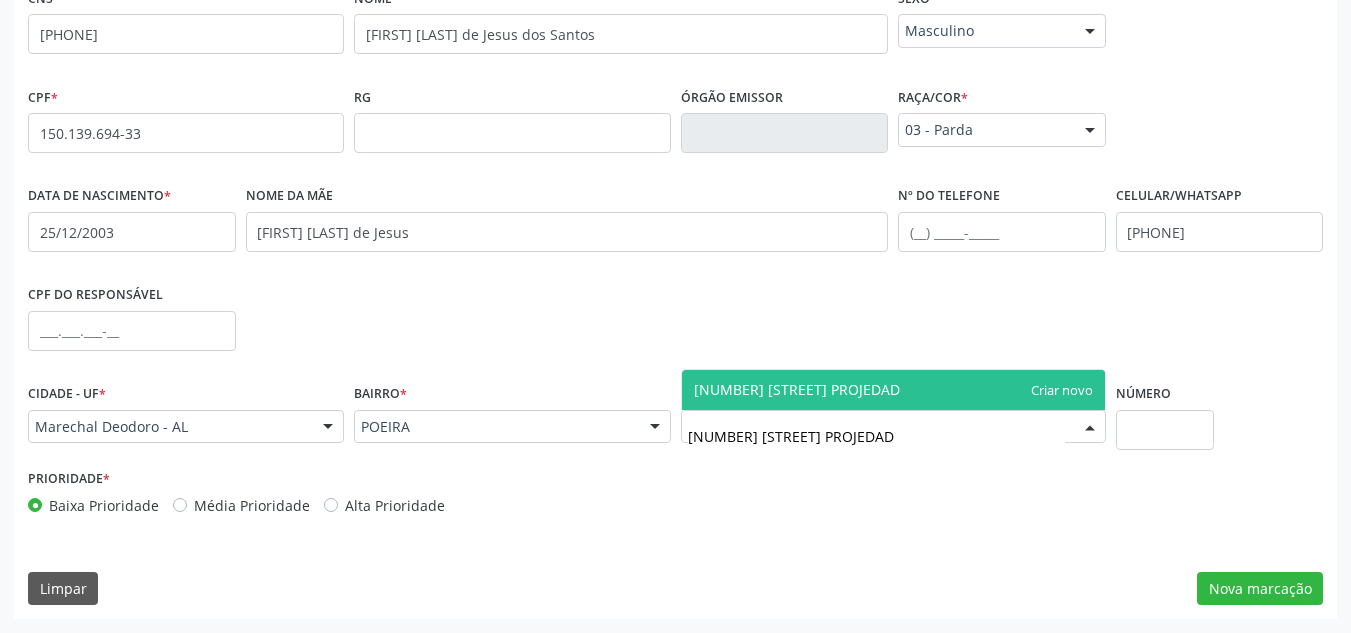 type on "2 RUA PROJEDADA" 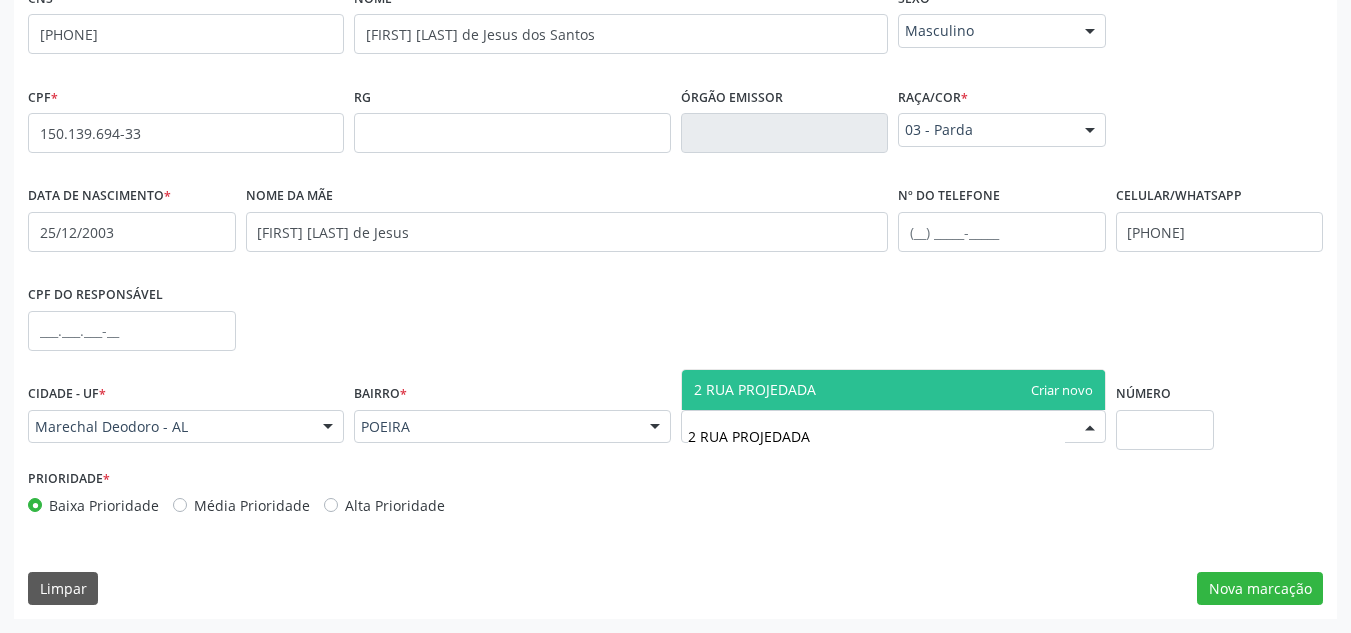 click on "2 RUA PROJEDADA" at bounding box center [893, 390] 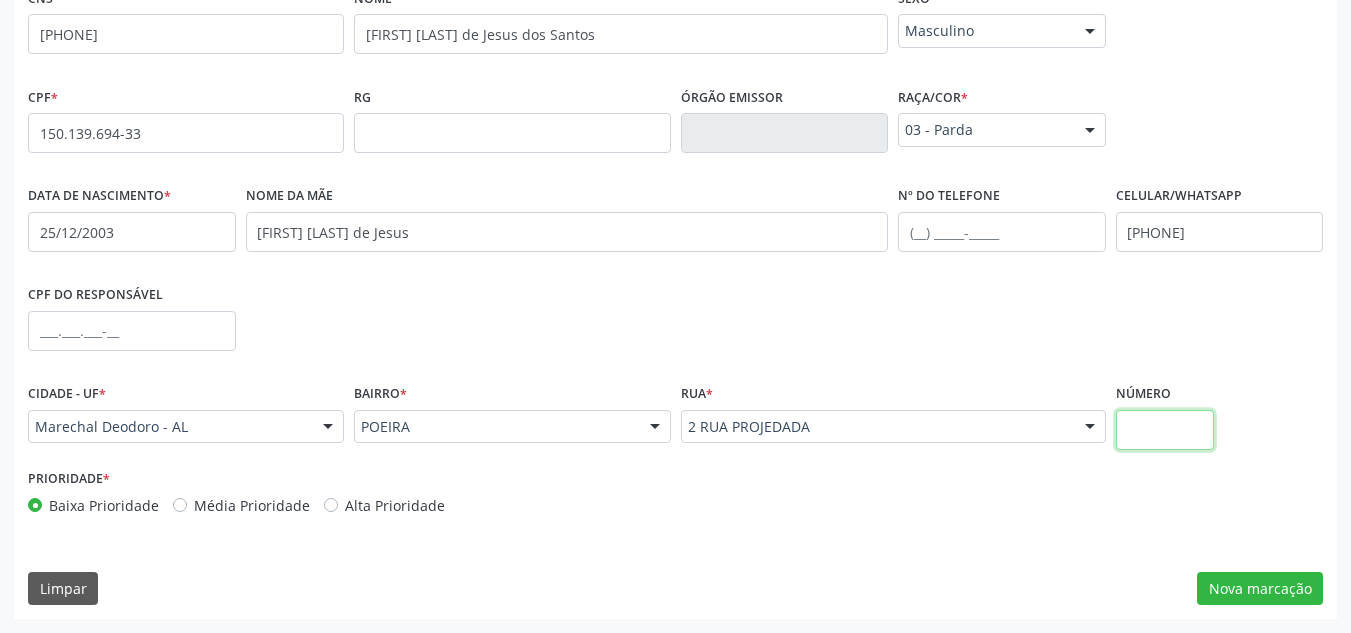 click at bounding box center [1165, 430] 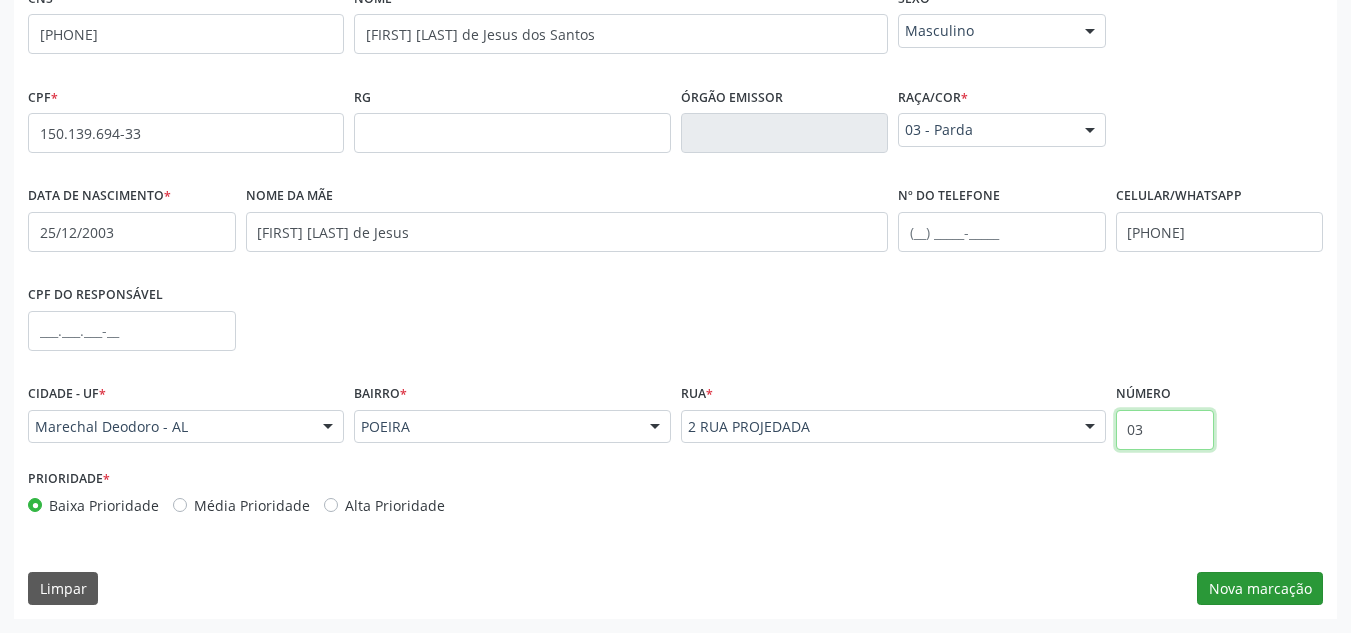 type on "03" 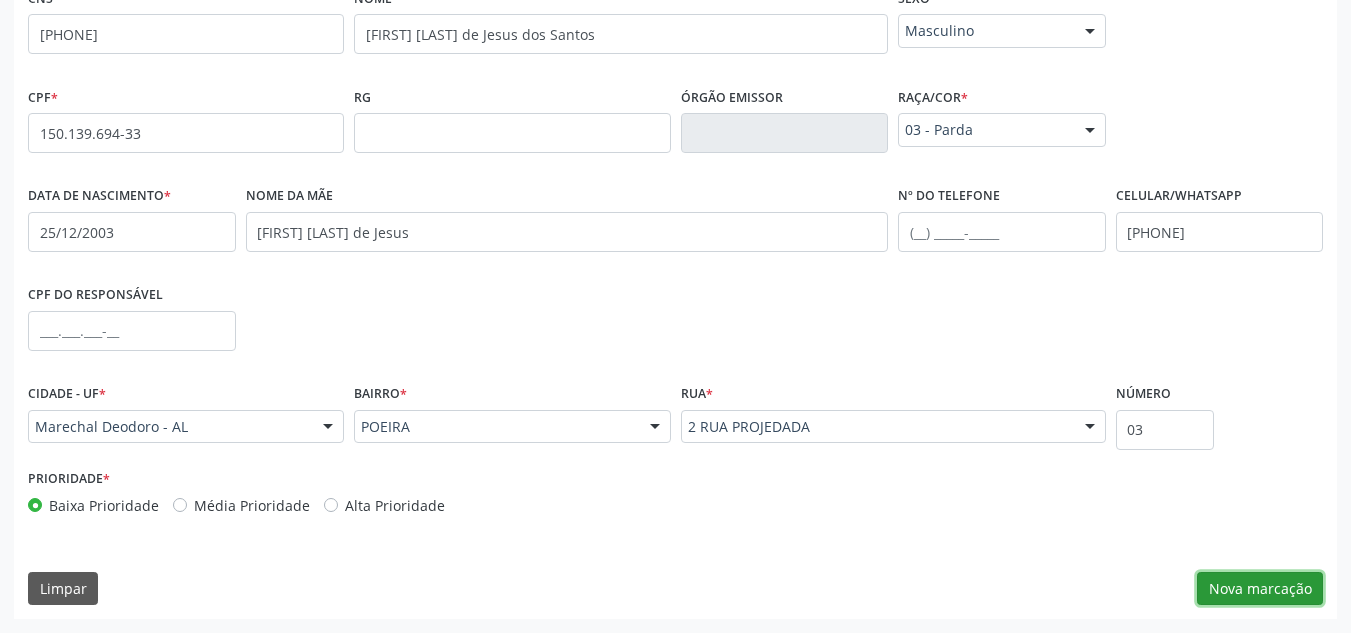 click on "Nova marcação" at bounding box center [1260, 589] 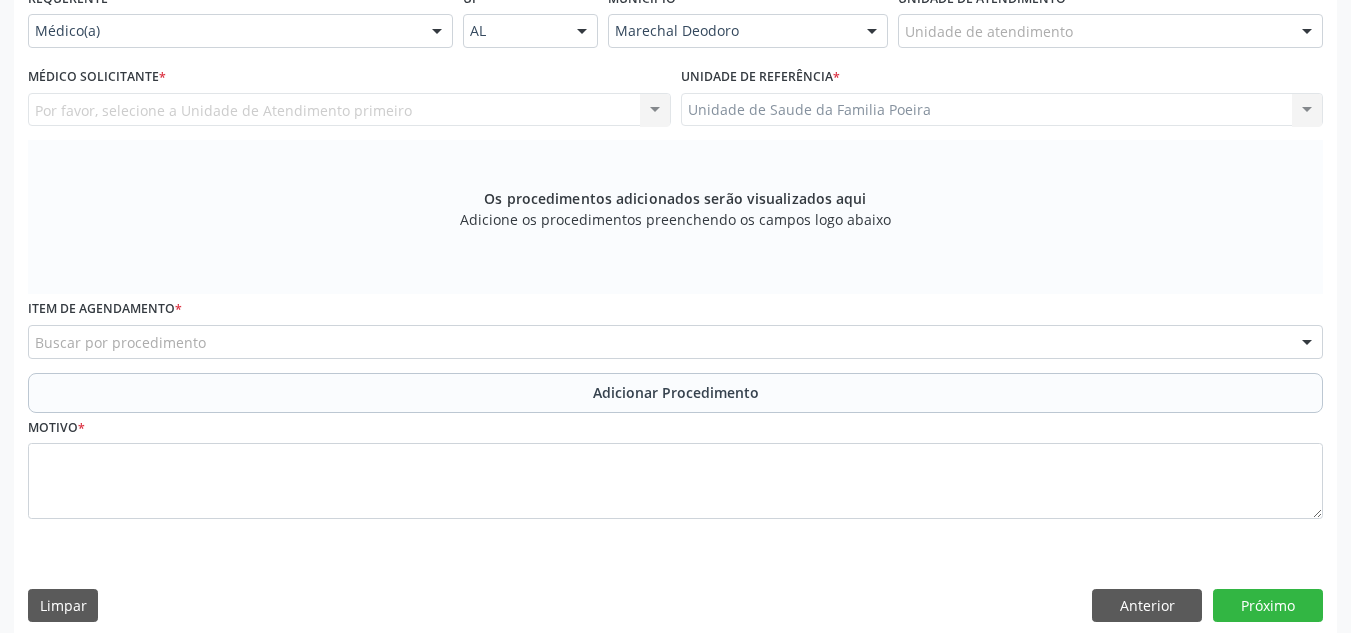 click on "Unidade de atendimento" at bounding box center [1110, 31] 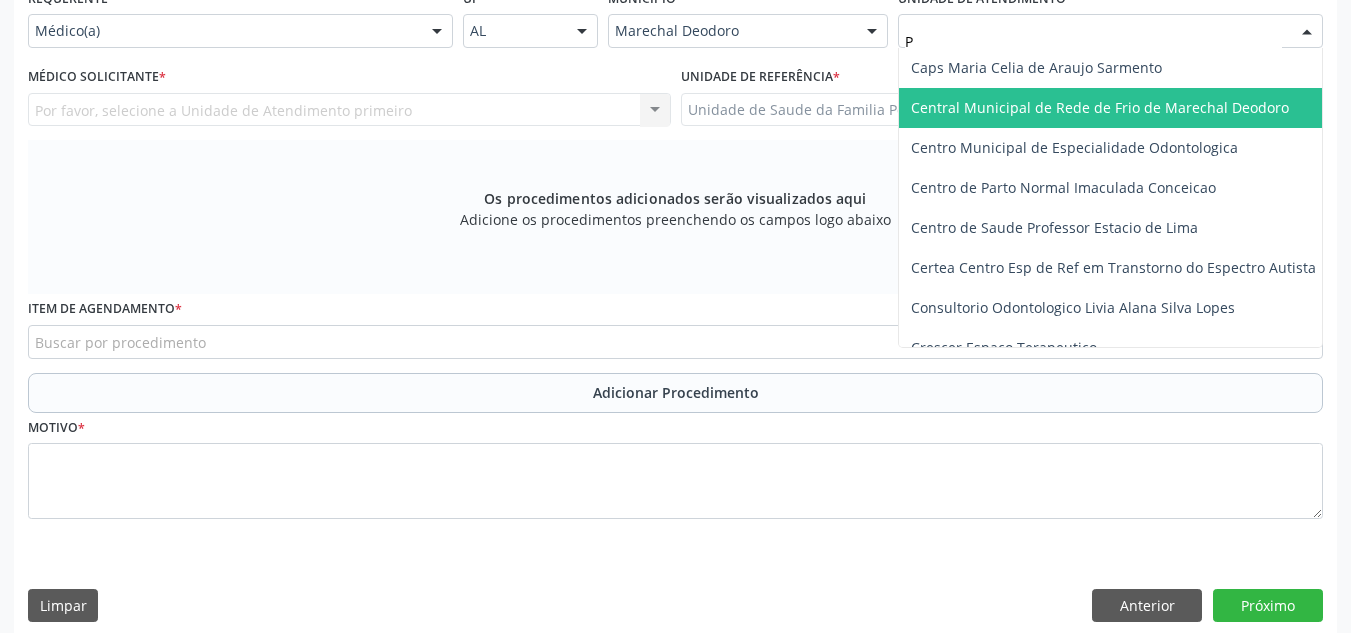 type on "PO" 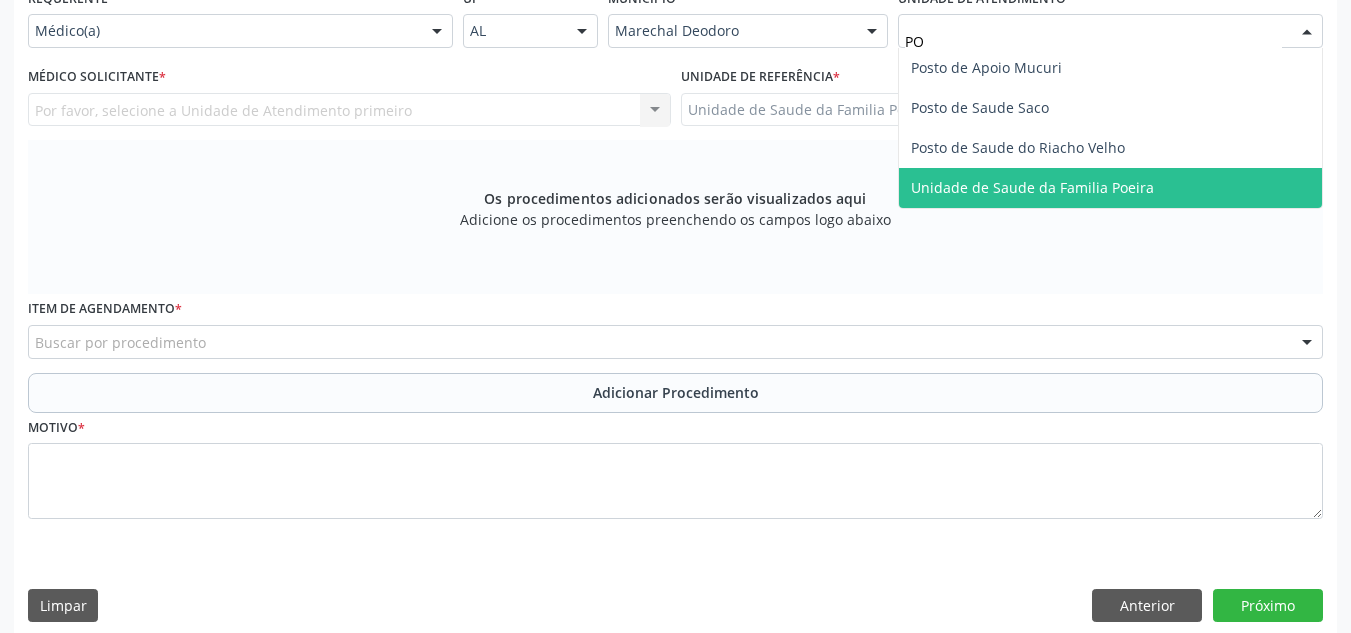 click on "Unidade de Saude da Familia Poeira" at bounding box center [1110, 188] 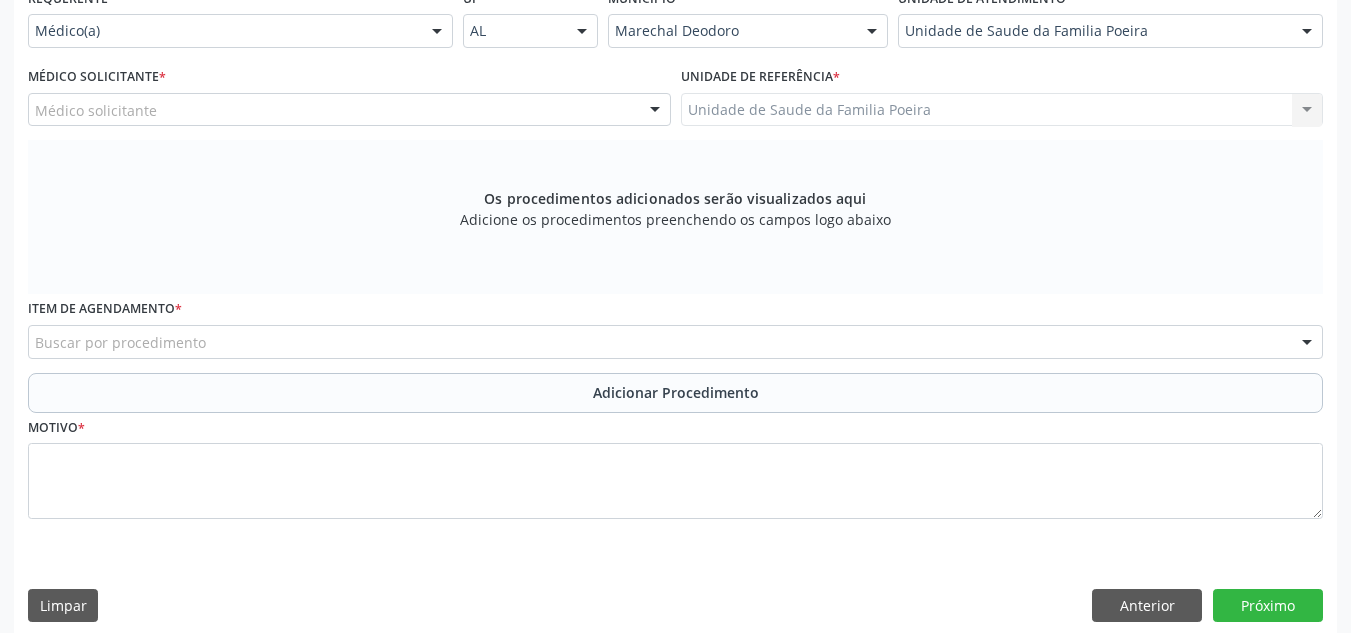 click on "Médico solicitante" at bounding box center (349, 110) 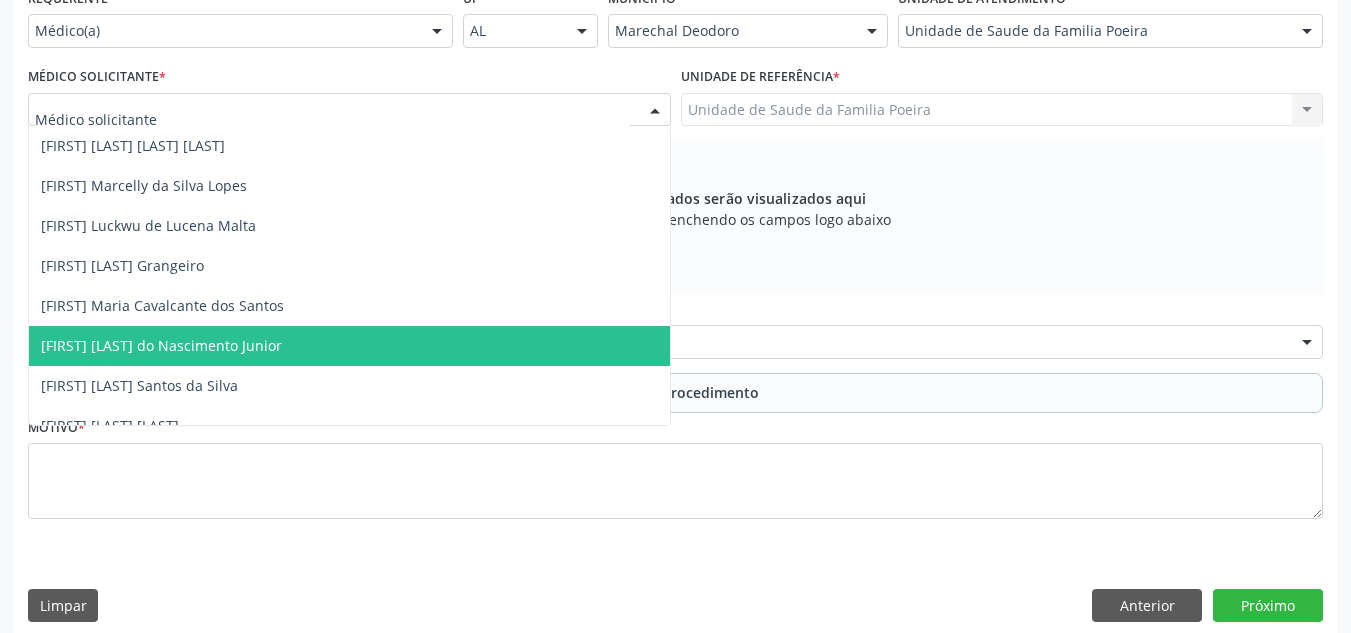 click on "[FIRST] [LAST] do Nascimento Junior" at bounding box center [161, 345] 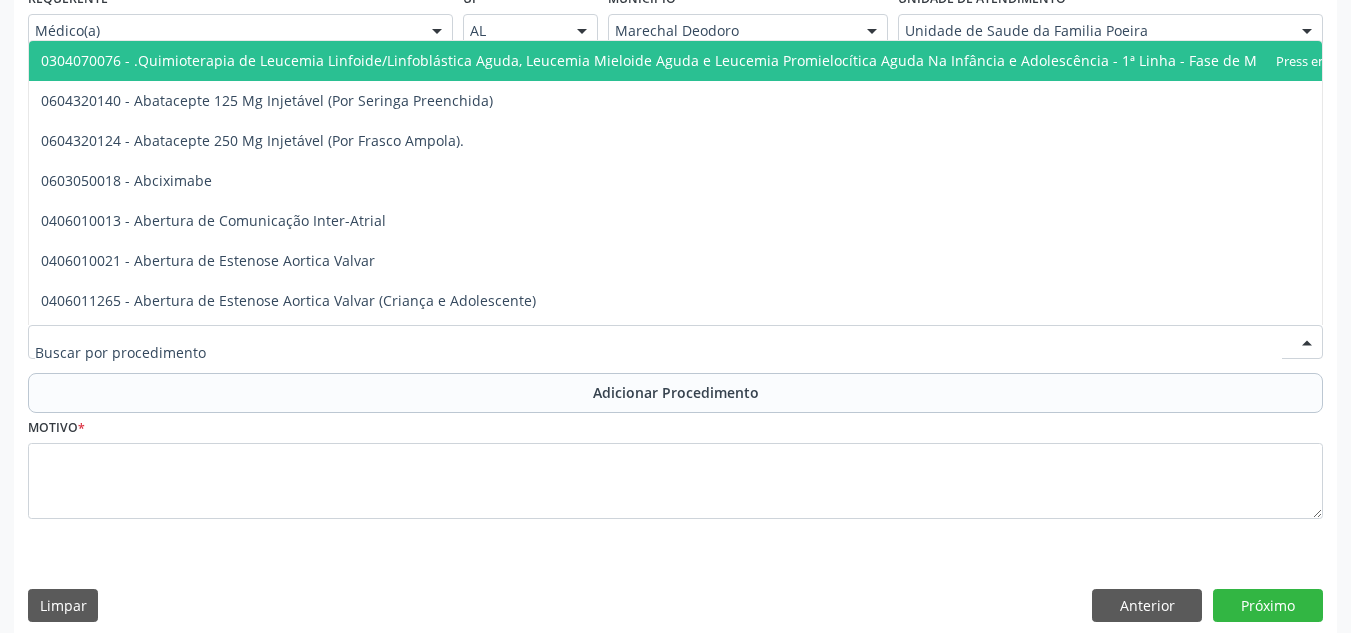 click at bounding box center (675, 342) 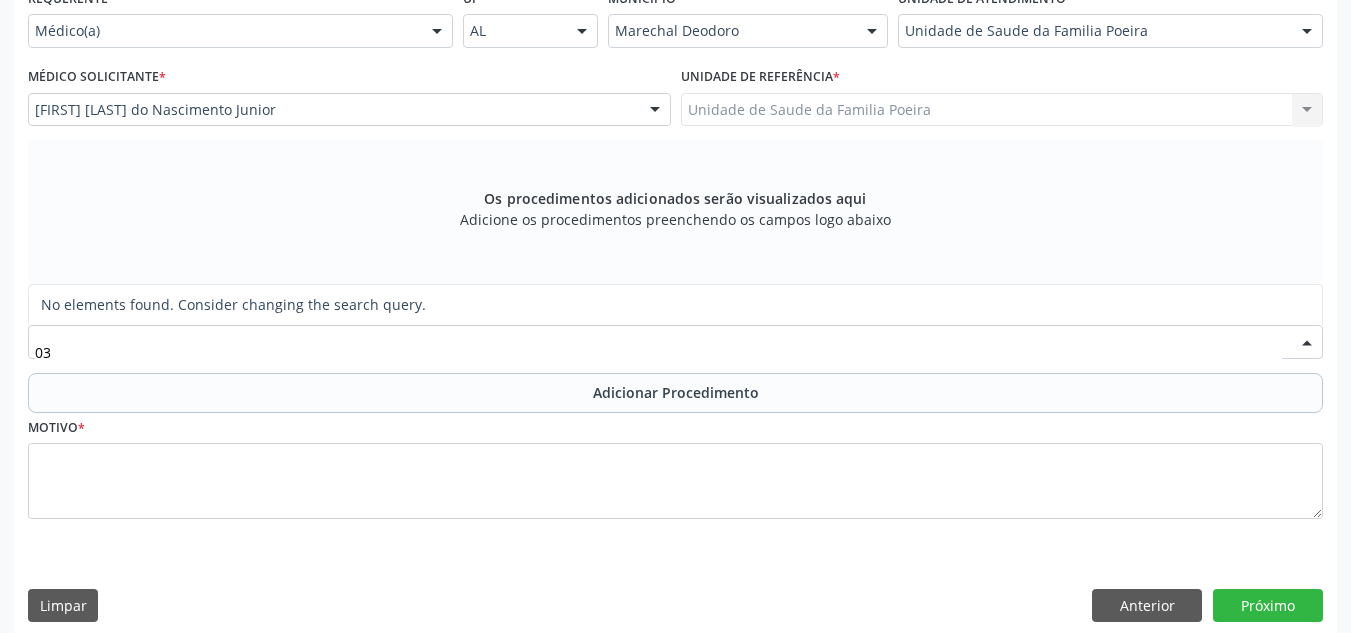 type on "0" 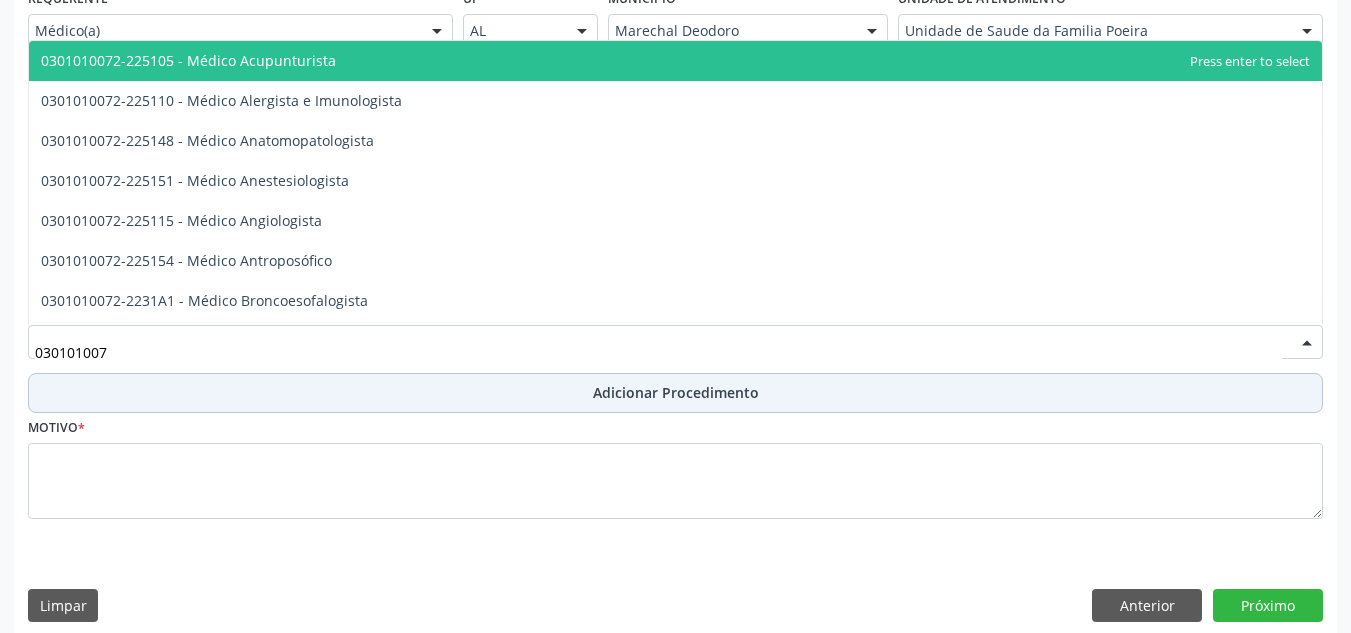 type on "0301010072" 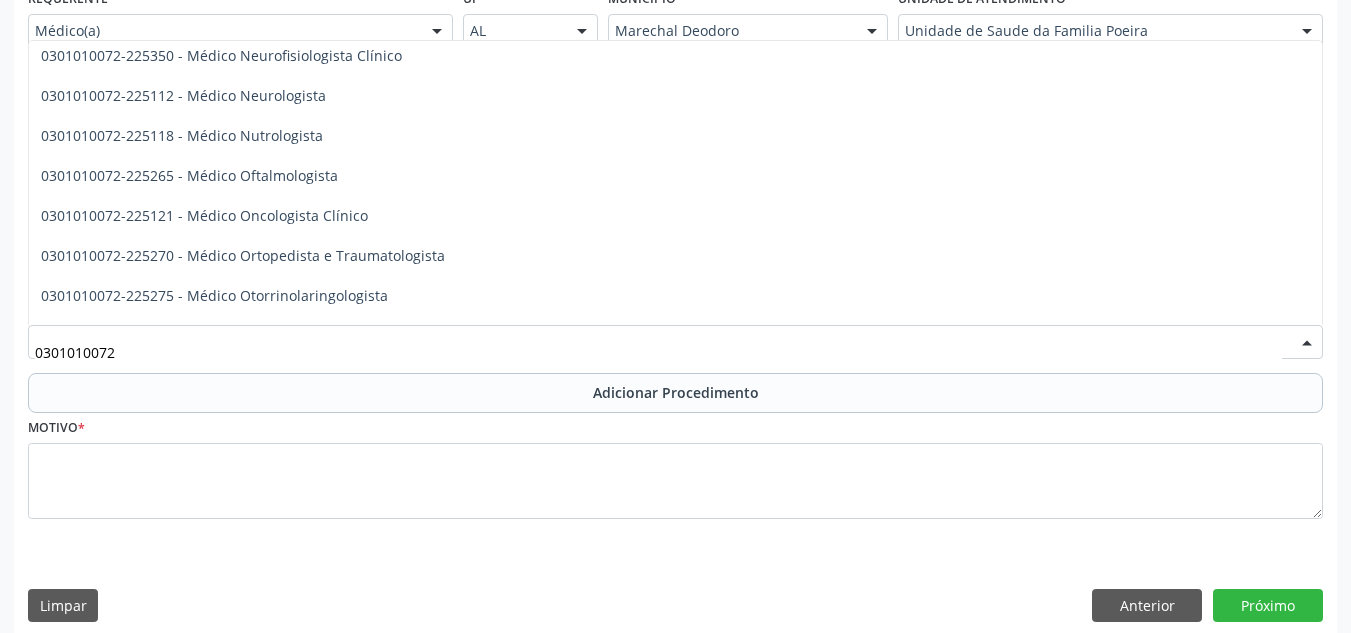 scroll, scrollTop: 1600, scrollLeft: 0, axis: vertical 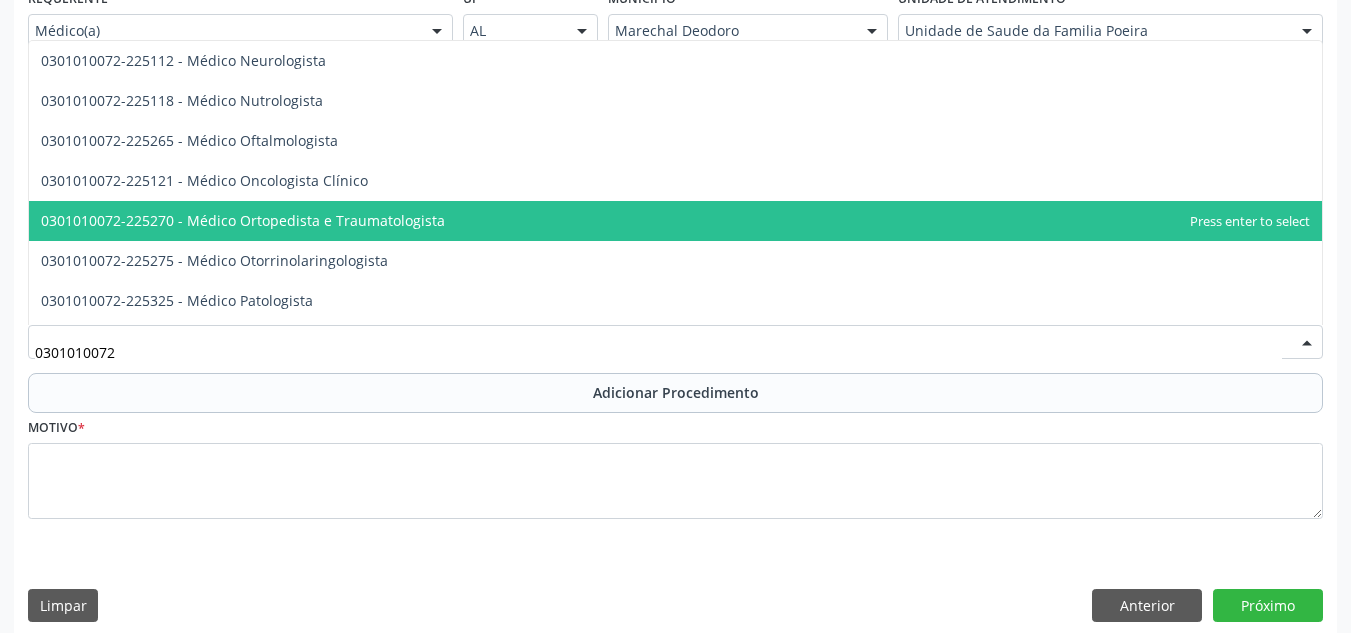 click on "0301010072-225270 - Médico Ortopedista e Traumatologista" at bounding box center [243, 220] 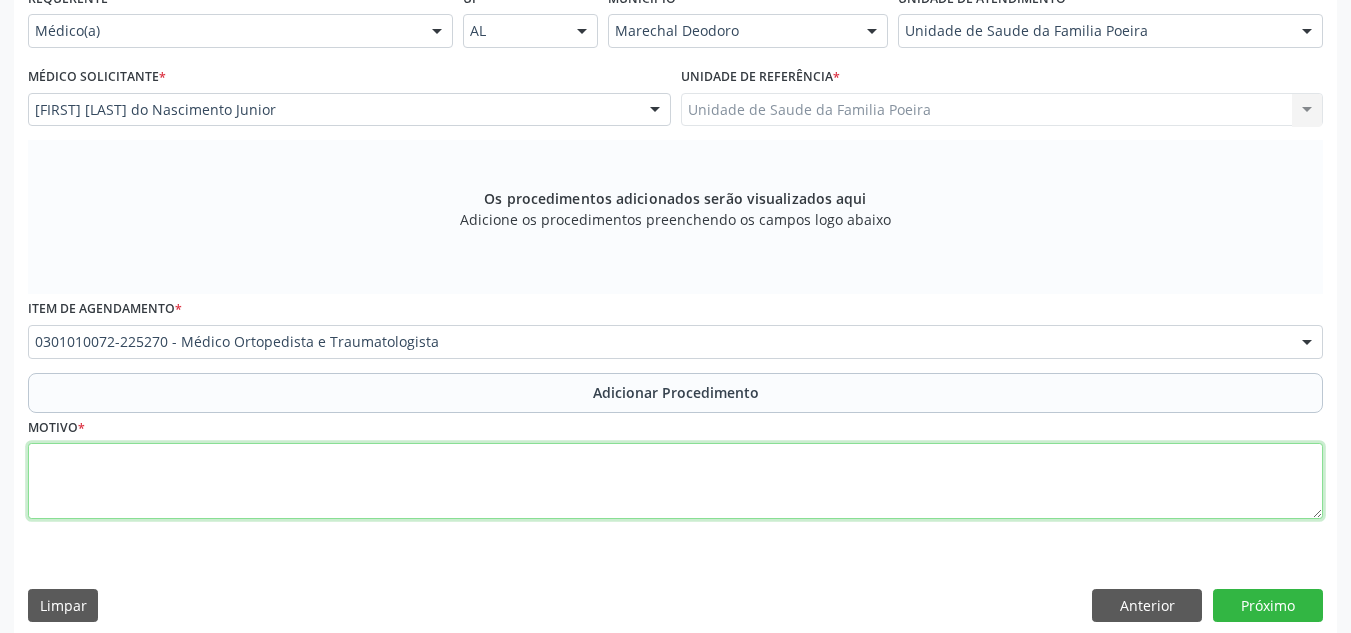 click at bounding box center [675, 481] 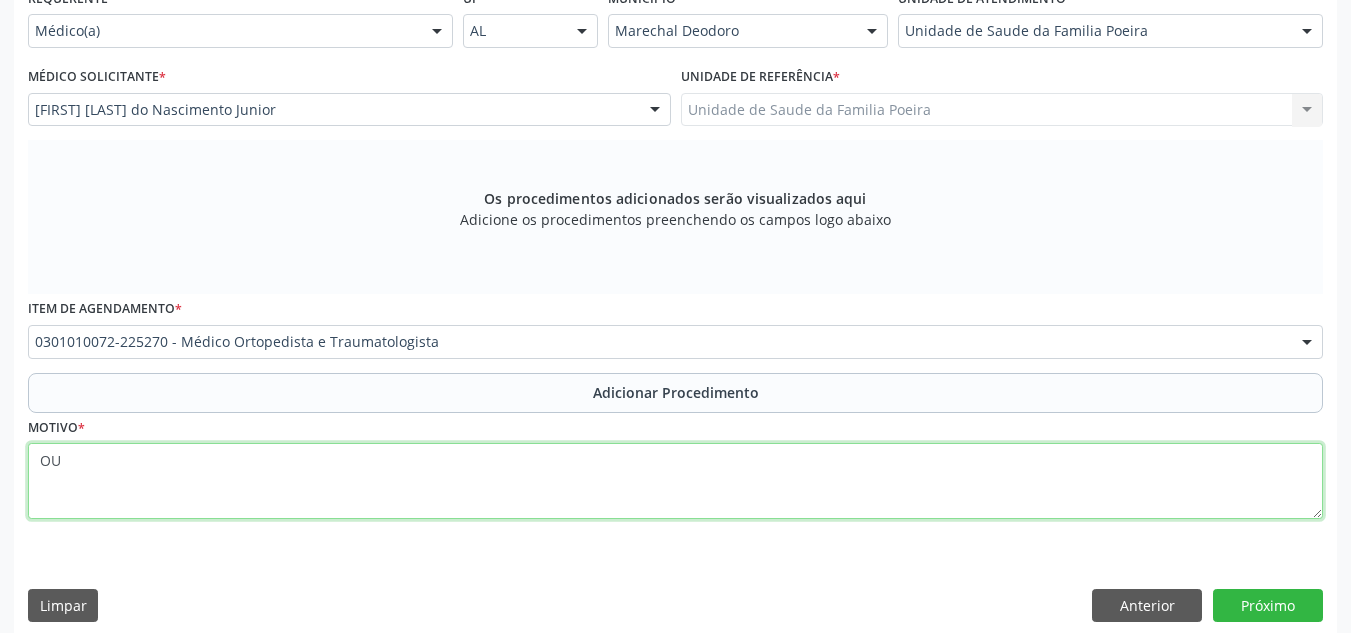 type on "O" 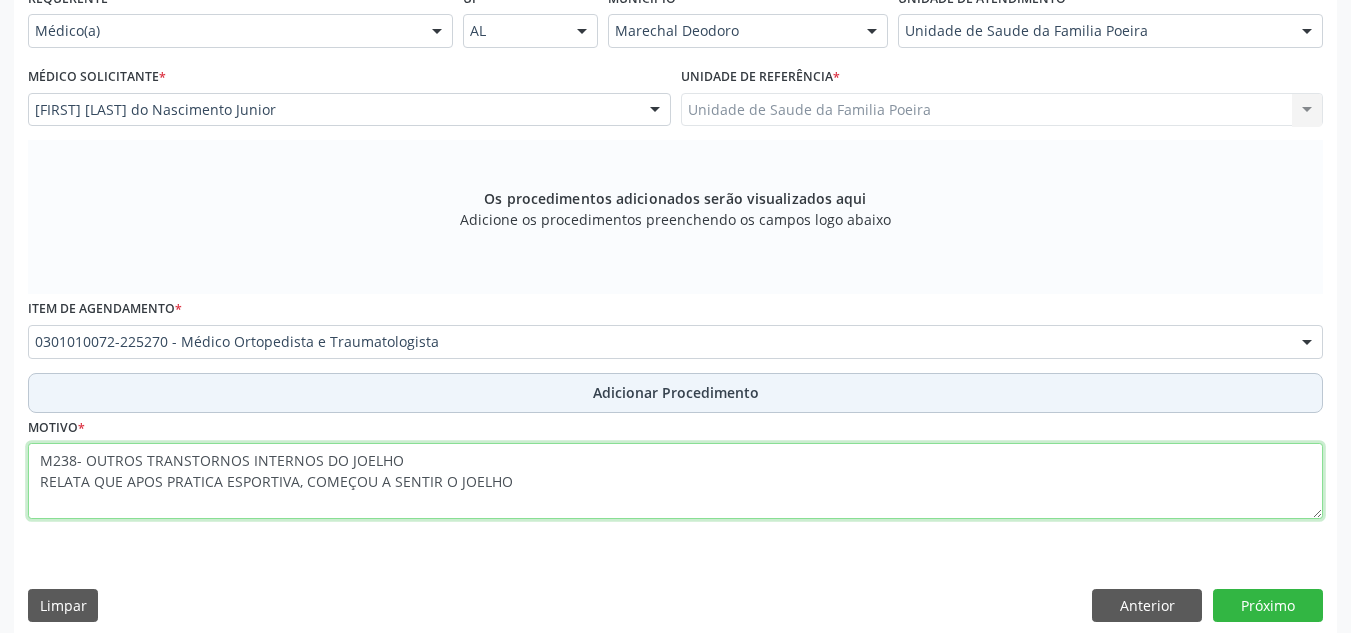 type on "M238- OUTROS TRANSTORNOS INTERNOS DO JOELHO
RELATA QUE APOS PRATICA ESPORTIVA, COMEÇOU A SENTIR O JOELHO" 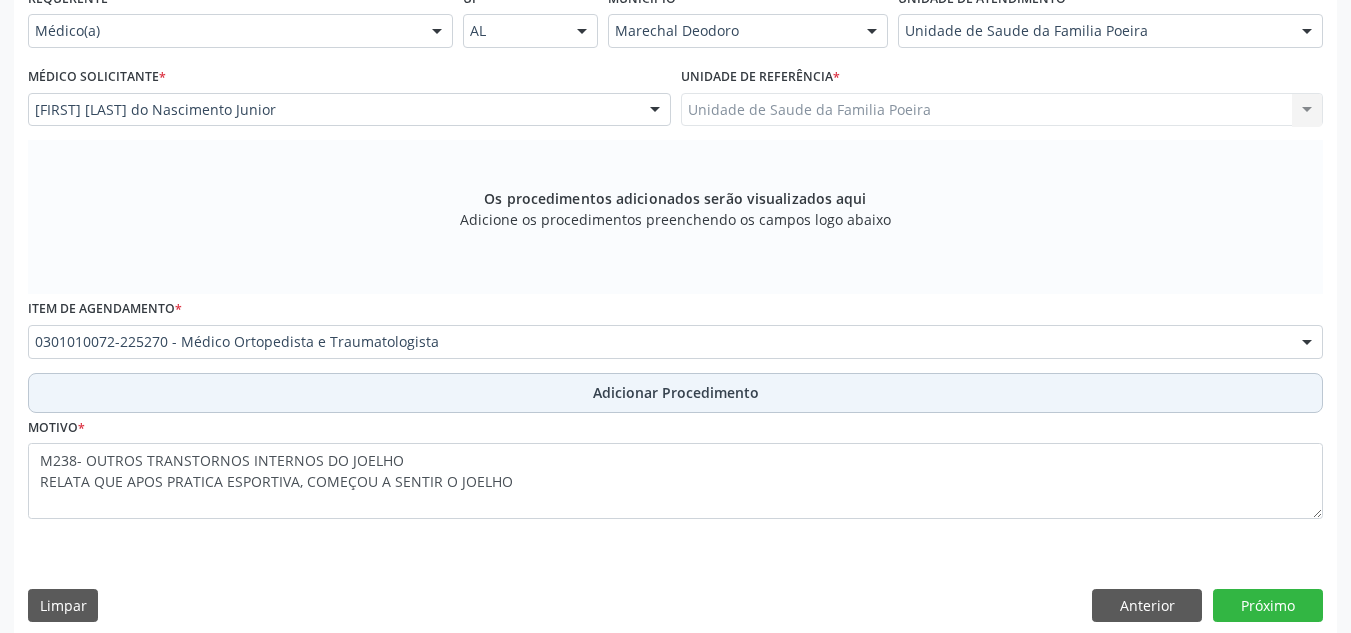 click on "Adicionar Procedimento" at bounding box center [675, 393] 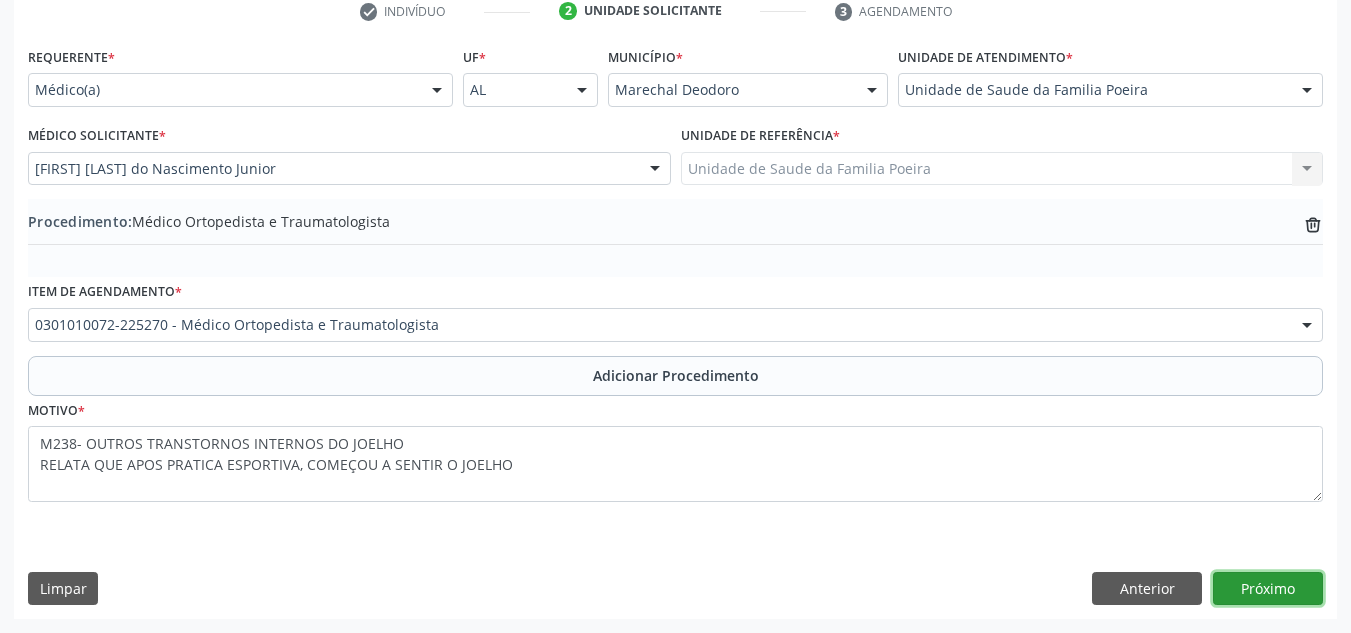 click on "Próximo" at bounding box center [1268, 589] 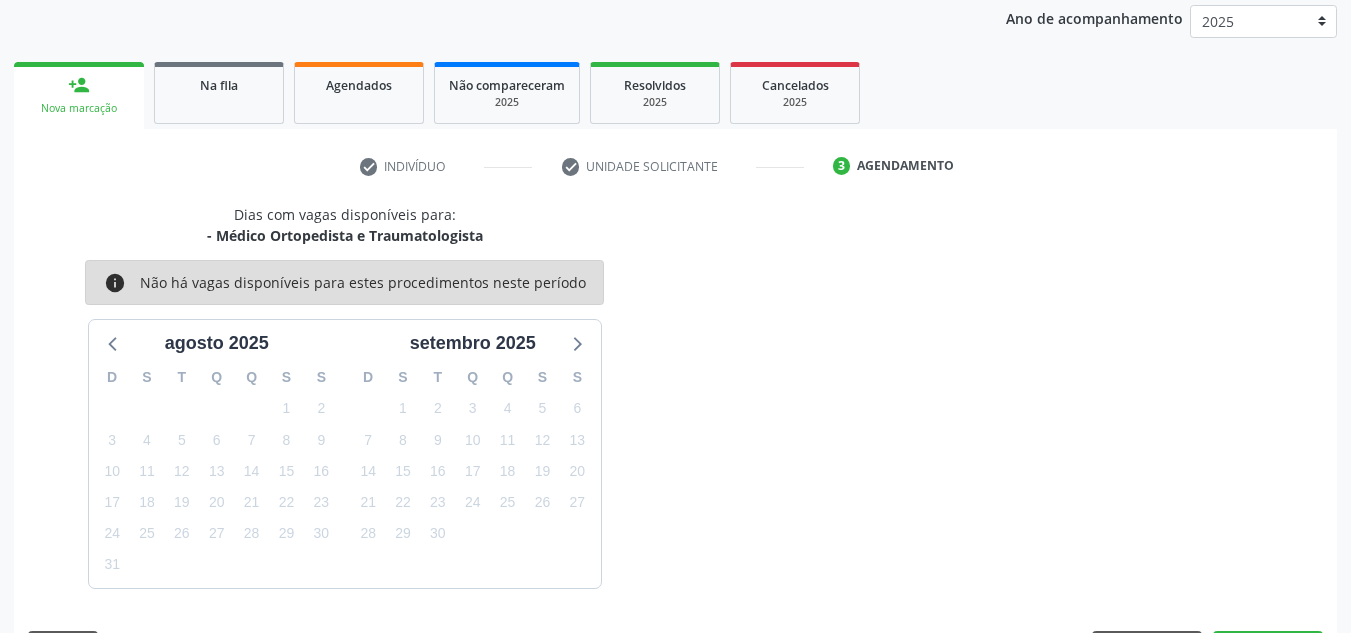 scroll, scrollTop: 324, scrollLeft: 0, axis: vertical 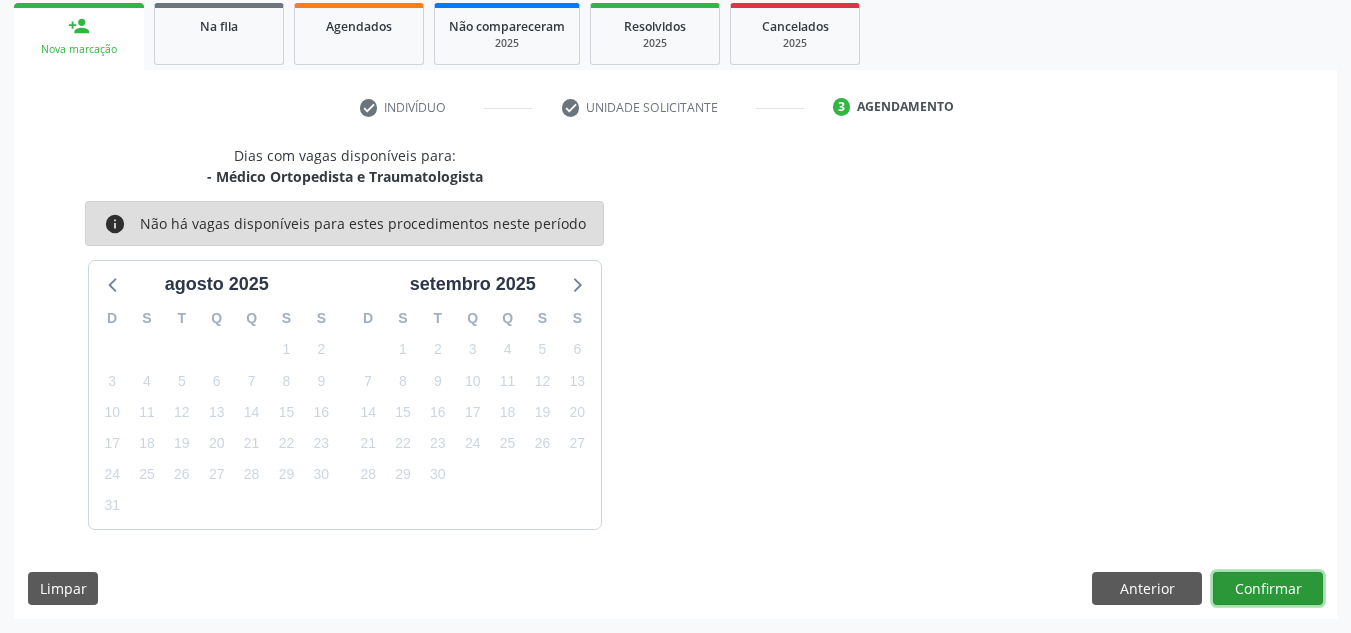 click on "Confirmar" at bounding box center [1268, 589] 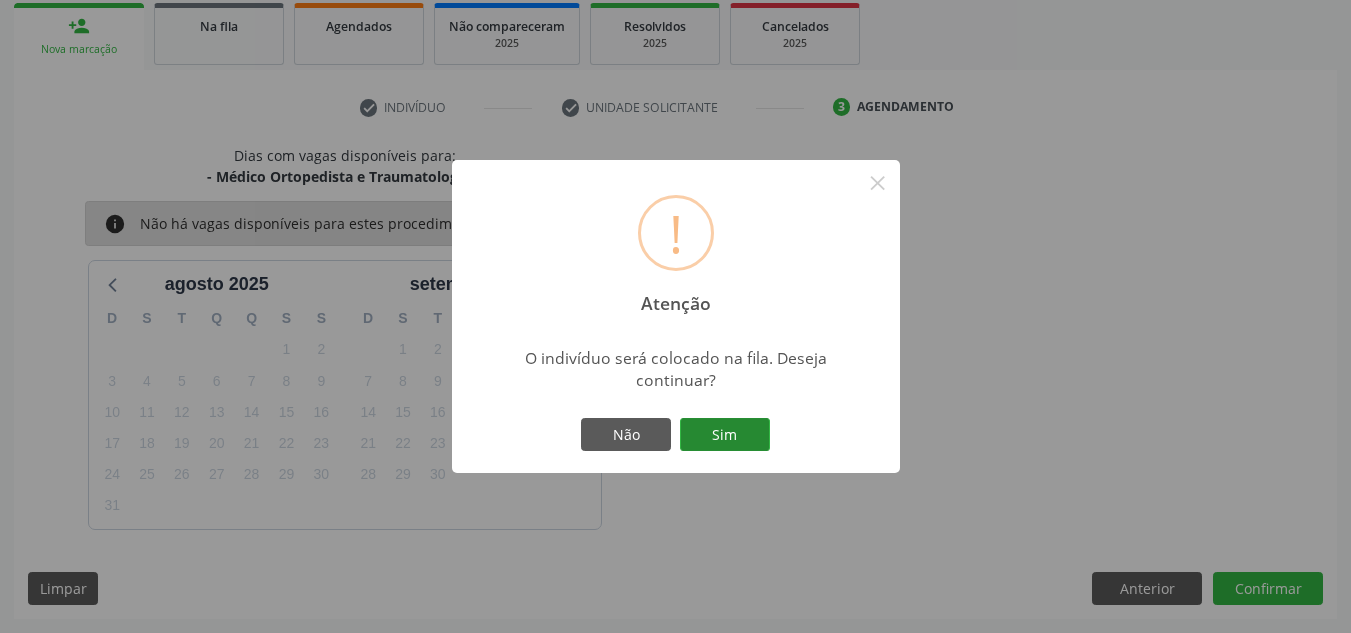 click on "Sim" at bounding box center [725, 435] 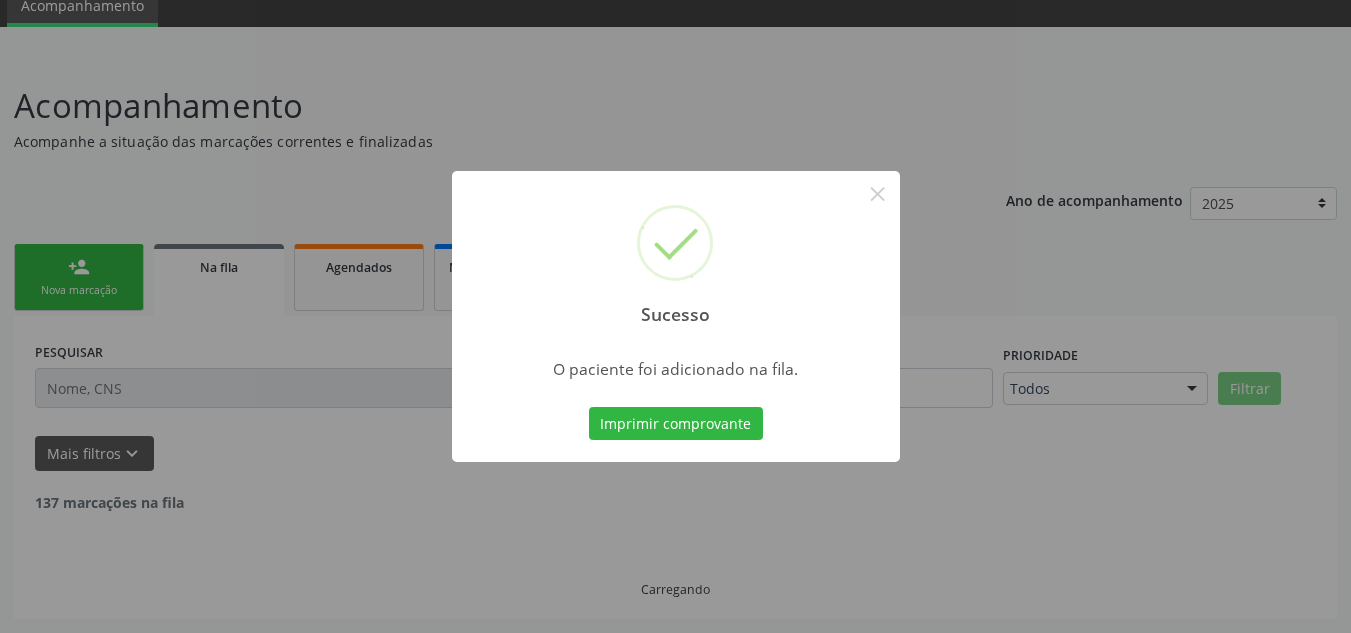scroll, scrollTop: 62, scrollLeft: 0, axis: vertical 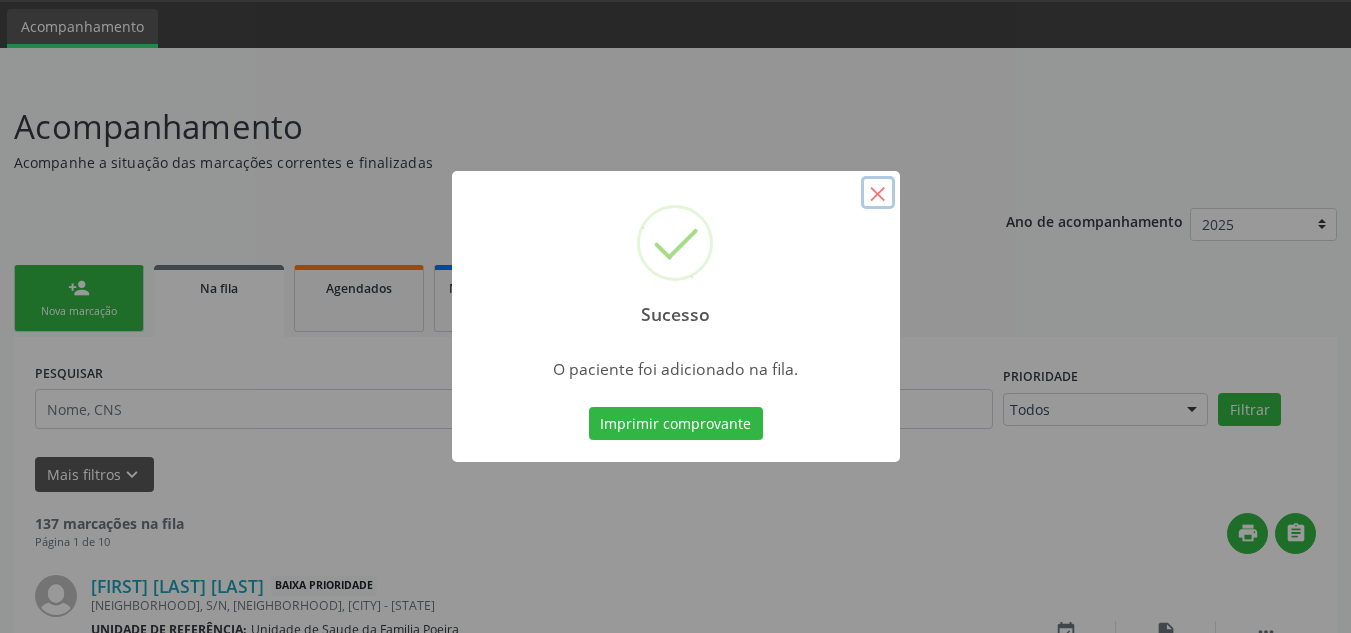click on "×" at bounding box center [878, 193] 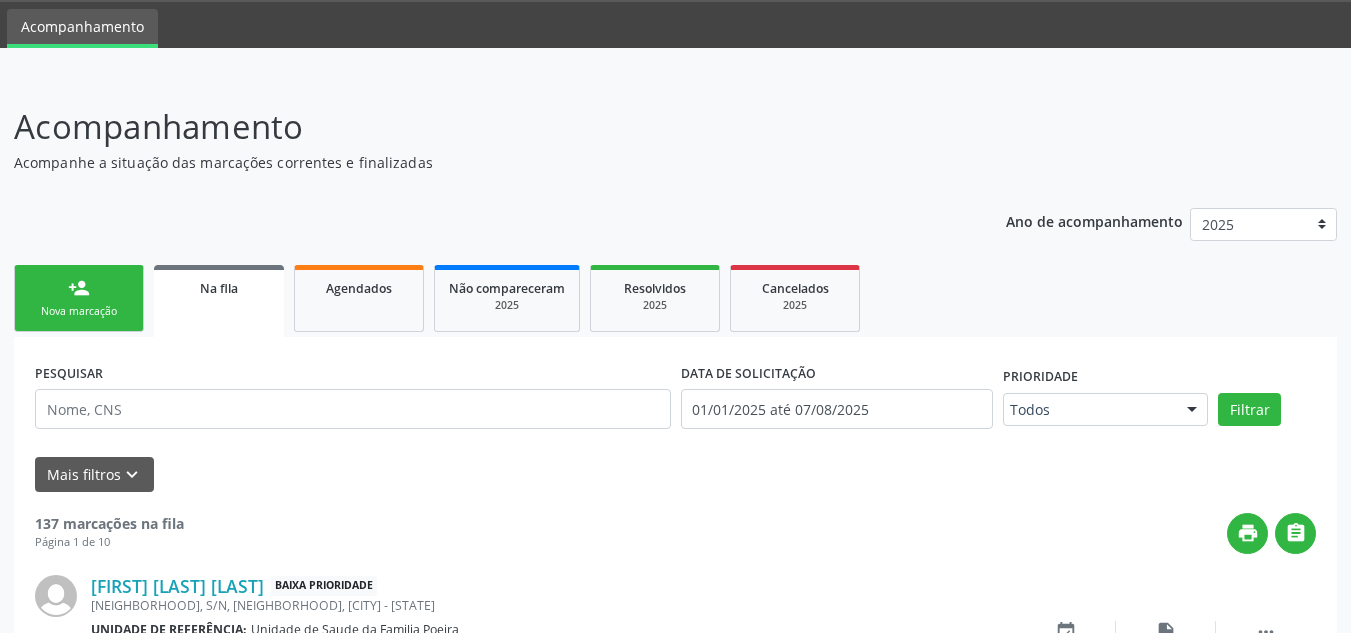 click on "person_add
Nova marcação" at bounding box center (79, 298) 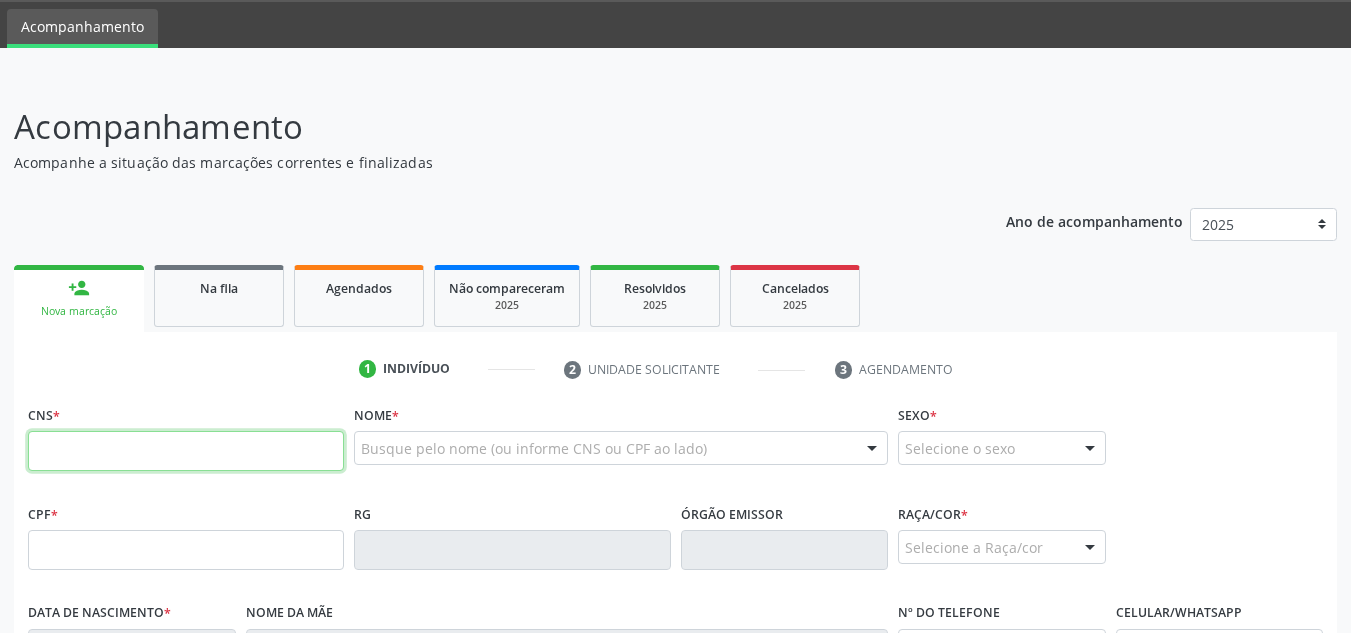 click at bounding box center (186, 451) 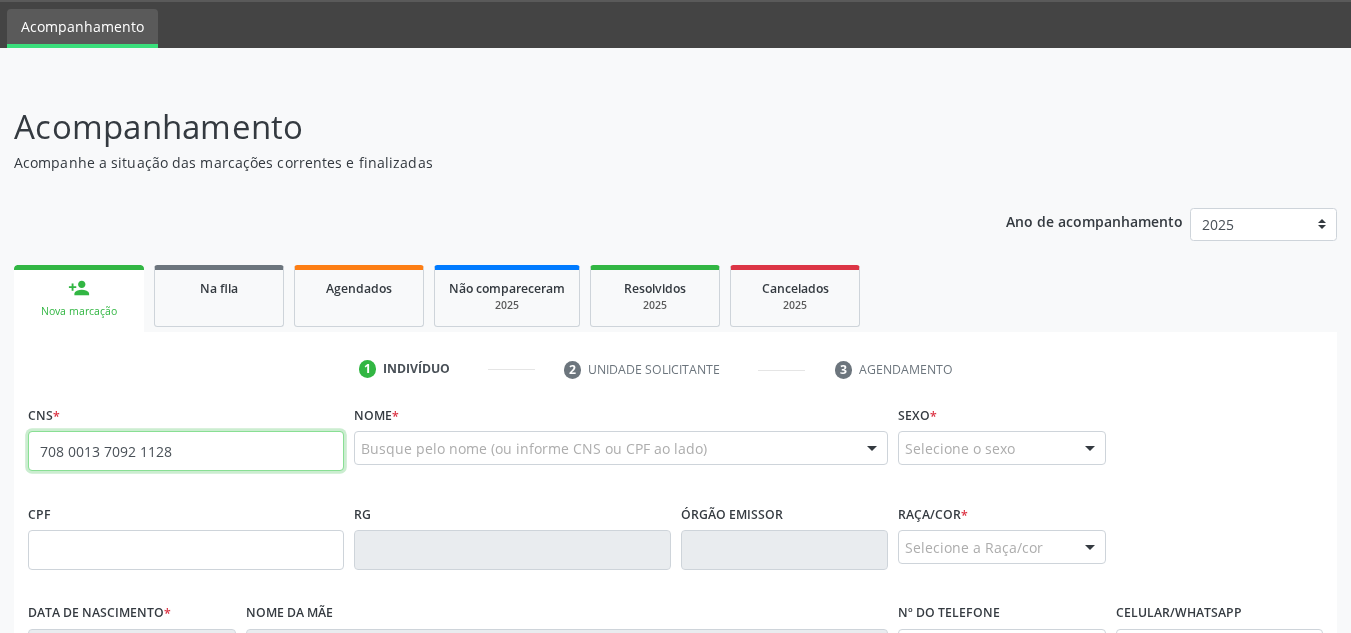 type on "708 0013 7092 1128" 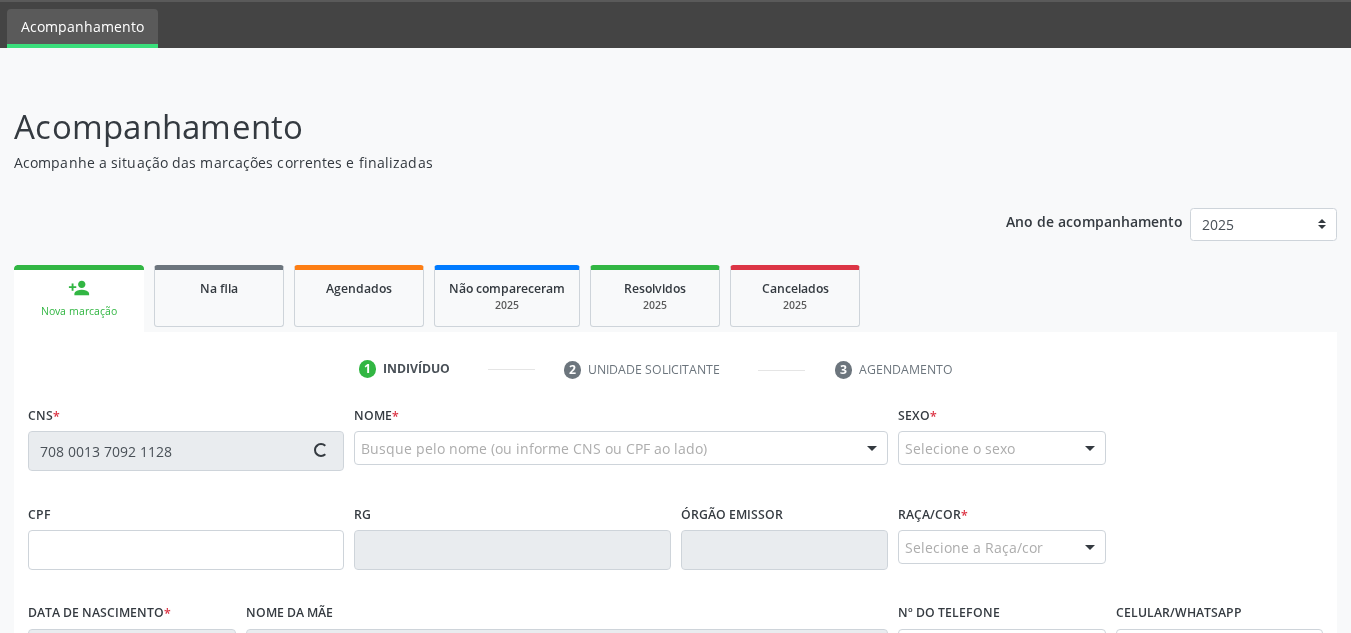 type on "25/11/1963" 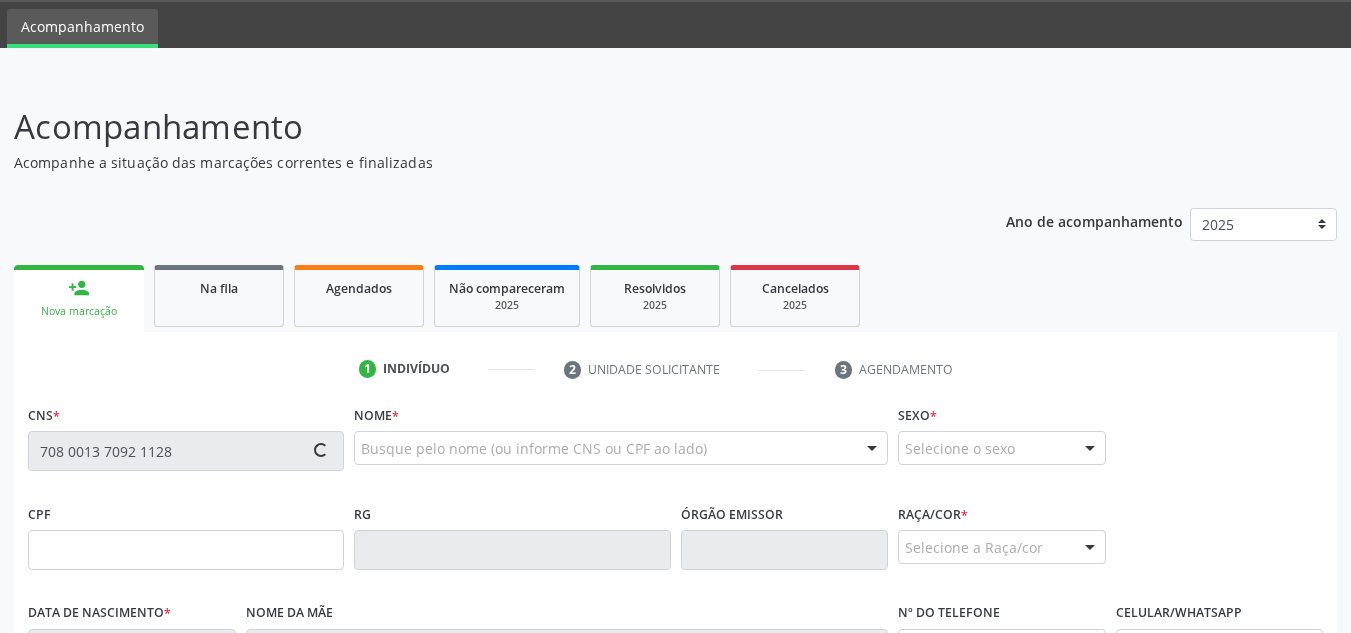type on "[FIRST] [LAST] da Silva" 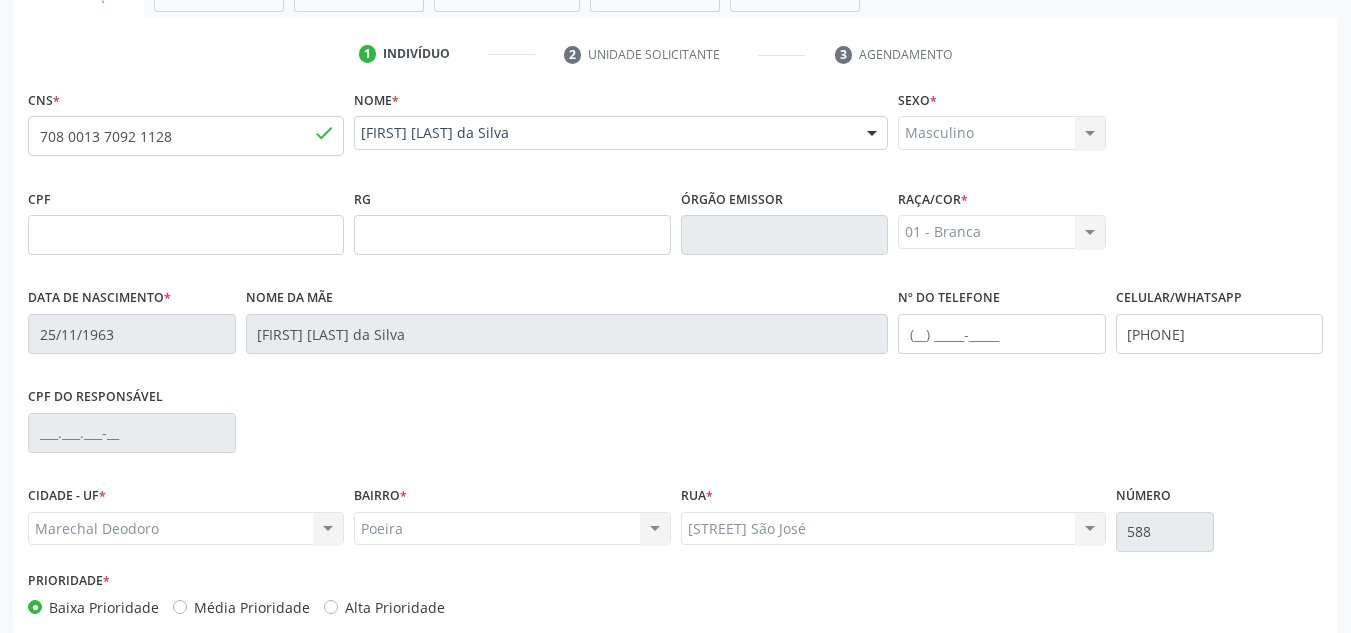 scroll, scrollTop: 479, scrollLeft: 0, axis: vertical 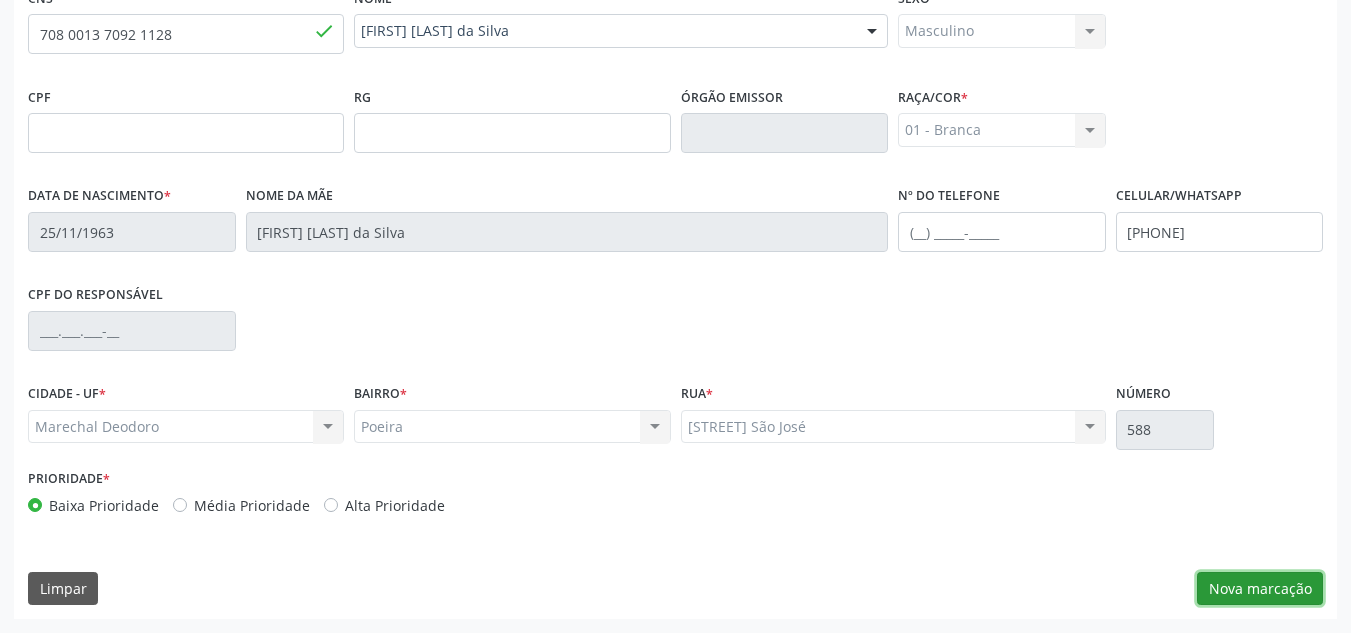 click on "Nova marcação" at bounding box center [1260, 589] 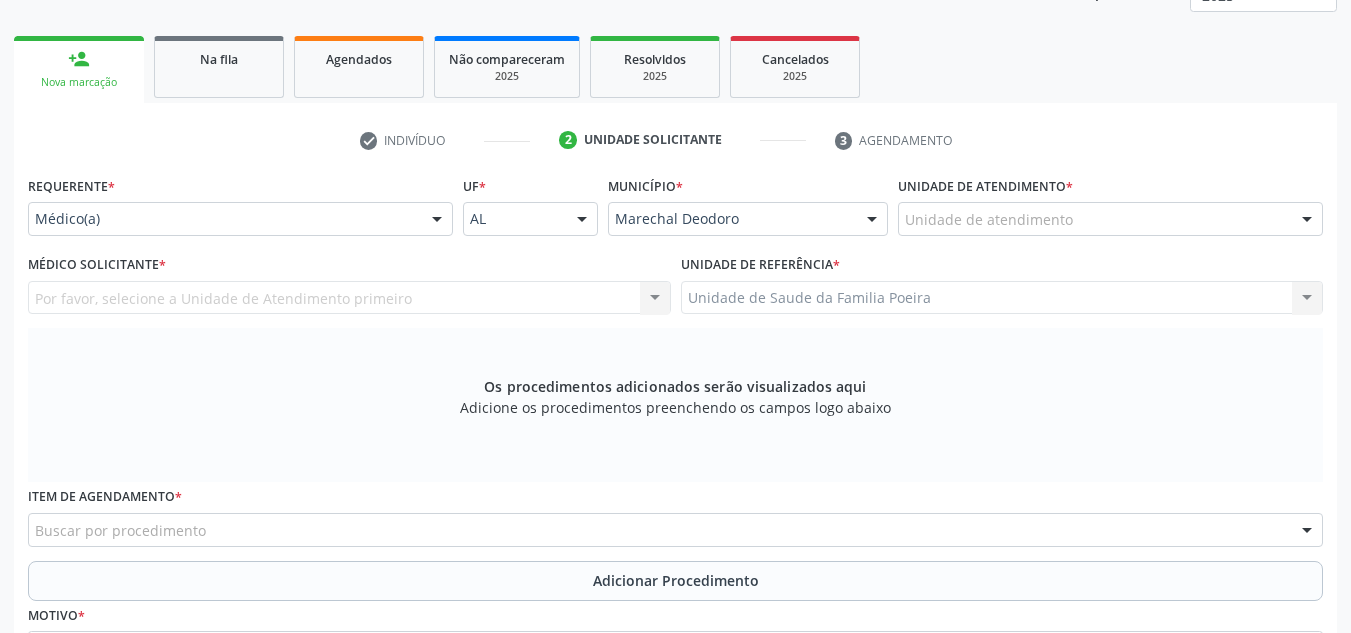 scroll, scrollTop: 279, scrollLeft: 0, axis: vertical 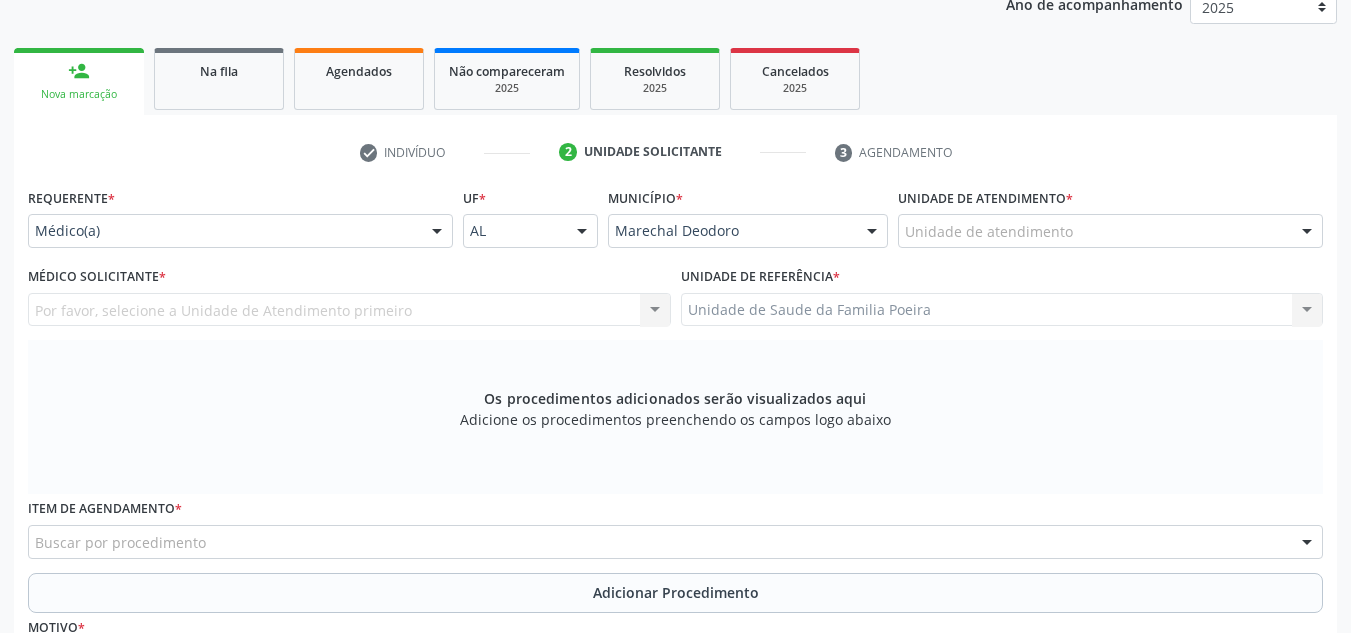 click on "Unidade de atendimento" at bounding box center [1110, 231] 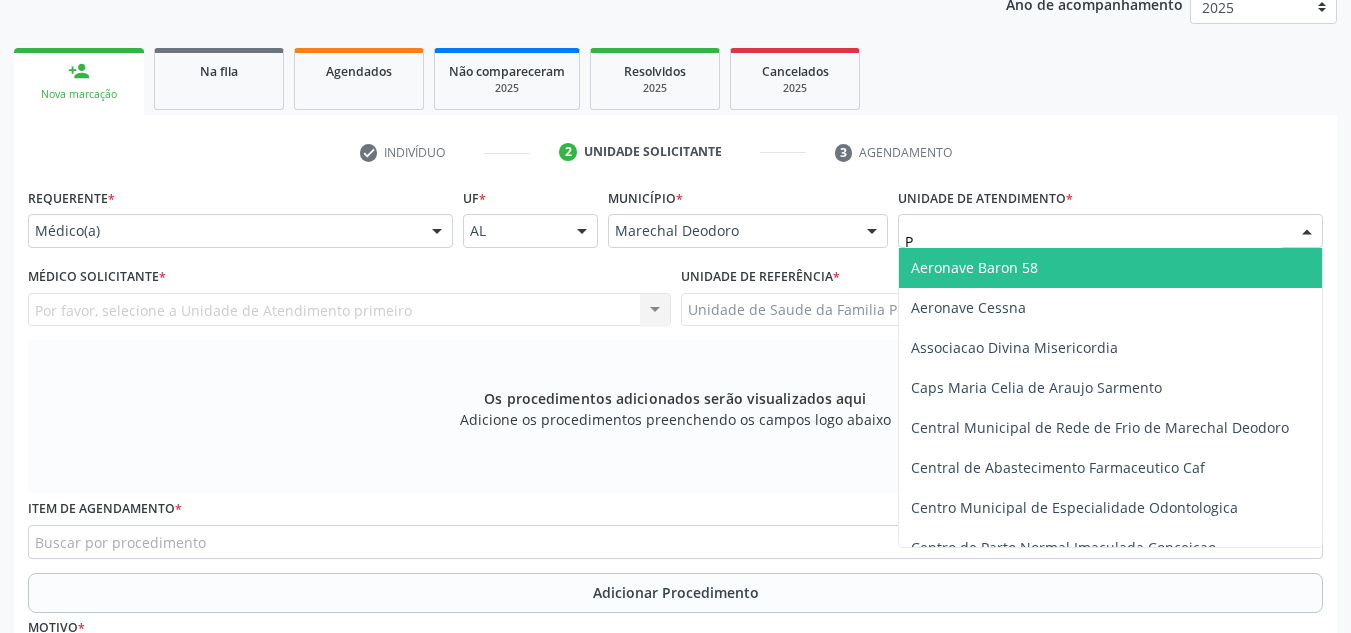type on "PO" 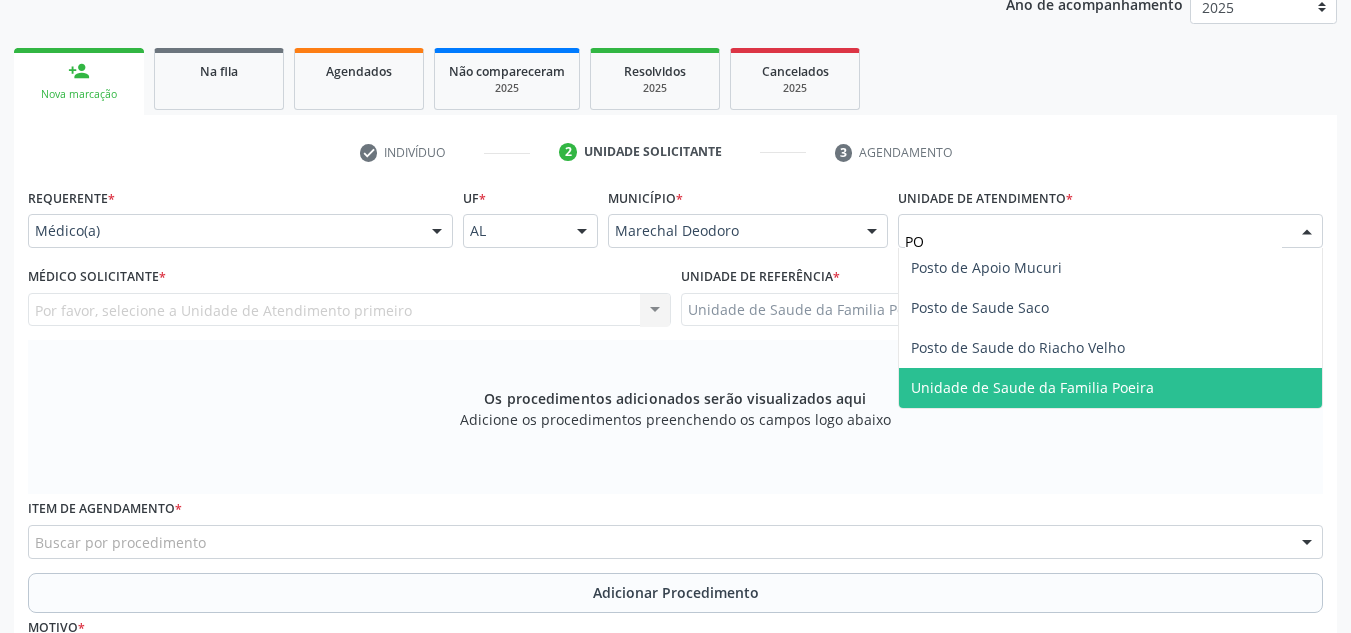 drag, startPoint x: 1130, startPoint y: 391, endPoint x: 1004, endPoint y: 368, distance: 128.082 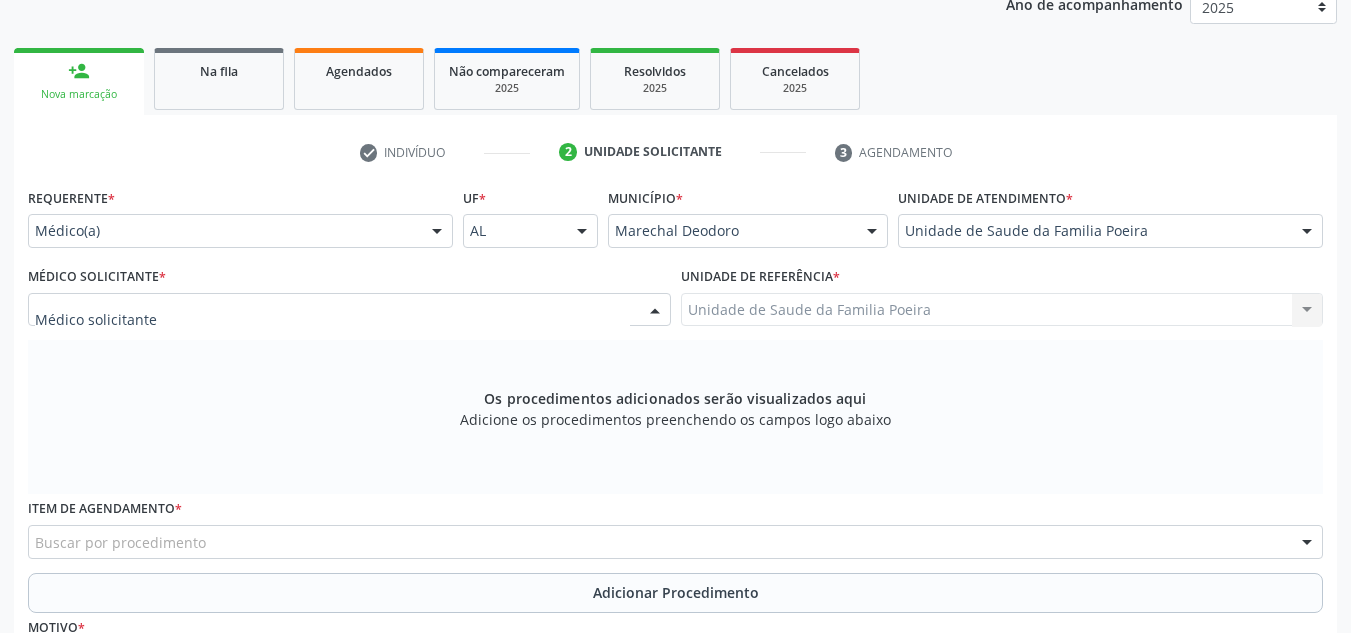 click at bounding box center (349, 310) 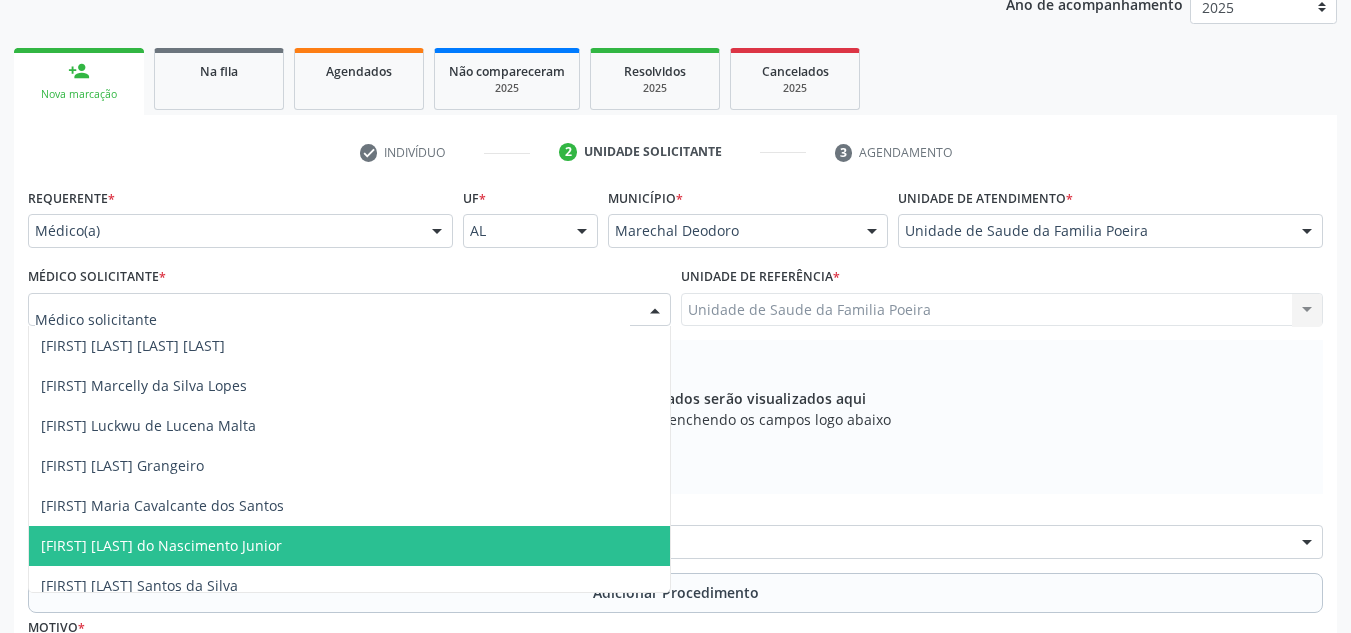 click on "[FIRST] [LAST] do Nascimento Junior" at bounding box center (161, 545) 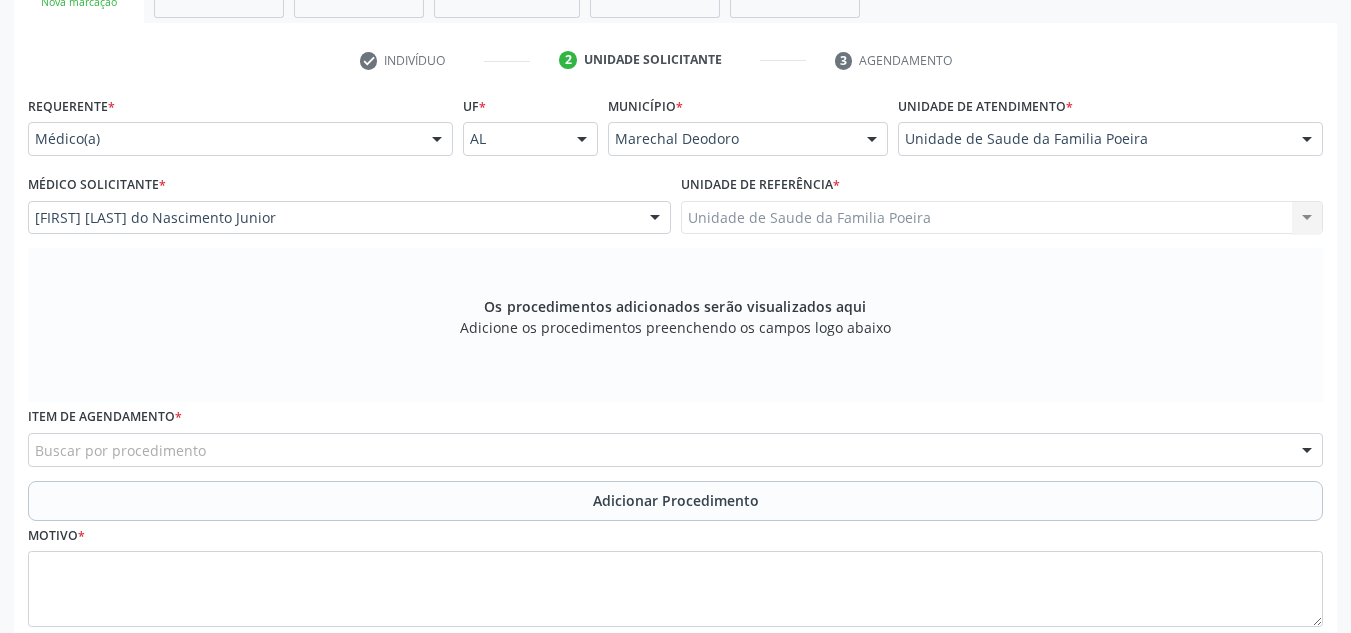 scroll, scrollTop: 479, scrollLeft: 0, axis: vertical 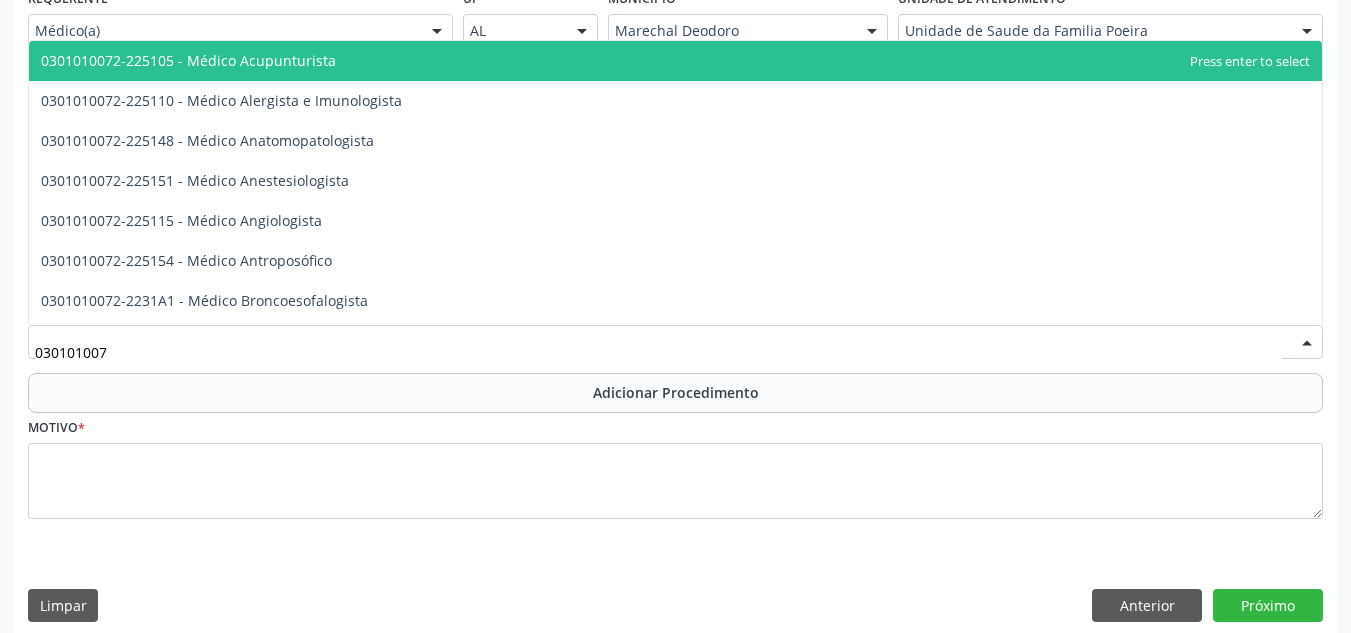 type on "0301010072" 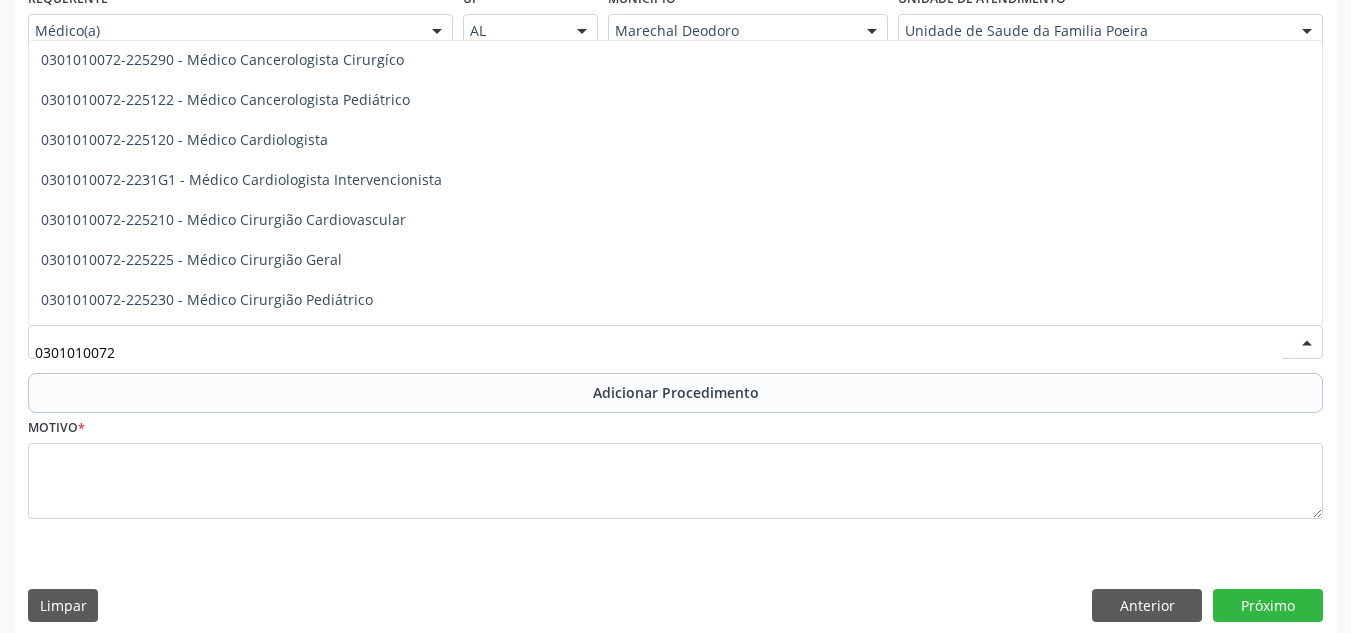 scroll, scrollTop: 300, scrollLeft: 0, axis: vertical 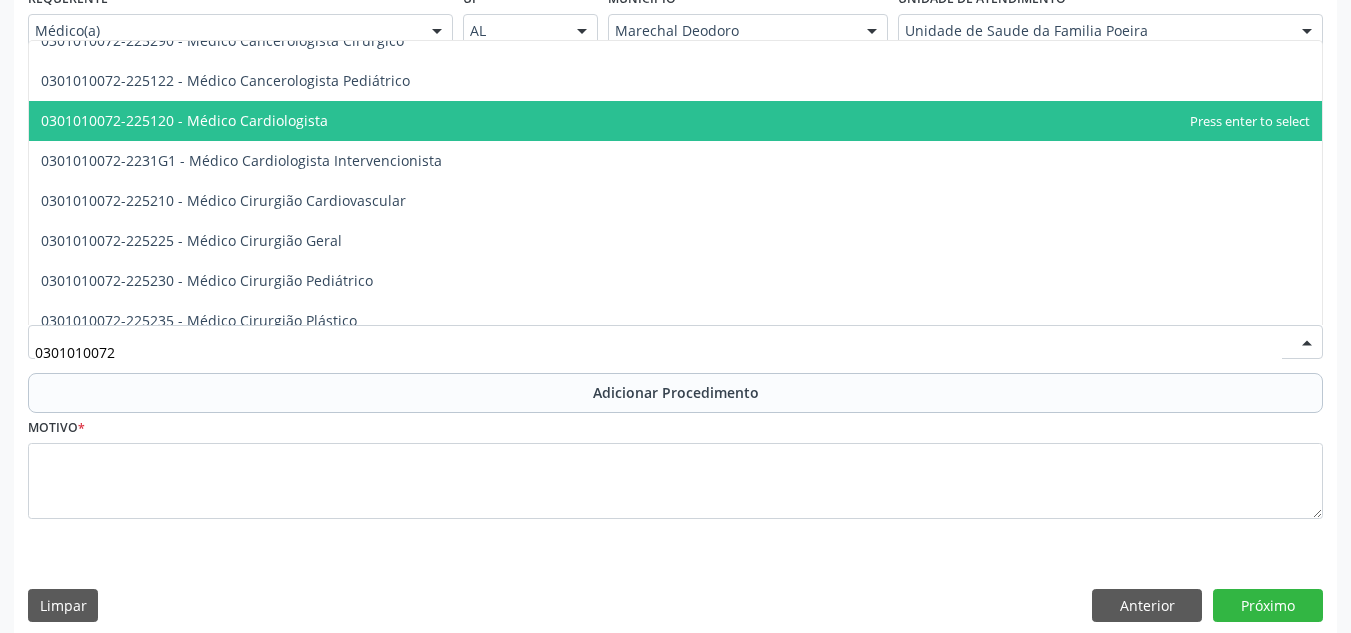 click on "0301010072-225120 - Médico Cardiologista" at bounding box center (675, 121) 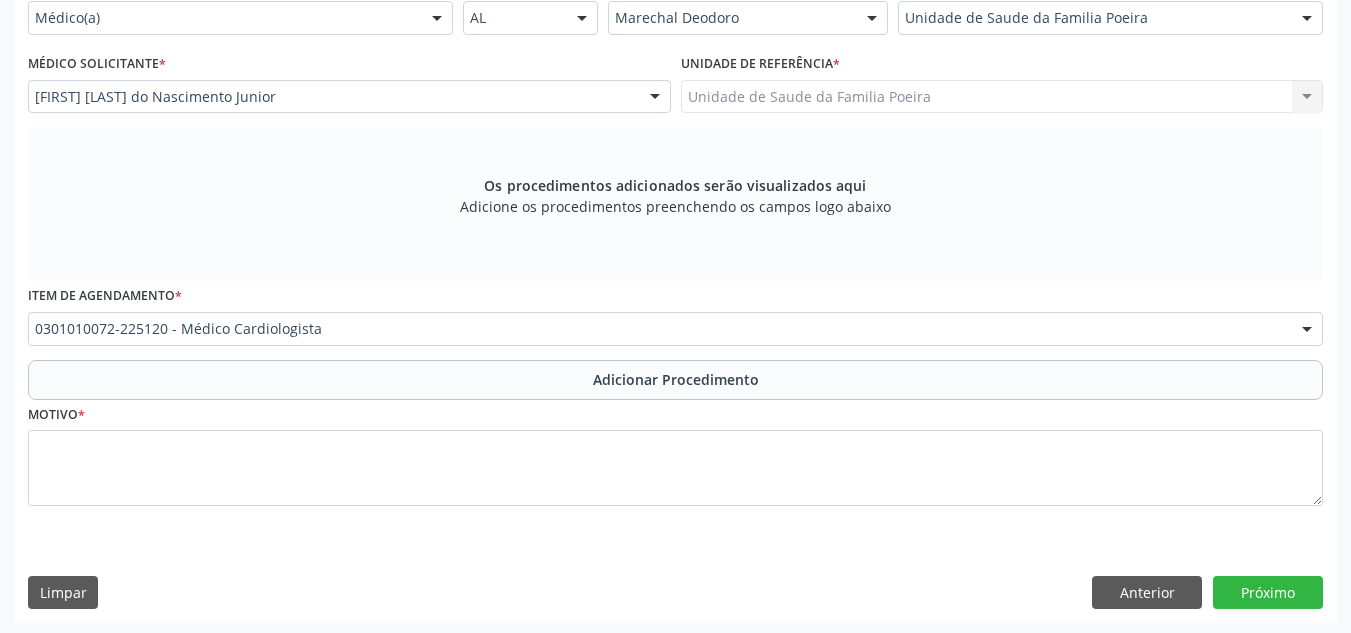scroll, scrollTop: 496, scrollLeft: 0, axis: vertical 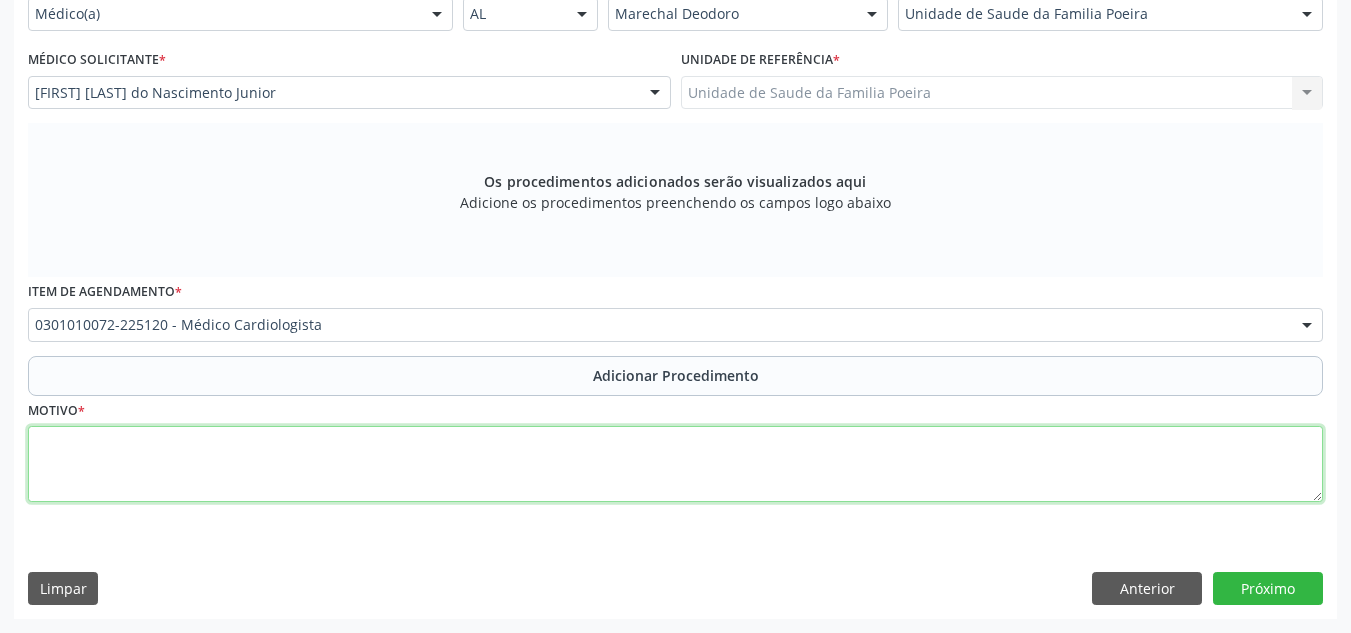 click at bounding box center (675, 464) 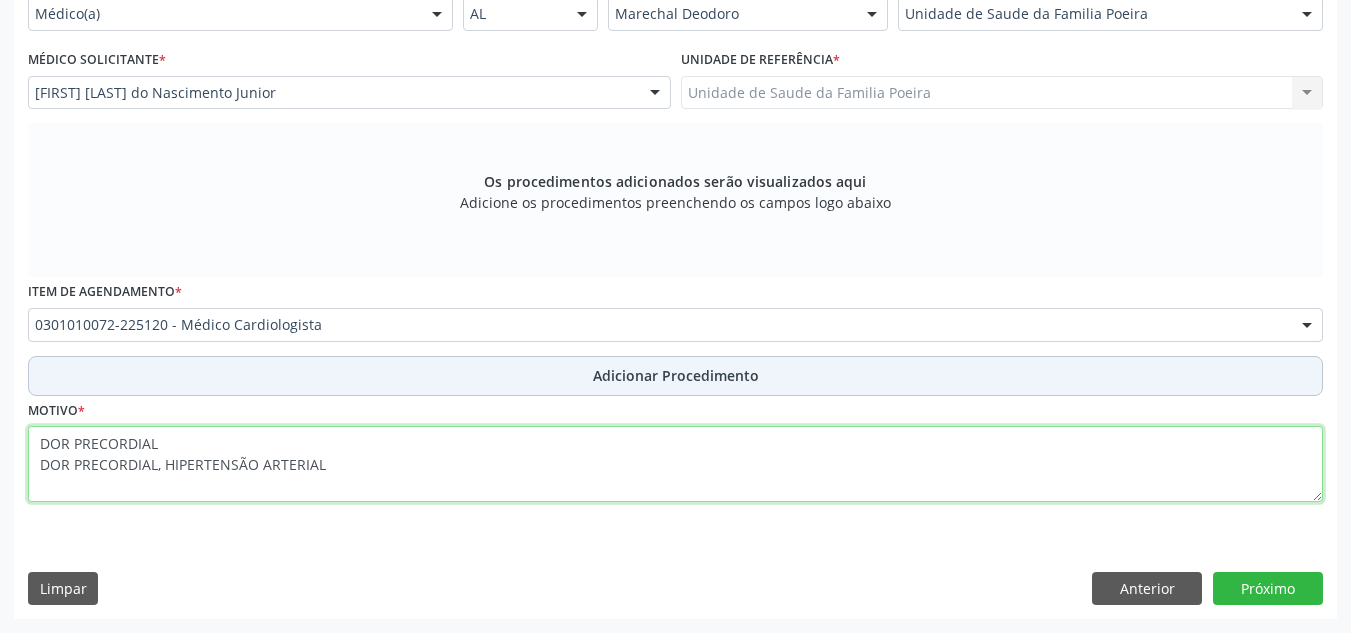type on "DOR PRECORDIAL
DOR PRECORDIAL, HIPERTENSÃO ARTERIAL" 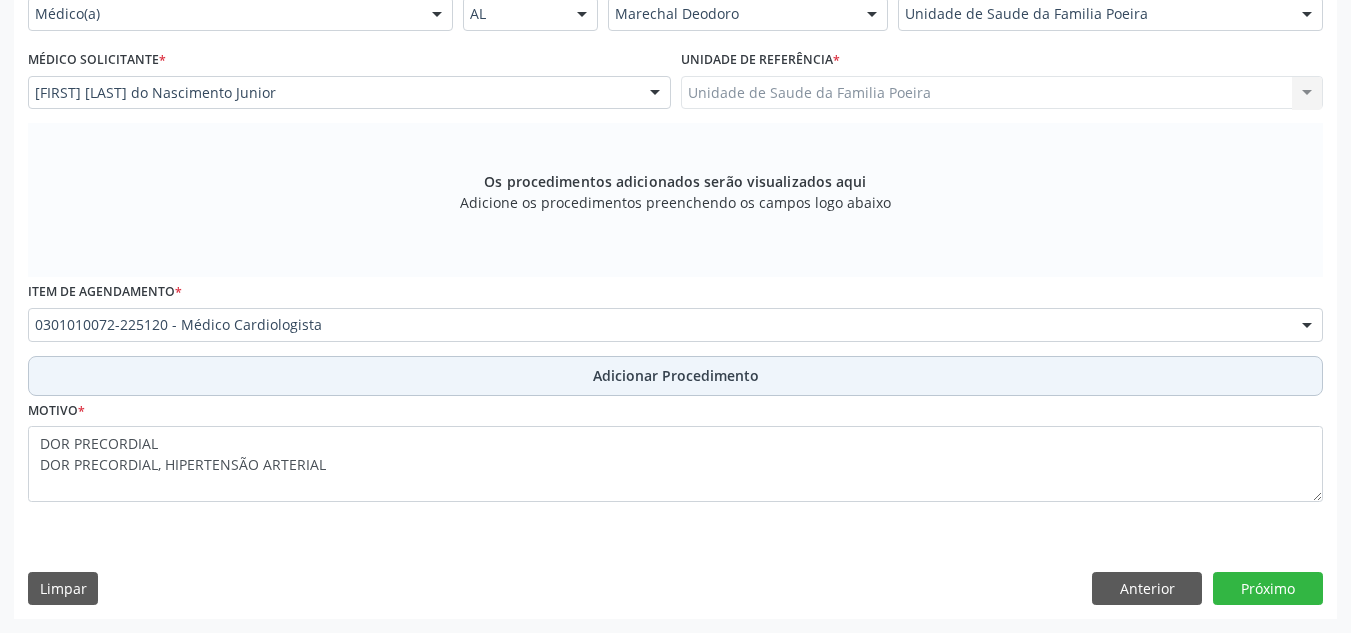 click on "Adicionar Procedimento" at bounding box center [676, 375] 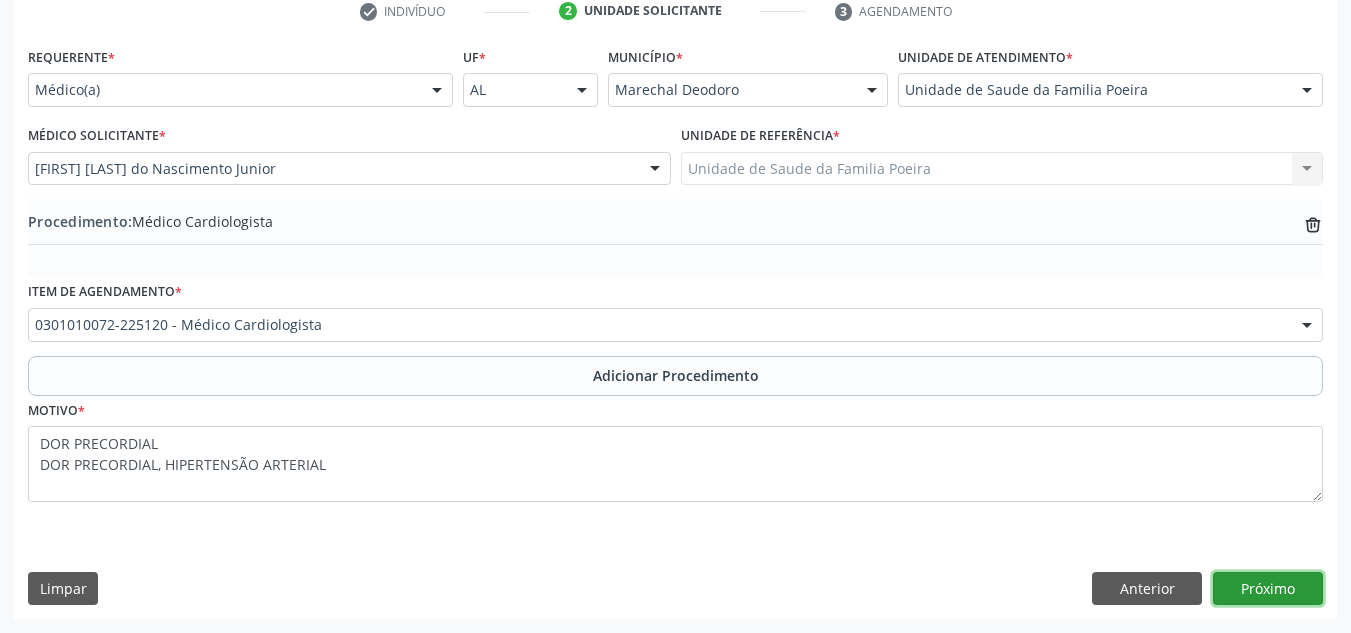 click on "Próximo" at bounding box center [1268, 589] 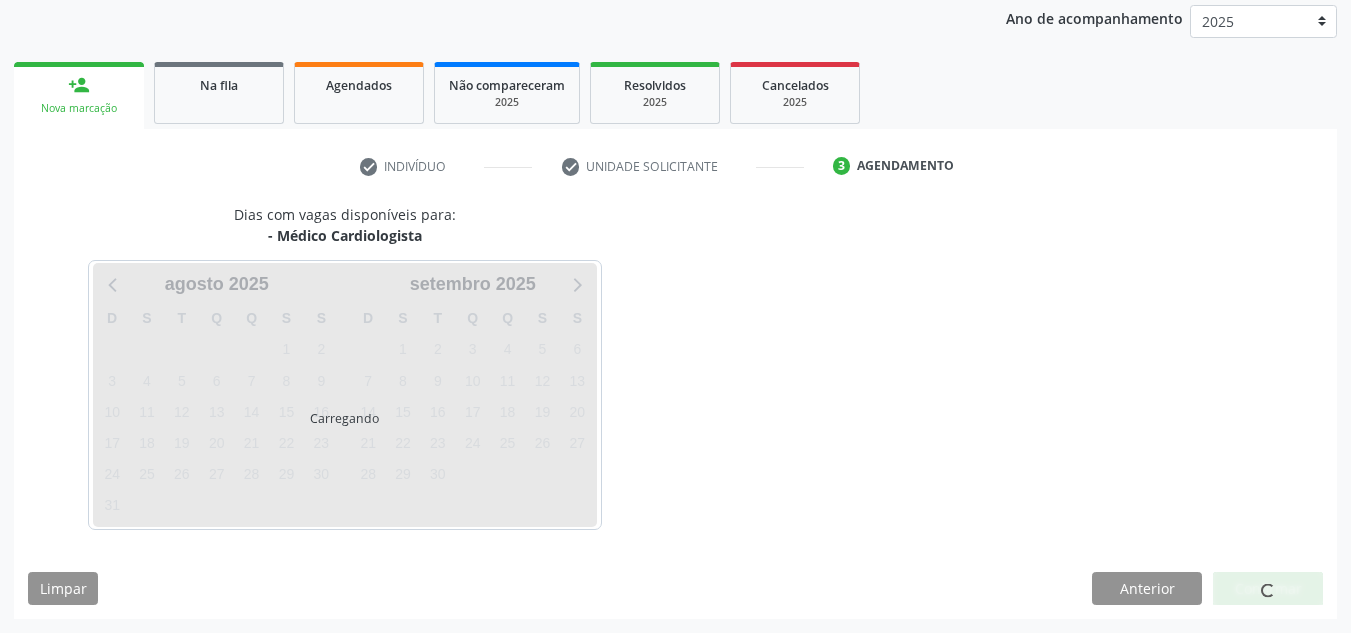 scroll, scrollTop: 324, scrollLeft: 0, axis: vertical 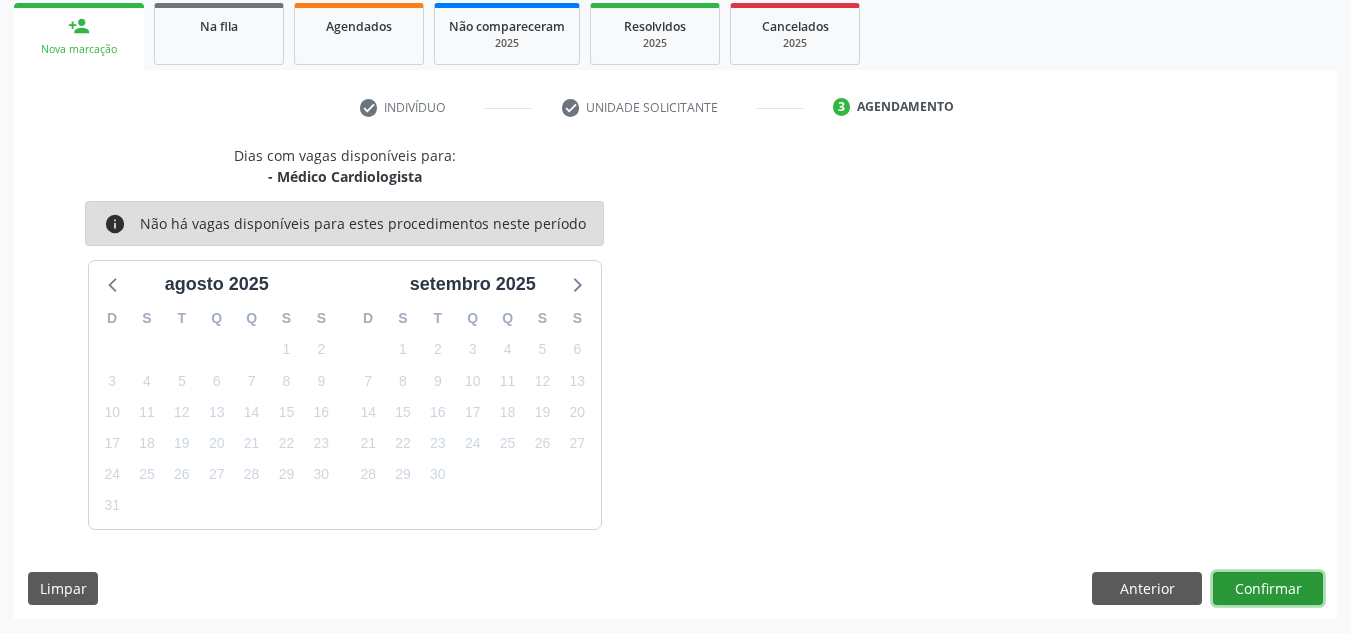 click on "Confirmar" at bounding box center (1268, 589) 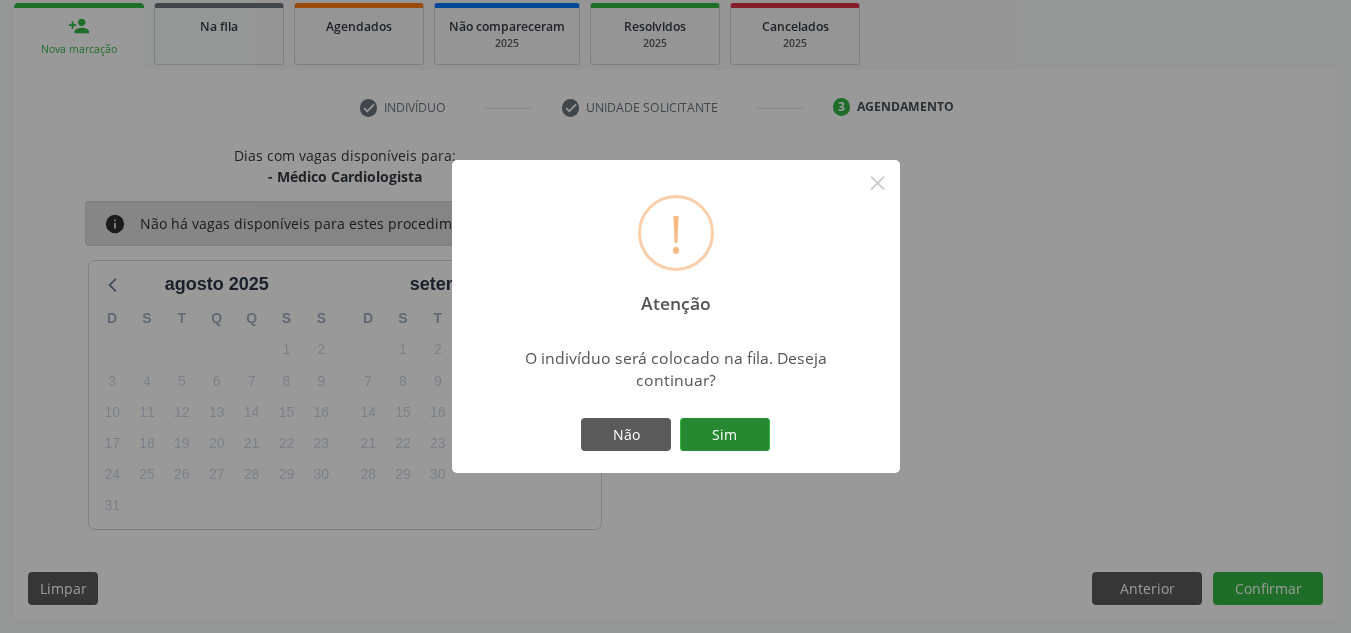 drag, startPoint x: 731, startPoint y: 428, endPoint x: 757, endPoint y: 431, distance: 26.172504 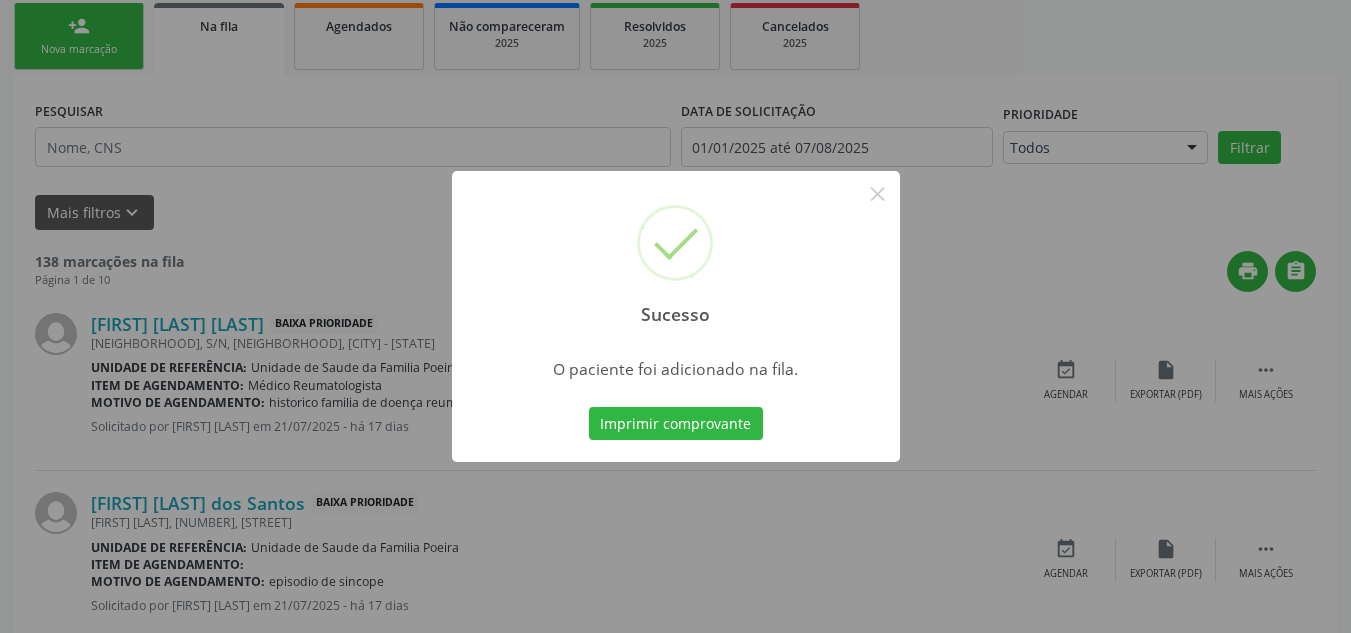 scroll, scrollTop: 62, scrollLeft: 0, axis: vertical 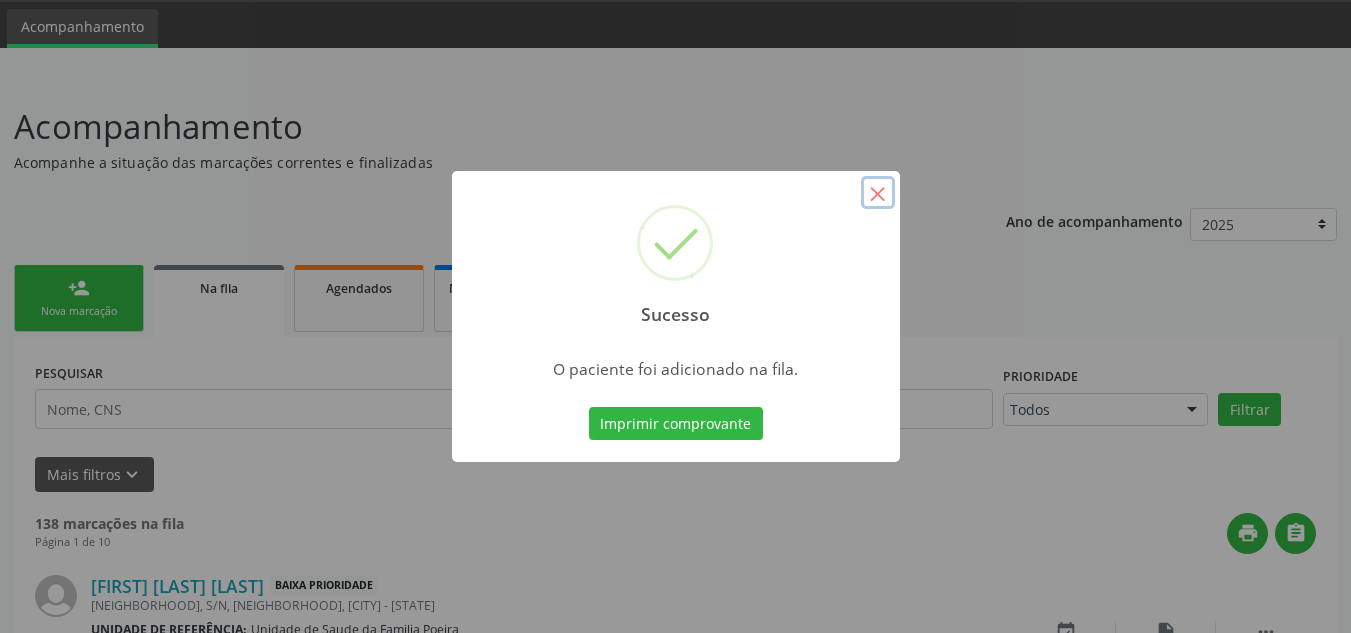 click on "×" at bounding box center [878, 193] 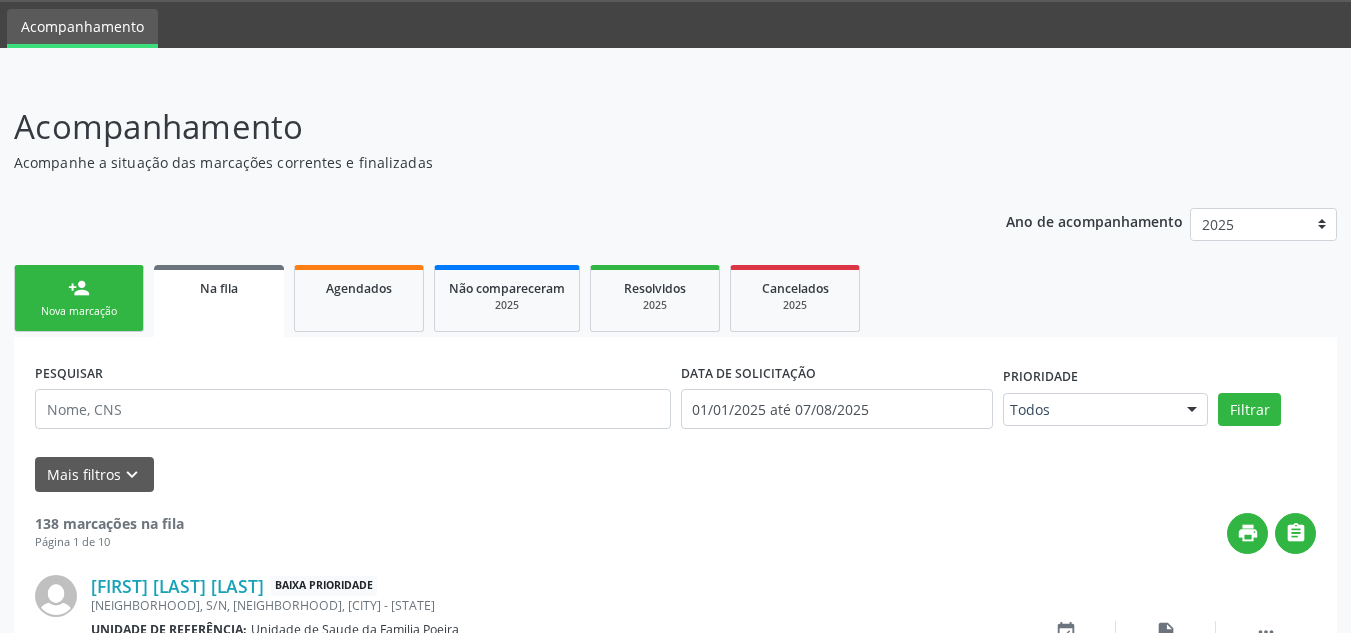 click on "person_add
Nova marcação" at bounding box center (79, 298) 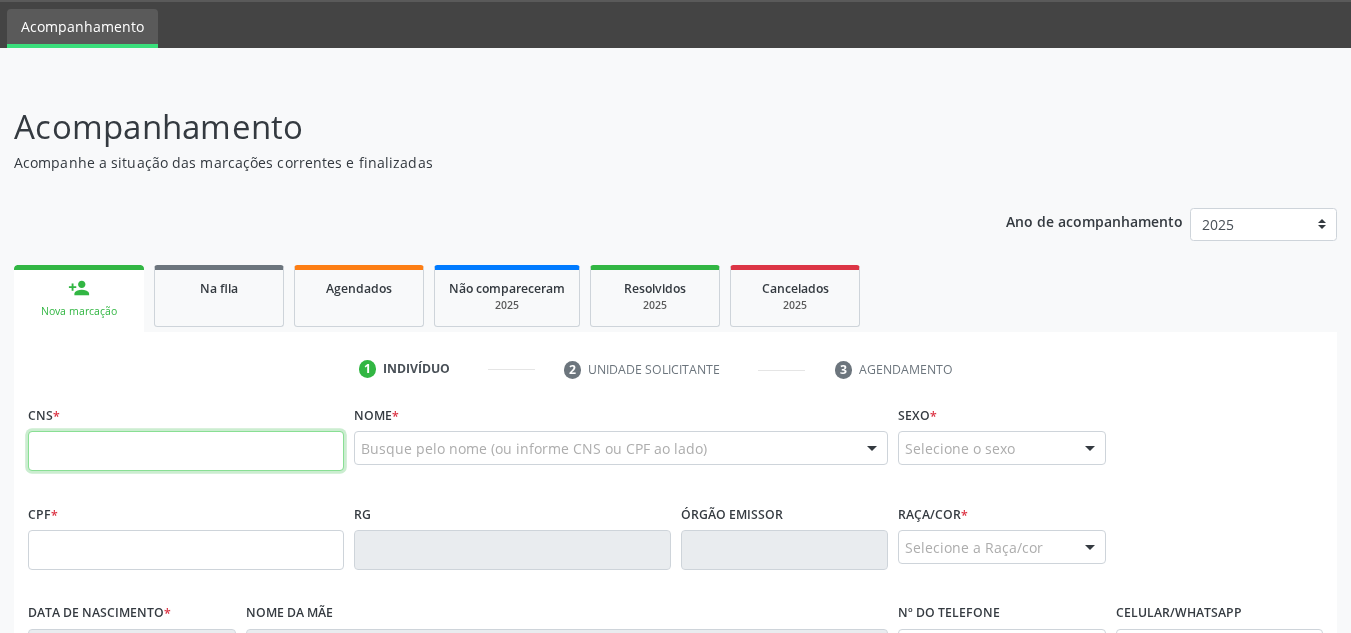 paste on "[PHONE]" 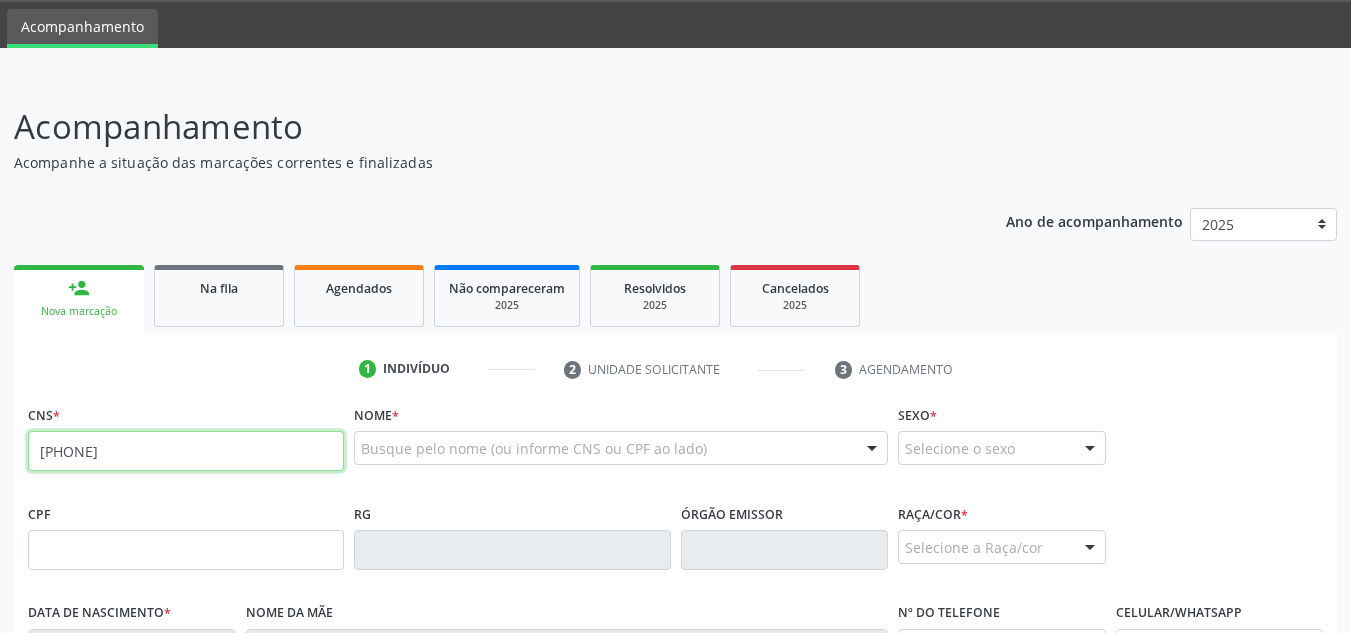 type on "[PHONE]" 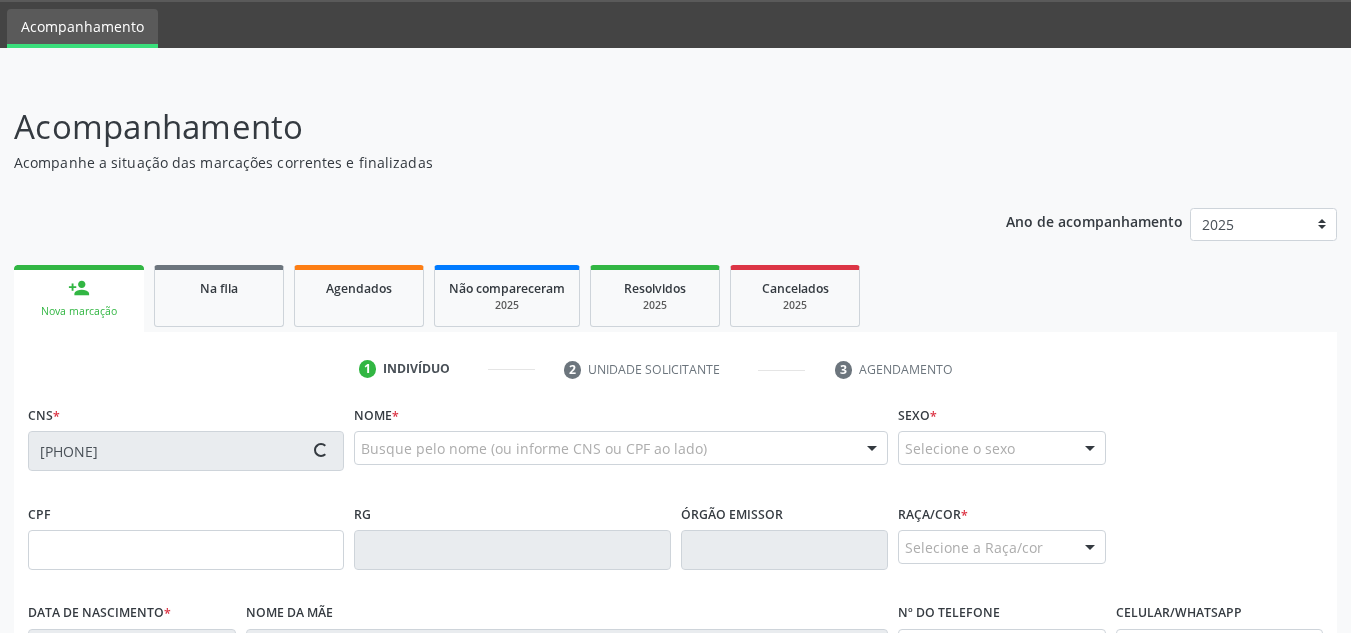 type on "150.073.194-08" 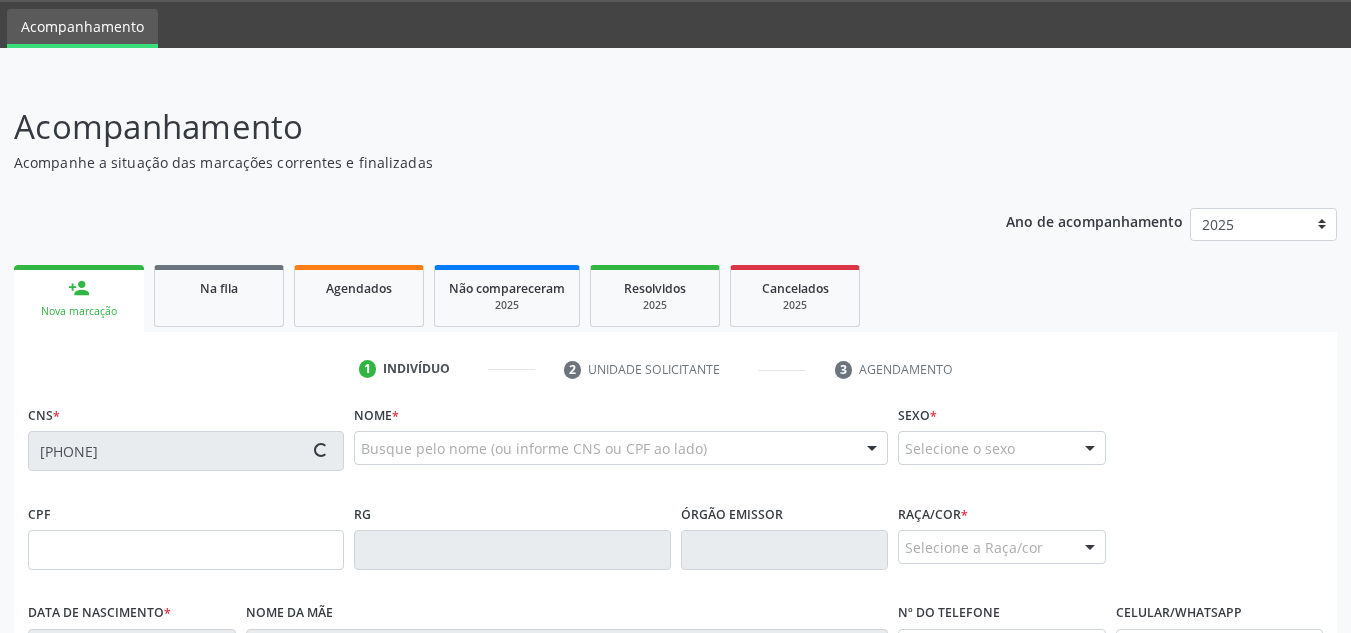type on "12/08/1955" 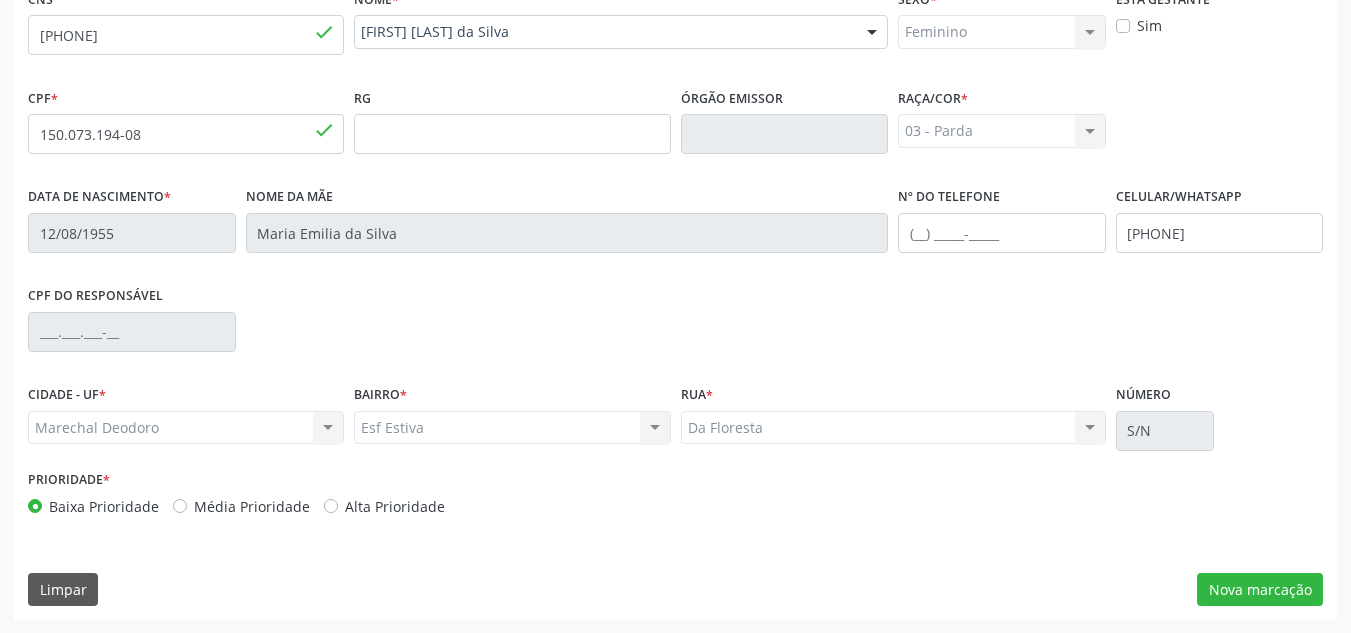 scroll, scrollTop: 479, scrollLeft: 0, axis: vertical 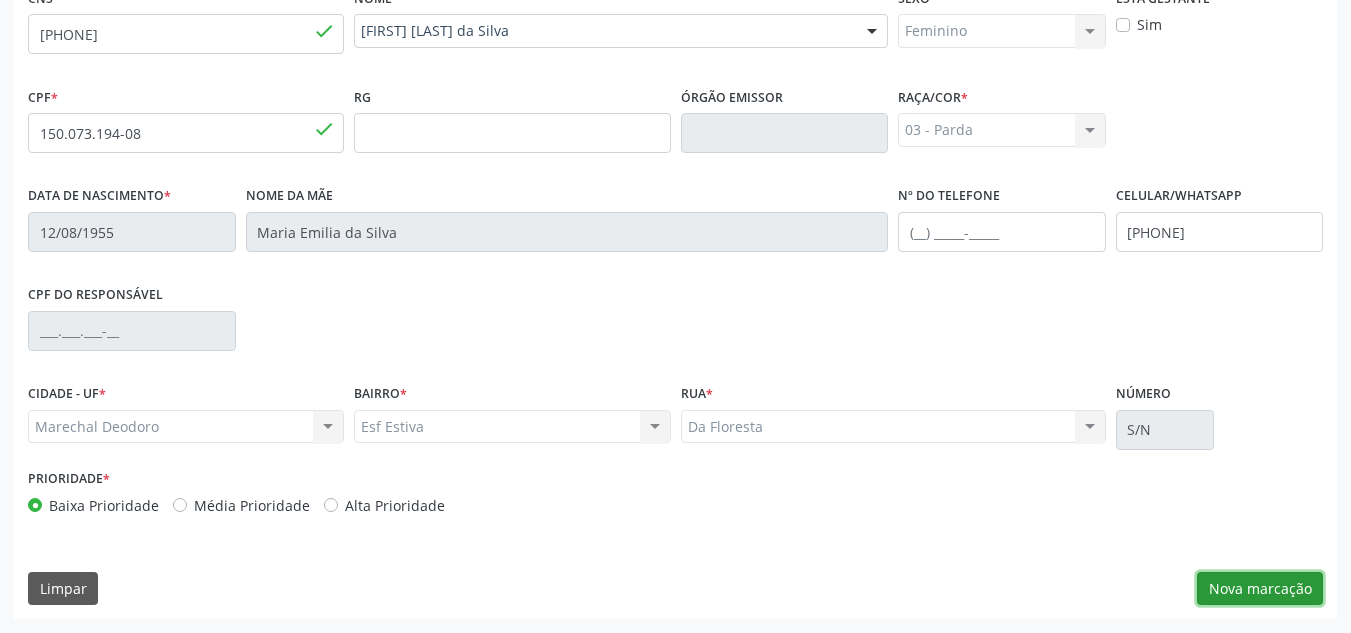 click on "Nova marcação" at bounding box center (1260, 589) 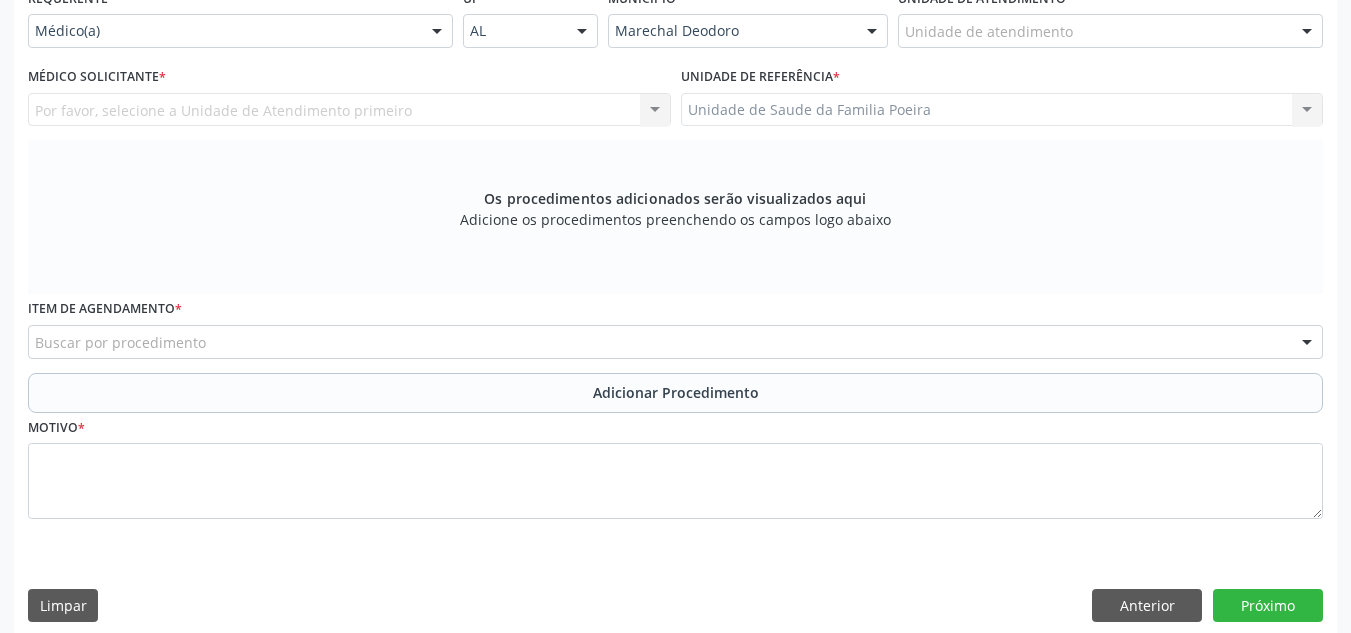 click on "Buscar por procedimento" at bounding box center (675, 342) 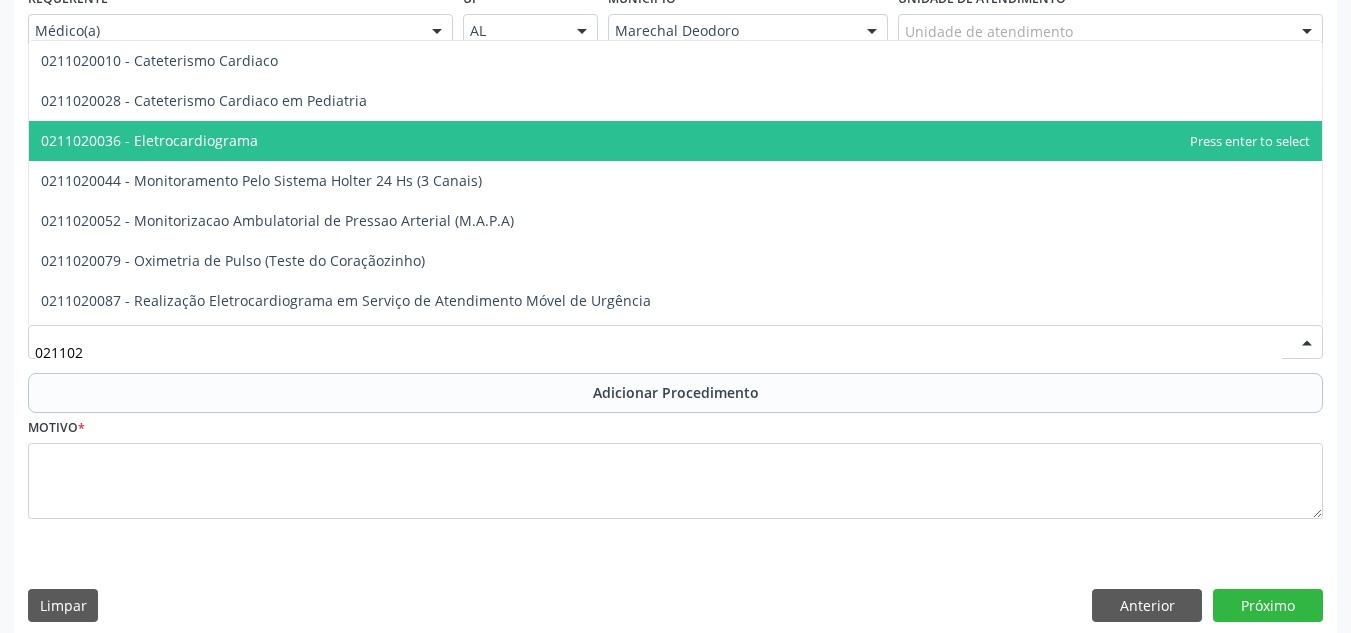 scroll, scrollTop: 76, scrollLeft: 0, axis: vertical 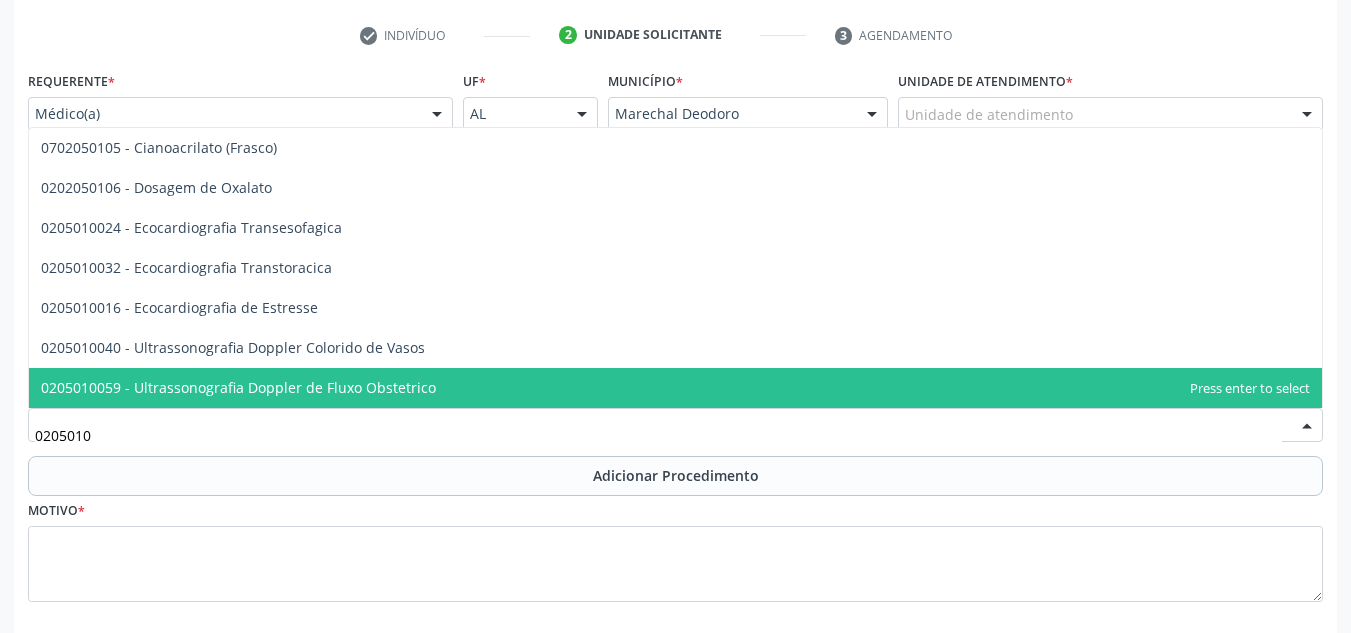 type on "02050100" 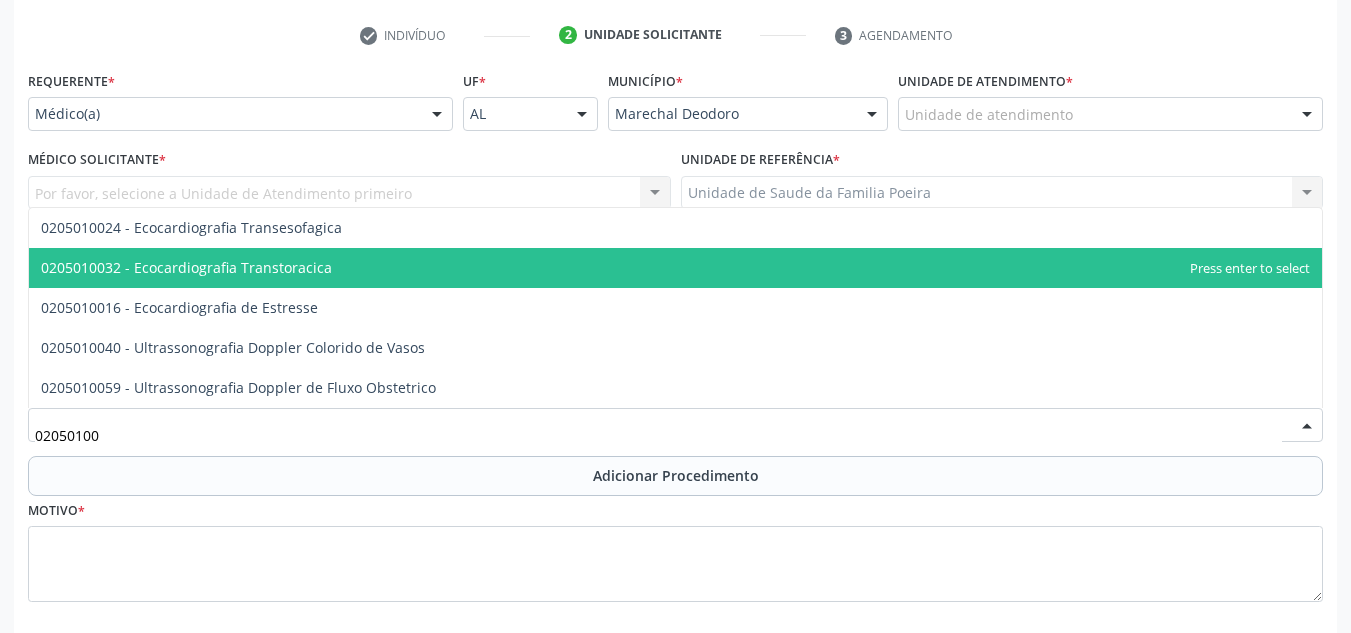 click on "0205010032 - Ecocardiografia Transtoracica" at bounding box center [186, 267] 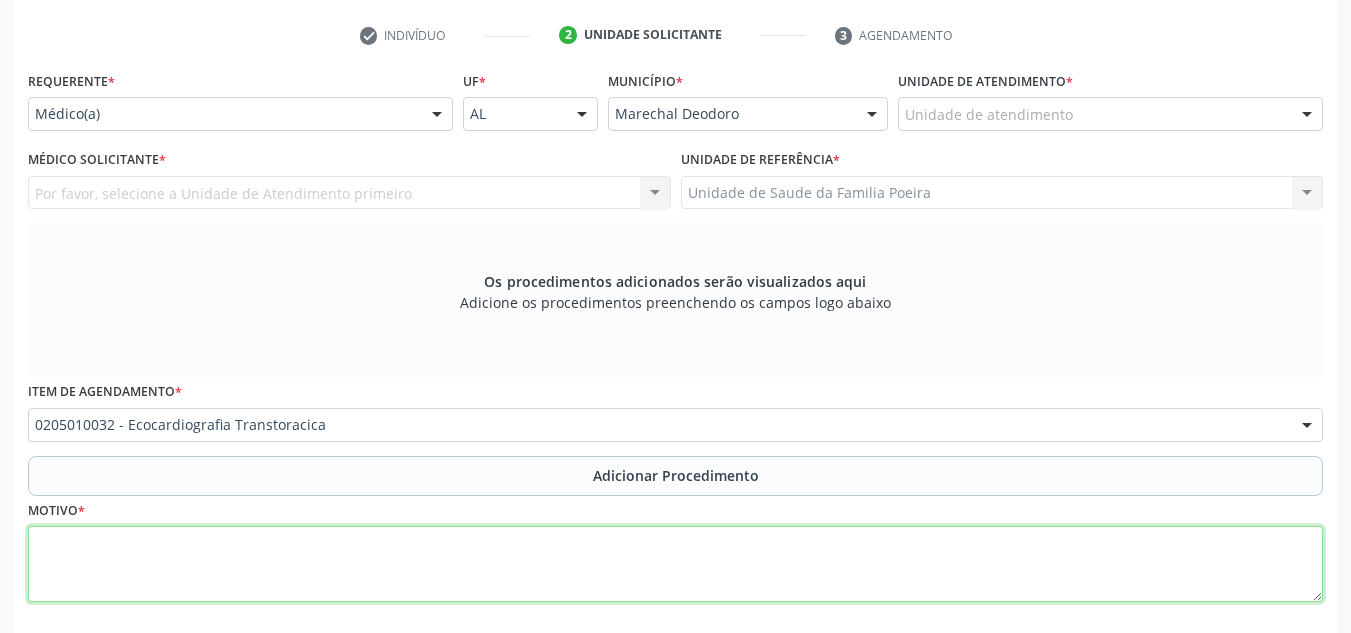 click at bounding box center (675, 564) 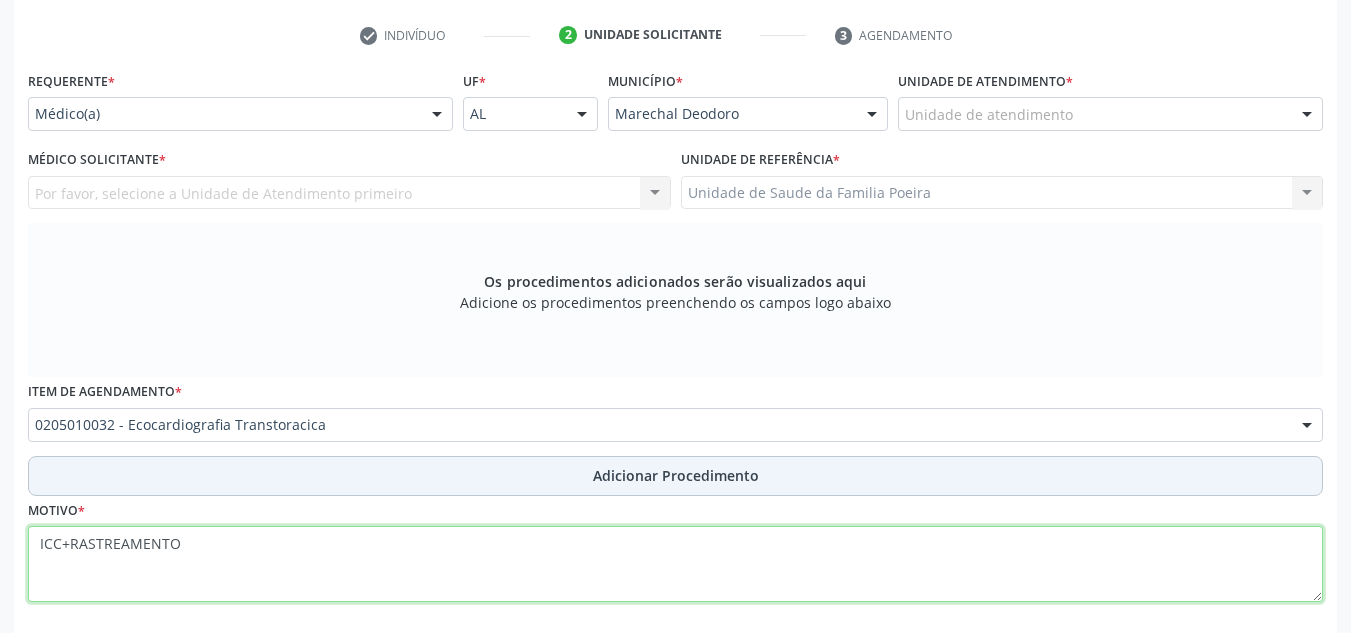 type on "ICC+RASTREAMENTO" 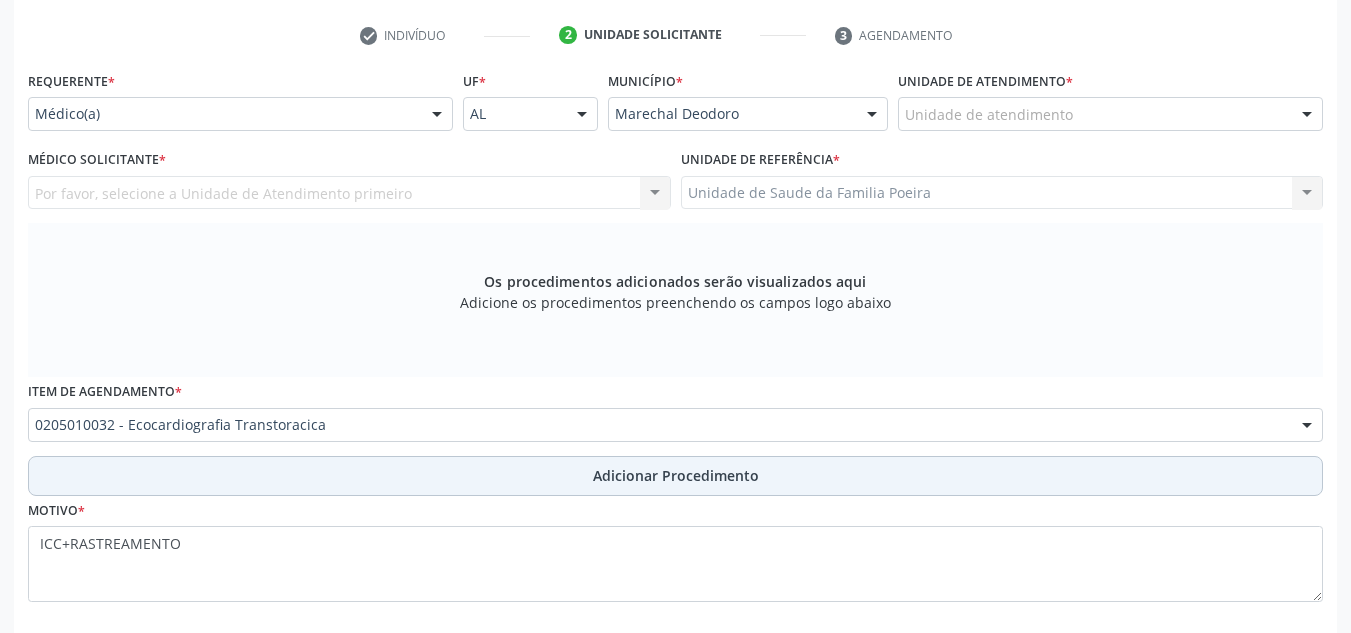 click on "Adicionar Procedimento" at bounding box center (675, 476) 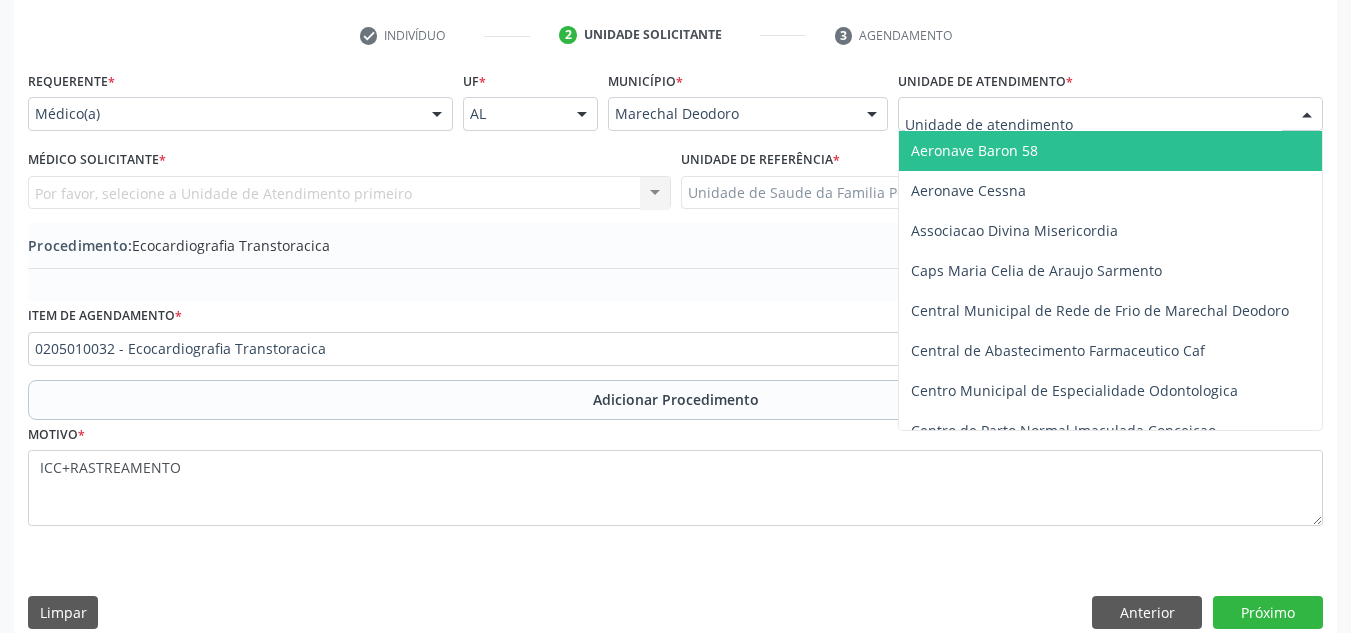 click at bounding box center [1110, 114] 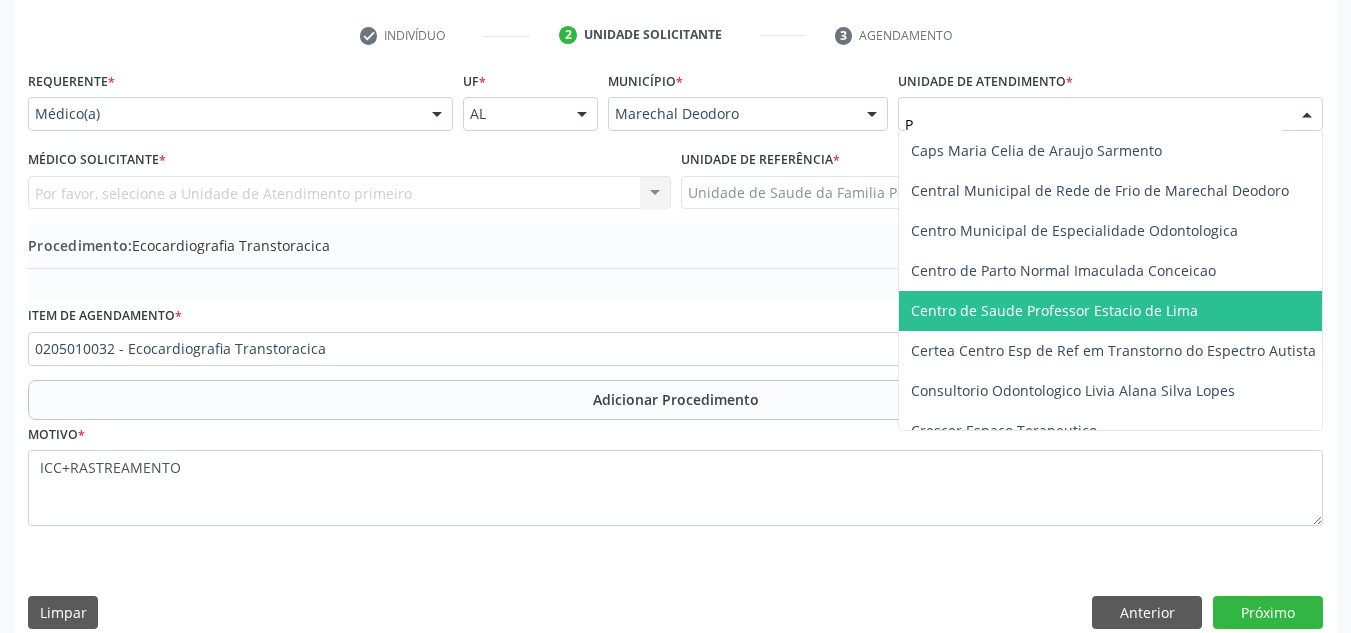 type on "PO" 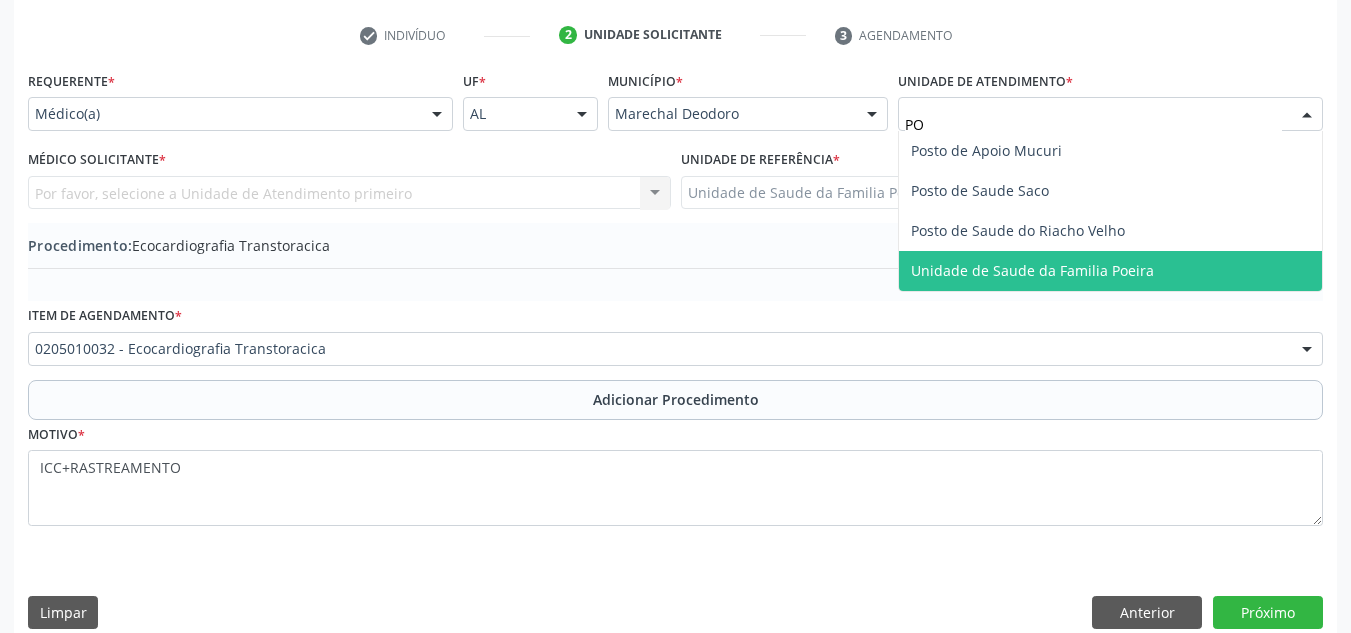 click on "Unidade de Saude da Familia Poeira" at bounding box center (1110, 271) 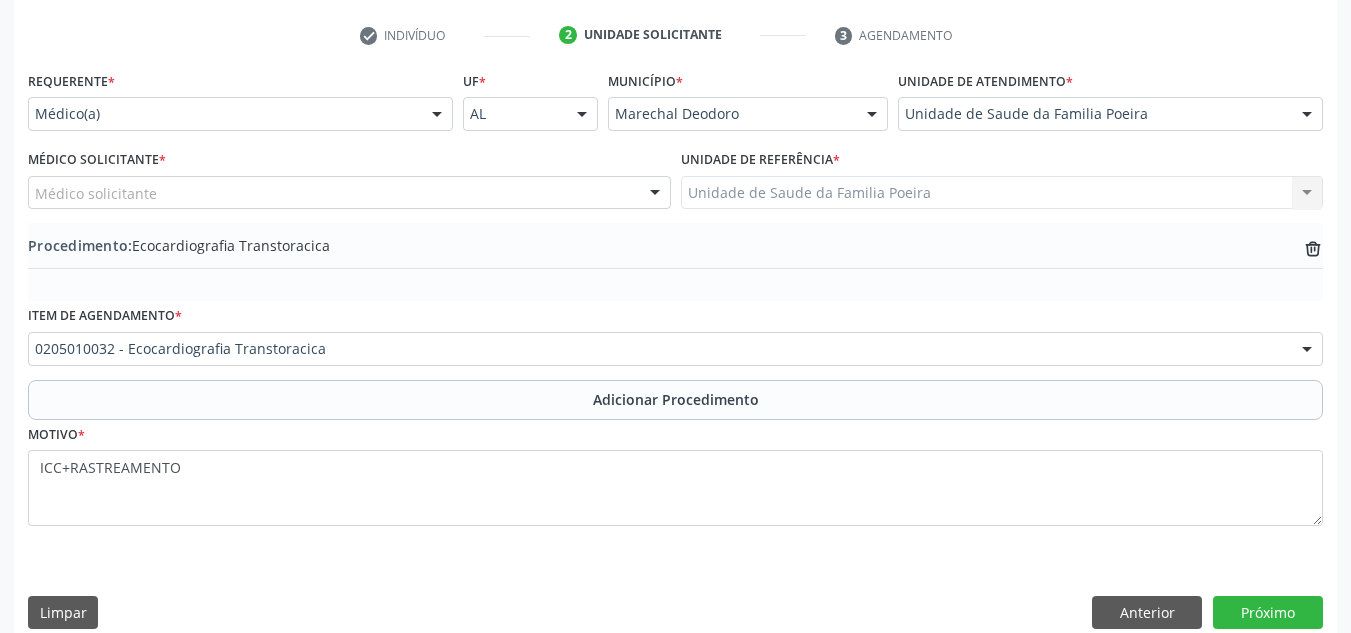 click on "Médico solicitante" at bounding box center (349, 193) 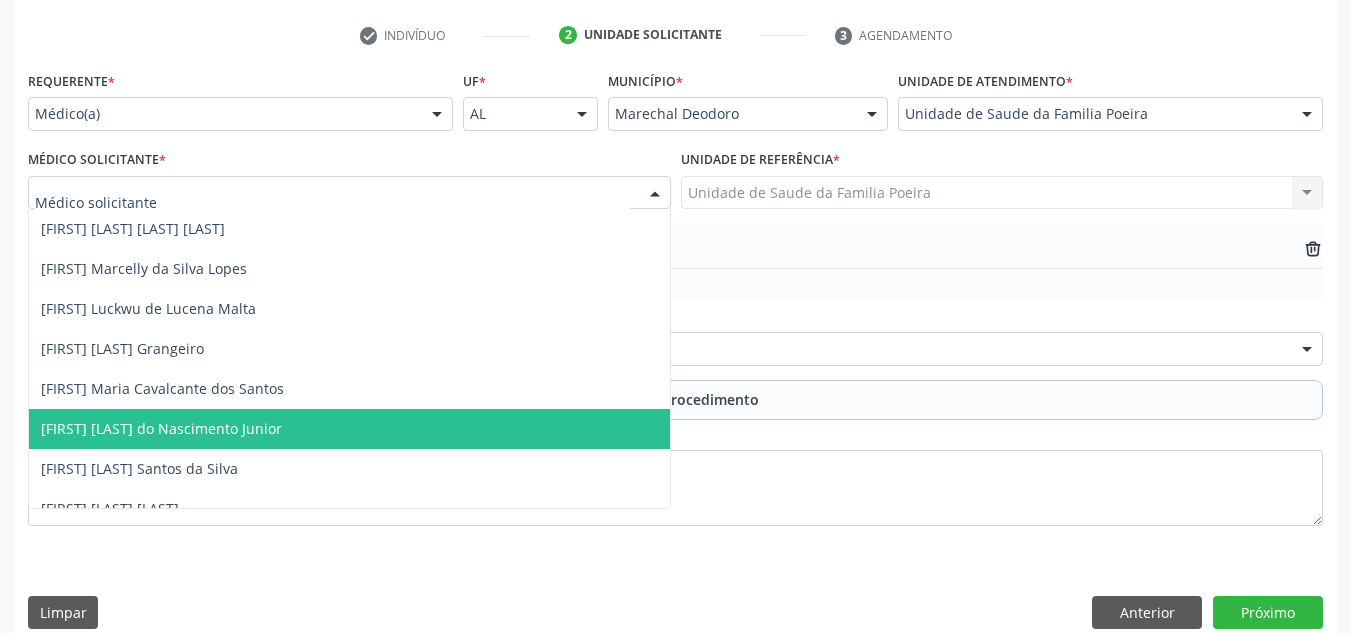 click on "[FIRST] [LAST] do Nascimento Junior" at bounding box center [161, 428] 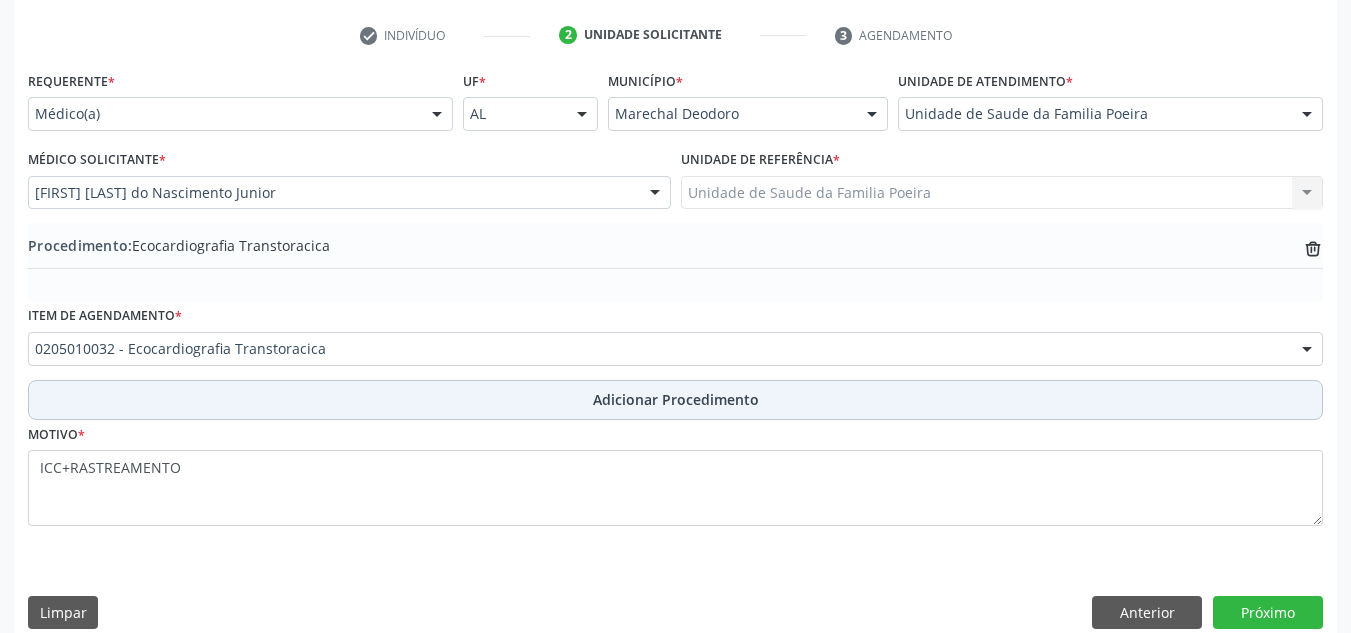 click on "Adicionar Procedimento" at bounding box center (676, 399) 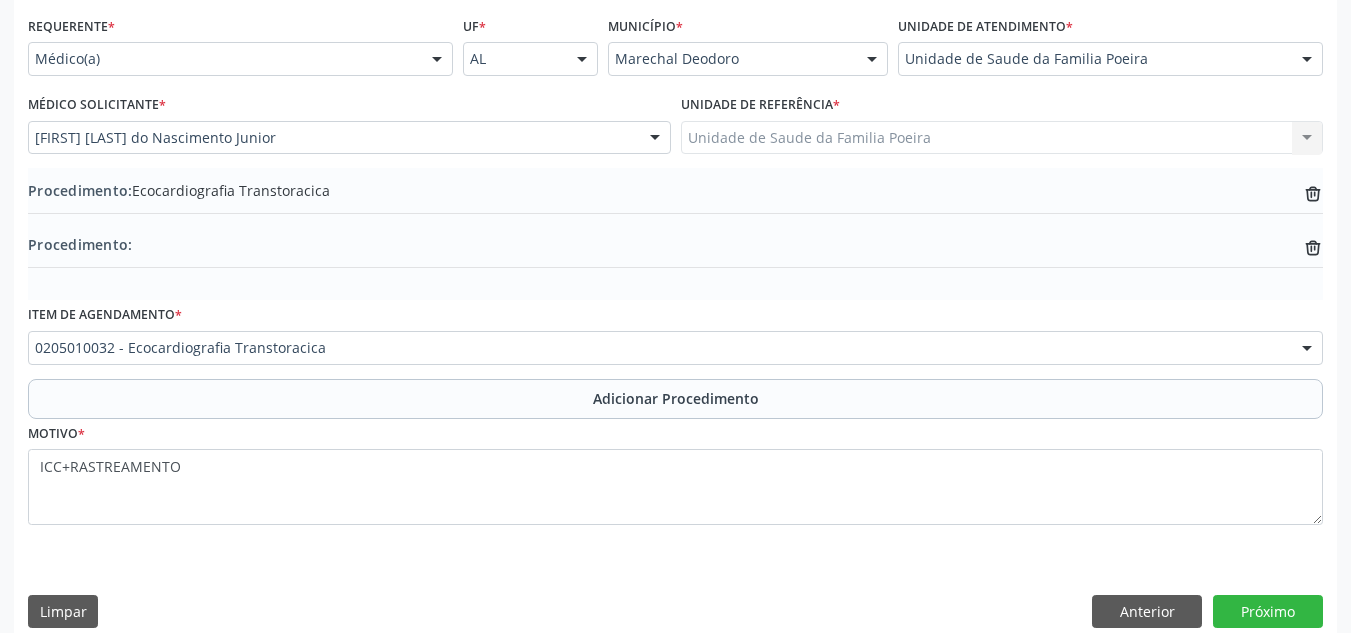 scroll, scrollTop: 474, scrollLeft: 0, axis: vertical 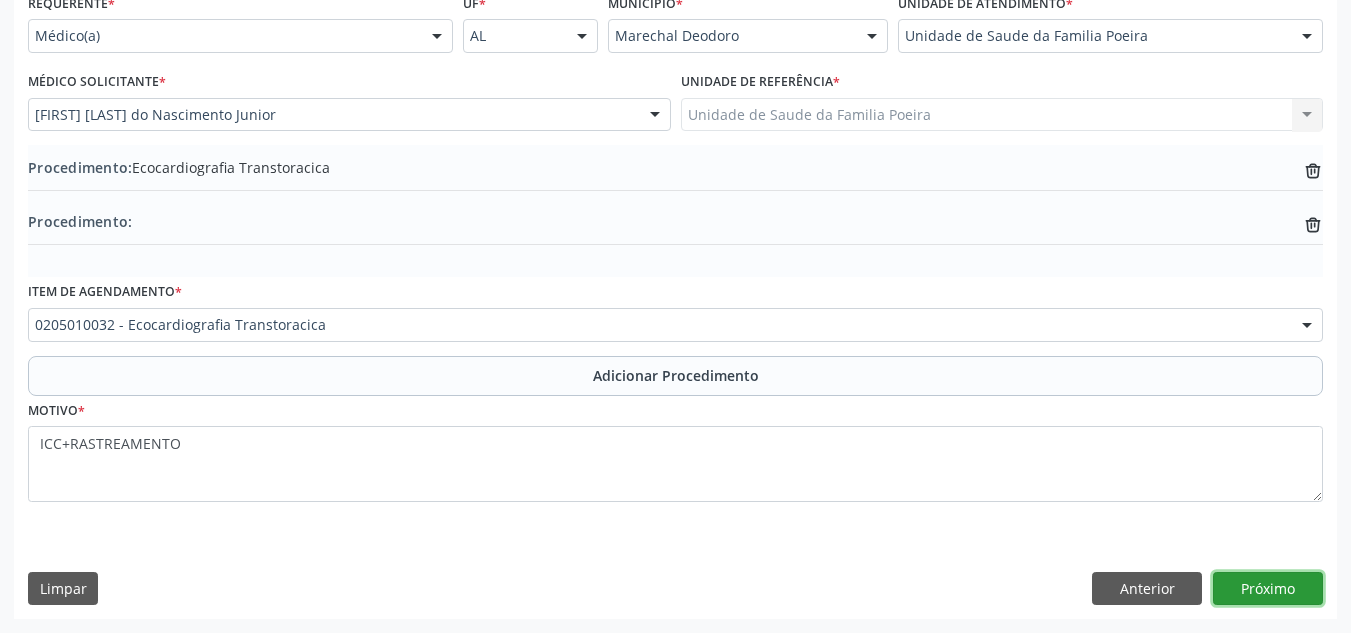 click on "Próximo" at bounding box center [1268, 589] 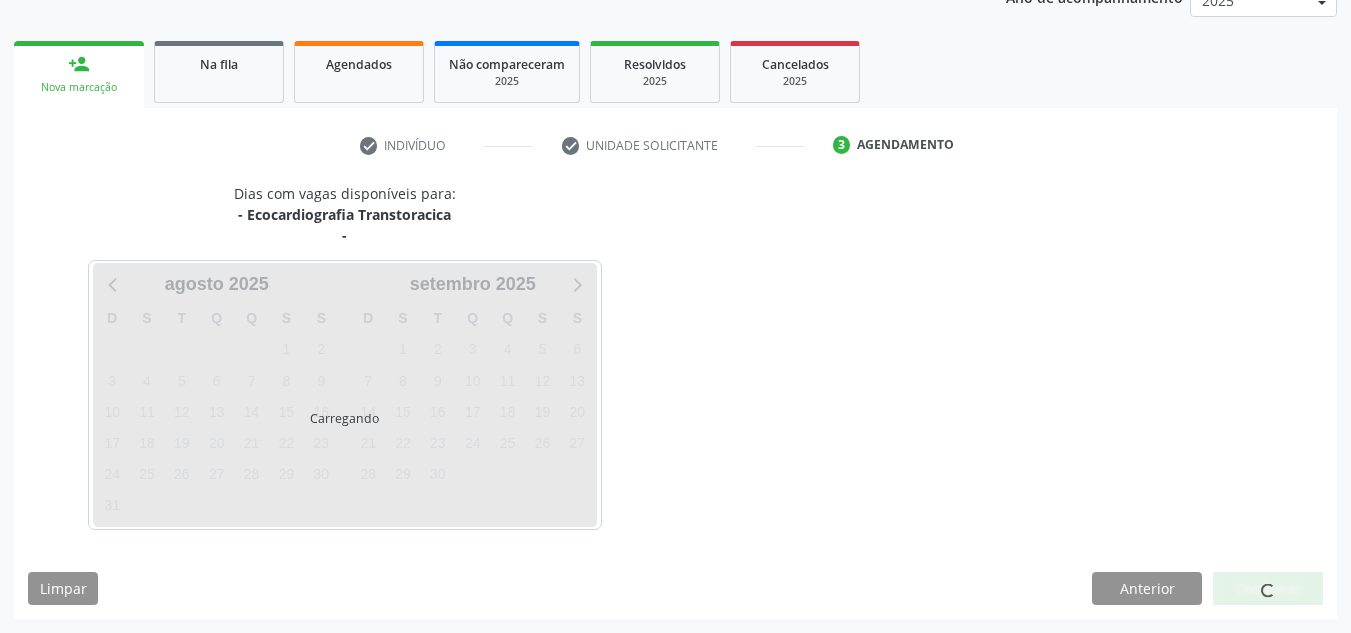 scroll, scrollTop: 345, scrollLeft: 0, axis: vertical 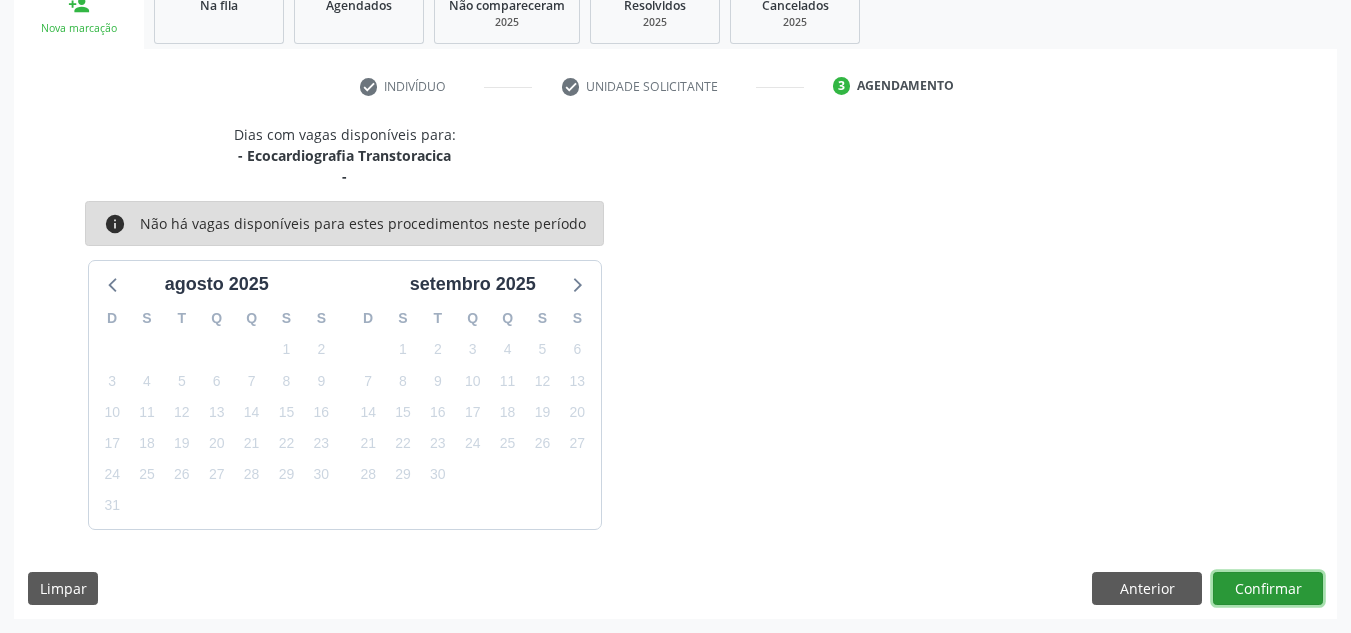 click on "Confirmar" at bounding box center [1268, 589] 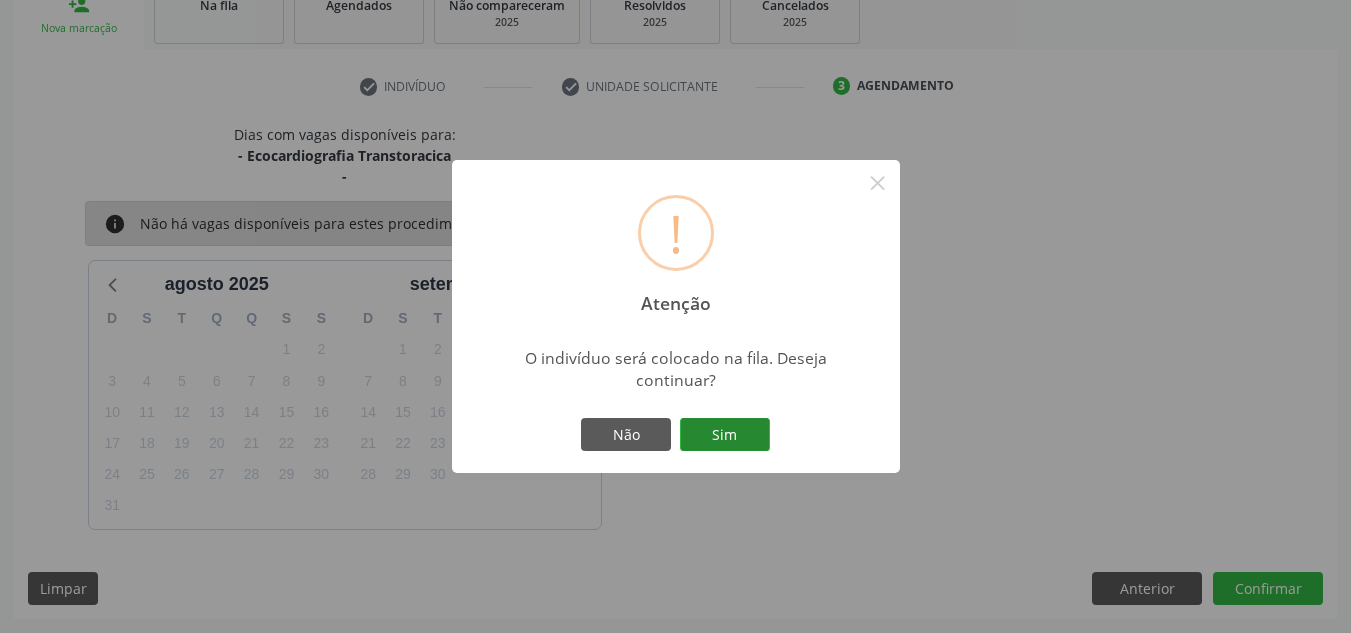 click on "Sim" at bounding box center (725, 435) 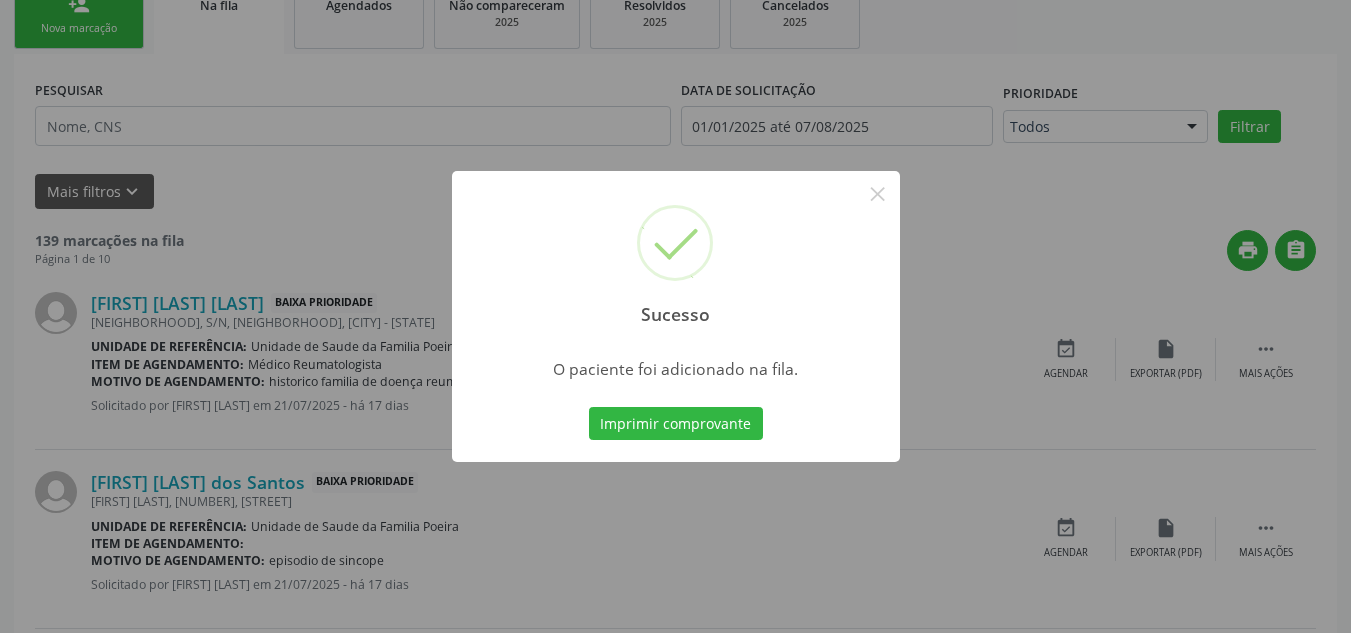 scroll, scrollTop: 62, scrollLeft: 0, axis: vertical 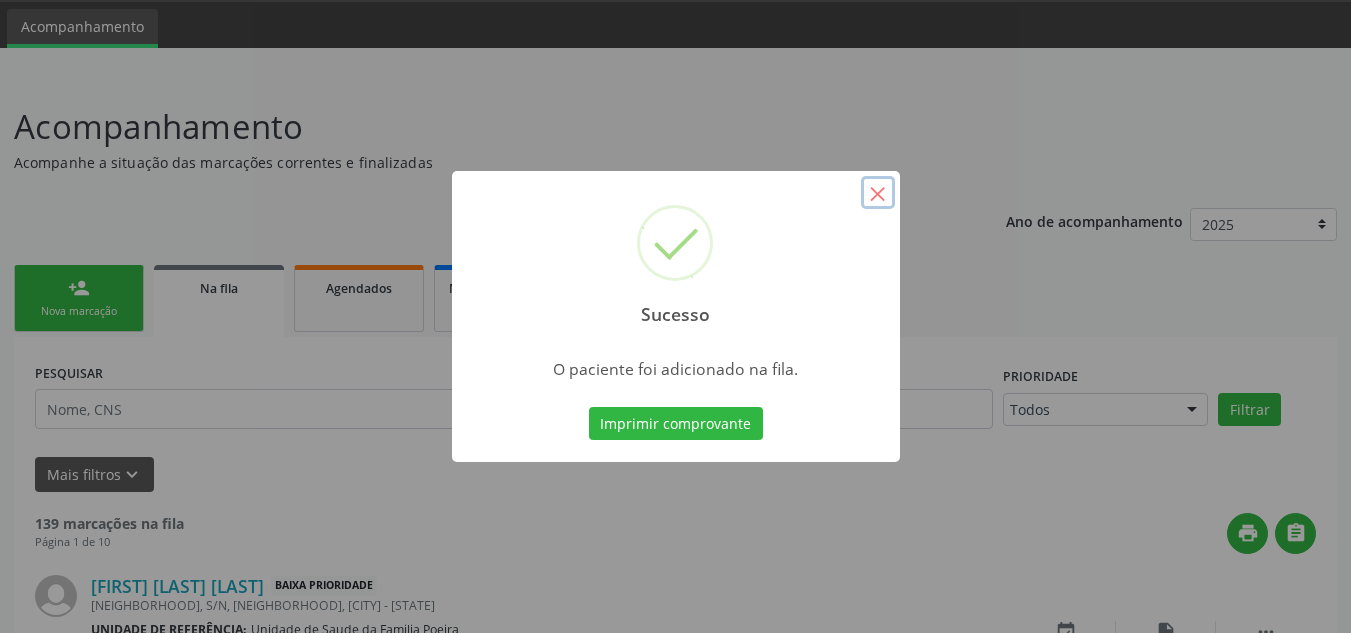 click on "×" at bounding box center [878, 193] 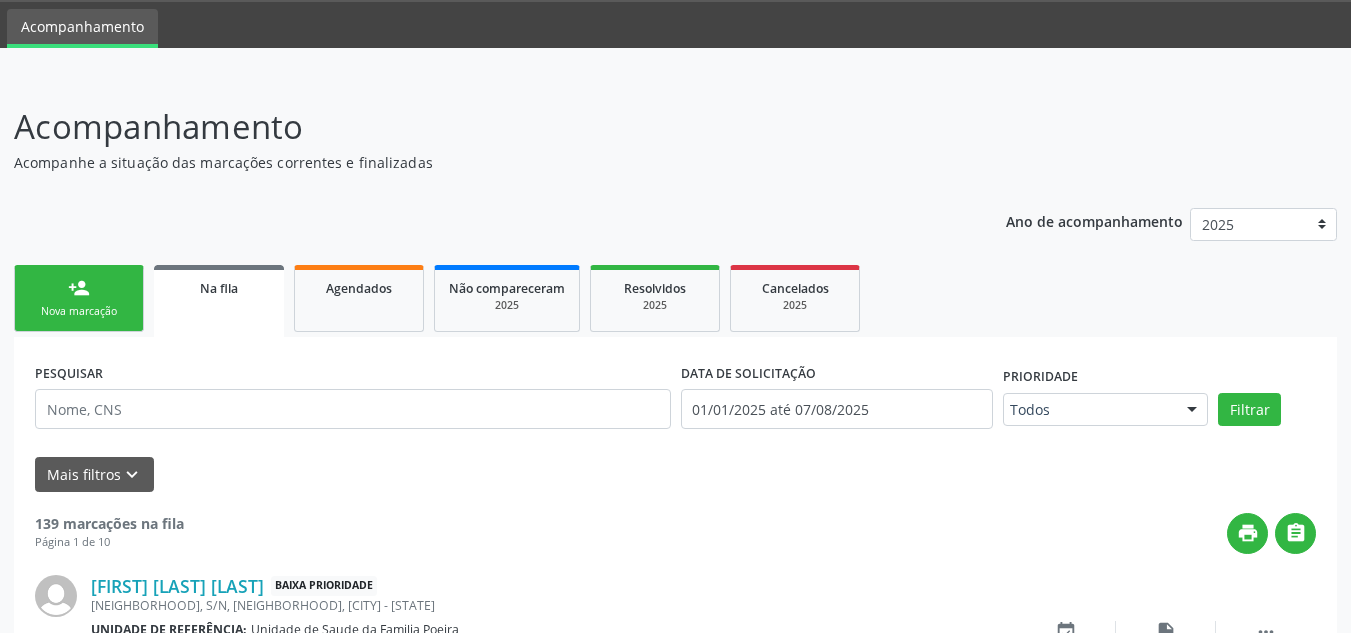 click on "person_add
Nova marcação" at bounding box center [79, 298] 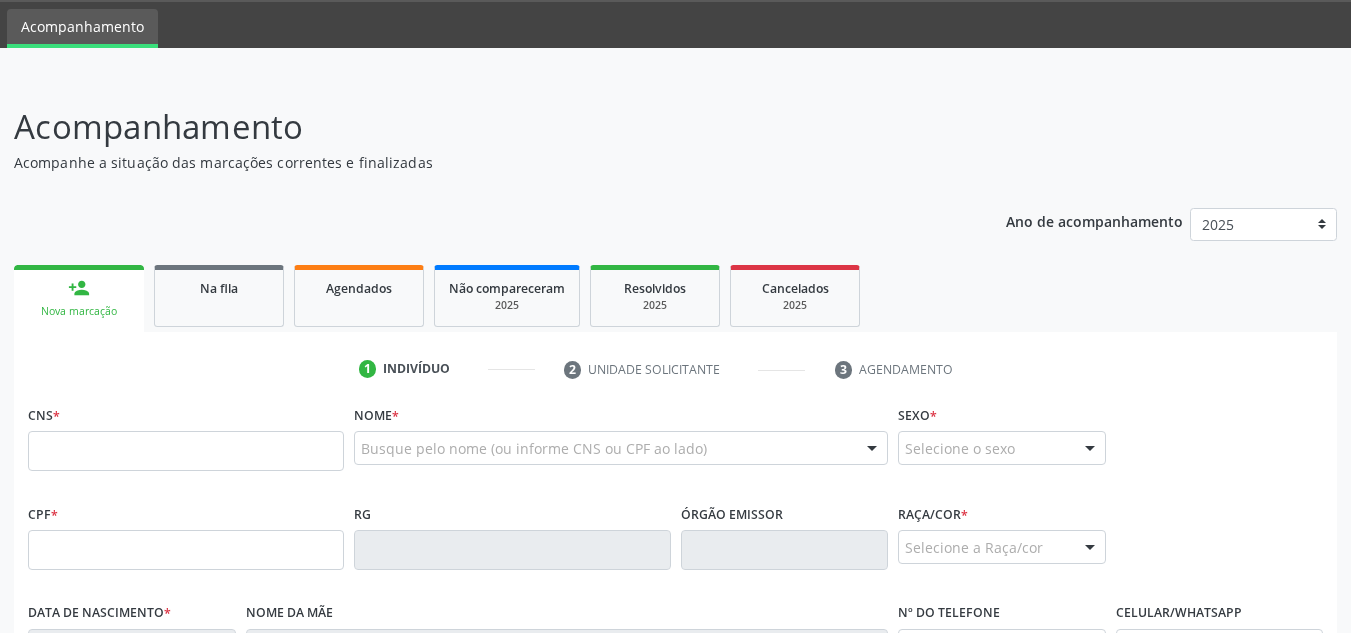 click on "Nova marcação" at bounding box center (79, 311) 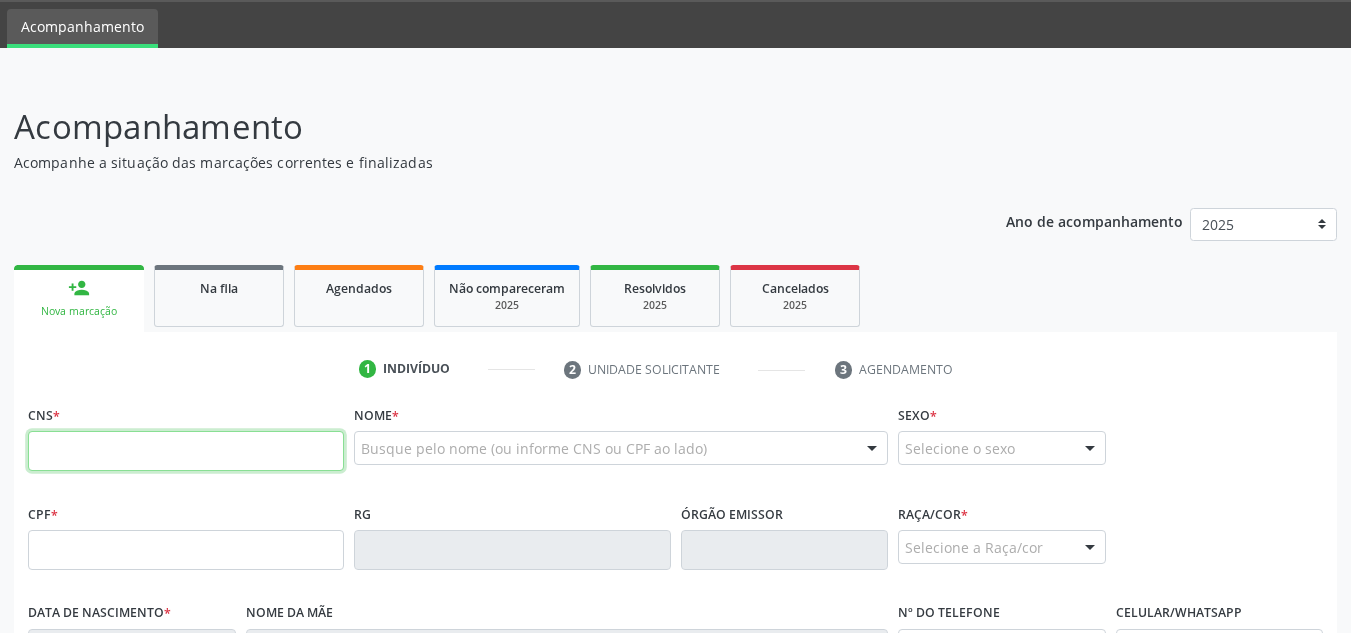 paste on "[PHONE]" 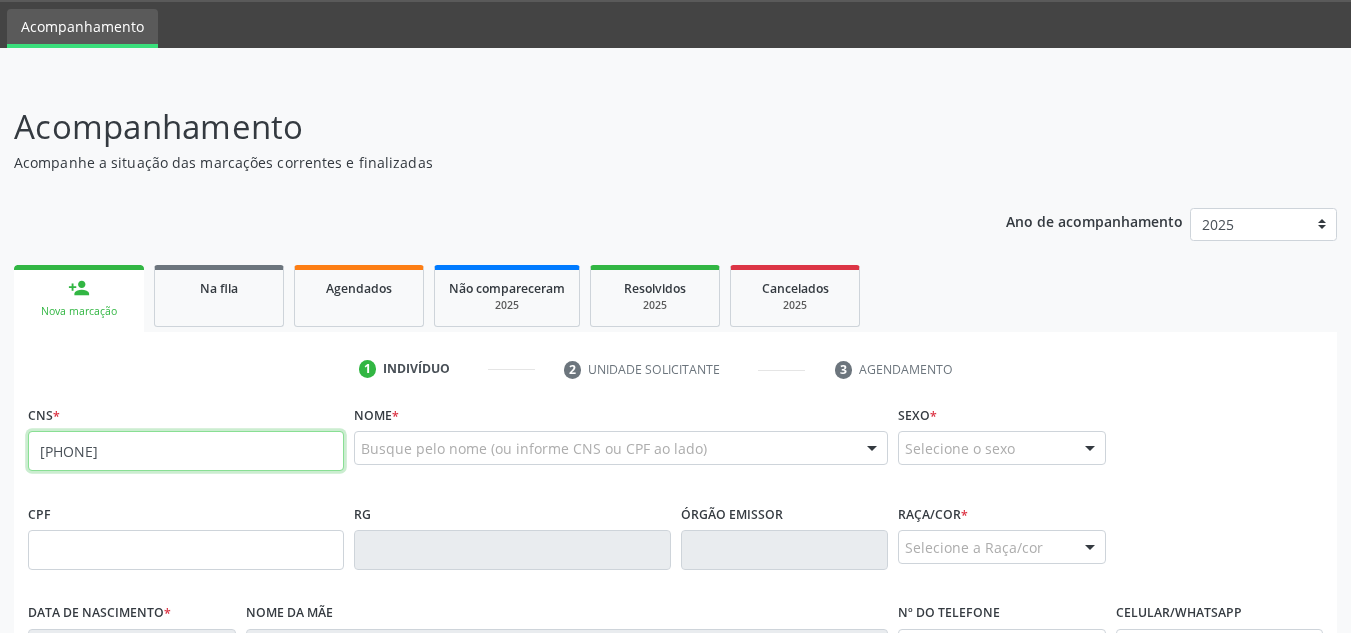 type on "[PHONE]" 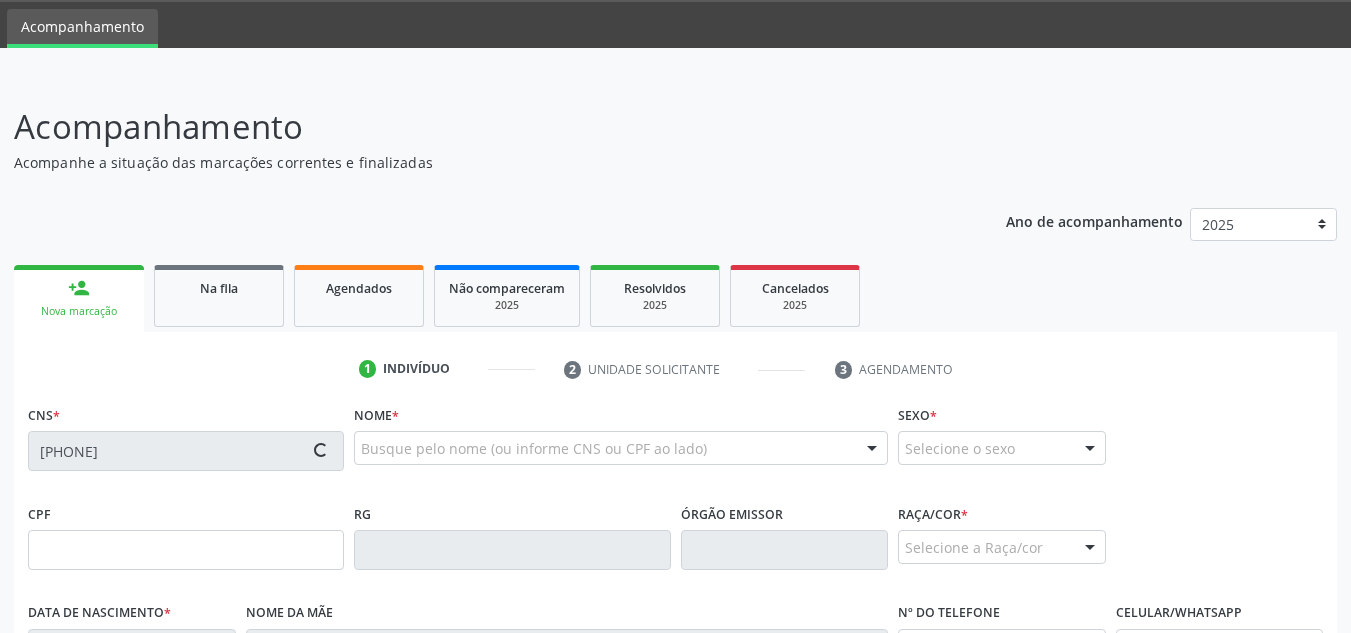 type on "094.969.144-54" 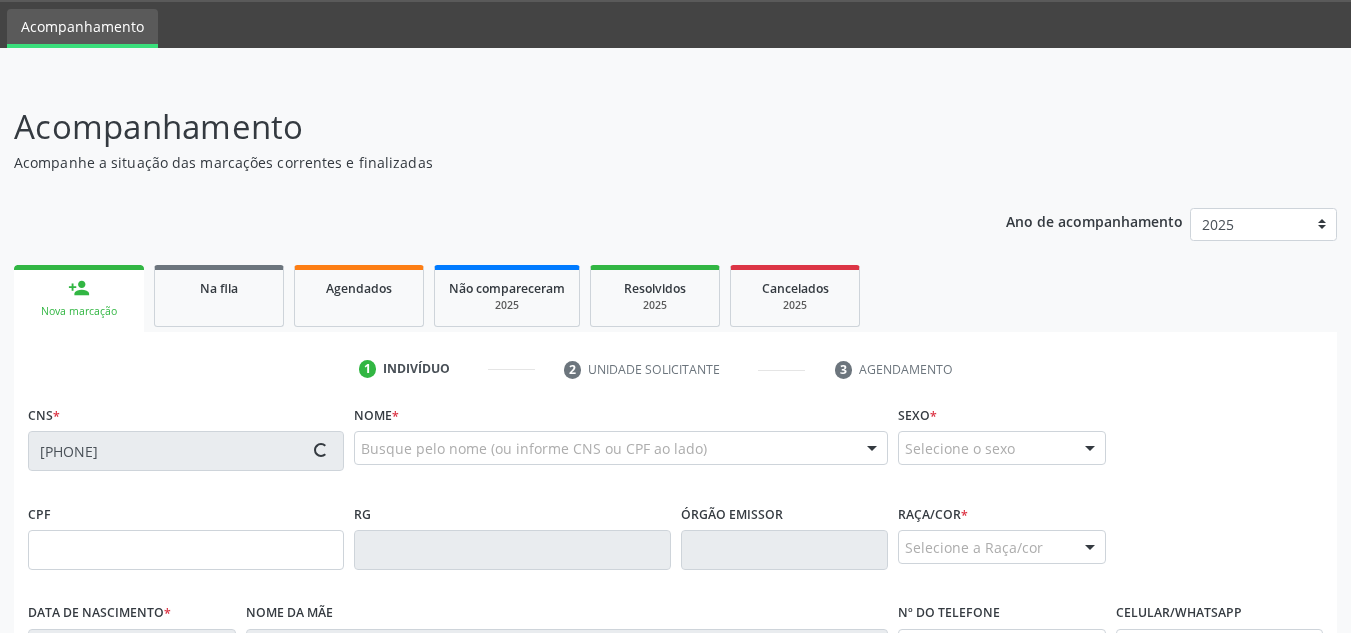 type on "07/07/1981" 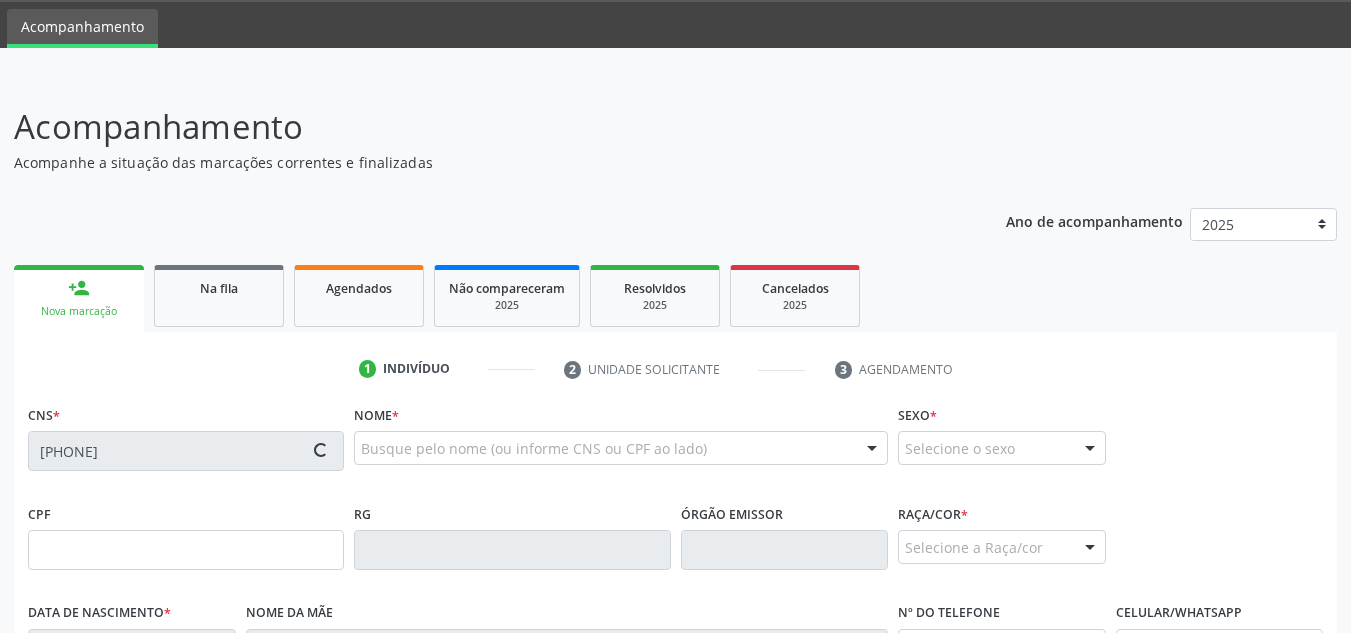type on "[PHONE]" 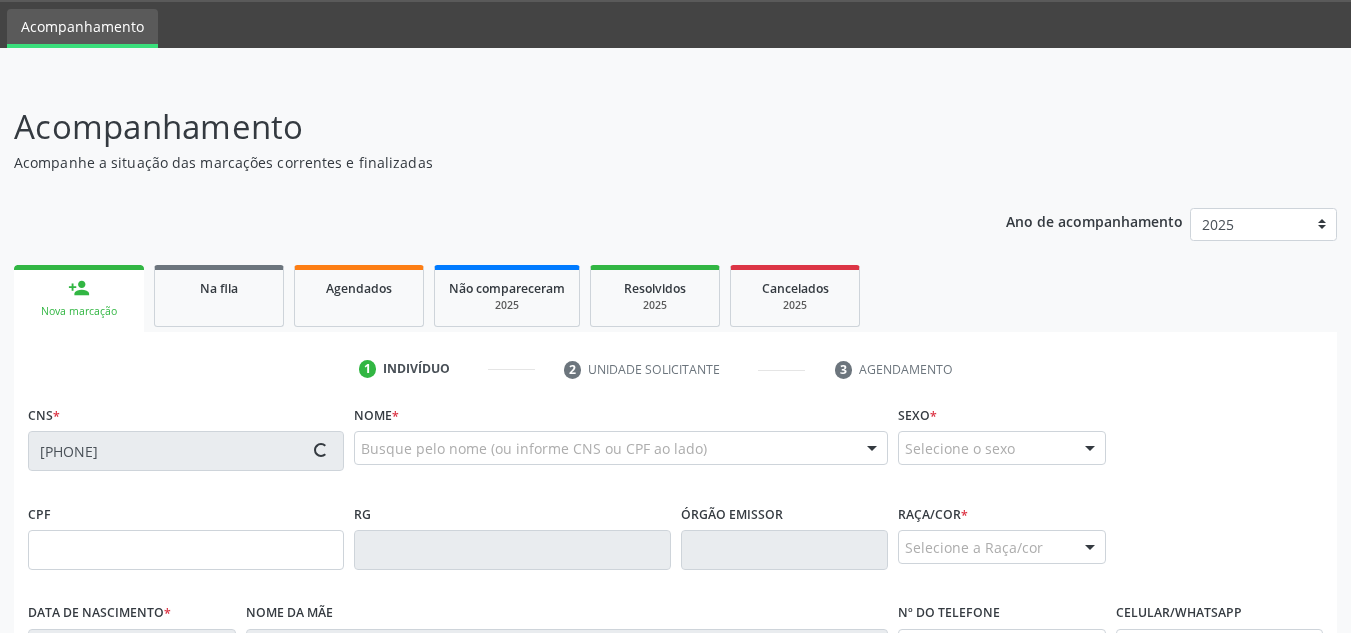 type on "S/N" 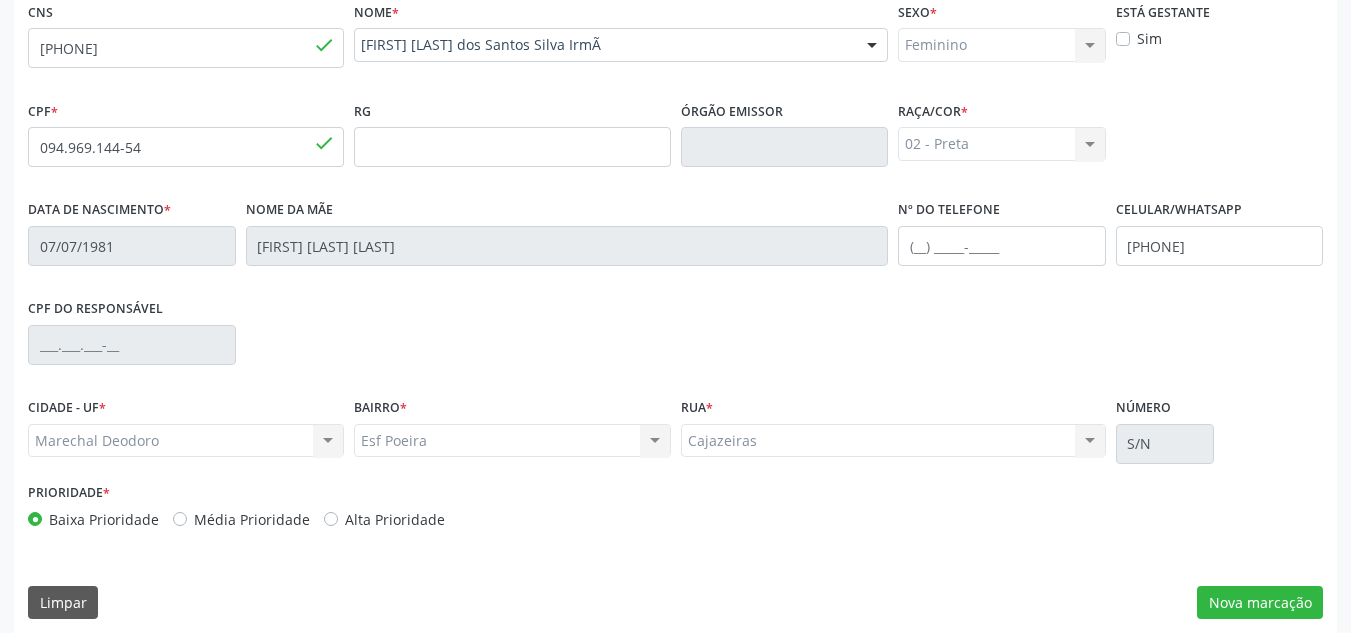 scroll, scrollTop: 479, scrollLeft: 0, axis: vertical 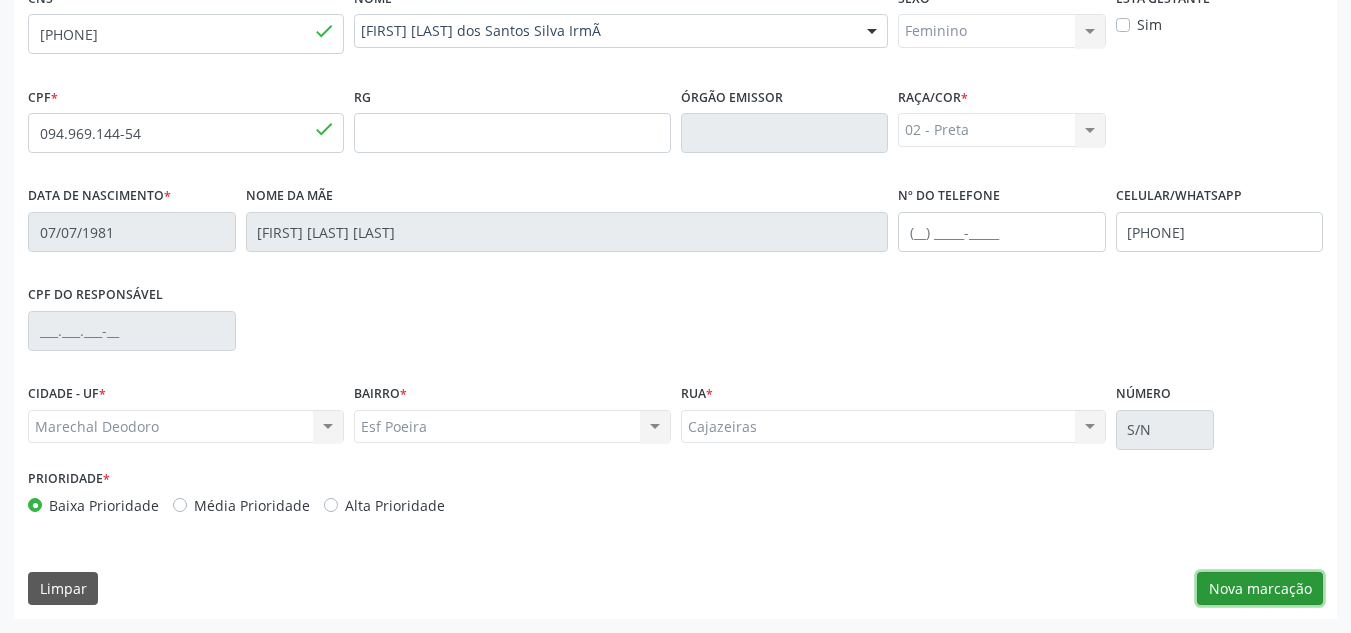click on "Nova marcação" at bounding box center [1260, 589] 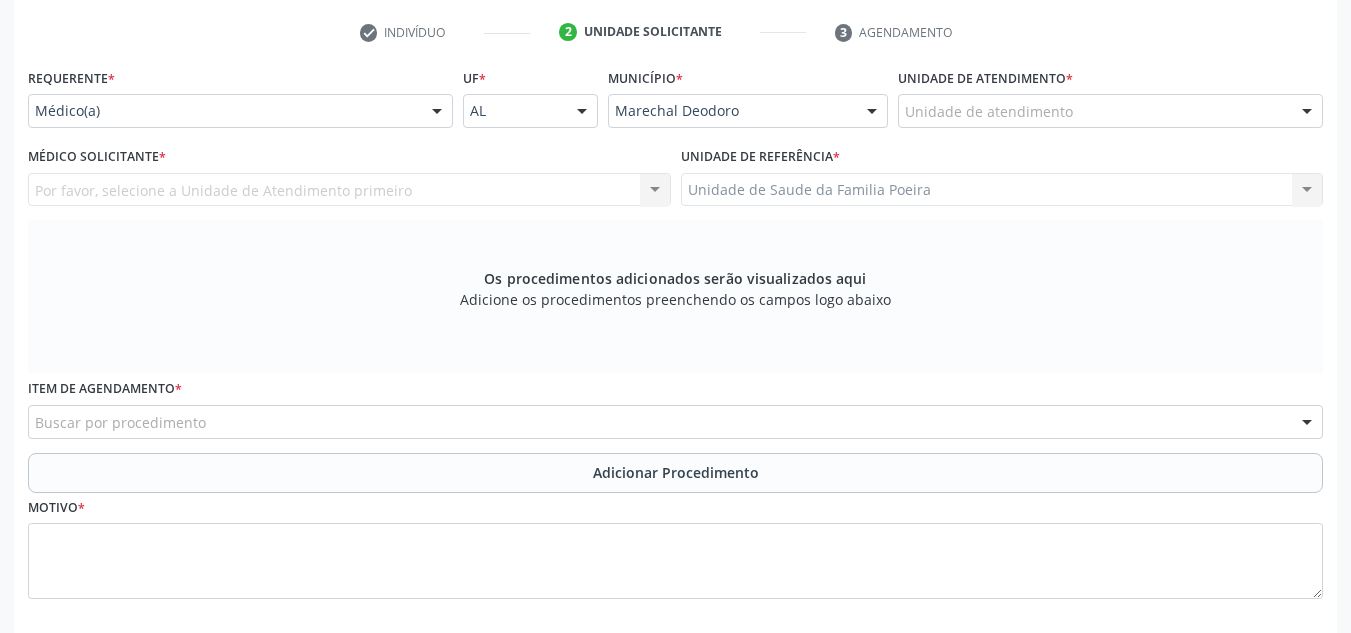 scroll, scrollTop: 279, scrollLeft: 0, axis: vertical 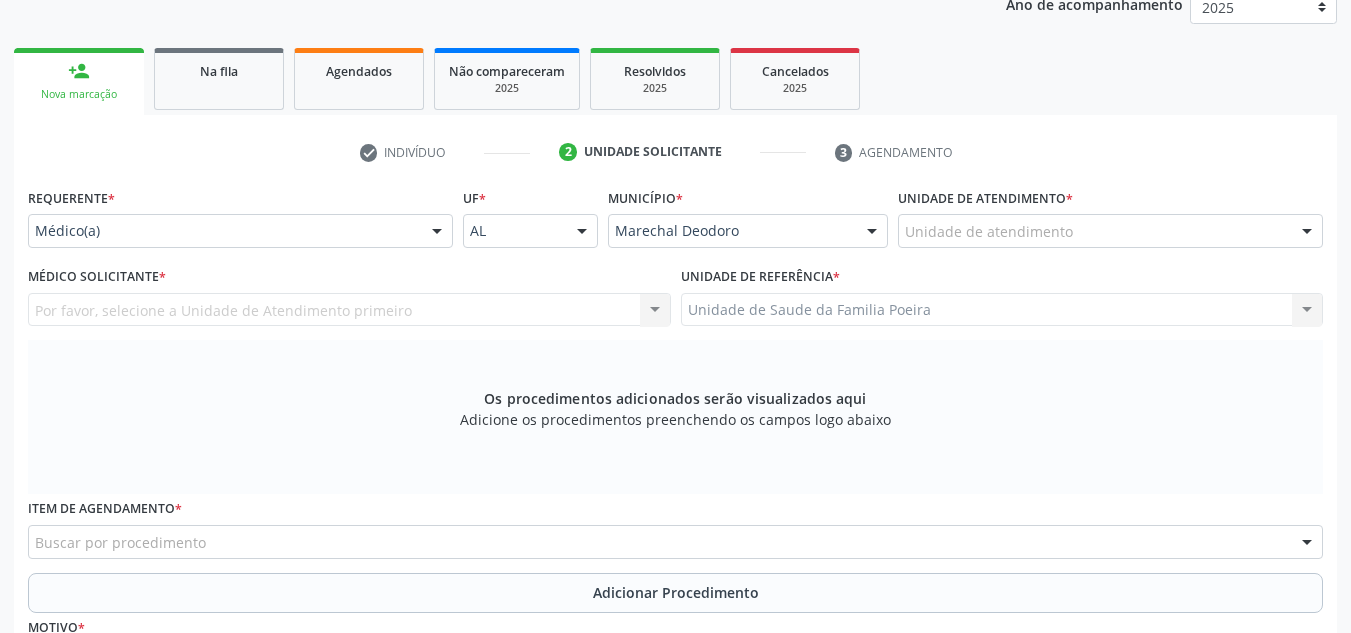click on "Unidade de atendimento" at bounding box center [1110, 231] 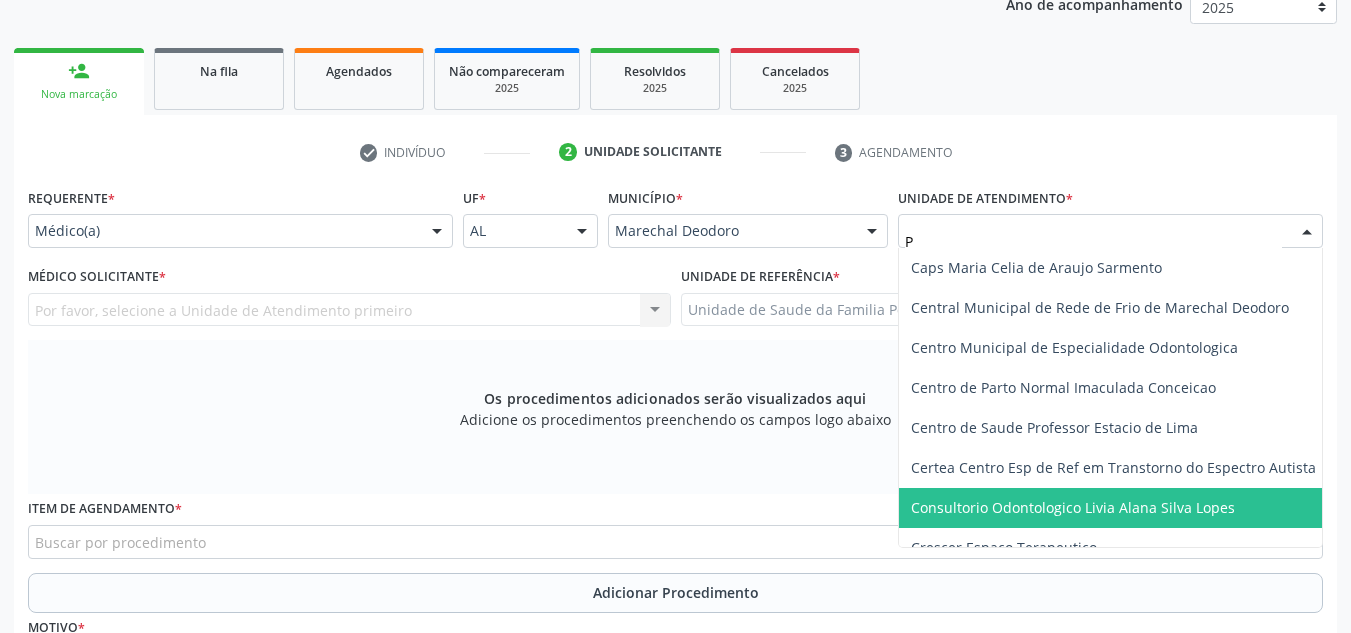 type on "PO" 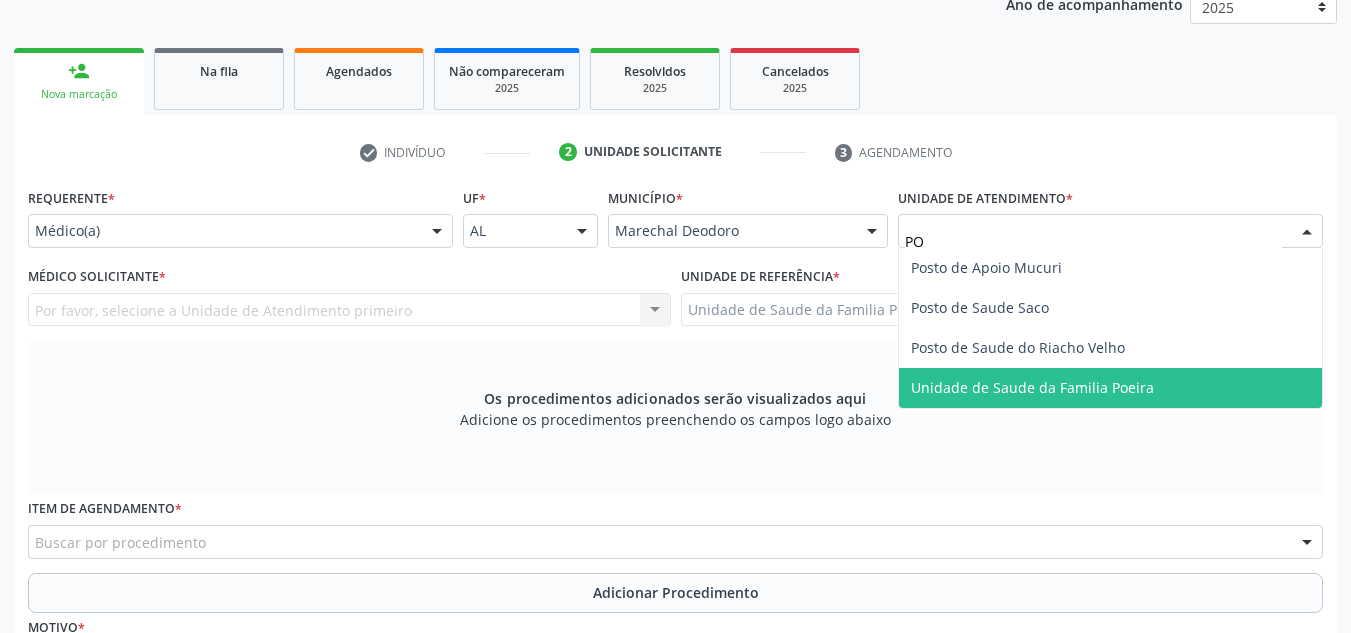 click on "Unidade de Saude da Familia Poeira" at bounding box center [1110, 388] 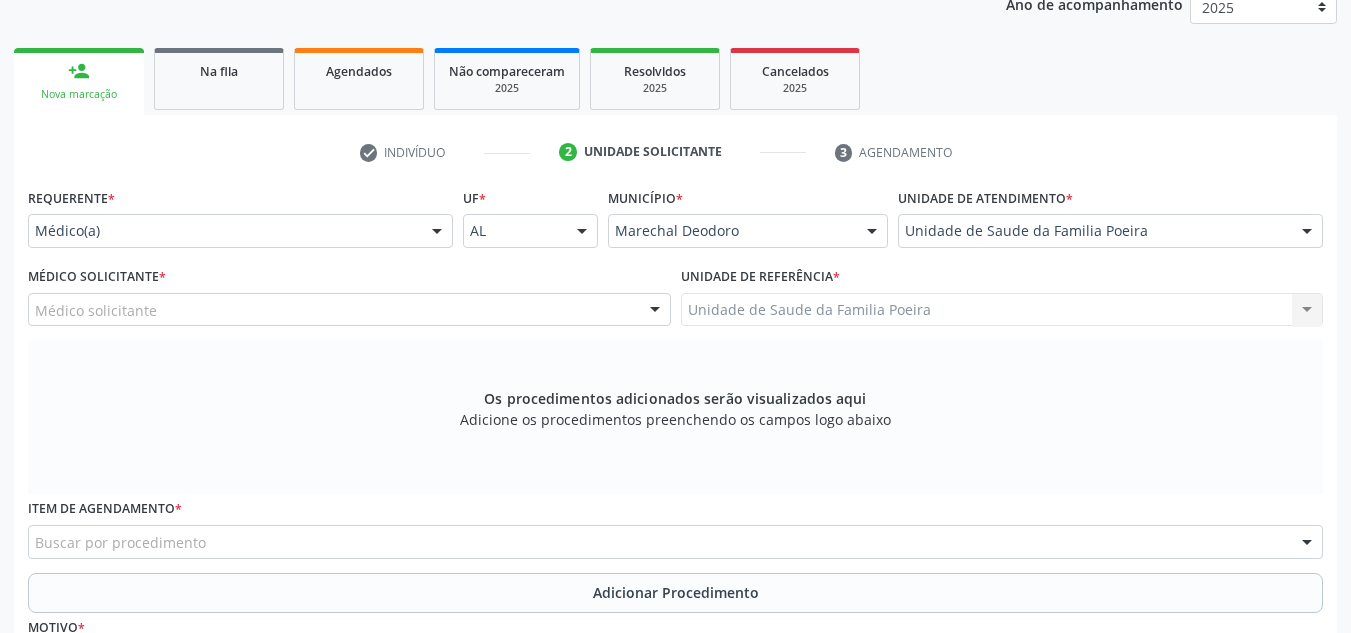 click on "Médico solicitante" at bounding box center (349, 310) 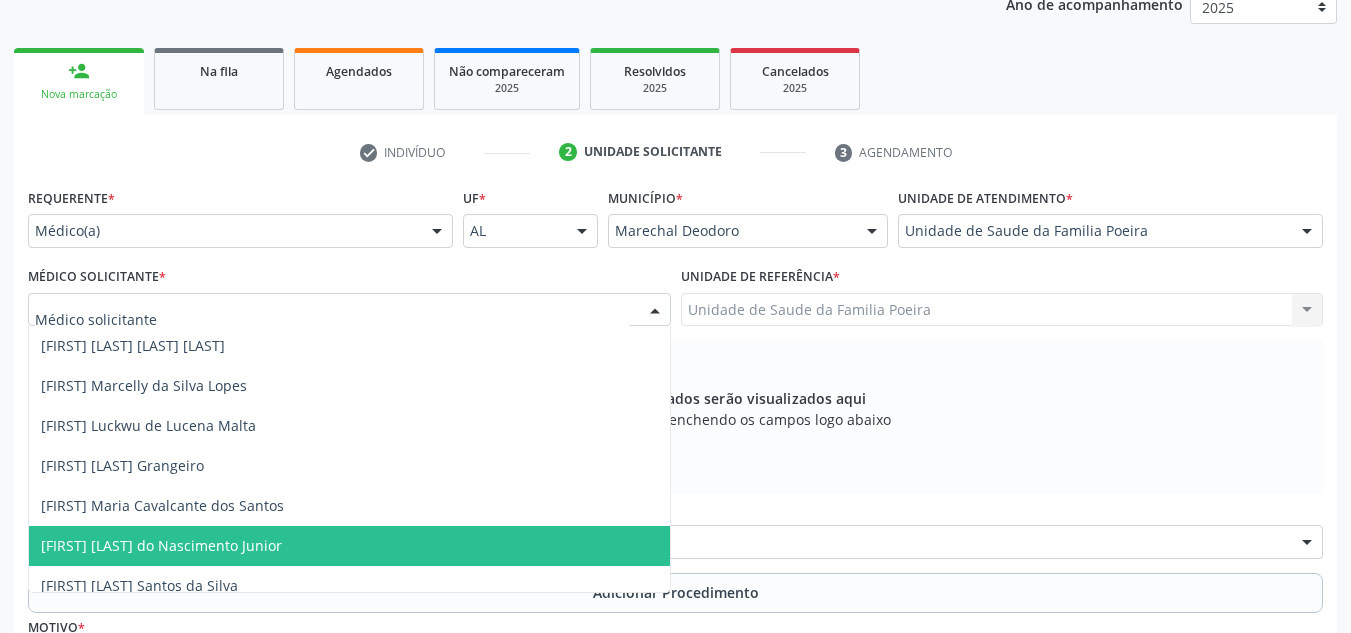 click on "[FIRST] [LAST] do Nascimento Junior" at bounding box center [161, 545] 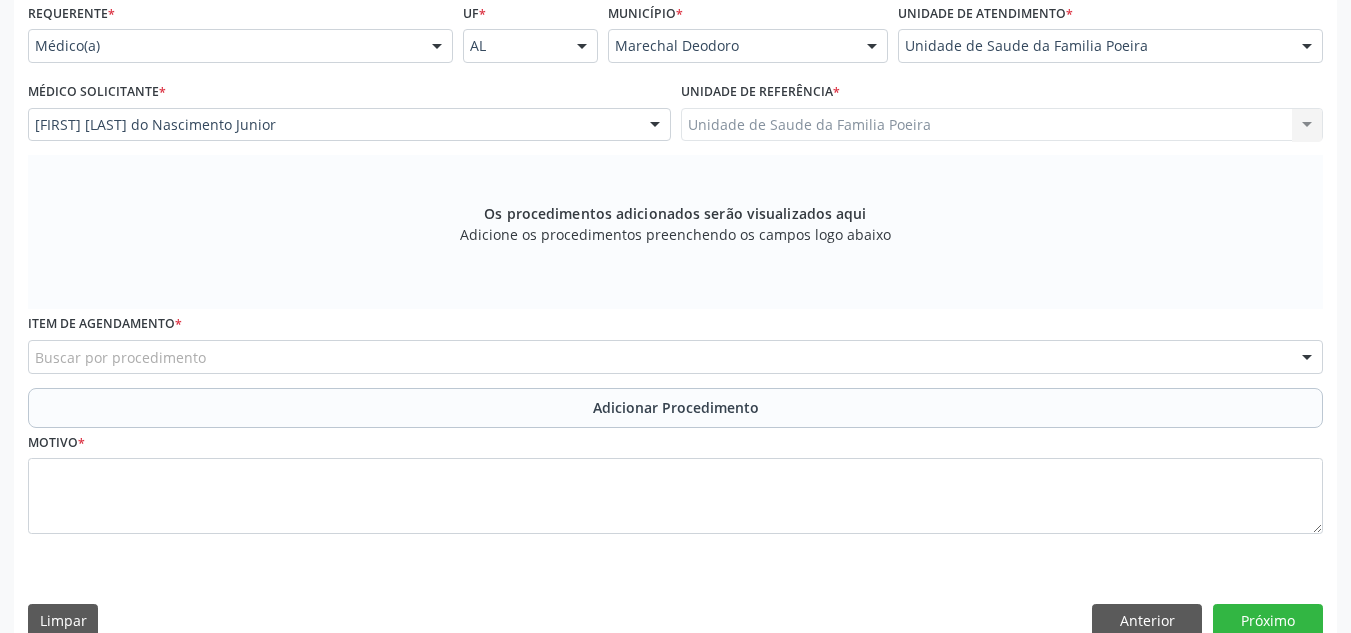scroll, scrollTop: 479, scrollLeft: 0, axis: vertical 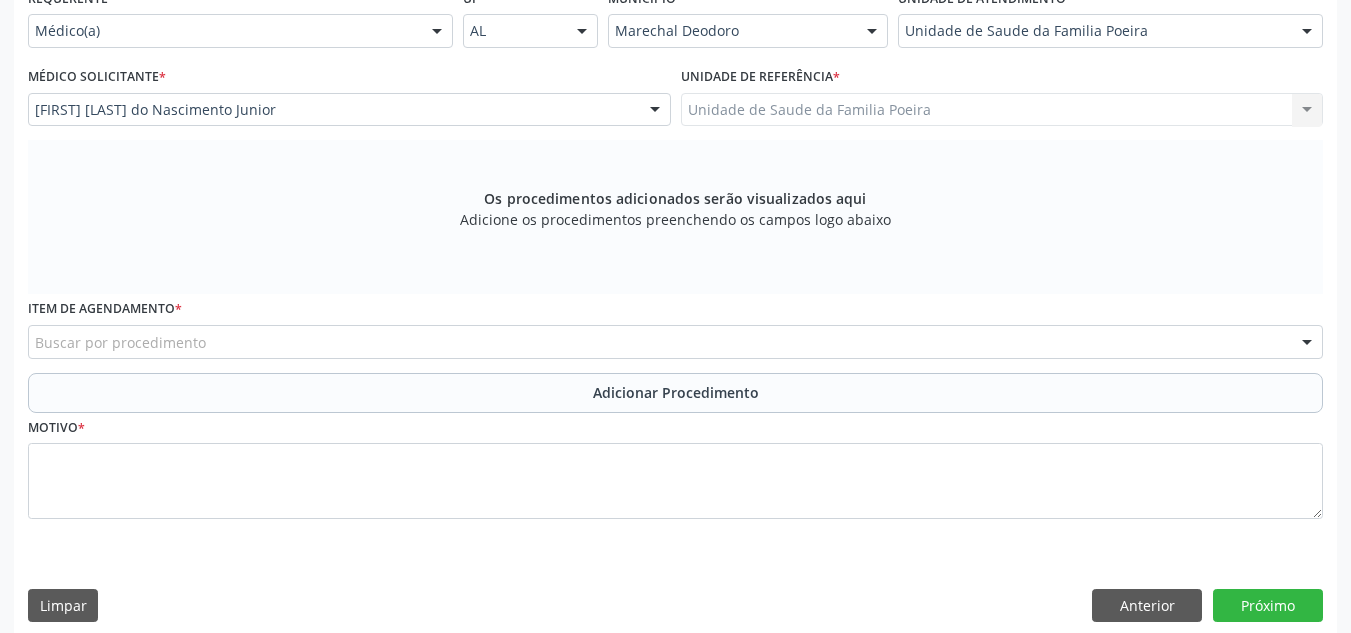 click on "Buscar por procedimento" at bounding box center [675, 342] 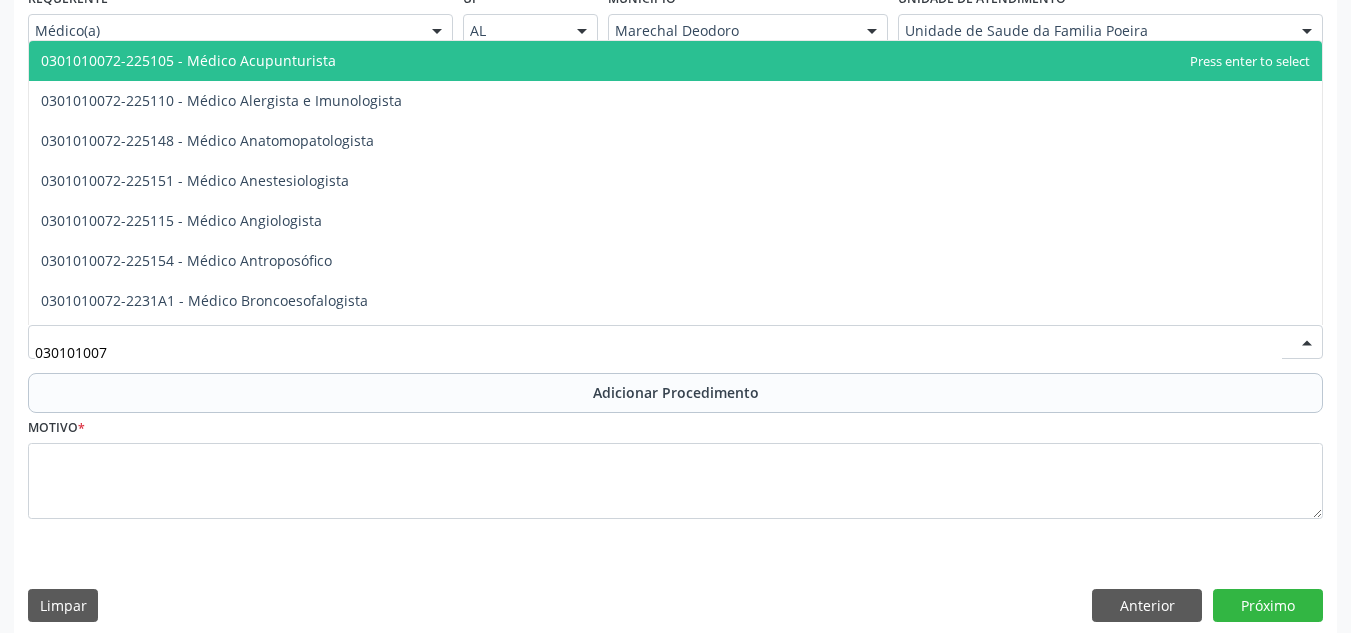 type on "0301010072" 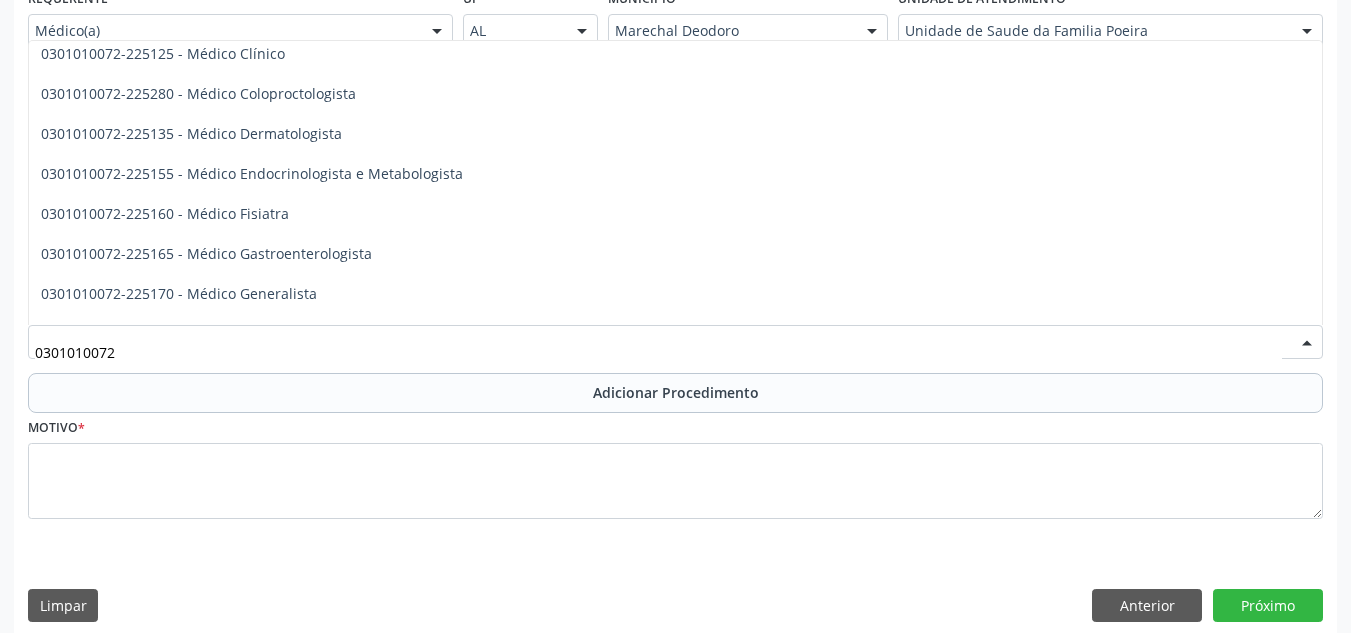 scroll, scrollTop: 776, scrollLeft: 0, axis: vertical 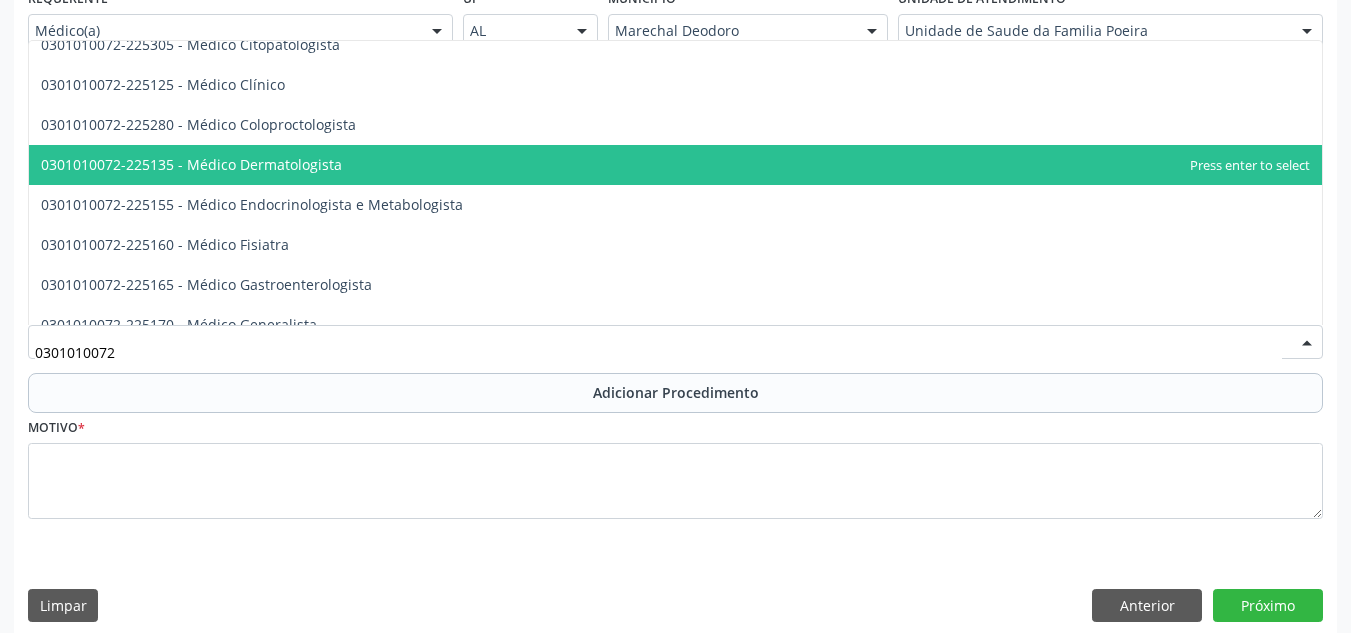 click on "0301010072-225135 - Médico Dermatologista" at bounding box center (675, 165) 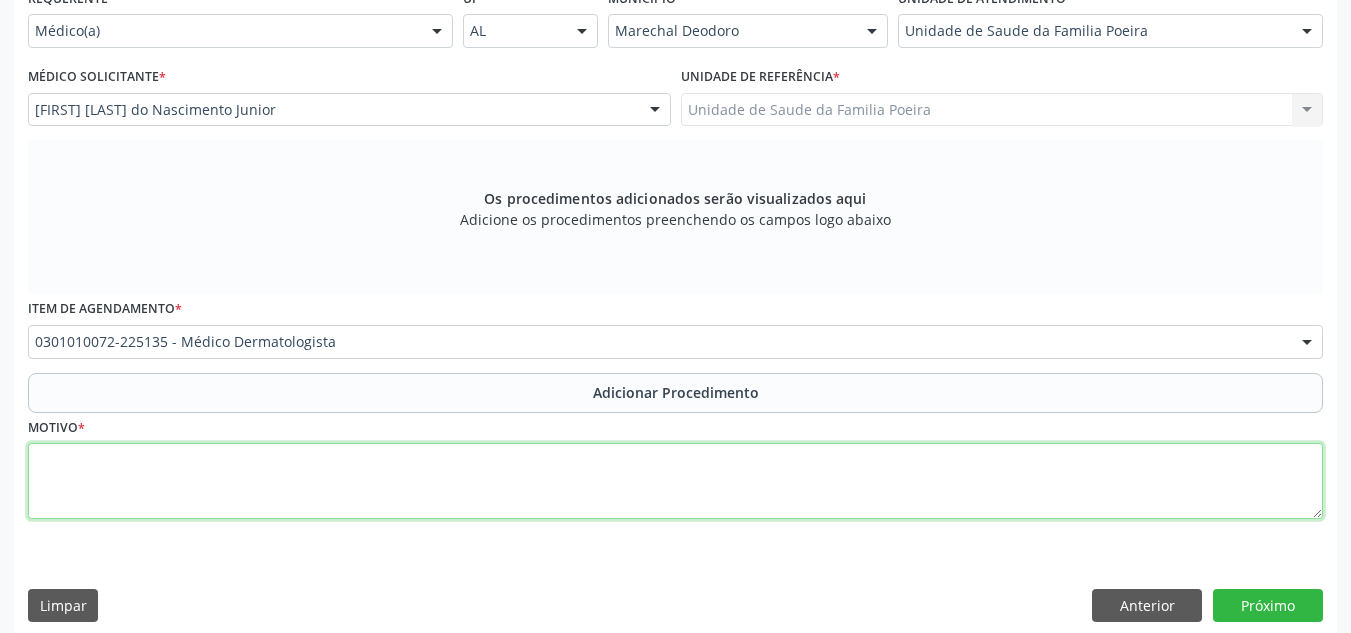click at bounding box center [675, 481] 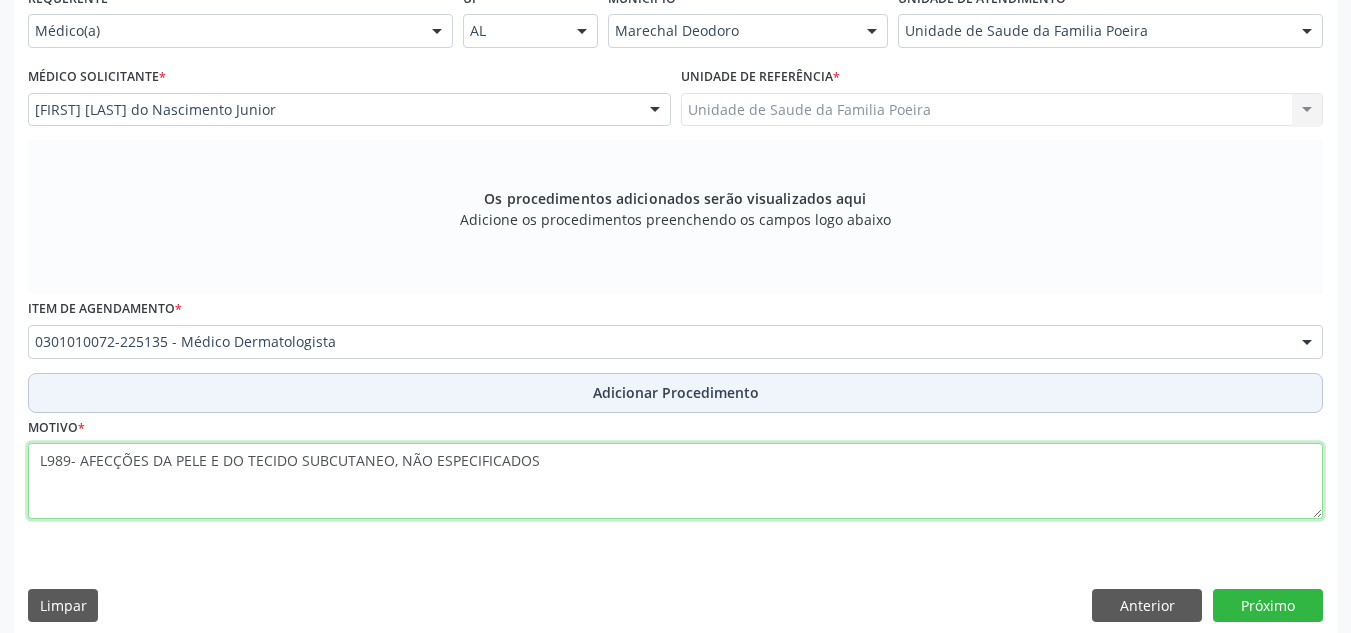 type on "L989- AFECÇÕES DA PELE E DO TECIDO SUBCUTANEO, NÃO ESPECIFICADOS" 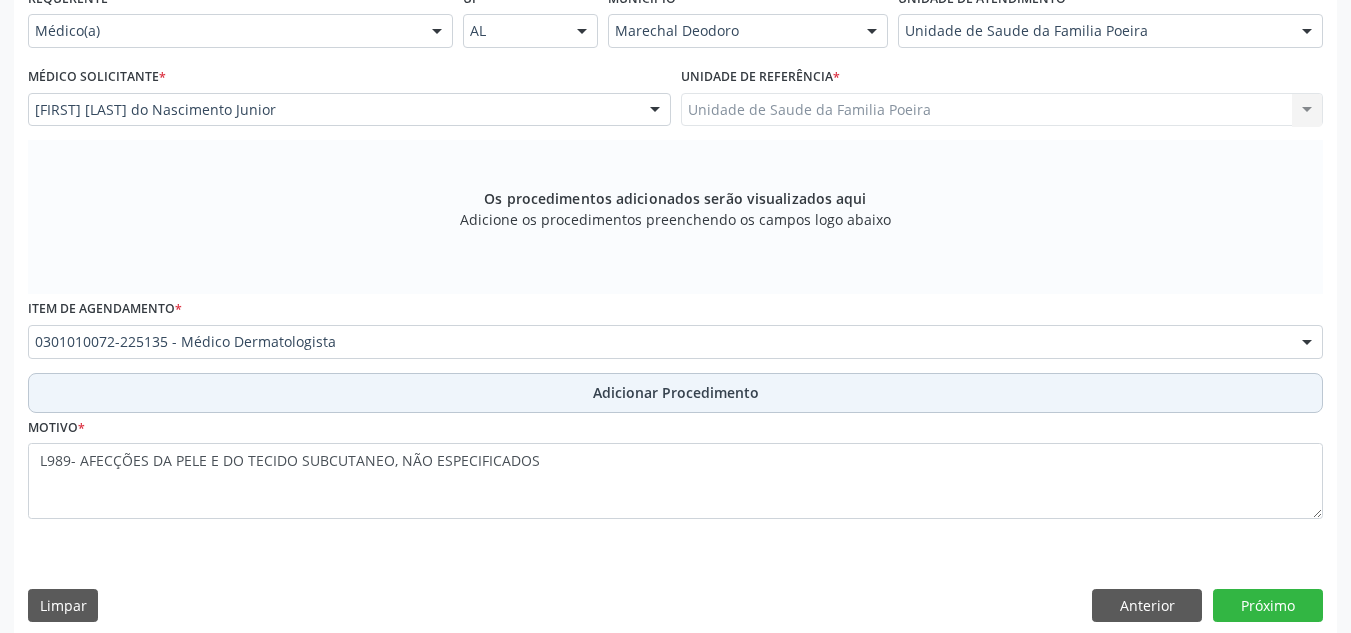 click on "Adicionar Procedimento" at bounding box center (675, 393) 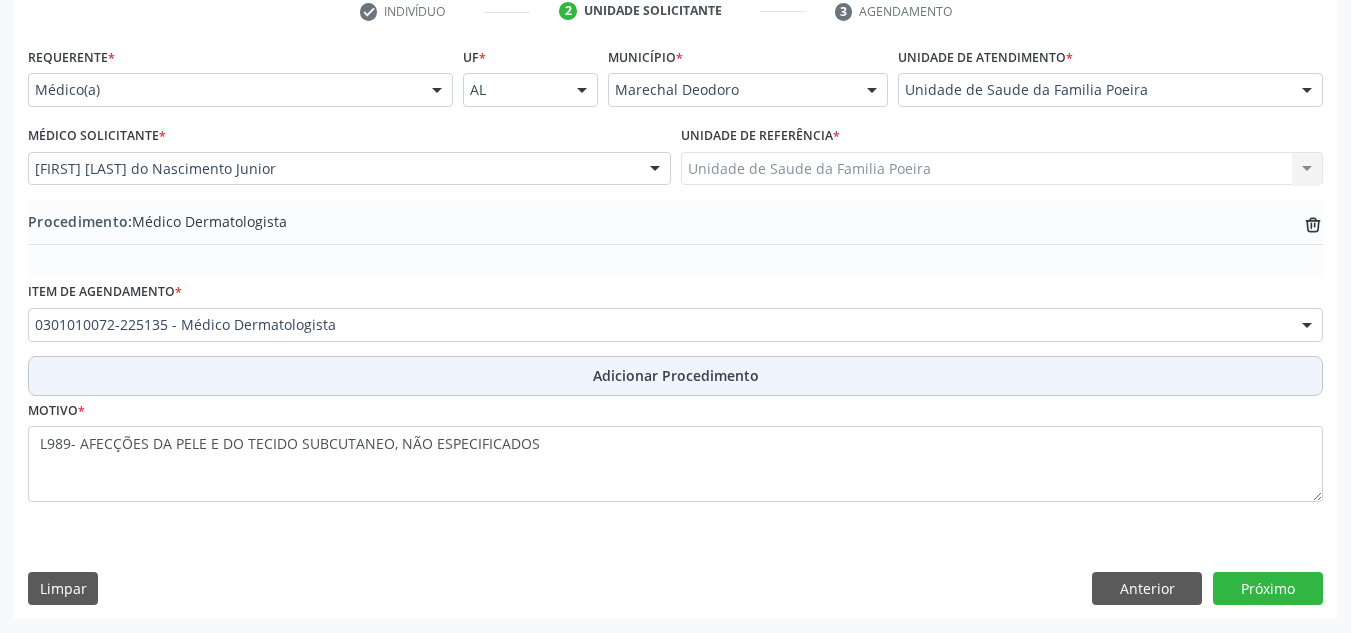 scroll, scrollTop: 420, scrollLeft: 0, axis: vertical 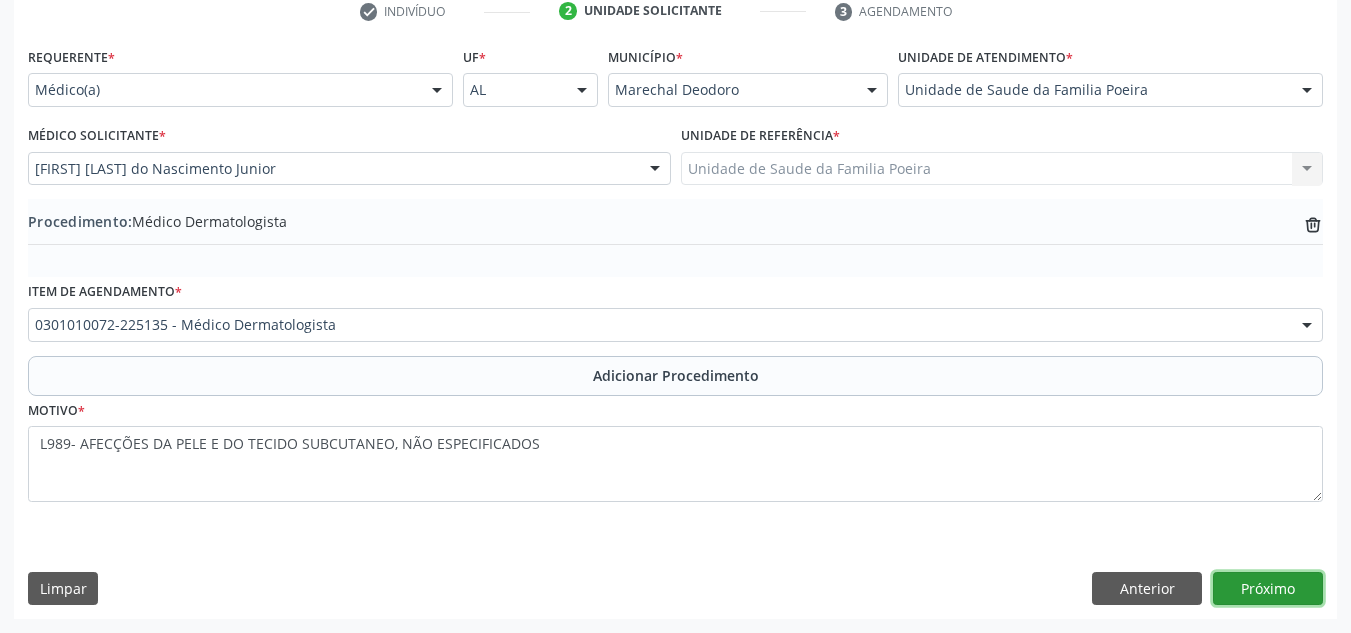 click on "Próximo" at bounding box center [1268, 589] 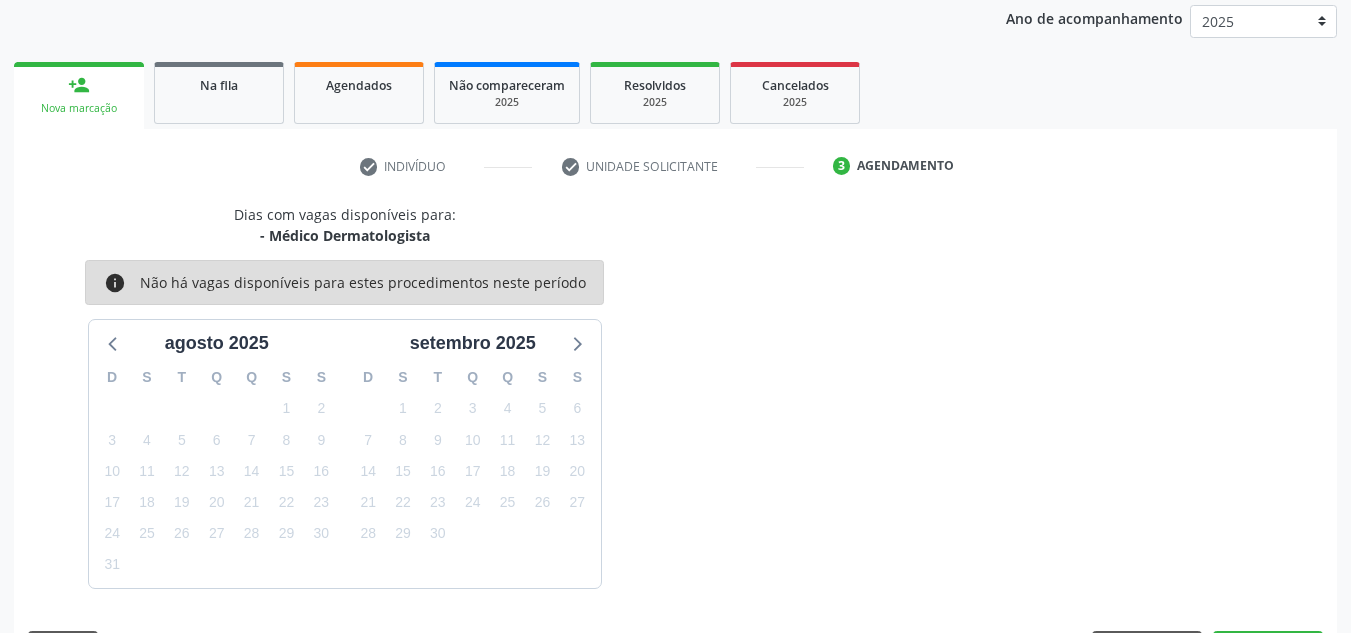scroll, scrollTop: 324, scrollLeft: 0, axis: vertical 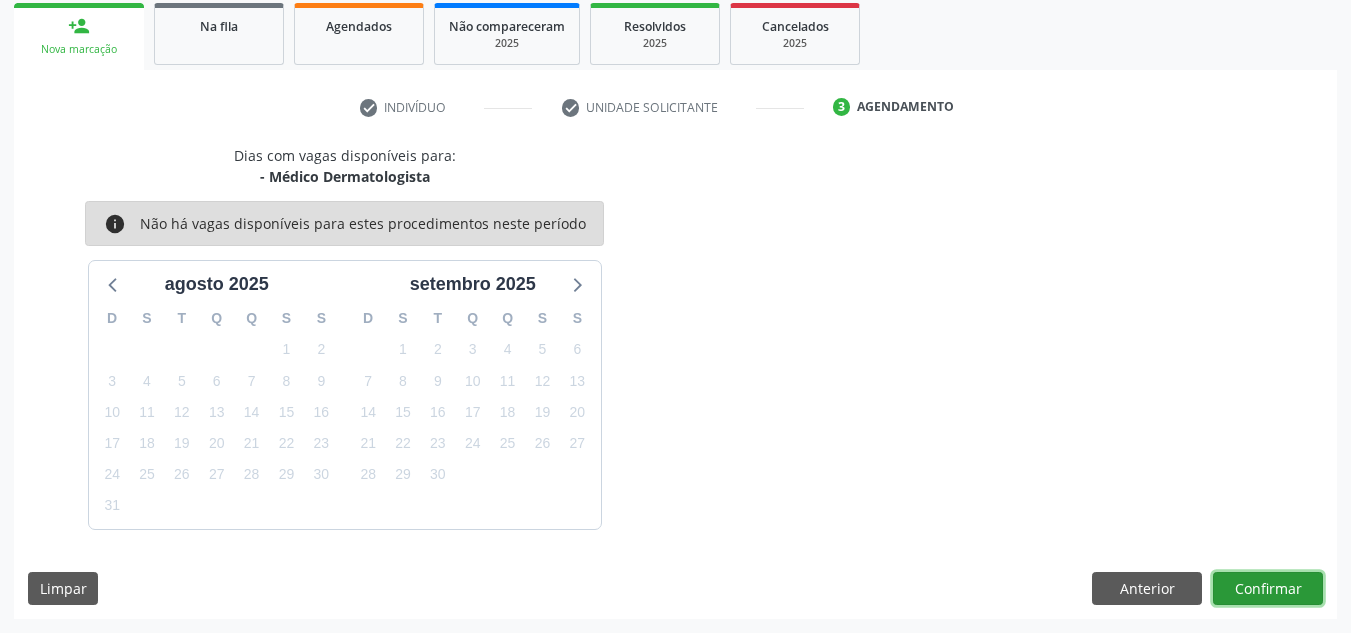 click on "Confirmar" at bounding box center (1268, 589) 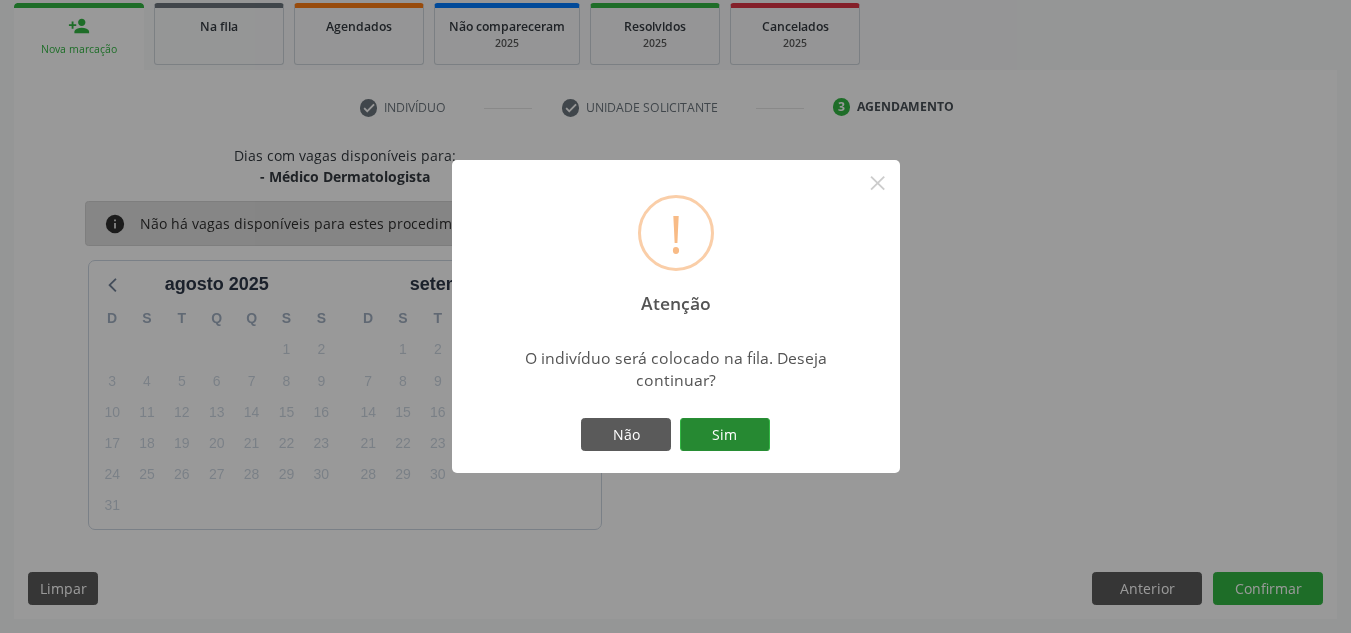 click on "Sim" at bounding box center (725, 435) 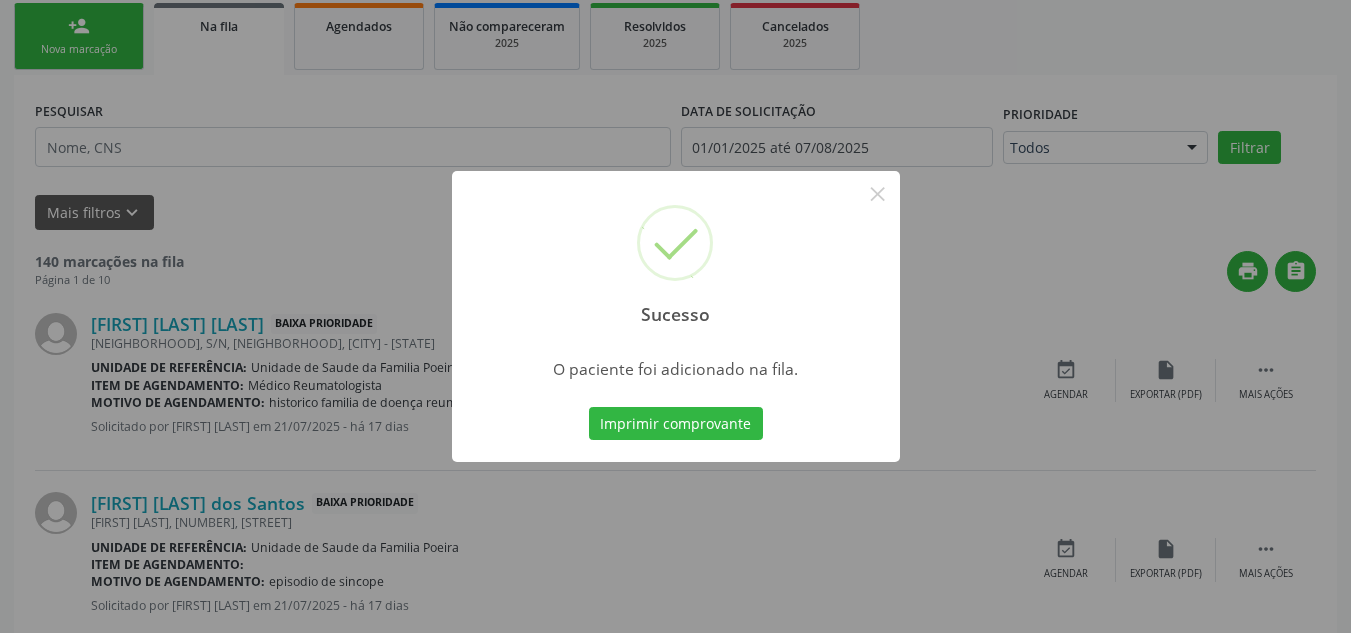 scroll, scrollTop: 62, scrollLeft: 0, axis: vertical 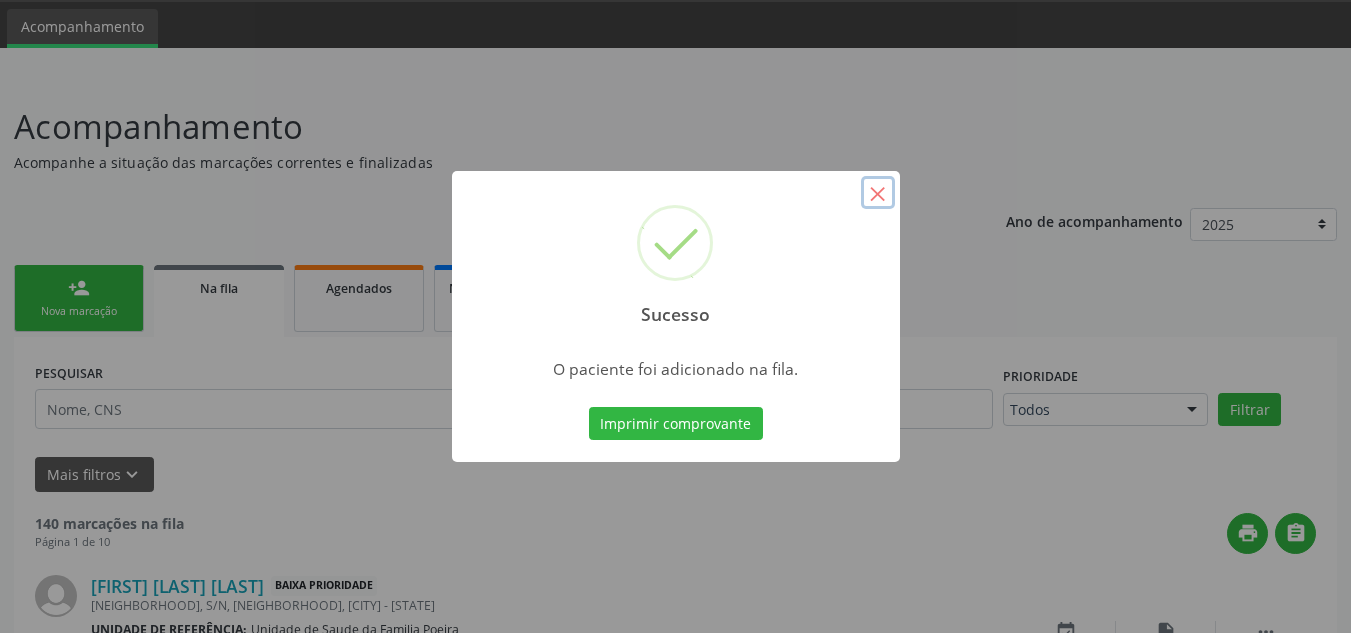 click on "×" at bounding box center [878, 193] 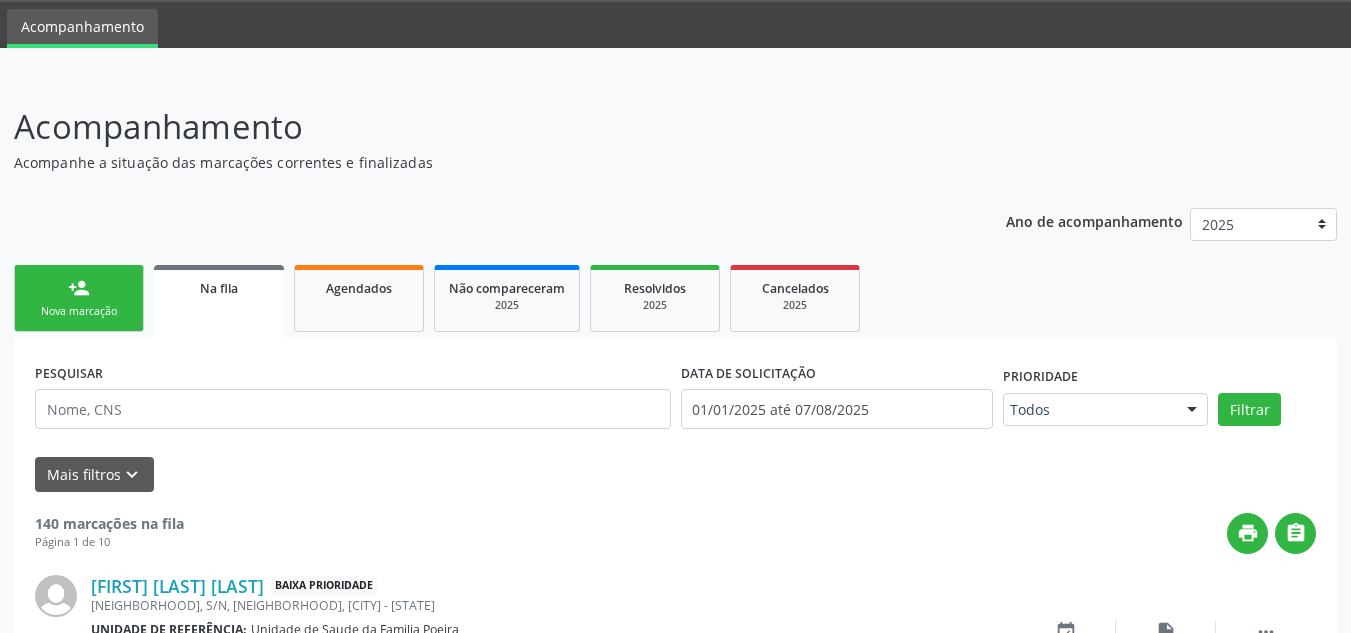 click on "person_add
Nova marcação" at bounding box center [79, 298] 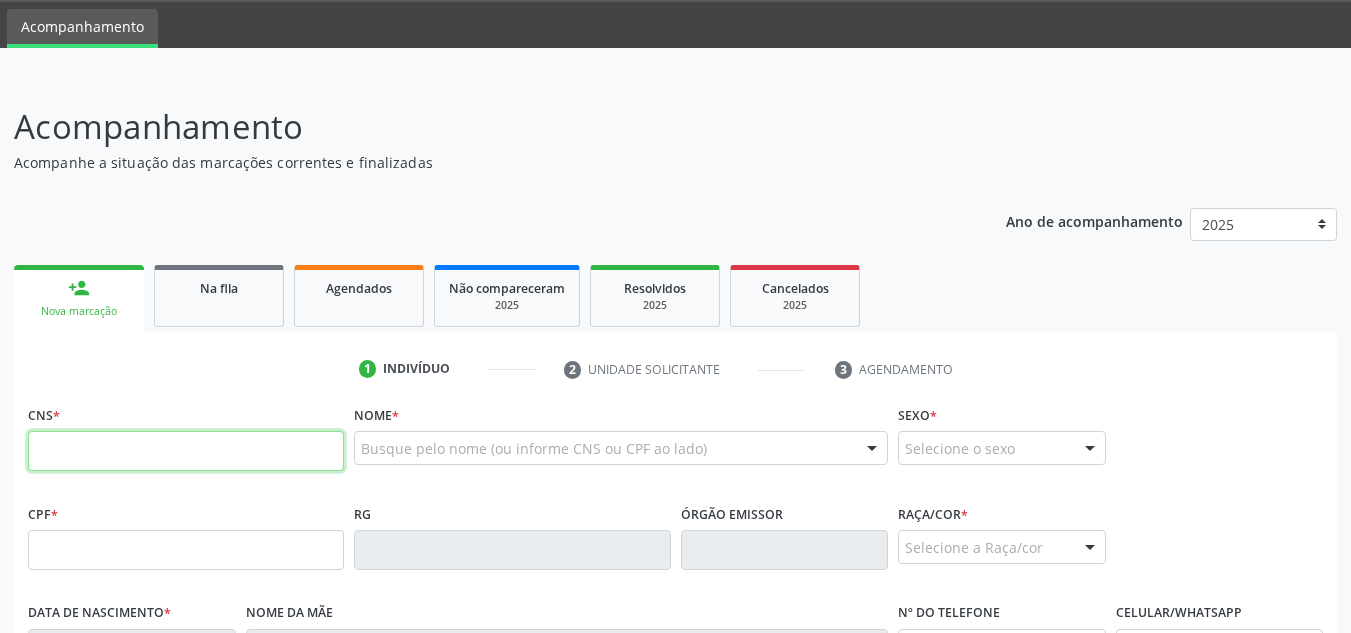 click at bounding box center (186, 451) 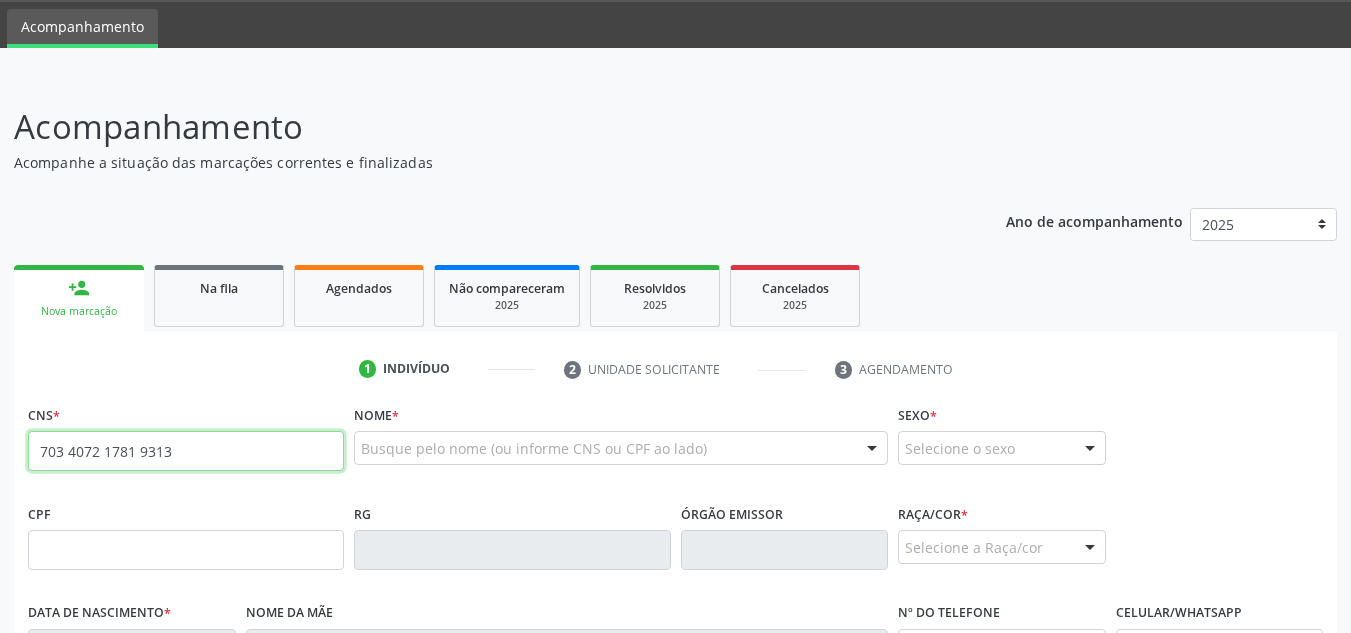type on "703 4072 1781 9313" 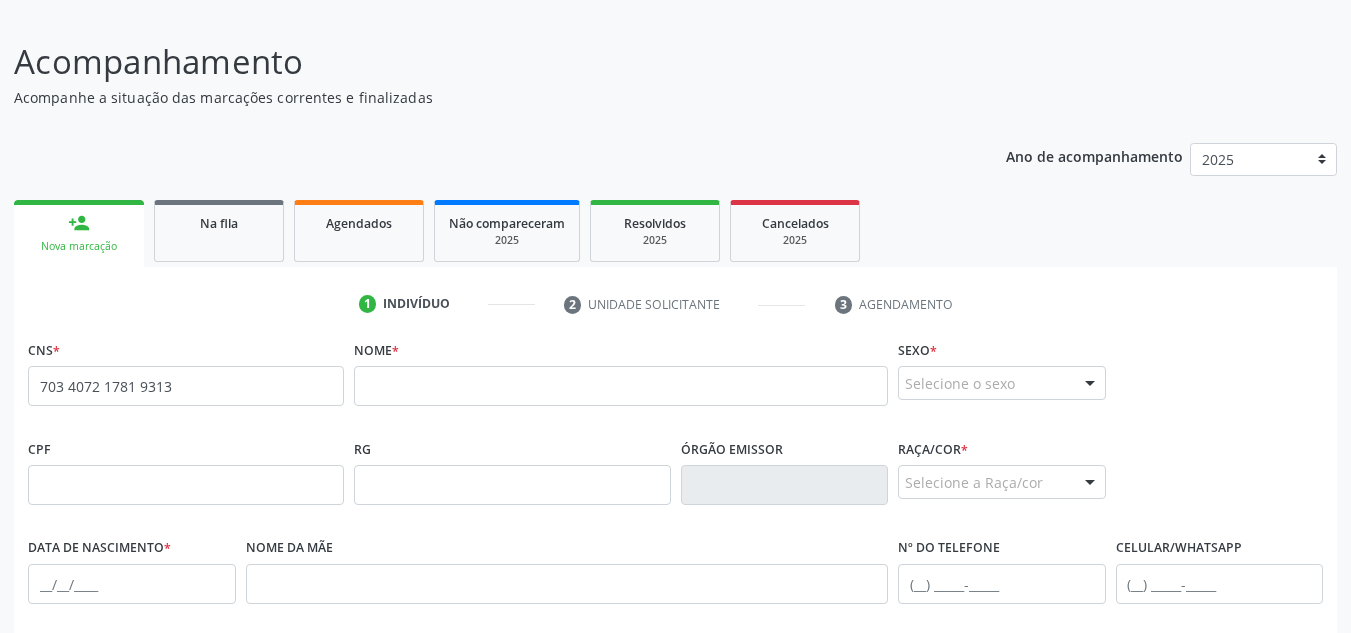 scroll, scrollTop: 162, scrollLeft: 0, axis: vertical 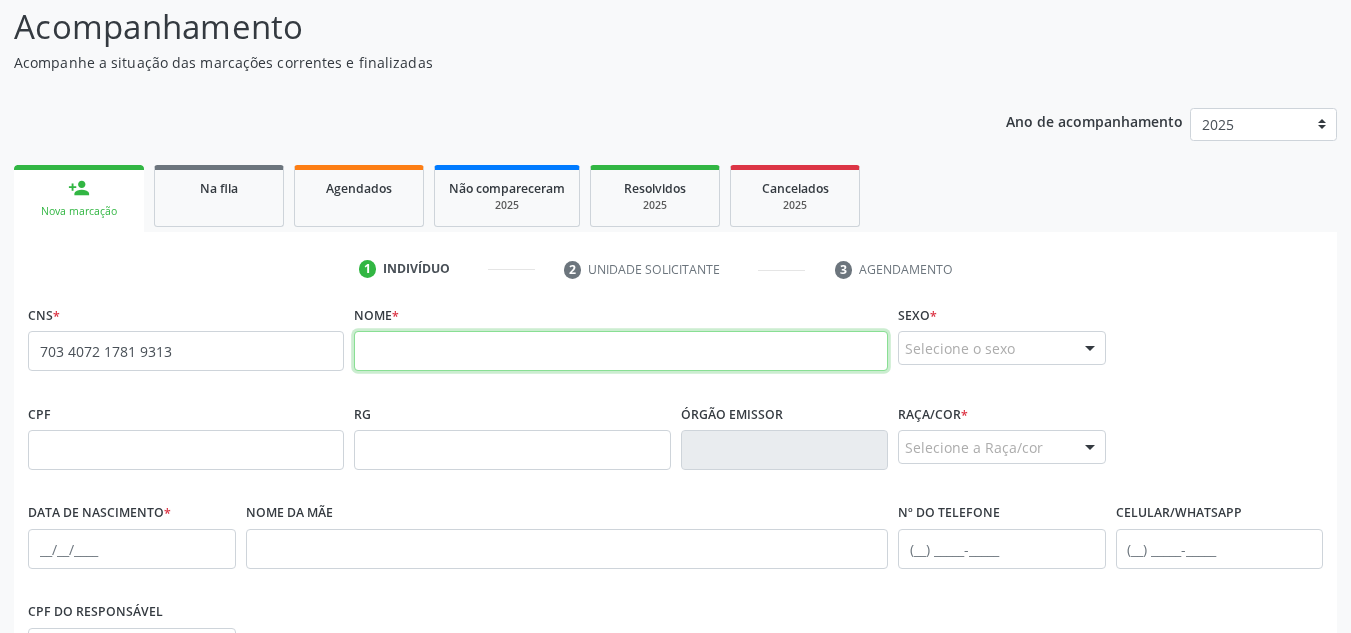paste on "[FIRST] [LAST] de Oliveira" 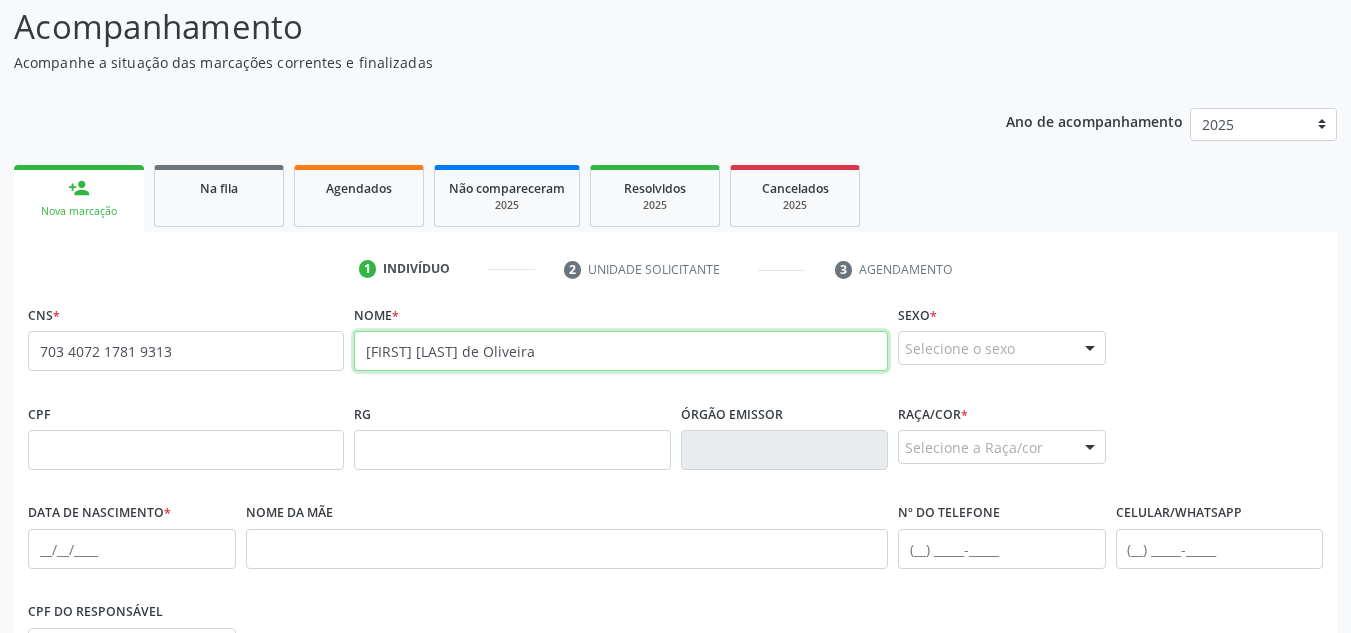 type on "[FIRST] [LAST] de Oliveira" 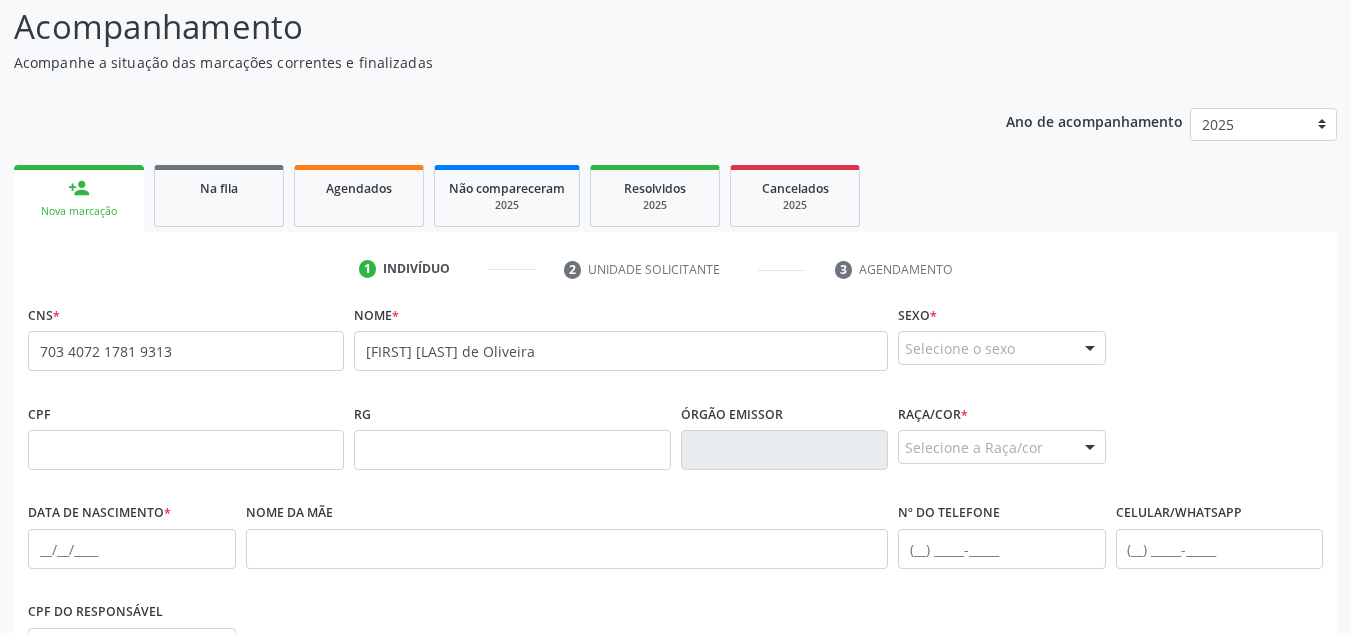click on "Selecione o sexo" at bounding box center (1002, 348) 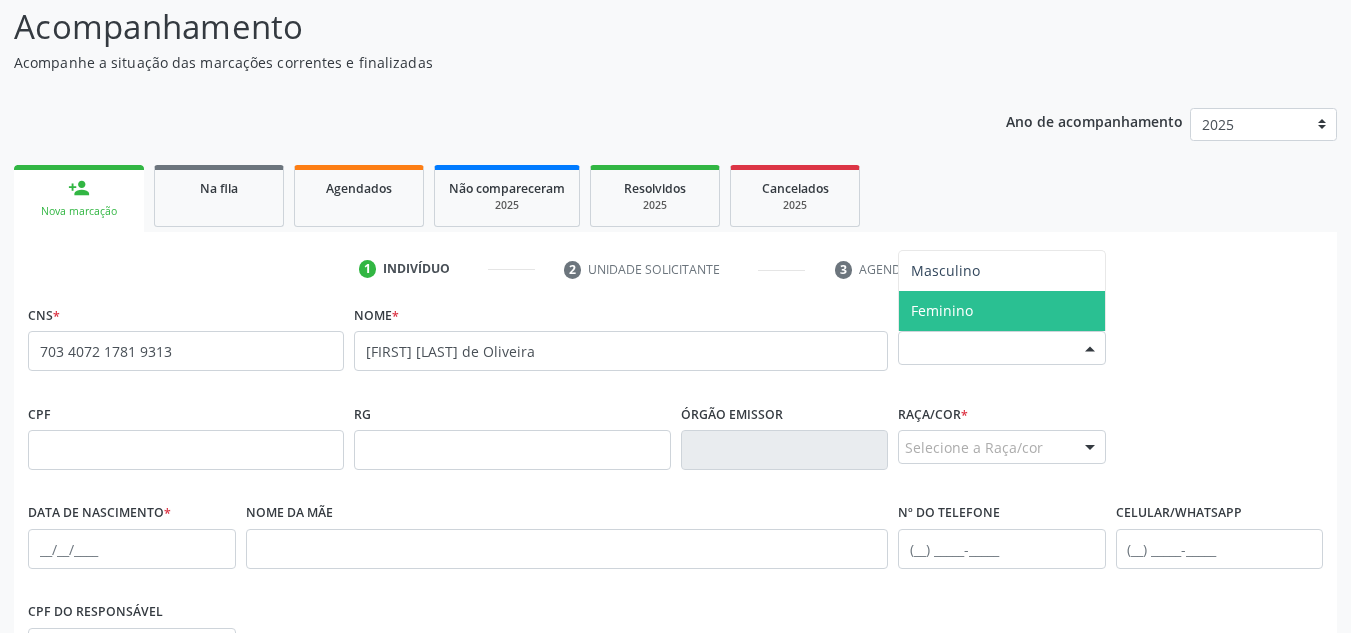 click on "Feminino" at bounding box center (1002, 311) 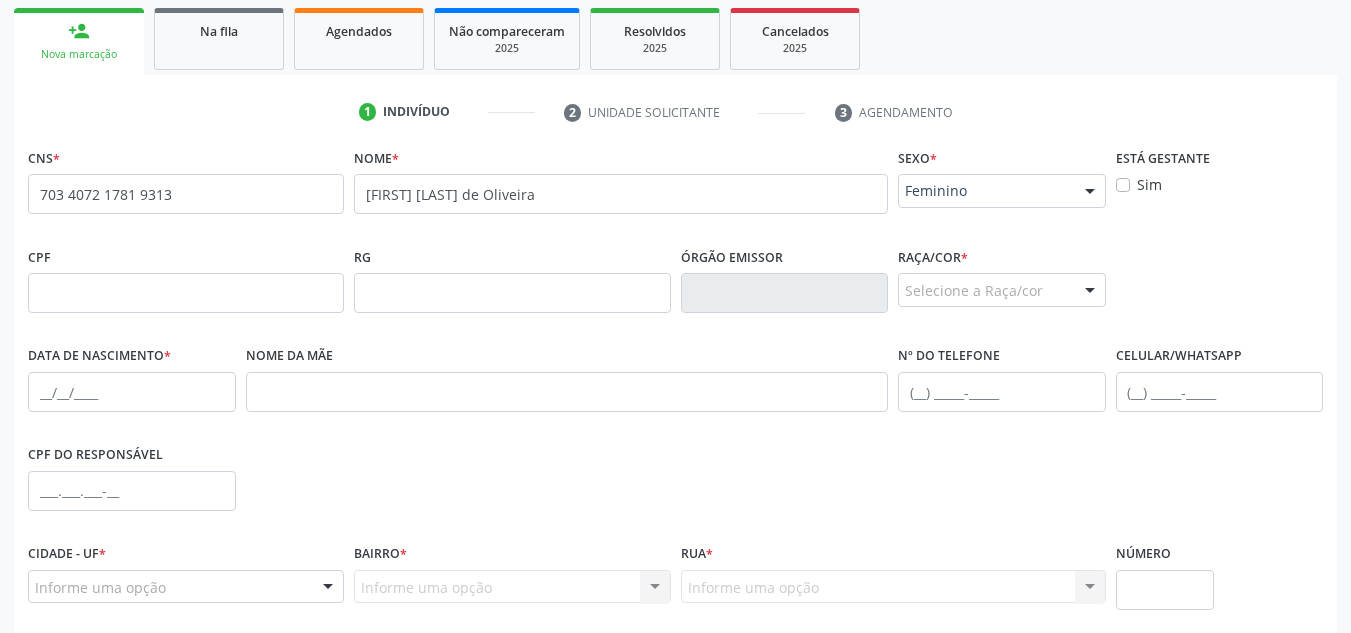 scroll, scrollTop: 362, scrollLeft: 0, axis: vertical 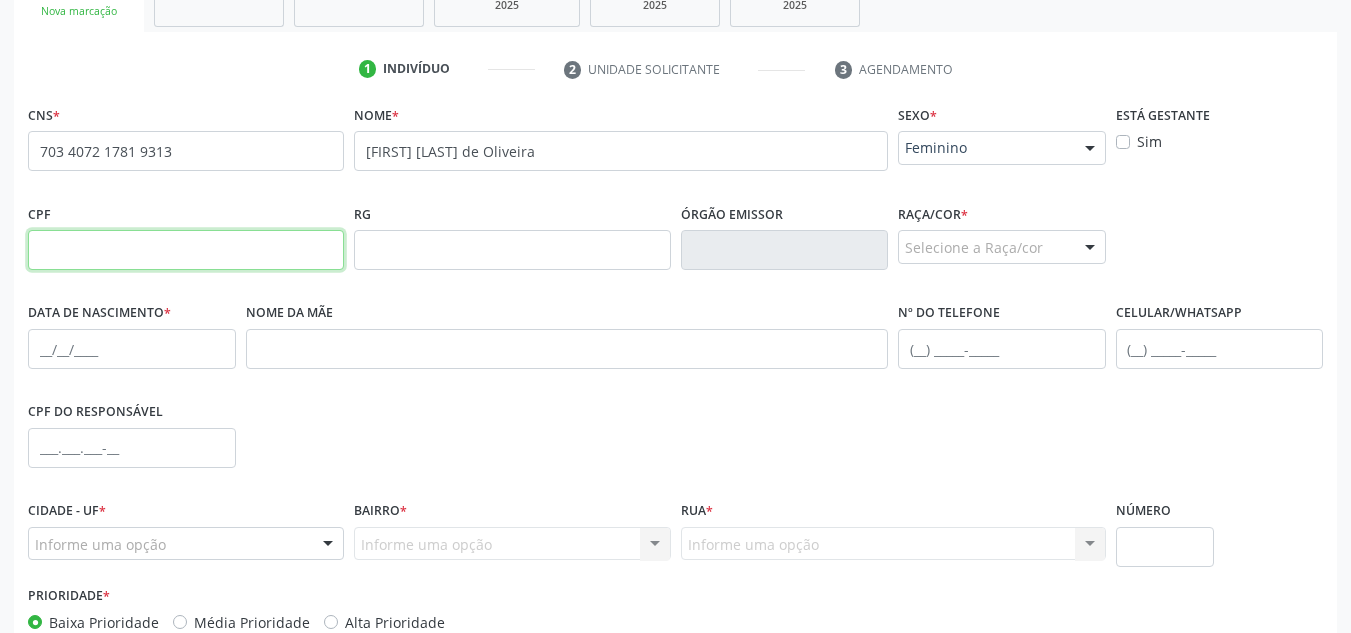 click at bounding box center (186, 250) 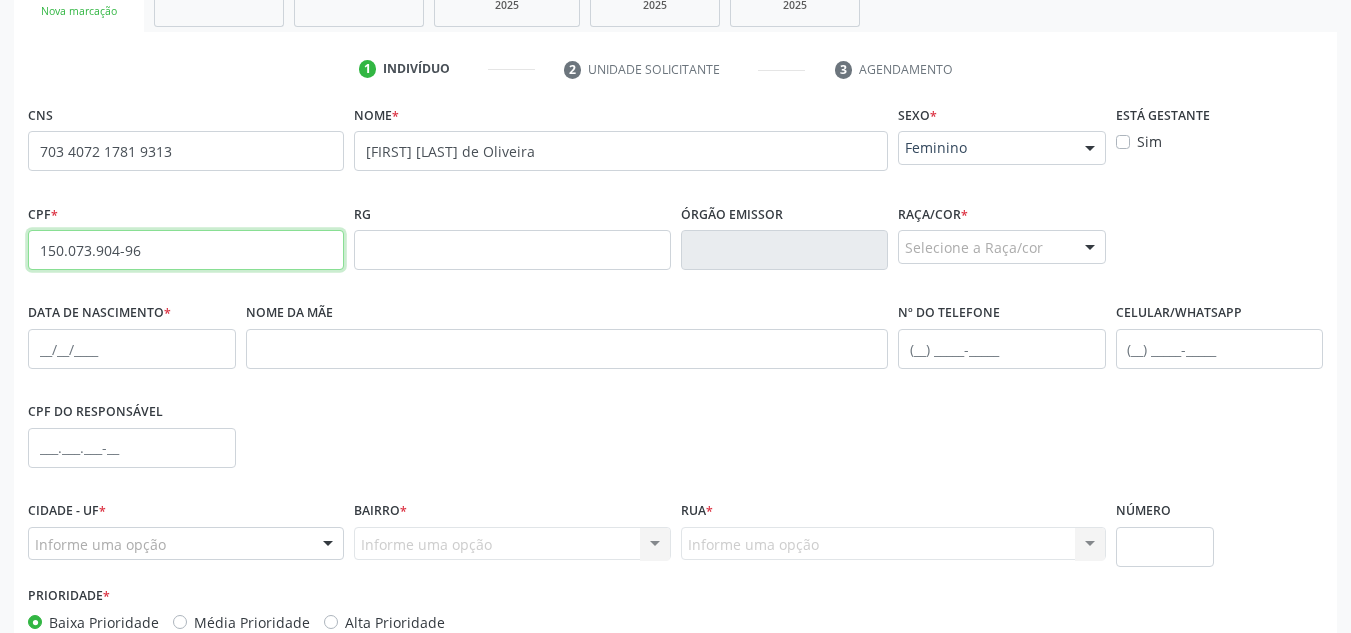 type on "150.073.904-96" 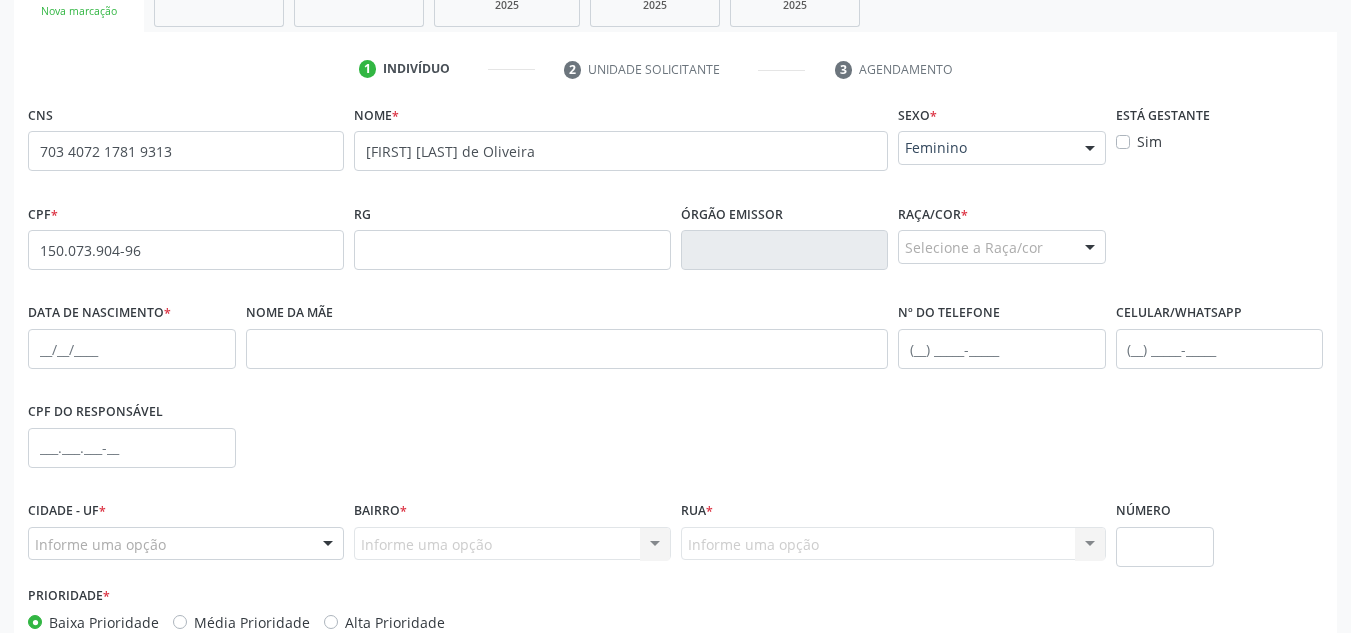 drag, startPoint x: 1039, startPoint y: 218, endPoint x: 1037, endPoint y: 267, distance: 49.0408 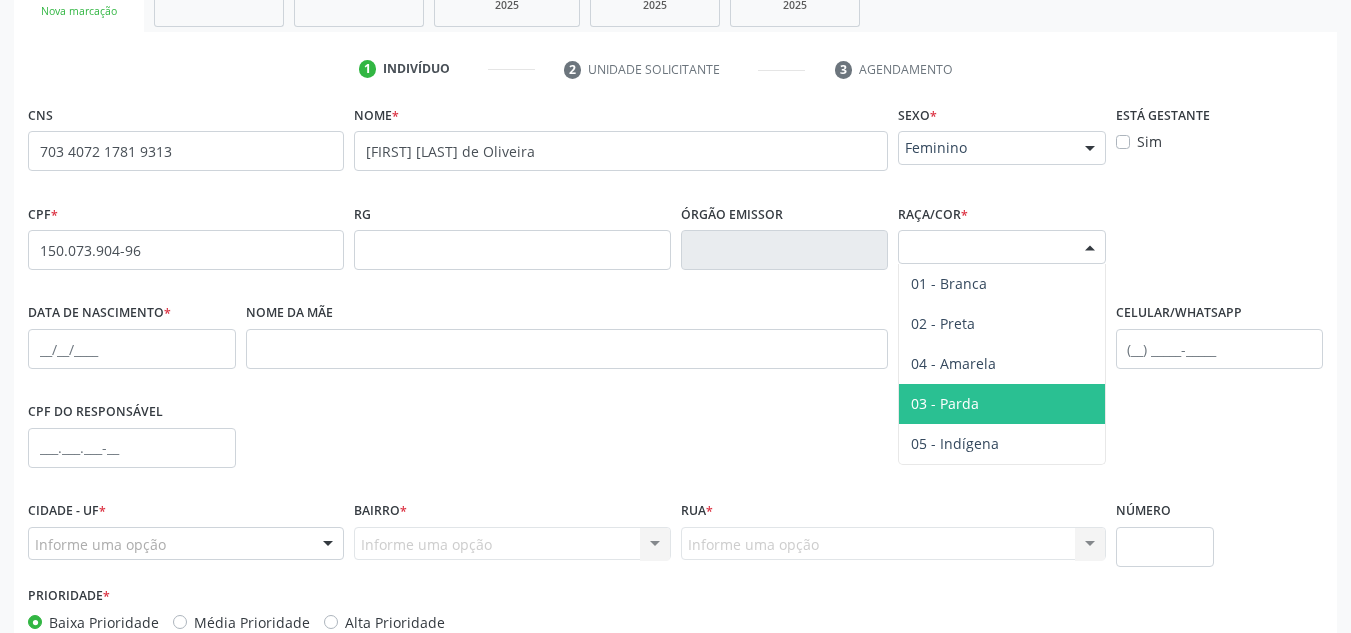 click on "03 - Parda" at bounding box center (1002, 404) 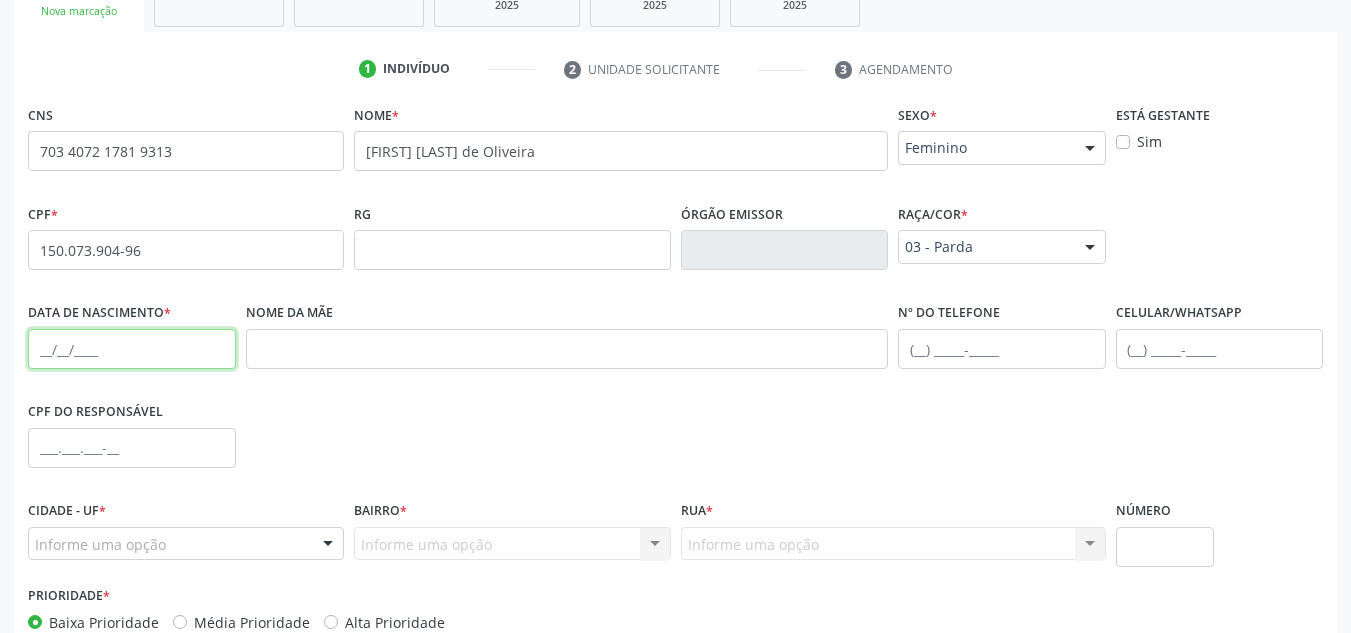 click at bounding box center [132, 349] 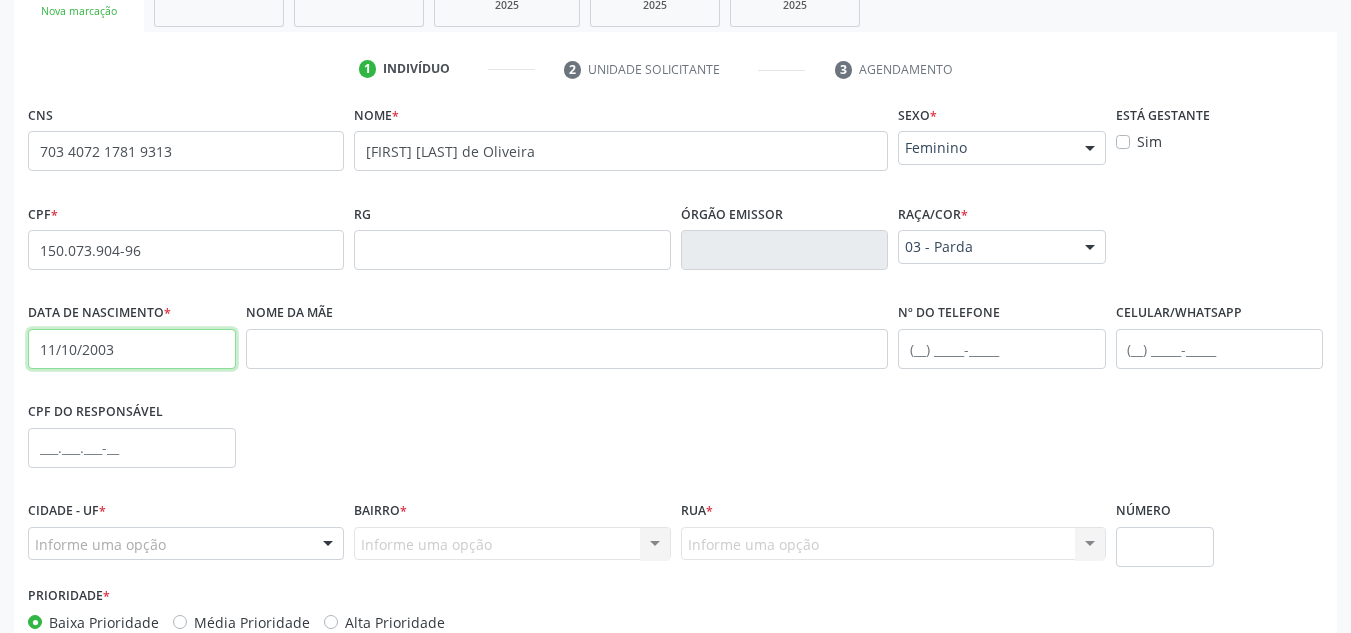 type on "11/10/2003" 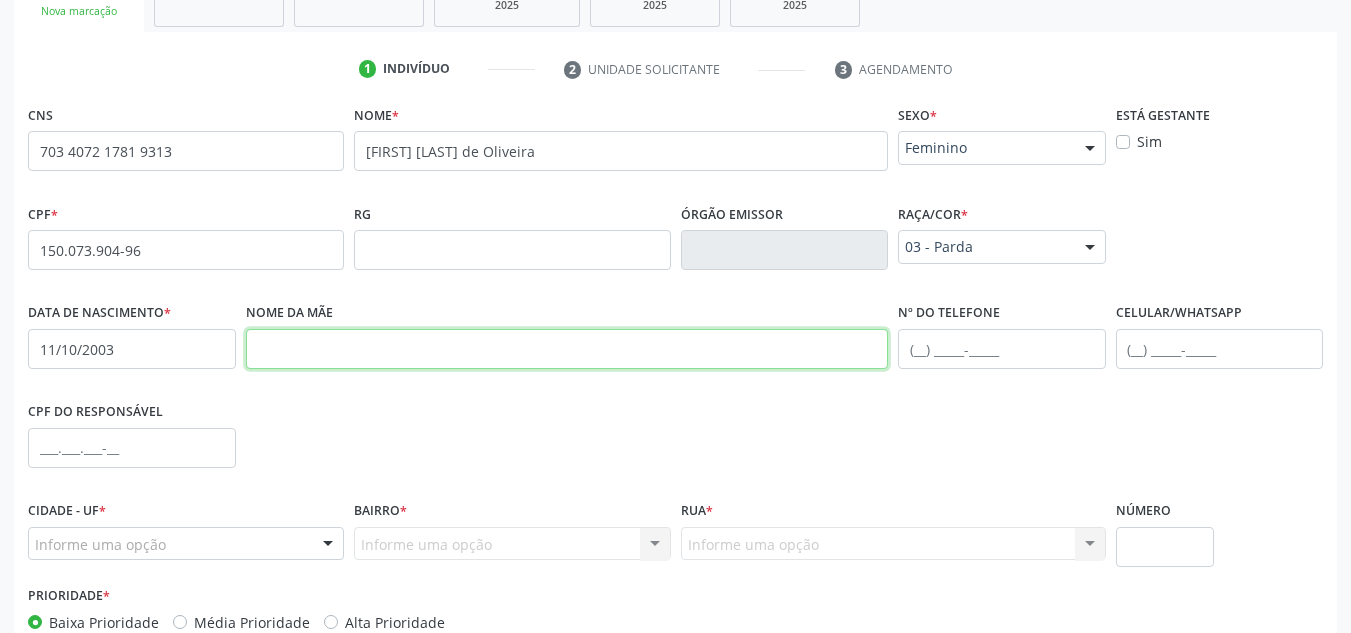 click at bounding box center (567, 349) 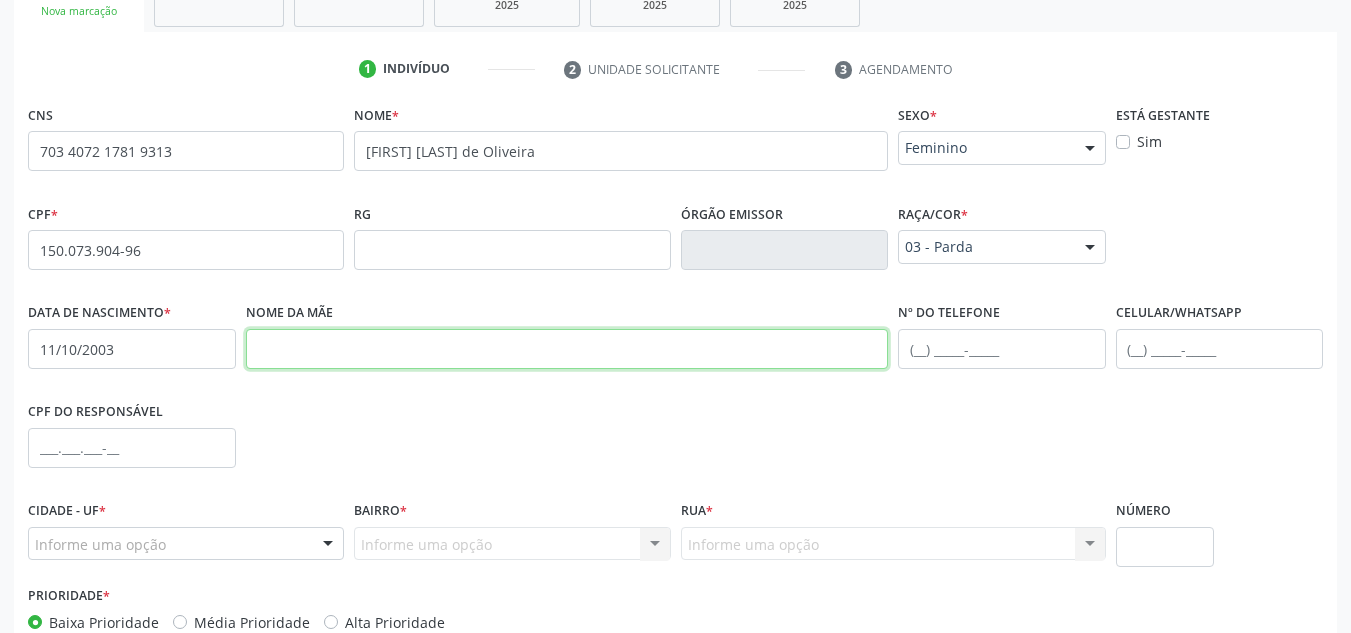 paste on "[FIRST] Silva Mendes" 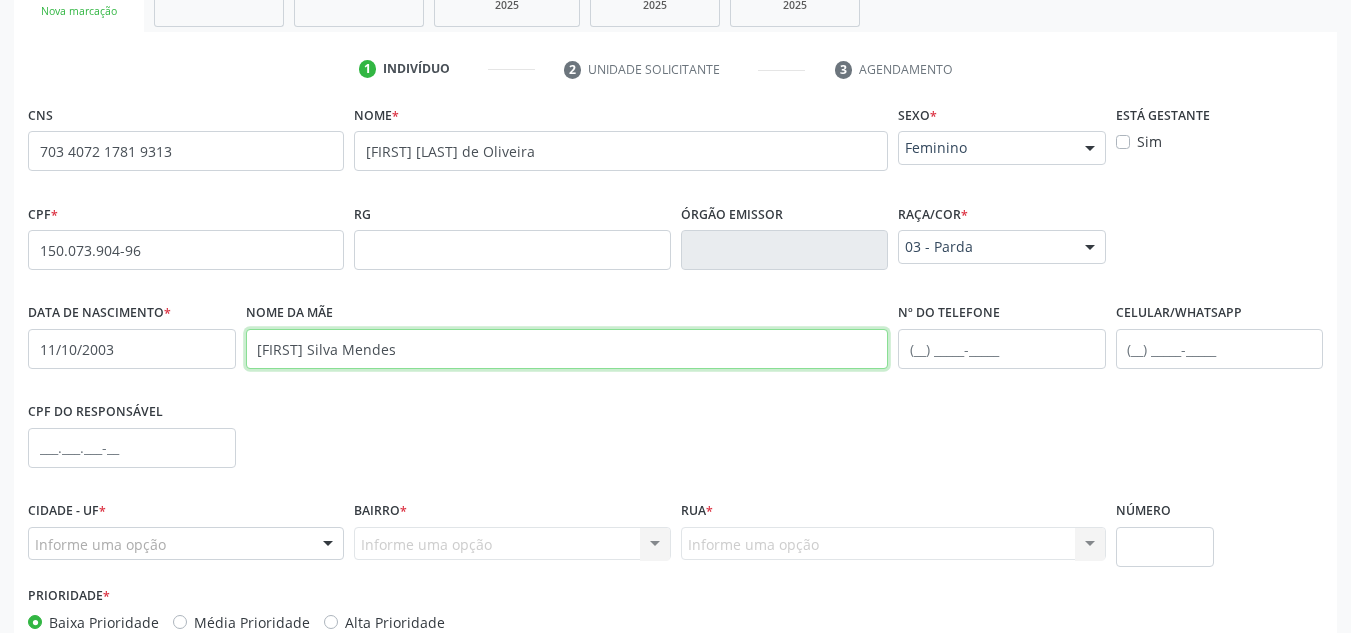 type on "[FIRST] Silva Mendes" 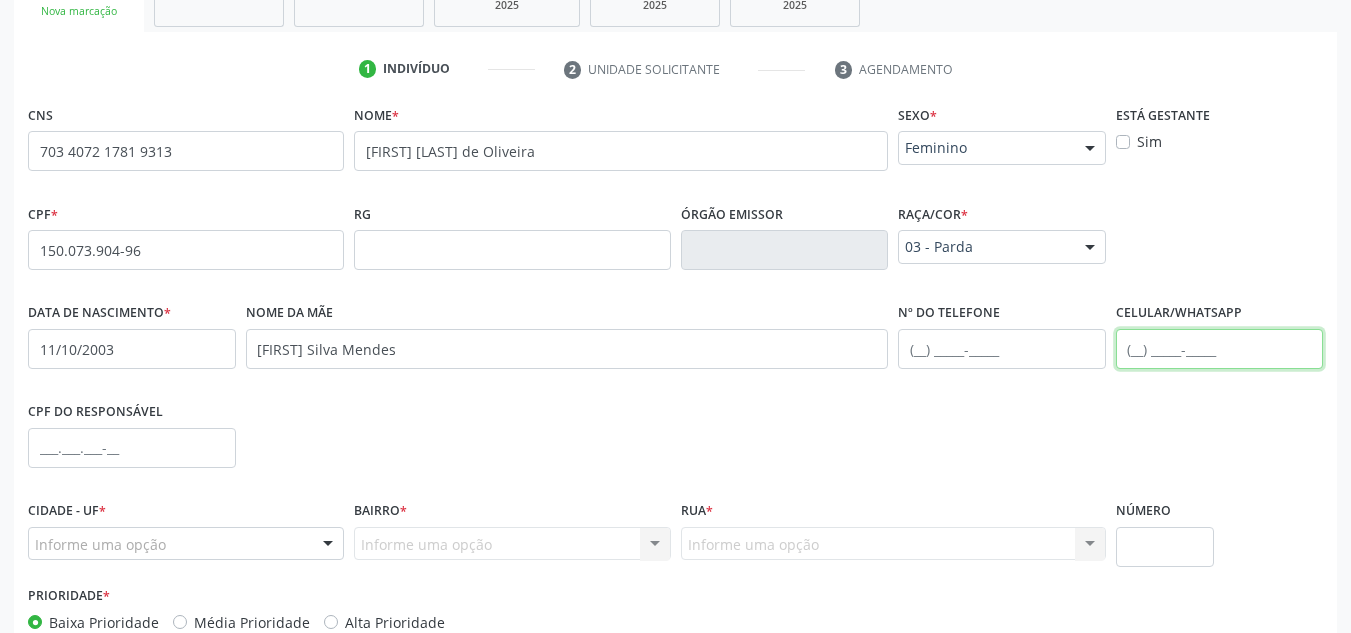 click at bounding box center [1220, 349] 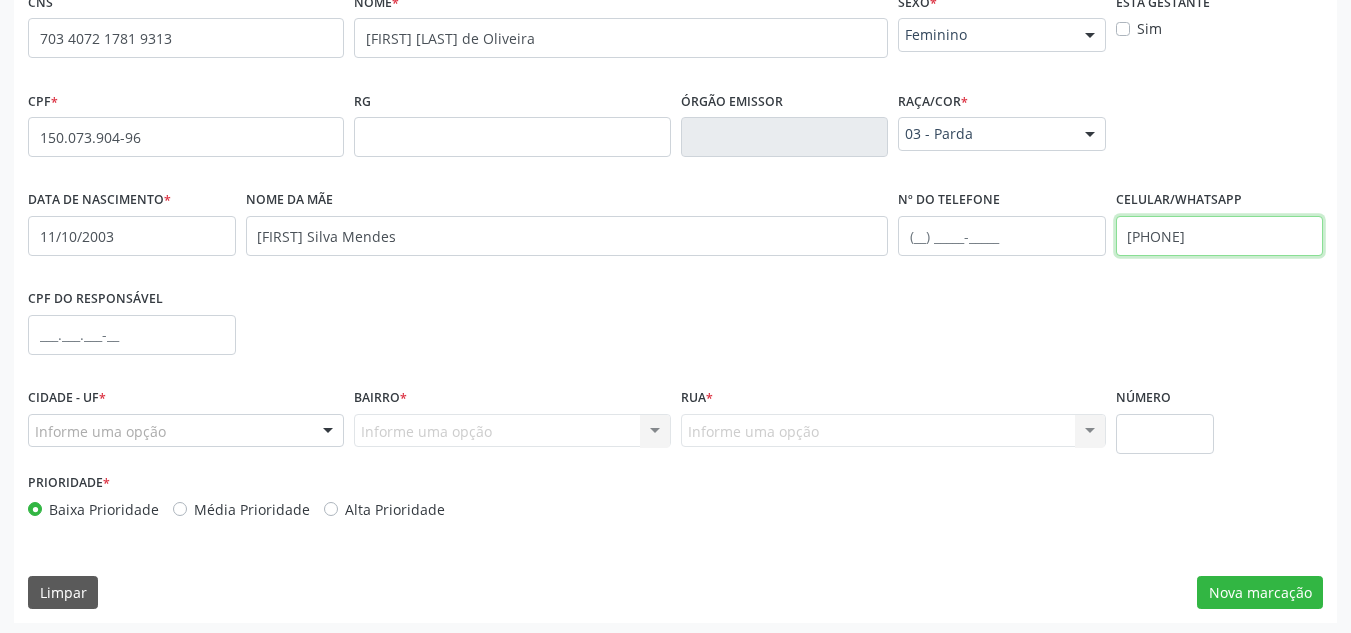 scroll, scrollTop: 479, scrollLeft: 0, axis: vertical 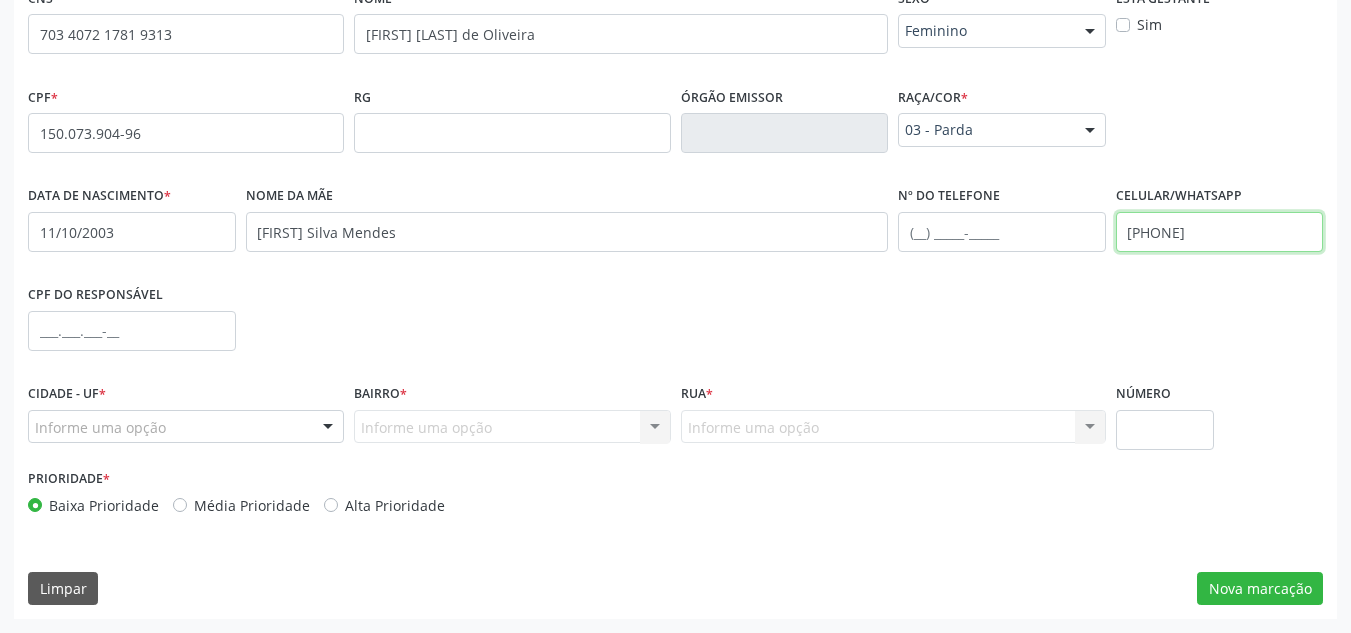 type on "[PHONE]" 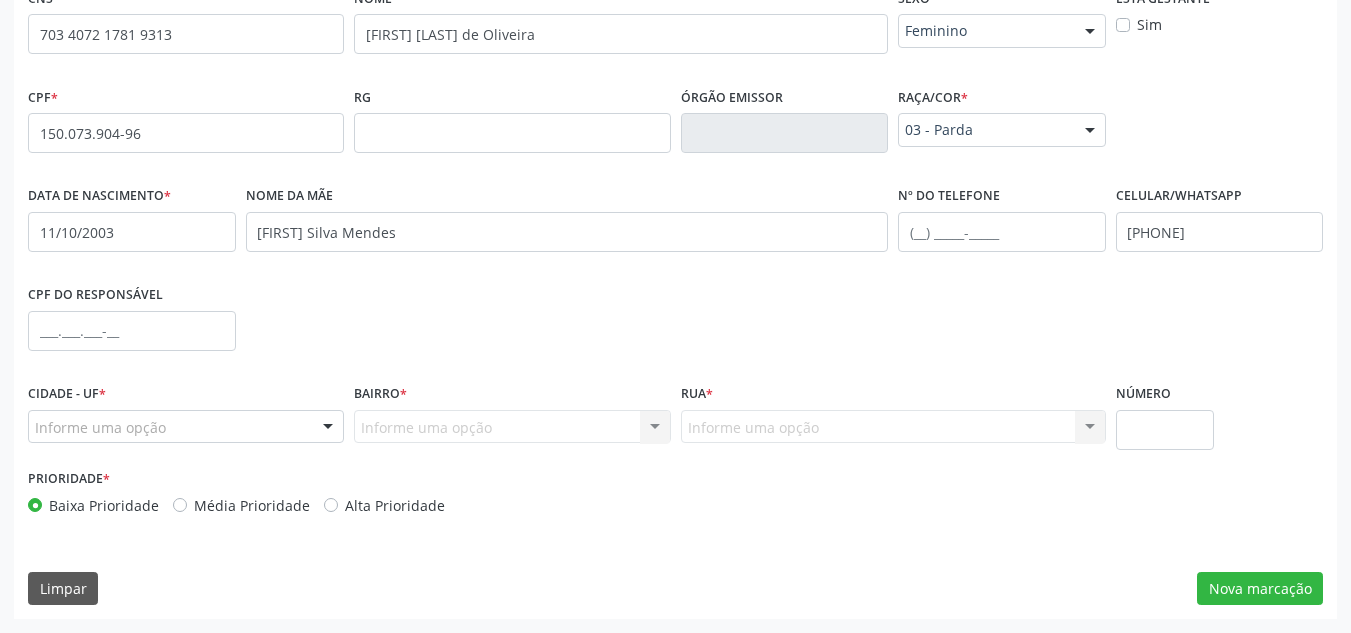 click at bounding box center [328, 428] 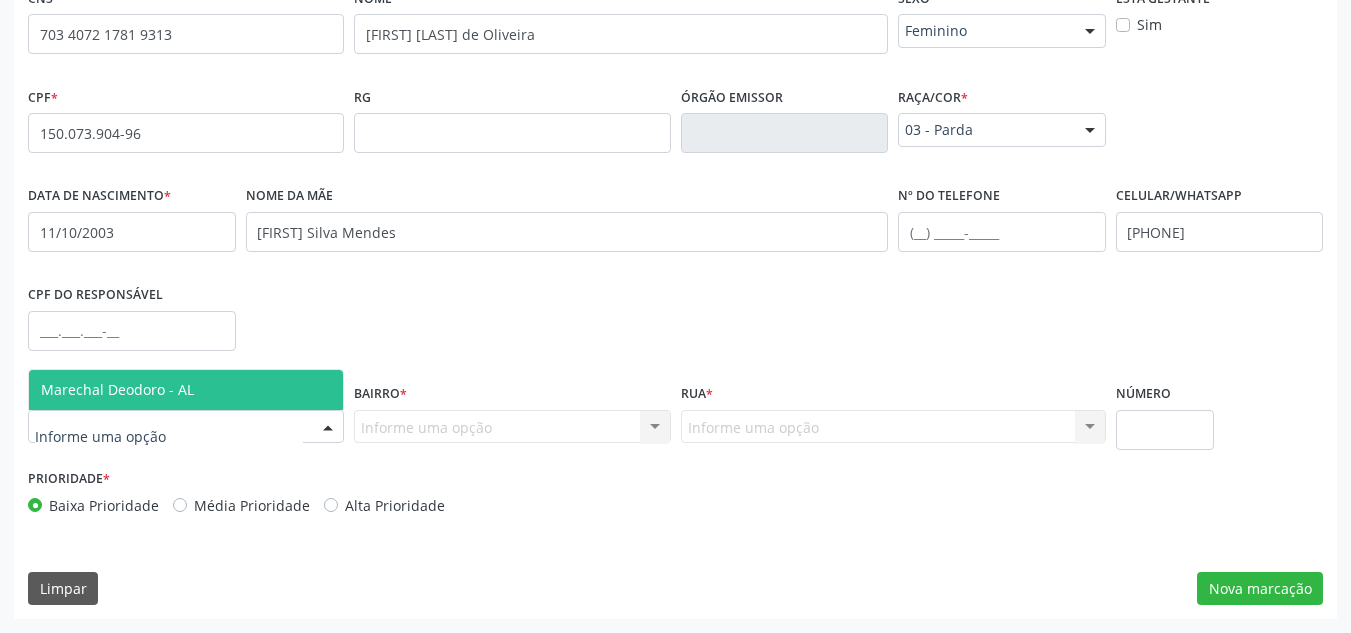 click on "Marechal Deodoro - AL" at bounding box center (186, 390) 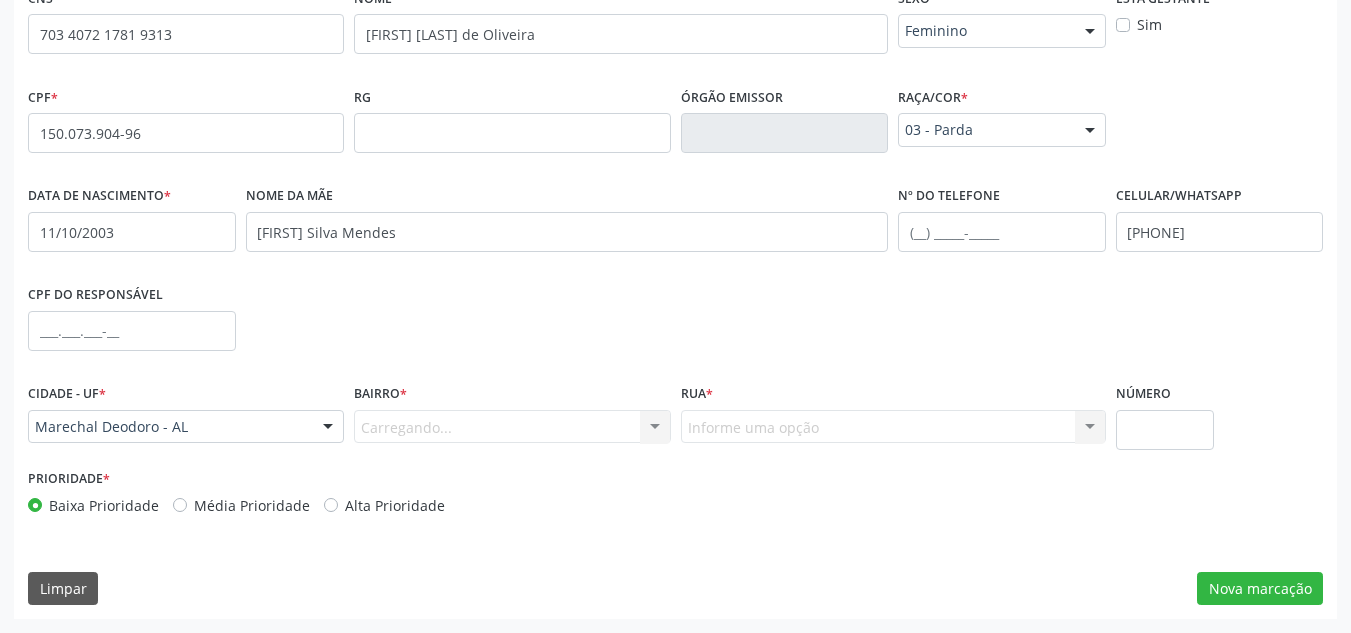 click on "Carregando...
Nenhum resultado encontrado para: "   "
Nenhuma opção encontrada. Digite para adicionar." at bounding box center (512, 427) 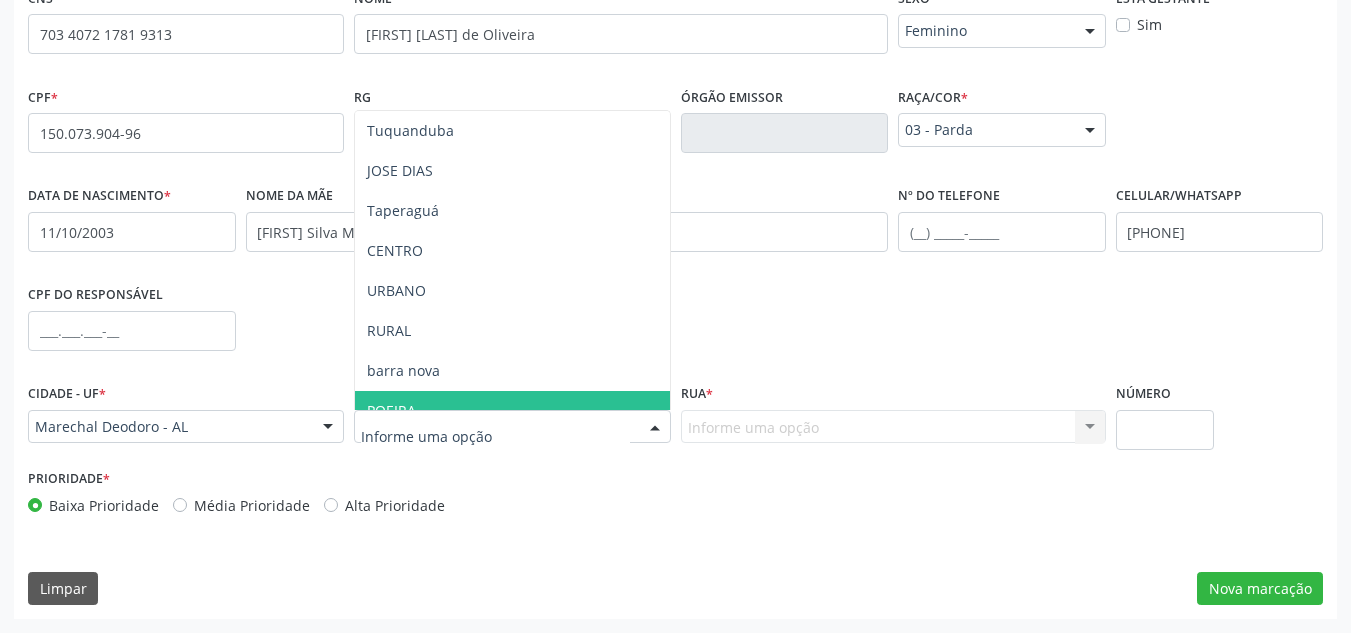 click on "POEIRA" at bounding box center (512, 411) 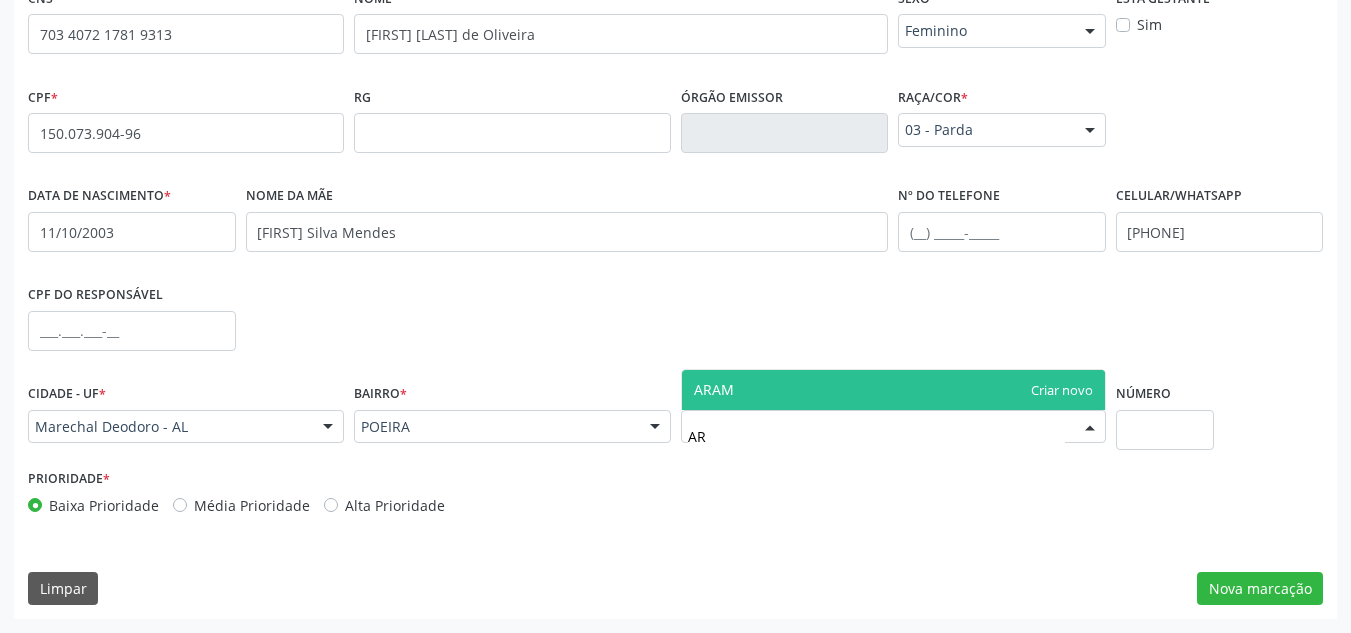type on "A" 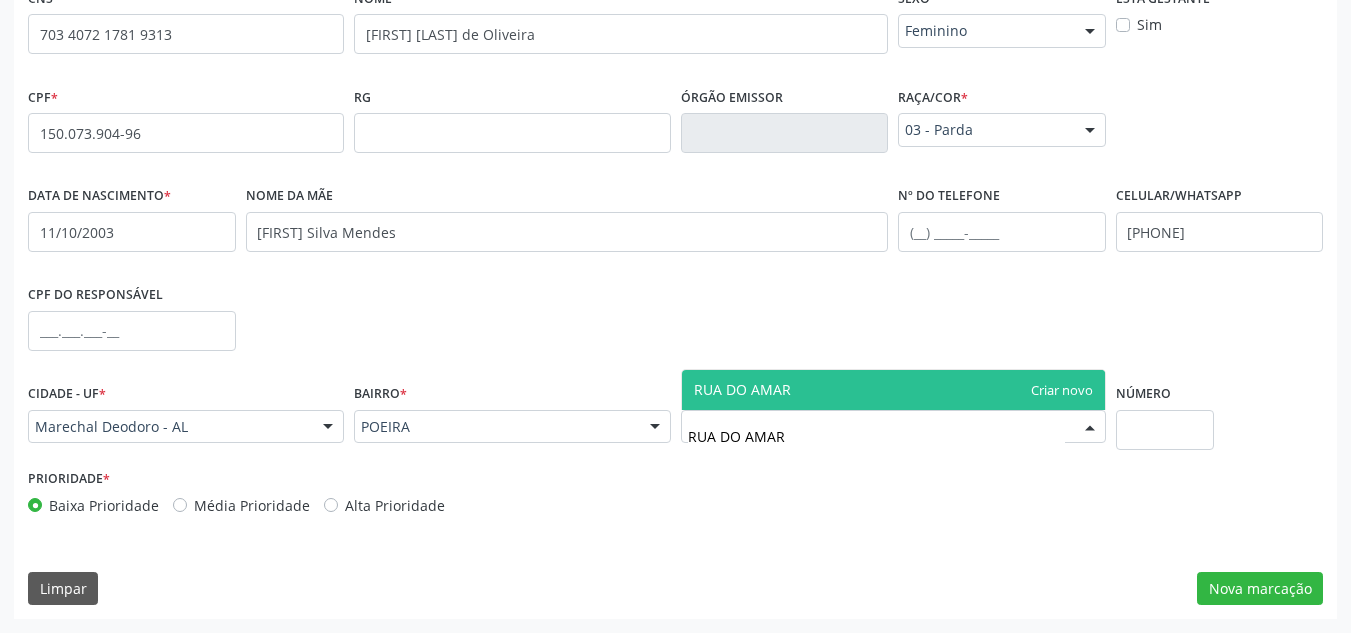 type on "RUA DO AMARE" 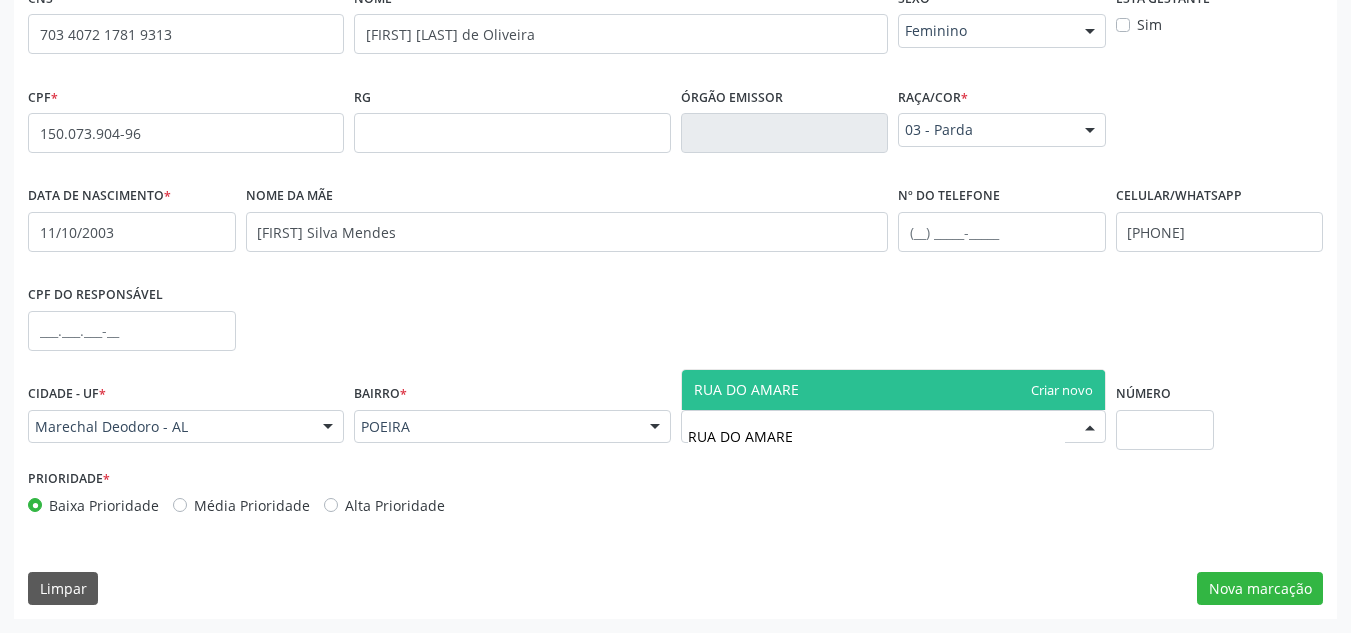 click on "RUA DO AMARE" at bounding box center [893, 390] 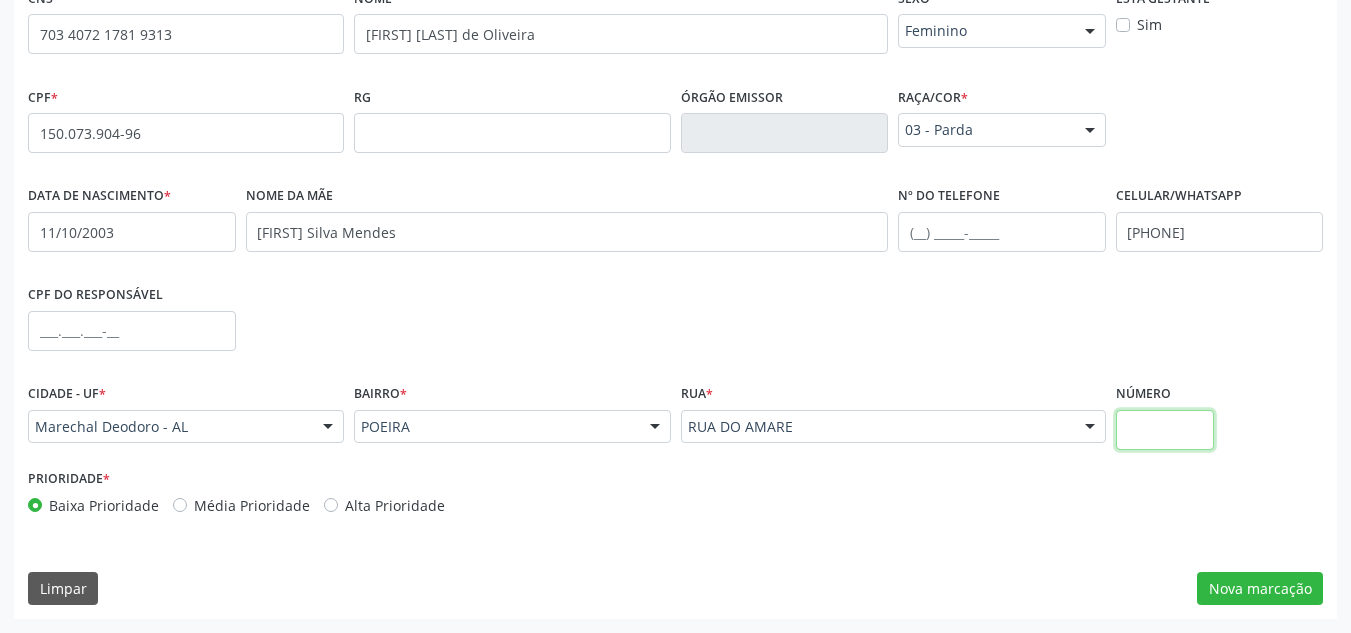 click at bounding box center [1165, 430] 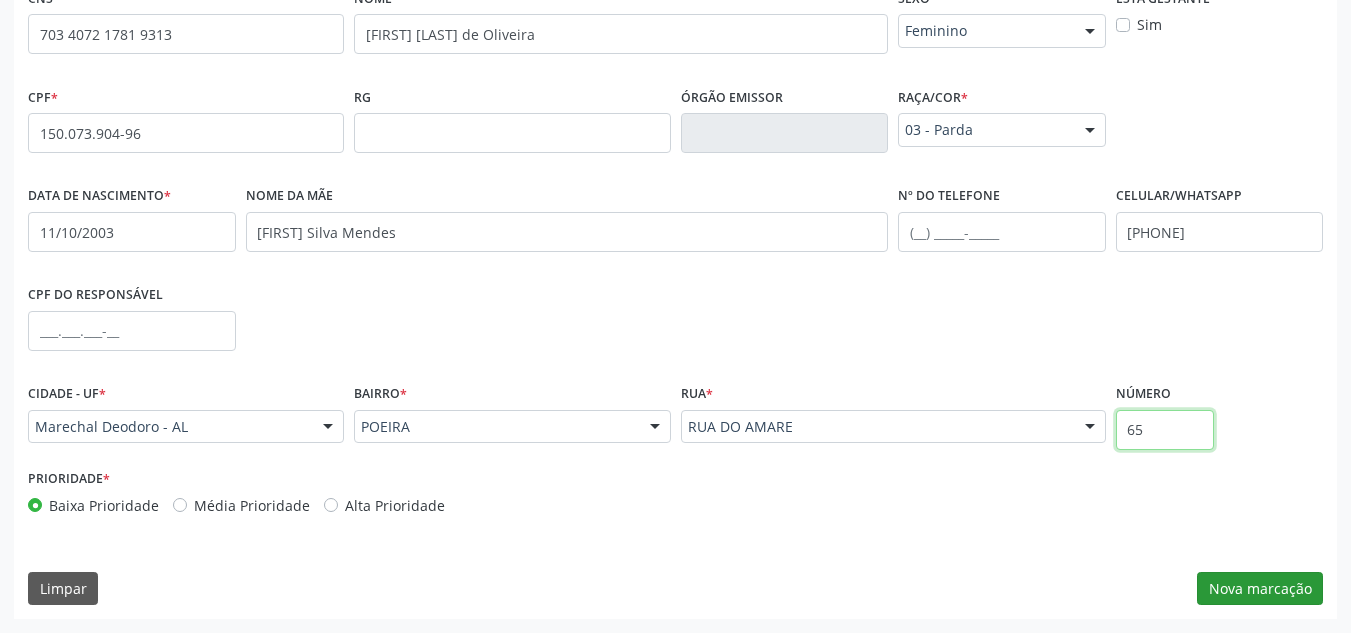 type on "65" 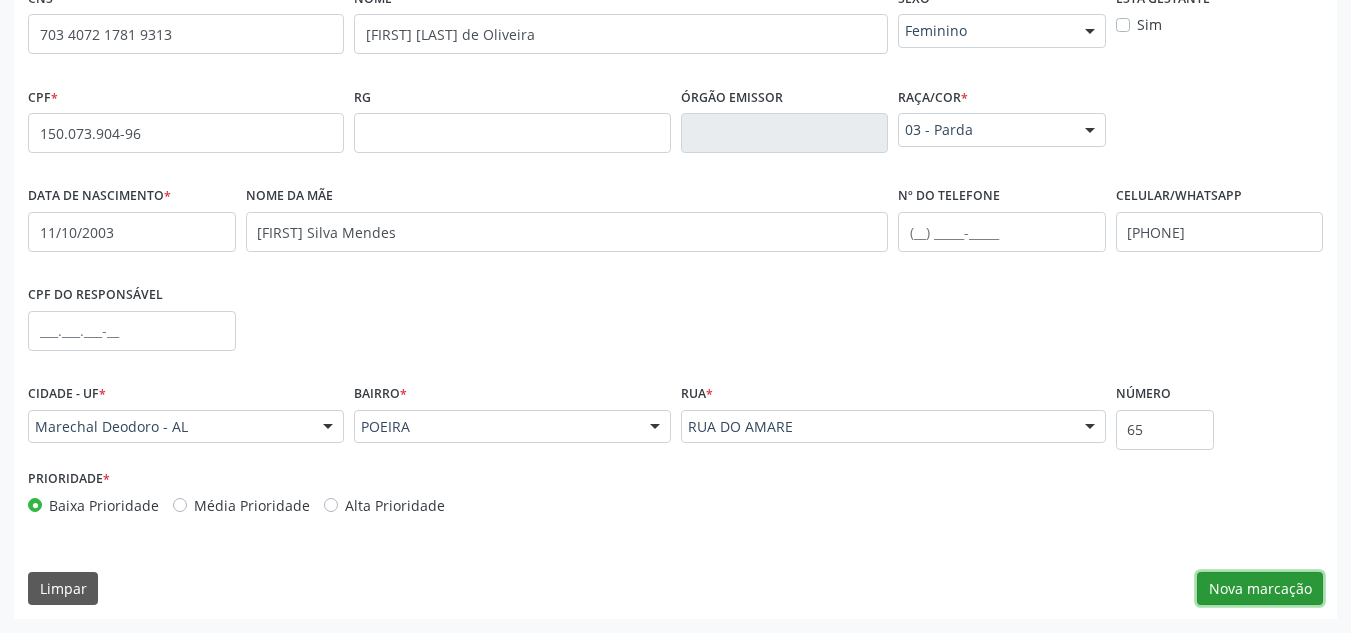 click on "Nova marcação" at bounding box center (1260, 589) 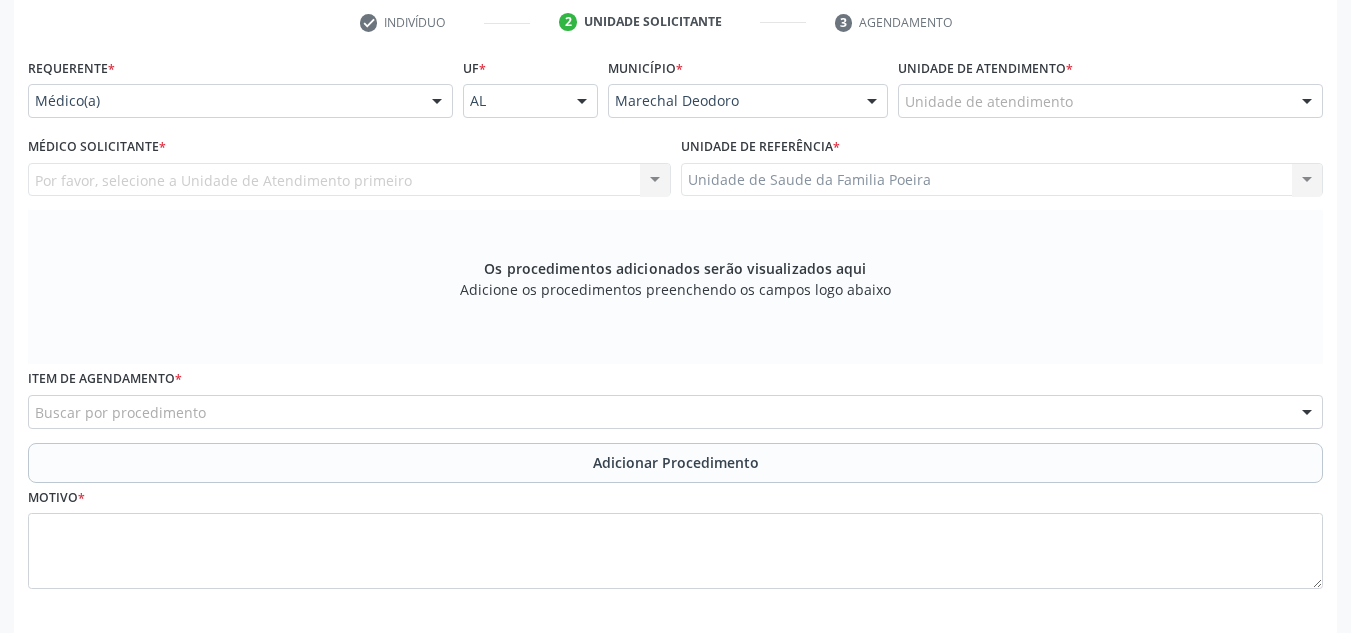 scroll, scrollTop: 379, scrollLeft: 0, axis: vertical 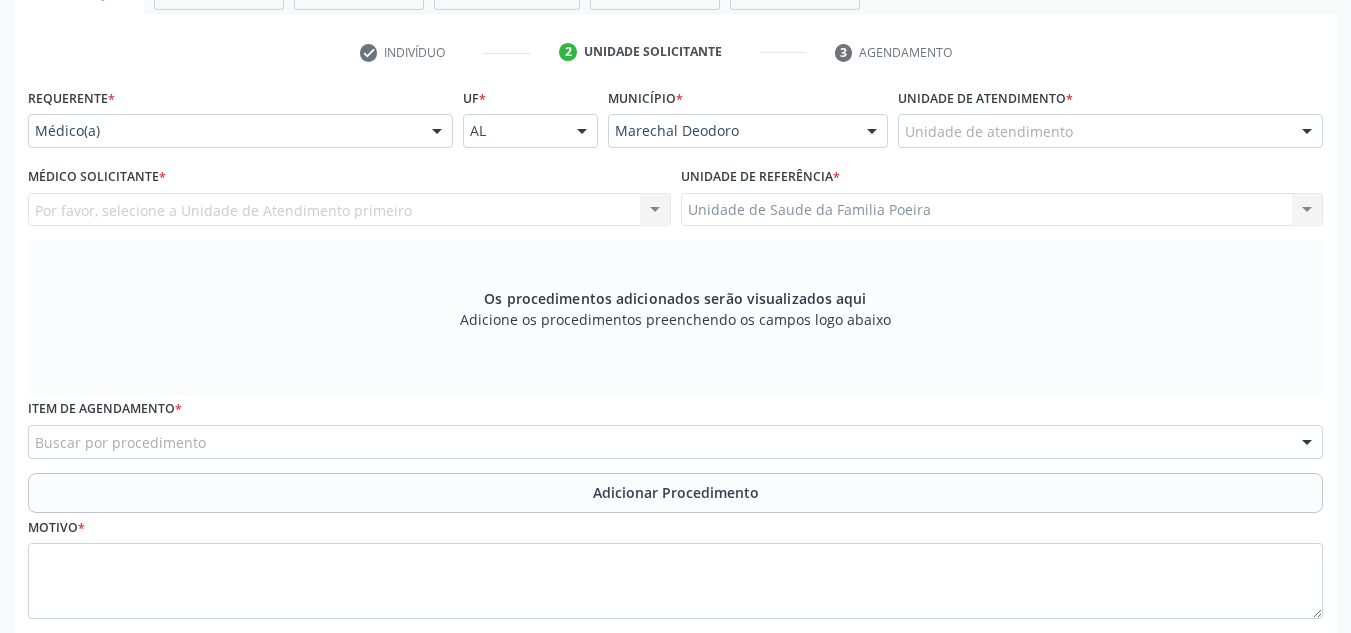 click on "Unidade de atendimento" at bounding box center (1110, 131) 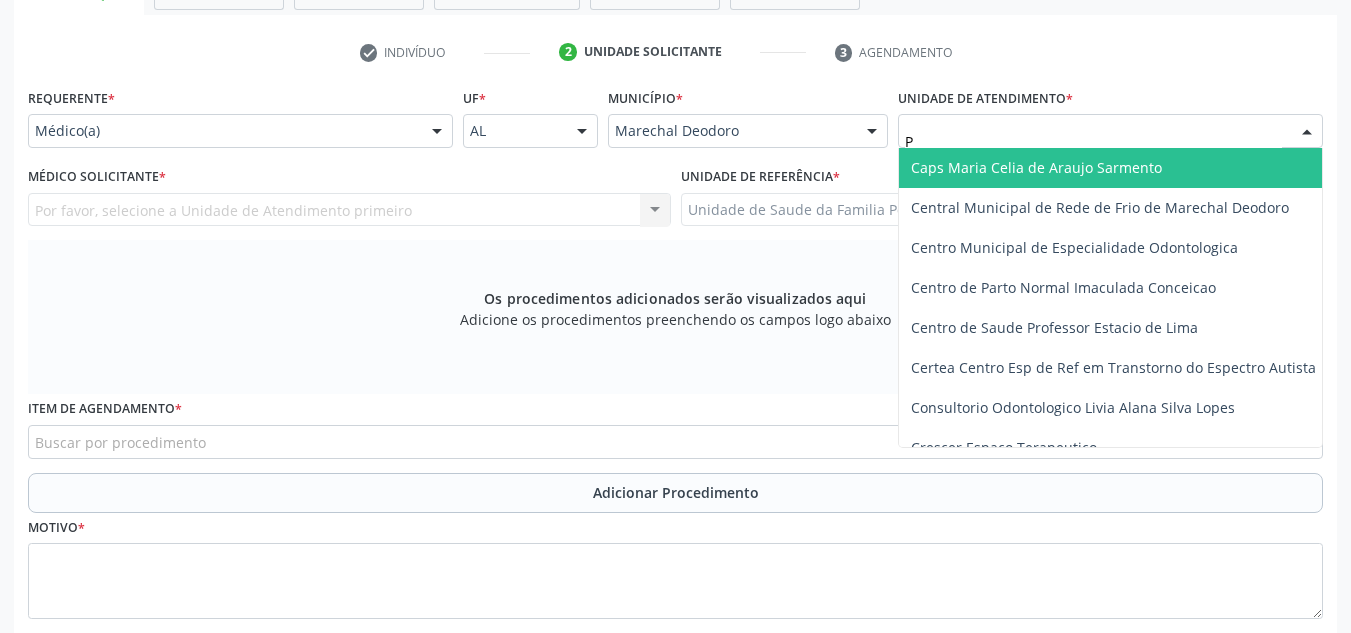 type on "PO" 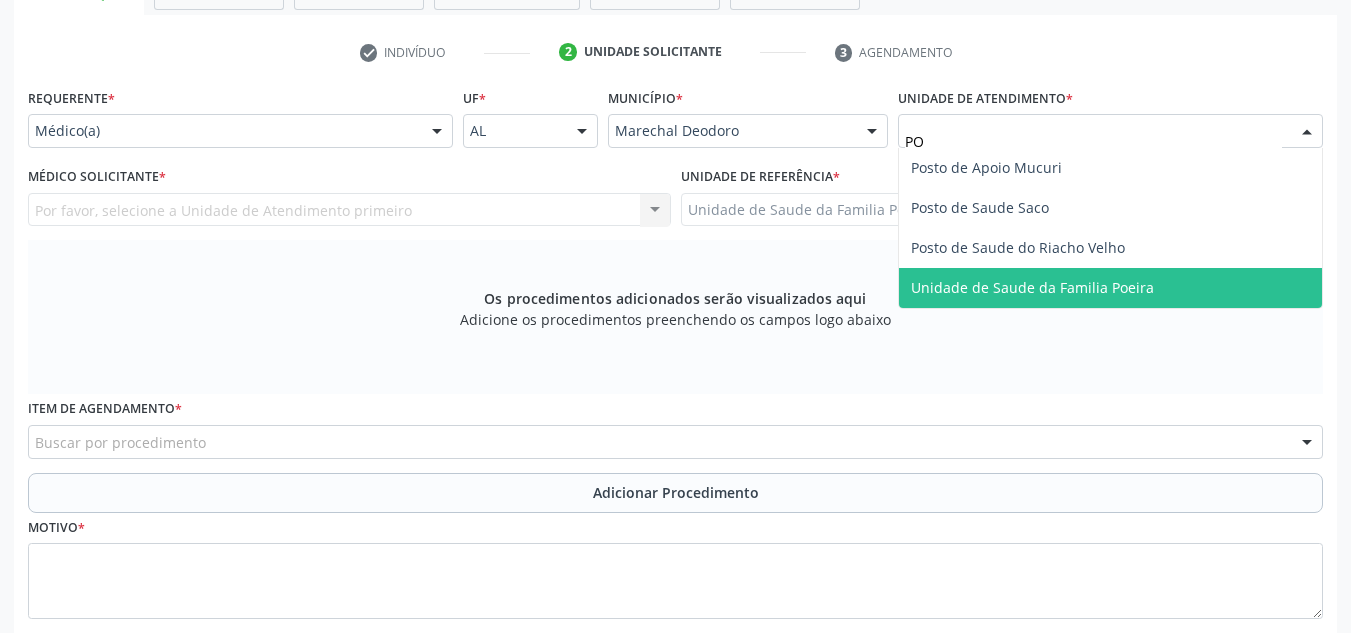 click on "Unidade de Saude da Familia Poeira" at bounding box center (1110, 288) 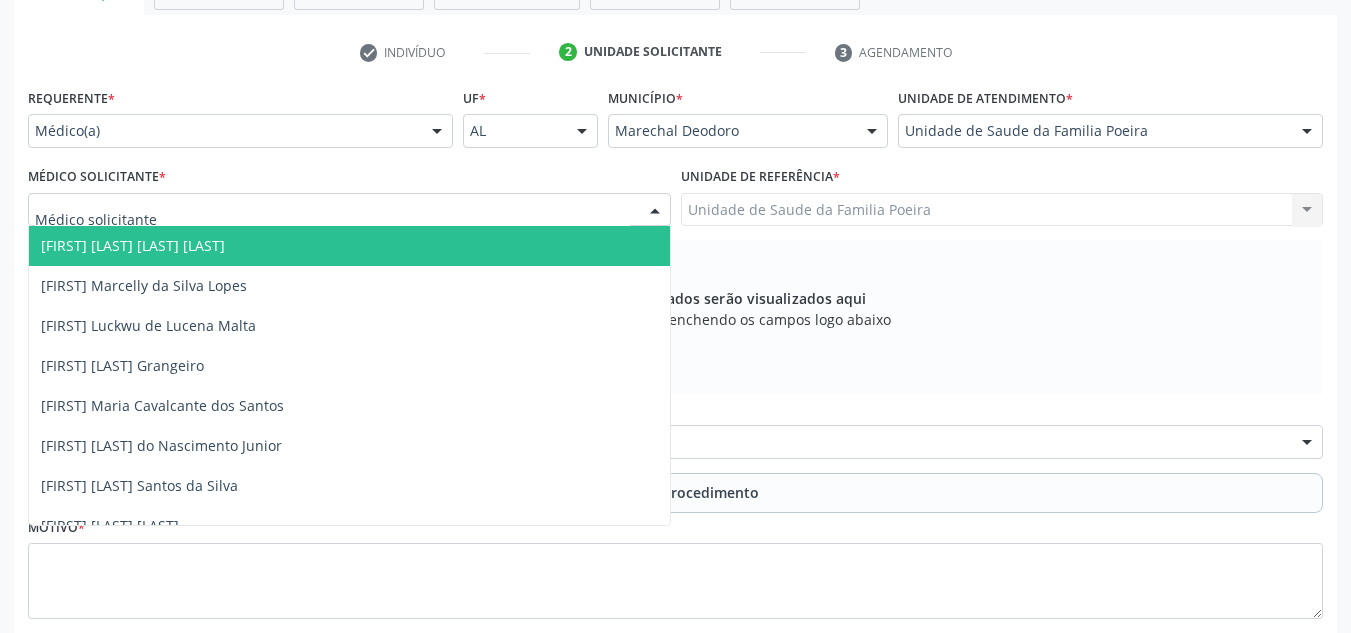click at bounding box center (349, 210) 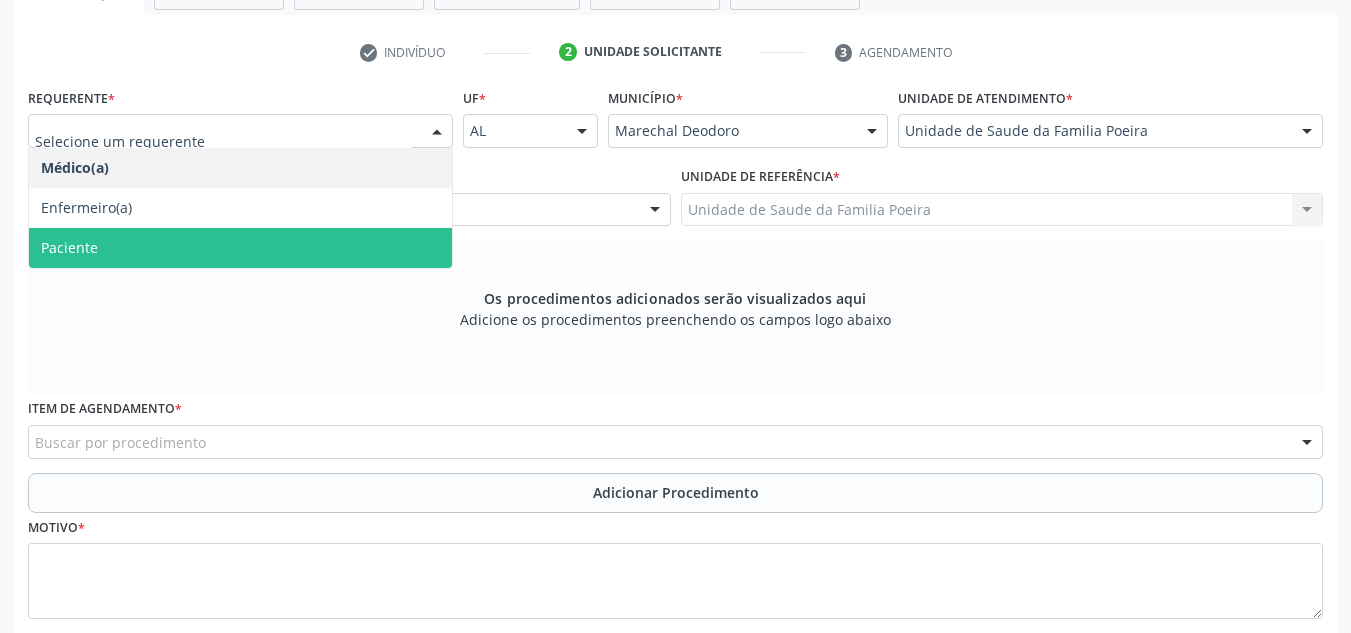 click on "Paciente" at bounding box center [240, 248] 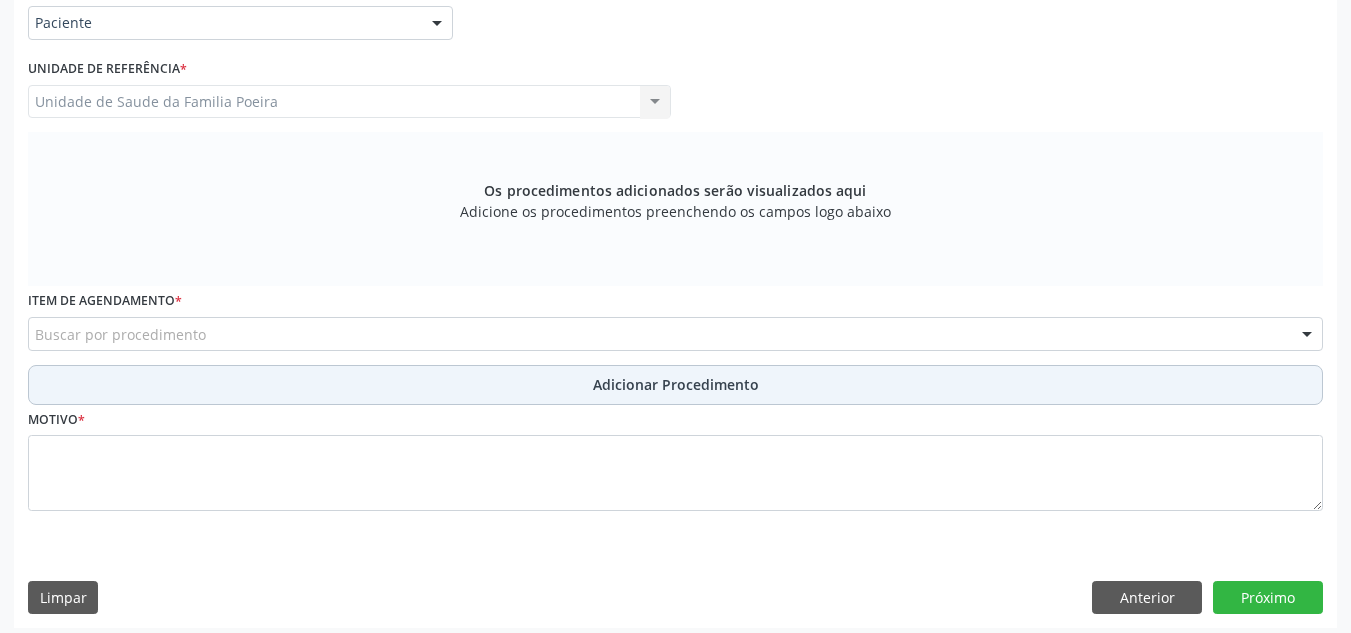 scroll, scrollTop: 496, scrollLeft: 0, axis: vertical 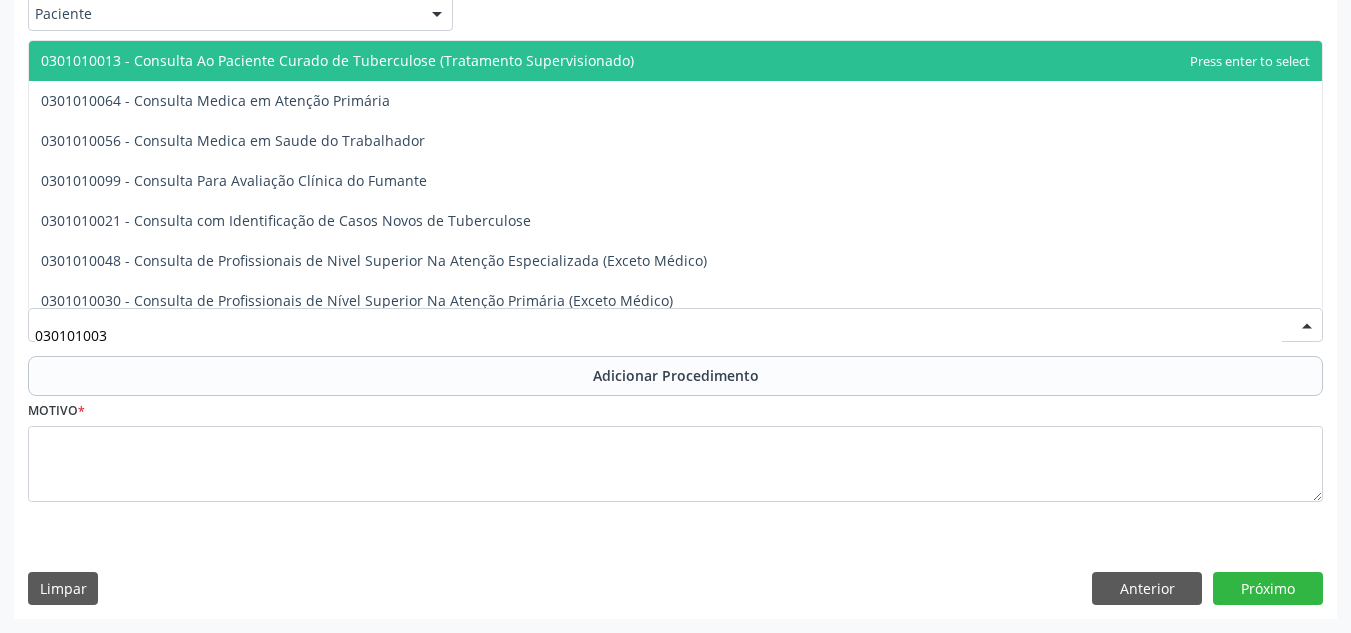 type on "0301010030" 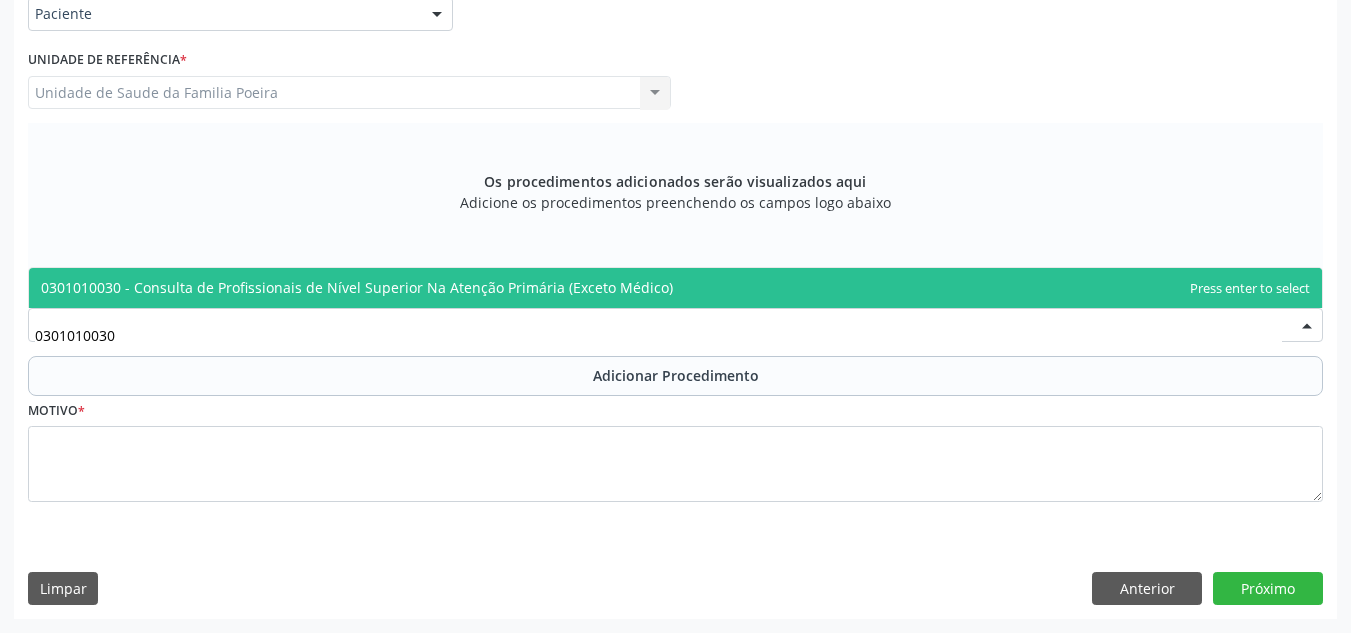 click on "0301010030 - Consulta de Profissionais de Nível Superior Na Atenção Primária (Exceto Médico)" at bounding box center [357, 287] 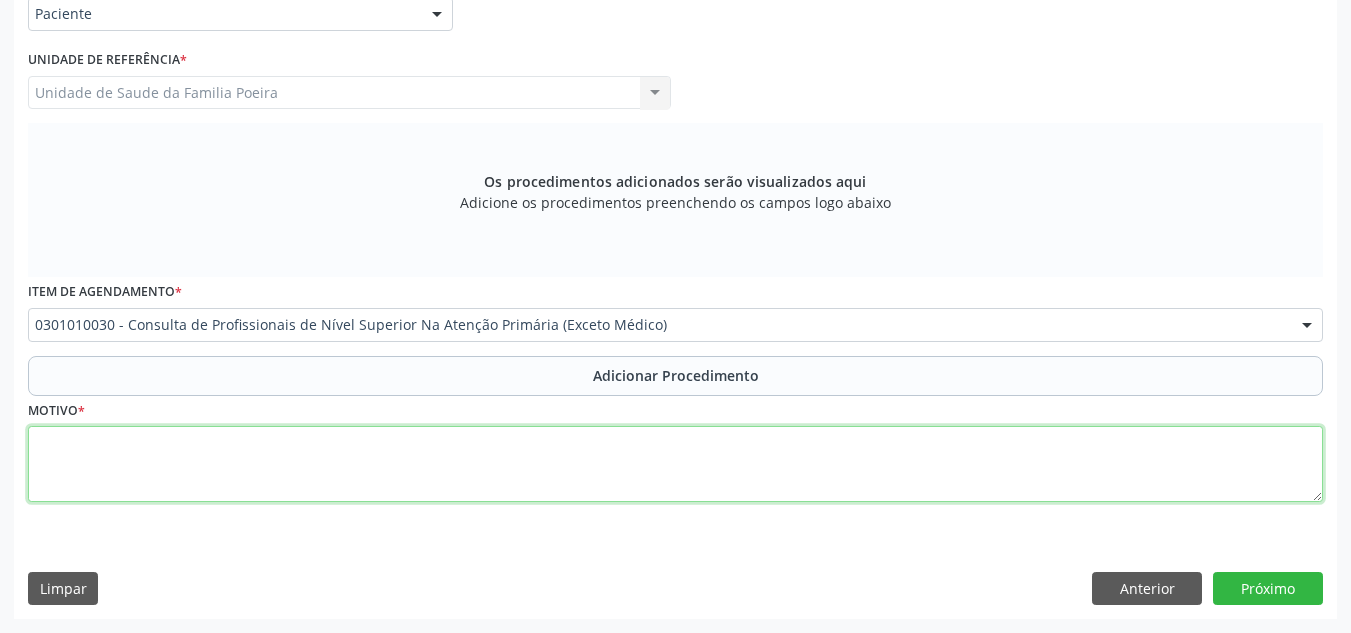 click at bounding box center [675, 464] 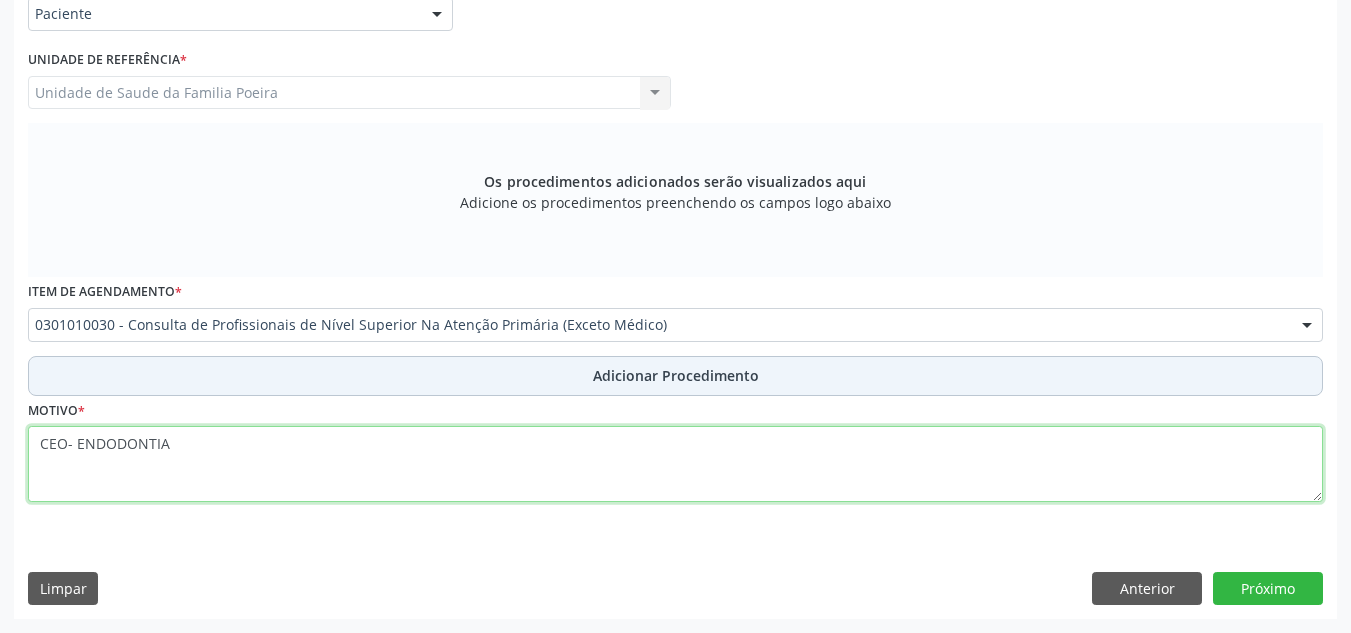type on "CEO- ENDODONTIA" 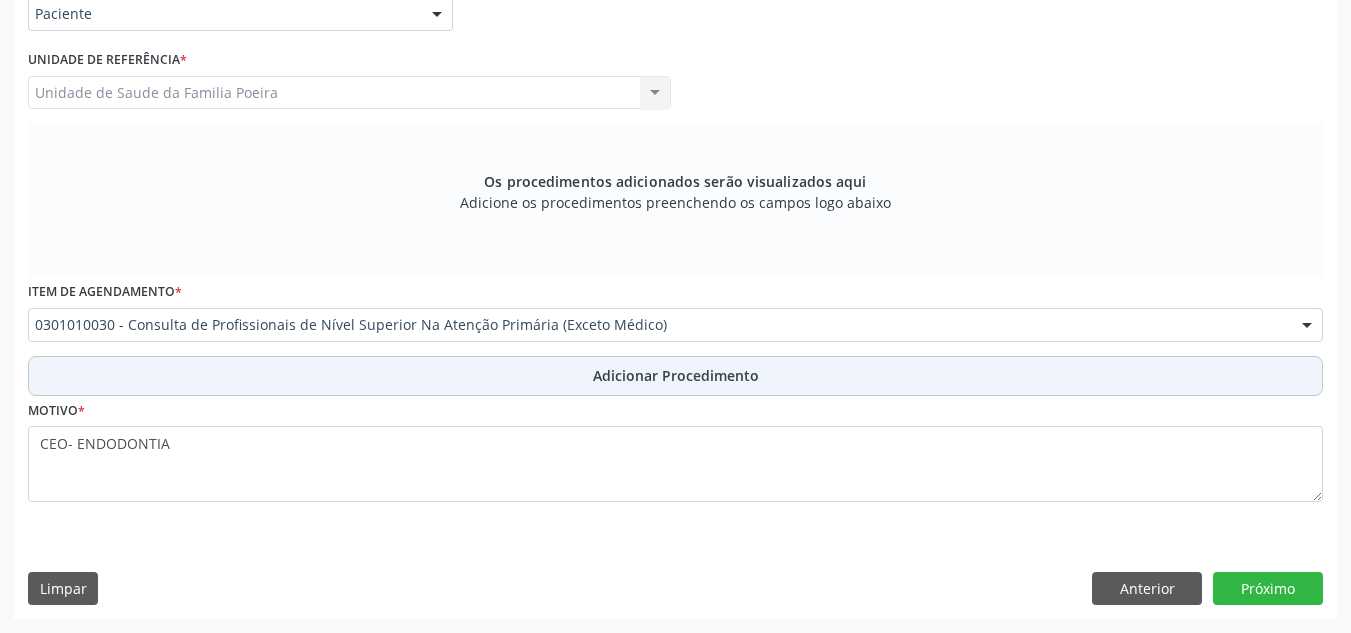 click on "Adicionar Procedimento" at bounding box center [676, 375] 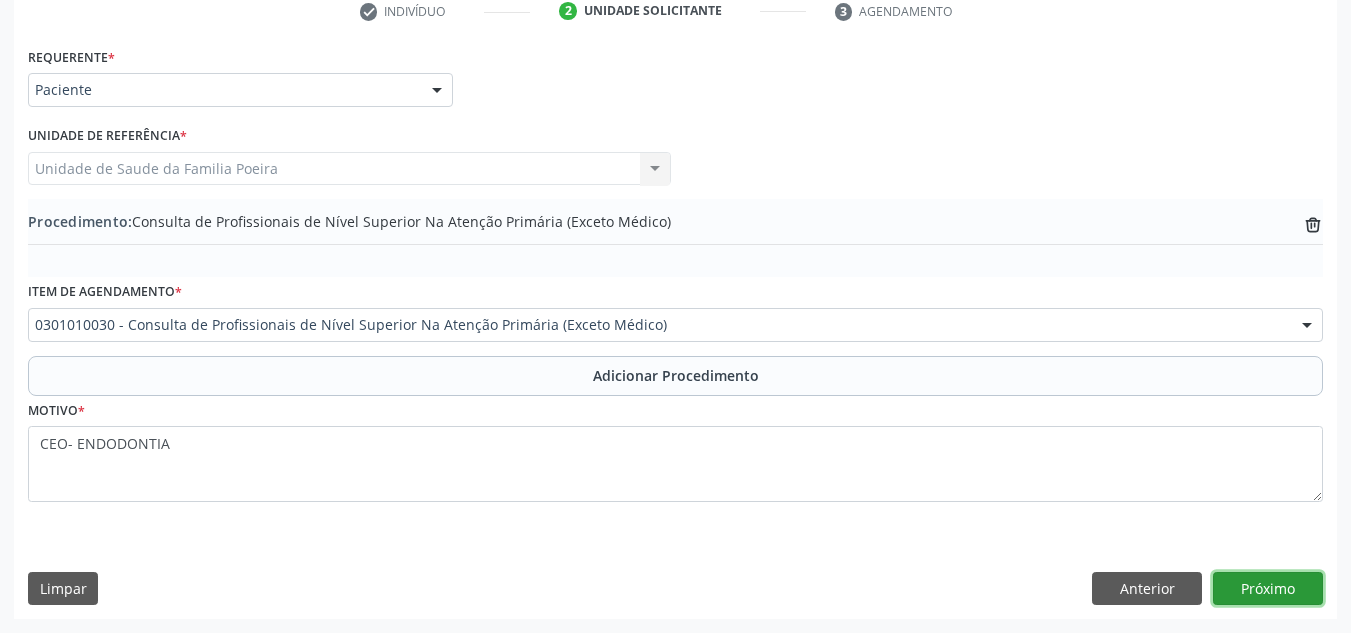 click on "Próximo" at bounding box center (1268, 589) 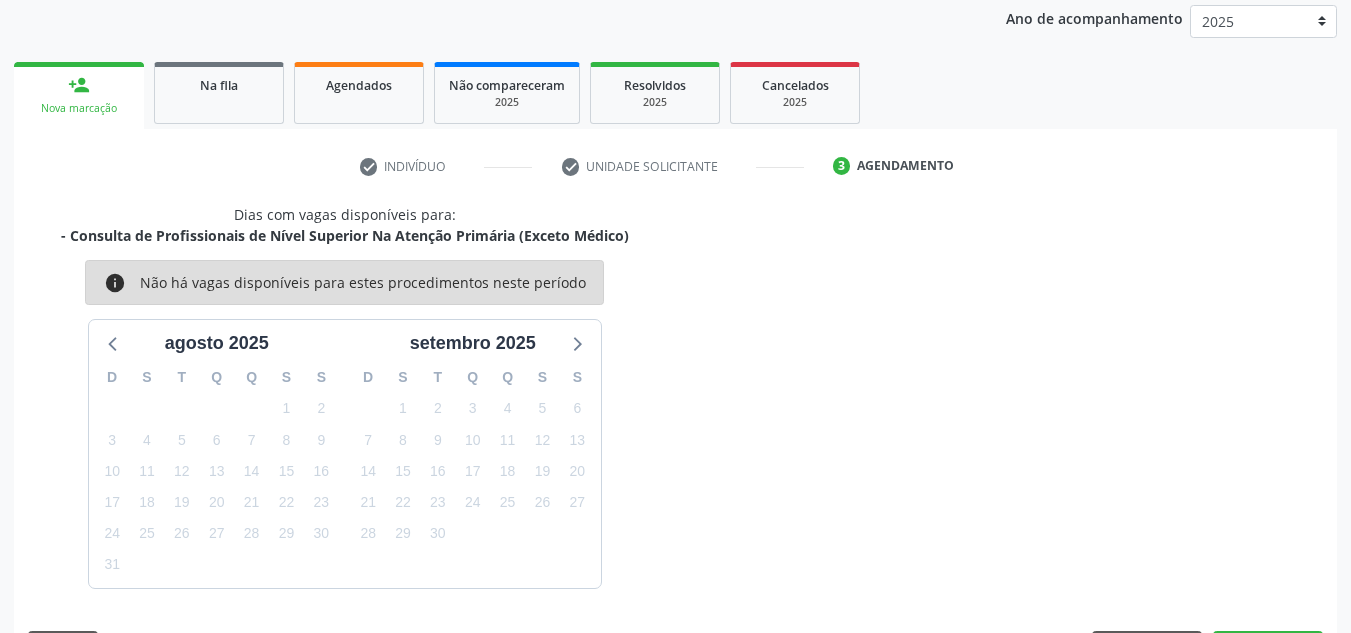 scroll, scrollTop: 324, scrollLeft: 0, axis: vertical 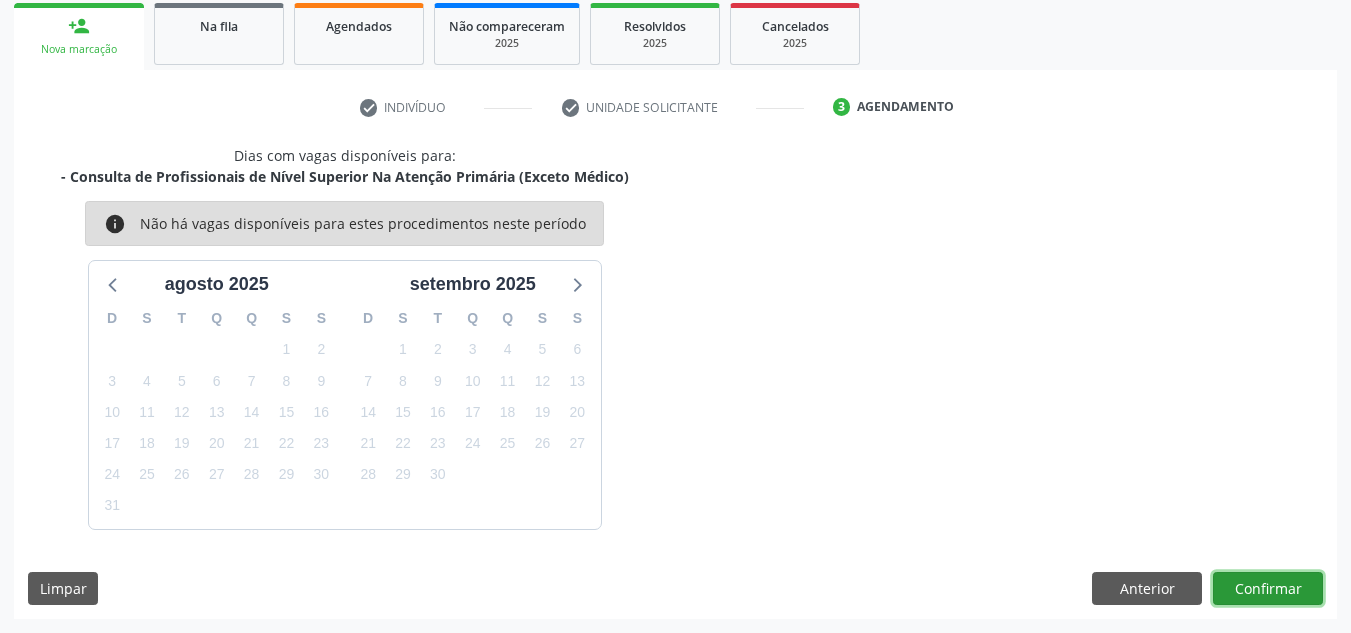click on "Confirmar" at bounding box center (1268, 589) 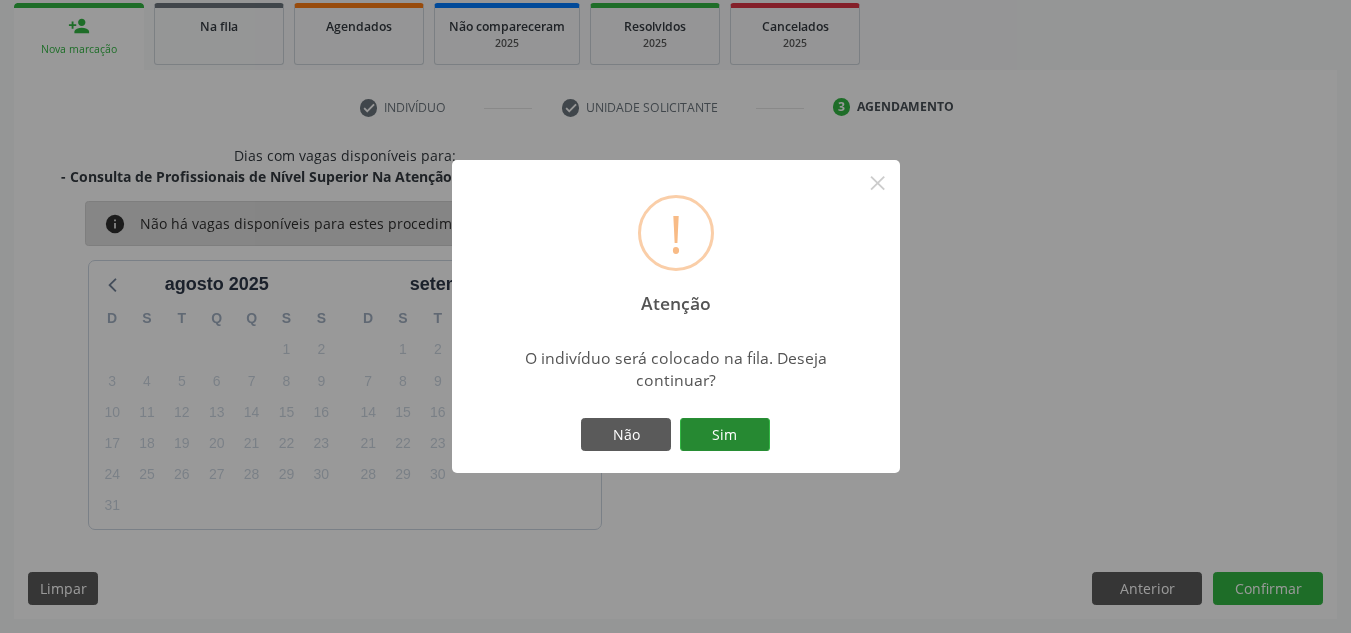click on "Sim" at bounding box center (725, 435) 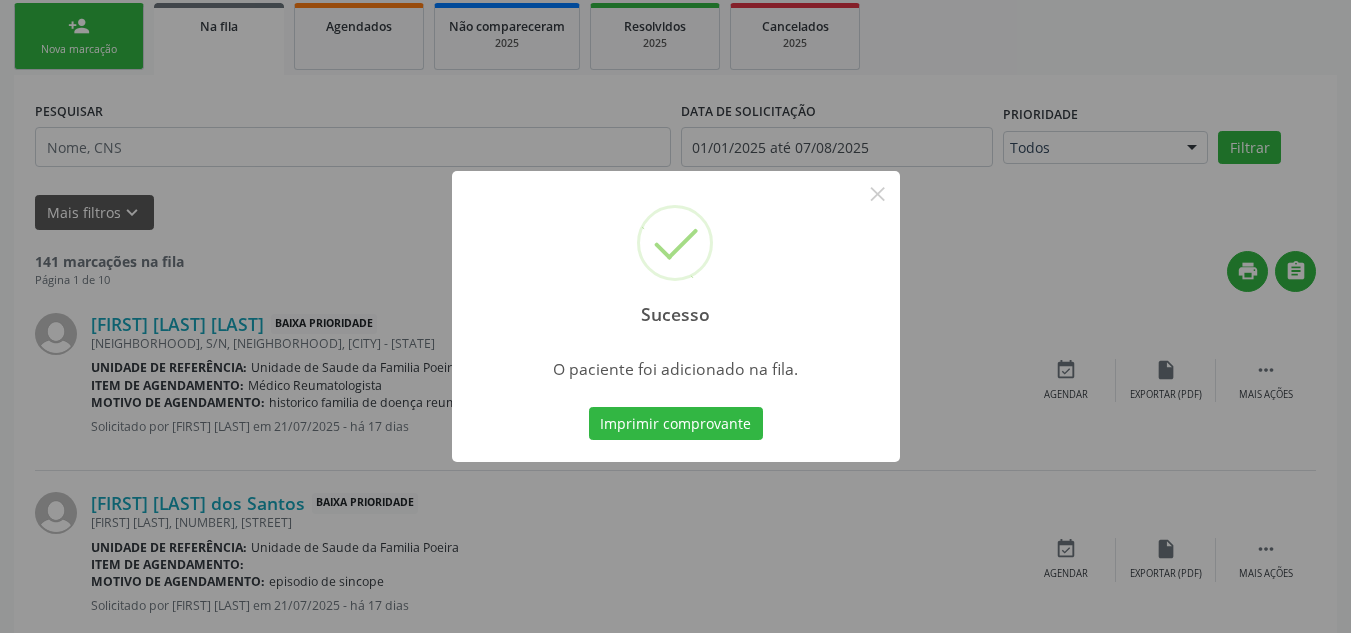 scroll, scrollTop: 62, scrollLeft: 0, axis: vertical 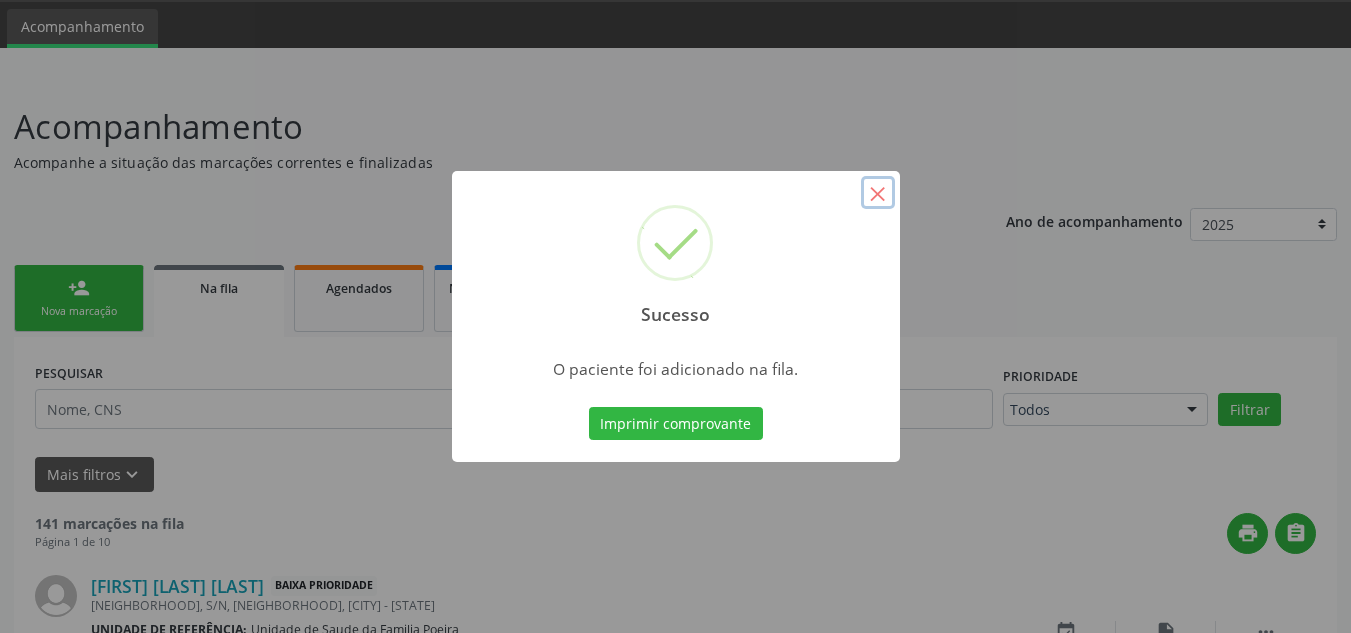 click on "×" at bounding box center (878, 193) 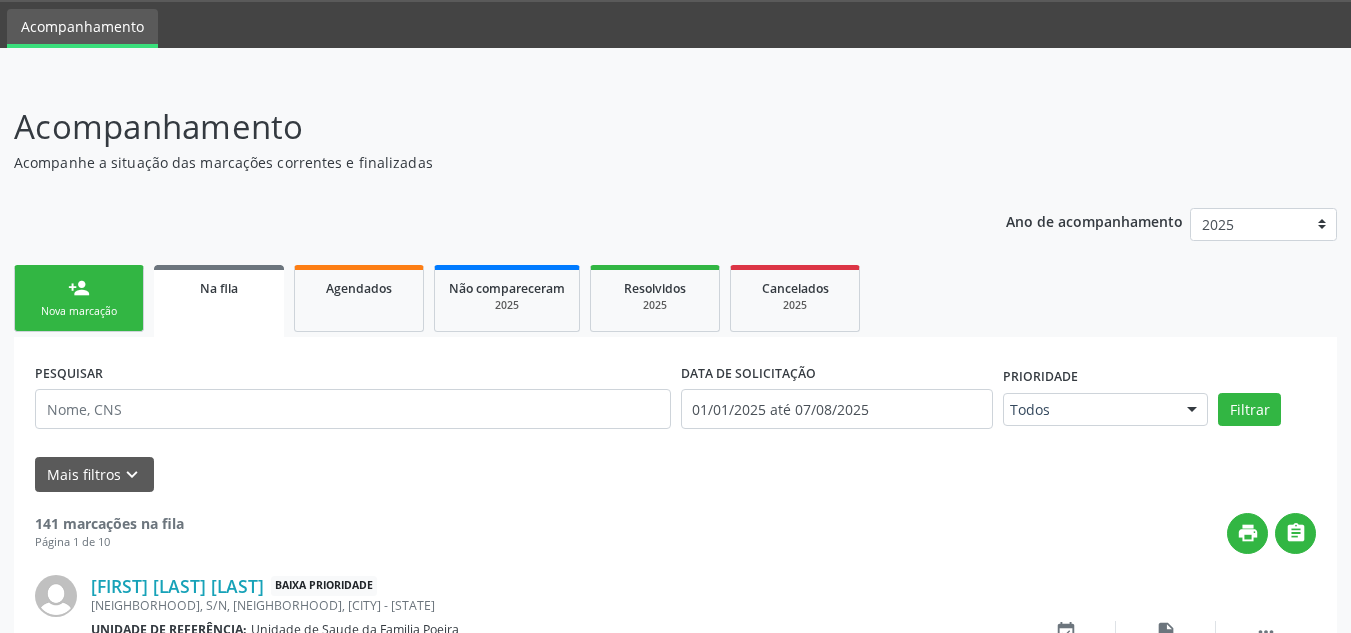 click on "person_add
Nova marcação" at bounding box center [79, 298] 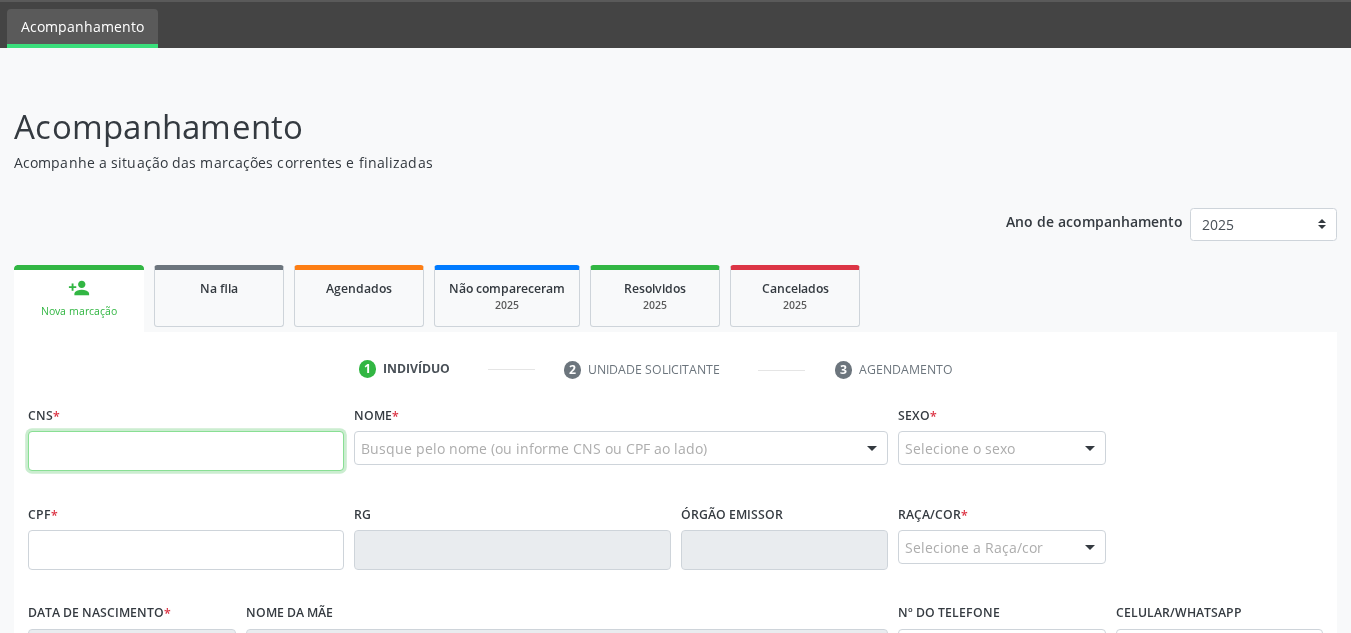 click at bounding box center [186, 451] 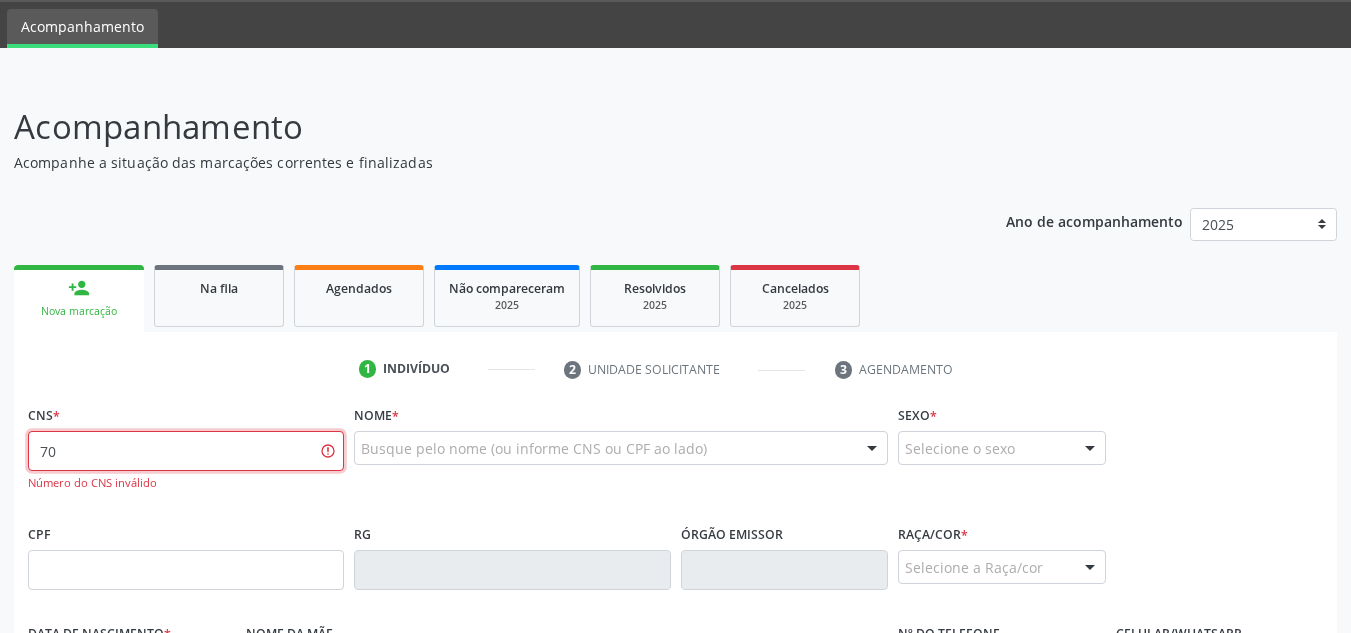 type on "7" 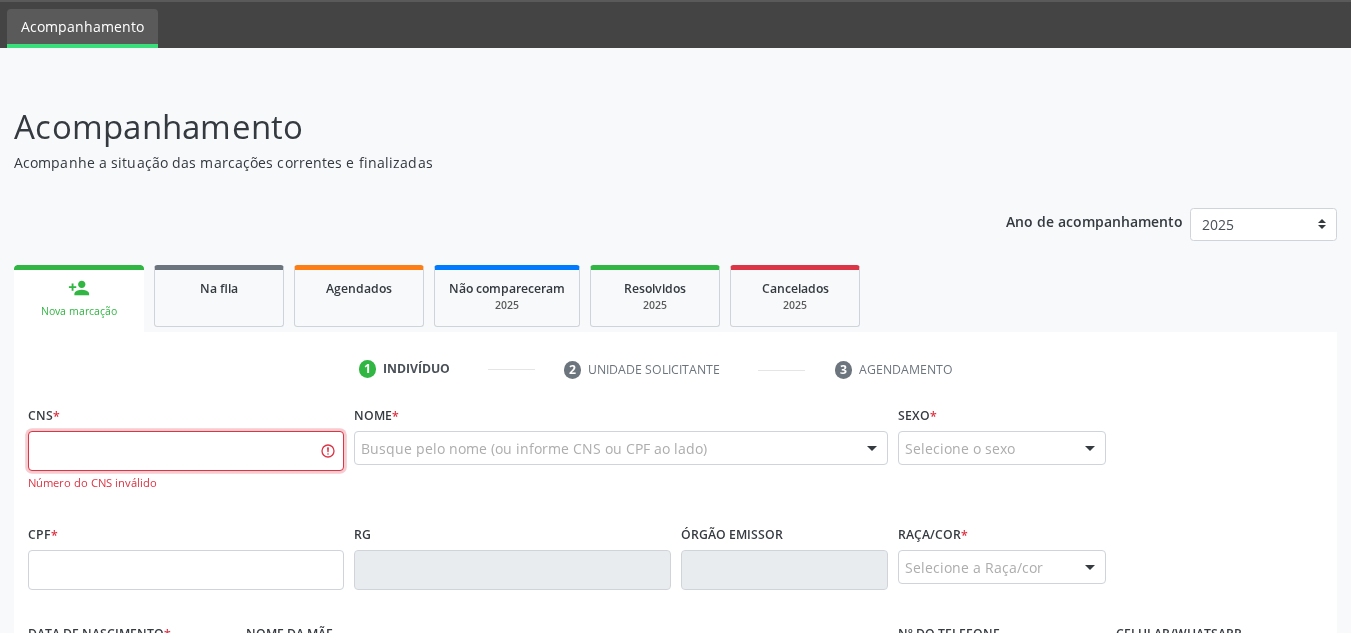 paste on "700 7019 6801 3278" 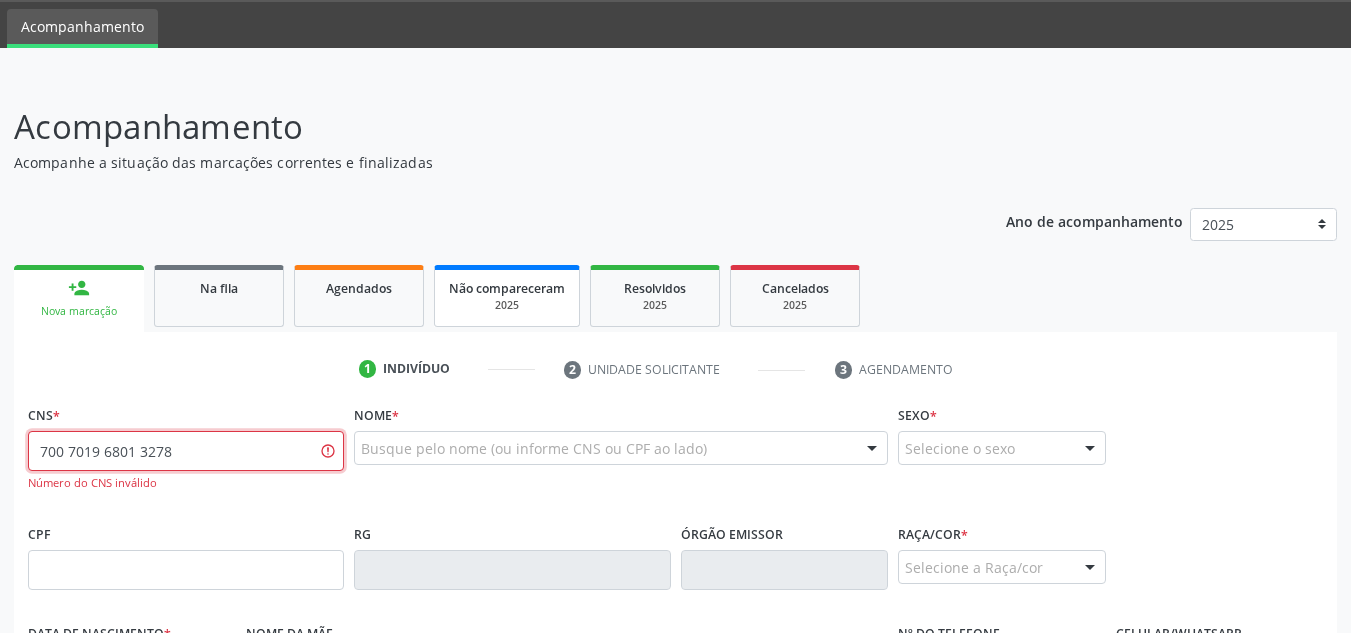 type on "700 7019 6801 3278" 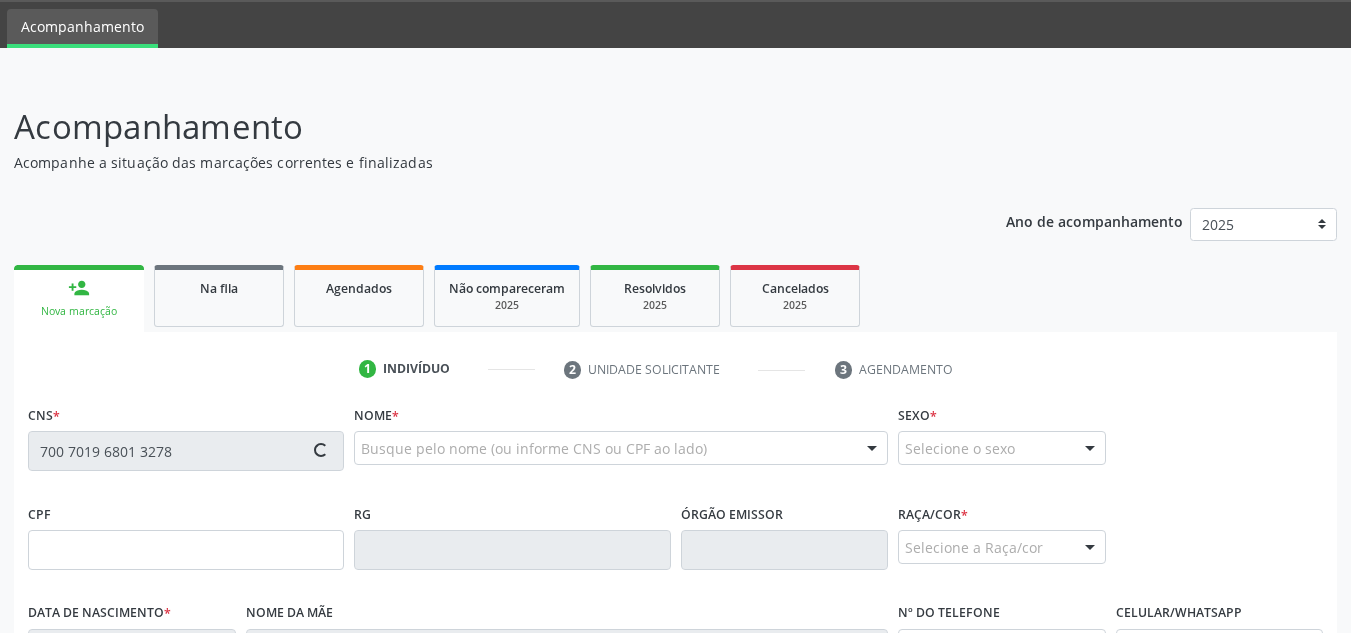 type on "123.428.864-89" 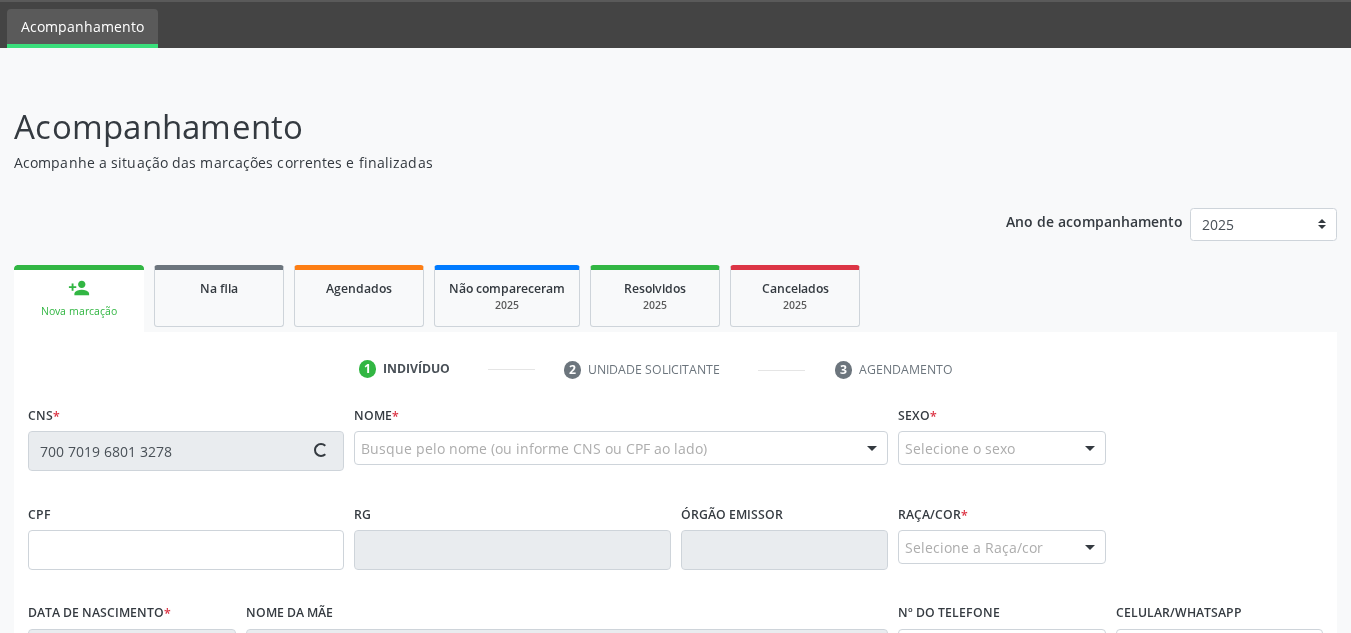 type on "02/04/1994" 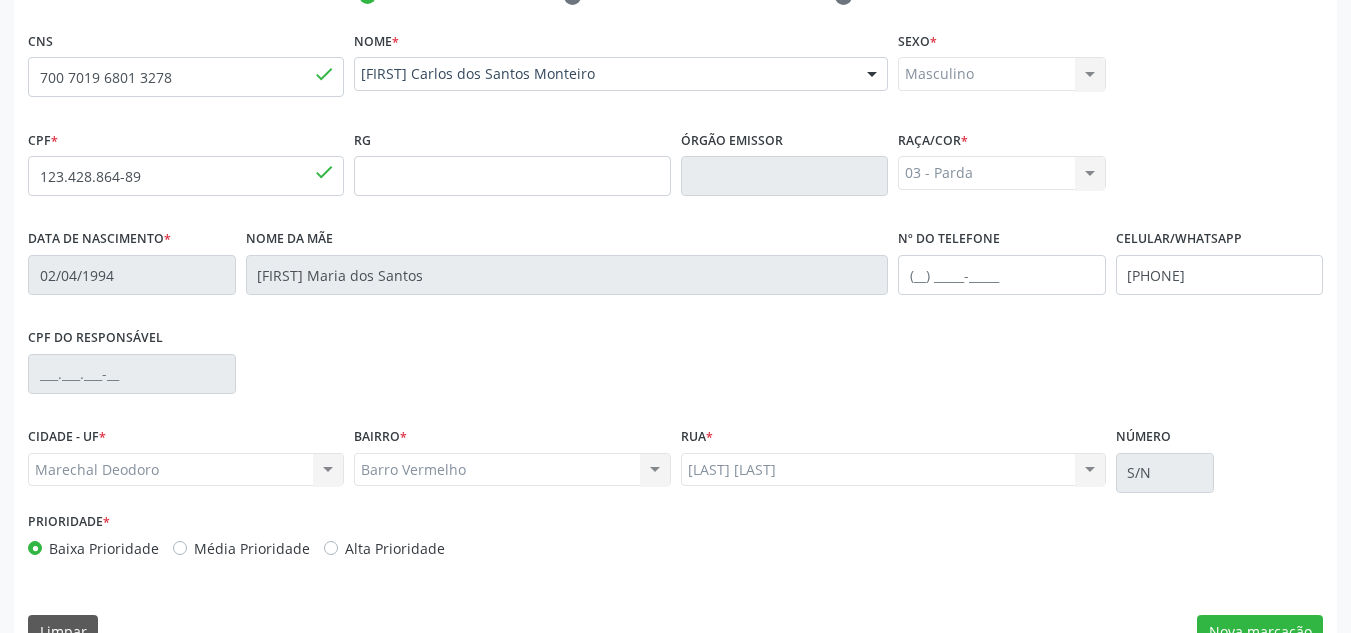 scroll, scrollTop: 462, scrollLeft: 0, axis: vertical 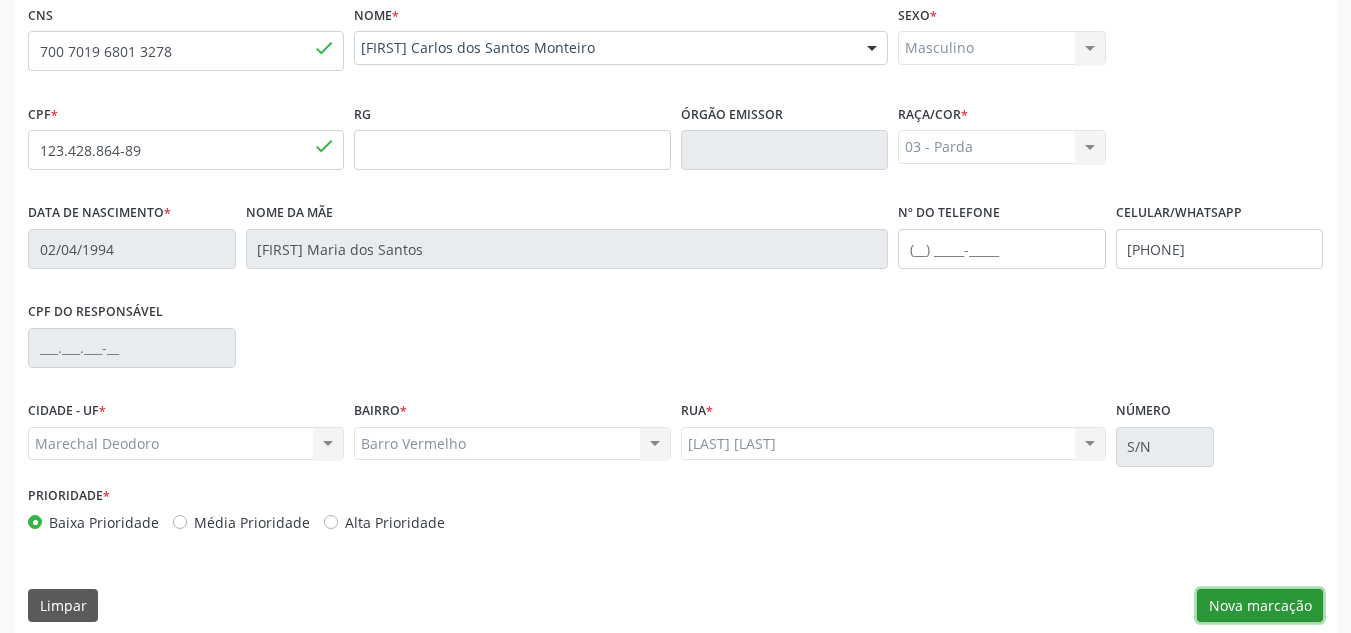 click on "Nova marcação" at bounding box center (1260, 606) 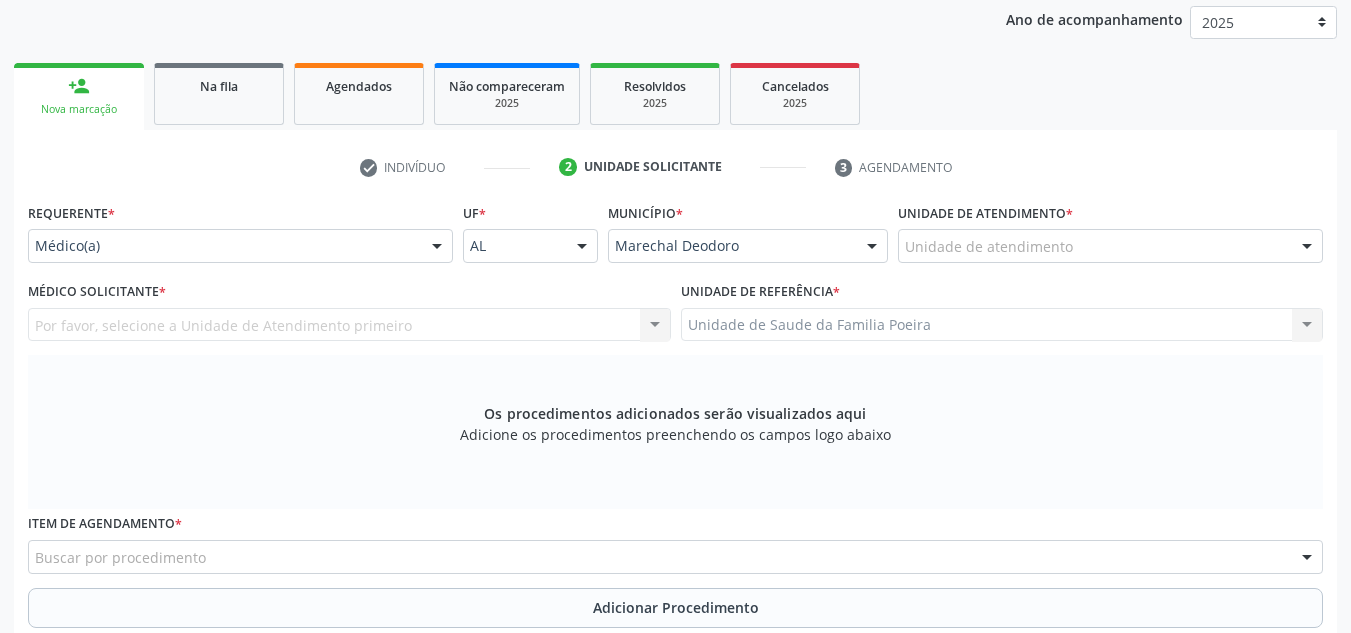 scroll, scrollTop: 262, scrollLeft: 0, axis: vertical 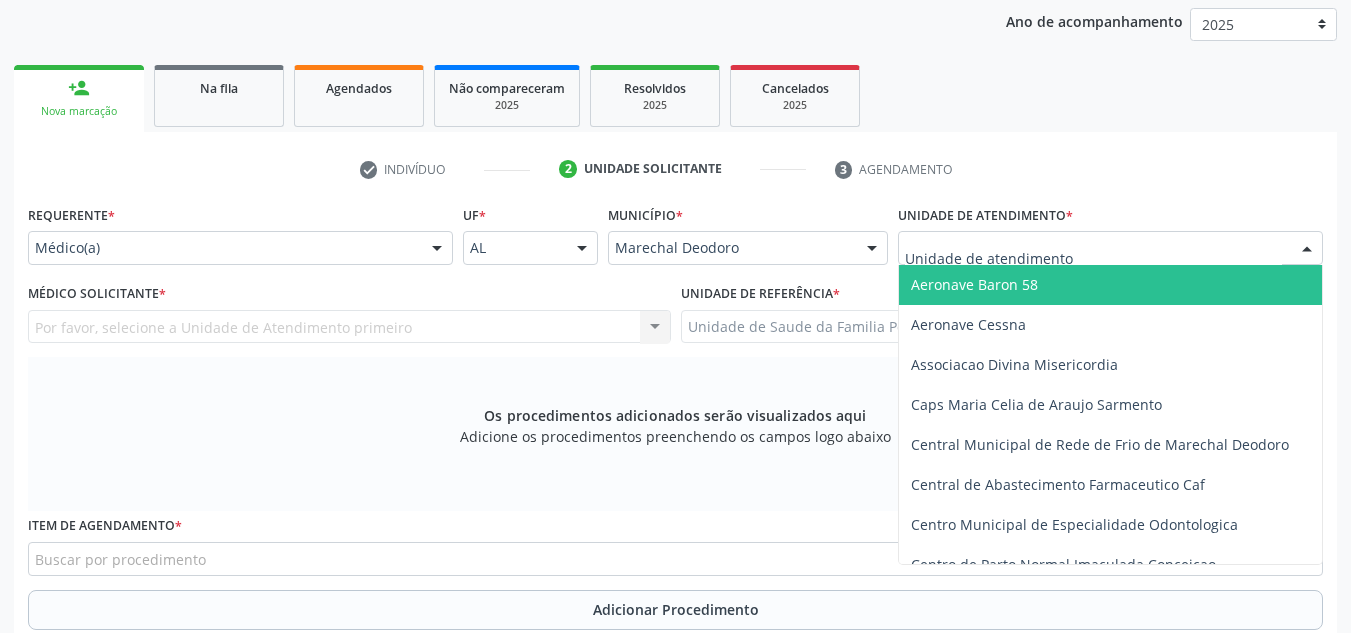 click on "Aeronave Baron 58   Aeronave Cessna   Associacao Divina Misericordia   Caps Maria Celia de Araujo Sarmento   Central Municipal de Rede de Frio de Marechal Deodoro   Central de Abastecimento Farmaceutico Caf   Centro Municipal de Especialidade Odontologica   Centro de Parto Normal Imaculada Conceicao   Centro de Saude Professor Estacio de Lima   Certea Centro Esp de Ref em Transtorno do Espectro Autista   Clinica Escola de Medicina Veterinaria do Cesmac   Clinica de Reestruturacao Renovar Crer   Consultorio Odontologico Livia Alana Silva Lopes   Crescer Espaco Terapeutico   Espaco Klecia Ribeiro   Fazenda da Esperanca Santa Terezinha   Helicoptero Falcao 5   Labmar   Laboratorio Marechal   Laboratorio Marechal Deodoro   Laboratorio de Protese Dentaria Marechal Deodoro   Melhor em Casa   Posto de Apoio Mucuri   Posto de Saude Saco   Posto de Saude do Riacho Velho   Secretaria Municipal de Saude   Unidade Municipal de Fisioterapia   Unidade de Saude da Familia Barra Nova" at bounding box center [1110, 248] 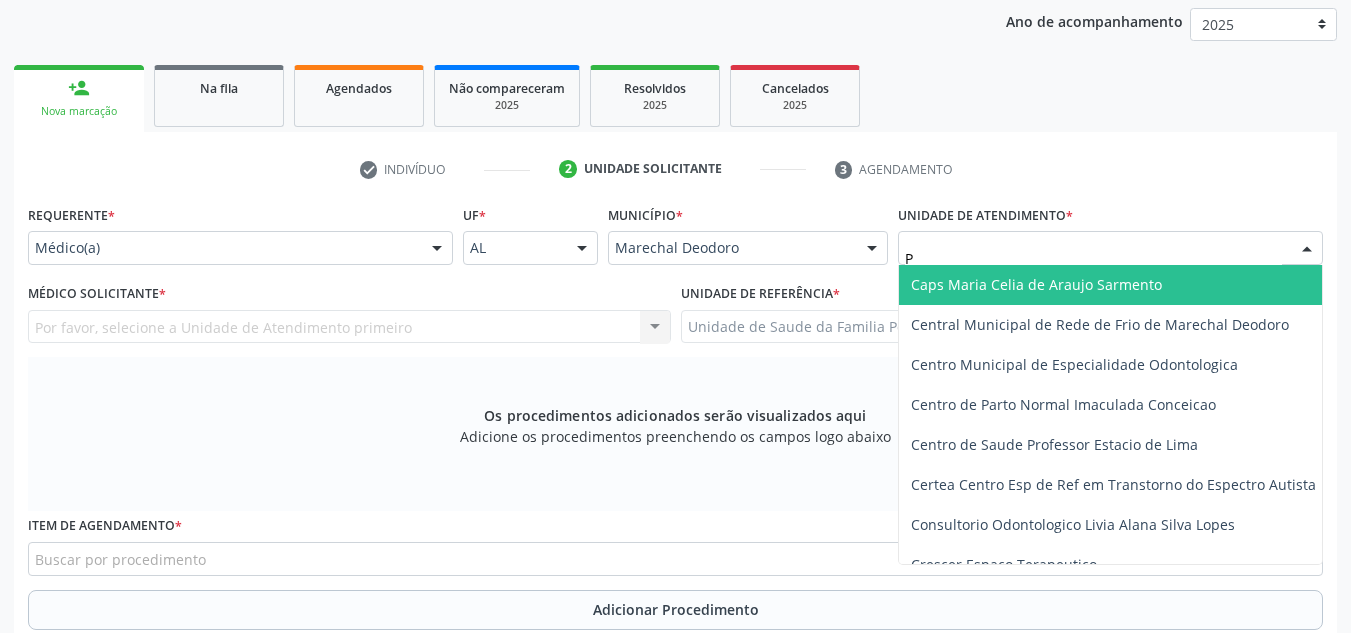 type on "PO" 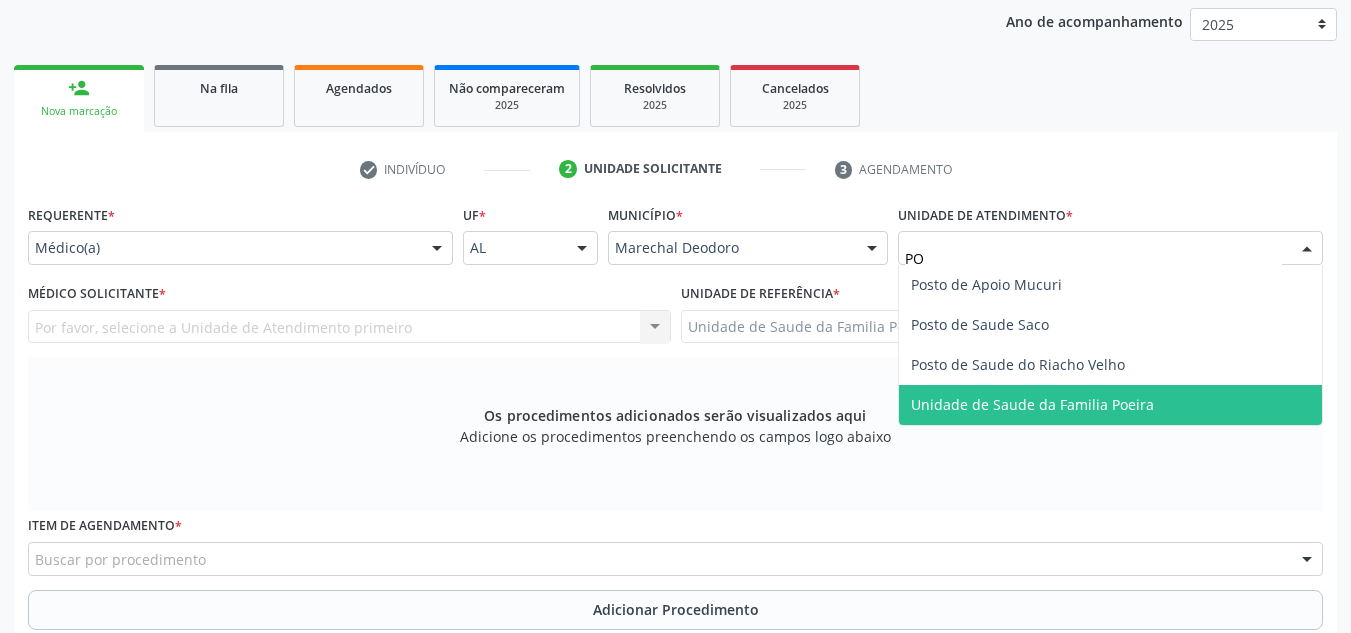 click on "Unidade de Saude da Familia Poeira" at bounding box center (1110, 405) 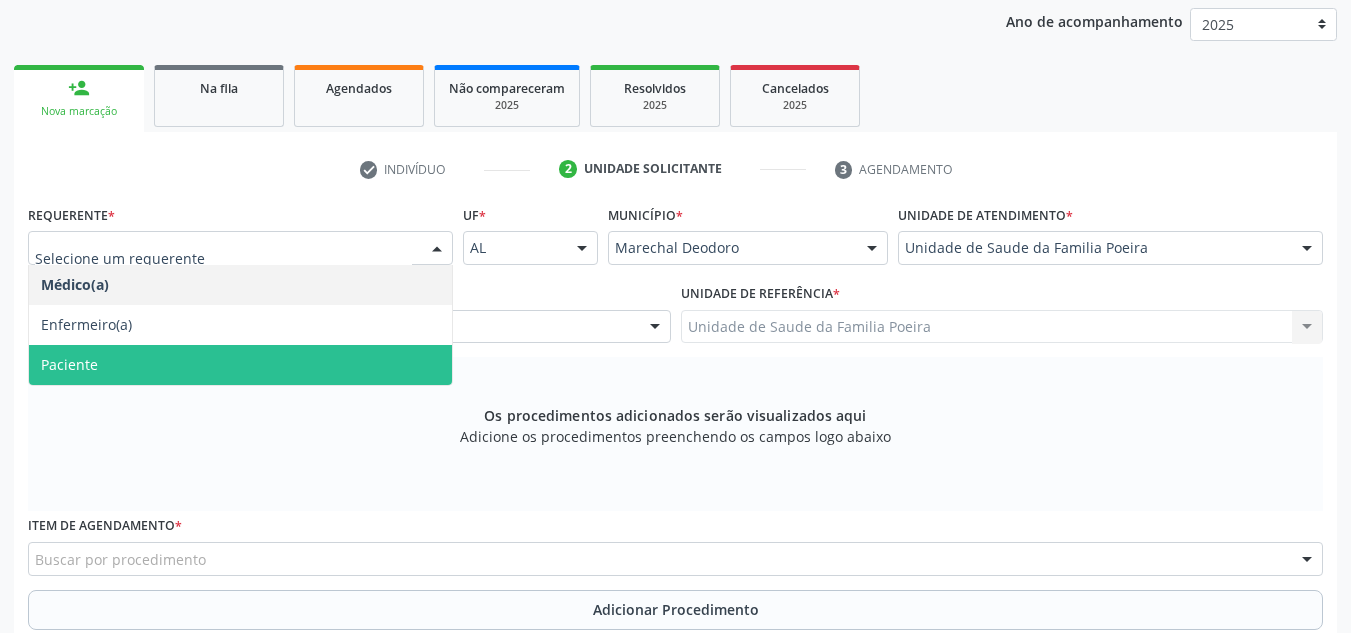 click on "Paciente" at bounding box center [240, 365] 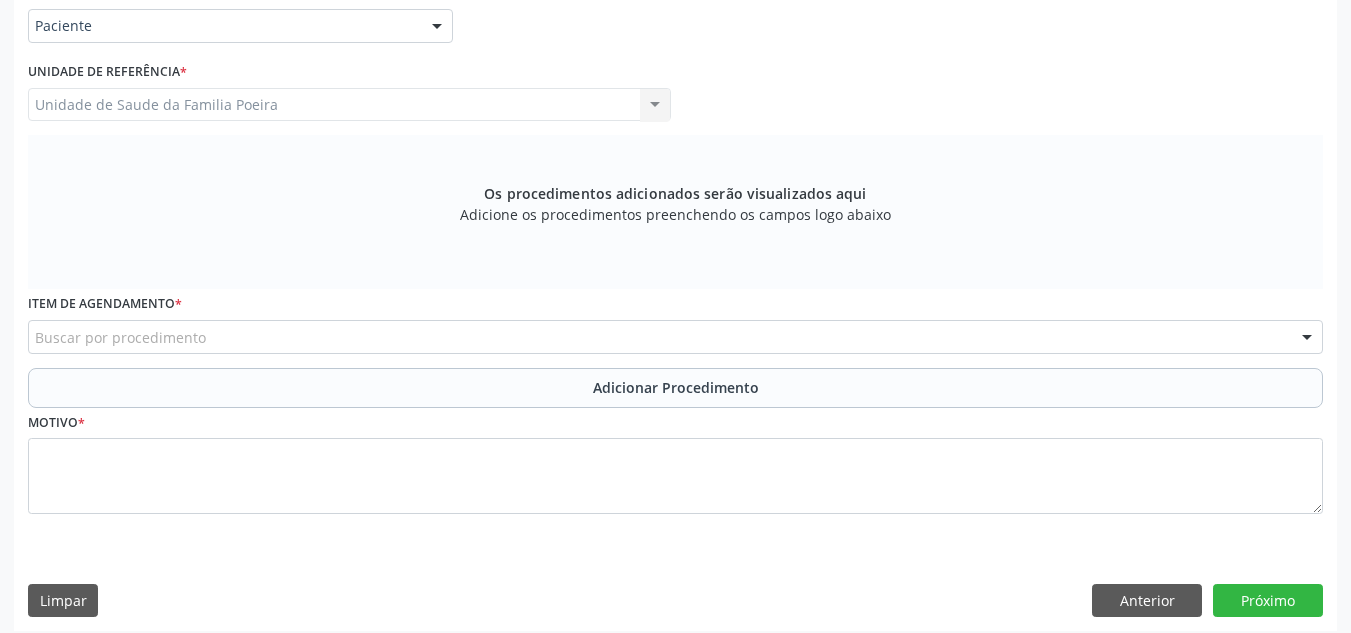scroll, scrollTop: 496, scrollLeft: 0, axis: vertical 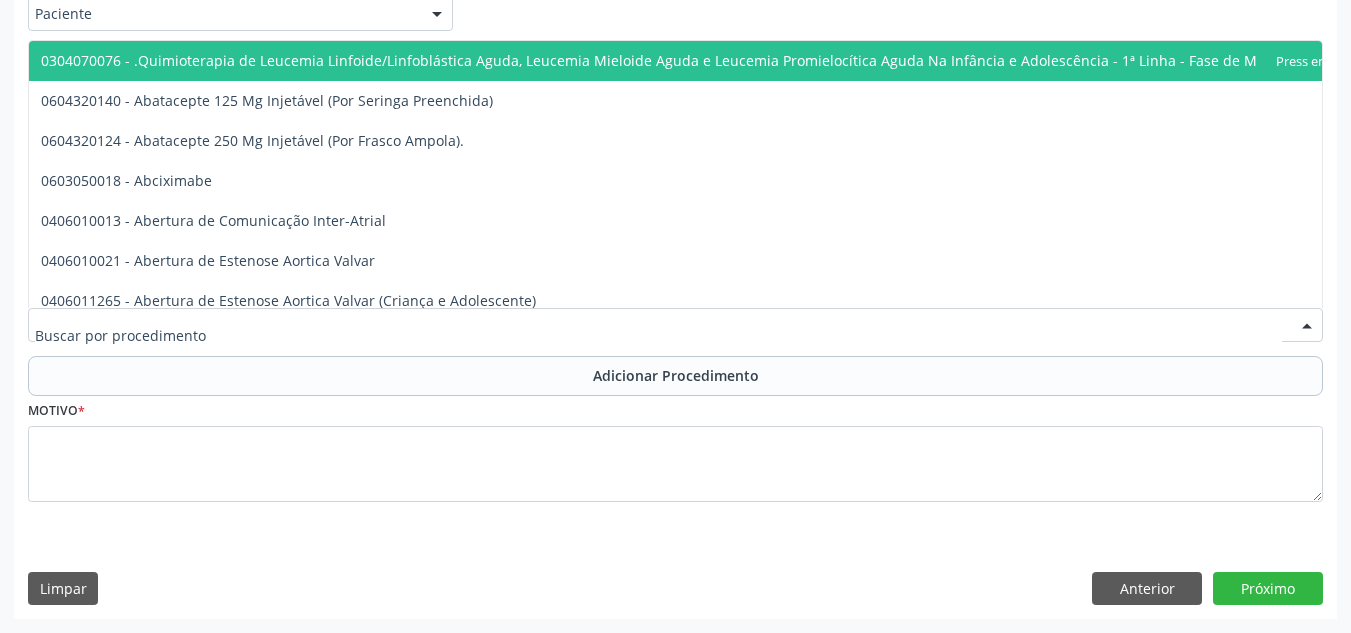 click at bounding box center [675, 325] 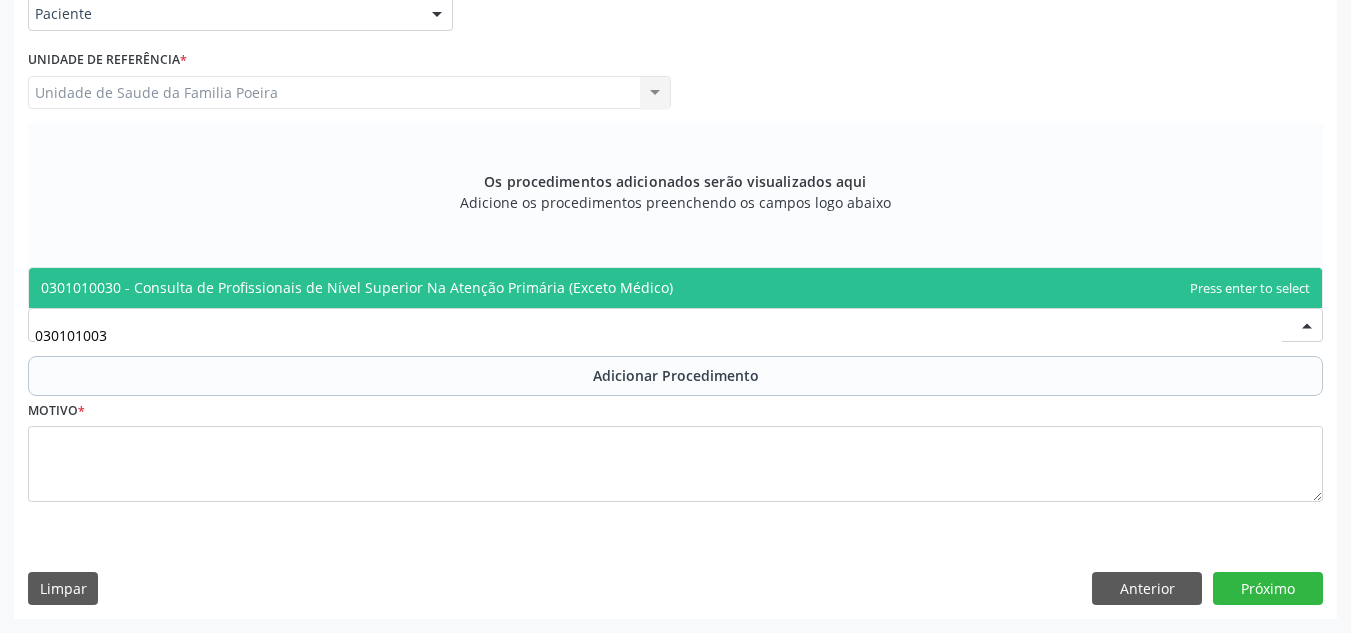 type on "0301010030" 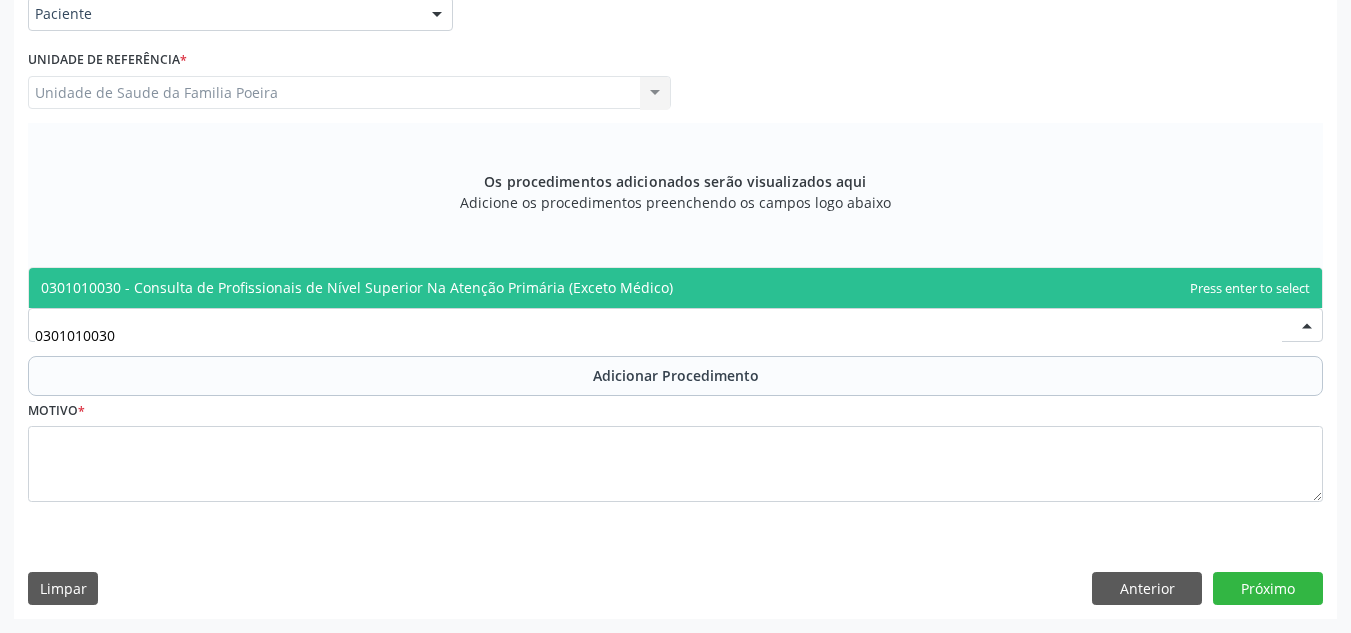 click on "0301010030 - Consulta de Profissionais de Nível Superior Na Atenção Primária (Exceto Médico)" at bounding box center (357, 287) 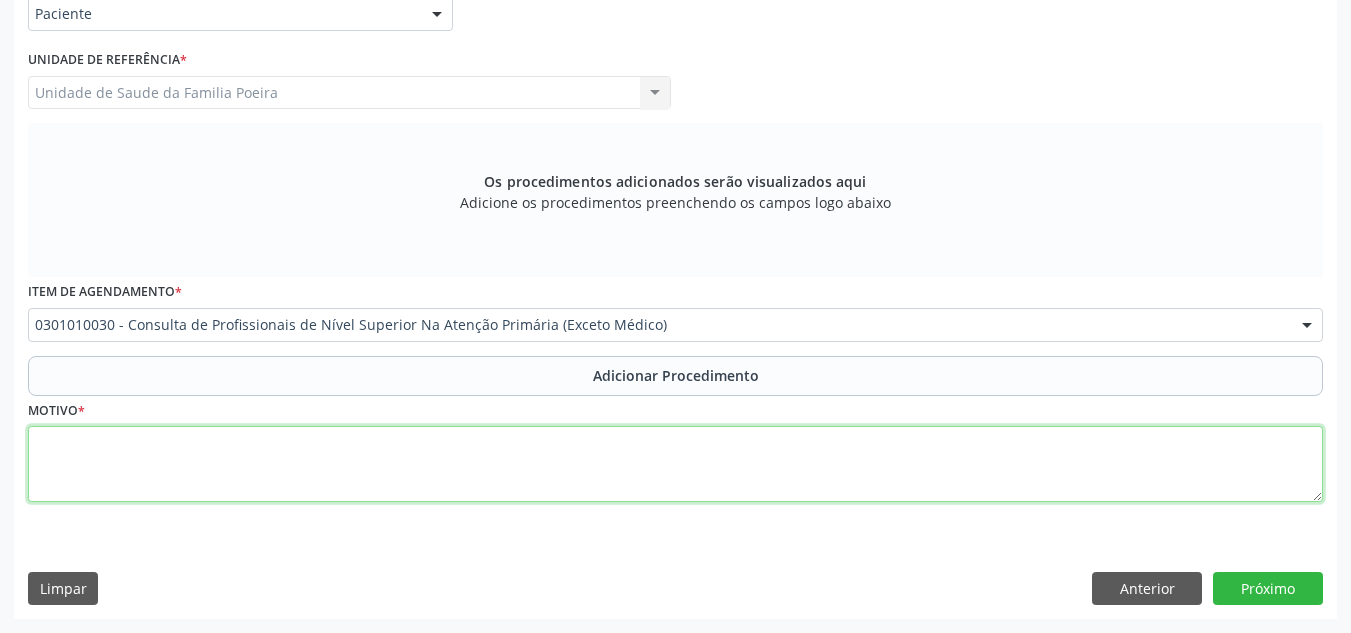 click at bounding box center [675, 464] 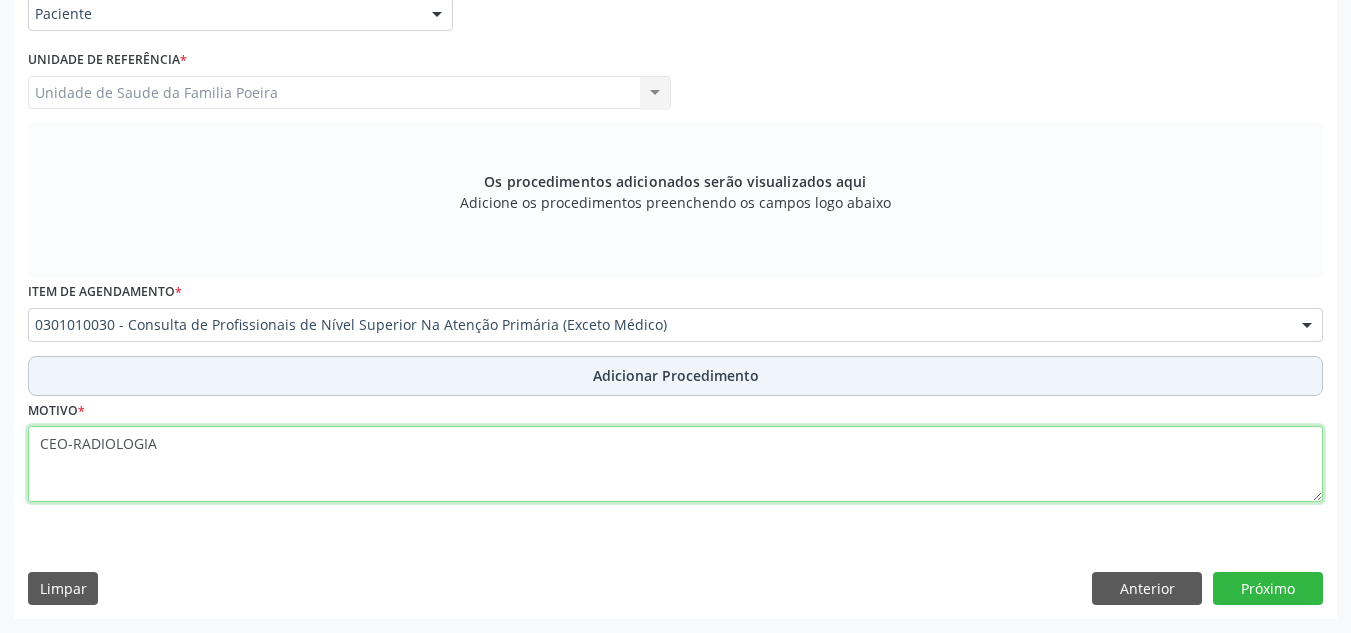 type on "CEO-RADIOLOGIA" 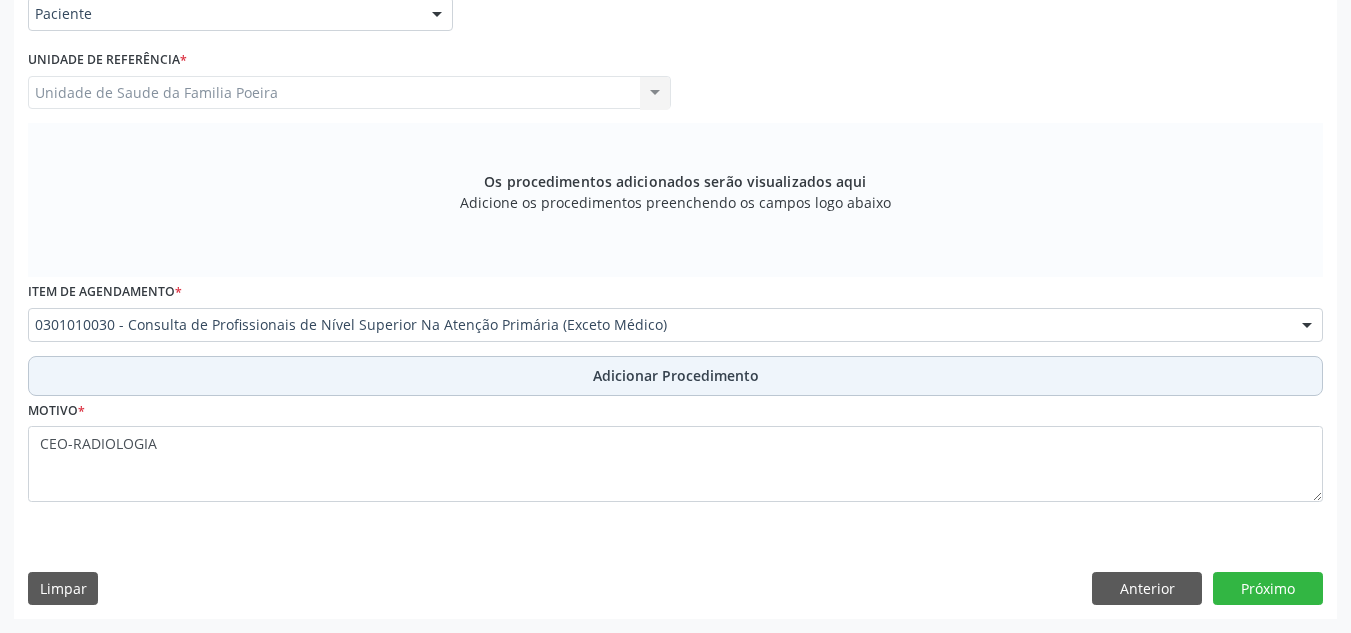 click on "Adicionar Procedimento" at bounding box center [675, 376] 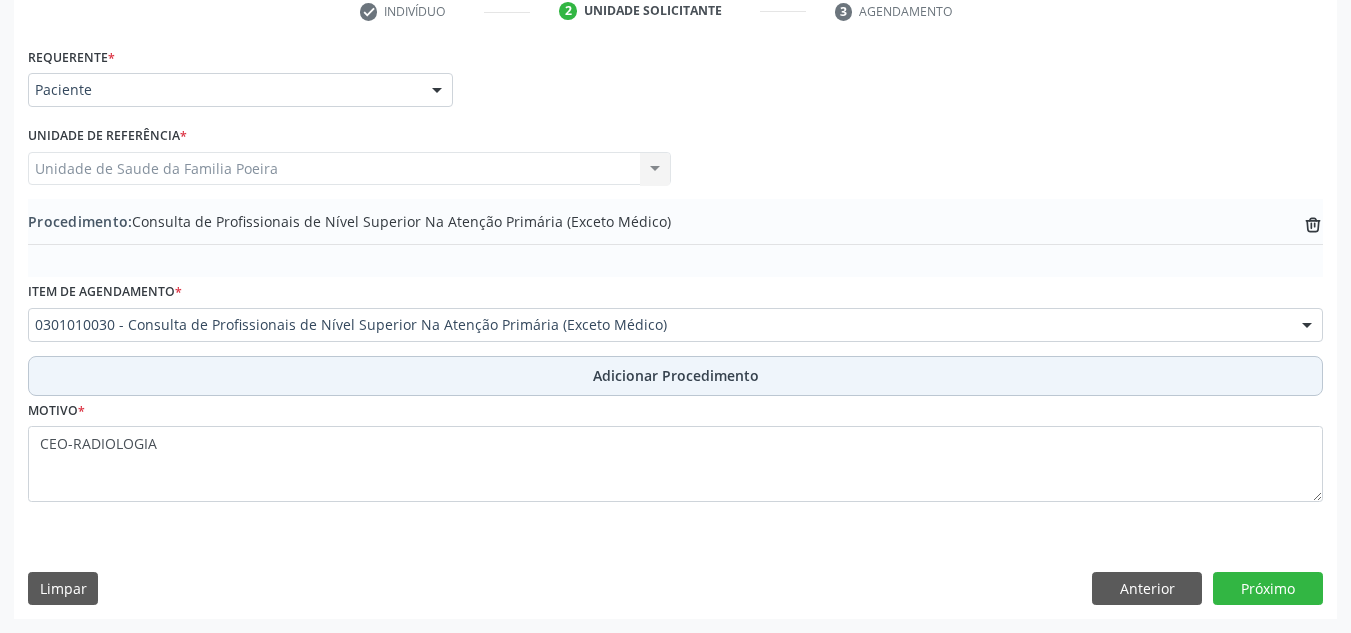 scroll, scrollTop: 420, scrollLeft: 0, axis: vertical 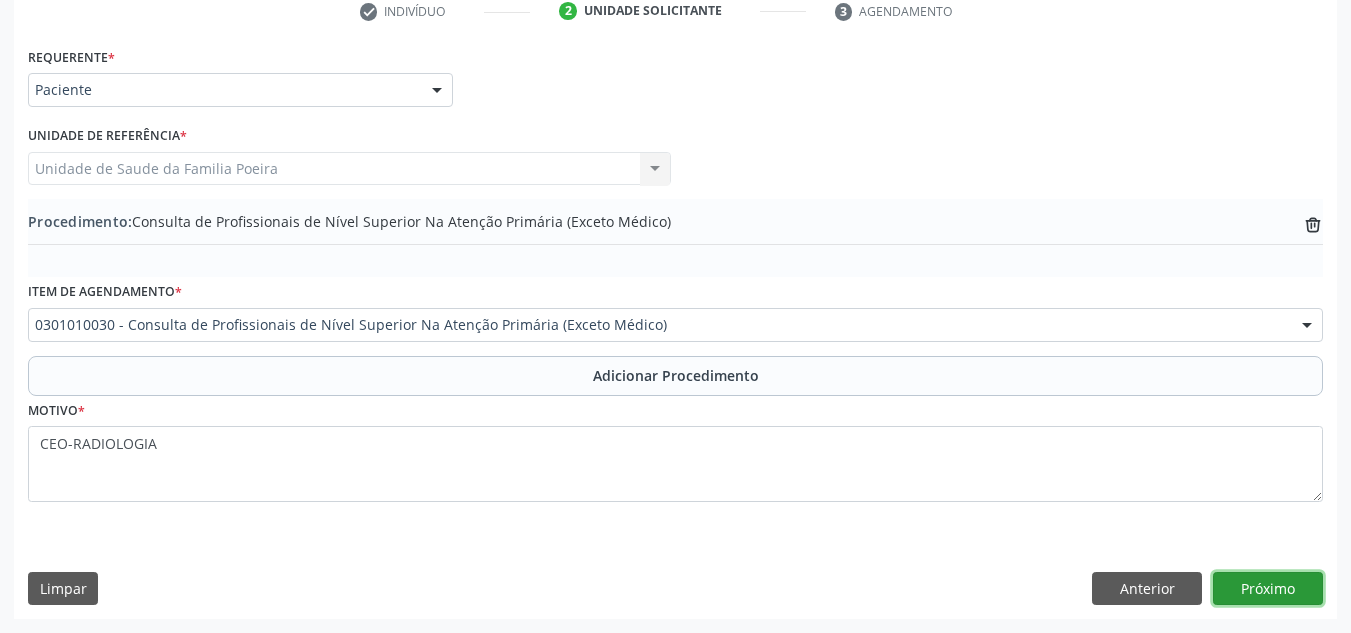 click on "Próximo" at bounding box center [1268, 589] 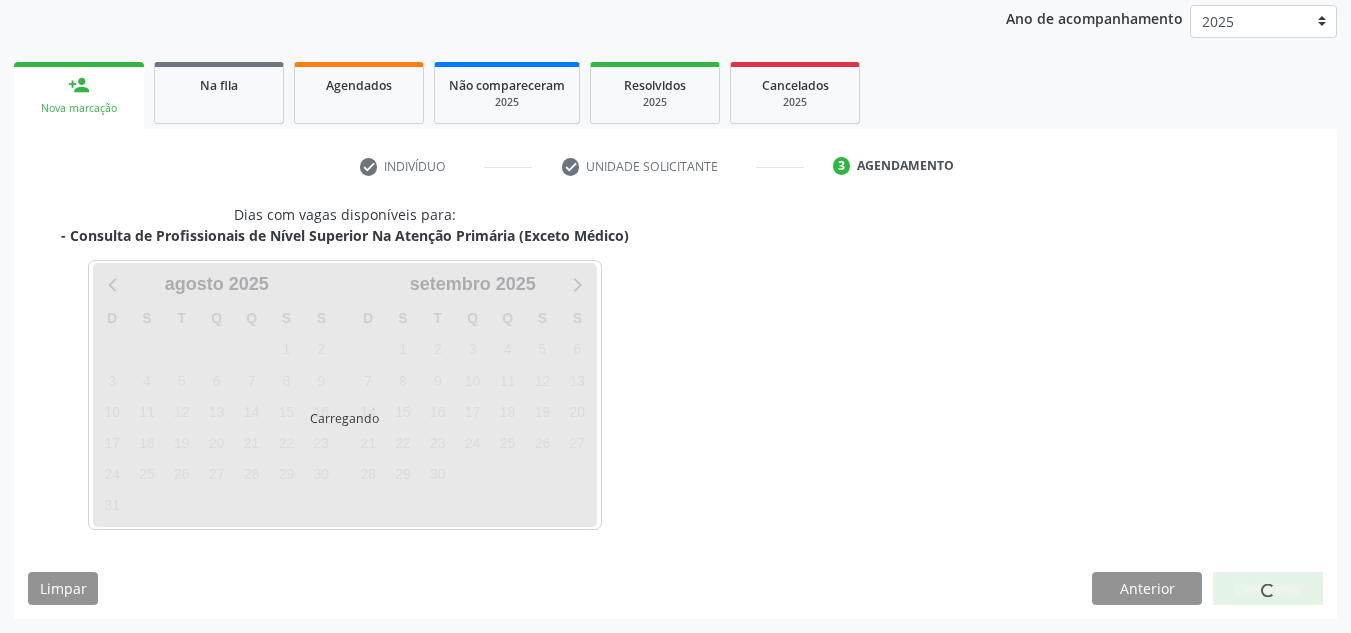 scroll, scrollTop: 324, scrollLeft: 0, axis: vertical 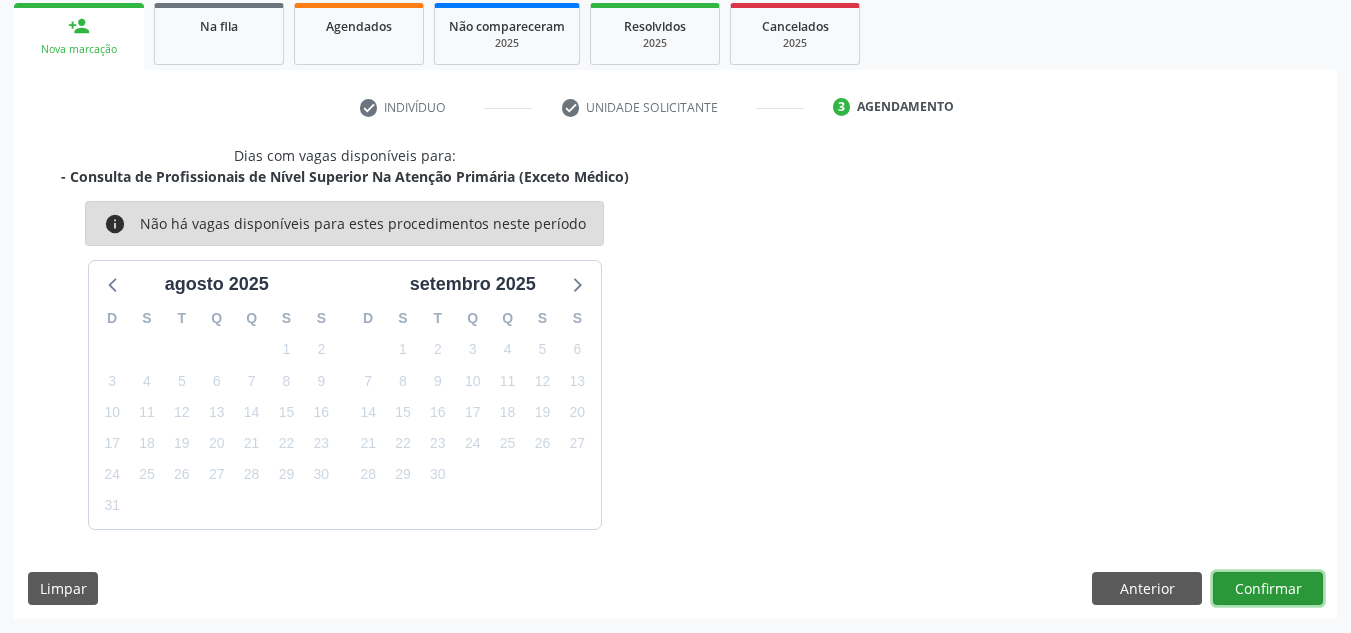 click on "Confirmar" at bounding box center [1268, 589] 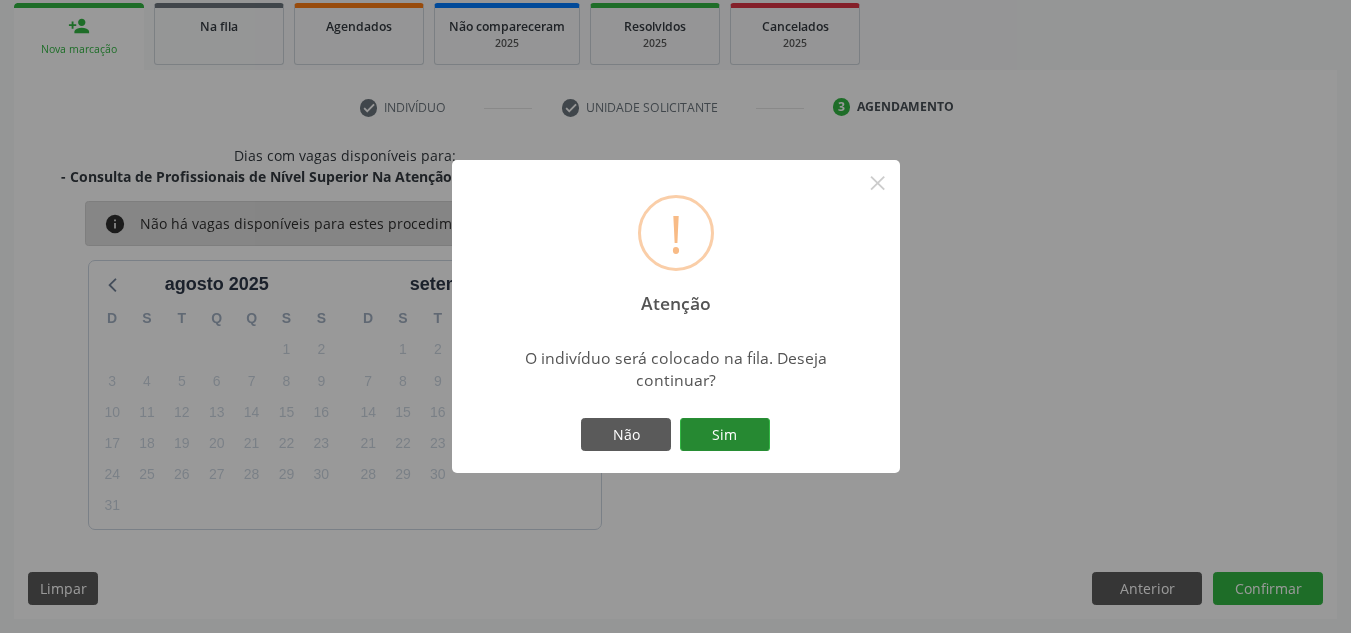 click on "Sim" at bounding box center (725, 435) 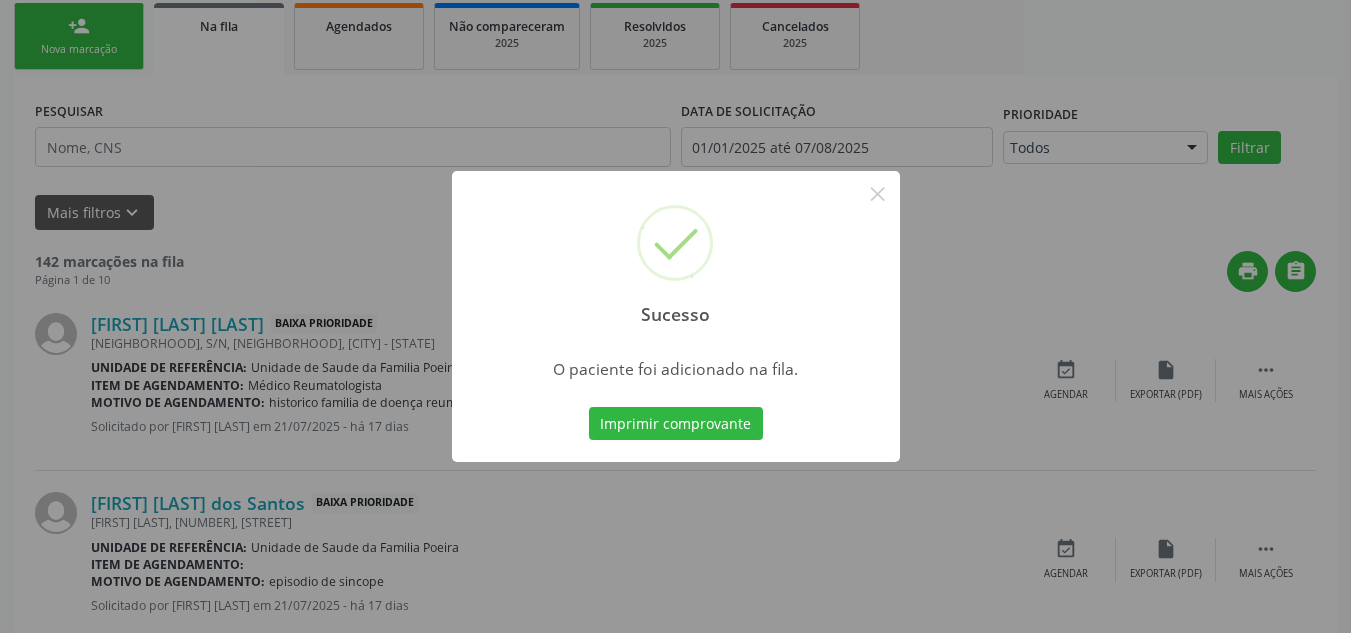 scroll, scrollTop: 62, scrollLeft: 0, axis: vertical 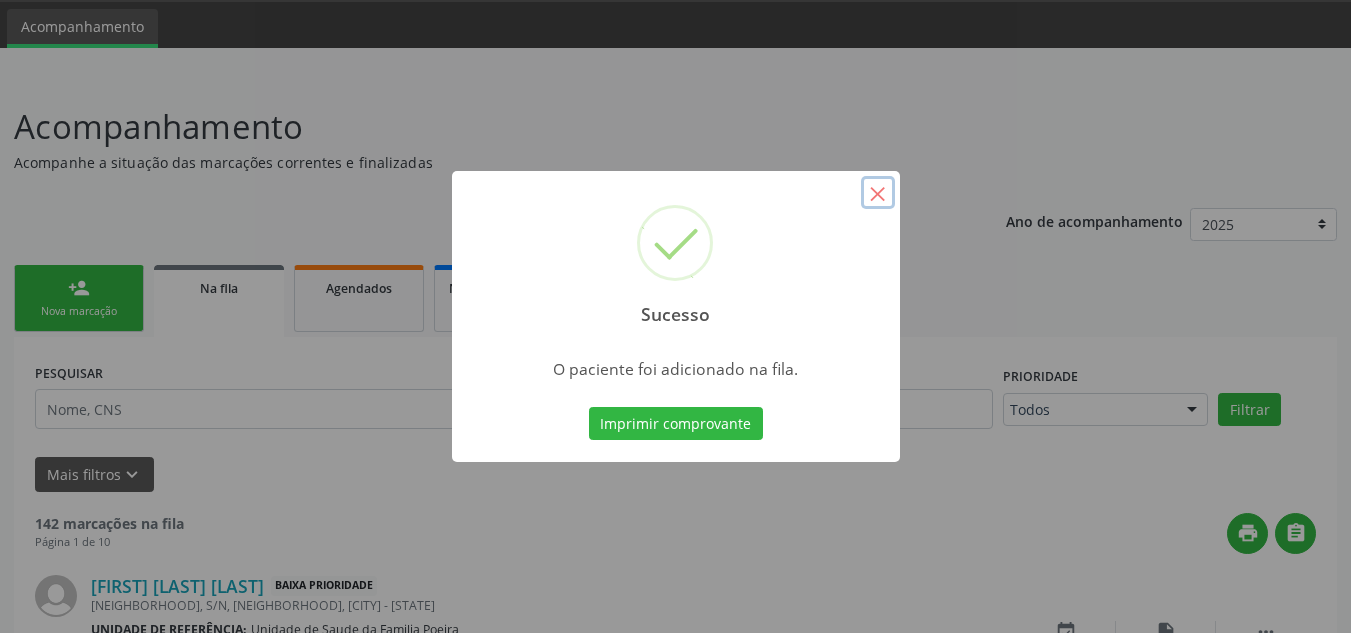 click on "×" at bounding box center (878, 193) 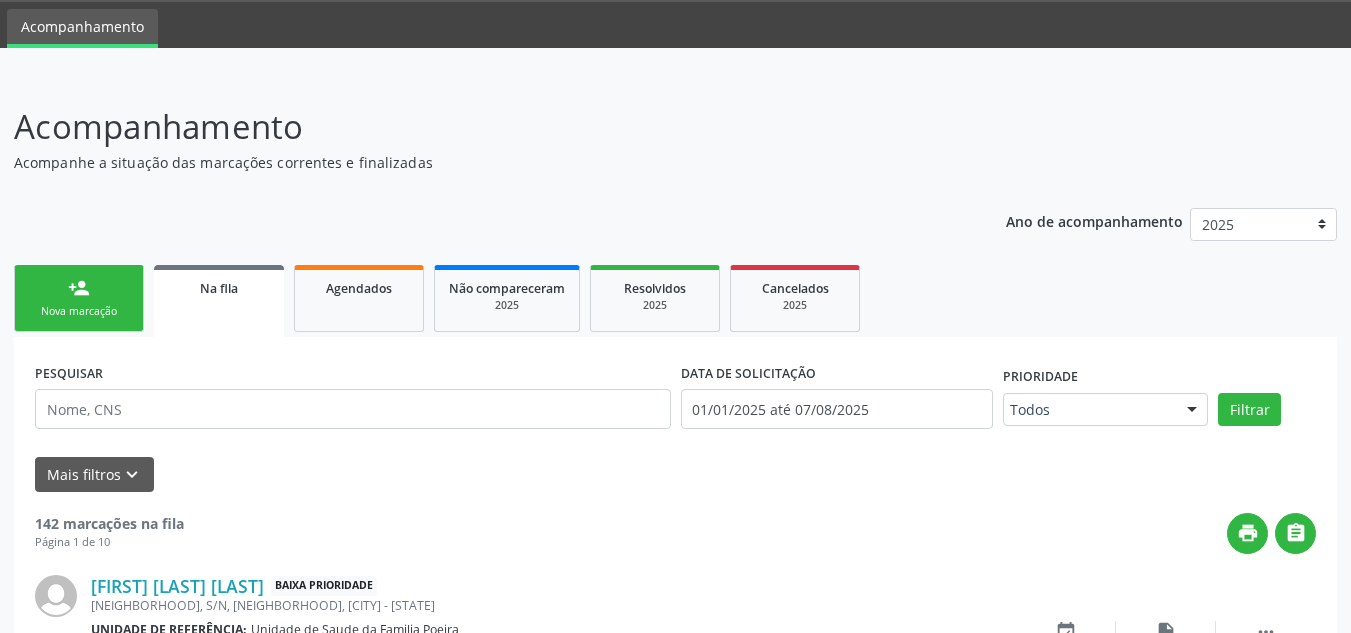 click on "Nova marcação" at bounding box center (79, 311) 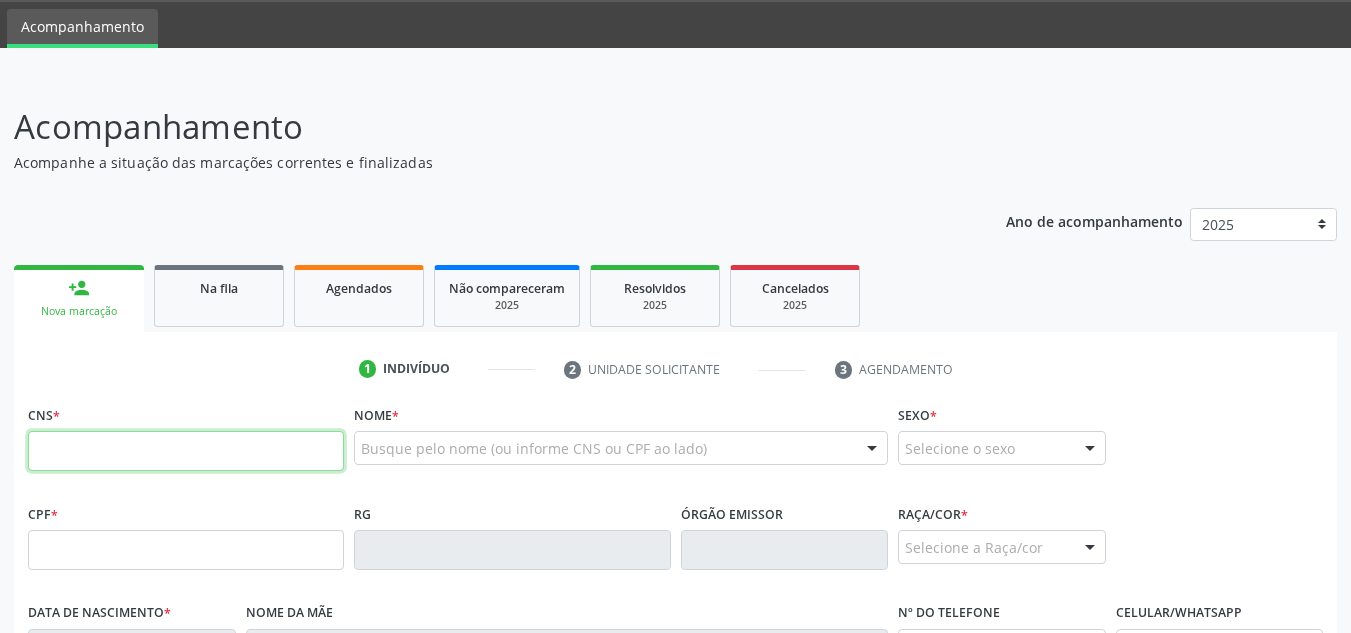 paste on "[PHONE]" 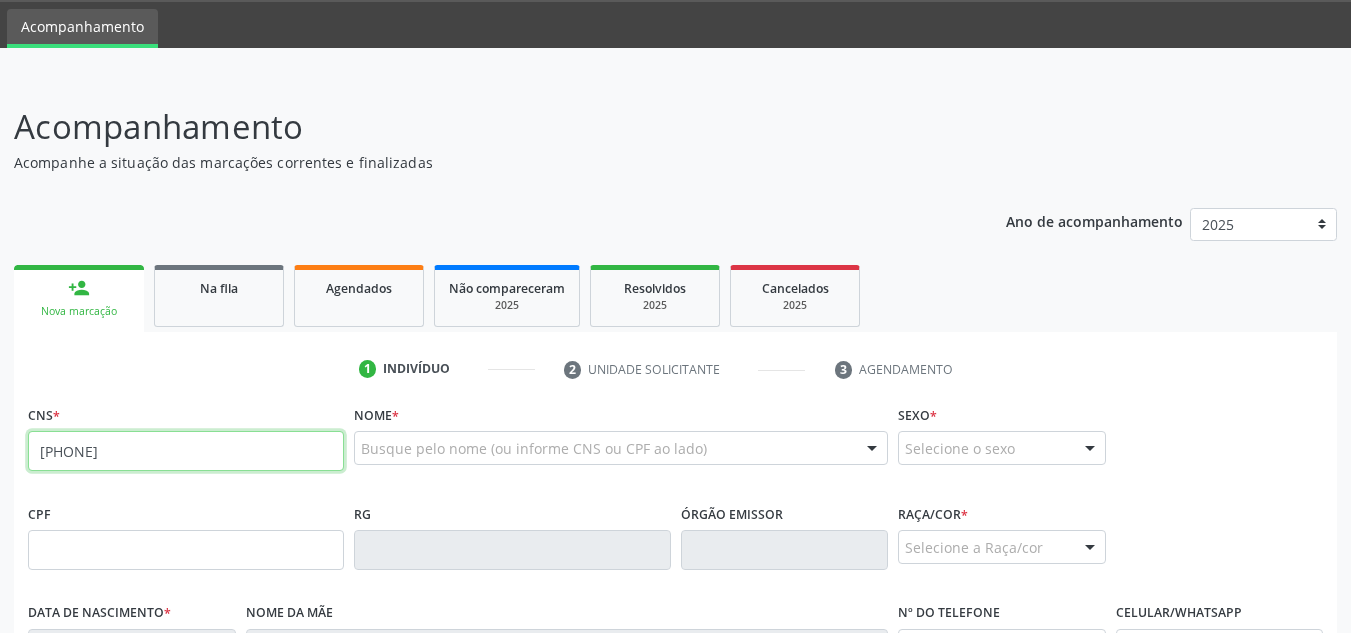 type on "[PHONE]" 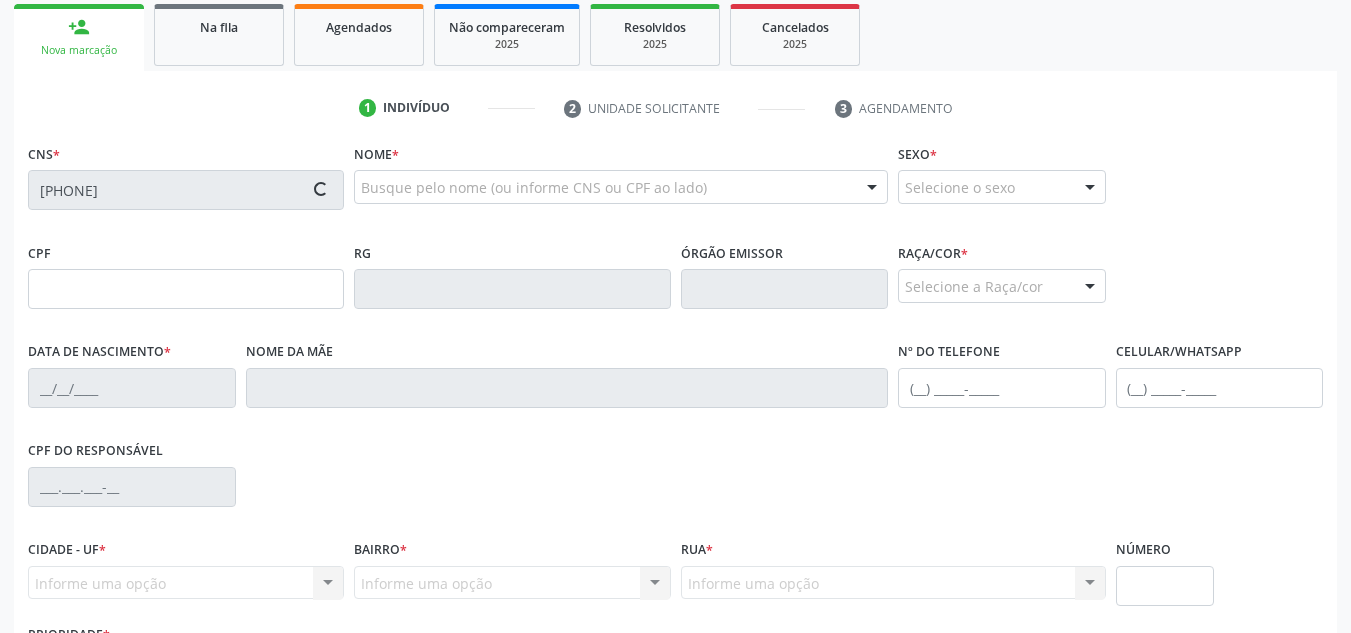 scroll, scrollTop: 362, scrollLeft: 0, axis: vertical 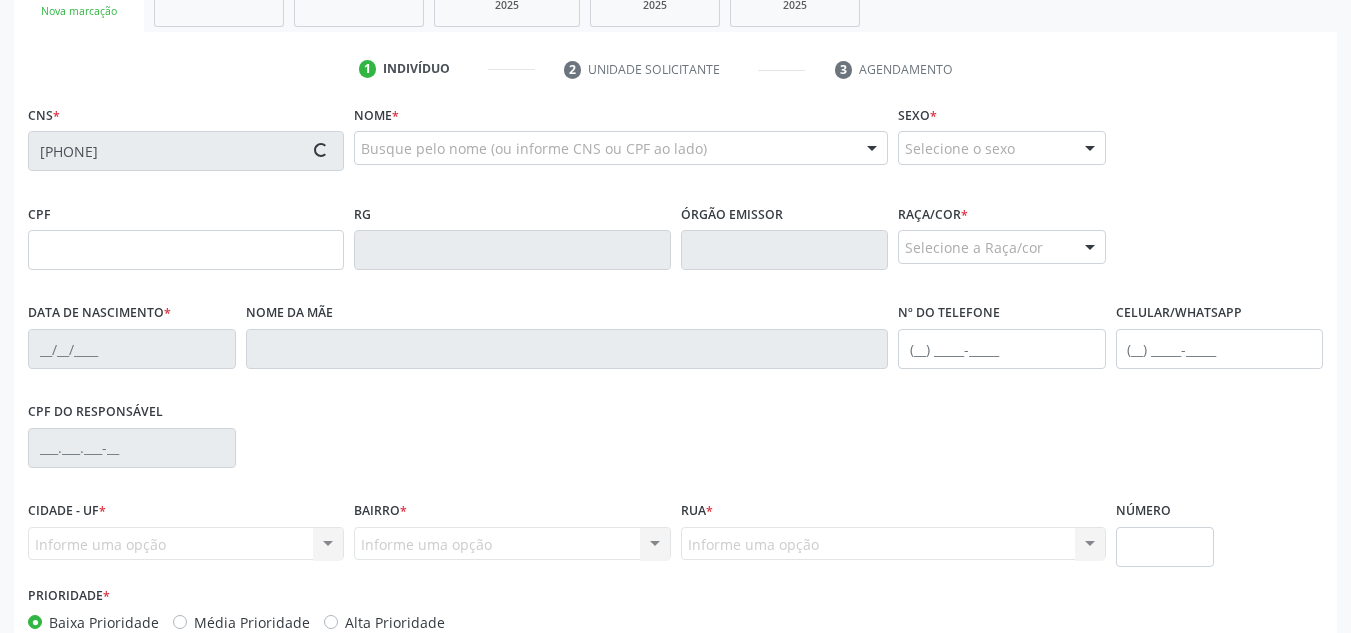 type on "09/11/2012" 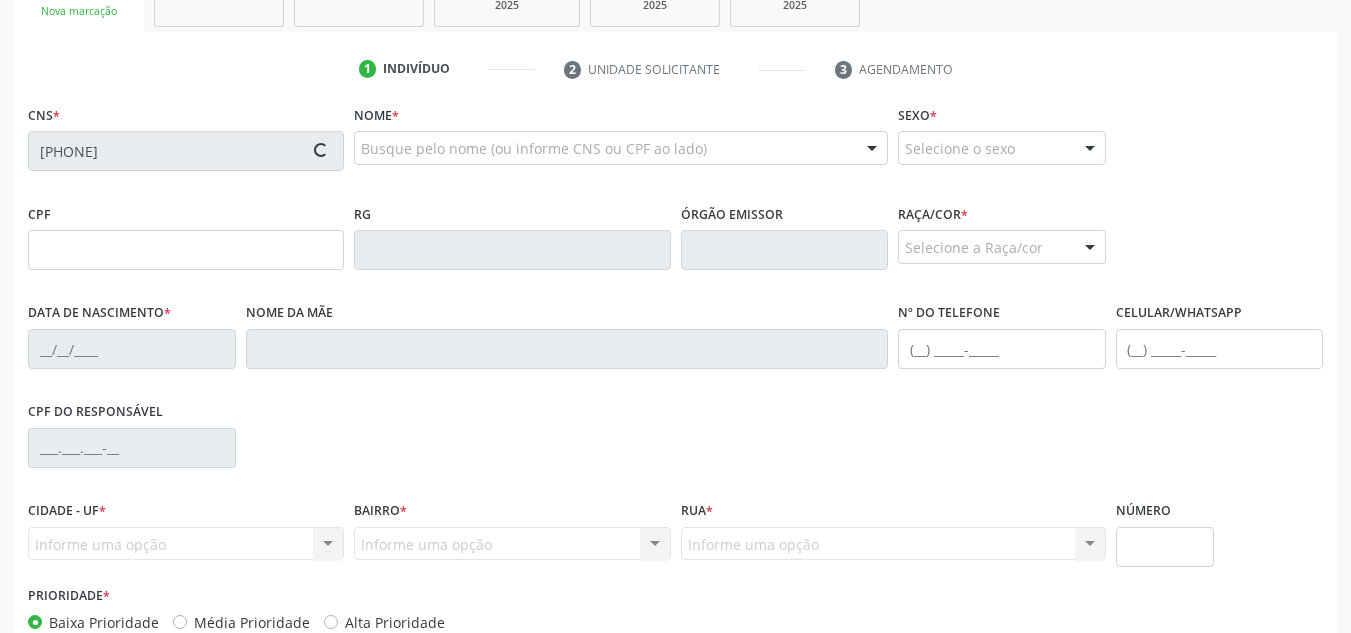 type on "[FIRST] [LAST] [LAST]" 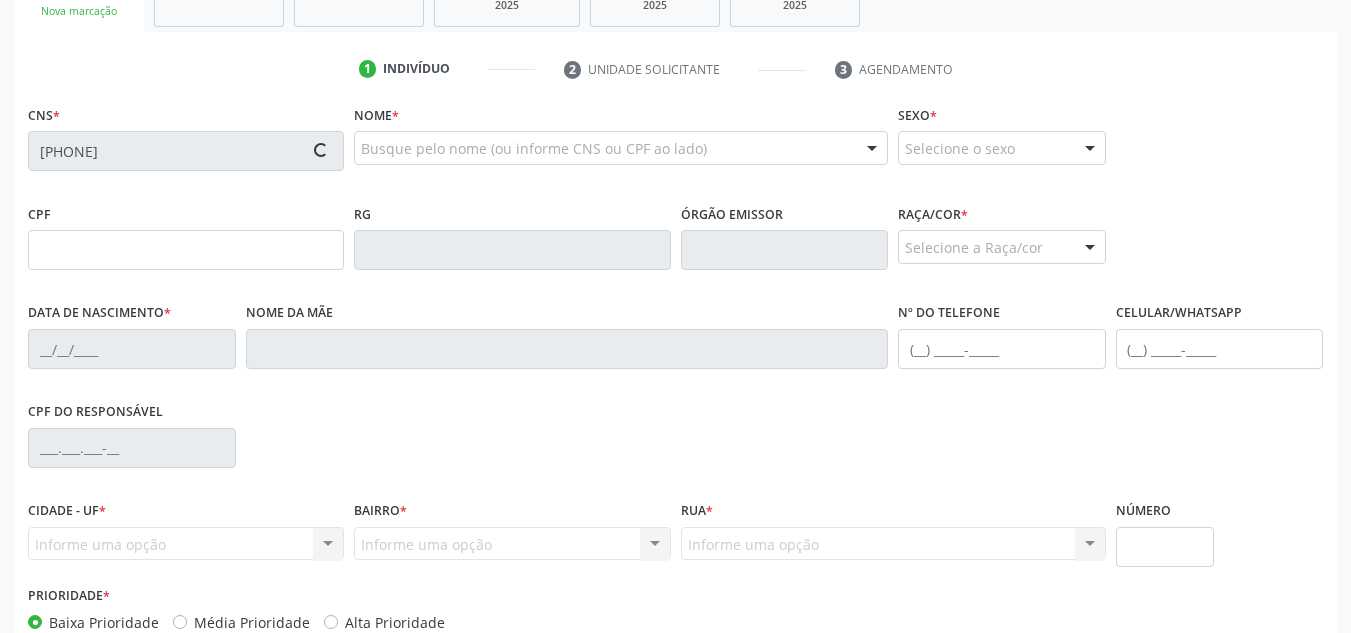 type on "S/N" 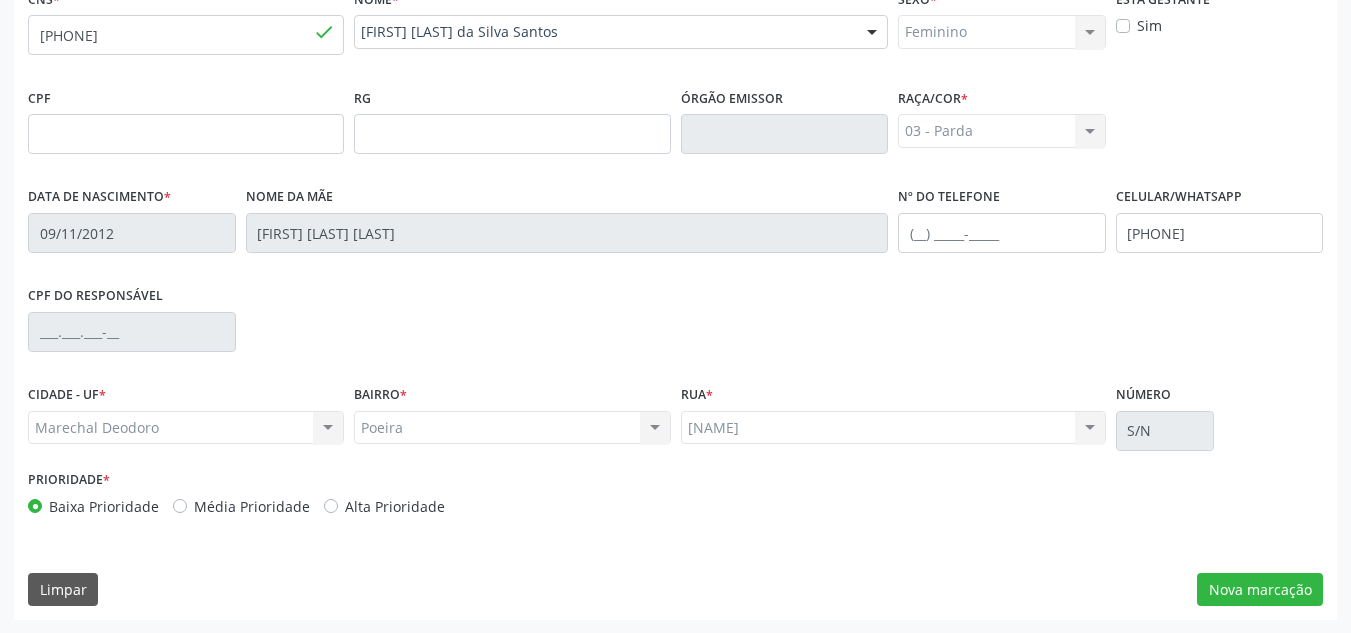 scroll, scrollTop: 479, scrollLeft: 0, axis: vertical 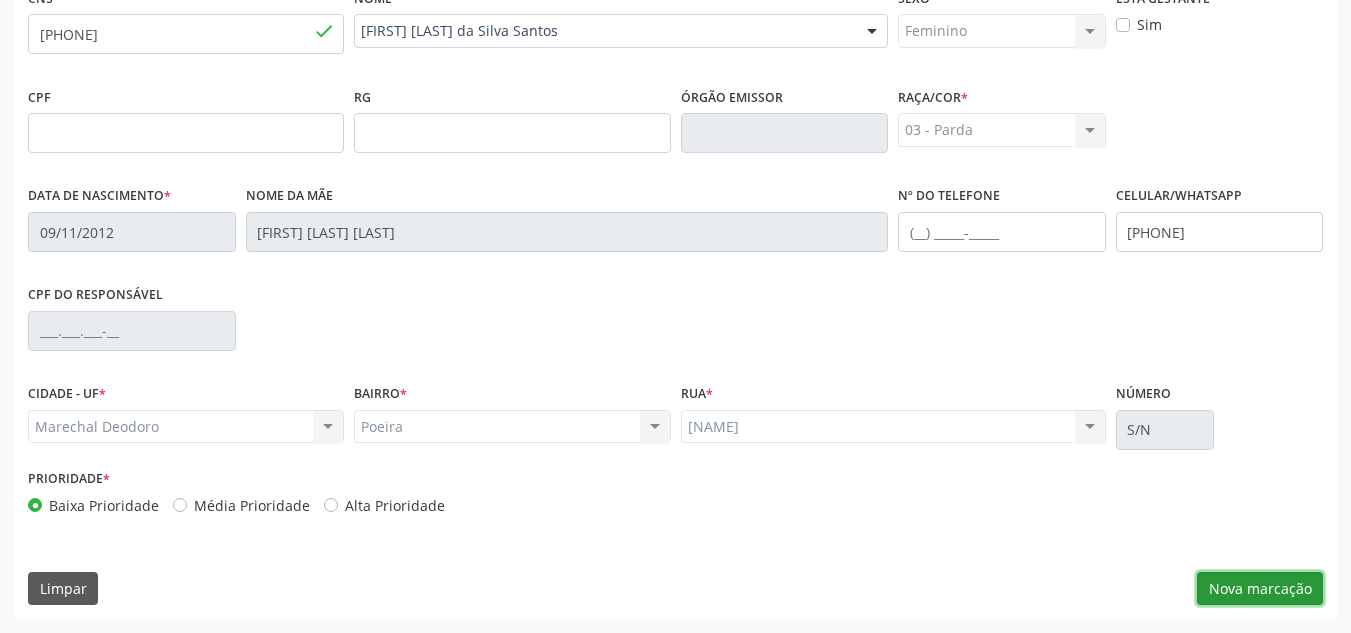 click on "Nova marcação" at bounding box center (1260, 589) 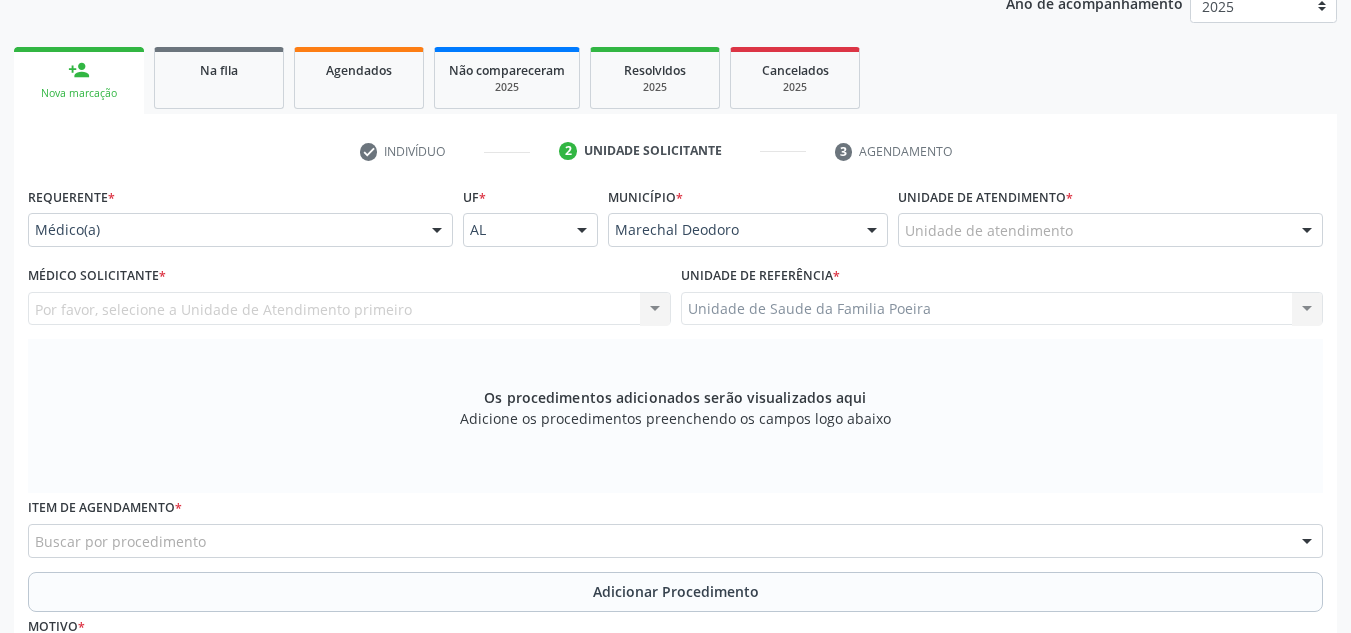 scroll, scrollTop: 279, scrollLeft: 0, axis: vertical 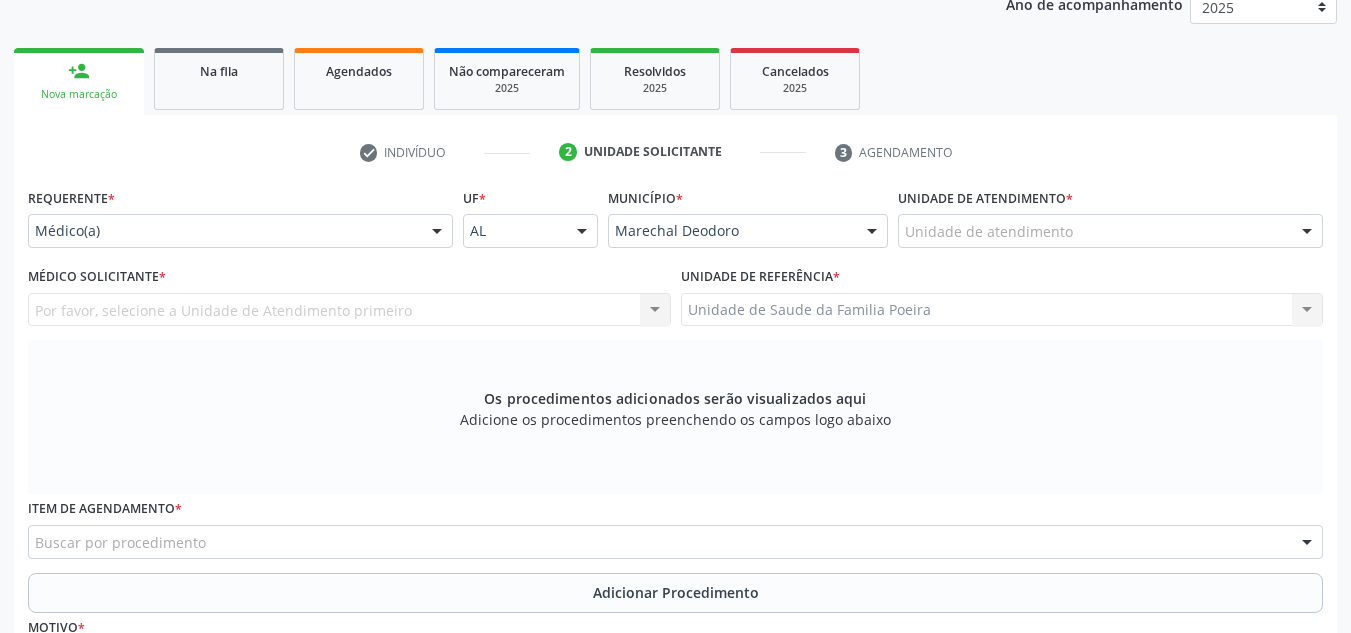 click on "Unidade de atendimento" at bounding box center (1110, 231) 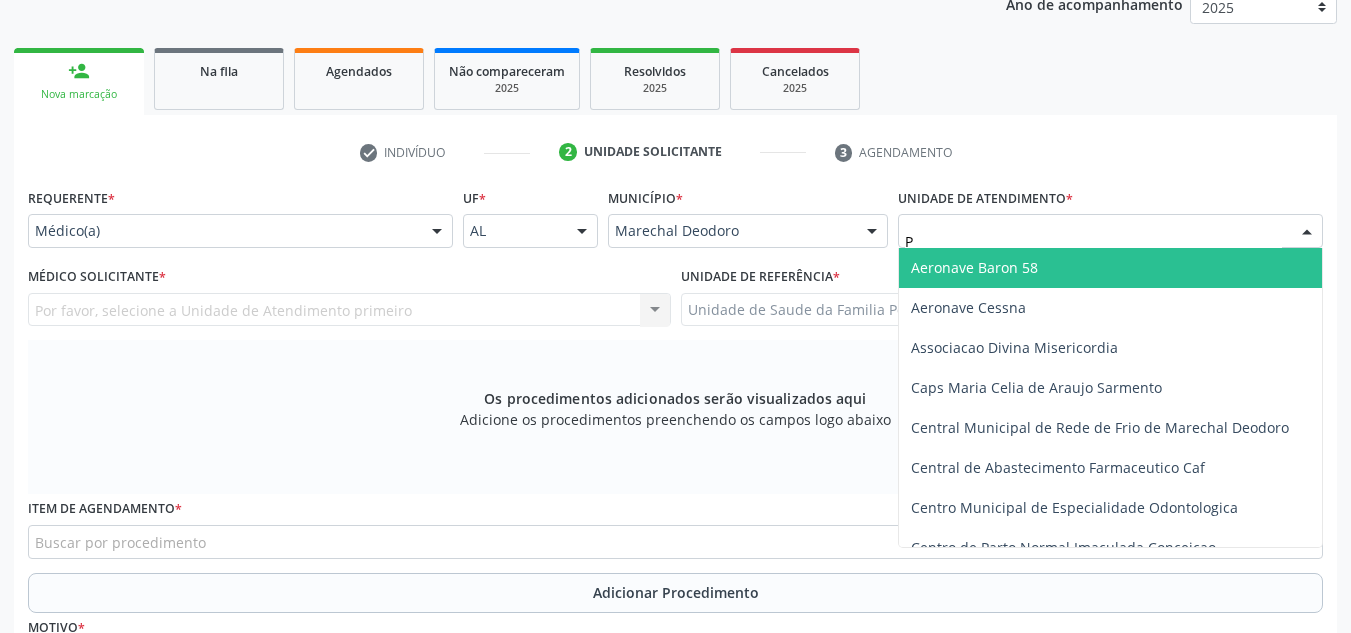 type on "PO" 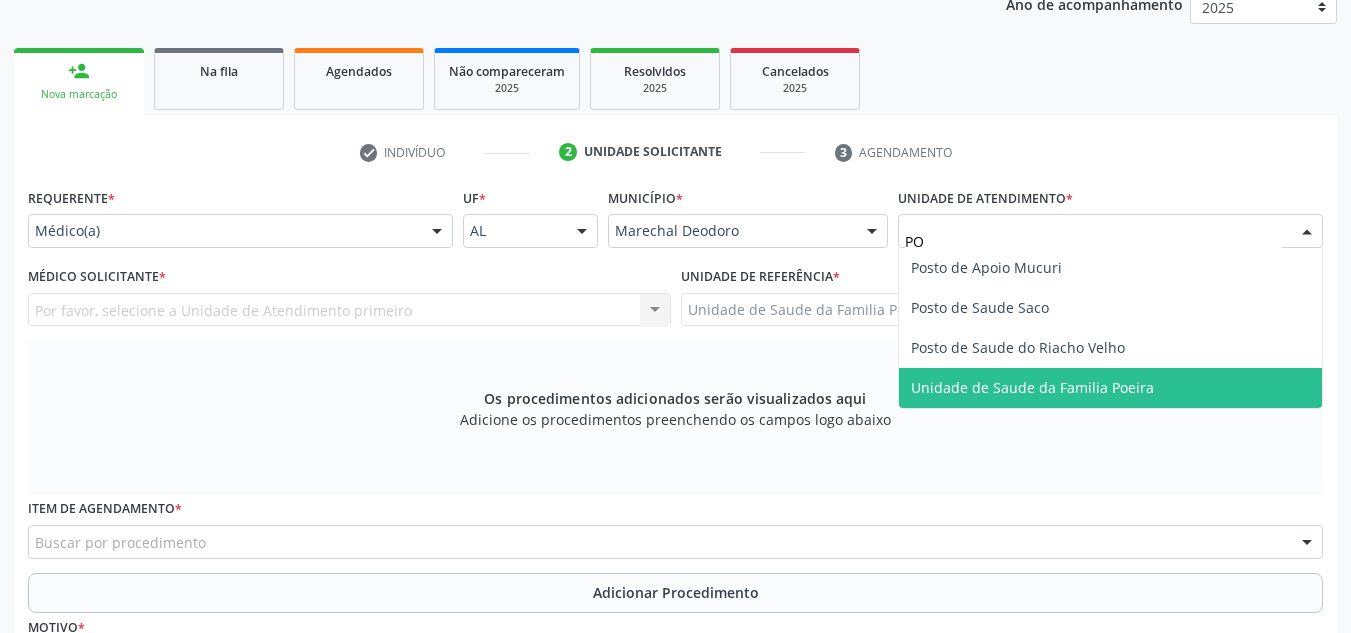 click on "Unidade de Saude da Familia Poeira" at bounding box center (1032, 387) 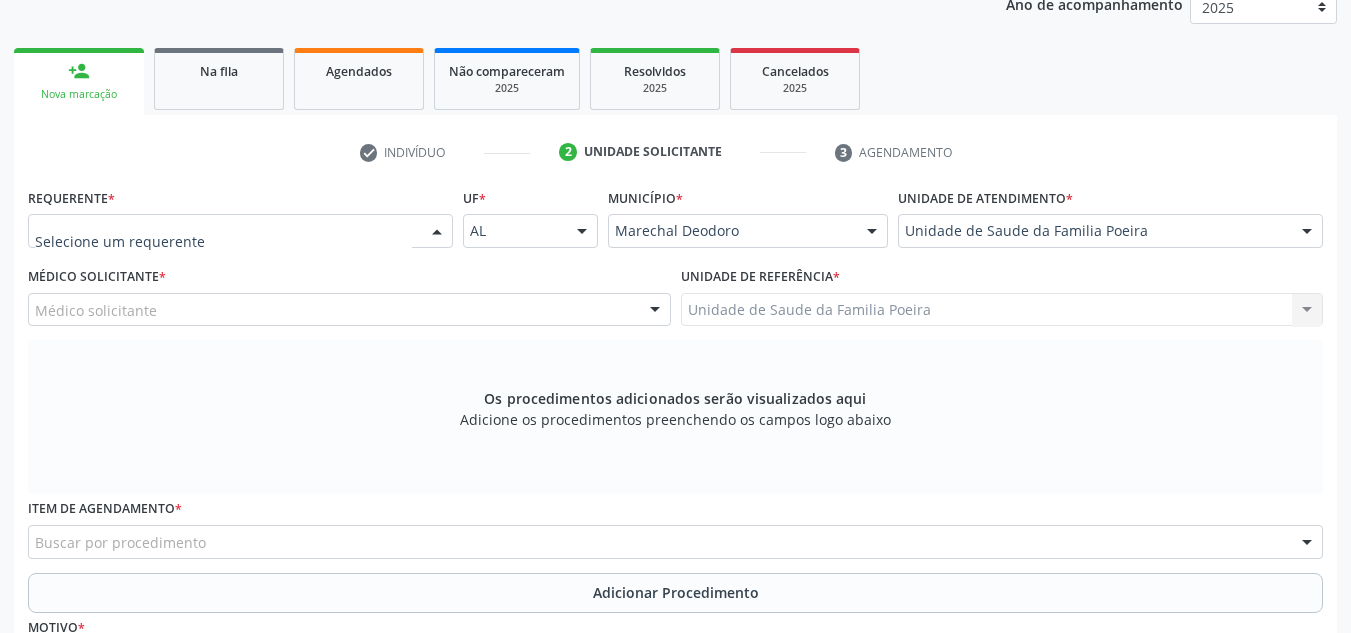 click at bounding box center [240, 231] 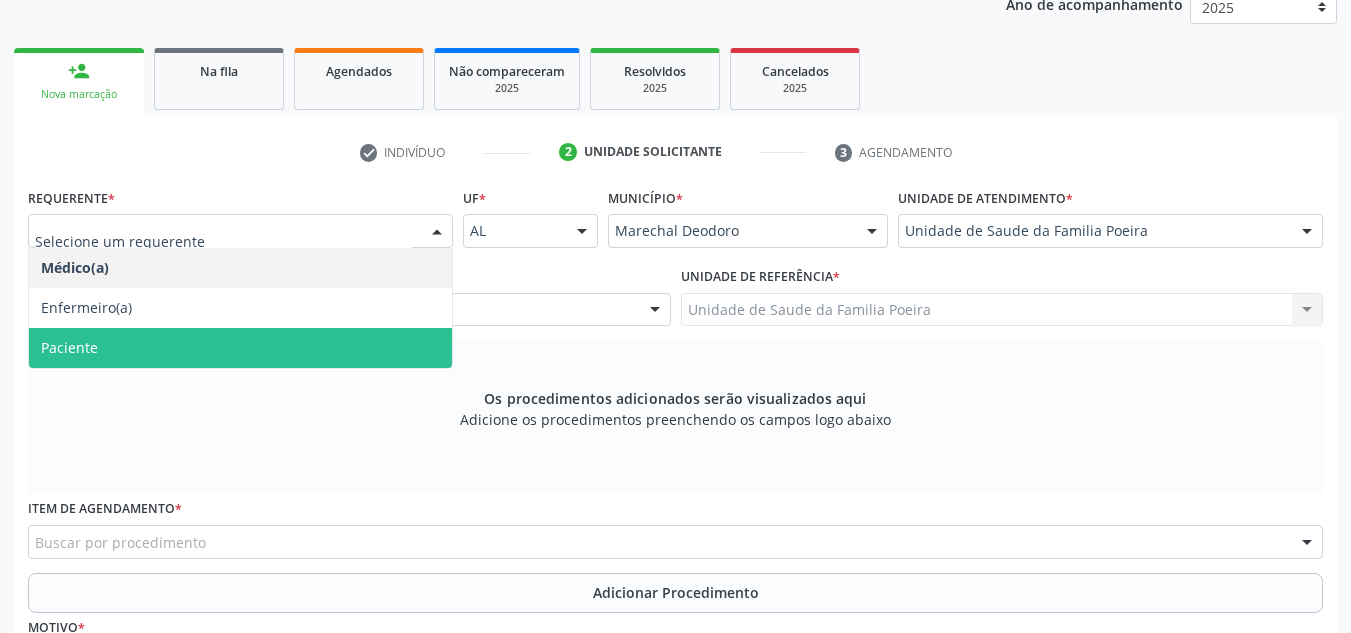 click on "Paciente" at bounding box center (240, 348) 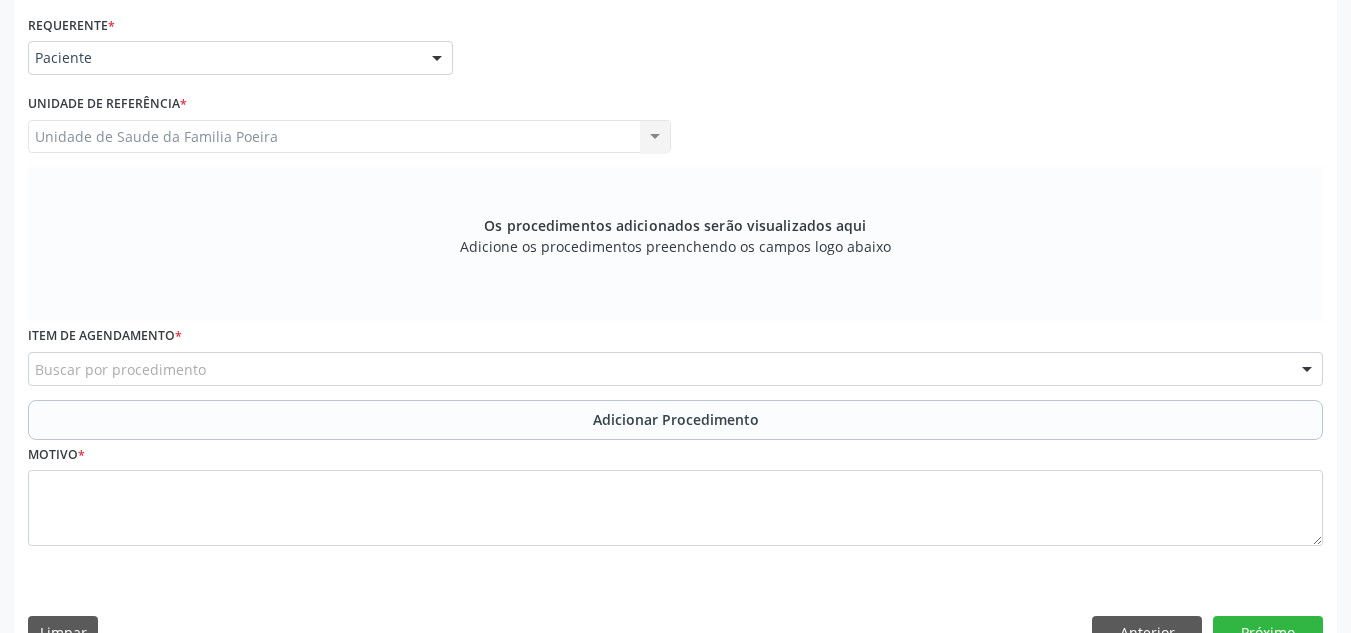 scroll, scrollTop: 496, scrollLeft: 0, axis: vertical 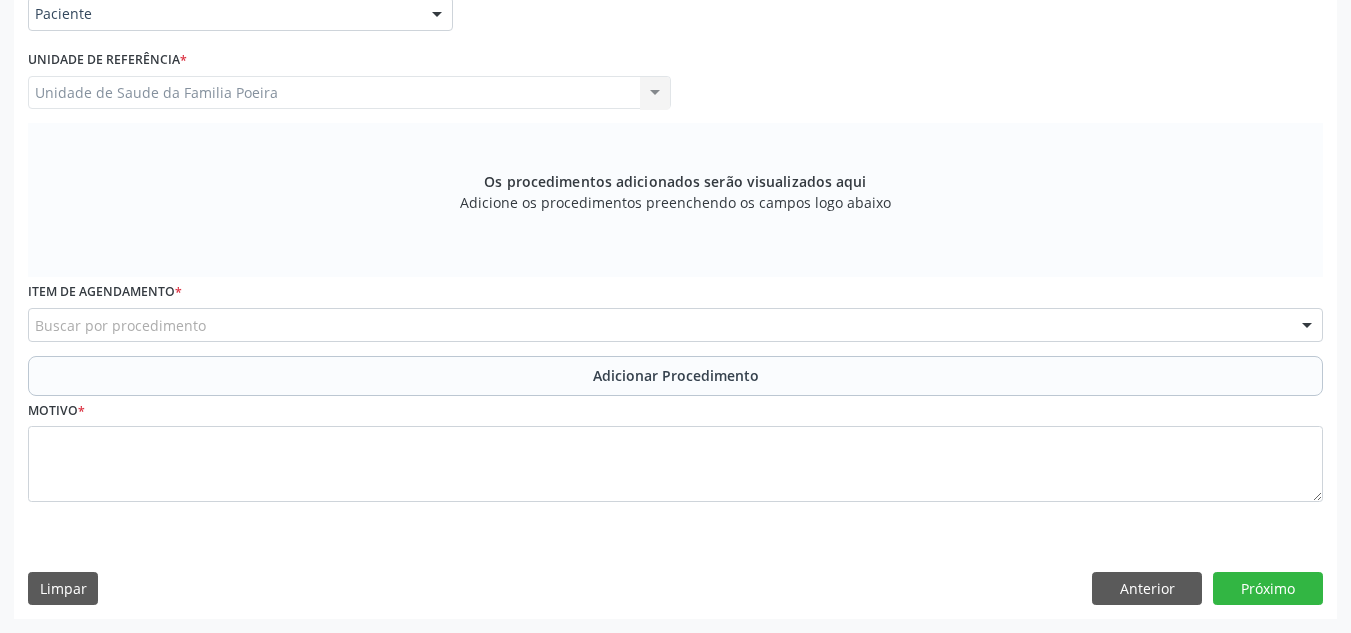 click on "Buscar por procedimento" at bounding box center (675, 325) 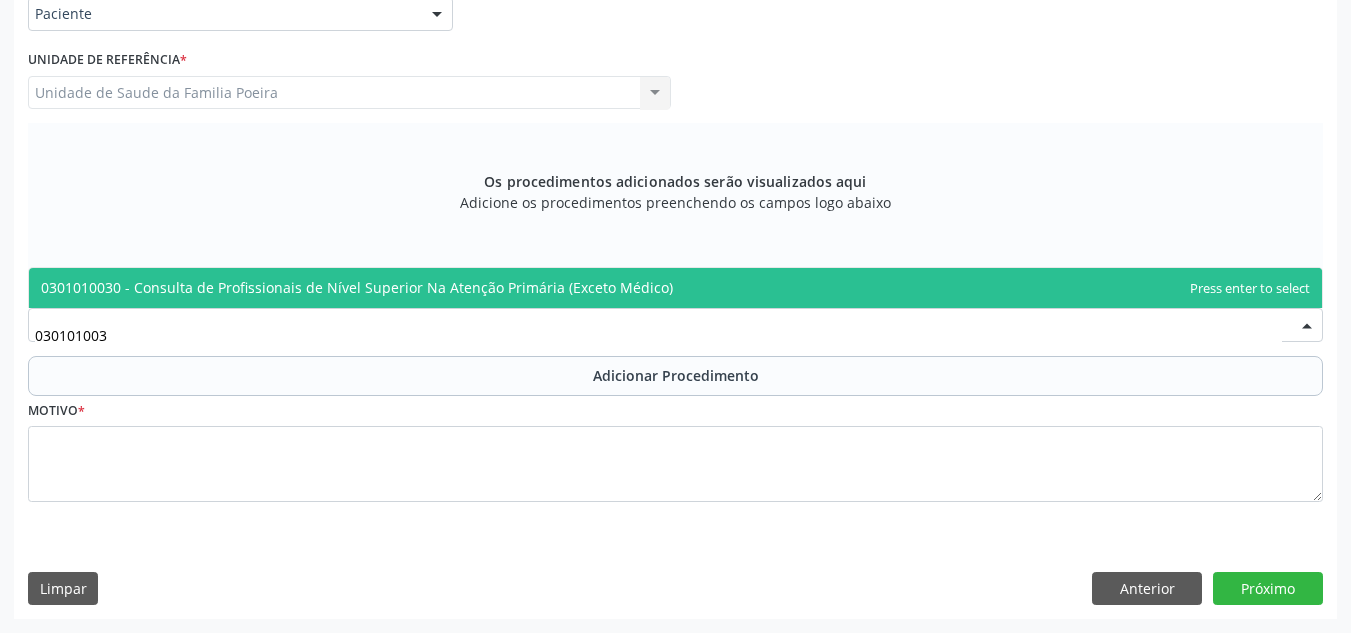 type on "0301010030" 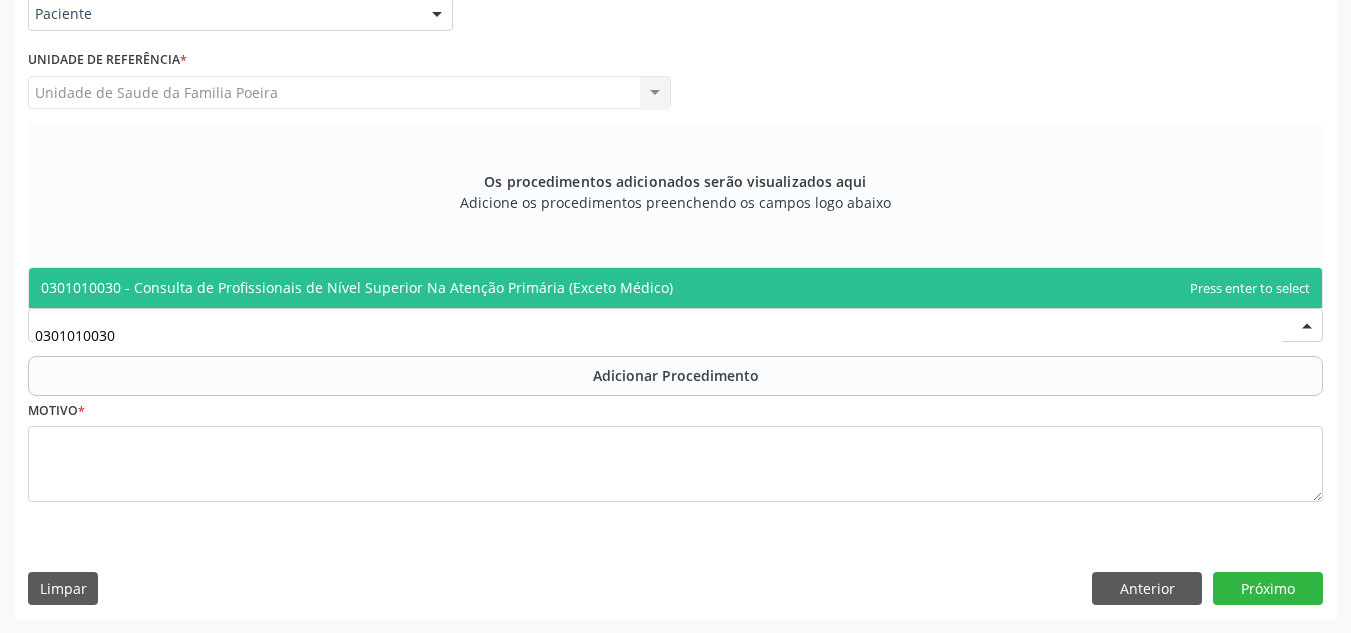 click on "0301010030 - Consulta de Profissionais de Nível Superior Na Atenção Primária (Exceto Médico)" at bounding box center (357, 287) 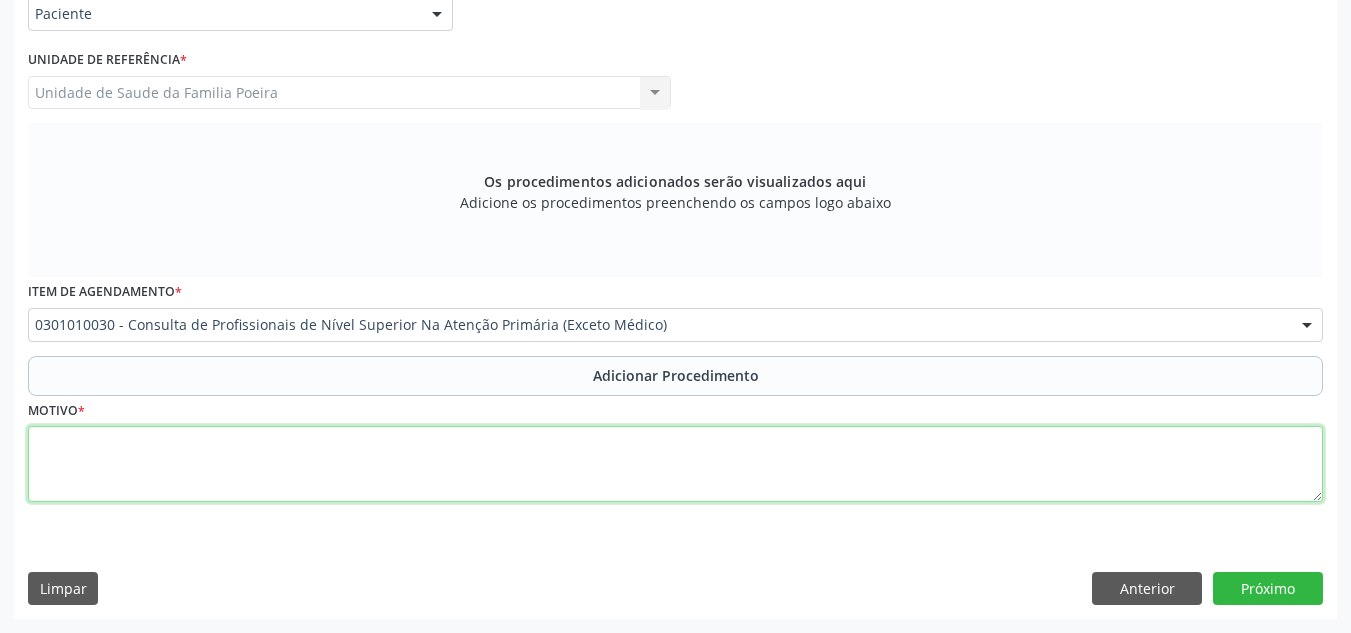 click at bounding box center (675, 464) 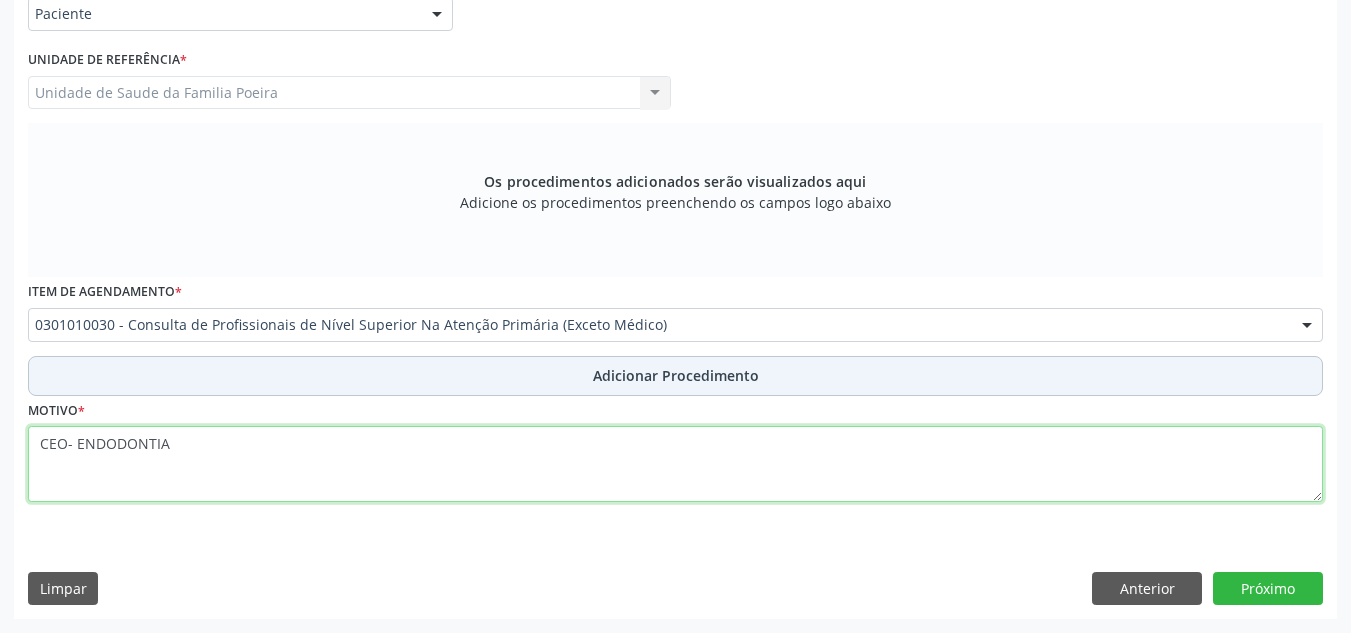 type on "CEO- ENDODONTIA" 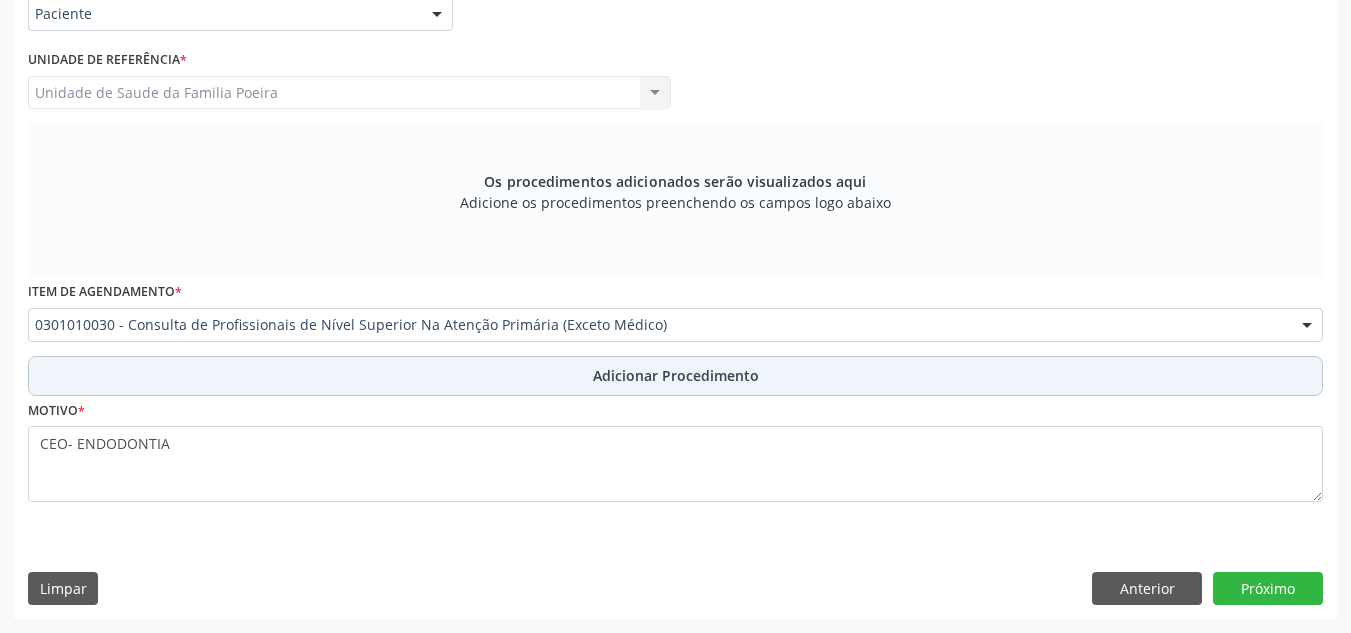 click on "Adicionar Procedimento" at bounding box center (675, 376) 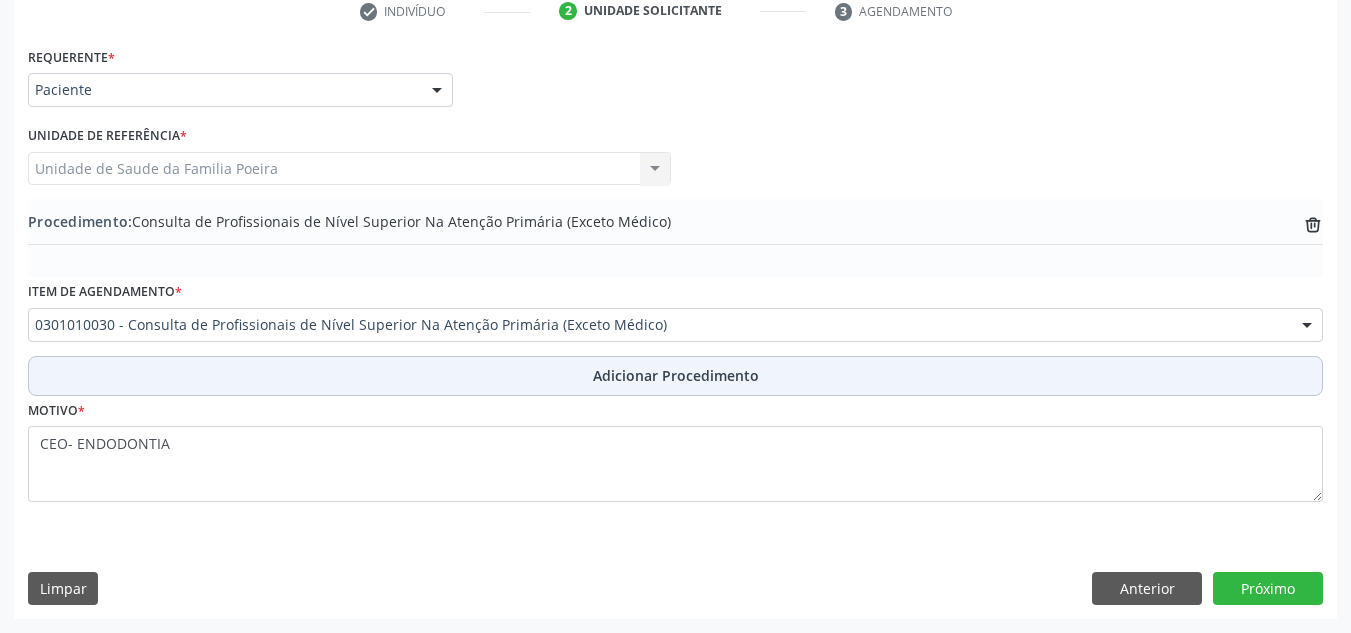 scroll, scrollTop: 420, scrollLeft: 0, axis: vertical 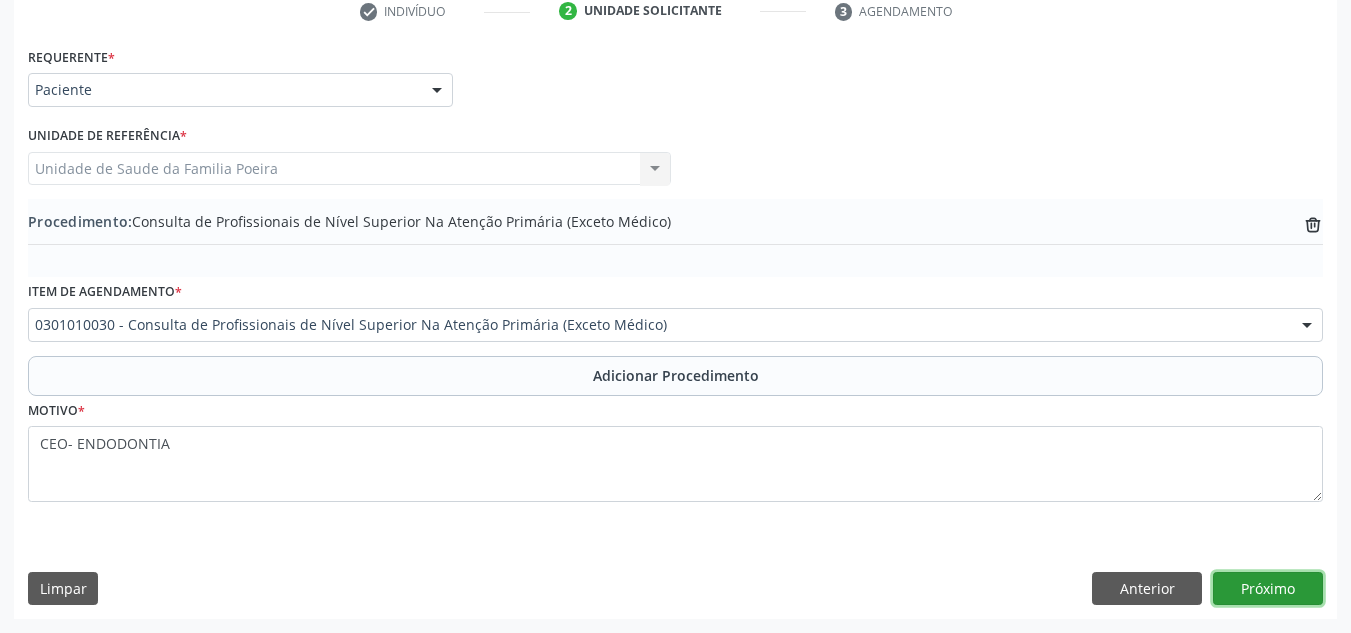 click on "Próximo" at bounding box center [1268, 589] 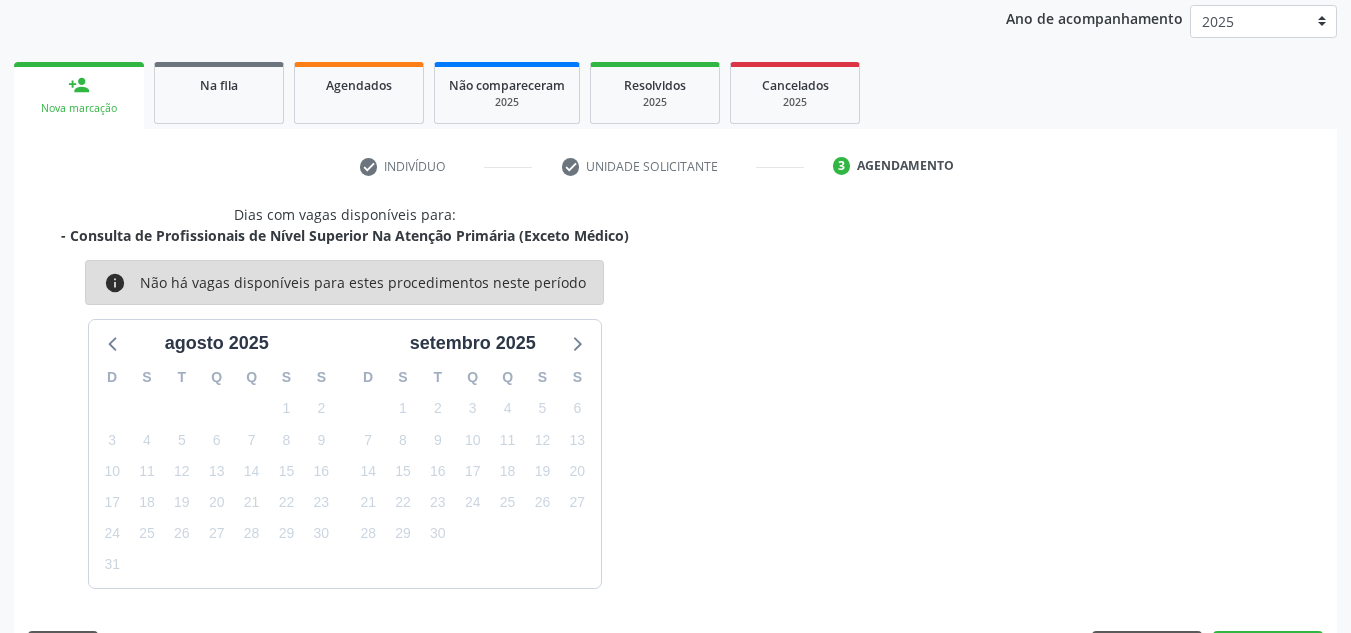 scroll, scrollTop: 324, scrollLeft: 0, axis: vertical 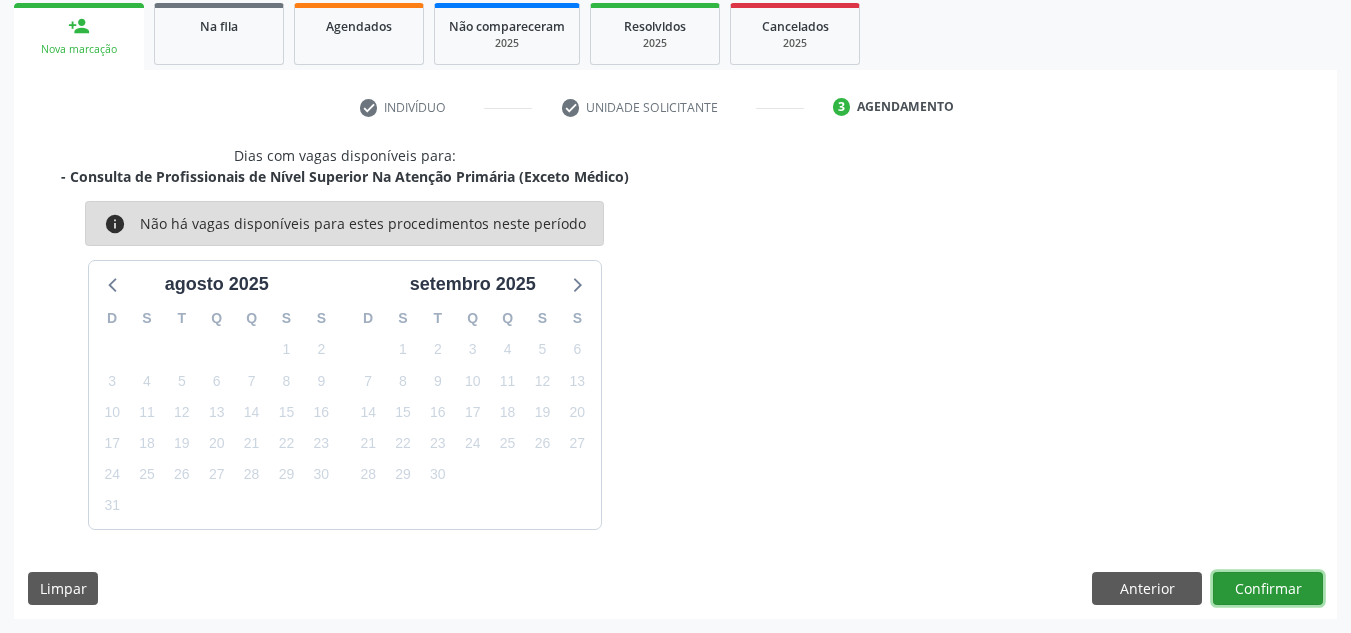 click on "Confirmar" at bounding box center [1268, 589] 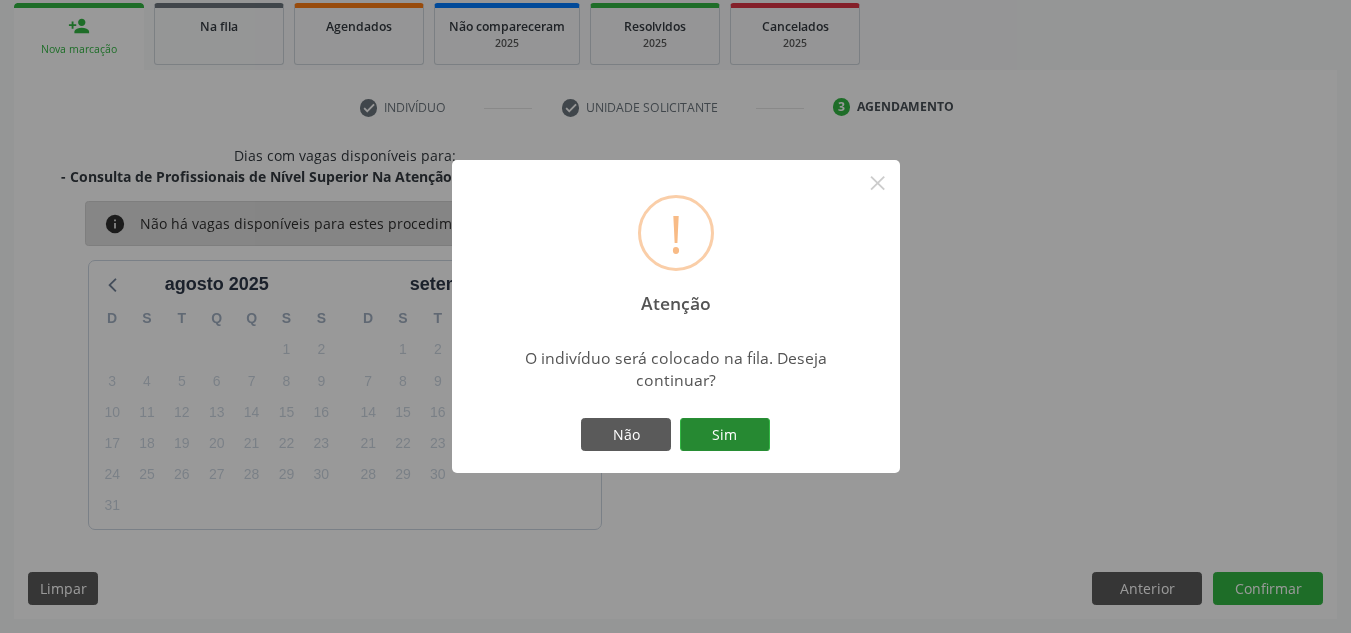 click on "Sim" at bounding box center (725, 435) 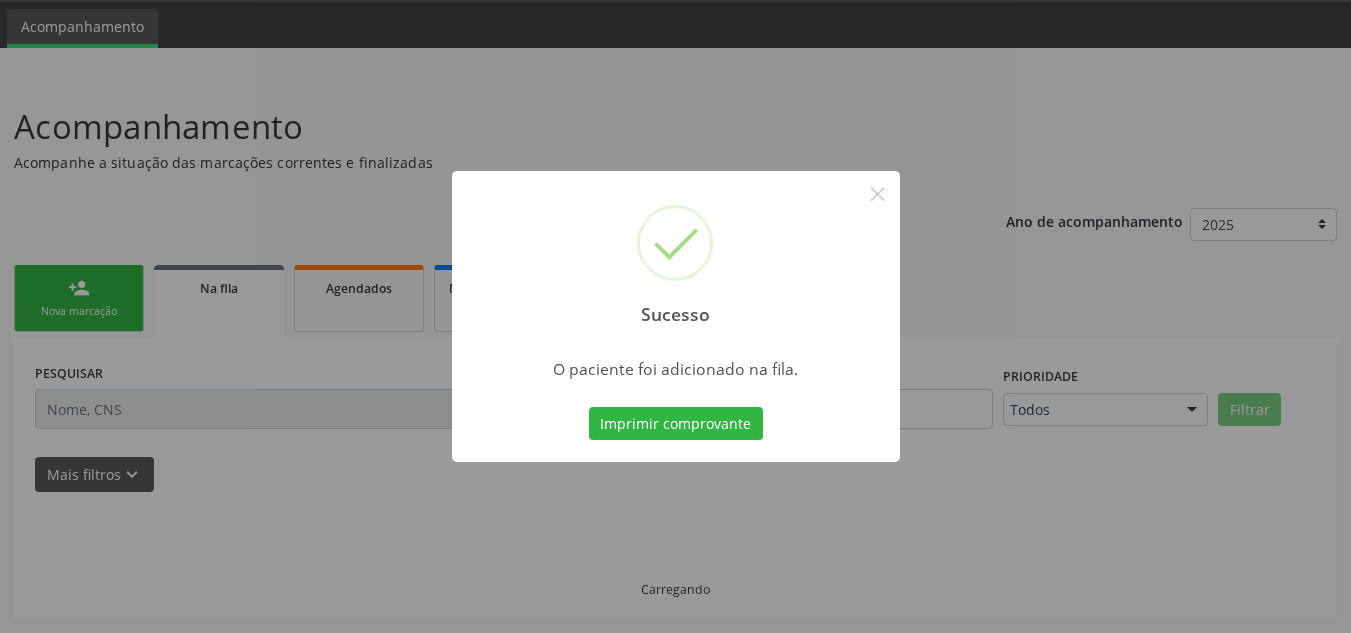 scroll, scrollTop: 62, scrollLeft: 0, axis: vertical 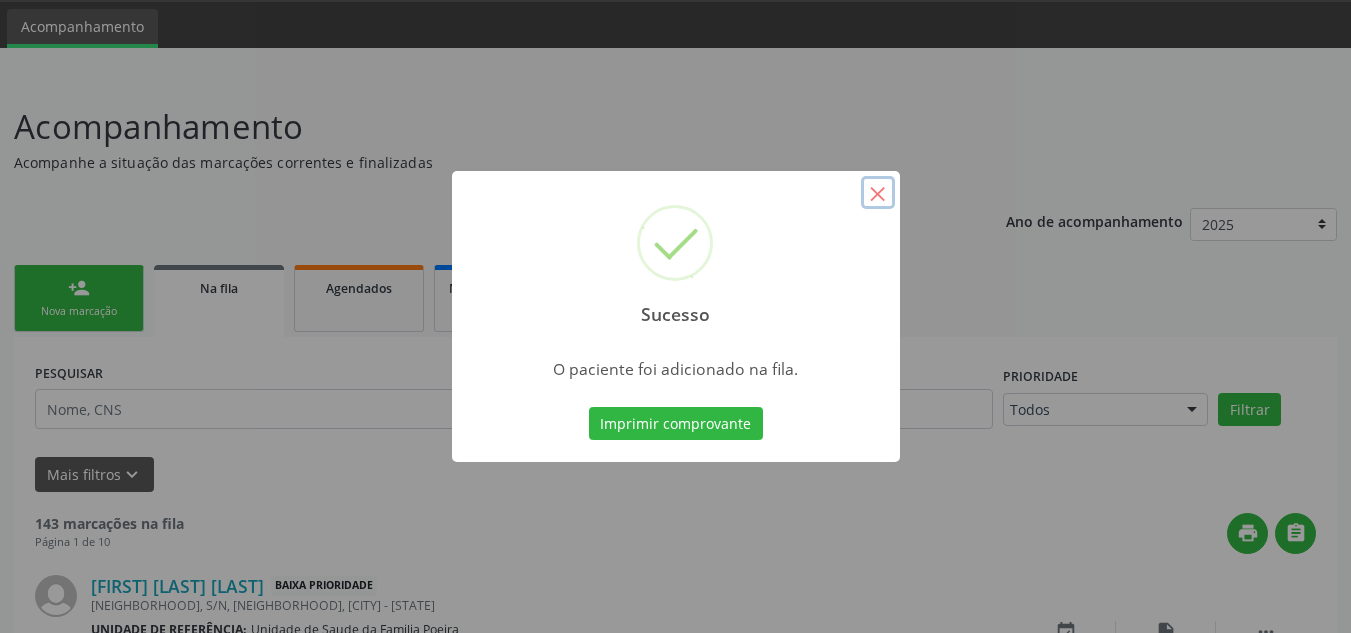 click on "×" at bounding box center [878, 193] 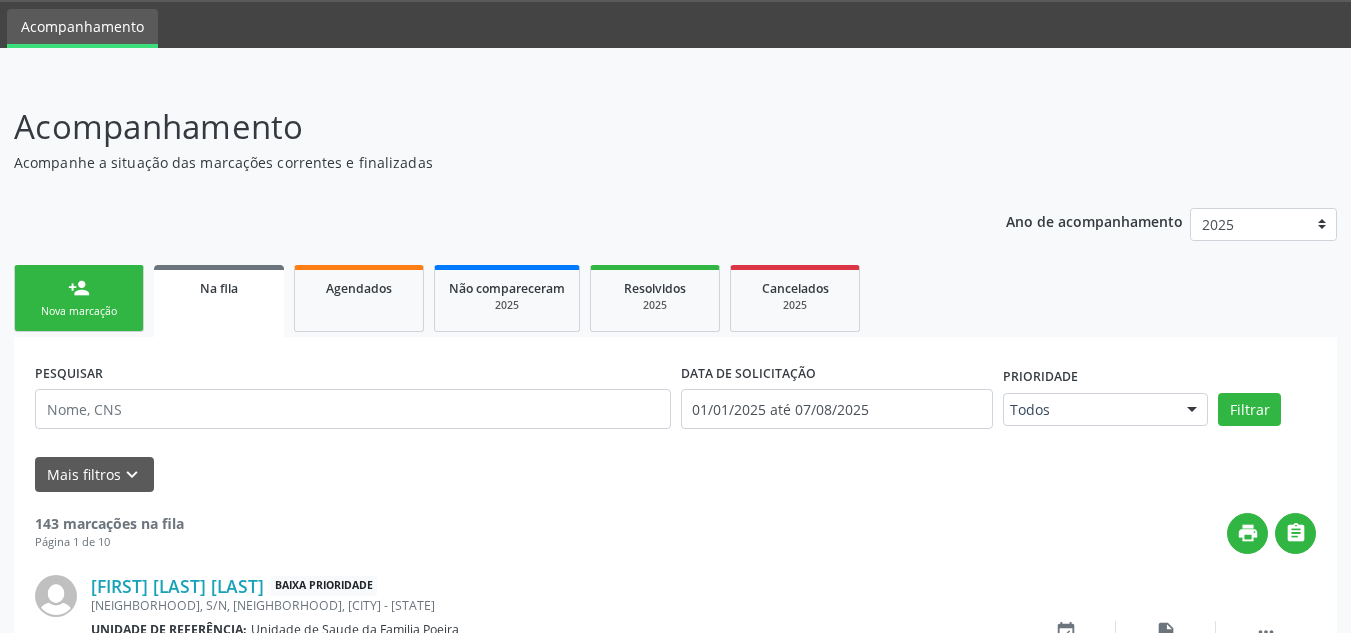 click on "person_add
Nova marcação" at bounding box center [79, 298] 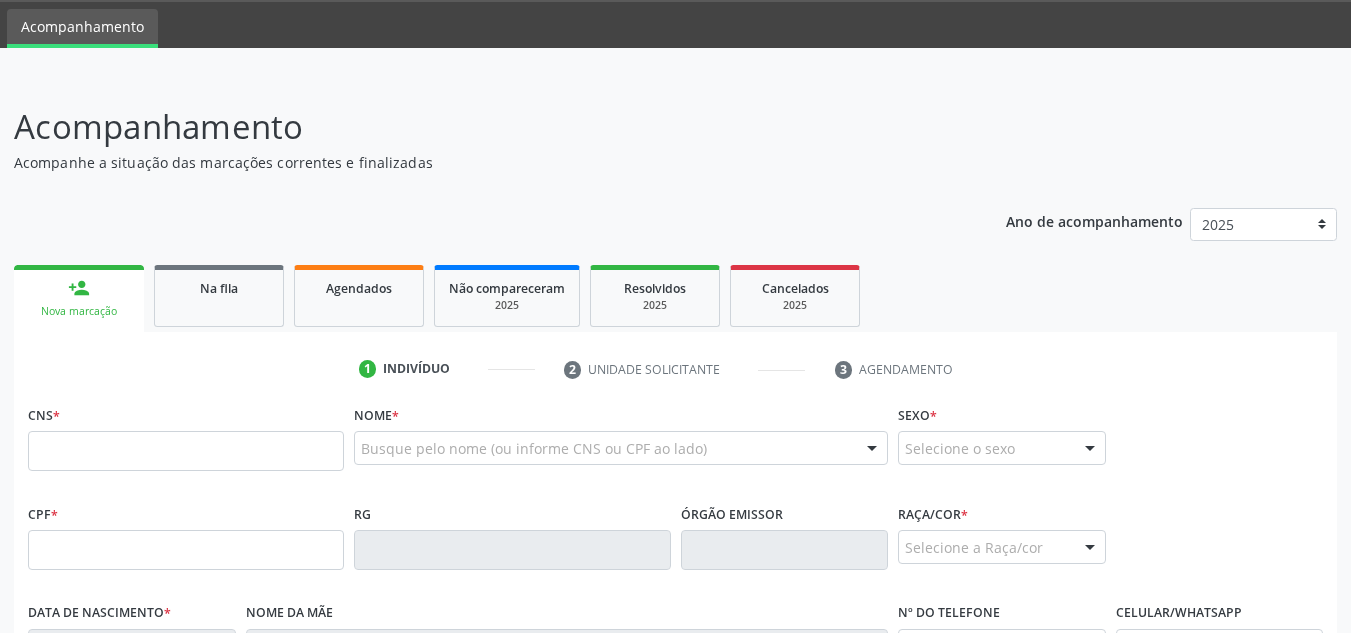 scroll, scrollTop: 262, scrollLeft: 0, axis: vertical 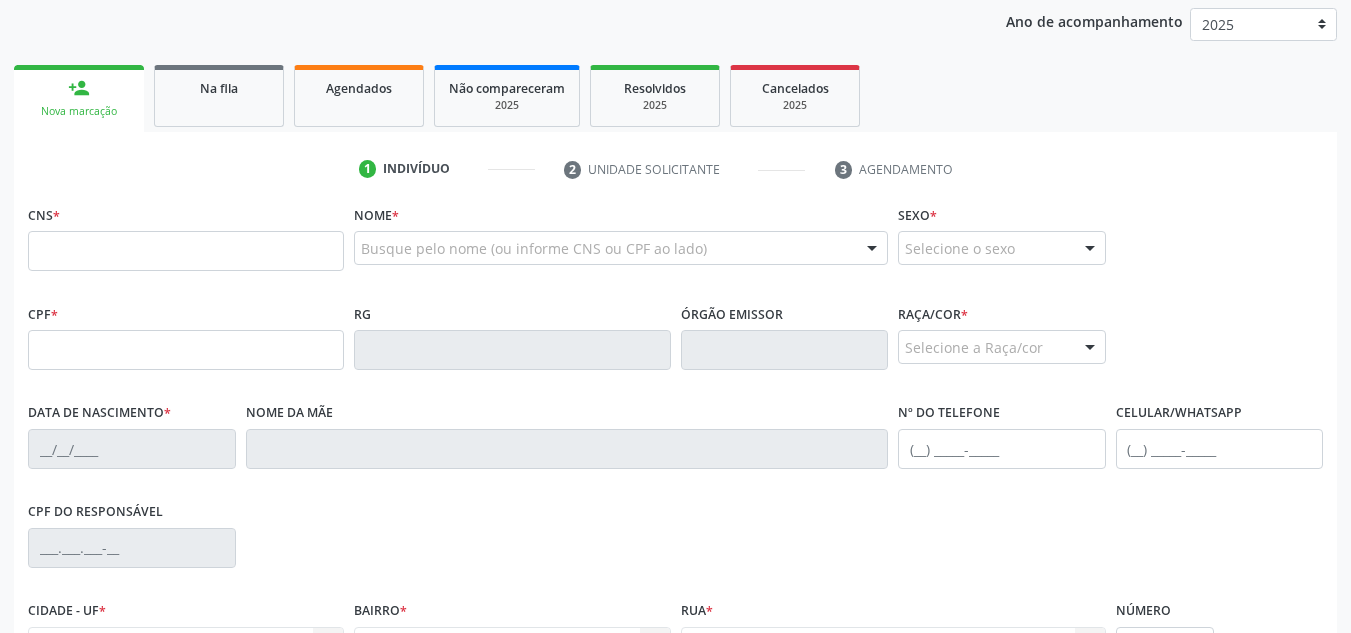 click on "Nova marcação" at bounding box center [79, 111] 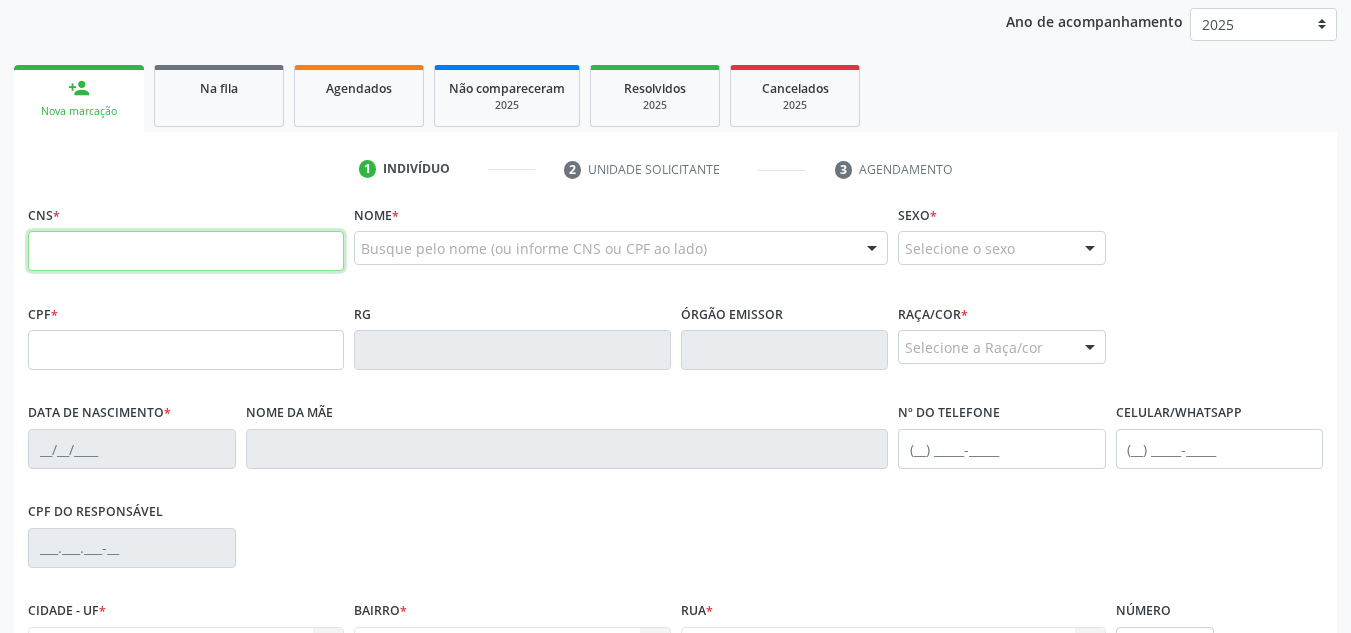 click at bounding box center (186, 251) 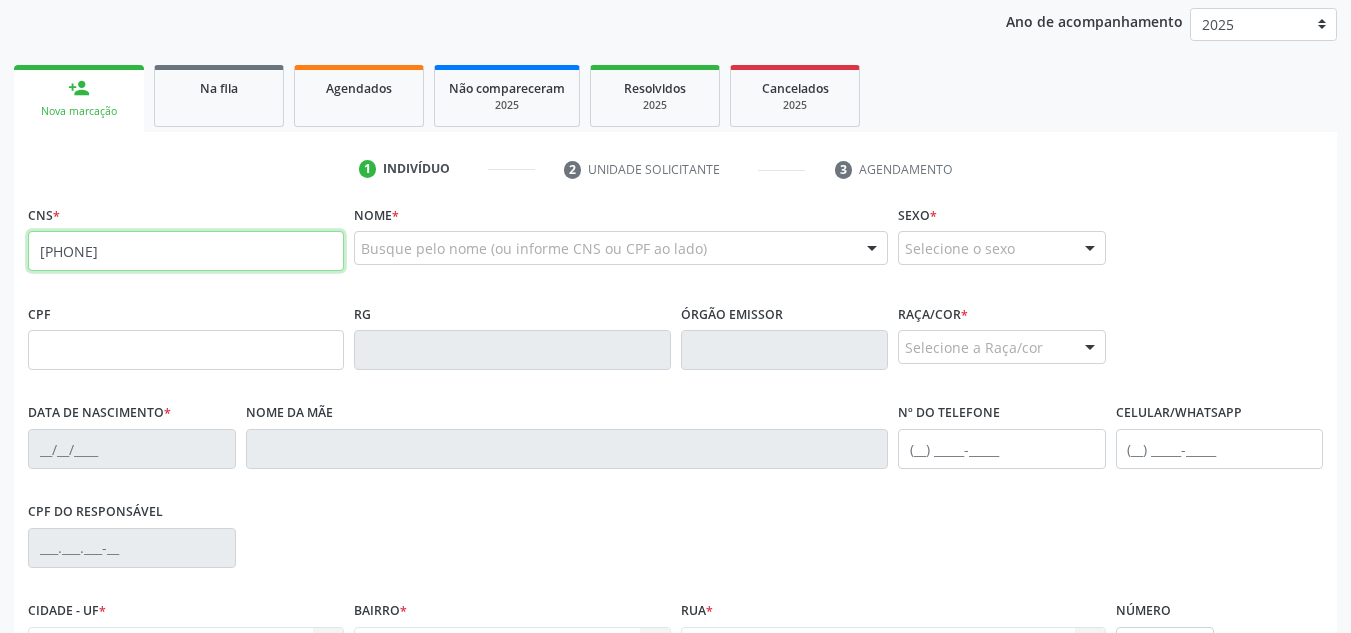 type on "[PHONE]" 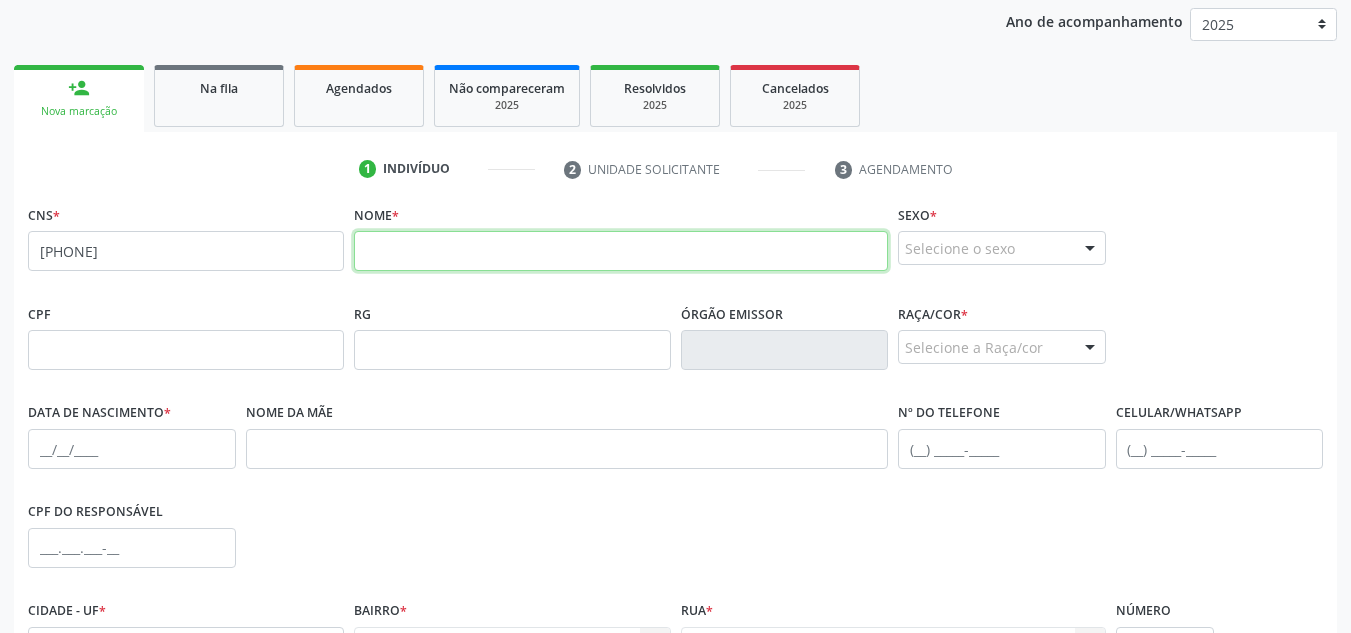 click at bounding box center (621, 251) 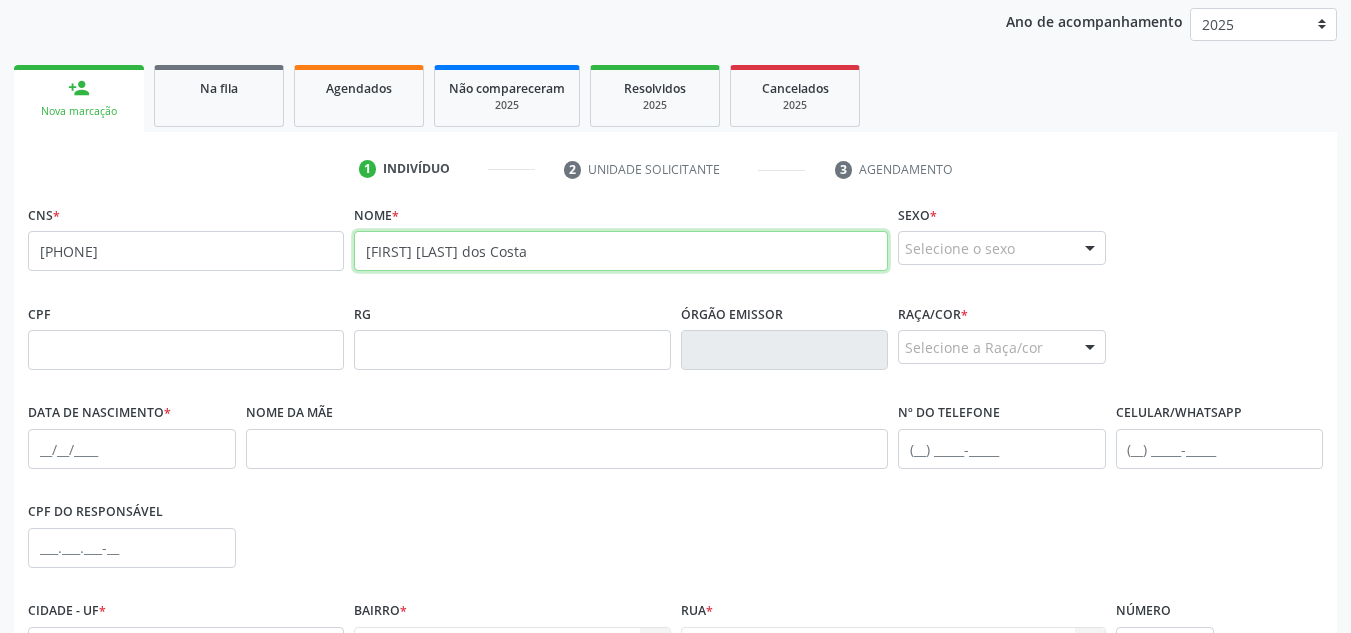 type on "[FIRST] [LAST] dos Costa" 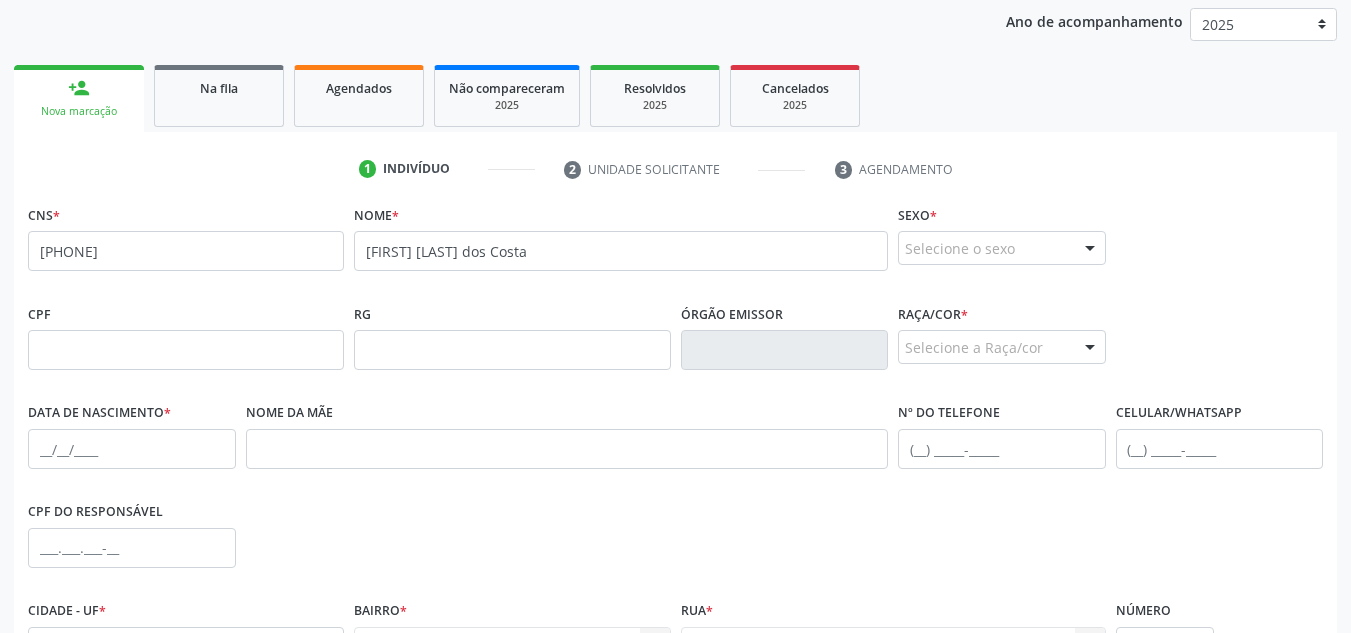 click on "Selecione o sexo" at bounding box center [1002, 248] 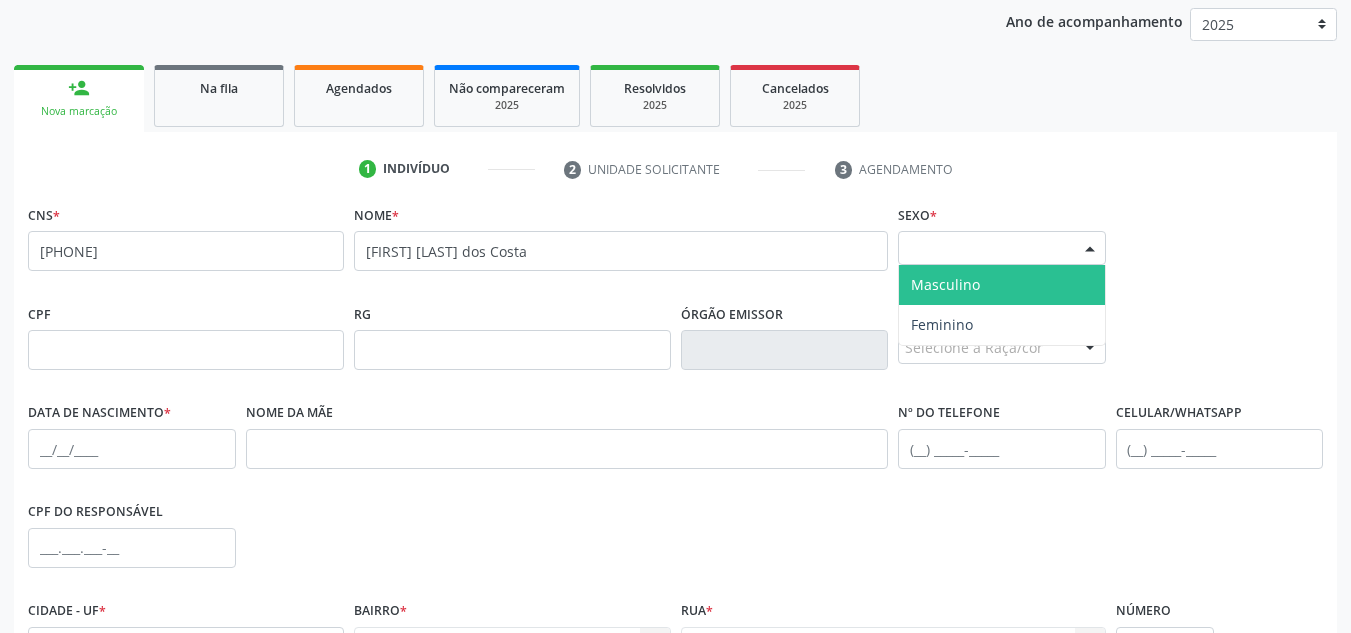 click on "Masculino" at bounding box center (1002, 285) 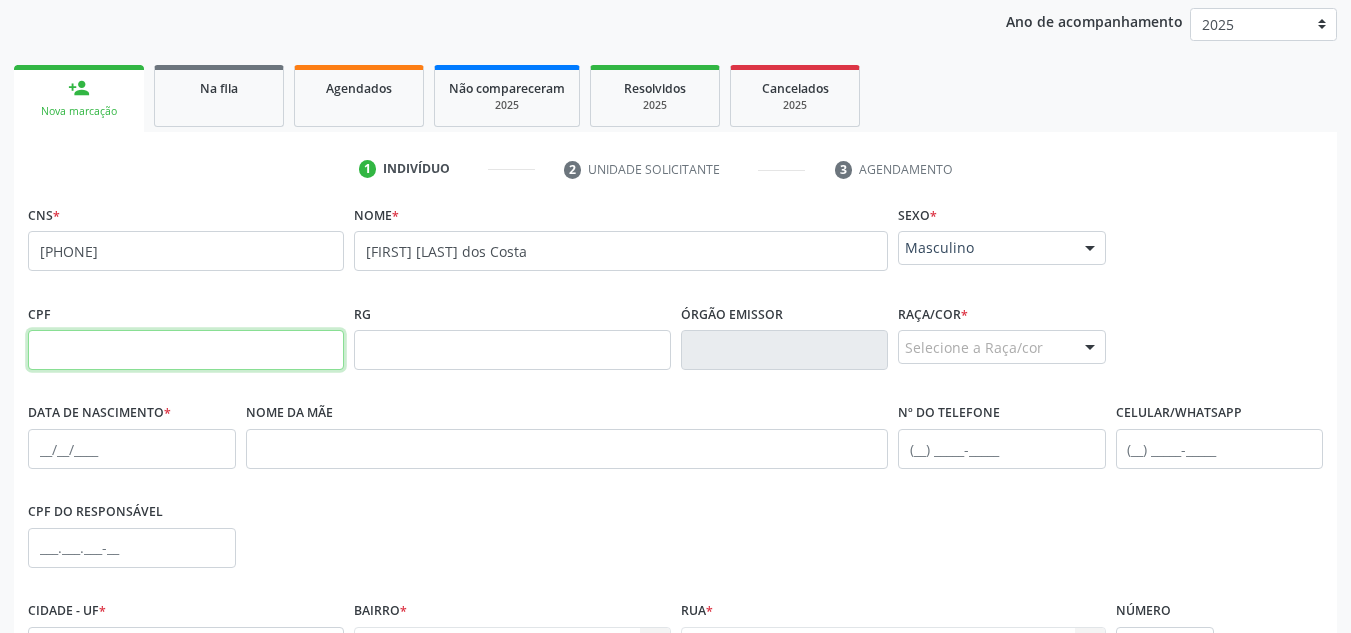 click at bounding box center [186, 350] 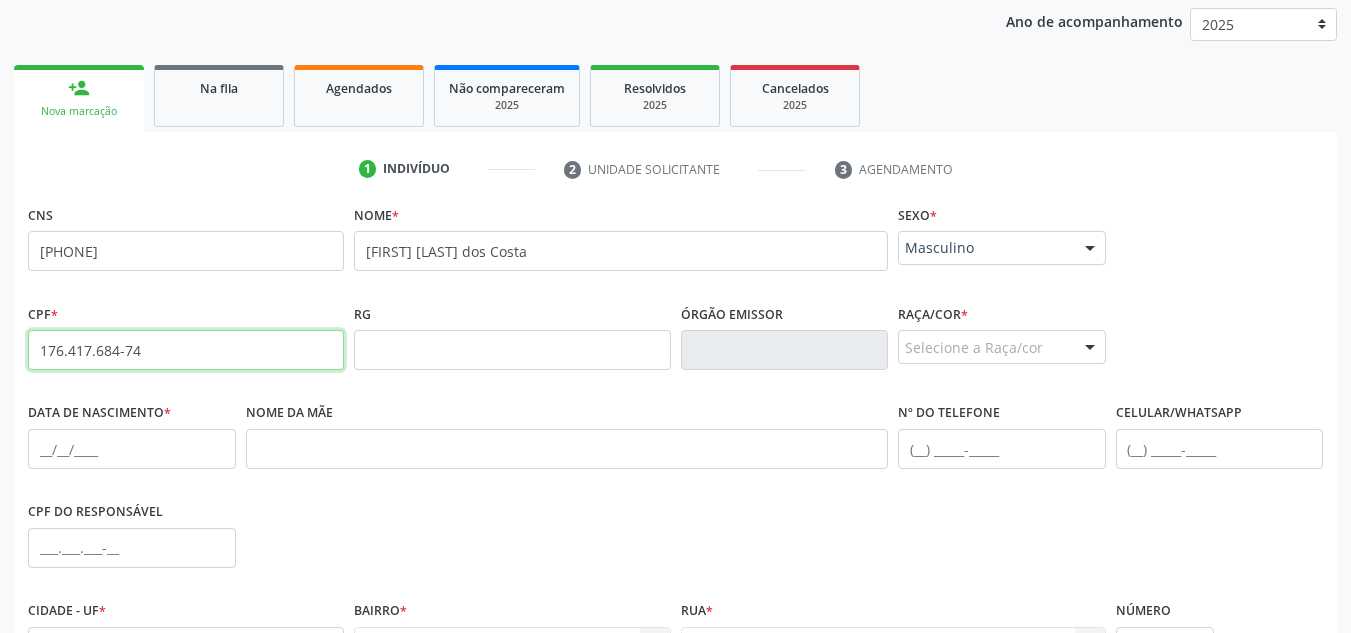 type on "176.417.684-74" 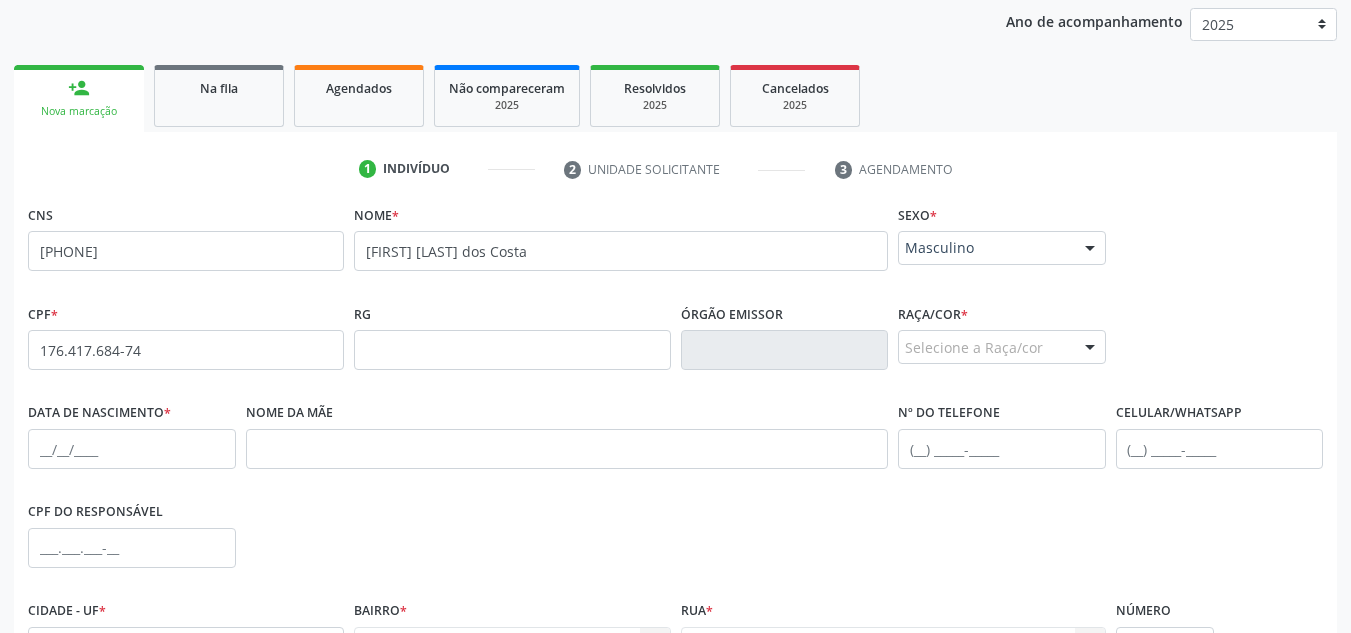click on "Selecione a Raça/cor" at bounding box center (1002, 347) 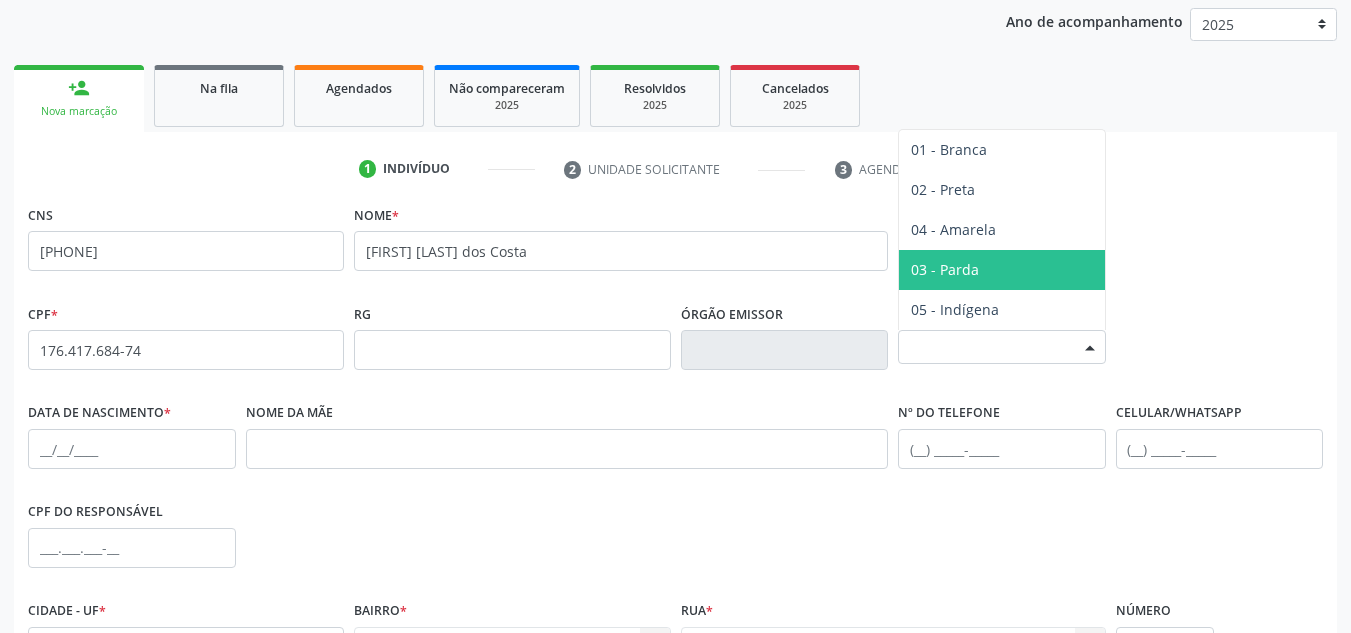 click on "03 - Parda" at bounding box center (945, 269) 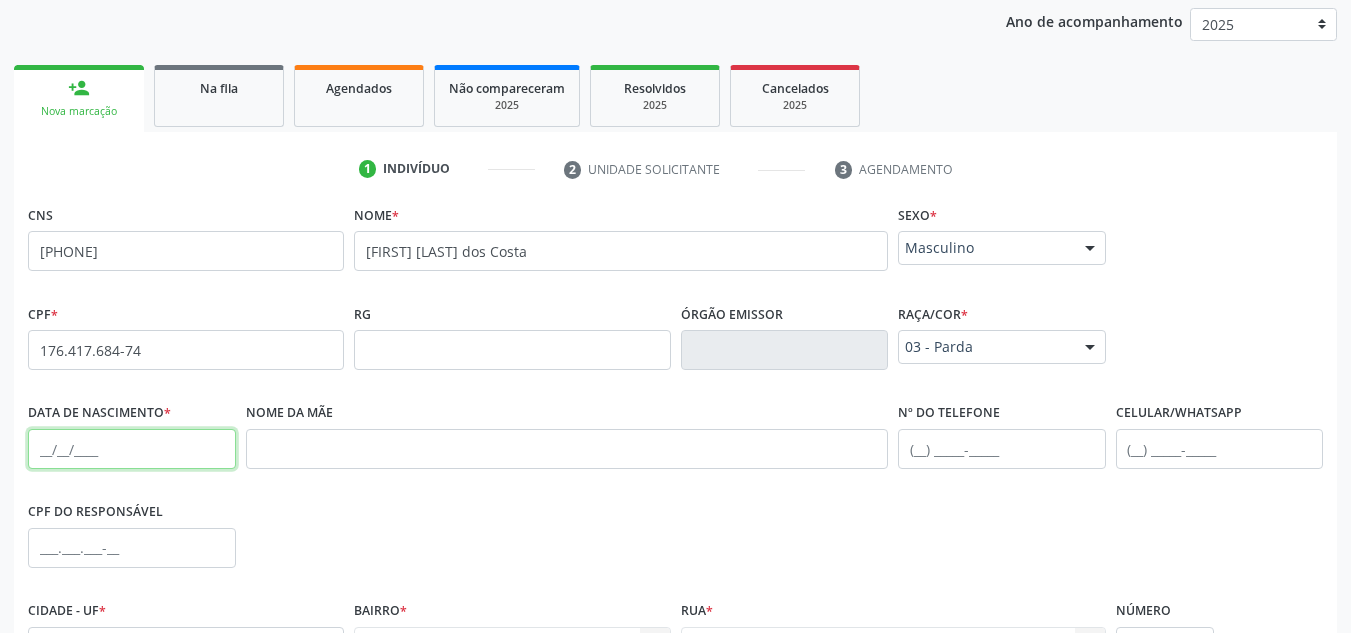 click at bounding box center (132, 449) 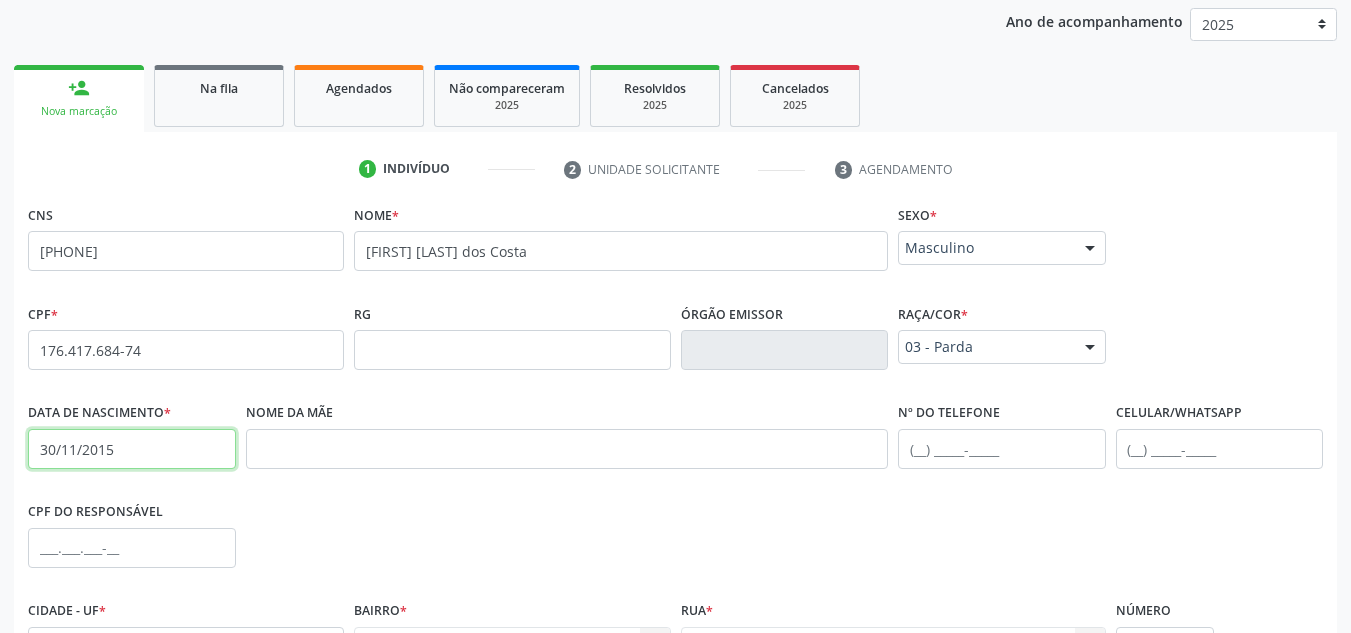type on "30/11/2015" 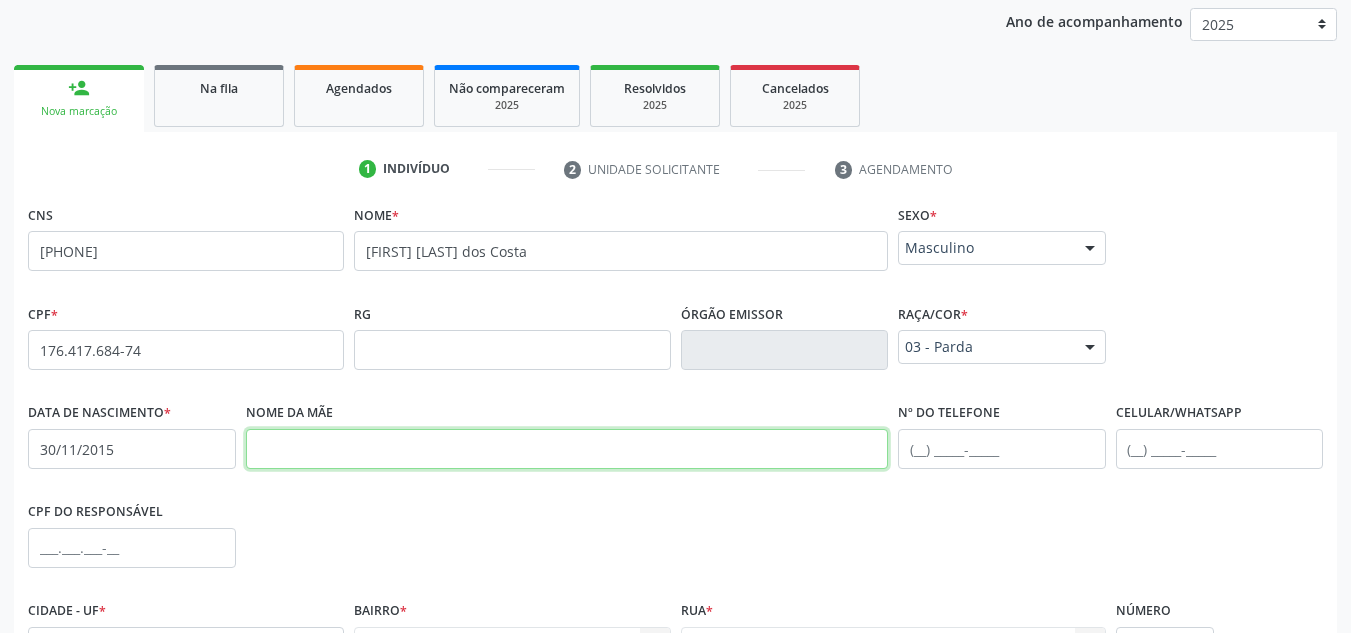 click at bounding box center (567, 449) 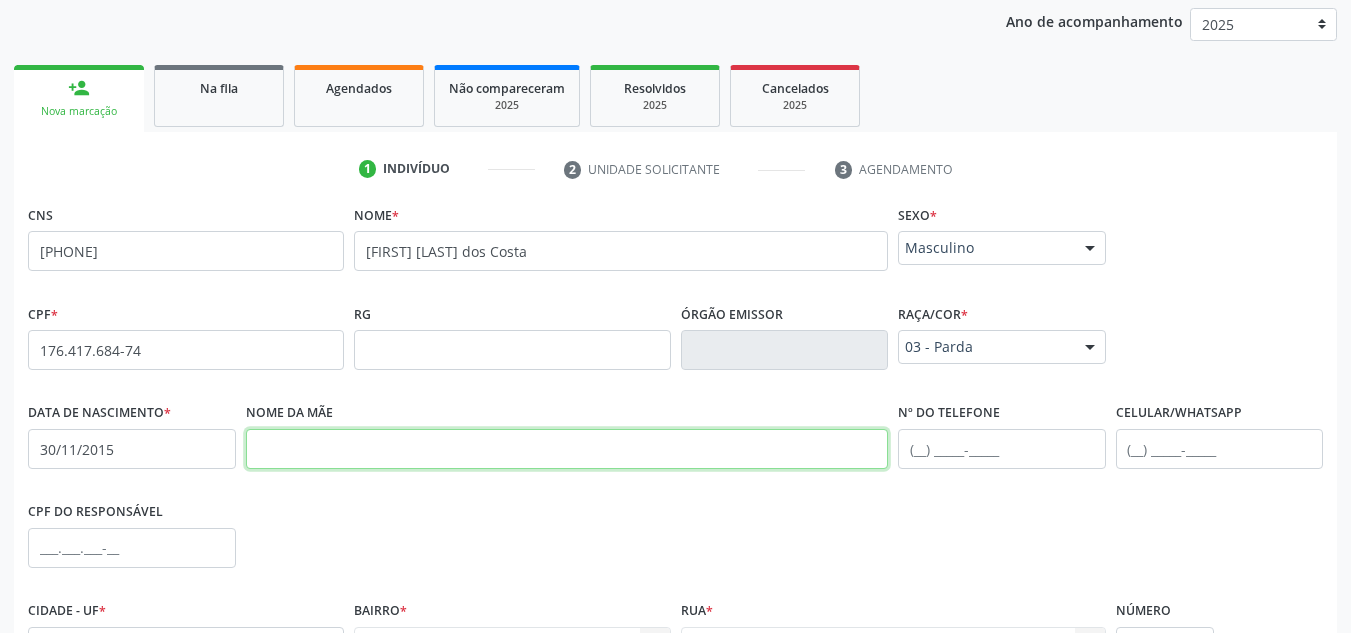 paste on "[FIRST] [LAST] [LAST]" 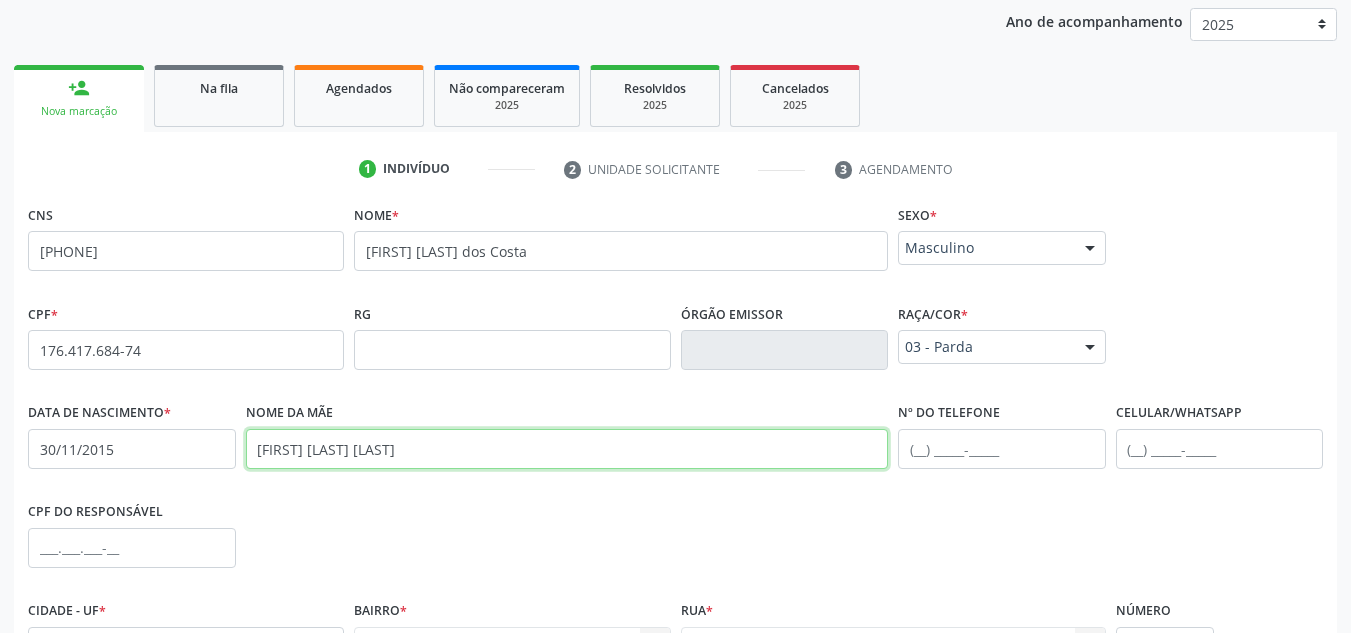 type on "[FIRST] [LAST] [LAST]" 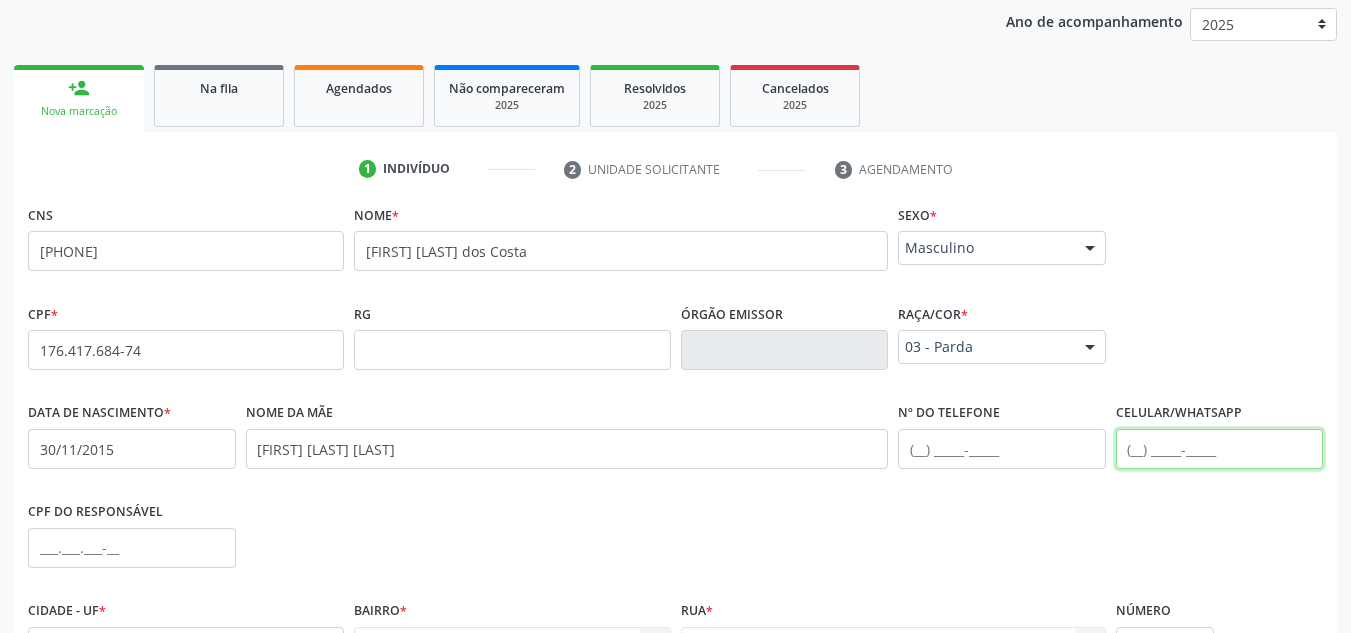 click at bounding box center (1220, 449) 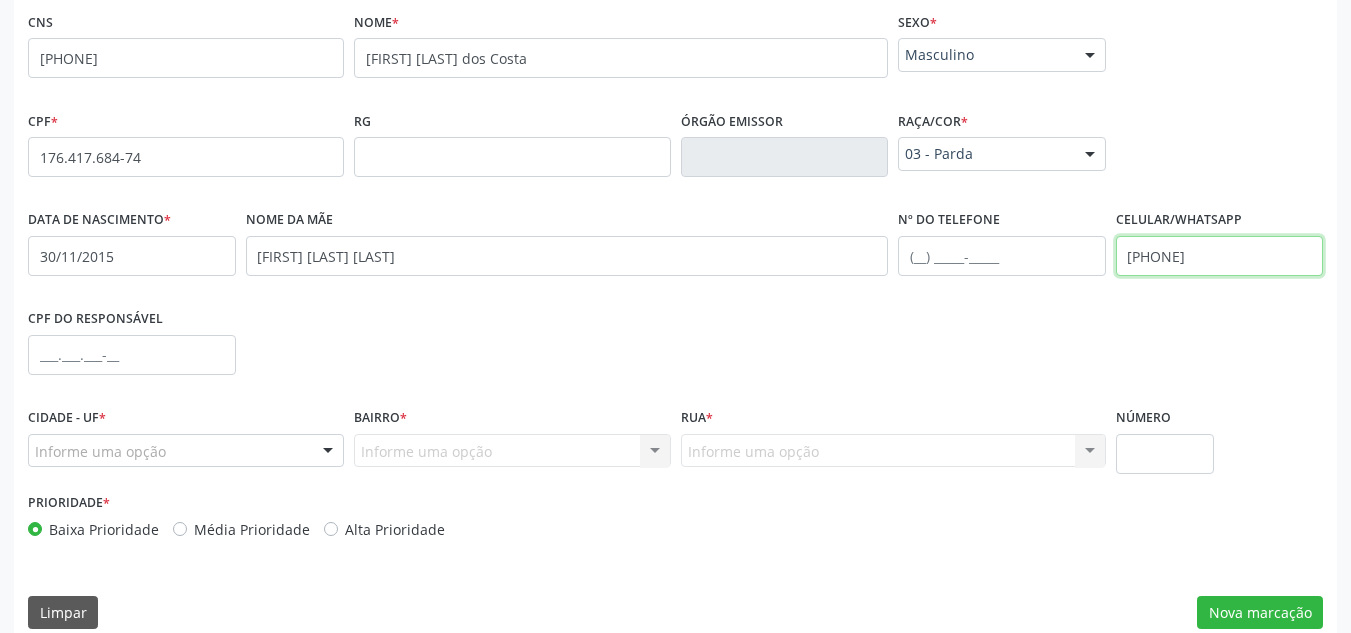 scroll, scrollTop: 479, scrollLeft: 0, axis: vertical 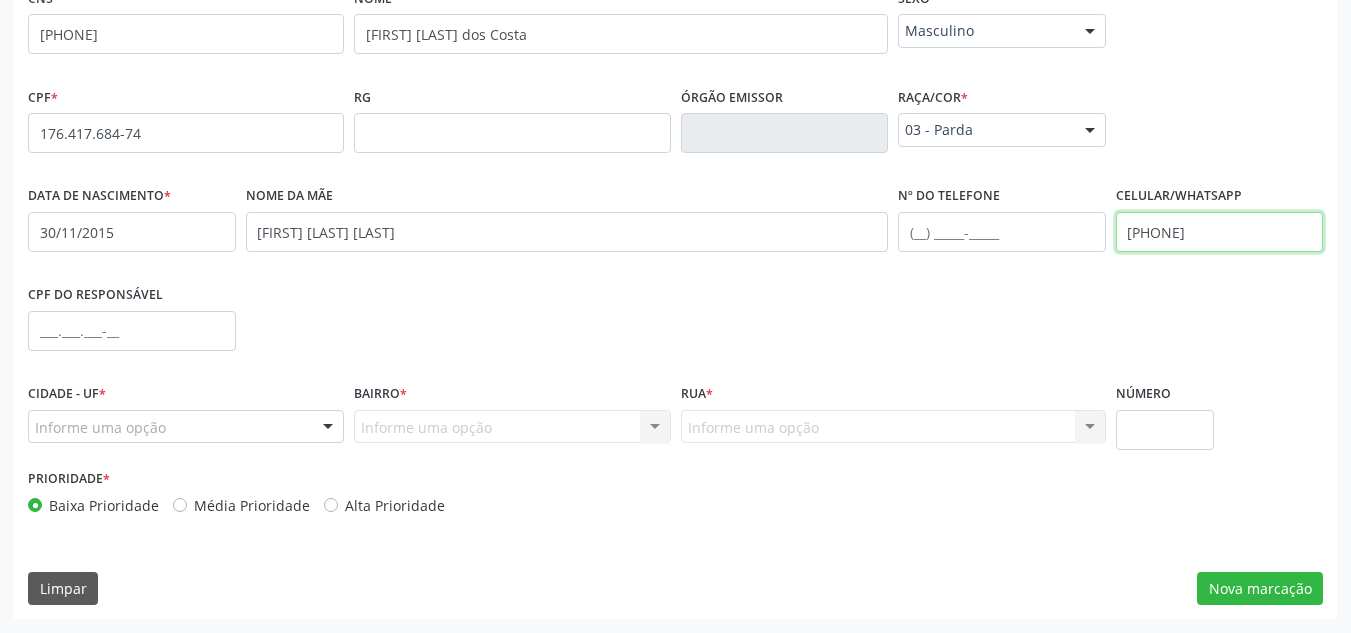 type on "[PHONE]" 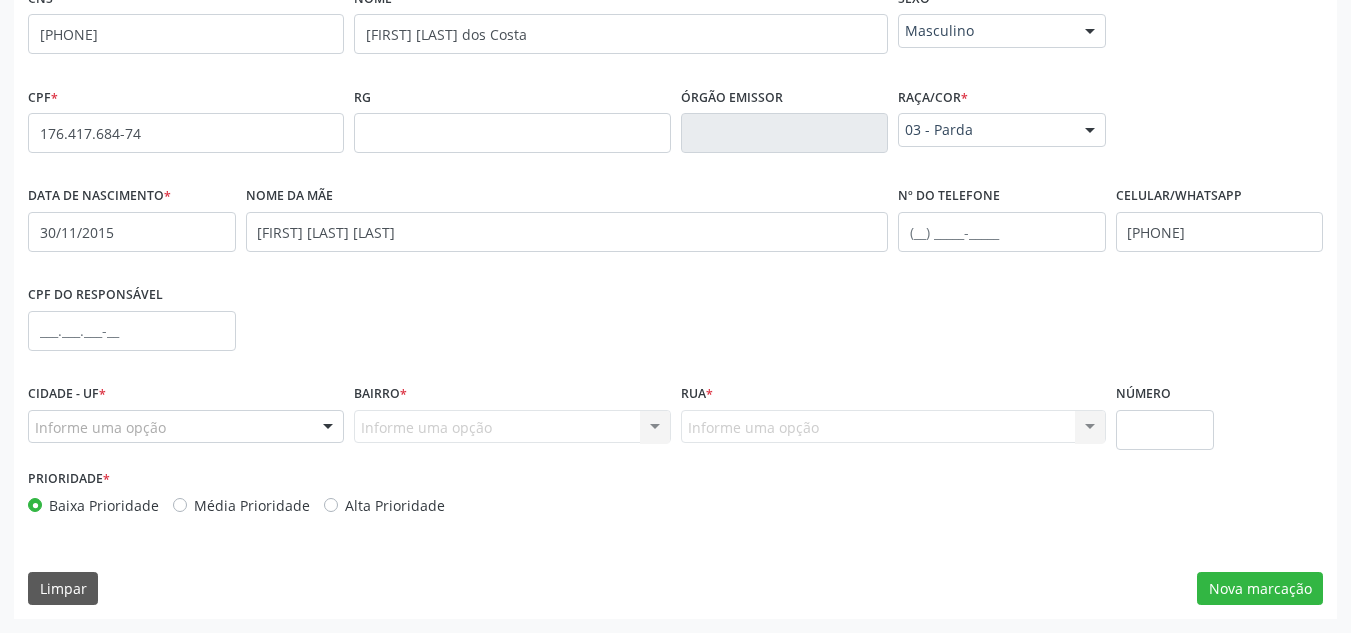 click on "Informe uma opção" at bounding box center (186, 427) 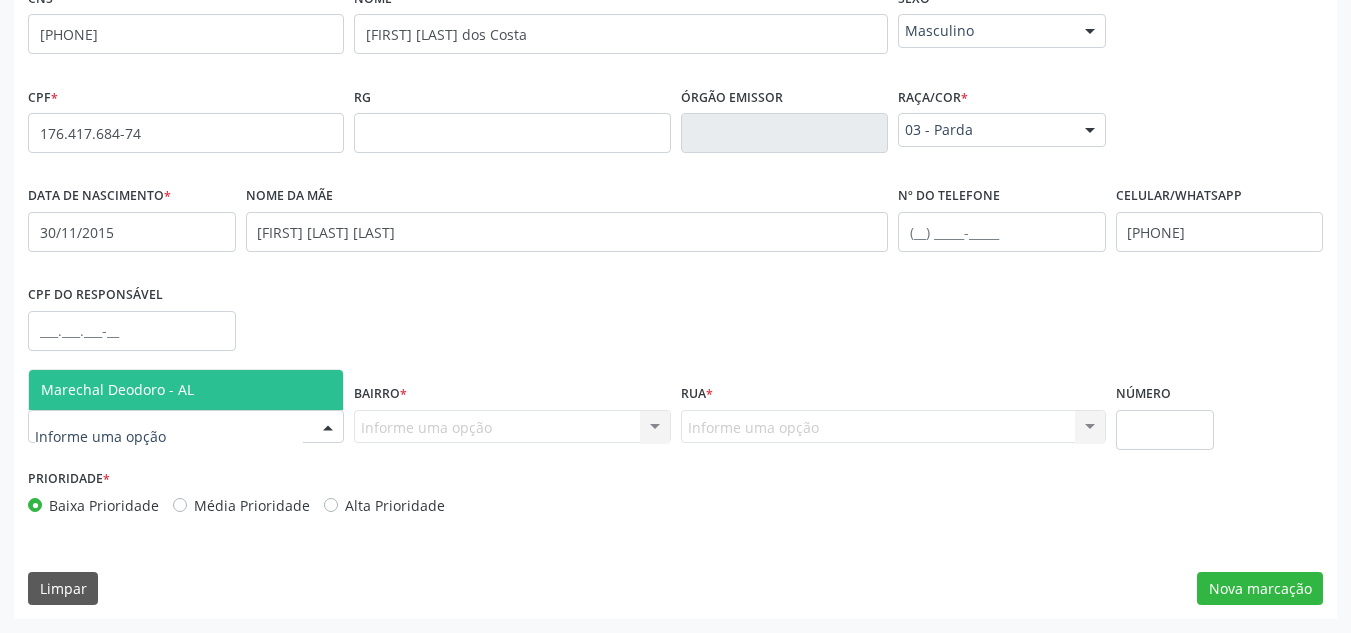 click on "Marechal Deodoro - AL" at bounding box center [186, 390] 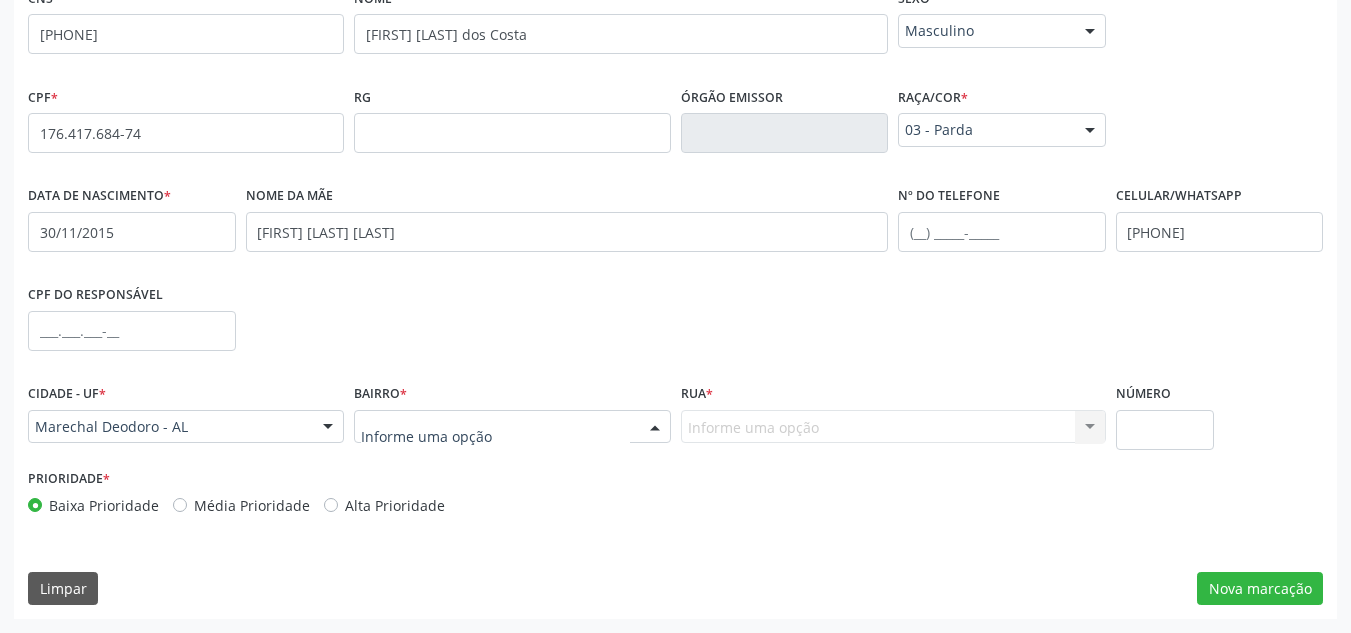 click at bounding box center [512, 427] 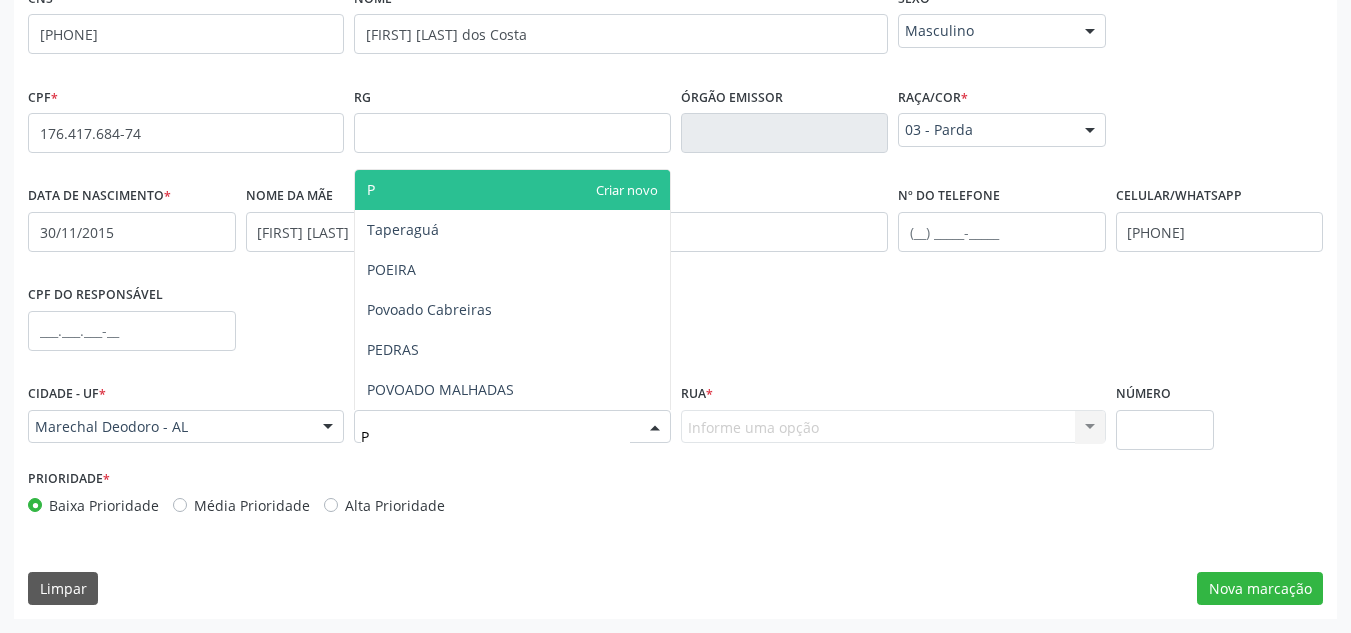 type on "PO" 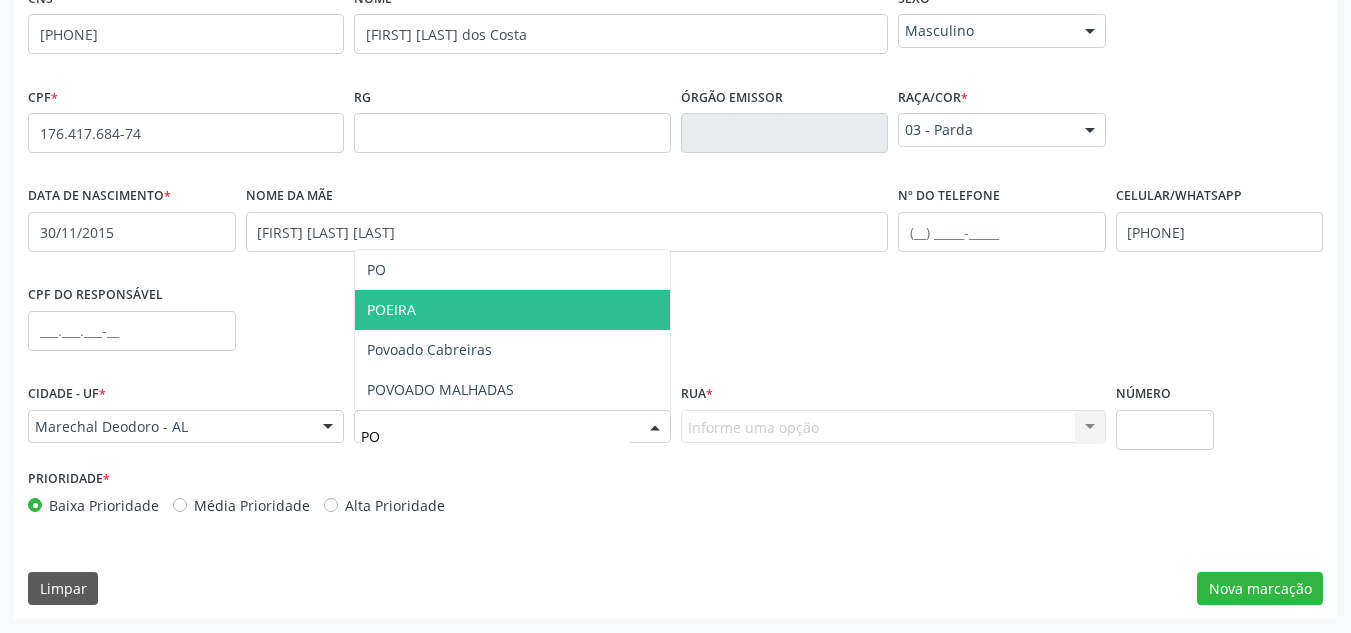 click on "POEIRA" at bounding box center [512, 310] 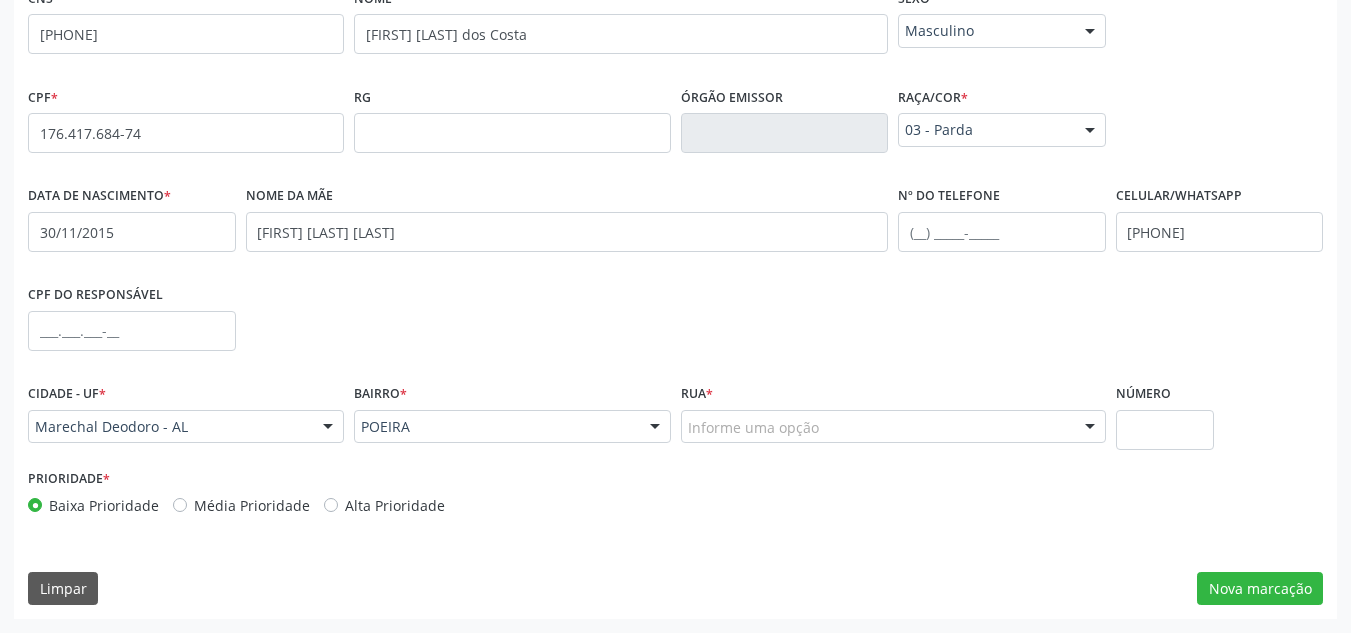 click on "Informe uma opção" at bounding box center (893, 427) 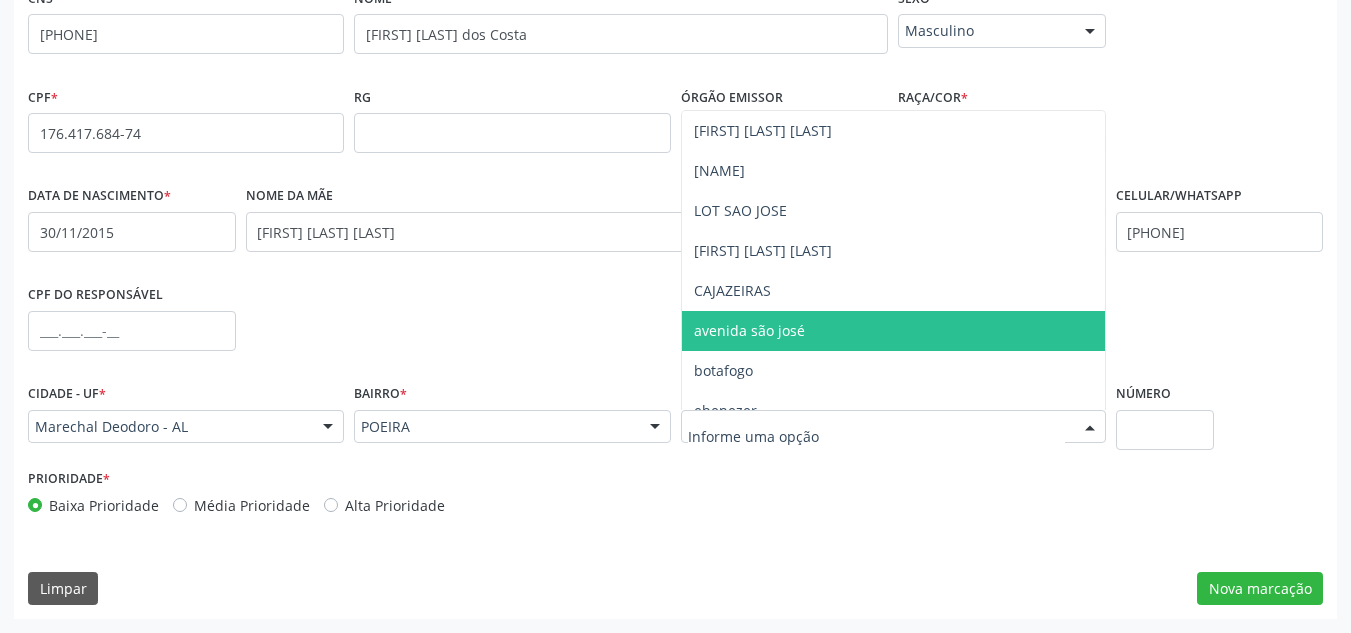 click on "avenida são josé" at bounding box center (893, 331) 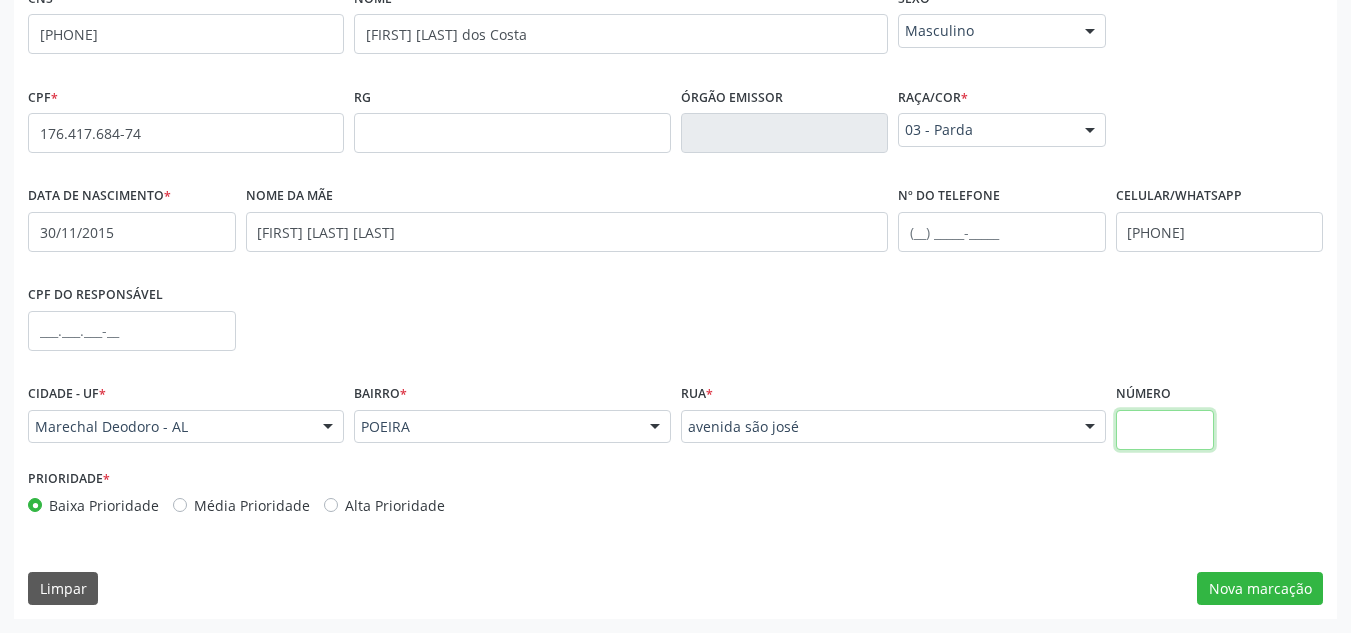 click at bounding box center (1165, 430) 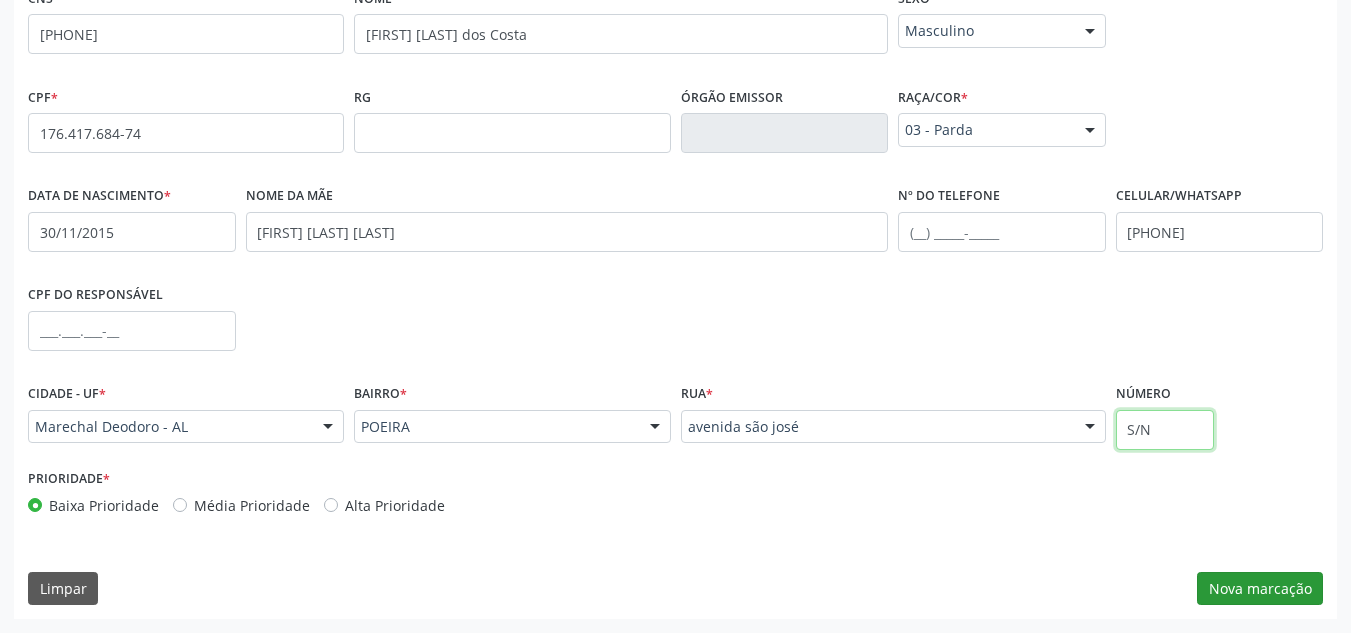type on "S/N" 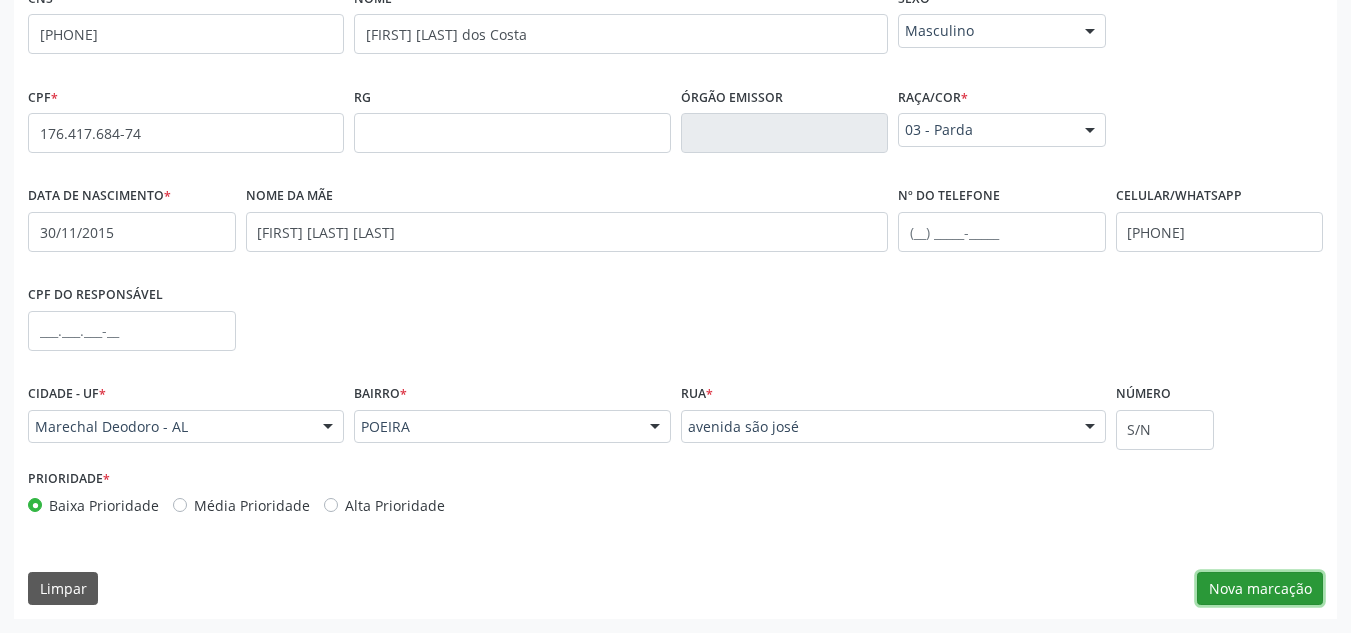 click on "Nova marcação" at bounding box center [1260, 589] 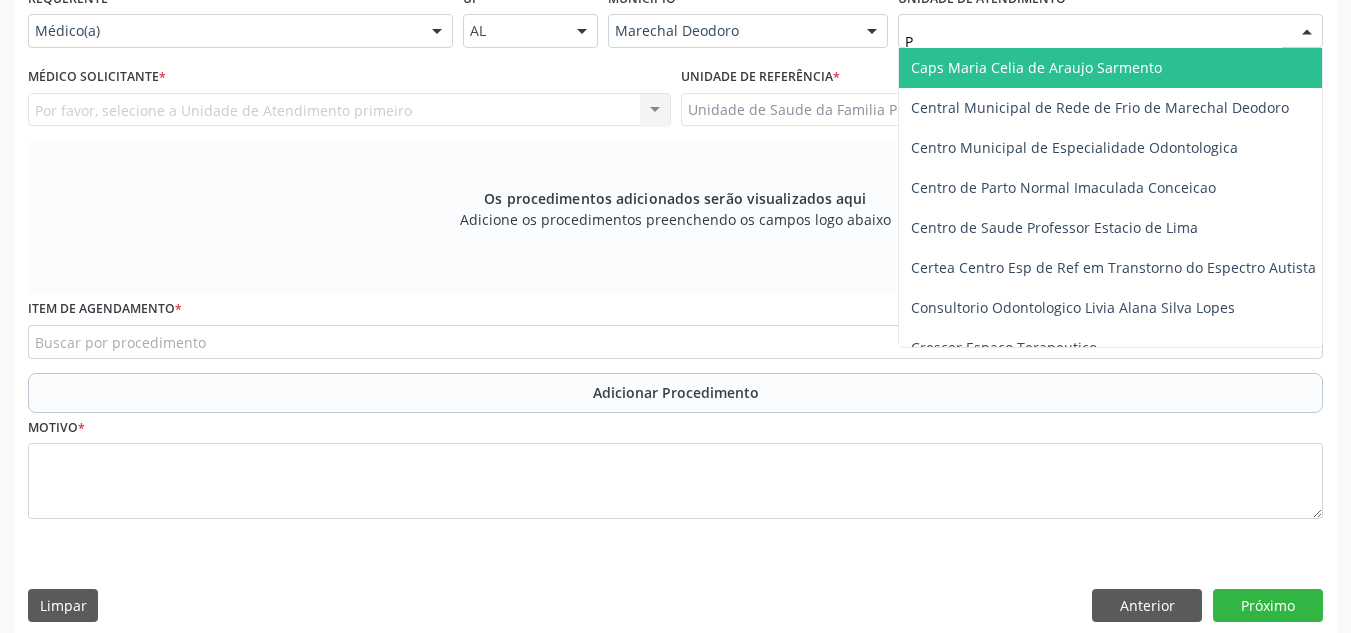 type on "PO" 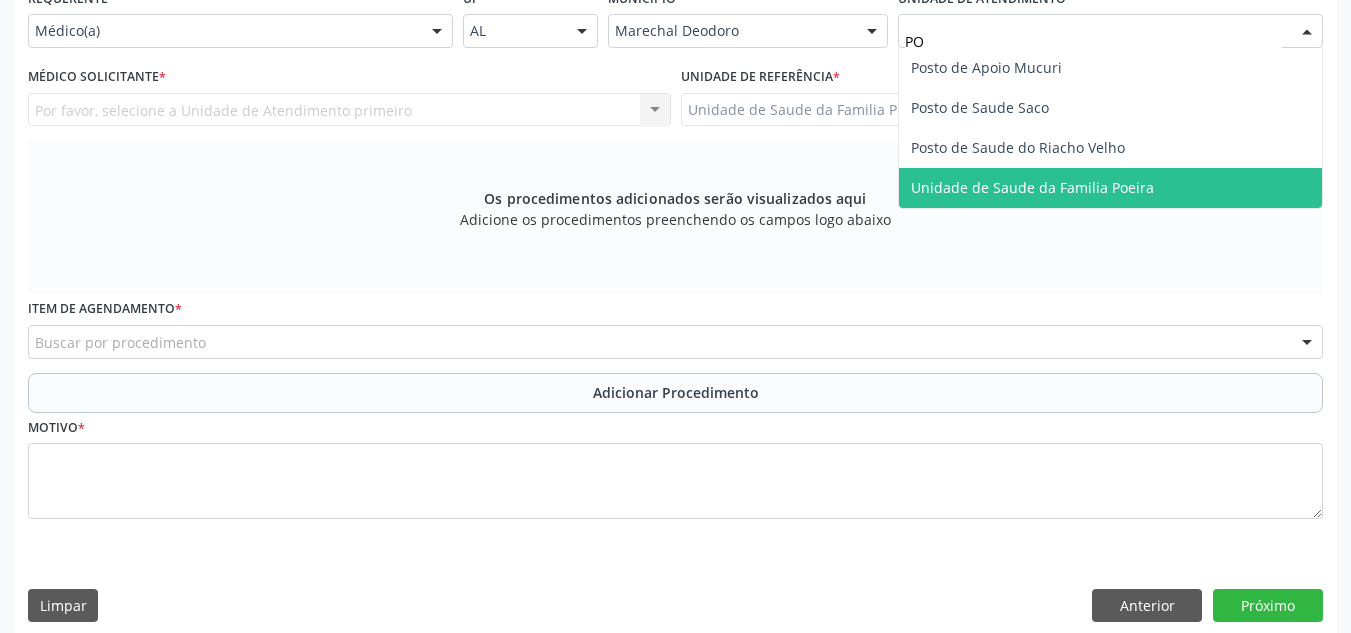 click on "Unidade de Saude da Familia Poeira" at bounding box center [1032, 187] 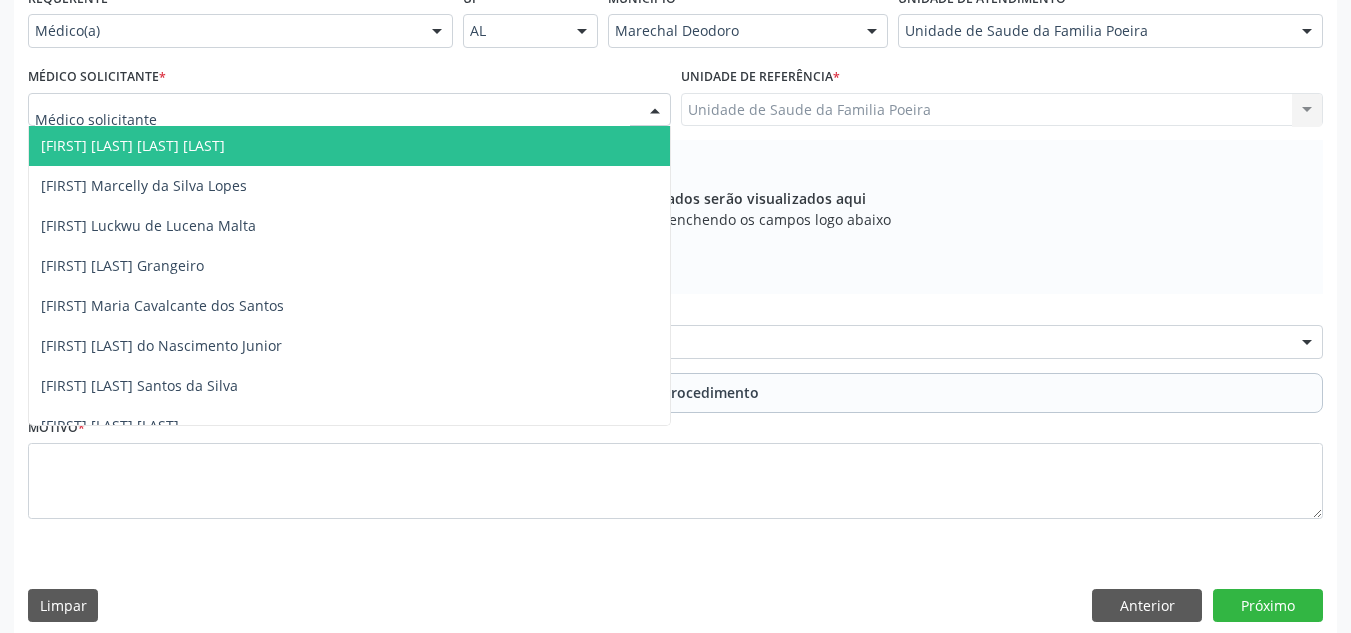 click at bounding box center (349, 110) 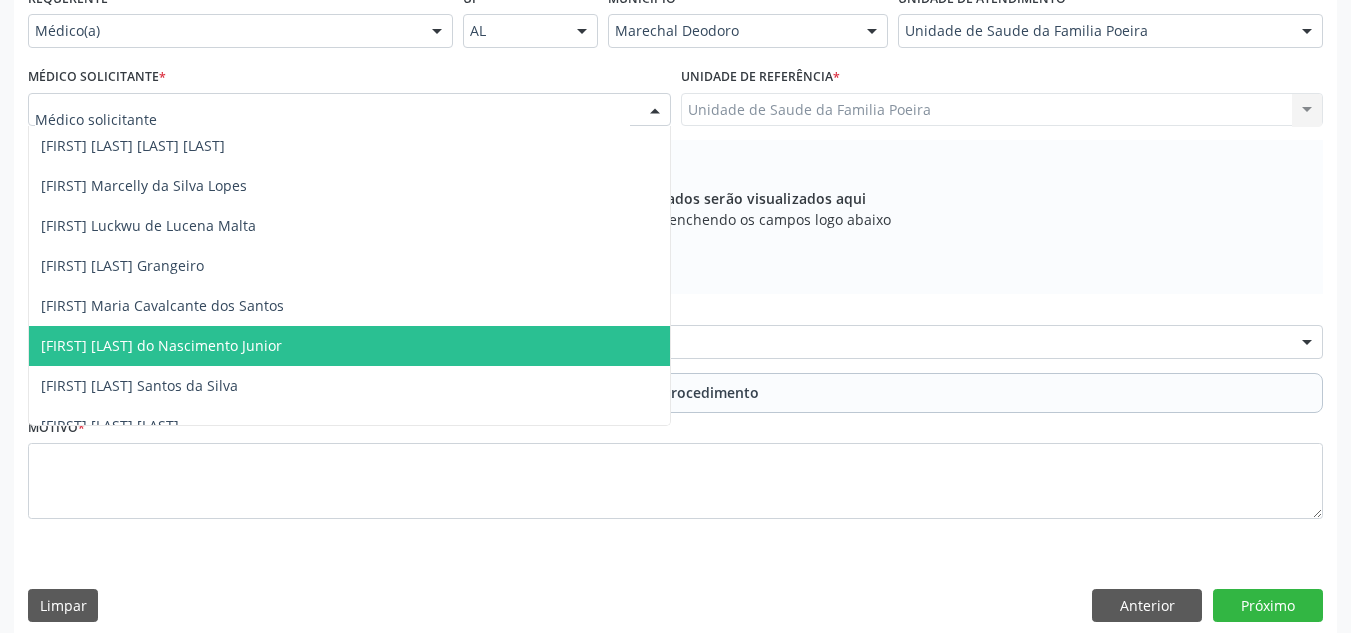 click on "[FIRST] [LAST] do Nascimento Junior" at bounding box center (349, 346) 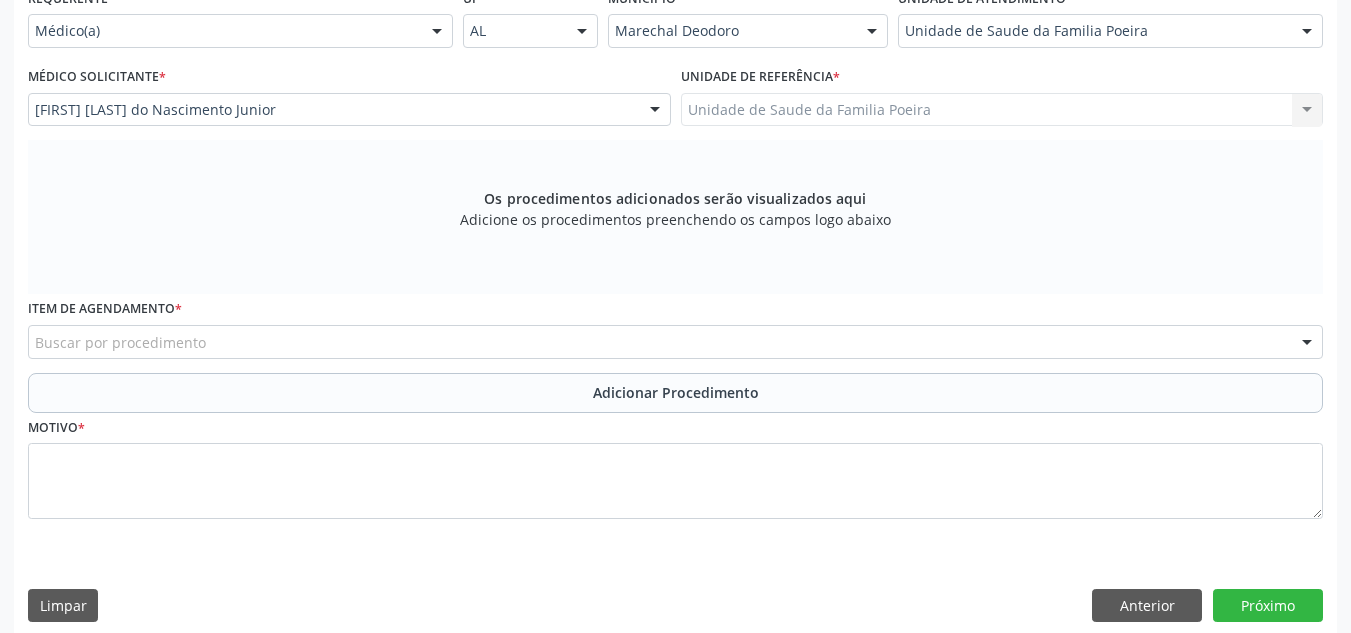 click on "Buscar por procedimento" at bounding box center (675, 342) 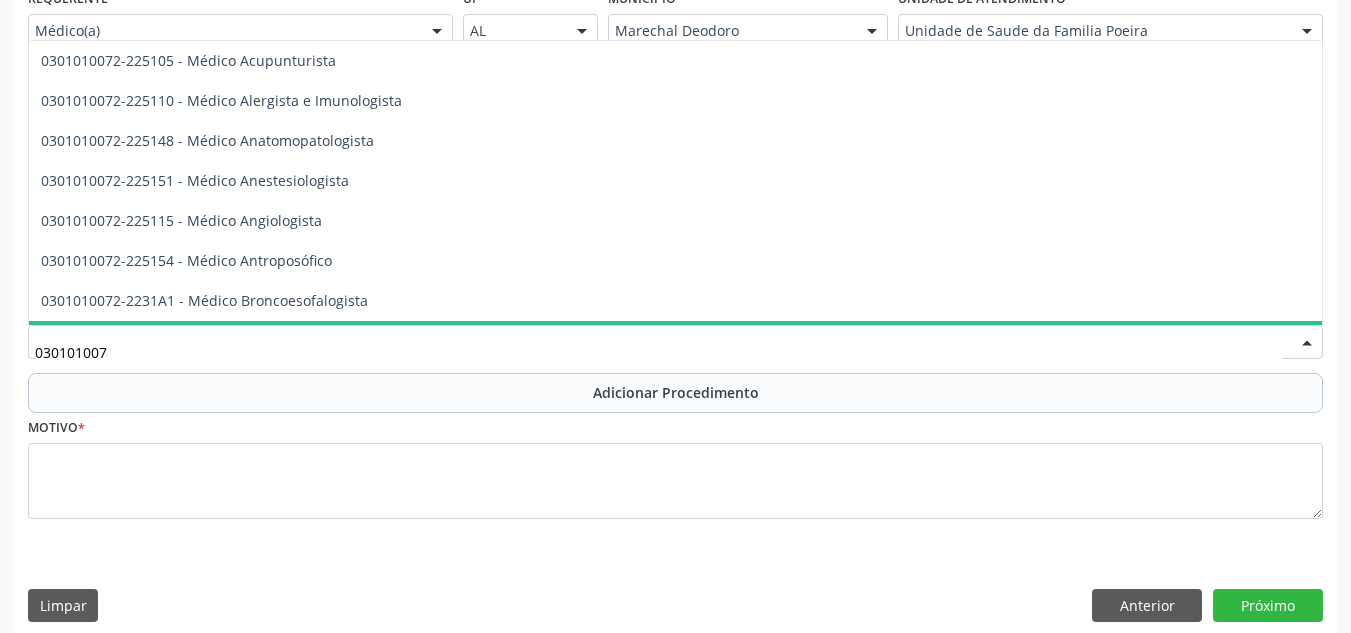 type on "0301010072" 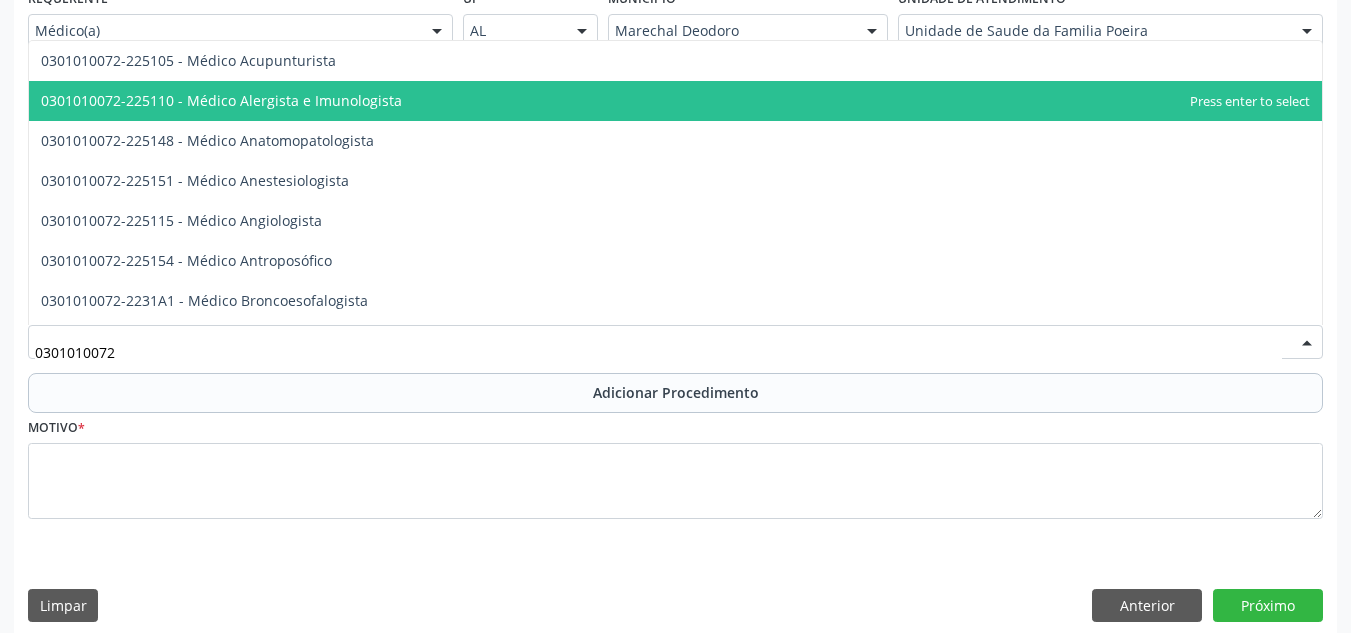 click on "0301010072-225110 - Médico Alergista e Imunologista" at bounding box center [221, 100] 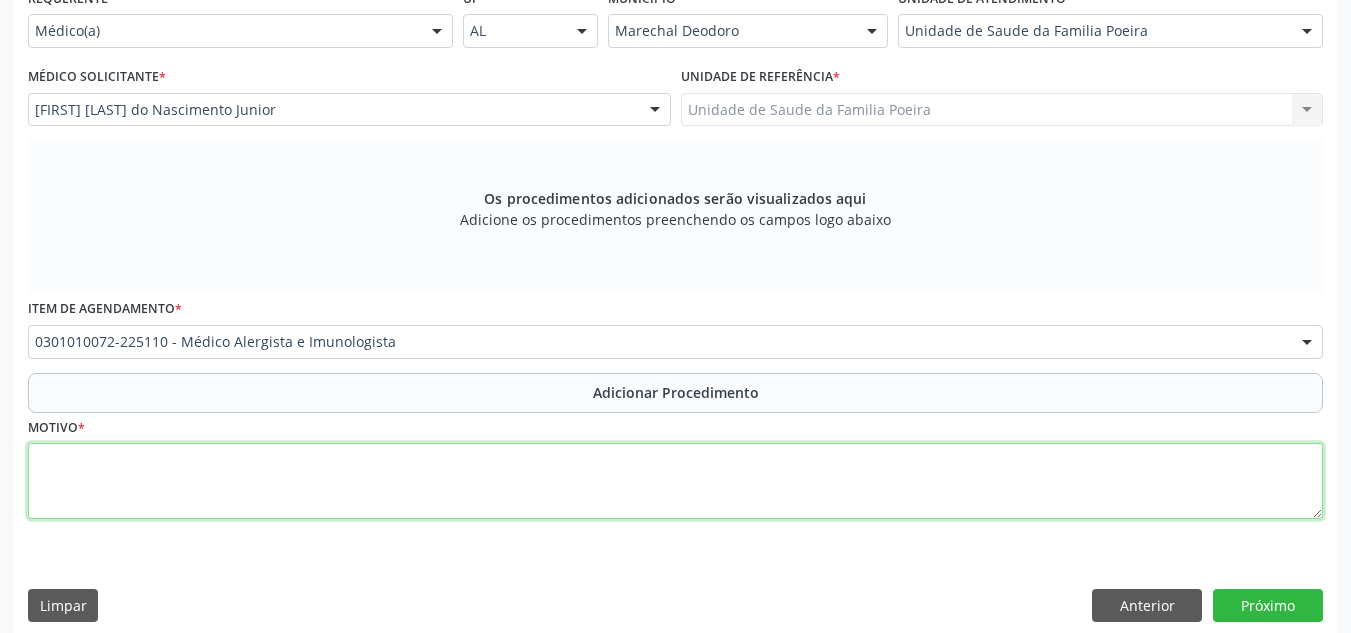 click at bounding box center (675, 481) 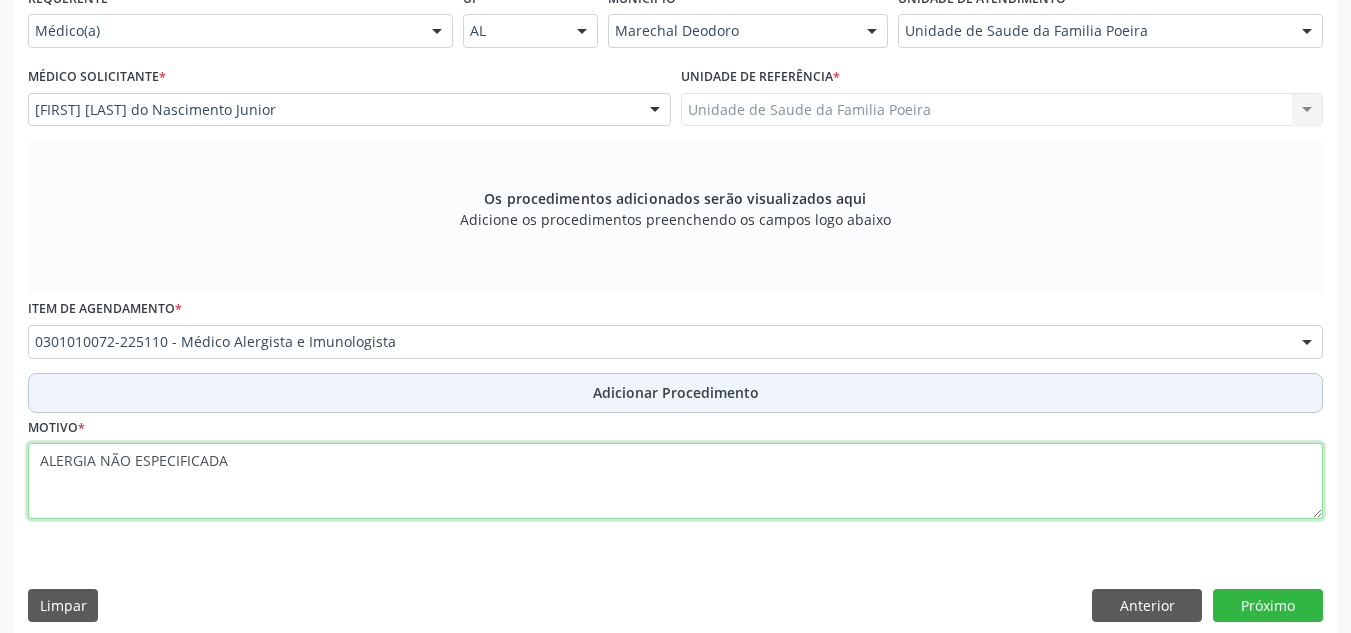 type on "ALERGIA NÃO ESPECIFICADA" 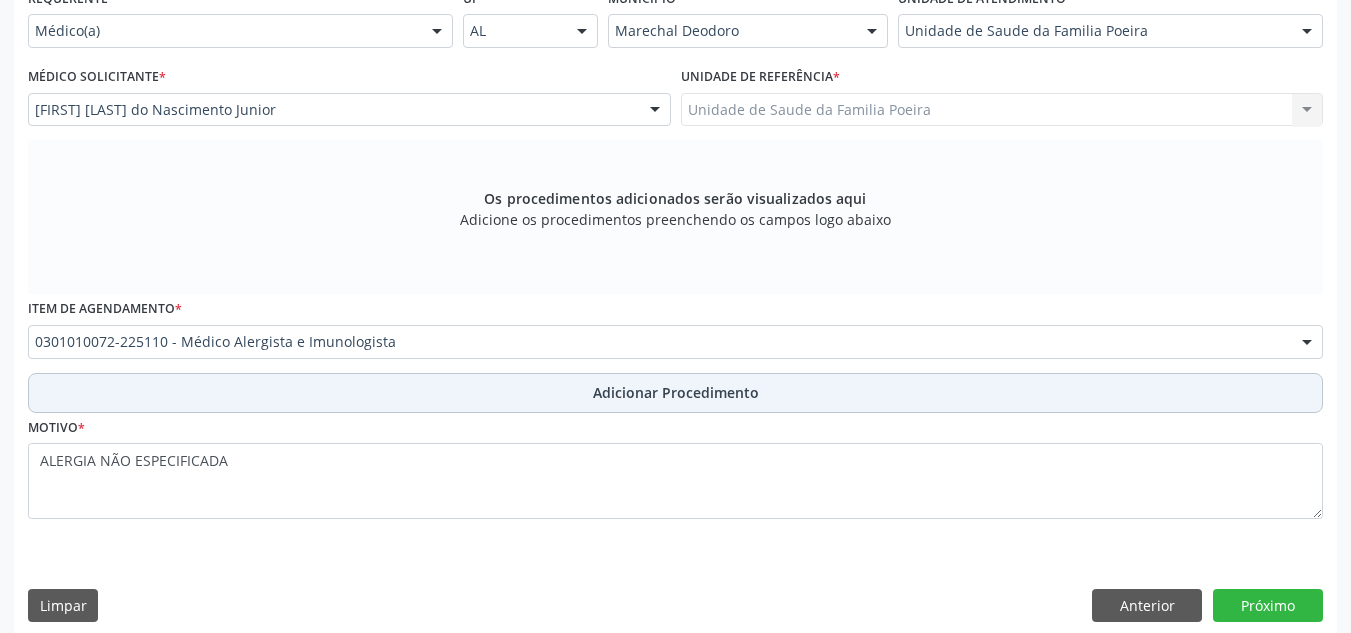 click on "Adicionar Procedimento" at bounding box center (675, 393) 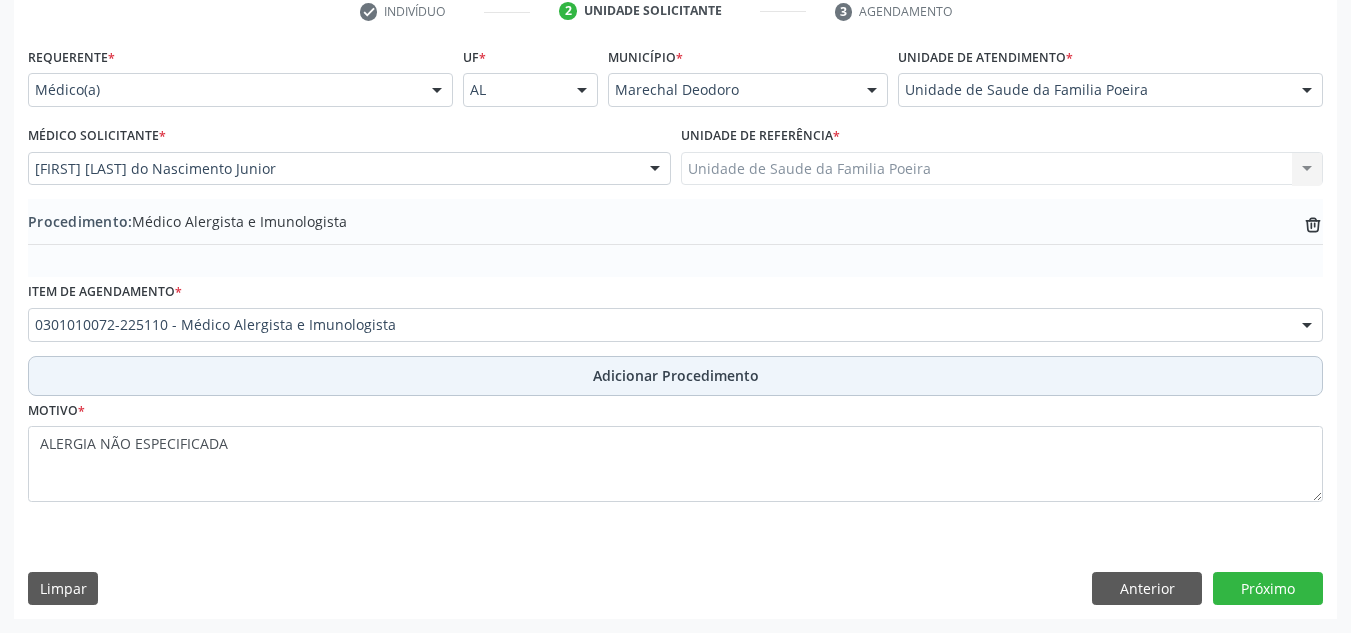 scroll, scrollTop: 420, scrollLeft: 0, axis: vertical 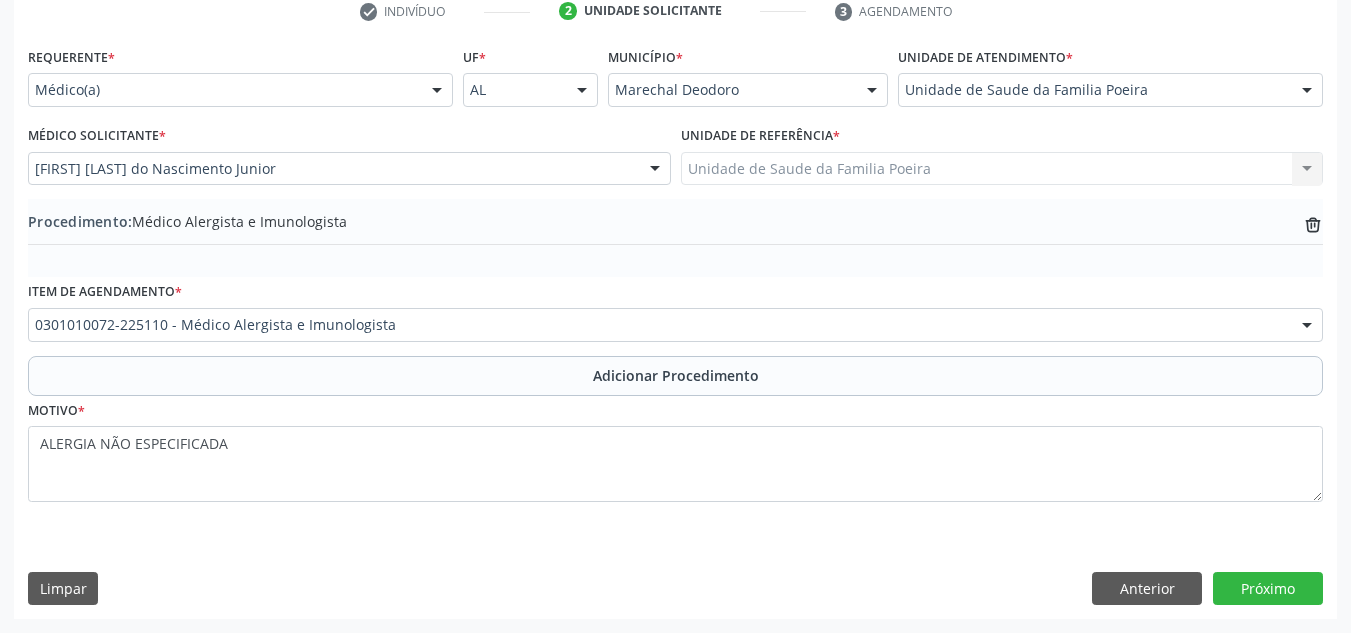 click on "0301010072-225110 - Médico Alergista e Imunologista" at bounding box center (675, 325) 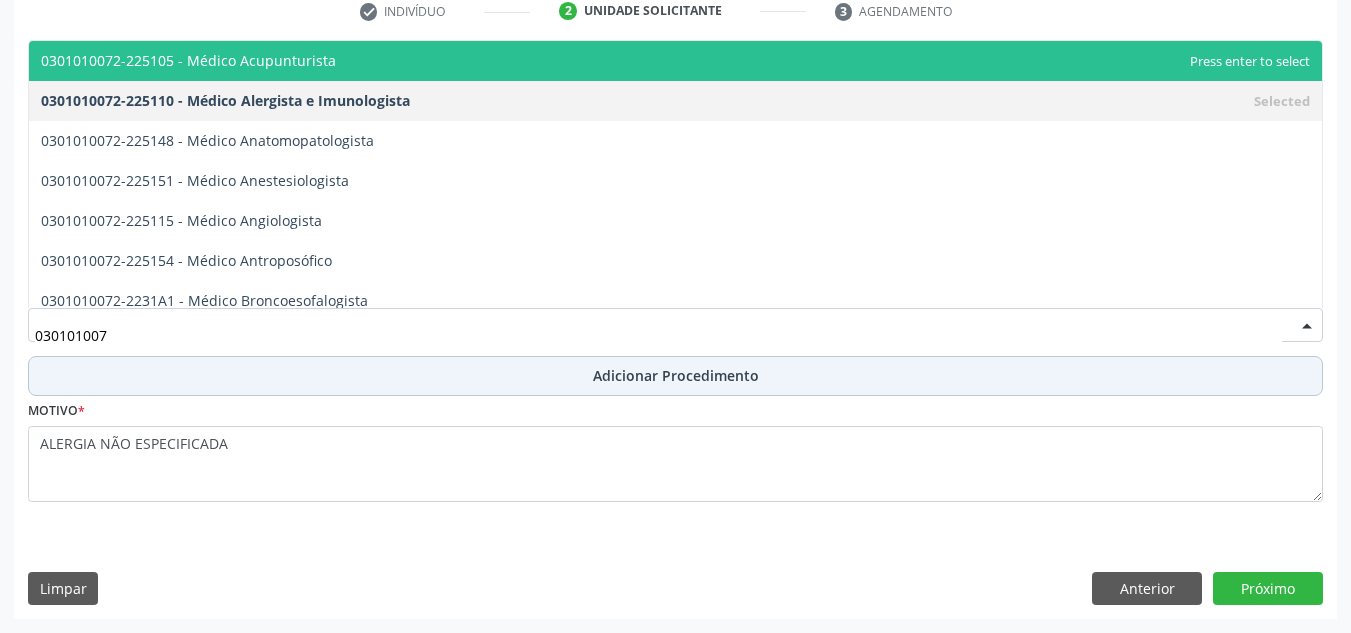 type on "0301010072" 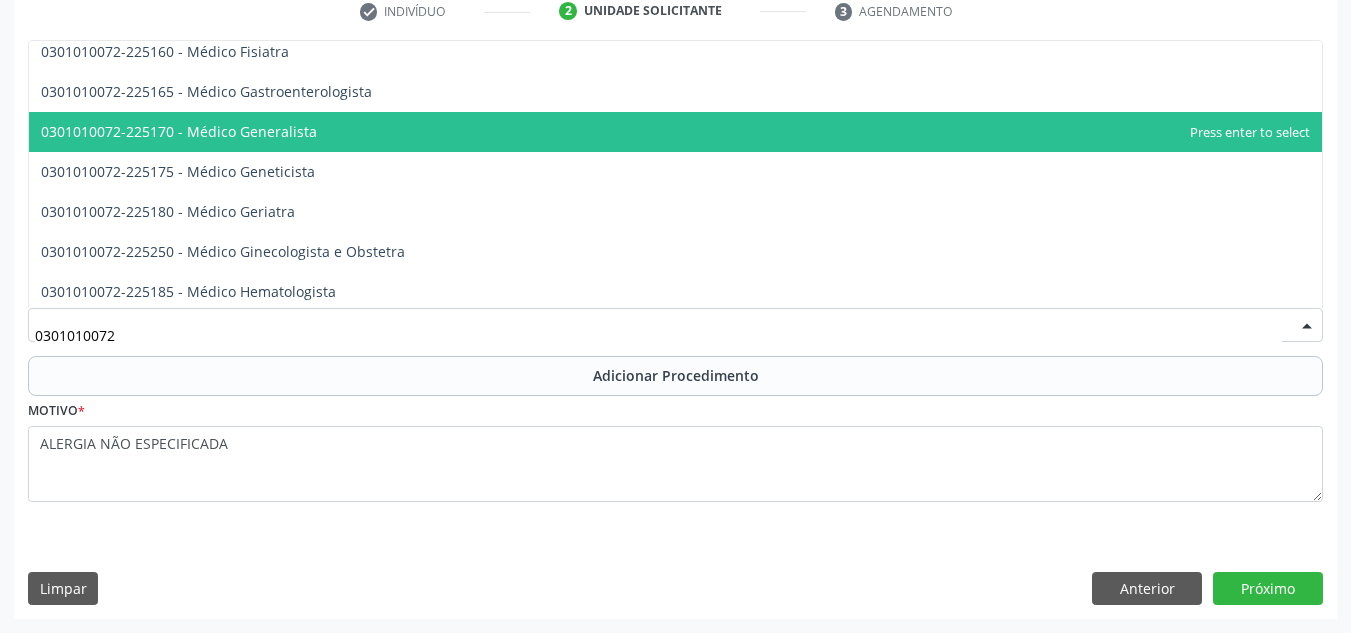 scroll, scrollTop: 1000, scrollLeft: 0, axis: vertical 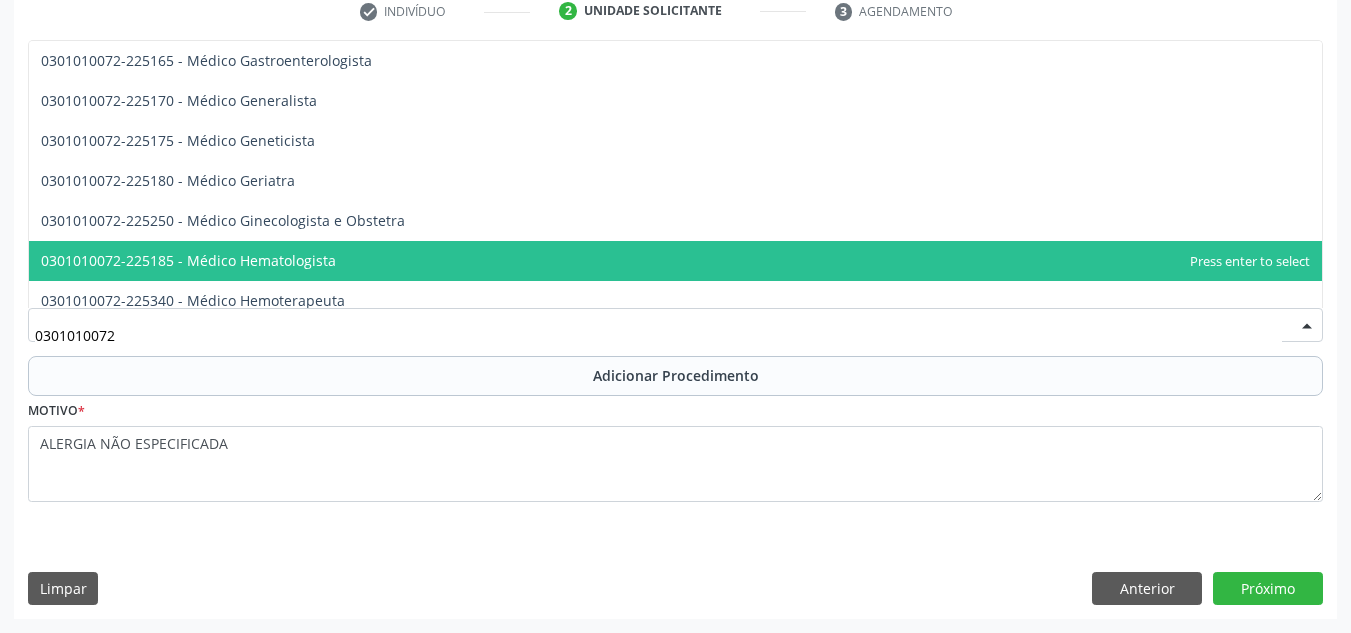 click on "0301010072-225185 - Médico Hematologista" at bounding box center (675, 261) 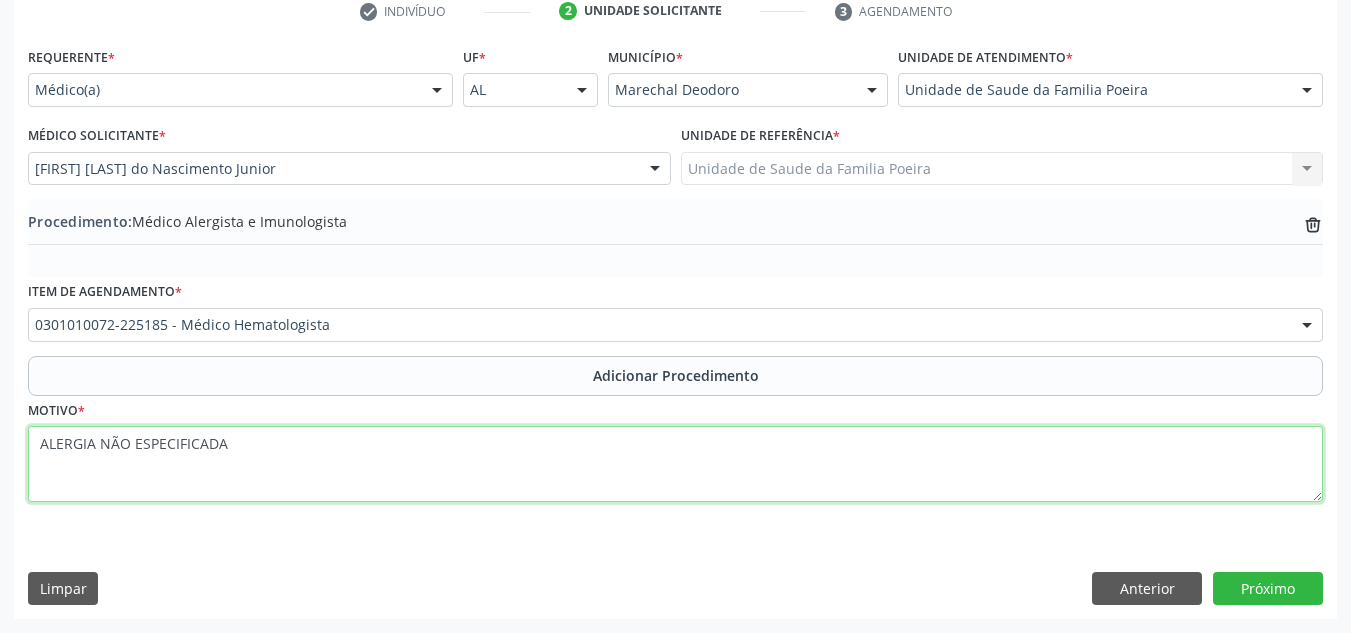 drag, startPoint x: 341, startPoint y: 466, endPoint x: 38, endPoint y: 446, distance: 303.65936 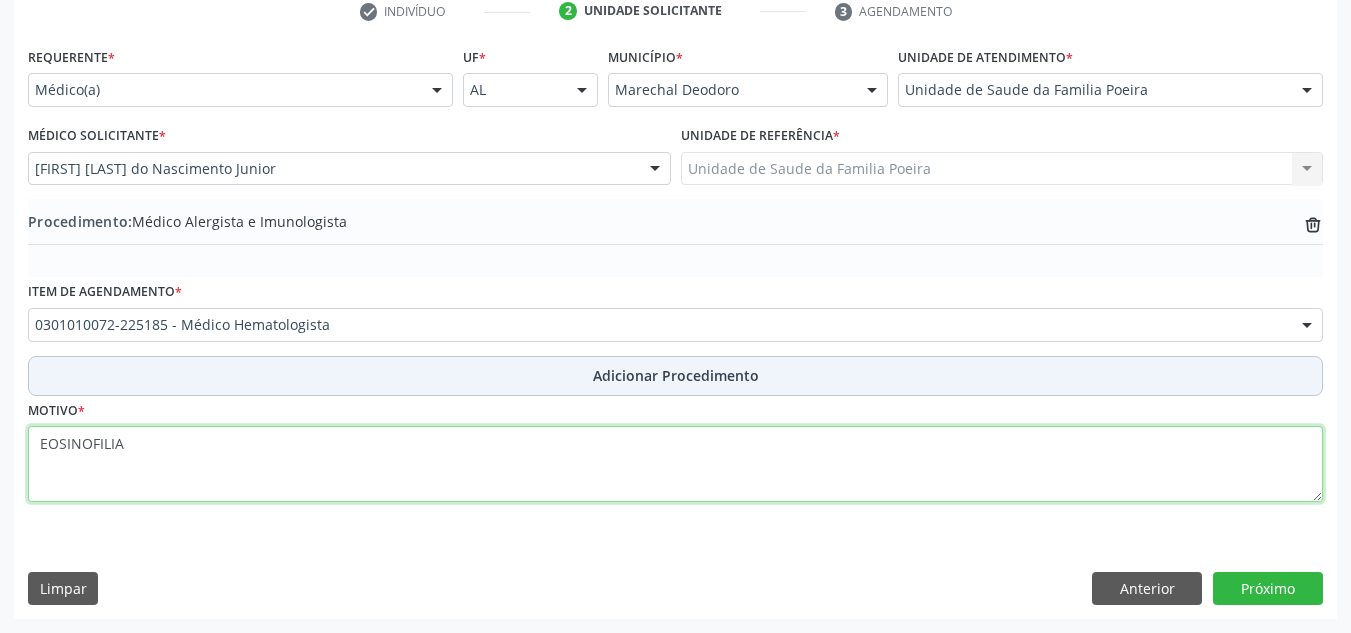 type on "EOSINOFILIA" 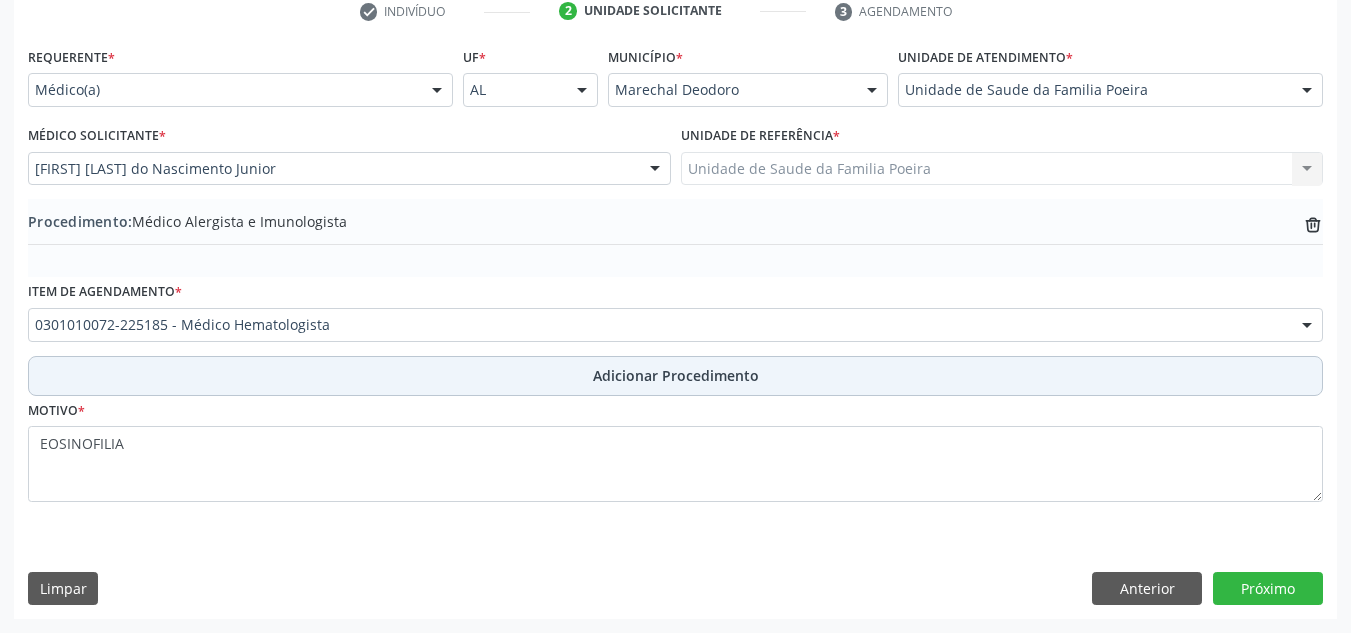 click on "Adicionar Procedimento" at bounding box center [676, 375] 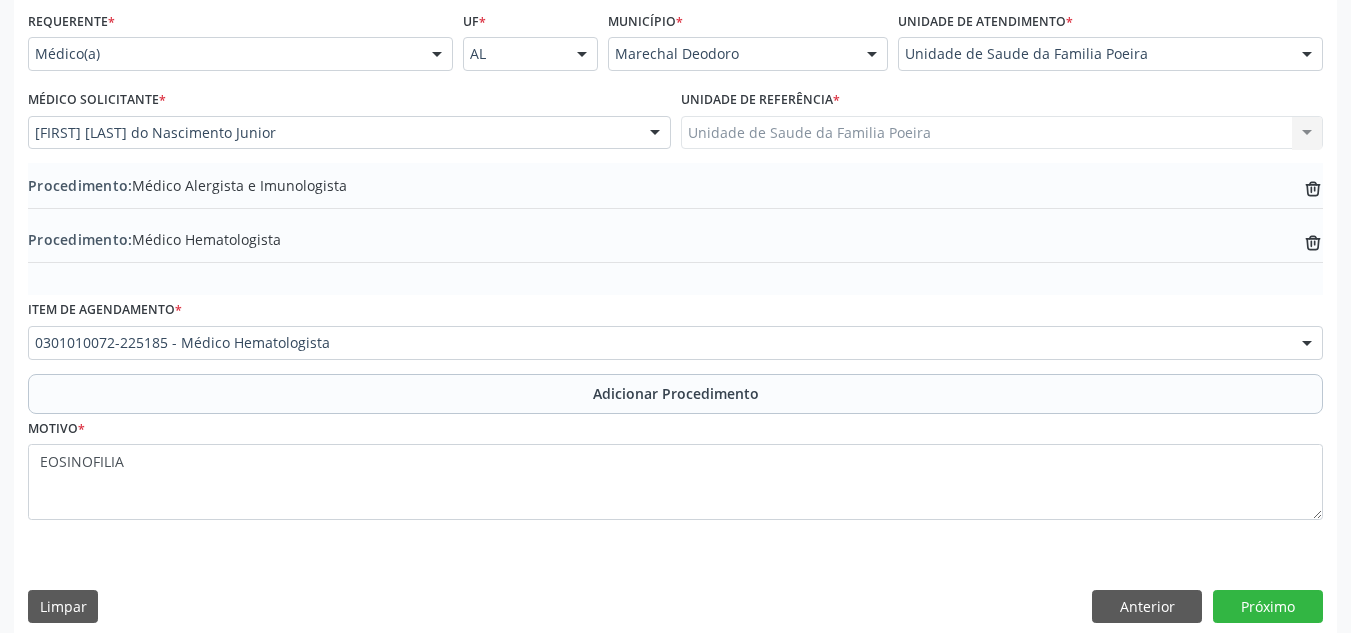 scroll, scrollTop: 474, scrollLeft: 0, axis: vertical 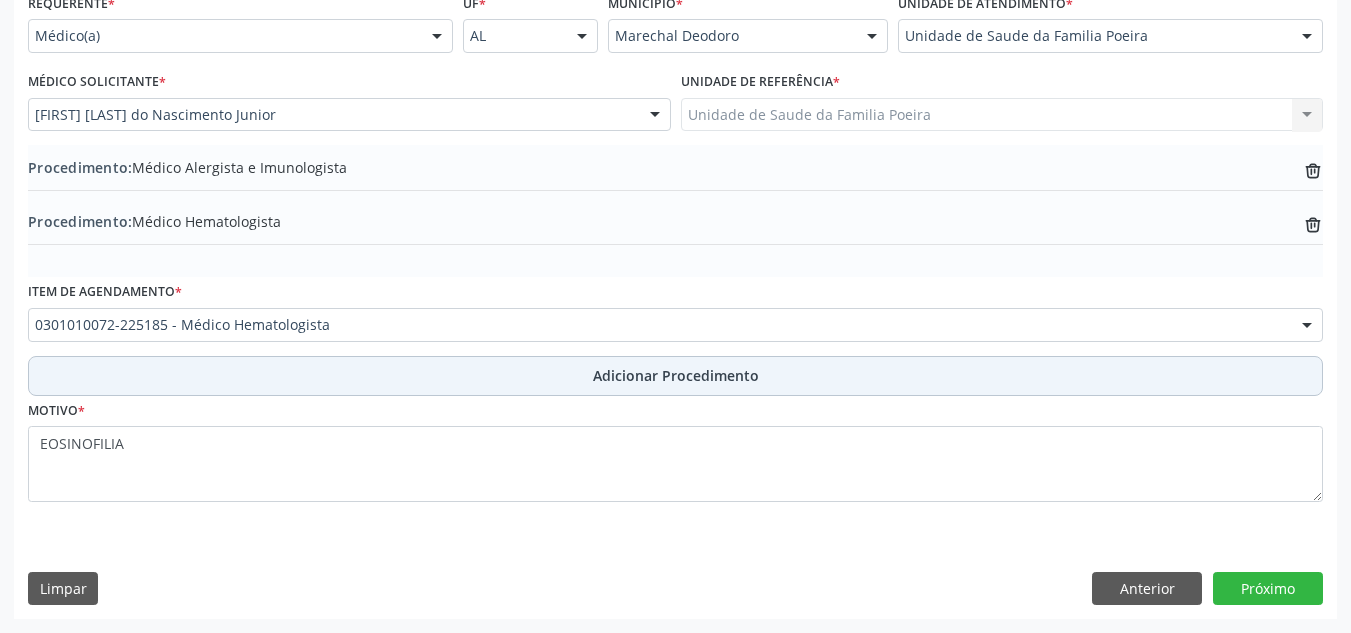 click on "Adicionar Procedimento" at bounding box center [675, 376] 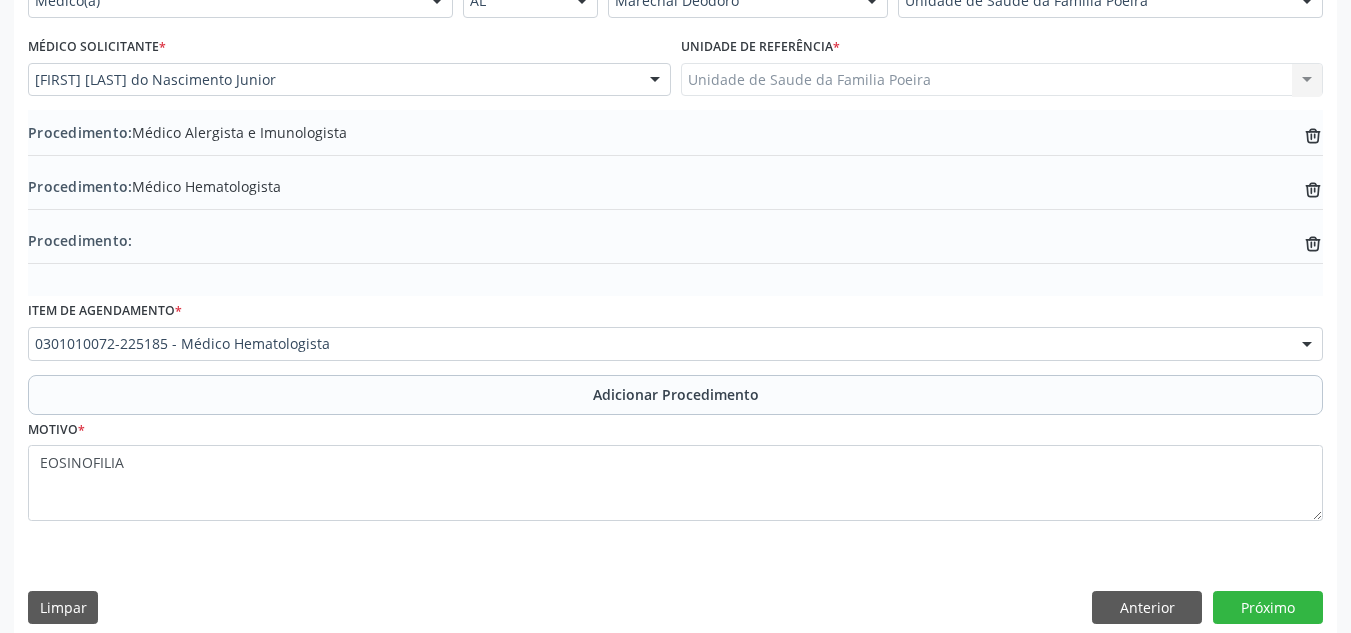 scroll, scrollTop: 528, scrollLeft: 0, axis: vertical 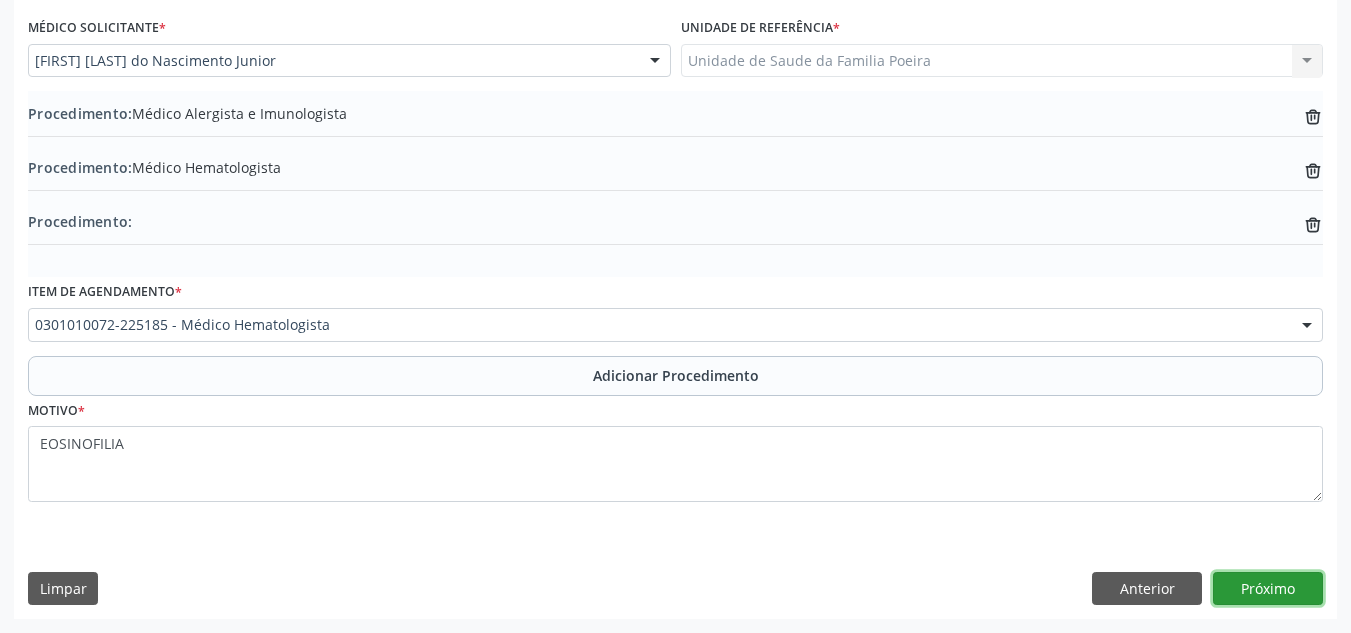 click on "Próximo" at bounding box center [1268, 589] 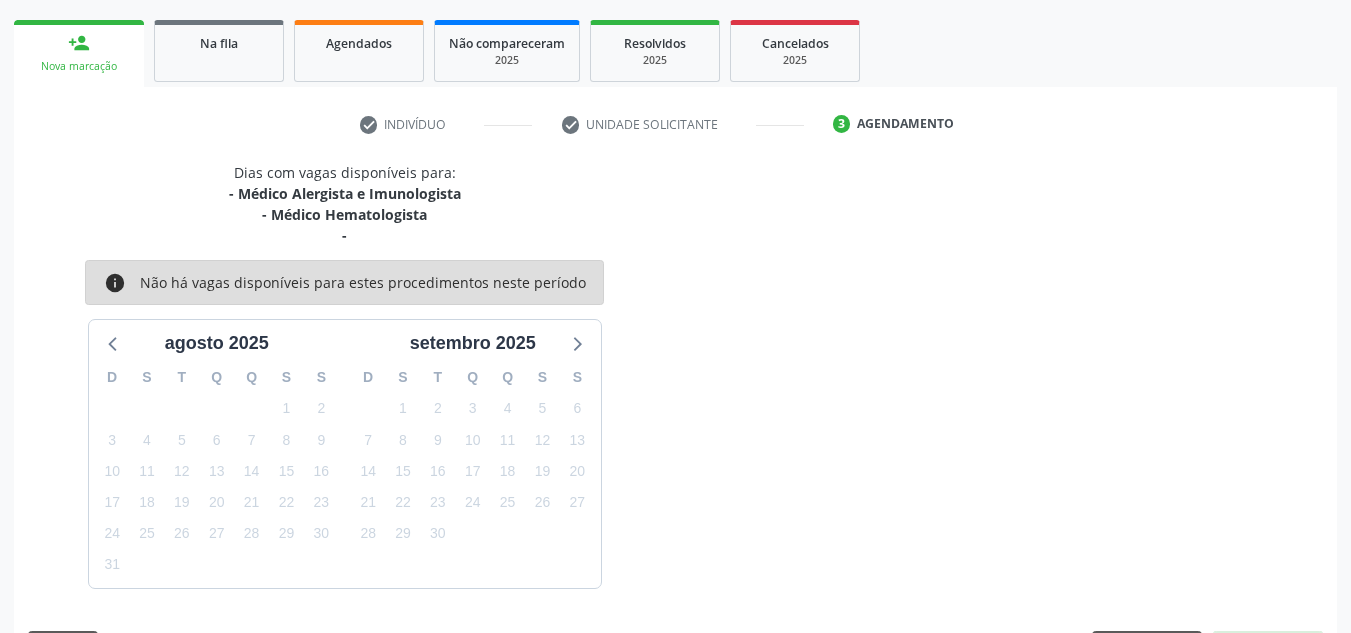 scroll, scrollTop: 366, scrollLeft: 0, axis: vertical 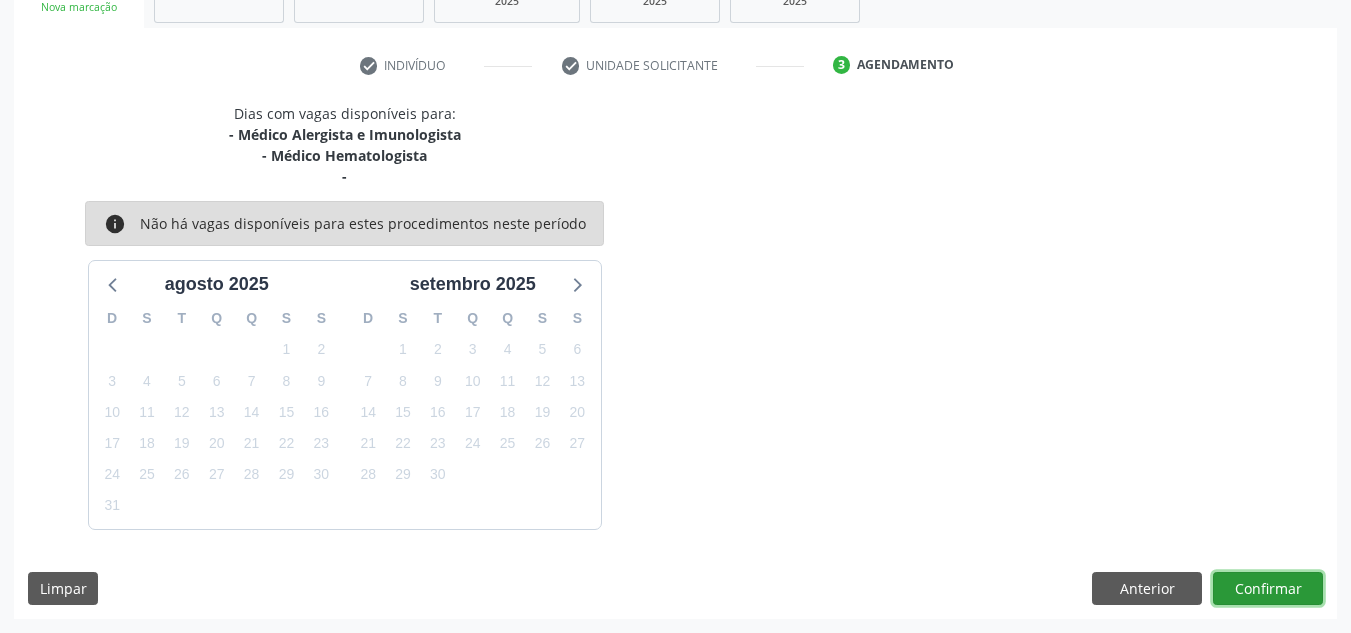 click on "Confirmar" at bounding box center [1268, 589] 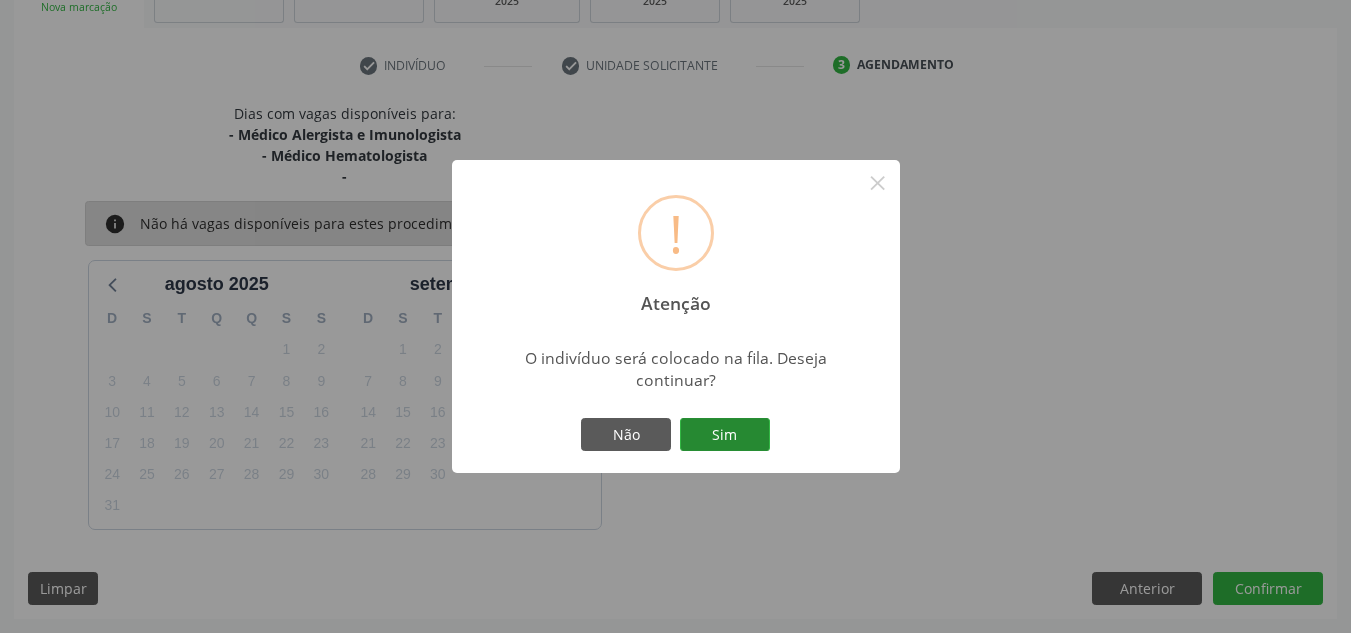 click on "Sim" at bounding box center [725, 435] 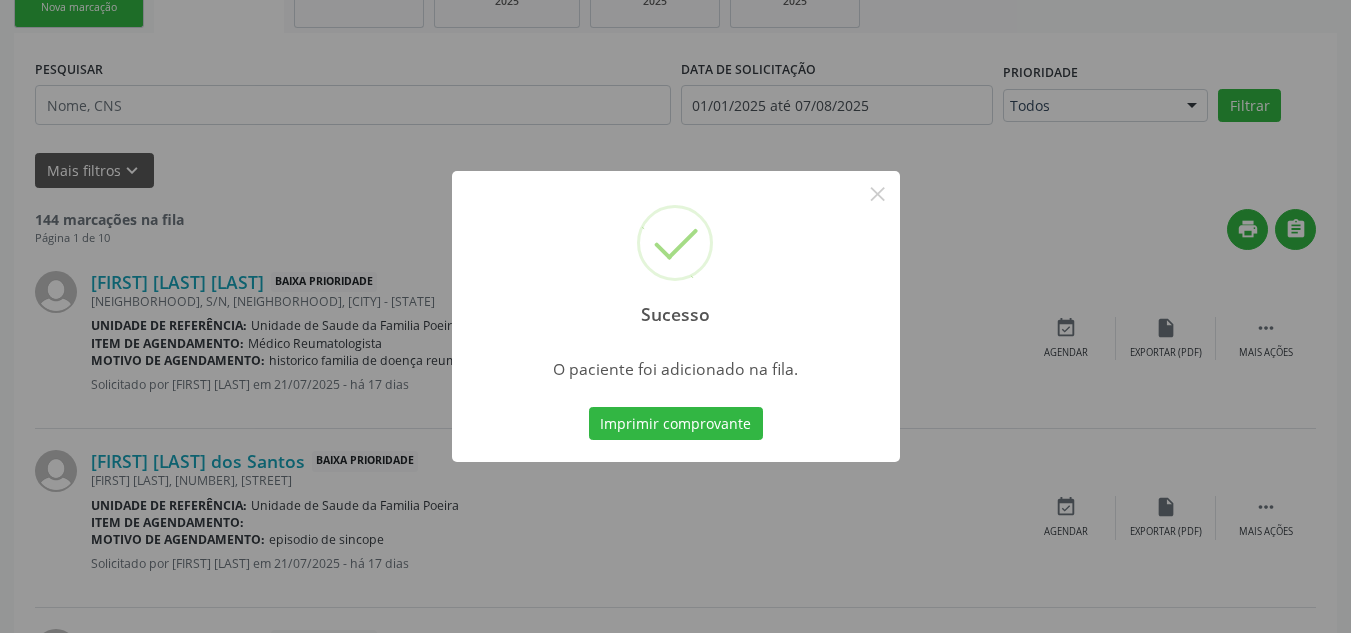 scroll, scrollTop: 62, scrollLeft: 0, axis: vertical 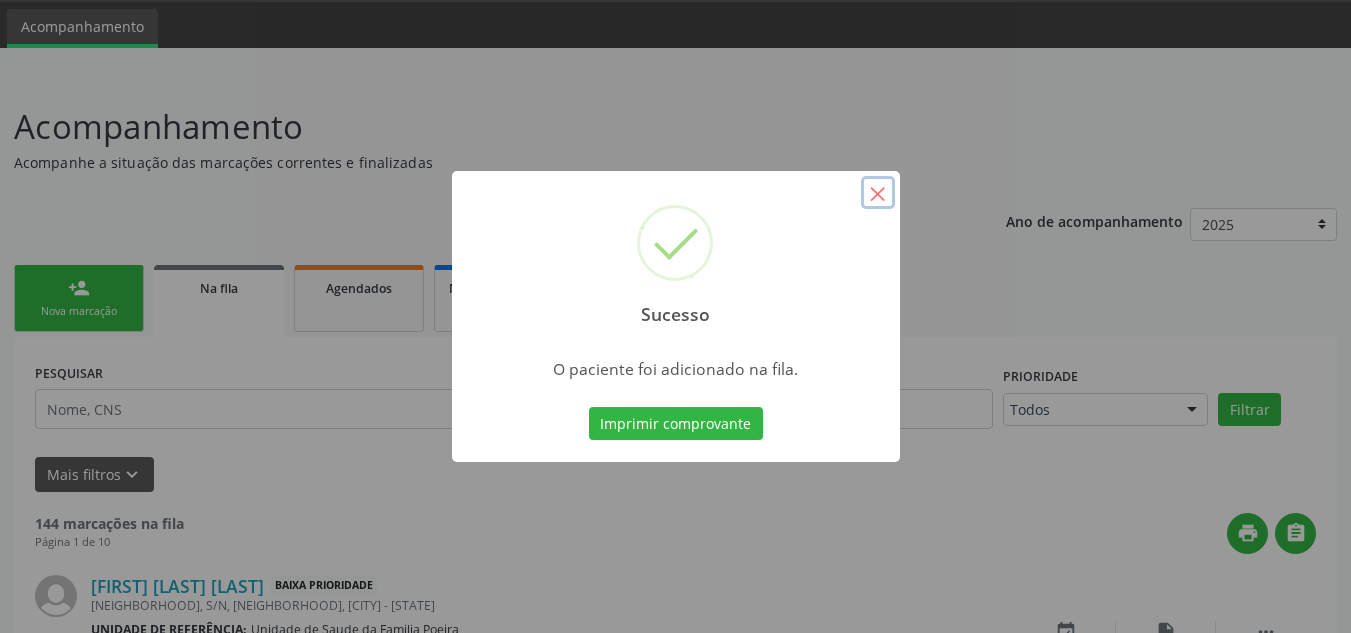 click on "×" at bounding box center [878, 193] 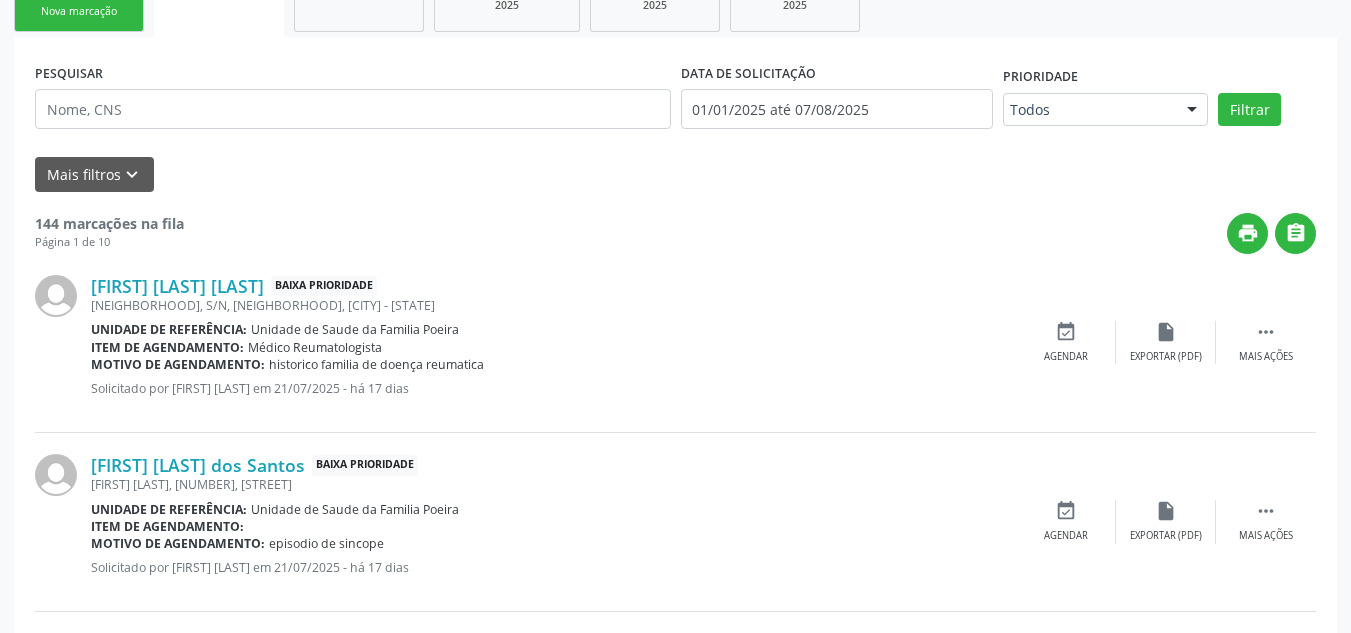 scroll, scrollTop: 0, scrollLeft: 0, axis: both 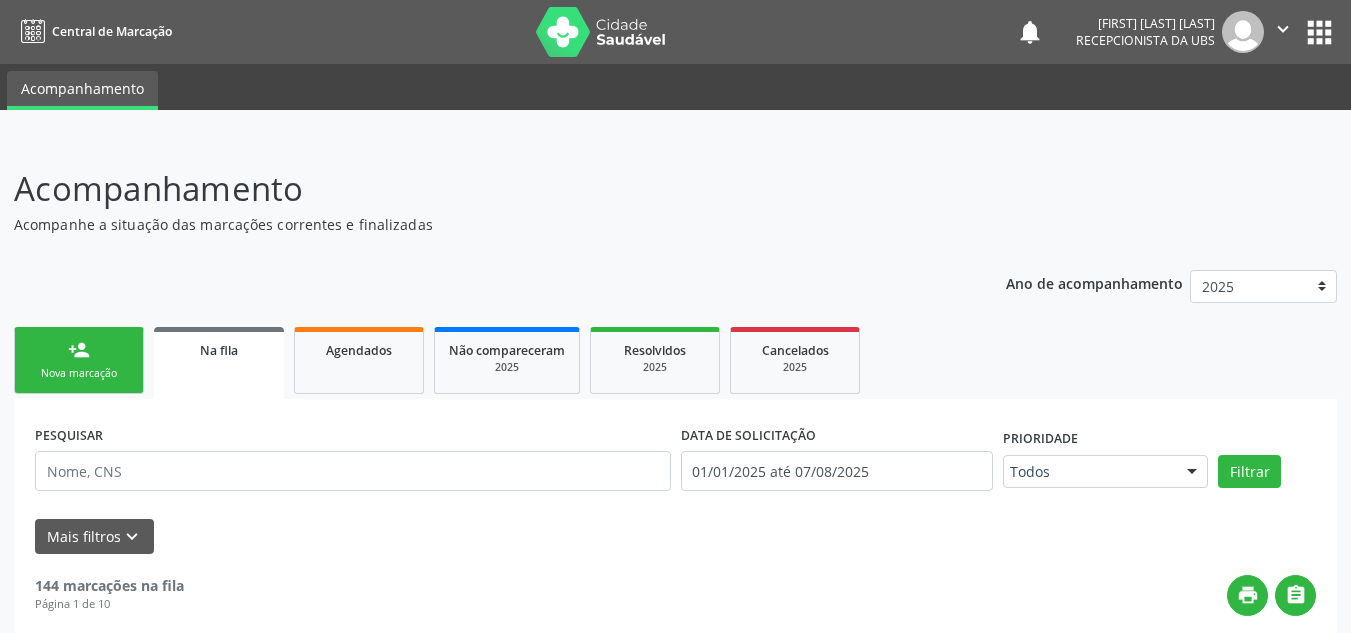 click on "apps" at bounding box center [1319, 32] 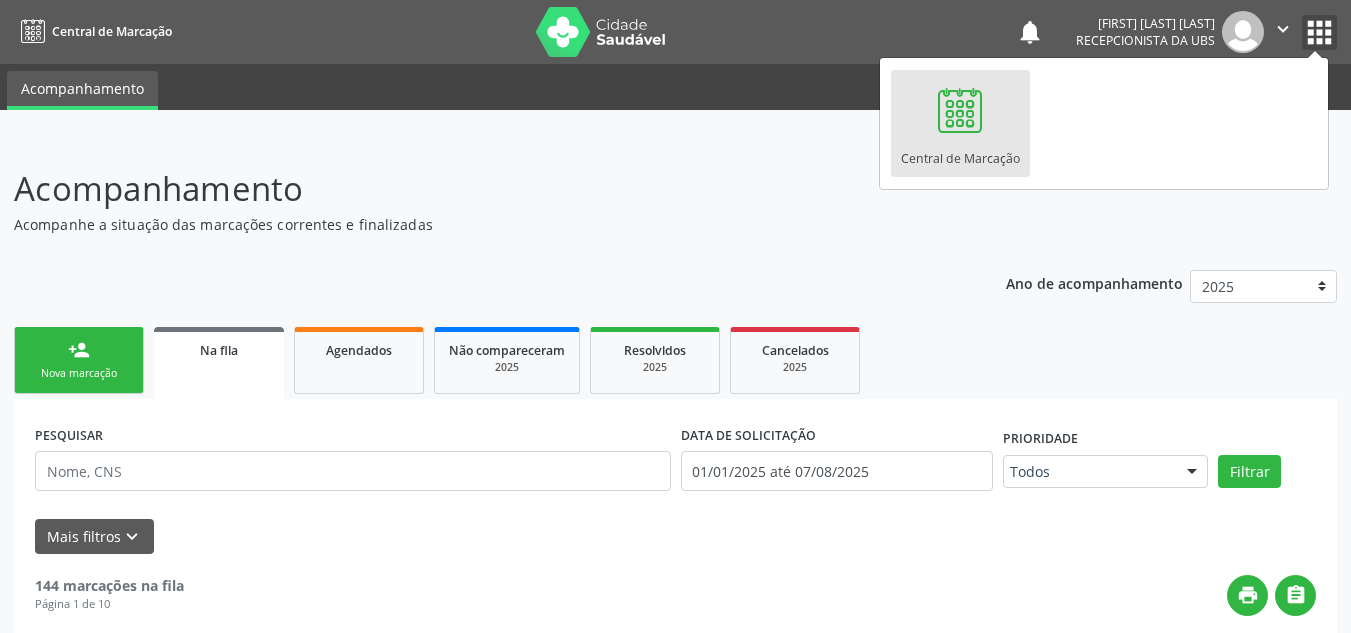 click on "" at bounding box center [1283, 29] 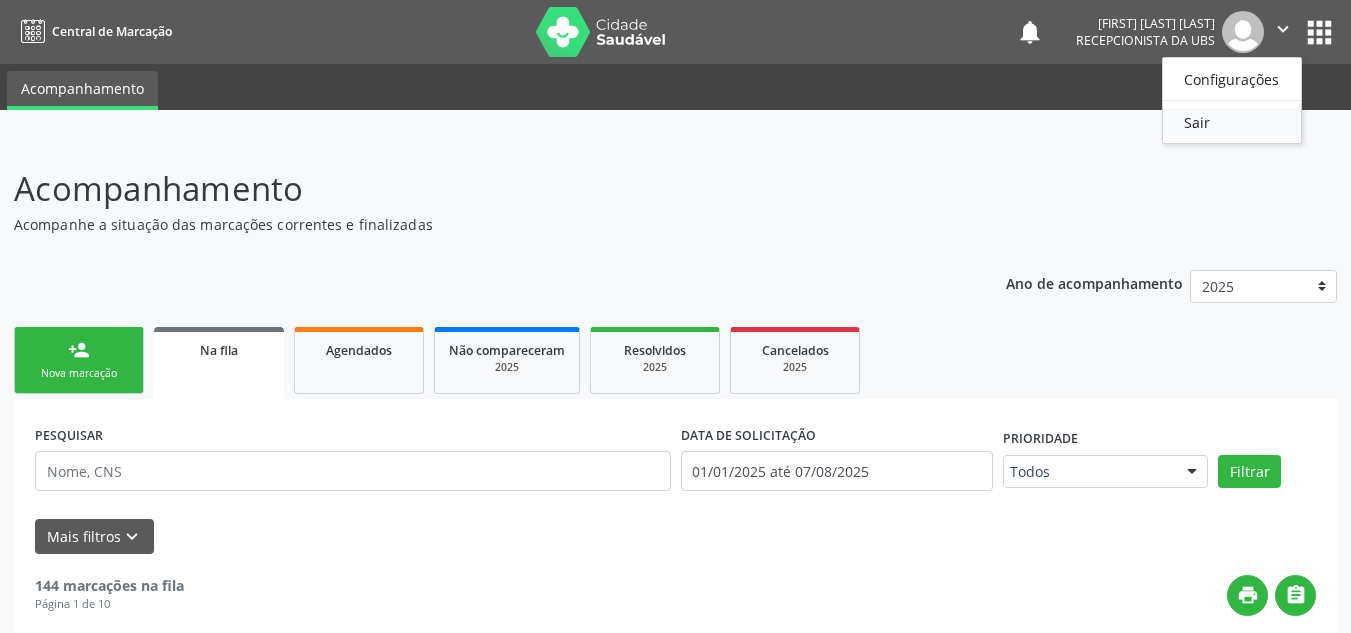 click on "Sair" at bounding box center (1232, 122) 